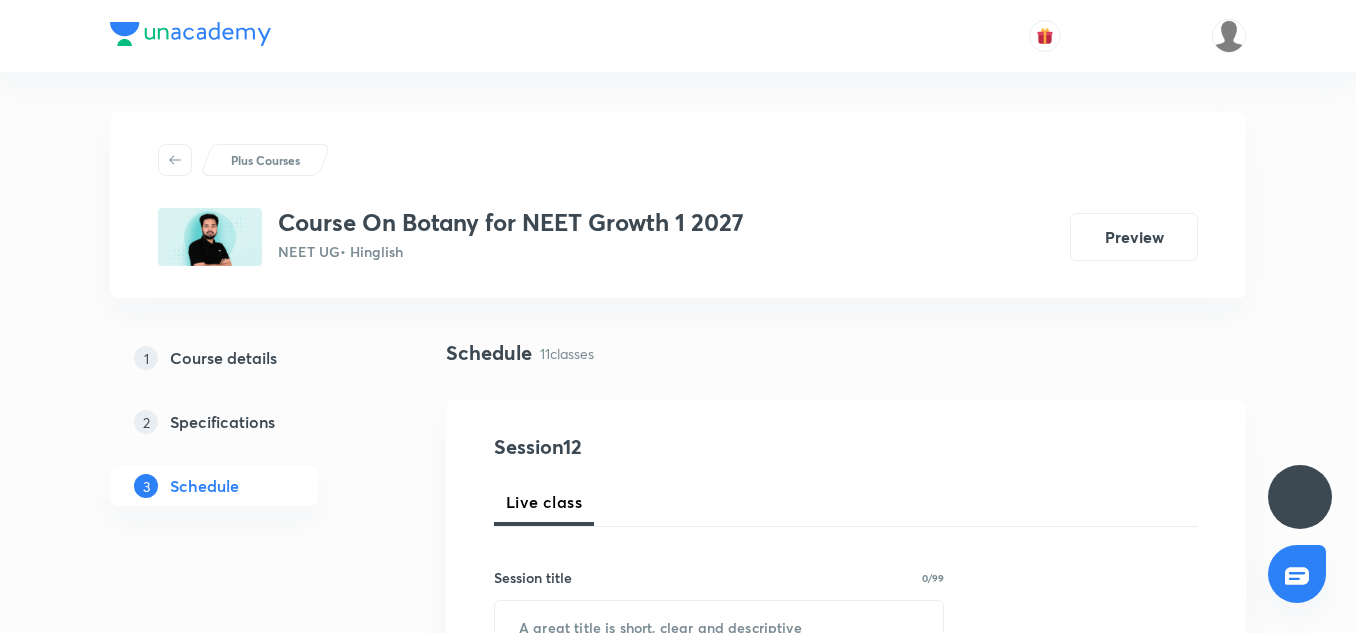 scroll, scrollTop: 0, scrollLeft: 0, axis: both 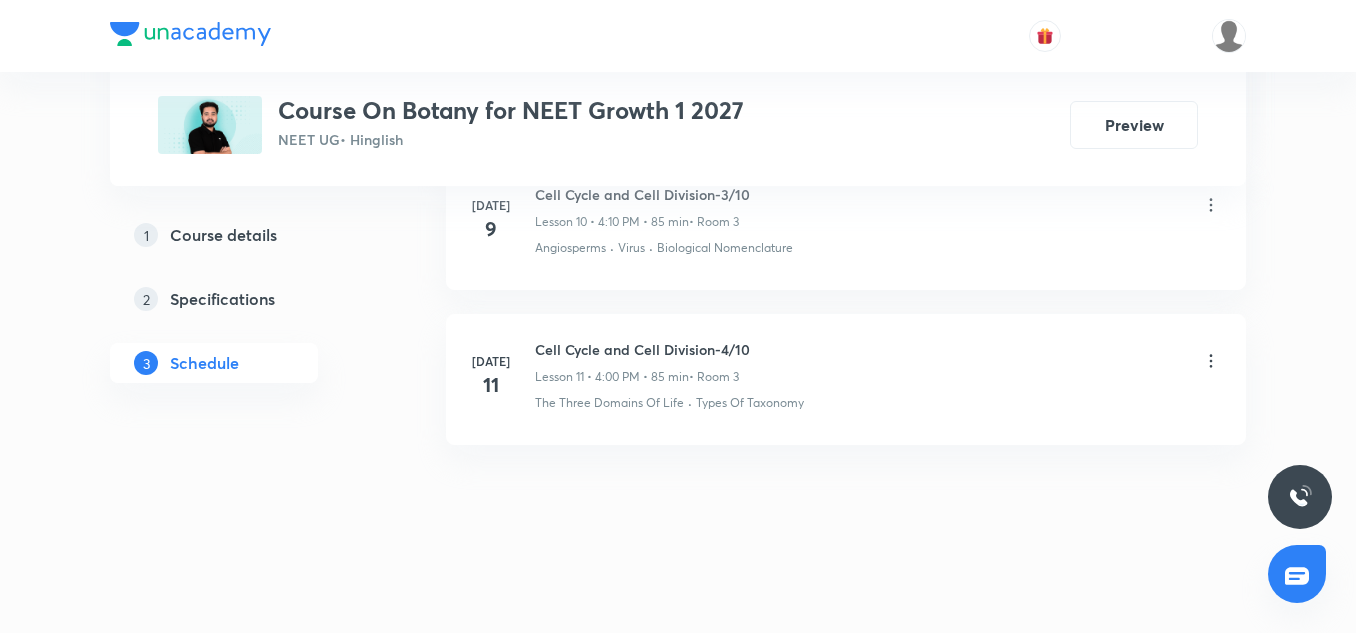 click on "Cell Cycle and Cell Division-4/10" at bounding box center [642, 349] 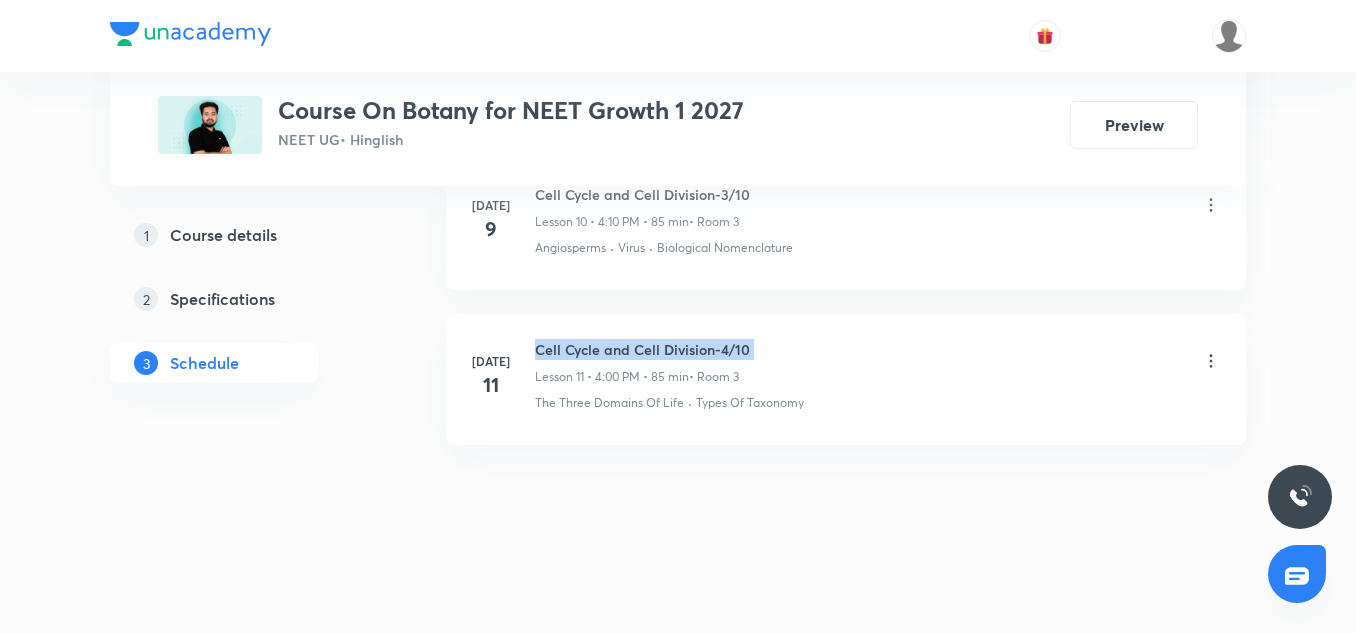 click on "Cell Cycle and Cell Division-4/10" at bounding box center [642, 349] 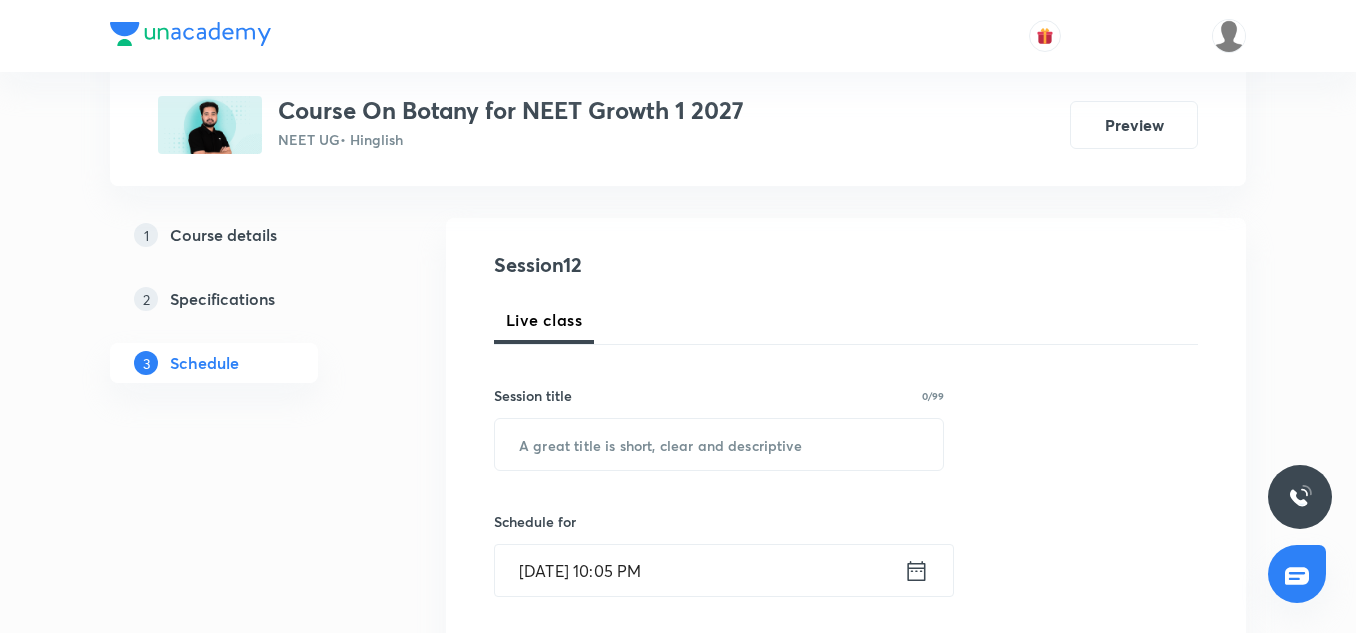 scroll, scrollTop: 191, scrollLeft: 0, axis: vertical 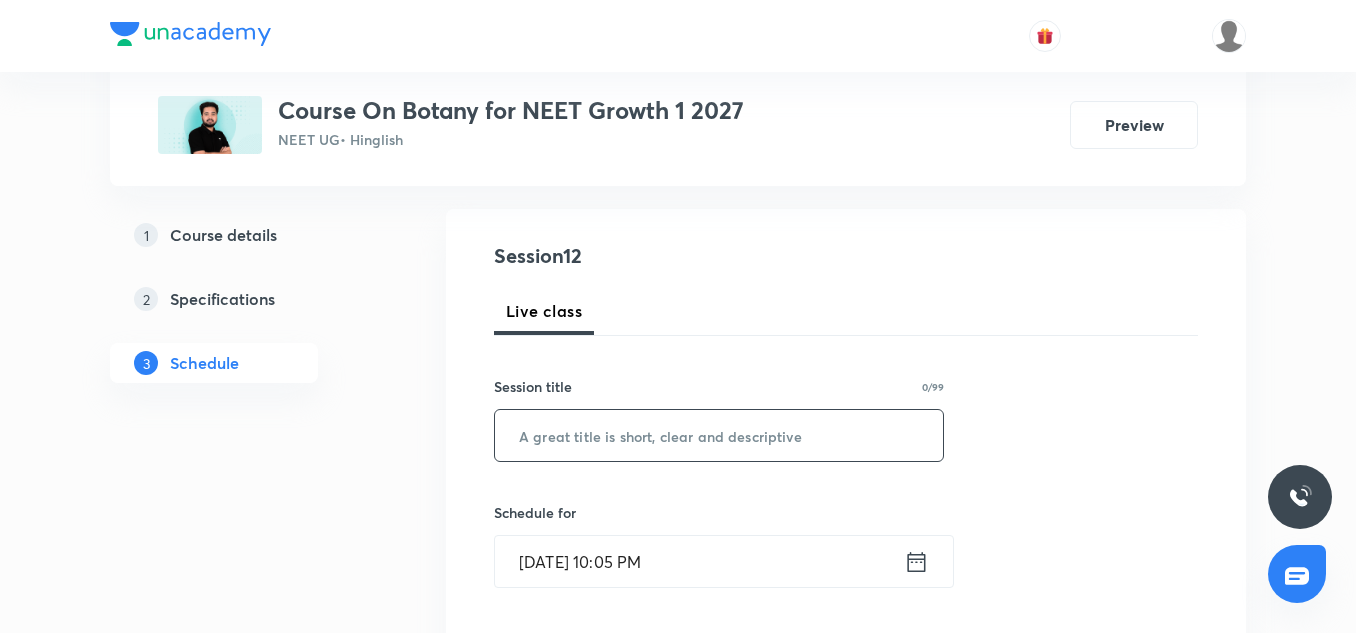 click at bounding box center [719, 435] 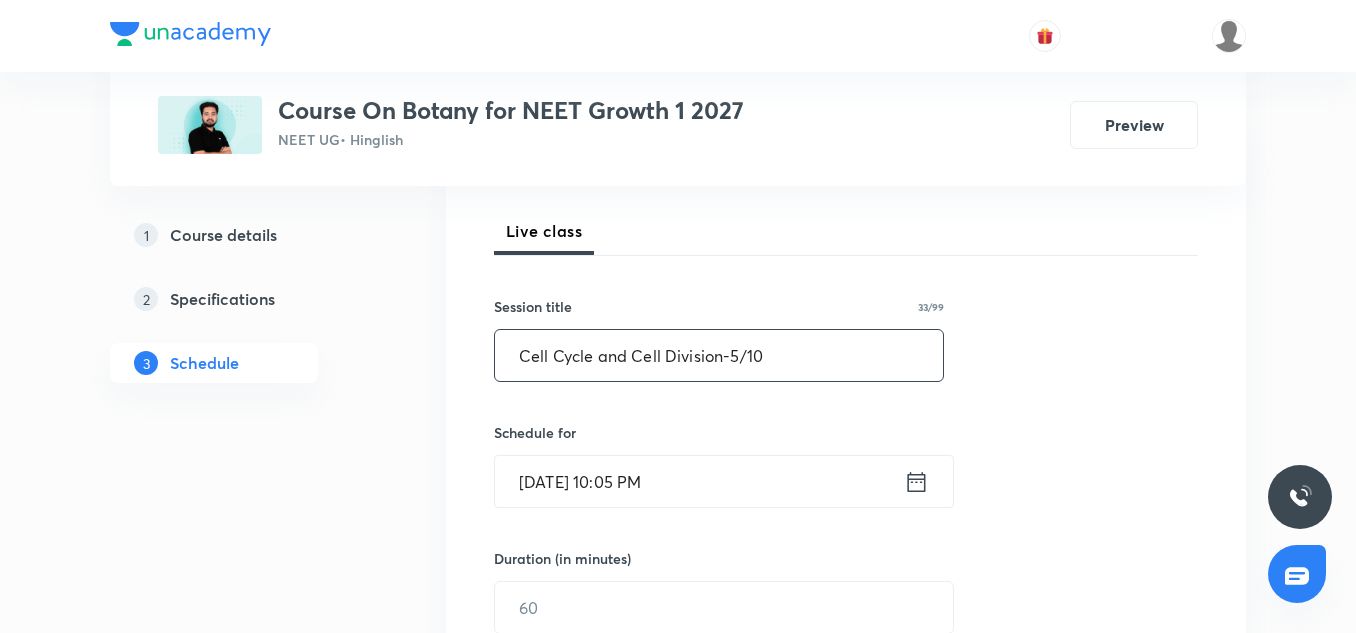 scroll, scrollTop: 277, scrollLeft: 0, axis: vertical 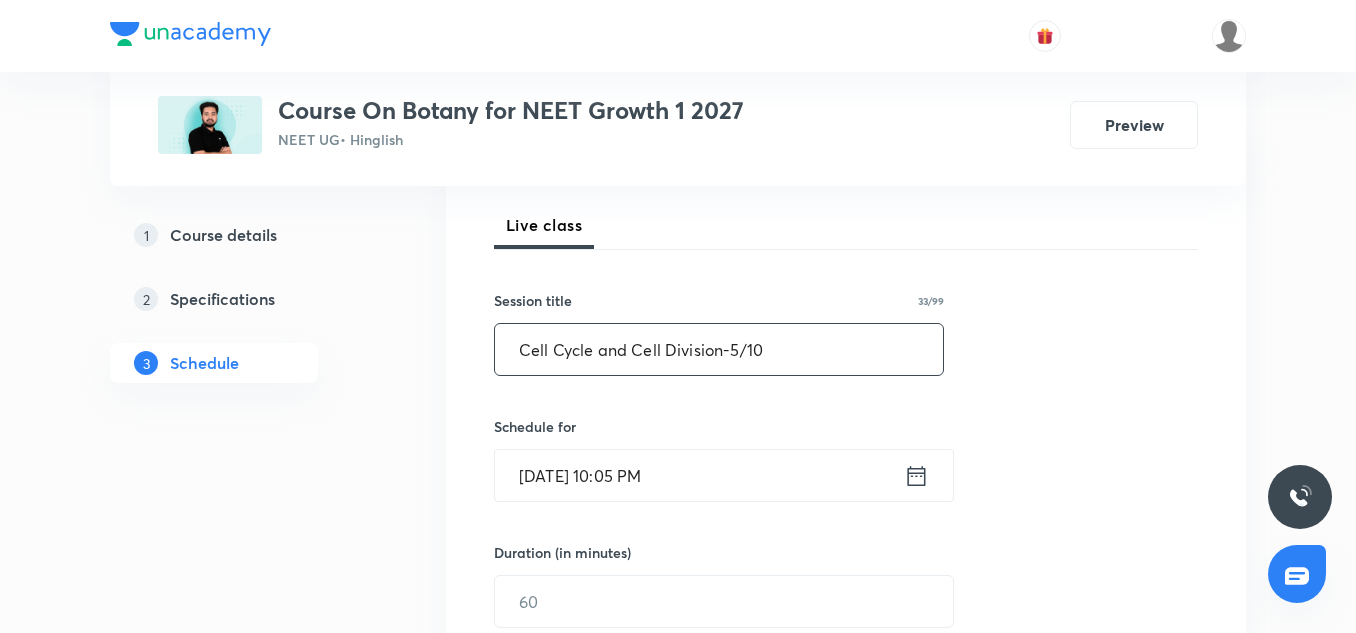 type on "Cell Cycle and Cell Division-5/10" 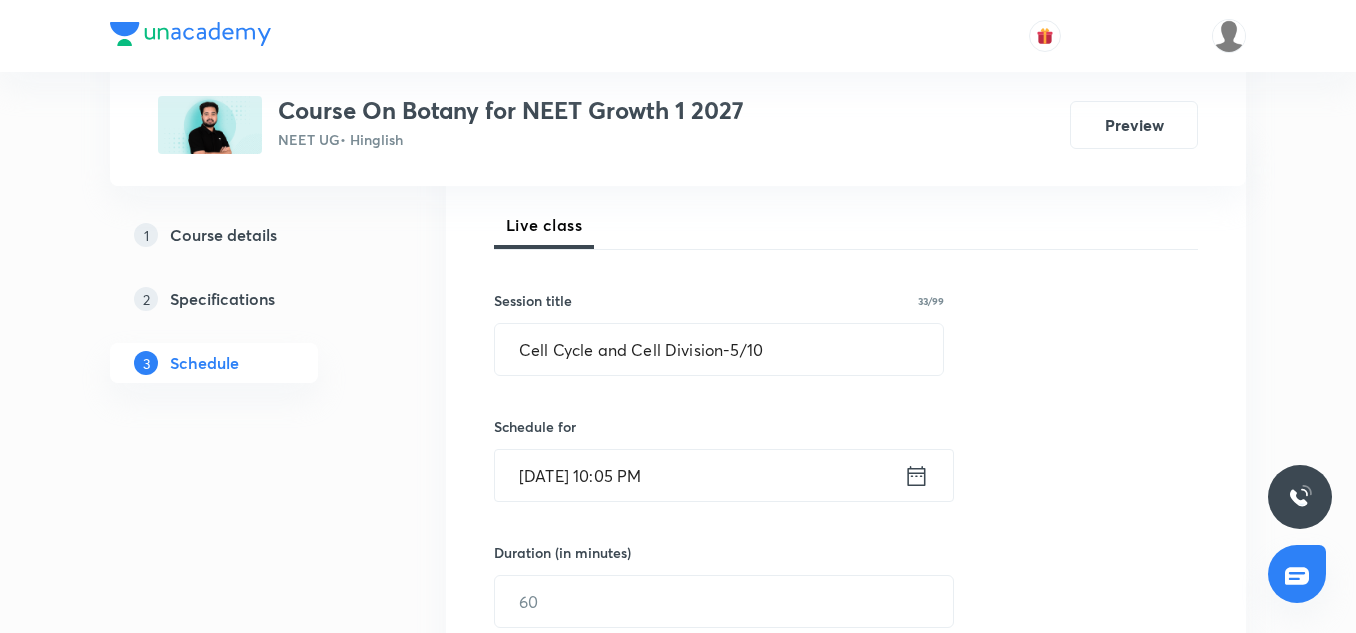 click on "Jul 13, 2025, 10:05 PM" at bounding box center [699, 475] 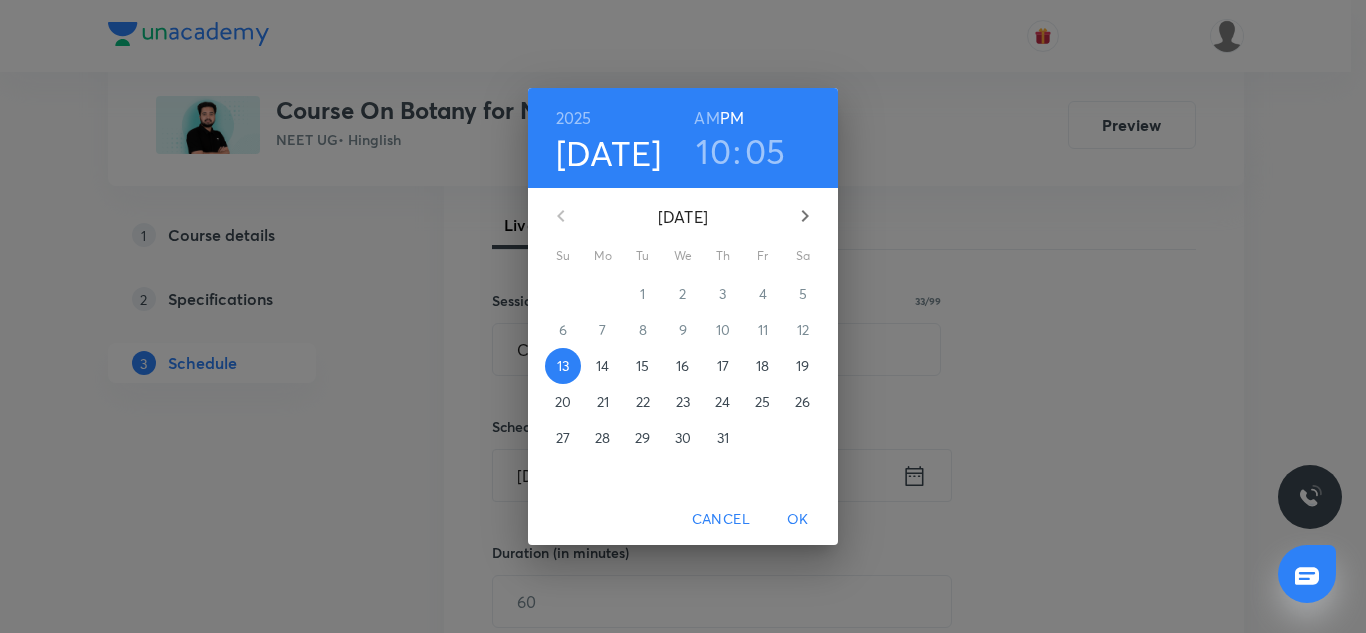 click on "14" at bounding box center [602, 366] 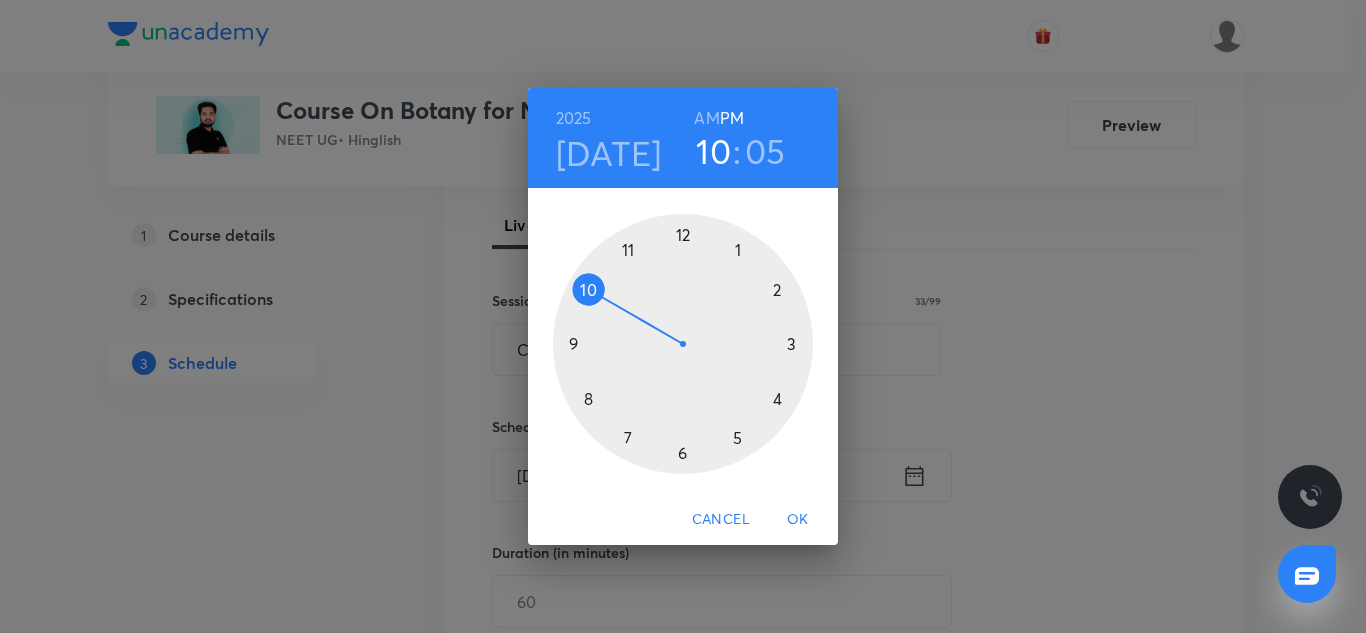 click at bounding box center [683, 344] 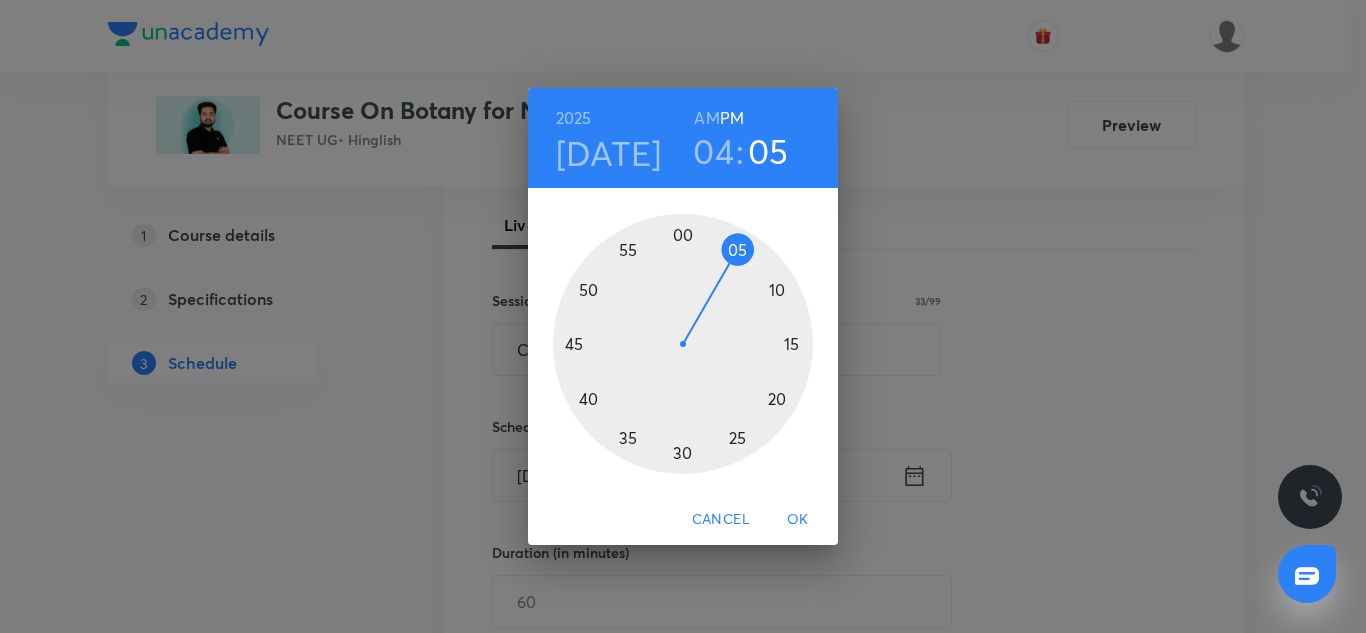 click at bounding box center (683, 344) 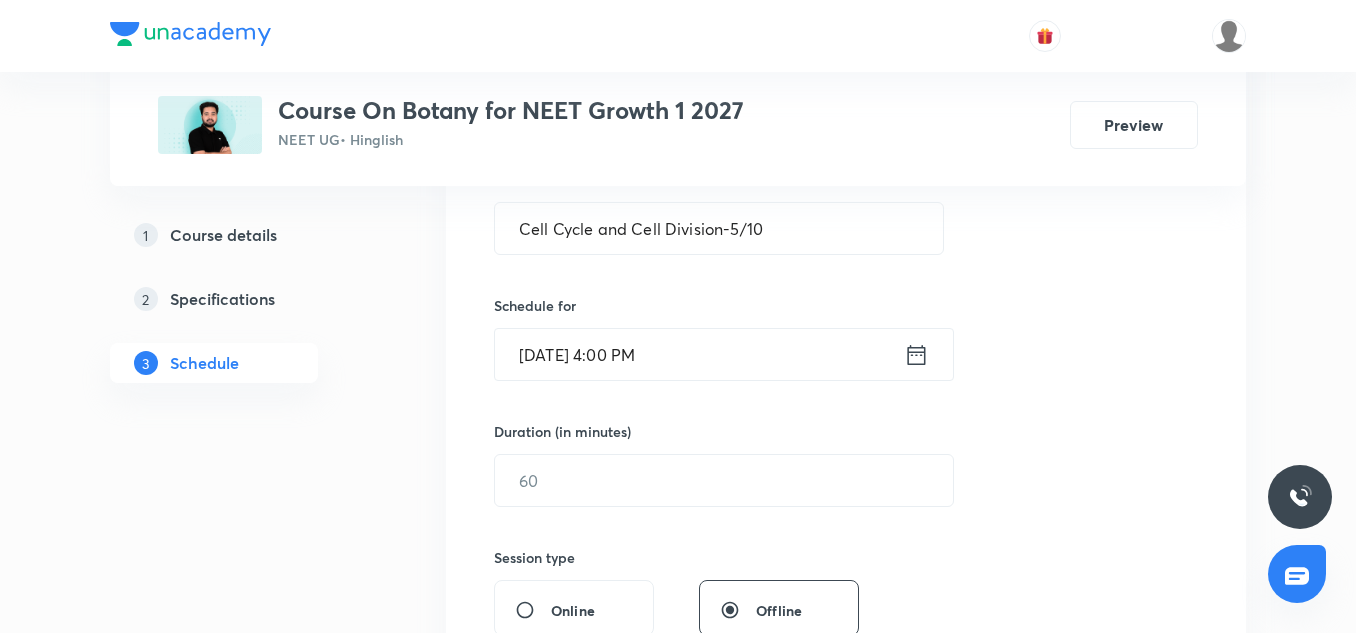 scroll, scrollTop: 400, scrollLeft: 0, axis: vertical 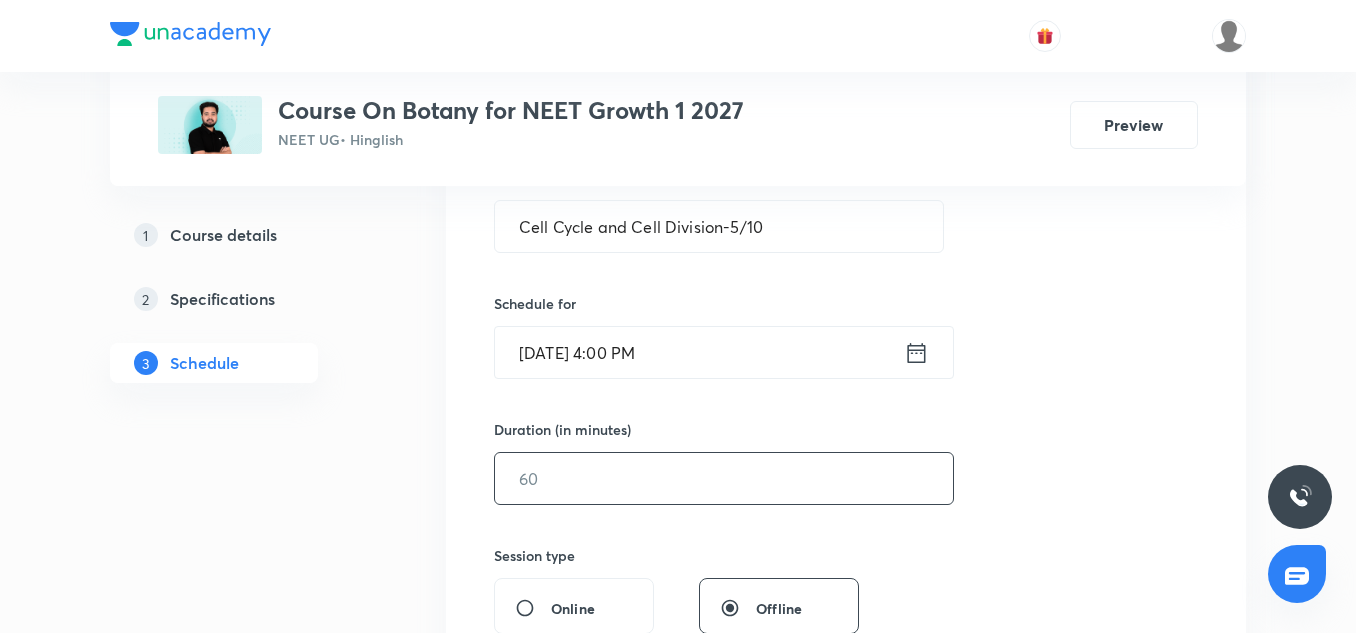click at bounding box center (724, 478) 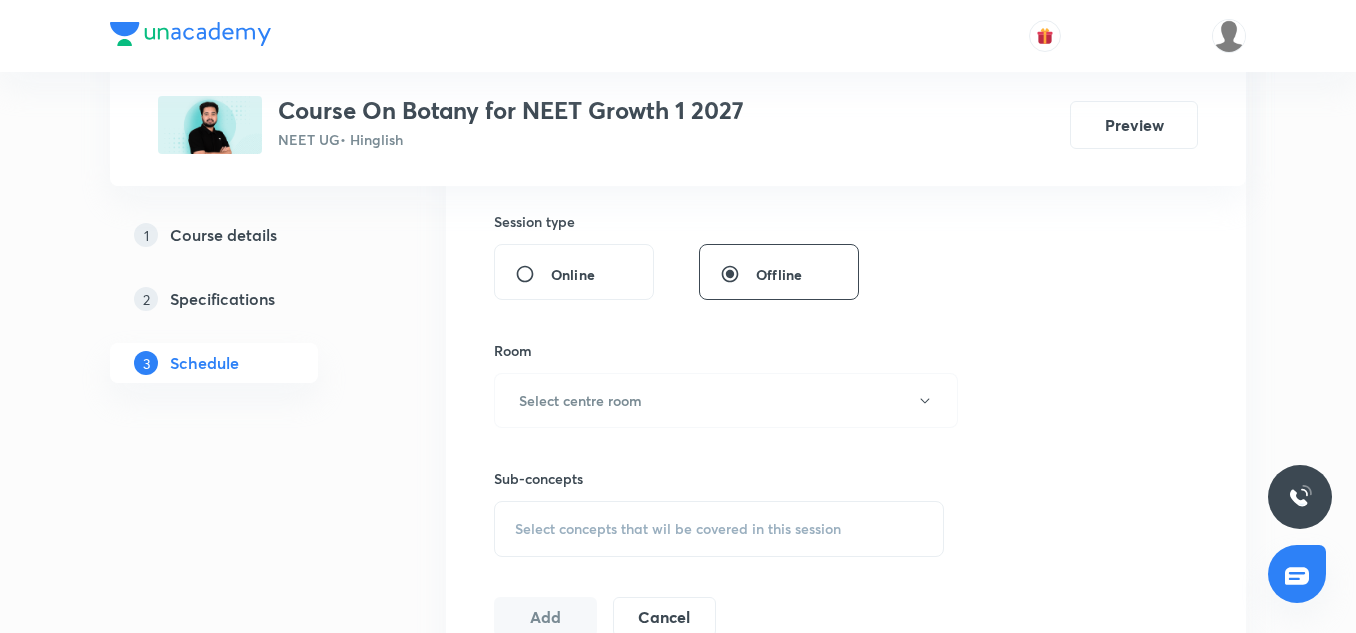 scroll, scrollTop: 736, scrollLeft: 0, axis: vertical 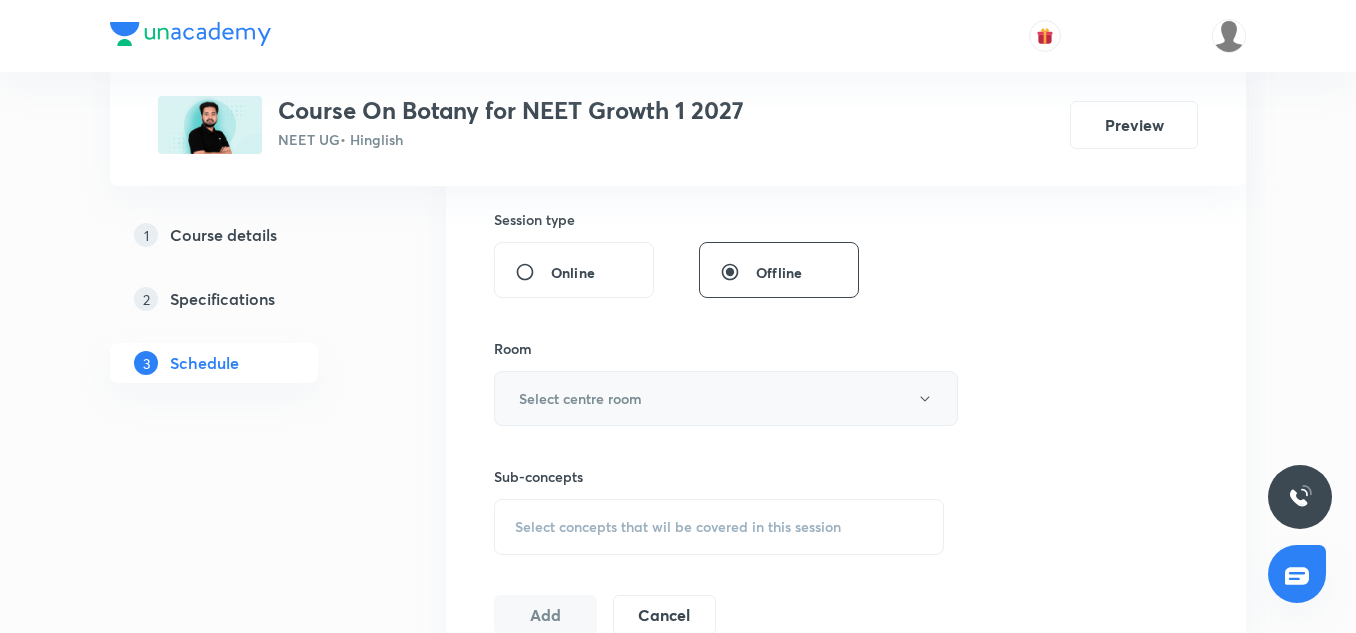 type on "85" 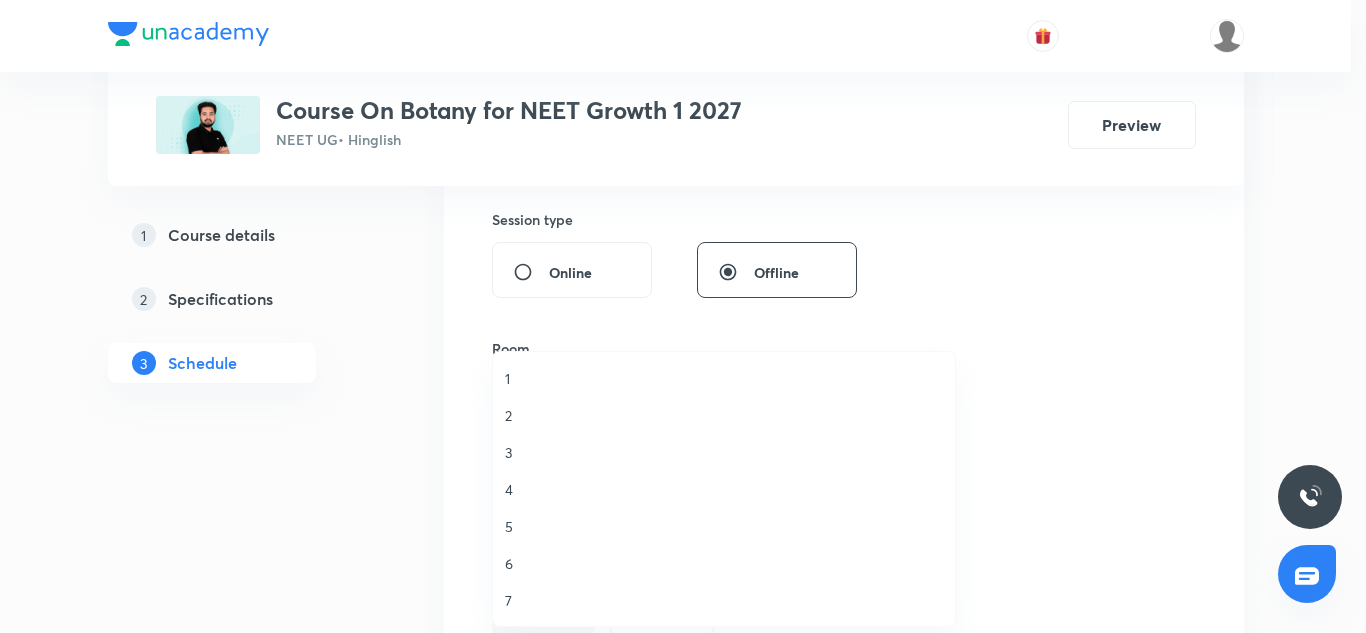 click on "3" at bounding box center [724, 452] 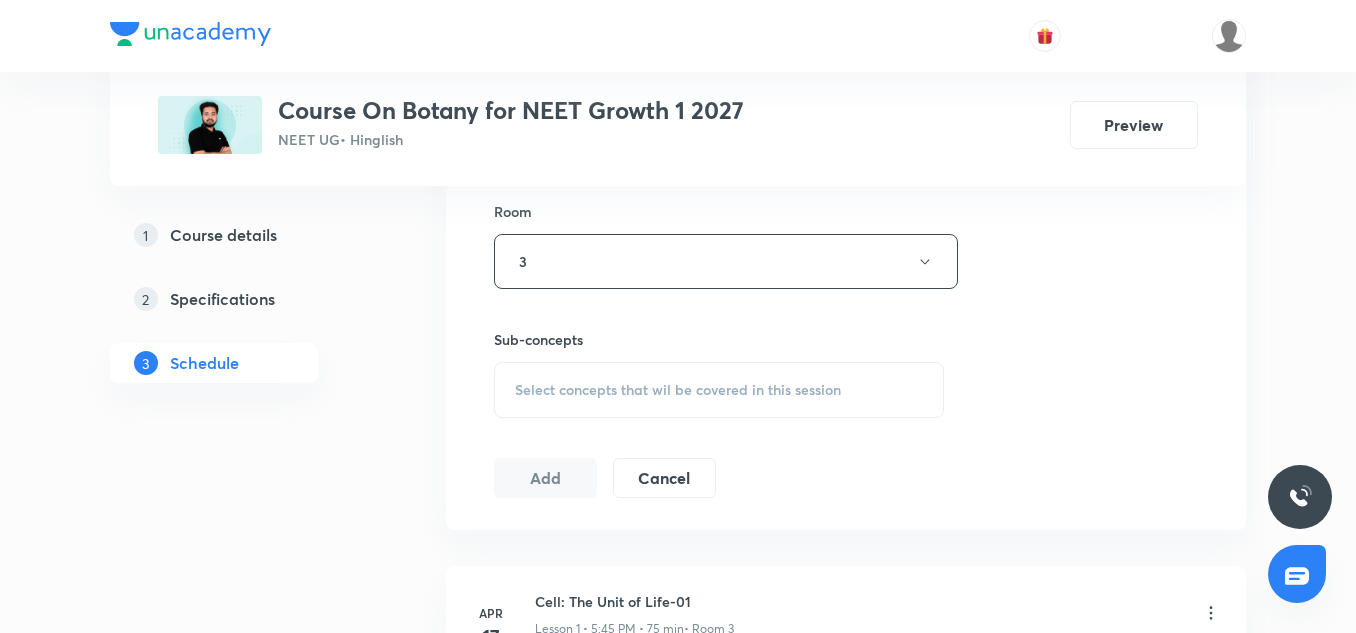 scroll, scrollTop: 885, scrollLeft: 0, axis: vertical 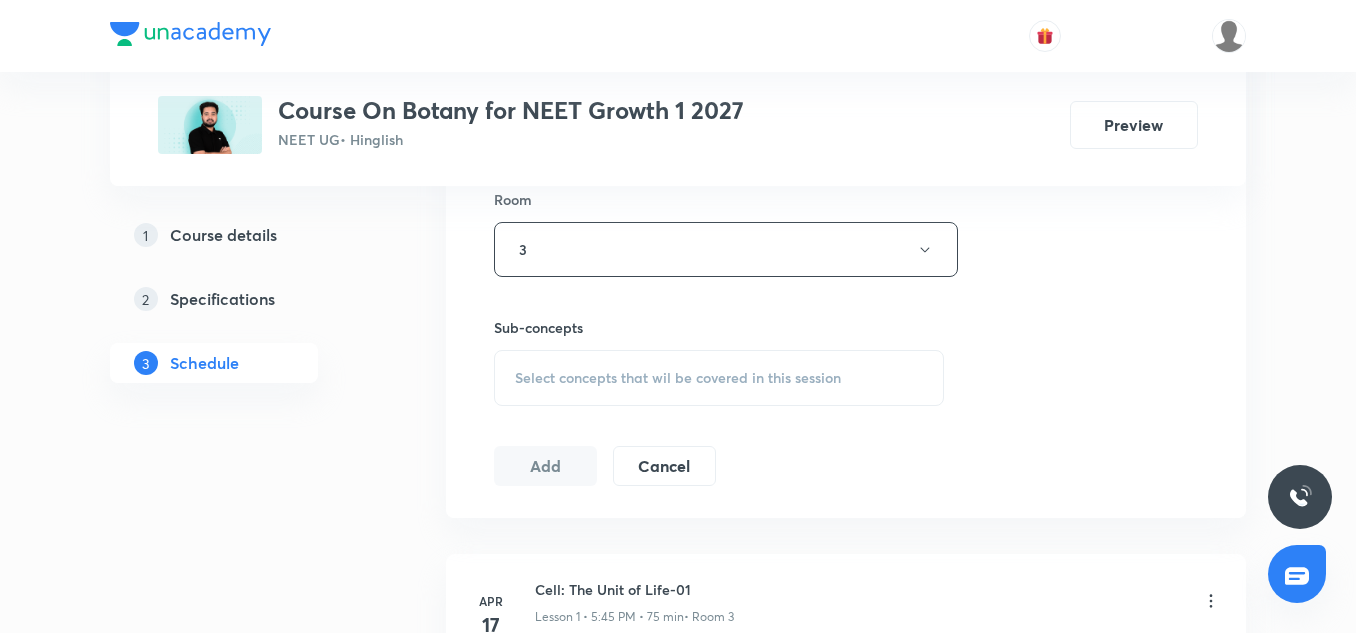 click on "Select concepts that wil be covered in this session" at bounding box center [678, 378] 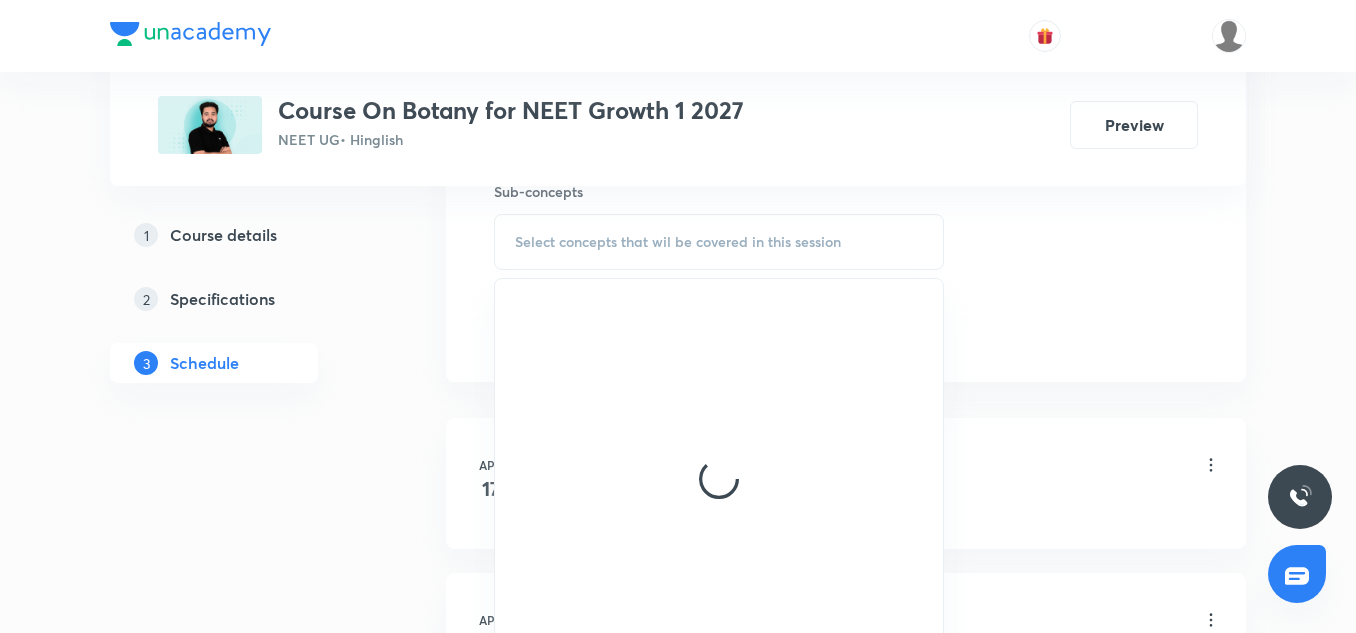scroll, scrollTop: 1025, scrollLeft: 0, axis: vertical 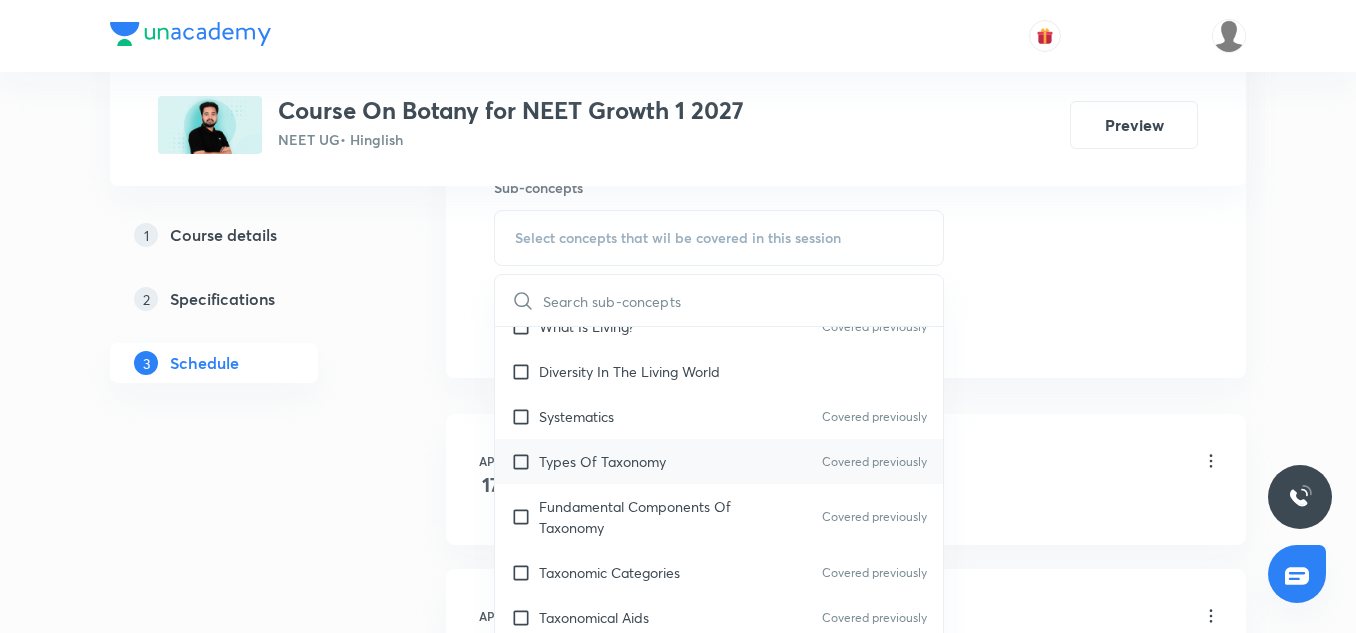 click on "Types Of Taxonomy" at bounding box center (602, 461) 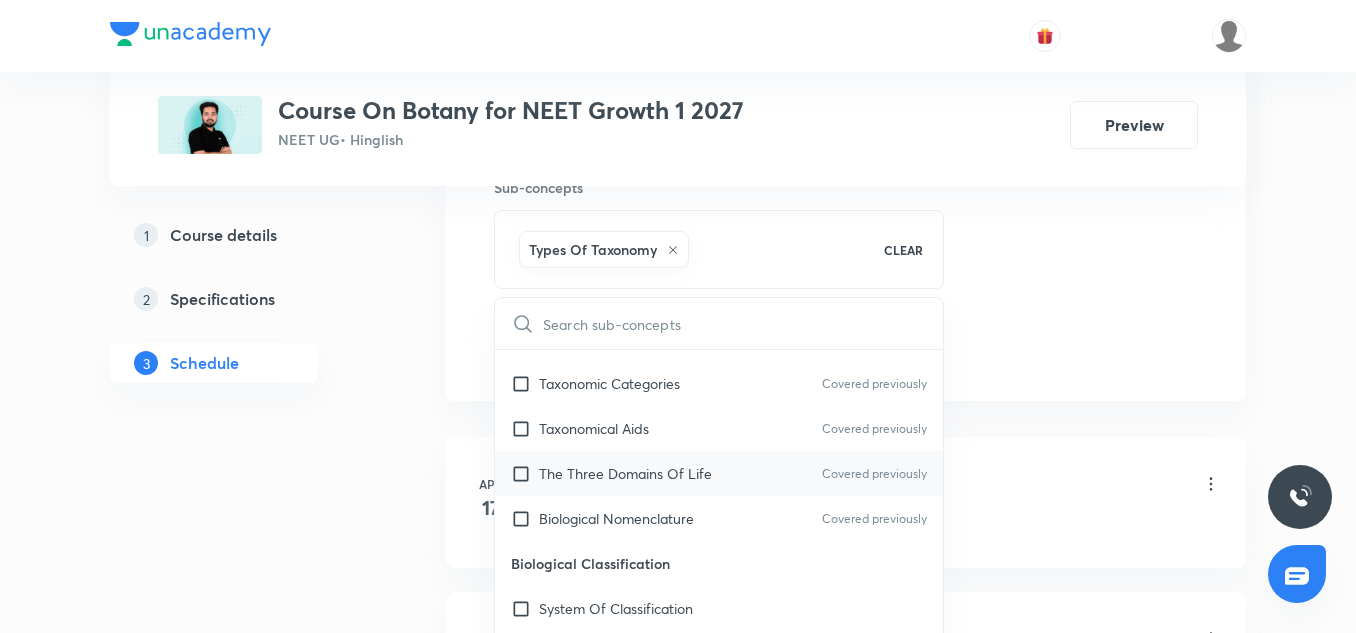 scroll, scrollTop: 284, scrollLeft: 0, axis: vertical 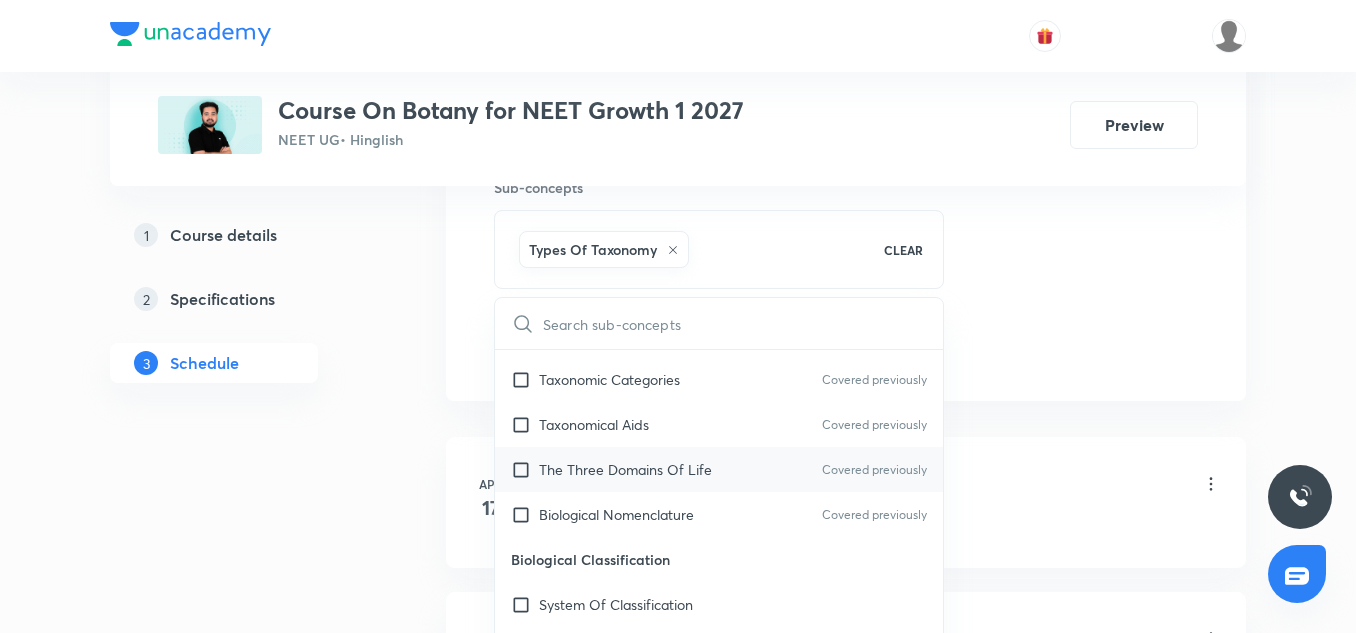 click on "The Three Domains Of Life Covered previously" at bounding box center (719, 469) 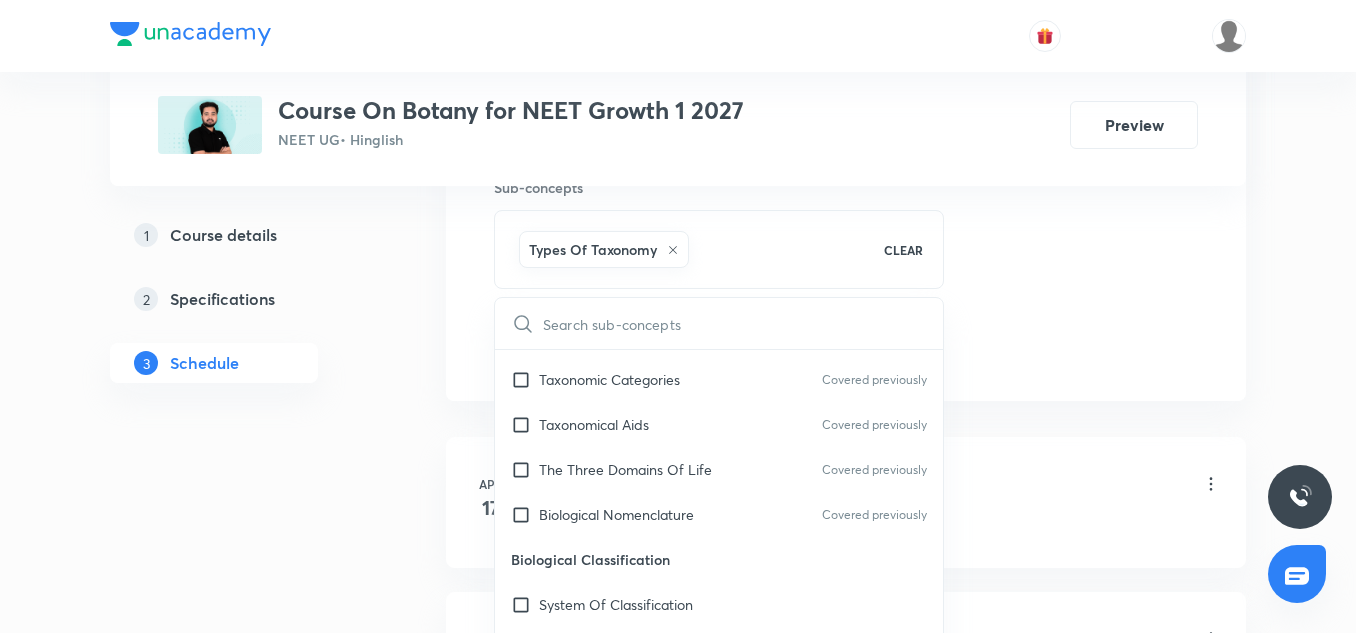 checkbox on "true" 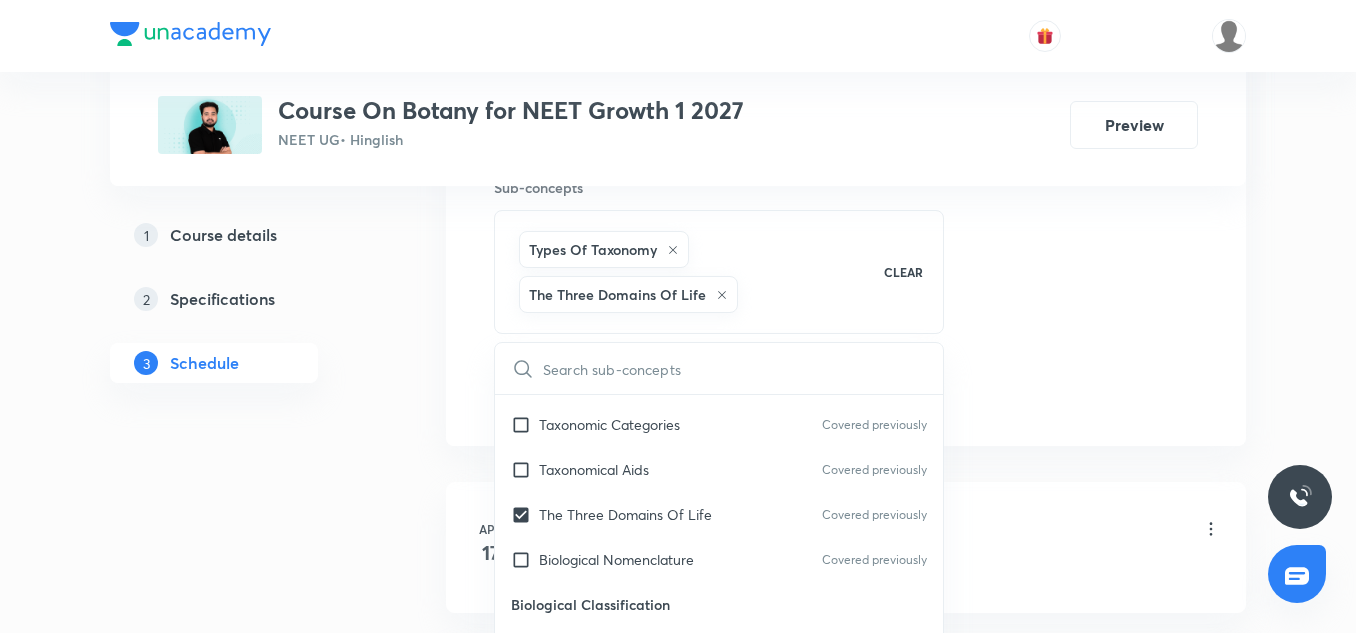 click on "Session  12 Live class Session title 33/99 Cell Cycle and Cell Division-5/10 ​ Schedule for Jul 14, 2025, 4:00 PM ​ Duration (in minutes) 85 ​   Session type Online Offline Room 3 Sub-concepts Types Of Taxonomy The Three Domains Of Life CLEAR ​ Living World What Is Living? Covered previously Diversity In The Living World Systematics Covered previously Types Of Taxonomy Covered previously Fundamental Components Of Taxonomy Covered previously Taxonomic Categories Covered previously Taxonomical Aids Covered previously The Three Domains Of Life Covered previously Biological Nomenclature  Covered previously Biological Classification System Of Classification Kingdom Monera Kingdom Protista Covered previously Kingdom Fungi Covered previously Kingdom Plantae Covered previously Kingdom Animalia Linchens Covered previously Mycorrhiza Virus Covered previously Prions Covered previously Viroids Covered previously Plant Kingdom Algae Bryophytes Covered previously Pteridophytes Gymnosperms Angiosperms Animal Kingdom" at bounding box center (846, -90) 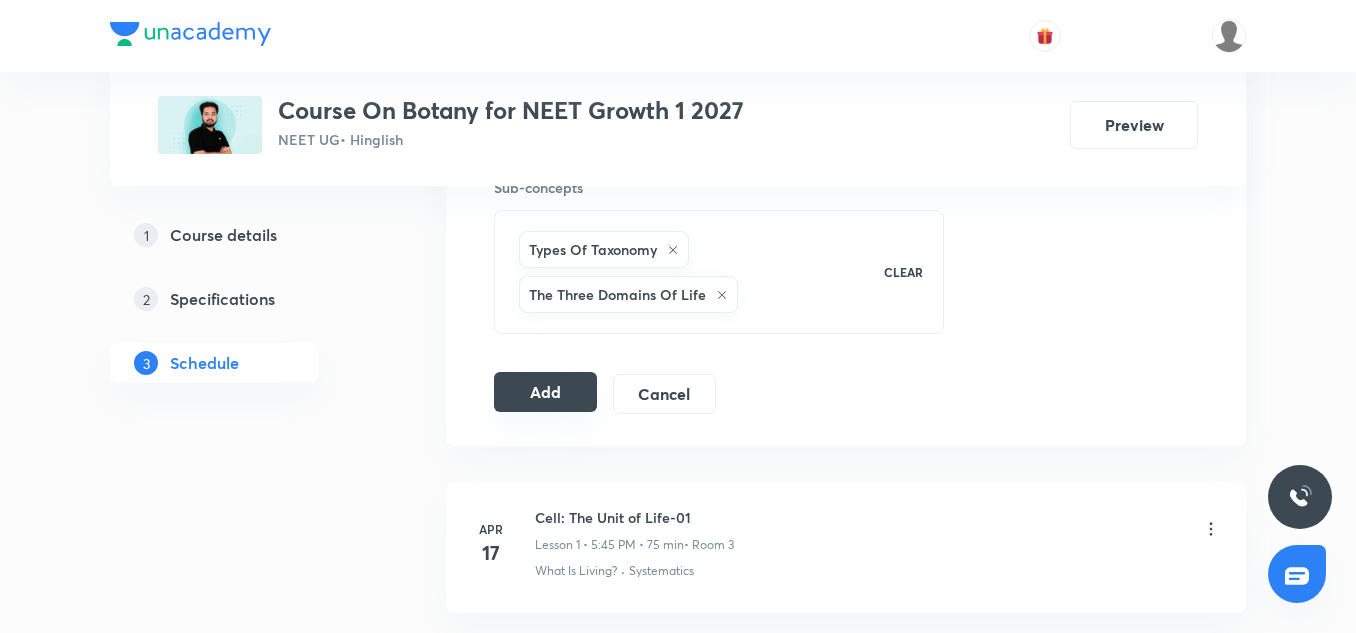 click on "Add" at bounding box center (545, 392) 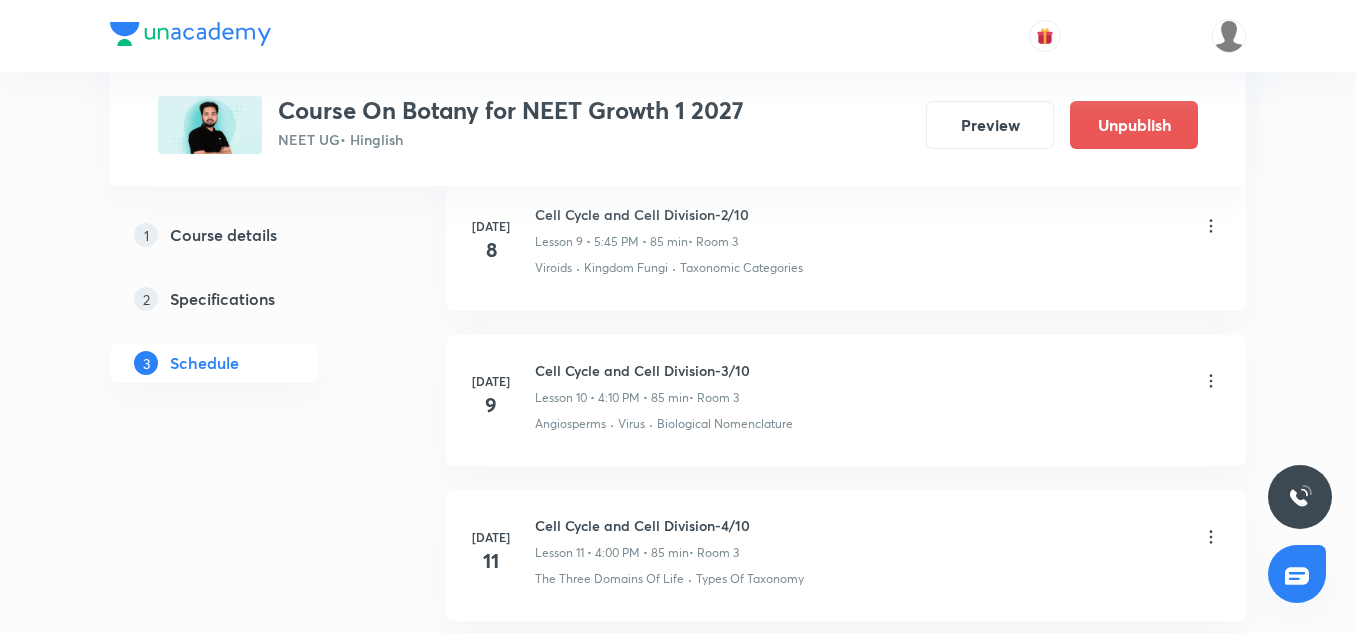 scroll, scrollTop: 1916, scrollLeft: 0, axis: vertical 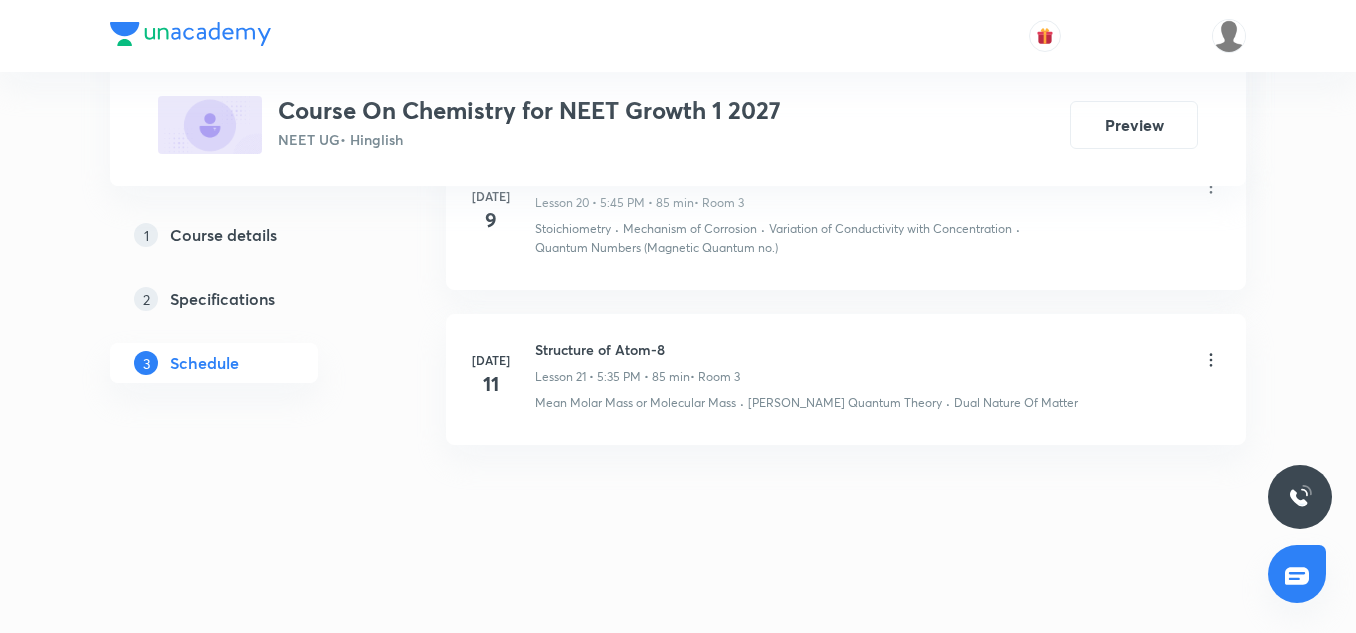 click on "Structure of Atom-8" at bounding box center (637, 349) 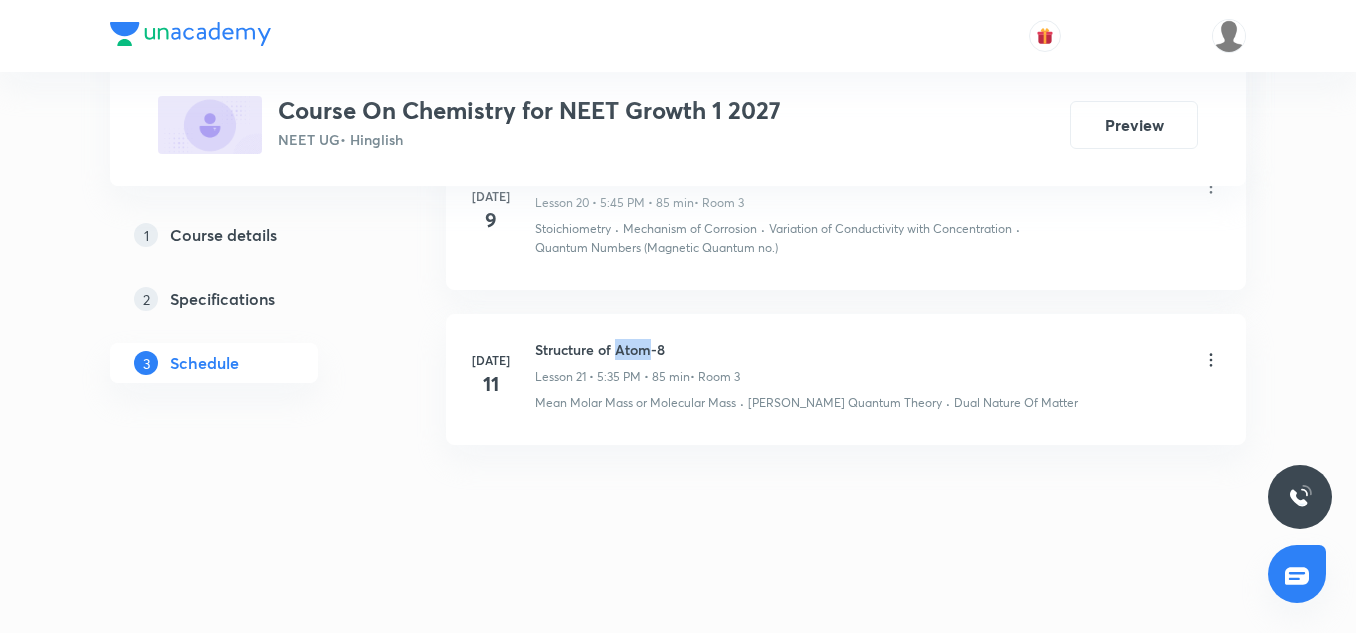 click on "Structure of Atom-8" at bounding box center [637, 349] 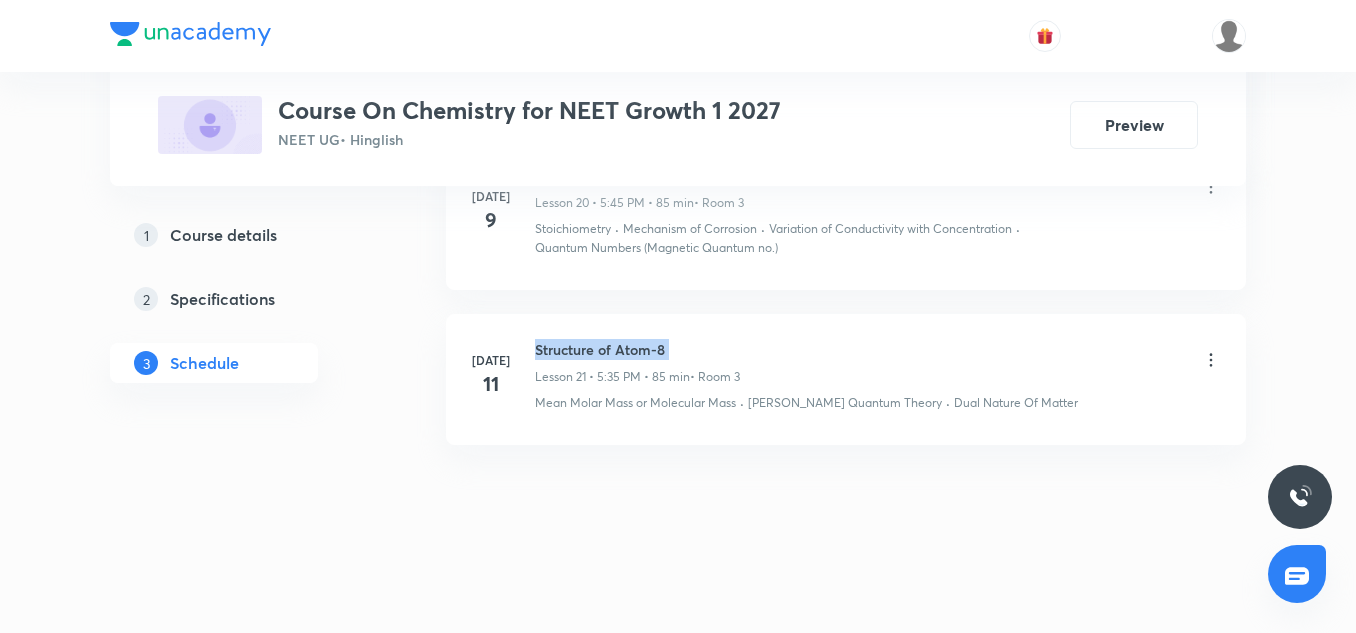 click on "Structure of Atom-8" at bounding box center (637, 349) 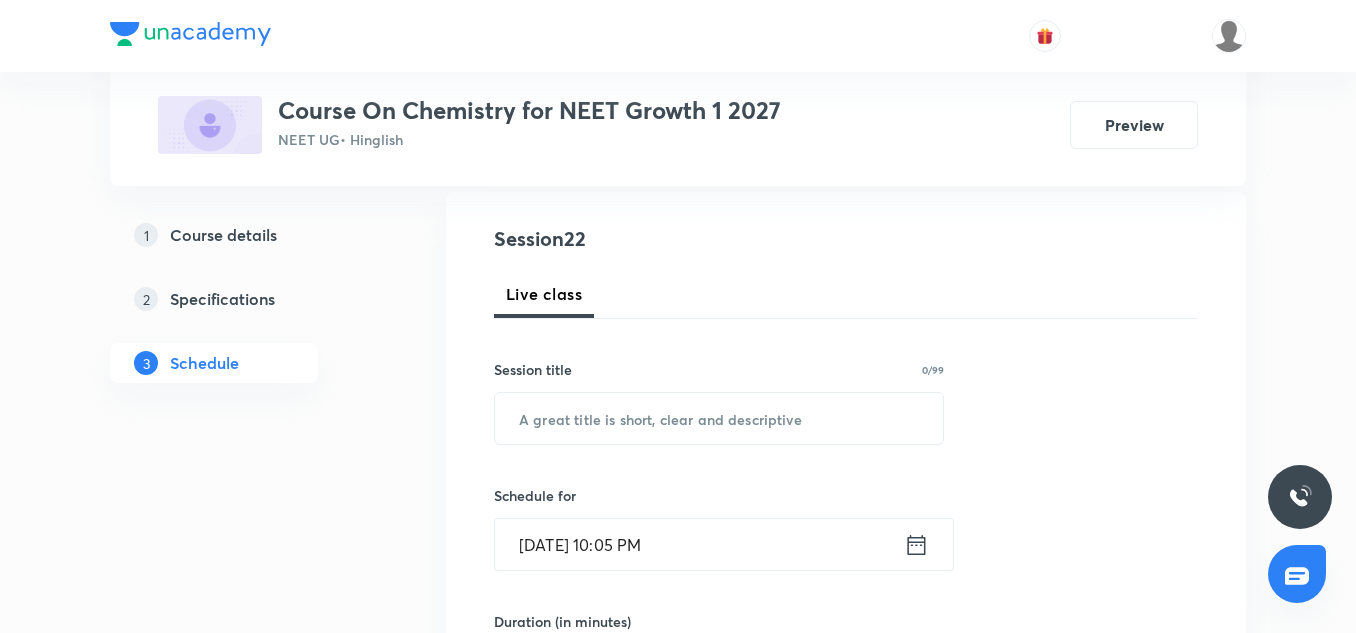 scroll, scrollTop: 212, scrollLeft: 0, axis: vertical 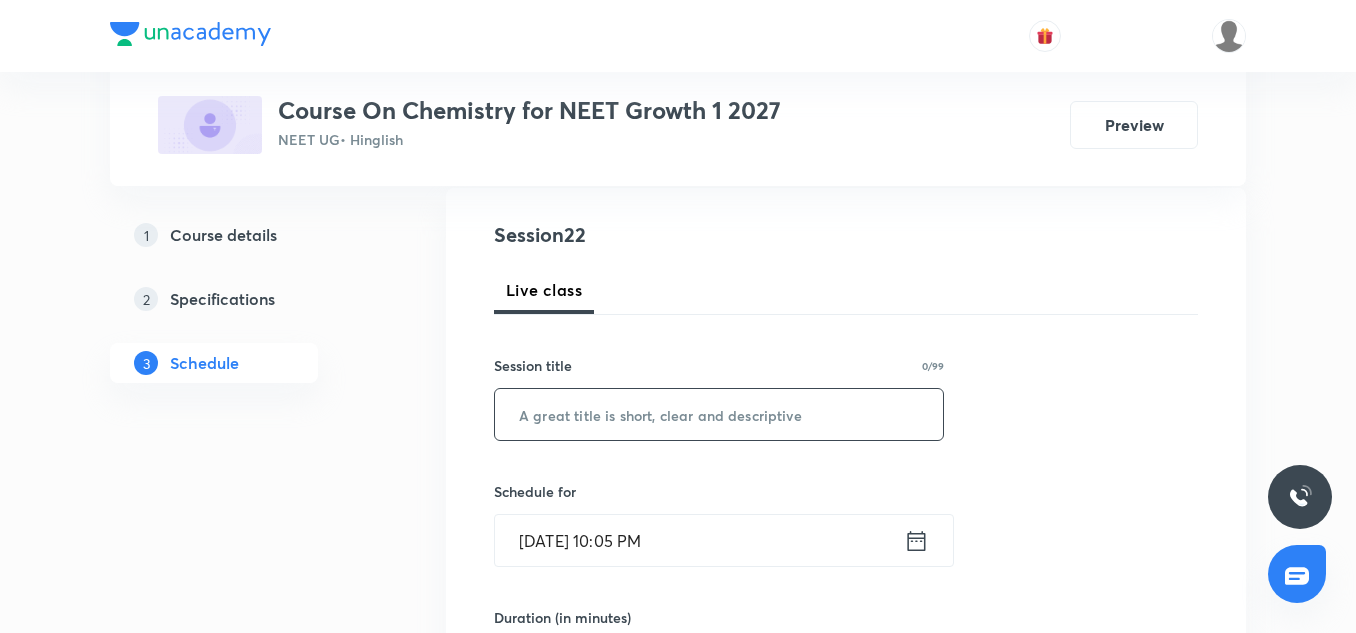 click at bounding box center (719, 414) 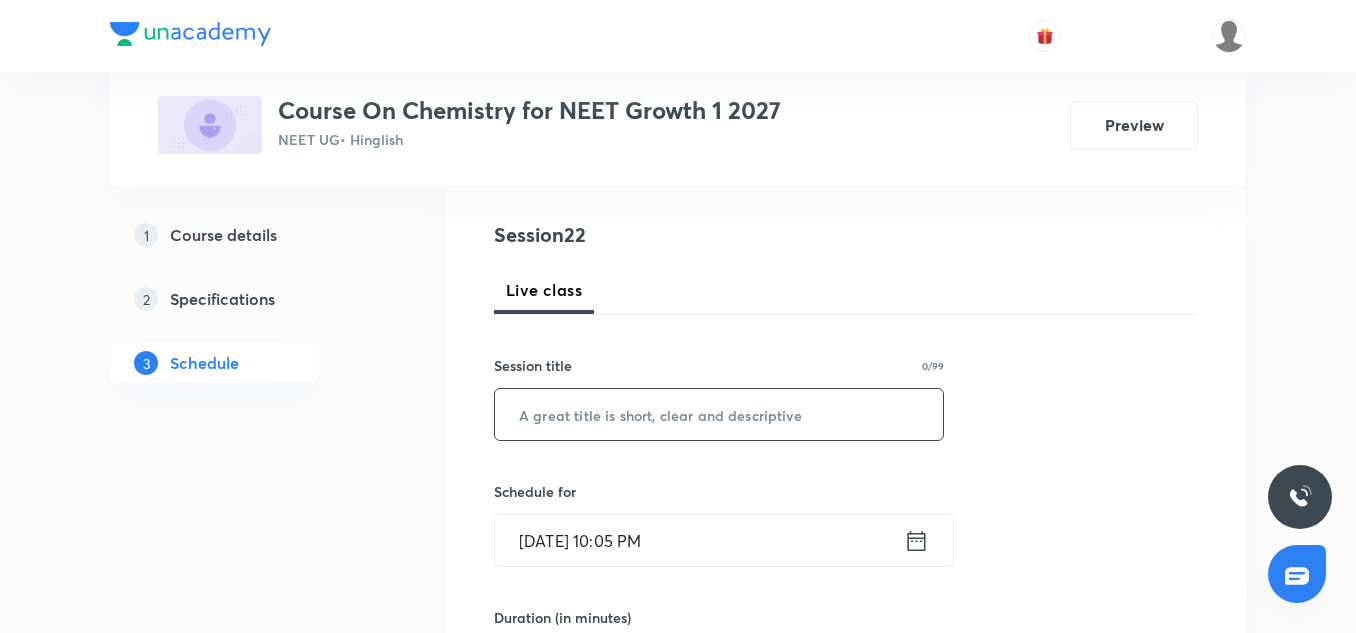 paste on "Structure of Atom-8" 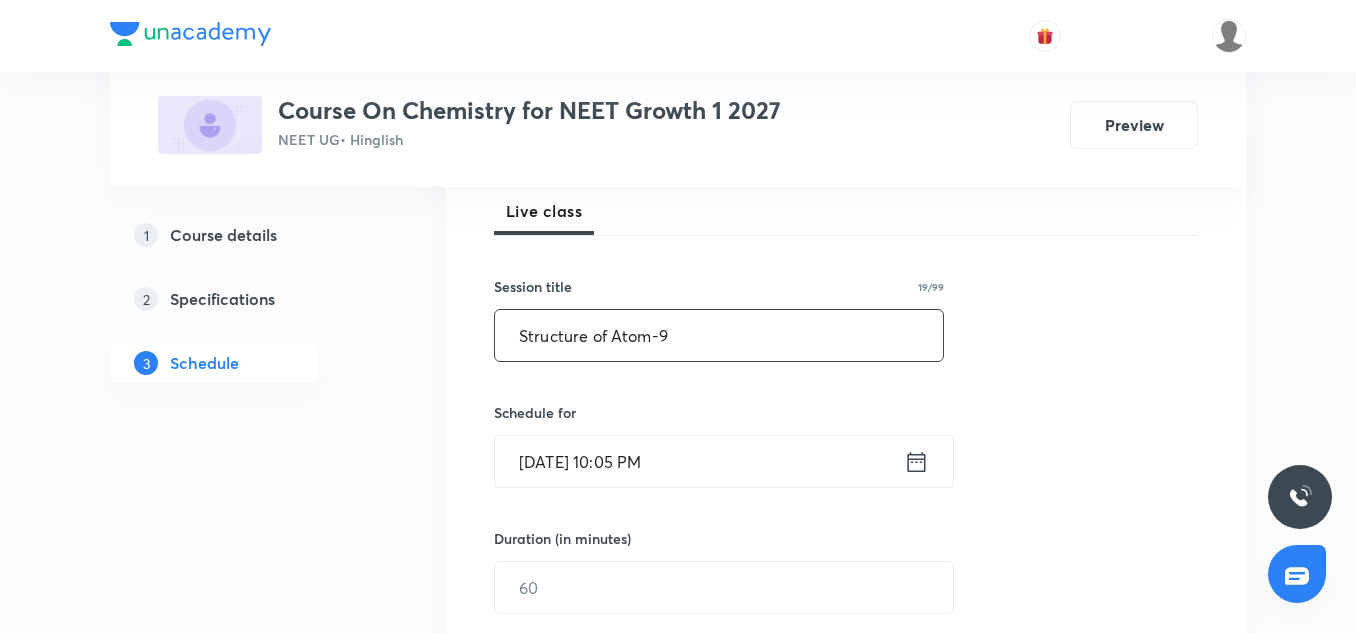 scroll, scrollTop: 308, scrollLeft: 0, axis: vertical 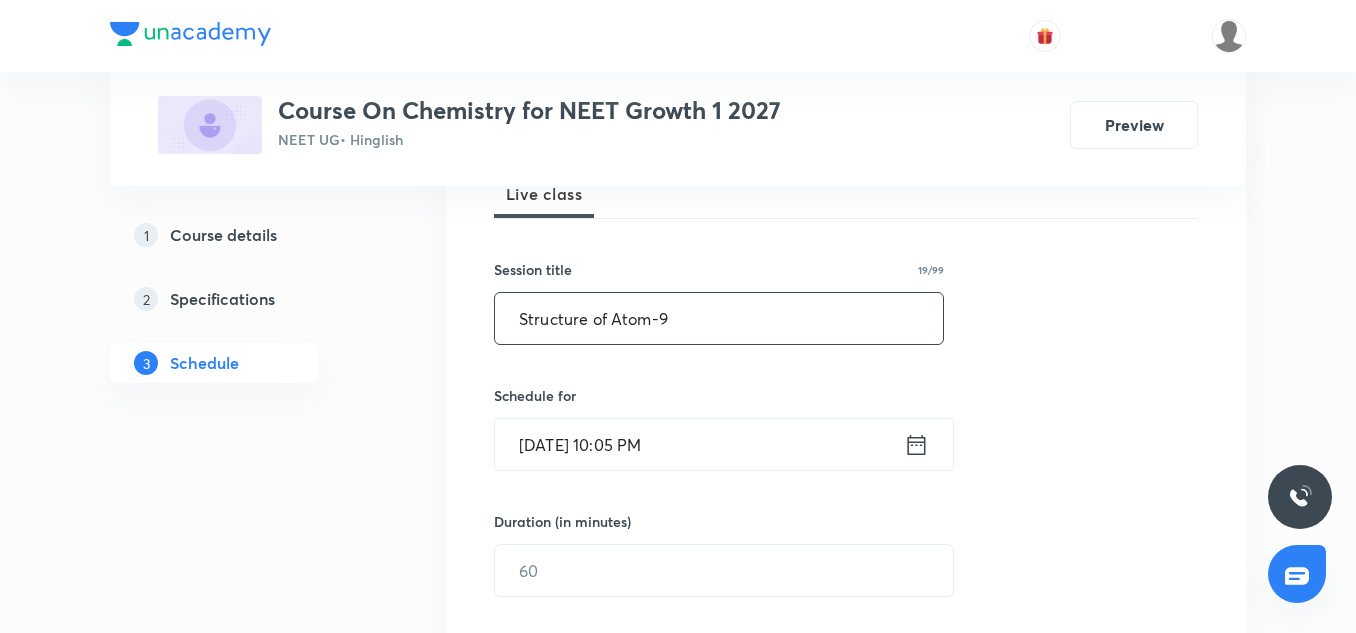 type on "Structure of Atom-9" 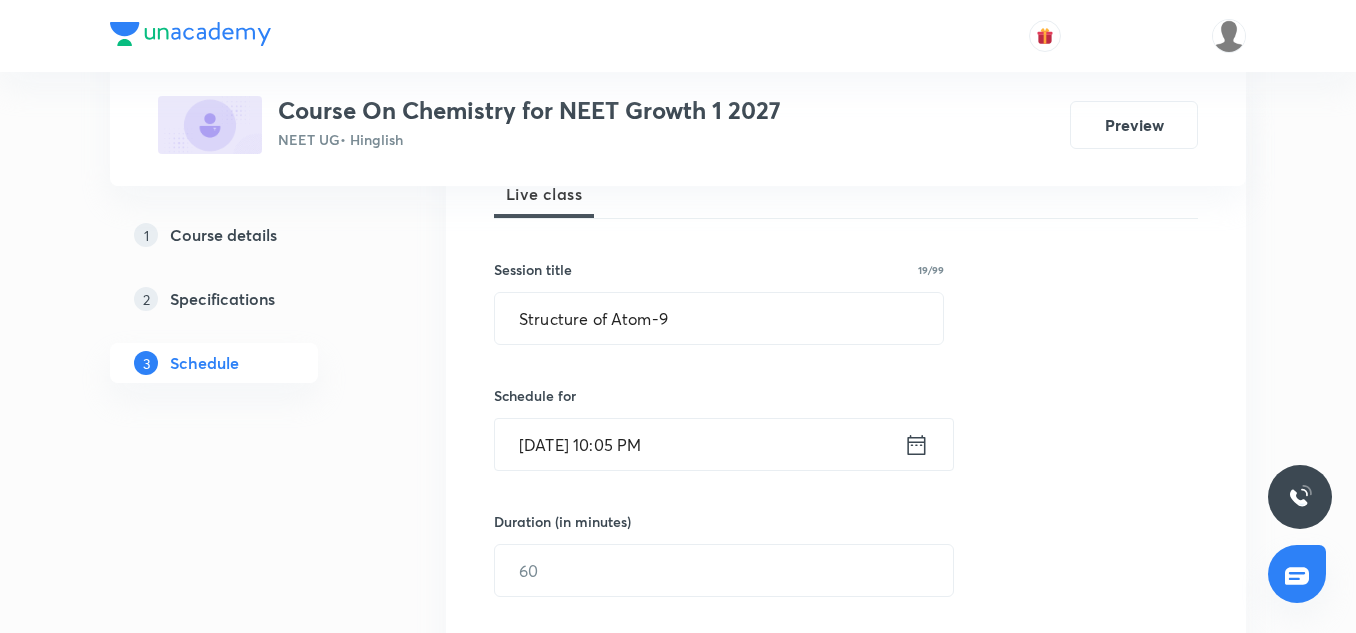 click on "Jul 13, 2025, 10:05 PM" at bounding box center (699, 444) 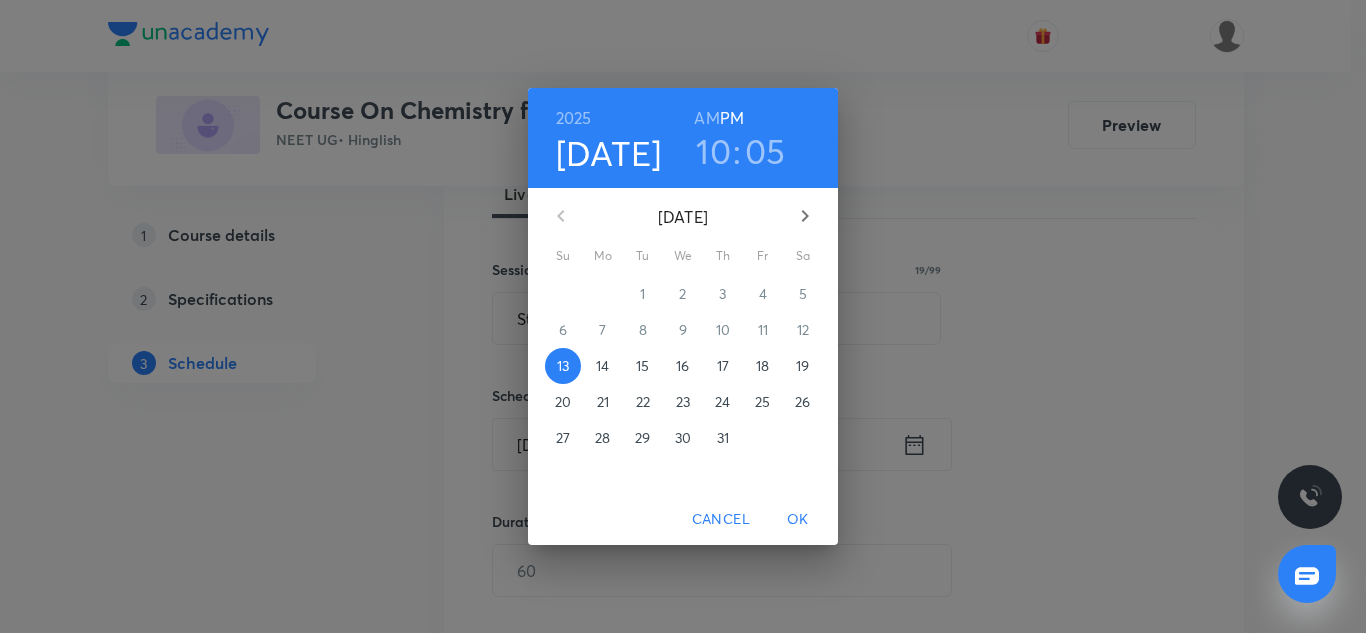 click on "14" at bounding box center [603, 366] 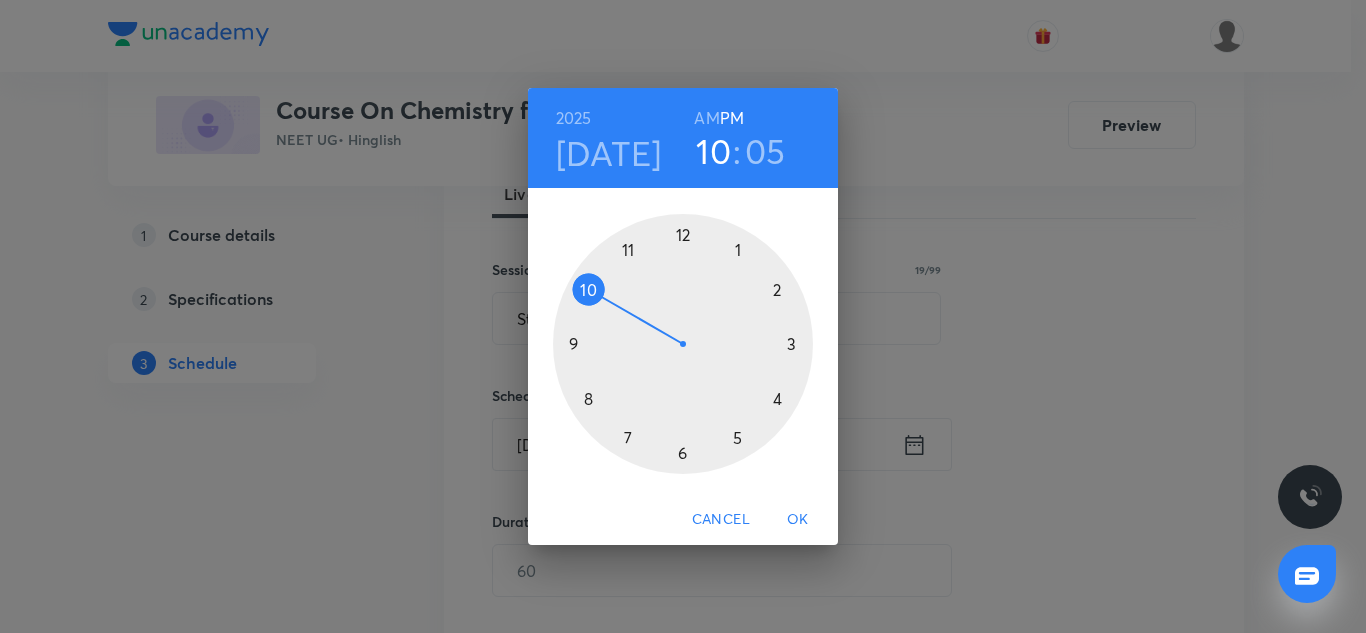 click at bounding box center [683, 344] 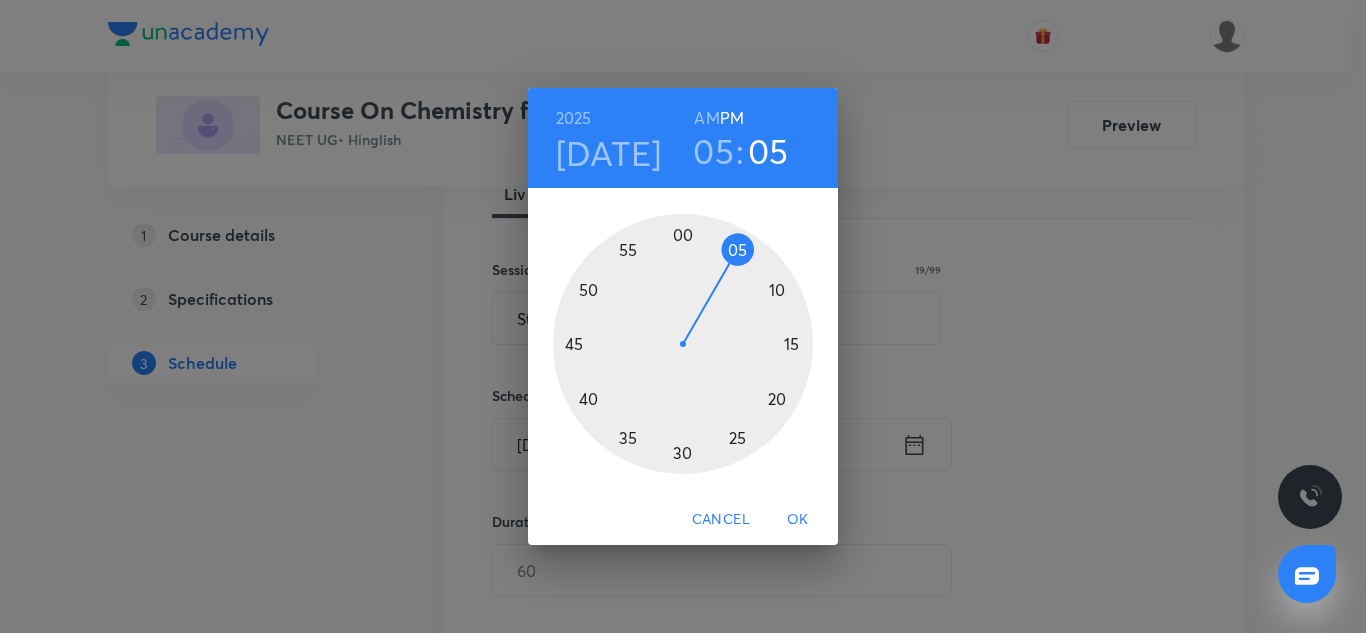 click at bounding box center [683, 344] 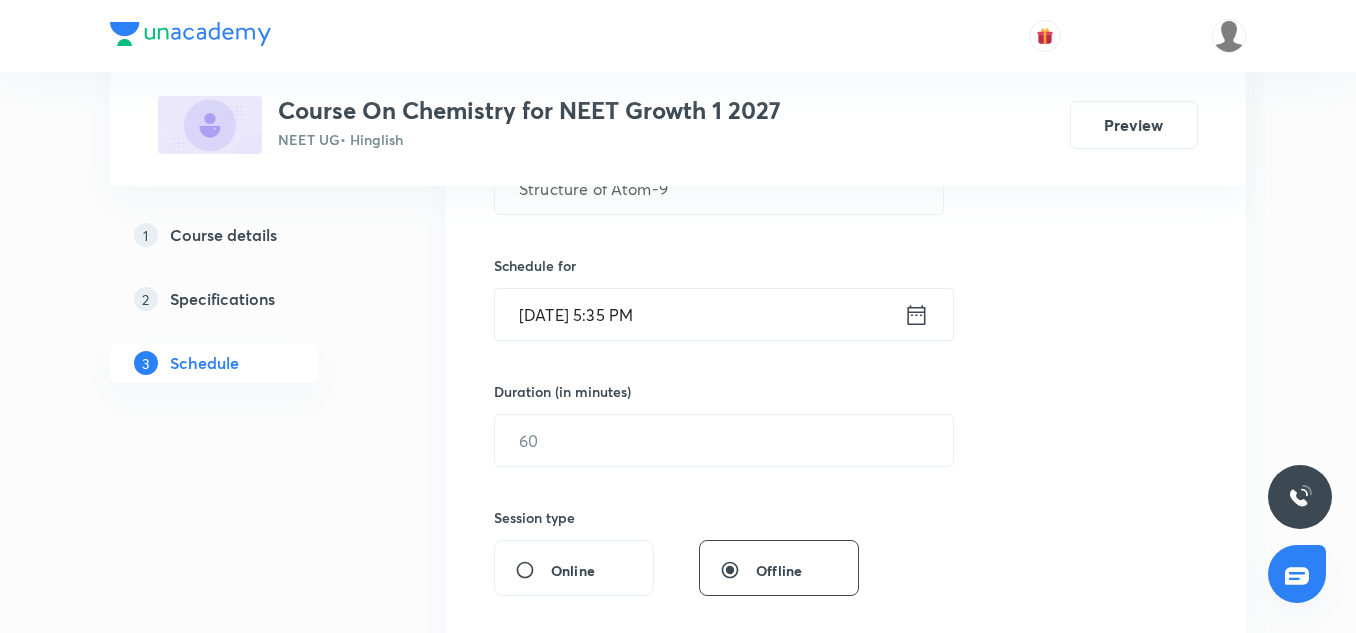 scroll, scrollTop: 441, scrollLeft: 0, axis: vertical 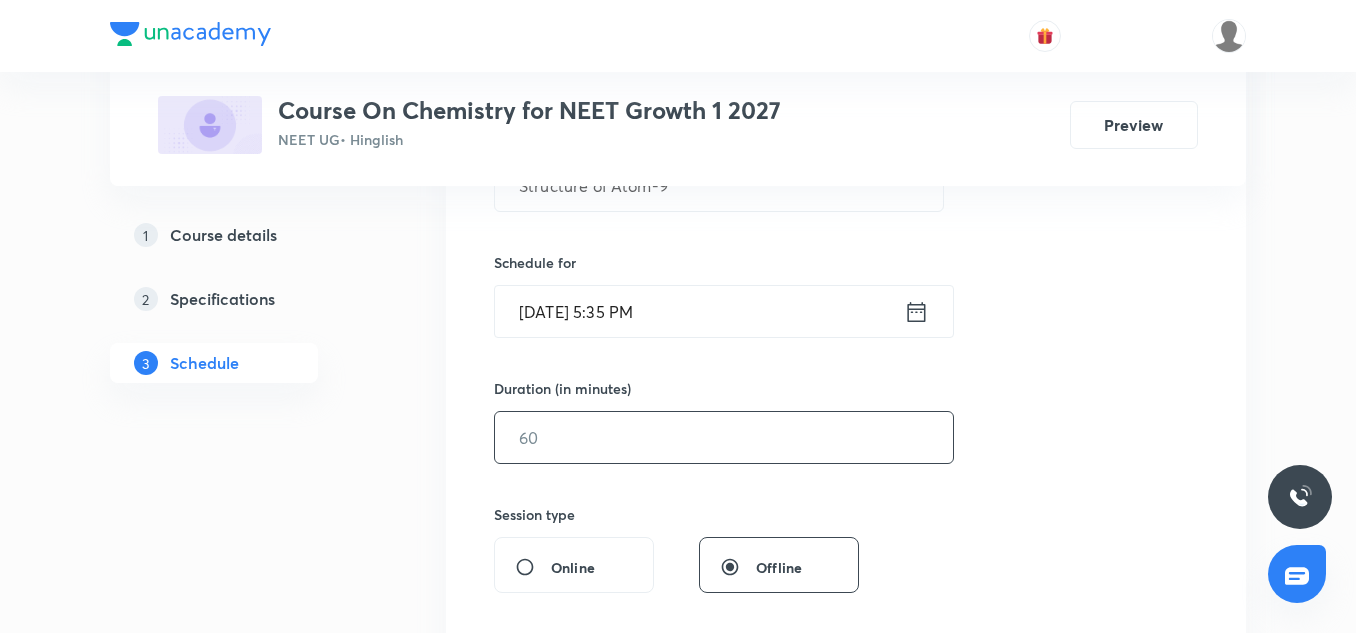 click at bounding box center [724, 437] 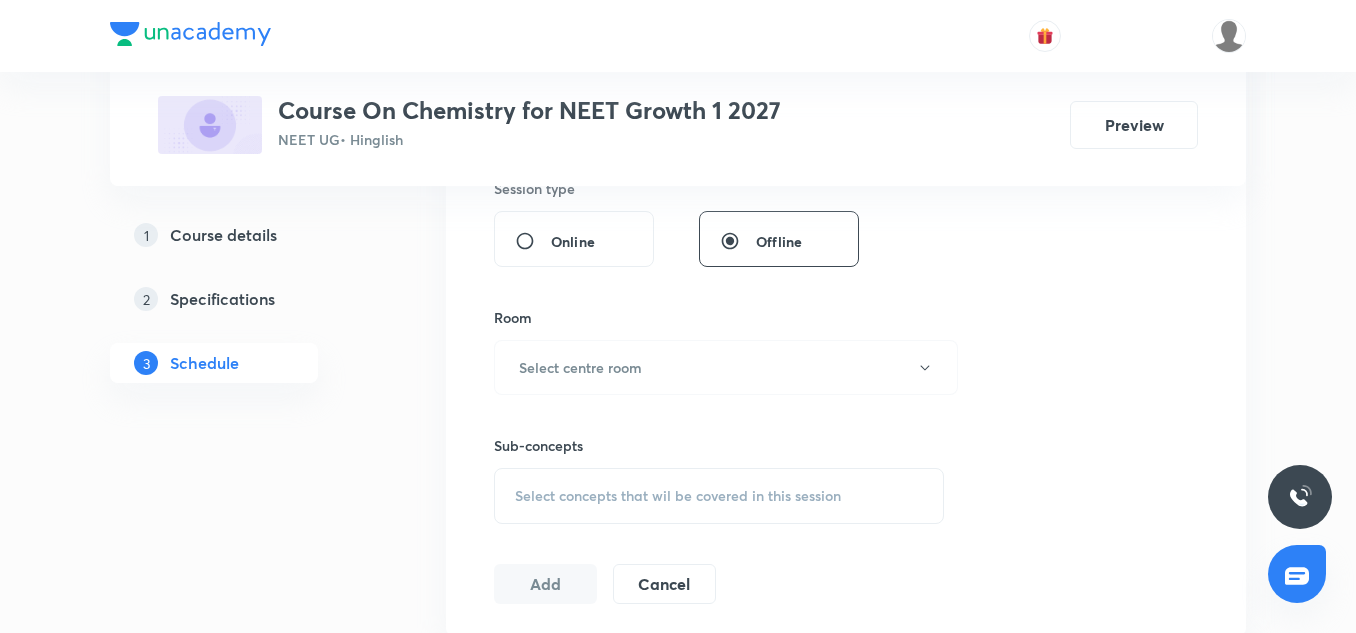 scroll, scrollTop: 771, scrollLeft: 0, axis: vertical 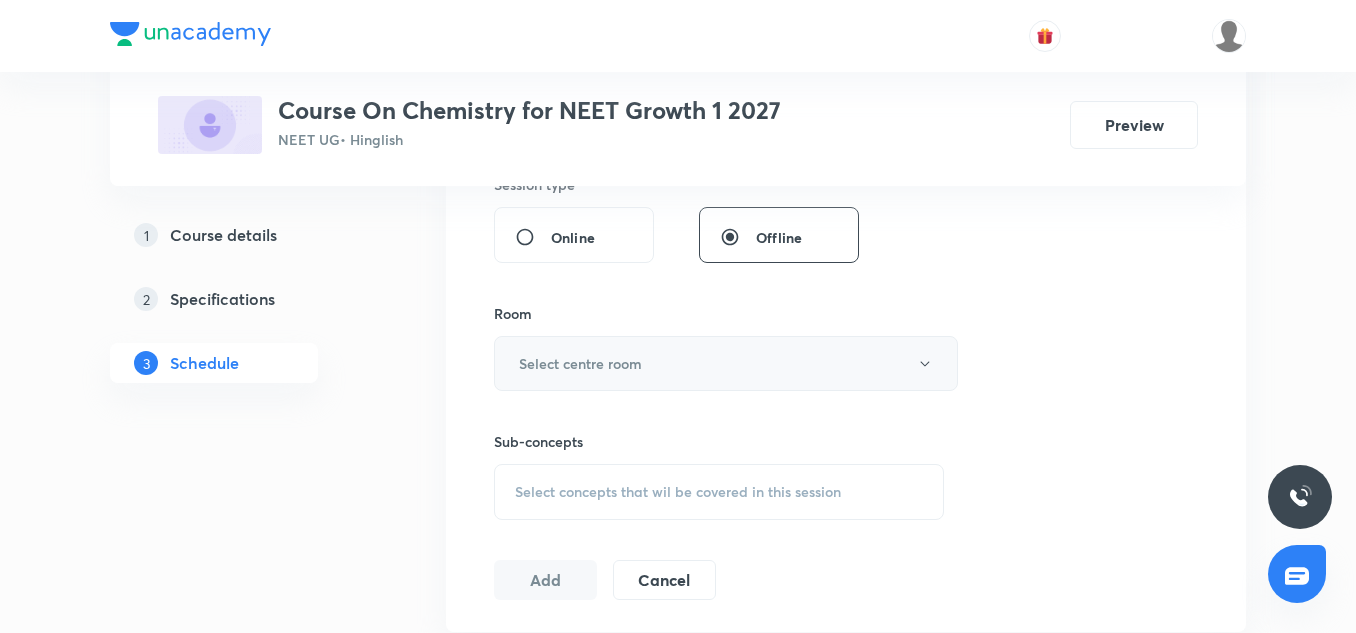 type on "85" 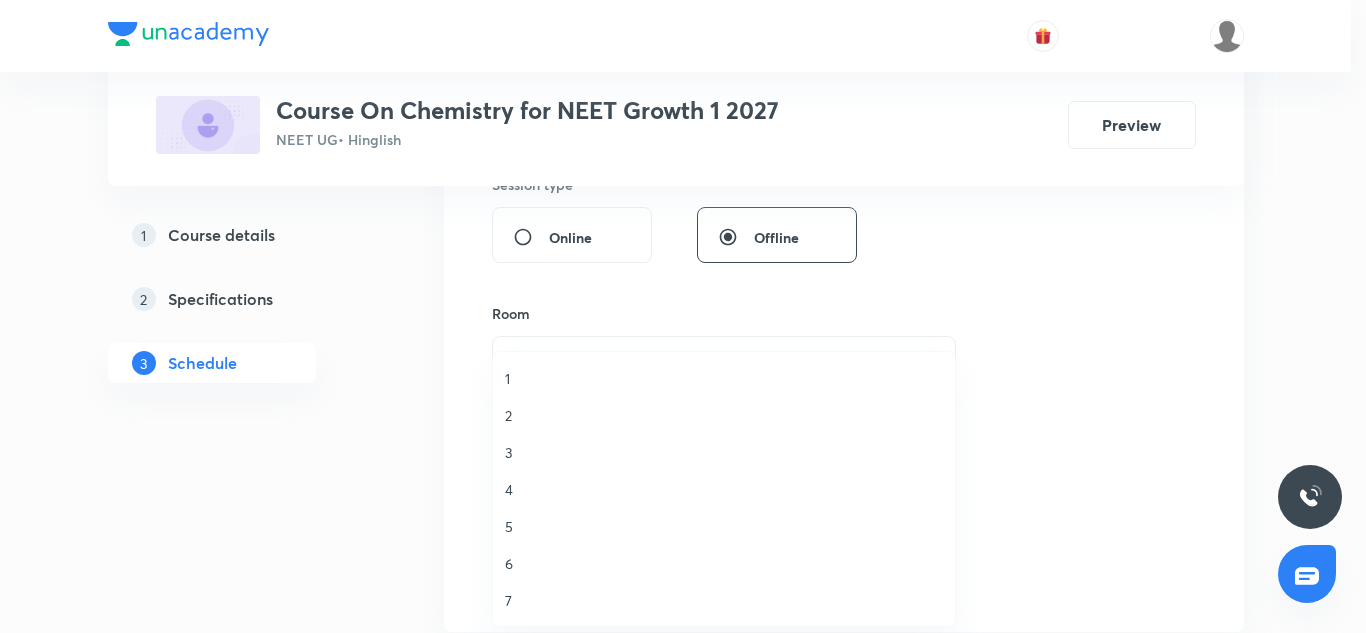 click on "3" at bounding box center [724, 452] 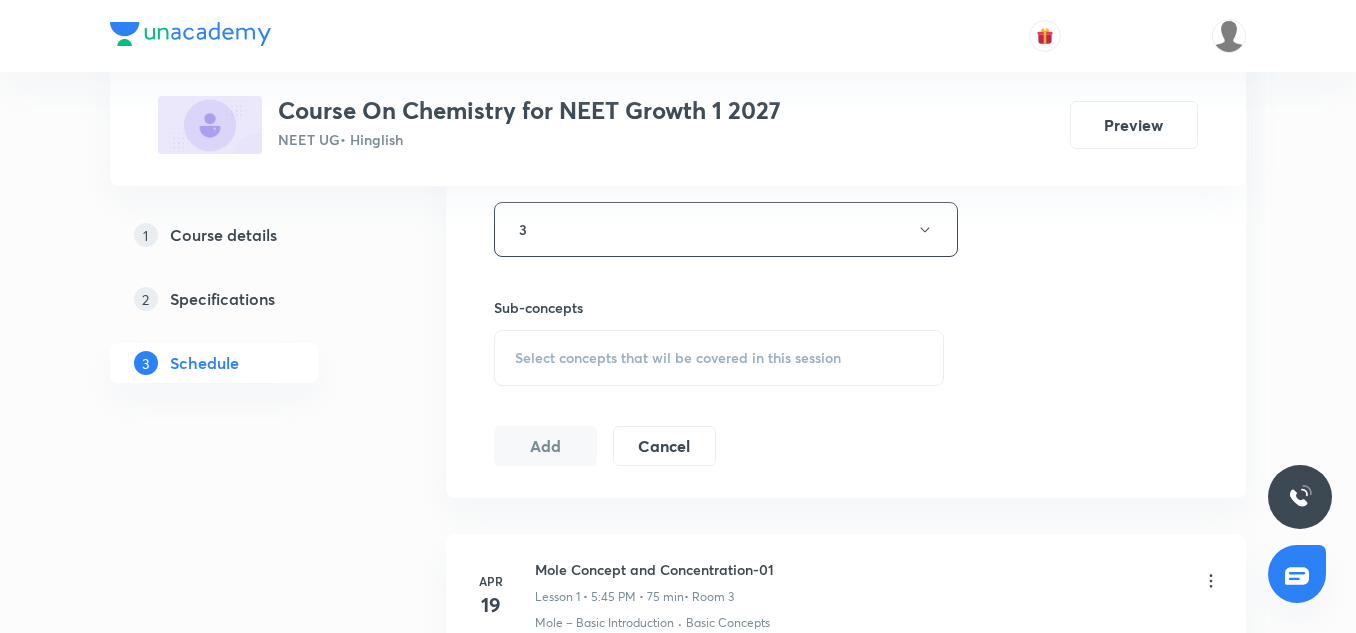 scroll, scrollTop: 906, scrollLeft: 0, axis: vertical 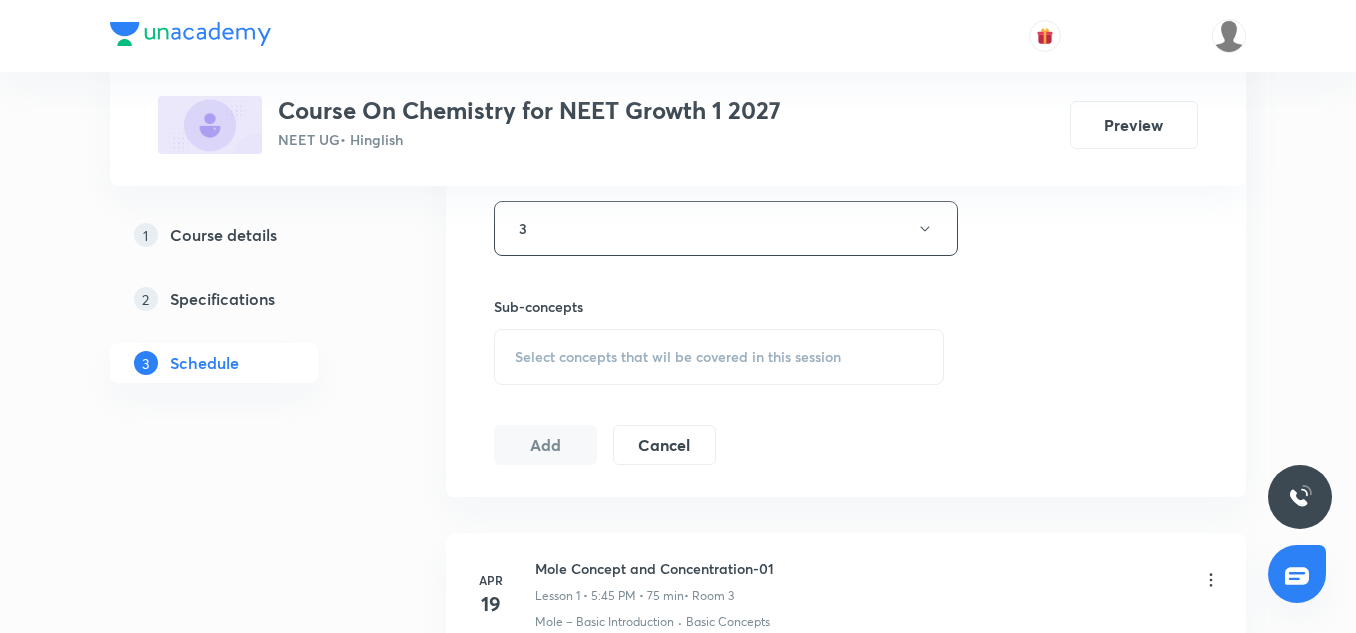 click on "Select concepts that wil be covered in this session" at bounding box center (719, 357) 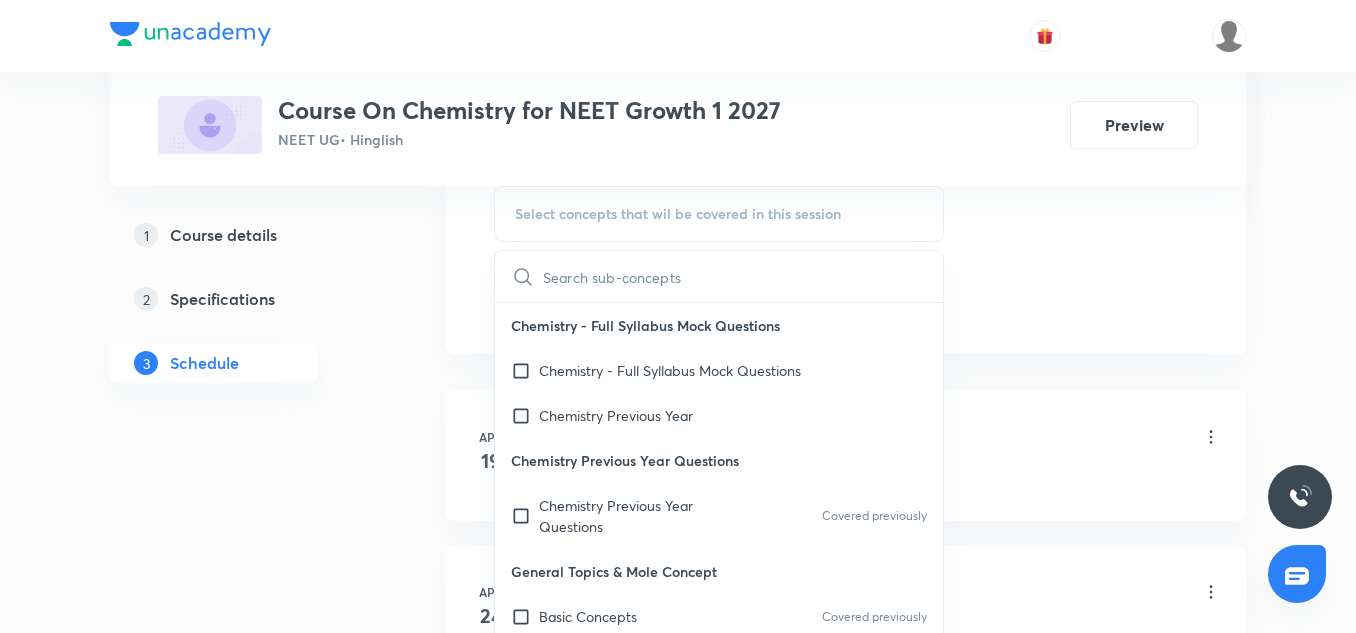 scroll, scrollTop: 1155, scrollLeft: 0, axis: vertical 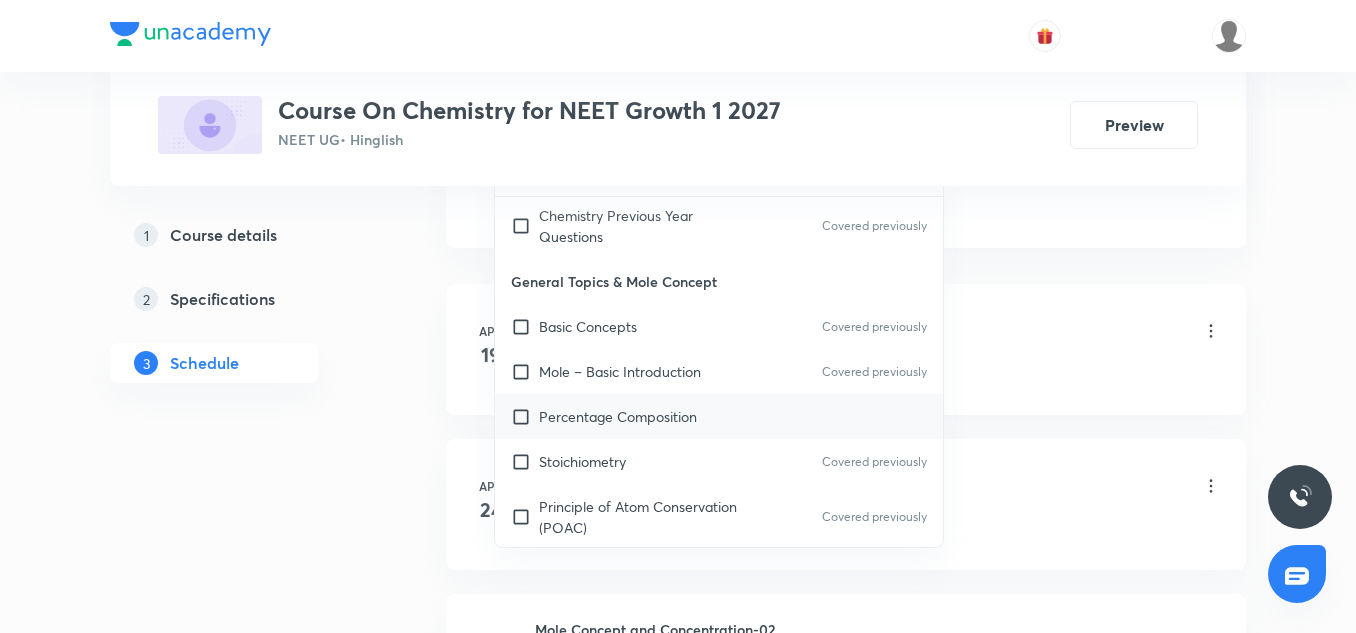 click on "Percentage Composition" at bounding box center (618, 416) 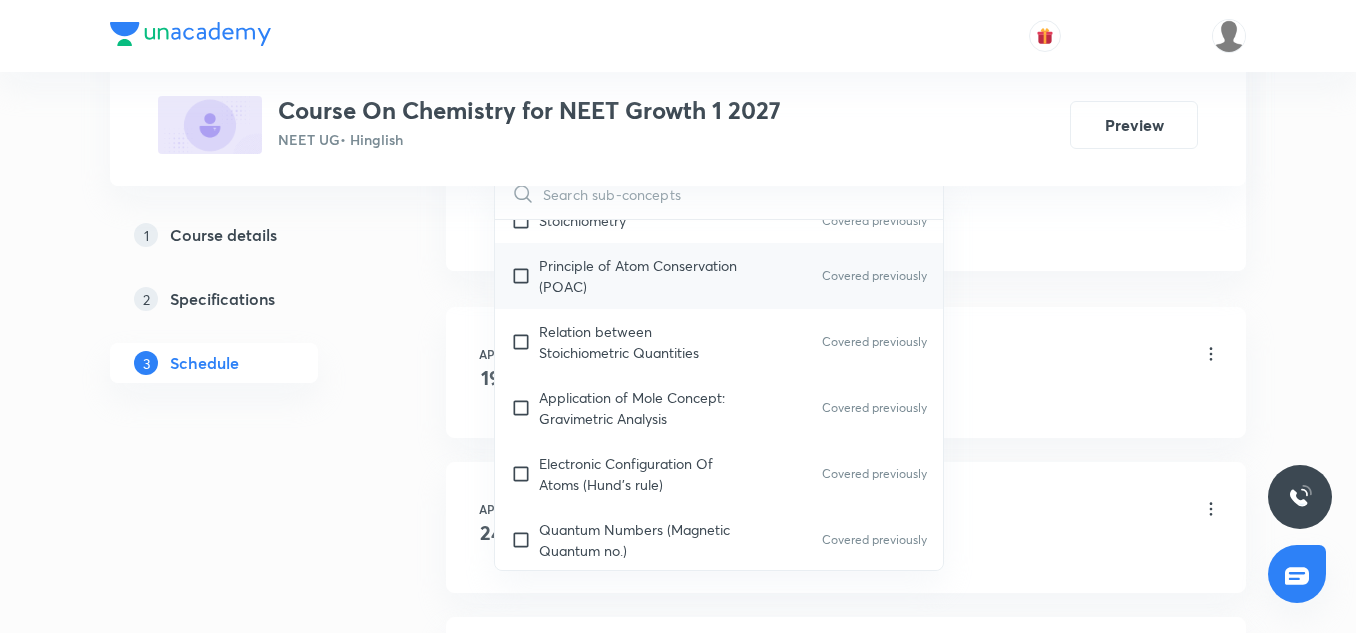 scroll, scrollTop: 449, scrollLeft: 0, axis: vertical 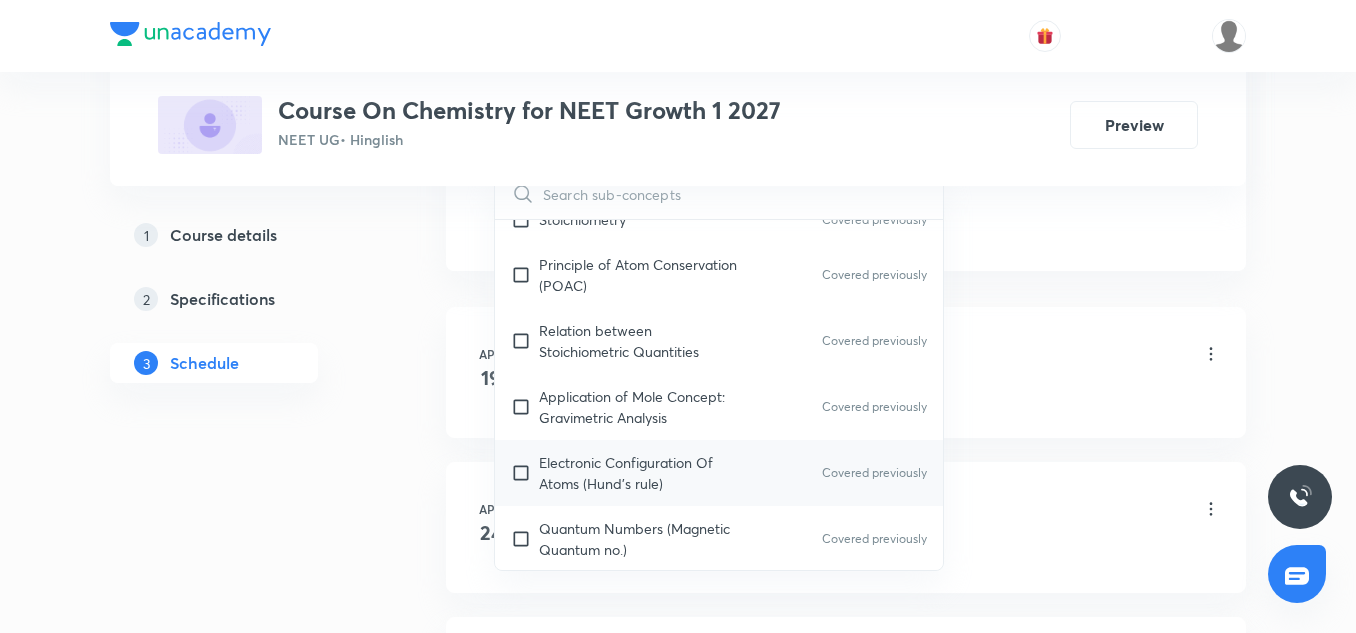 click on "Electronic Configuration Of Atoms (Hund's rule) Covered previously" at bounding box center [719, 473] 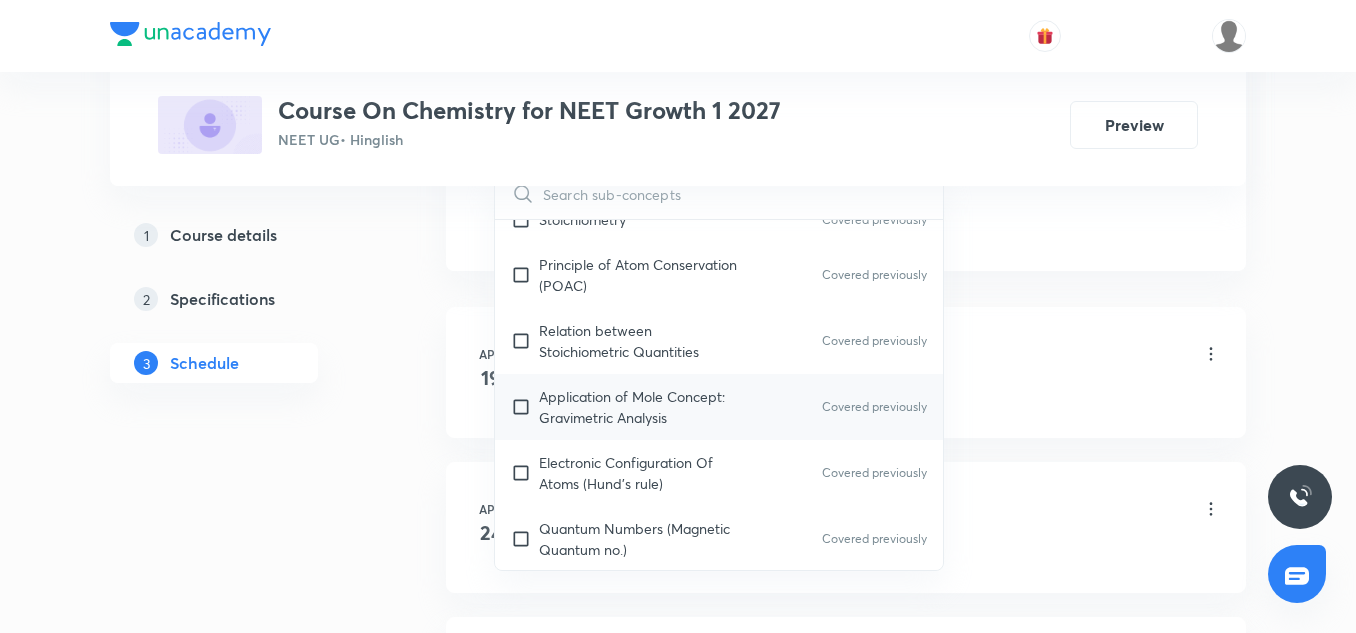 checkbox on "true" 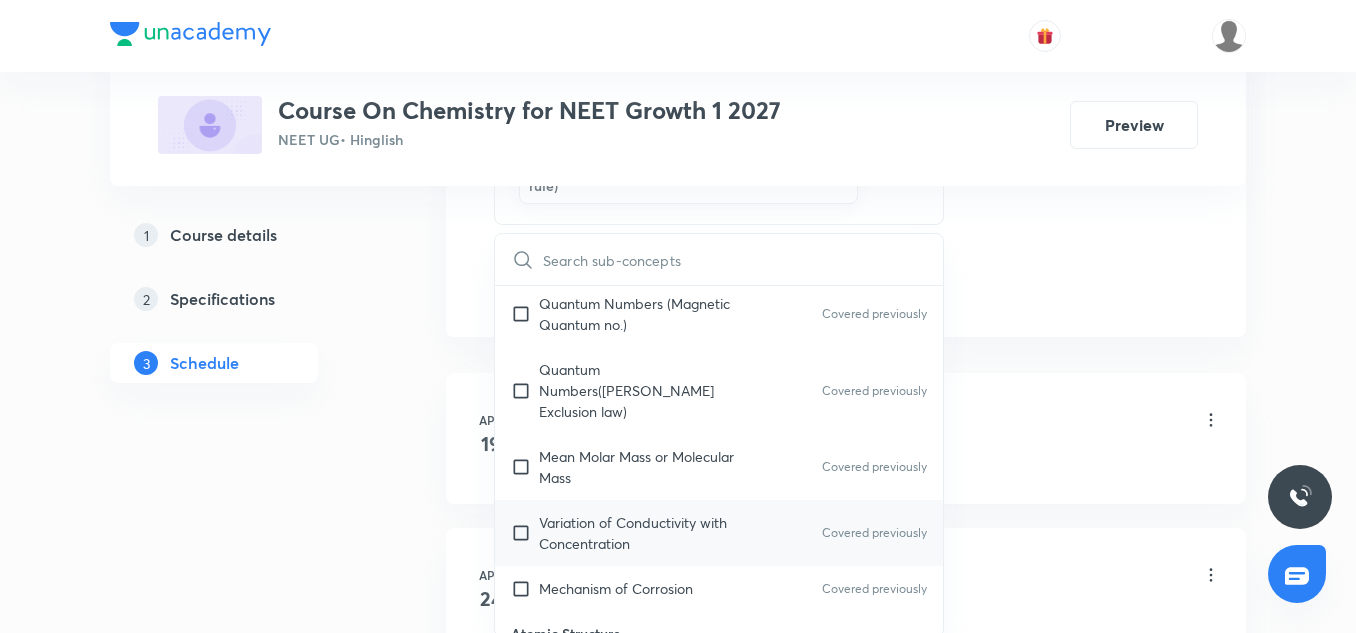 scroll, scrollTop: 744, scrollLeft: 0, axis: vertical 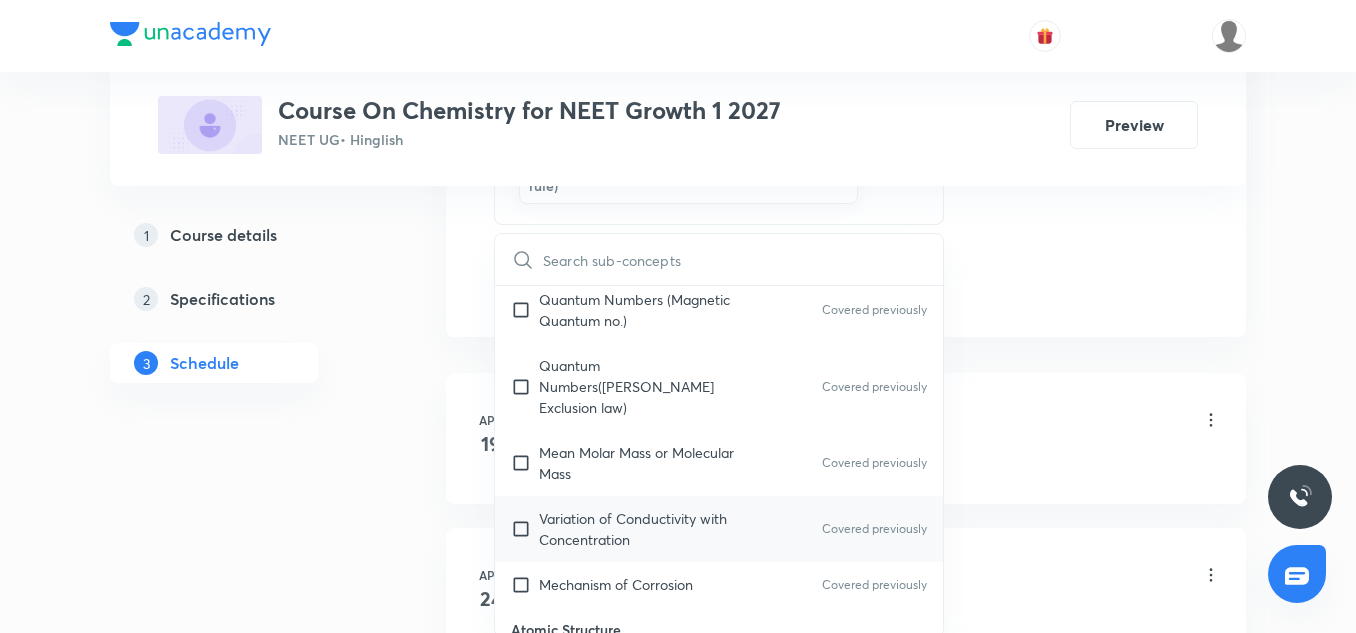click on "Variation of Conductivity with Concentration Covered previously" at bounding box center [719, 529] 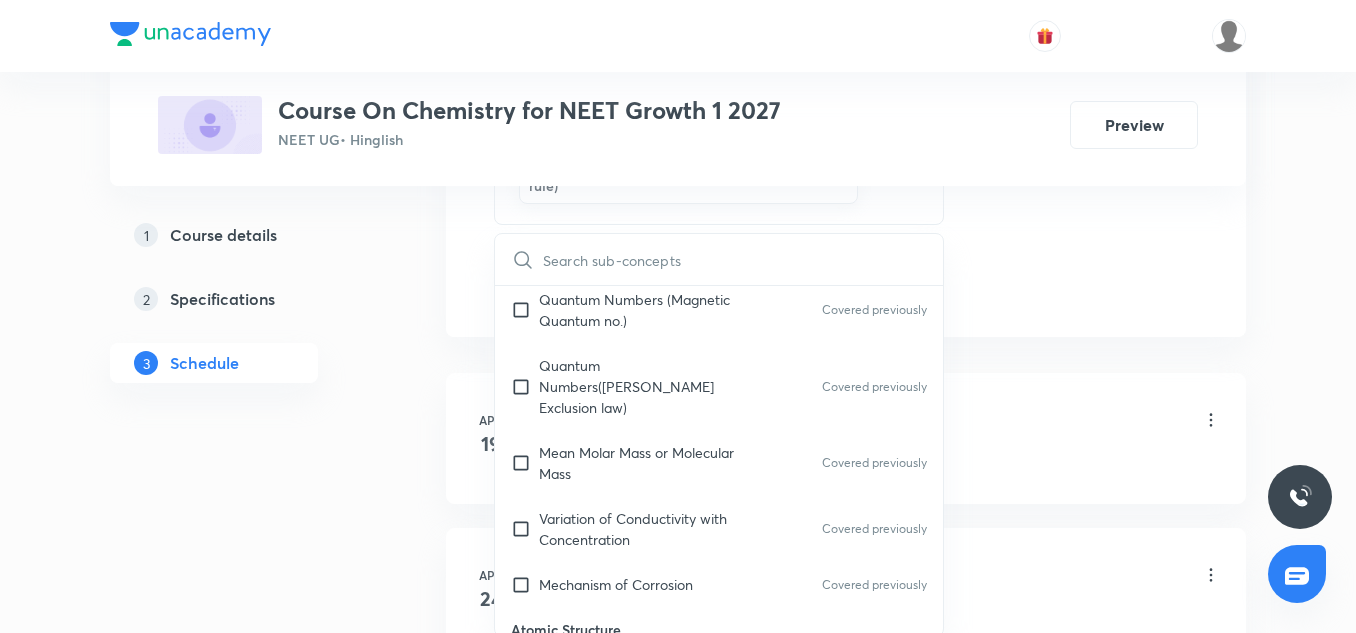 checkbox on "true" 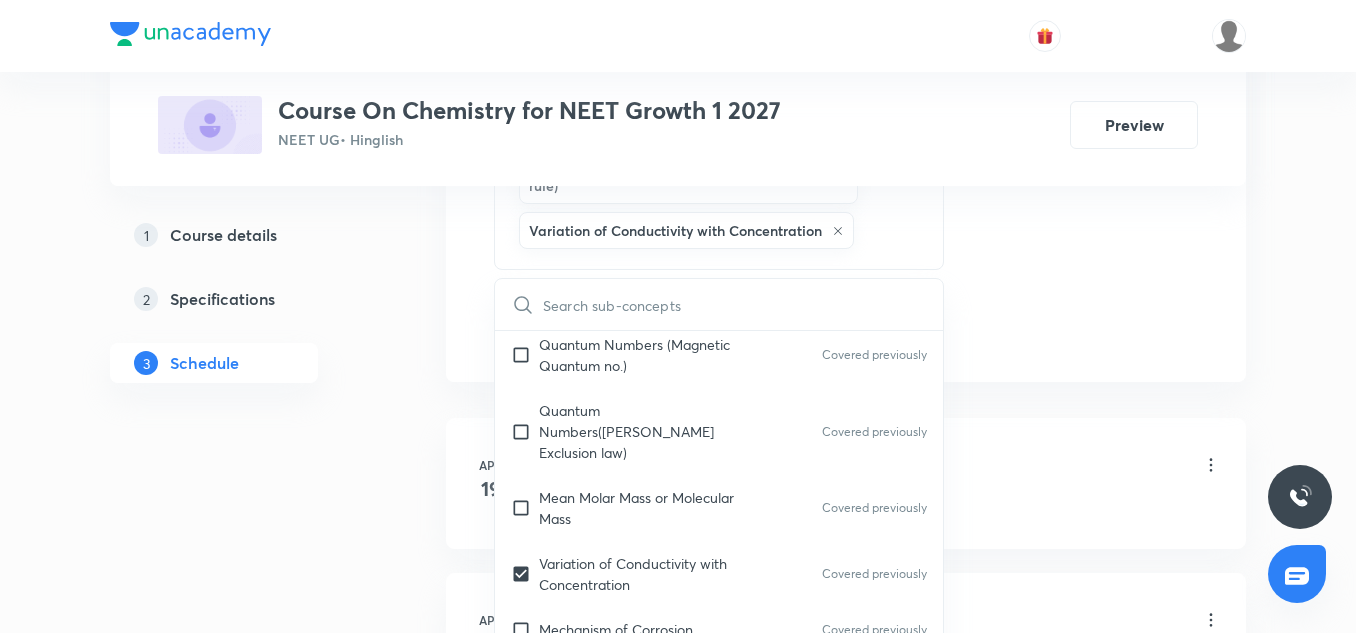 click on "Schedule 21  classes Session  22 Live class Session title 19/99 Structure of Atom-9 ​ Schedule for Jul 14, 2025, 5:35 PM ​ Duration (in minutes) 85 ​   Session type Online Offline Room 3 Sub-concepts Percentage Composition Electronic Configuration Of Atoms (Hund's rule) Variation of Conductivity with Concentration CLEAR ​ Chemistry - Full Syllabus Mock Questions Chemistry - Full Syllabus Mock Questions Chemistry Previous Year Chemistry Previous Year Questions Chemistry Previous Year Questions Covered previously General Topics & Mole Concept Basic Concepts Covered previously Mole – Basic Introduction Covered previously Percentage Composition Stoichiometry Covered previously Principle of Atom Conservation (POAC) Covered previously Relation between Stoichiometric Quantities Covered previously Application of Mole Concept: Gravimetric Analysis Covered previously Electronic Configuration Of Atoms (Hund's rule) Covered previously  Quantum Numbers (Magnetic Quantum no.) Covered previously Covered previously" at bounding box center (846, 1513) 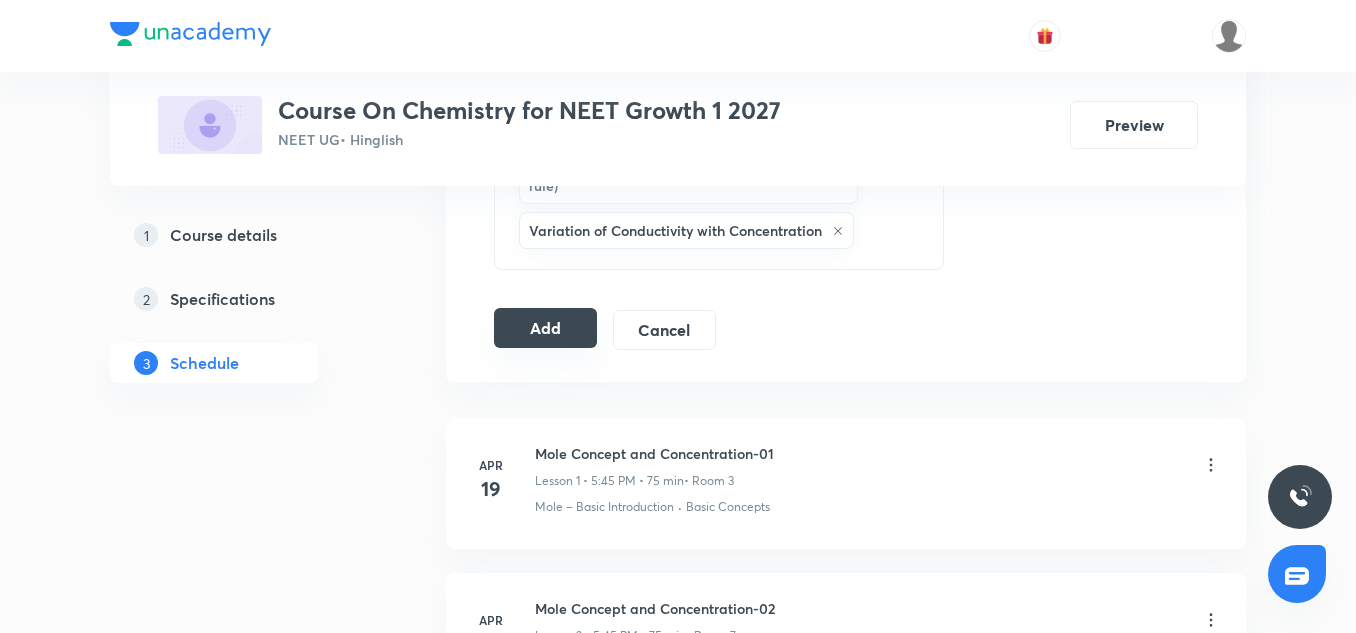 click on "Add" at bounding box center [545, 328] 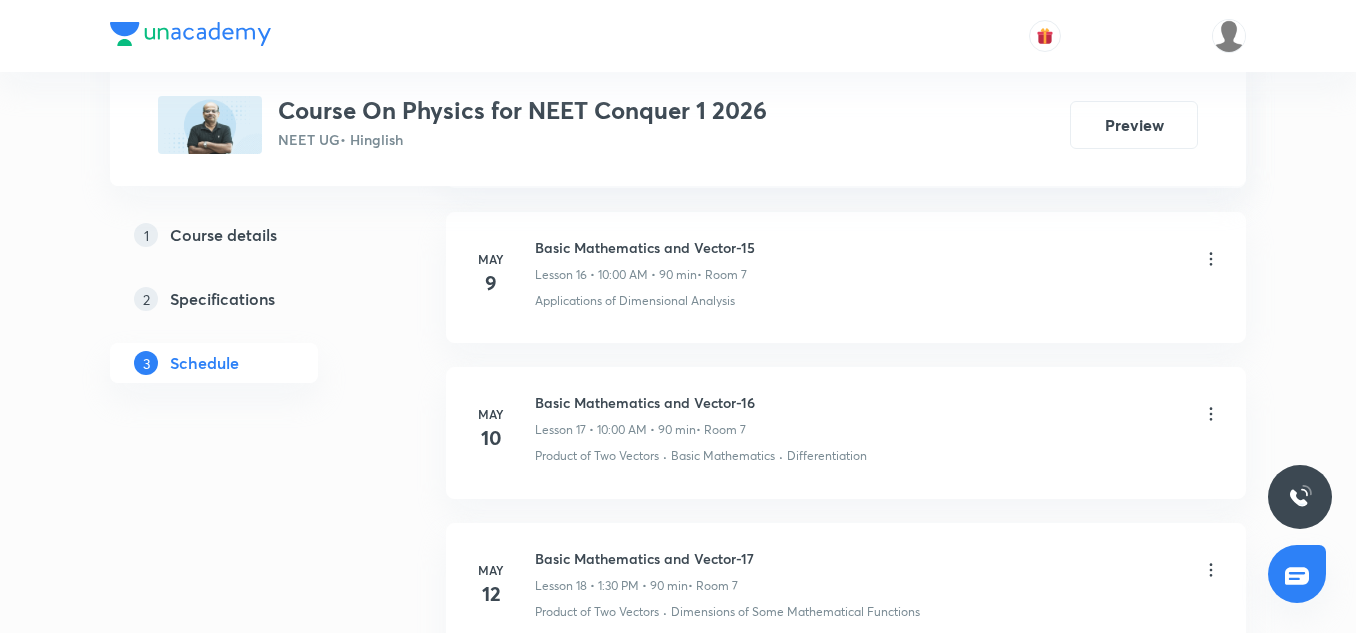 scroll, scrollTop: 7468, scrollLeft: 0, axis: vertical 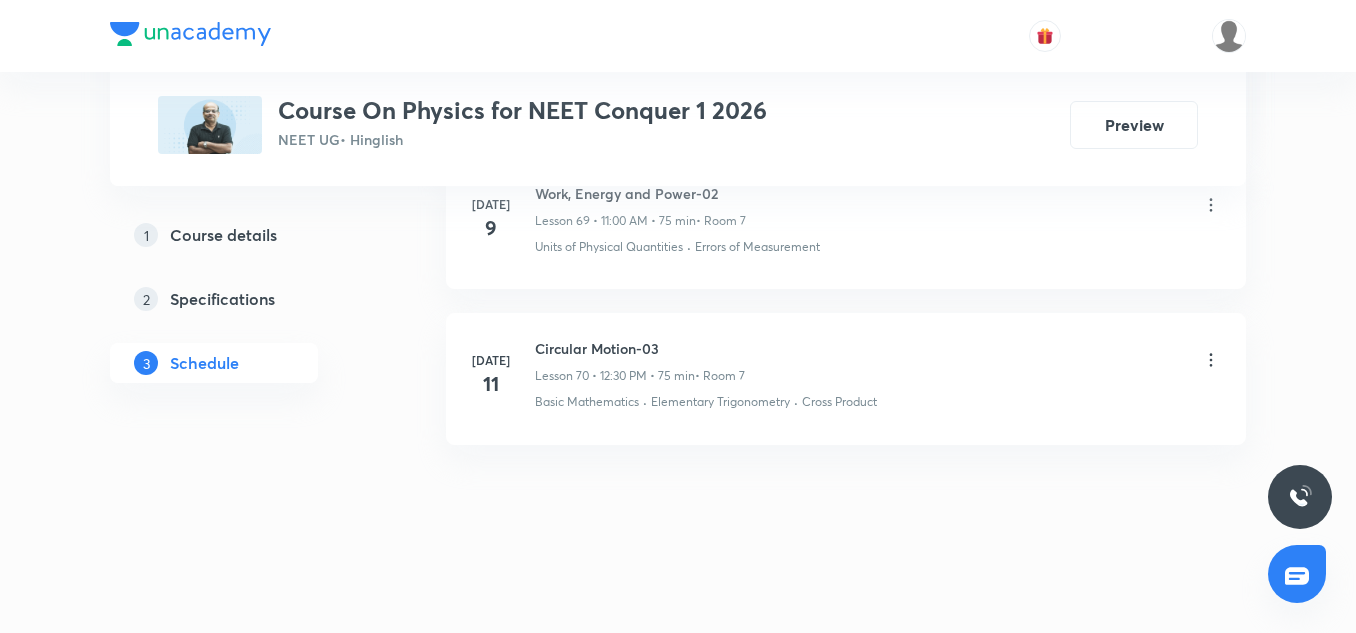 click on "Circular Motion-03" at bounding box center [640, 348] 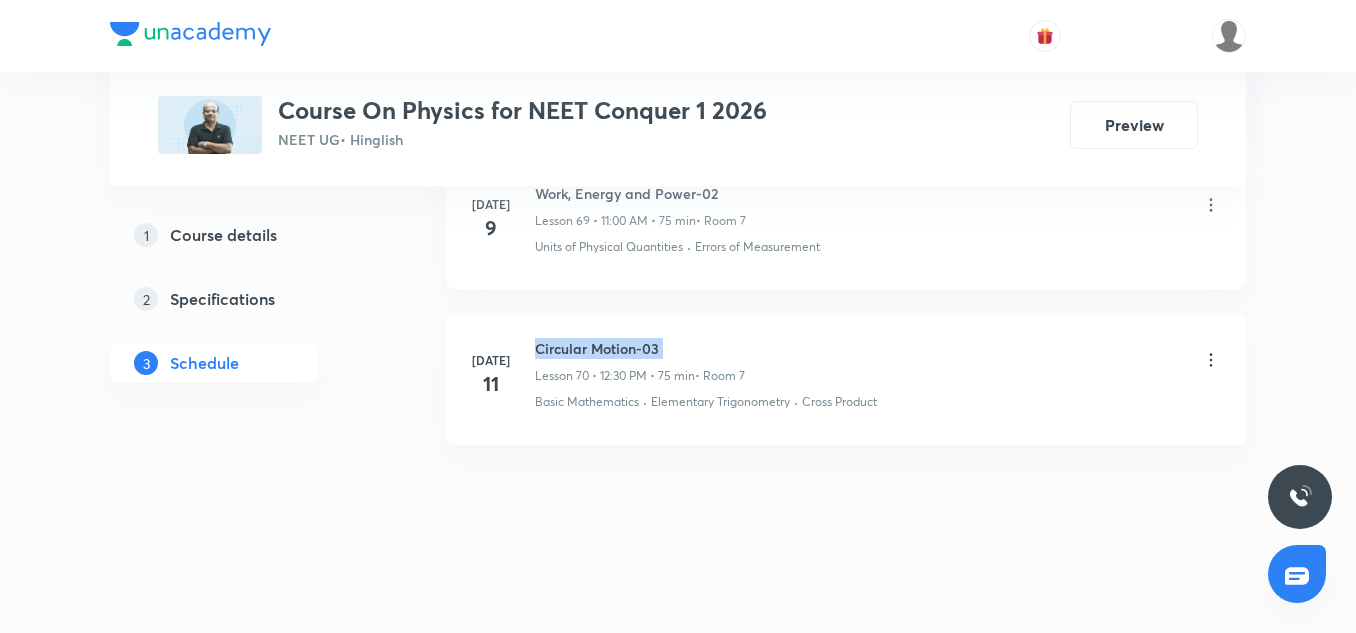 click on "Circular Motion-03" at bounding box center (640, 348) 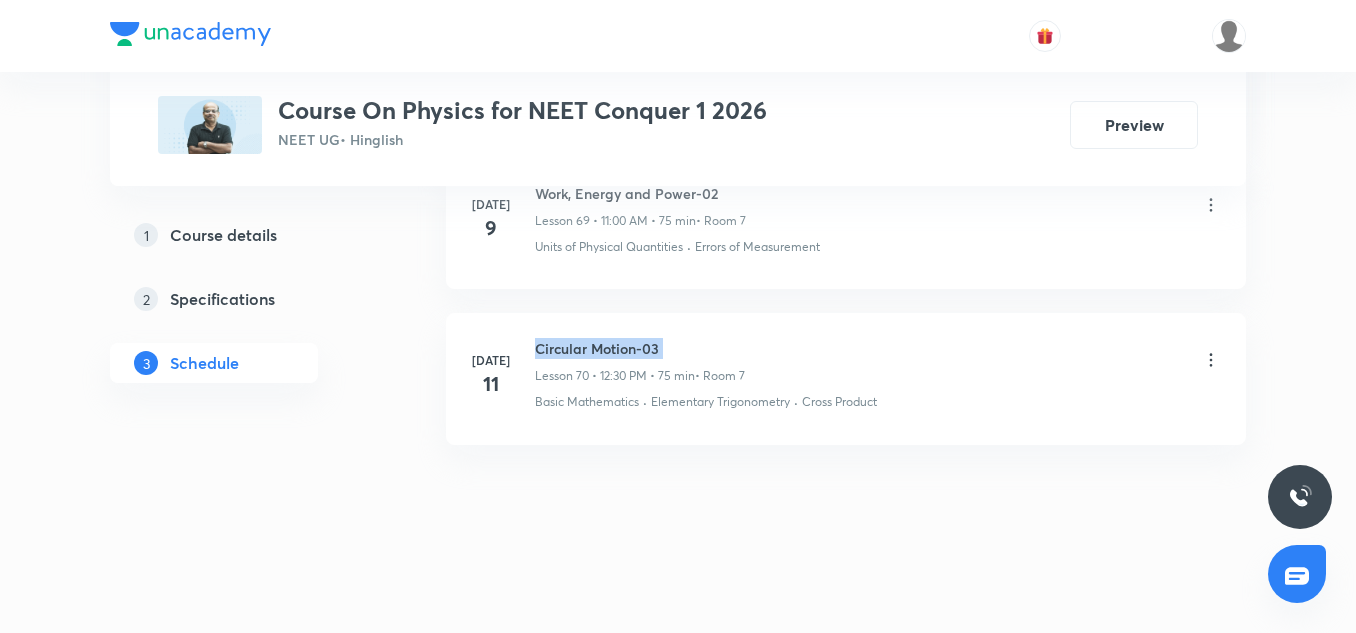 copy on "Circular Motion-03" 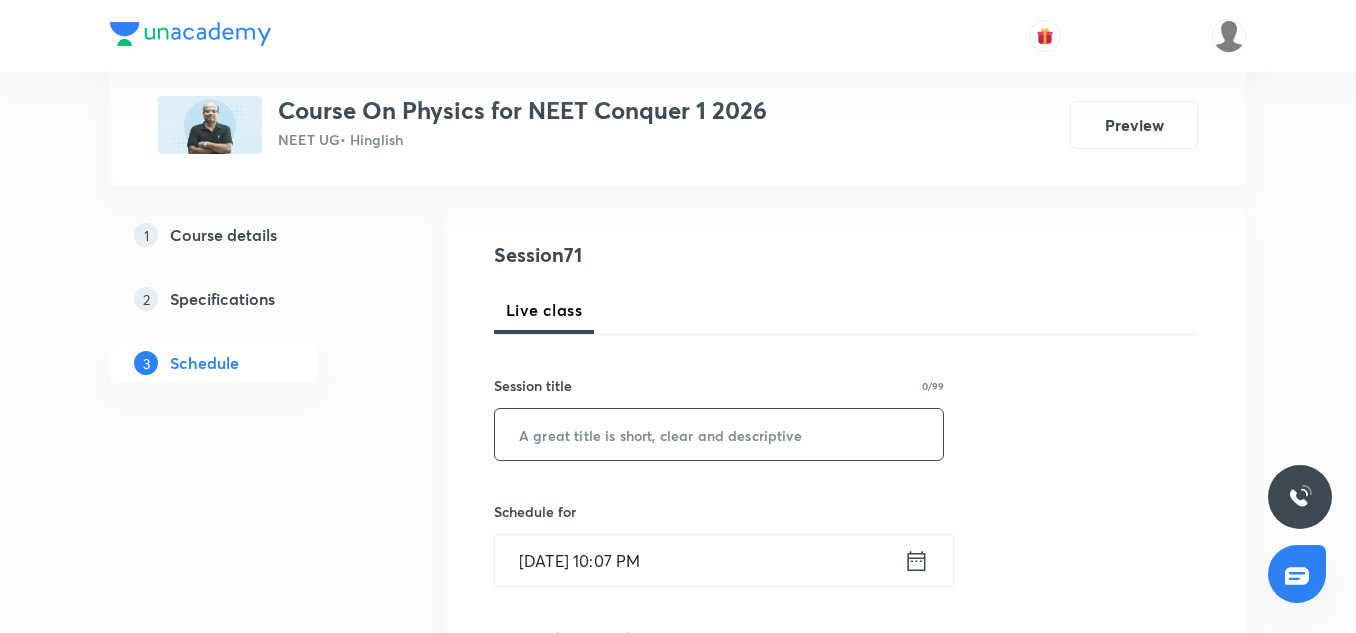 scroll, scrollTop: 191, scrollLeft: 0, axis: vertical 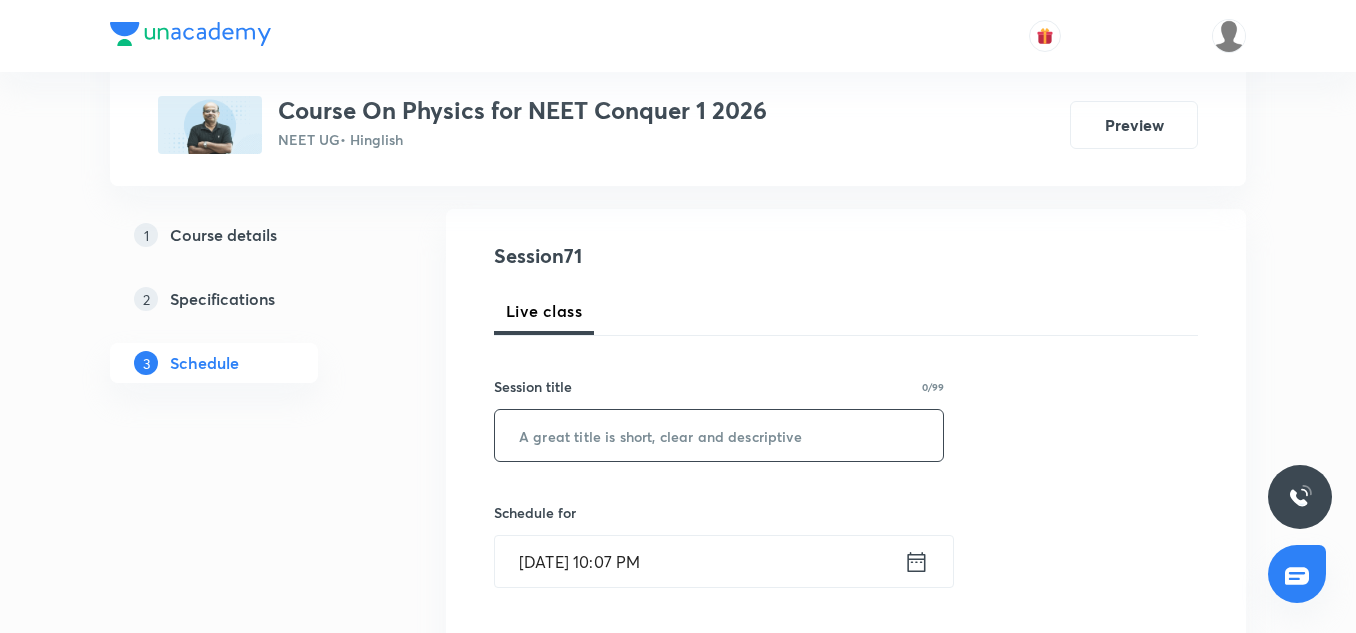 click at bounding box center [719, 435] 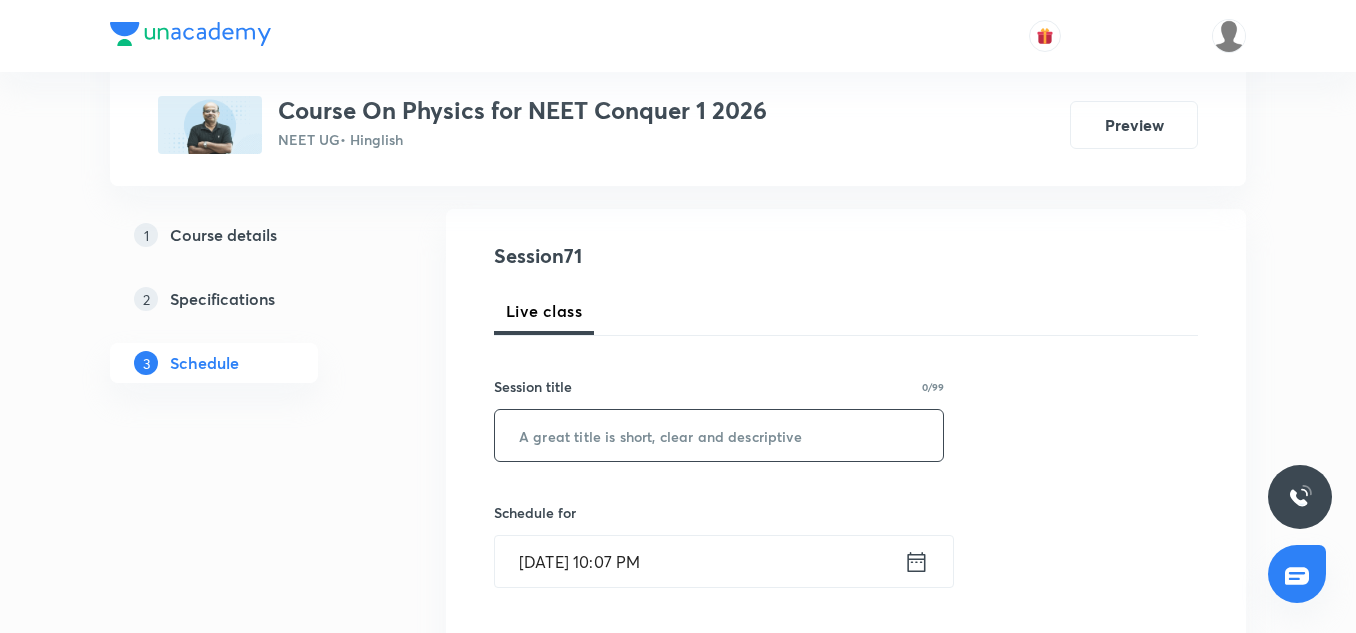 paste on "Circular Motion-03" 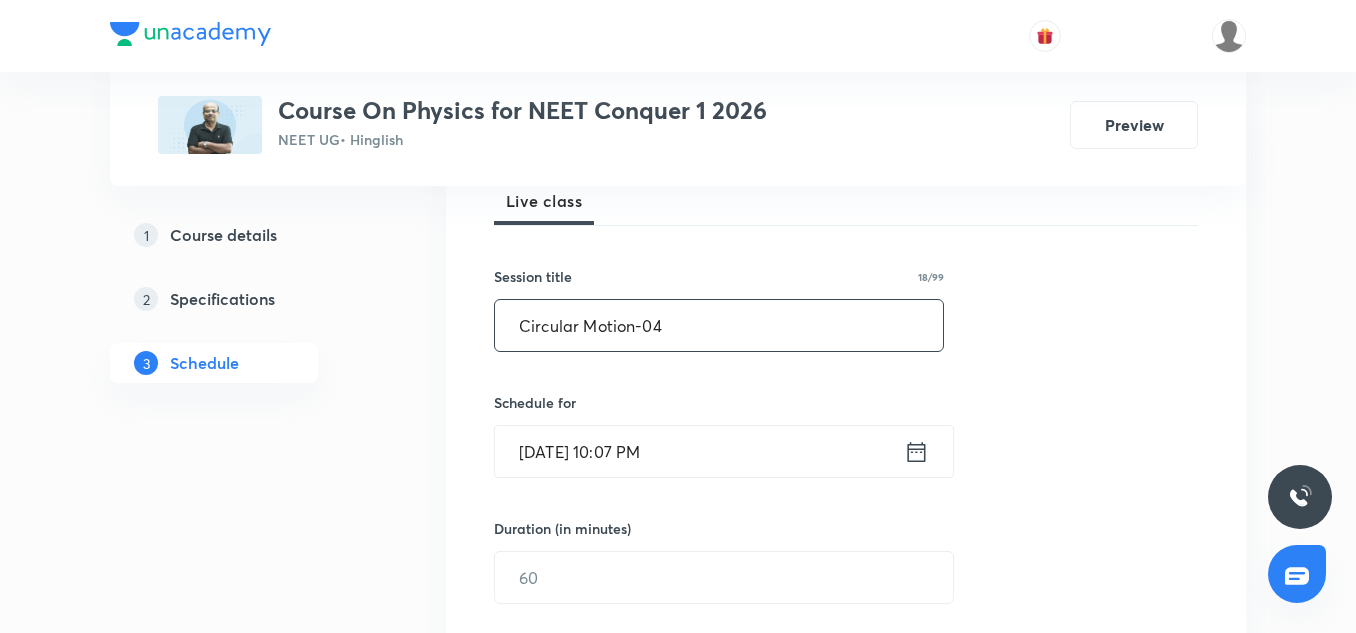scroll, scrollTop: 317, scrollLeft: 0, axis: vertical 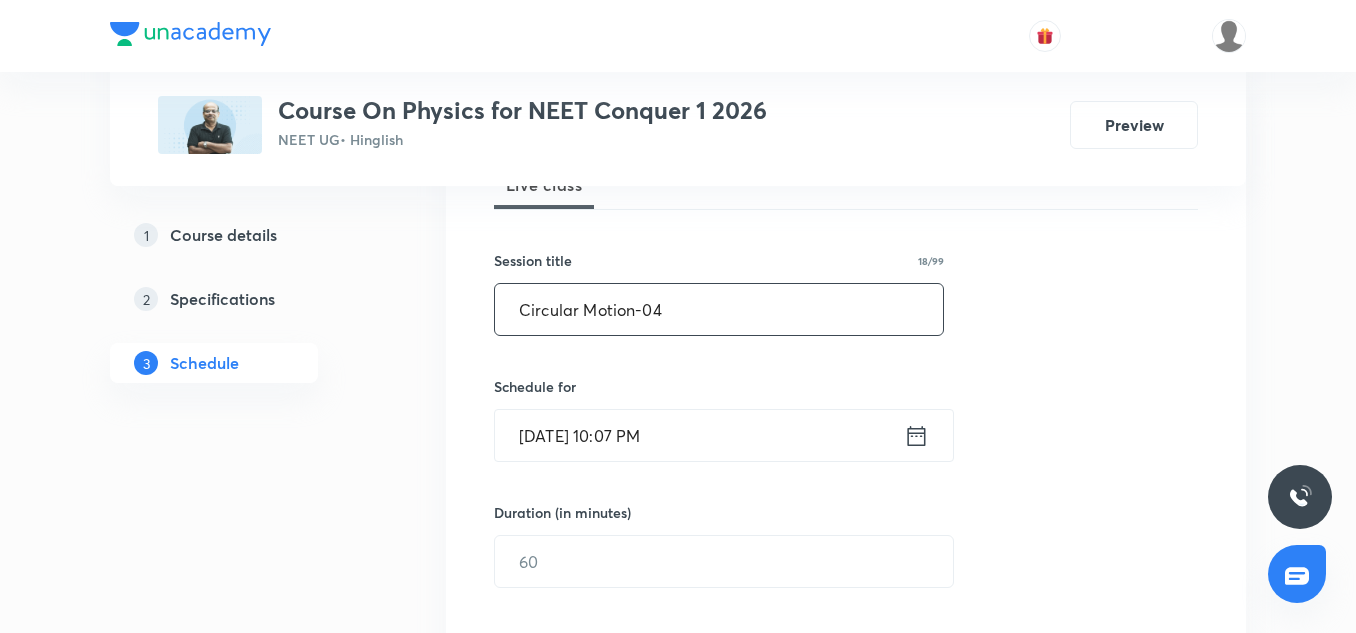 type on "Circular Motion-04" 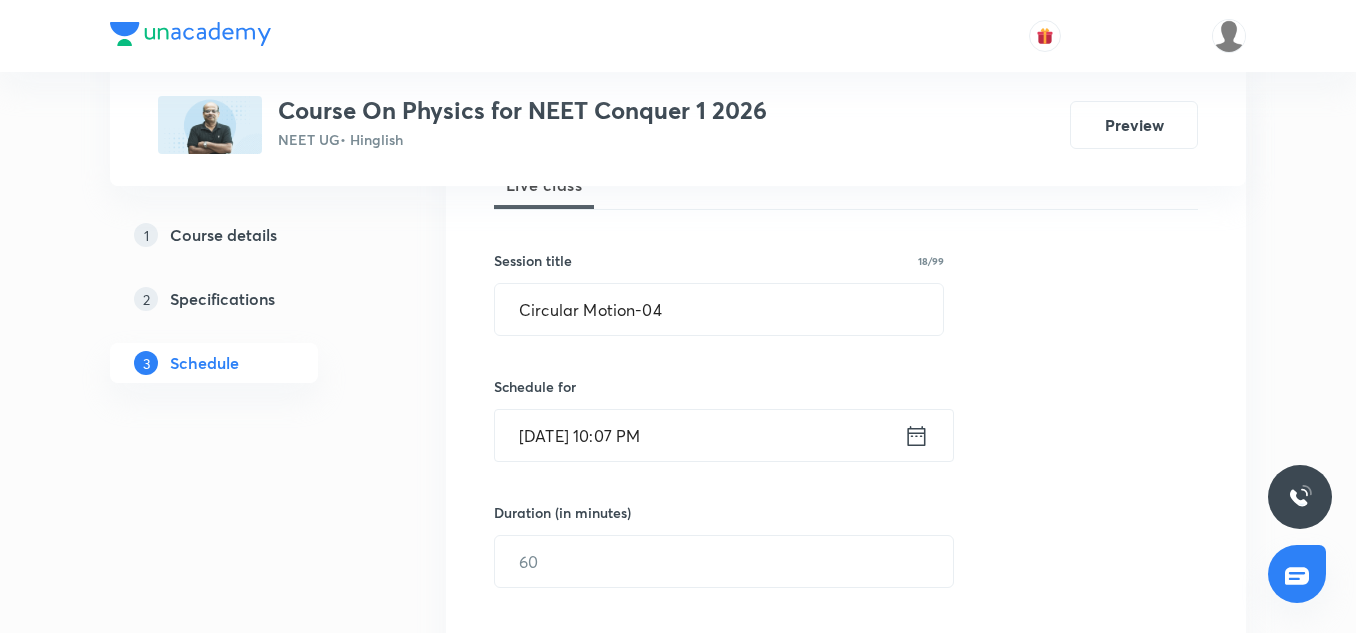 click on "[DATE] 10:07 PM" at bounding box center [699, 435] 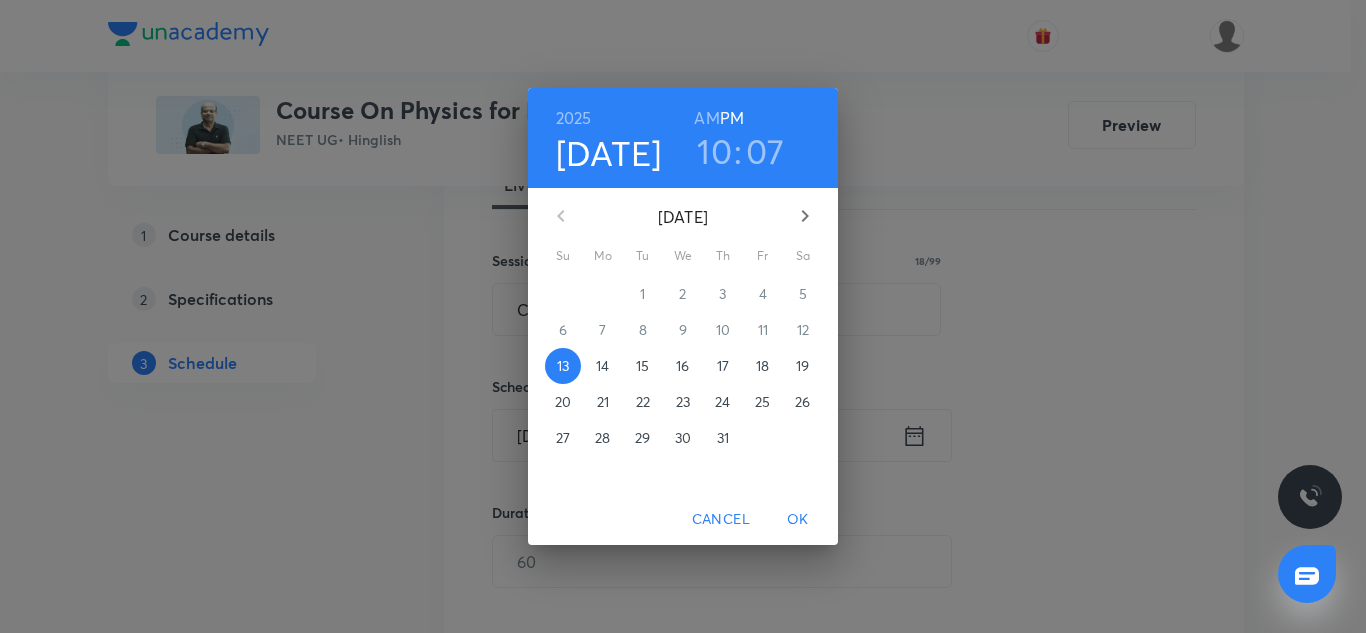 click on "14" at bounding box center (603, 366) 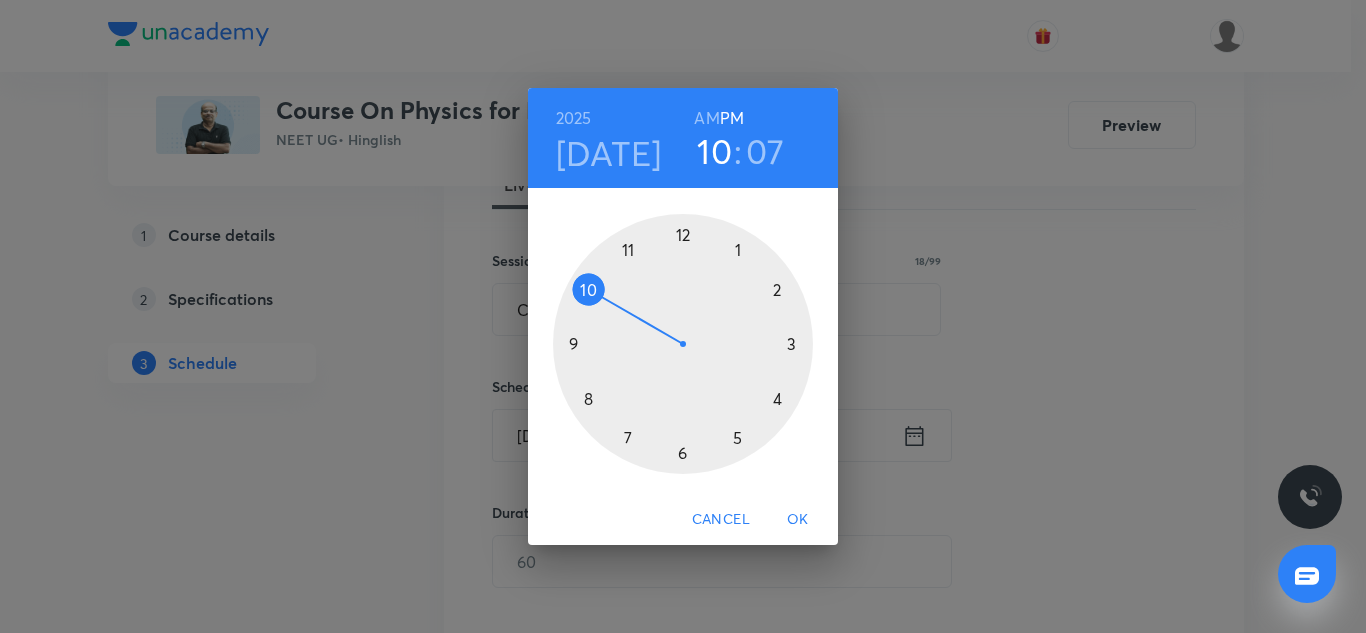 click at bounding box center (683, 344) 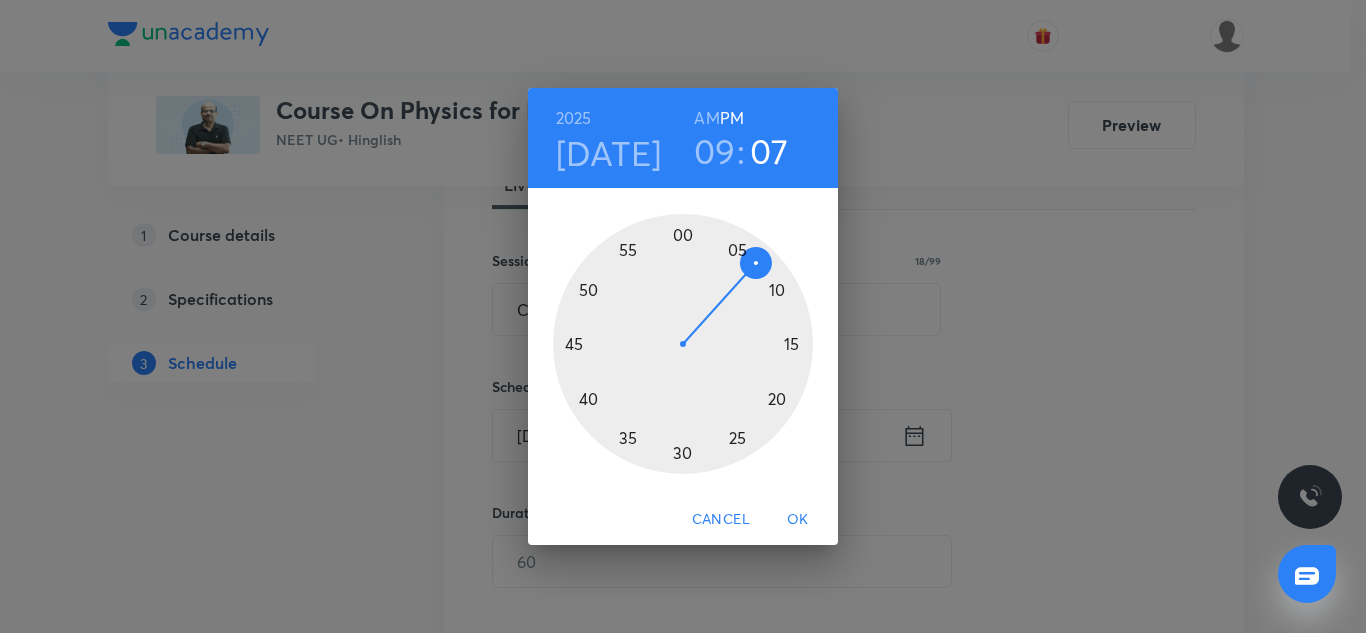 click at bounding box center [683, 344] 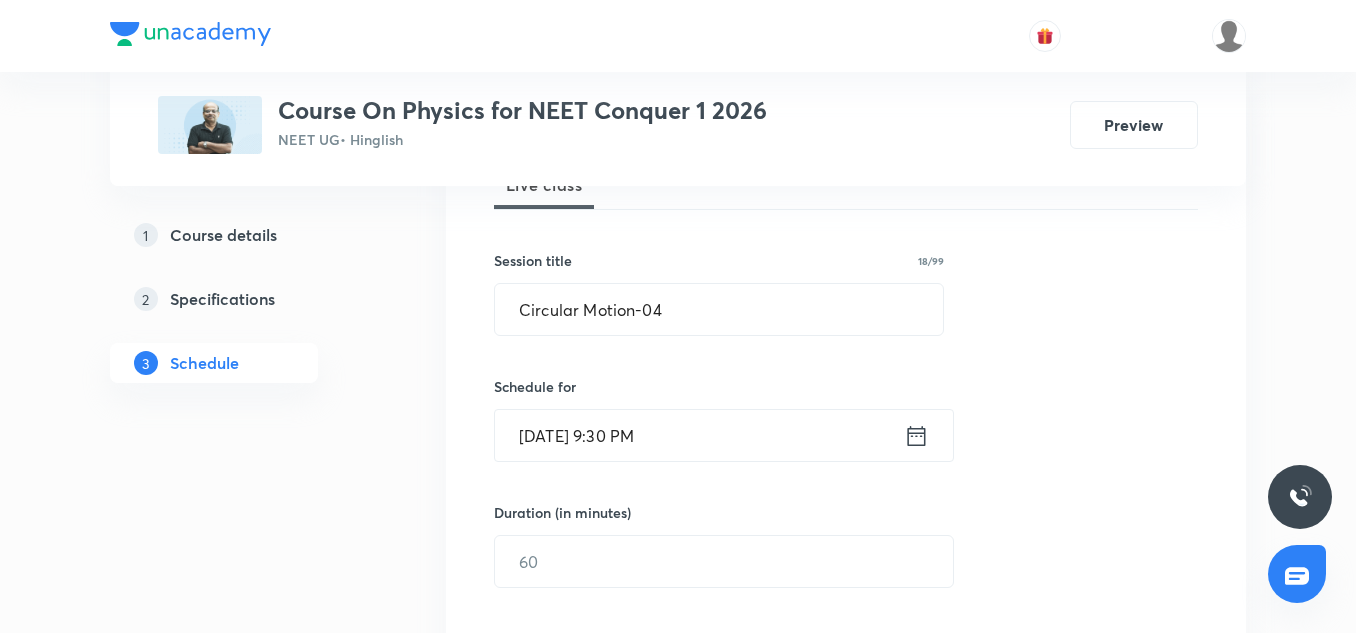 click on "Jul 14, 2025, 9:30 PM" at bounding box center (699, 435) 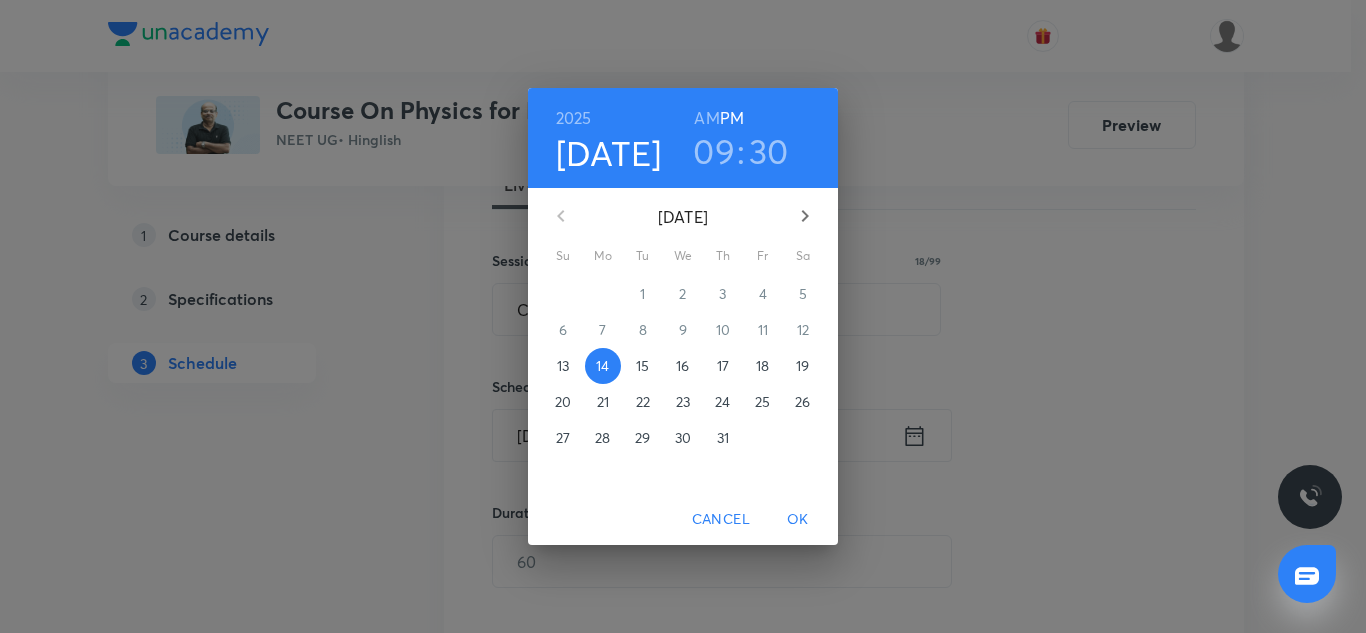 click on "AM" at bounding box center [706, 118] 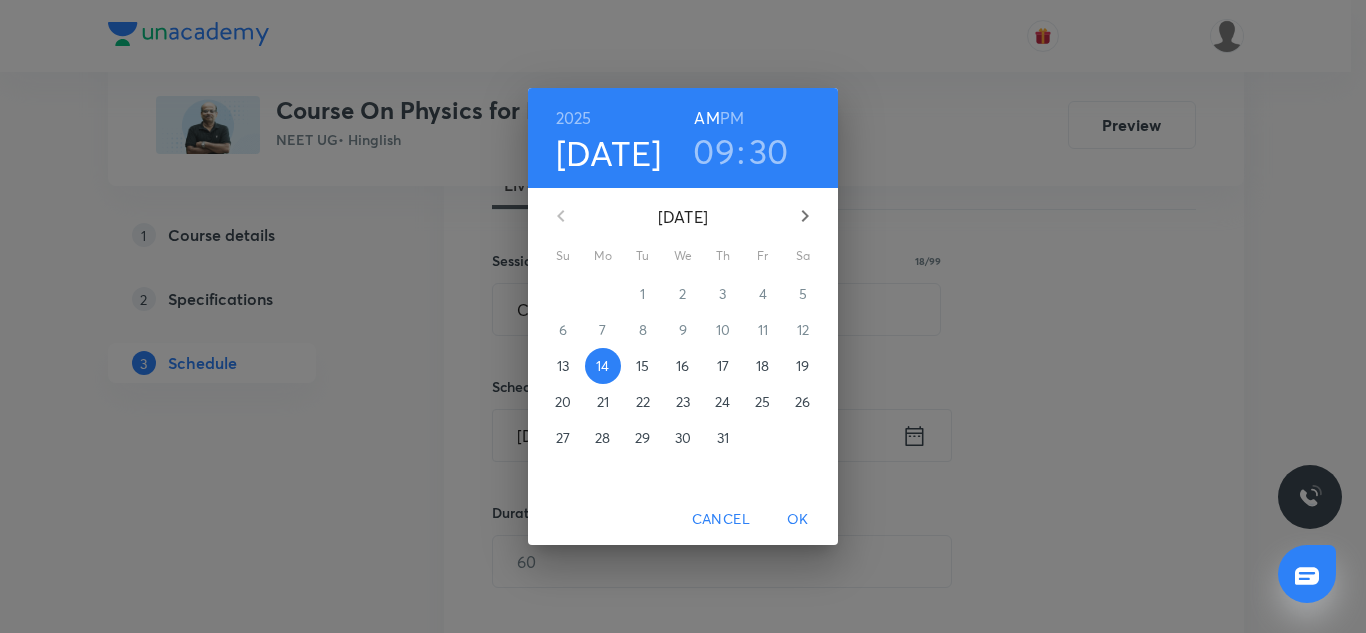 click on "OK" at bounding box center [798, 519] 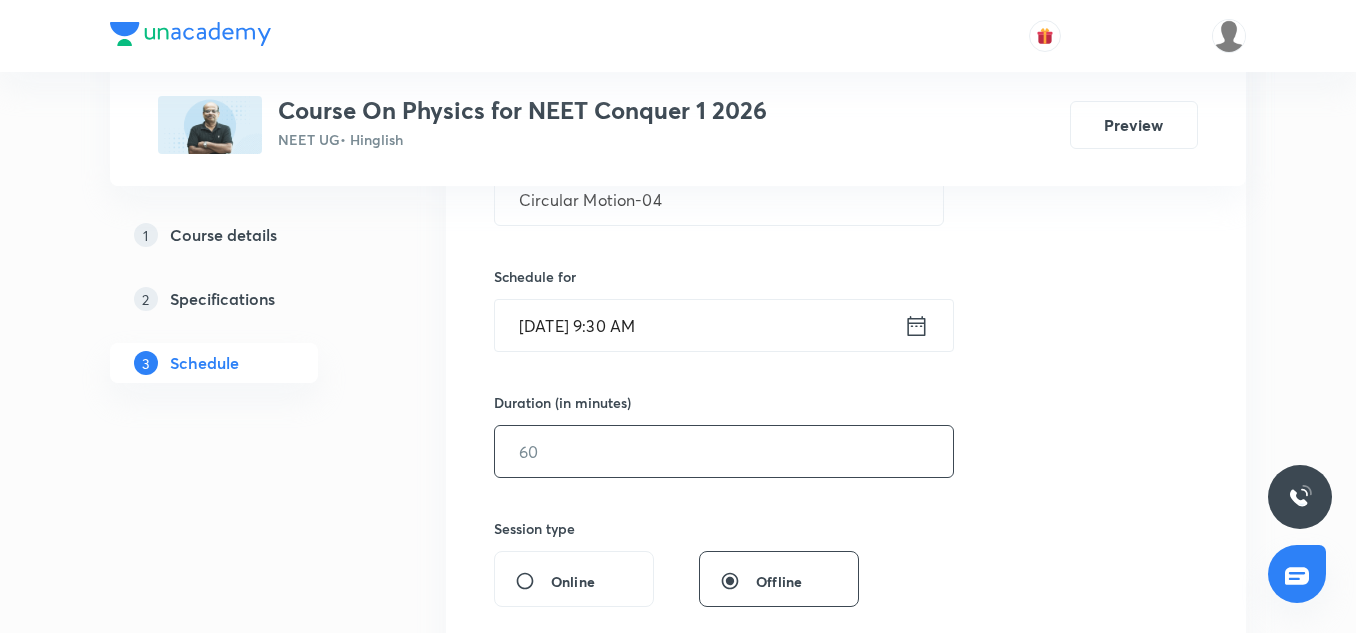 scroll, scrollTop: 428, scrollLeft: 0, axis: vertical 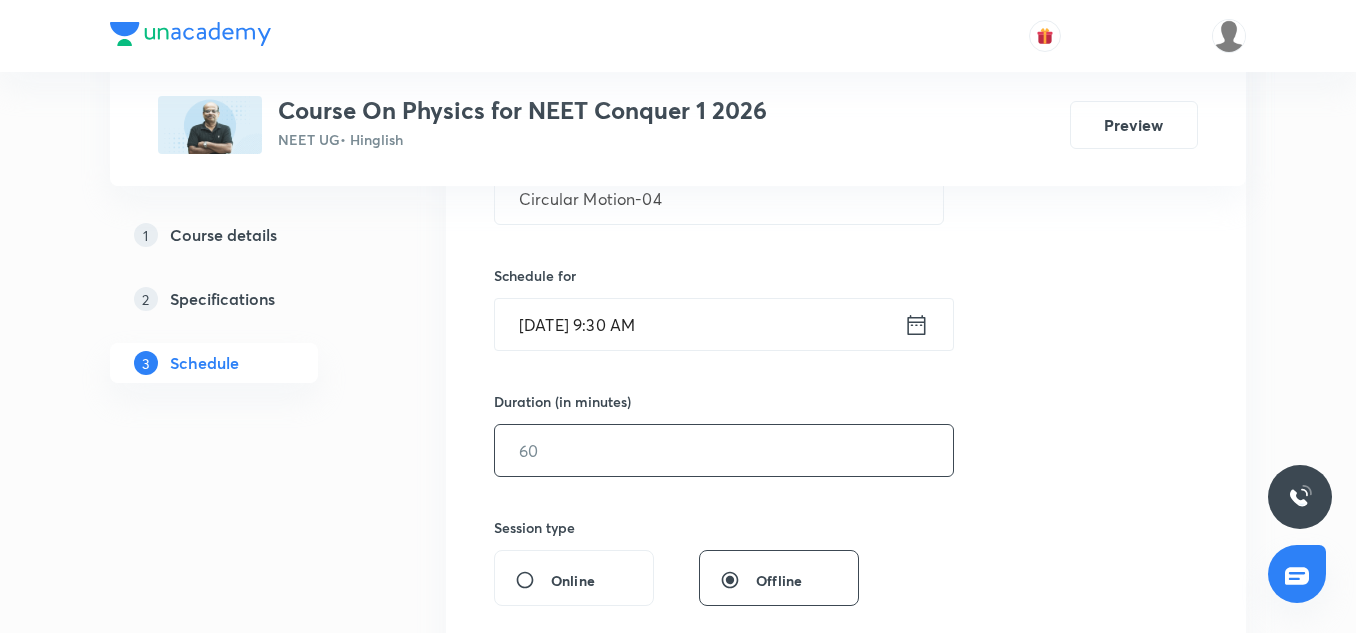 click at bounding box center (724, 450) 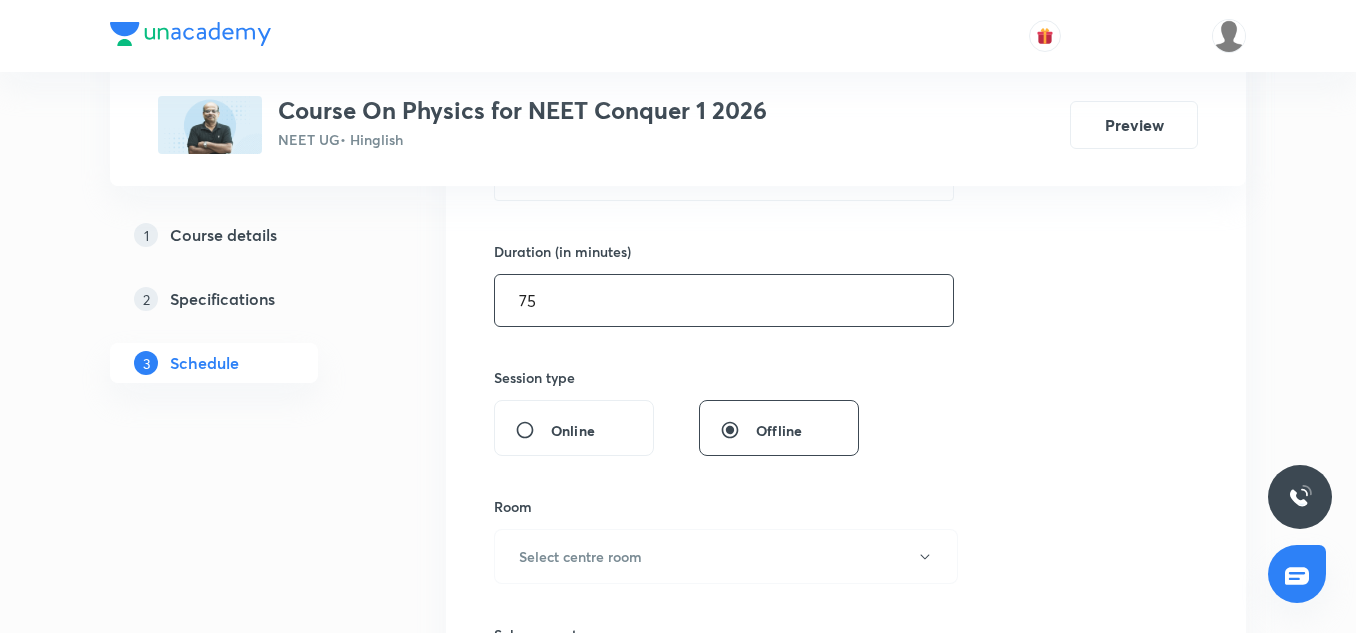 scroll, scrollTop: 718, scrollLeft: 0, axis: vertical 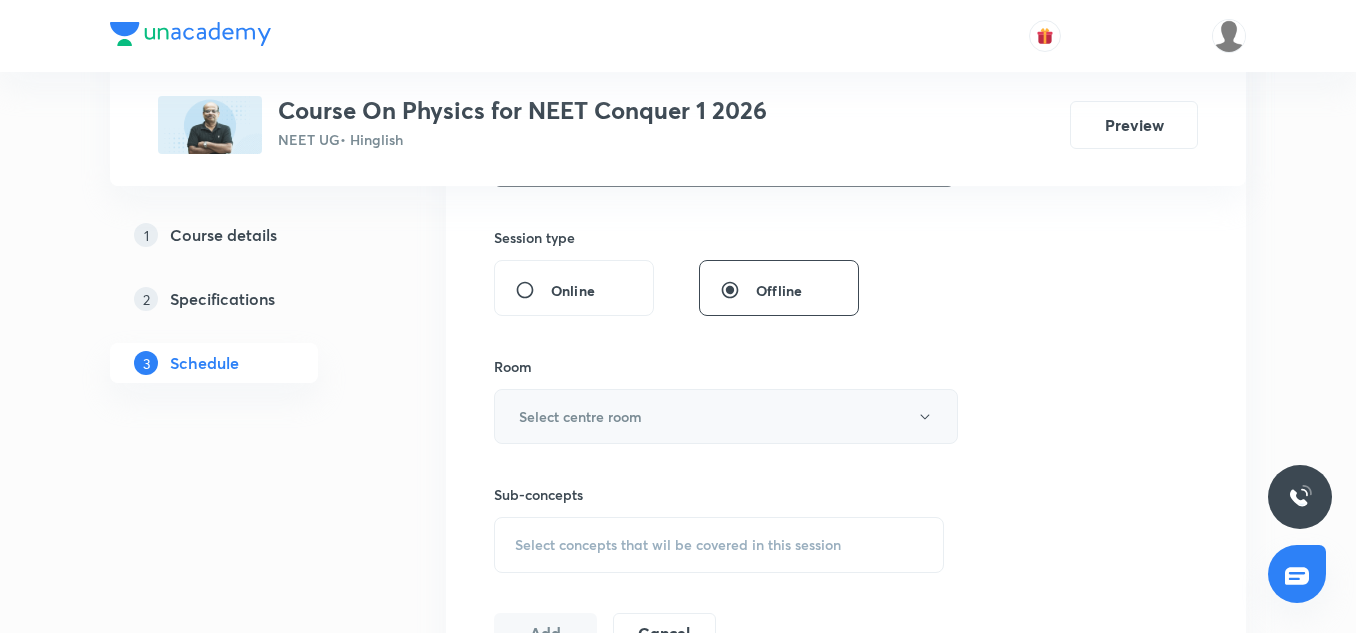 type on "75" 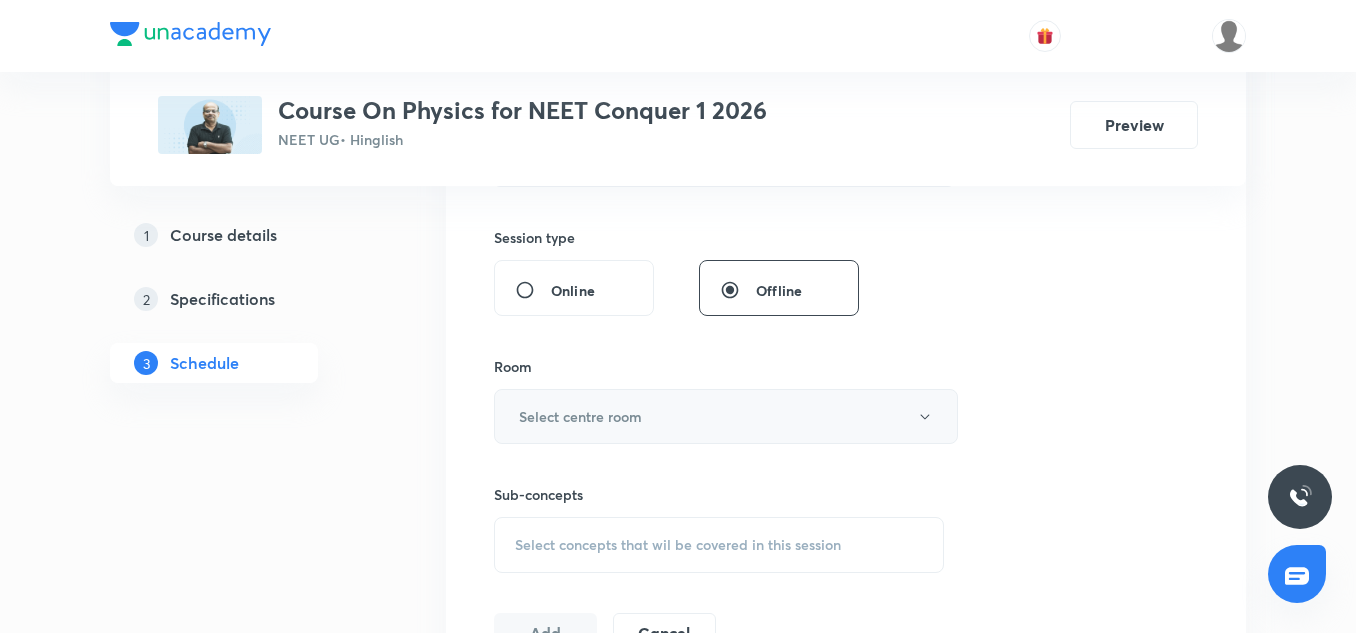 click on "Select centre room" at bounding box center [580, 416] 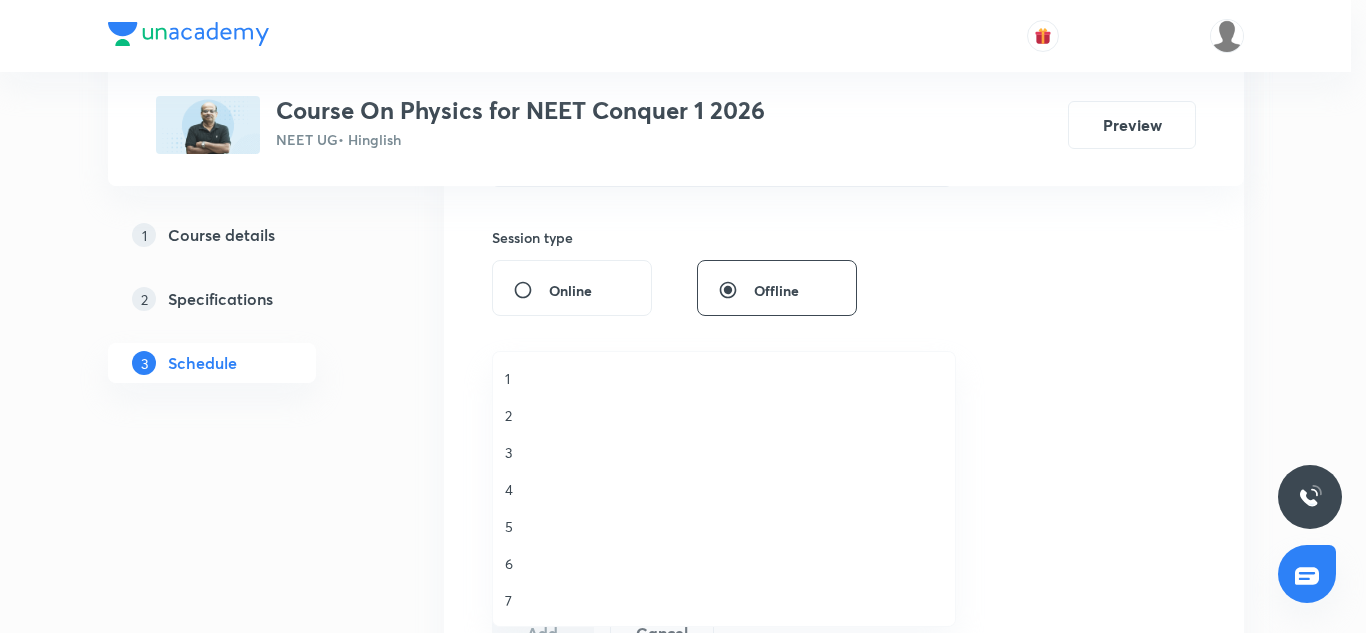click on "7" at bounding box center [724, 600] 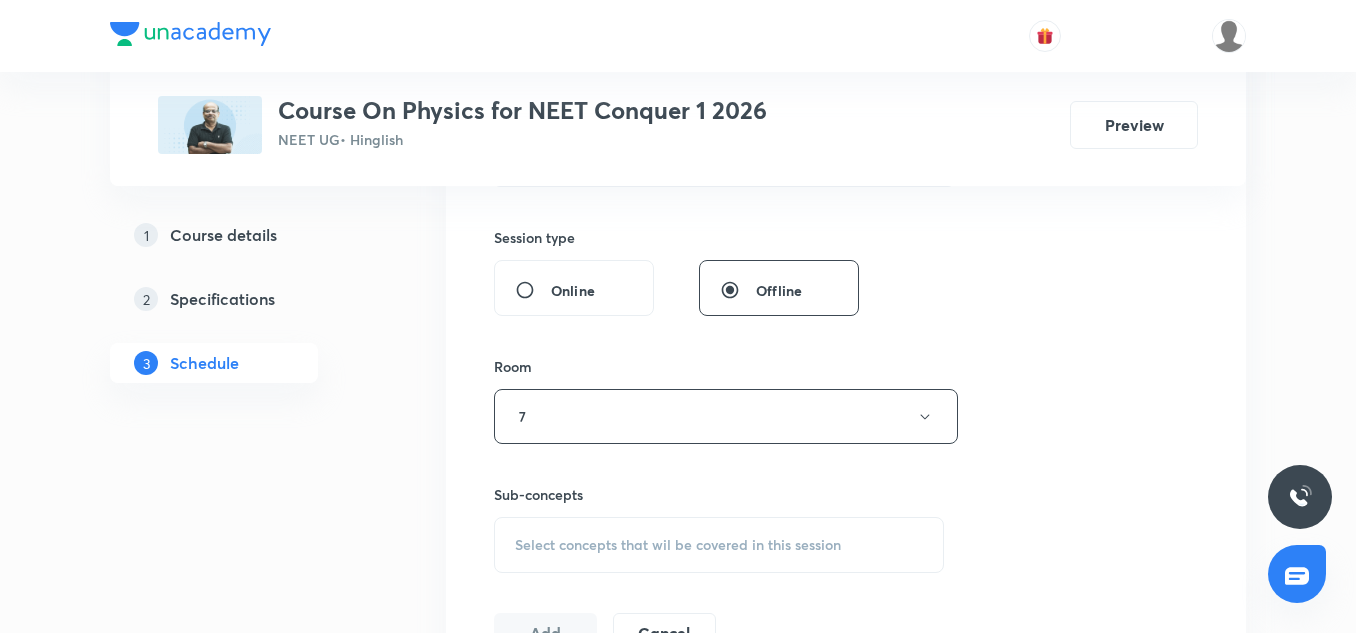scroll, scrollTop: 830, scrollLeft: 0, axis: vertical 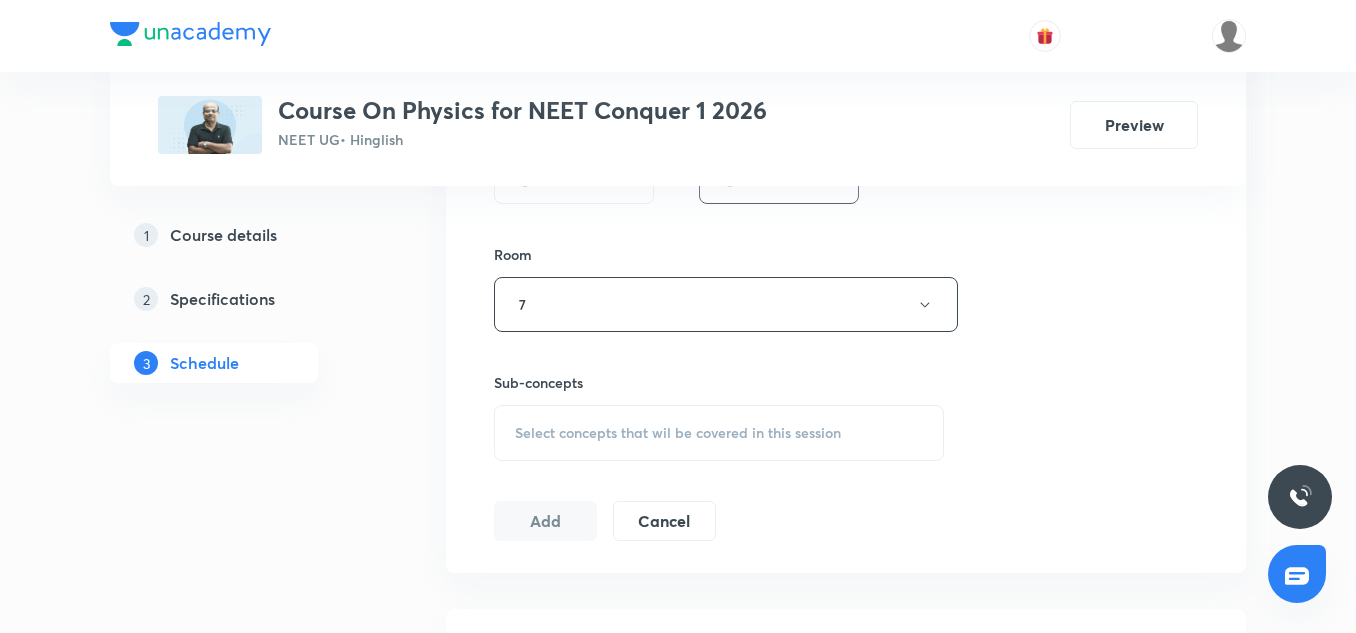 click on "Session  71 Live class Session title 18/99 Circular Motion-04 ​ Schedule for Jul 14, 2025, 9:30 AM ​ Duration (in minutes) 75 ​   Session type Online Offline Room 7 Sub-concepts Select concepts that wil be covered in this session Add Cancel" at bounding box center (846, 71) 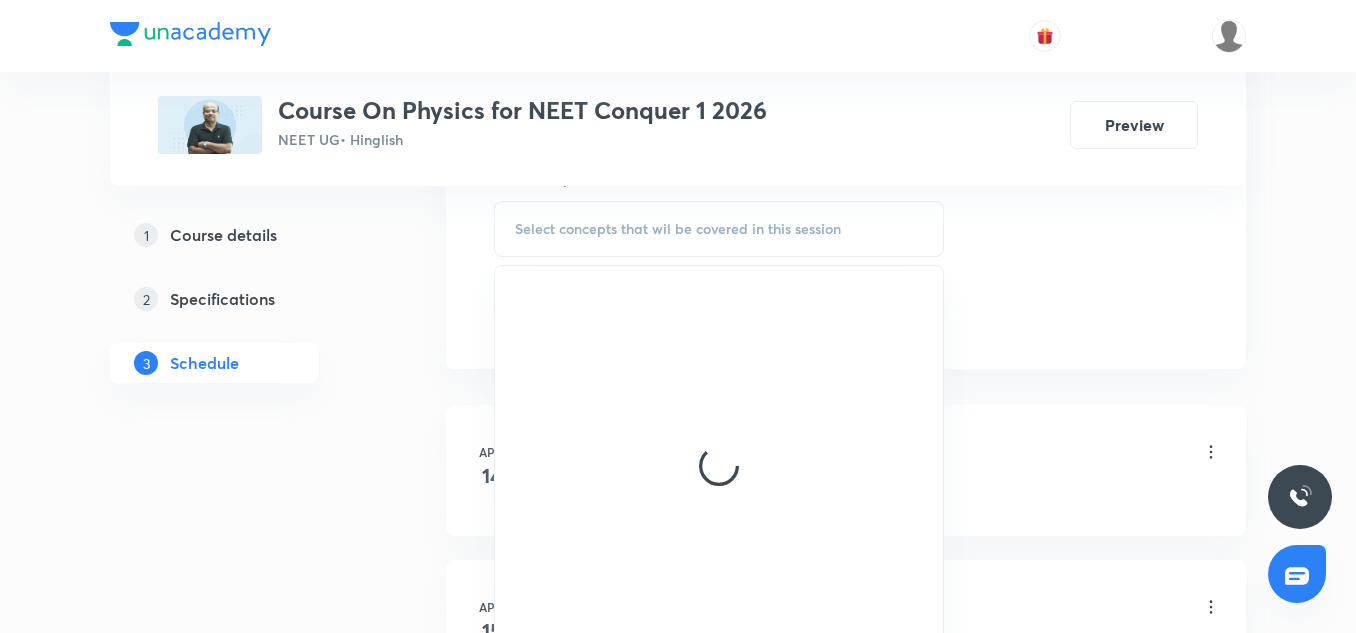 scroll, scrollTop: 1035, scrollLeft: 0, axis: vertical 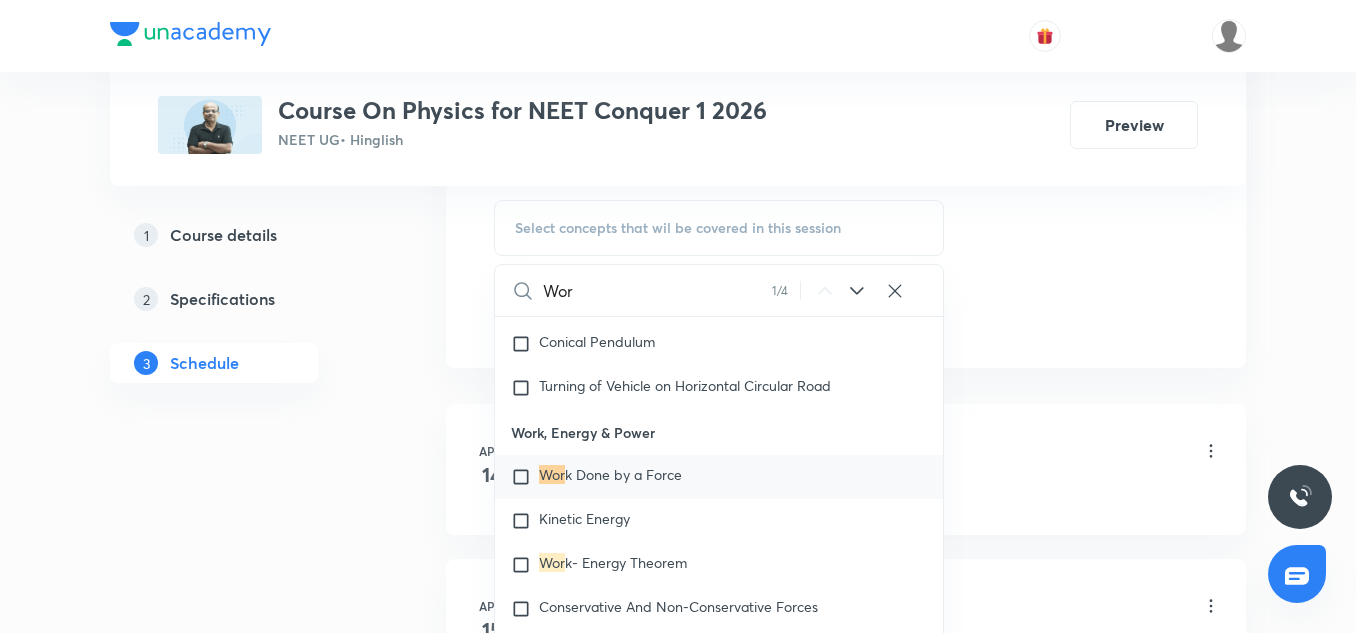 type on "Wor" 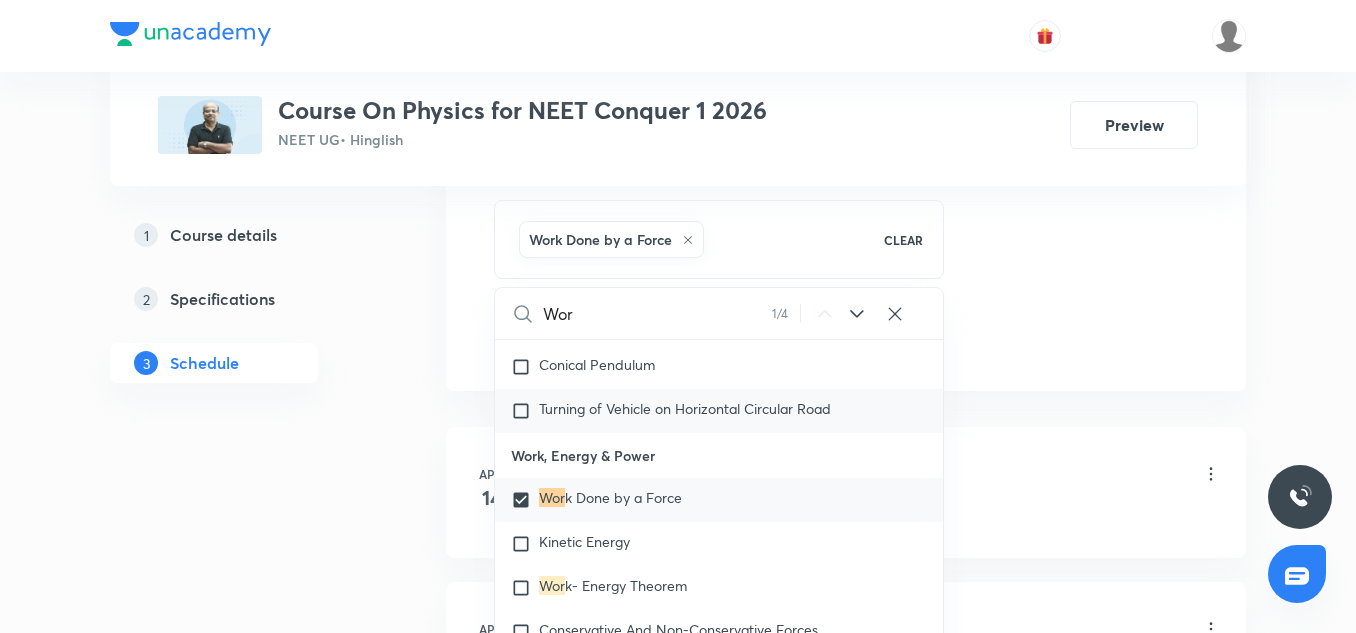 scroll, scrollTop: 5071, scrollLeft: 0, axis: vertical 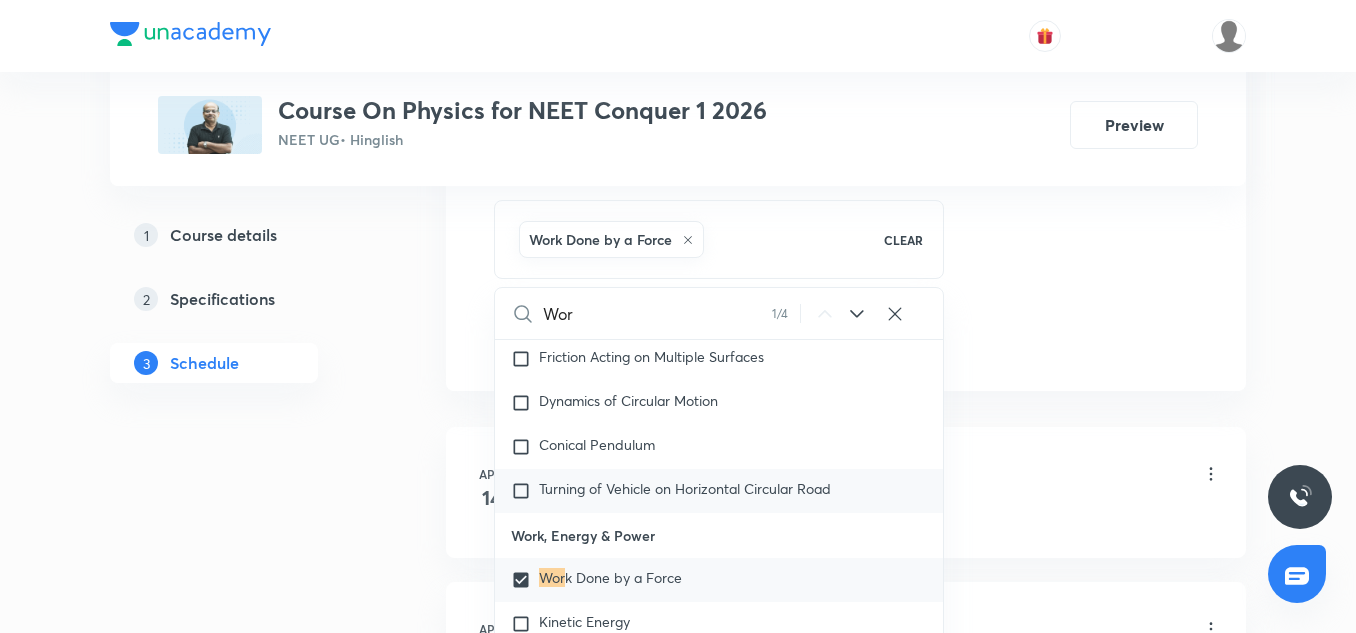 click on "Turning of Vehicle on Horizontal Circular Road" at bounding box center [685, 488] 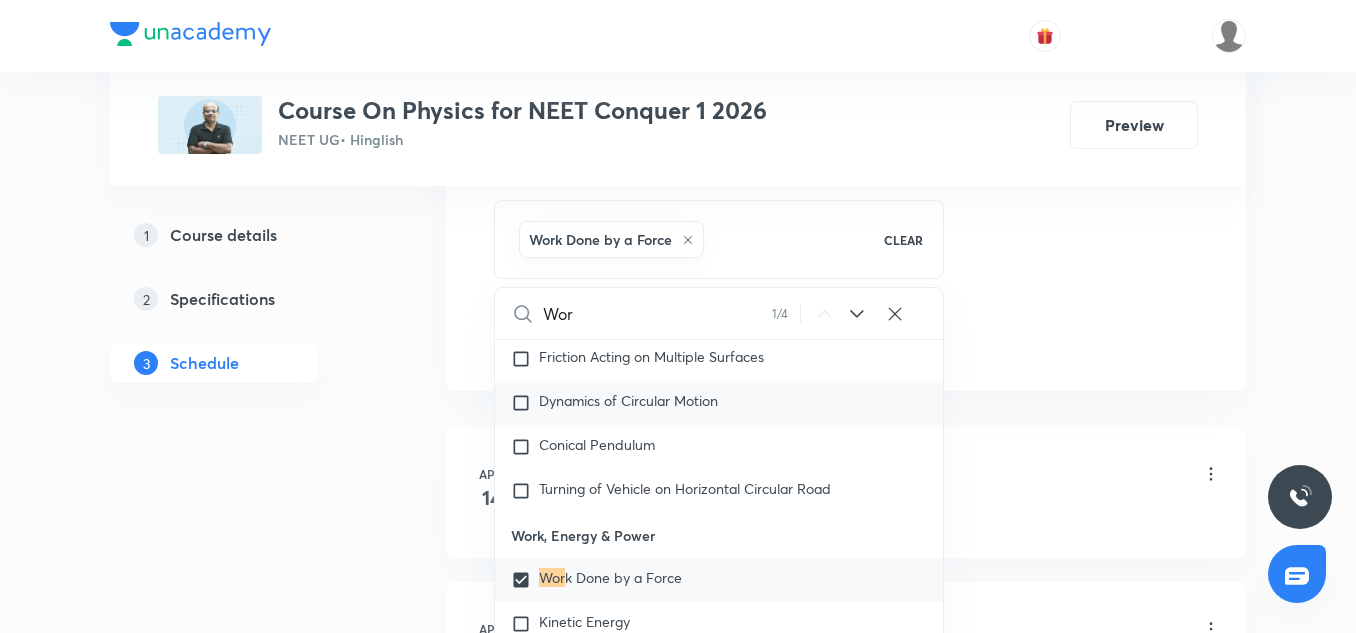 checkbox on "true" 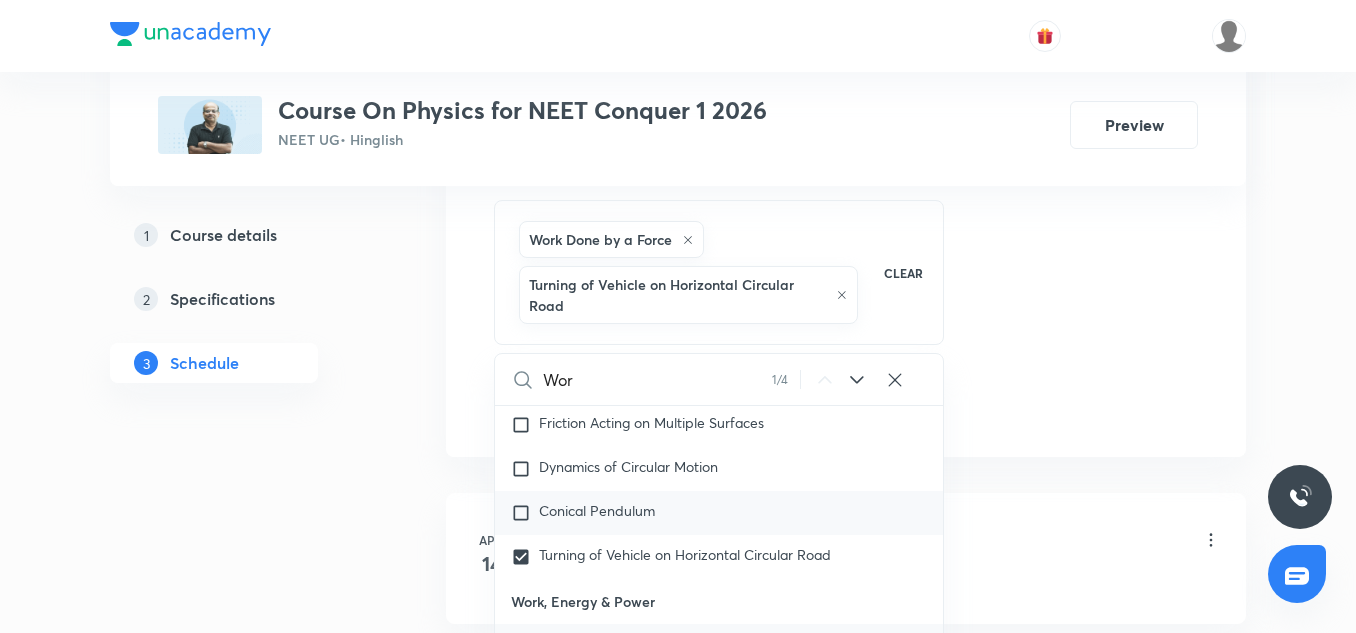 click on "Conical Pendulum" at bounding box center [597, 510] 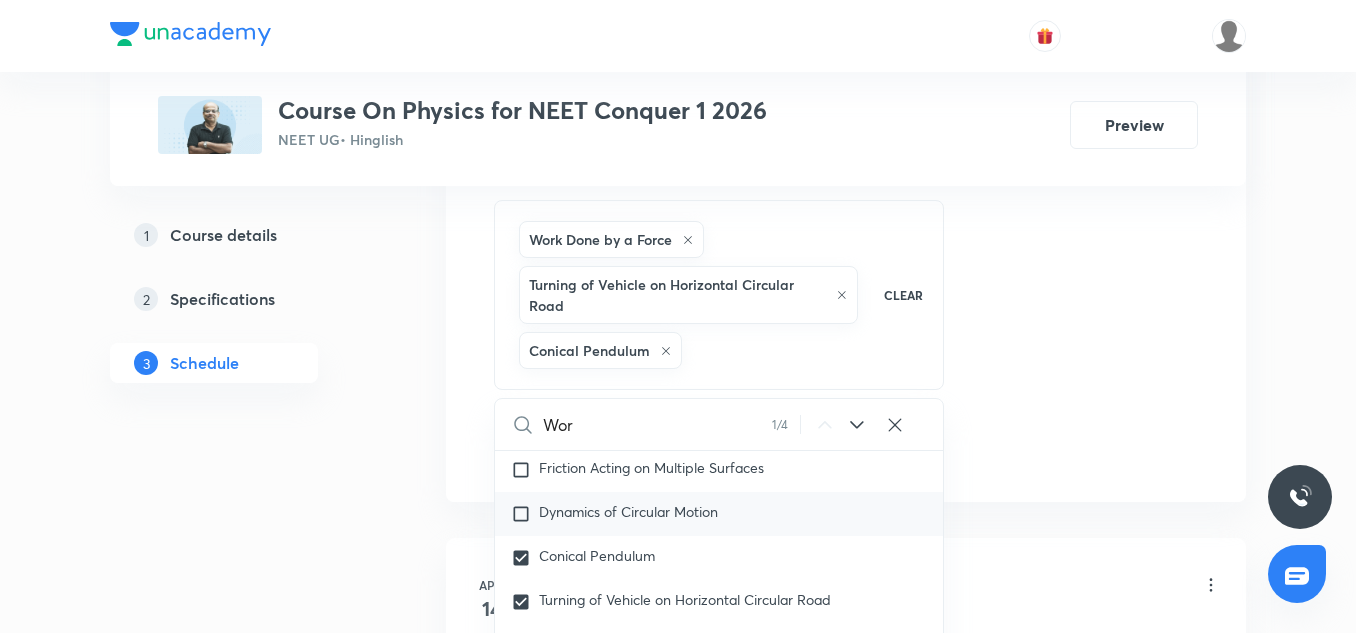 click on "Dynamics of Circular Motion" at bounding box center [628, 511] 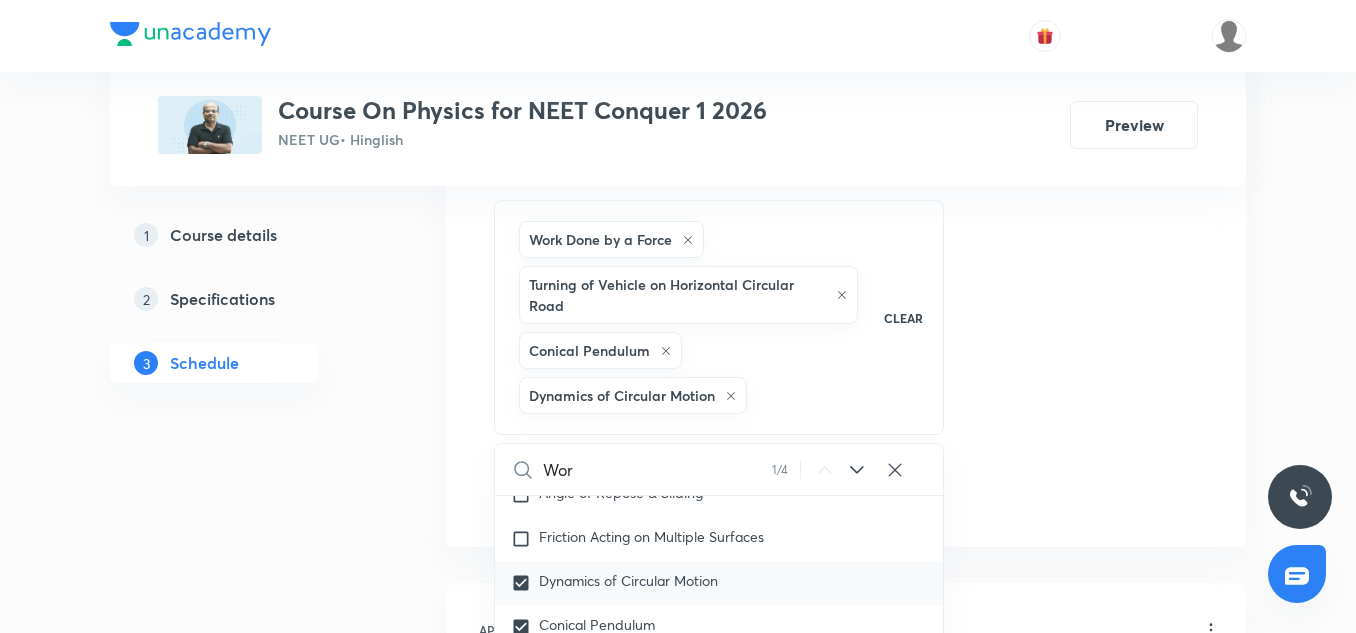 scroll, scrollTop: 5046, scrollLeft: 0, axis: vertical 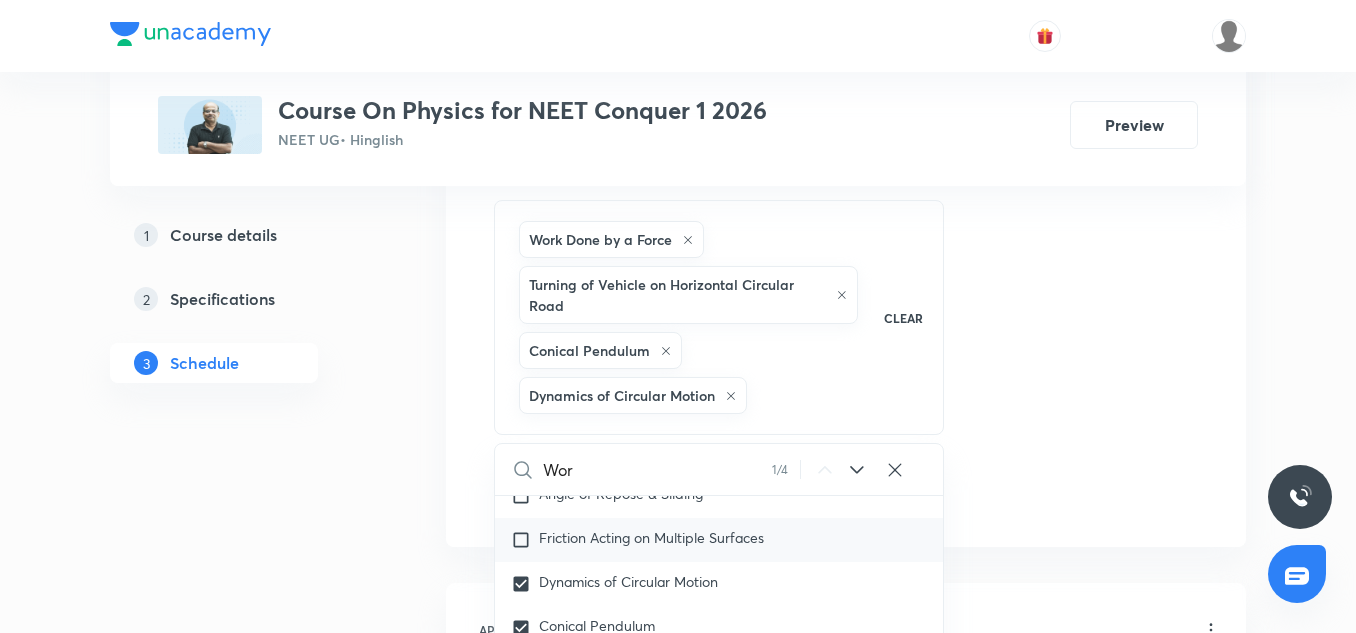 click on "Friction Acting on Multiple Surfaces" at bounding box center [651, 537] 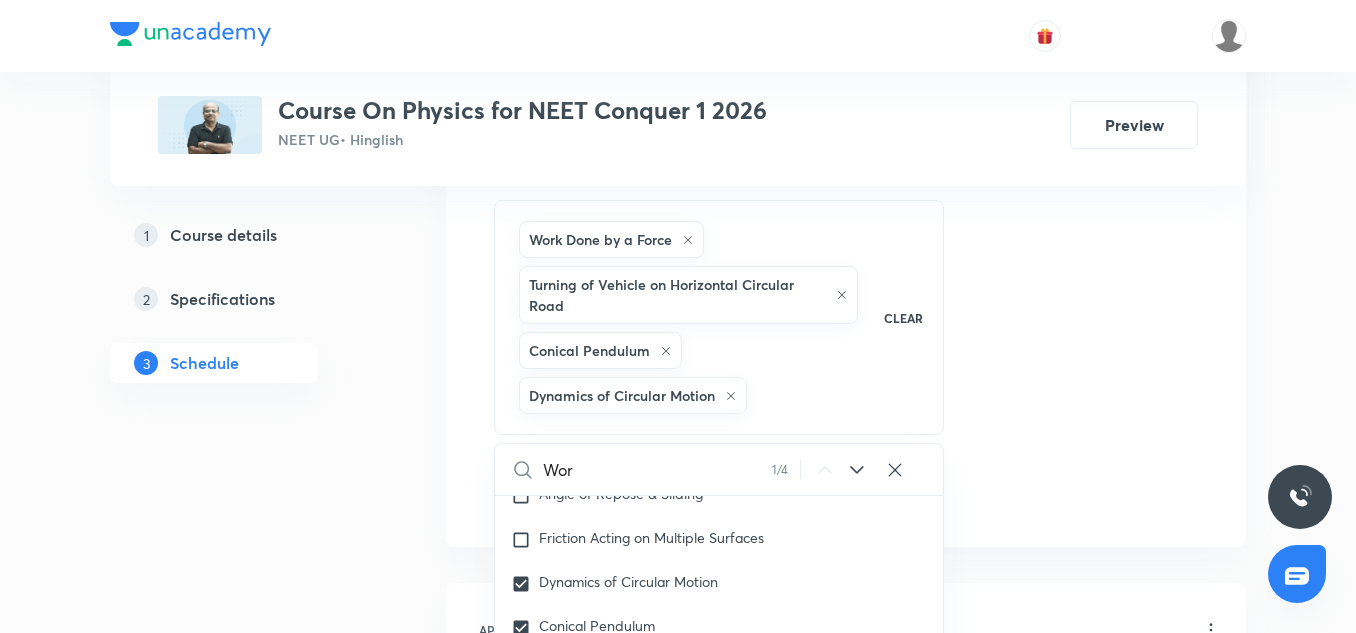 checkbox on "true" 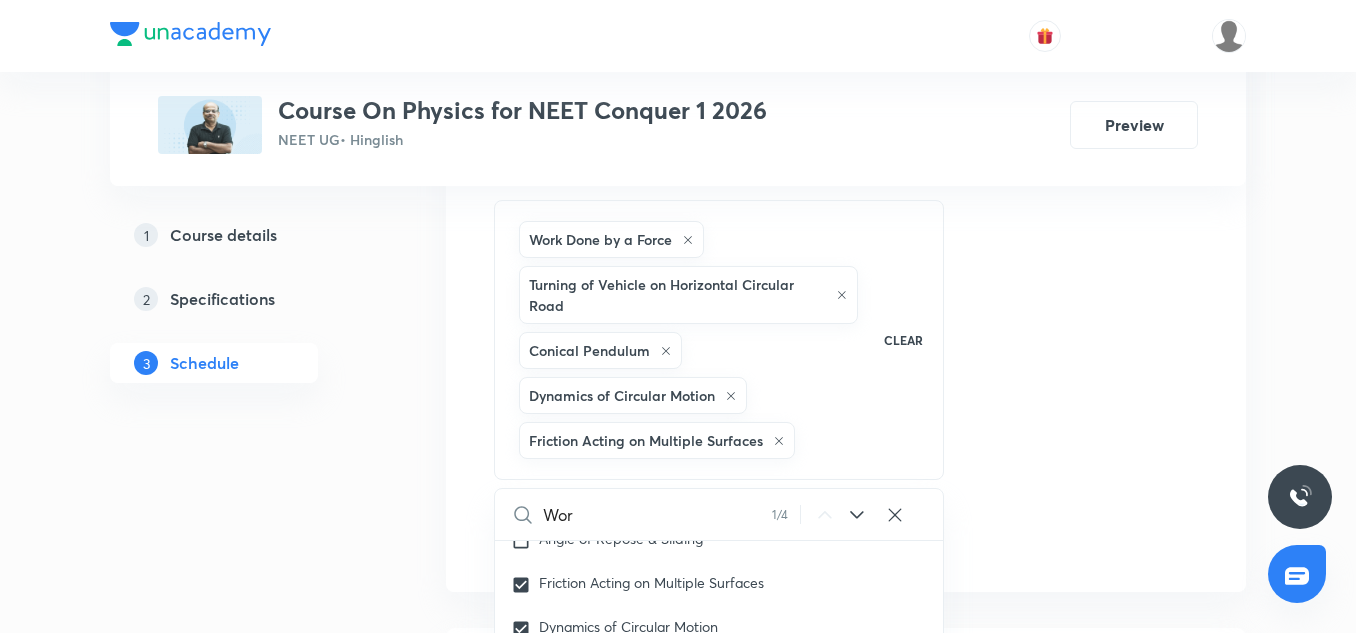 click on "Session  71 Live class Session title 18/99 Circular Motion-04 ​ Schedule for Jul 14, 2025, 9:30 AM ​ Duration (in minutes) 75 ​   Session type Online Offline Room 7 Sub-concepts Work Done by a Force Turning of Vehicle on Horizontal Circular Road Conical Pendulum Dynamics of Circular Motion Friction Acting on Multiple Surfaces CLEAR Wor 1 / 4 ​ Physics - Full Syllabus Mock Questions Physics - Full Syllabus Mock Questions Physics Previous Year Question Physics Previous Year Question Covered previously Units & Dimensions Physical quantity Covered previously Applications of Dimensional Analysis Covered previously Significant Figures Covered previously Units of Physical Quantities Covered previously System of Units Covered previously Dimensions of Some Mathematical Functions Covered previously Unit and Dimension Covered previously Product of Two Vectors Covered previously Subtraction of Vectors Covered previously Cross Product Covered previously Least Count Analysis Errors of Measurement Covered previously" at bounding box center (846, -22) 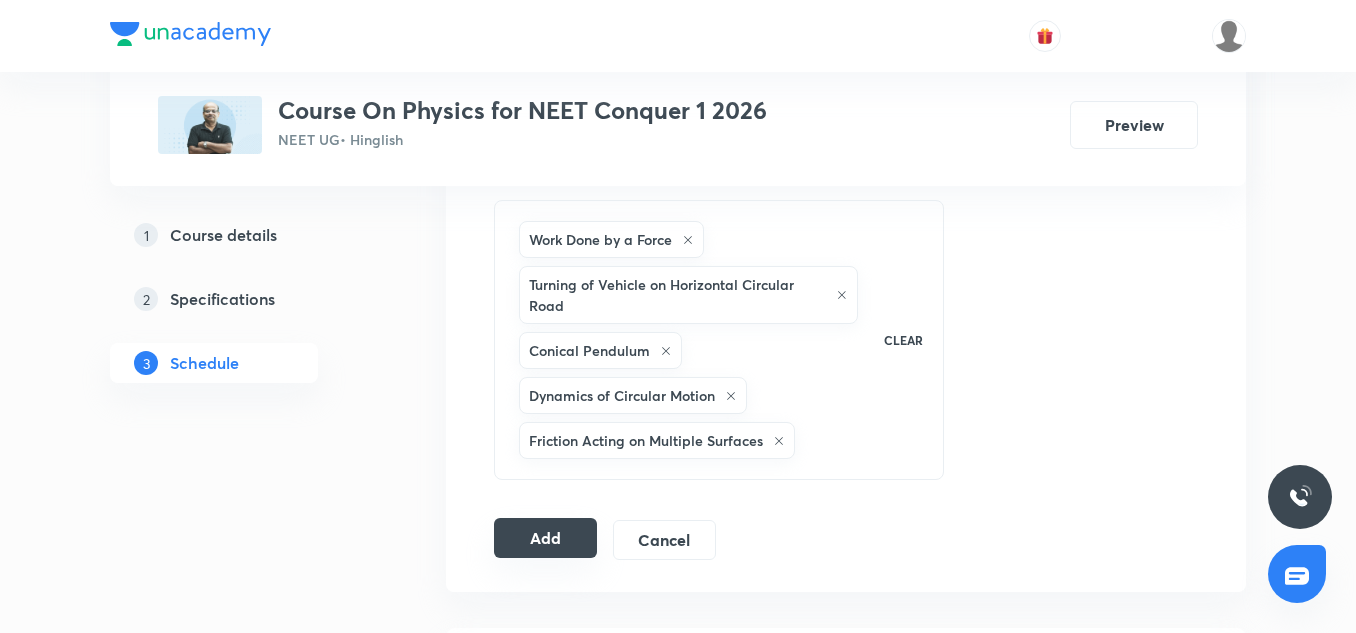 click on "Add" at bounding box center [545, 538] 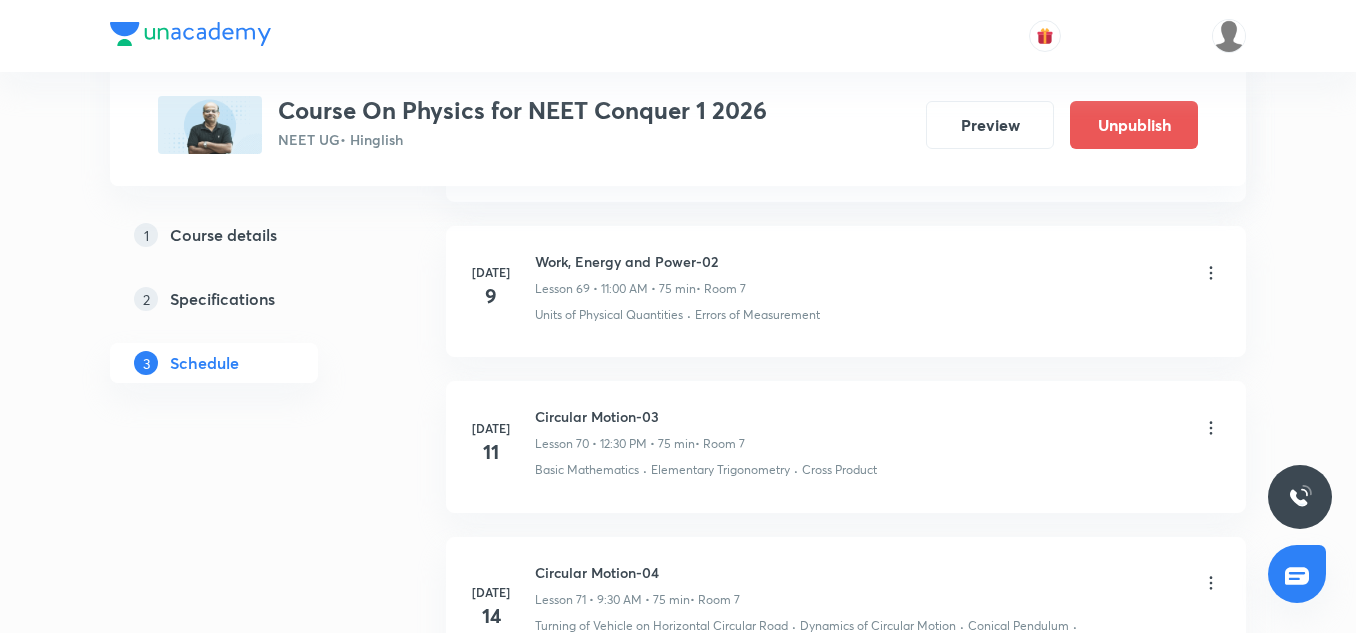 scroll, scrollTop: 11155, scrollLeft: 0, axis: vertical 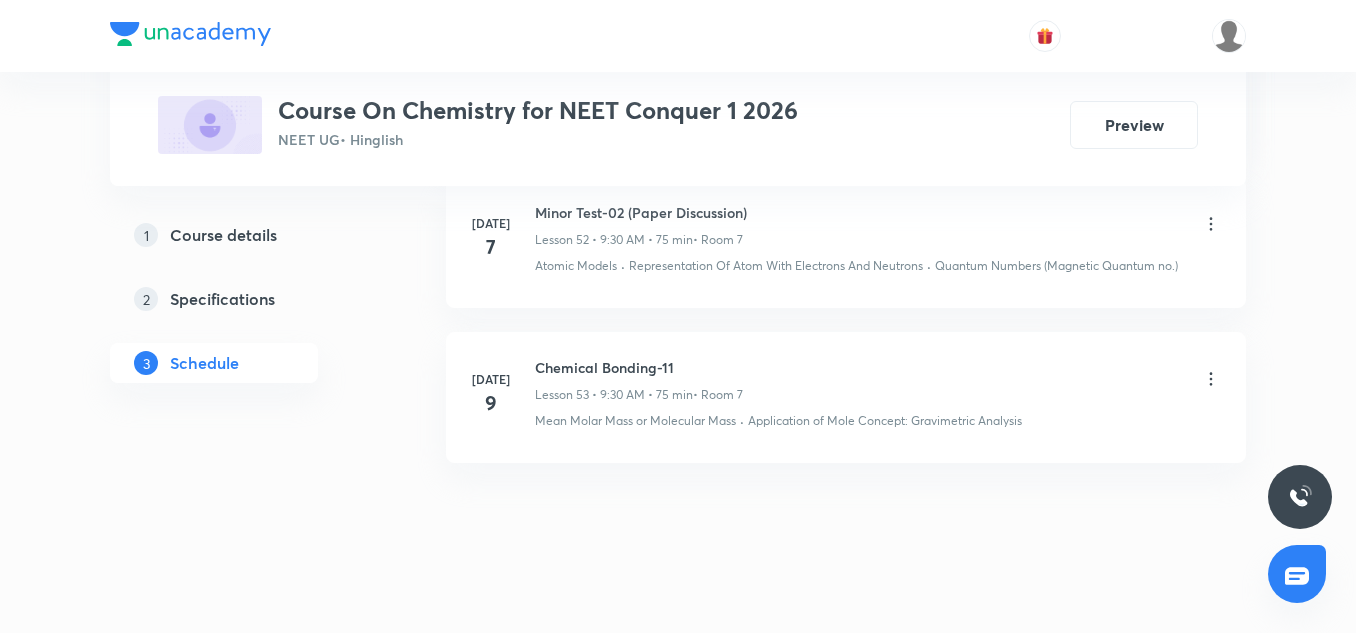 click on "Chemical Bonding-11" at bounding box center [639, 367] 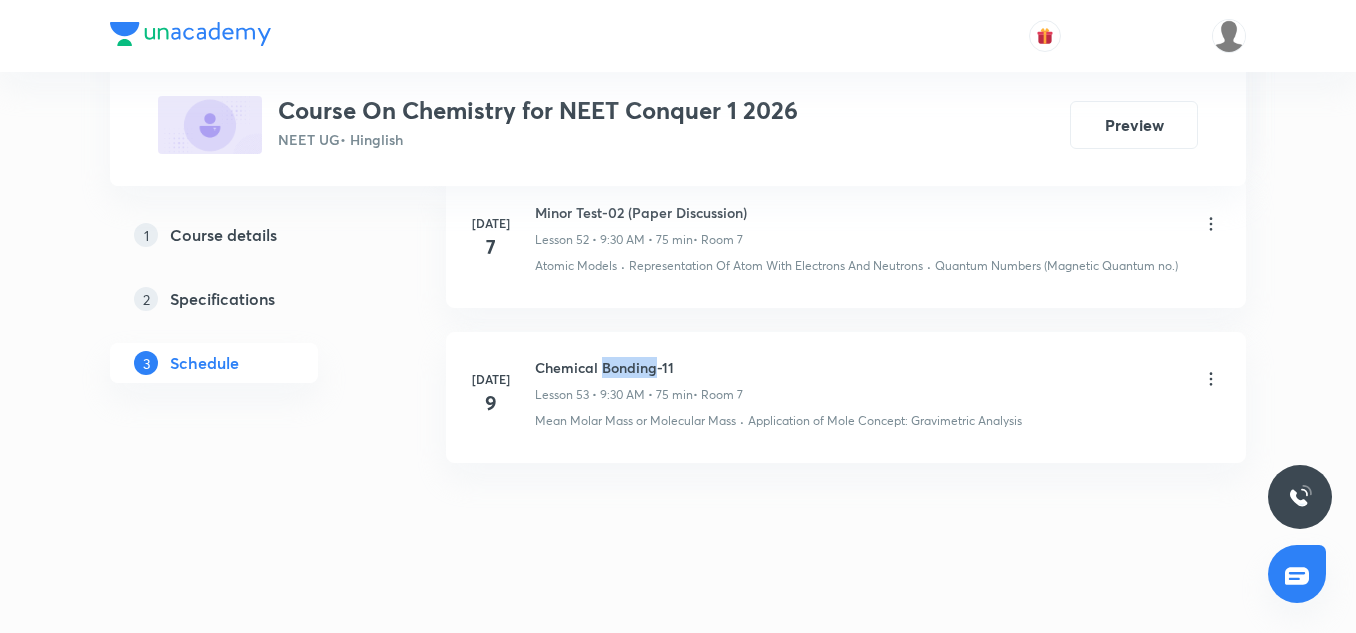 click on "Chemical Bonding-11" at bounding box center [639, 367] 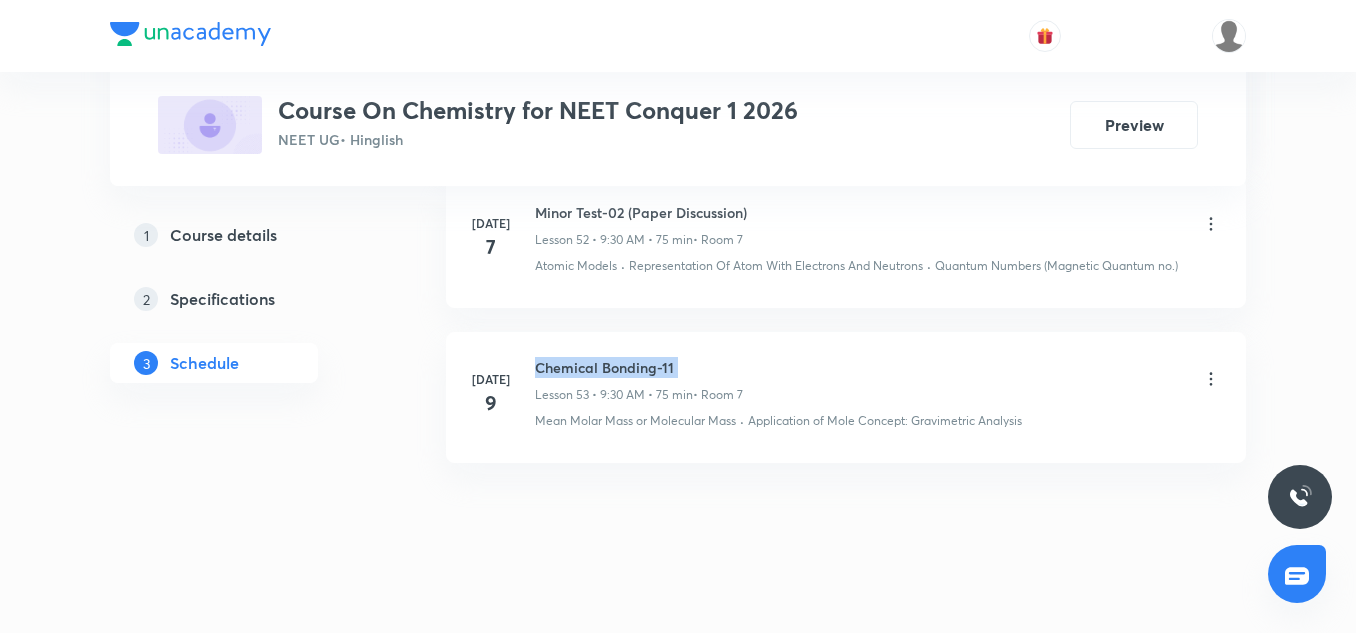 click on "Chemical Bonding-11" at bounding box center [639, 367] 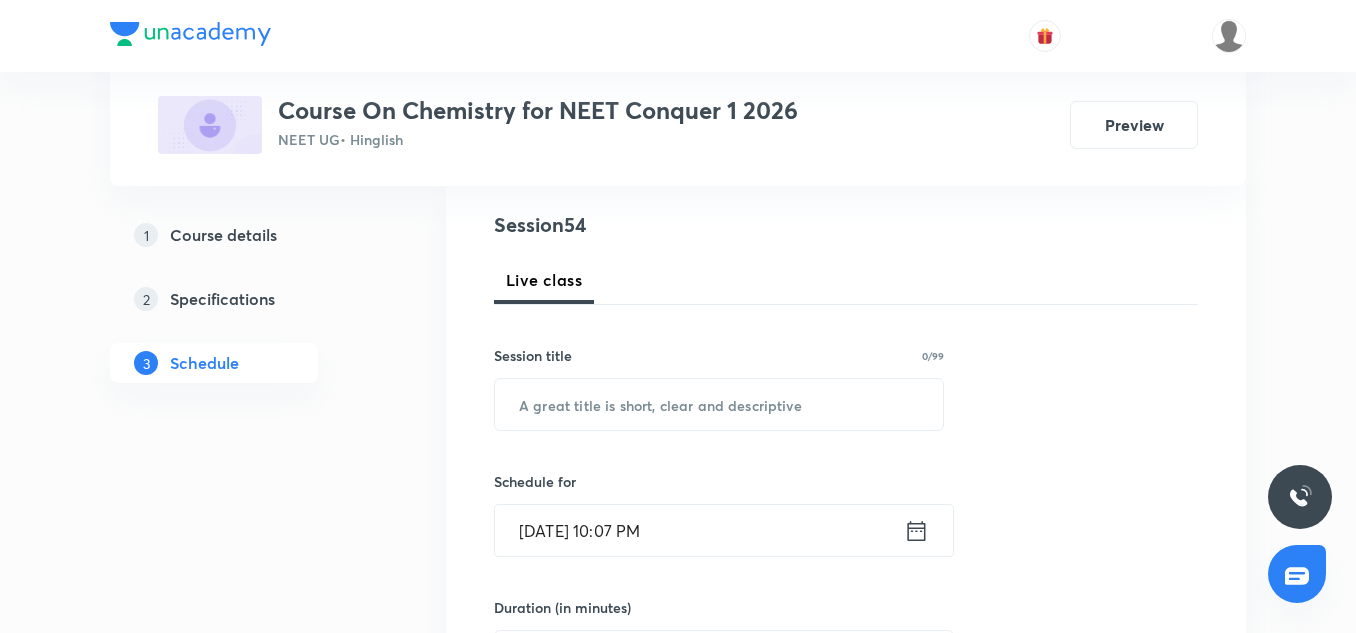 scroll, scrollTop: 231, scrollLeft: 0, axis: vertical 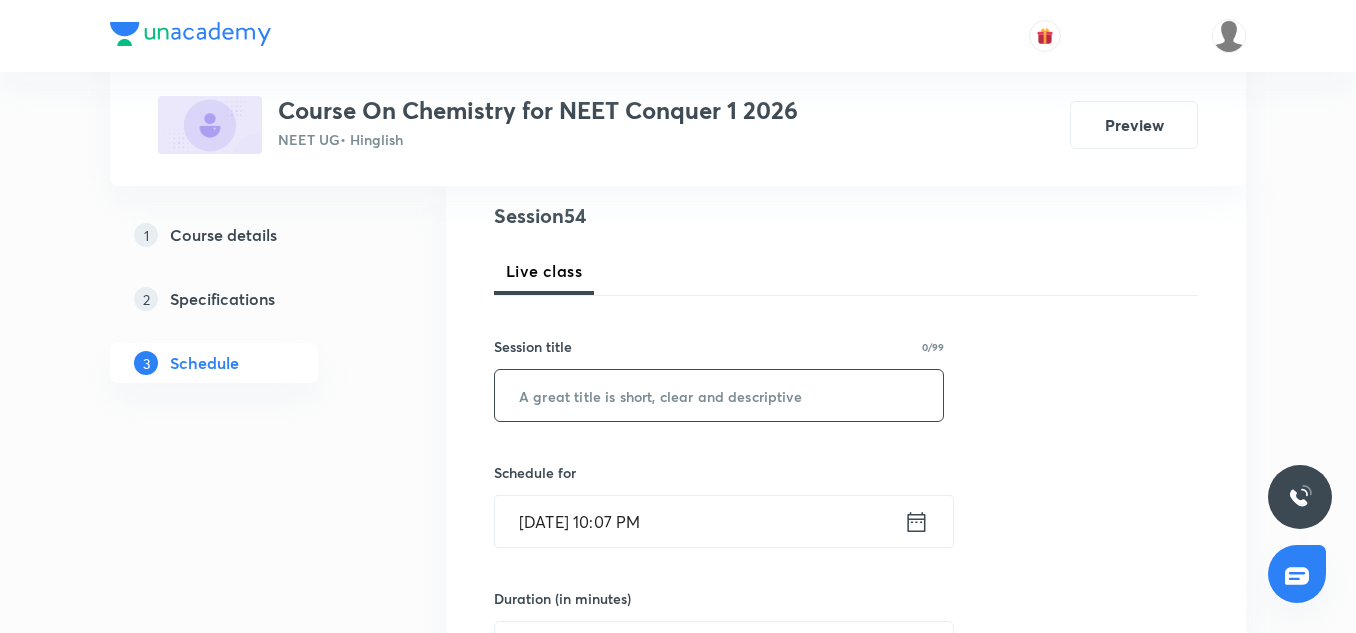 click at bounding box center [719, 395] 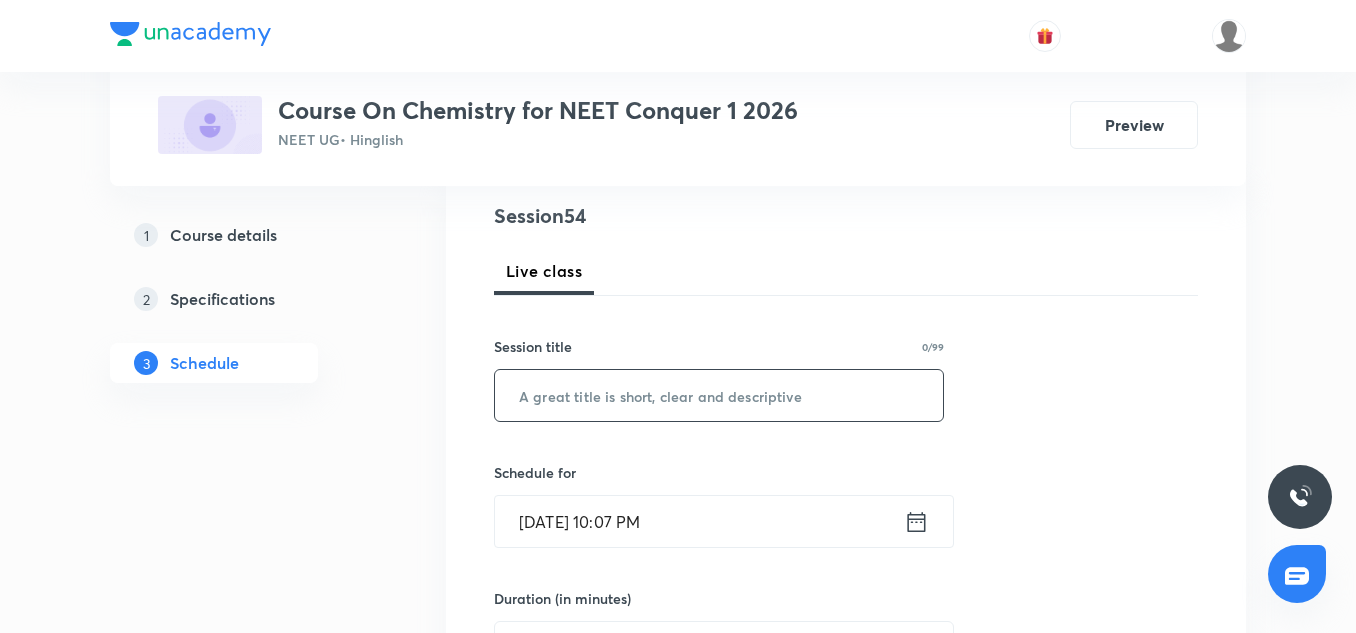 paste on "Chemical Bonding-11" 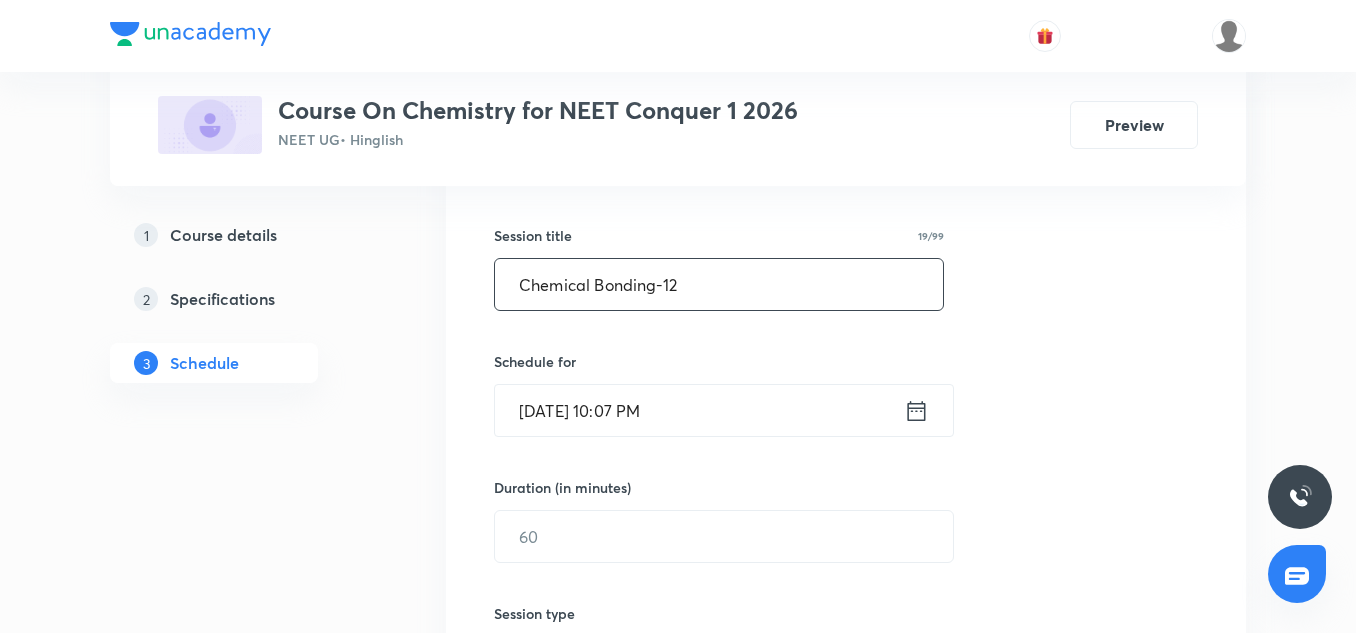 scroll, scrollTop: 343, scrollLeft: 0, axis: vertical 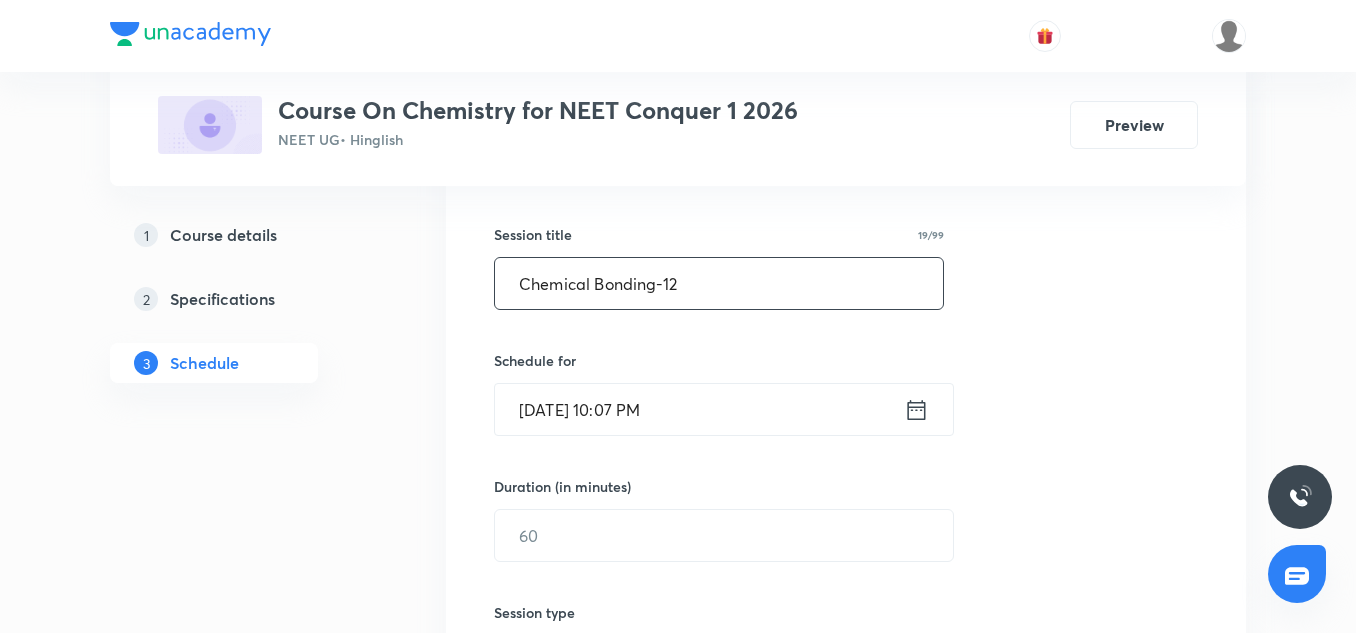 type on "Chemical Bonding-12" 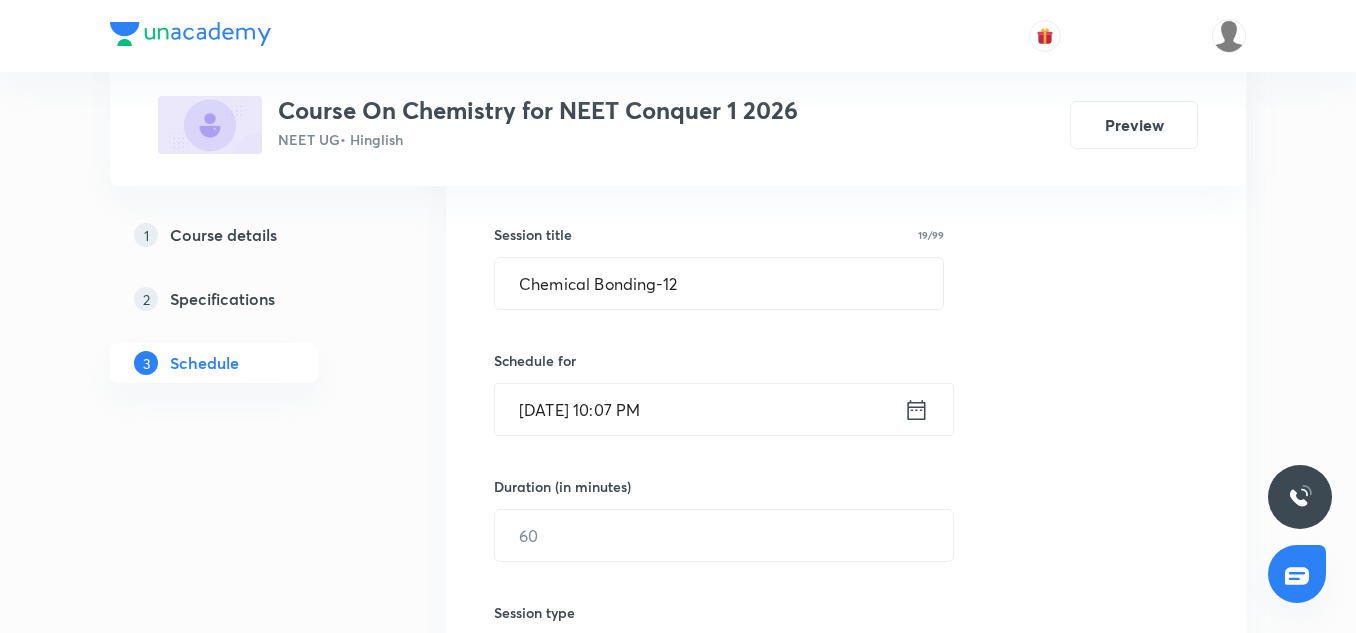 click on "[DATE] 10:07 PM" at bounding box center (699, 409) 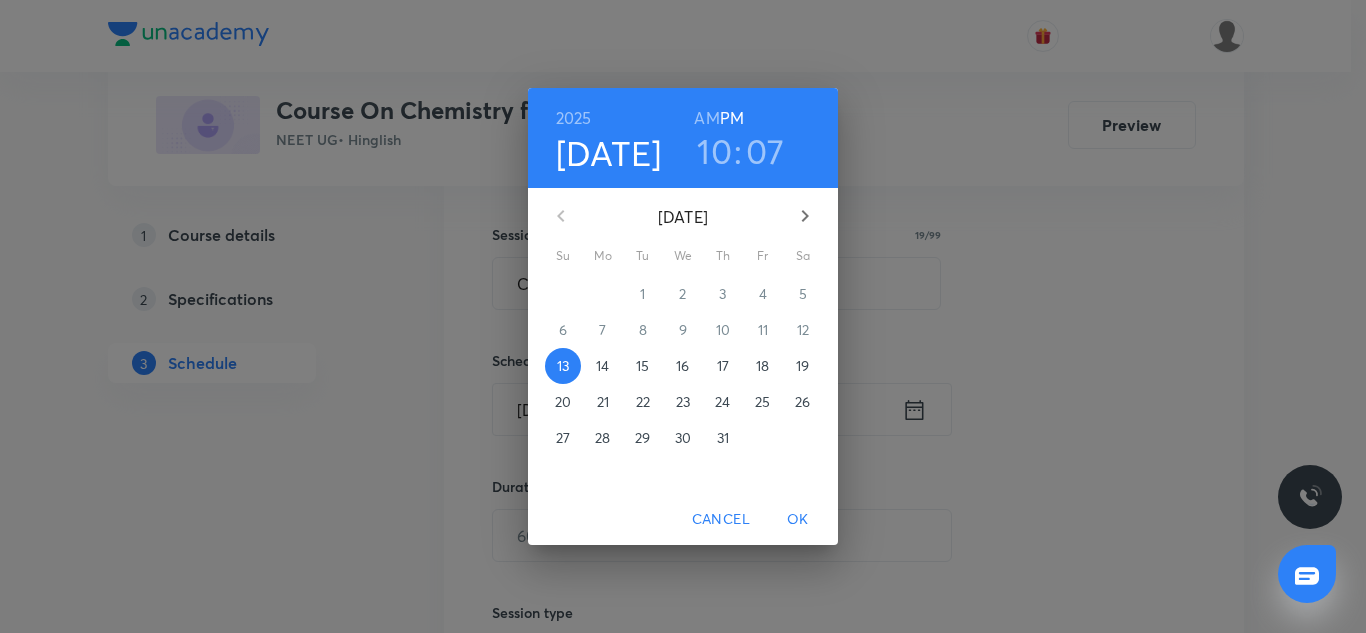 click on "14" at bounding box center (602, 366) 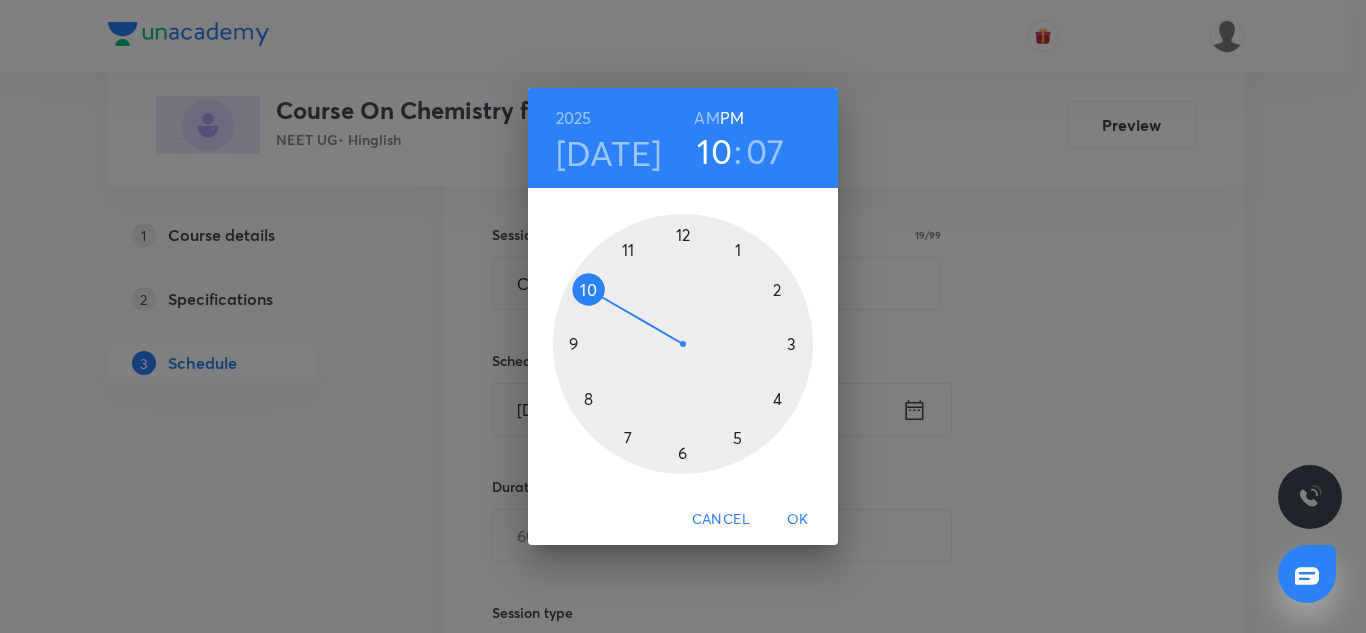 click at bounding box center [683, 344] 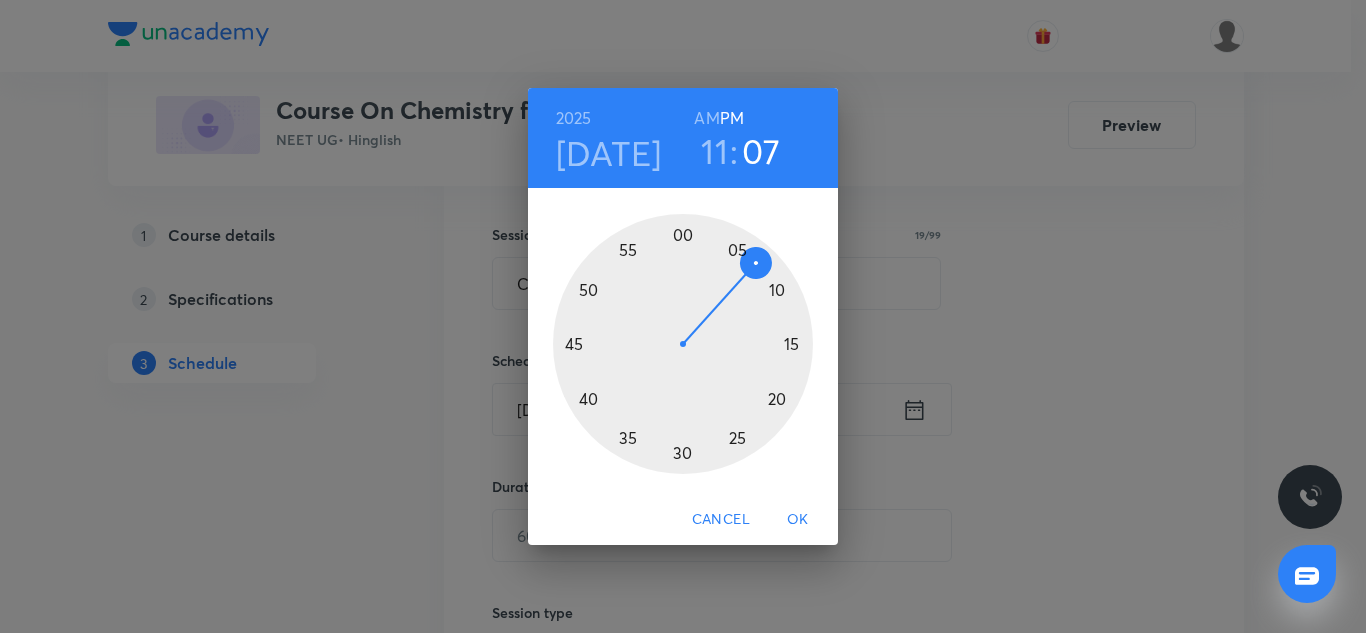 click at bounding box center [683, 344] 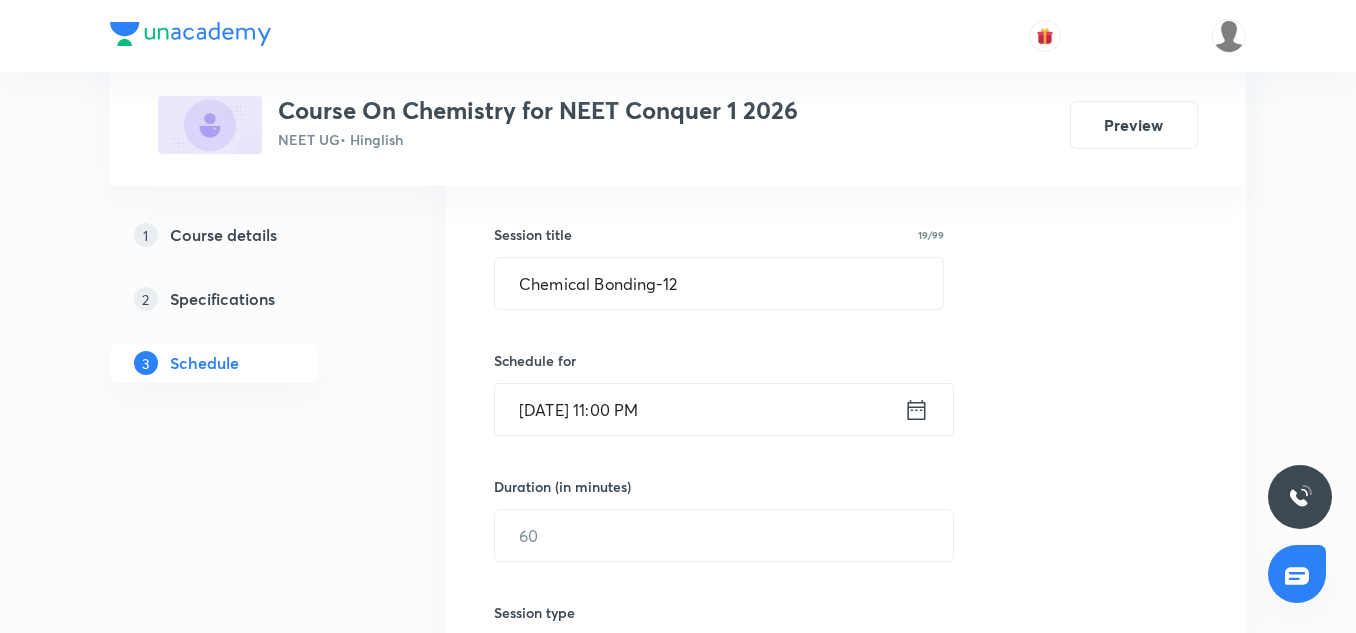 click on "Jul 14, 2025, 11:00 PM" at bounding box center [699, 409] 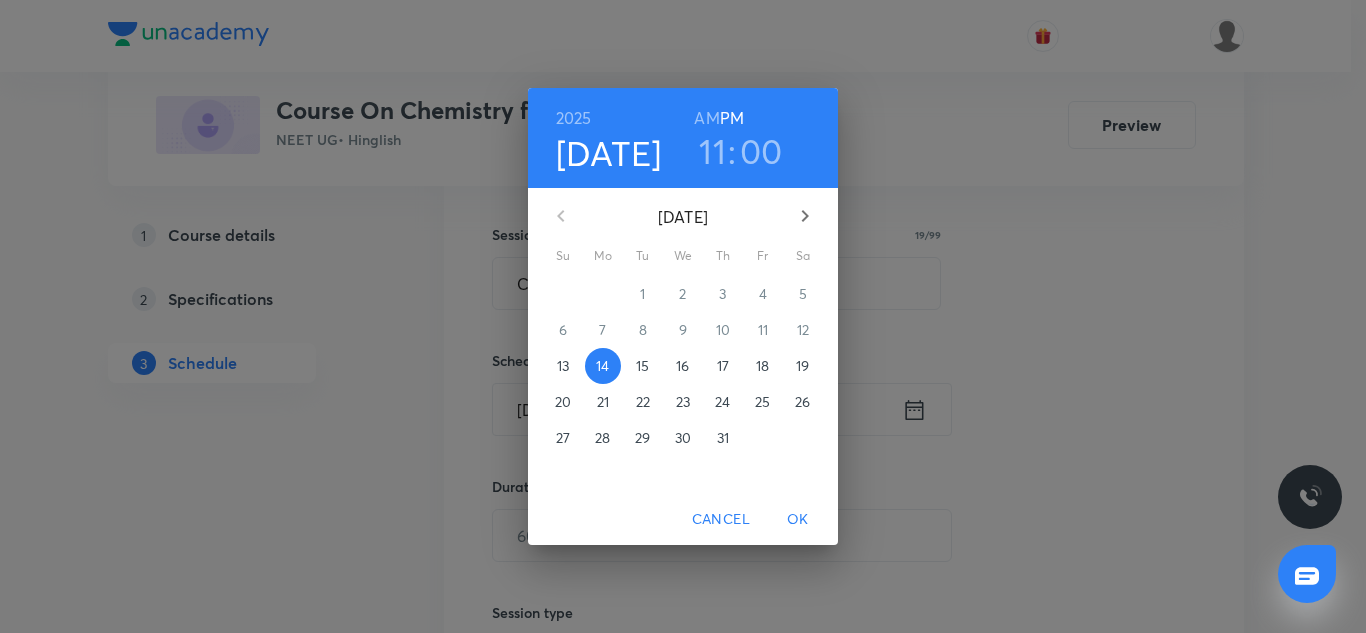 click on "AM" at bounding box center [706, 118] 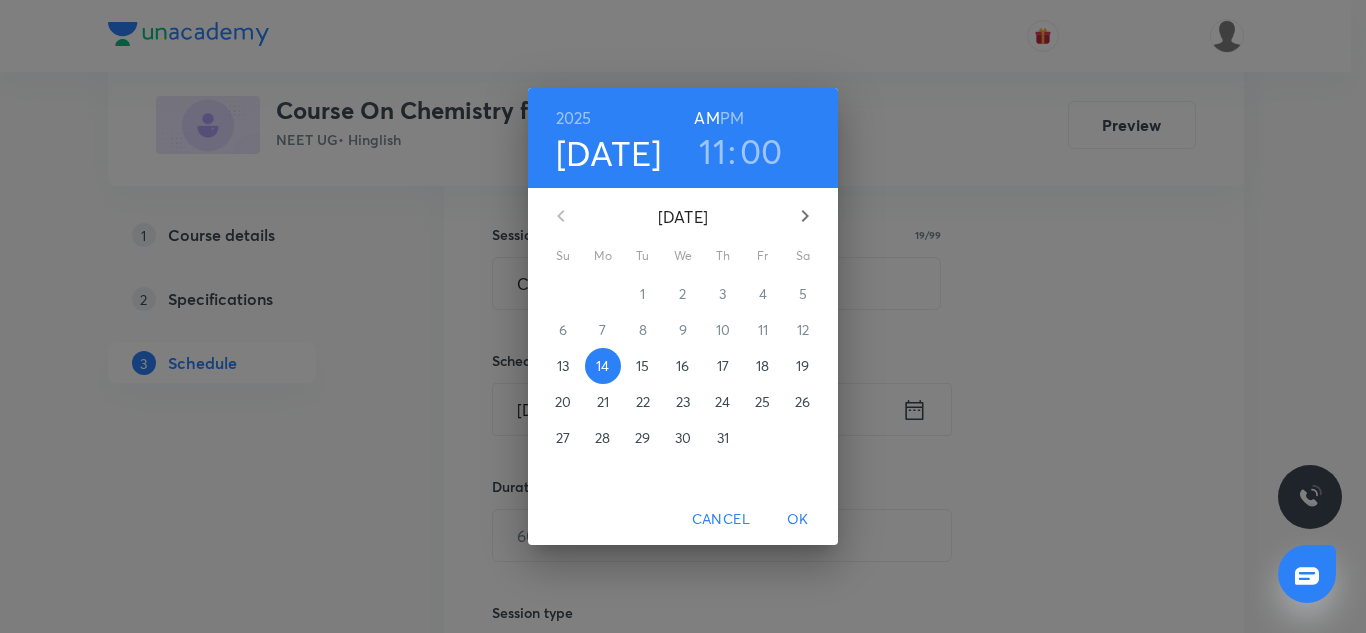click on "OK" at bounding box center [798, 519] 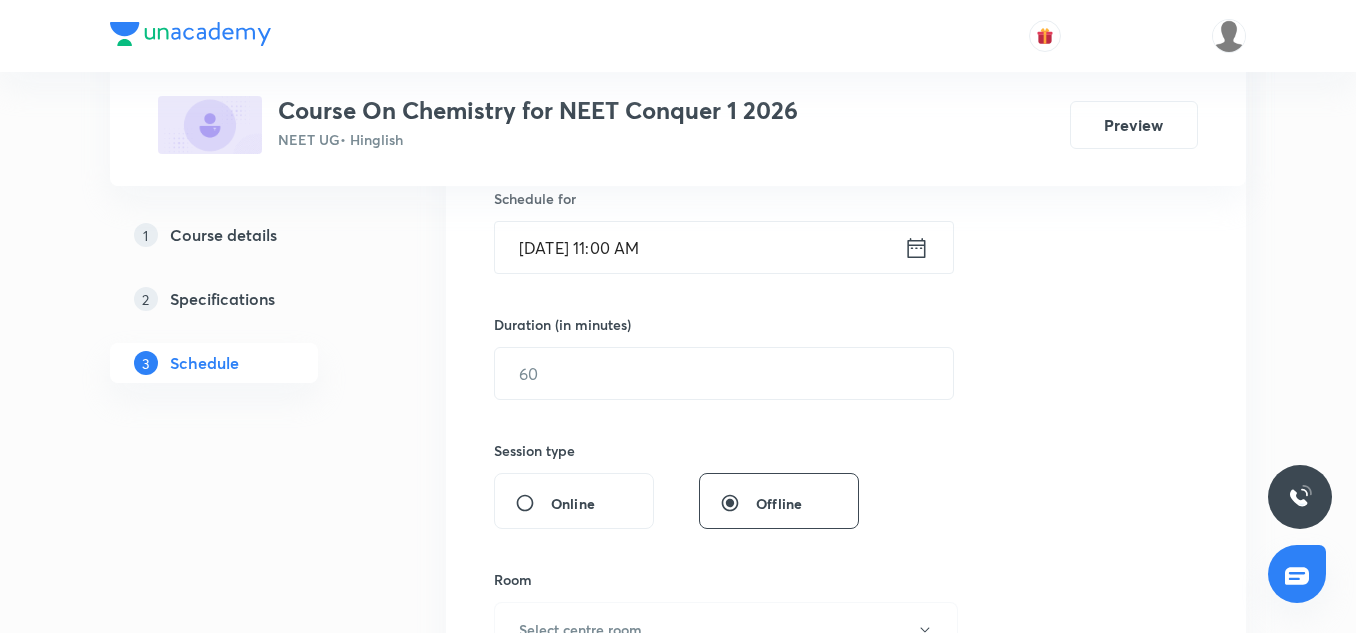 scroll, scrollTop: 506, scrollLeft: 0, axis: vertical 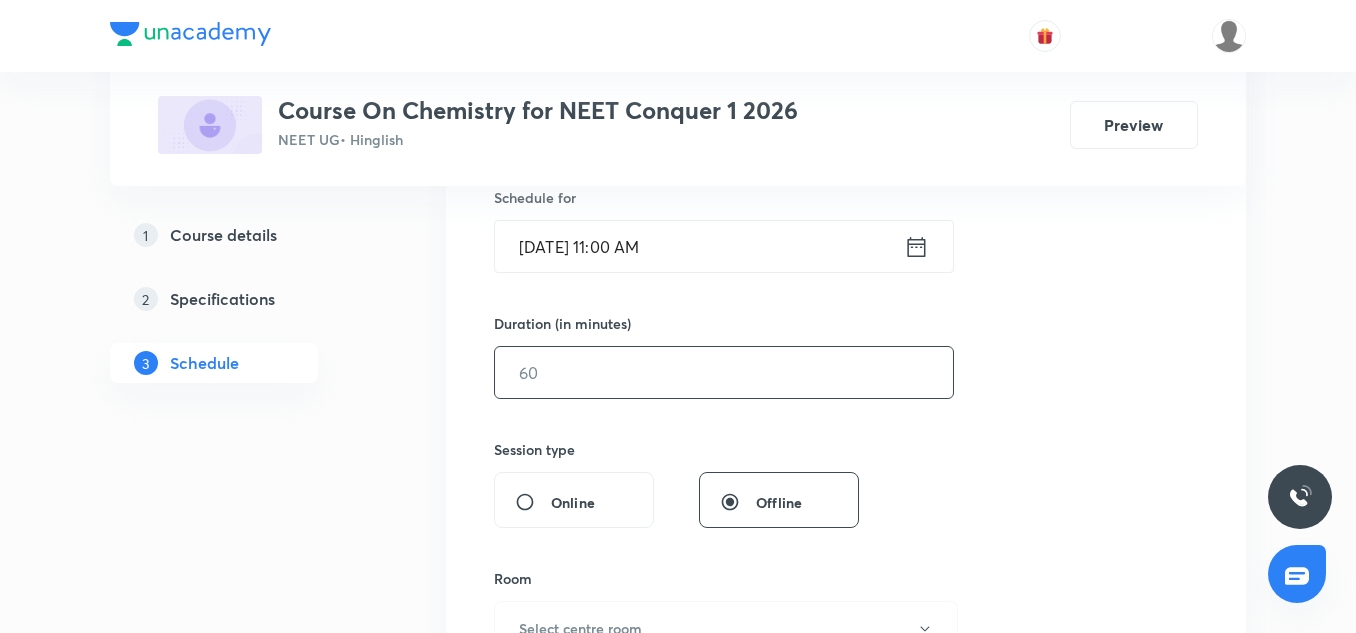 click at bounding box center (724, 372) 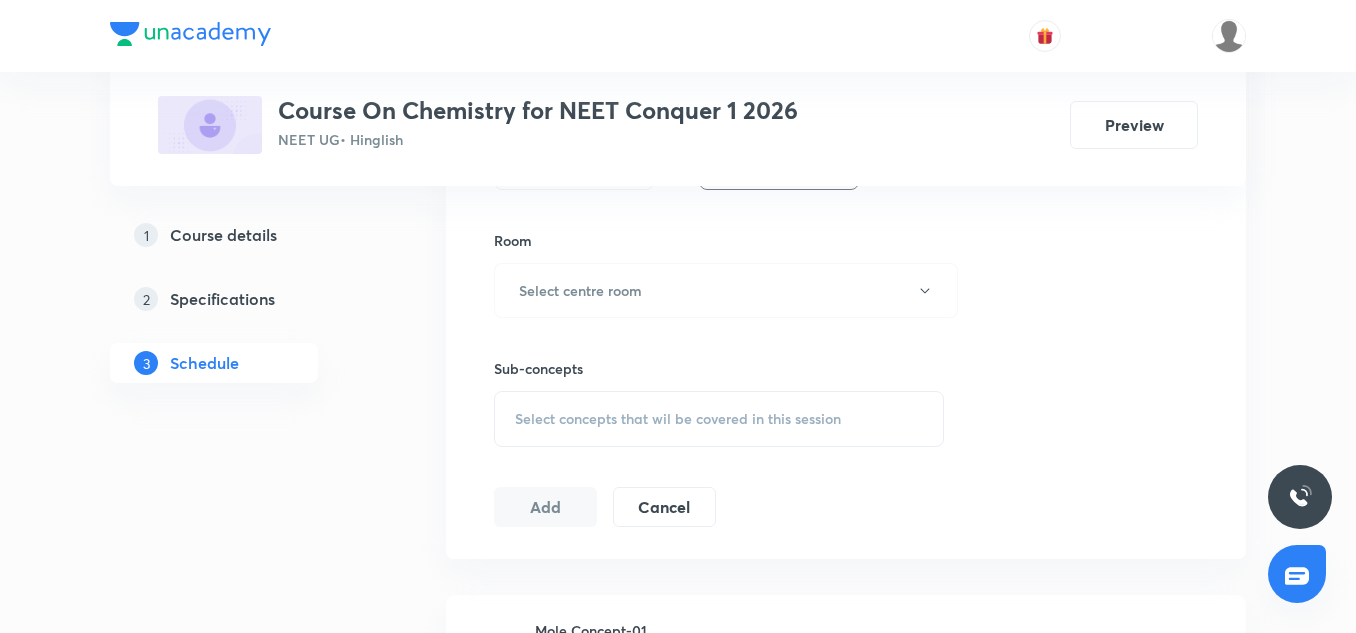 scroll, scrollTop: 846, scrollLeft: 0, axis: vertical 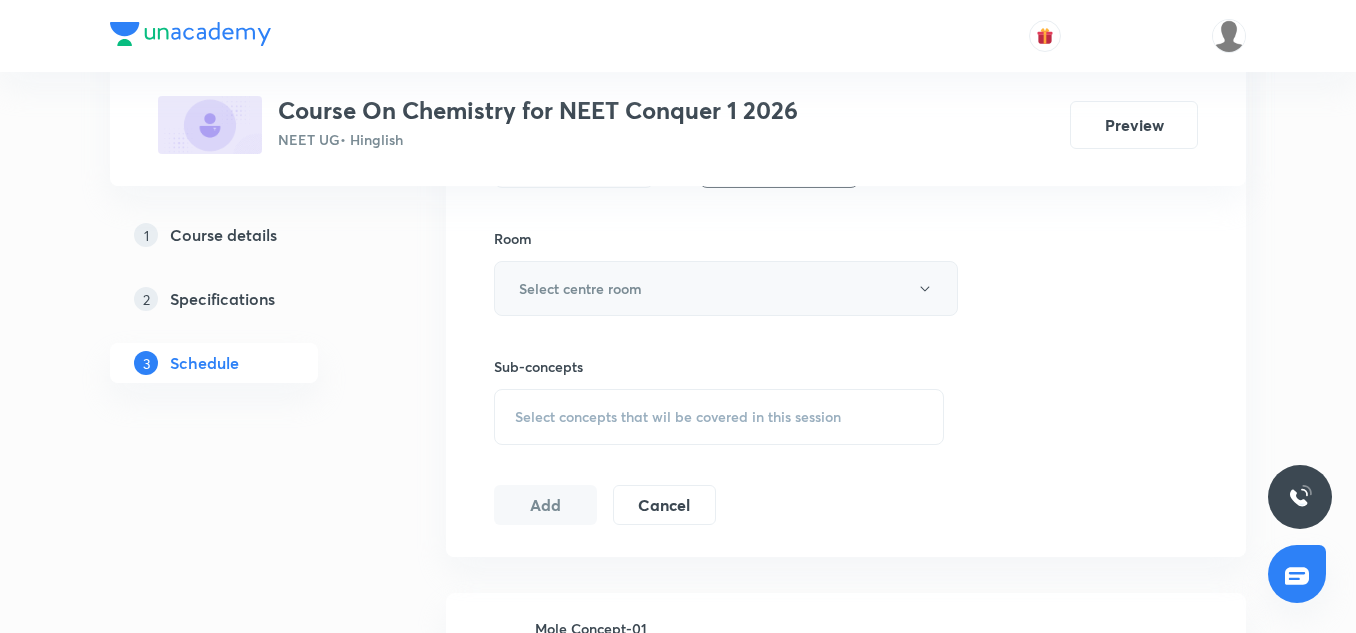 type on "75" 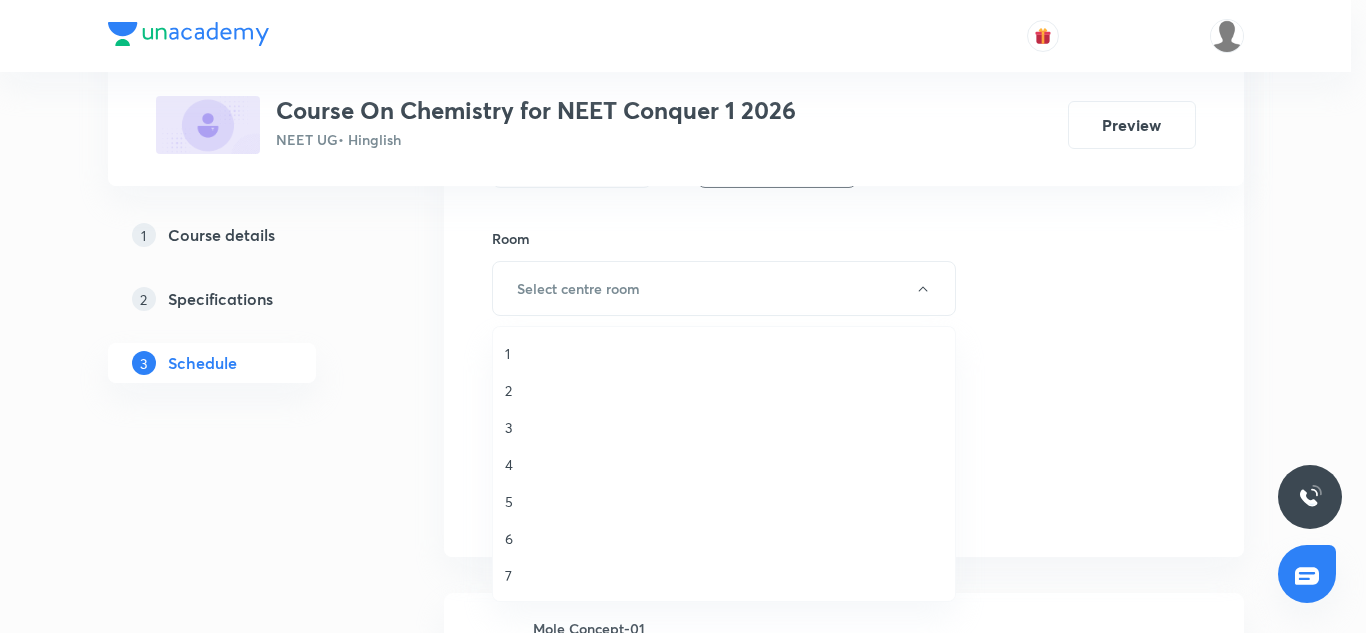 click on "7" at bounding box center (724, 575) 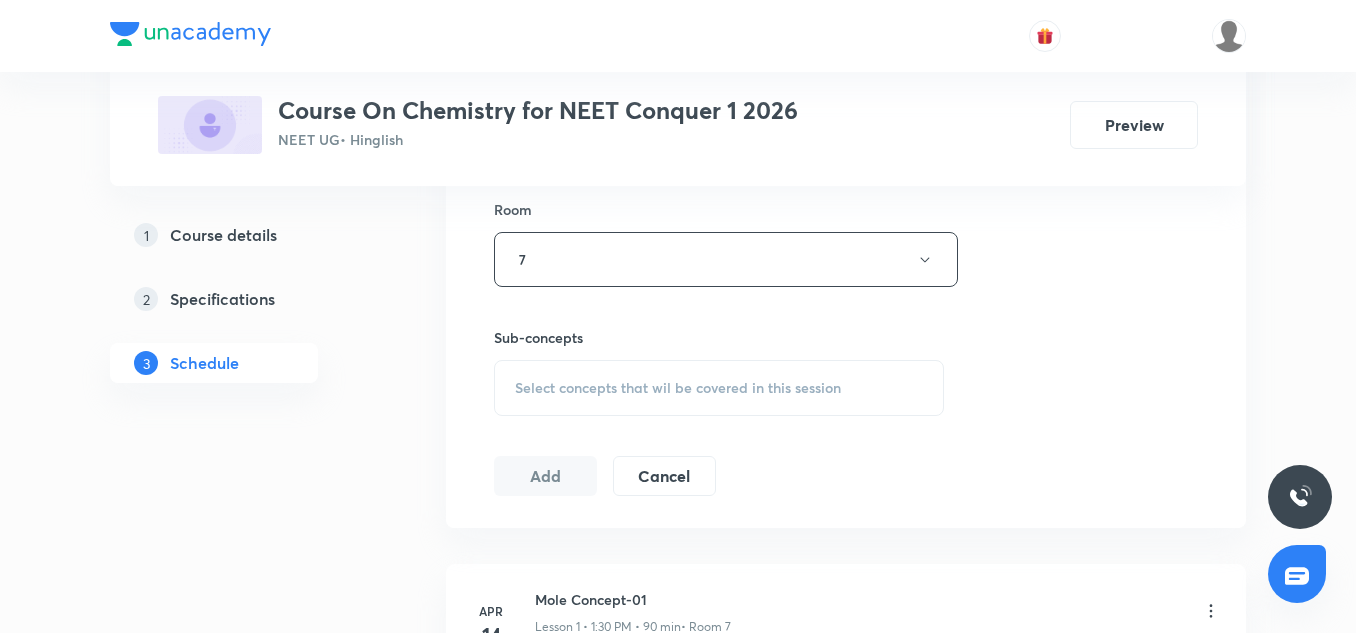 scroll, scrollTop: 874, scrollLeft: 0, axis: vertical 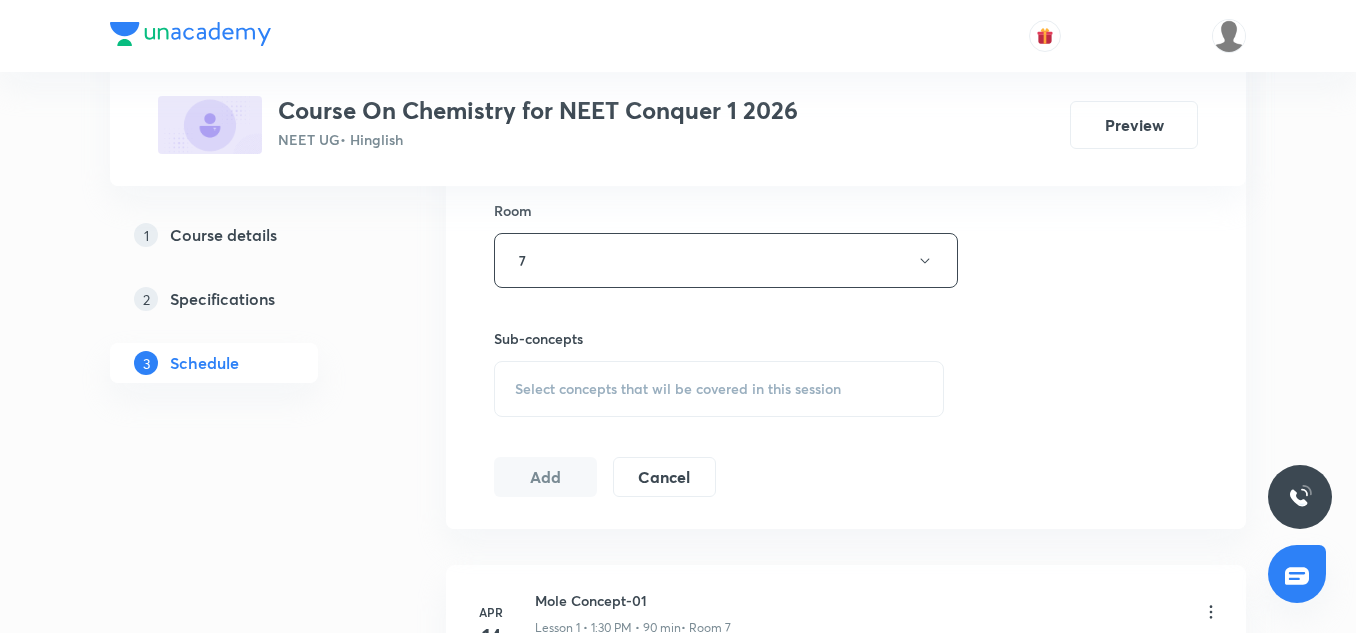 click on "Select concepts that wil be covered in this session" at bounding box center [719, 389] 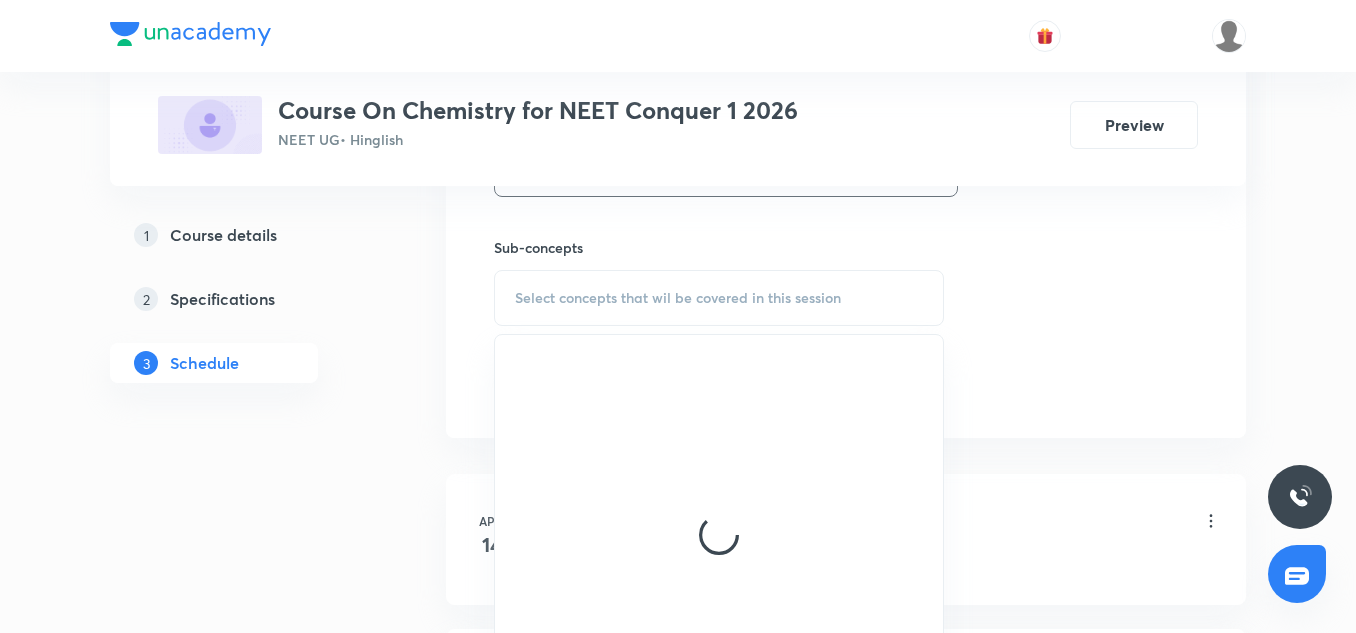 scroll, scrollTop: 966, scrollLeft: 0, axis: vertical 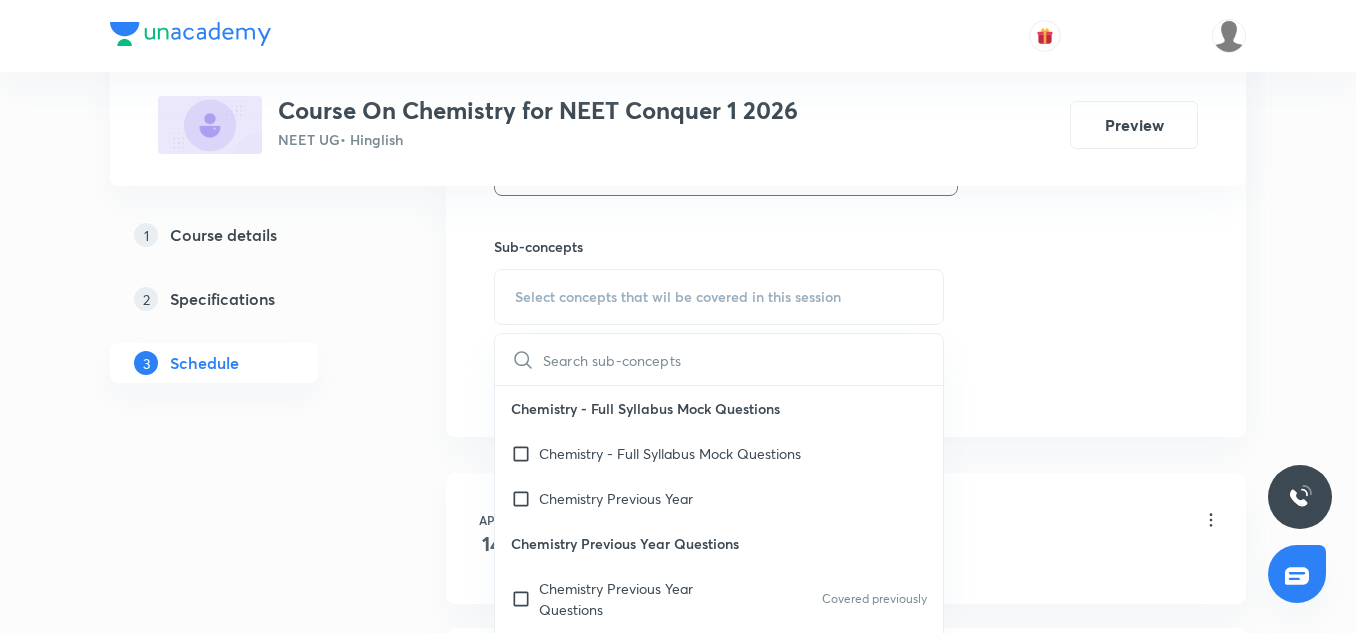 click on "Chemistry - Full Syllabus Mock Questions" at bounding box center [719, 408] 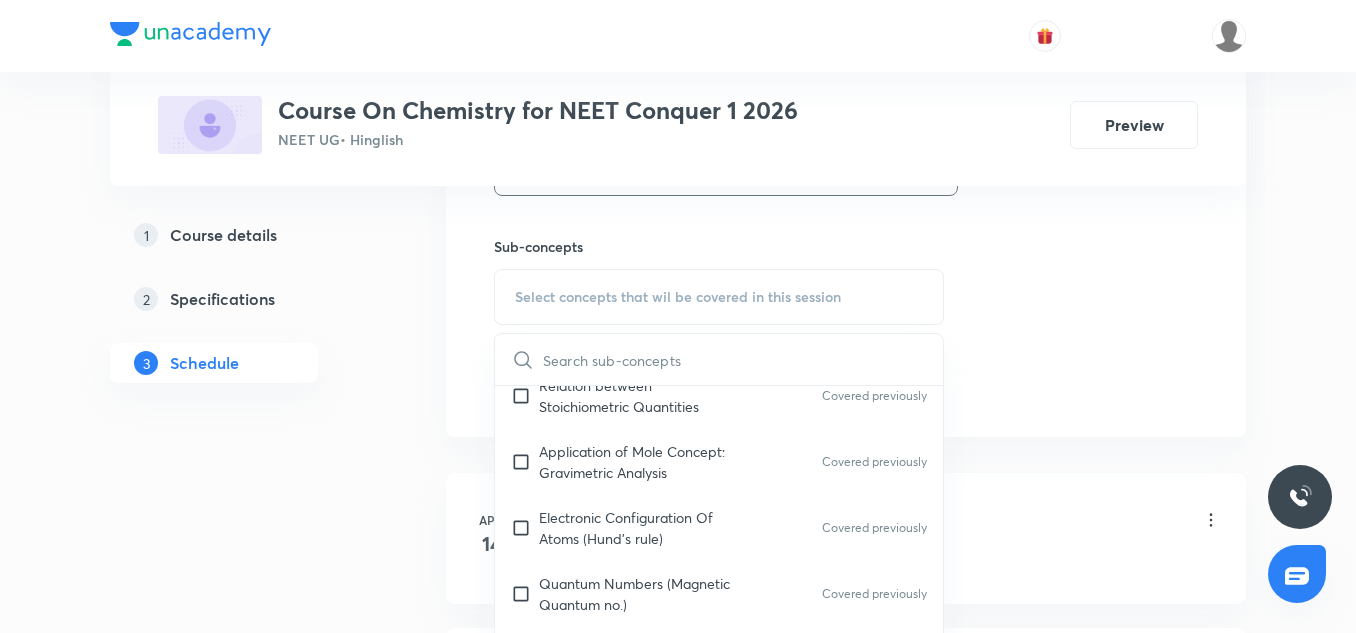 scroll, scrollTop: 576, scrollLeft: 0, axis: vertical 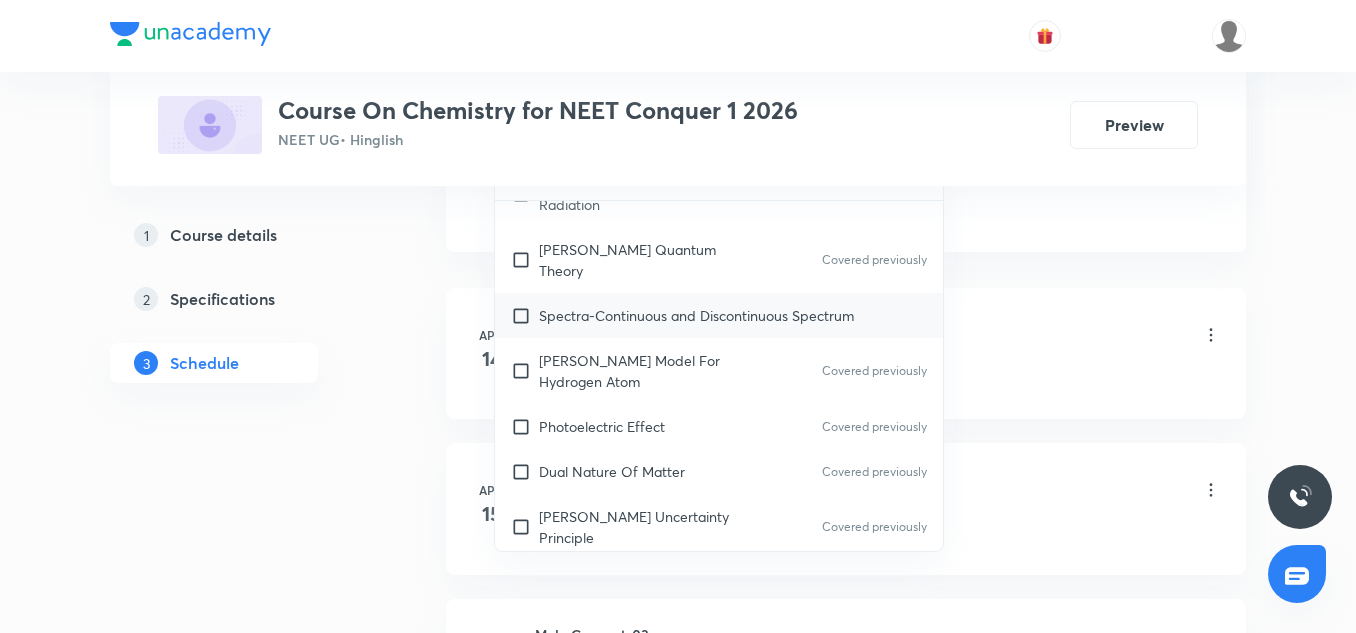 click on "Spectra-Continuous and Discontinuous Spectrum" at bounding box center (696, 315) 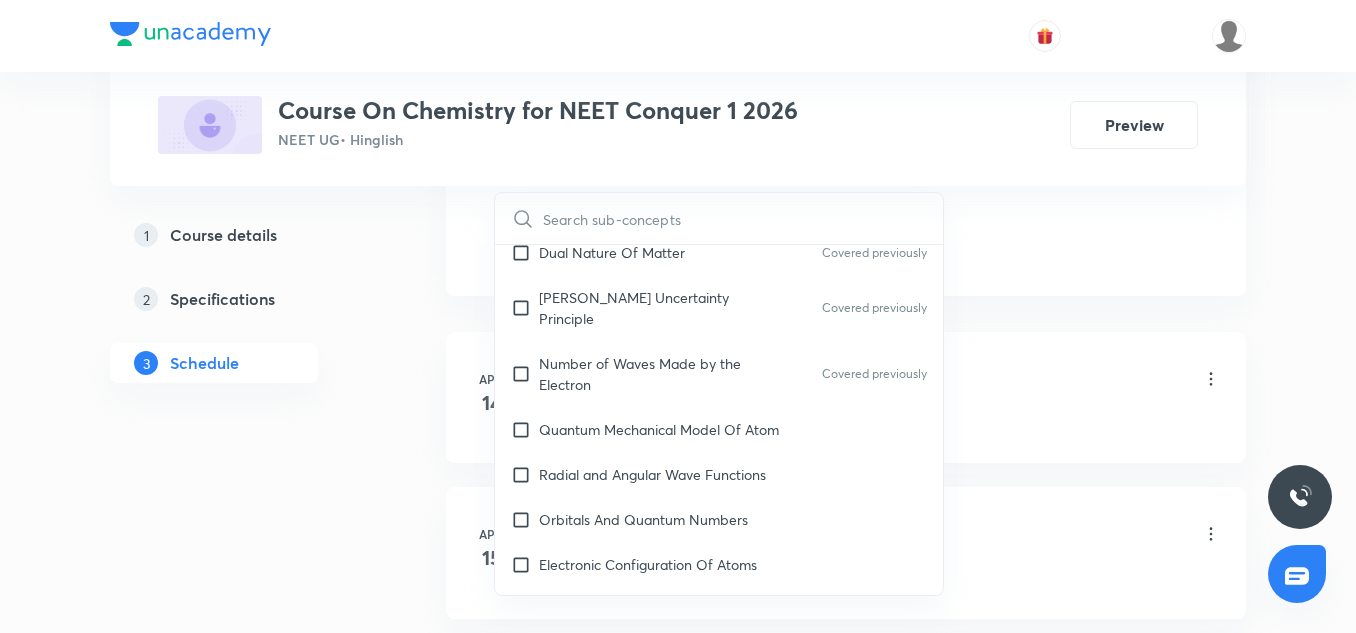 scroll, scrollTop: 1726, scrollLeft: 0, axis: vertical 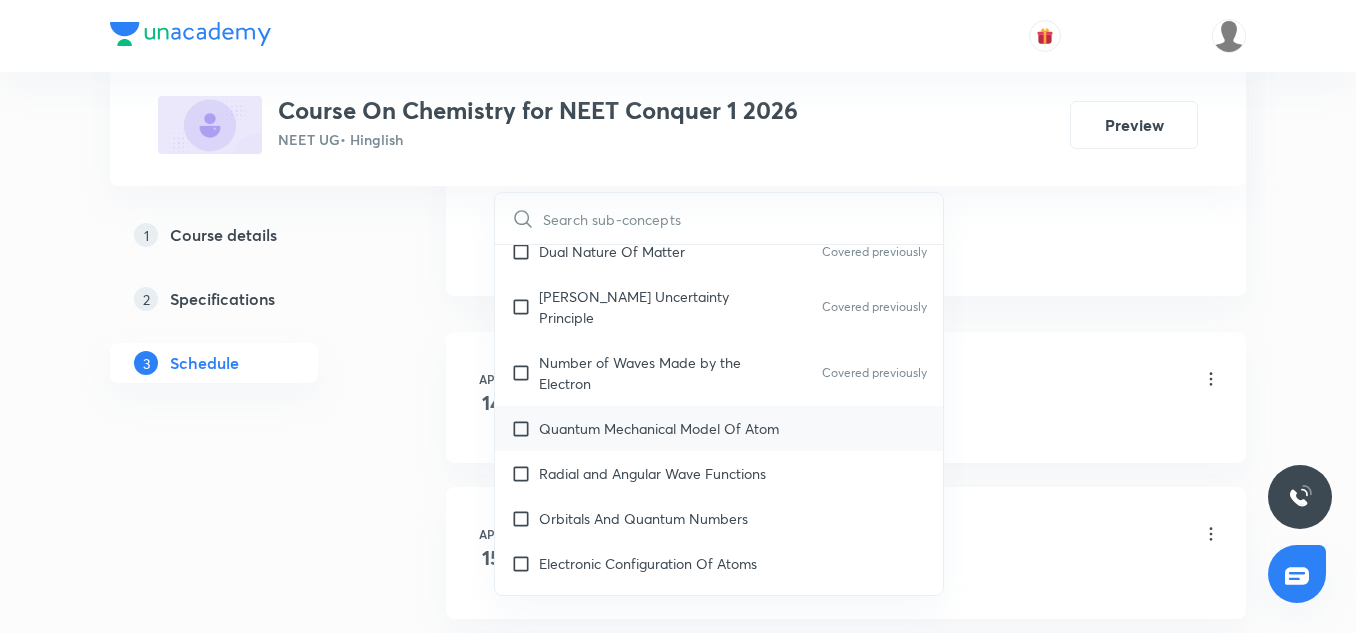 click on "Quantum Mechanical Model Of Atom" at bounding box center (659, 428) 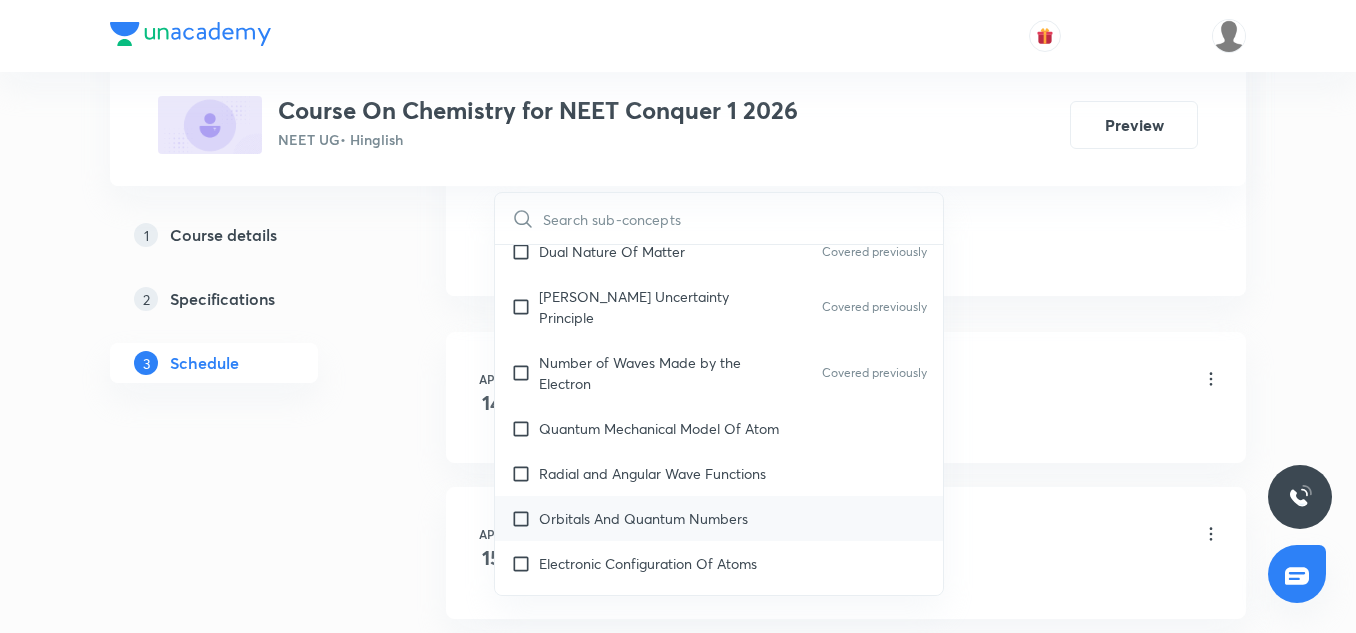 checkbox on "true" 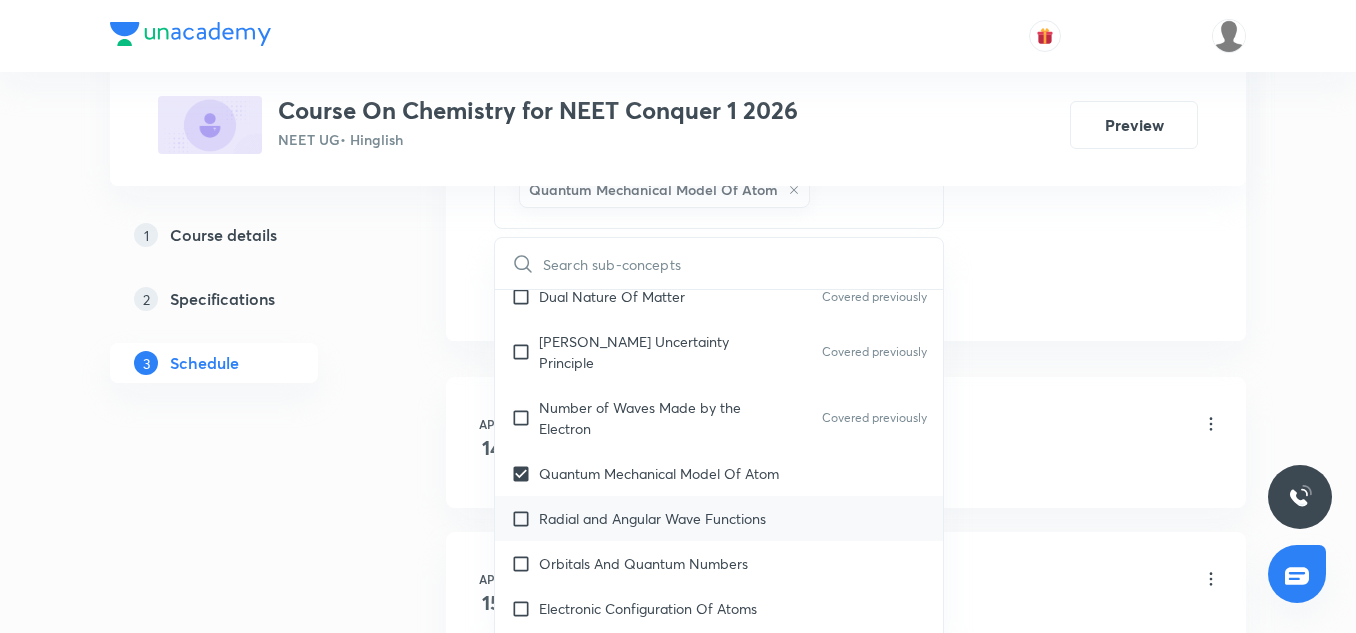 click on "Radial and Angular Wave Functions" at bounding box center [652, 518] 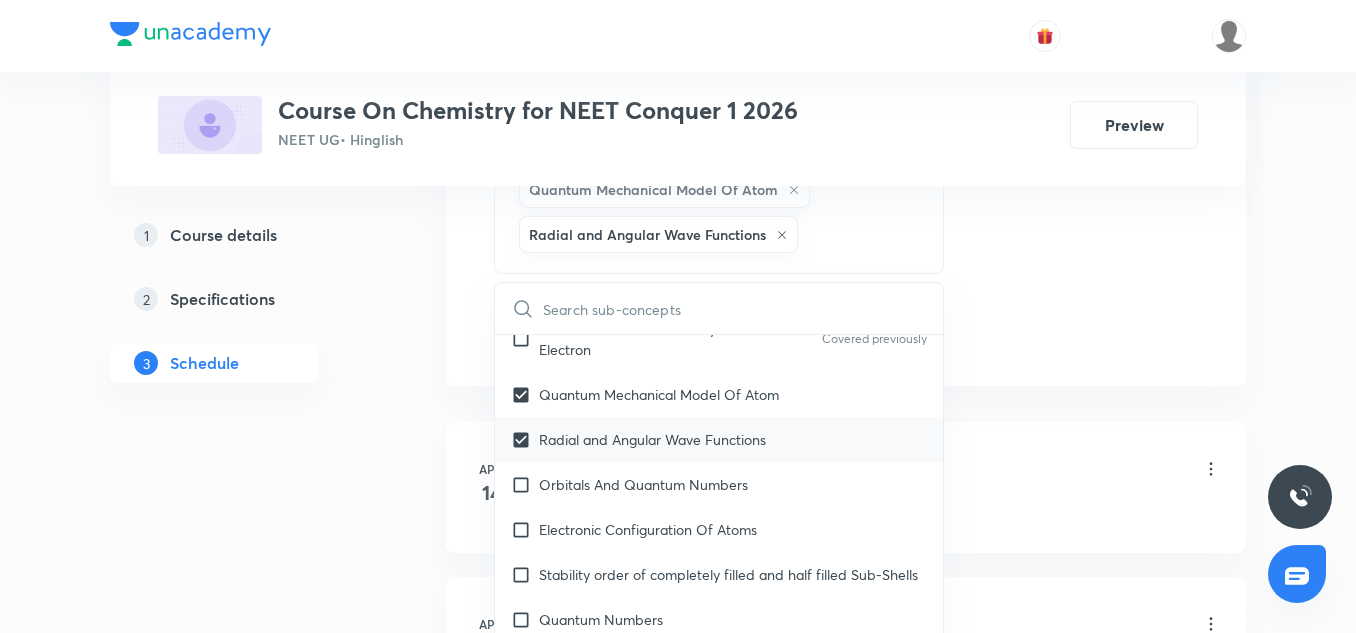 scroll, scrollTop: 1853, scrollLeft: 0, axis: vertical 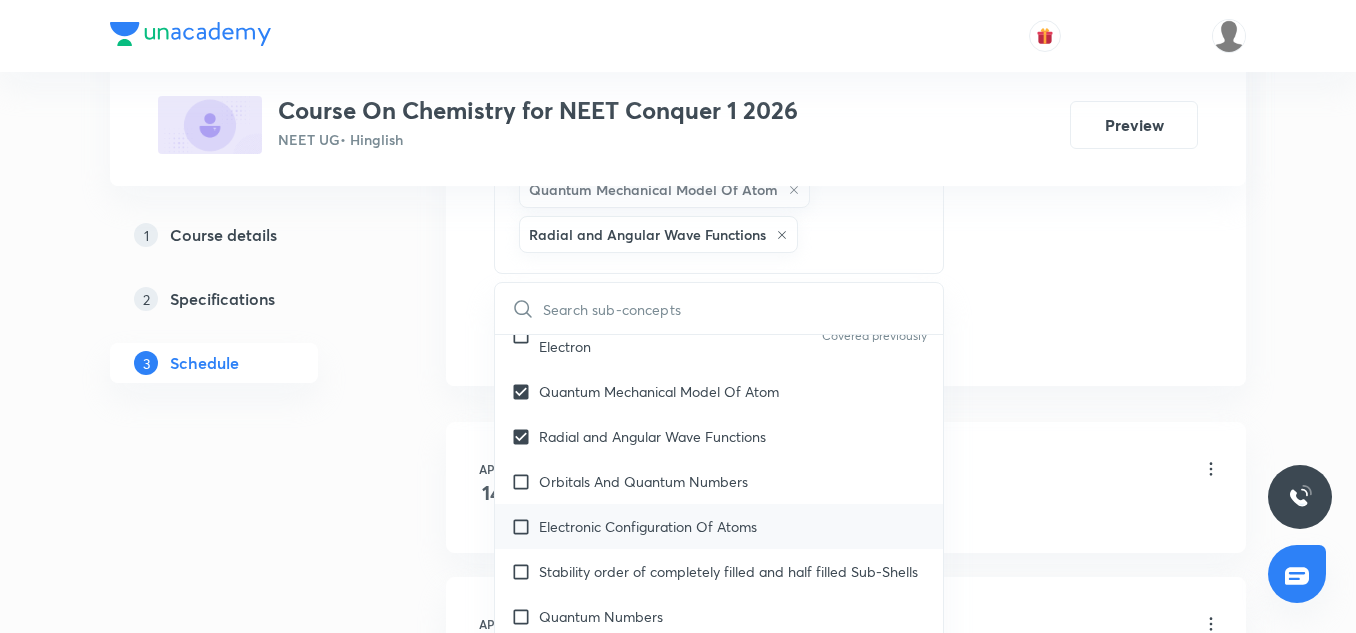 click on "Electronic Configuration Of Atoms" at bounding box center (719, 526) 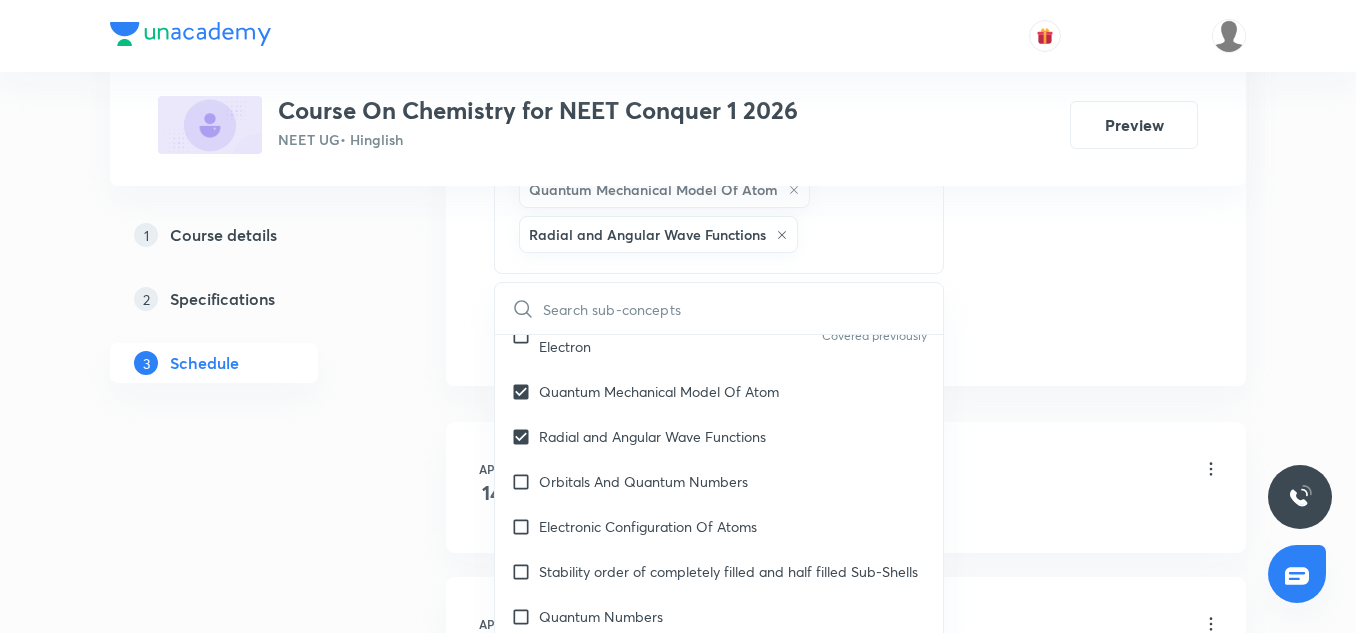 checkbox on "true" 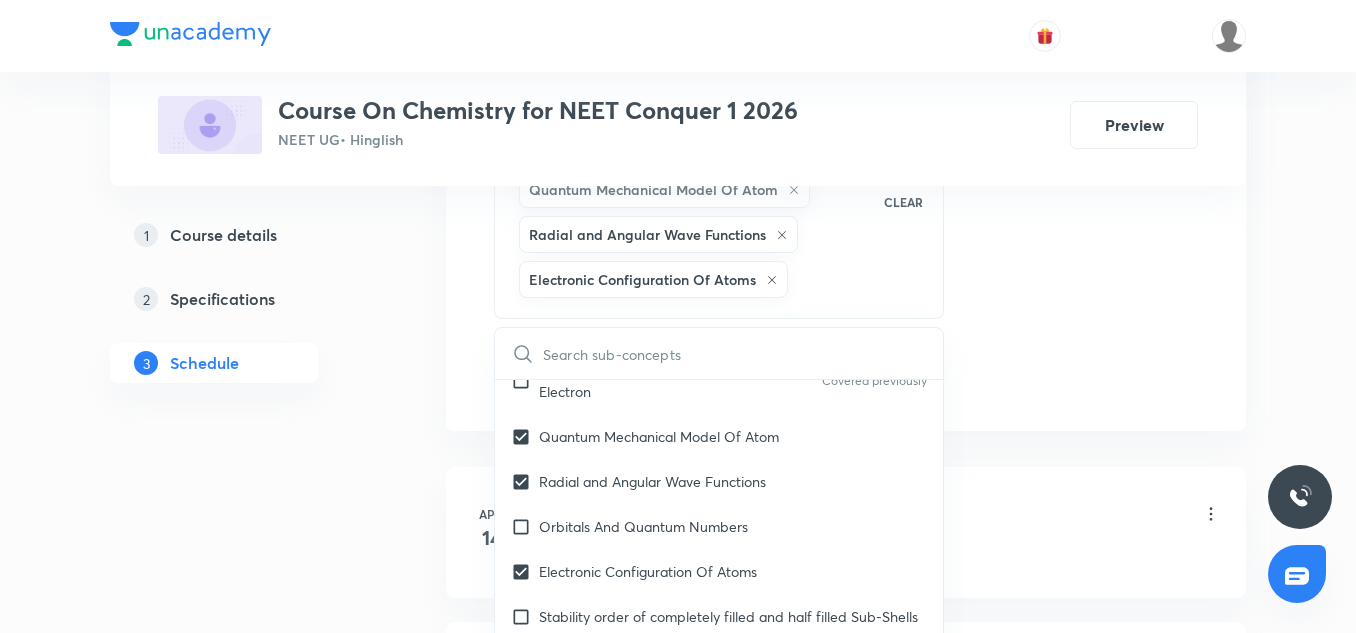 click on "Session  54 Live class Session title 19/99 Chemical Bonding-12 ​ Schedule for Jul 14, 2025, 11:00 AM ​ Duration (in minutes) 75 ​   Session type Online Offline Room 7 Sub-concepts Spectra-Continuous and Discontinuous Spectrum Quantum Mechanical Model Of Atom Radial and Angular Wave Functions Electronic Configuration Of Atoms CLEAR ​ Chemistry - Full Syllabus Mock Questions Chemistry - Full Syllabus Mock Questions Chemistry Previous Year Chemistry Previous Year Questions Chemistry Previous Year Questions Covered previously General Topics & Mole Concept Basic Concepts Covered previously Mole – Basic Introduction Covered previously Percentage Composition Covered previously Stoichiometry Covered previously Principle of Atom Conservation (POAC) Covered previously Relation between Stoichiometric Quantities Covered previously Application of Mole Concept: Gravimetric Analysis Covered previously Electronic Configuration Of Atoms (Hund's rule) Covered previously  Quantum Numbers (Magnetic Quantum no.) Wave pH" at bounding box center [846, -160] 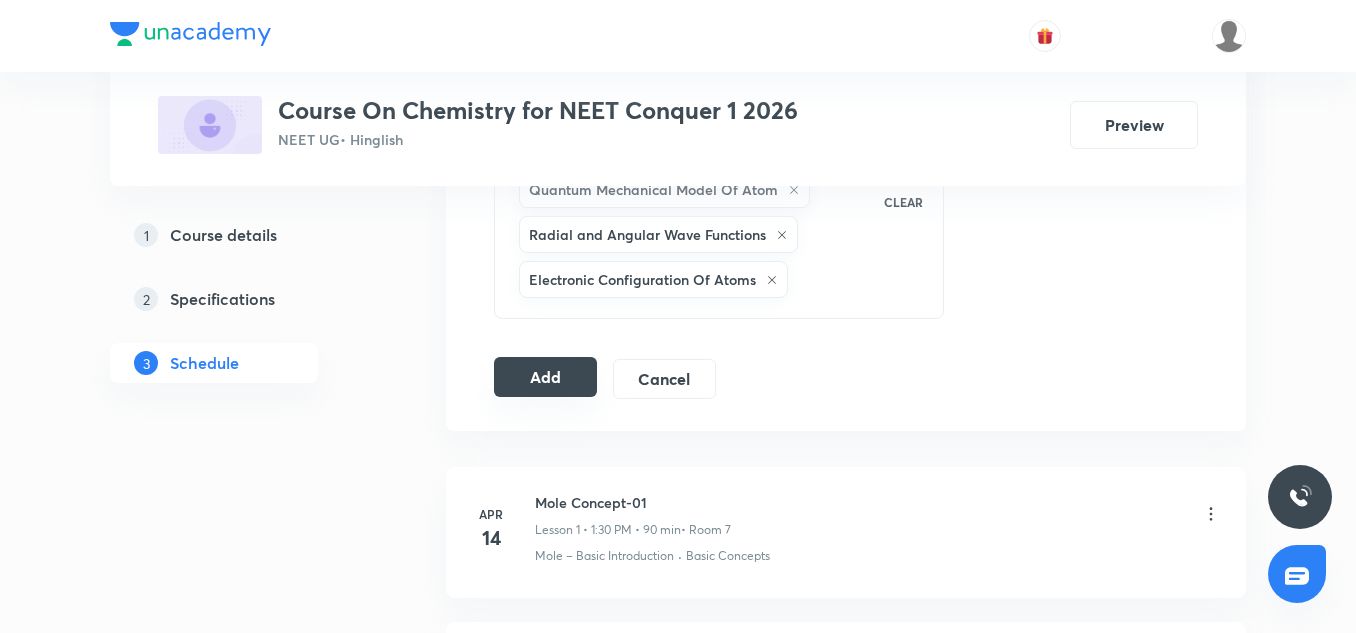 click on "Add" at bounding box center (545, 377) 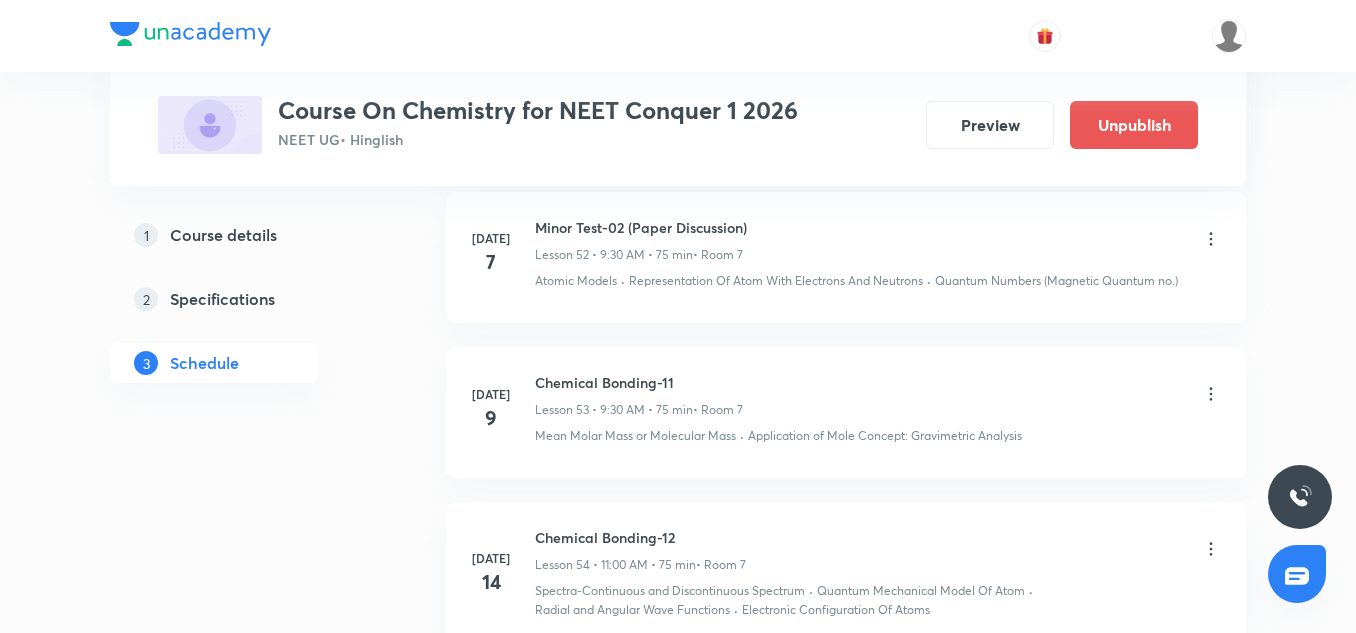 scroll, scrollTop: 8623, scrollLeft: 0, axis: vertical 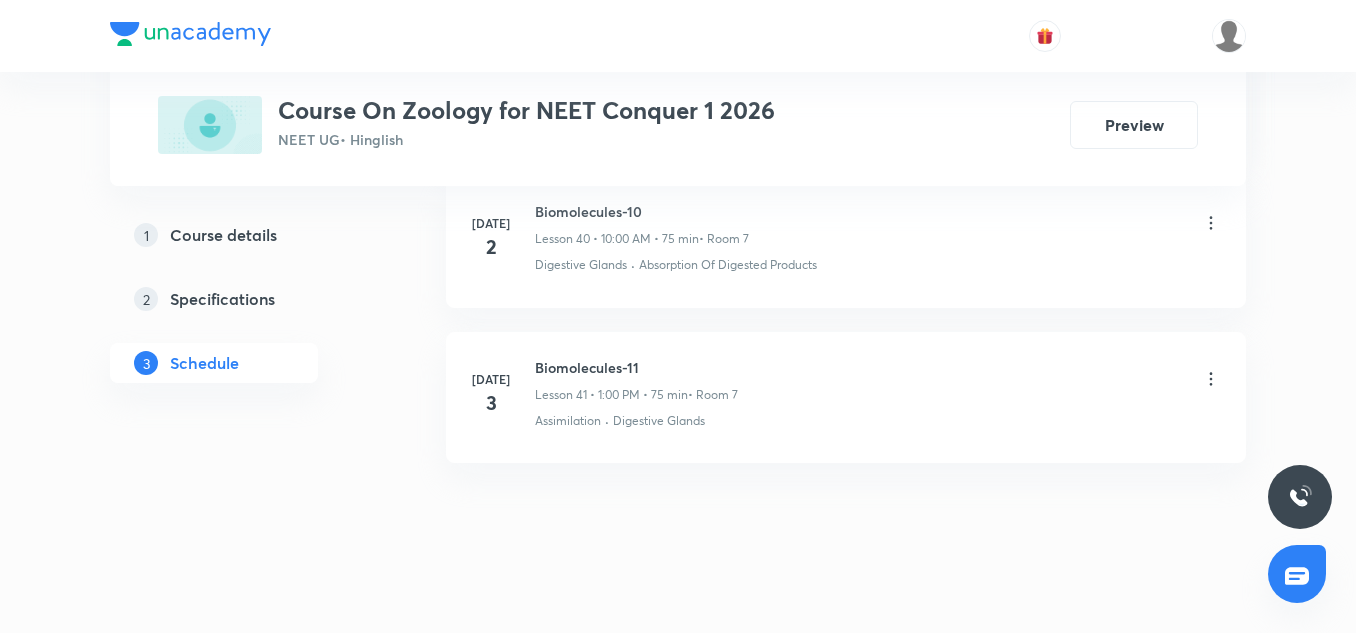 click on "Biomolecules-11" at bounding box center [636, 367] 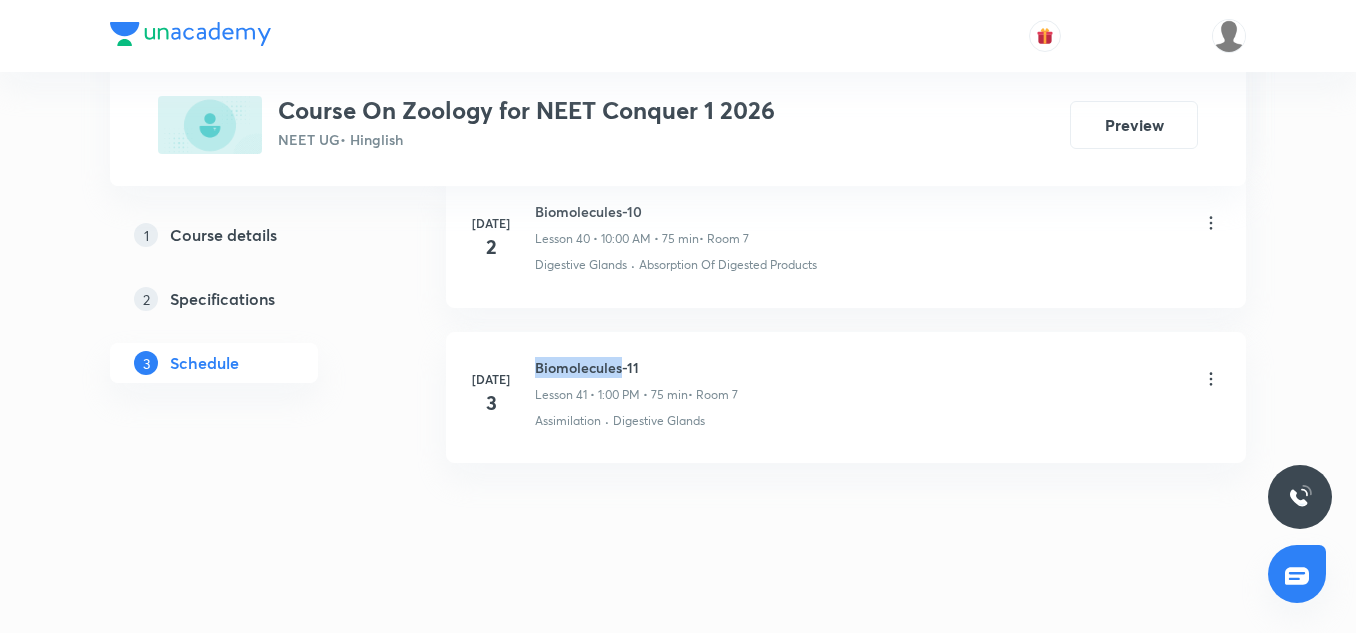 click on "Biomolecules-11" at bounding box center [636, 367] 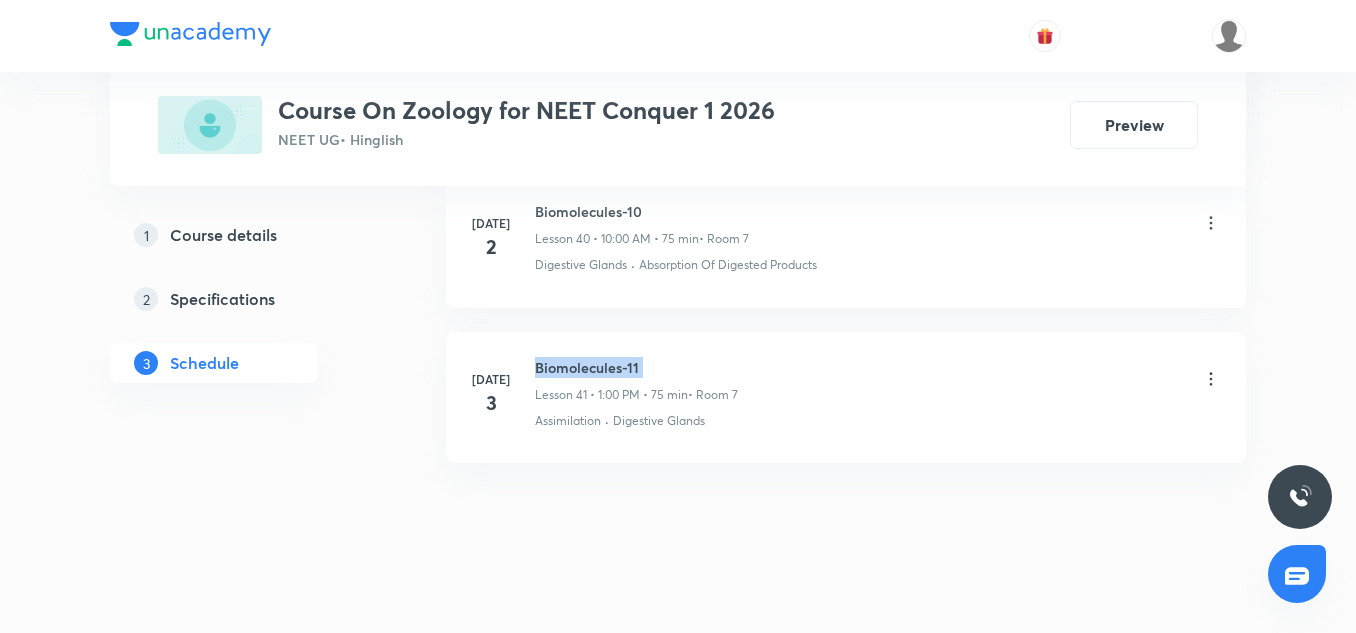 click on "Biomolecules-11" at bounding box center (636, 367) 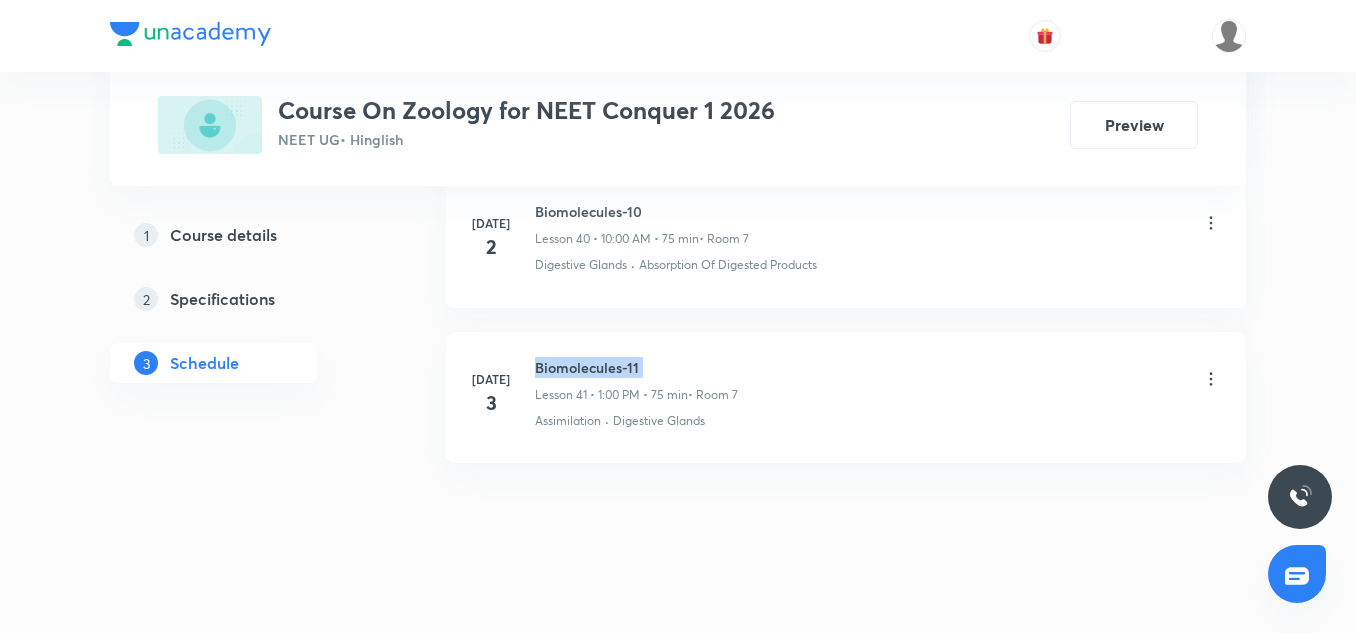 copy on "Biomolecules-11" 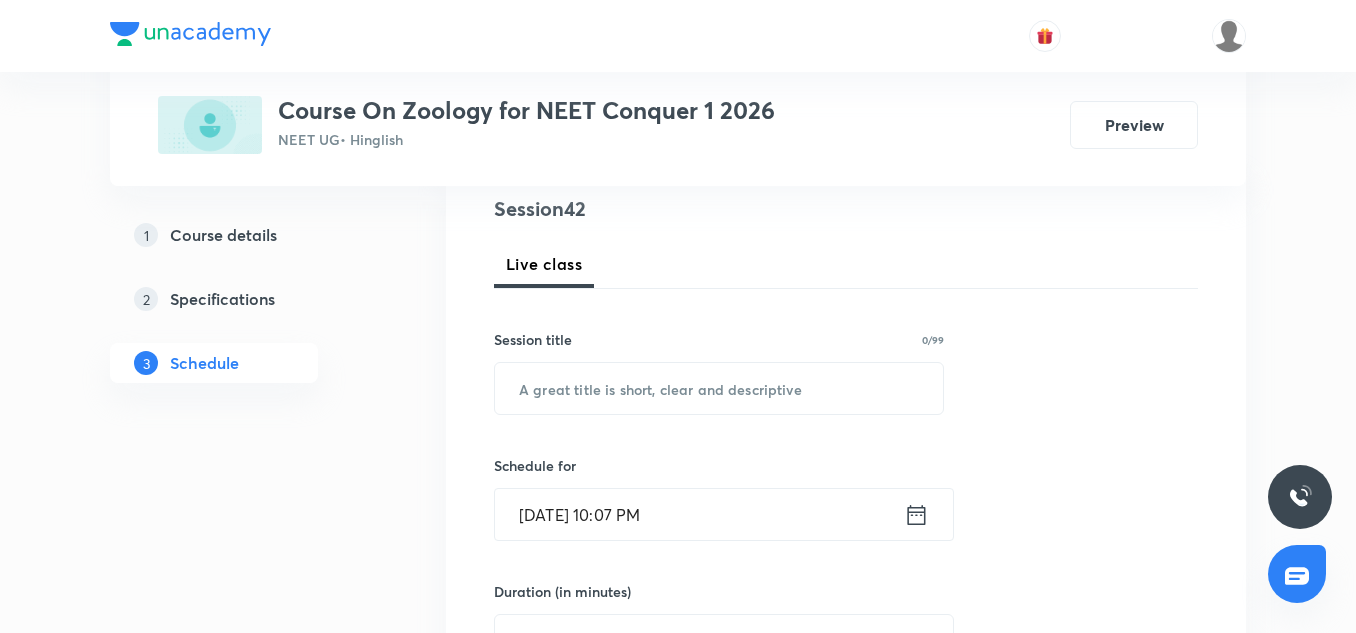 scroll, scrollTop: 241, scrollLeft: 0, axis: vertical 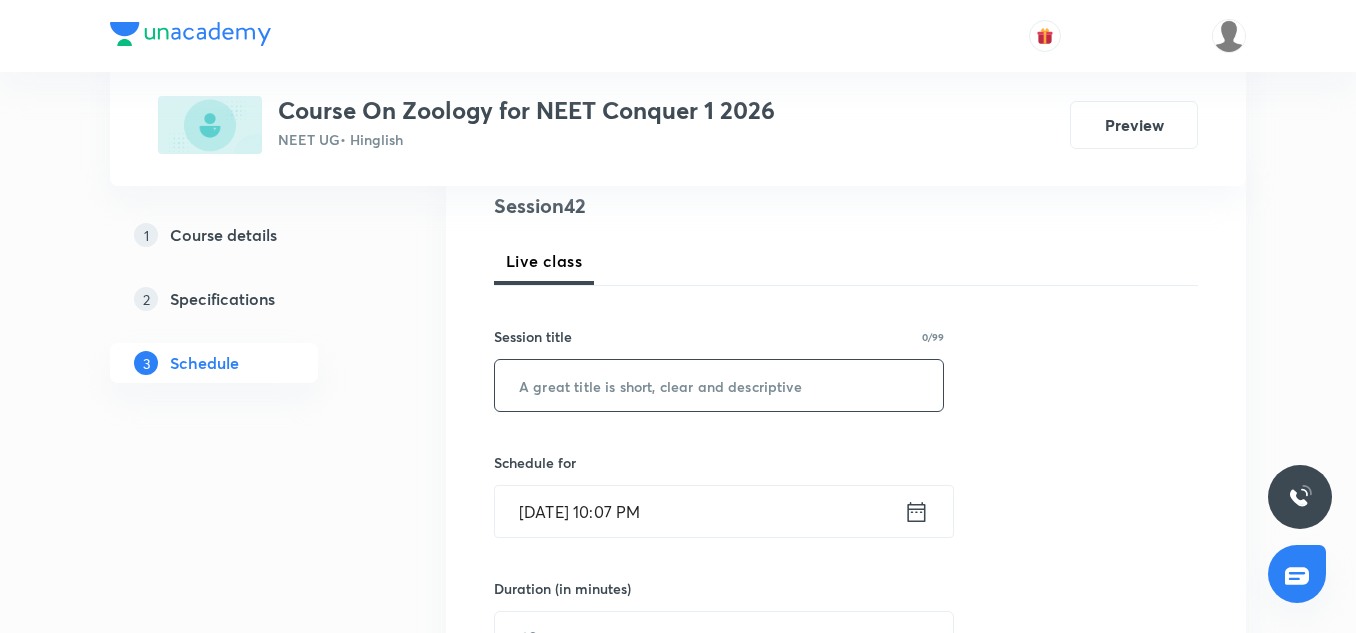 click at bounding box center (719, 385) 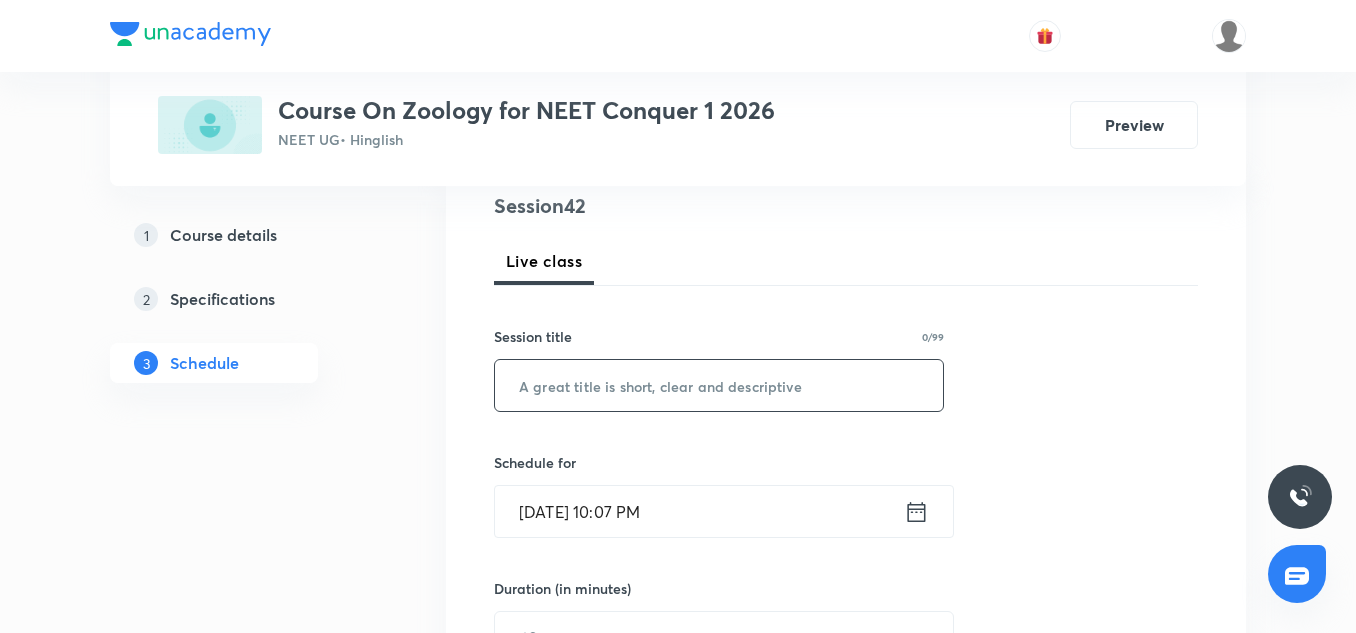 paste on "Biomolecules-11" 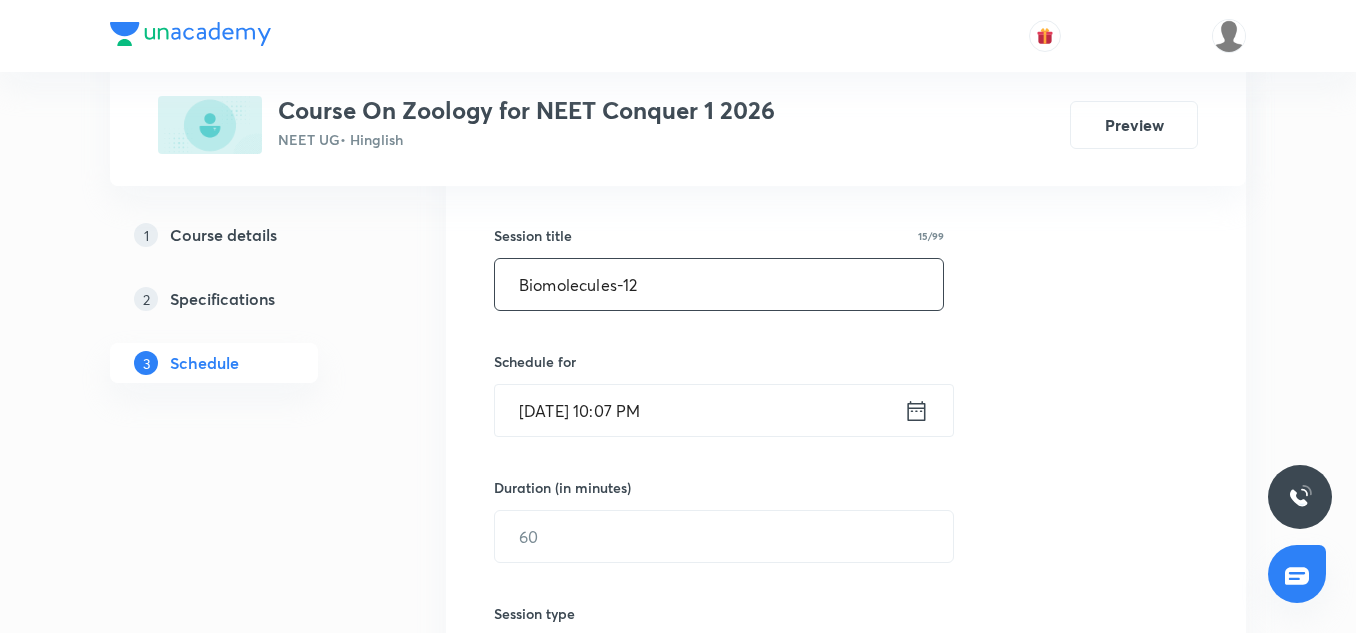 scroll, scrollTop: 348, scrollLeft: 0, axis: vertical 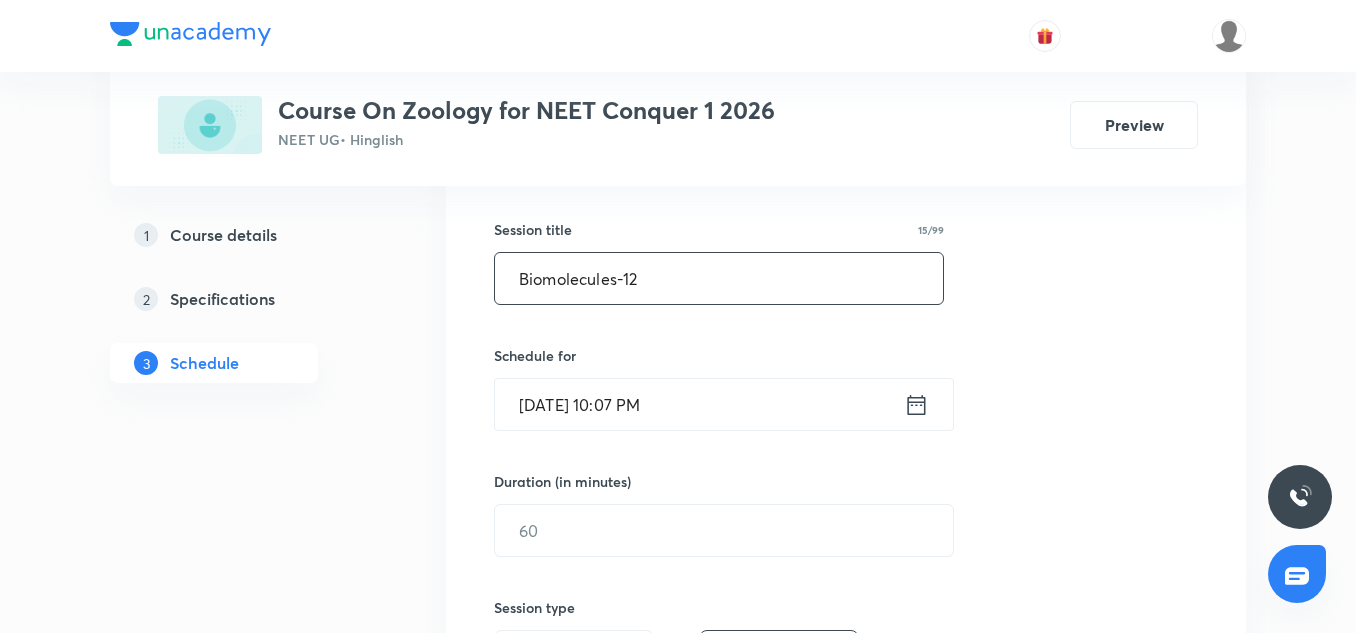 type on "Biomolecules-12" 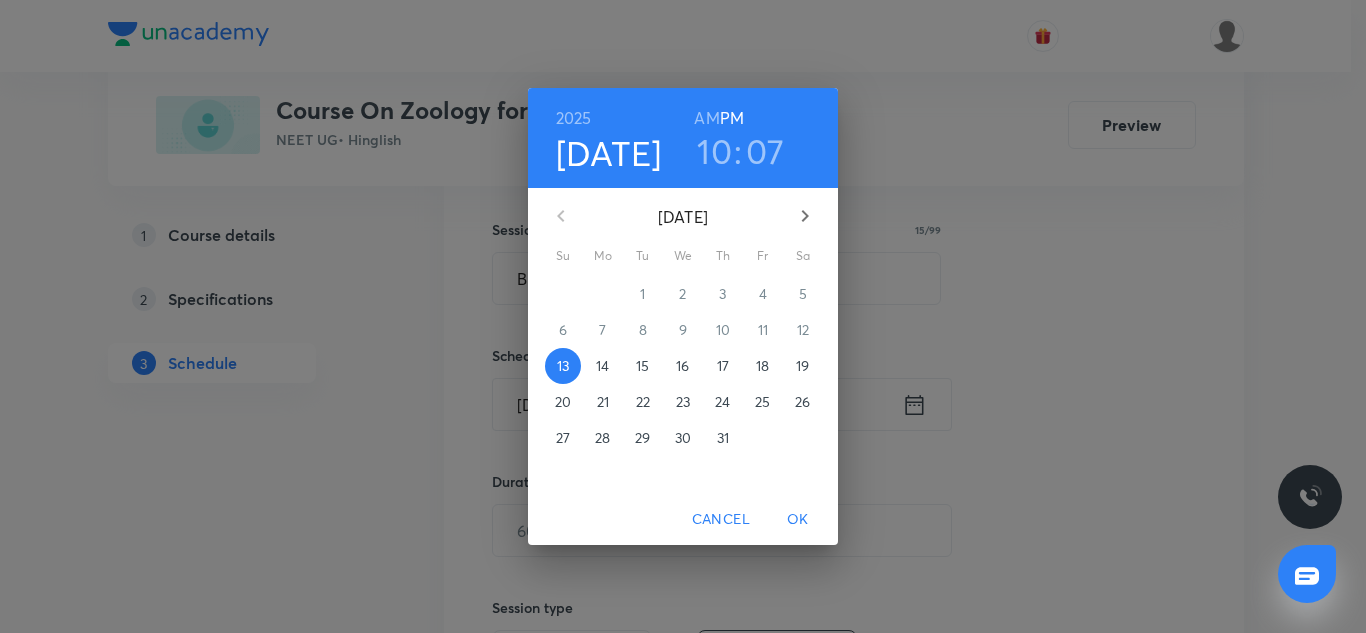 click on "14" at bounding box center [602, 366] 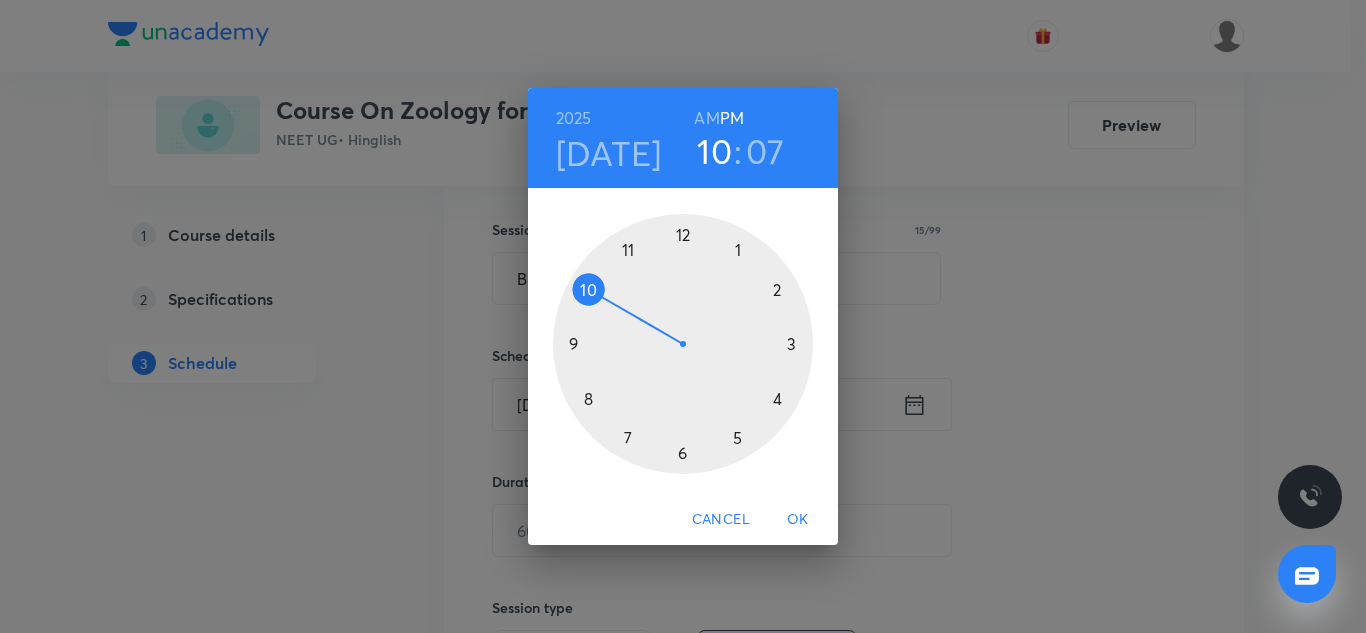 click at bounding box center (683, 344) 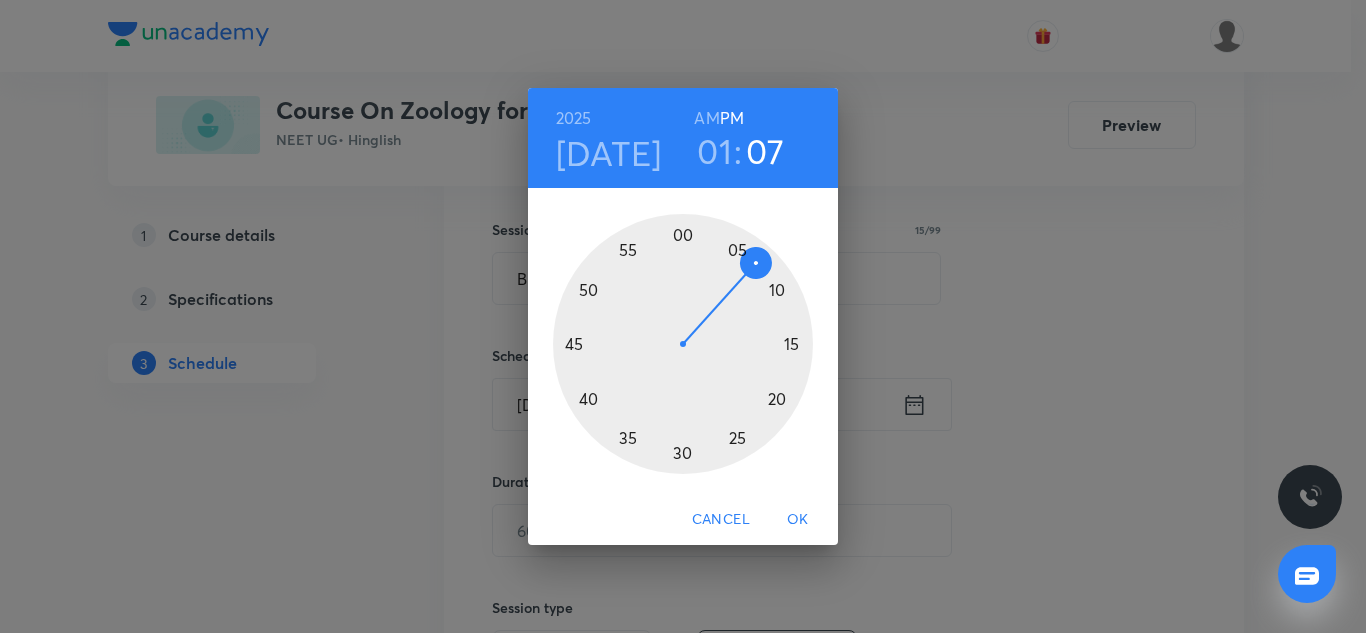 click at bounding box center (683, 344) 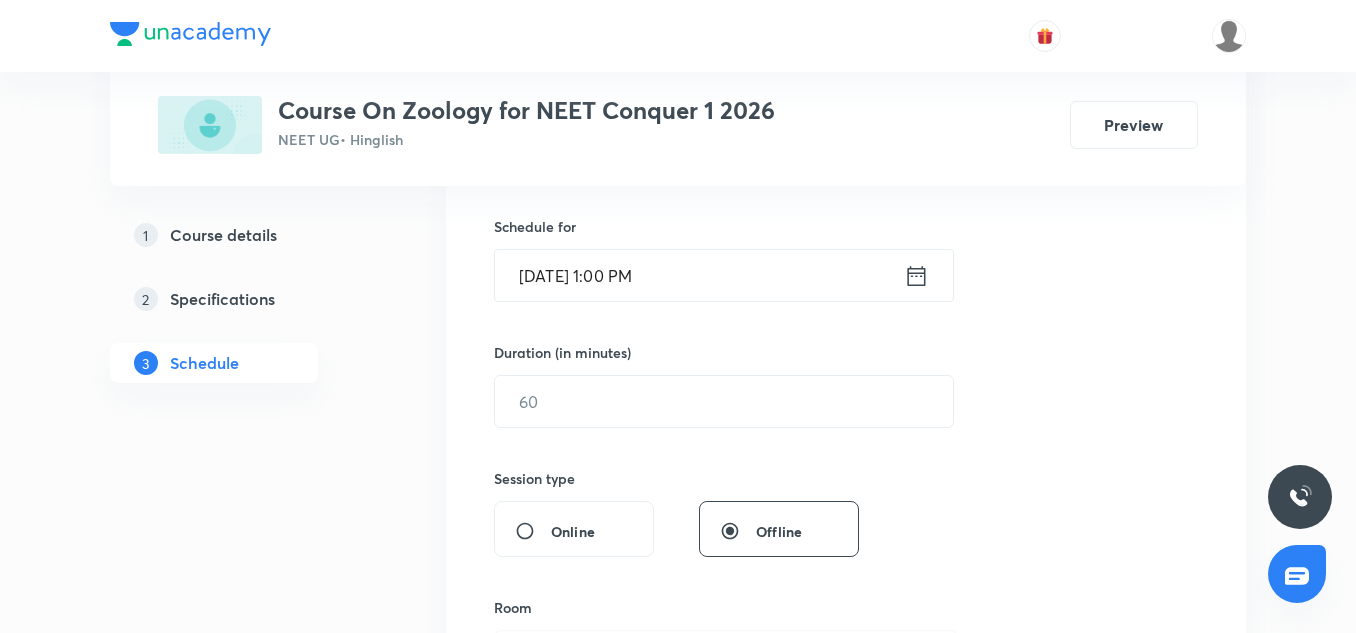 scroll, scrollTop: 478, scrollLeft: 0, axis: vertical 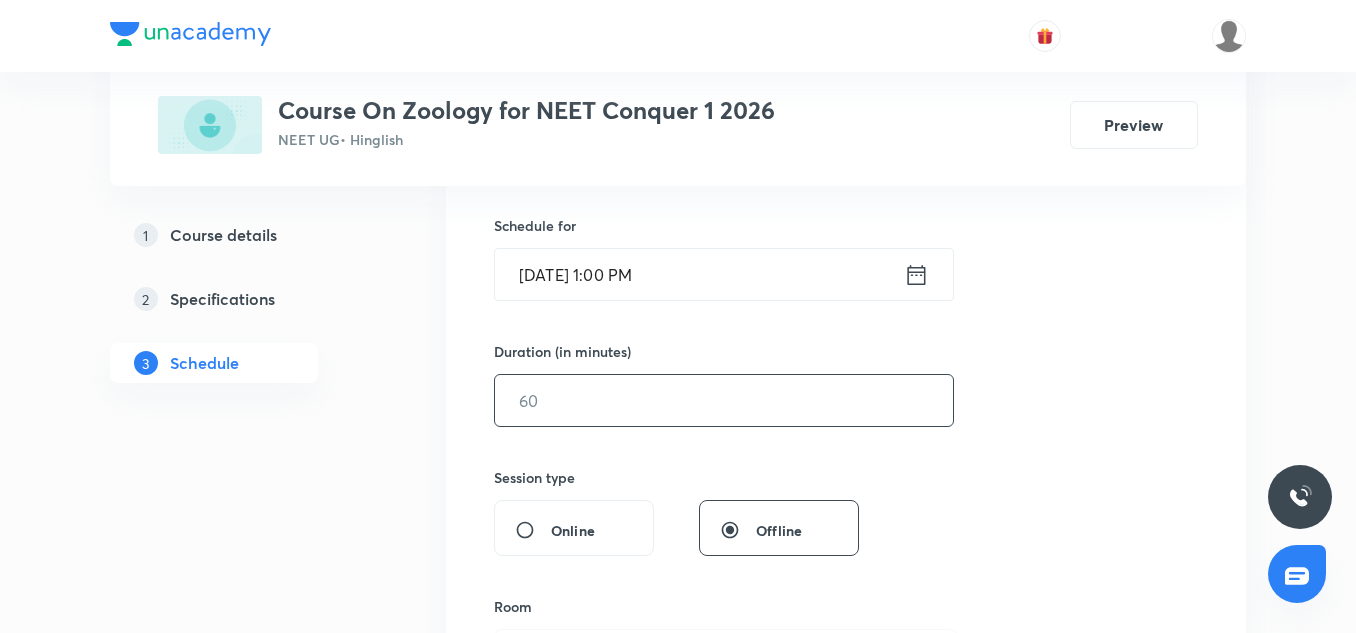 click at bounding box center [724, 400] 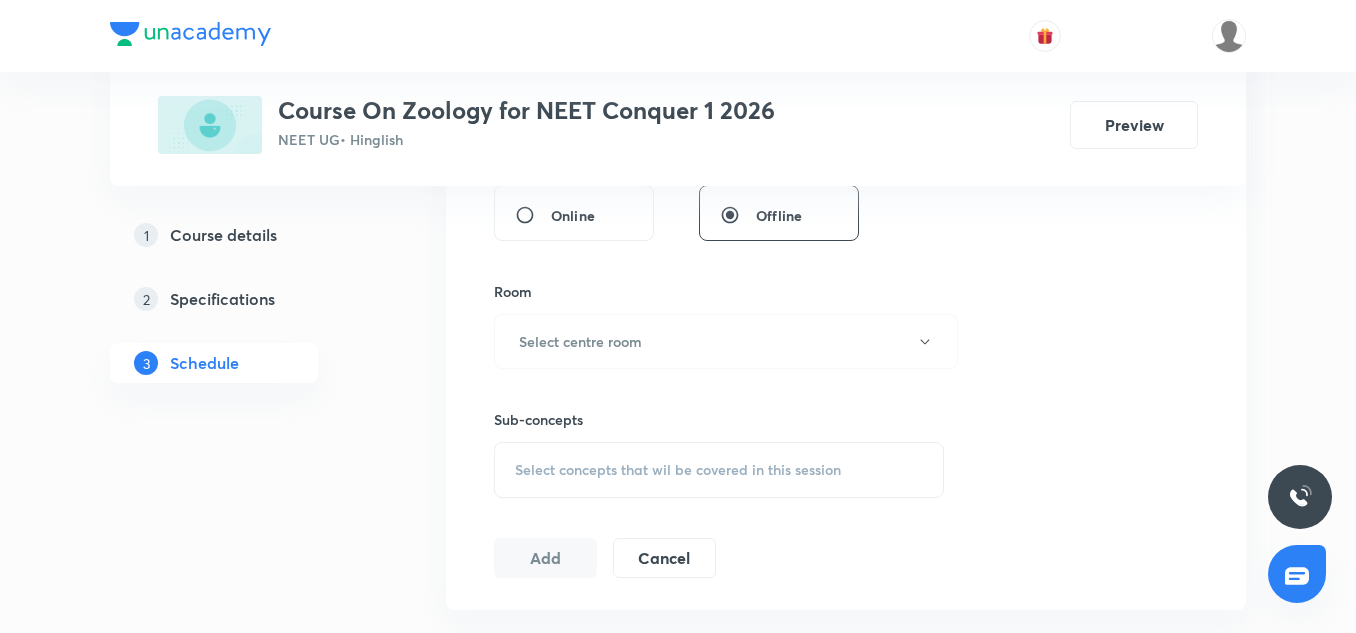 scroll, scrollTop: 794, scrollLeft: 0, axis: vertical 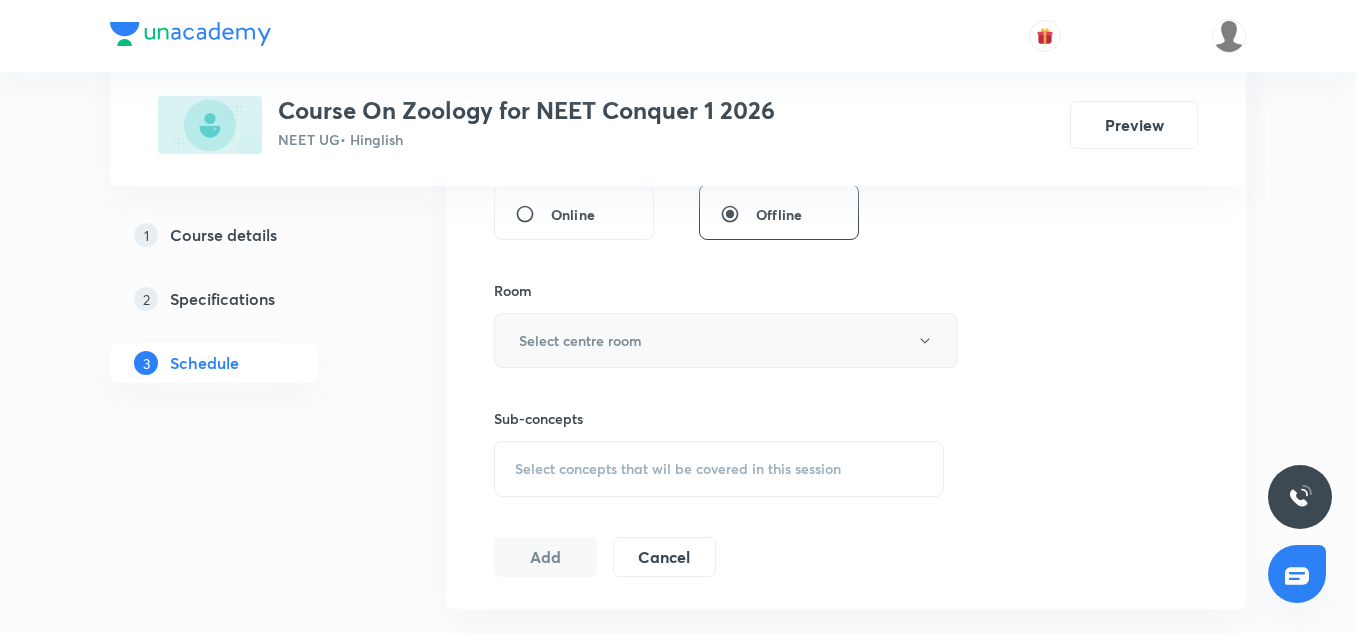 type on "75" 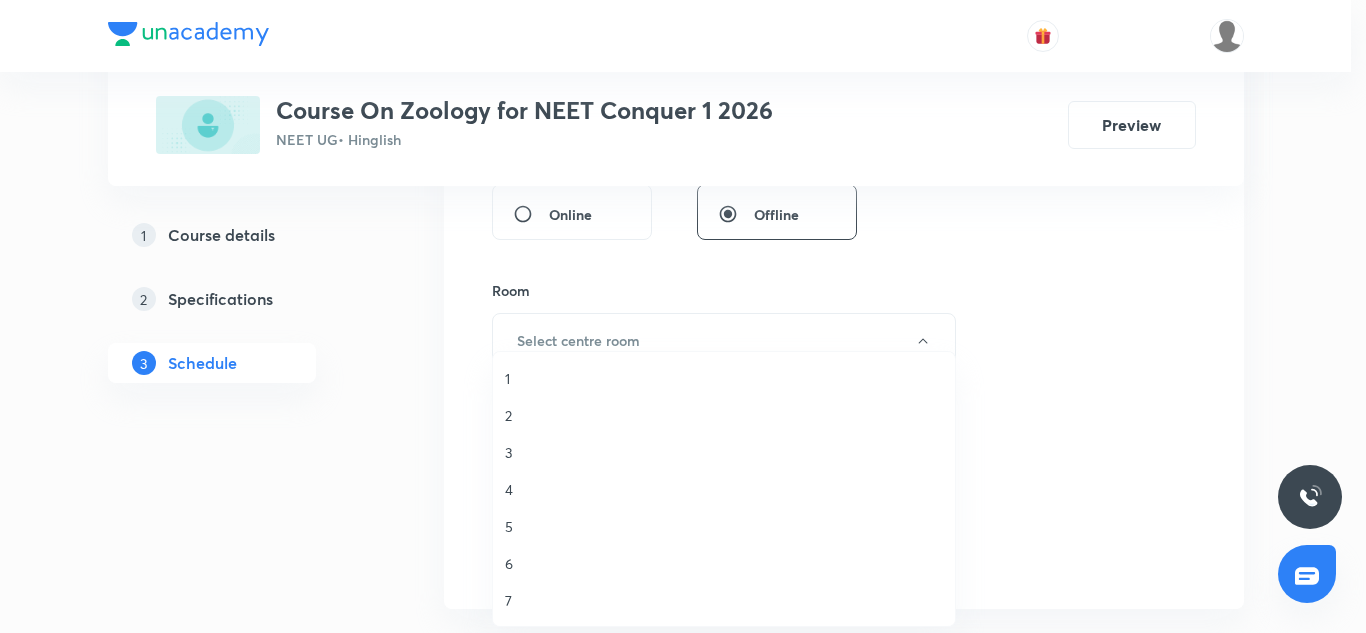 click on "7" at bounding box center [724, 600] 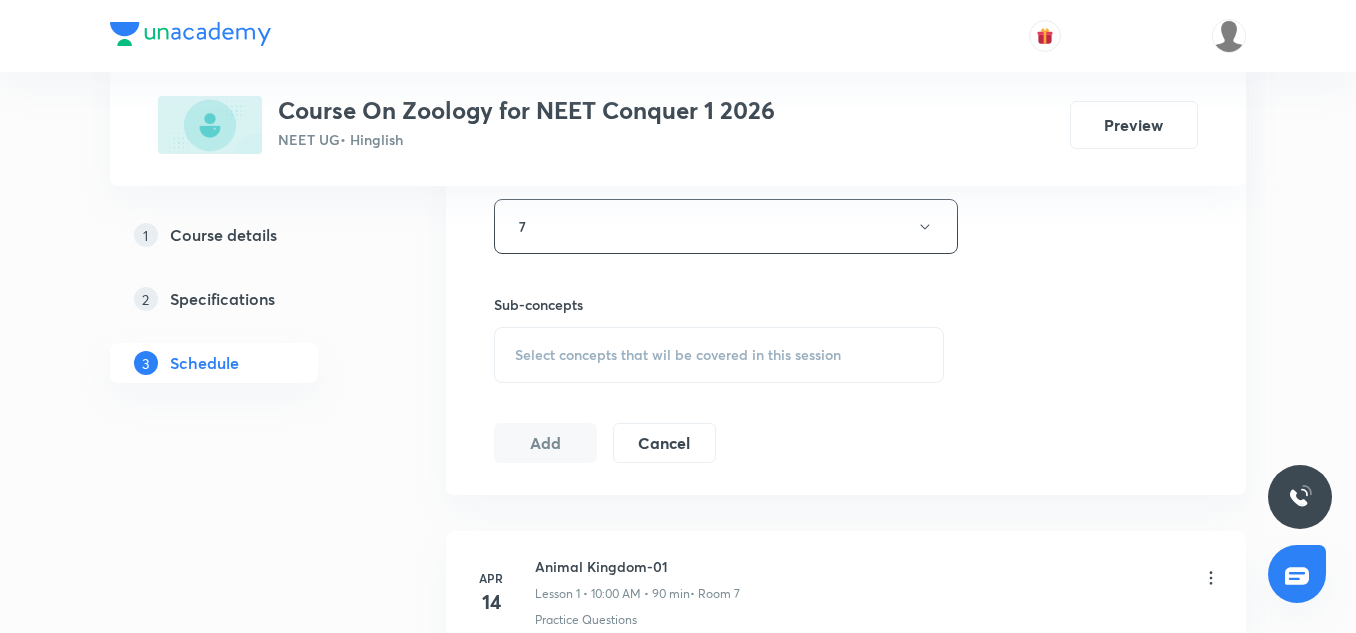 scroll, scrollTop: 910, scrollLeft: 0, axis: vertical 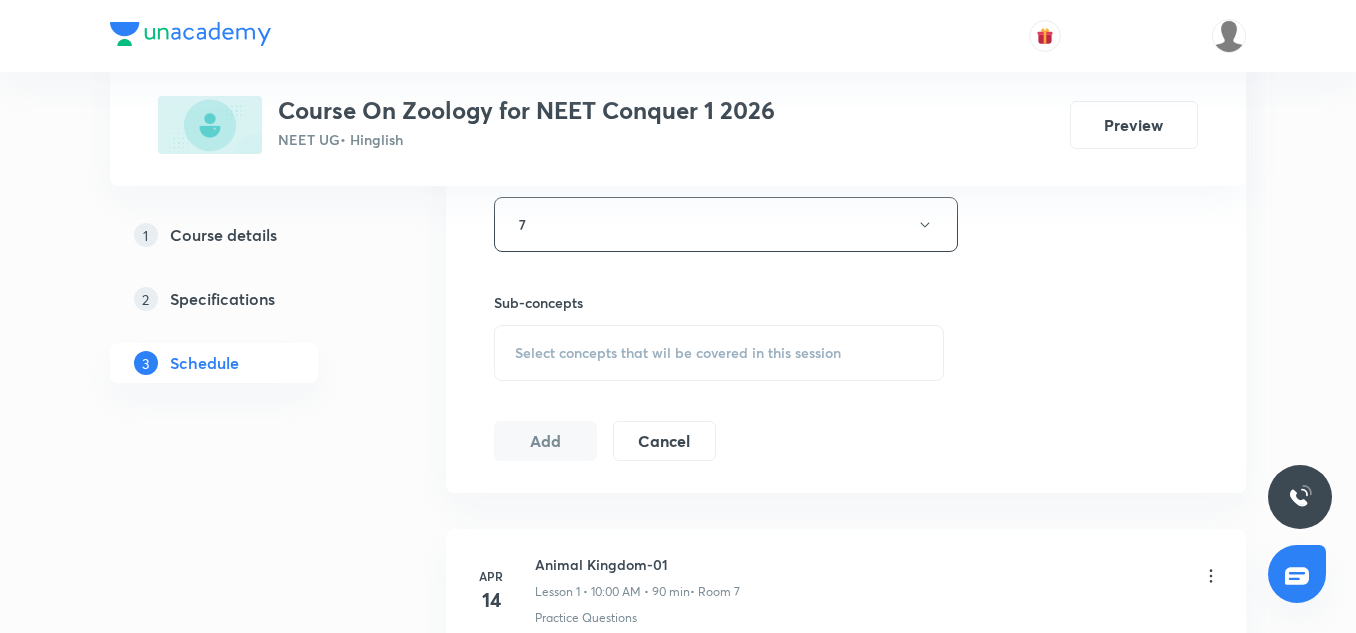 click on "Select concepts that wil be covered in this session" at bounding box center (719, 353) 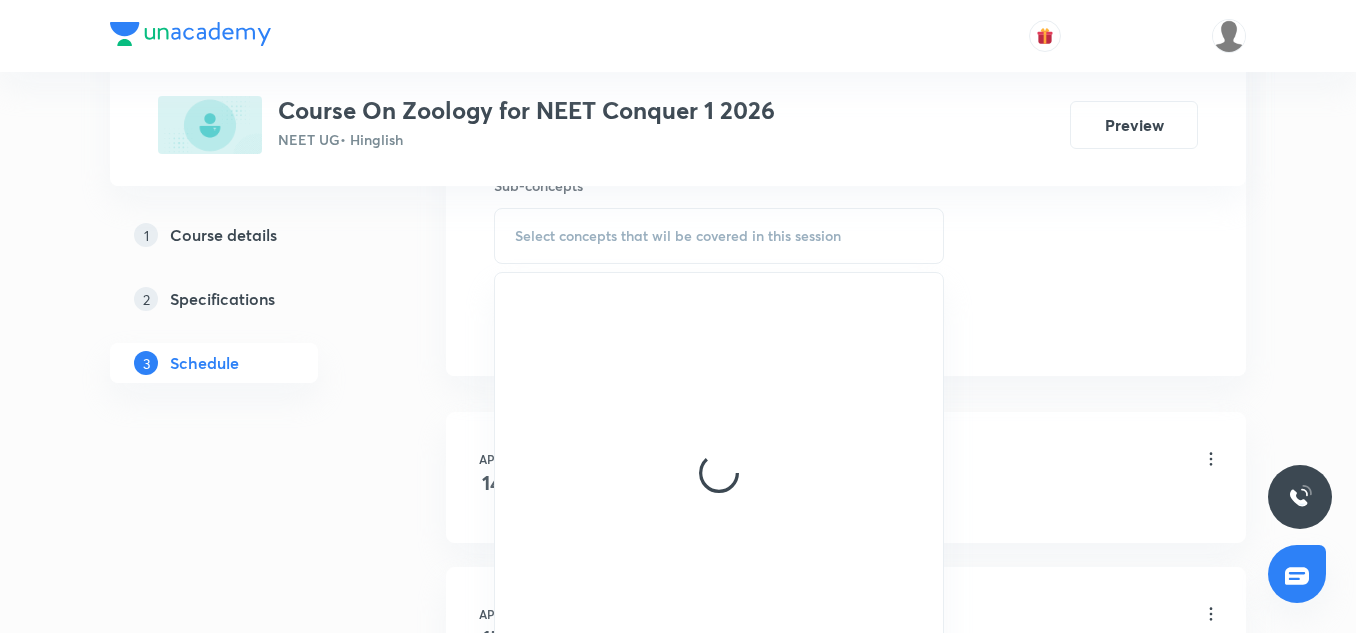 scroll, scrollTop: 1029, scrollLeft: 0, axis: vertical 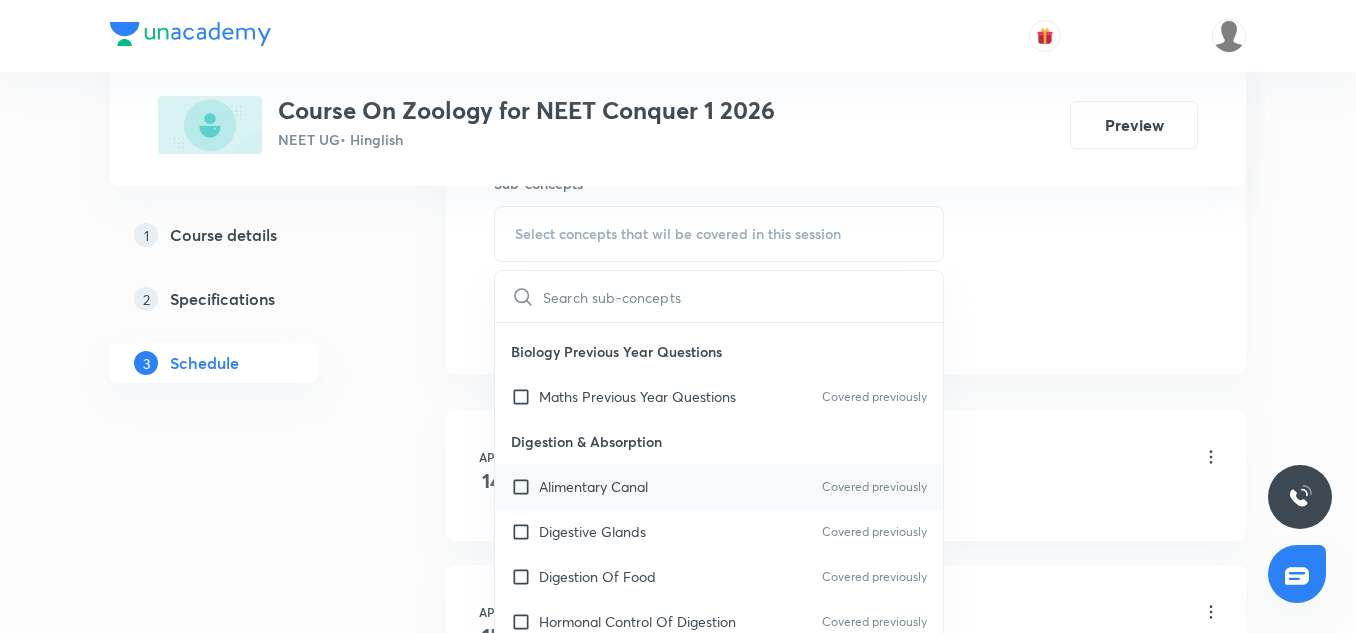 click on "Alimentary Canal Covered previously" at bounding box center [719, 486] 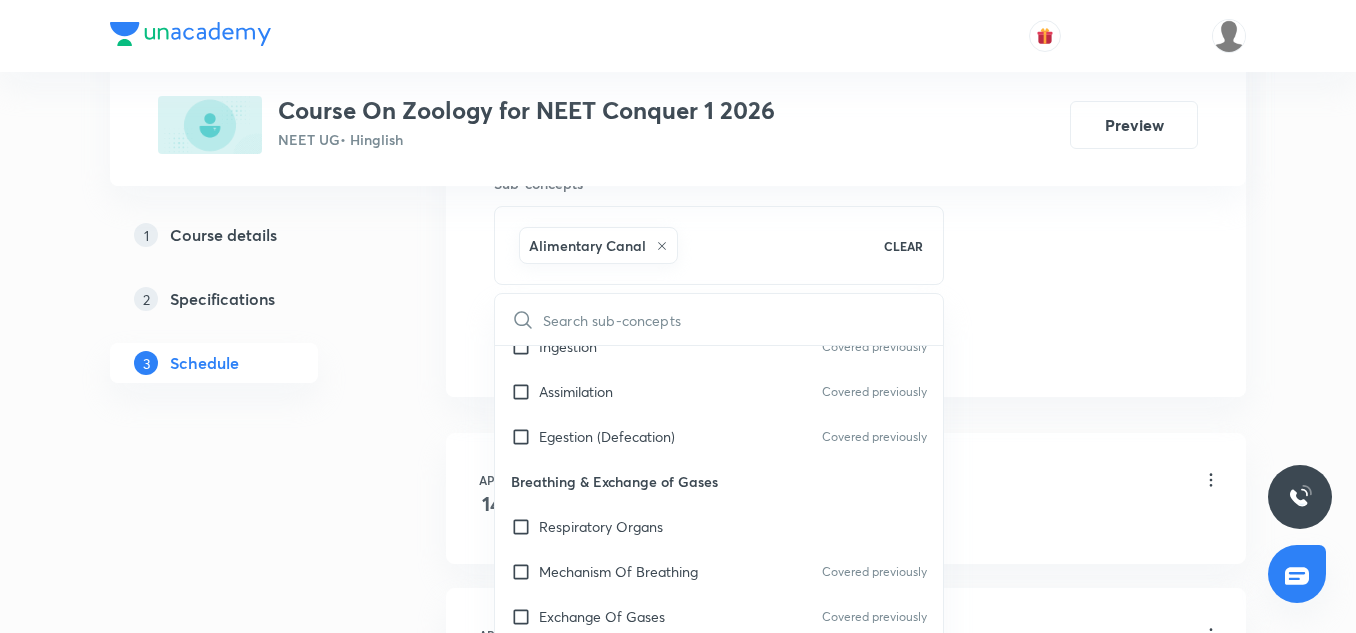 click on "Breathing & Exchange of Gases" at bounding box center [719, 481] 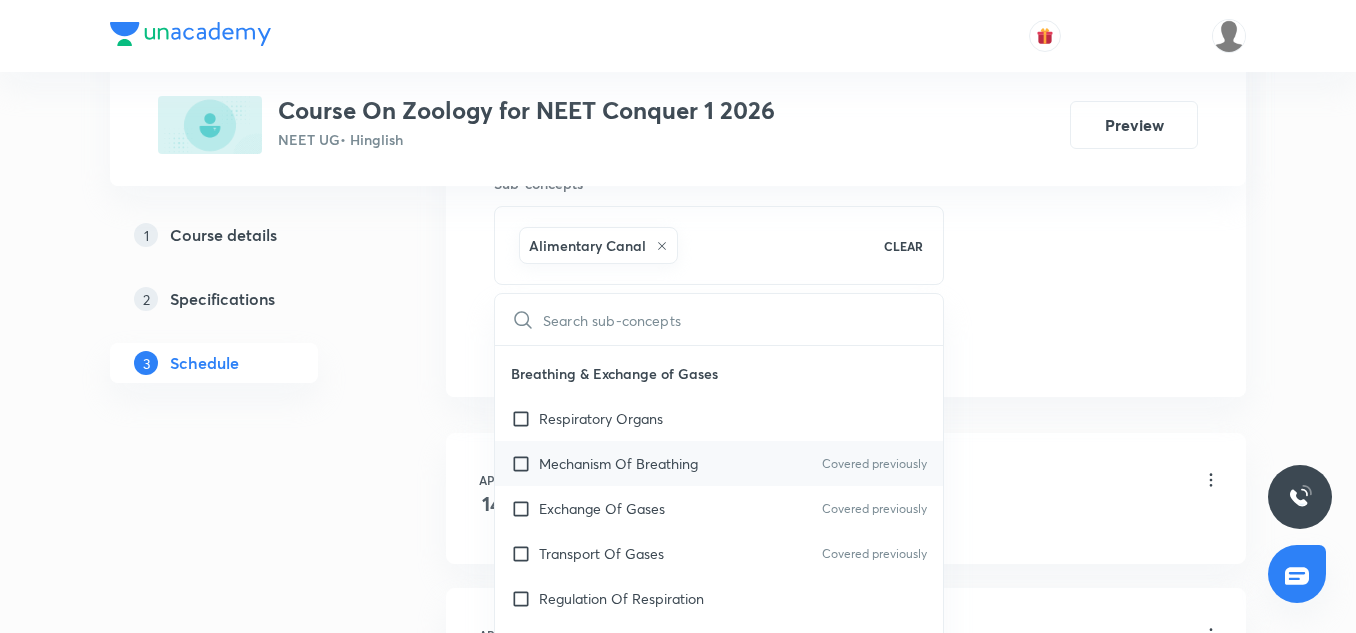 click on "Mechanism Of Breathing" at bounding box center (618, 463) 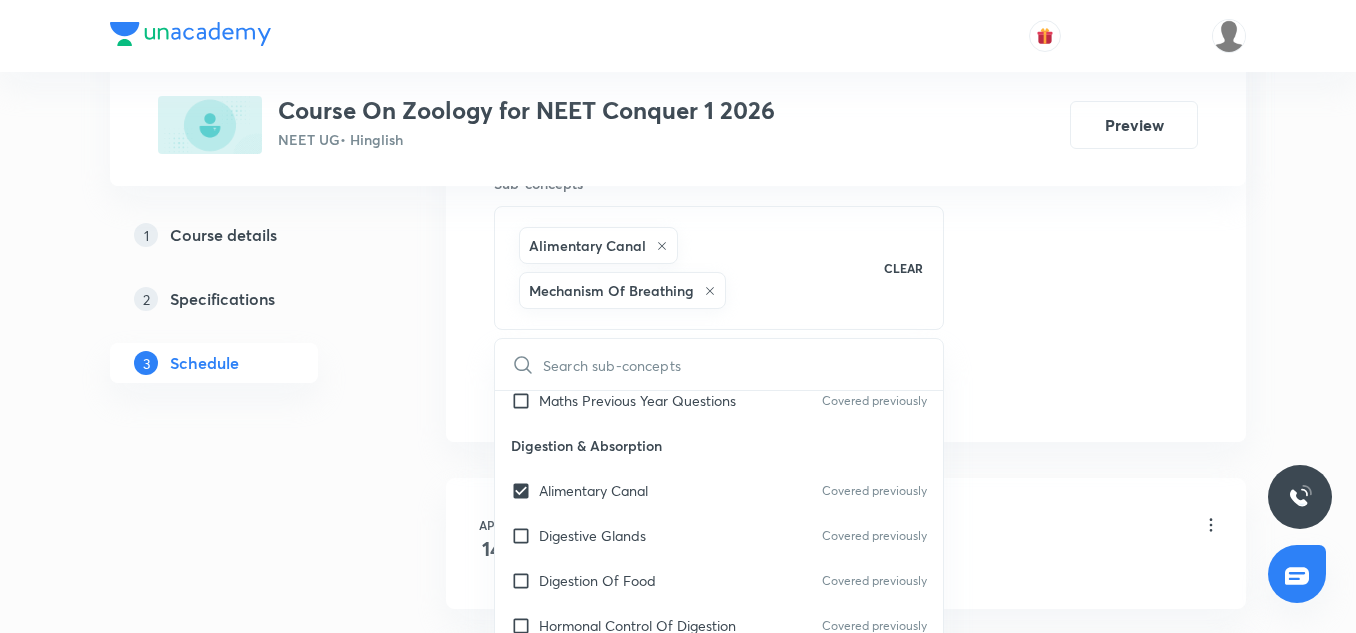 scroll, scrollTop: 237, scrollLeft: 0, axis: vertical 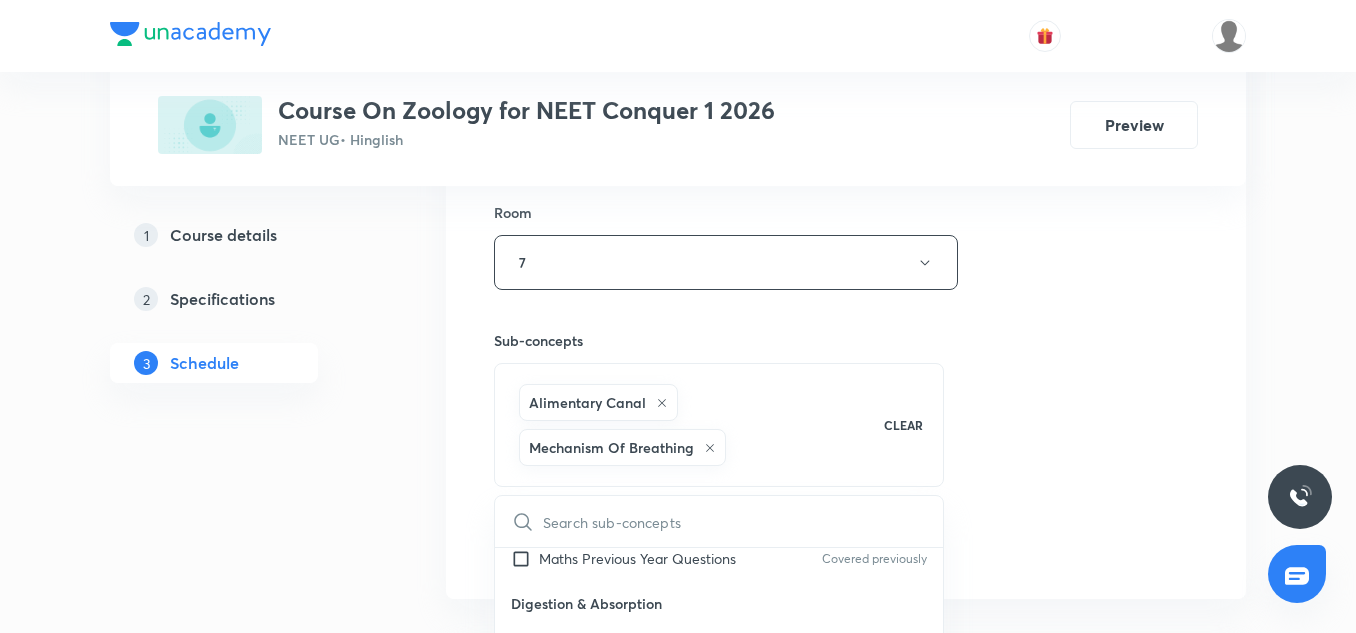 click on "Session  42 Live class Session title 15/99 Biomolecules-12 ​ Schedule for Jul 14, 2025, 1:00 PM ​ Duration (in minutes) 75 ​   Session type Online Offline Room 7 Sub-concepts Alimentary Canal Mechanism Of Breathing CLEAR ​ Biology - Full Syllabus Mock Questions Biology - Full Syllabus Mock Questions Practice questions Practice Questions Covered previously Biology Previous Year Questions Maths Previous Year Questions Covered previously Digestion & Absorption Alimentary Canal Covered previously Digestive Glands Covered previously Digestion Of Food Covered previously Hormonal Control Of Digestion Covered previously Absorption Of Digested Products Covered previously Disorders Of Digestive System Covered previously Process Of Nutrition Covered previously Ingestion Covered previously Assimilation Covered previously Egestion (Defecation) Covered previously Breathing & Exchange of Gases Respiratory Organs Mechanism Of Breathing Covered previously Exchange Of Gases Covered previously Transport Of Gases Blood" at bounding box center (846, 63) 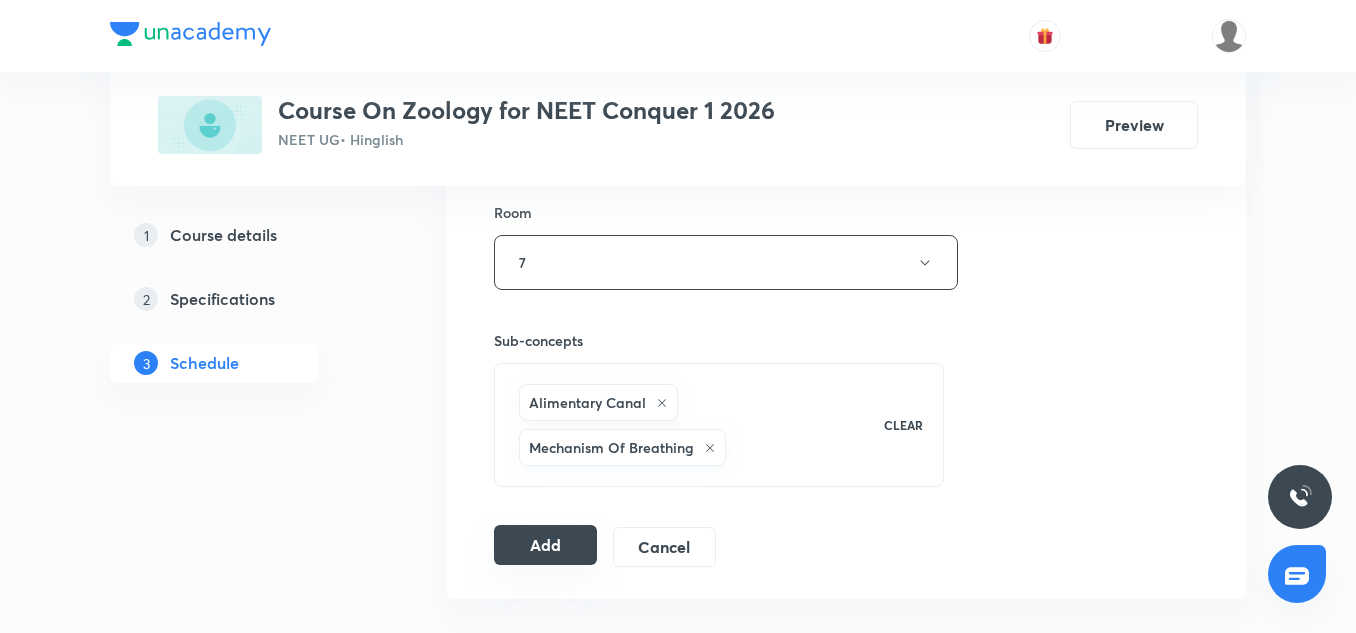 click on "Add" at bounding box center [545, 545] 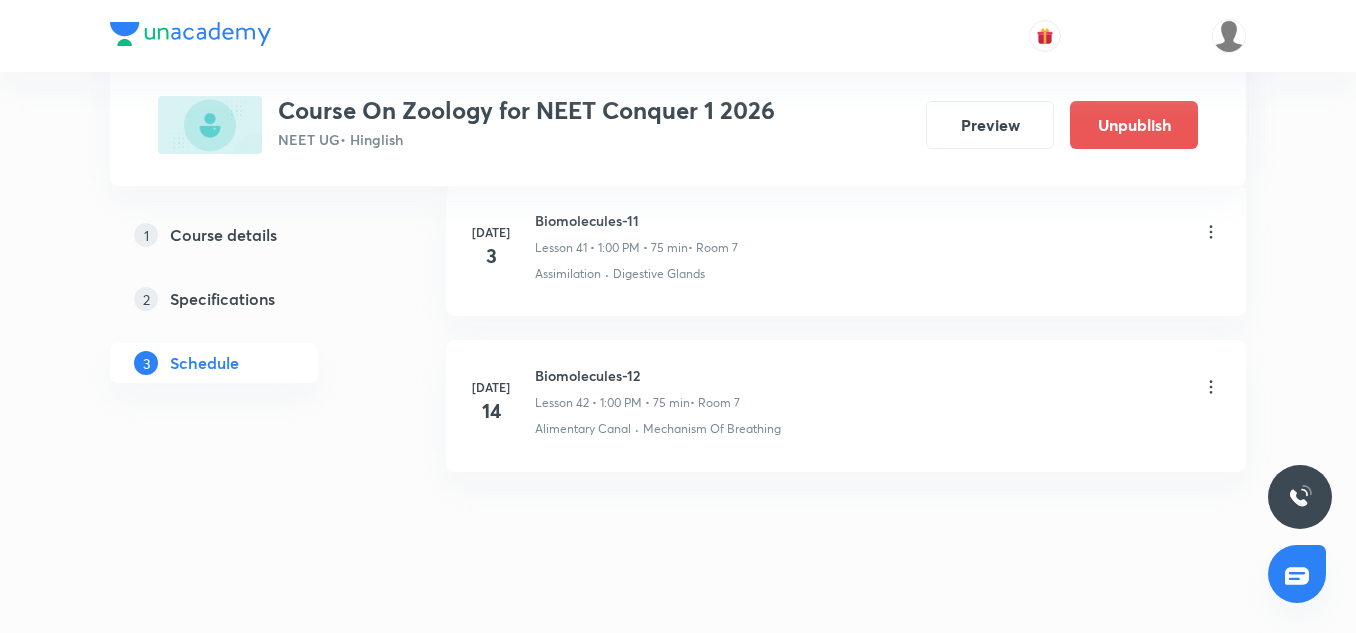scroll, scrollTop: 6577, scrollLeft: 0, axis: vertical 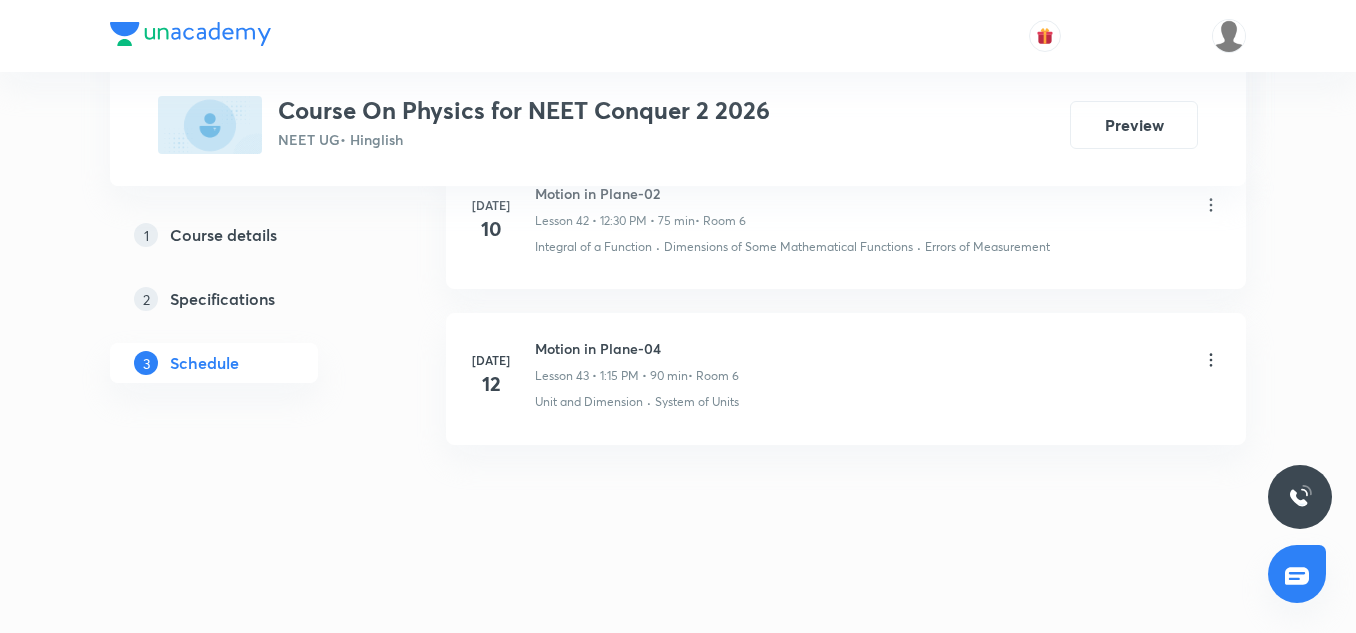 click on "Motion in Plane-04" at bounding box center [637, 348] 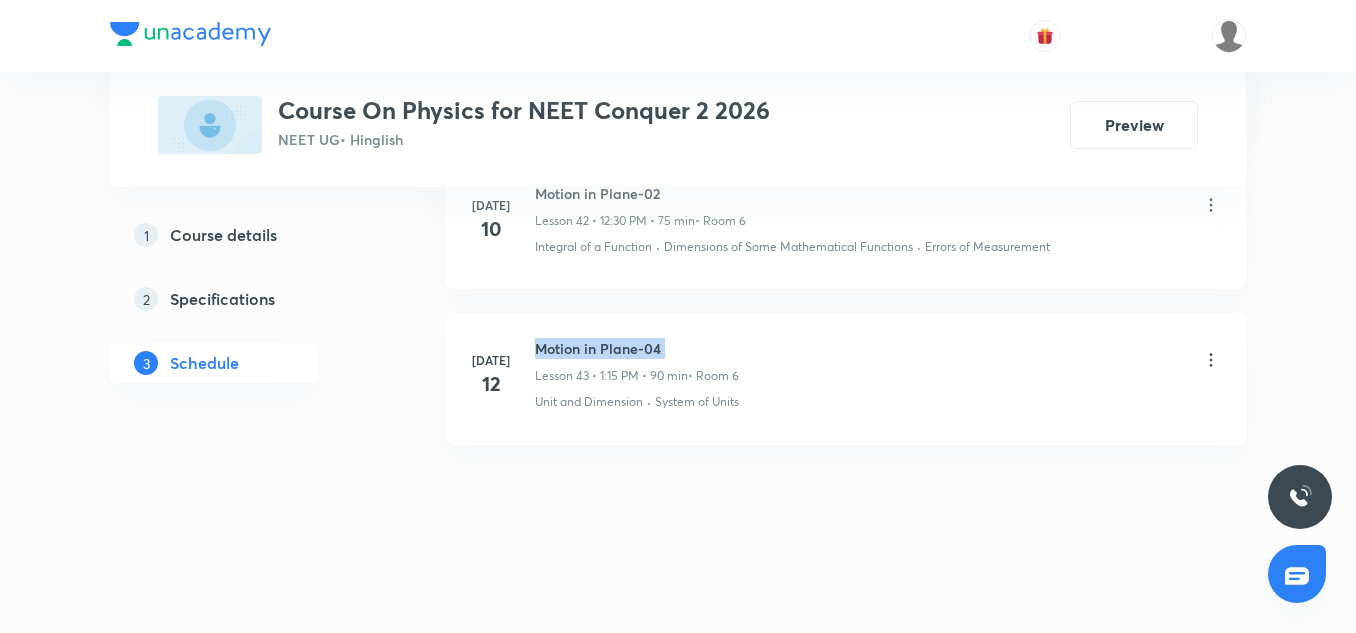 click on "Motion in Plane-04" at bounding box center [637, 348] 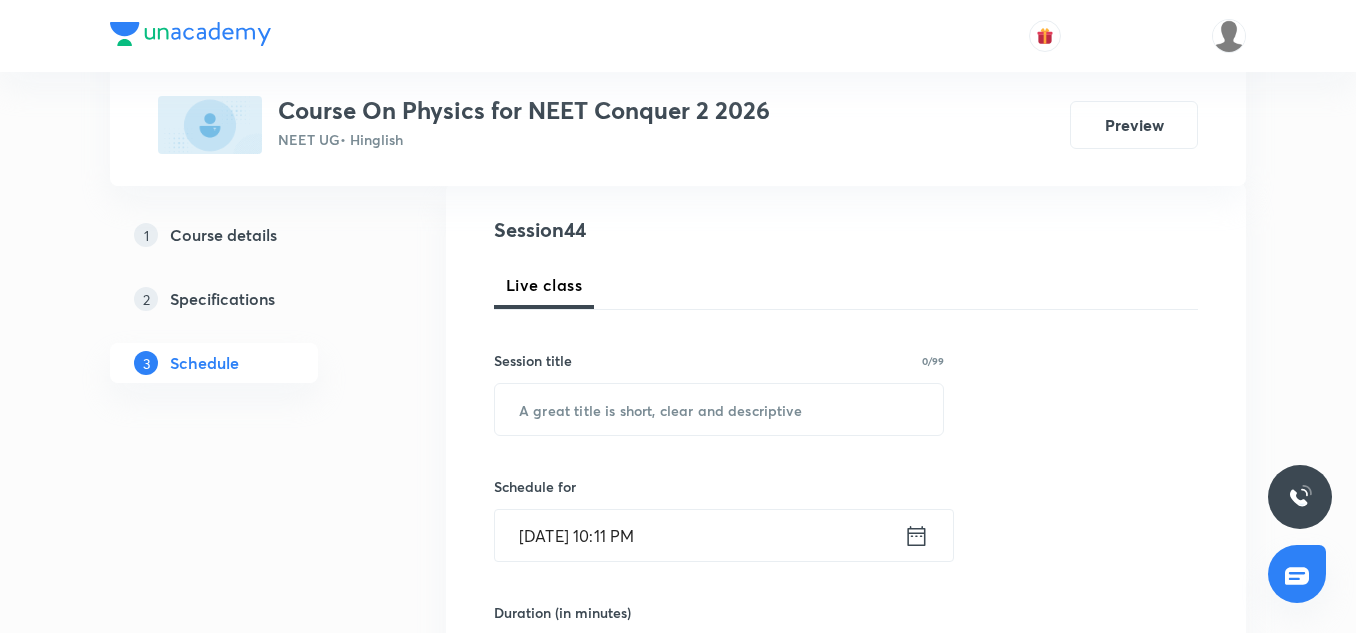 scroll, scrollTop: 230, scrollLeft: 0, axis: vertical 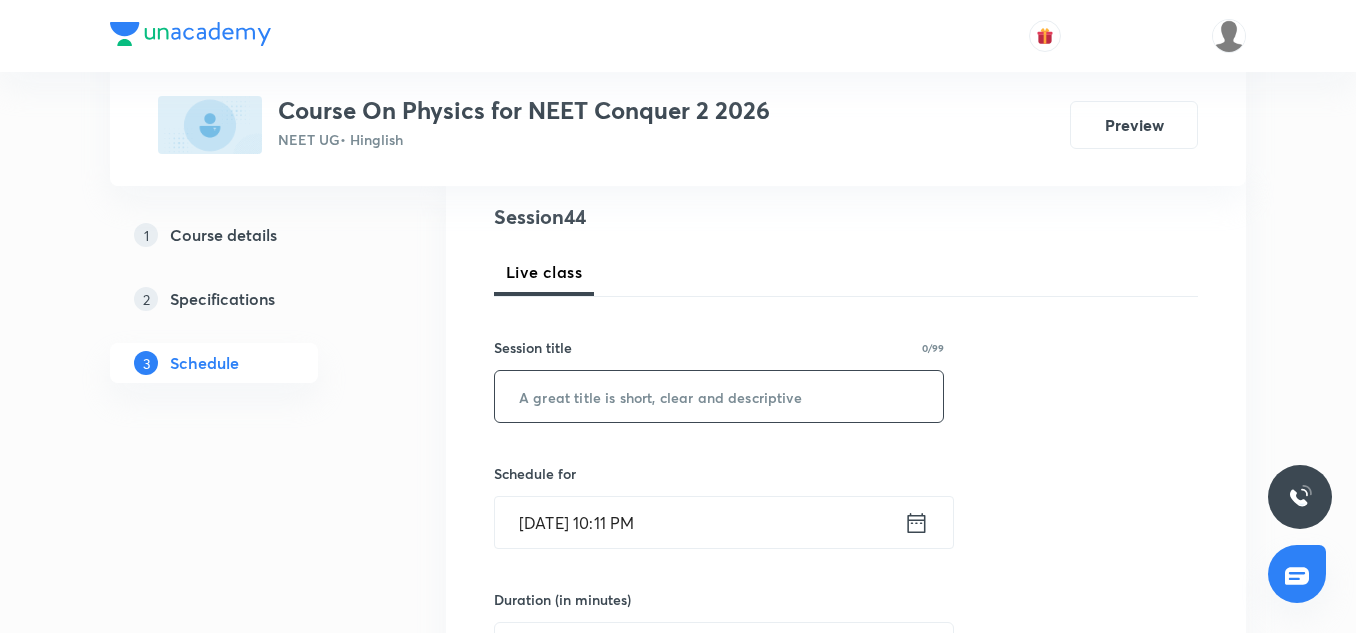 click at bounding box center (719, 396) 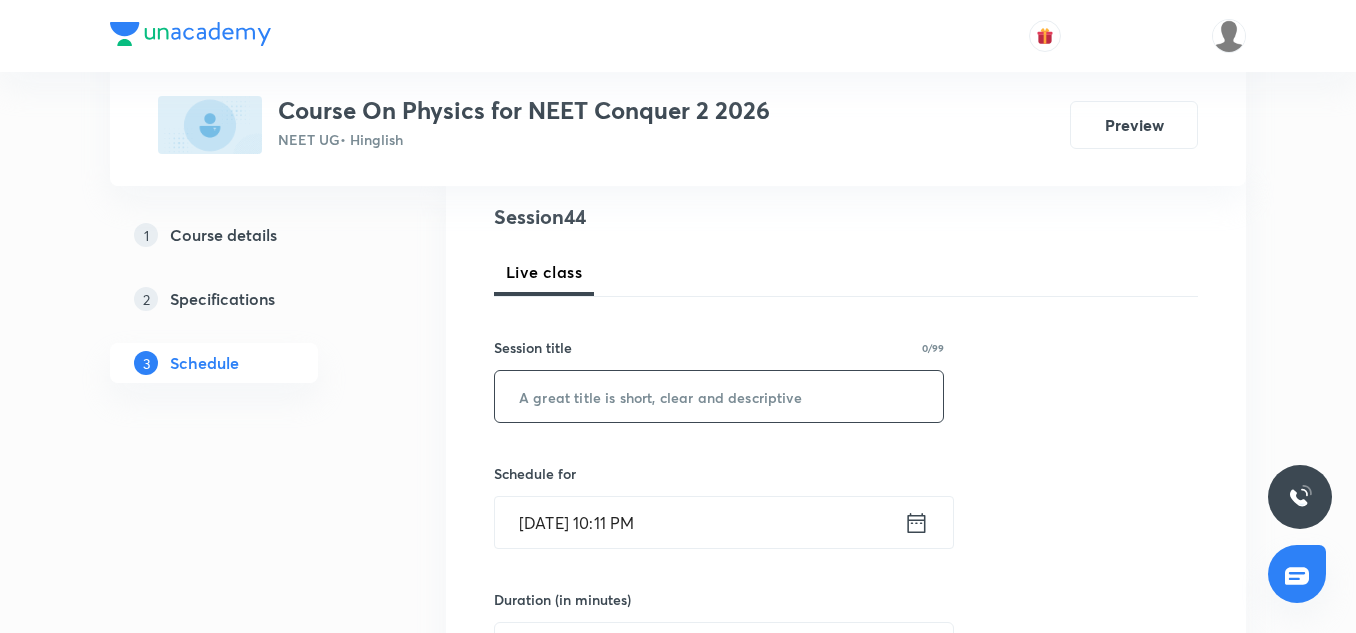paste on "Motion in Plane-04" 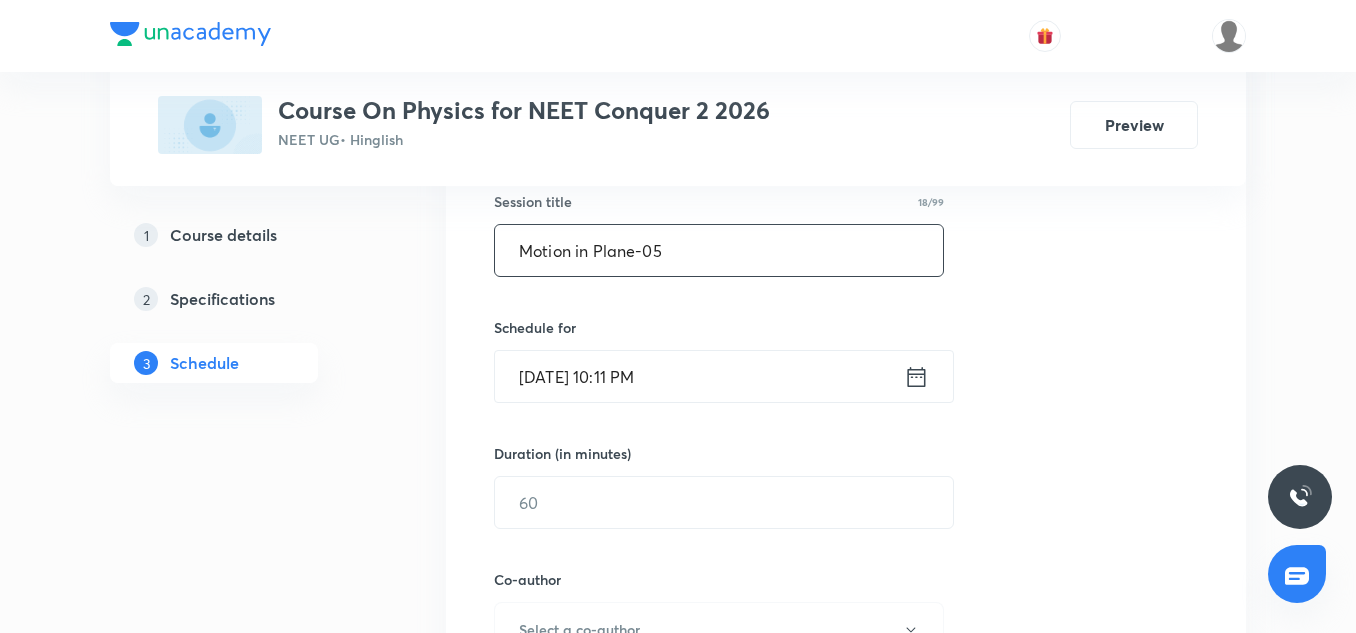 scroll, scrollTop: 377, scrollLeft: 0, axis: vertical 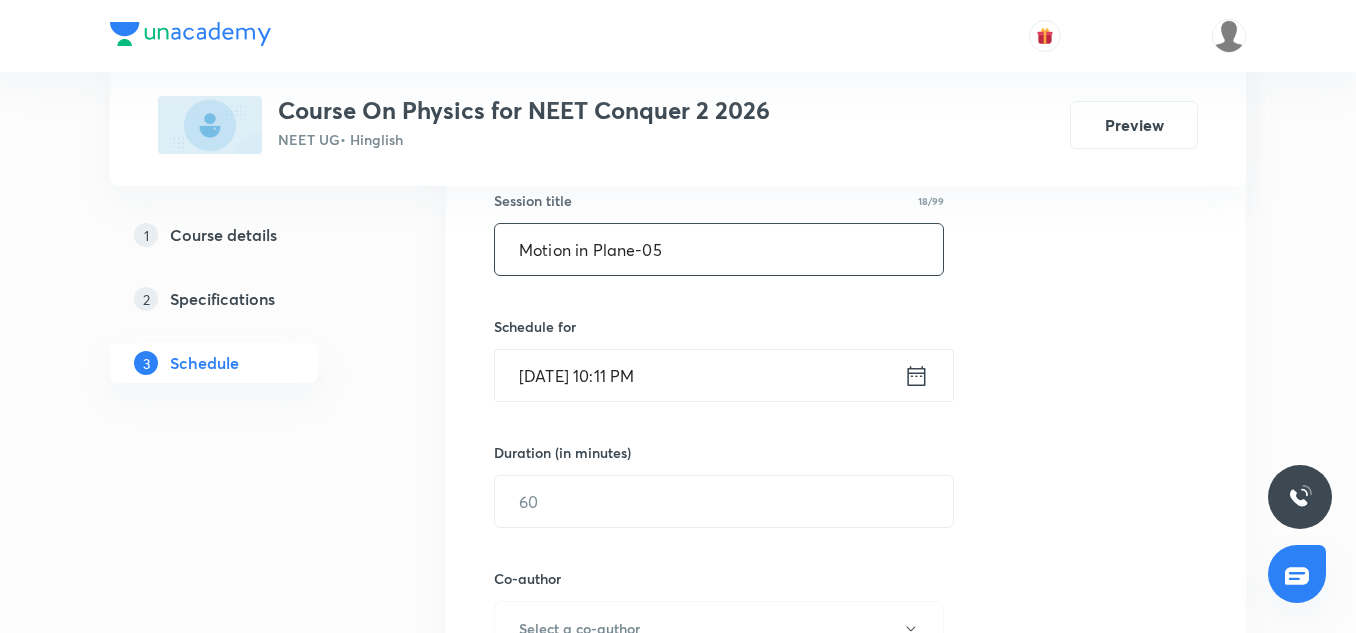type on "Motion in Plane-05" 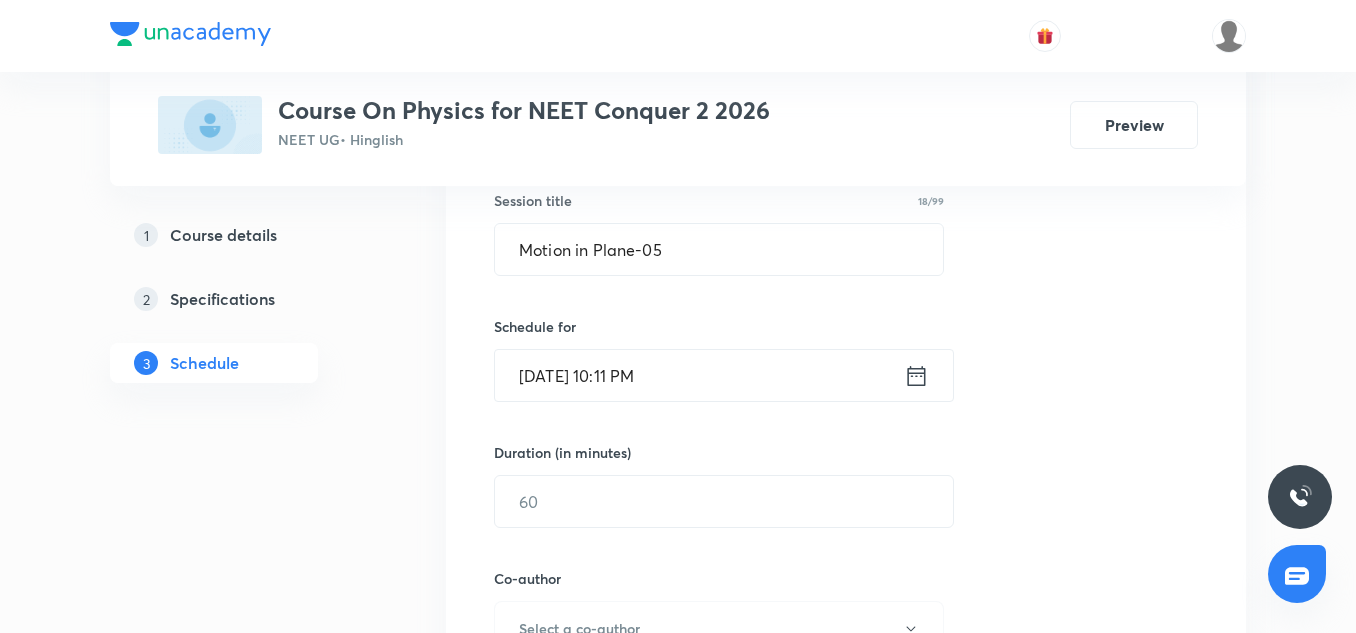 click on "[DATE] 10:11 PM" at bounding box center (699, 375) 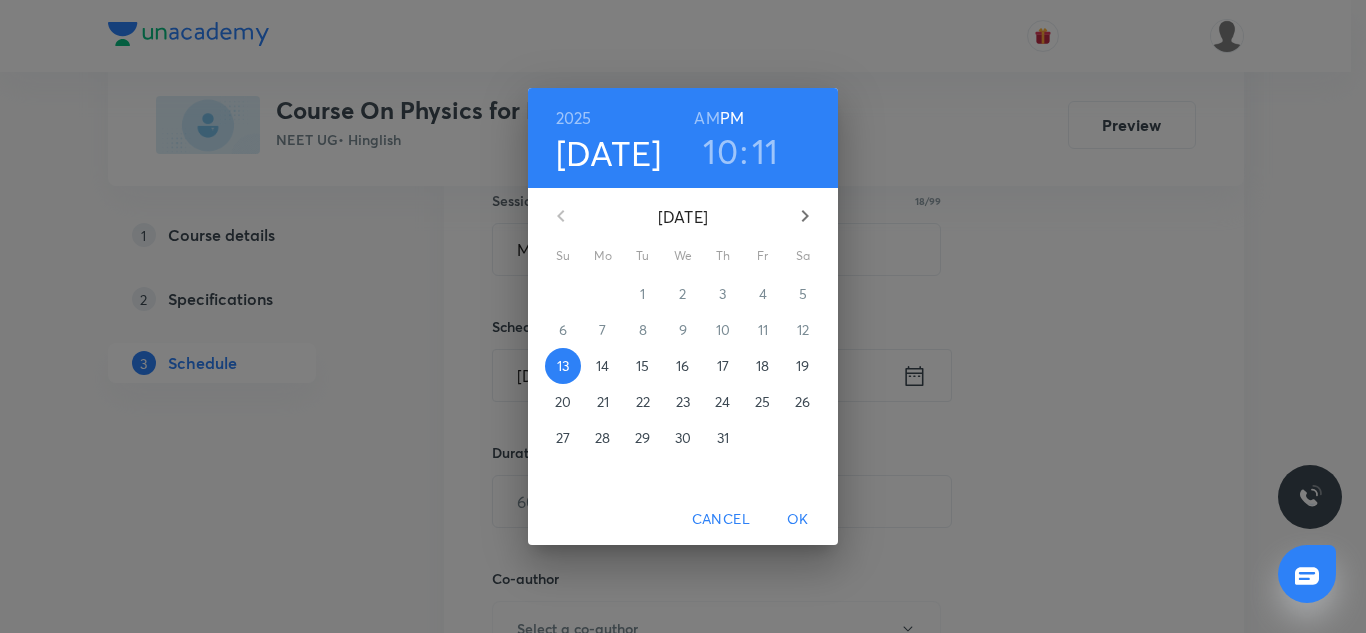 click on "14" at bounding box center [602, 366] 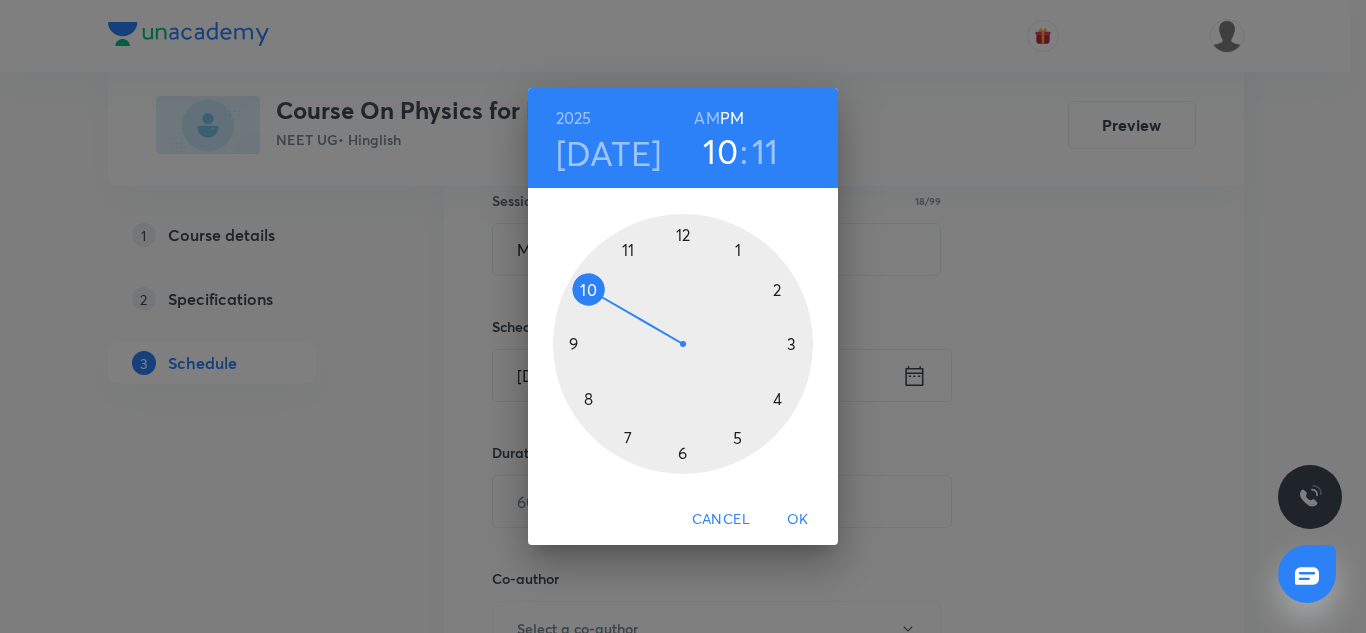 click at bounding box center (683, 344) 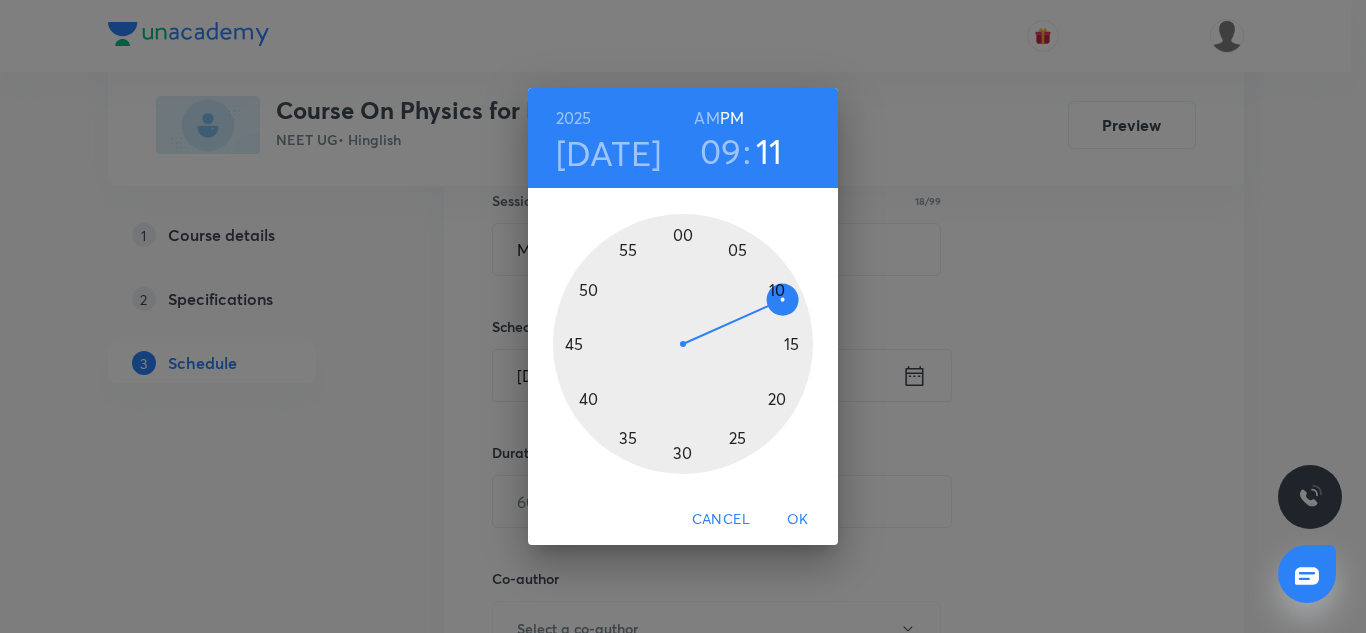 click at bounding box center [683, 344] 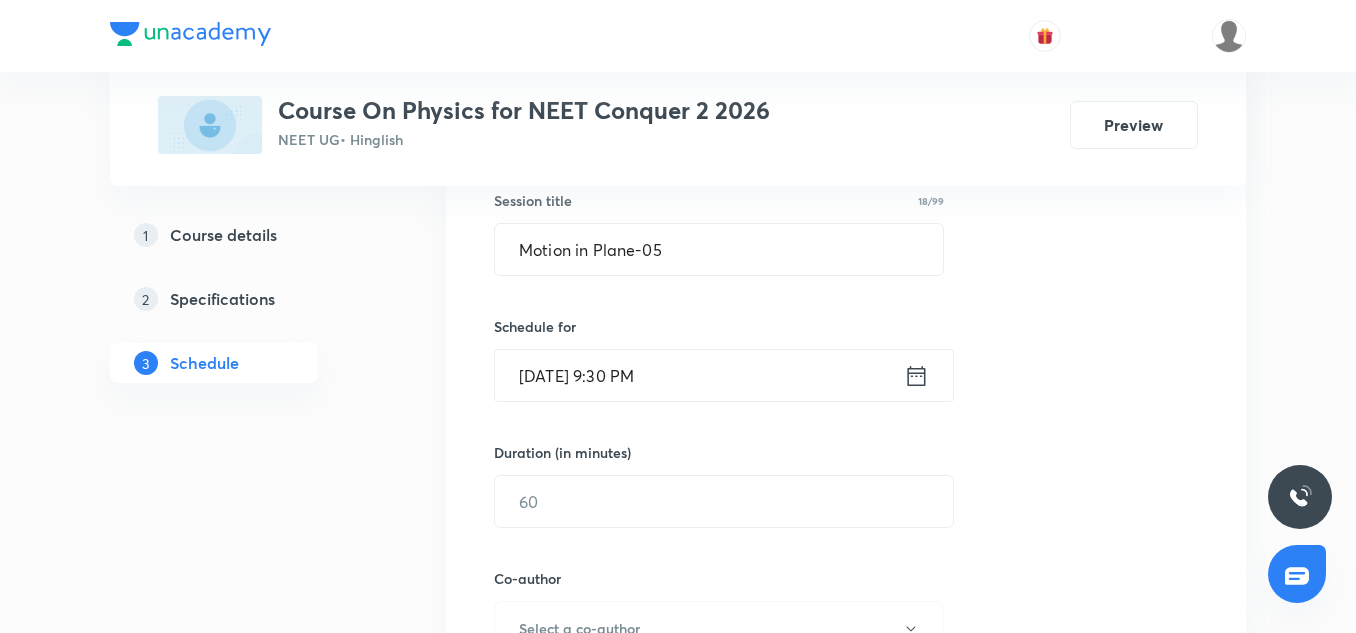 click on "[DATE] 9:30 PM" at bounding box center (699, 375) 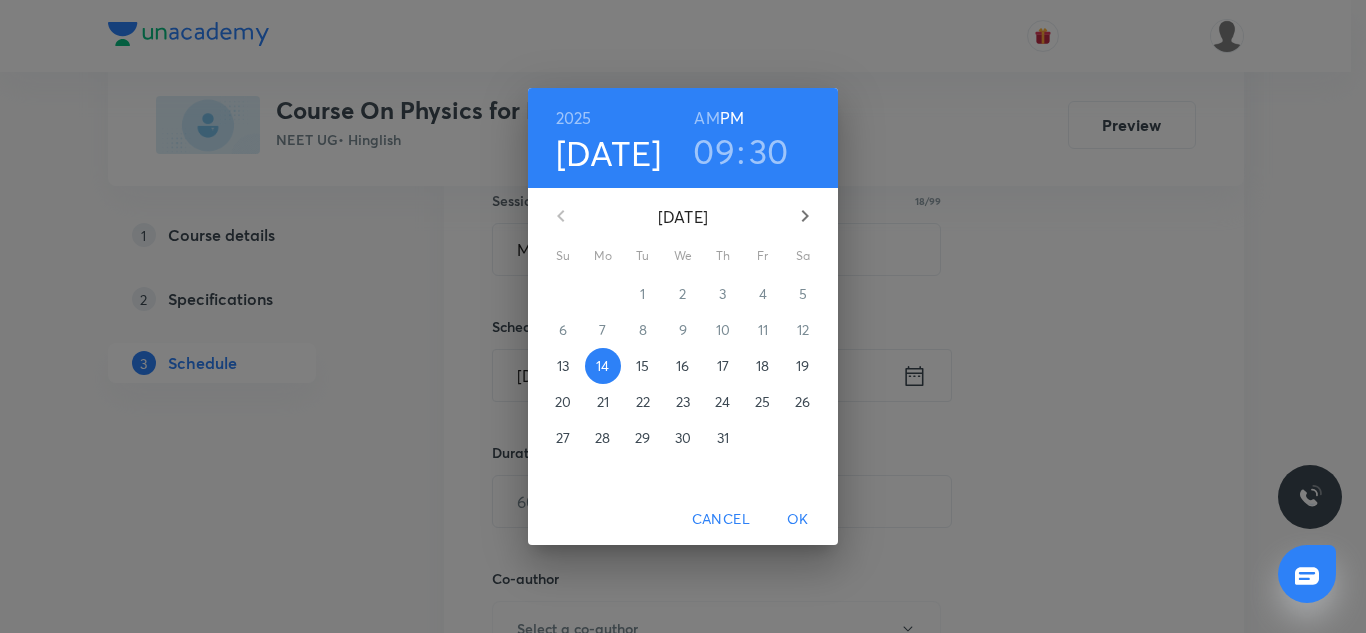 click on "AM" at bounding box center (706, 118) 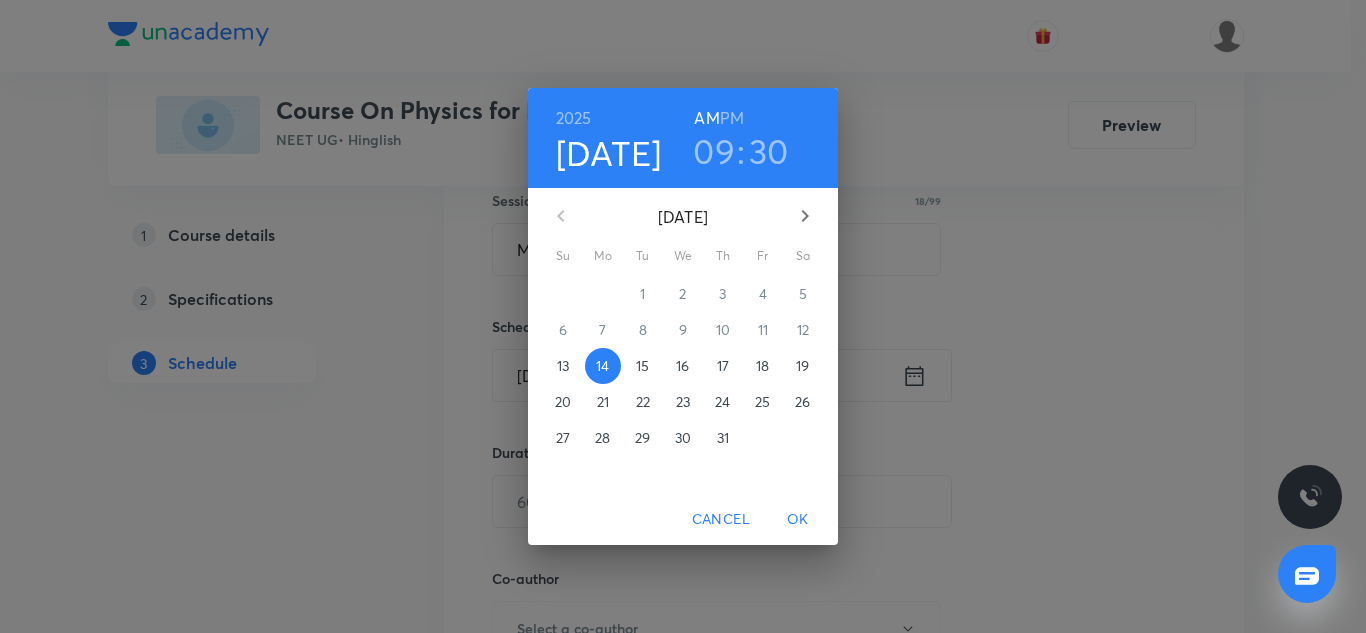 click on "OK" at bounding box center [798, 519] 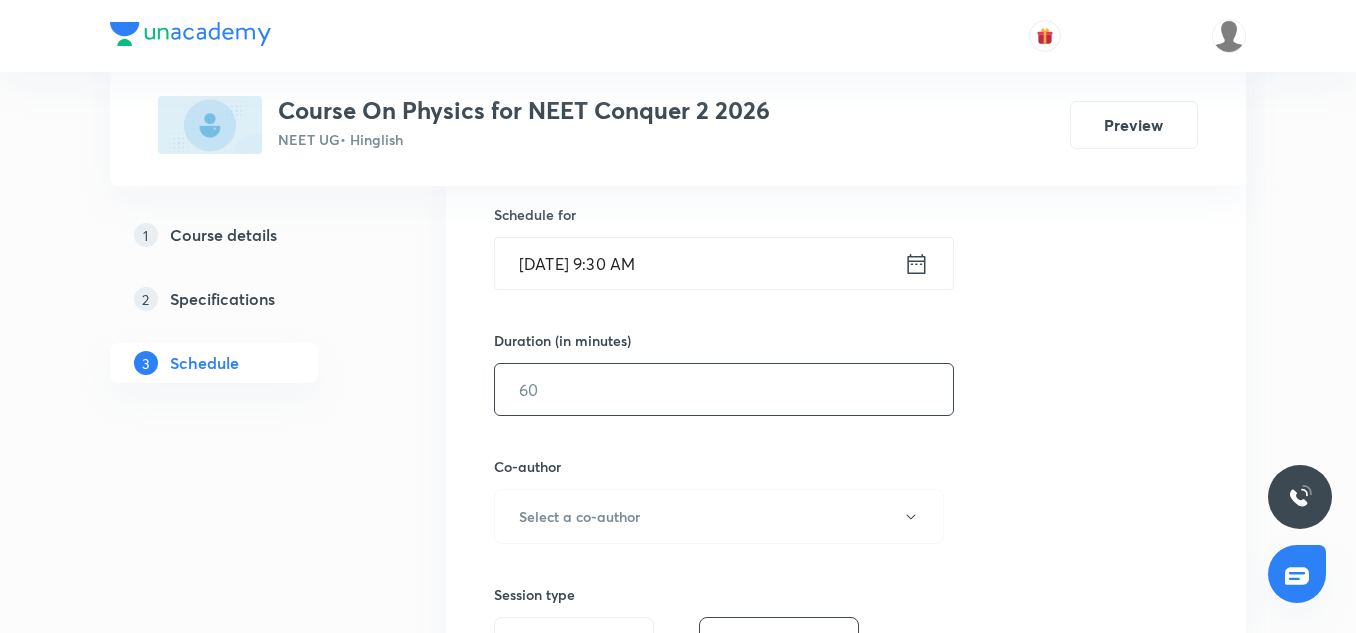 scroll, scrollTop: 490, scrollLeft: 0, axis: vertical 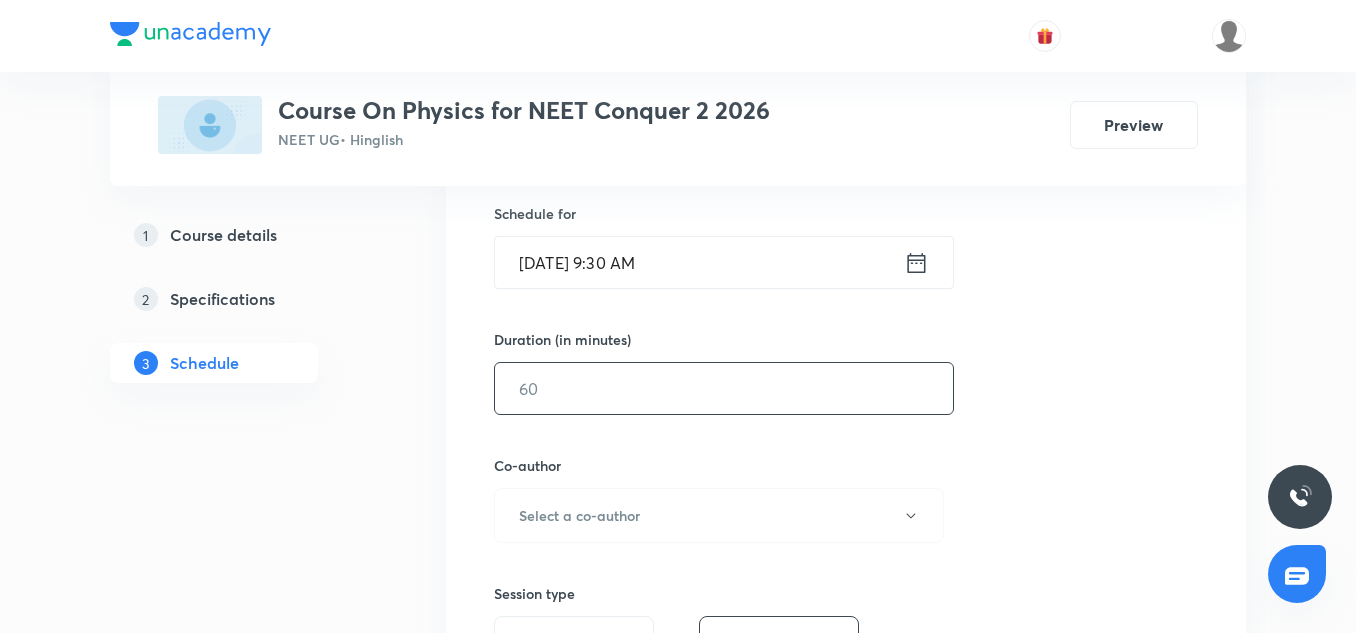 click at bounding box center (724, 388) 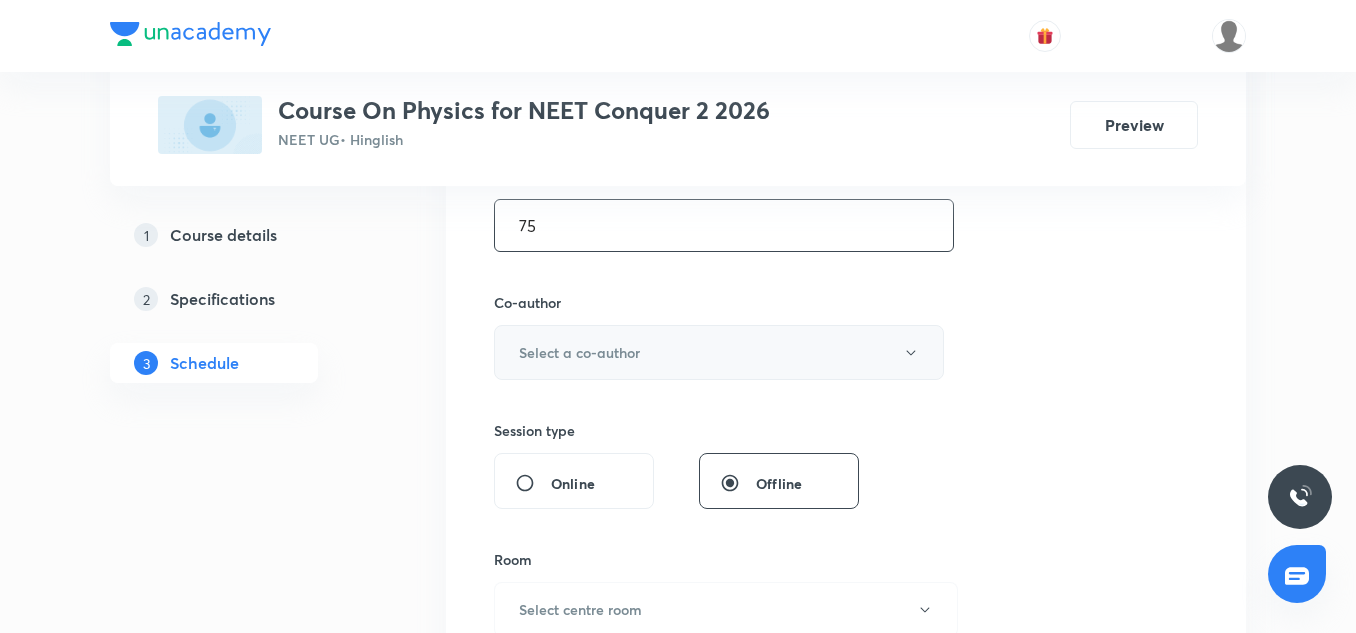 scroll, scrollTop: 654, scrollLeft: 0, axis: vertical 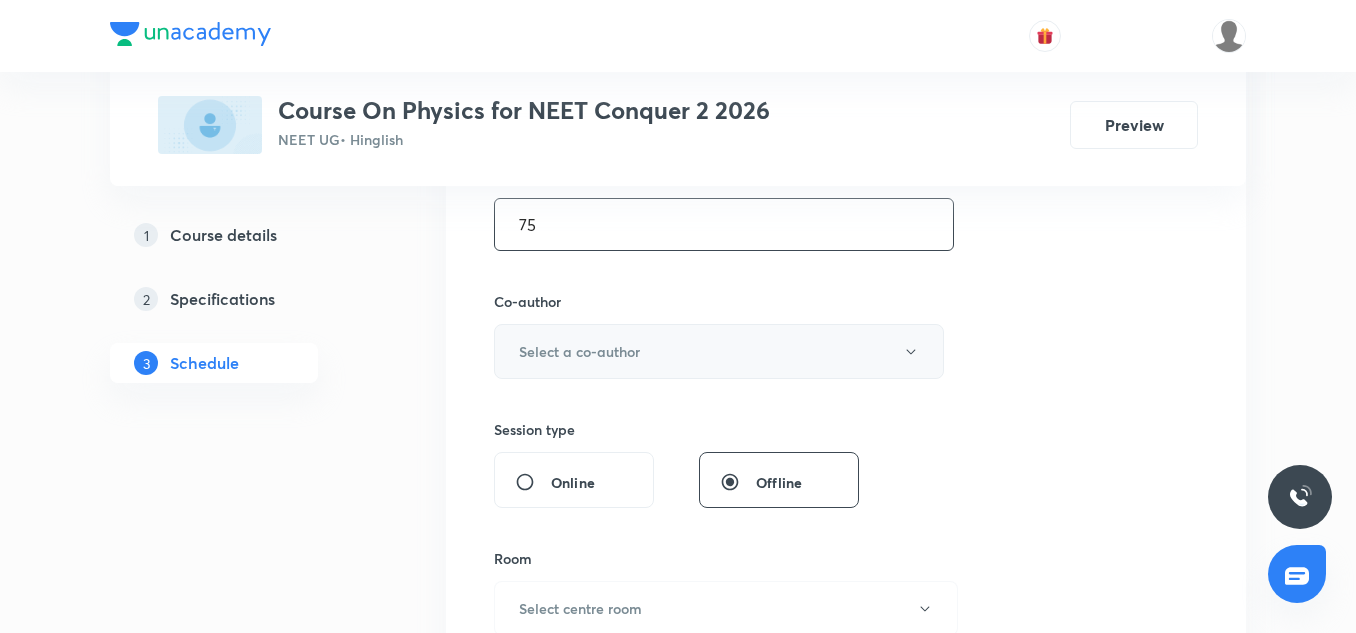 type on "75" 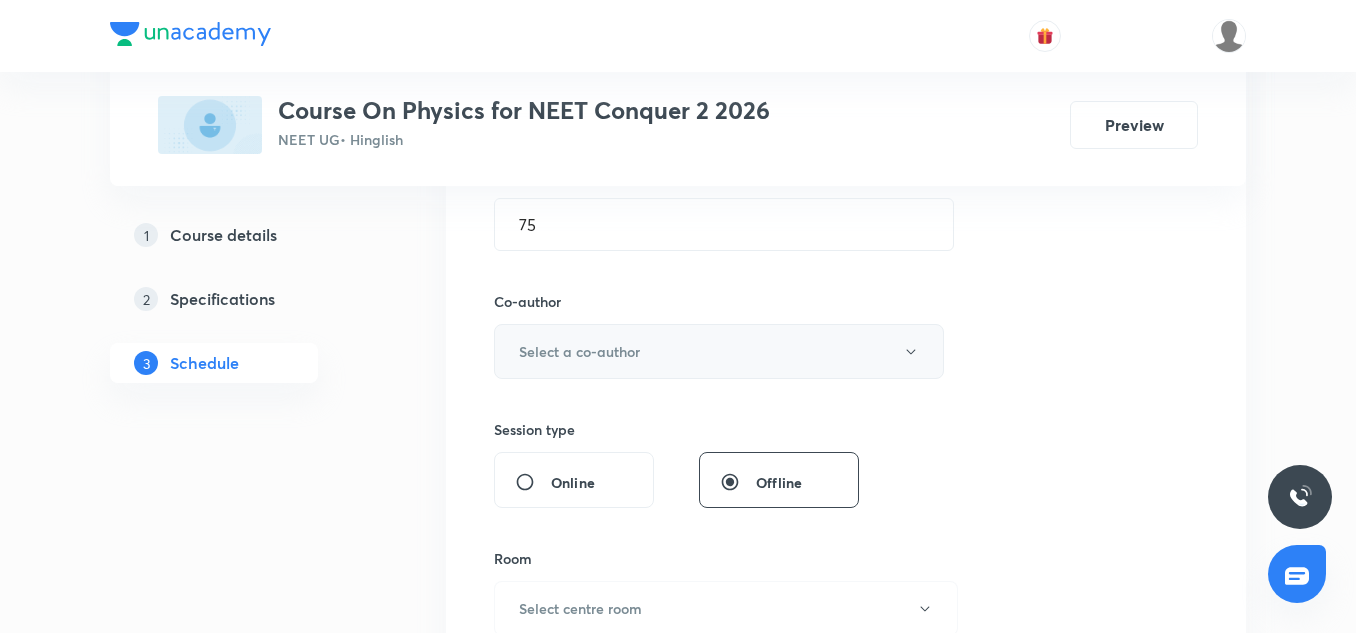 click on "Select a co-author" at bounding box center [579, 351] 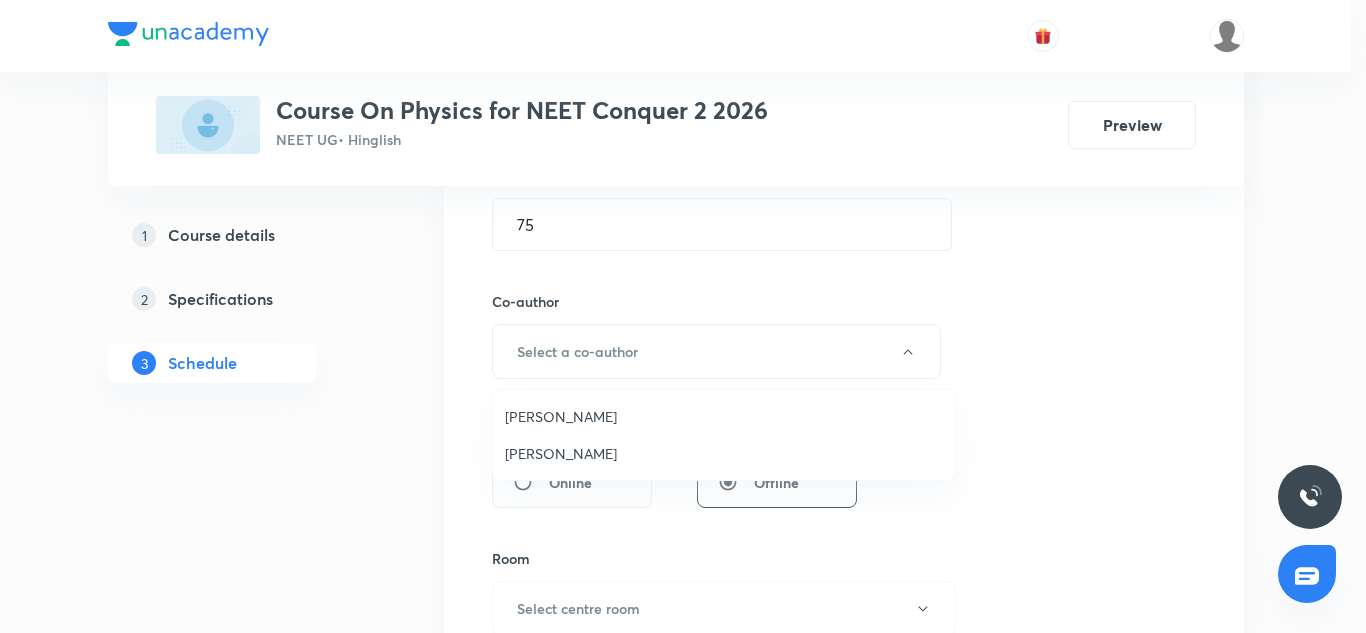 click on "[PERSON_NAME]" at bounding box center [724, 416] 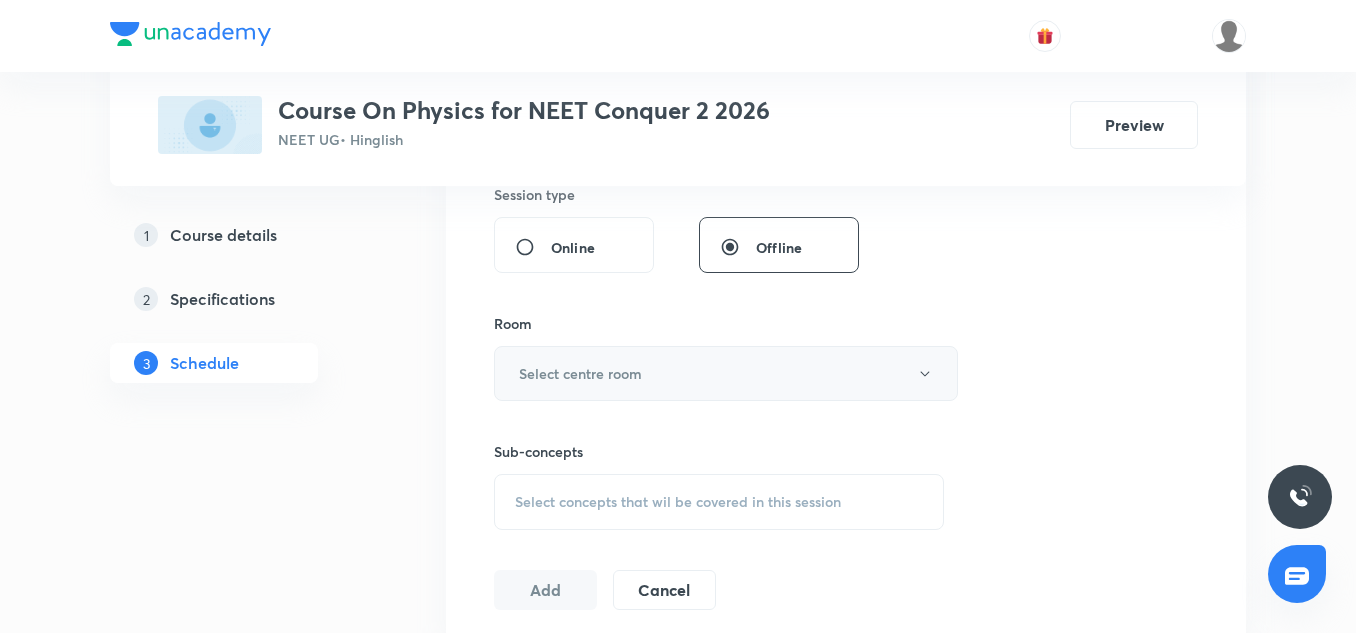 scroll, scrollTop: 890, scrollLeft: 0, axis: vertical 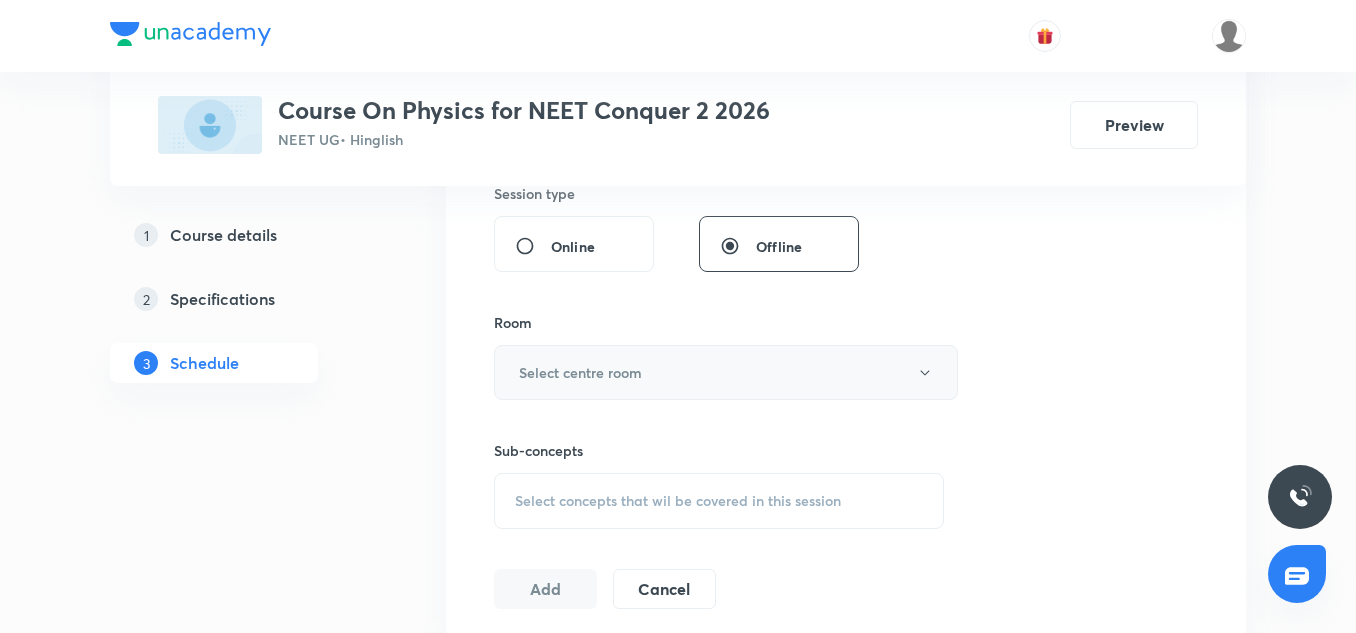 click on "Select centre room" at bounding box center [580, 372] 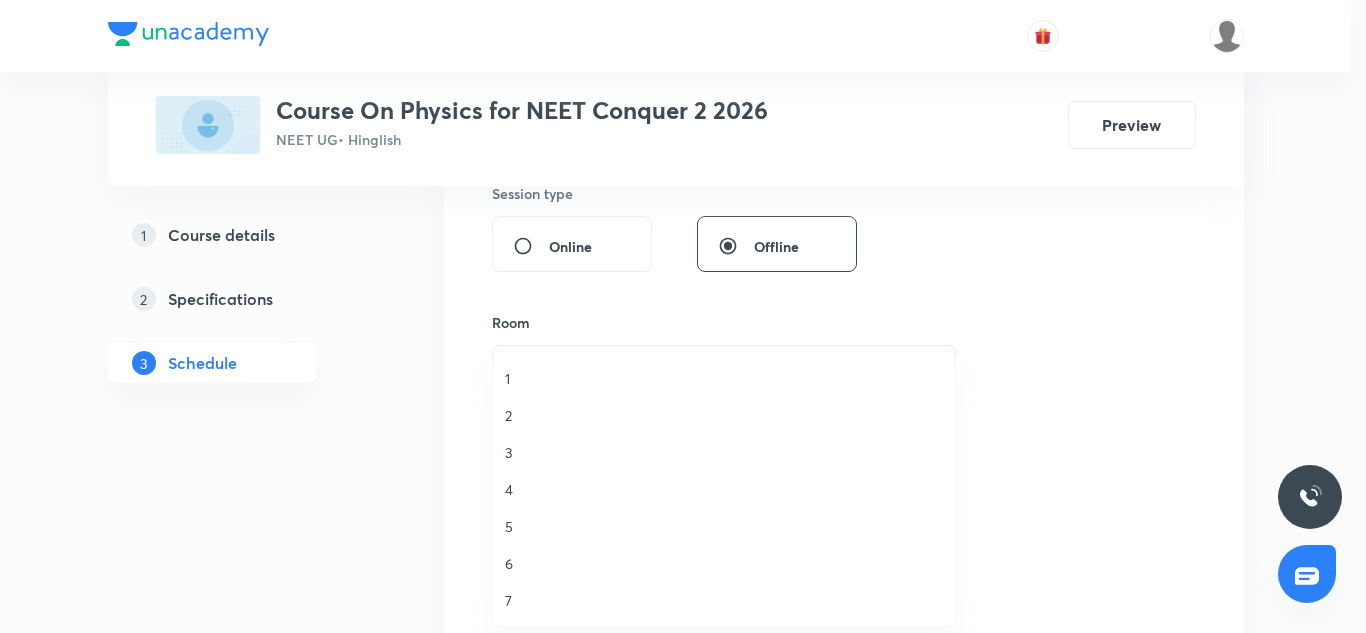 click on "6" at bounding box center (724, 563) 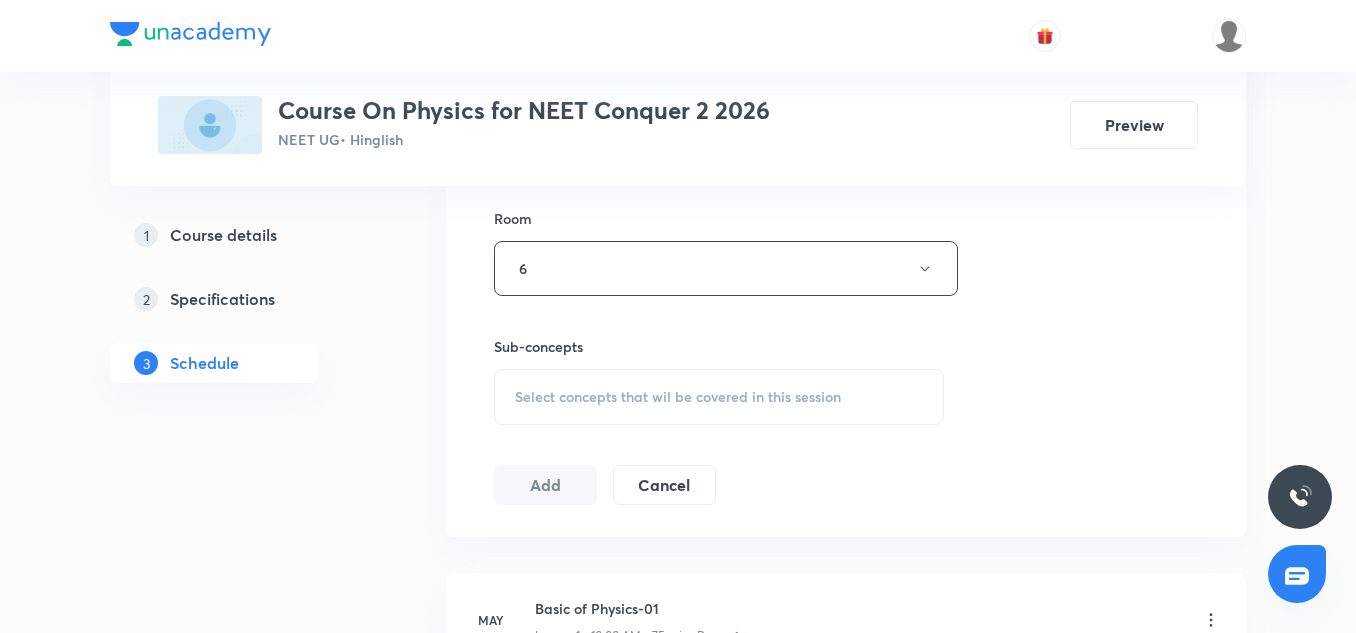 click on "Select concepts that wil be covered in this session" at bounding box center (678, 397) 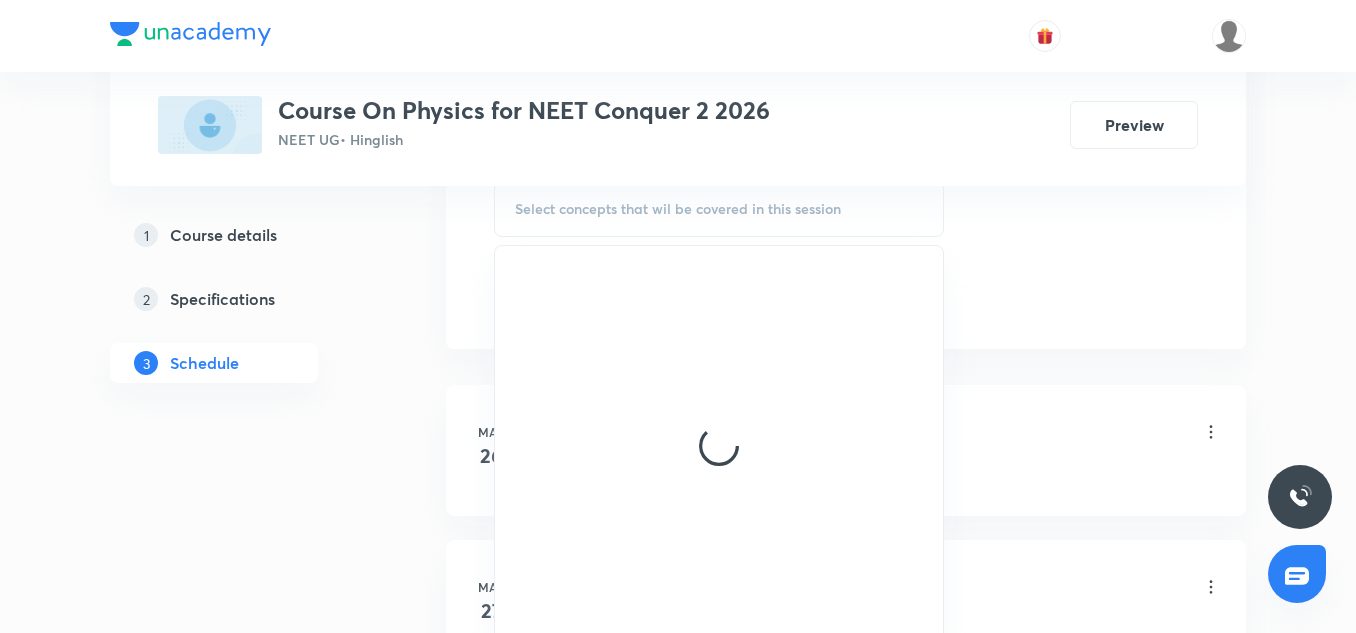 scroll, scrollTop: 1183, scrollLeft: 0, axis: vertical 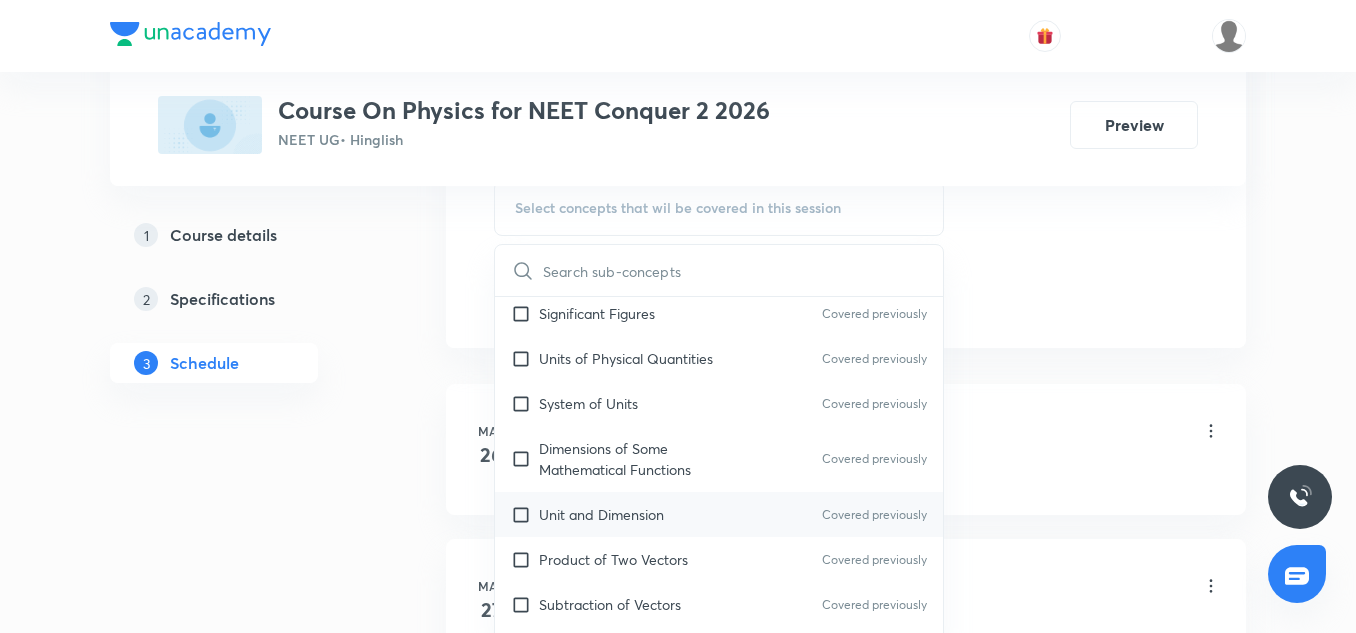 click on "Unit and Dimension Covered previously" at bounding box center (719, 514) 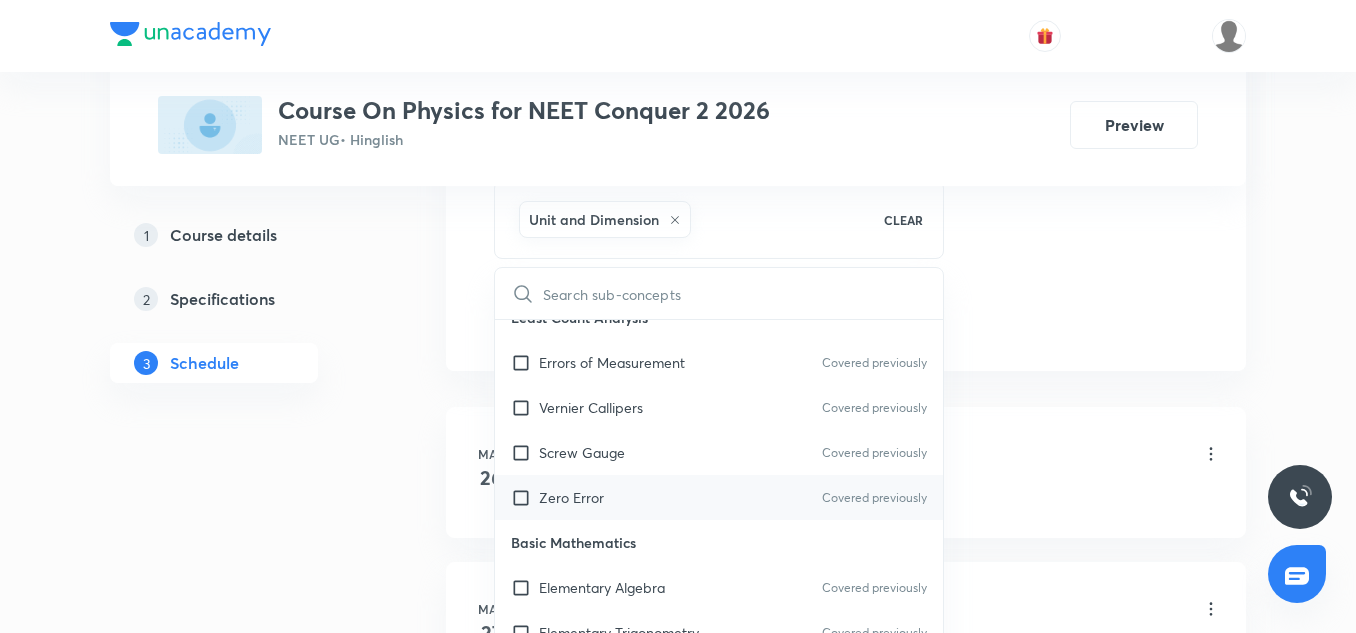 click on "Zero Error Covered previously" at bounding box center [719, 497] 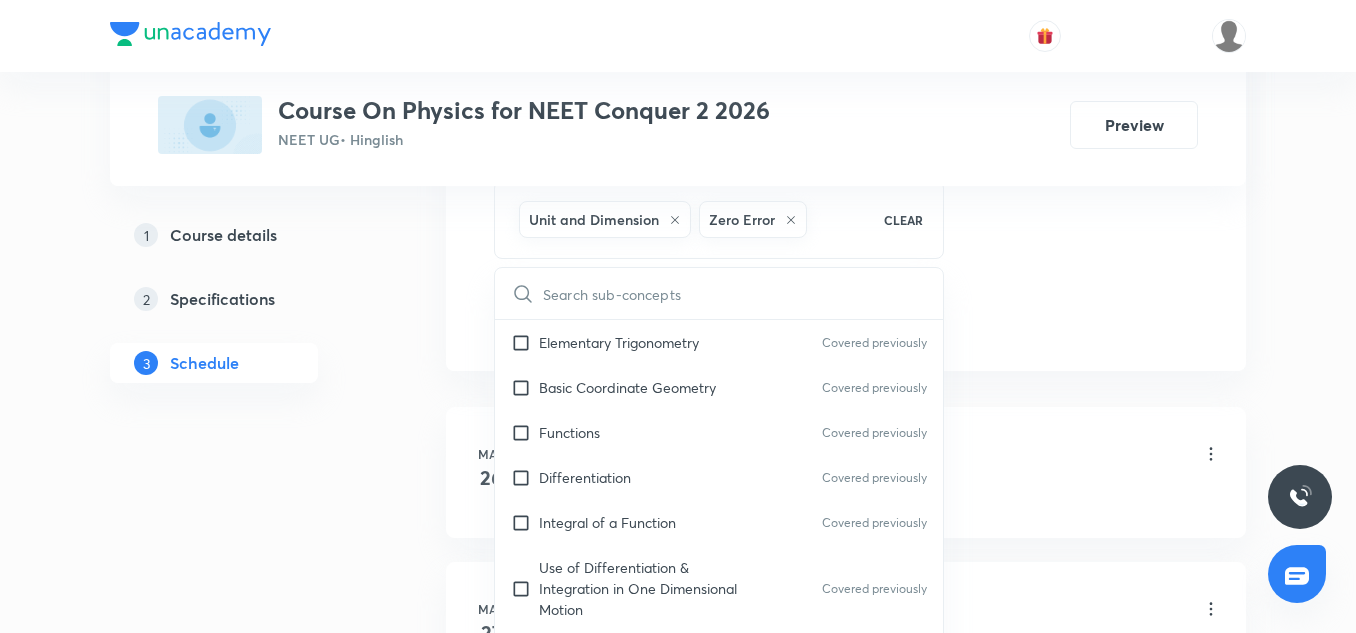 scroll, scrollTop: 858, scrollLeft: 0, axis: vertical 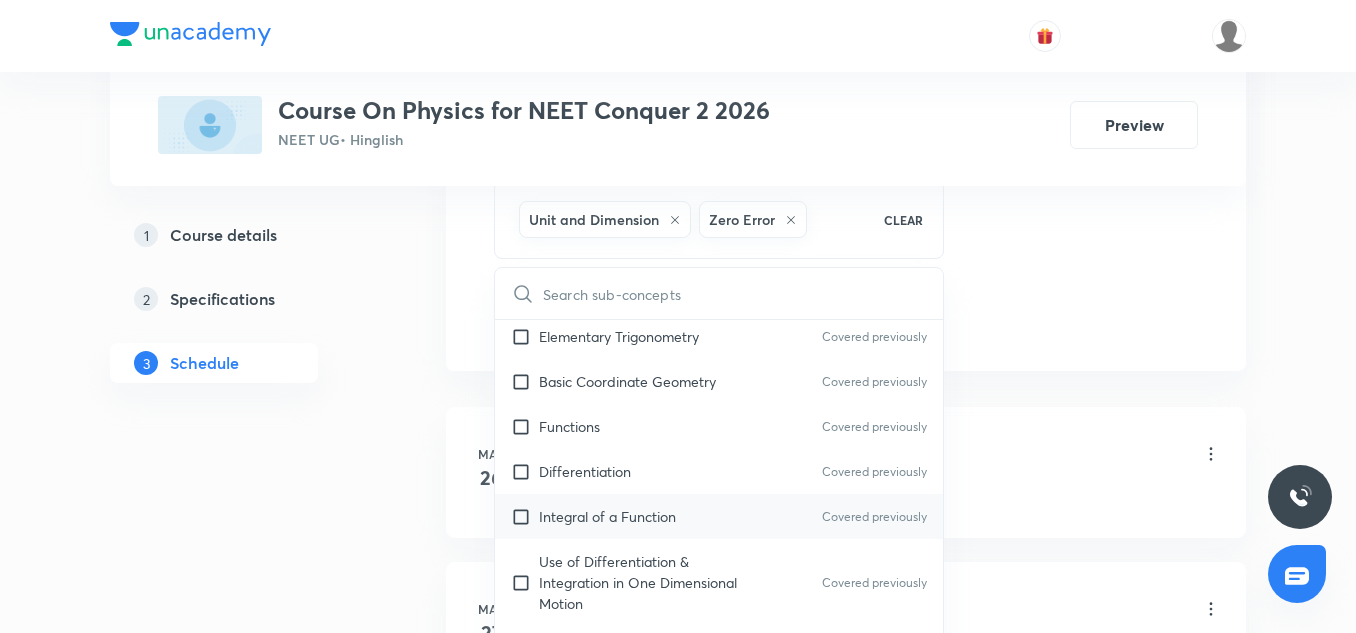 click on "Integral of a Function Covered previously" at bounding box center (719, 516) 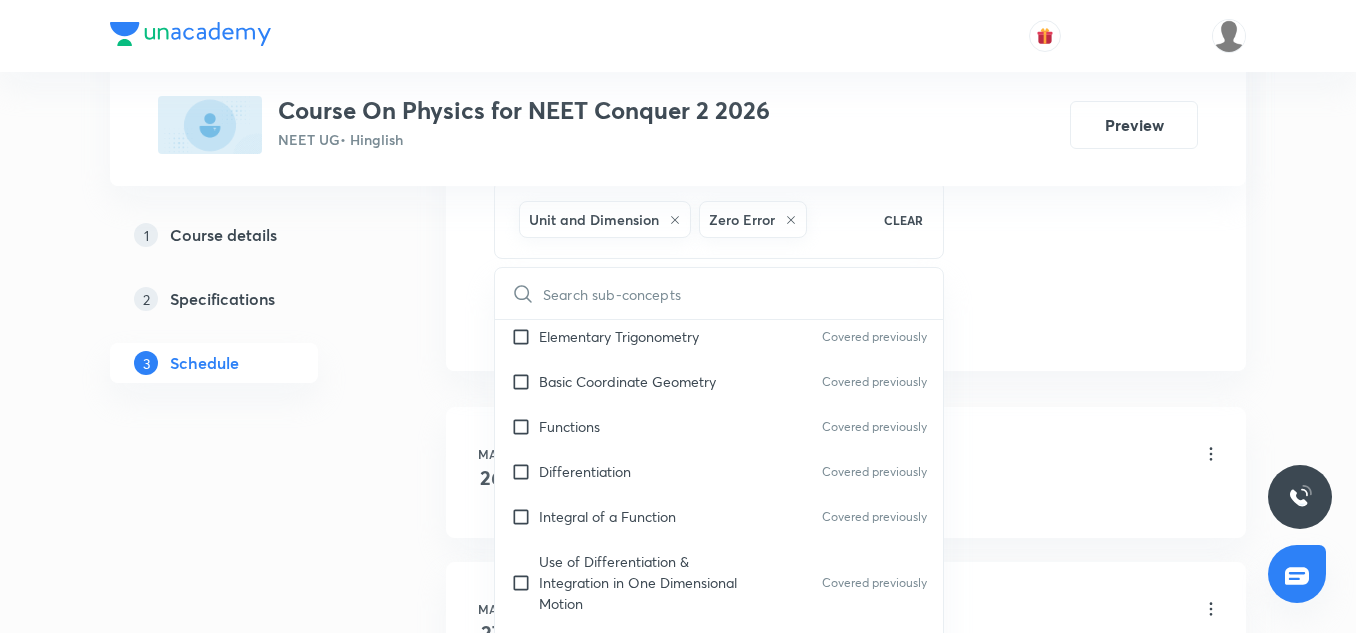 checkbox on "true" 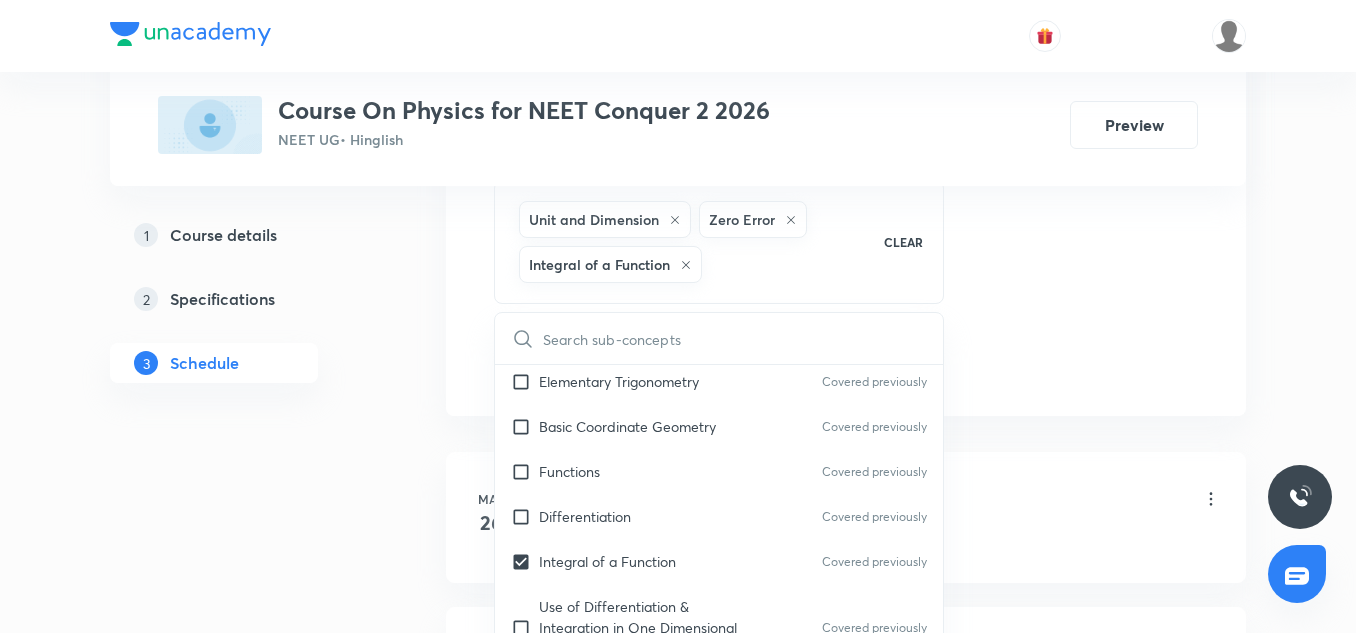 click on "Session  44 Live class Session title 18/99 Motion in Plane-05 ​ Schedule for Jul 14, 2025, 9:30 AM ​ Duration (in minutes) 75 ​ Co-author Vinod Kumar Dixit   Session type Online Offline Room 6 Sub-concepts Unit and Dimension Zero Error Integral of a Function CLEAR ​ Units & Dimensions Physical quantity Covered previously Applications of Dimensional Analysis Covered previously Significant Figures Covered previously Units of Physical Quantities Covered previously System of Units Covered previously Dimensions of Some Mathematical Functions Covered previously Unit and Dimension Covered previously Product of Two Vectors Covered previously Subtraction of Vectors Covered previously Cross Product Covered previously Least Count Analysis Errors of Measurement Covered previously Vernier Callipers Covered previously Screw Gauge Covered previously Zero Error Covered previously Basic Mathematics Elementary Algebra Covered previously Elementary Trigonometry Covered previously Basic Coordinate Geometry Functions Heat" at bounding box center (846, -184) 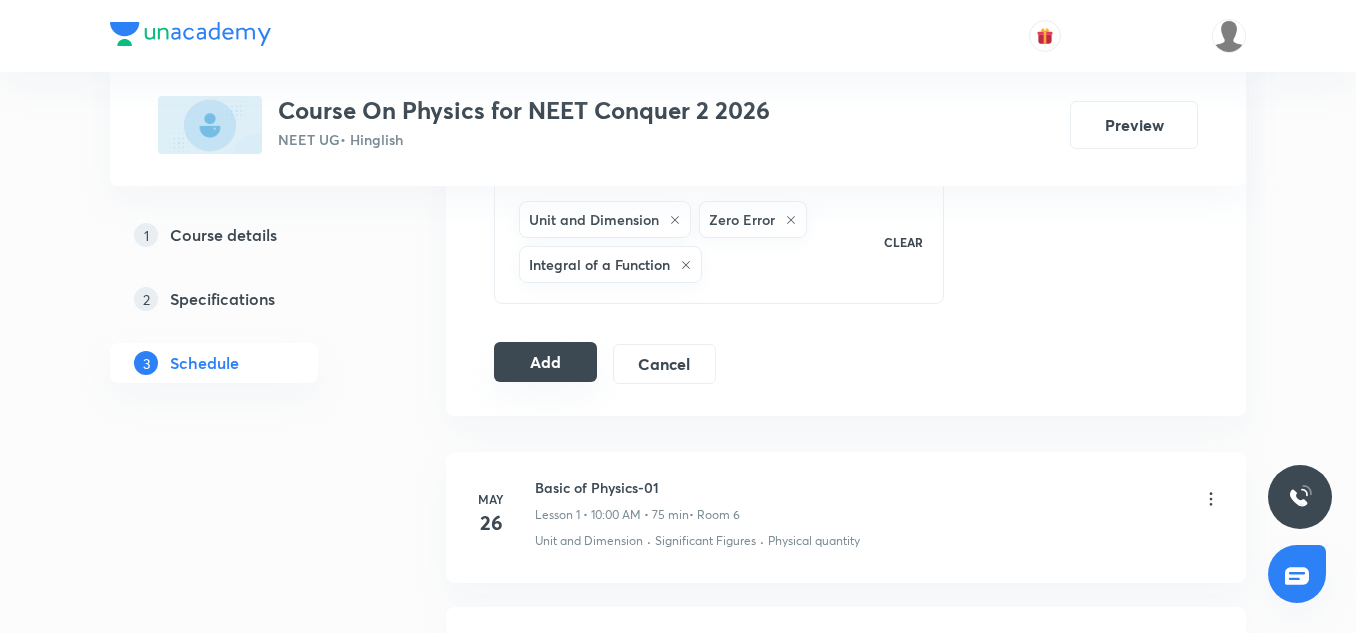 click on "Add" at bounding box center [545, 362] 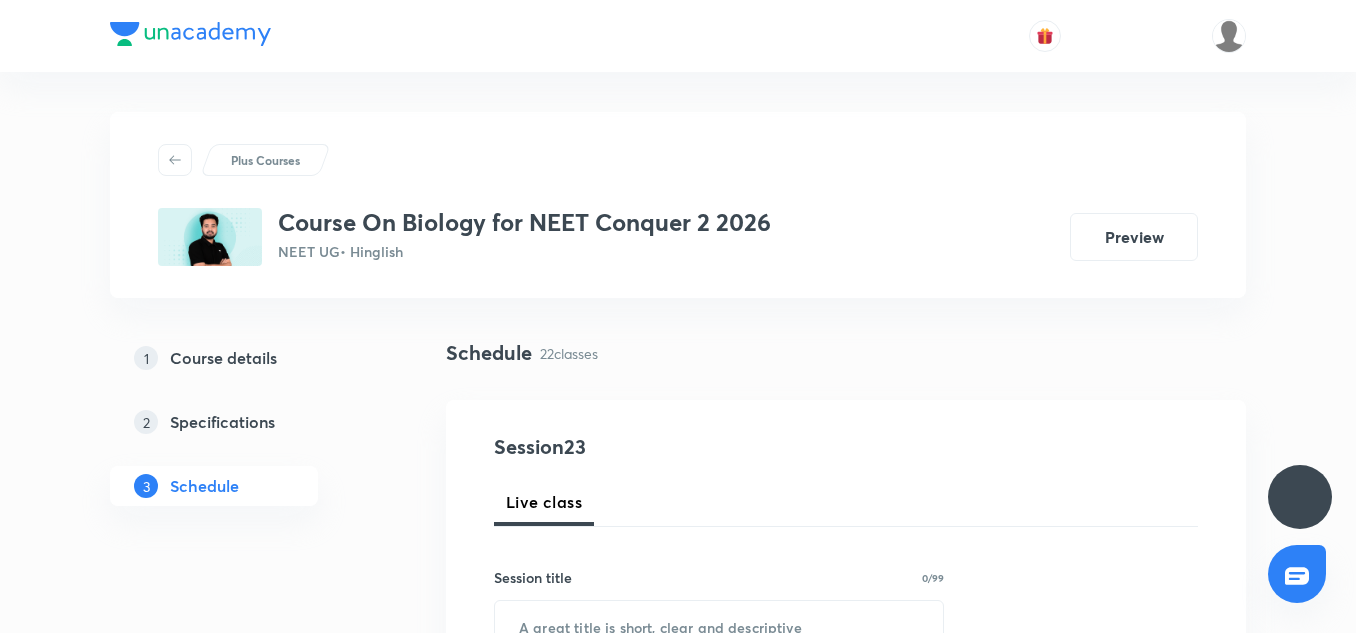 scroll, scrollTop: 0, scrollLeft: 0, axis: both 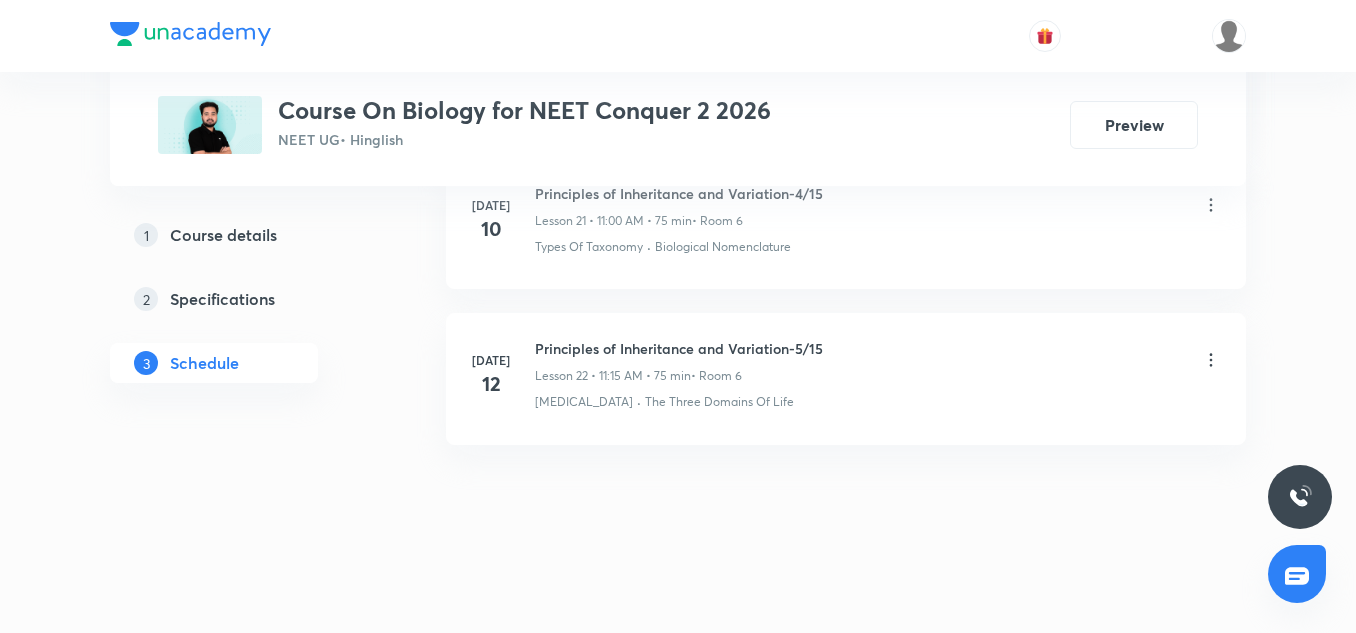 click on "Principles of Inheritance and Variation-5/15" at bounding box center (679, 348) 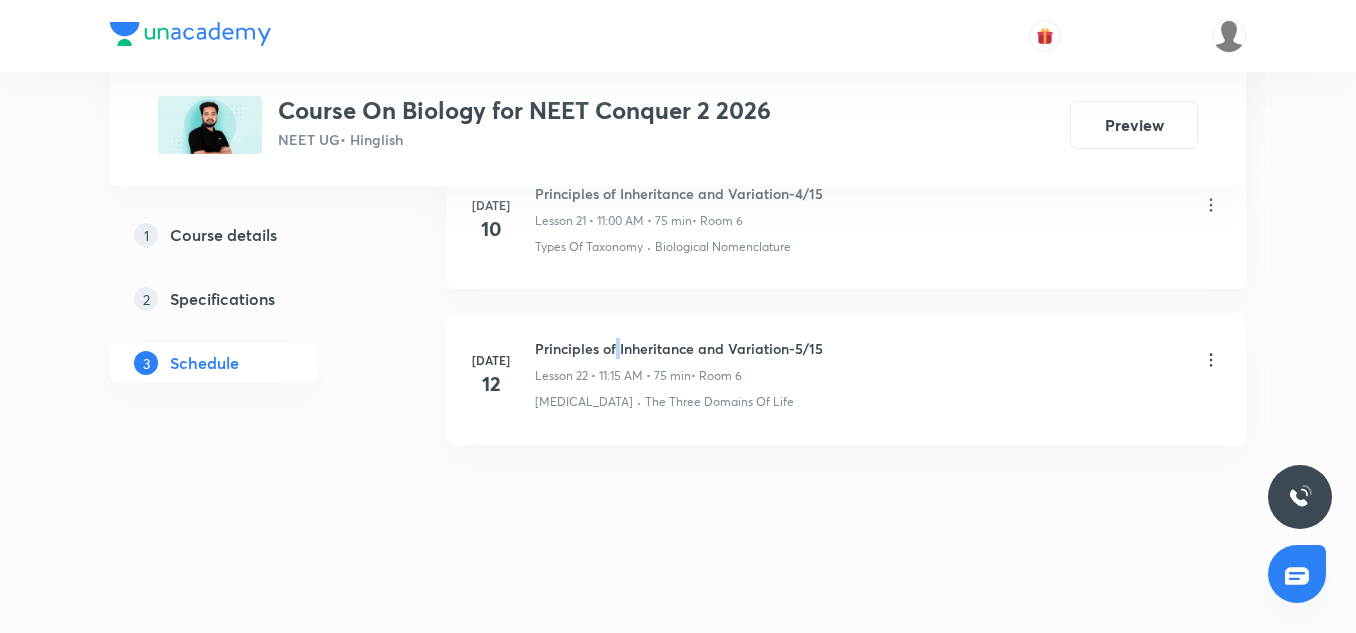click on "Principles of Inheritance and Variation-5/15" at bounding box center [679, 348] 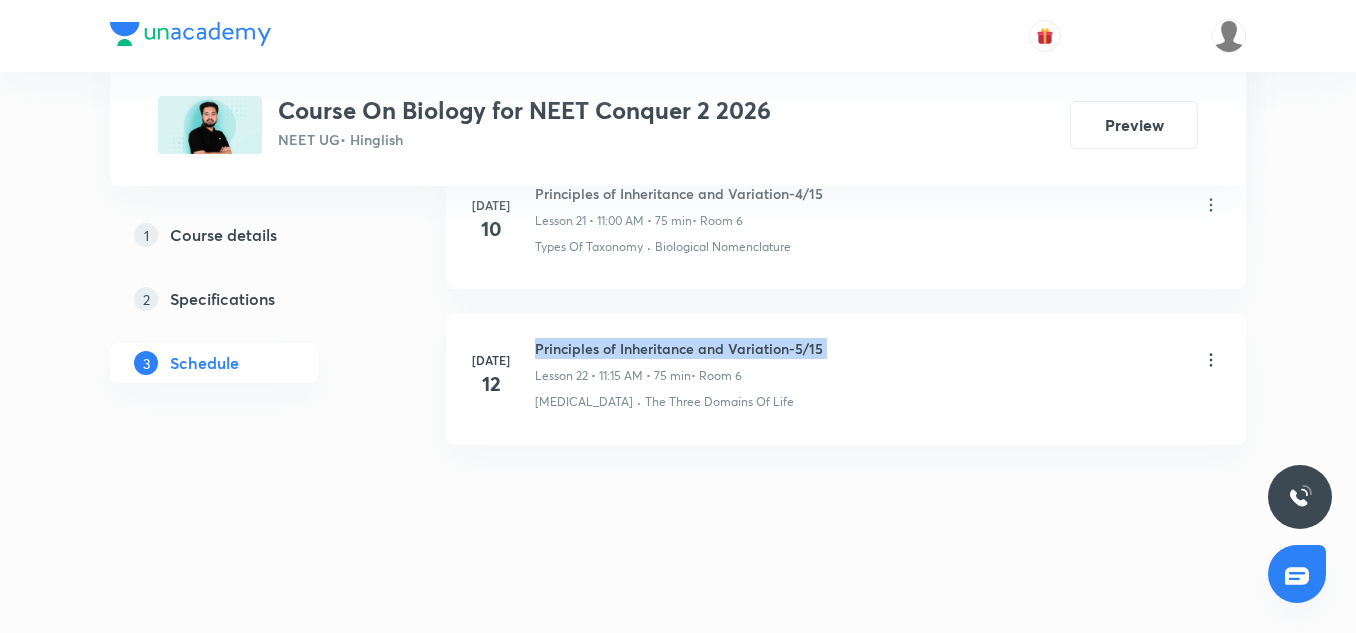 click on "Principles of Inheritance and Variation-5/15" at bounding box center (679, 348) 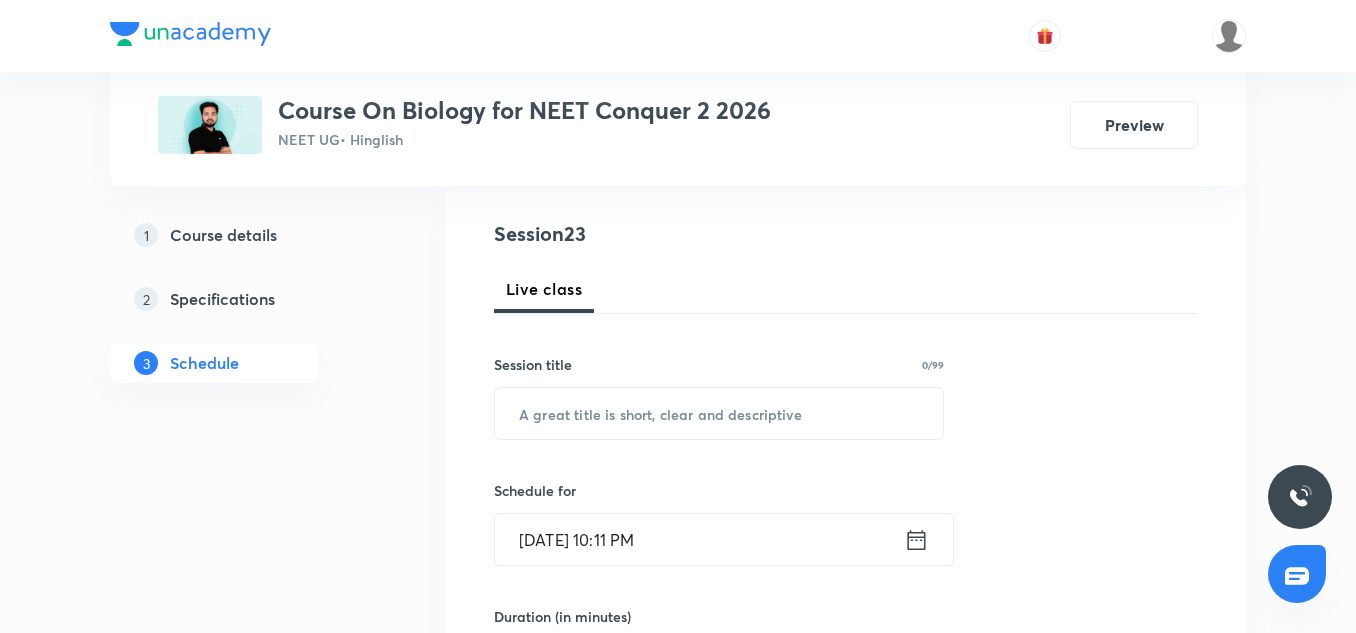 scroll, scrollTop: 224, scrollLeft: 0, axis: vertical 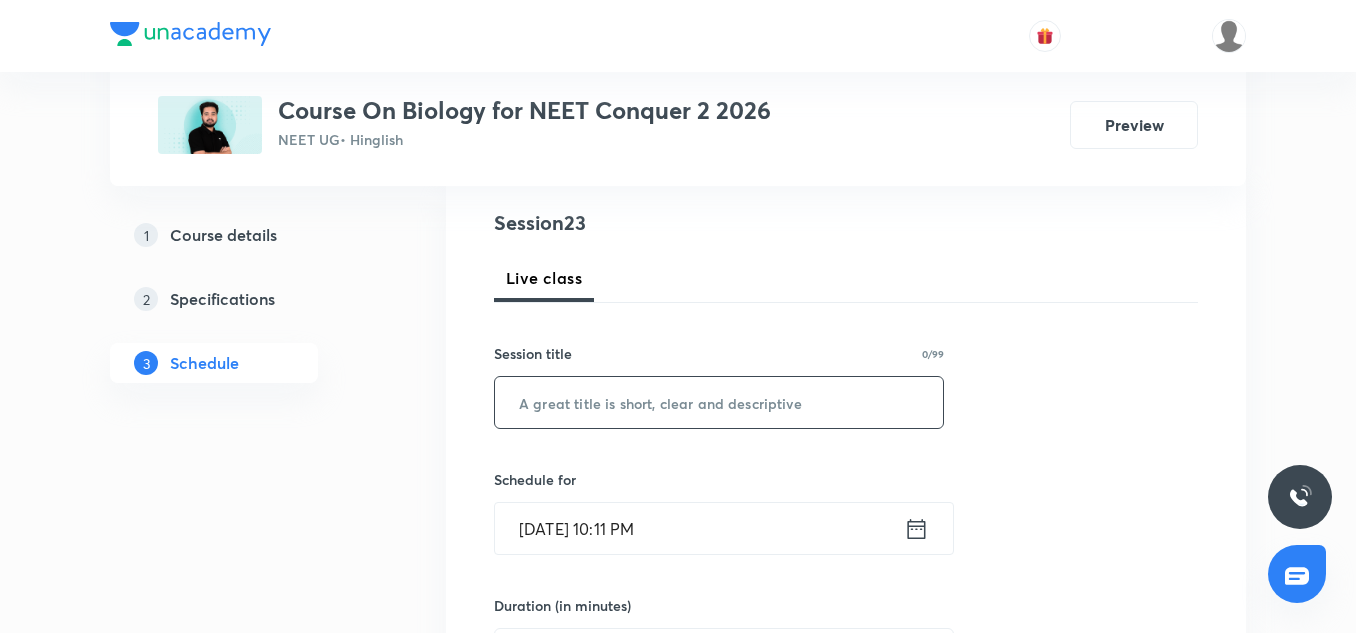 click at bounding box center (719, 402) 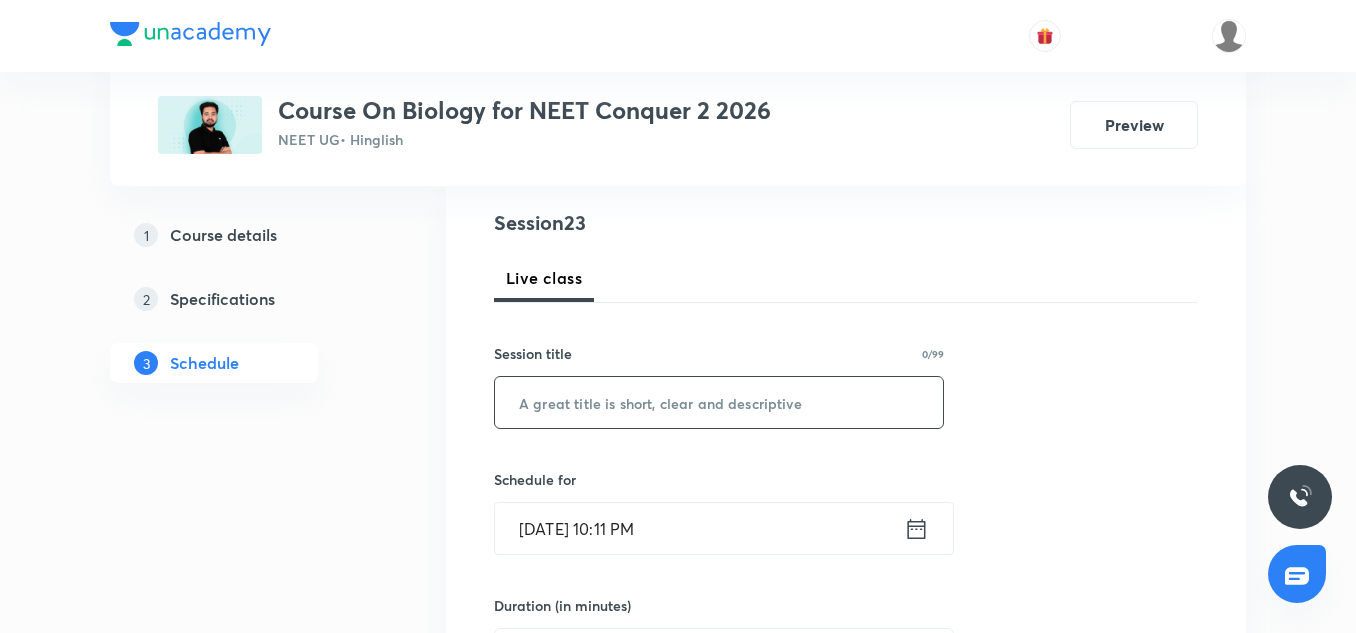 paste on "Principles of Inheritance and Variation-5/15" 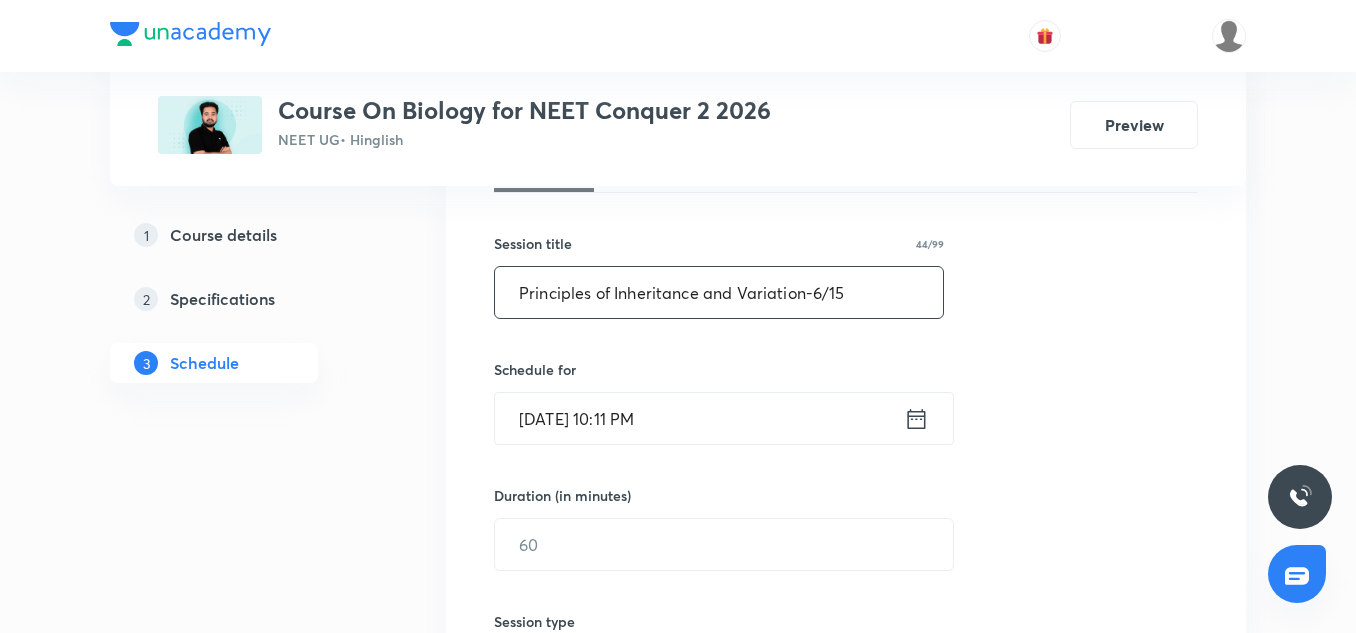 scroll, scrollTop: 346, scrollLeft: 0, axis: vertical 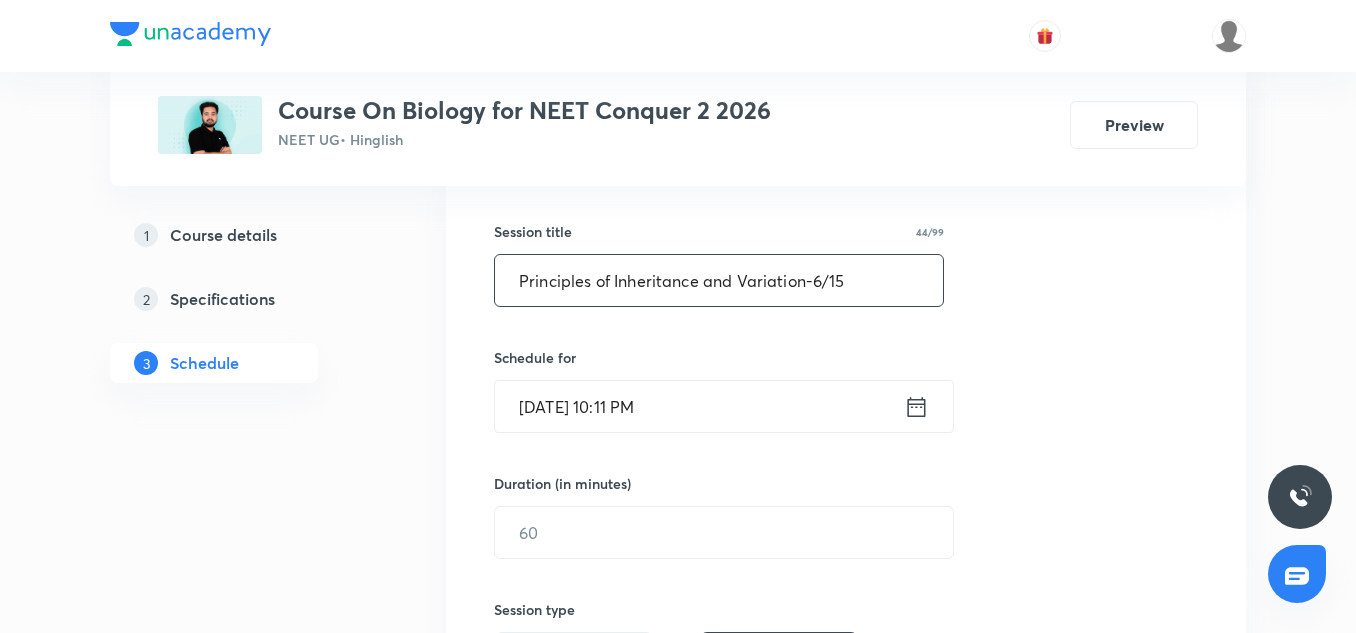 type on "Principles of Inheritance and Variation-6/15" 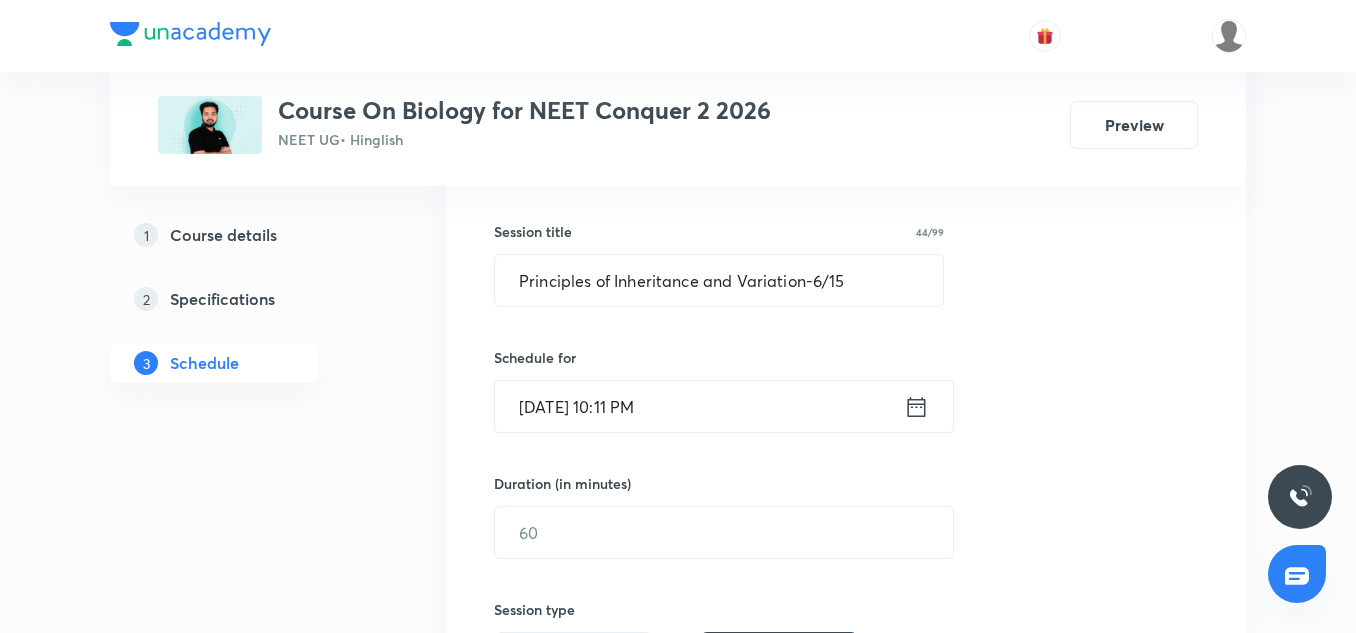 click on "[DATE] 10:11 PM" at bounding box center [699, 406] 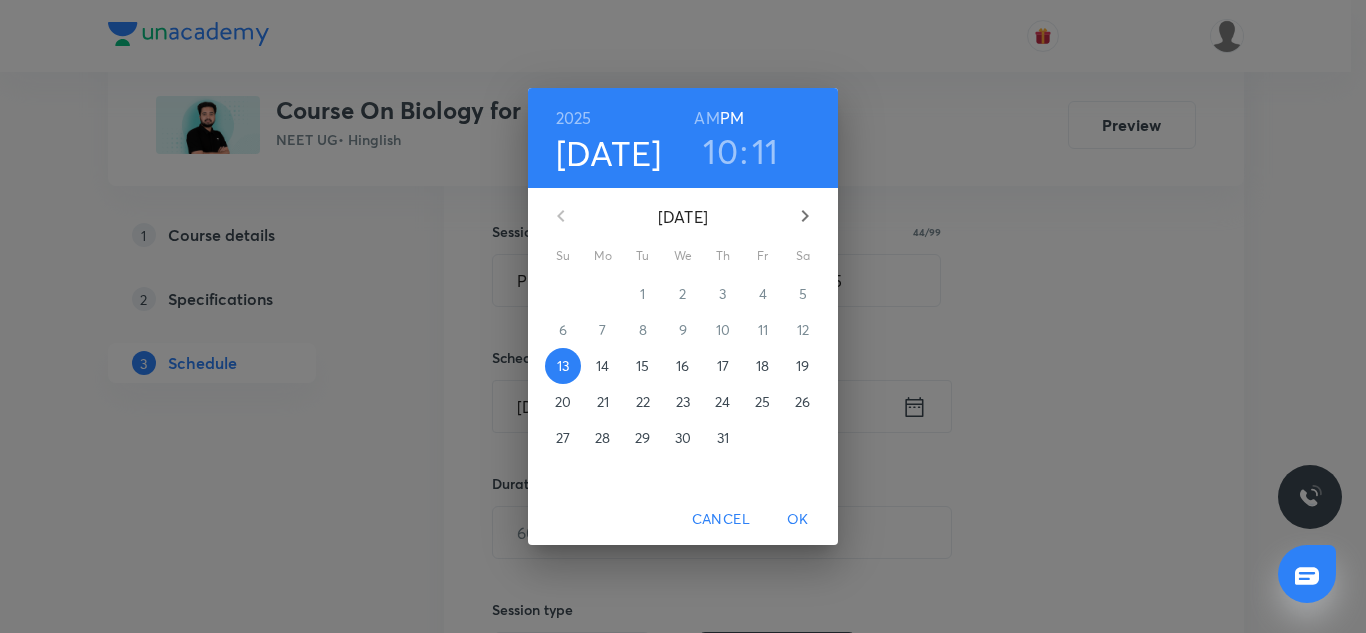 click on "14" at bounding box center [602, 366] 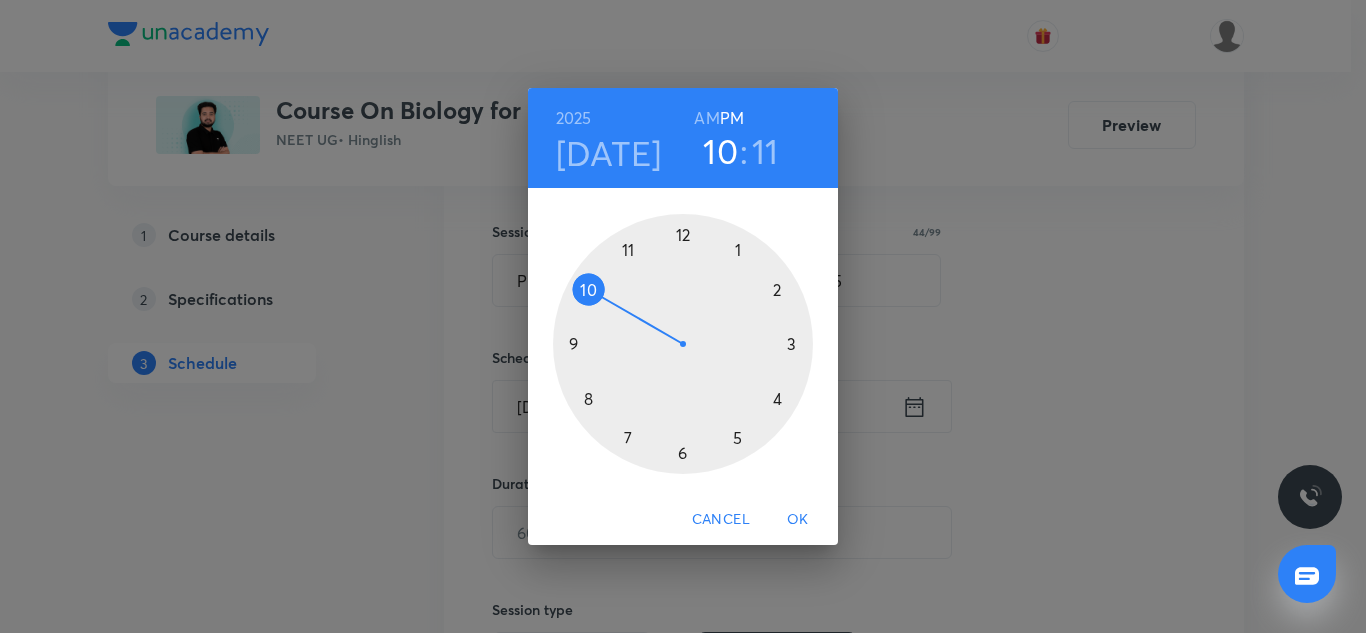 click at bounding box center (683, 344) 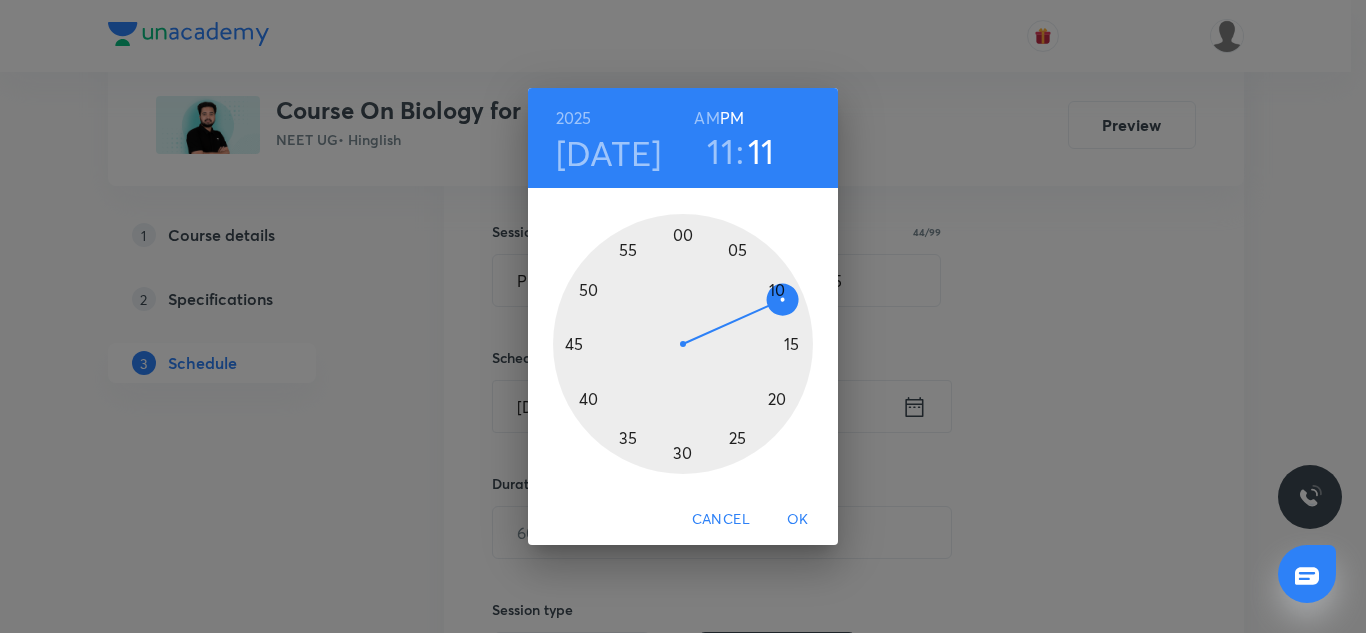 click at bounding box center (683, 344) 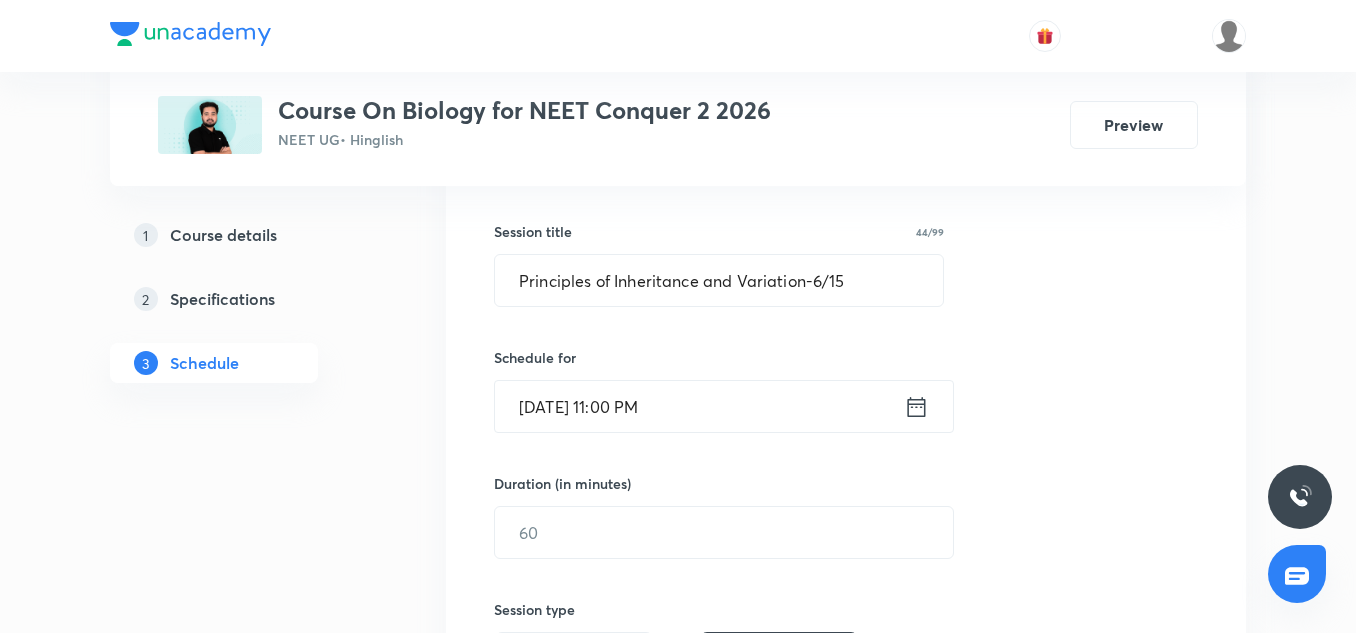 click on "Jul 14, 2025, 11:00 PM" at bounding box center [699, 406] 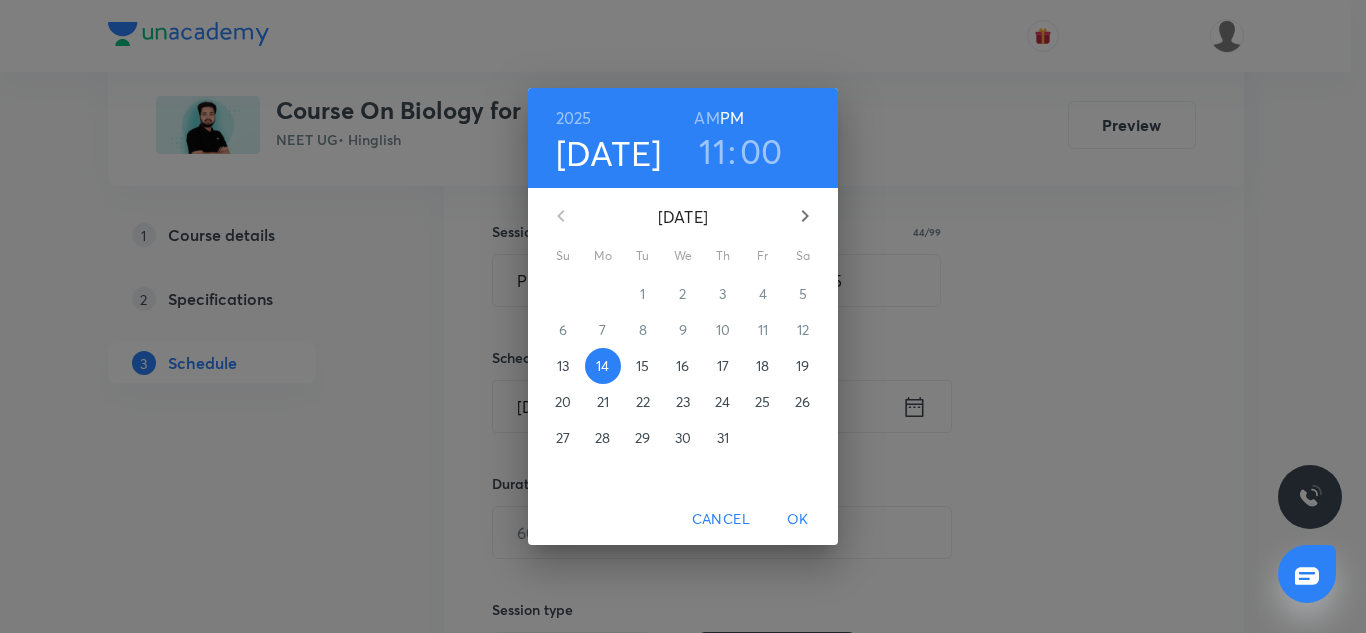 click on "AM" at bounding box center (706, 118) 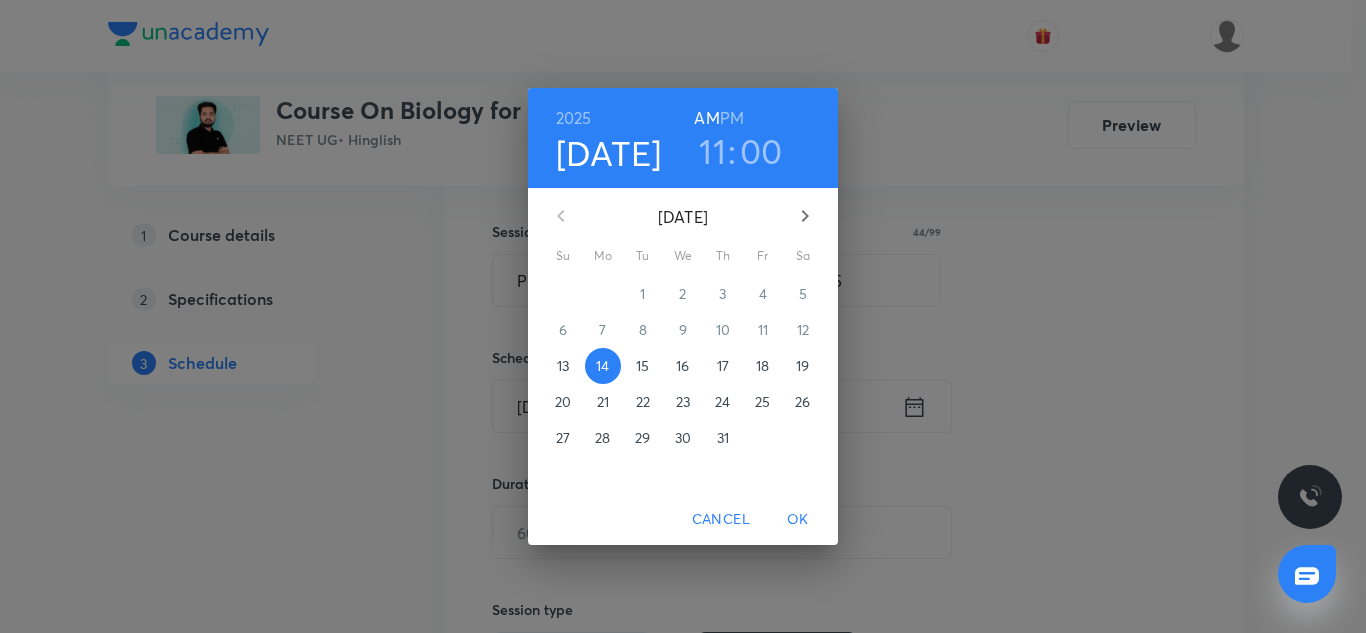 click on "OK" at bounding box center (798, 519) 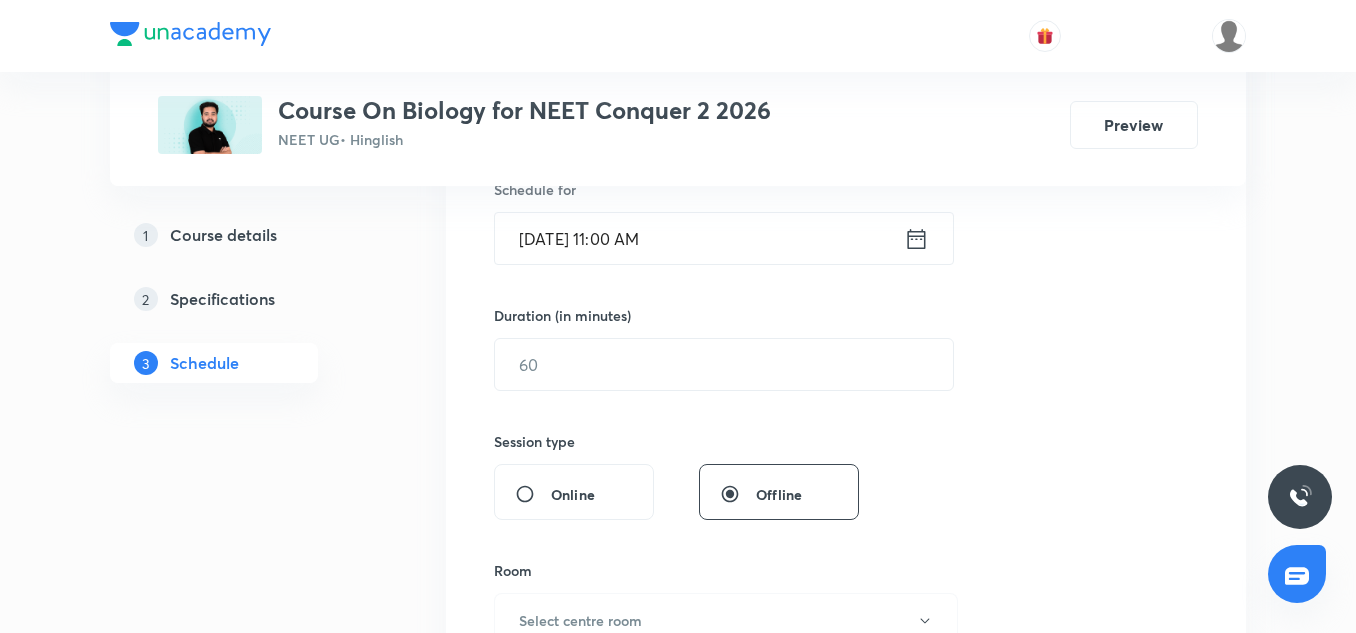 scroll, scrollTop: 516, scrollLeft: 0, axis: vertical 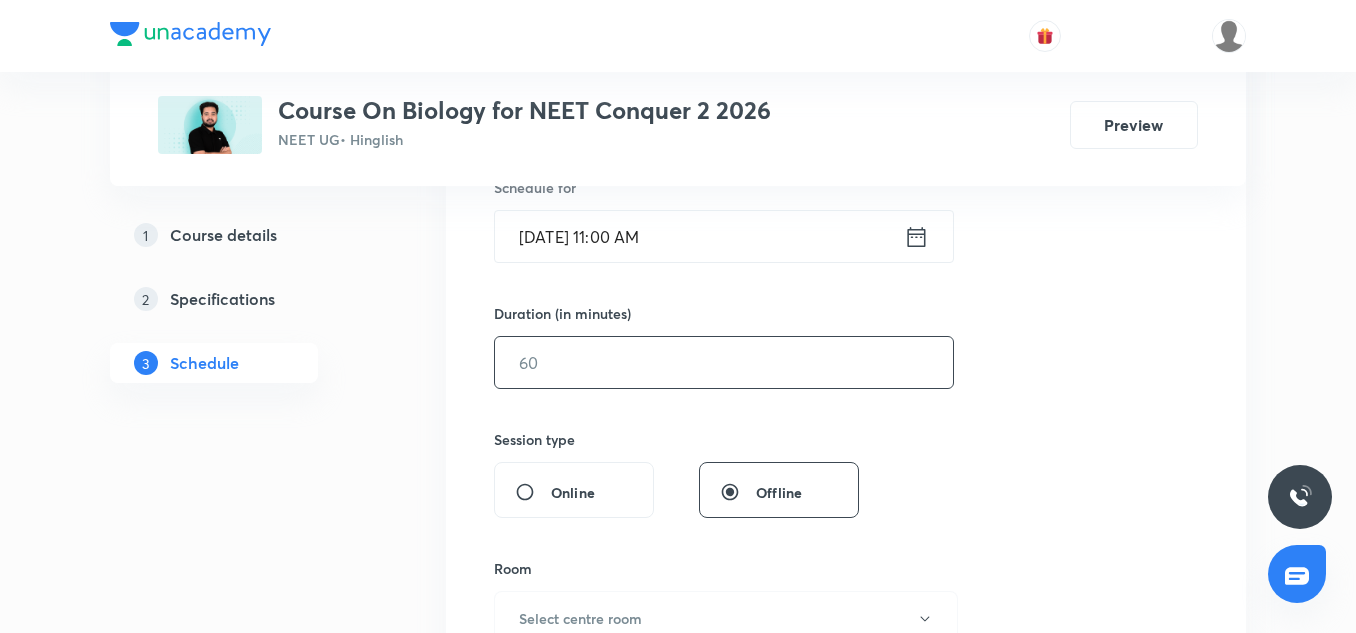 click at bounding box center [724, 362] 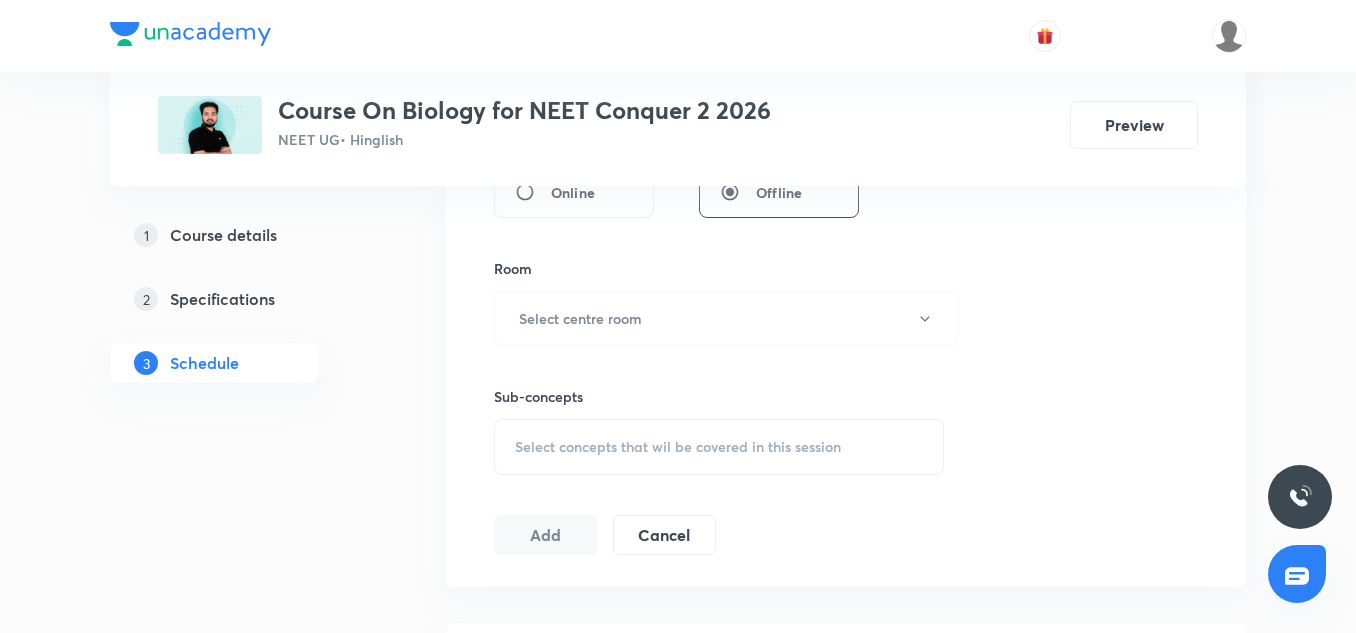 scroll, scrollTop: 823, scrollLeft: 0, axis: vertical 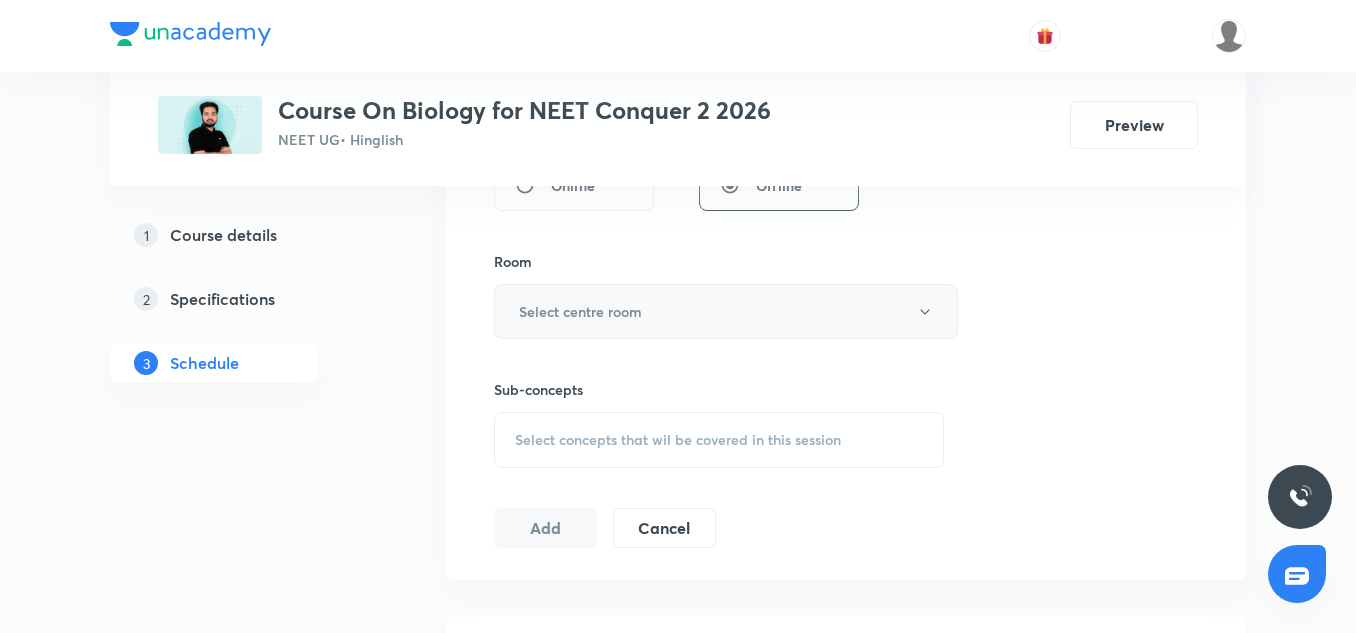 type on "75" 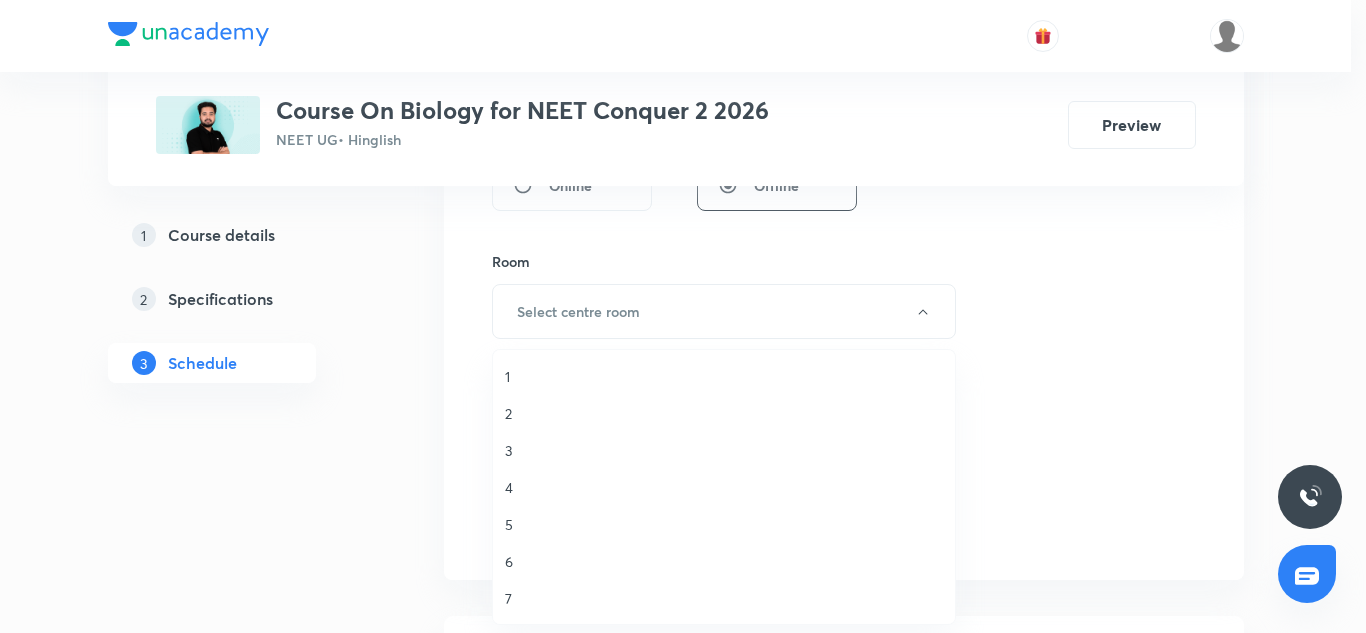 click on "6" at bounding box center [724, 561] 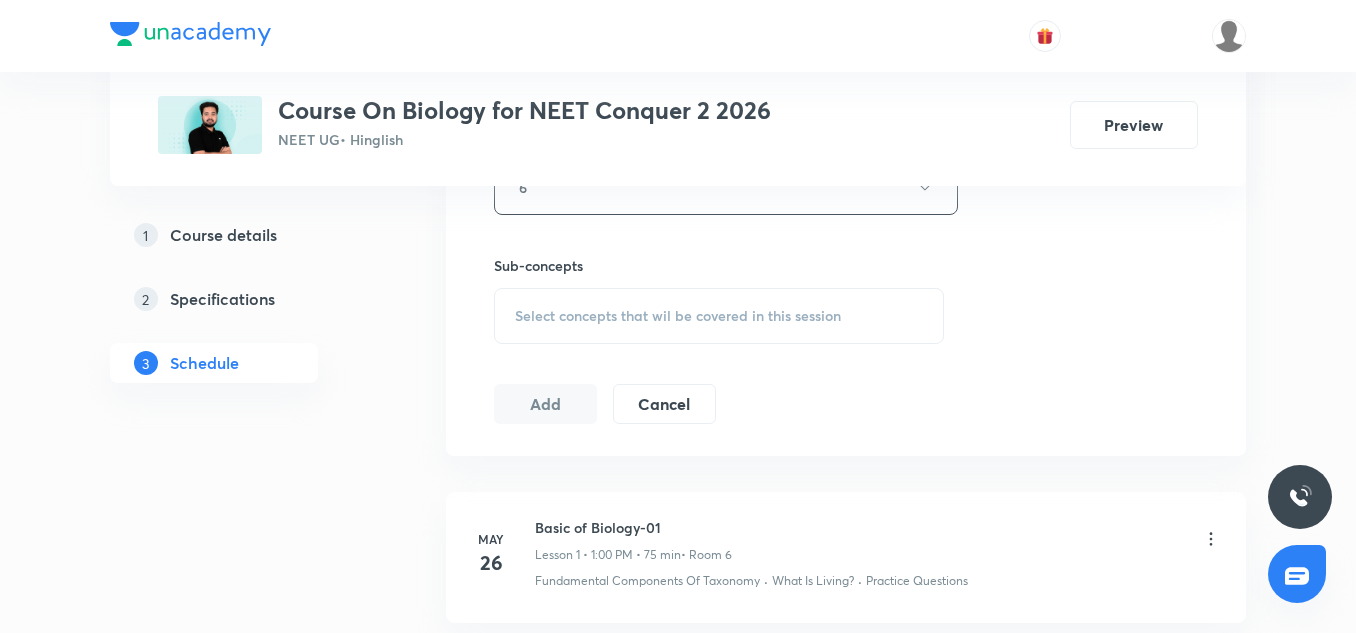 scroll, scrollTop: 948, scrollLeft: 0, axis: vertical 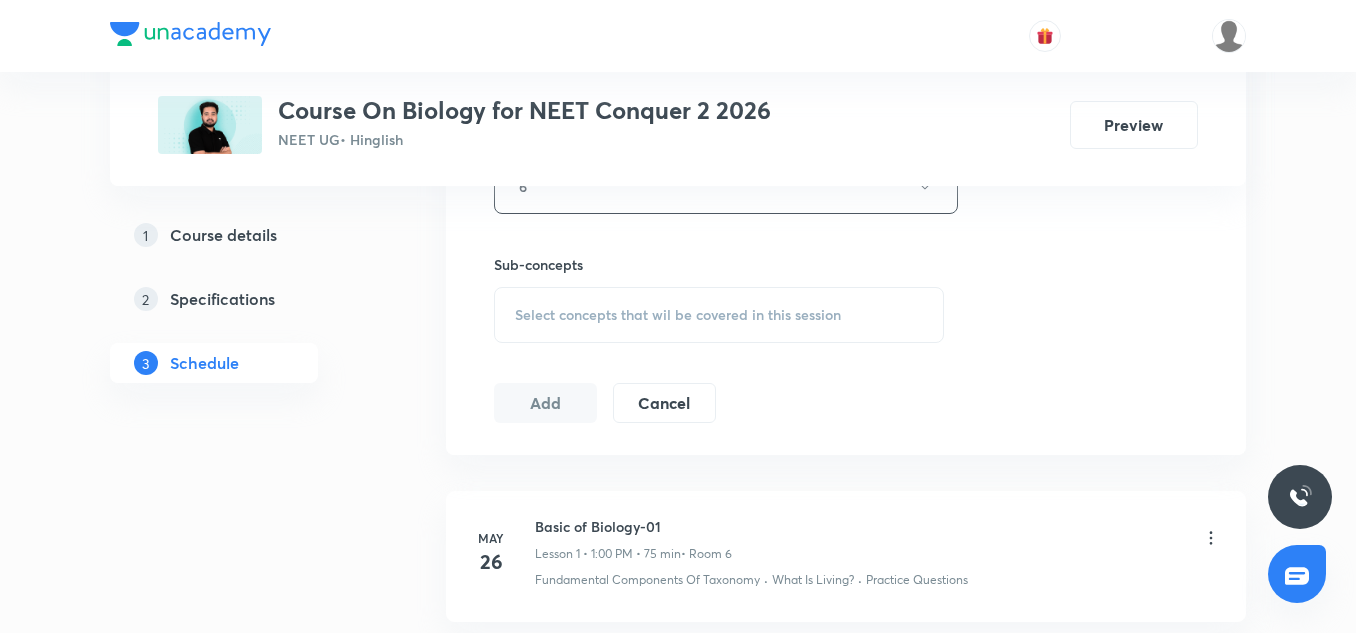 click on "Select concepts that wil be covered in this session" at bounding box center [678, 315] 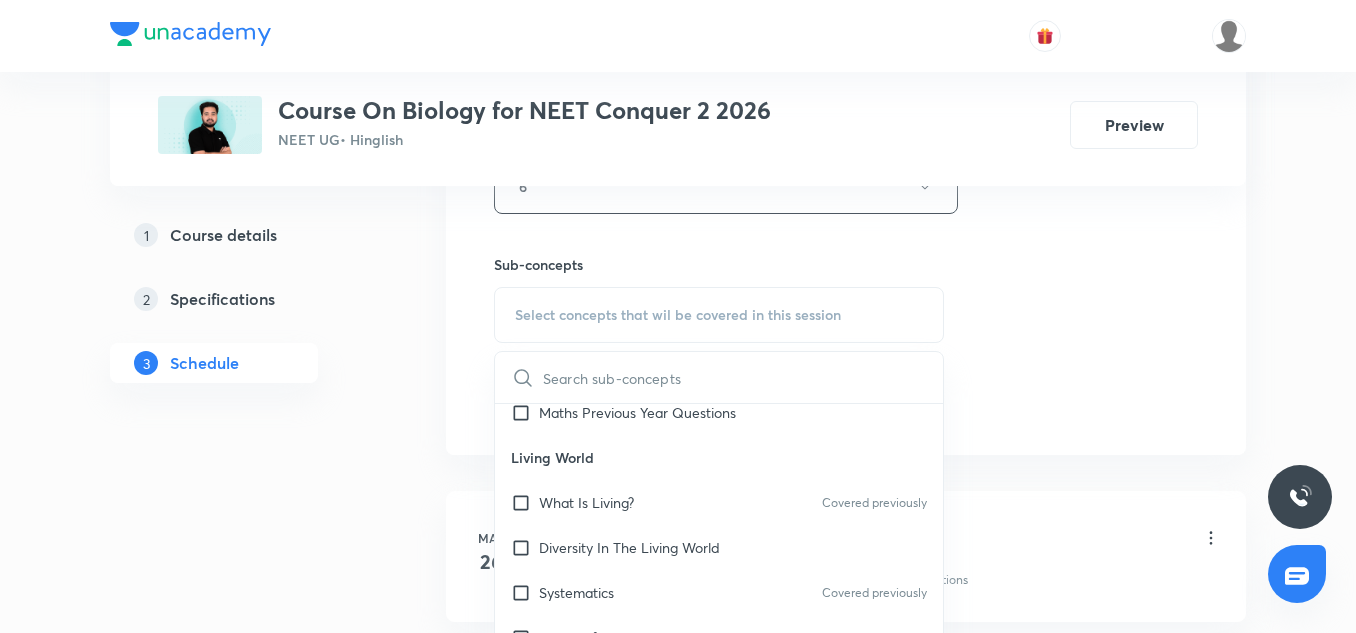 scroll, scrollTop: 245, scrollLeft: 0, axis: vertical 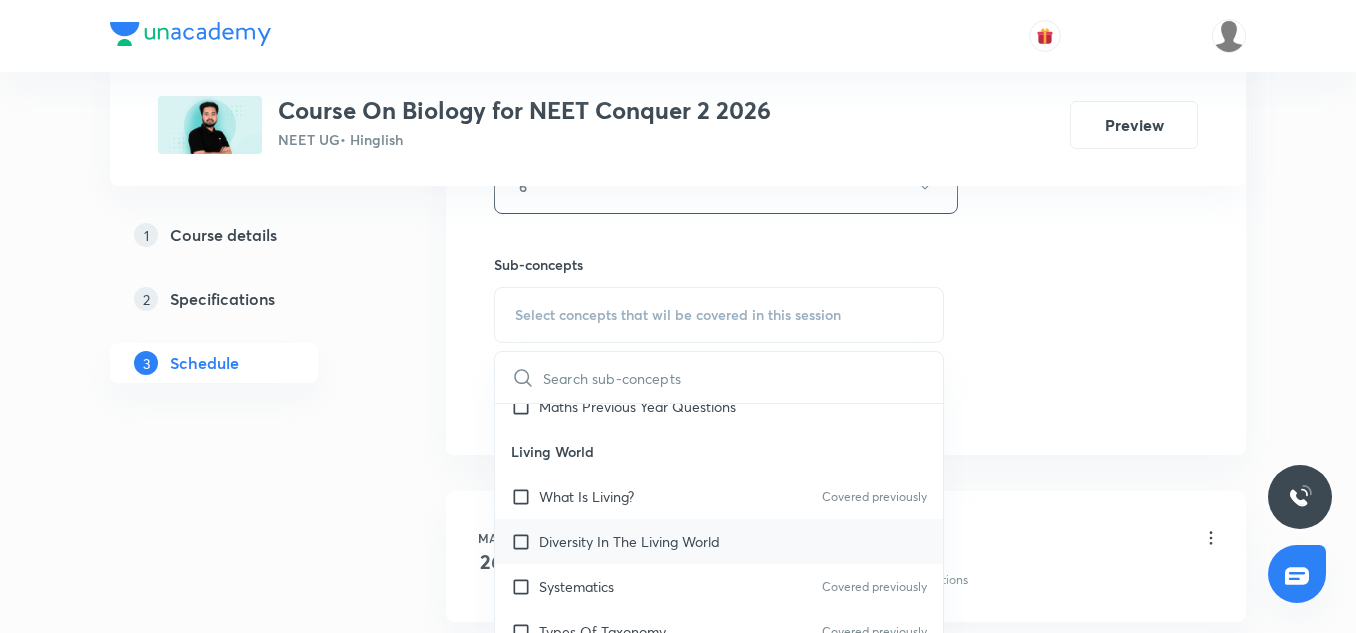 click on "Diversity In The Living World" at bounding box center (629, 541) 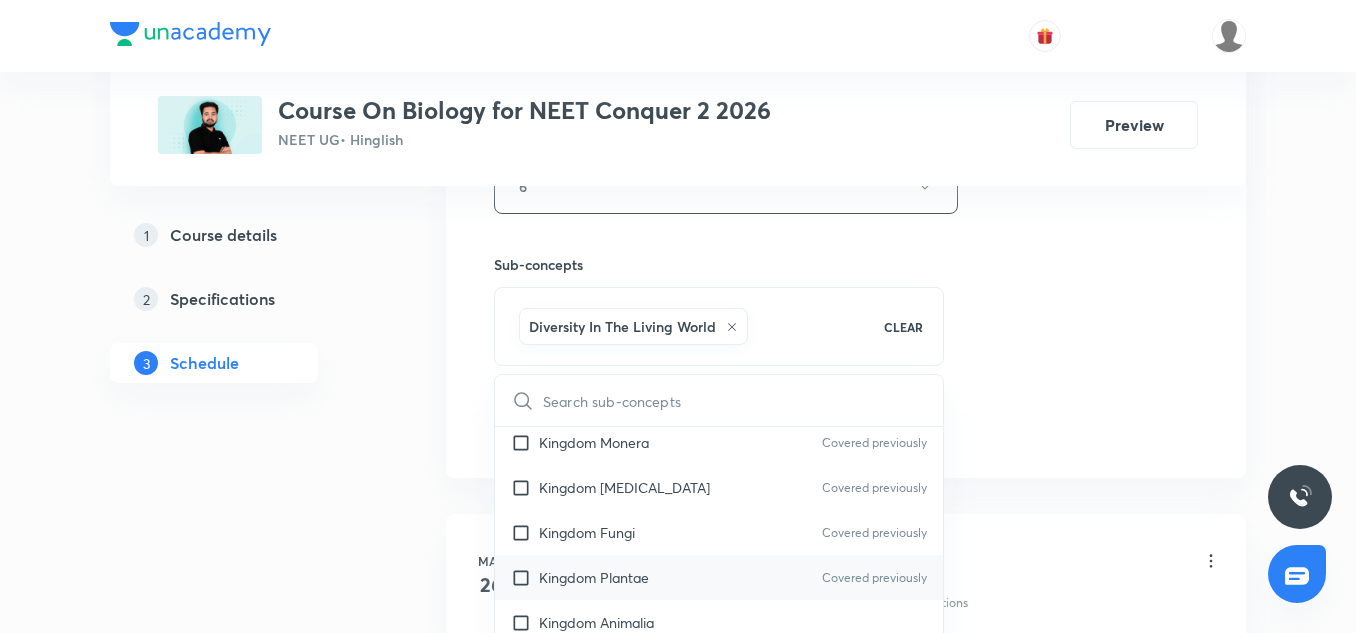 click on "Kingdom Plantae Covered previously" at bounding box center (719, 577) 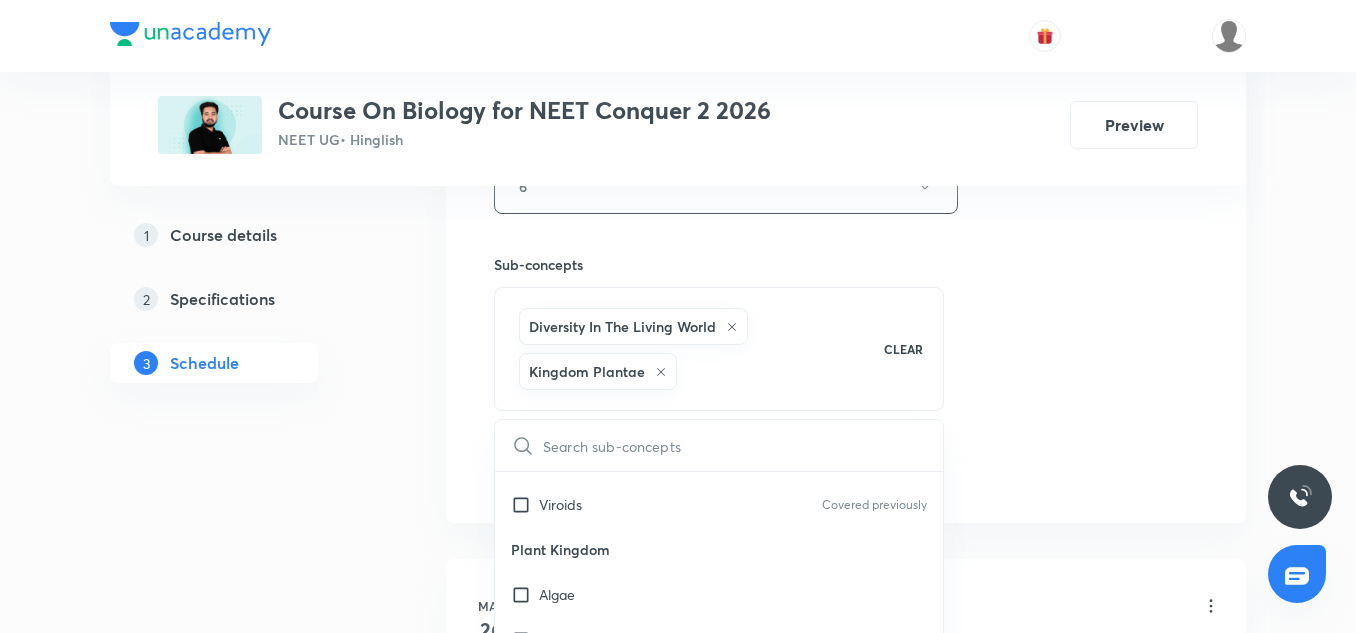 scroll, scrollTop: 1227, scrollLeft: 0, axis: vertical 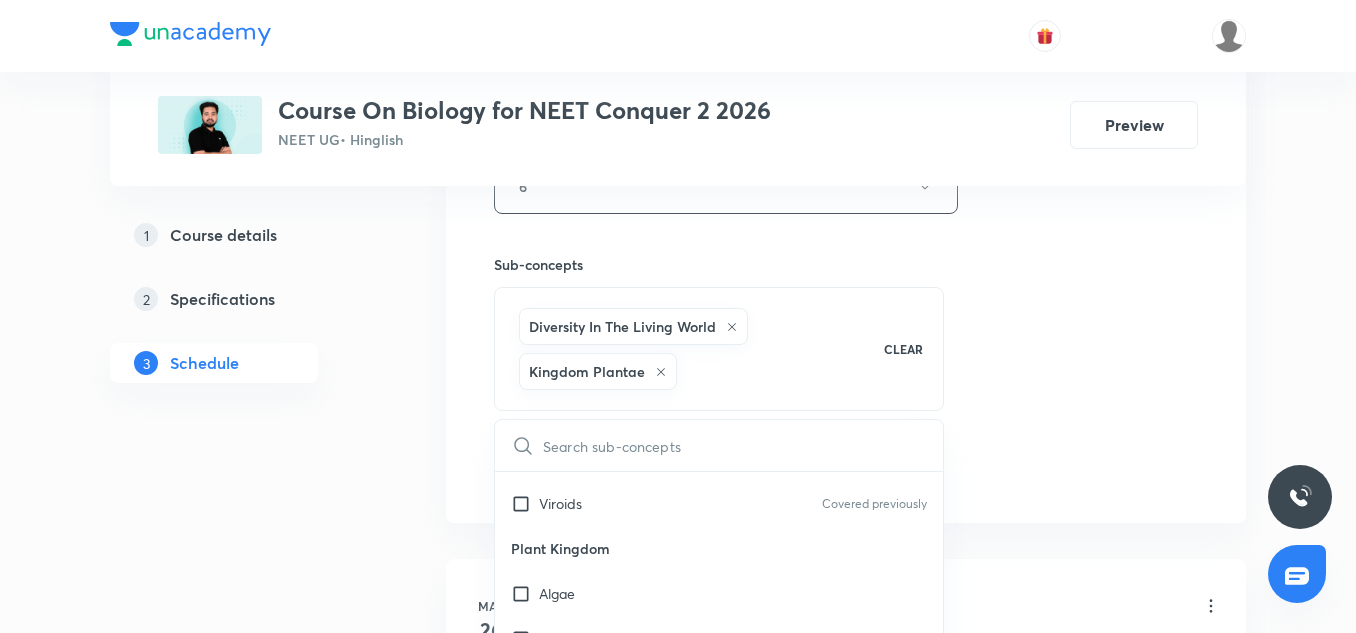 click on "Plant Kingdom" at bounding box center (719, 548) 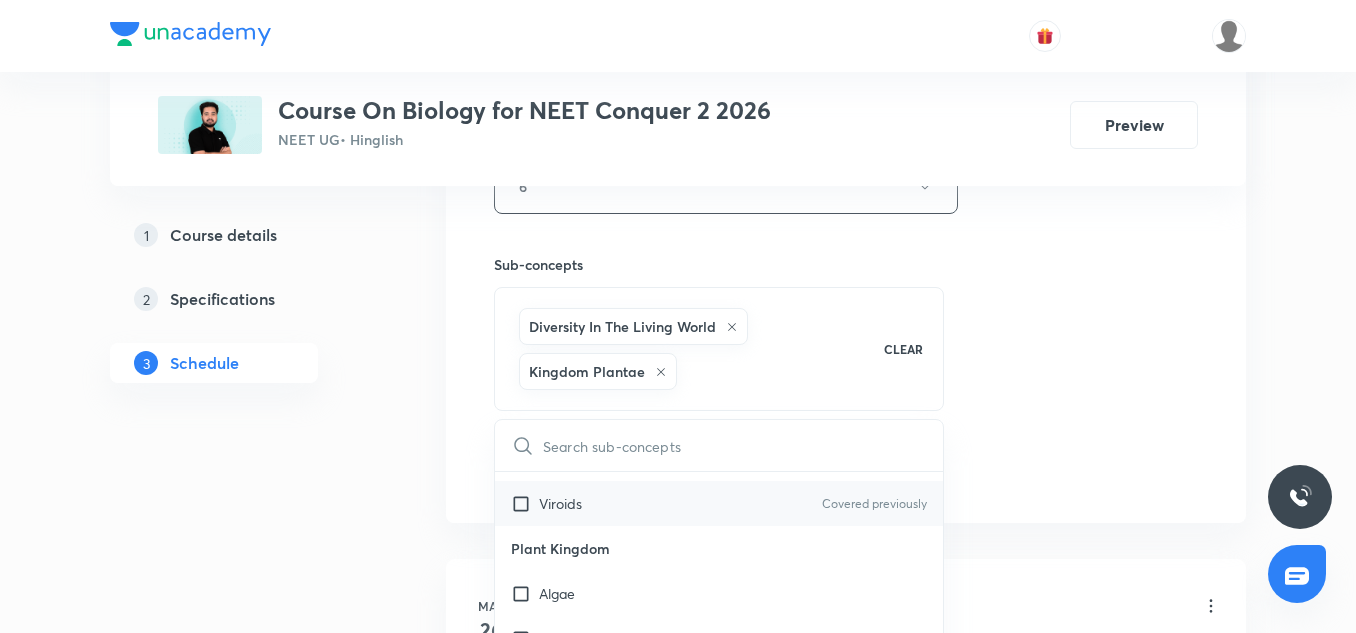 click on "Viroids" at bounding box center (560, 503) 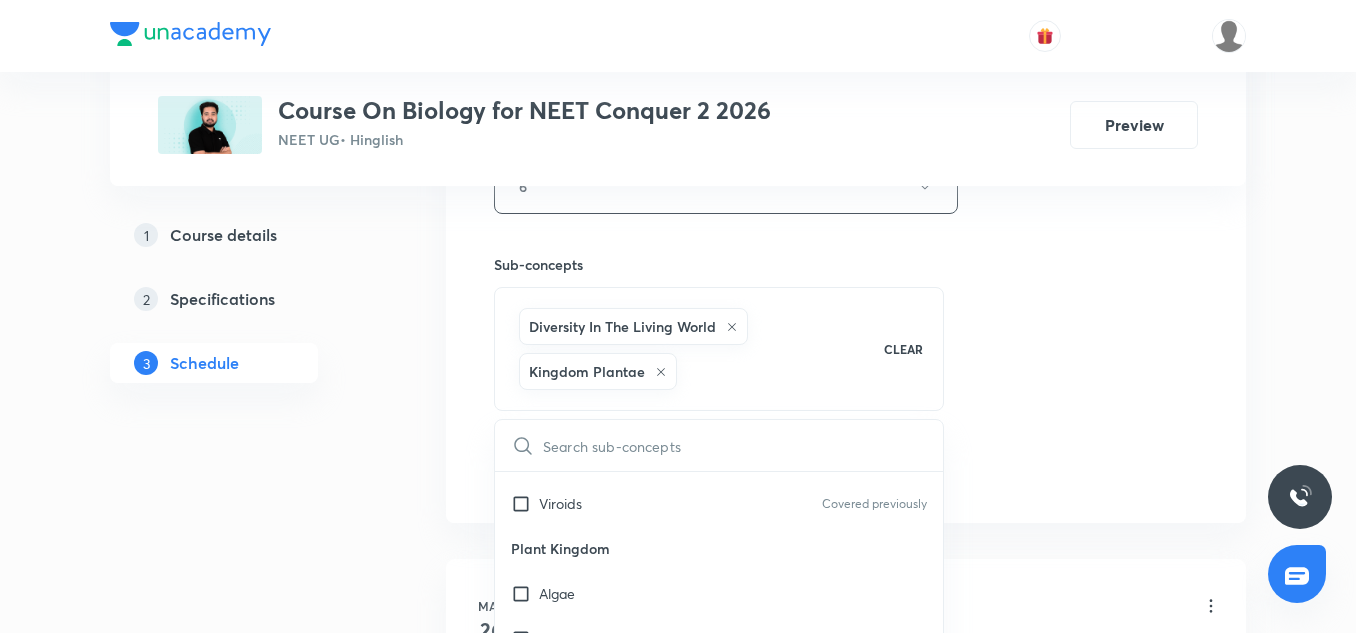 checkbox on "true" 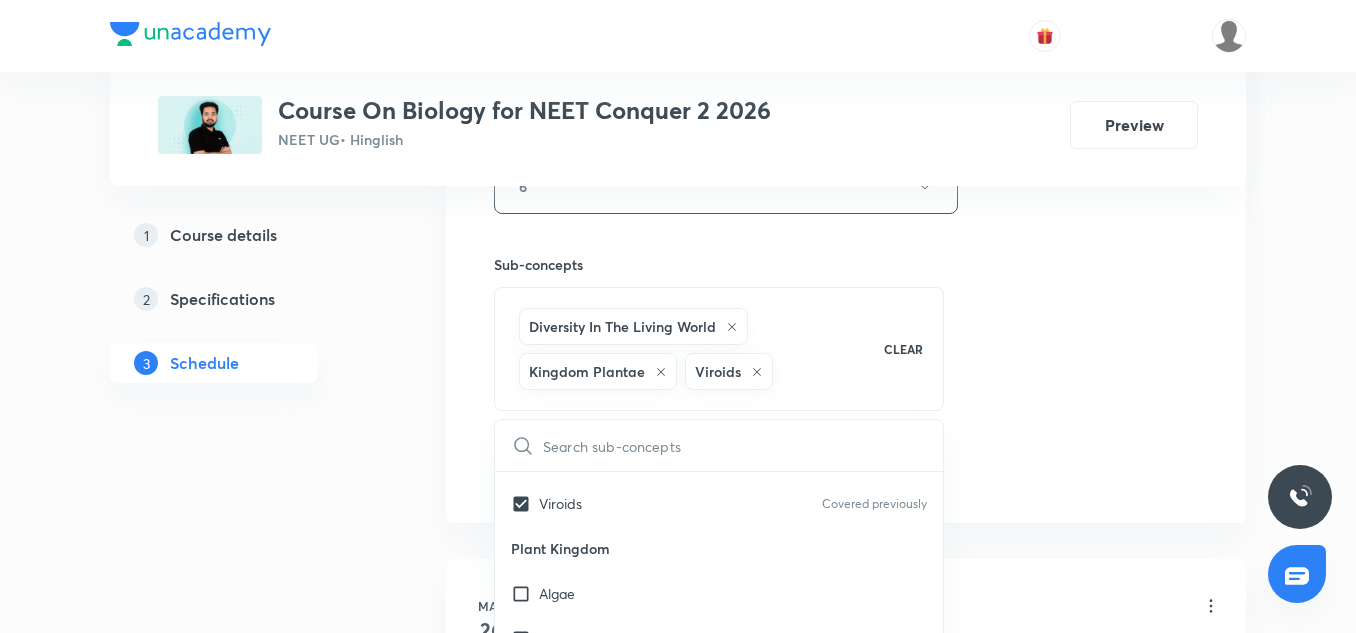 click on "Session  23 Live class Session title 44/99 Principles of Inheritance and Variation-6/15 ​ Schedule for Jul 14, 2025, 11:00 AM ​ Duration (in minutes) 75 ​   Session type Online Offline Room 6 Sub-concepts Diversity In The Living World Kingdom Plantae Viroids CLEAR ​ Biology - Full Syllabus Mock Questions Biology - Full Syllabus Mock Questions Practice questions Practice Questions Covered previously Biology Previous Year Questions Maths Previous Year Questions Living World What Is Living? Covered previously Diversity In The Living World Systematics Covered previously Types Of Taxonomy Covered previously Fundamental Components Of Taxonomy Covered previously Taxonomic Categories Covered previously Taxonomical Aids Covered previously The Three Domains Of Life Covered previously Biological Nomenclature  Covered previously Biological Classification System Of Classification Covered previously Kingdom Monera Covered previously Kingdom Protista Covered previously Kingdom Fungi Covered previously Linchens Virus" at bounding box center (846, -13) 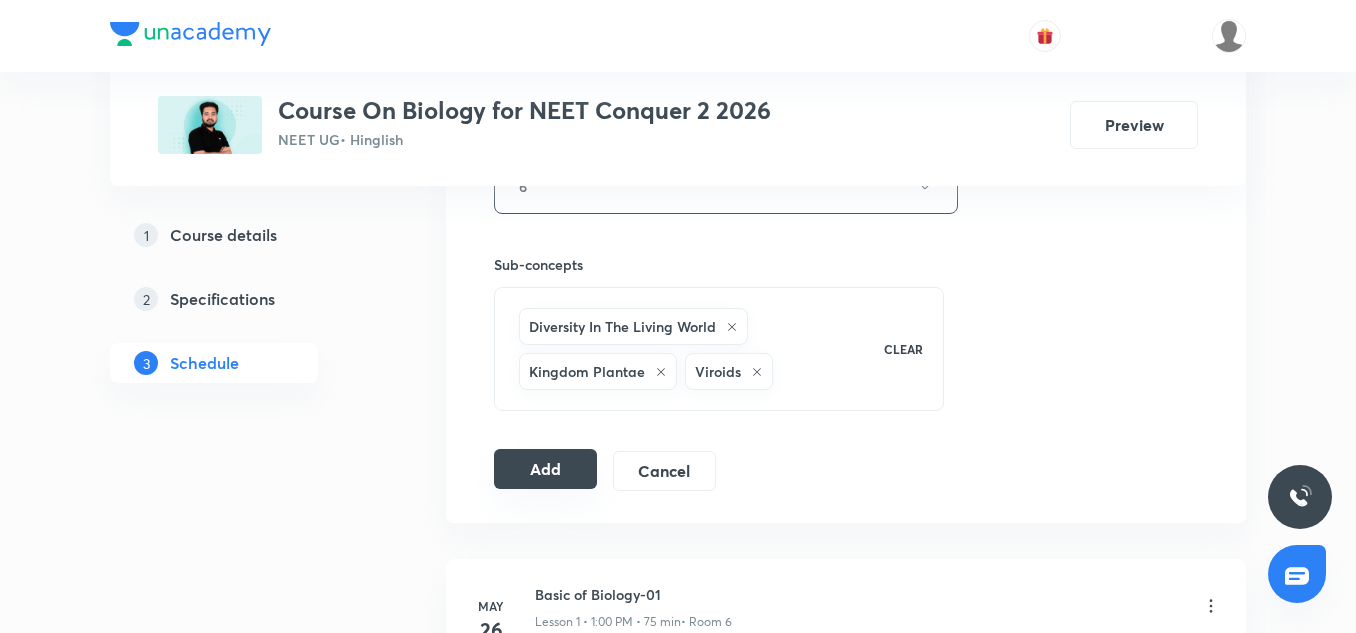 click on "Add" at bounding box center (545, 469) 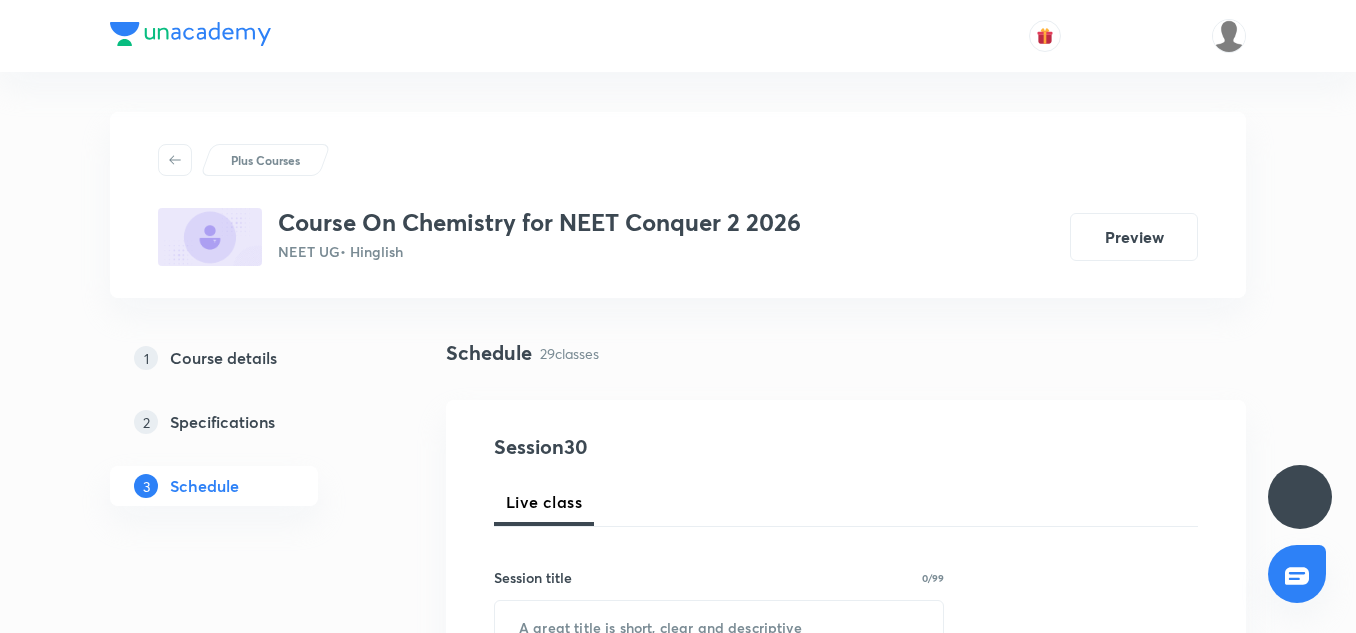 scroll, scrollTop: 0, scrollLeft: 0, axis: both 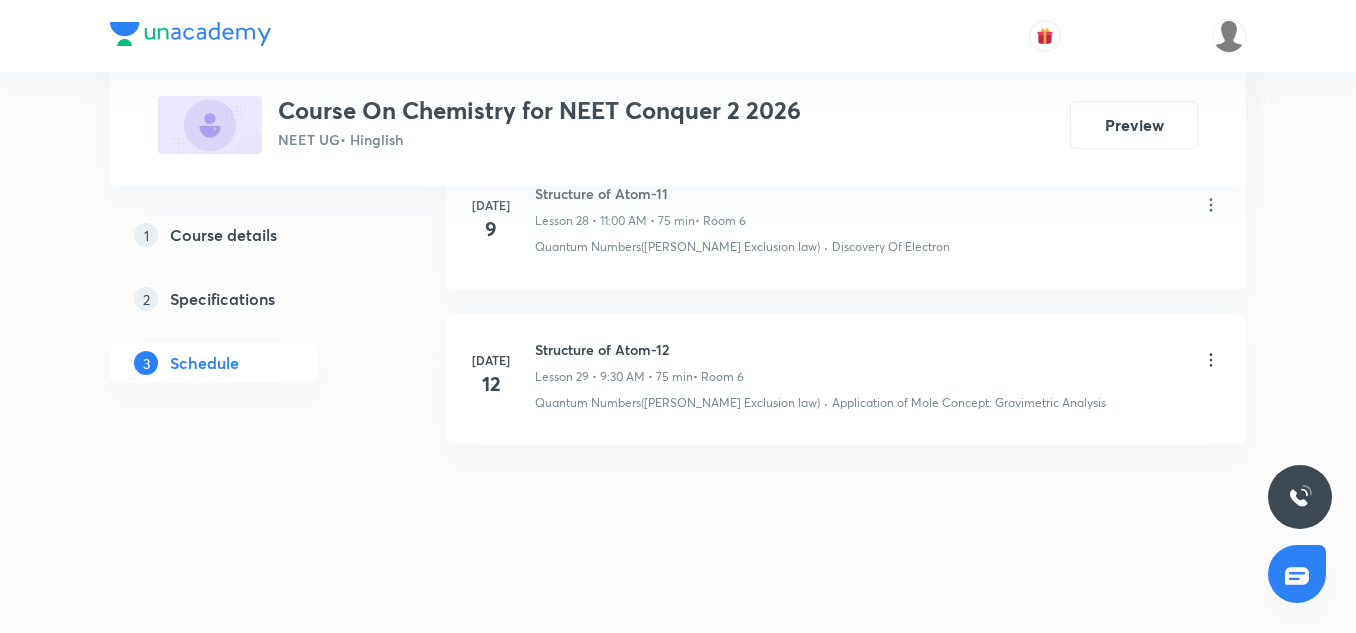 click on "Structure of Atom-12" at bounding box center [639, 349] 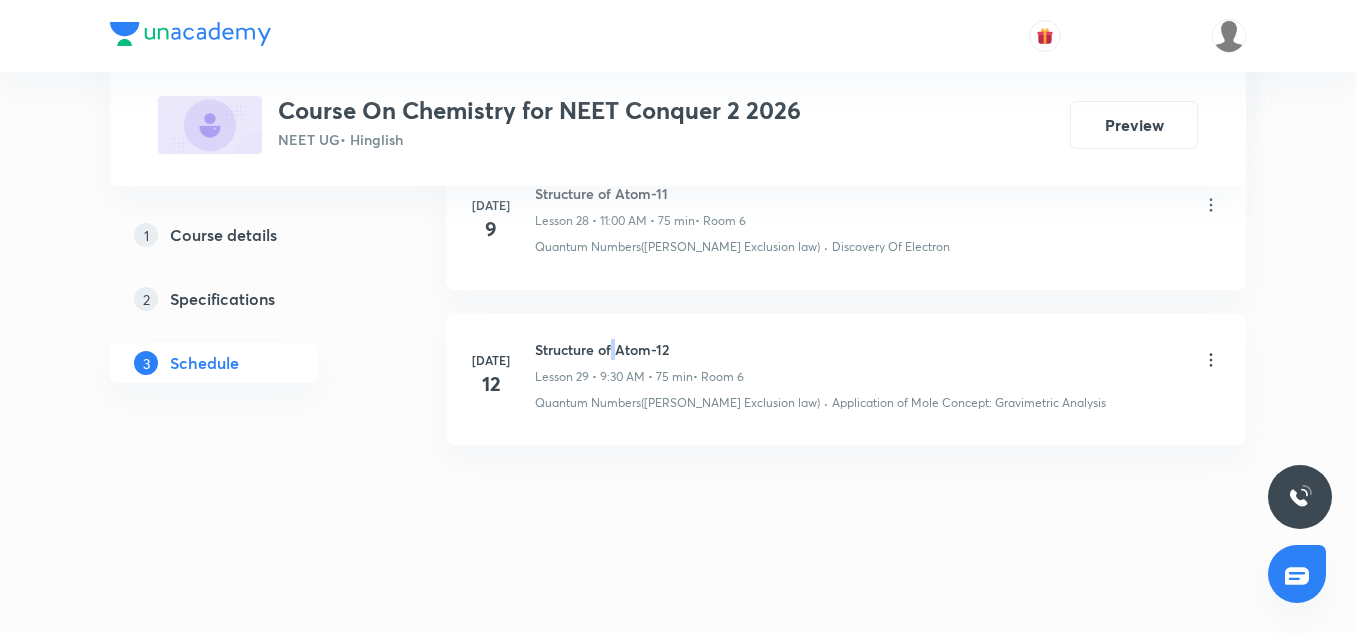 click on "Structure of Atom-12" at bounding box center (639, 349) 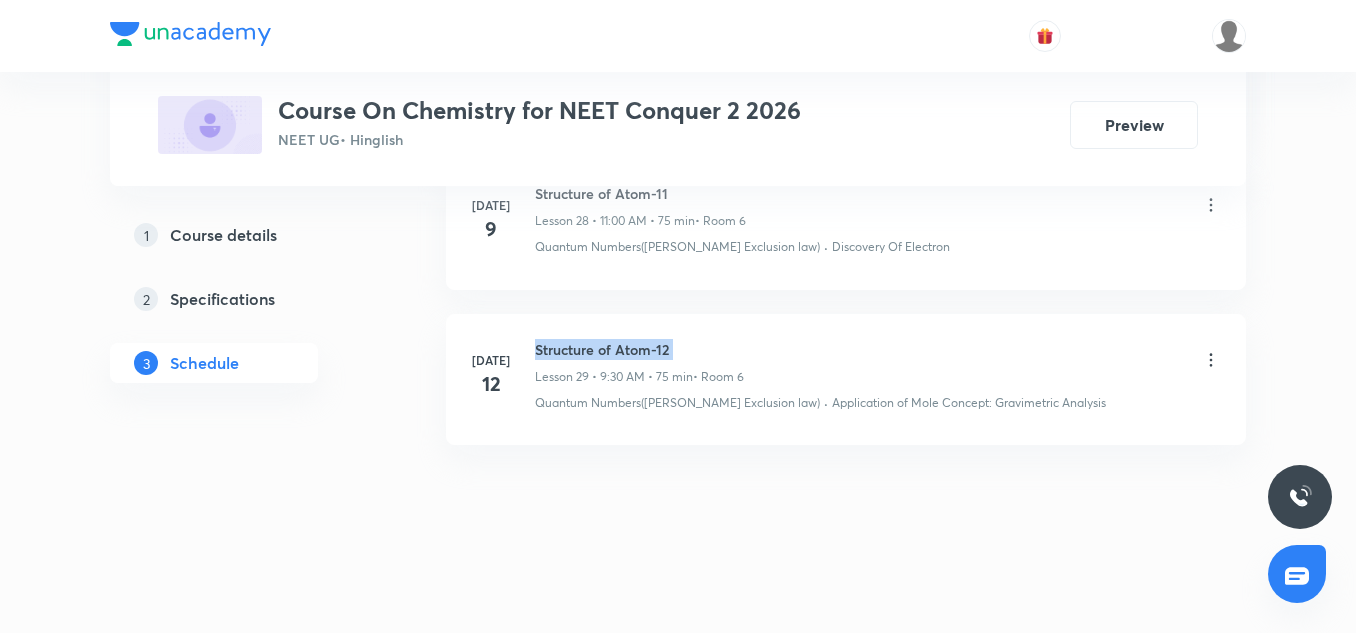 click on "Structure of Atom-12" at bounding box center [639, 349] 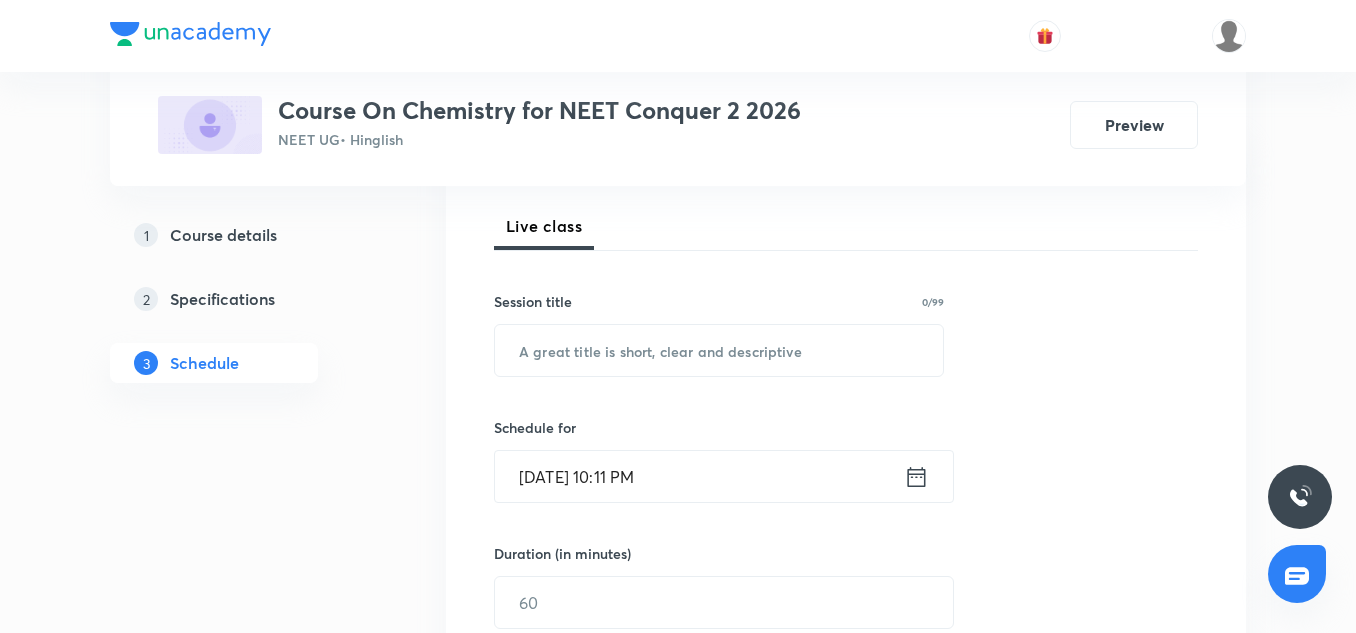 scroll, scrollTop: 280, scrollLeft: 0, axis: vertical 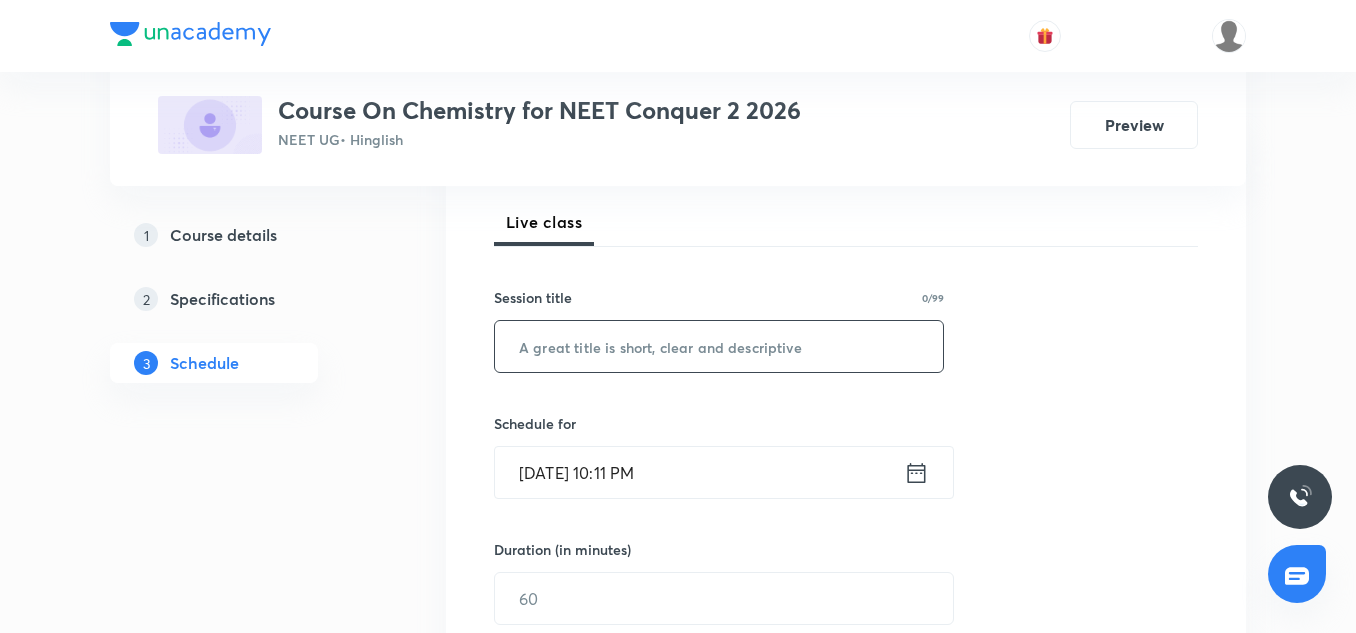 click at bounding box center [719, 346] 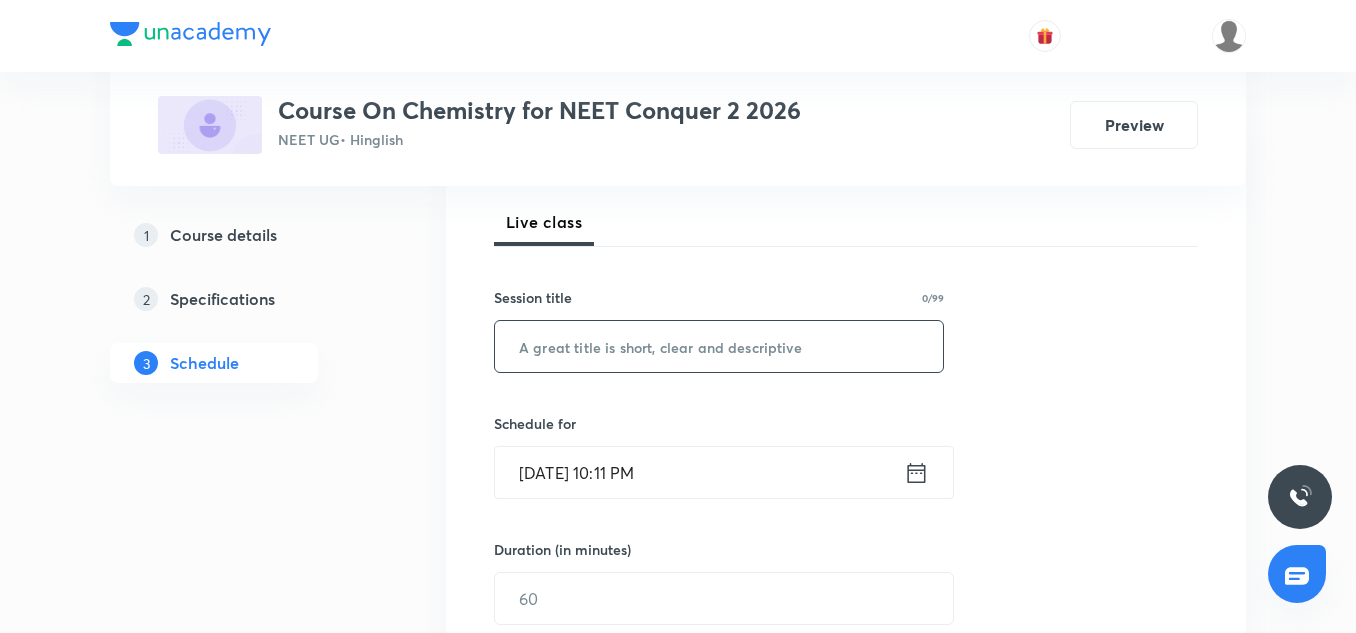 paste on "Structure of Atom-12" 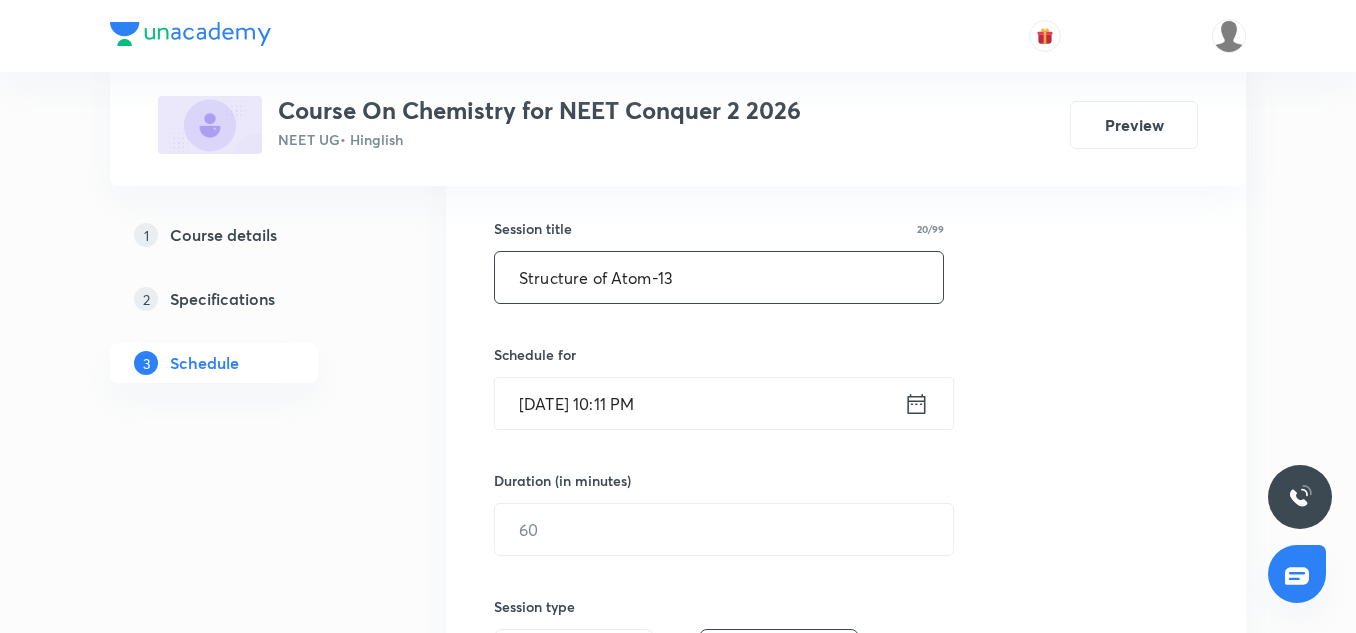 scroll, scrollTop: 353, scrollLeft: 0, axis: vertical 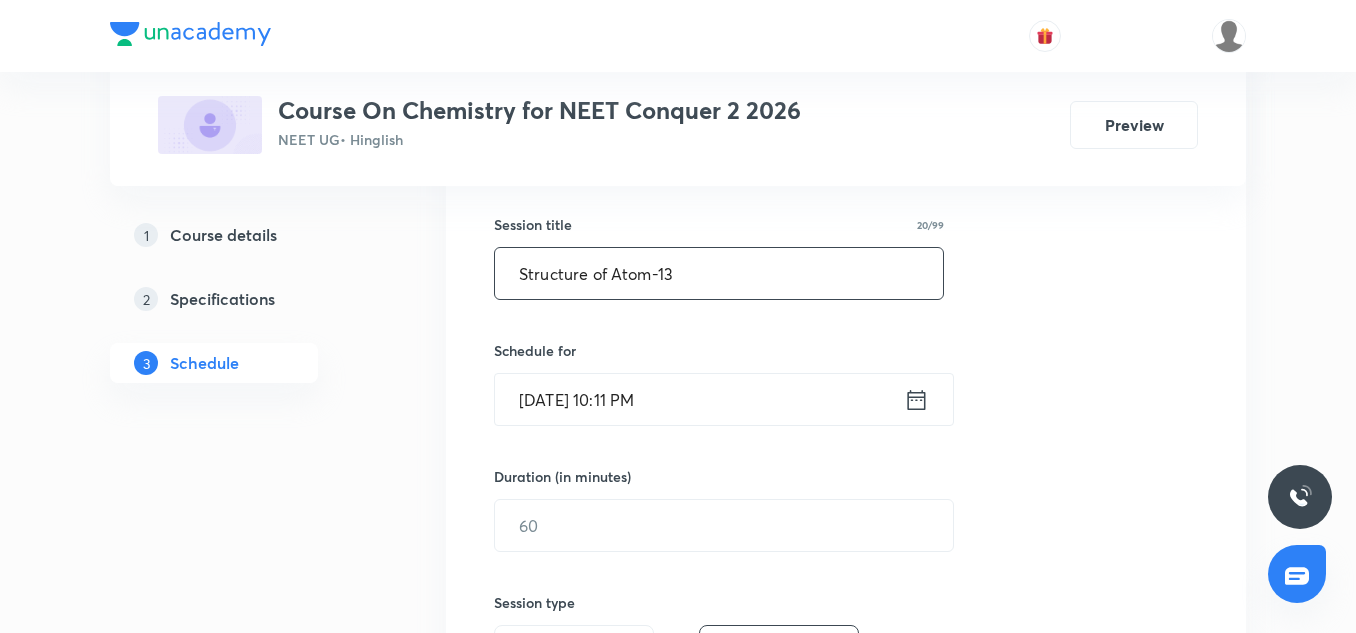type on "Structure of Atom-13" 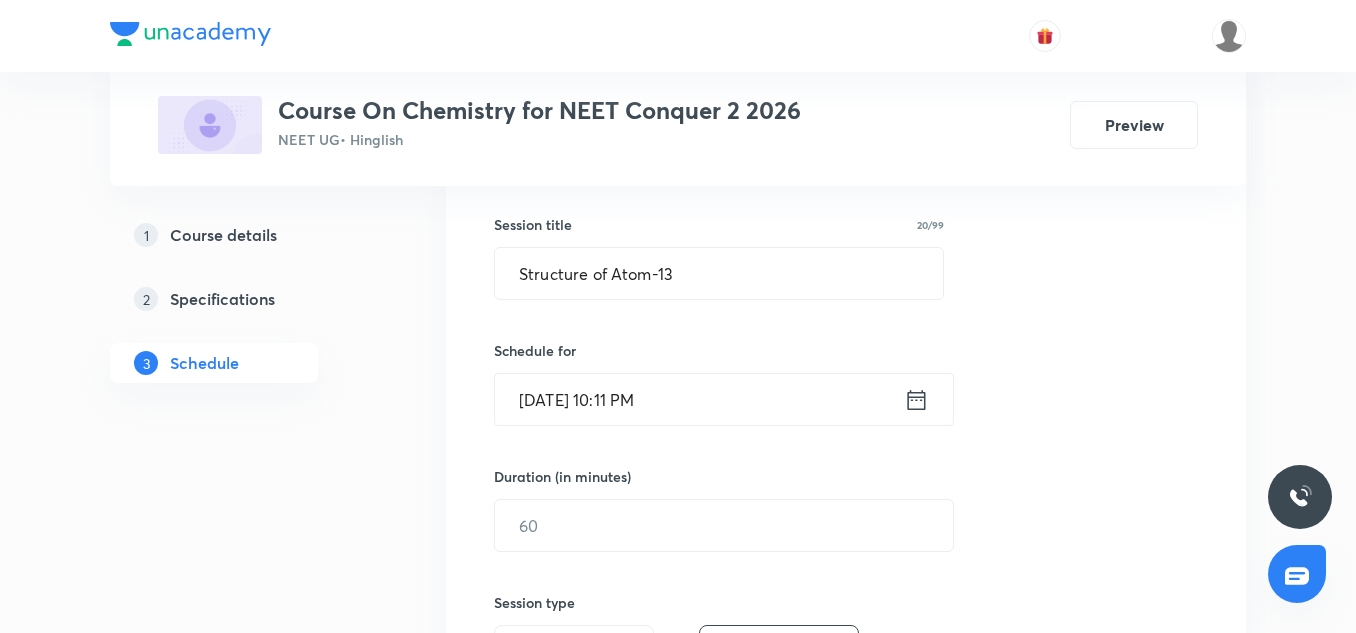 click on "[DATE] 10:11 PM" at bounding box center (699, 399) 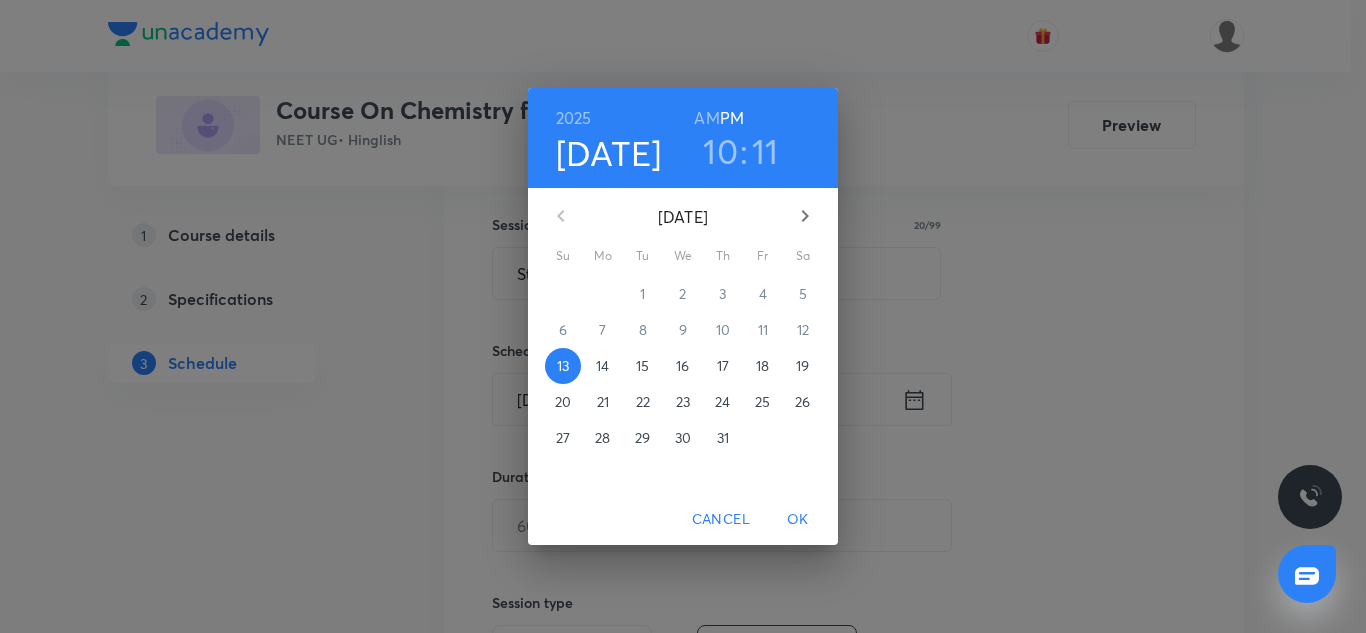 click on "14" at bounding box center [603, 366] 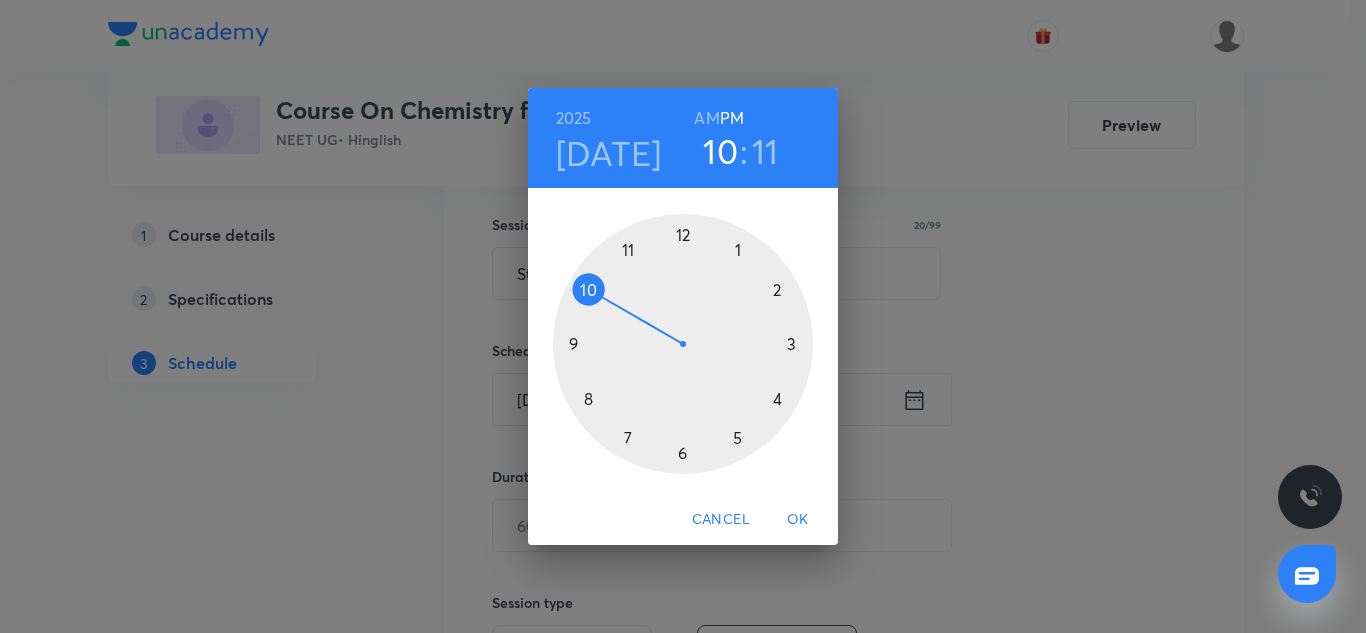 click at bounding box center [683, 344] 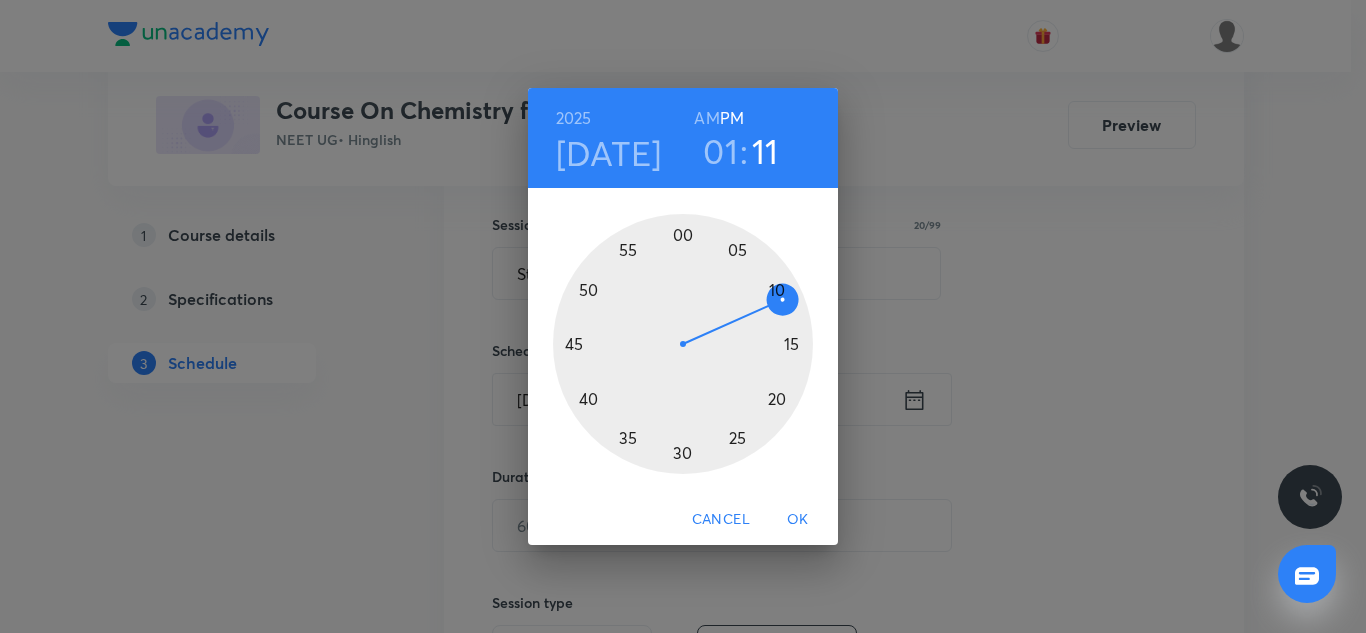 click on "01" at bounding box center [720, 151] 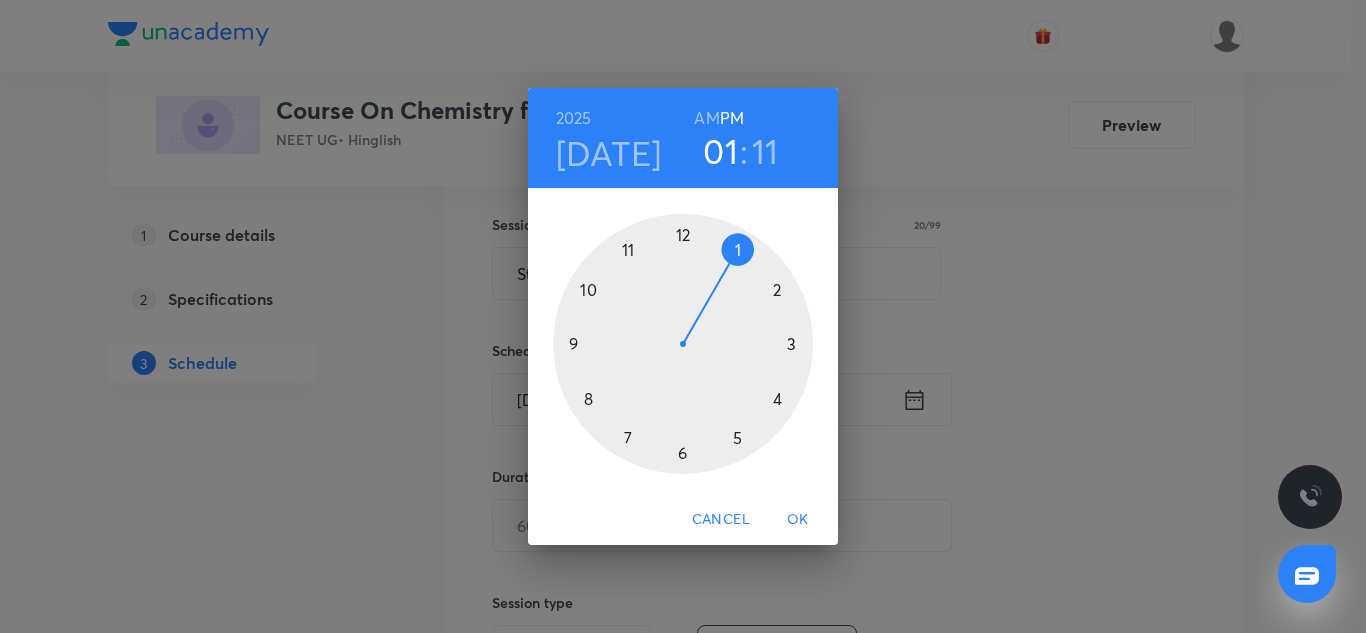 click at bounding box center [683, 344] 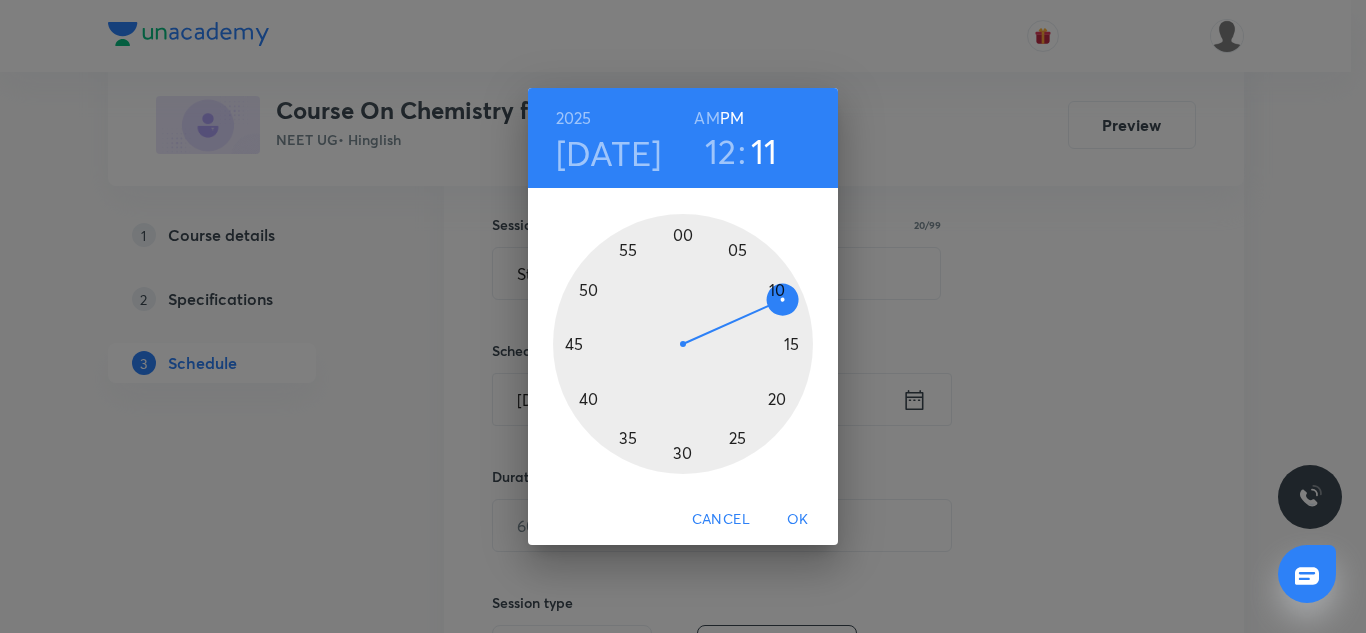 click at bounding box center [683, 344] 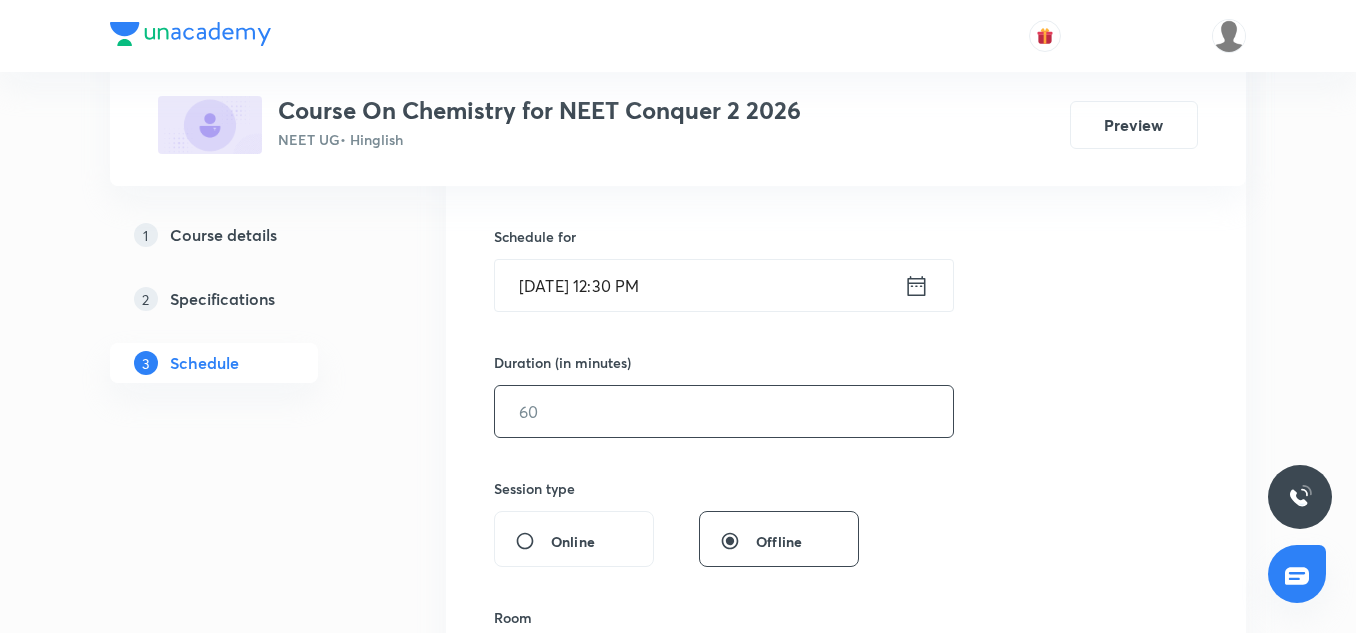 scroll, scrollTop: 469, scrollLeft: 0, axis: vertical 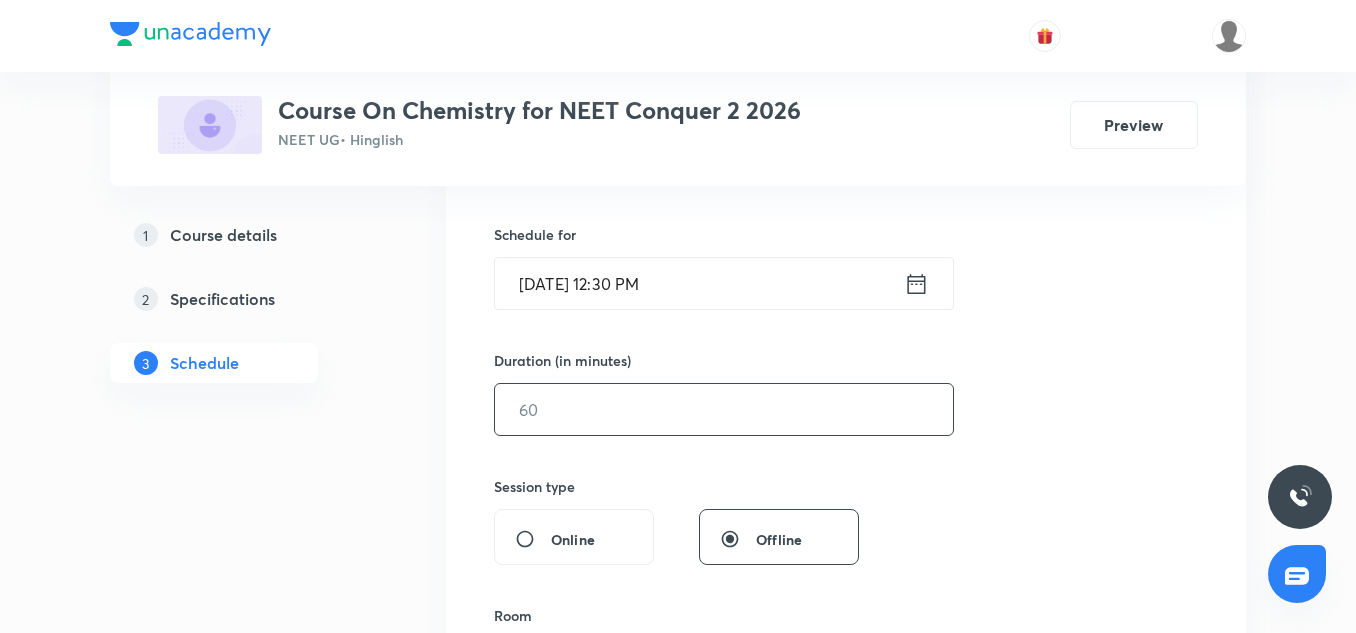 click at bounding box center (724, 409) 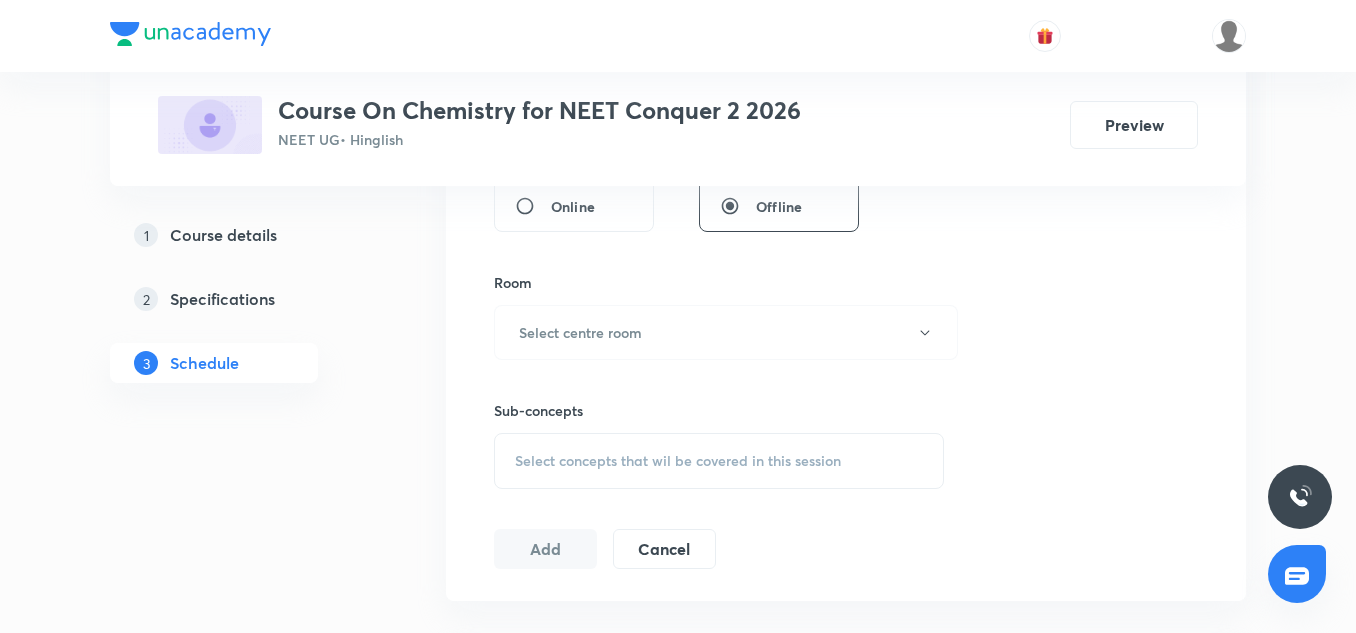 scroll, scrollTop: 804, scrollLeft: 0, axis: vertical 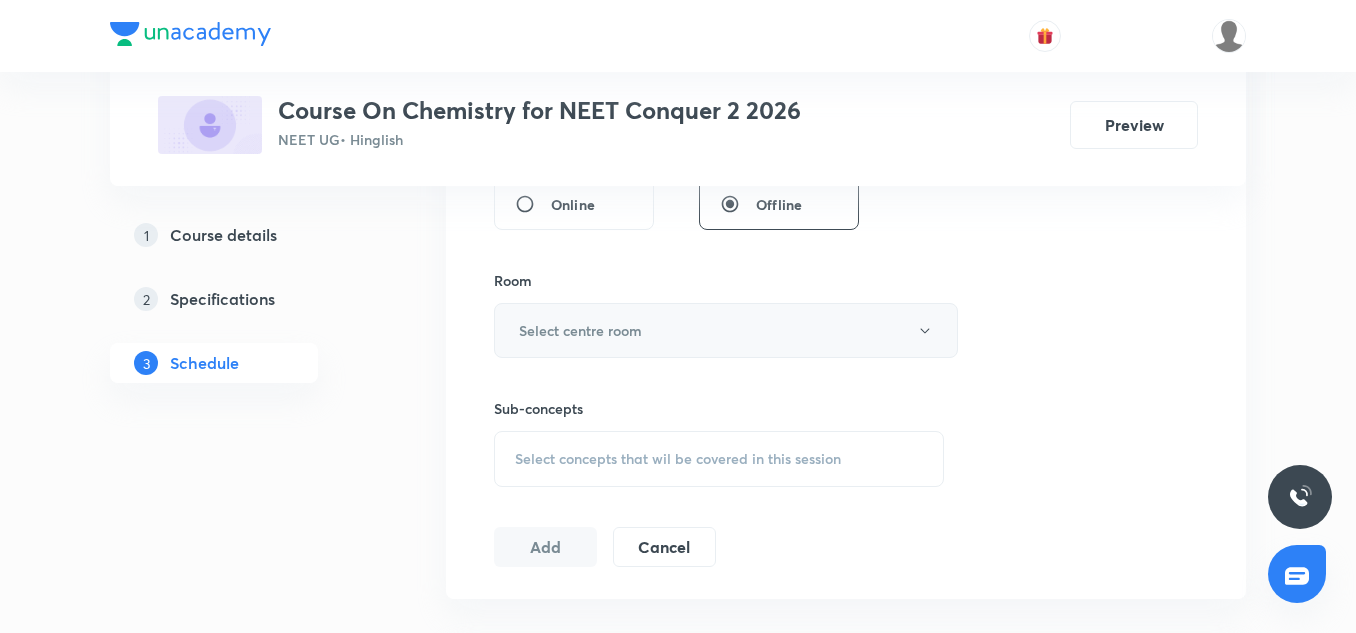 type on "75" 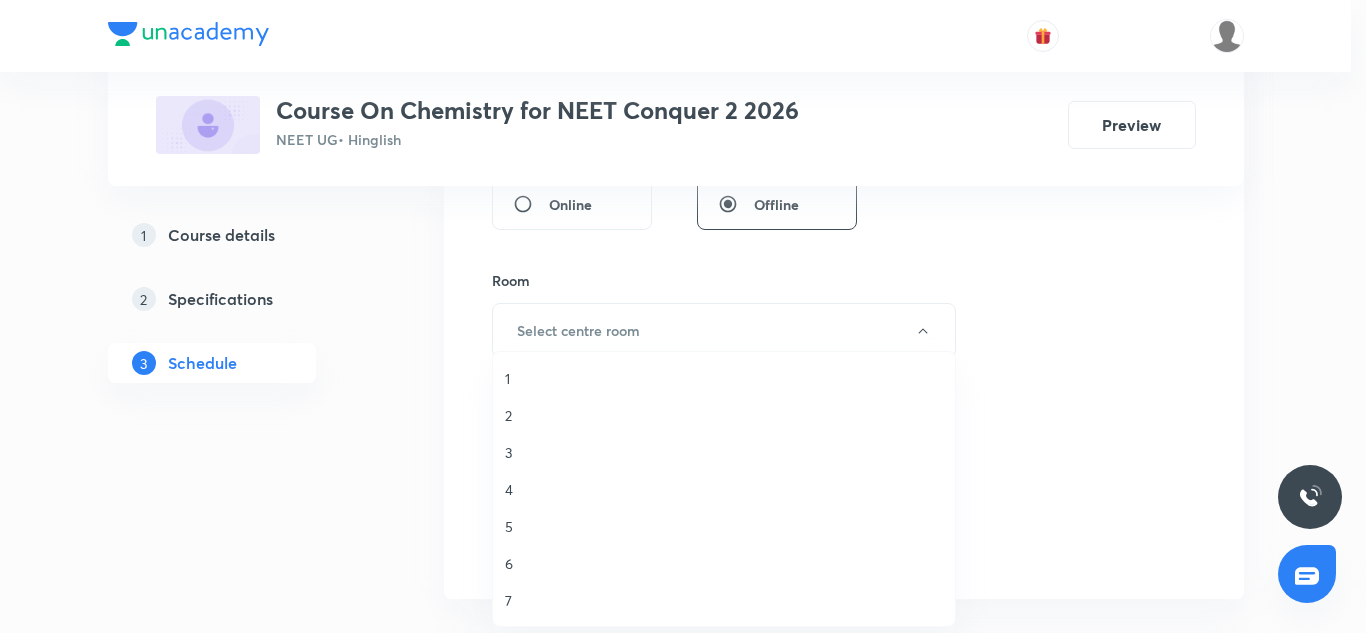click on "6" at bounding box center [724, 563] 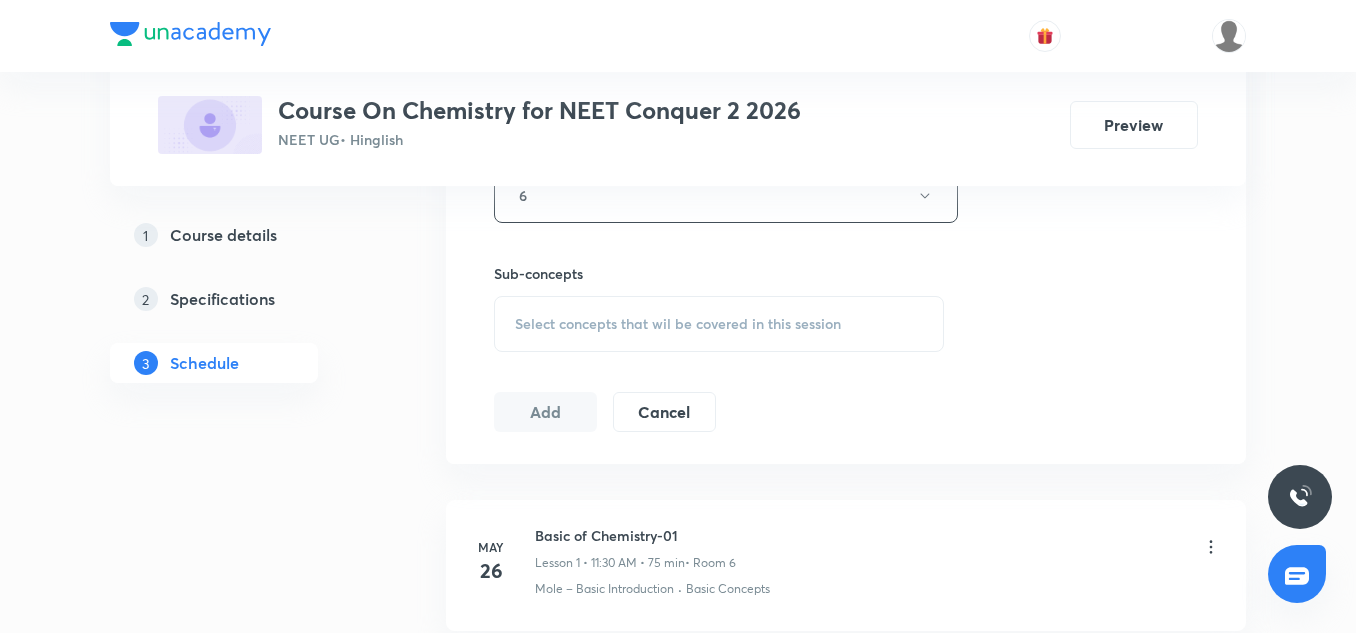 scroll, scrollTop: 946, scrollLeft: 0, axis: vertical 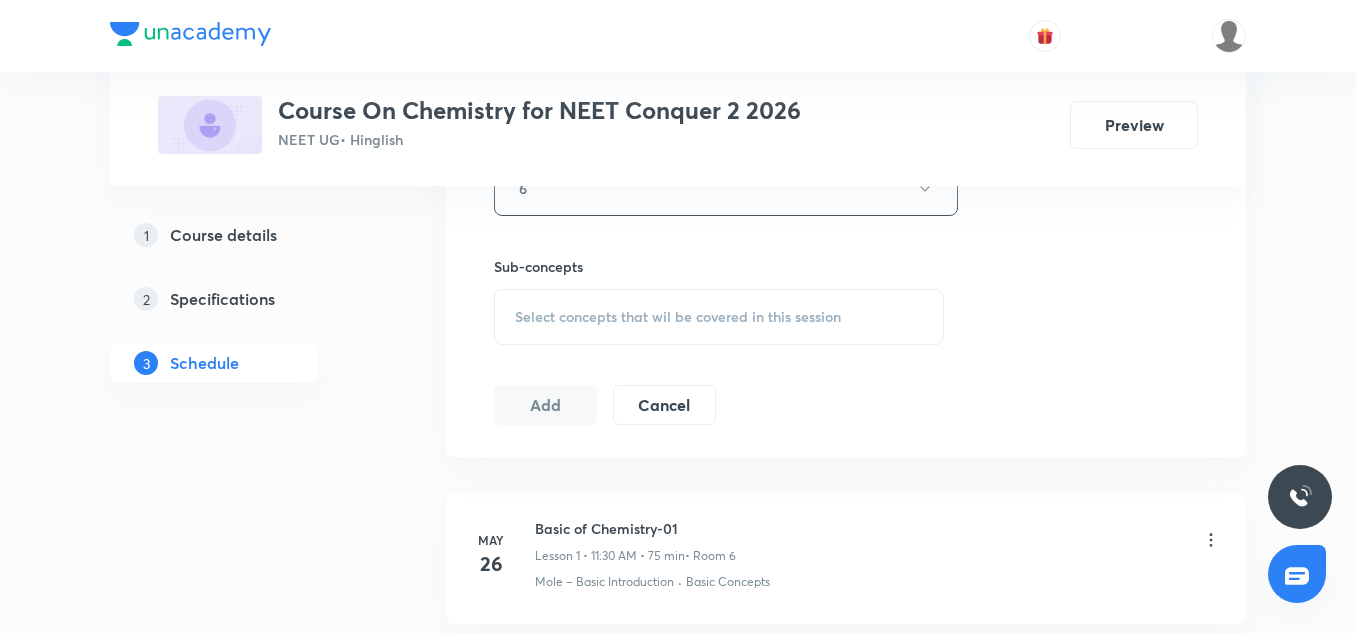 click on "Select concepts that wil be covered in this session" at bounding box center (719, 317) 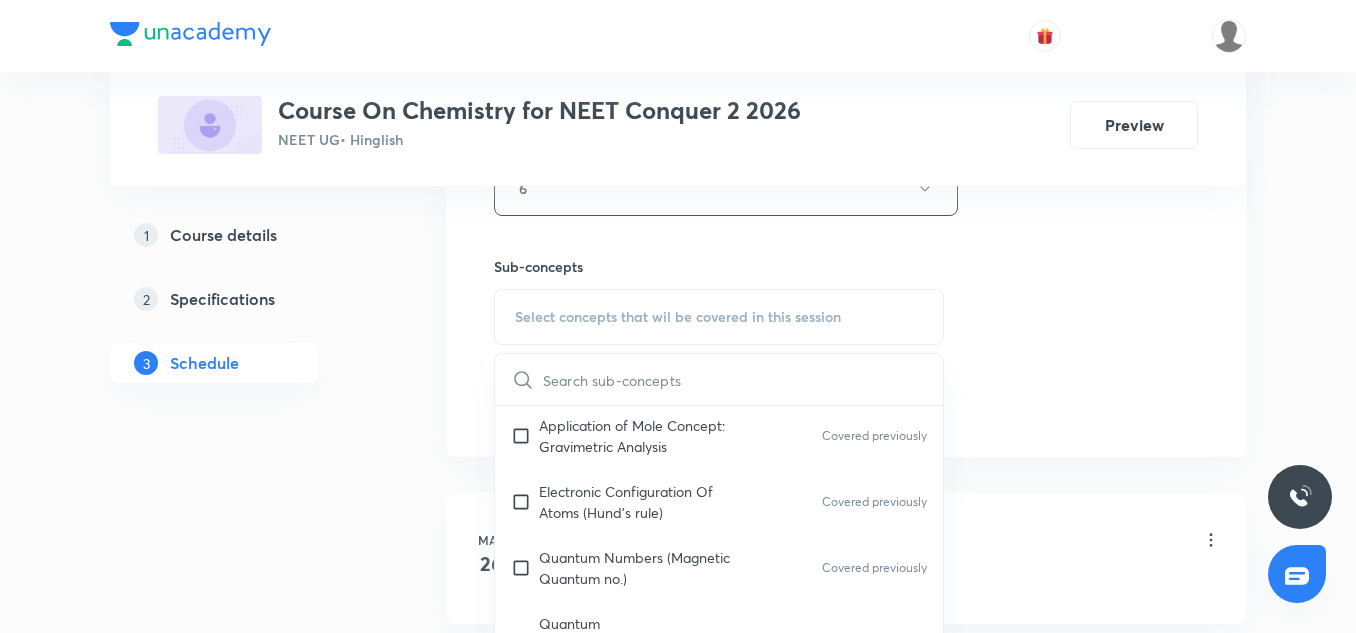 scroll, scrollTop: 361, scrollLeft: 0, axis: vertical 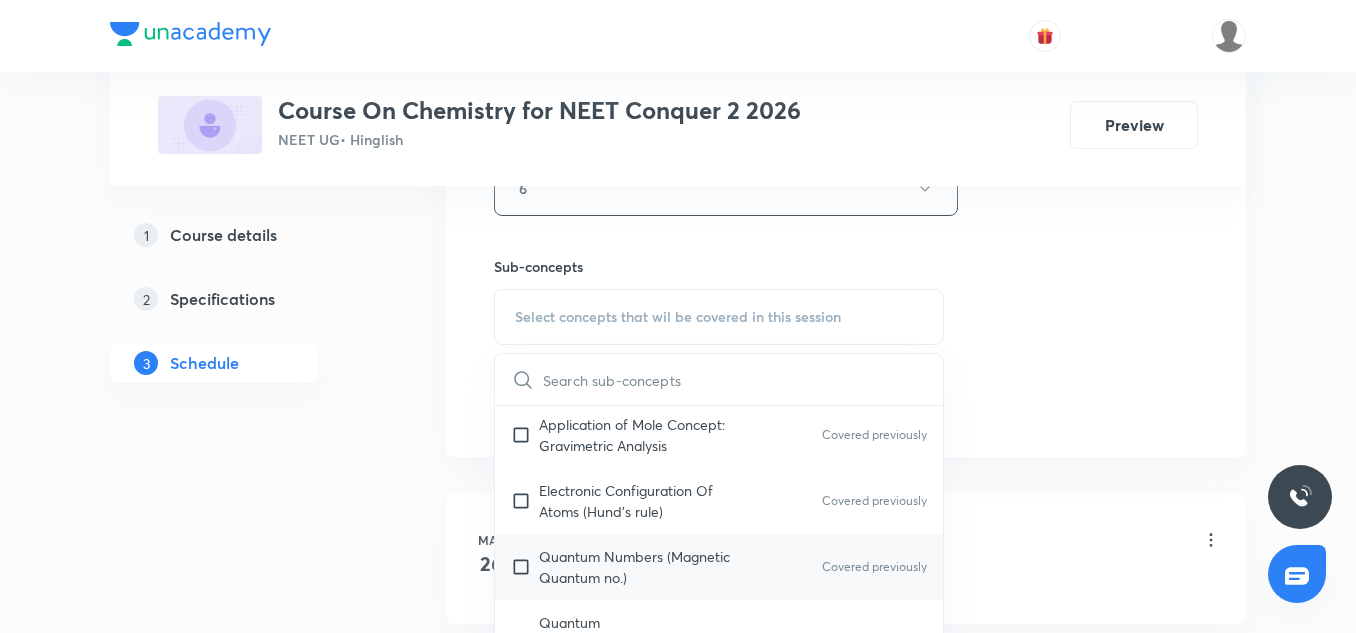 click on "Quantum Numbers (Magnetic Quantum no.)" at bounding box center [640, 567] 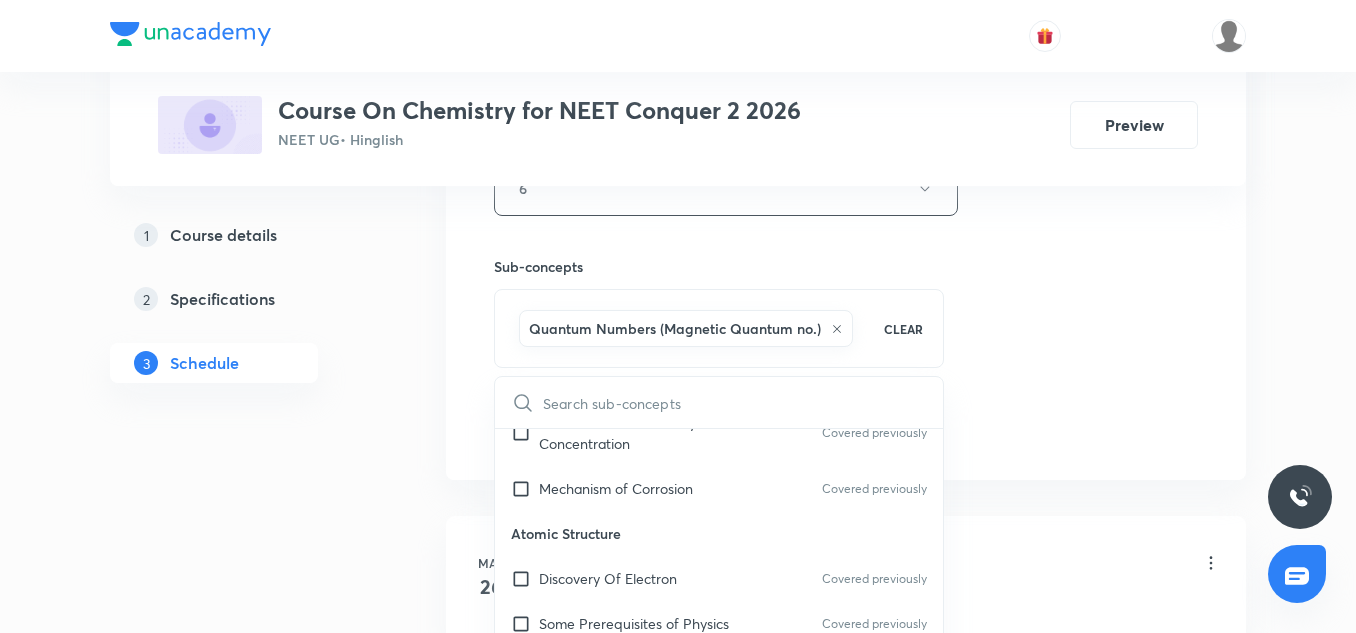 scroll, scrollTop: 763, scrollLeft: 0, axis: vertical 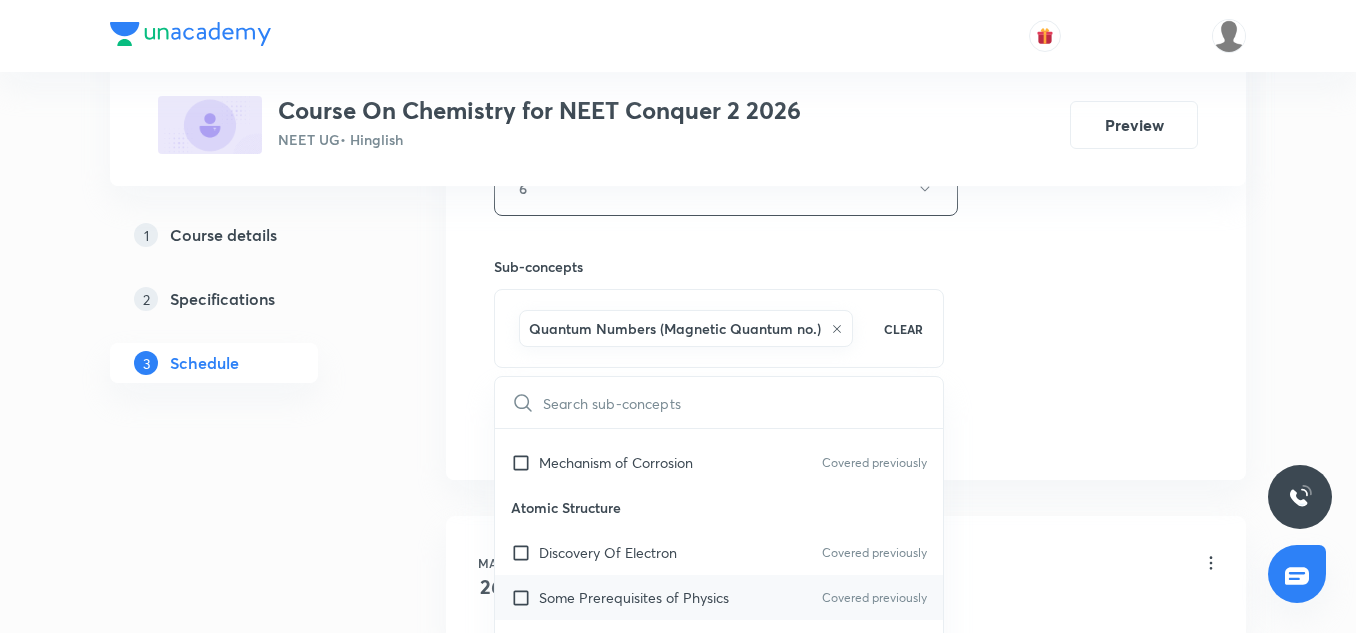 click on "Some Prerequisites of Physics Covered previously" at bounding box center (719, 597) 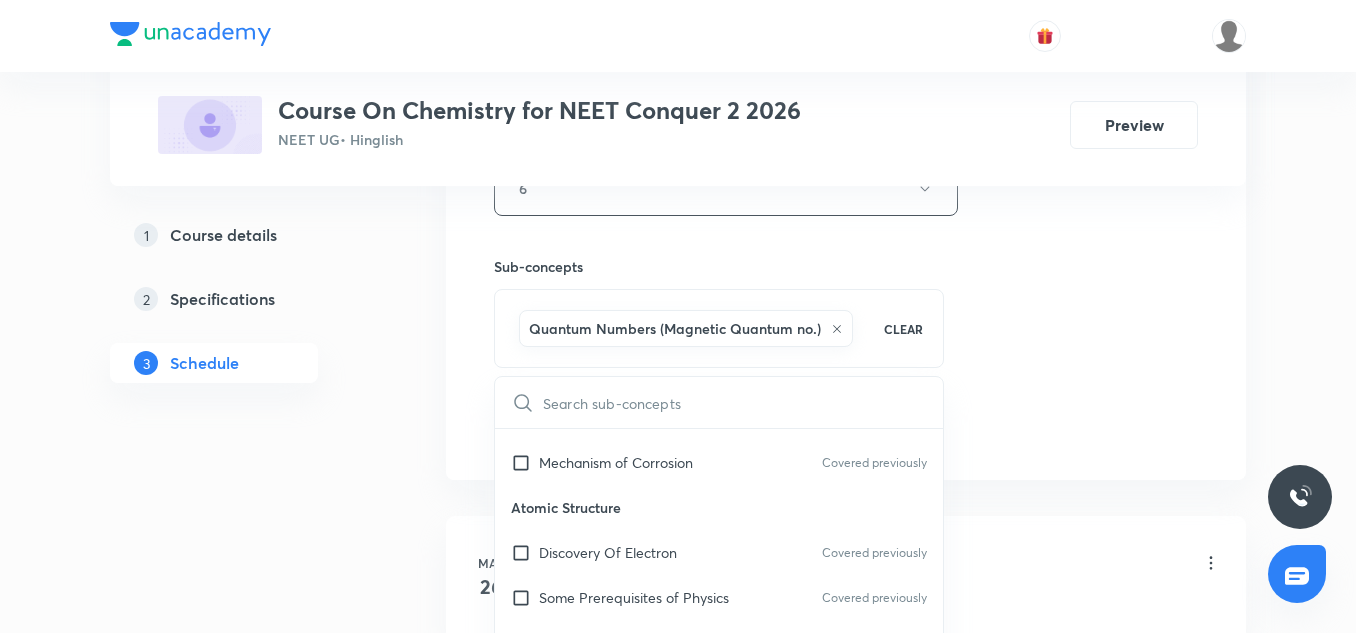 checkbox on "true" 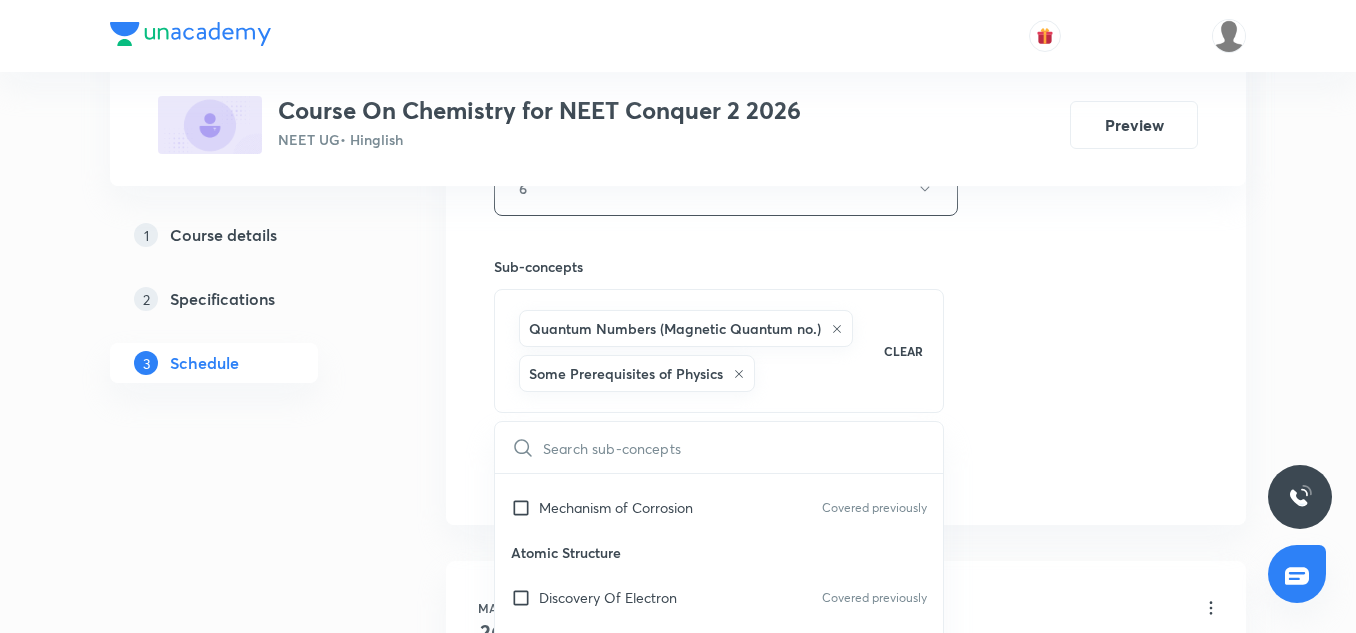 click on "Session  30 Live class Session title 20/99 Structure of Atom-13 ​ Schedule for Jul 14, 2025, 12:30 PM ​ Duration (in minutes) 75 ​   Session type Online Offline Room 6 Sub-concepts  Quantum Numbers (Magnetic Quantum no.) Some Prerequisites of Physics CLEAR ​ General Topics & Mole Concept Basic Concepts Covered previously Mole – Basic Introduction Covered previously Percentage Composition Stoichiometry Covered previously Principle of Atom Conservation (POAC) Covered previously Relation between Stoichiometric Quantities Covered previously Application of Mole Concept: Gravimetric Analysis Covered previously Electronic Configuration Of Atoms (Hund's rule) Covered previously  Quantum Numbers (Magnetic Quantum no.) Covered previously Quantum Numbers(Pauli's Exclusion law) Covered previously Mean Molar Mass or Molecular Mass Covered previously Variation of Conductivity with Concentration Covered previously Mechanism of Corrosion Covered previously Atomic Structure Discovery Of Electron Covered previously" at bounding box center (846, -11) 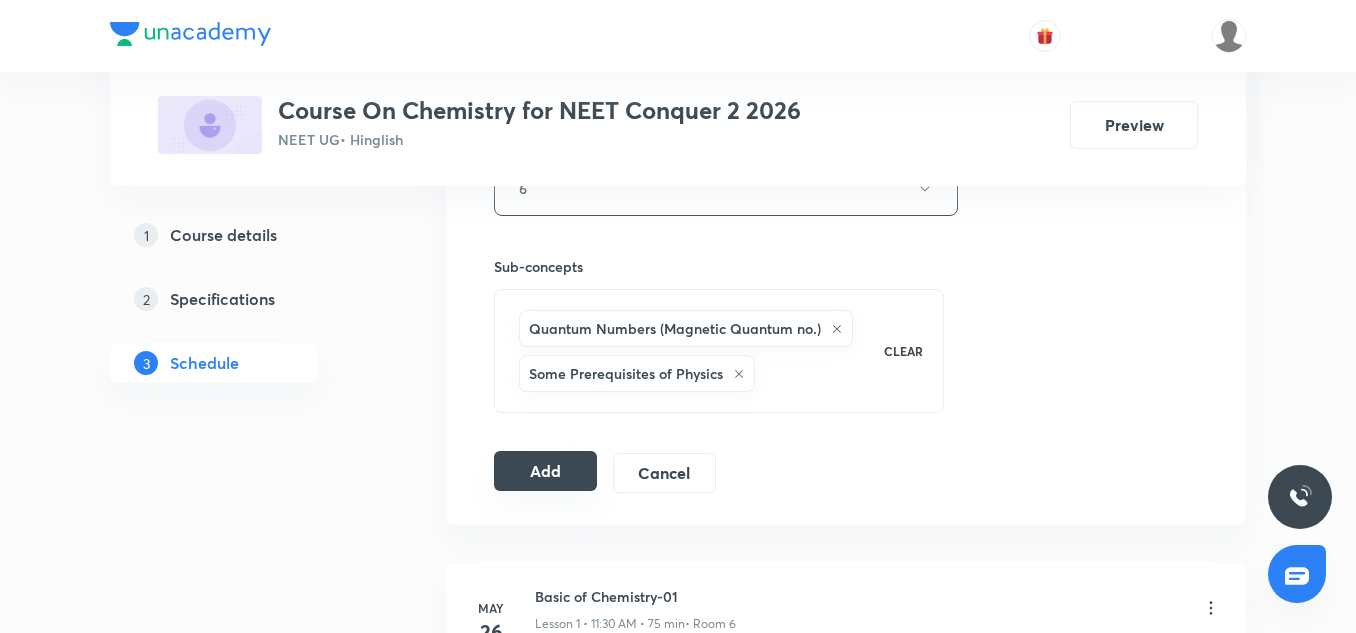 click on "Add" at bounding box center (545, 471) 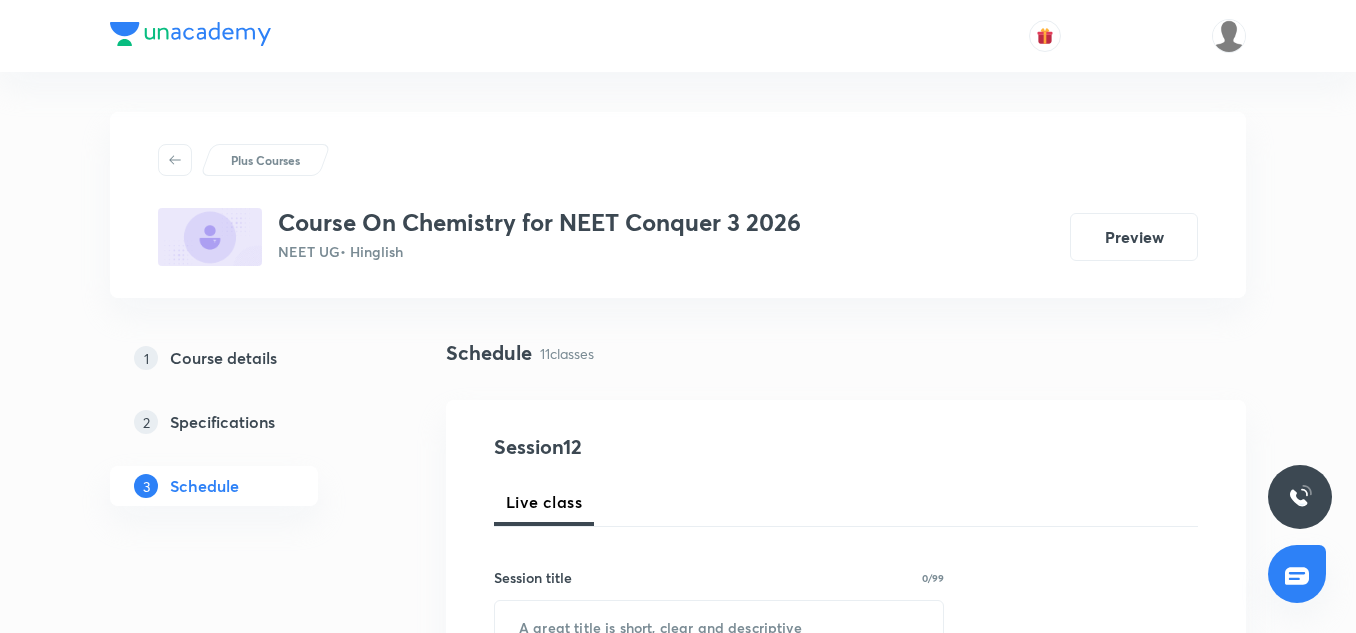 scroll, scrollTop: 454, scrollLeft: 0, axis: vertical 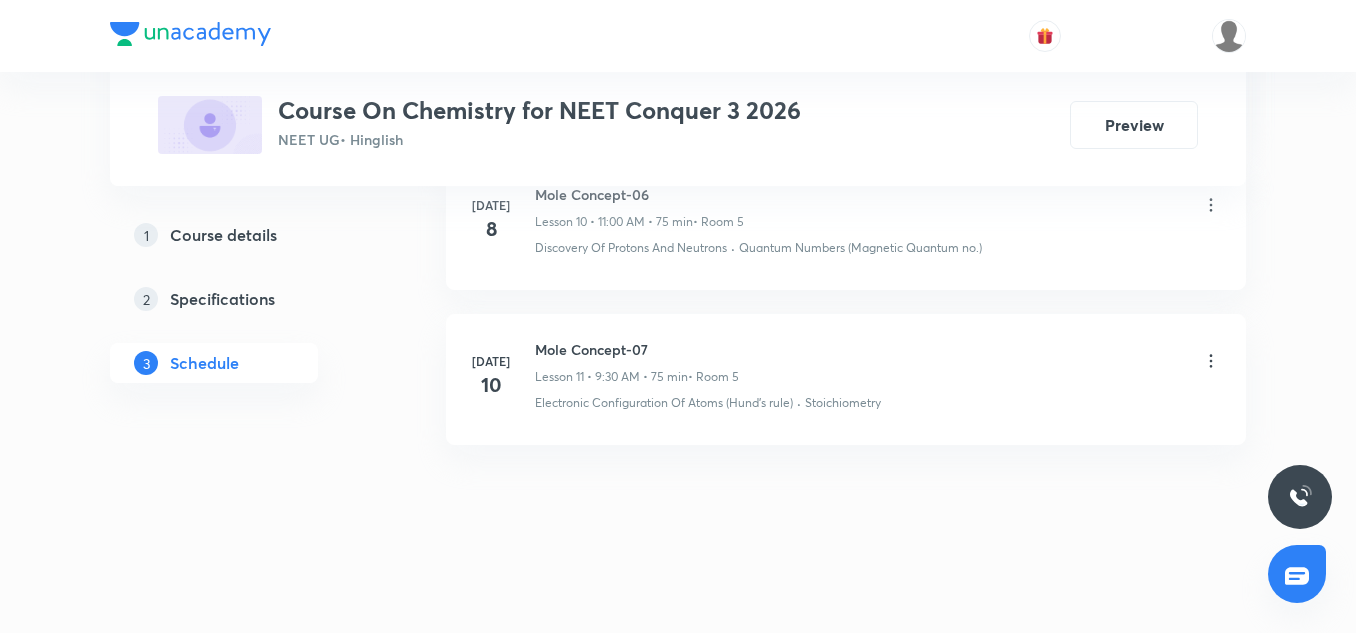 click on "Mole Concept-07" at bounding box center [637, 349] 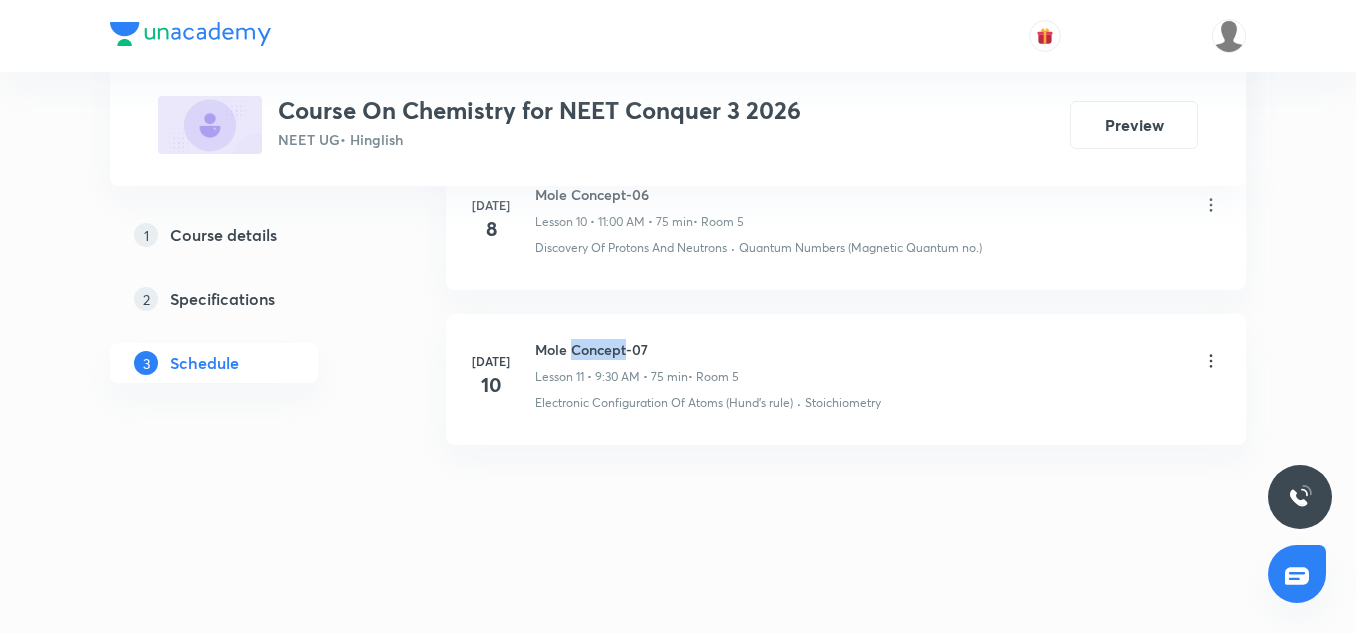 click on "Mole Concept-07" at bounding box center (637, 349) 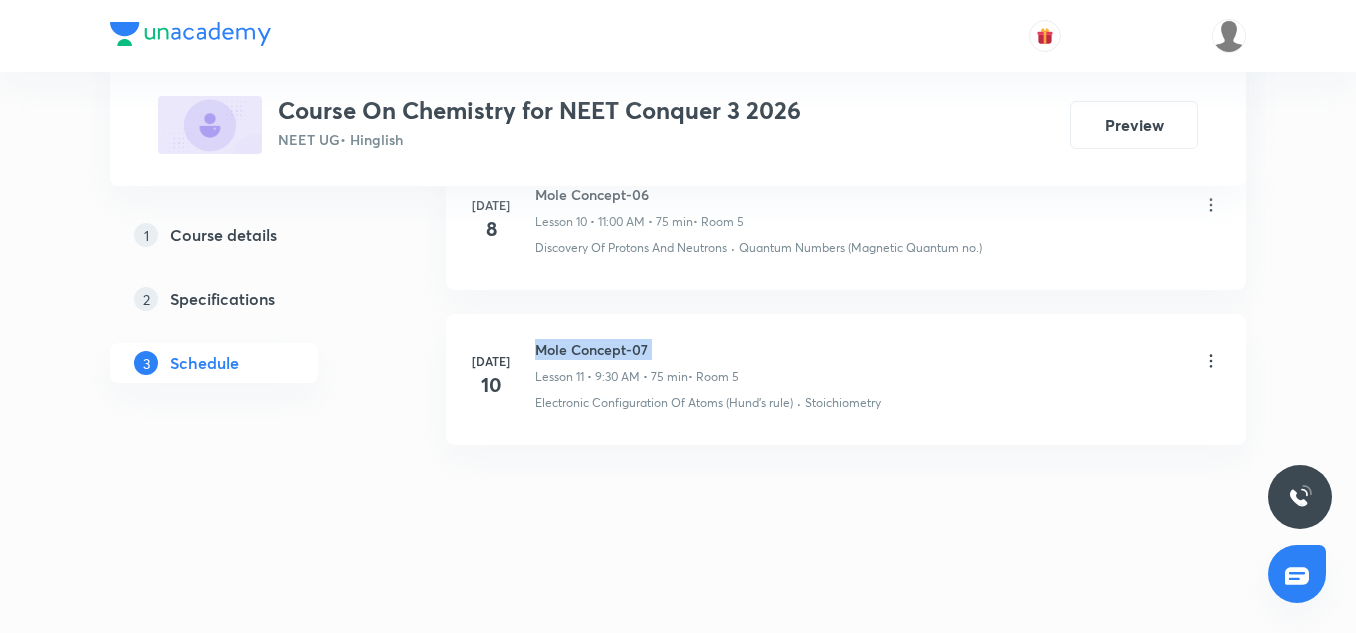 click on "Mole Concept-07" at bounding box center (637, 349) 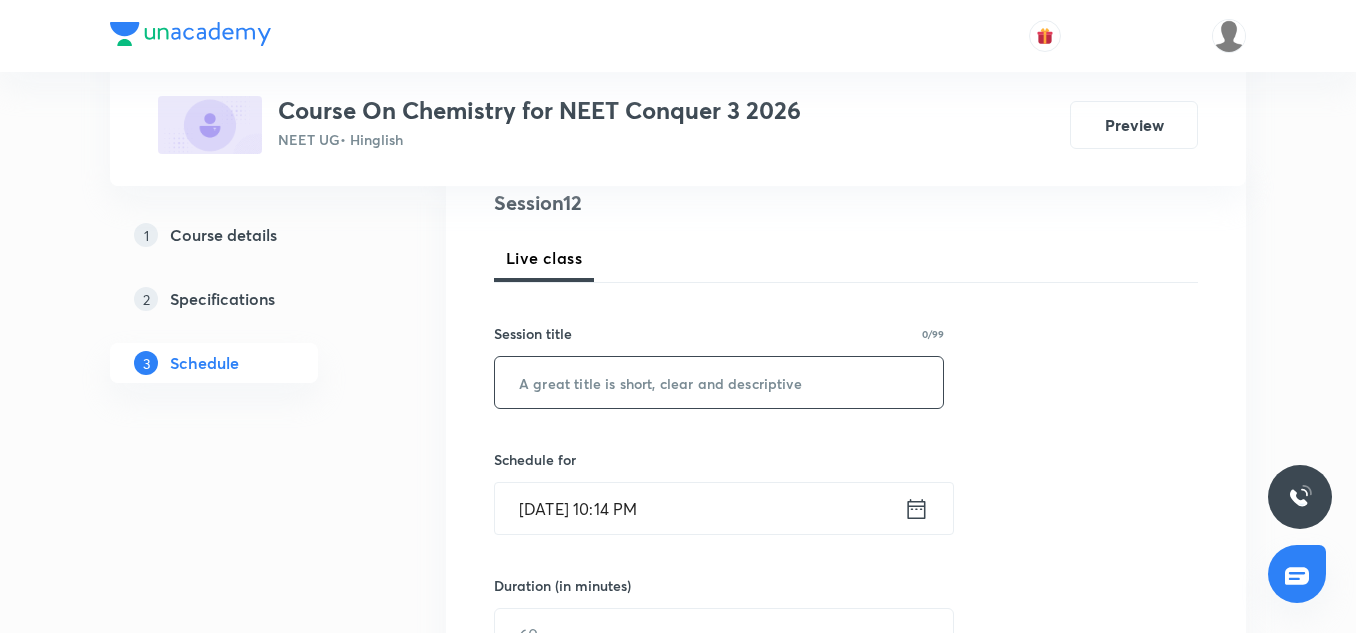 scroll, scrollTop: 245, scrollLeft: 0, axis: vertical 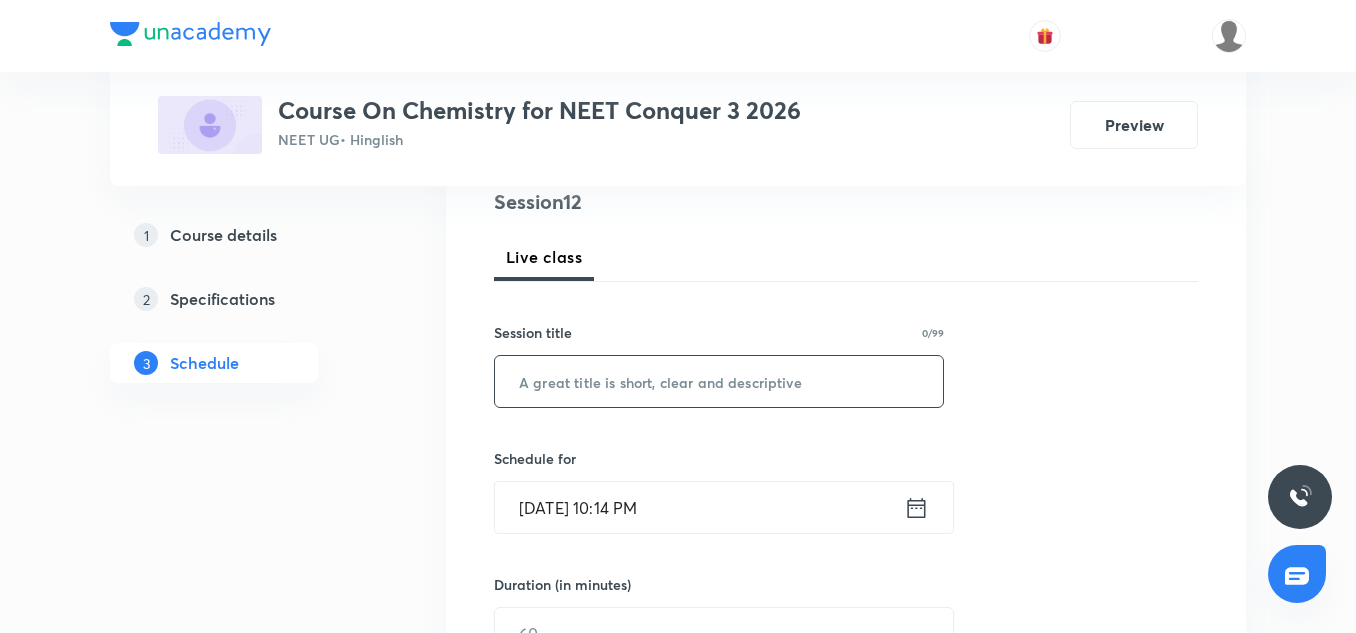 click at bounding box center (719, 381) 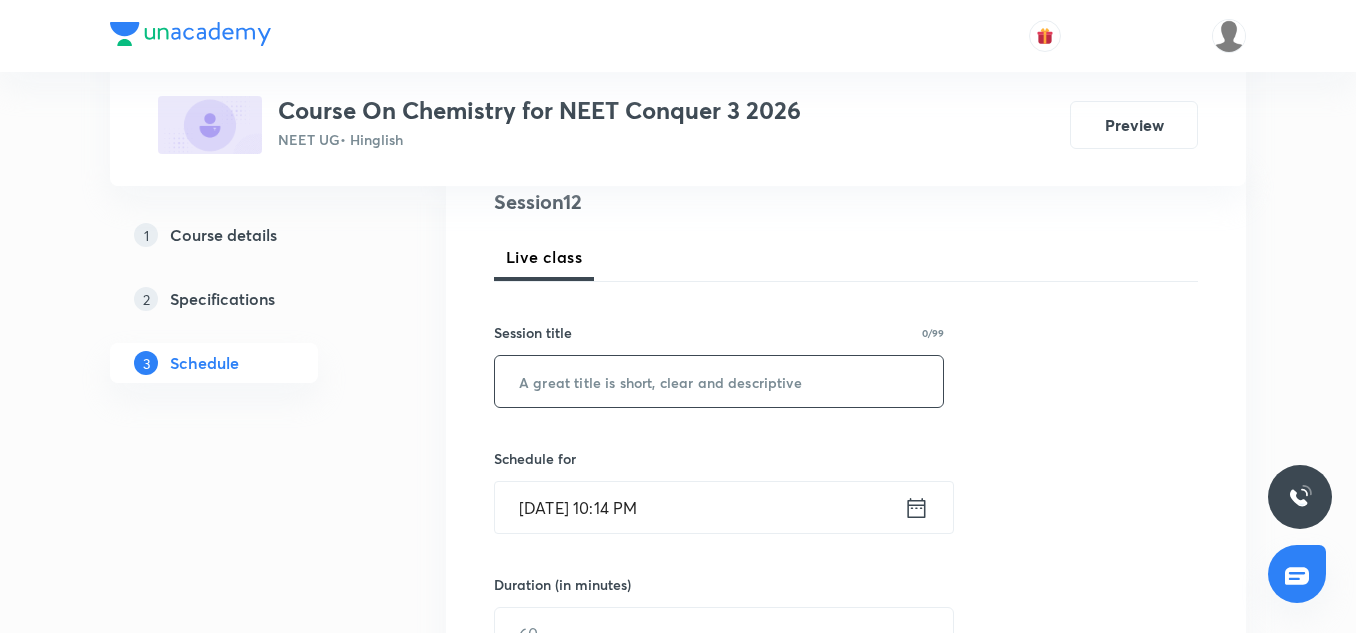paste on "Mole Concept-07" 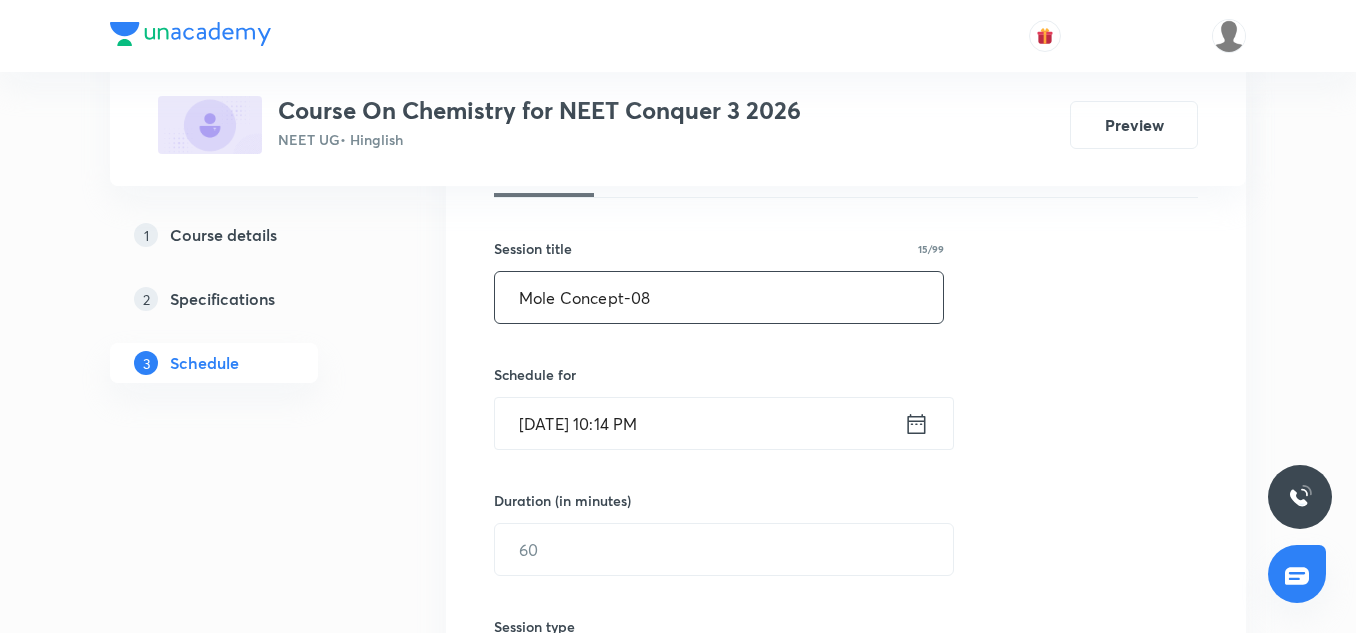 scroll, scrollTop: 330, scrollLeft: 0, axis: vertical 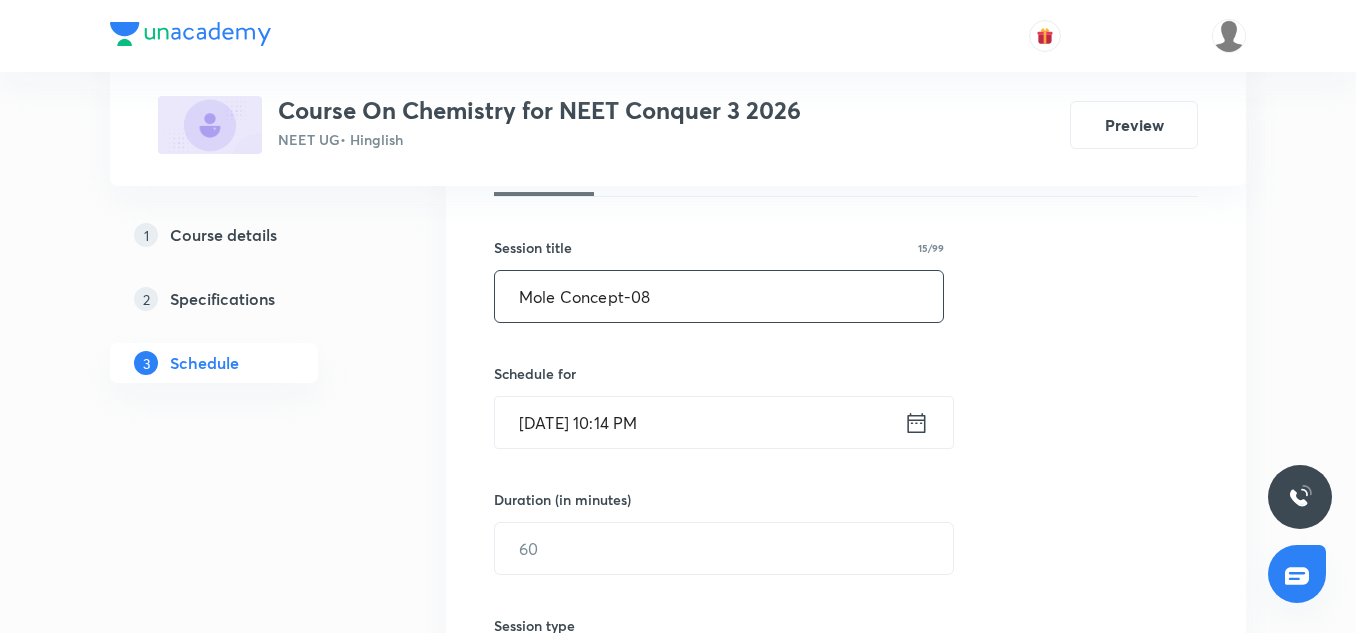 type on "Mole Concept-08" 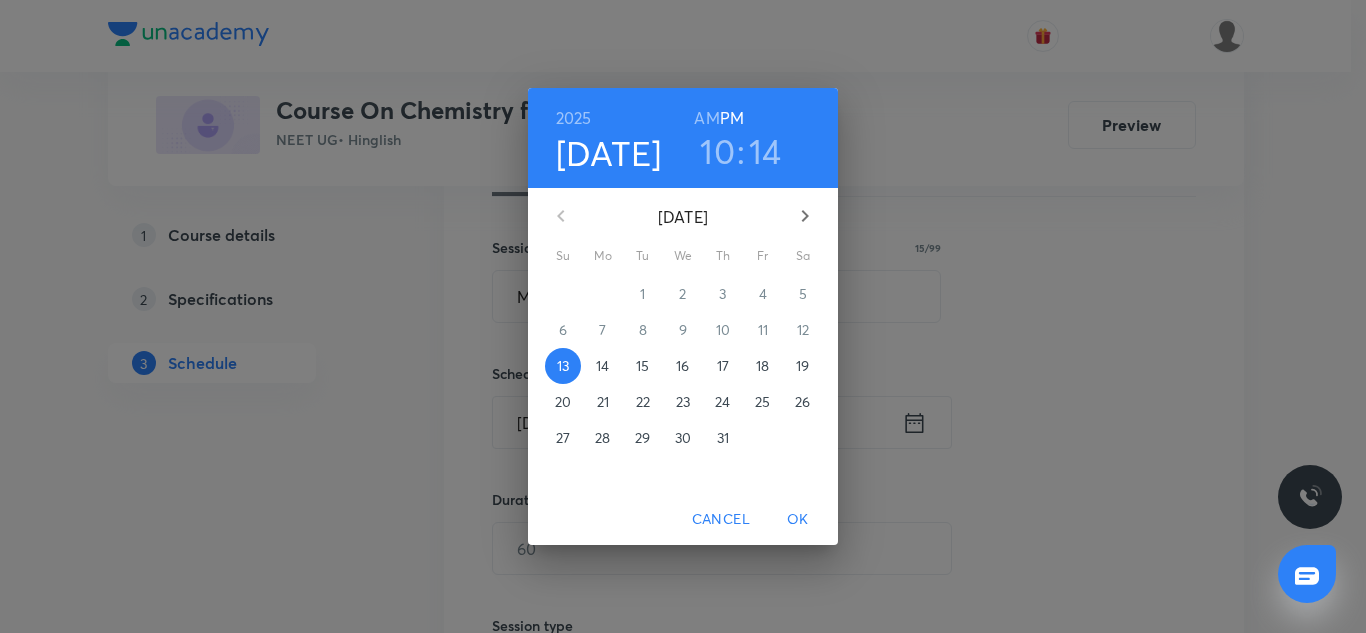 click on "14" at bounding box center [603, 366] 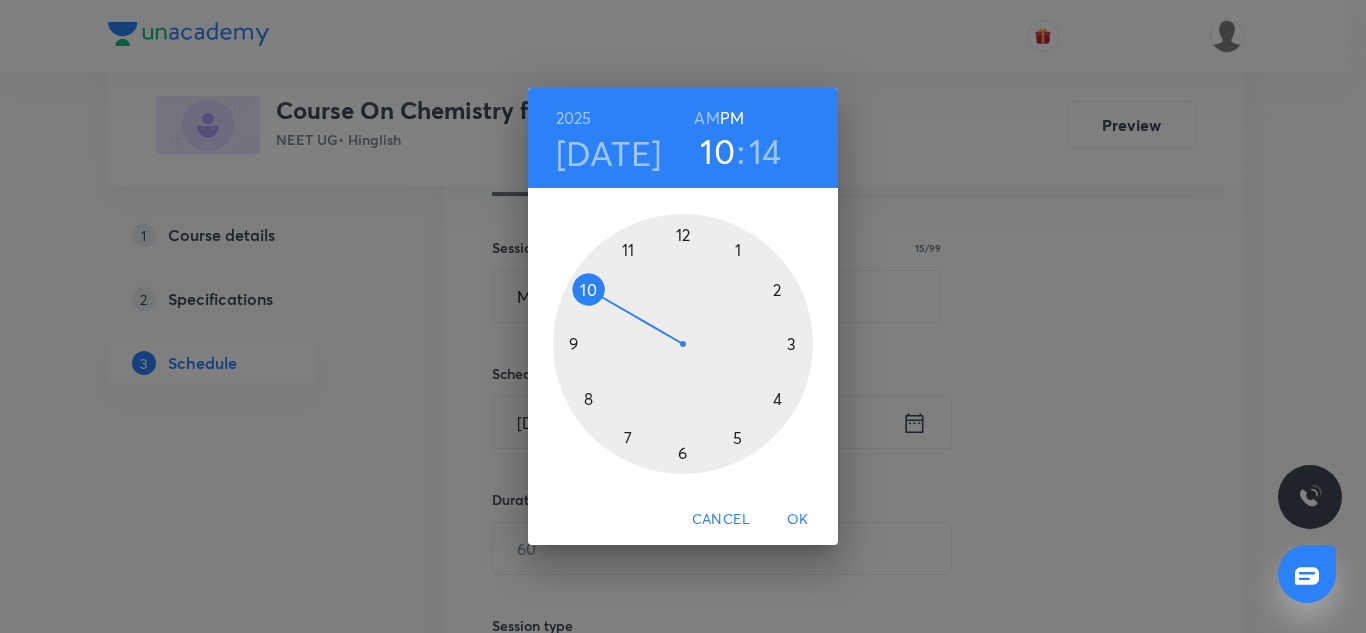 click at bounding box center (683, 344) 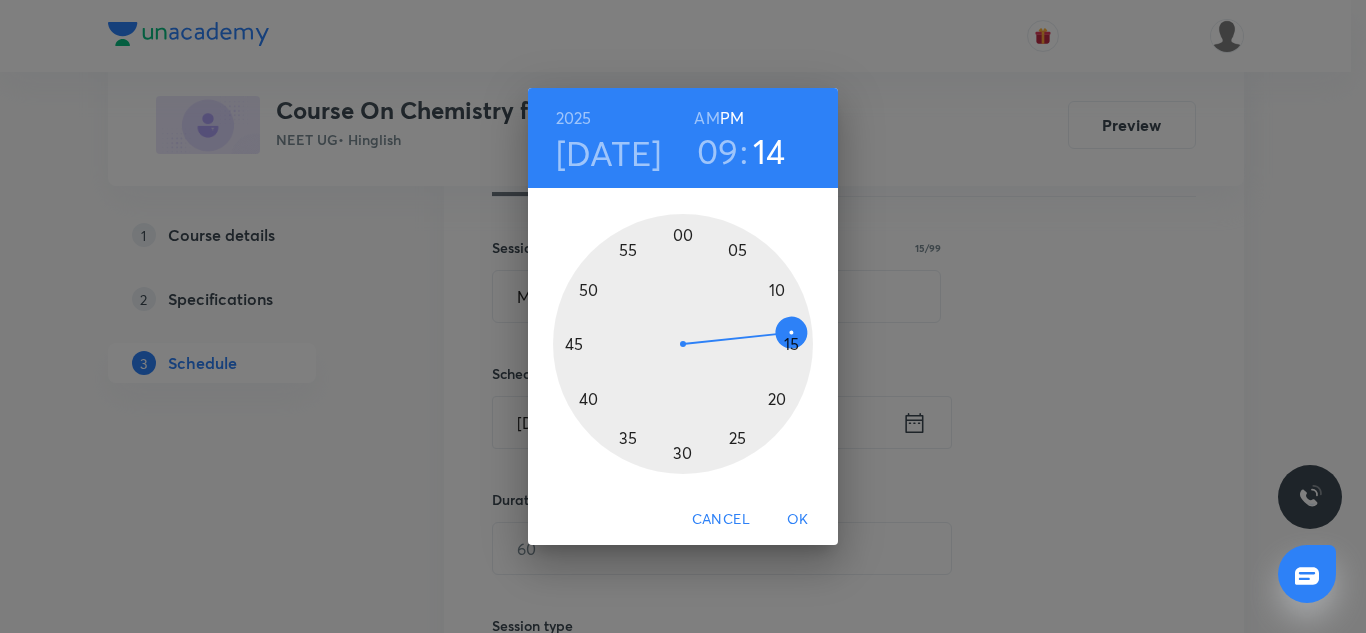 click at bounding box center [683, 344] 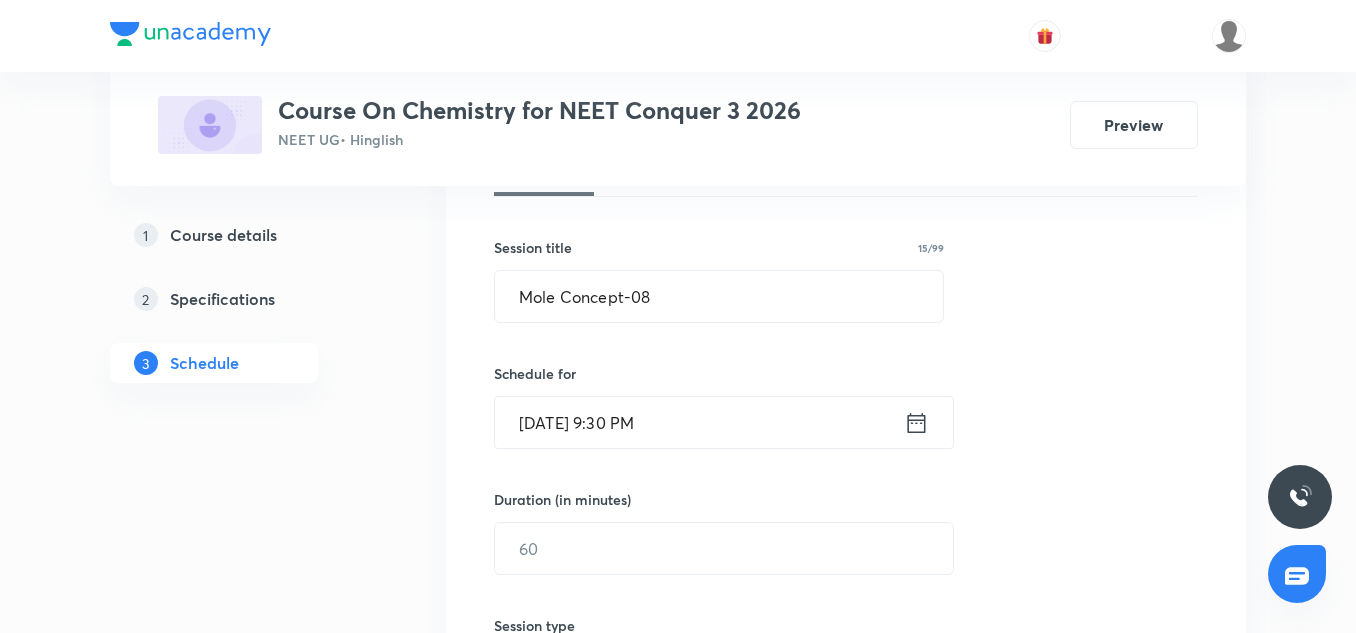 click on "Jul 14, 2025, 9:30 PM" at bounding box center [699, 422] 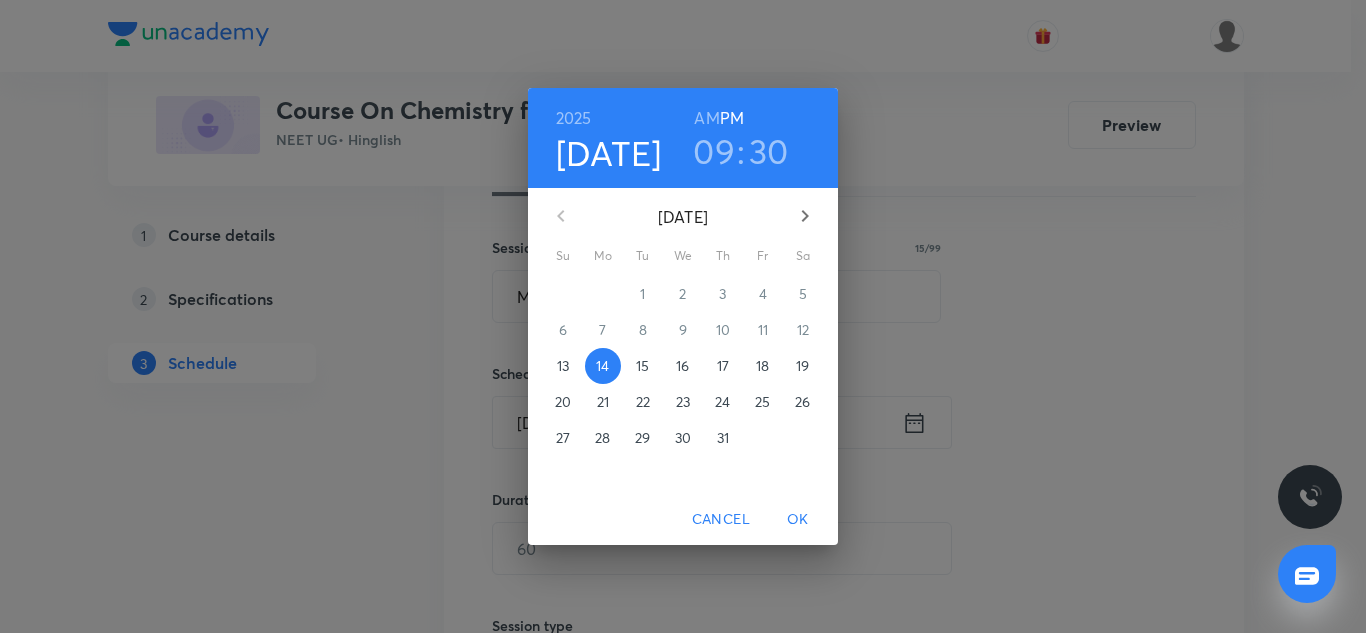 click on "AM" at bounding box center (706, 118) 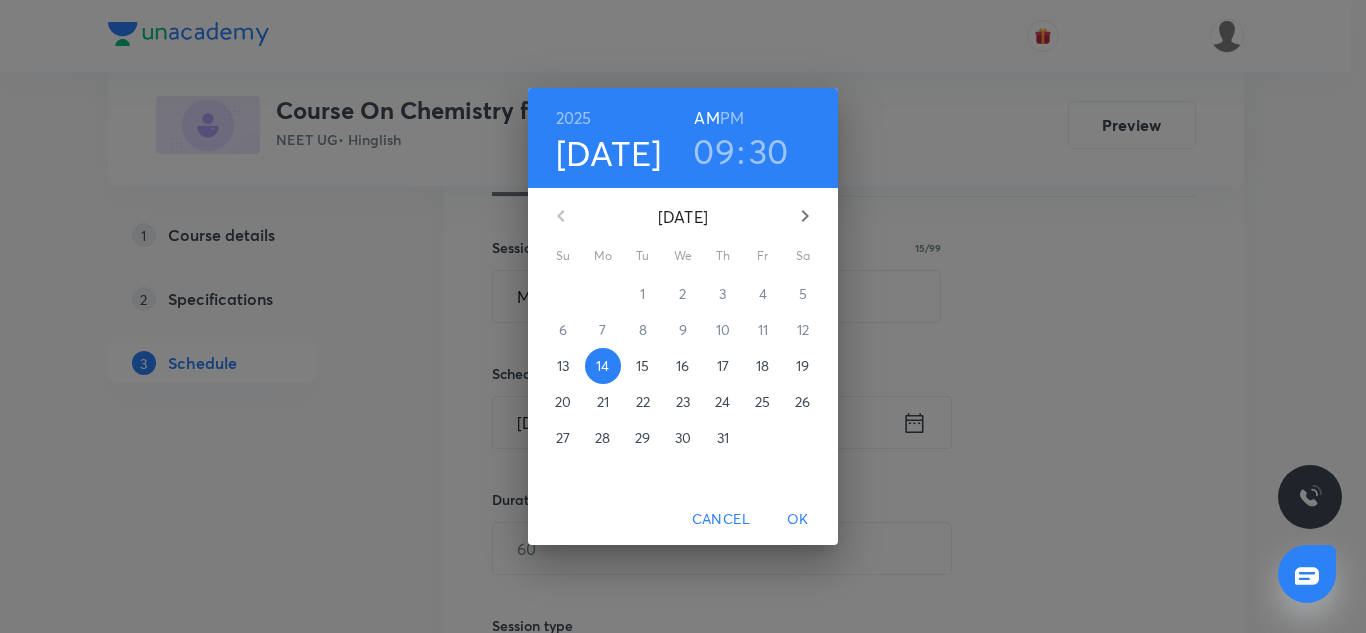 click on "OK" at bounding box center (798, 519) 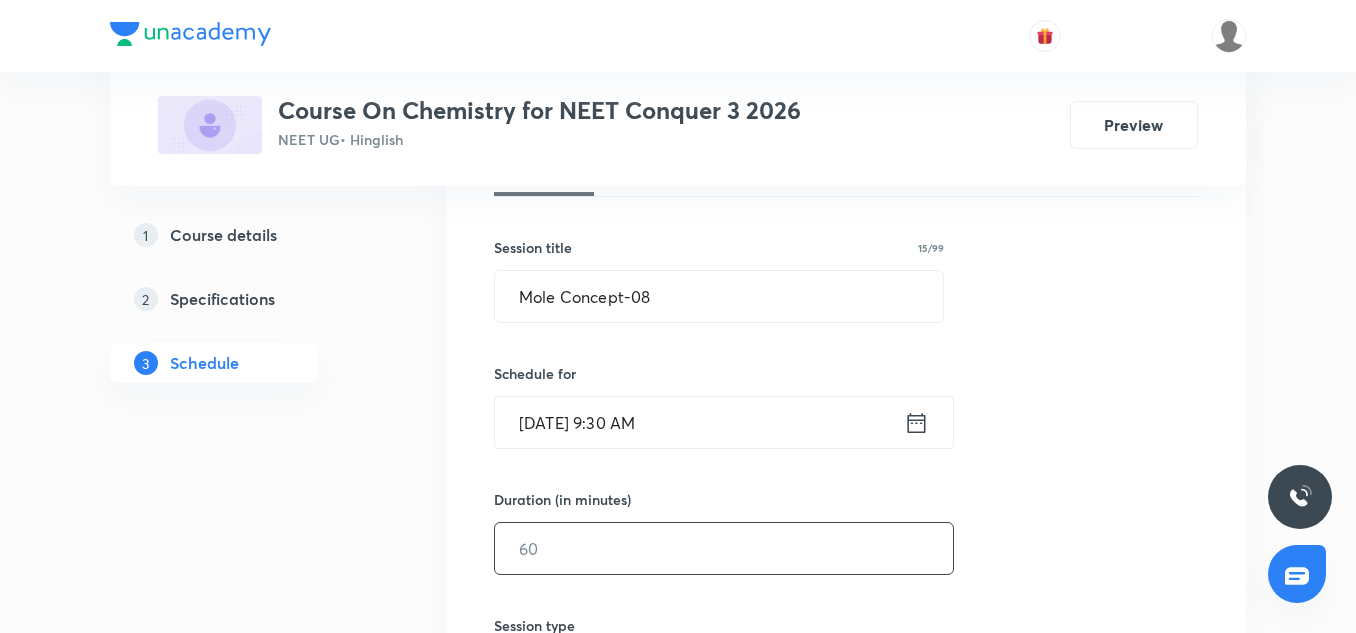click at bounding box center [724, 548] 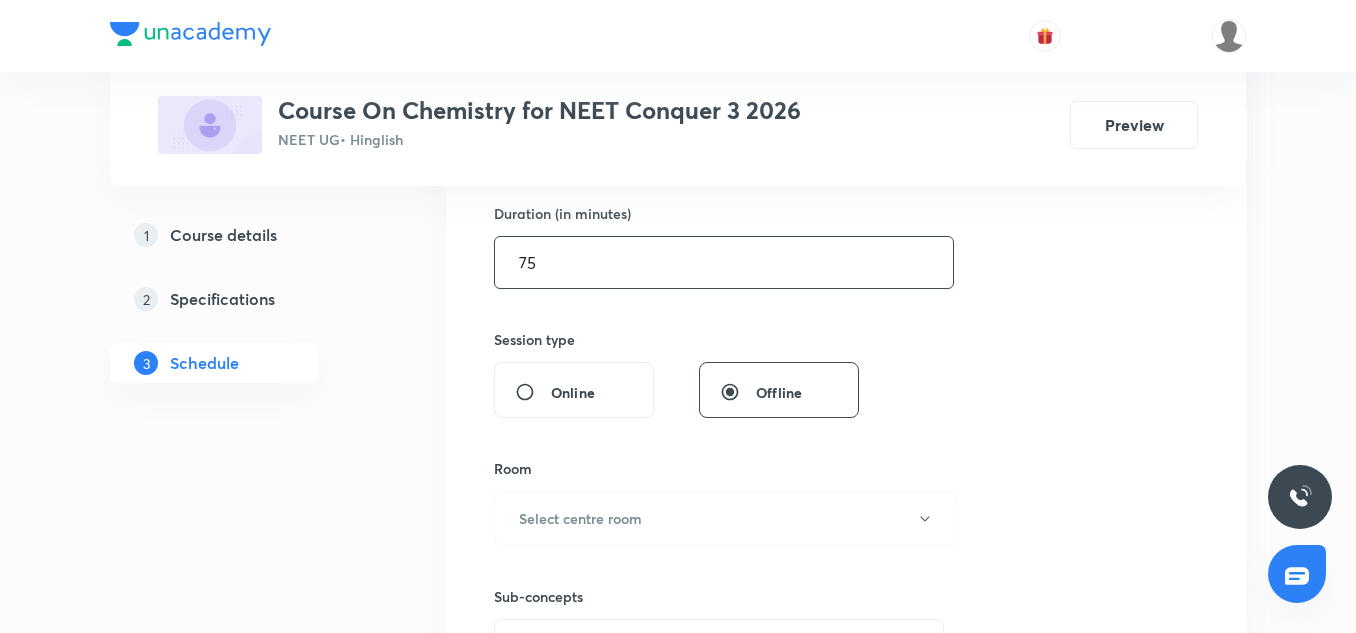 scroll, scrollTop: 619, scrollLeft: 0, axis: vertical 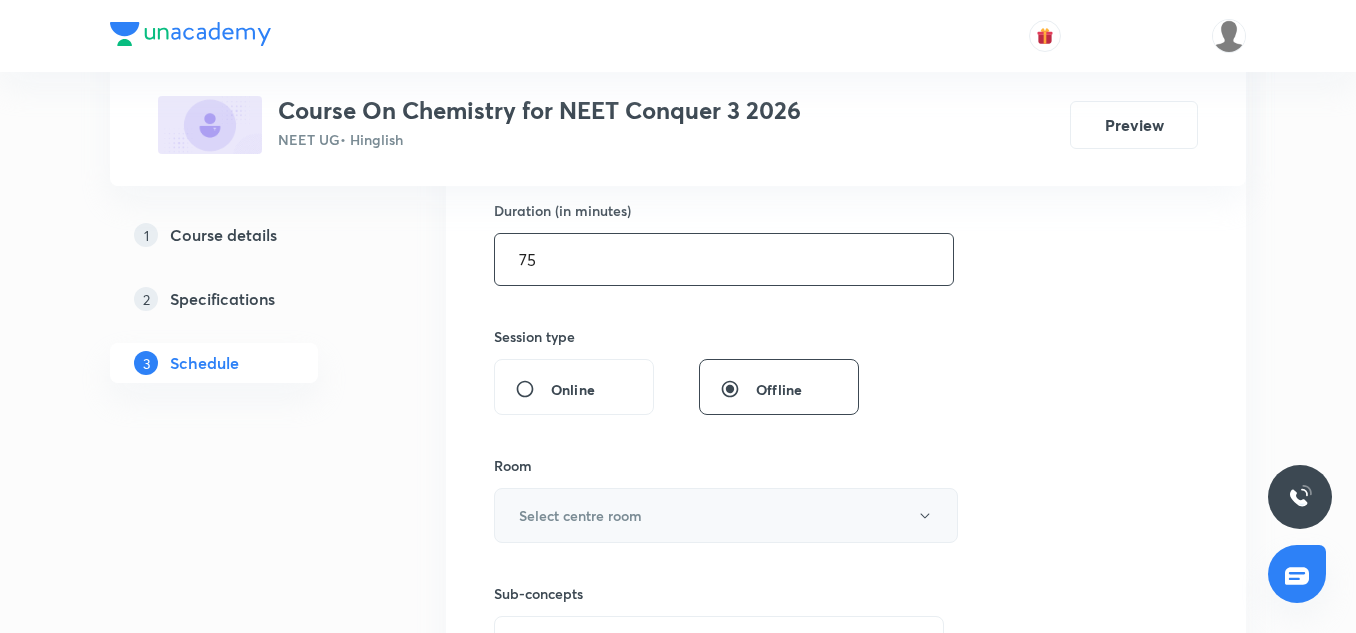 type on "75" 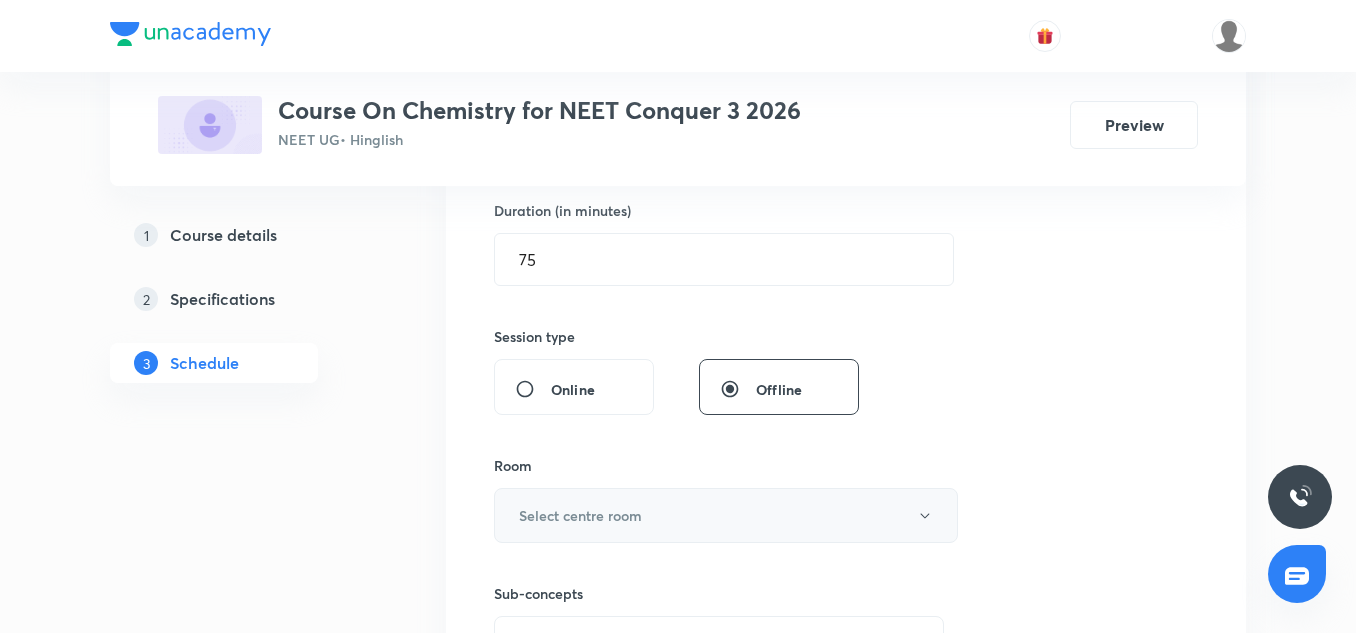 click on "Select centre room" at bounding box center (726, 515) 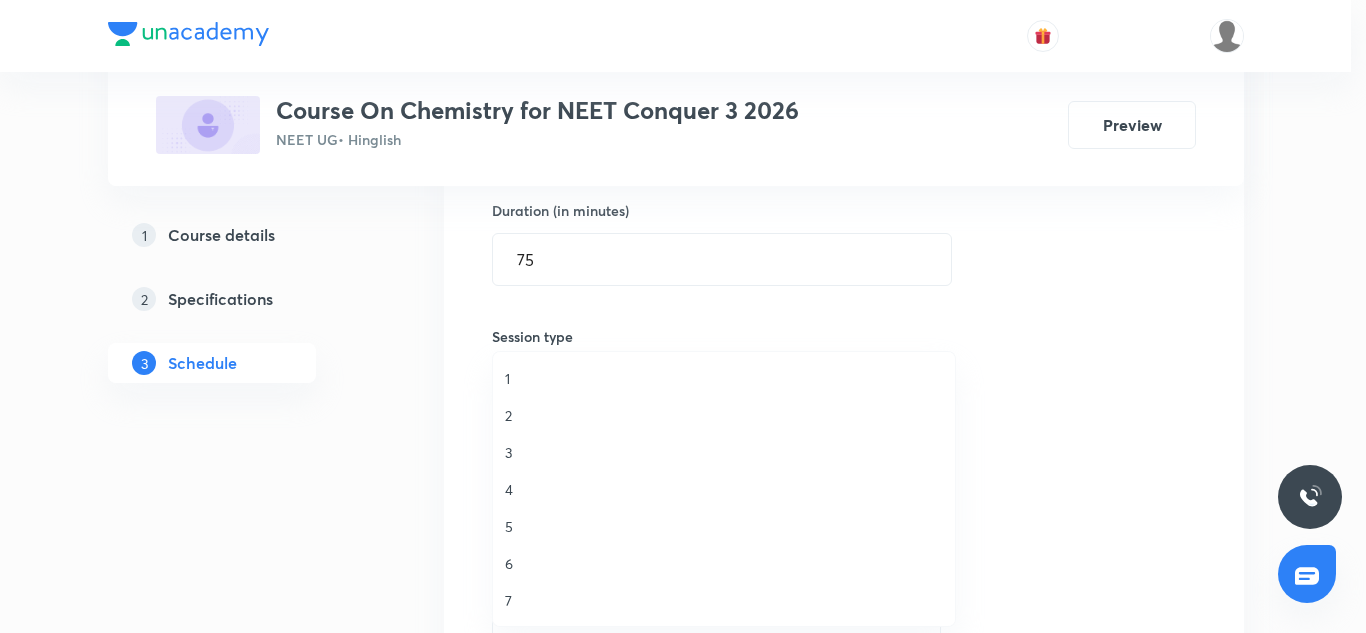 click on "5" at bounding box center (724, 526) 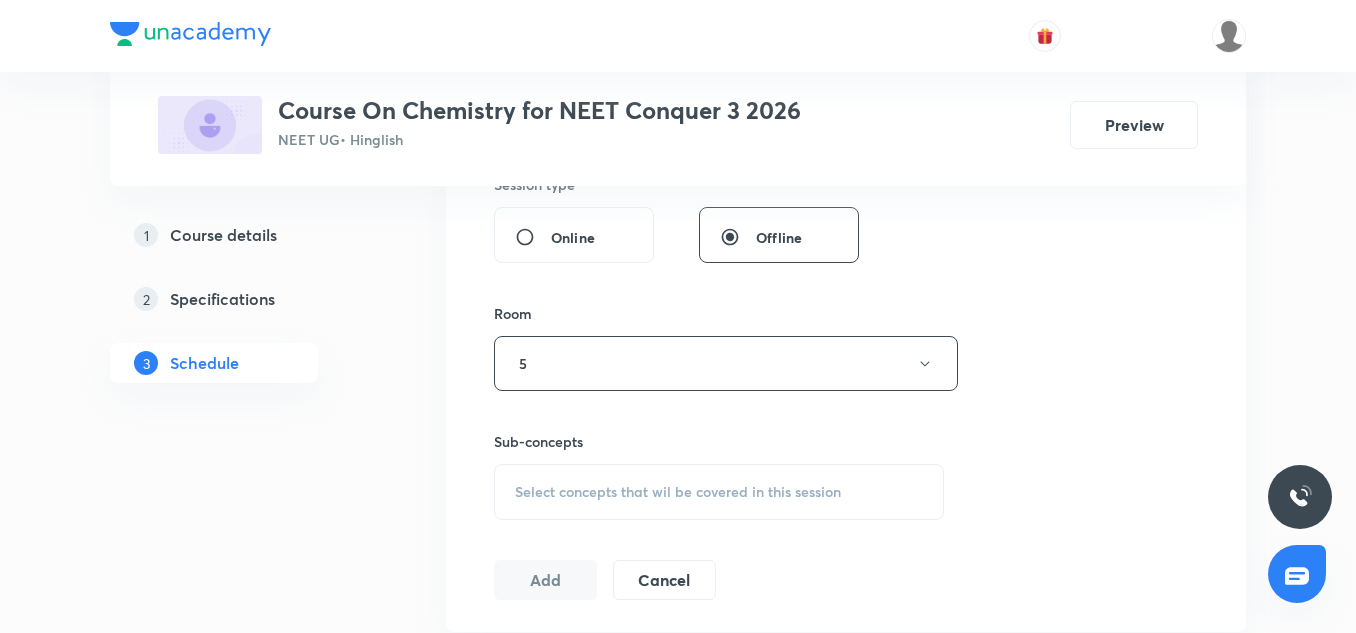 scroll, scrollTop: 772, scrollLeft: 0, axis: vertical 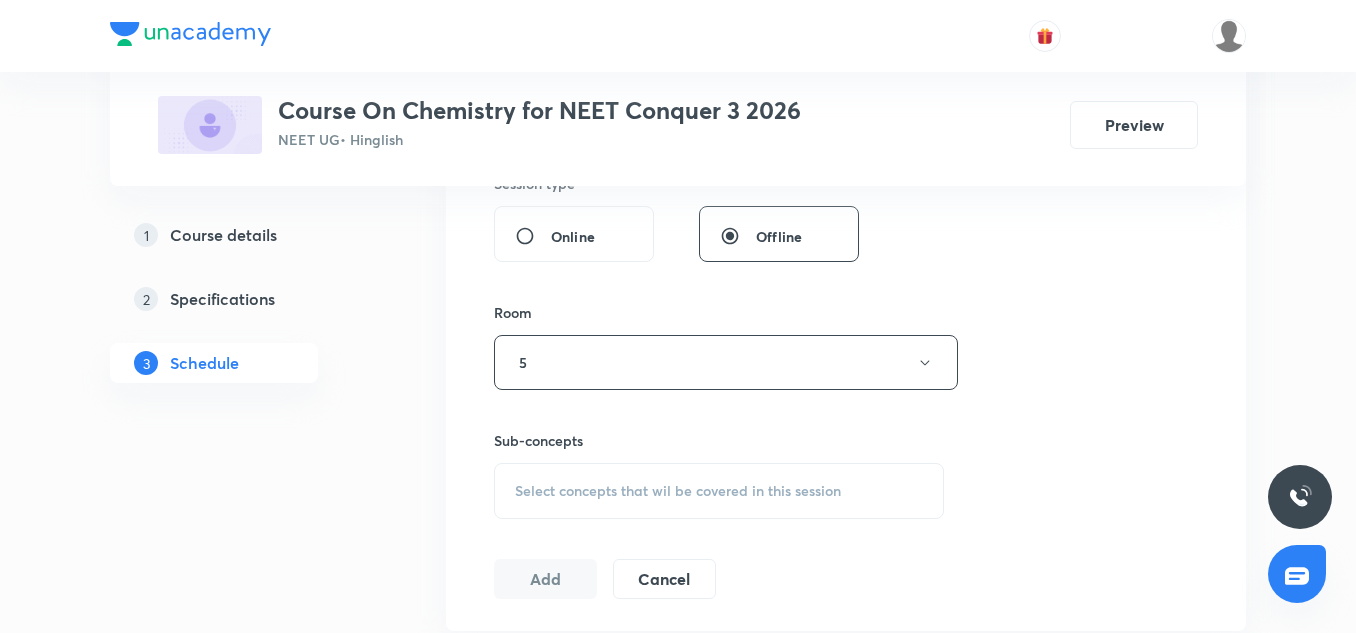 click on "Select concepts that wil be covered in this session" at bounding box center (719, 491) 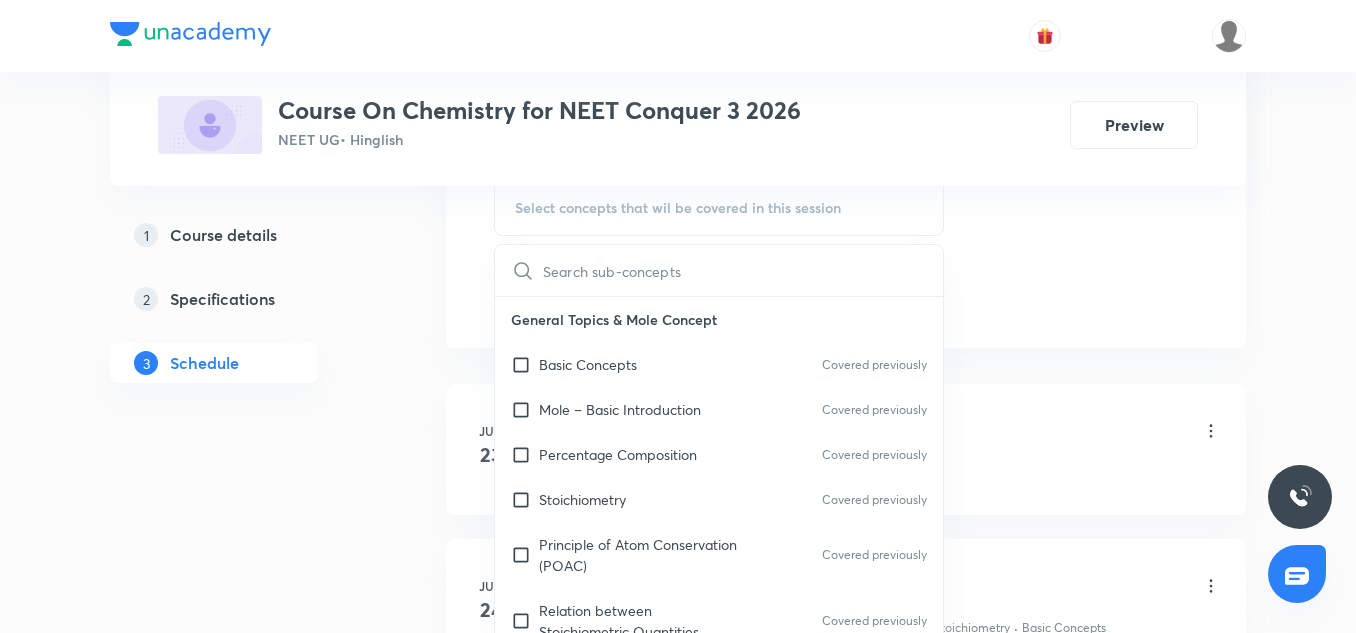 scroll, scrollTop: 1056, scrollLeft: 0, axis: vertical 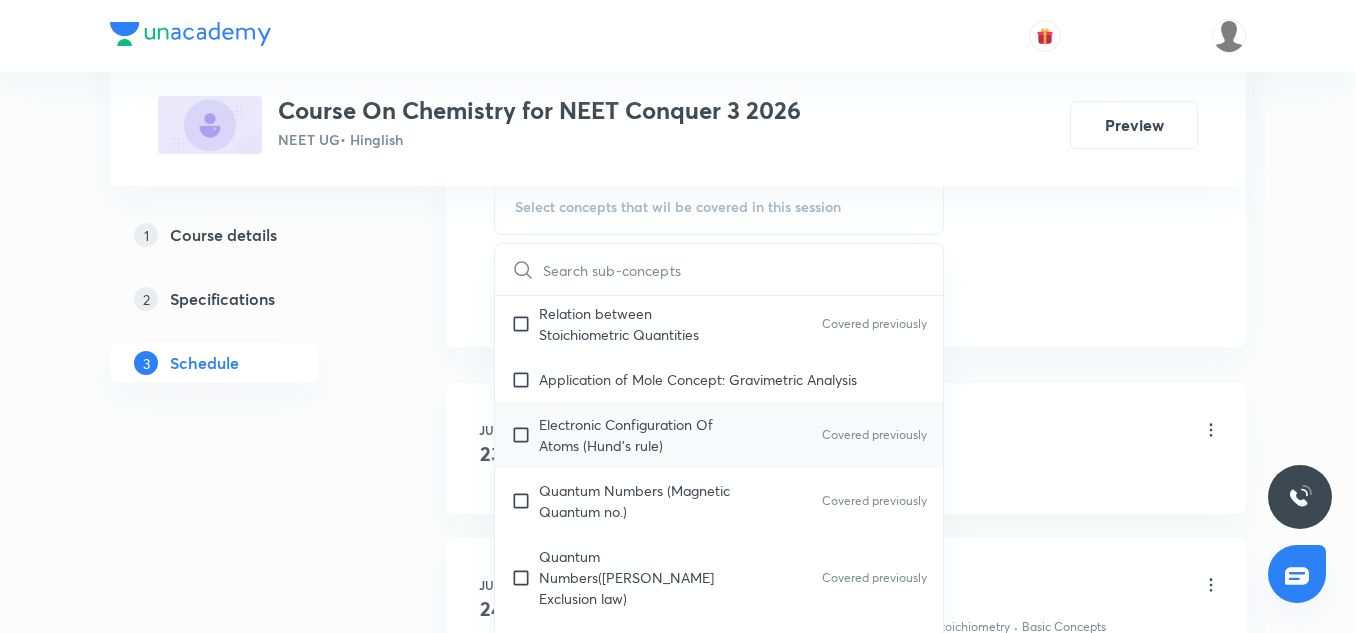 click on "Electronic Configuration Of Atoms (Hund's rule)" at bounding box center (640, 435) 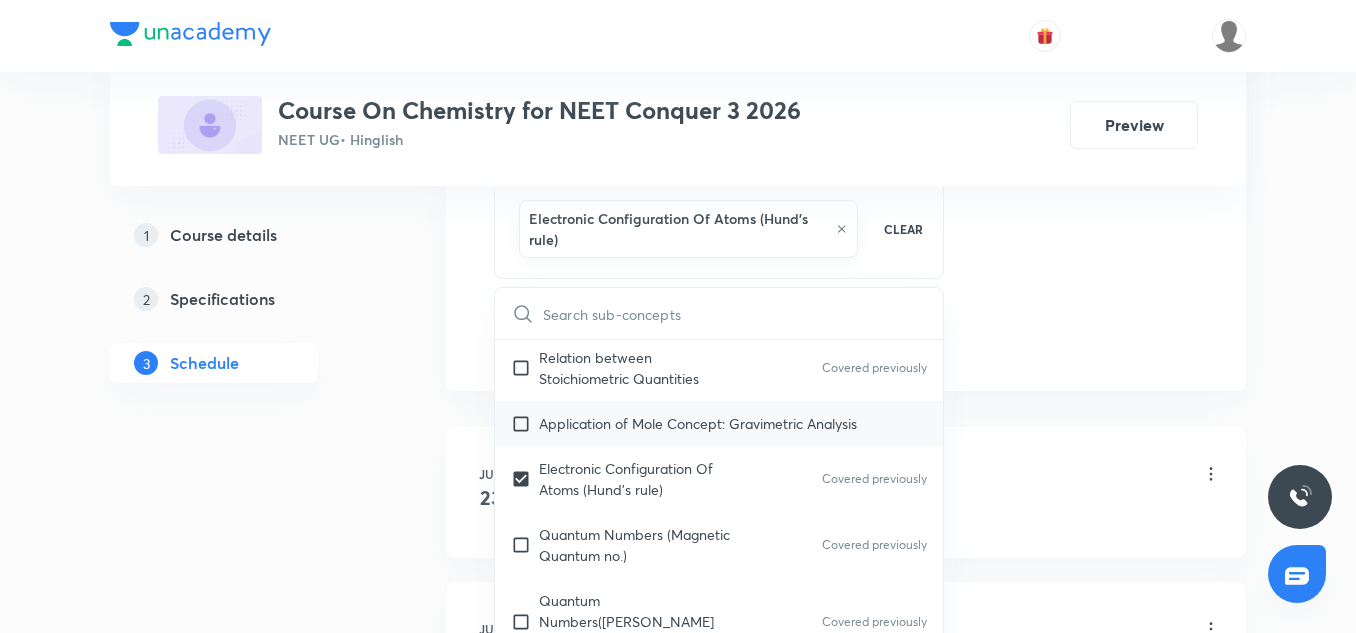 click on "Application of Mole Concept: Gravimetric Analysis" at bounding box center [698, 423] 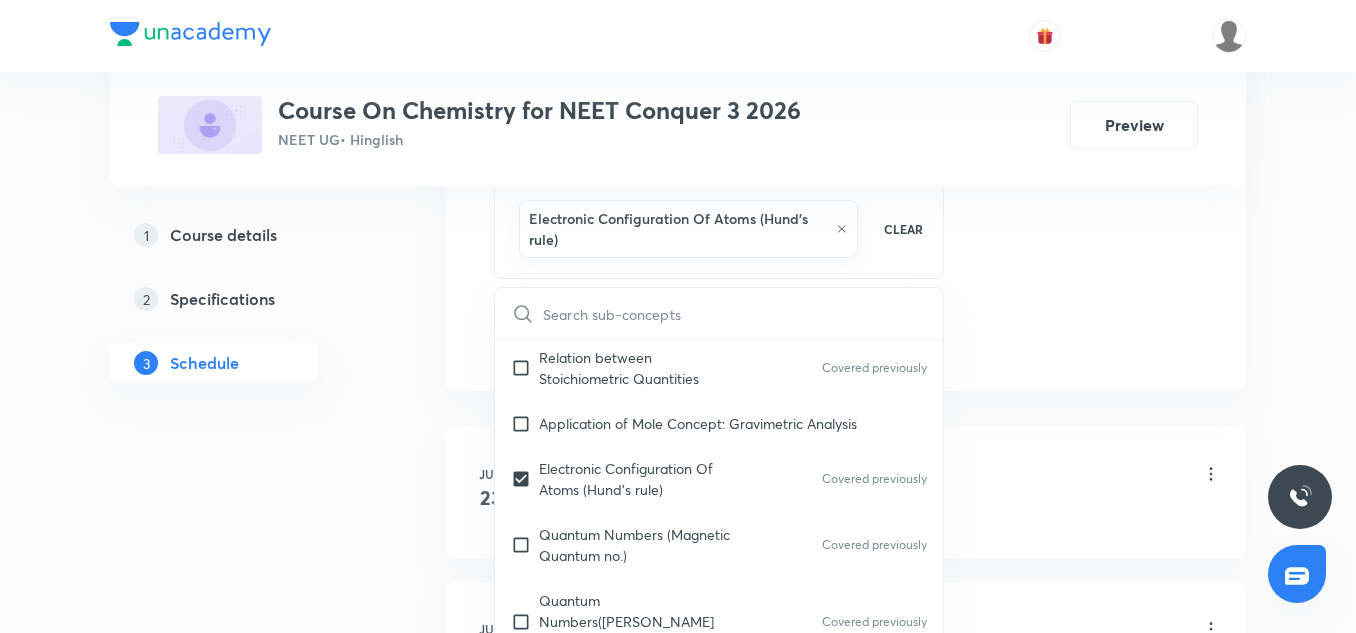 checkbox on "true" 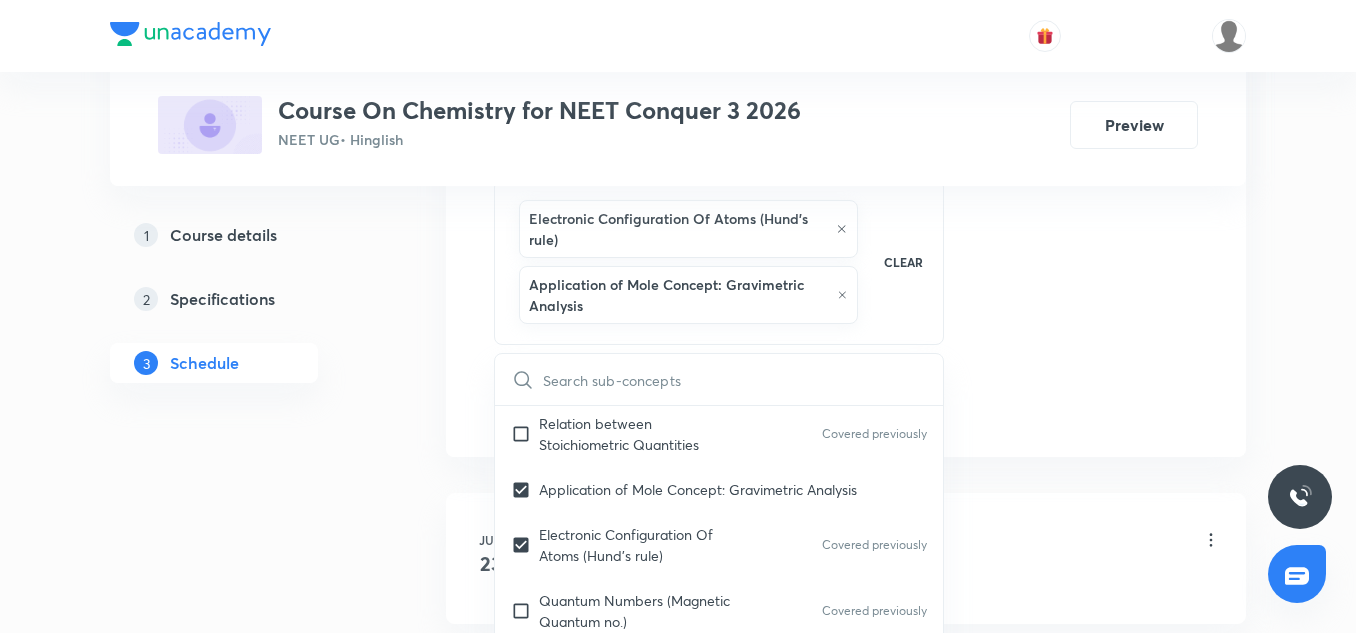 click on "Session  12 Live class Session title 15/99 Mole Concept-08 ​ Schedule for Jul 14, 2025, 9:30 AM ​ Duration (in minutes) 75 ​   Session type Online Offline Room 5 Sub-concepts Electronic Configuration Of Atoms (Hund's rule) Application of Mole Concept: Gravimetric Analysis CLEAR ​ General Topics & Mole Concept Basic Concepts Covered previously Mole – Basic Introduction Covered previously Percentage Composition Covered previously Stoichiometry Covered previously Principle of Atom Conservation (POAC) Covered previously Relation between Stoichiometric Quantities Covered previously Application of Mole Concept: Gravimetric Analysis Electronic Configuration Of Atoms (Hund's rule) Covered previously  Quantum Numbers (Magnetic Quantum no.) Covered previously Quantum Numbers(Pauli's Exclusion law) Covered previously Mean Molar Mass or Molecular Mass Covered previously Variation of Conductivity with Concentration Mechanism of Corrosion Covered previously Atomic Structure Discovery Of Electron Atomic Models pH" at bounding box center (846, -100) 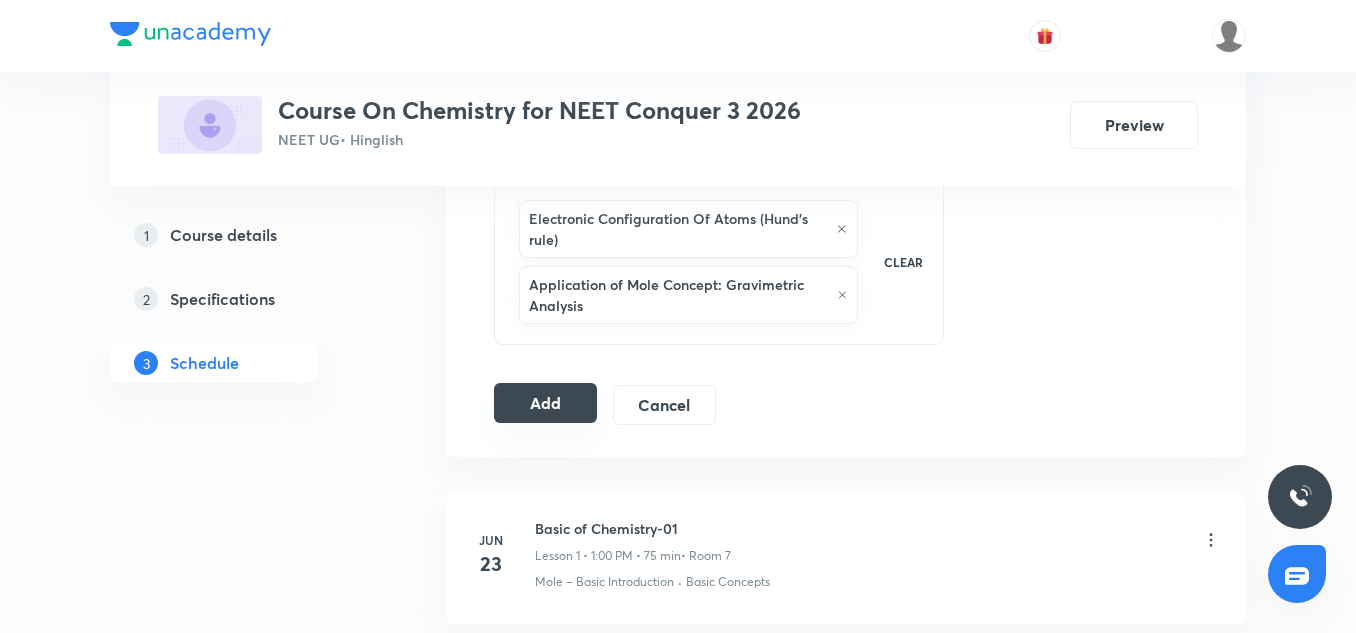 click on "Add" at bounding box center (545, 403) 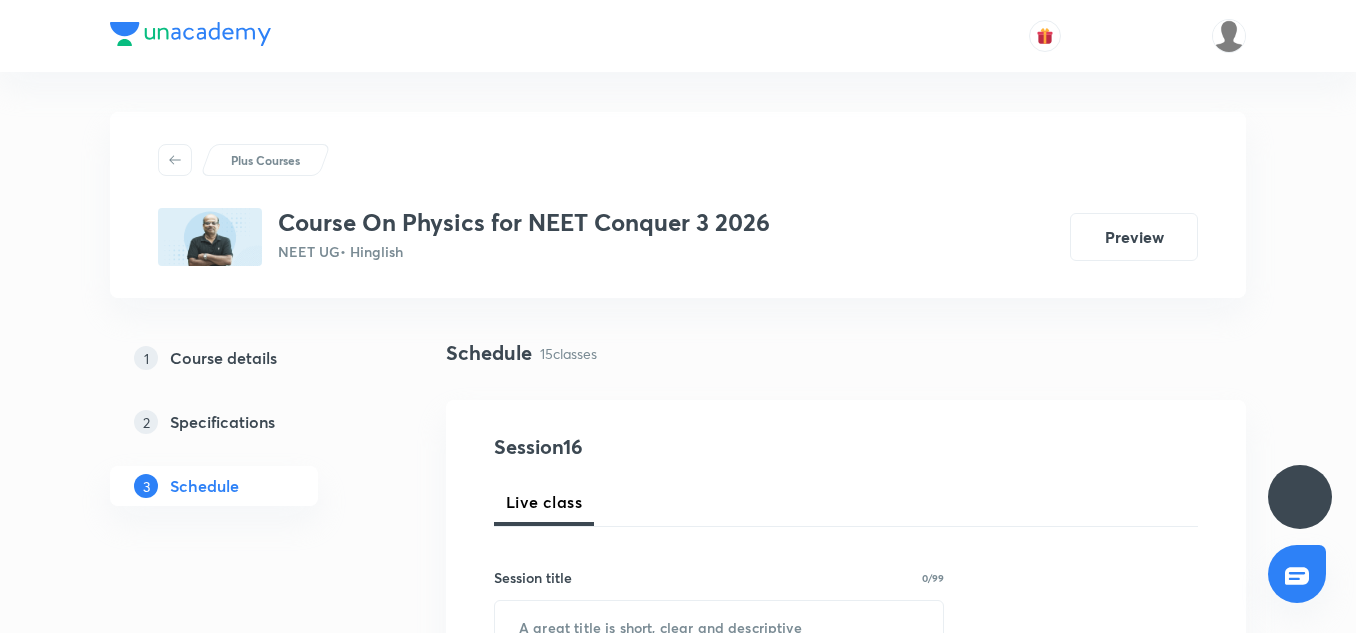 scroll, scrollTop: 0, scrollLeft: 0, axis: both 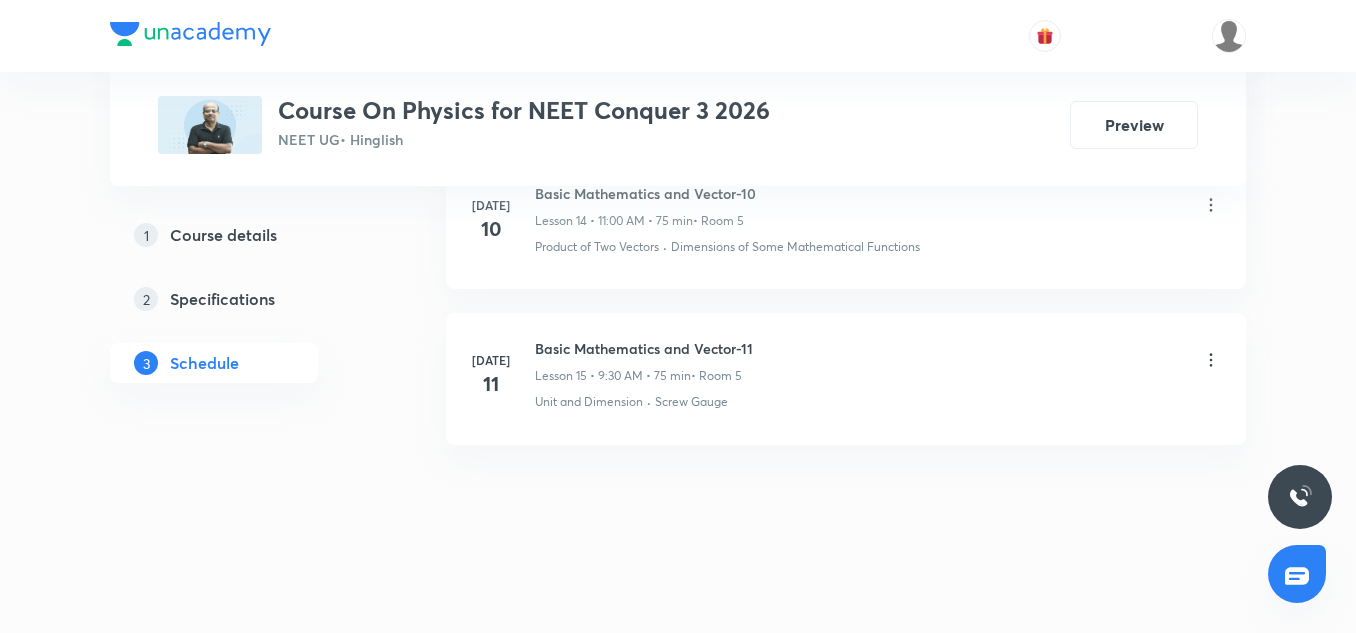 click on "Basic Mathematics and Vector-11" at bounding box center (644, 348) 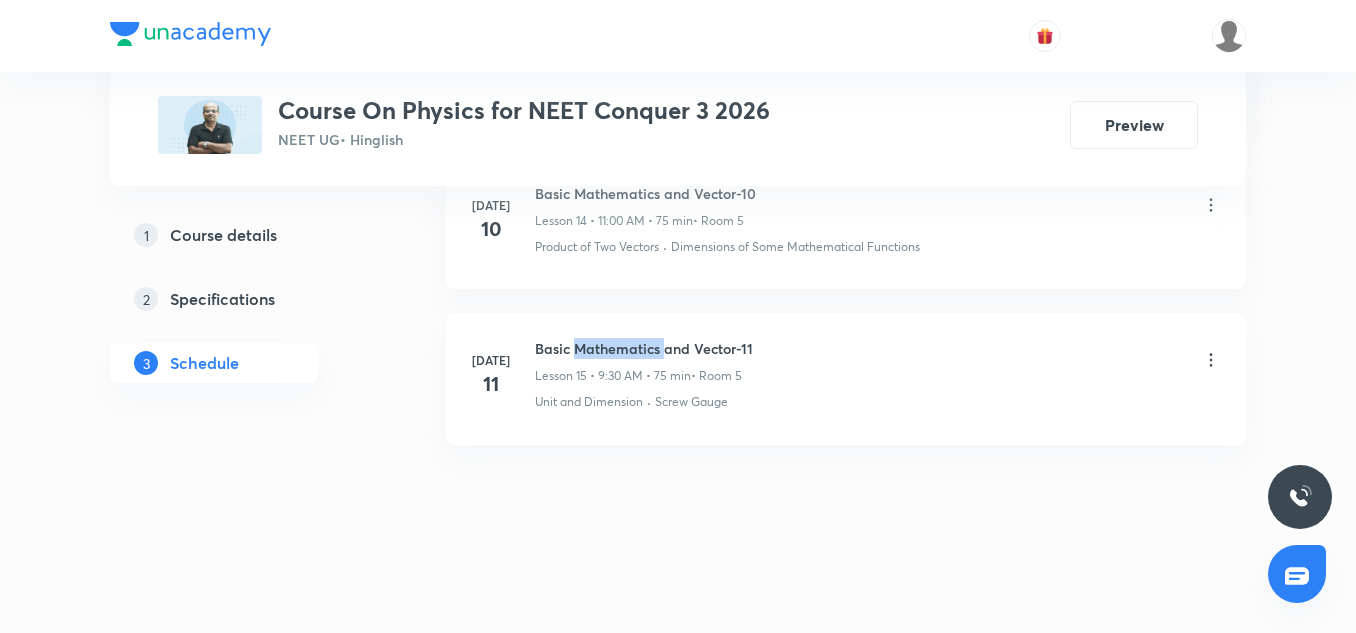 click on "Basic Mathematics and Vector-11" at bounding box center (644, 348) 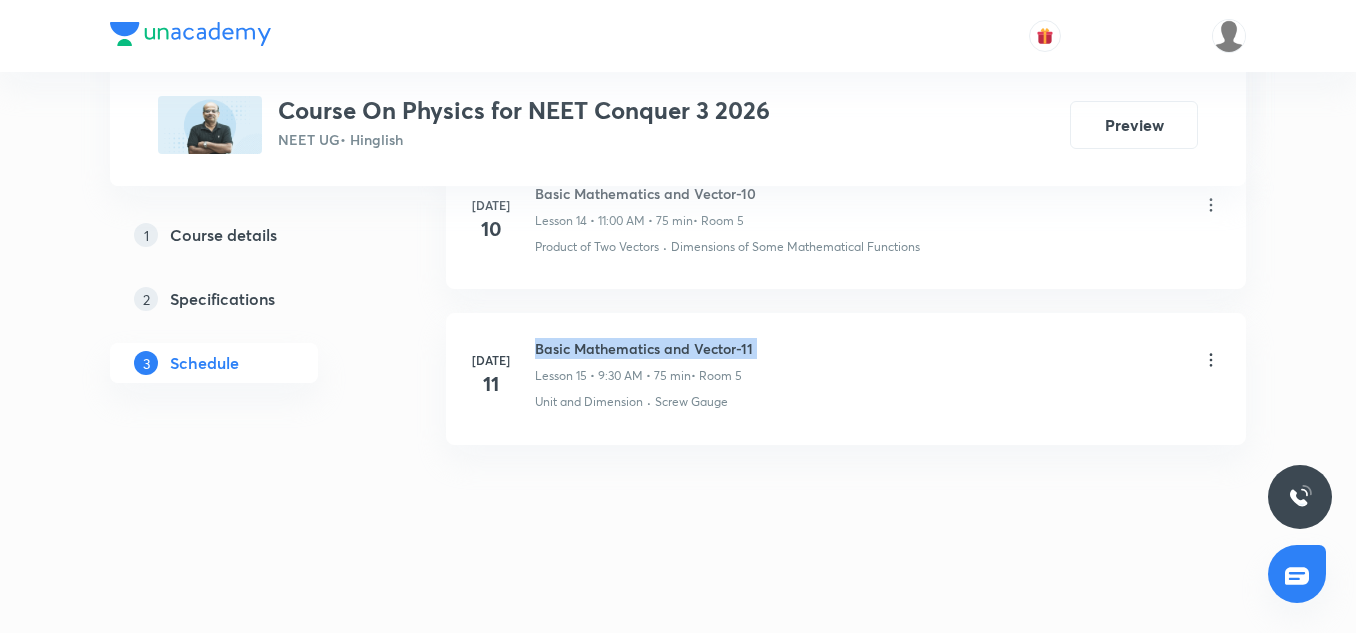 click on "Basic Mathematics and Vector-11" at bounding box center [644, 348] 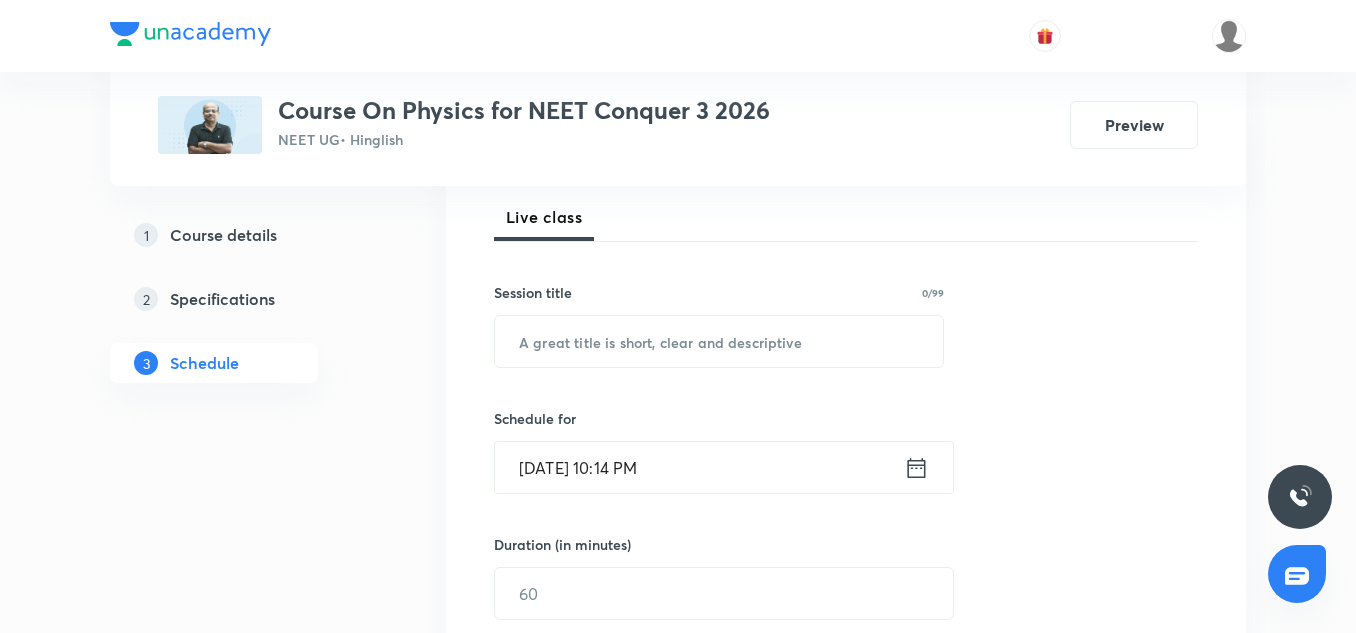 scroll, scrollTop: 294, scrollLeft: 0, axis: vertical 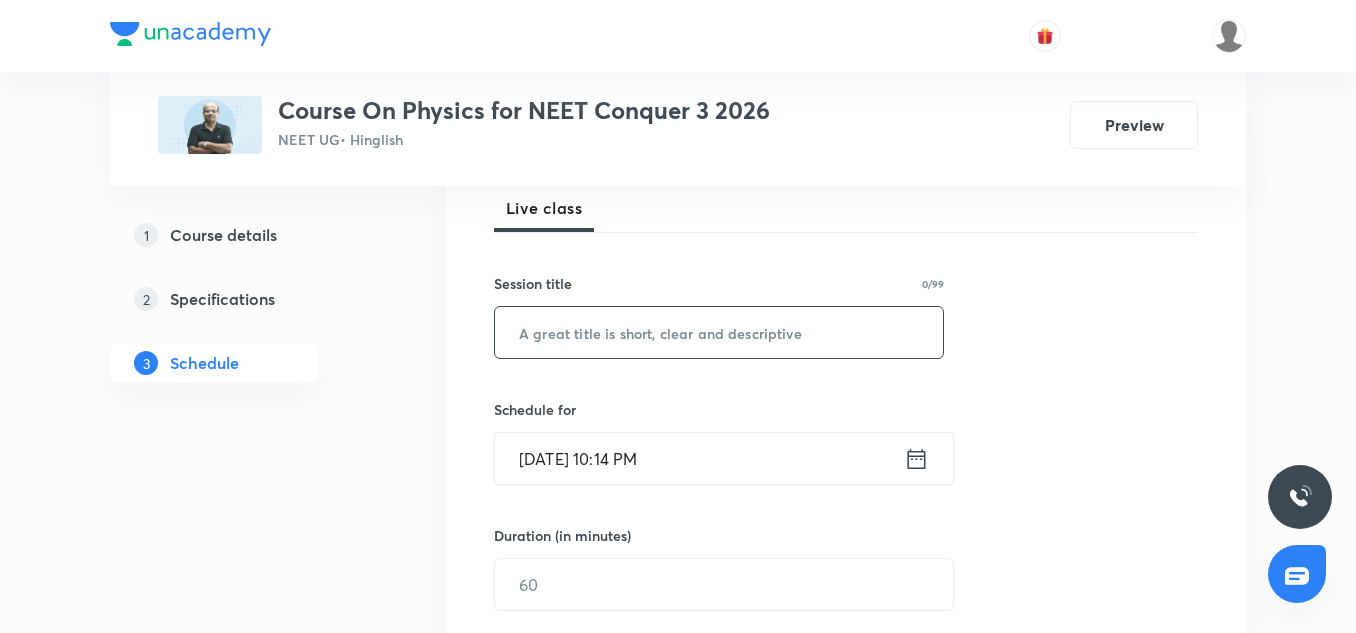 click at bounding box center (719, 332) 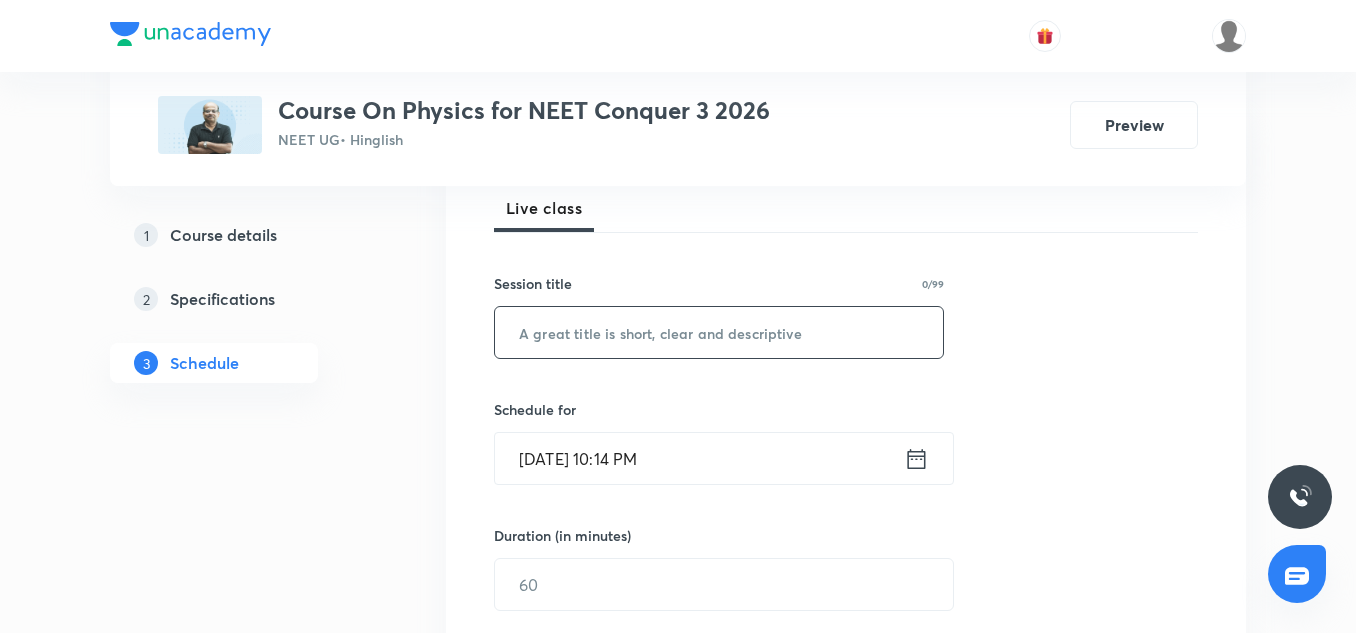 paste on "Basic Mathematics and Vector-11" 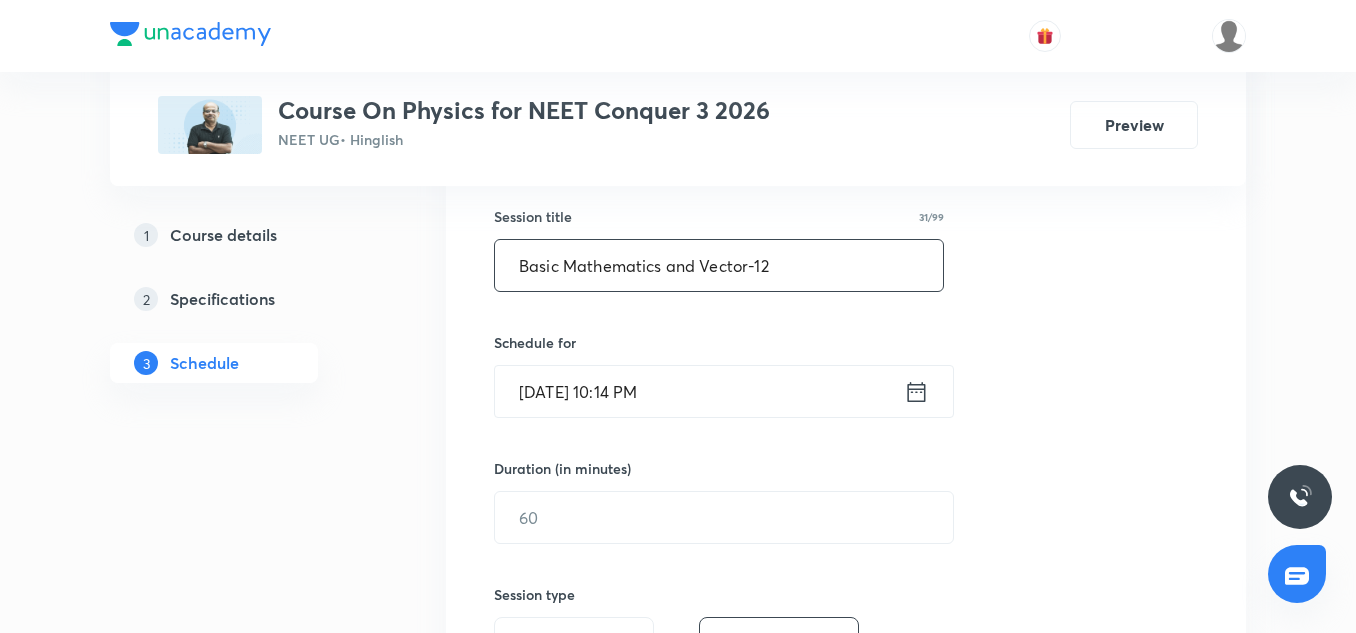 scroll, scrollTop: 362, scrollLeft: 0, axis: vertical 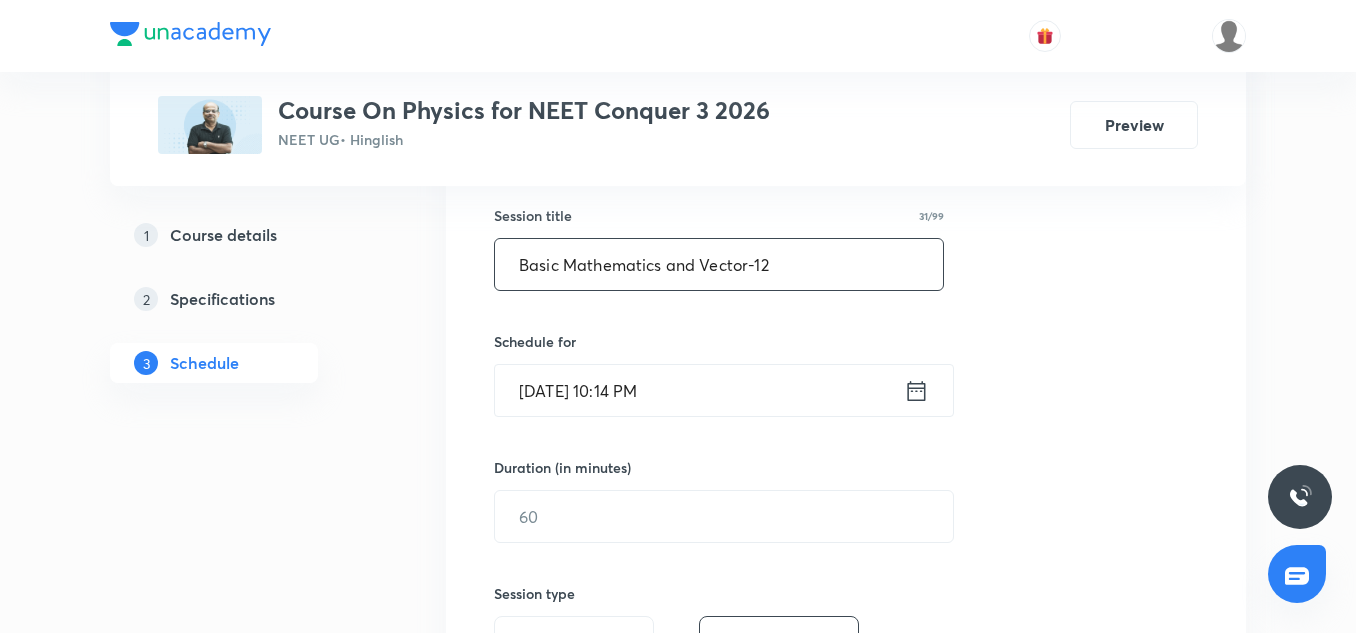type on "Basic Mathematics and Vector-12" 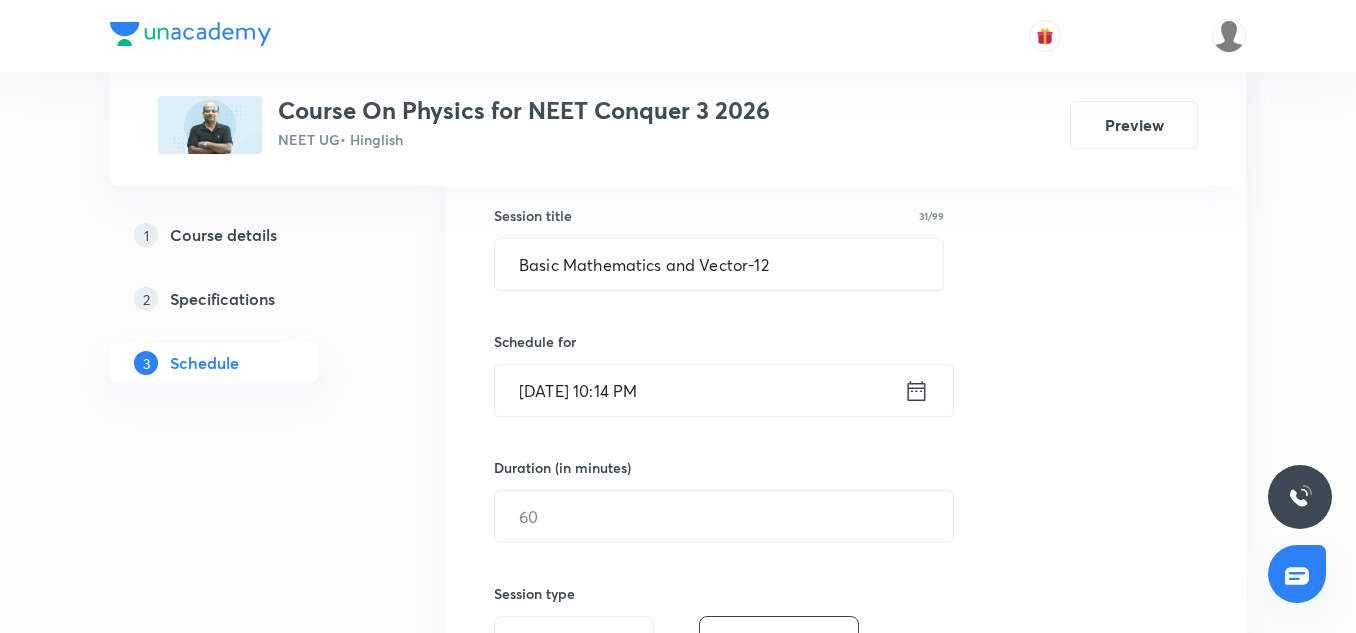 click on "[DATE] 10:14 PM" at bounding box center (699, 390) 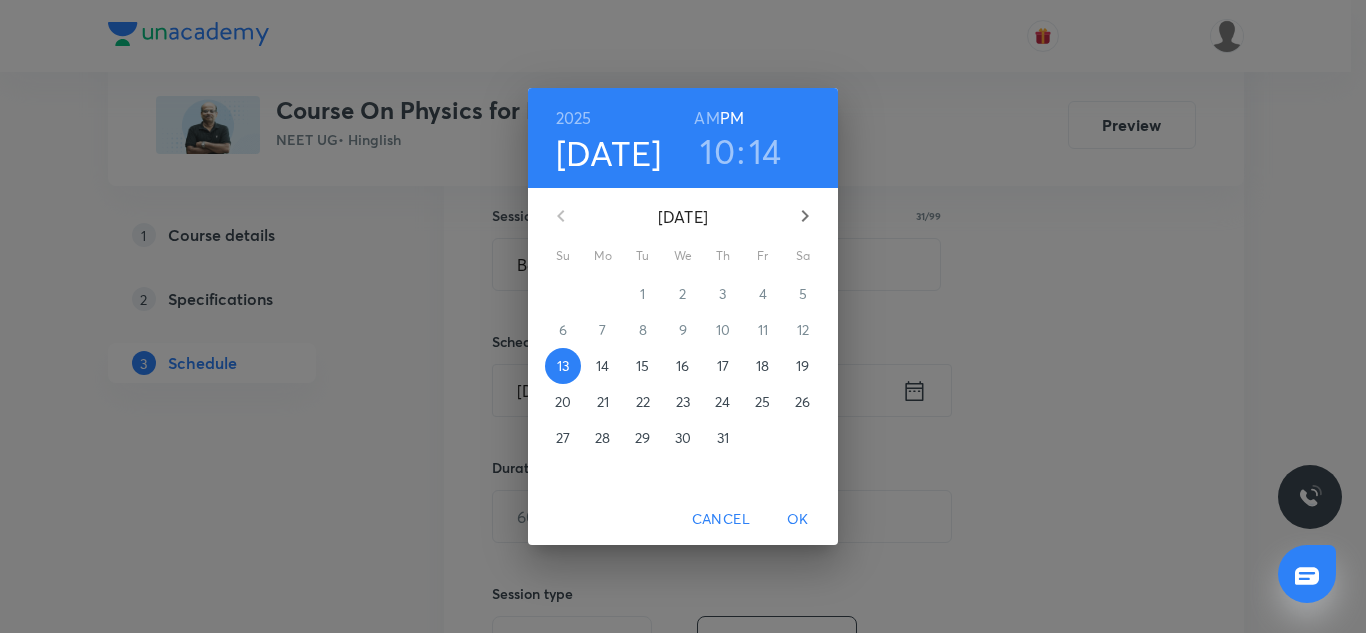click on "14" at bounding box center [602, 366] 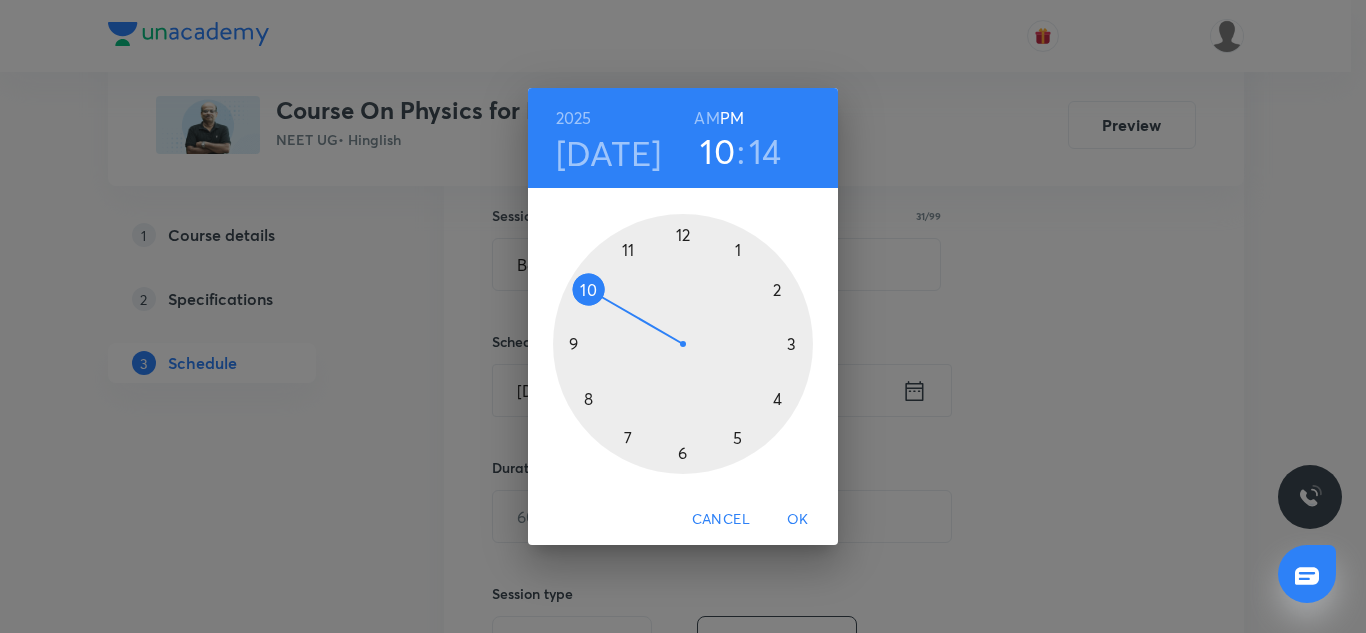 click at bounding box center (683, 344) 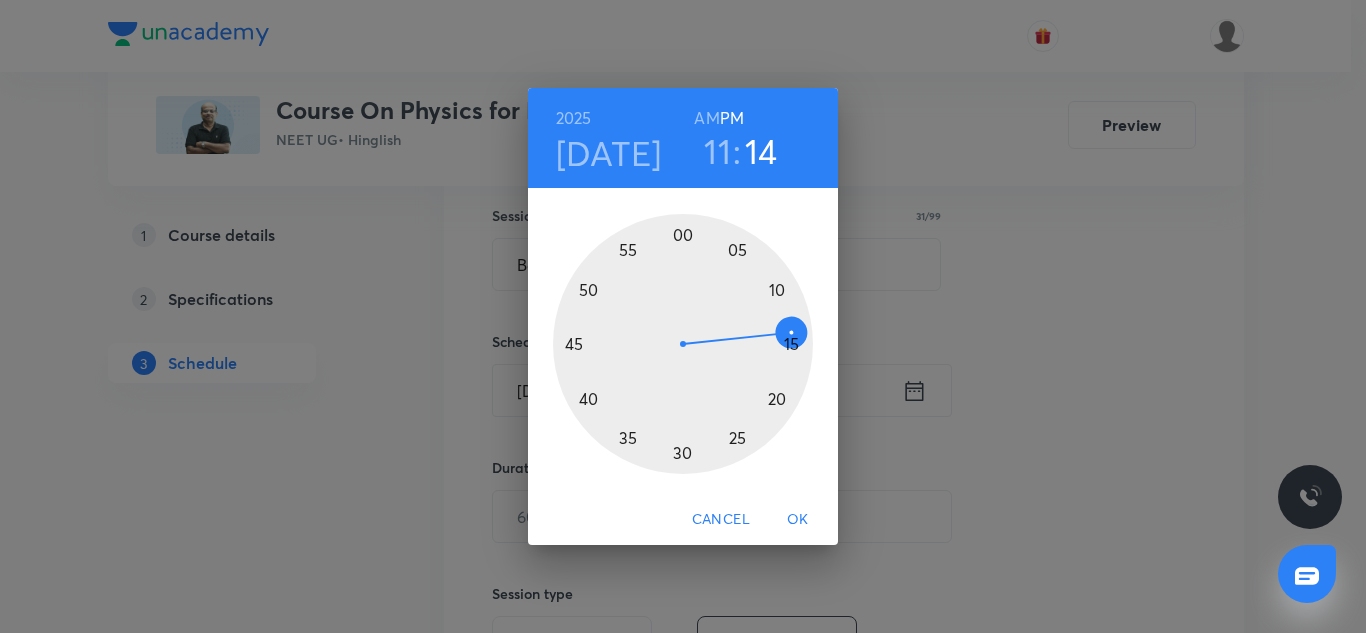click at bounding box center (683, 344) 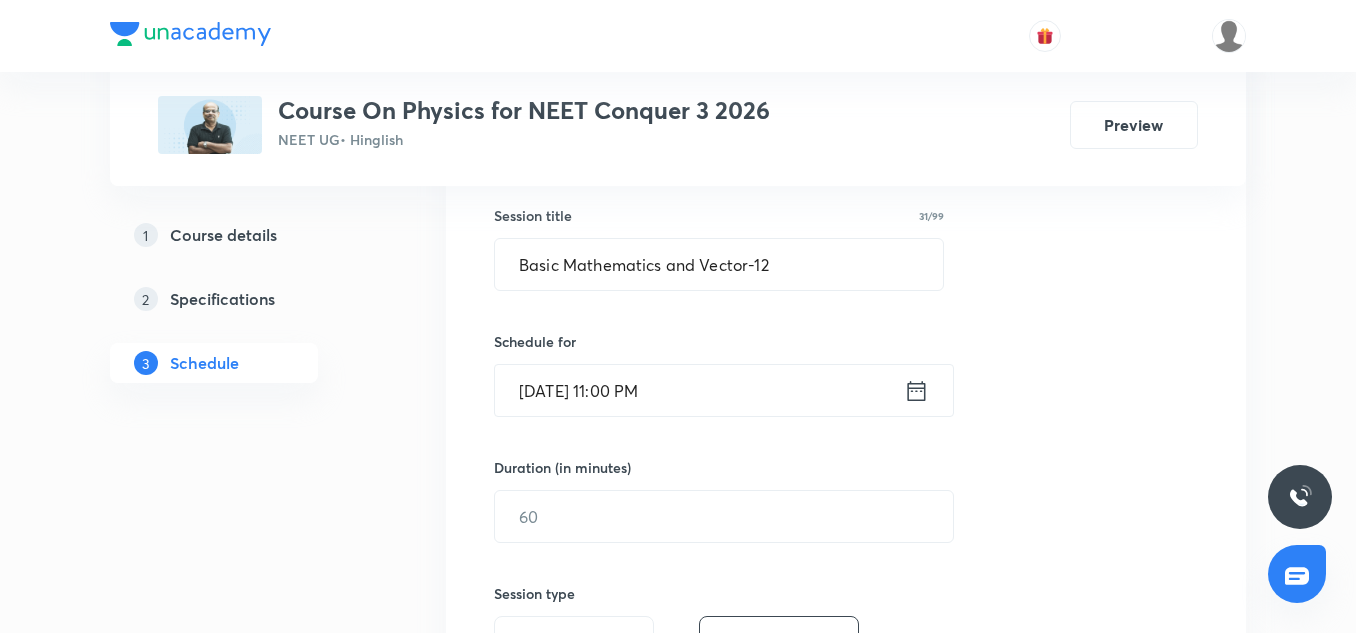 click on "Jul 14, 2025, 11:00 PM" at bounding box center [699, 390] 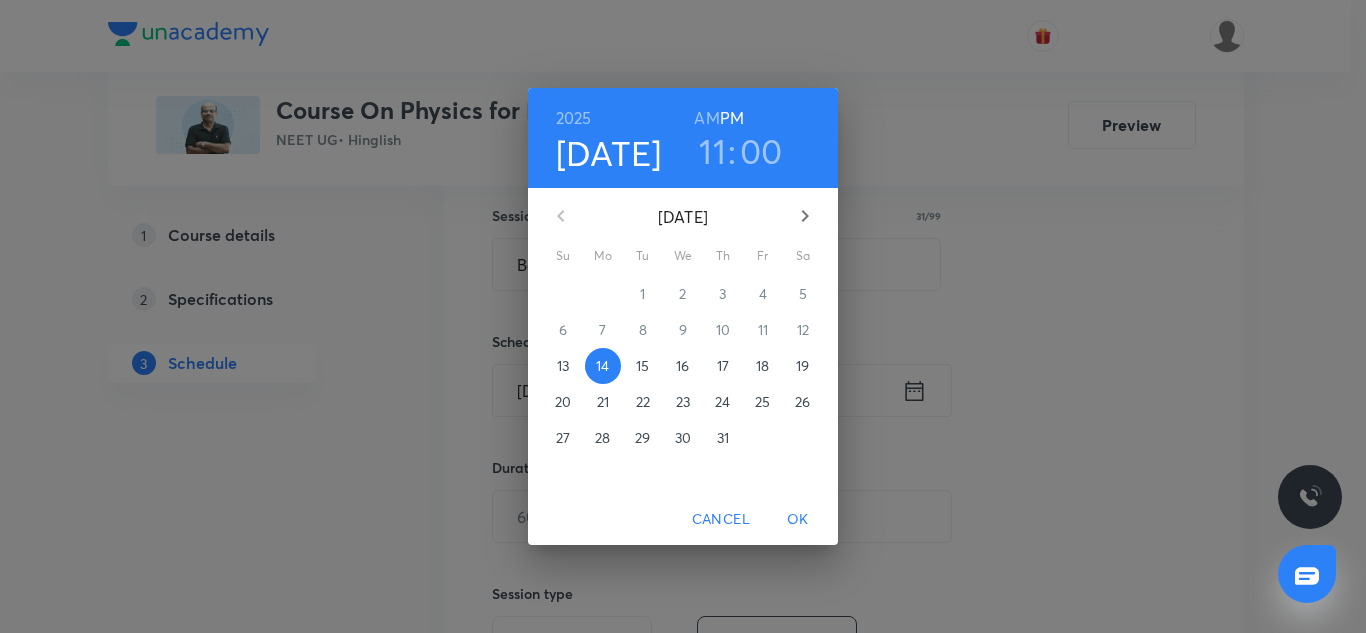 click on "AM" at bounding box center (706, 118) 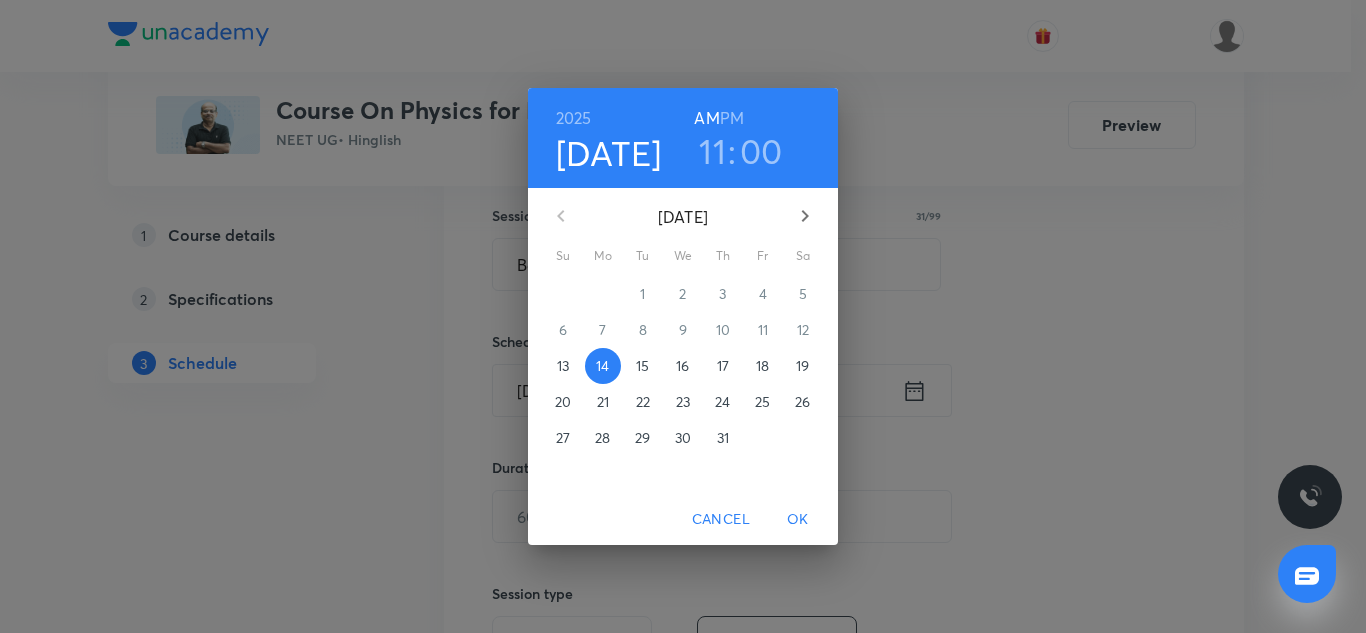 click on "OK" at bounding box center [798, 519] 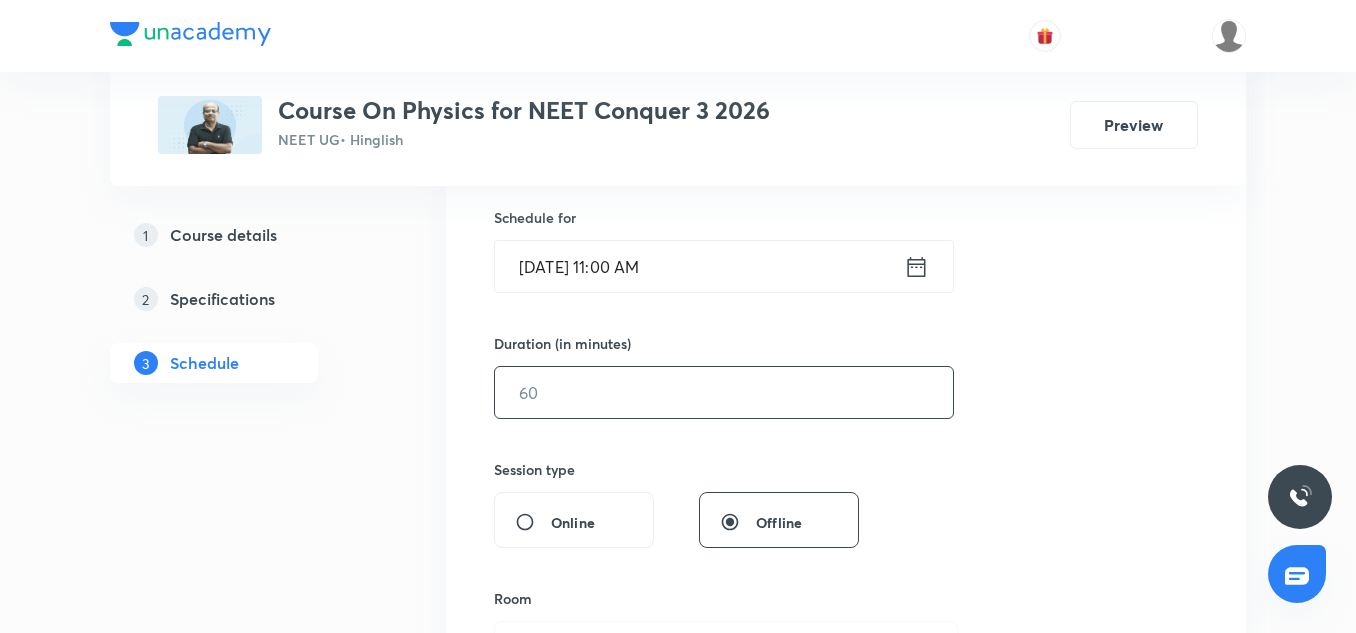 scroll, scrollTop: 491, scrollLeft: 0, axis: vertical 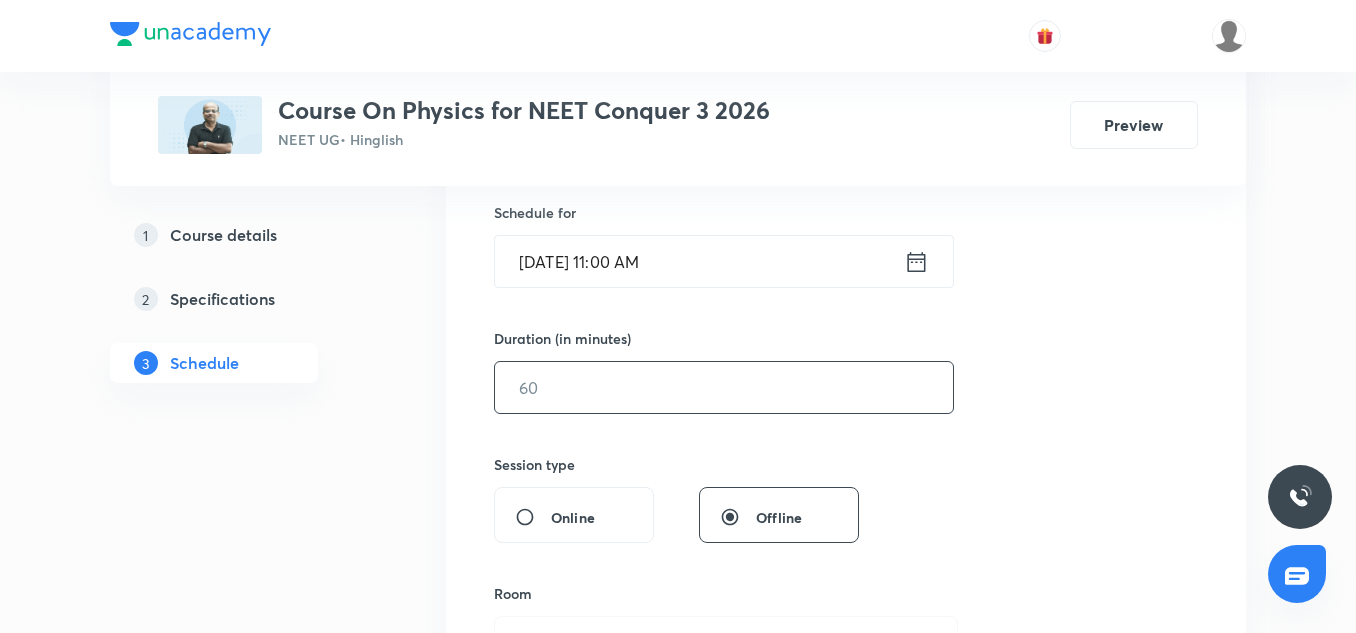 click at bounding box center [724, 387] 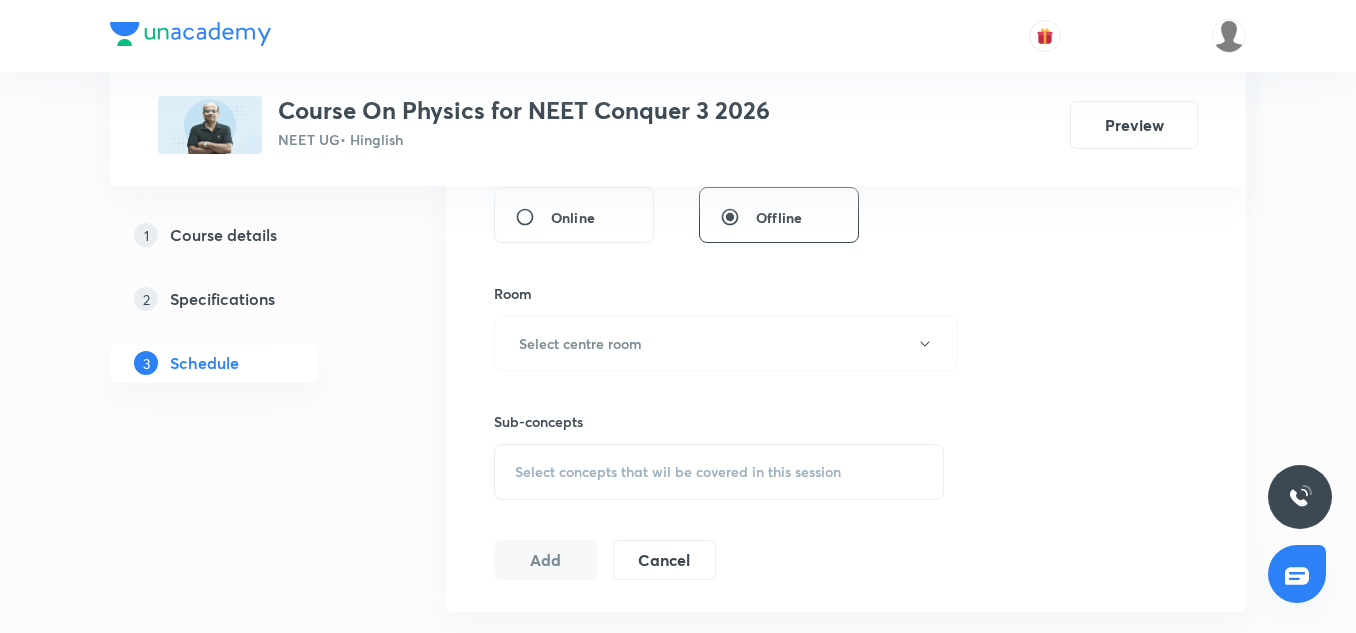 scroll, scrollTop: 797, scrollLeft: 0, axis: vertical 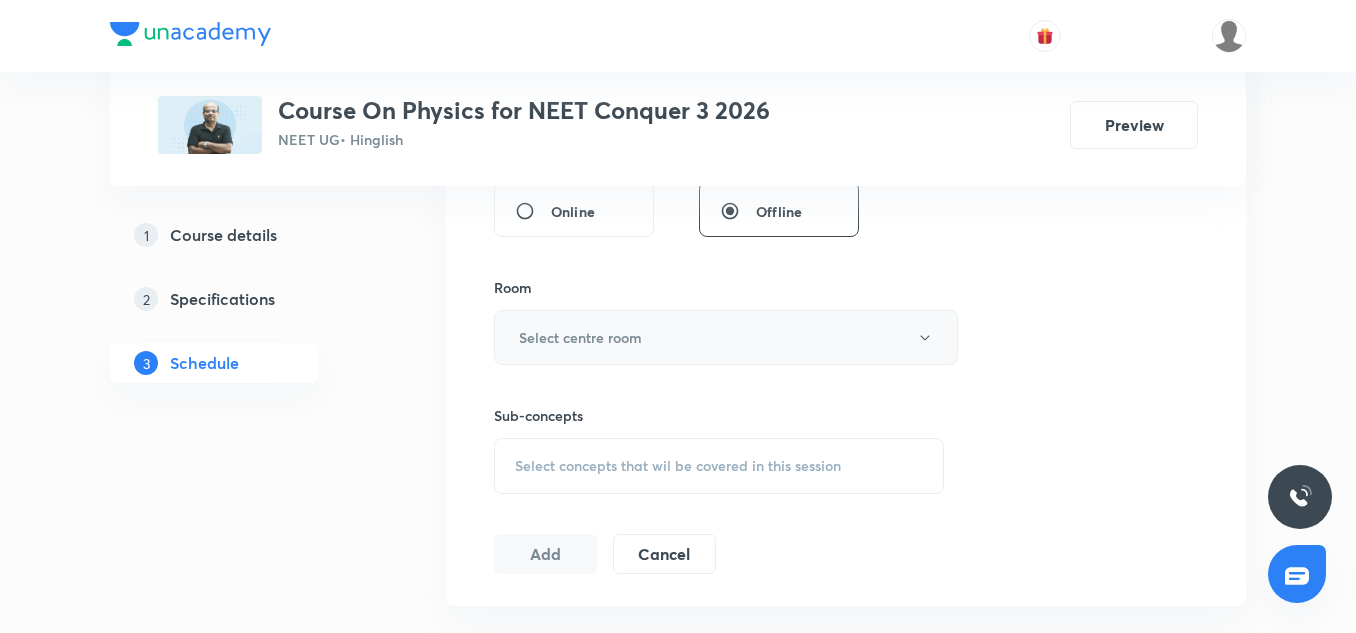type on "75" 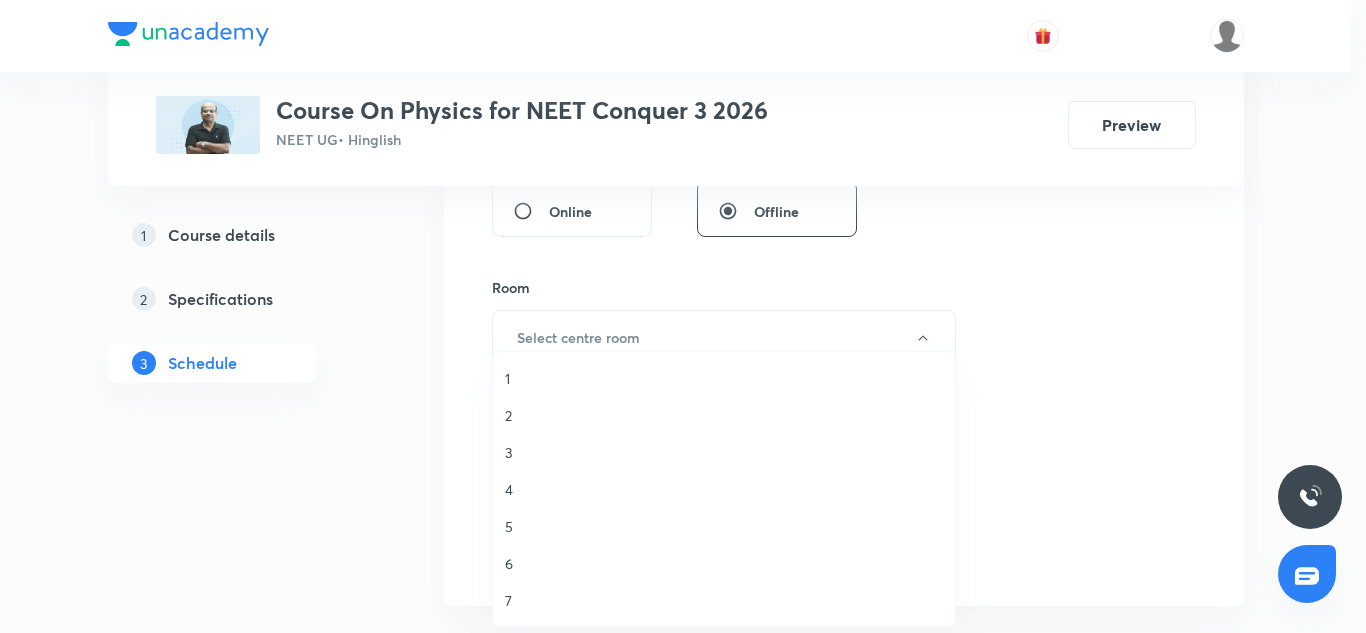 click on "5" at bounding box center [724, 526] 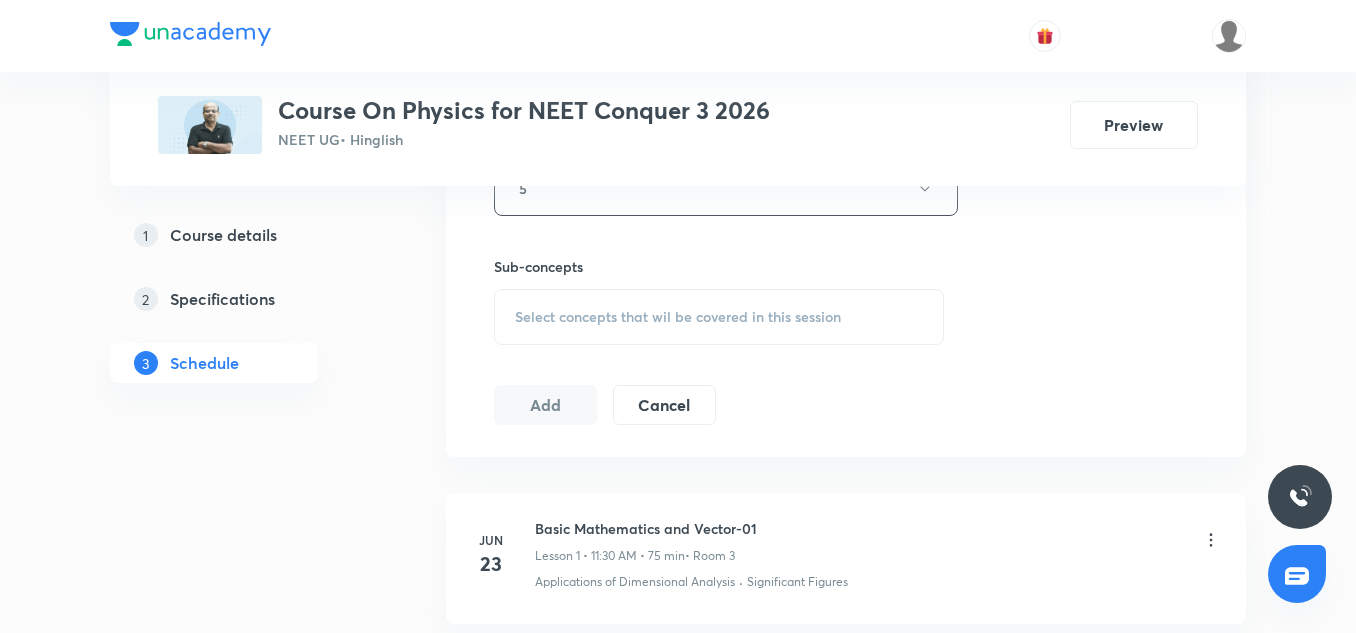 scroll, scrollTop: 948, scrollLeft: 0, axis: vertical 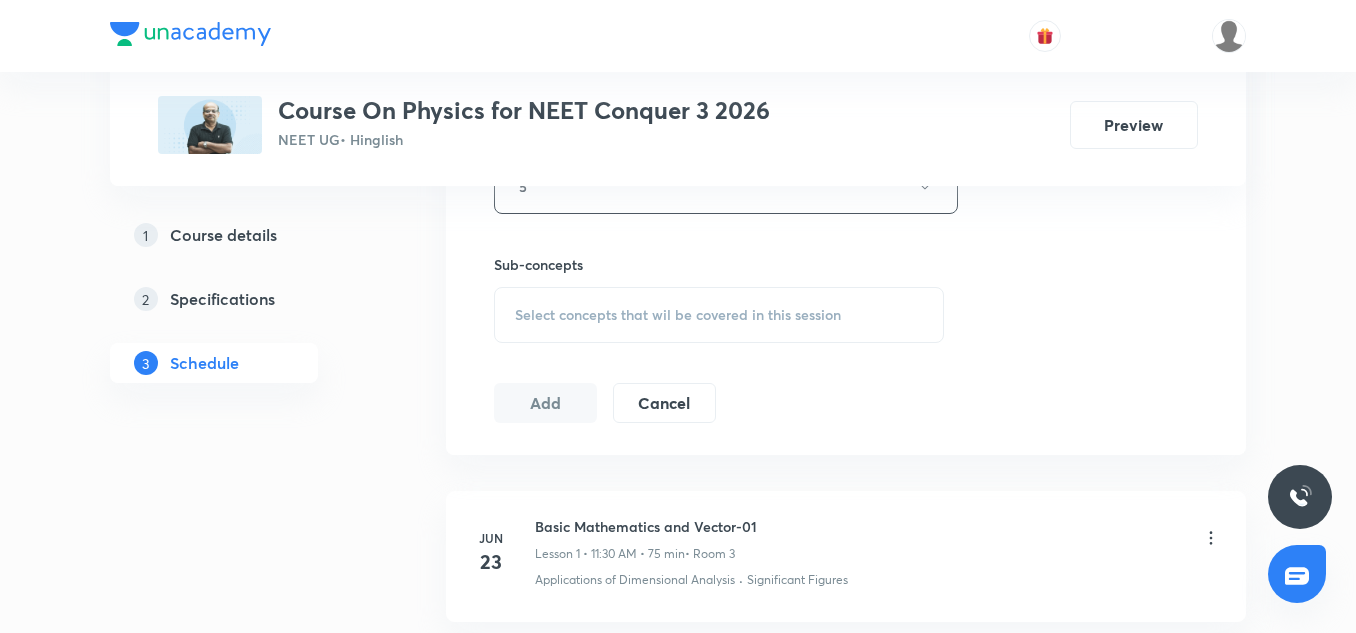 click on "Select concepts that wil be covered in this session" at bounding box center (719, 315) 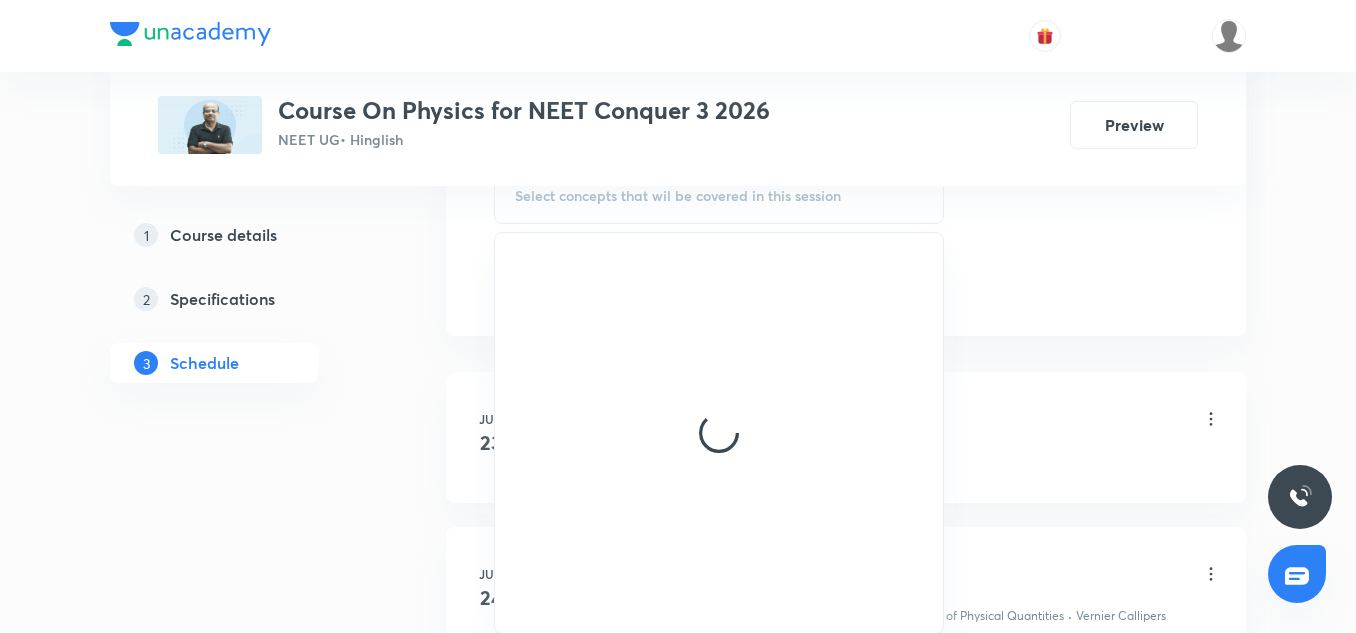 scroll, scrollTop: 1069, scrollLeft: 0, axis: vertical 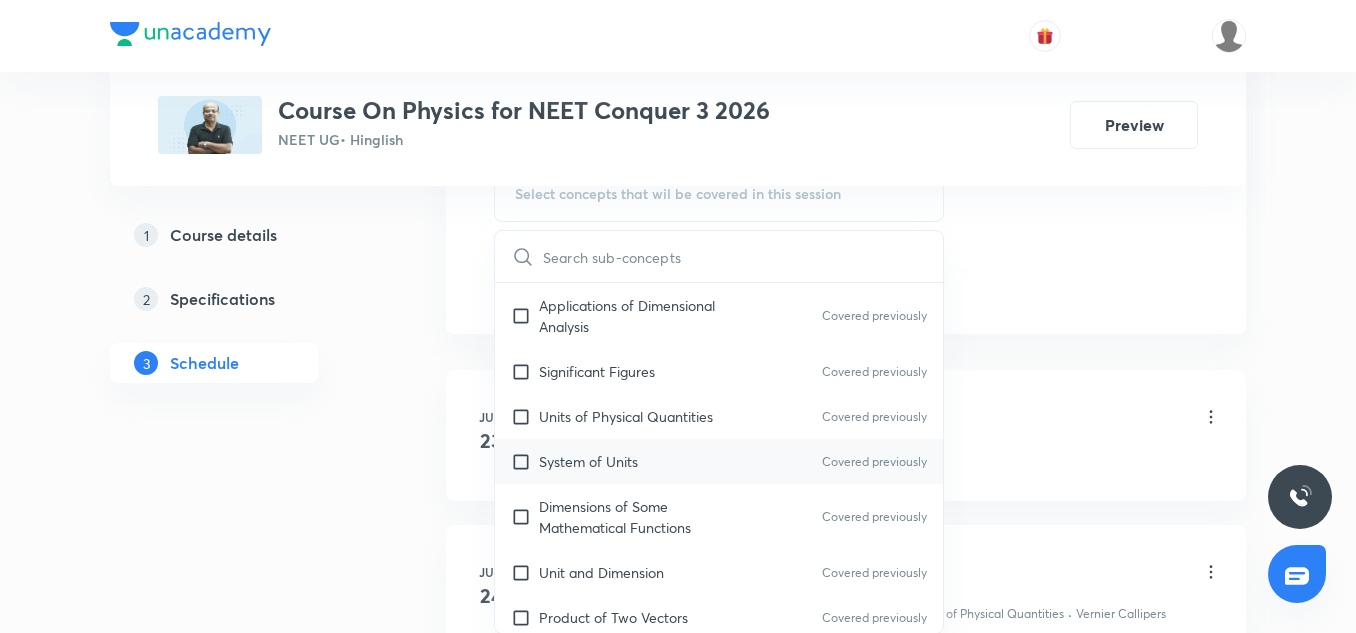 click on "System of Units" at bounding box center (588, 461) 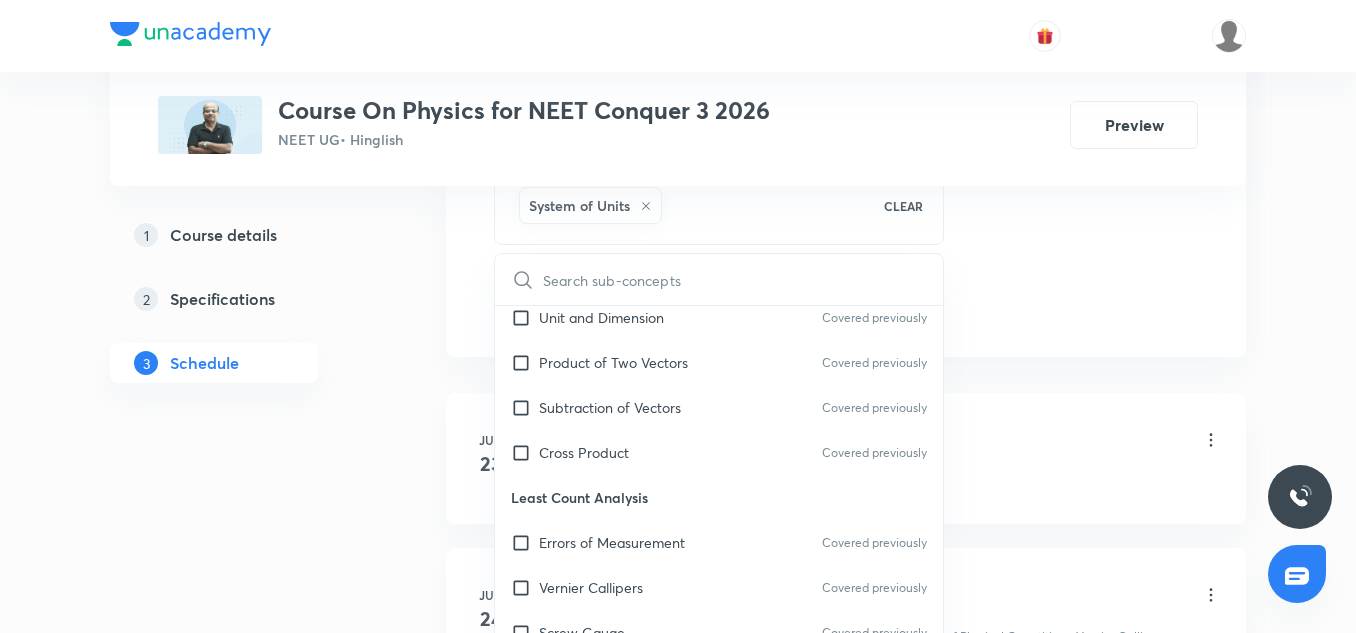 scroll, scrollTop: 557, scrollLeft: 0, axis: vertical 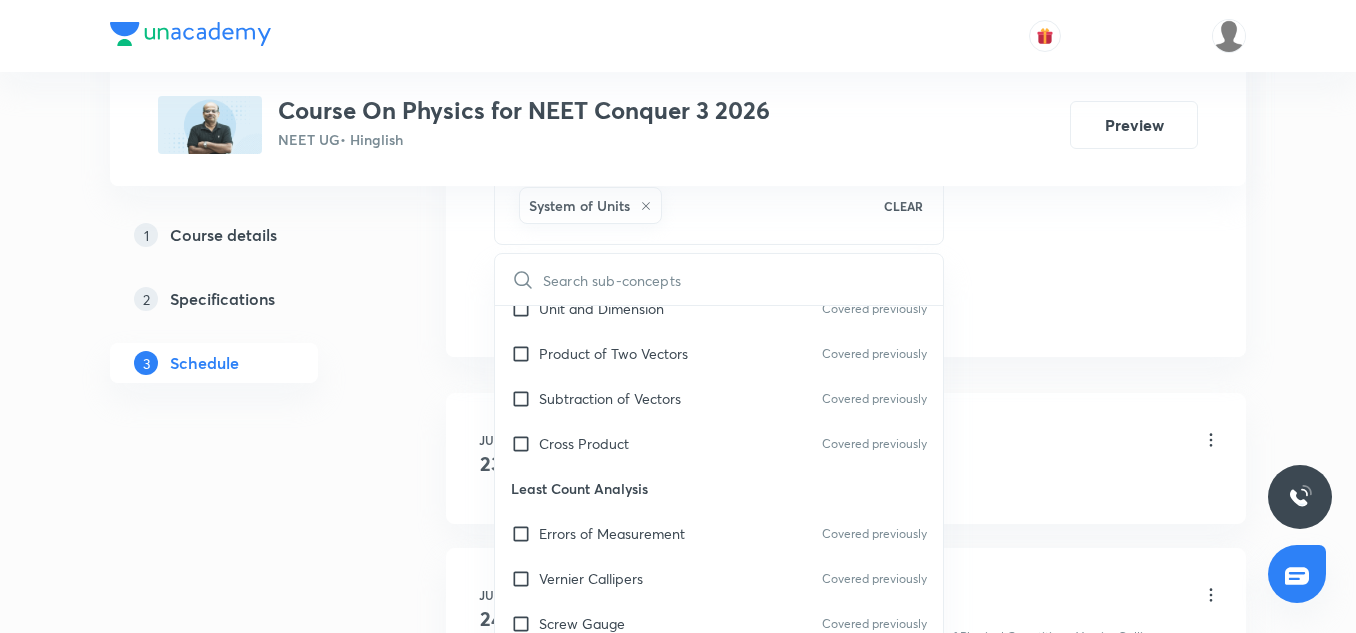 click on "Least Count Analysis" at bounding box center [719, 488] 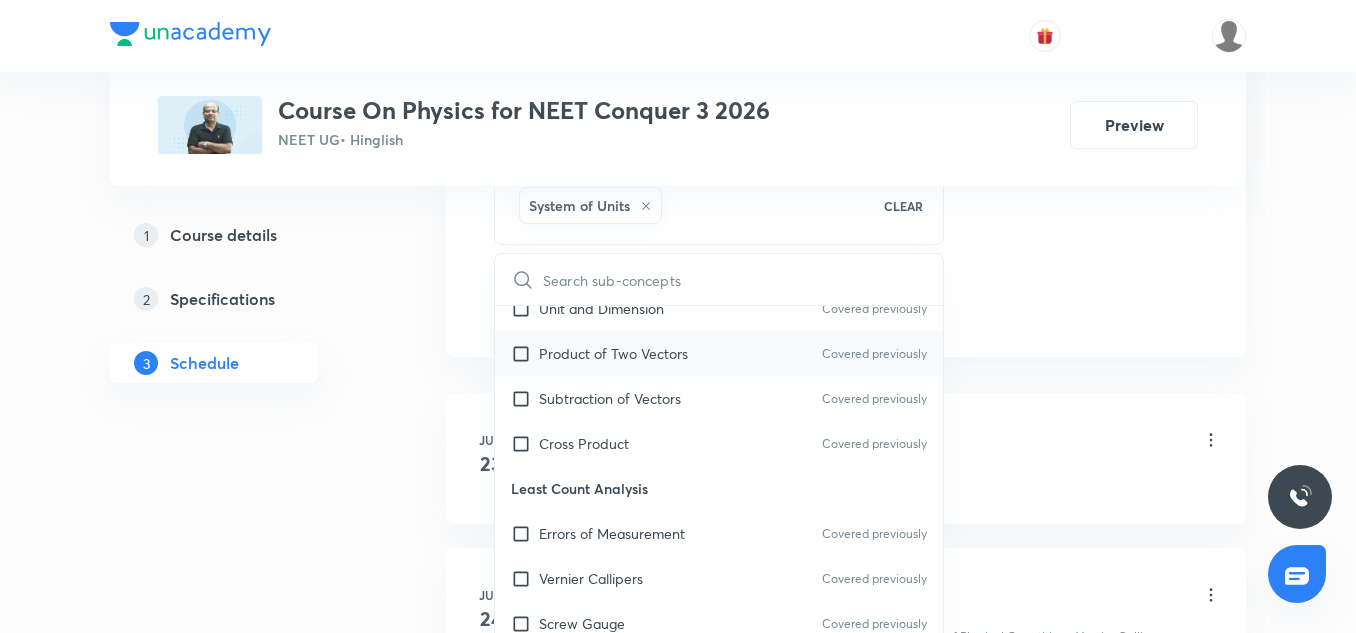 click on "Product of Two Vectors Covered previously" at bounding box center [719, 353] 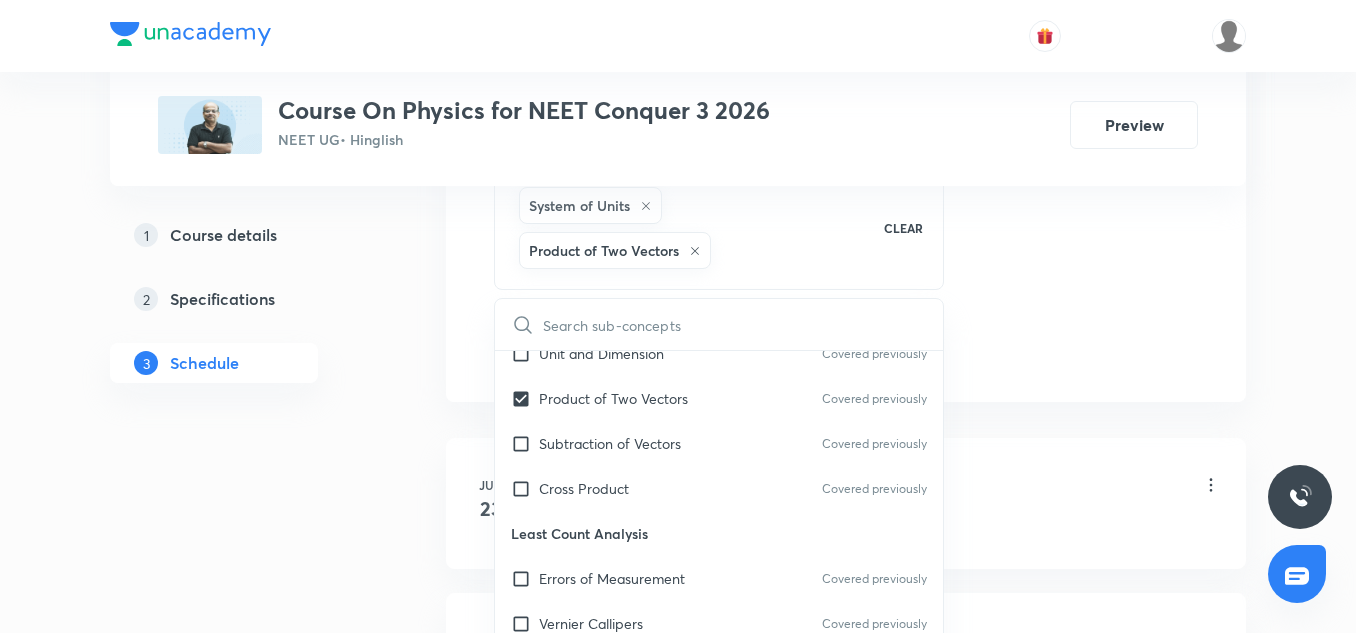click on "Session  16 Live class Session title 31/99 Basic Mathematics and Vector-12 ​ Schedule for Jul 14, 2025, 11:00 AM ​ Duration (in minutes) 75 ​   Session type Online Offline Room 5 Sub-concepts System of Units Product of Two Vectors CLEAR ​ Physics - Full Syllabus Mock Questions Physics - Full Syllabus Mock Questions Physics Previous Year Question Physics Previous Year Question Units & Dimensions Physical quantity Applications of Dimensional Analysis Covered previously Significant Figures Covered previously Units of Physical Quantities Covered previously System of Units Covered previously Dimensions of Some Mathematical Functions Covered previously Unit and Dimension Covered previously Product of Two Vectors Covered previously Subtraction of Vectors Covered previously Cross Product Covered previously Least Count Analysis Errors of Measurement Covered previously Vernier Callipers Covered previously Screw Gauge Covered previously Zero Error Covered previously Basic Mathematics Elementary Algebra Functions" at bounding box center (846, -134) 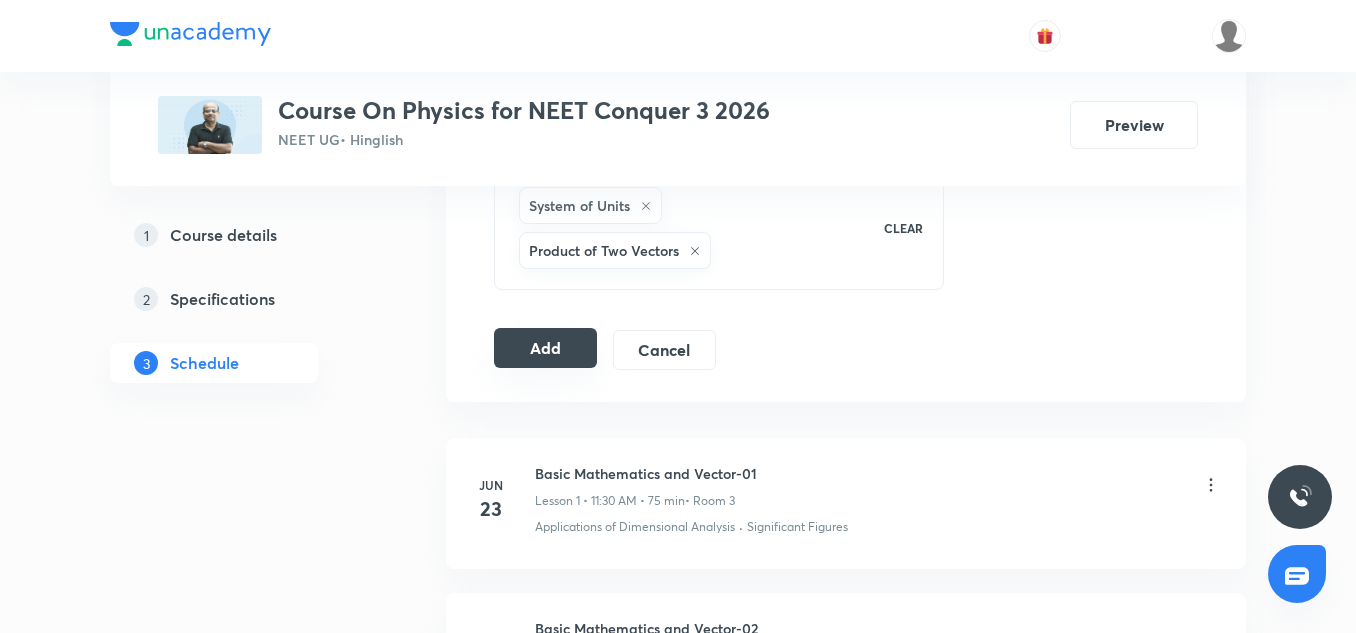 click on "Add" at bounding box center [545, 348] 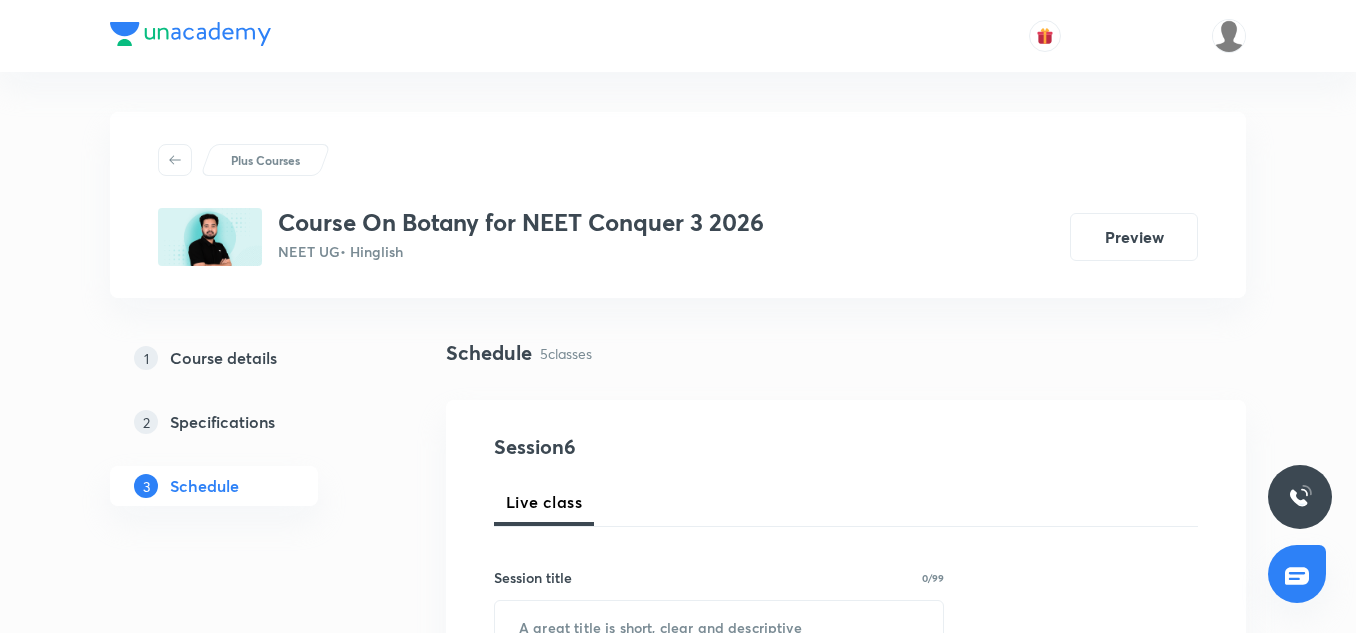 scroll, scrollTop: 0, scrollLeft: 0, axis: both 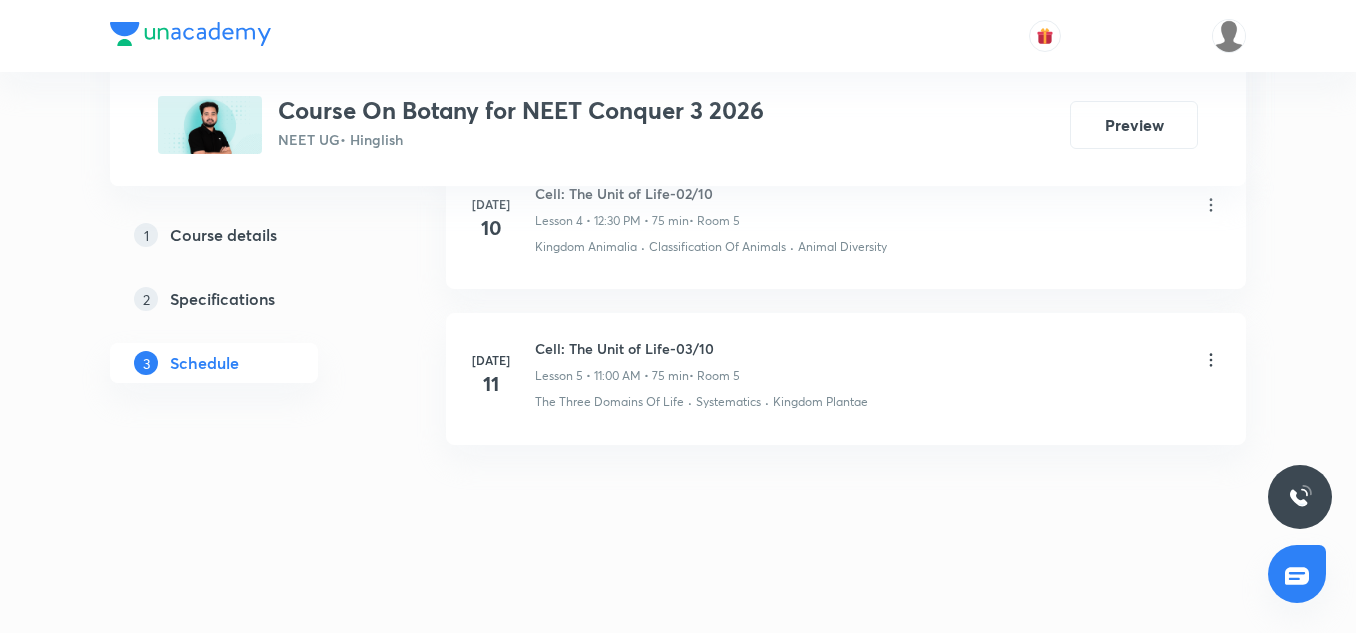 click on "Cell: The Unit of Life-03/10" at bounding box center [637, 348] 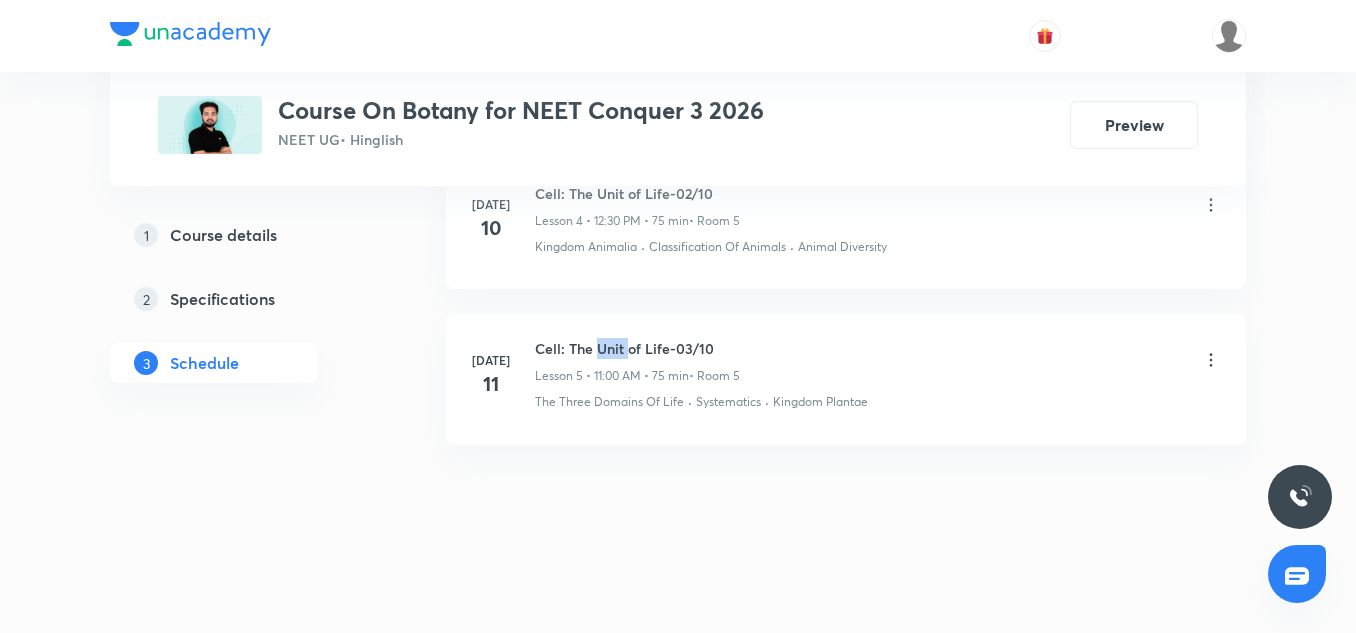 click on "Cell: The Unit of Life-03/10" at bounding box center [637, 348] 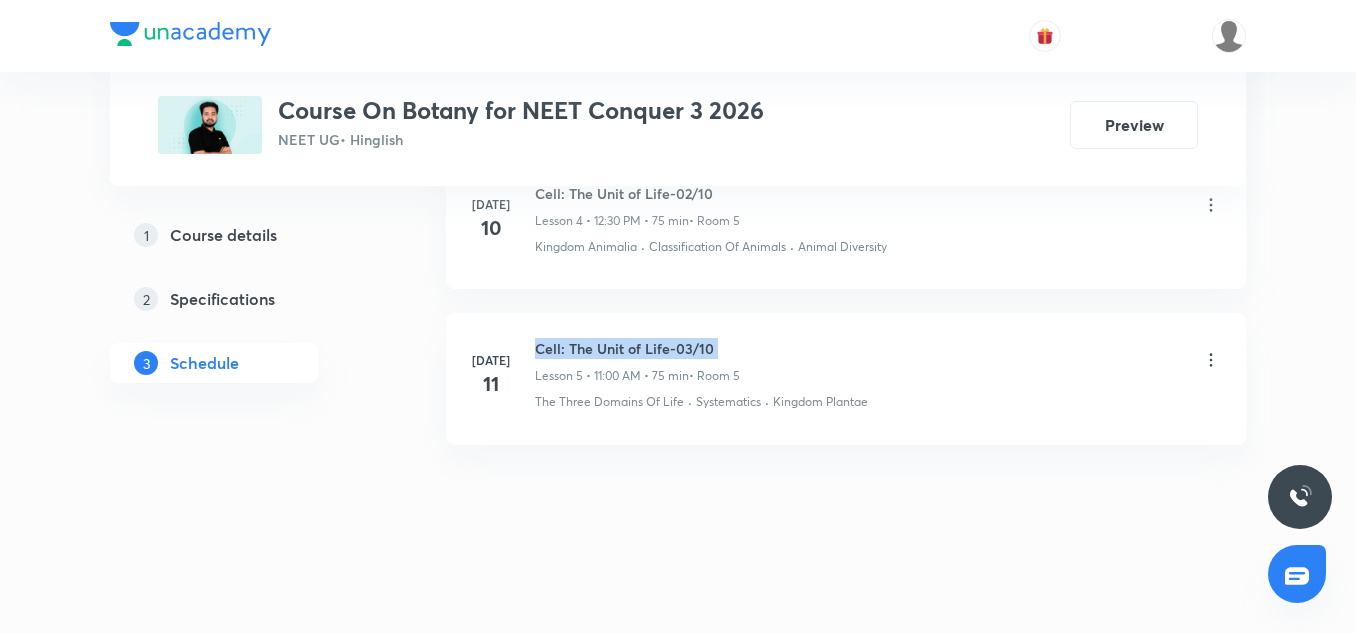 click on "Cell: The Unit of Life-03/10" at bounding box center [637, 348] 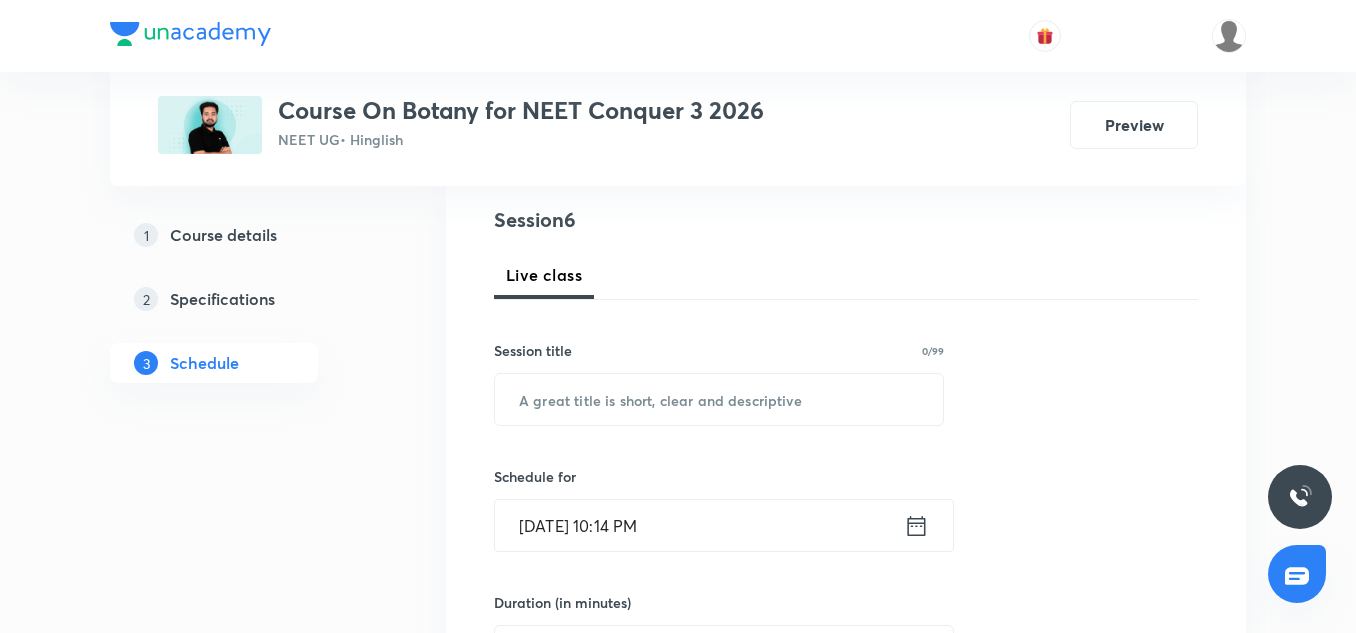 scroll, scrollTop: 233, scrollLeft: 0, axis: vertical 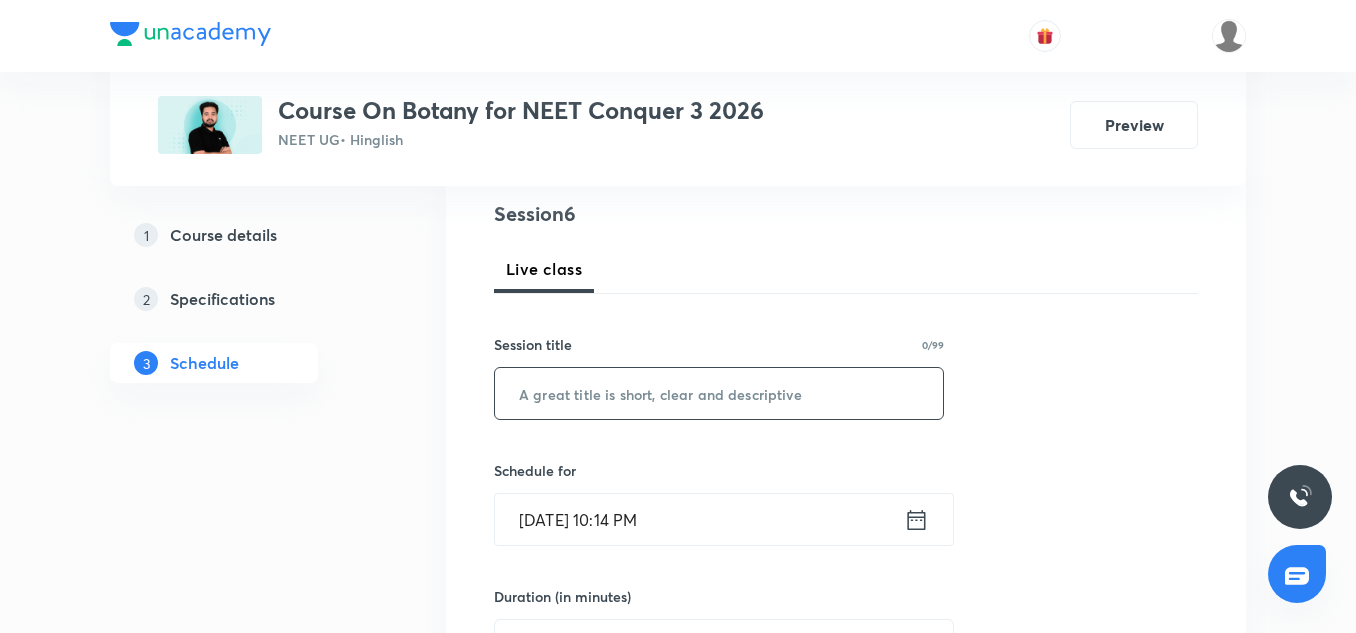 click at bounding box center (719, 393) 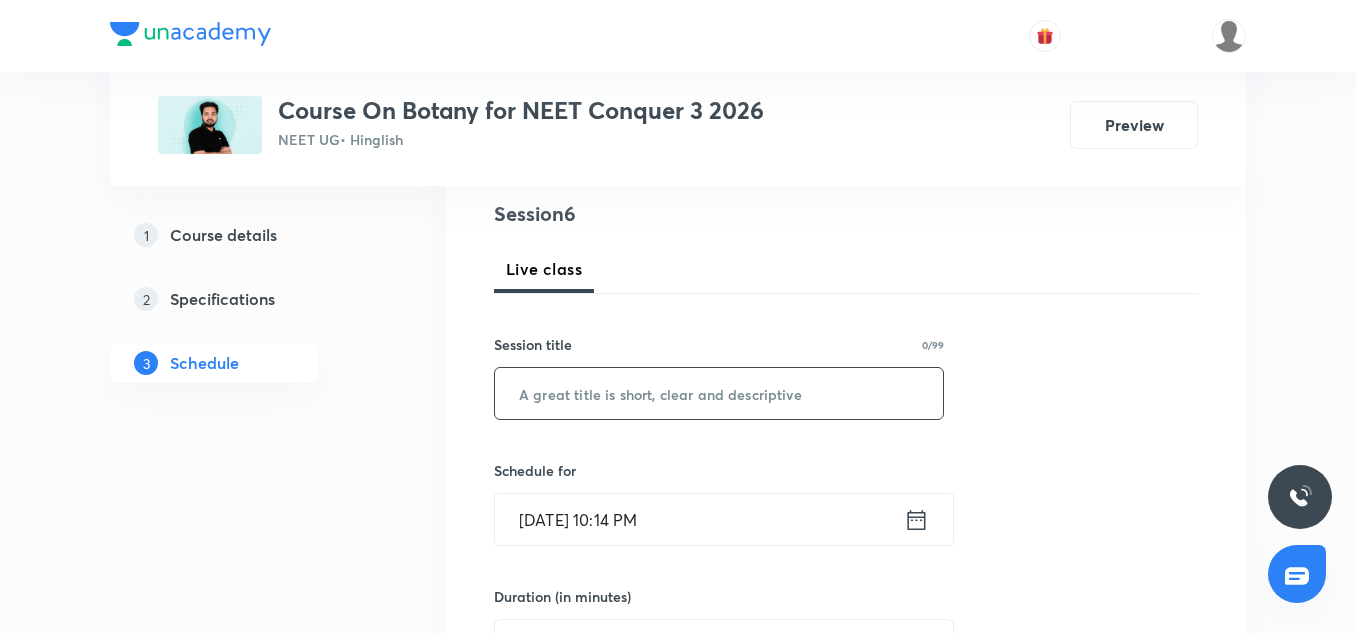 paste on "Cell: The Unit of Life-03/10" 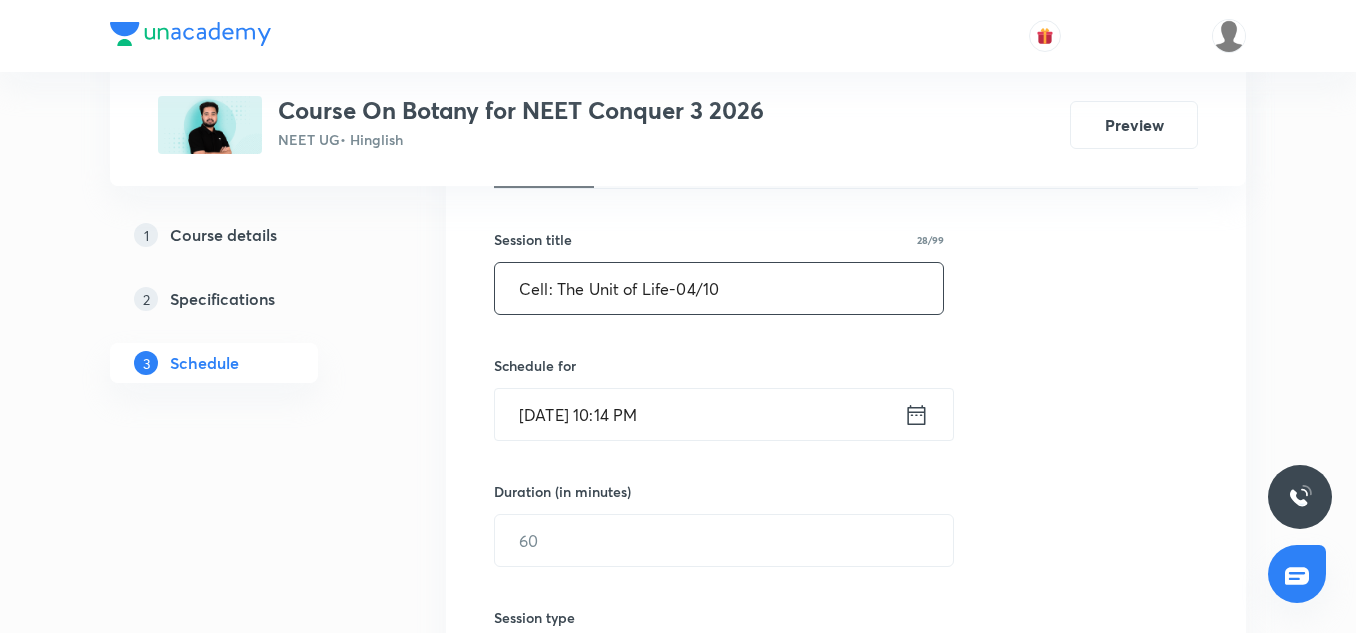 scroll, scrollTop: 345, scrollLeft: 0, axis: vertical 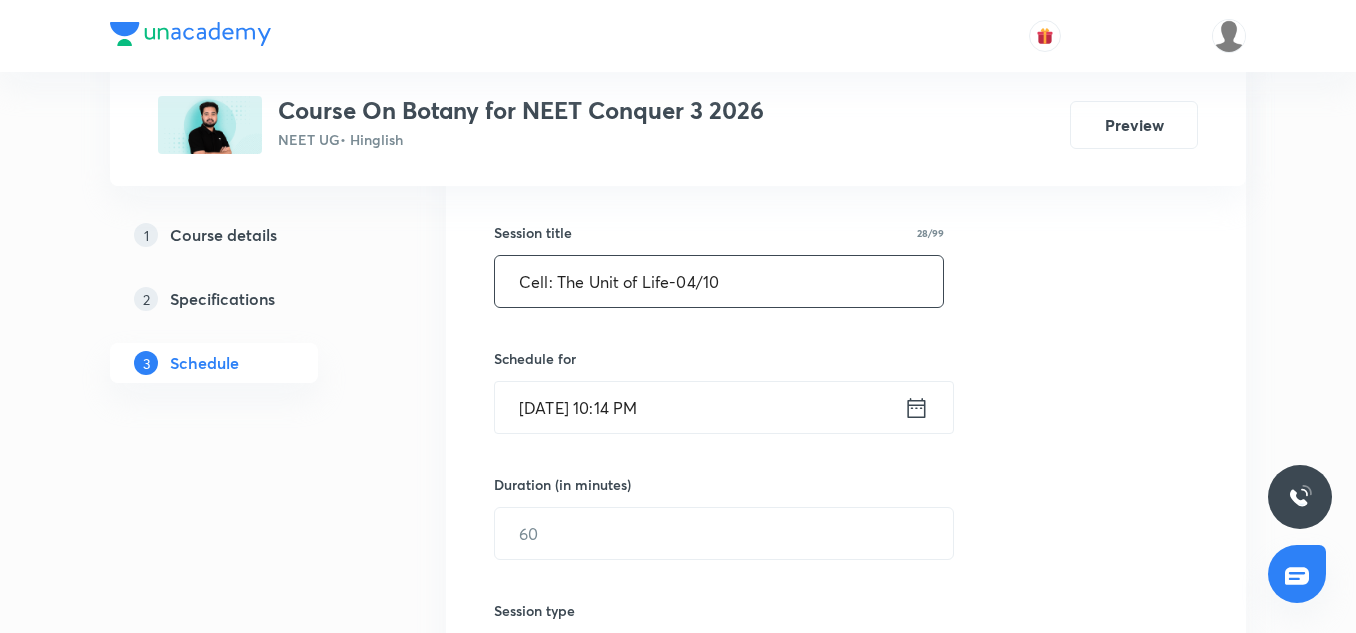 type on "Cell: The Unit of Life-04/10" 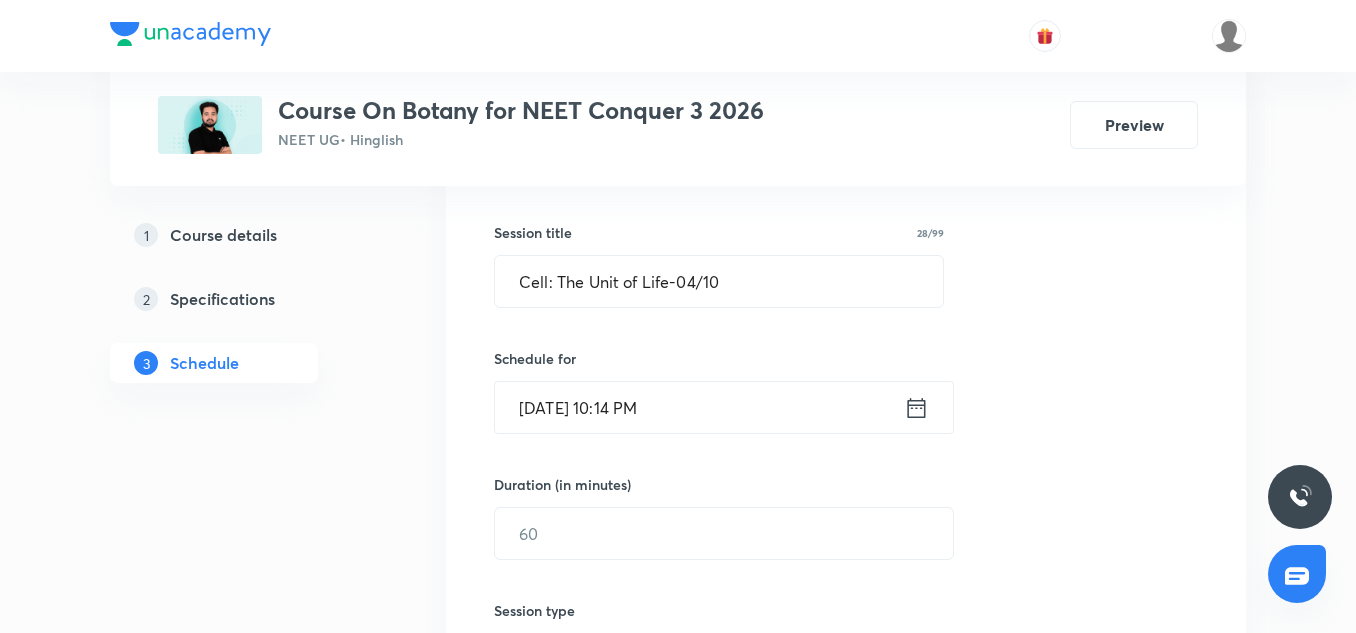 click on "[DATE] 10:14 PM" at bounding box center (699, 407) 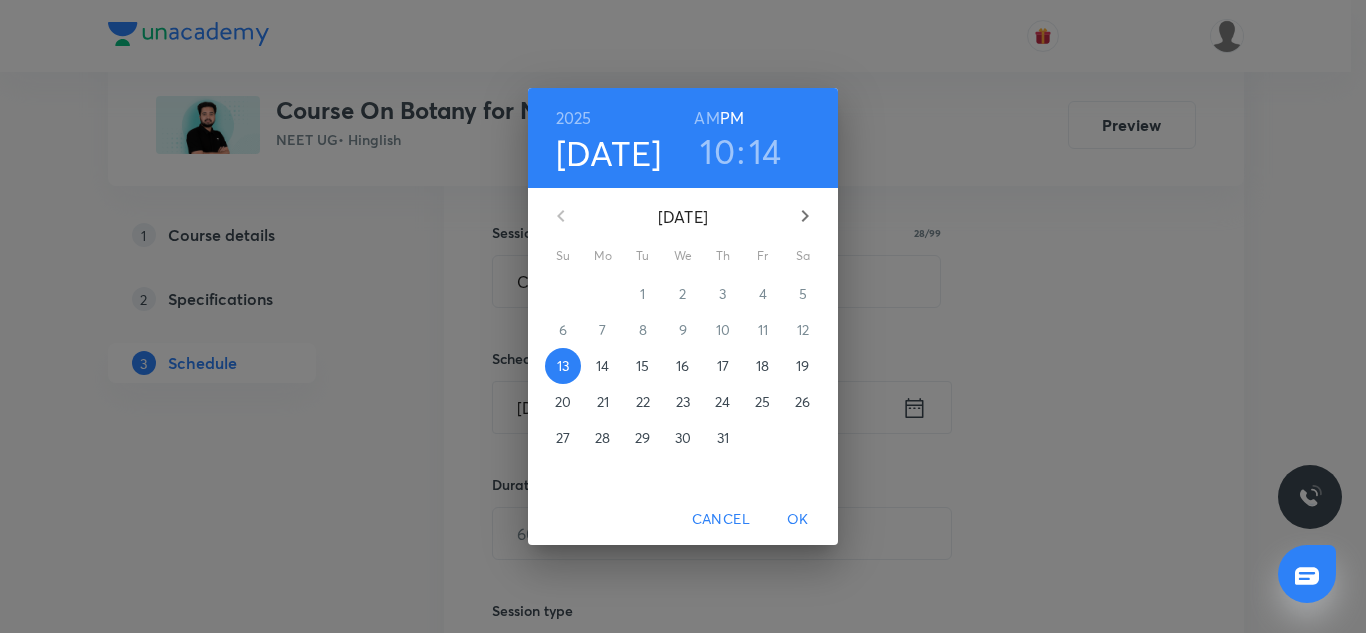click on "14" at bounding box center [602, 366] 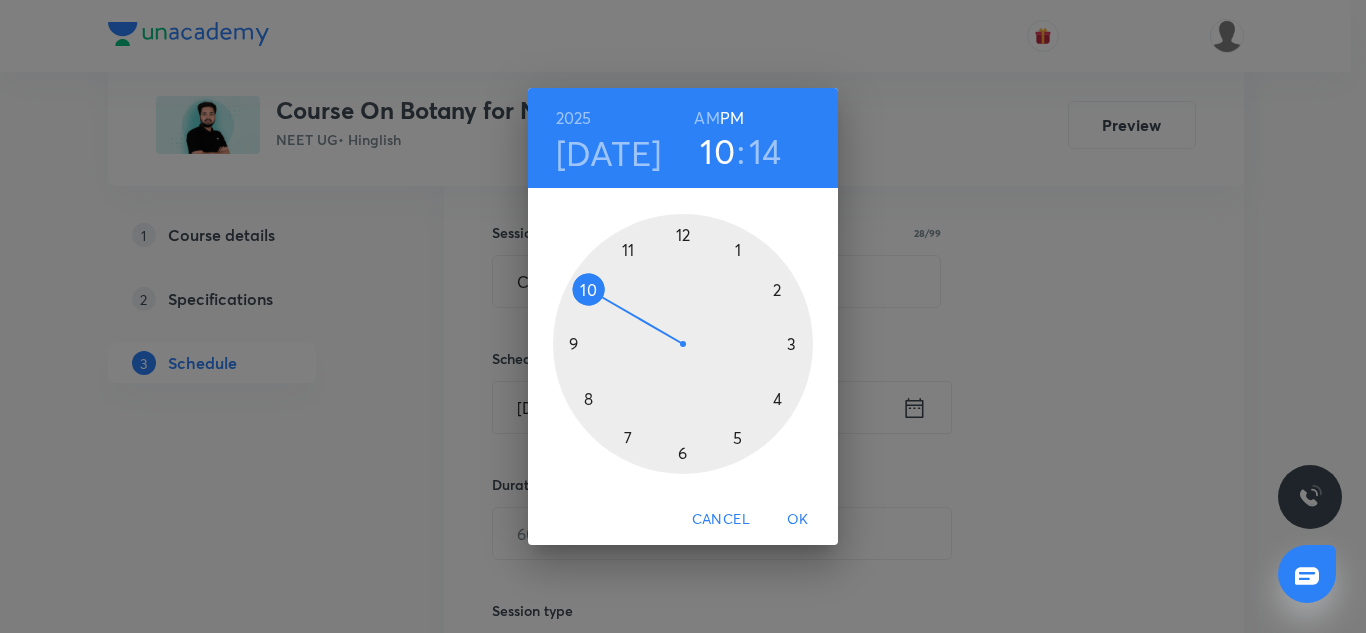 click at bounding box center [683, 344] 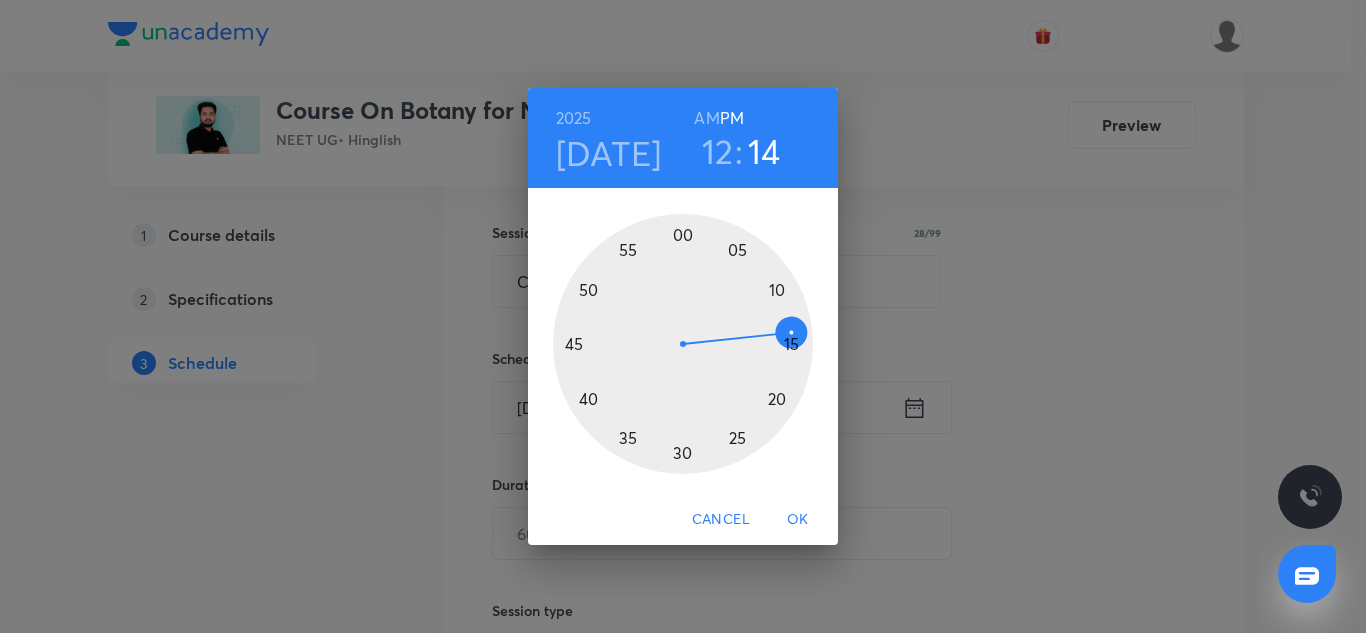 click at bounding box center (683, 344) 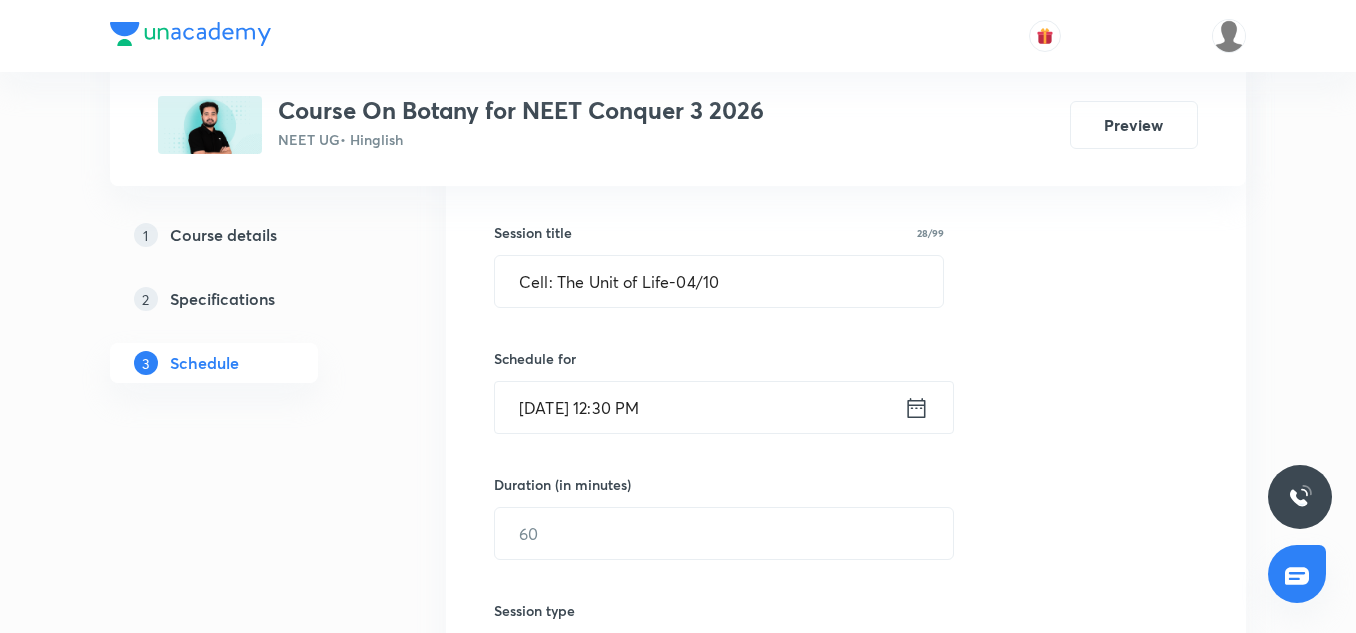 click on "Session  6 Live class Session title 28/99 Cell: The Unit of Life-04/10 ​ Schedule for [DATE] 12:30 PM ​ Duration (in minutes) ​   Session type Online Offline Room Select centre room Sub-concepts Select concepts that wil be covered in this session Add Cancel" at bounding box center (846, 556) 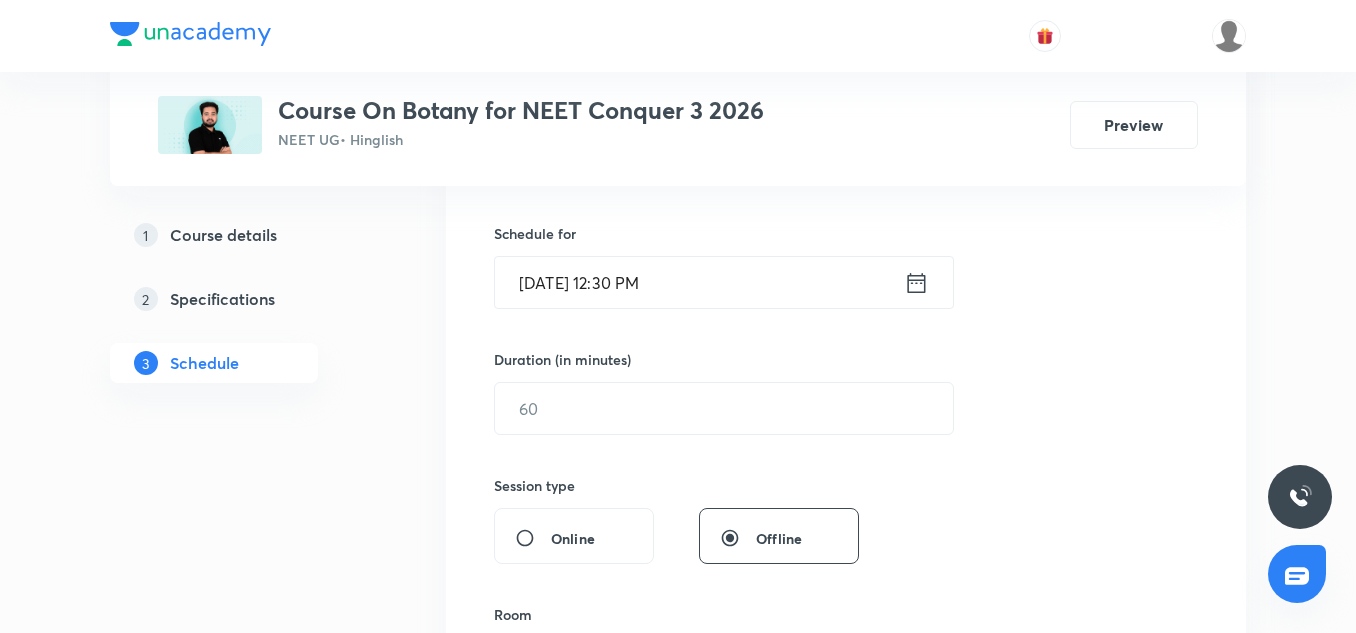 scroll, scrollTop: 477, scrollLeft: 0, axis: vertical 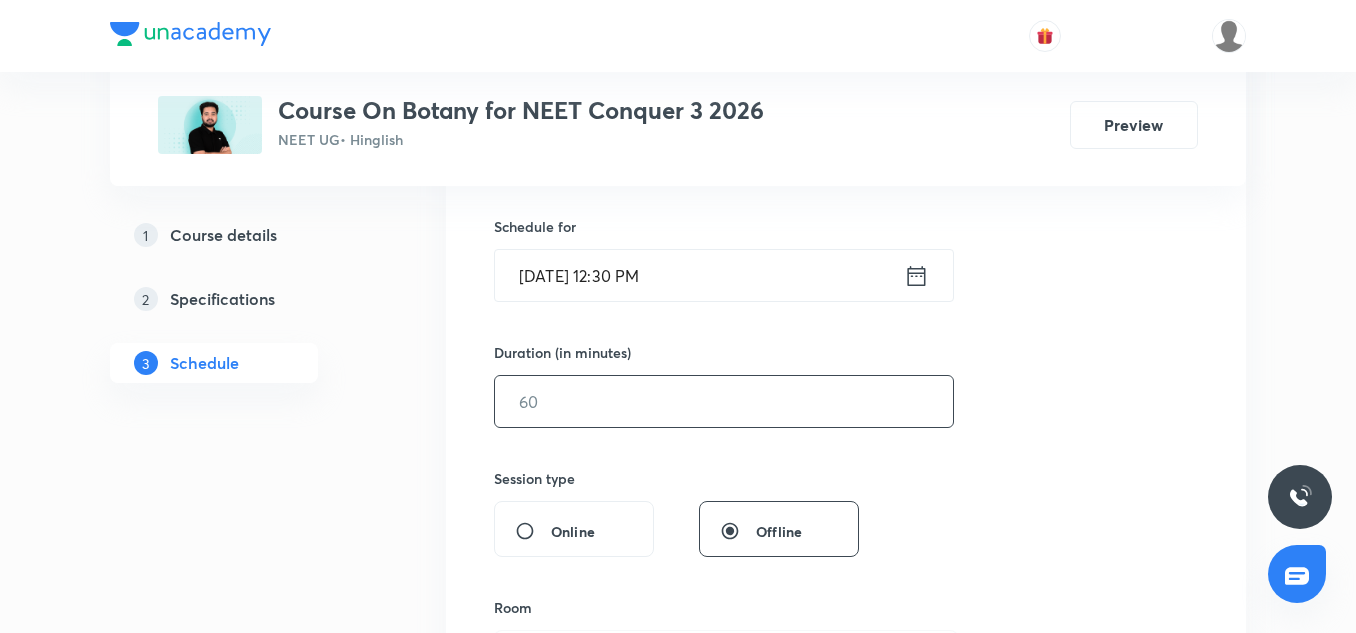 drag, startPoint x: 613, startPoint y: 429, endPoint x: 594, endPoint y: 406, distance: 29.832869 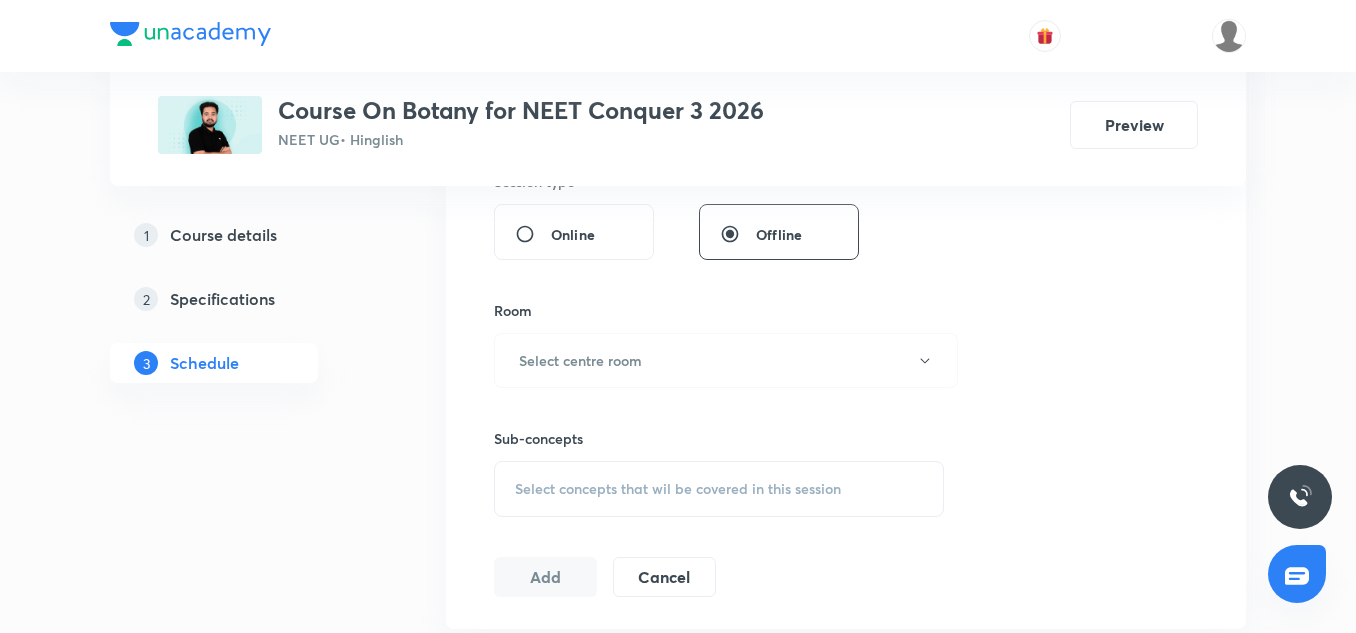 scroll, scrollTop: 778, scrollLeft: 0, axis: vertical 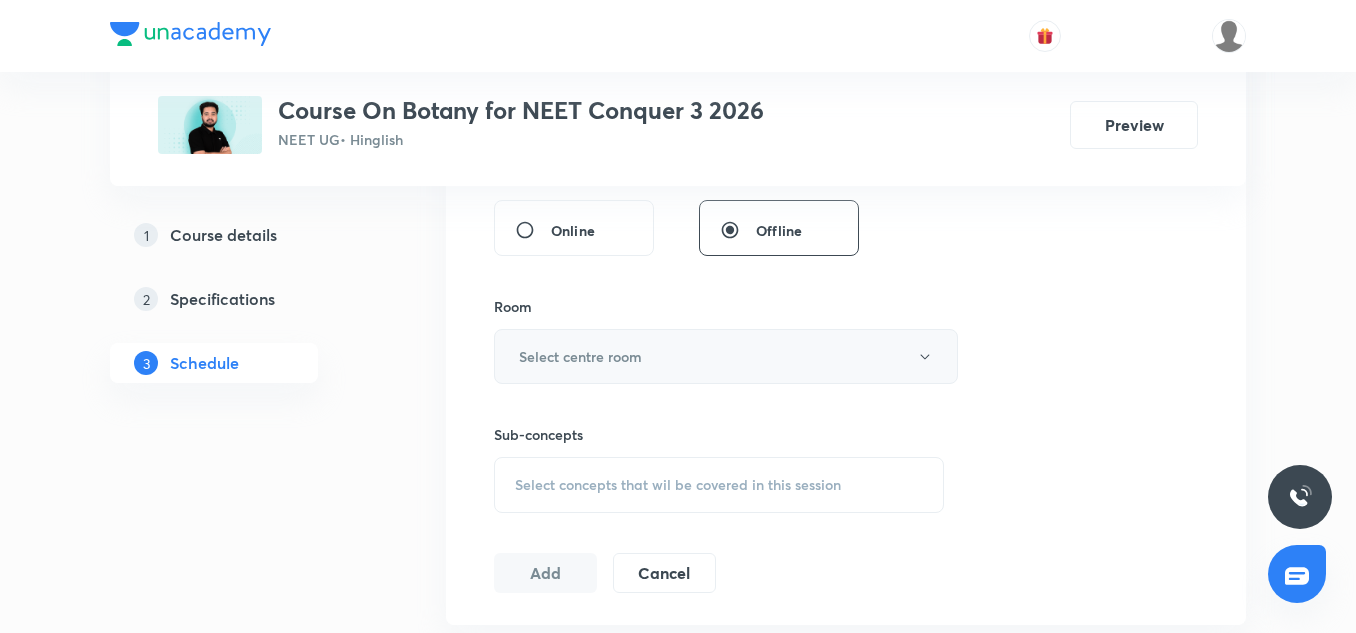 type on "75" 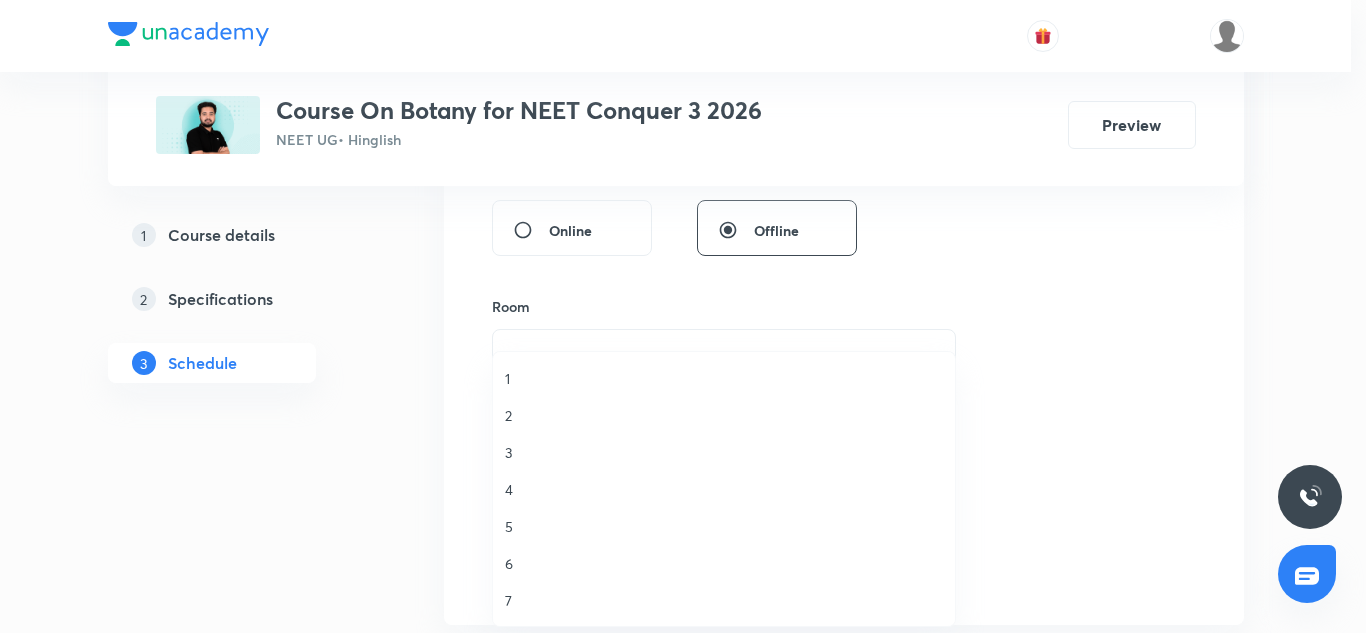 click on "4" at bounding box center (724, 489) 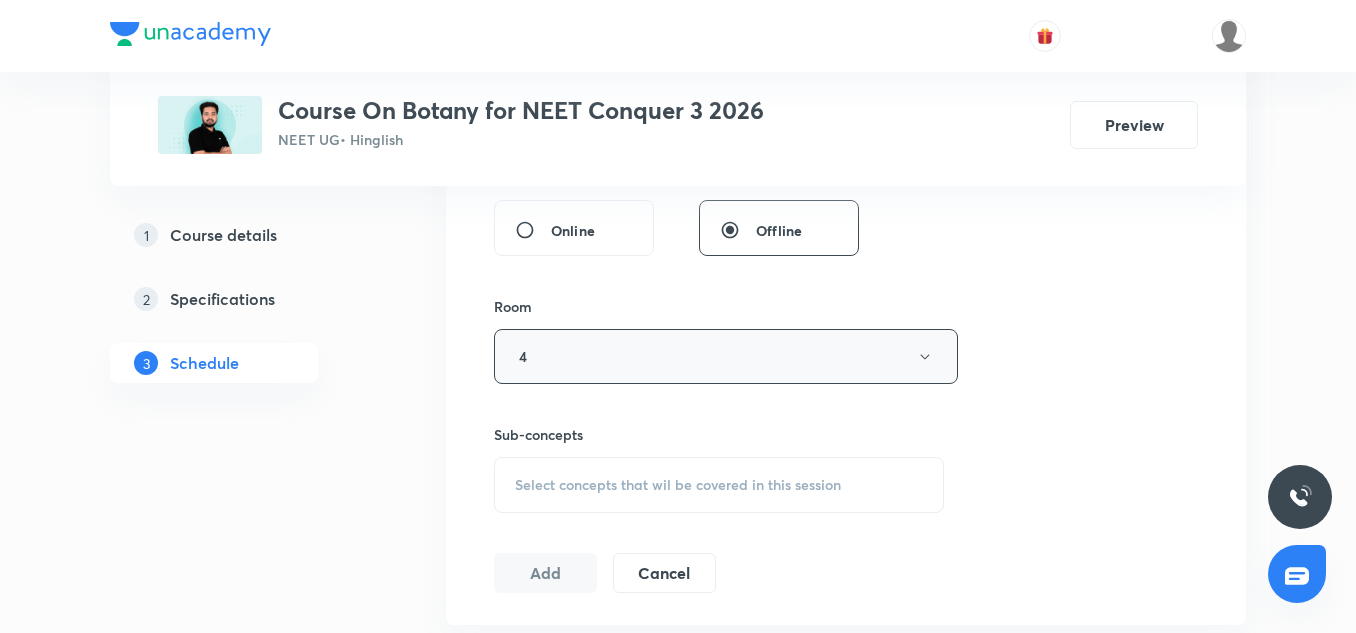 click on "4" at bounding box center (726, 356) 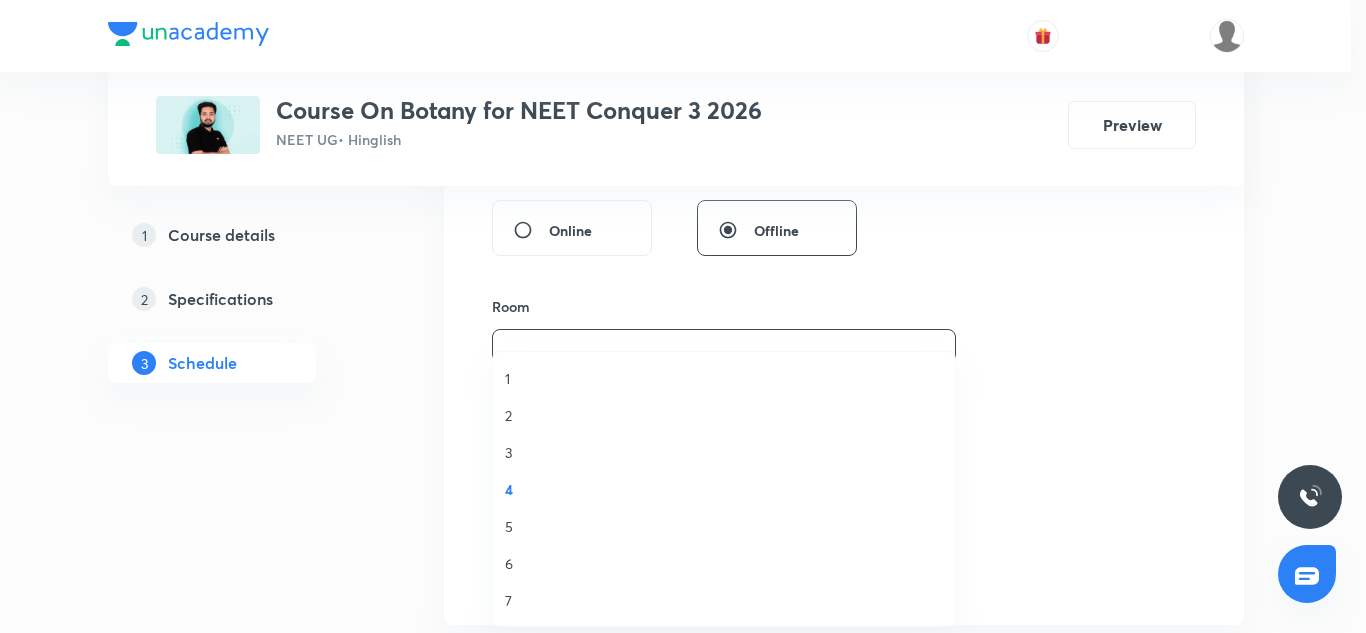click on "5" at bounding box center [724, 526] 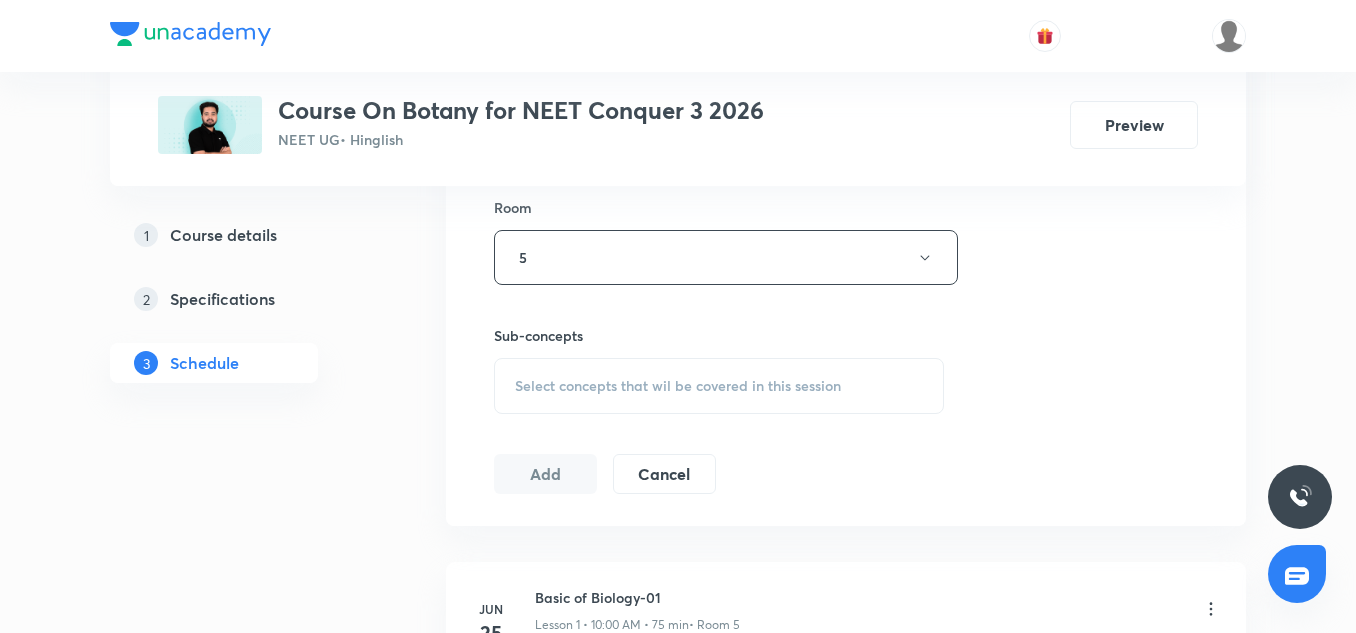 scroll, scrollTop: 879, scrollLeft: 0, axis: vertical 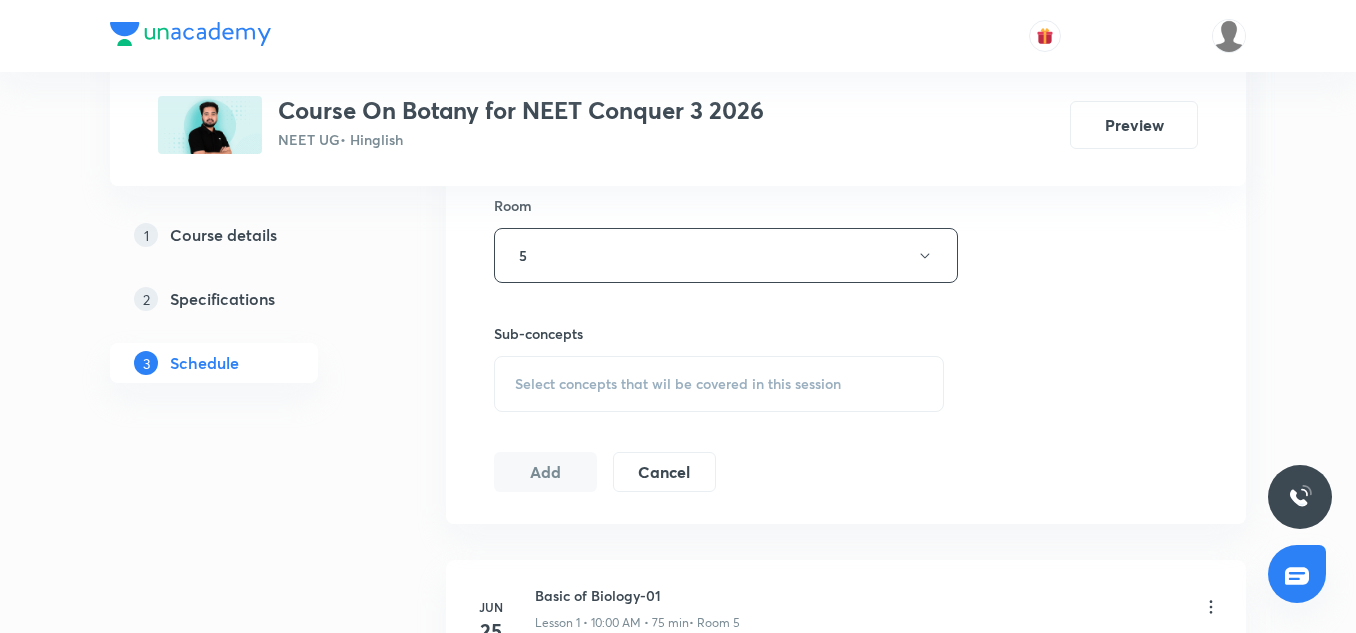 click on "Select concepts that wil be covered in this session" at bounding box center (678, 384) 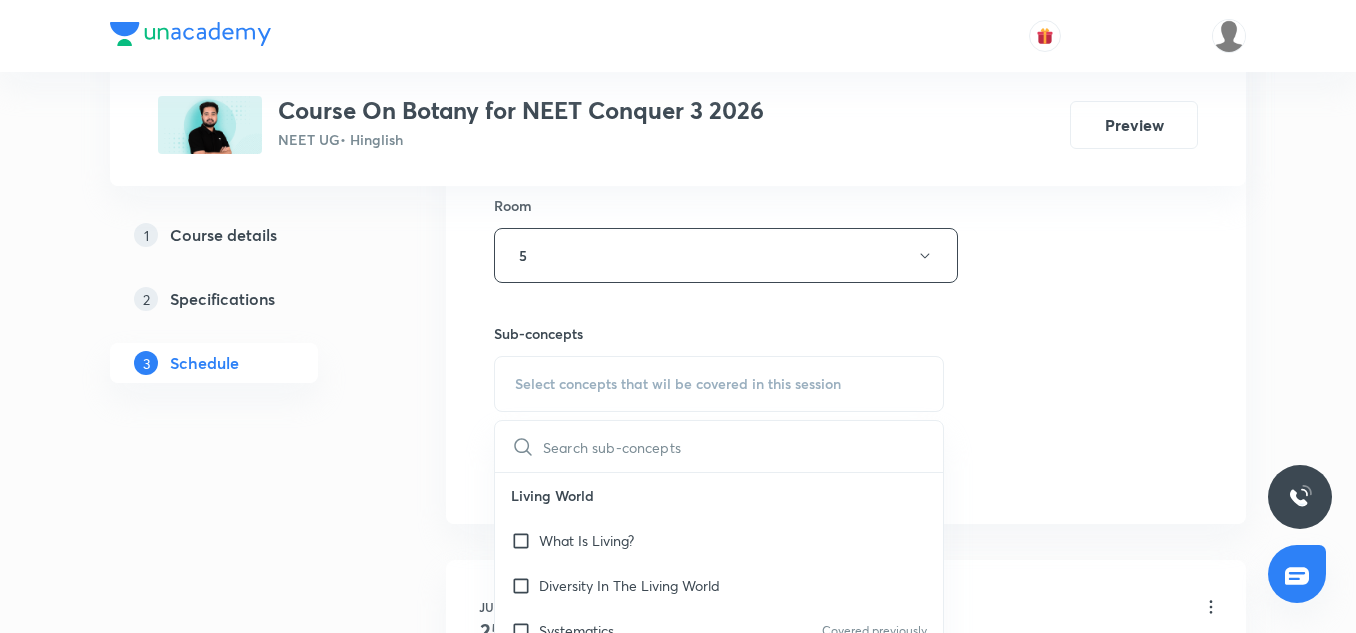 scroll, scrollTop: 1005, scrollLeft: 0, axis: vertical 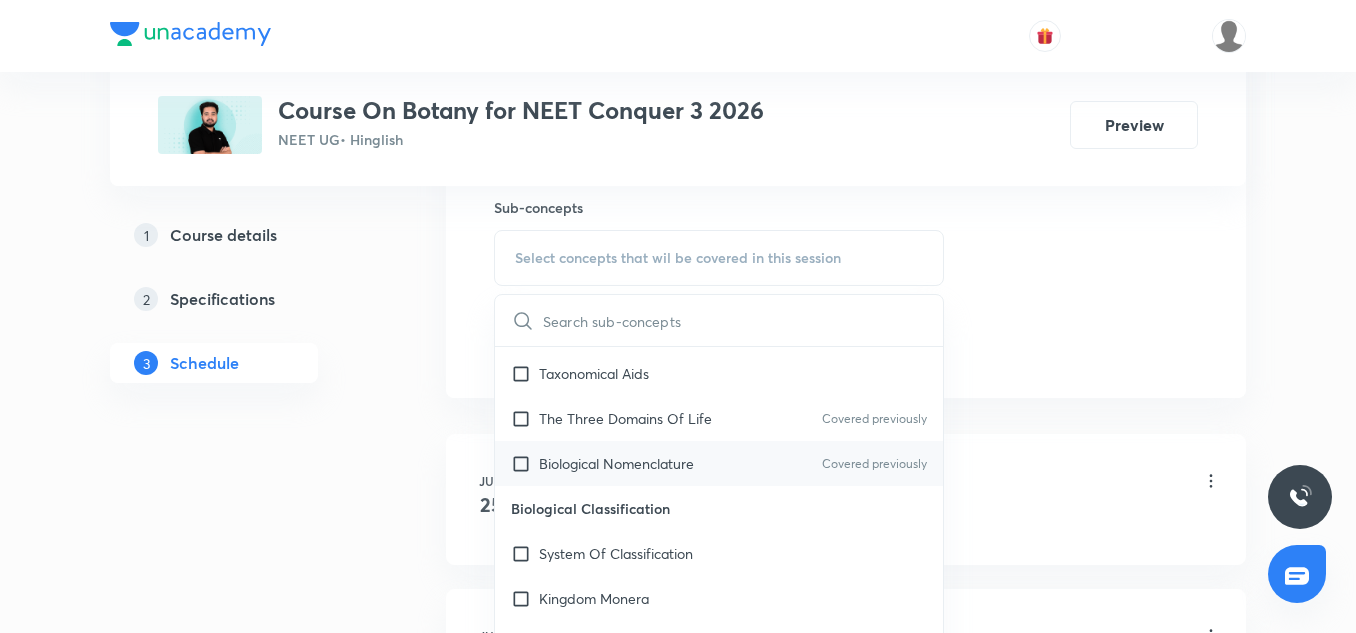 click on "Biological Nomenclature" at bounding box center [616, 463] 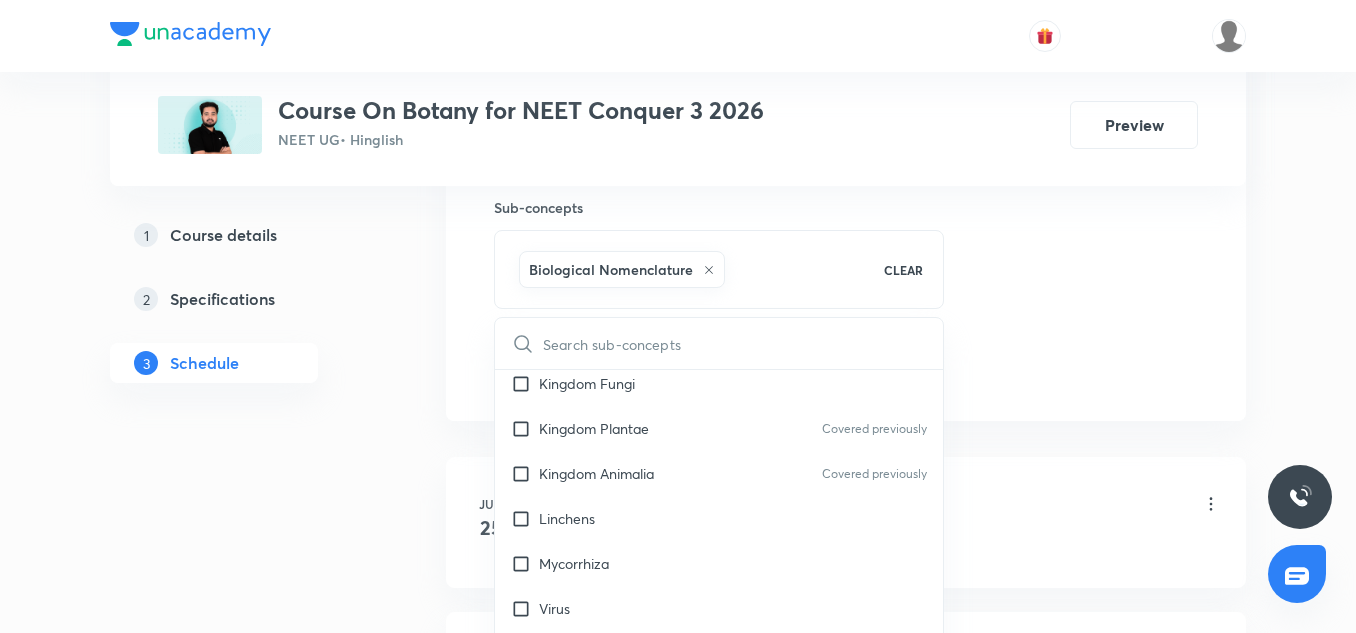 scroll, scrollTop: 688, scrollLeft: 0, axis: vertical 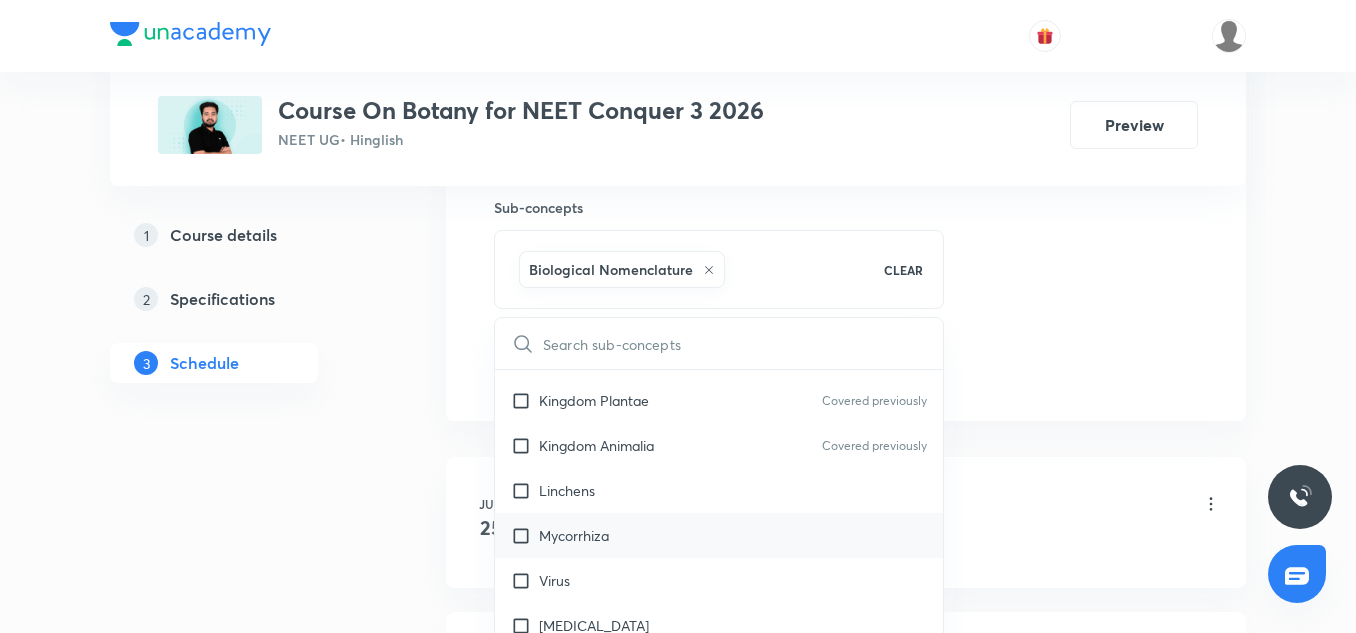 click on "Mycorrhiza" at bounding box center [719, 535] 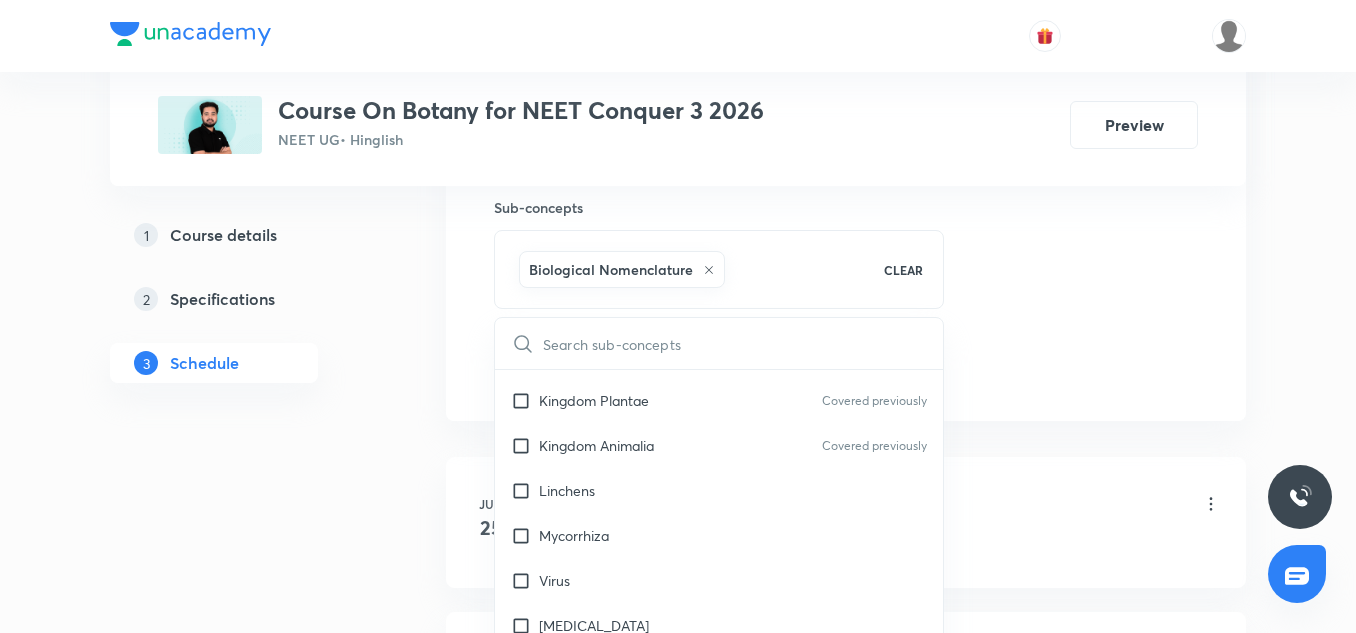 checkbox on "true" 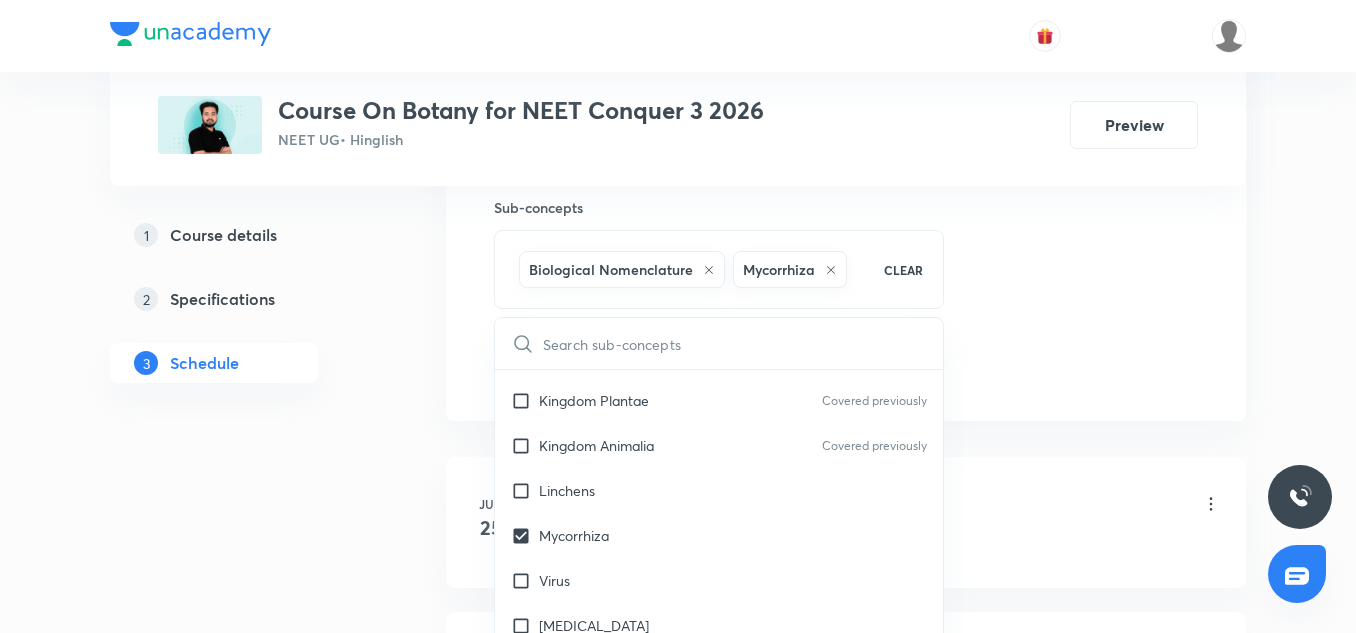 click on "Session  6 Live class Session title 28/99 Cell: The Unit of Life-04/10 ​ Schedule for [DATE] 12:30 PM ​ Duration (in minutes) 75 ​   Session type Online Offline Room 5 Sub-concepts Biological Nomenclature  Mycorrhiza CLEAR ​ Living World What Is Living? Diversity In The Living World Systematics Covered previously Types Of Taxonomy Fundamental Components Of Taxonomy Covered previously Taxonomic Categories Taxonomical Aids The Three Domains Of Life Covered previously Biological Nomenclature  Covered previously Biological Classification System Of Classification Kingdom Monera Kingdom [MEDICAL_DATA] Kingdom Fungi Kingdom Plantae Covered previously Kingdom Animalia Covered previously Linchens Mycorrhiza Virus [MEDICAL_DATA] Viroids Plant Kingdom Algae Bryophytes Pteridophytes Gymnosperms Angiosperms Animal Kingdom Basics Of Classification Classification Of Animals Covered previously Animal Kingdom Animal Diversity Animal Diversity Covered previously Cell - Unit of Life What Is A Cell? Covered previously Lipids ER" at bounding box center (846, -92) 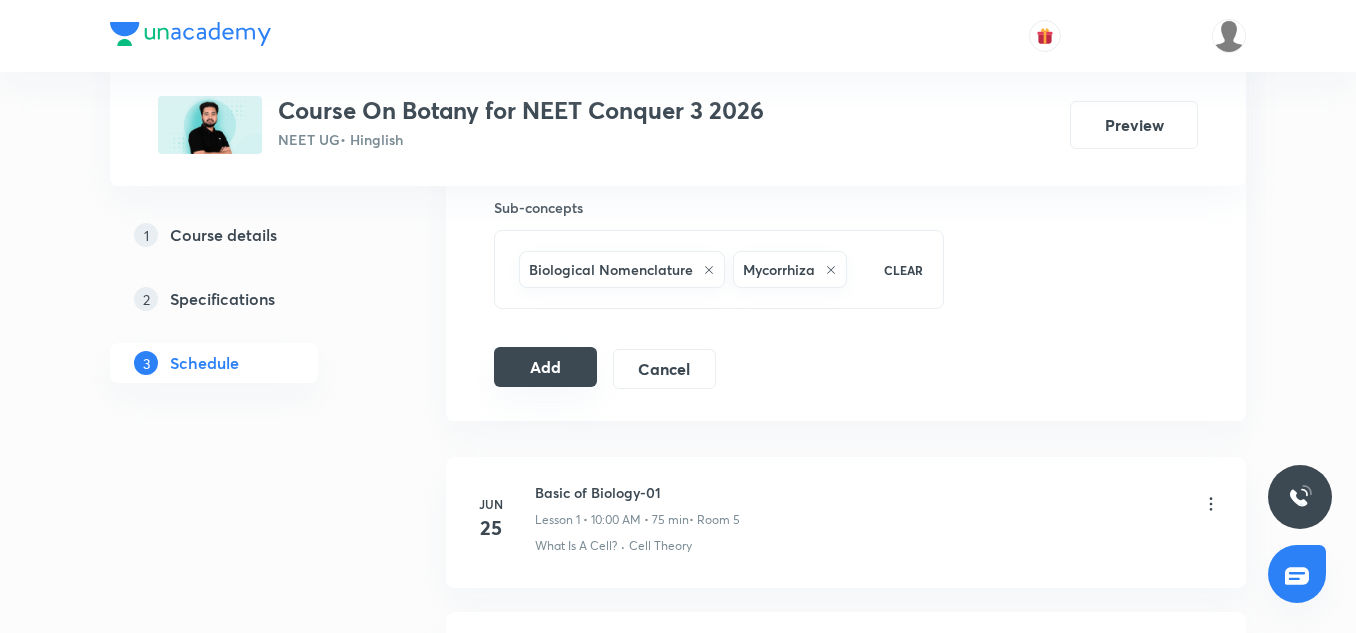 click on "Add" at bounding box center [545, 367] 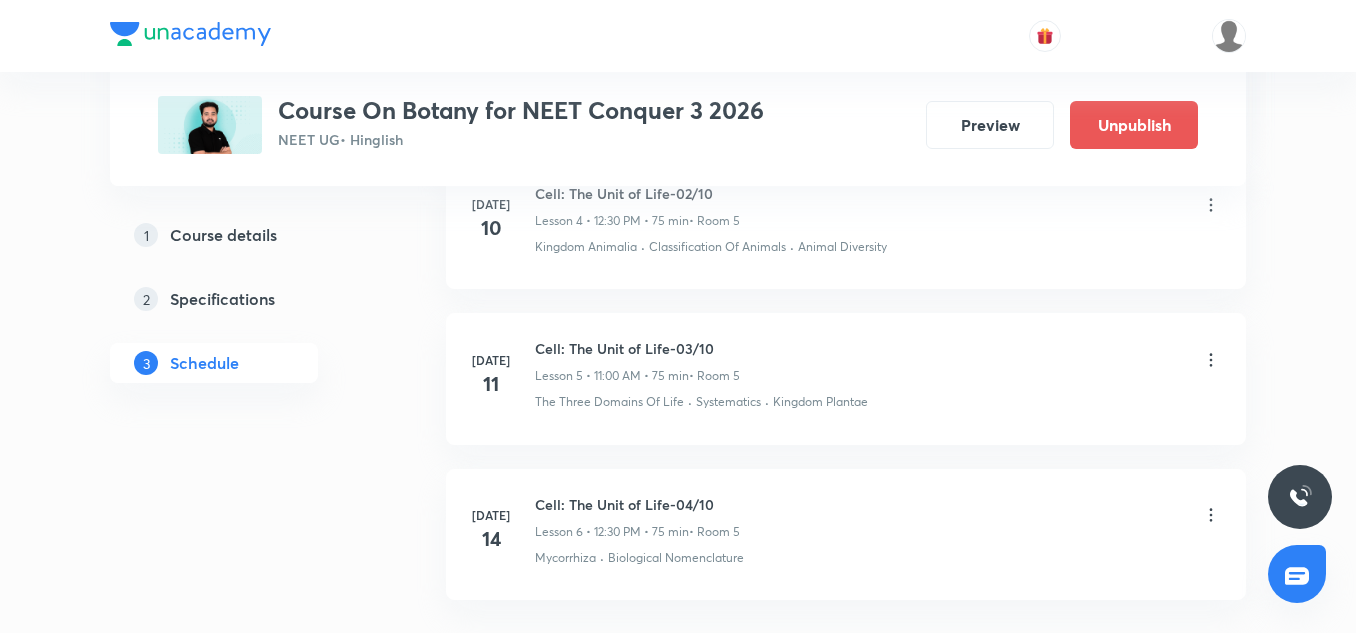 scroll, scrollTop: 983, scrollLeft: 0, axis: vertical 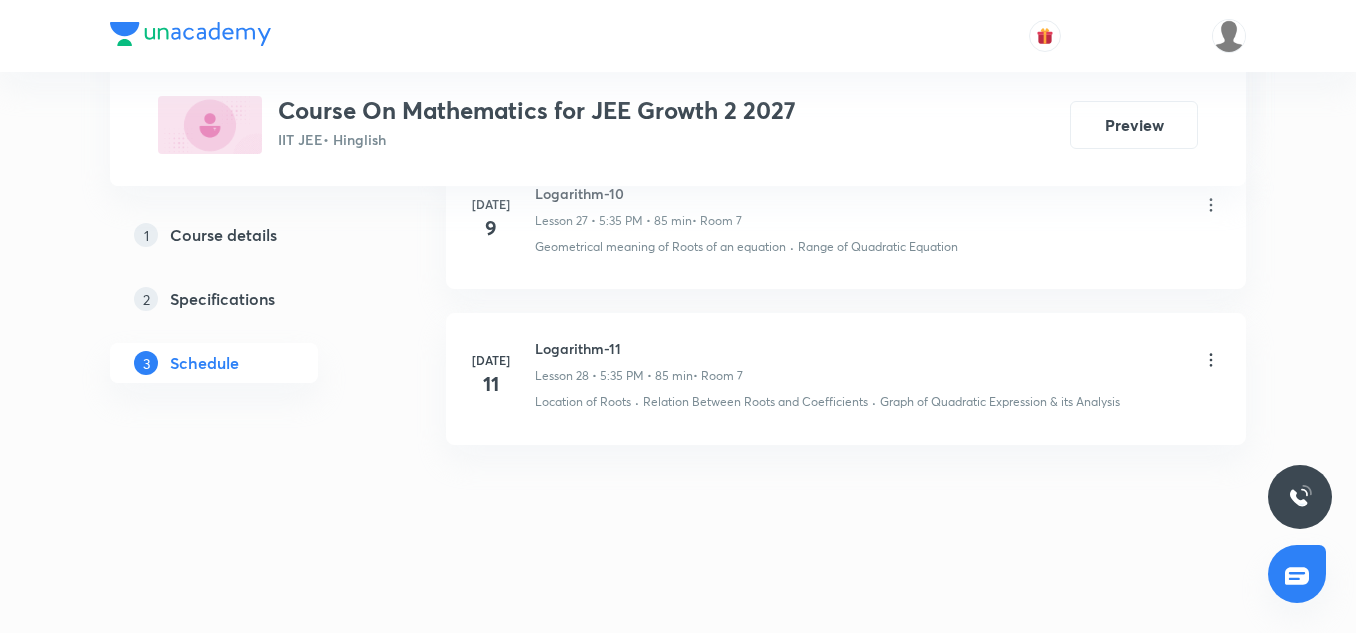 click on "Logarithm-11" at bounding box center (639, 348) 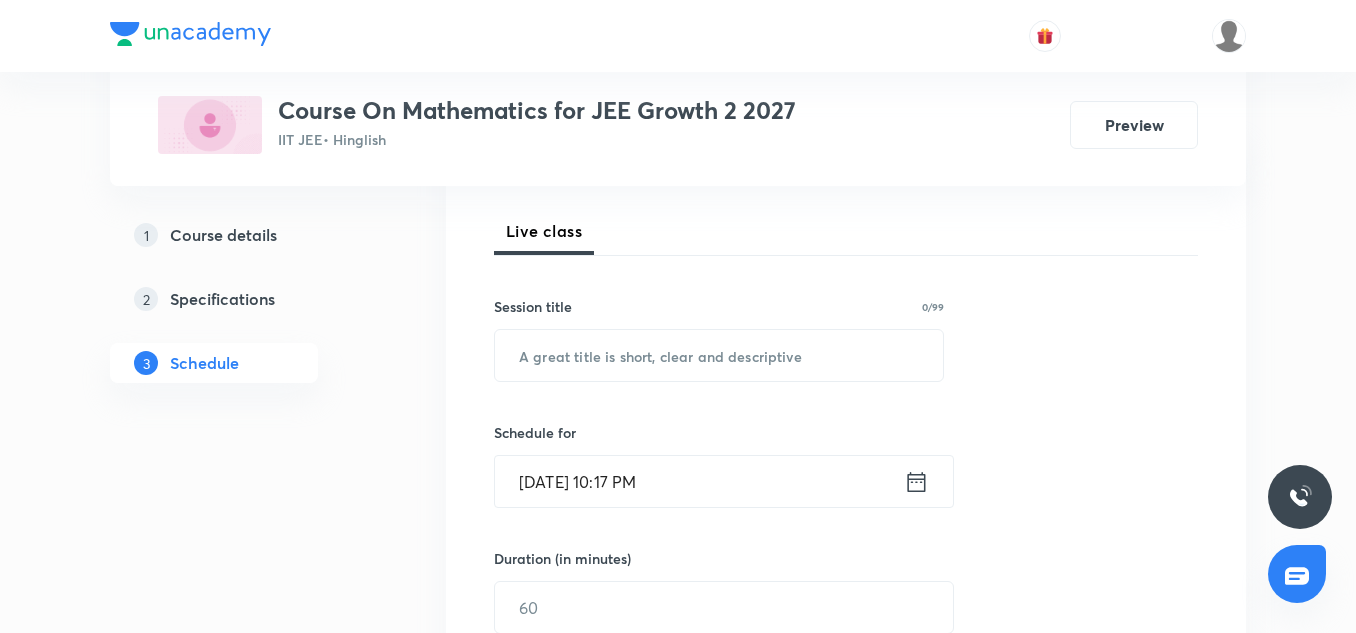 scroll, scrollTop: 273, scrollLeft: 0, axis: vertical 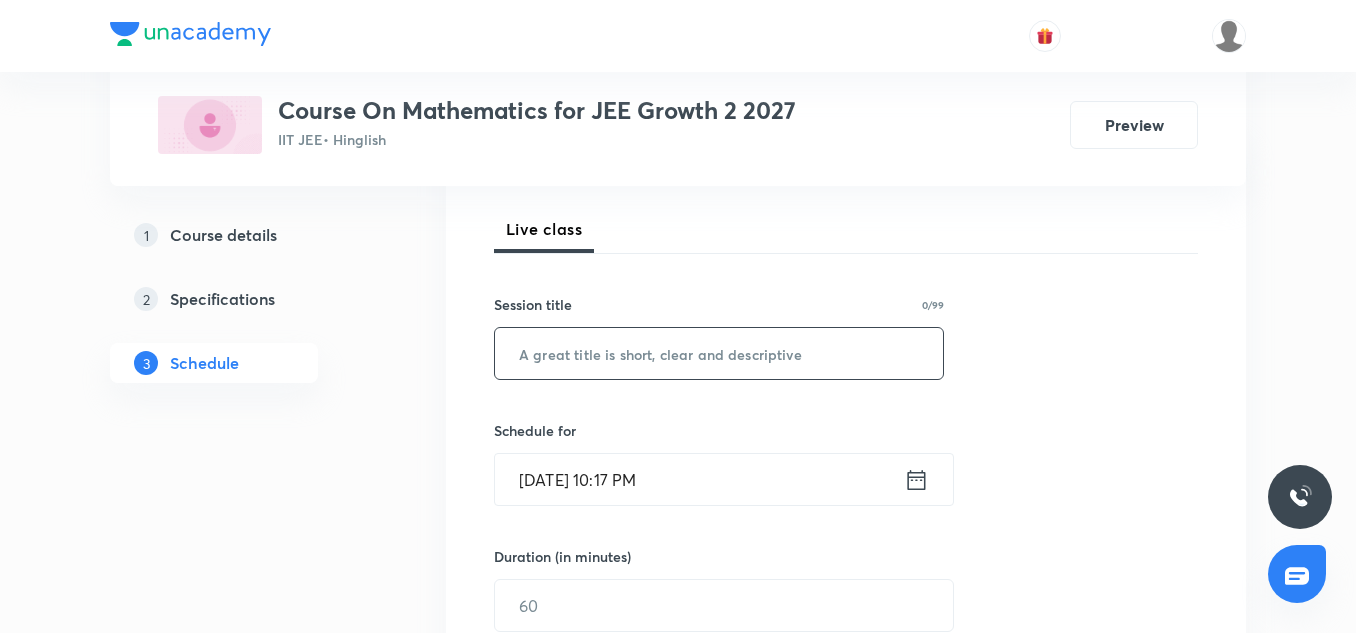 click at bounding box center (719, 353) 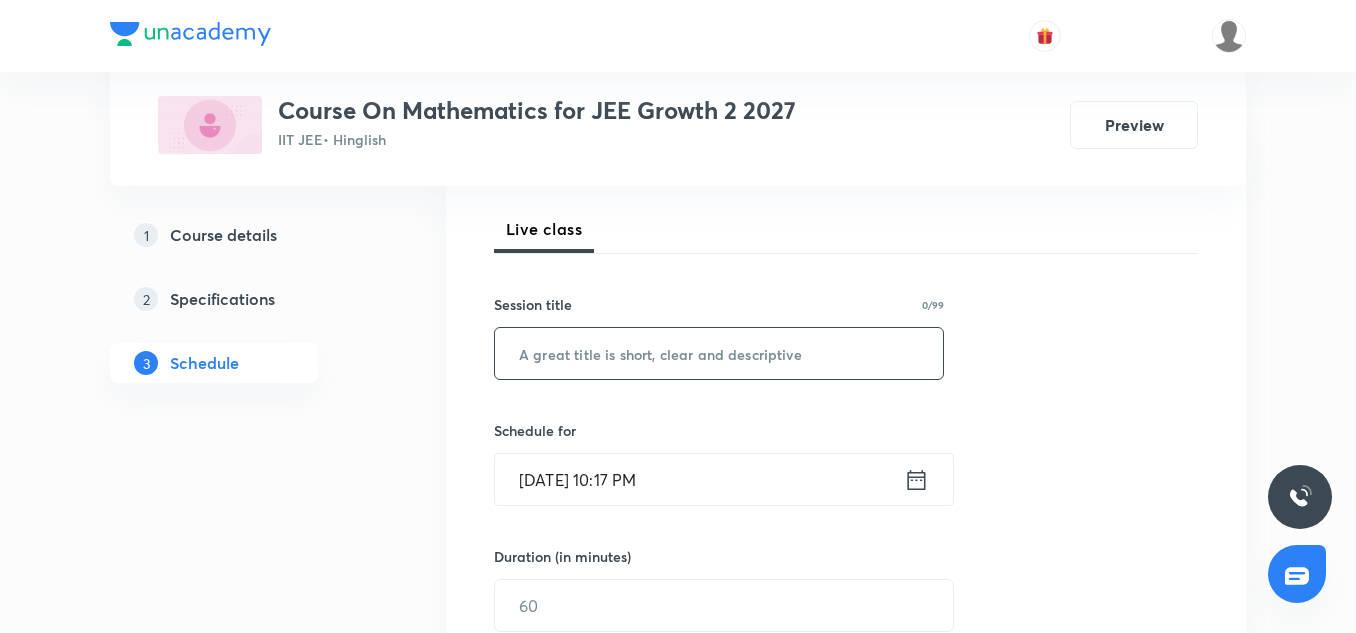 paste on "Sequence & Series" 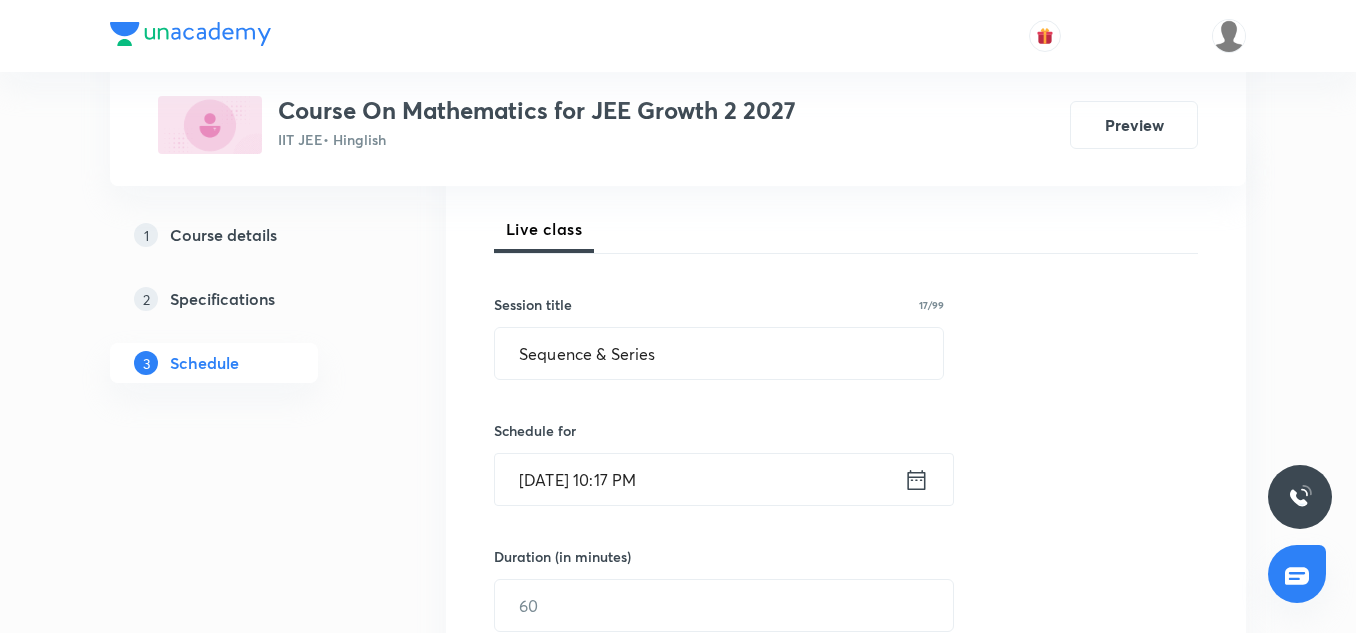 click on "Session  29 Live class Session title 17/99 Sequence & Series ​ Schedule for [DATE] 10:17 PM ​ Duration (in minutes) ​   Session type Online Offline Room Select centre room Sub-concepts Select concepts that wil be covered in this session Add Cancel" at bounding box center [846, 628] 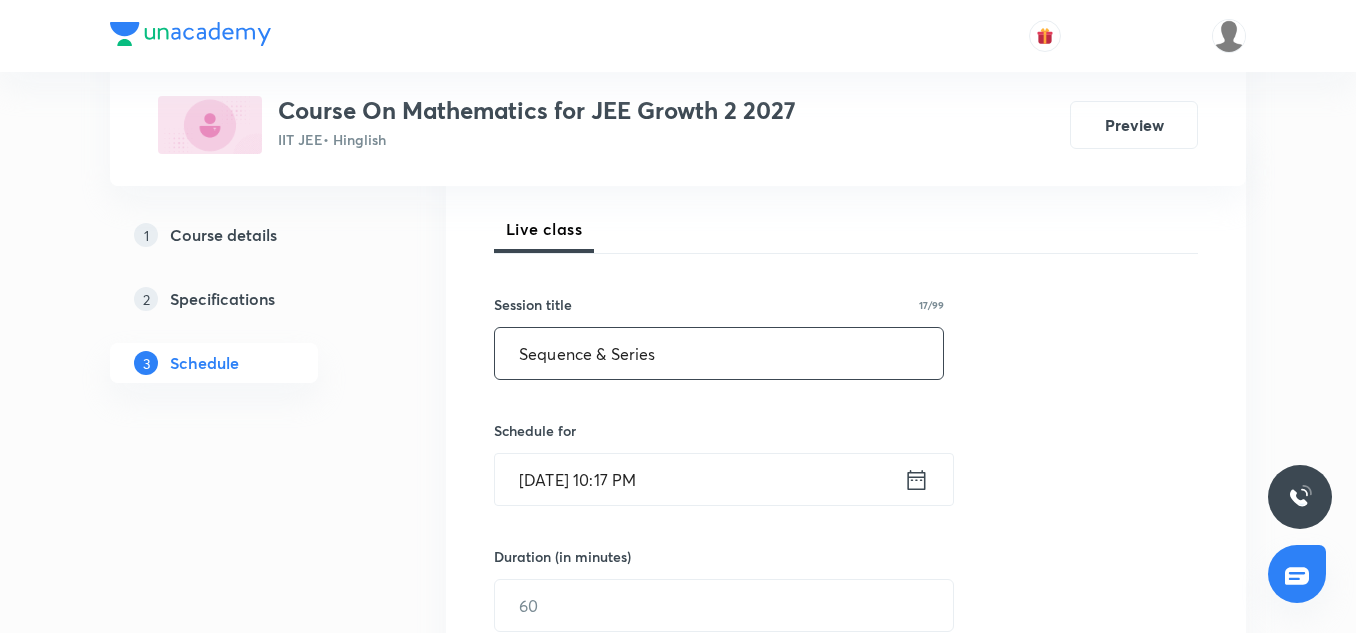 click on "Sequence & Series" at bounding box center (719, 353) 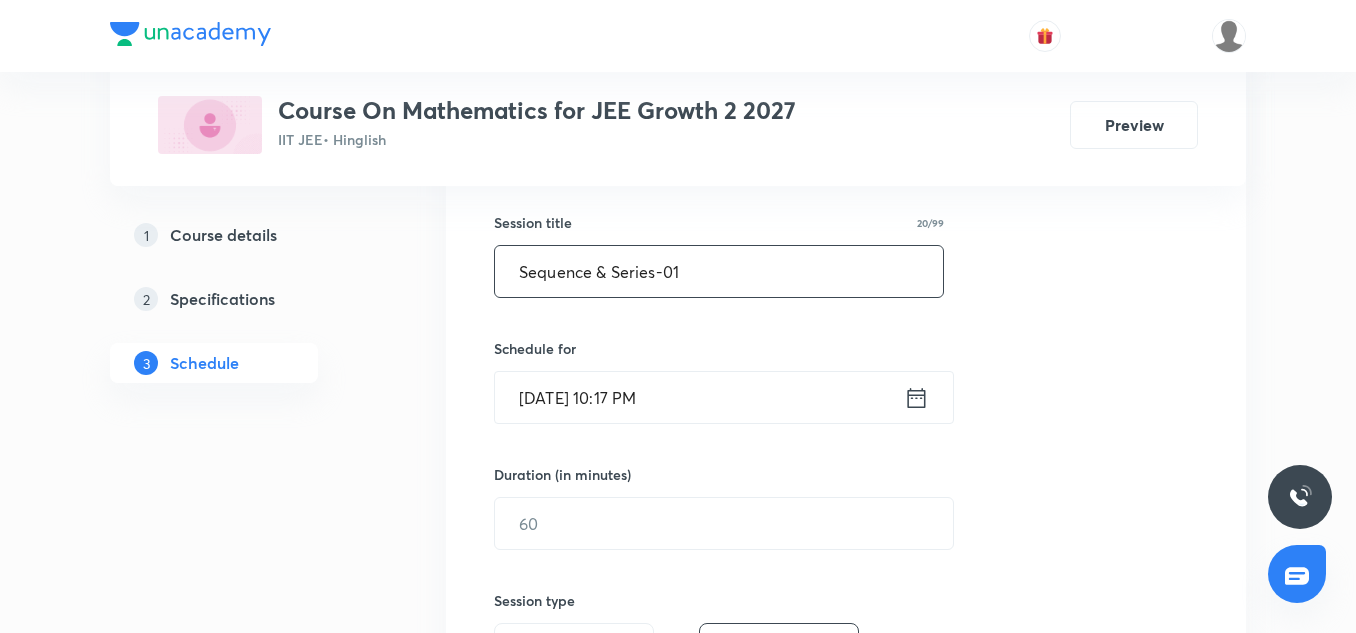 scroll, scrollTop: 360, scrollLeft: 0, axis: vertical 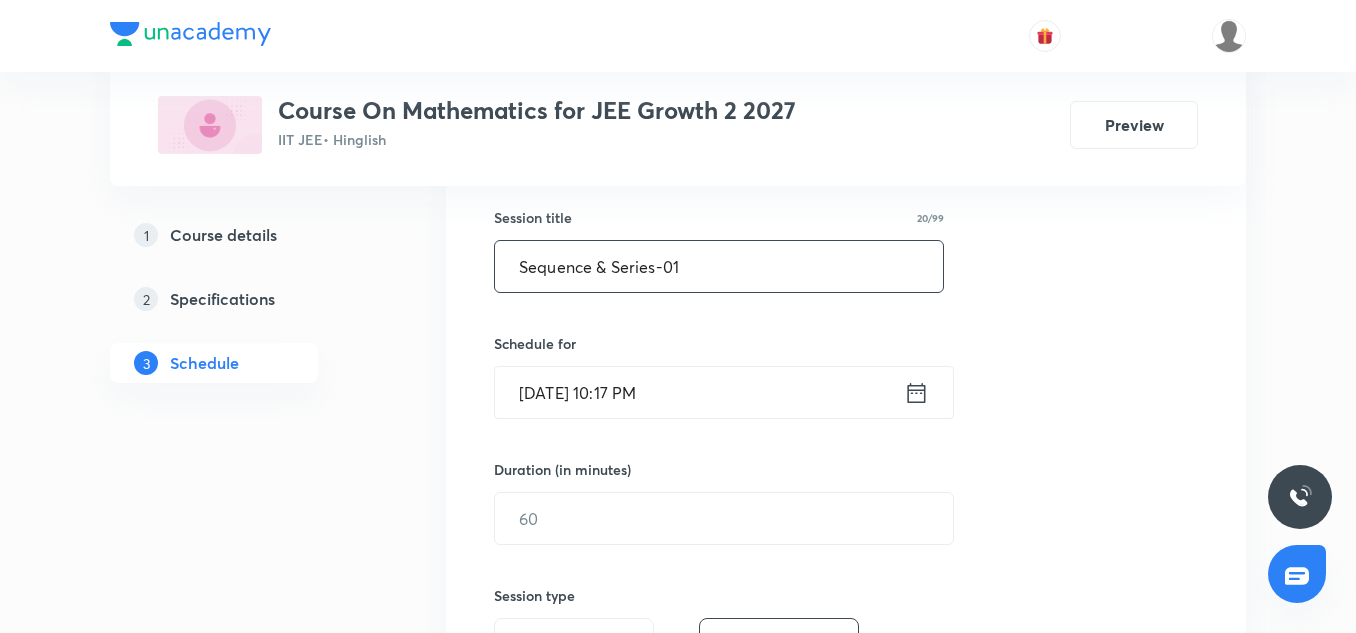 type on "Sequence & Series-01" 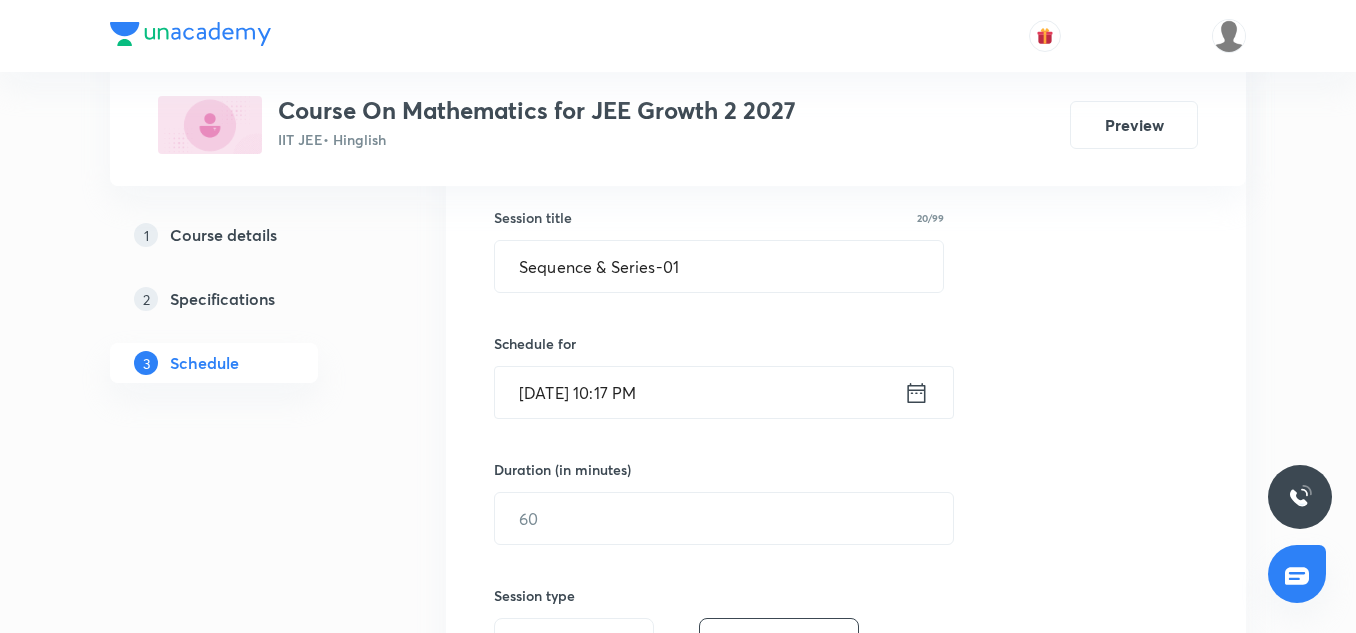 click on "[DATE] 10:17 PM" at bounding box center [699, 392] 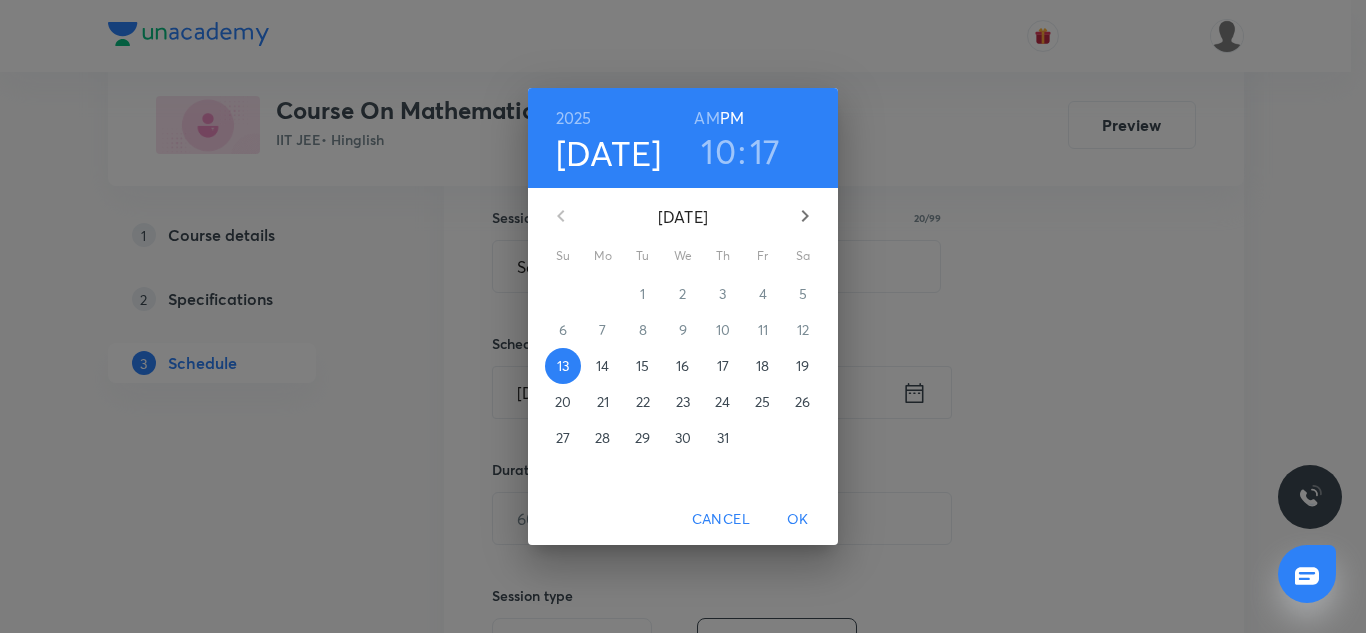 click on "14" at bounding box center (602, 366) 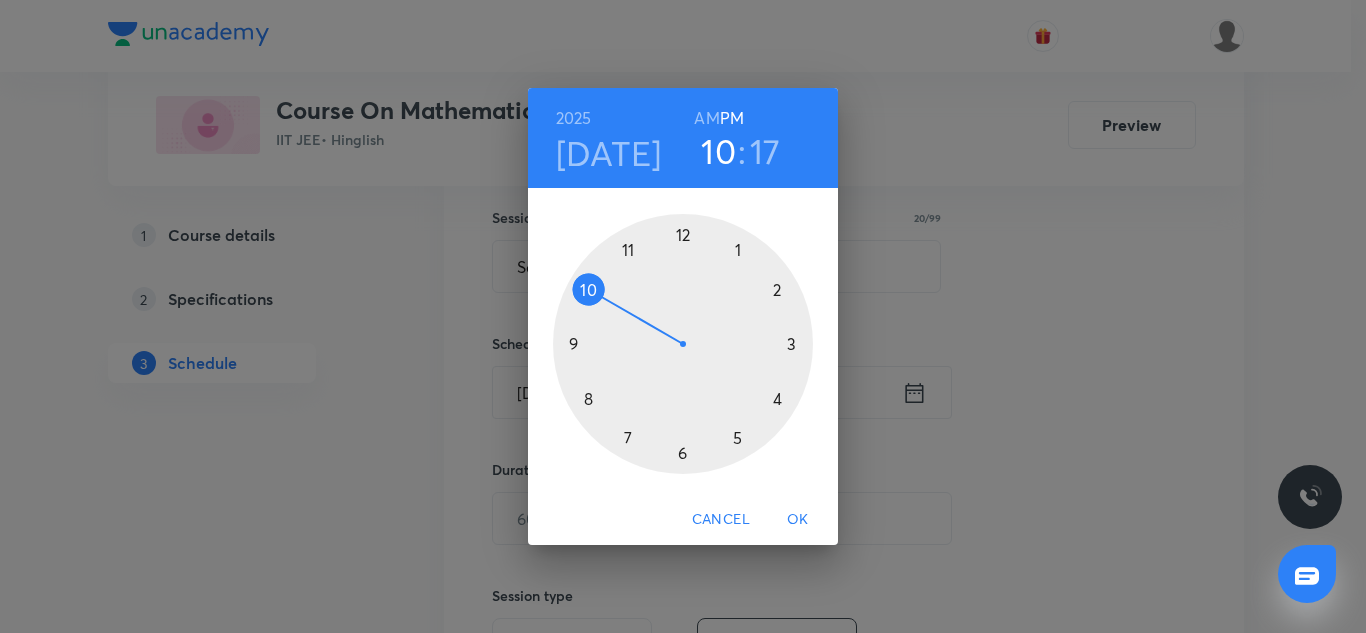 click at bounding box center [683, 344] 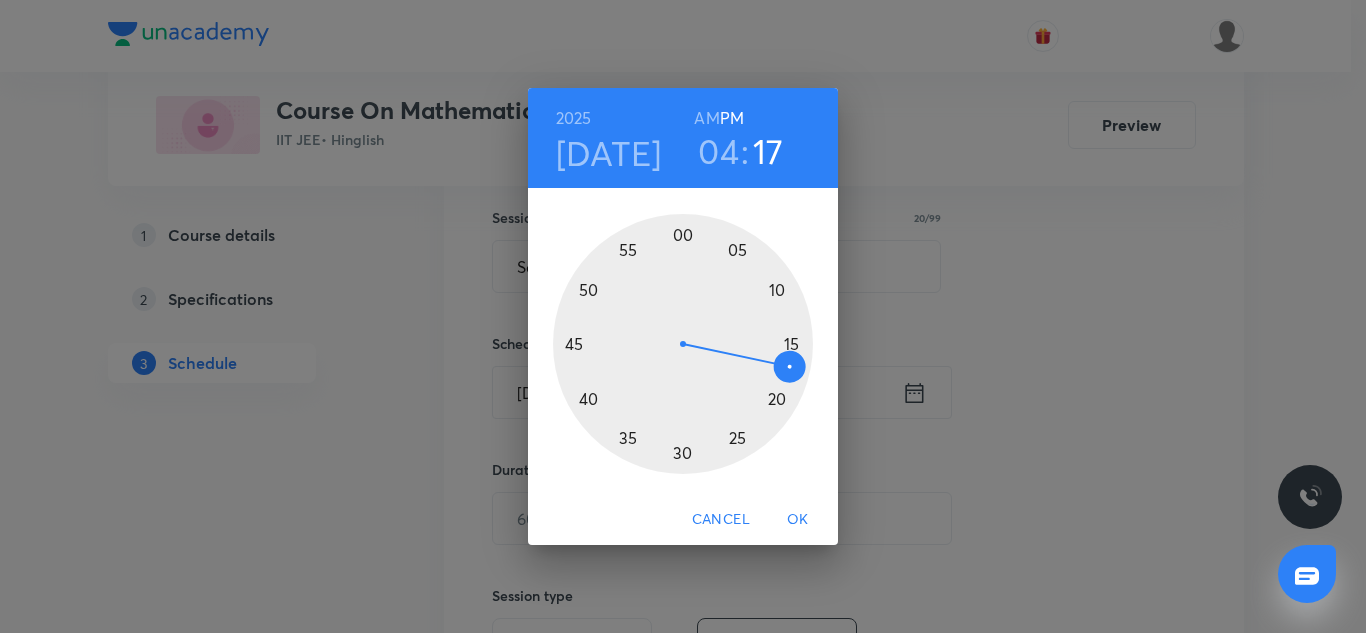 click at bounding box center (683, 344) 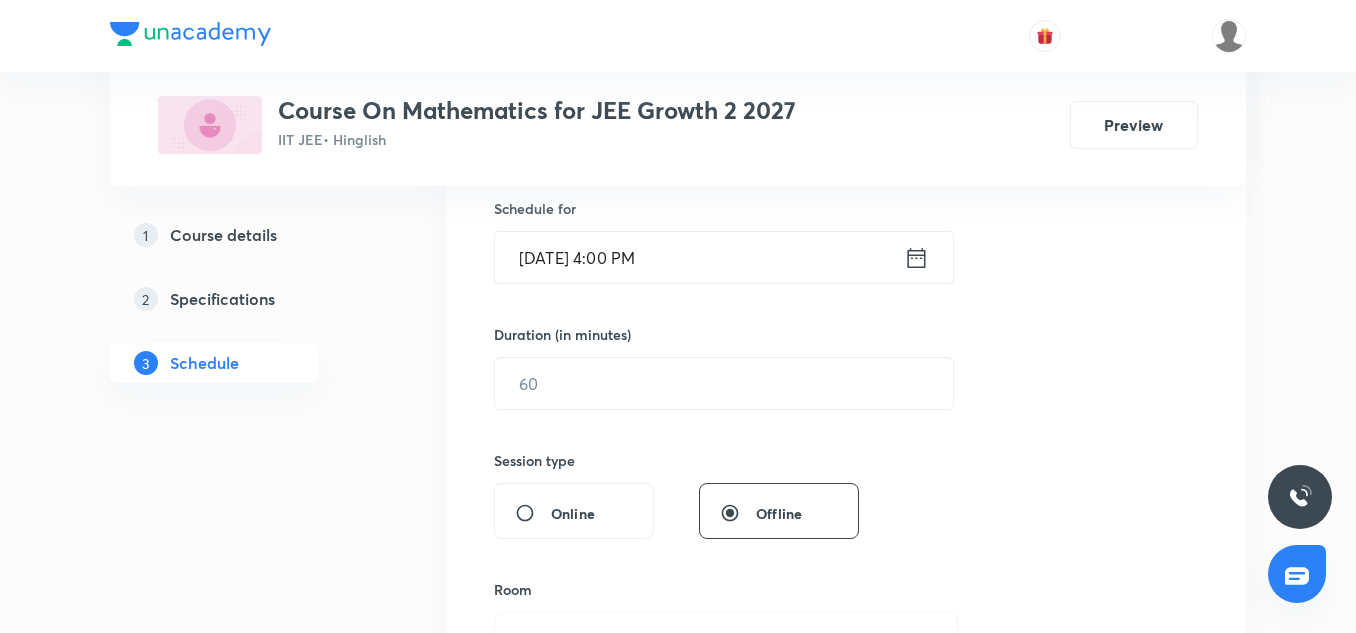 scroll, scrollTop: 496, scrollLeft: 0, axis: vertical 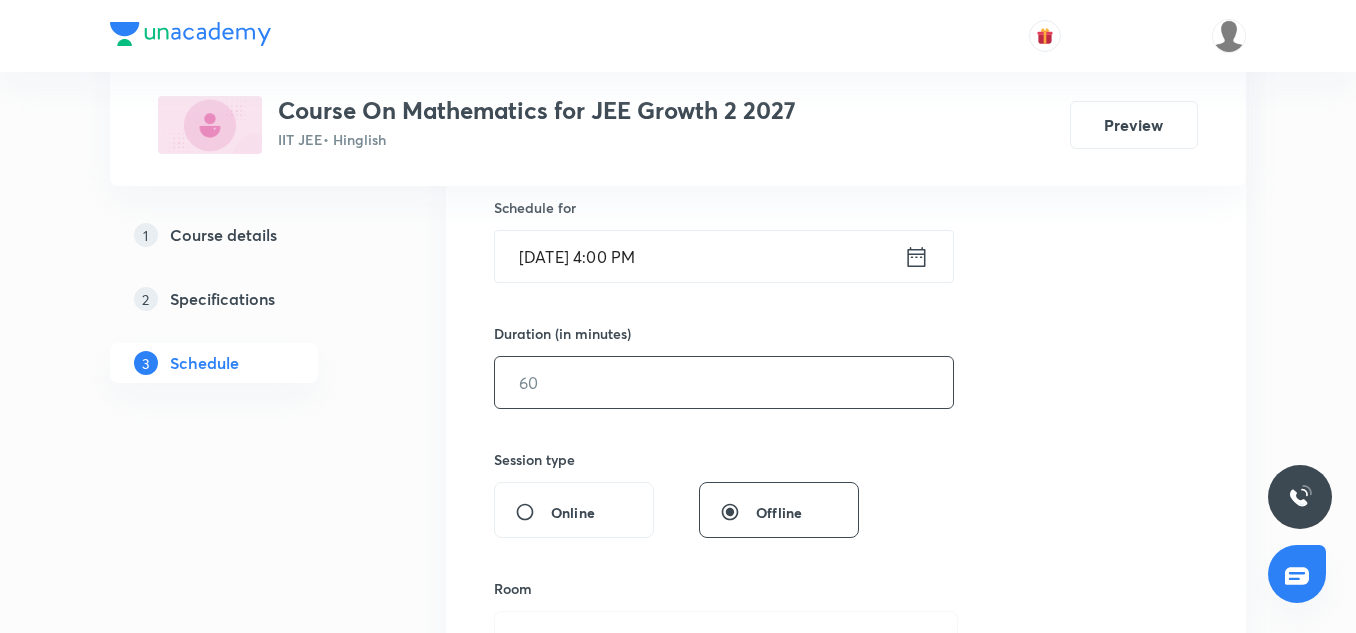 click at bounding box center (724, 382) 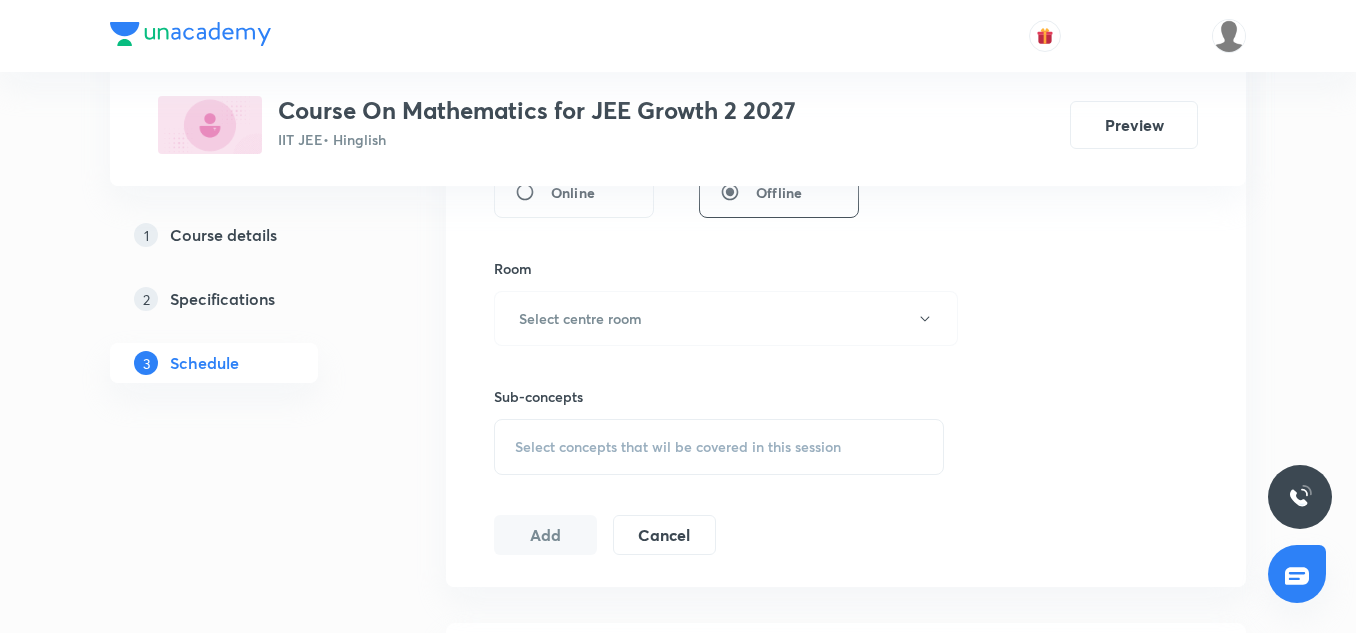 scroll, scrollTop: 819, scrollLeft: 0, axis: vertical 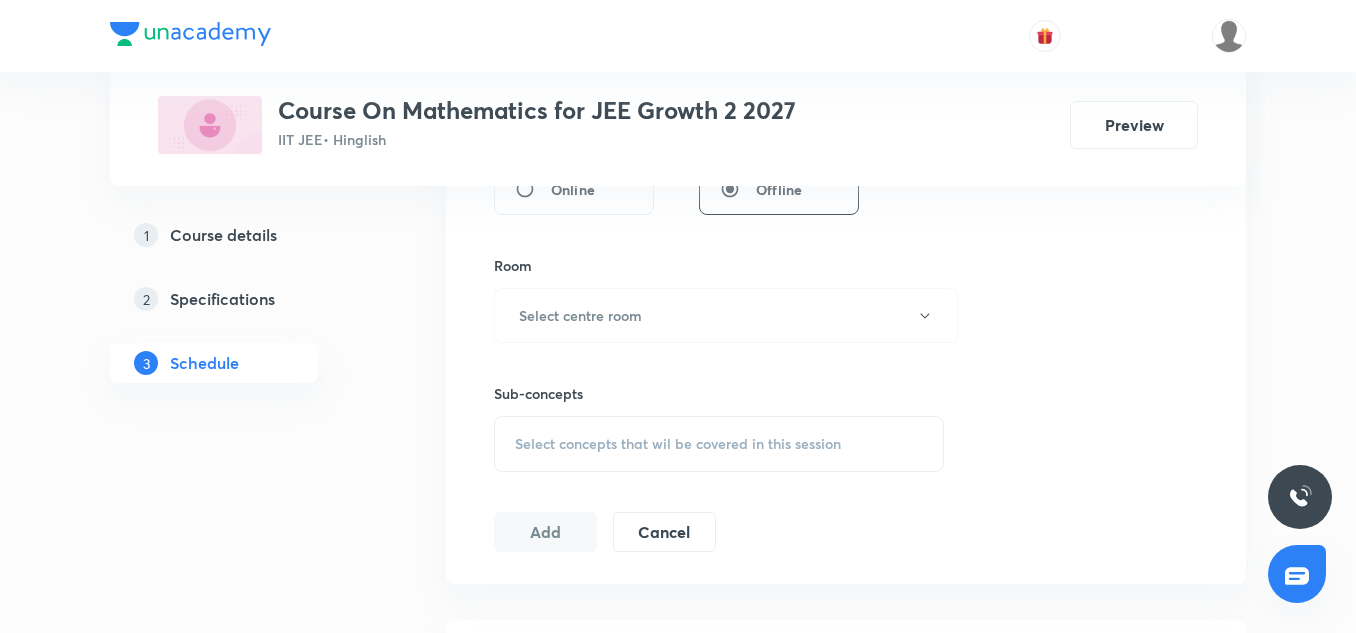 type on "85" 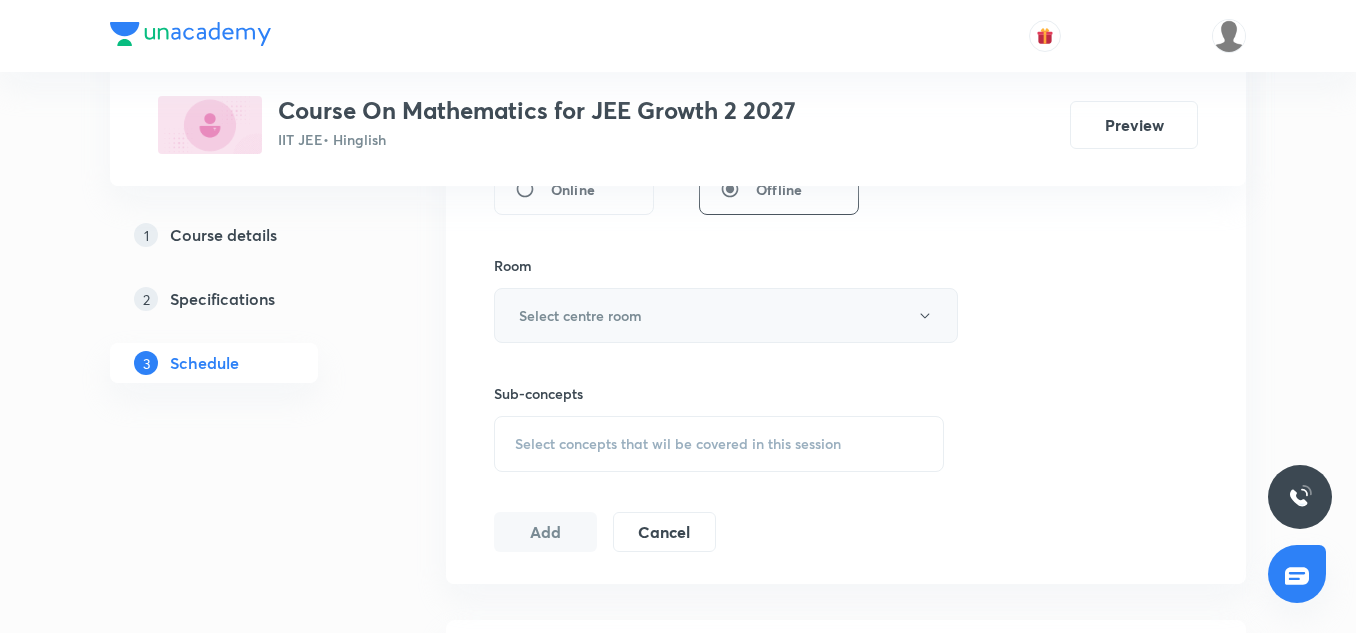 click on "Select centre room" at bounding box center (726, 315) 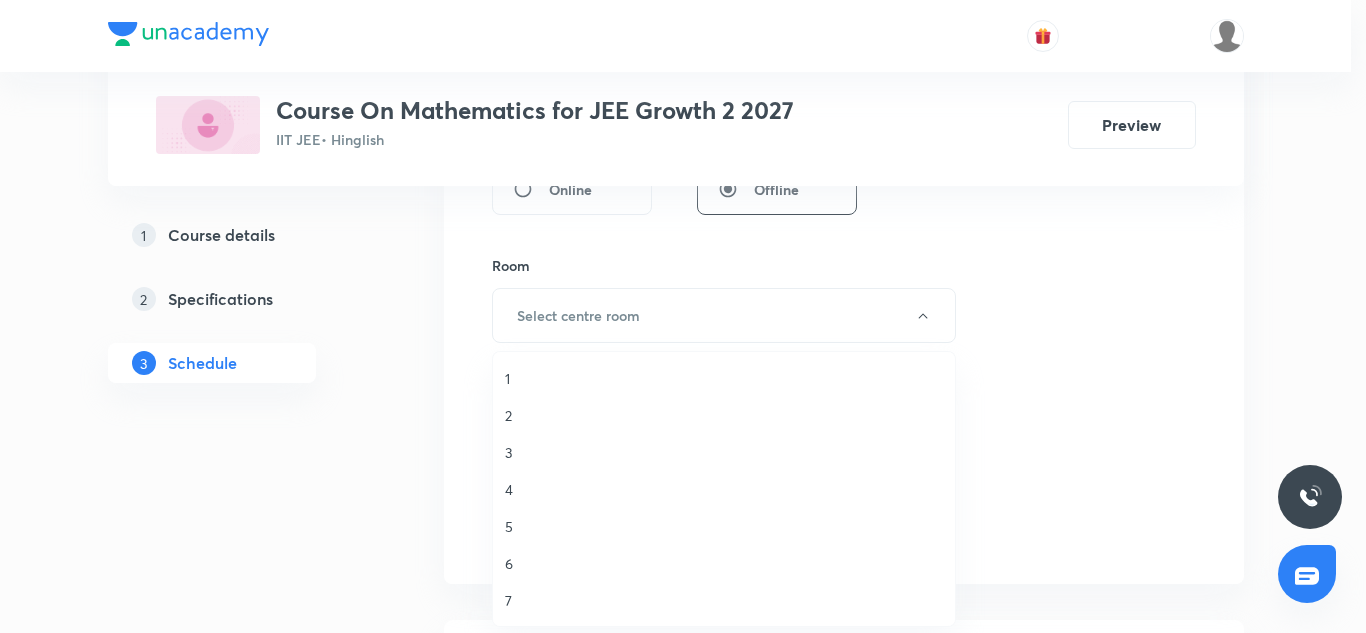 click on "7" at bounding box center (724, 600) 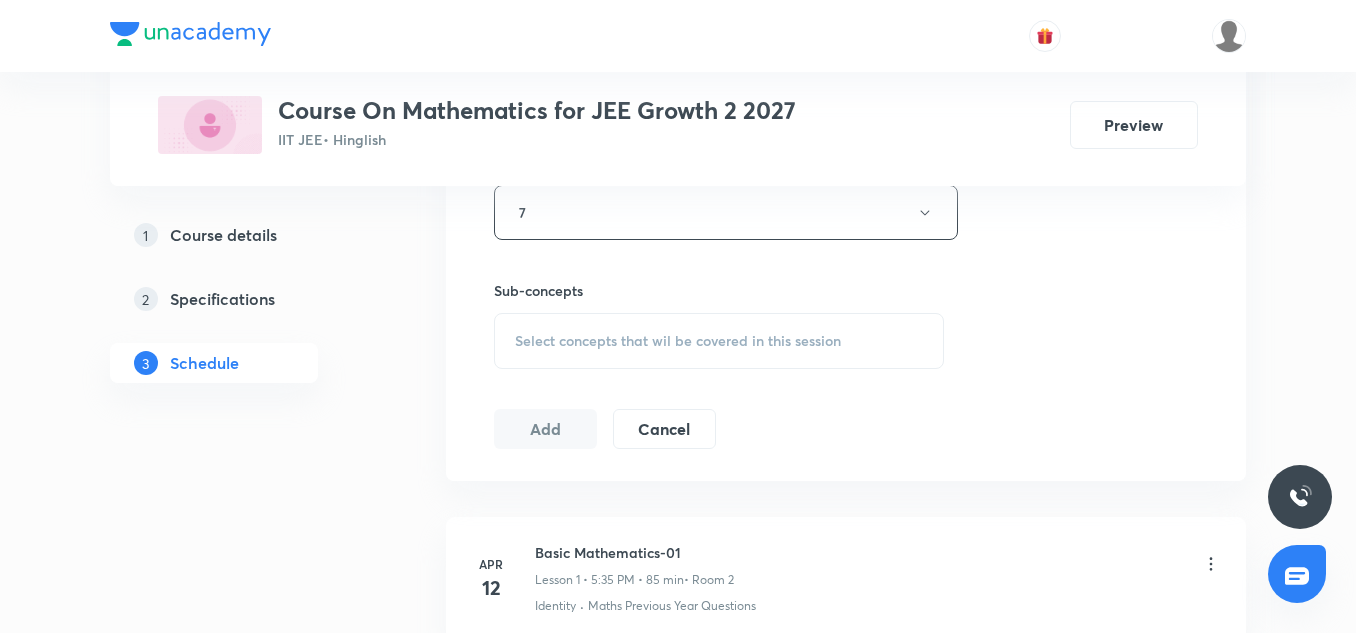 scroll, scrollTop: 923, scrollLeft: 0, axis: vertical 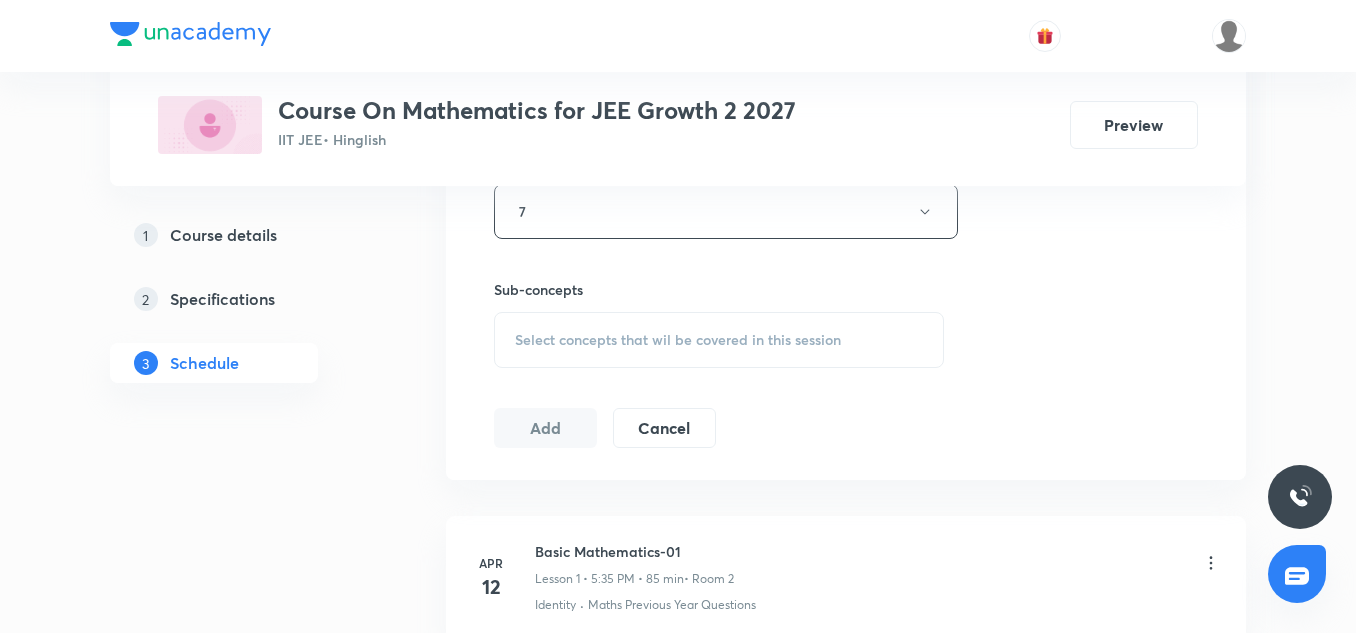 click on "Select concepts that wil be covered in this session" at bounding box center (719, 340) 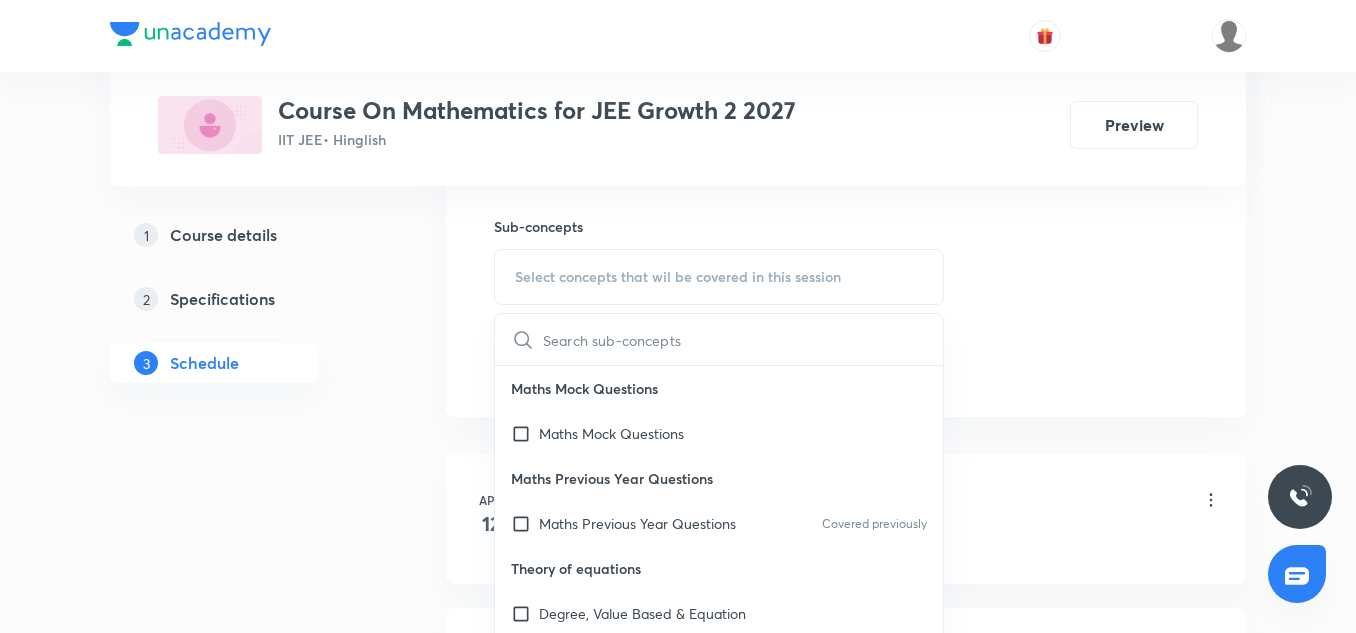 scroll, scrollTop: 1039, scrollLeft: 0, axis: vertical 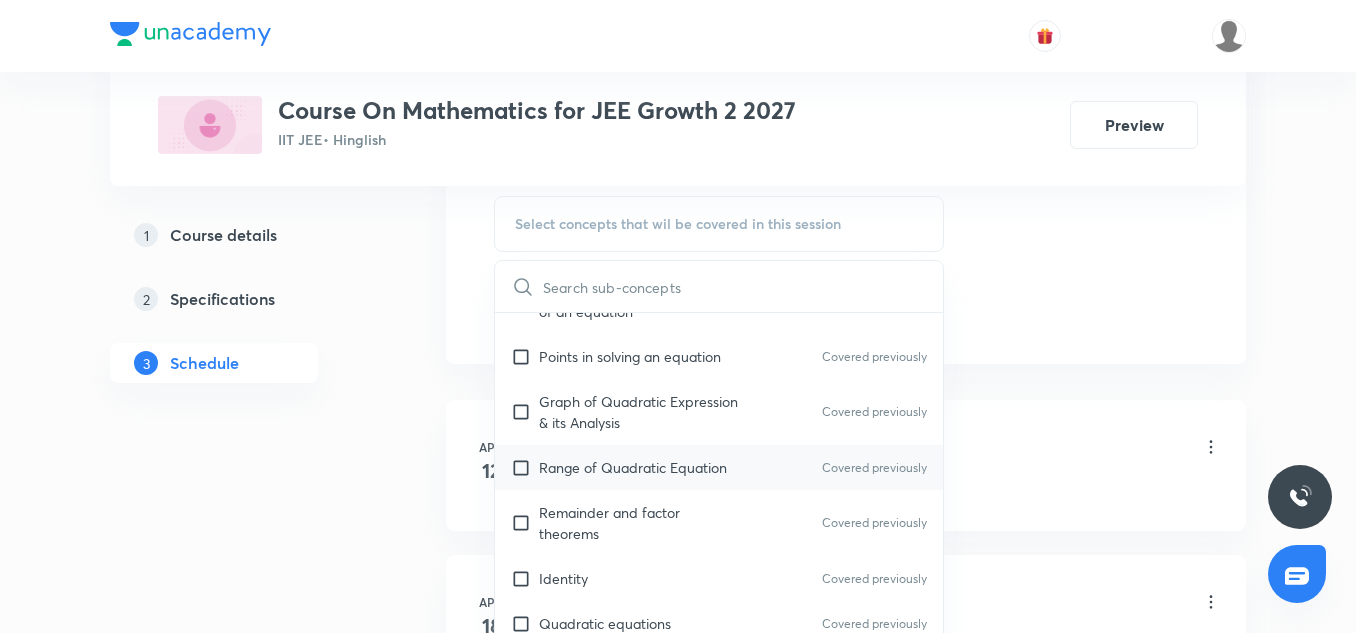 click on "Range of Quadratic Equation Covered previously" at bounding box center (719, 467) 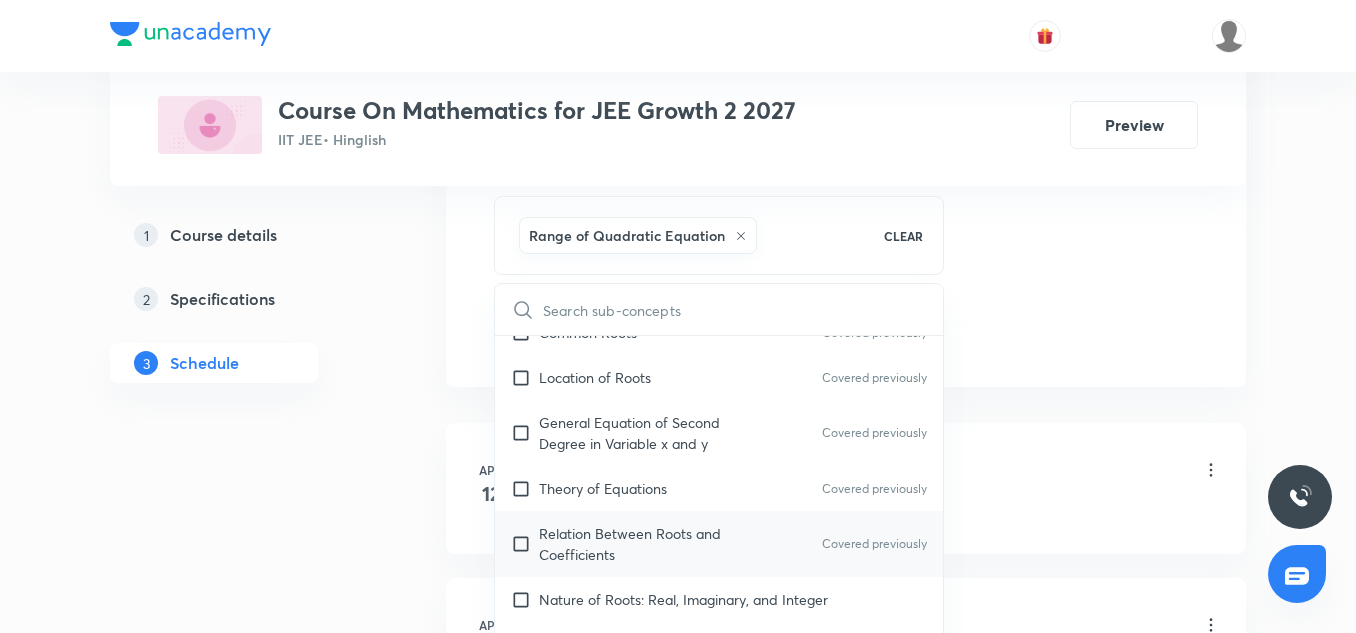 scroll, scrollTop: 789, scrollLeft: 0, axis: vertical 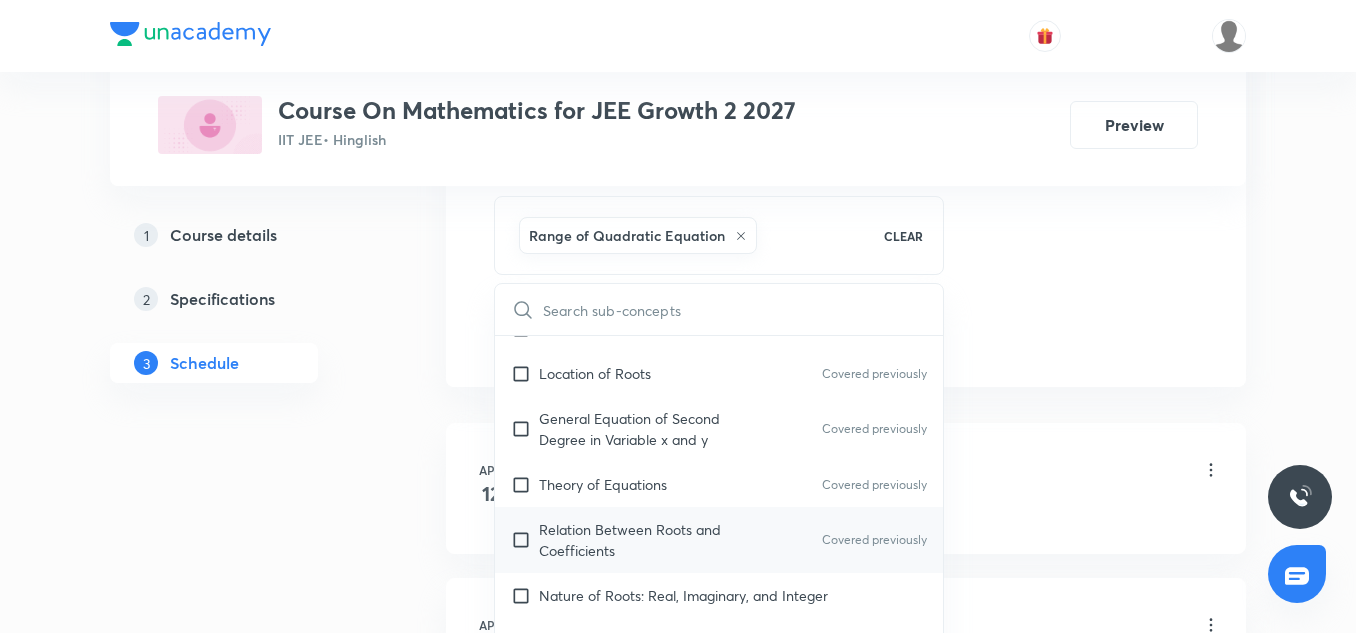 click on "Relation Between Roots and Coefficients" at bounding box center (640, 540) 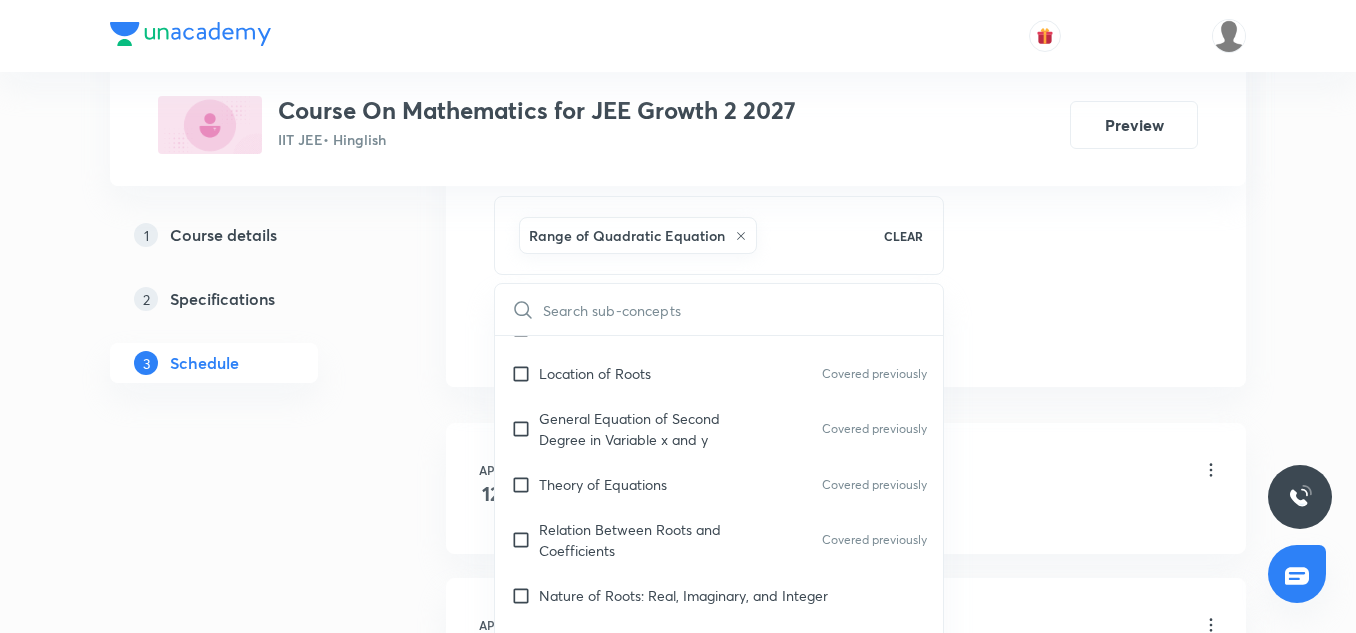 checkbox on "true" 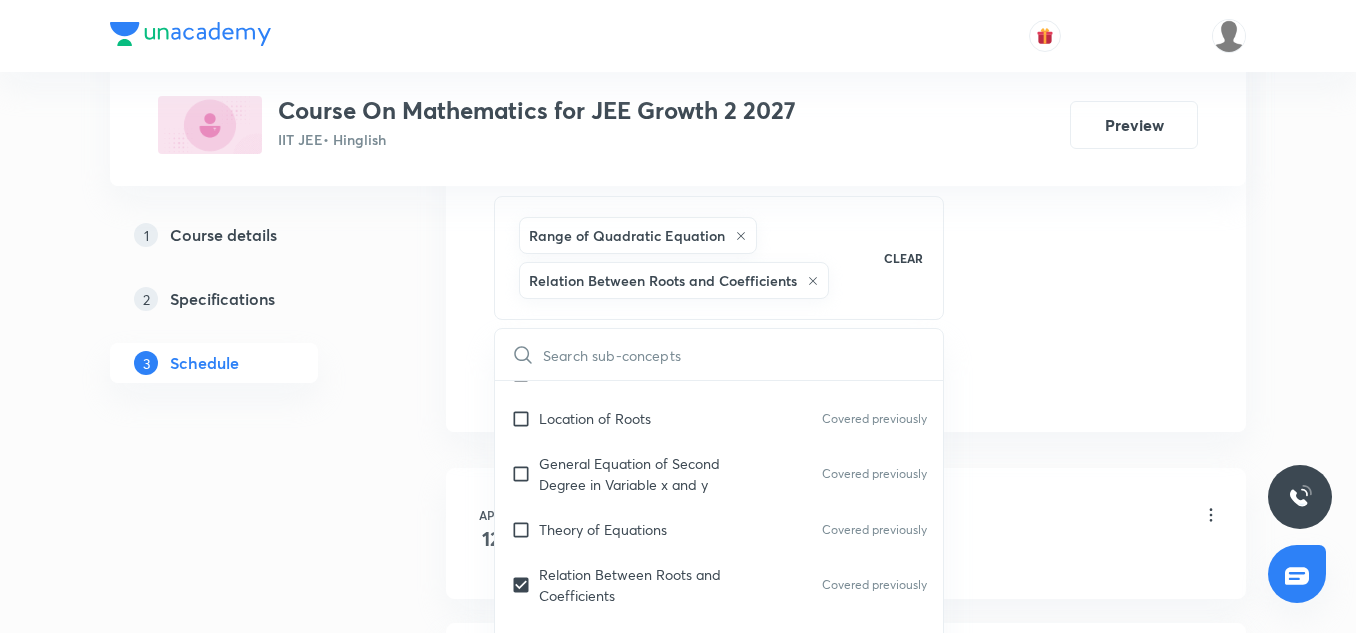 click on "Session  29 Live class Session title 20/99 Sequence & Series-01 ​ Schedule for Jul 14, 2025, 4:00 PM ​ Duration (in minutes) 85 ​   Session type Online Offline Room 7 Sub-concepts Range of Quadratic Equation Relation Between Roots and Coefficients CLEAR ​ Maths Mock Questions Maths Mock Questions Maths Previous Year Questions Maths Previous Year Questions Covered previously Theory of equations Degree, Value Based & Equation Geometrical Meaning of the Zeroes of a Polynomial Covered previously Location of roots Covered previously Geometrical meaning of Roots of an equation Covered previously Points in solving an equation Covered previously Graph of Quadratic Expression & its Analysis Covered previously Range of Quadratic Equation Covered previously Remainder and factor theorems Covered previously Identity Covered previously Quadratic equations Covered previously Common Roots Covered previously Location of Roots Covered previously General Equation of Second Degree in Variable x and y Covered previously" at bounding box center [846, -104] 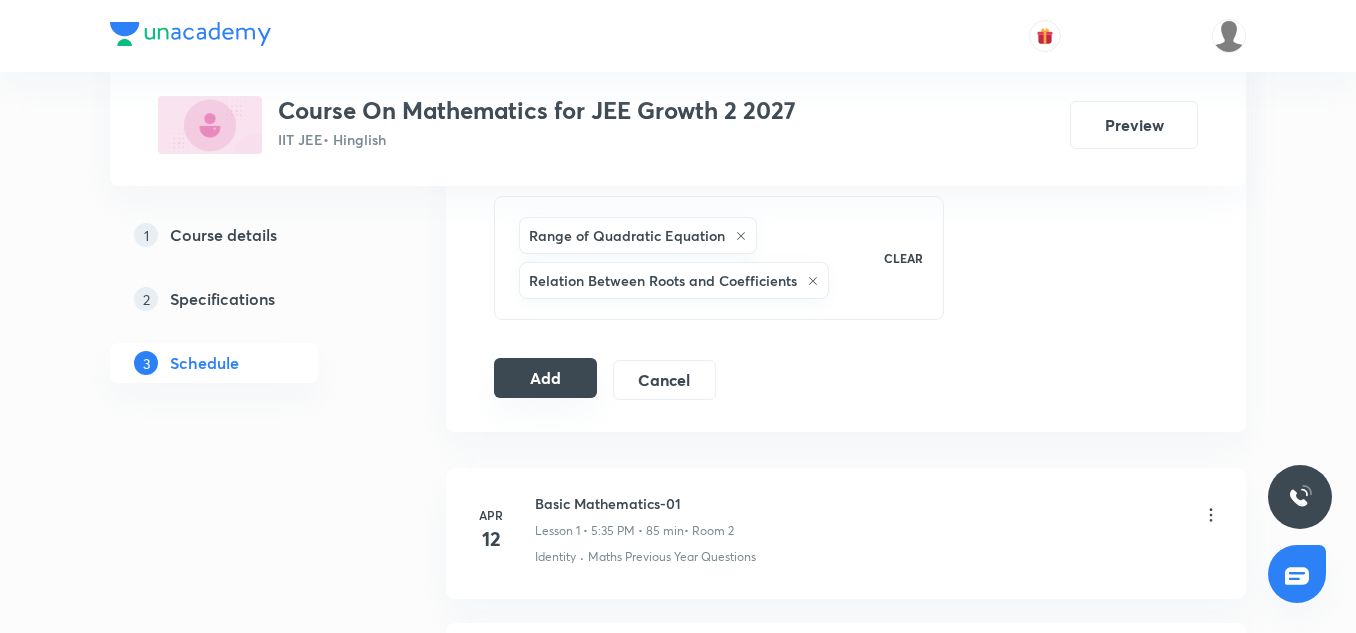 click on "Add" at bounding box center (545, 378) 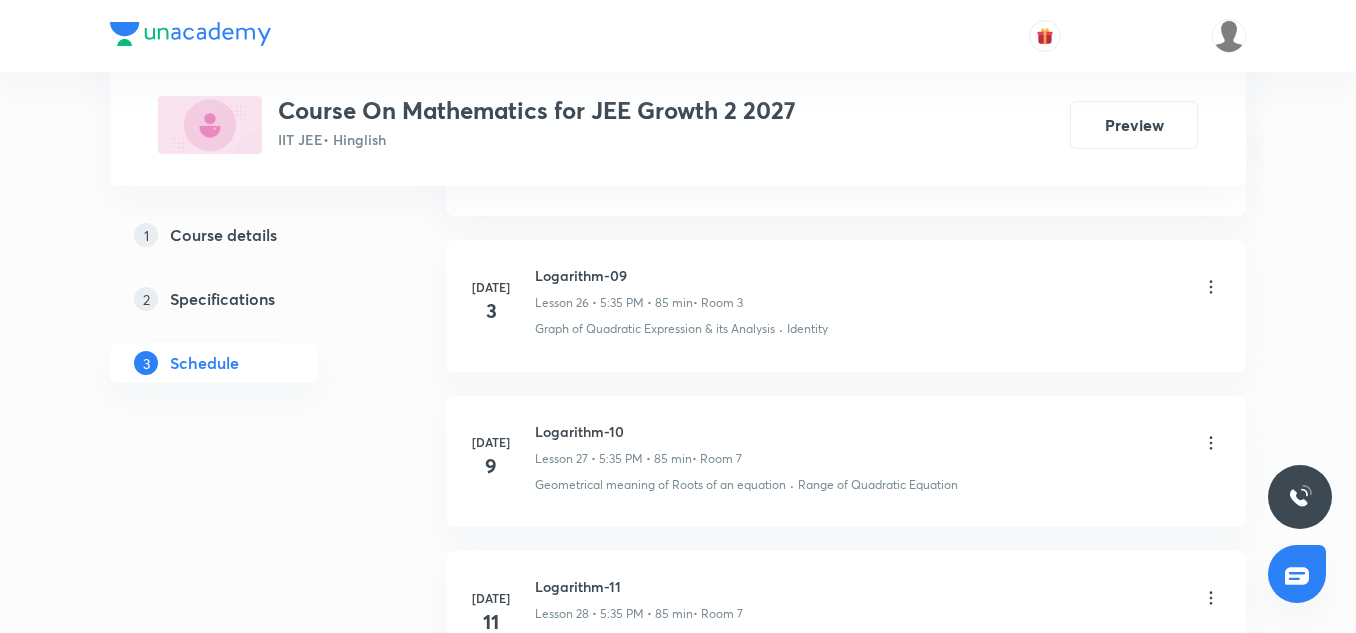 scroll, scrollTop: 5425, scrollLeft: 0, axis: vertical 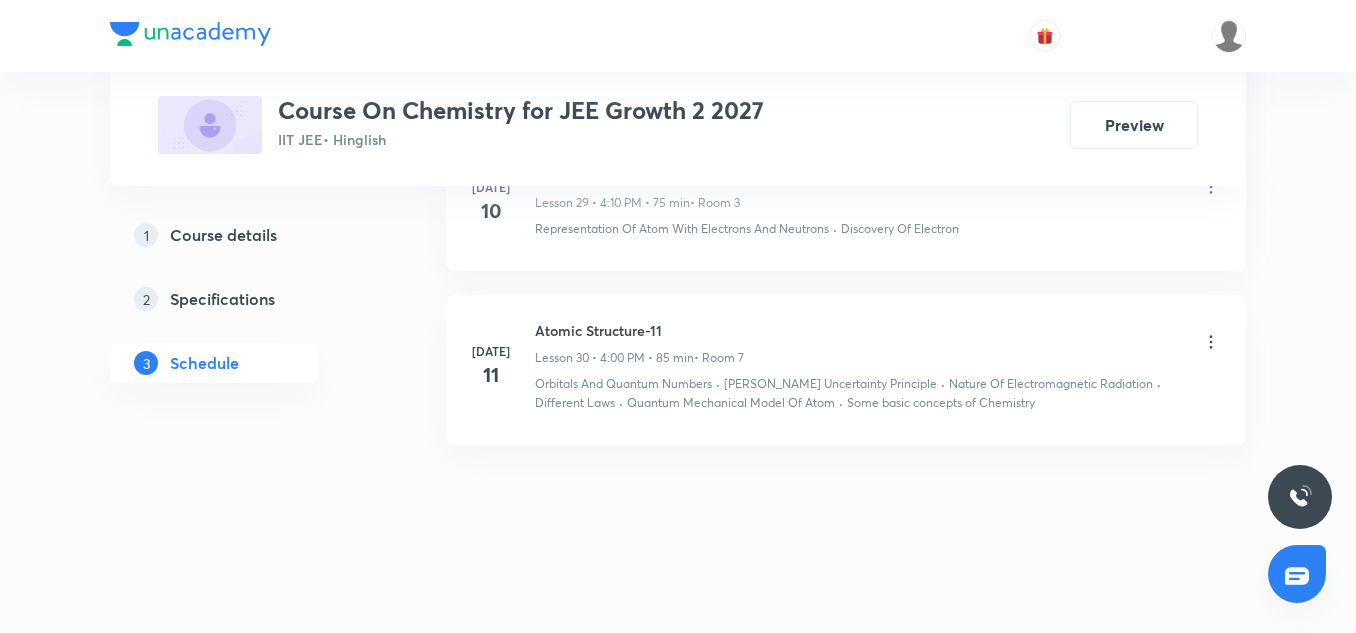 click on "Atomic Structure-11" at bounding box center [639, 330] 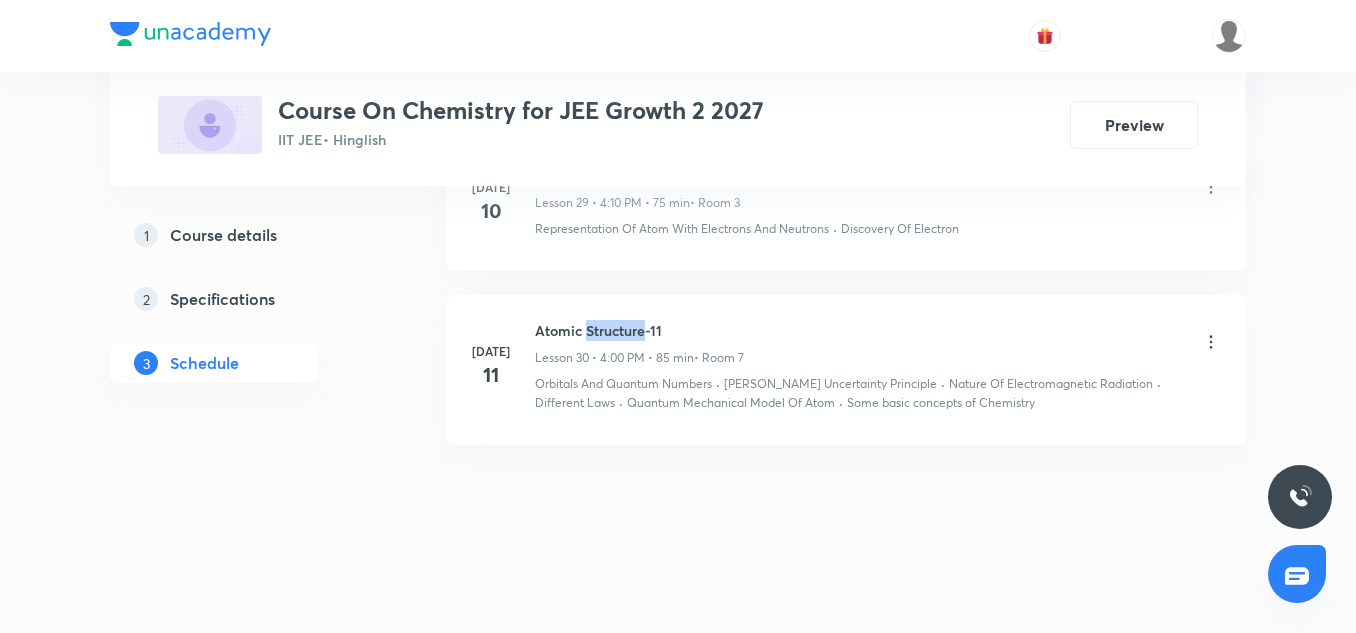 click on "Atomic Structure-11" at bounding box center (639, 330) 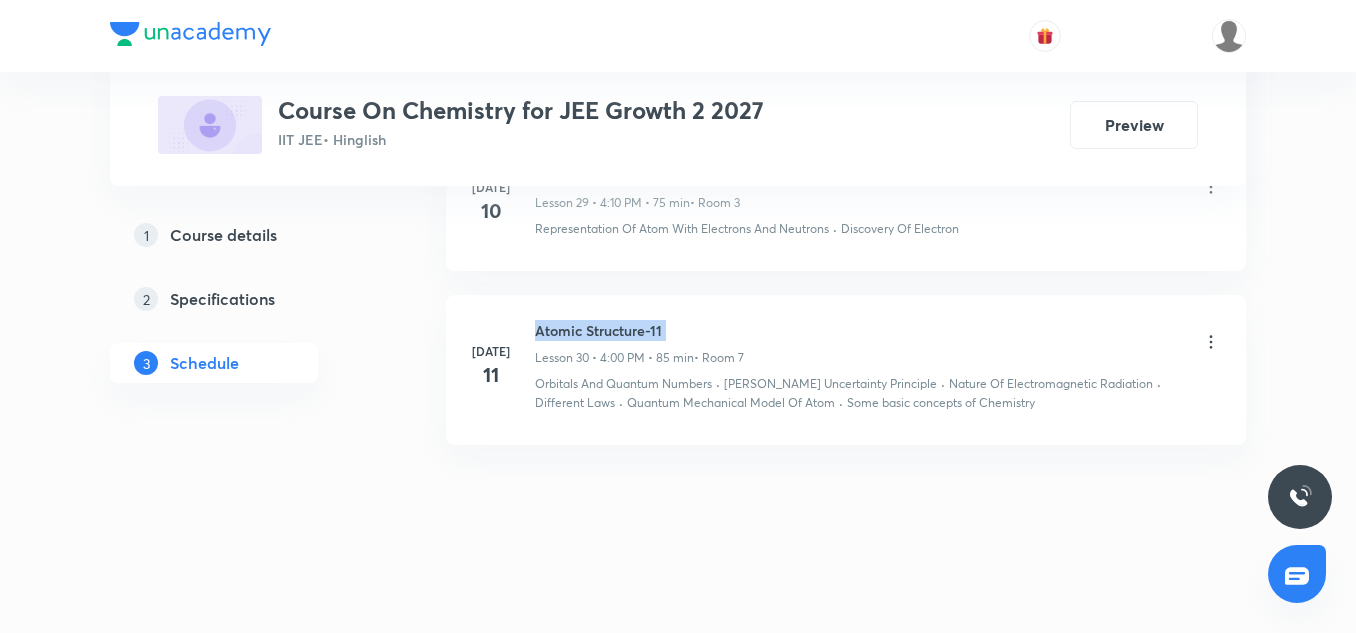 click on "Atomic Structure-11" at bounding box center [639, 330] 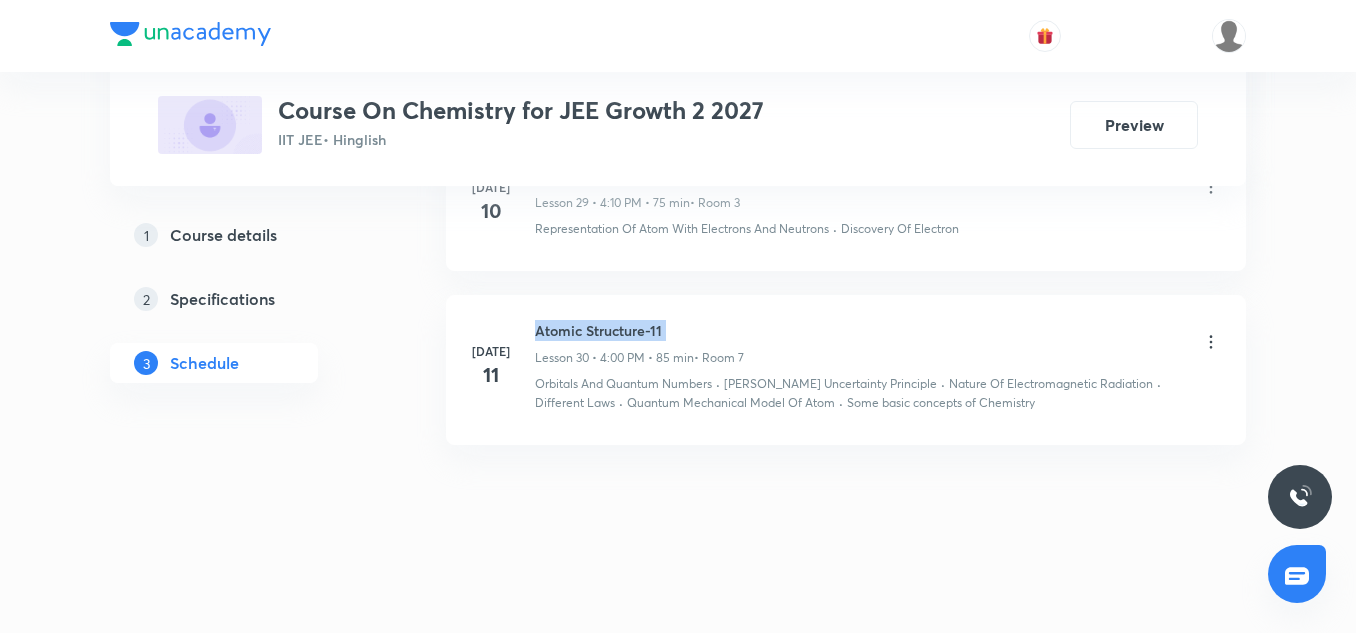 copy on "Atomic Structure-11" 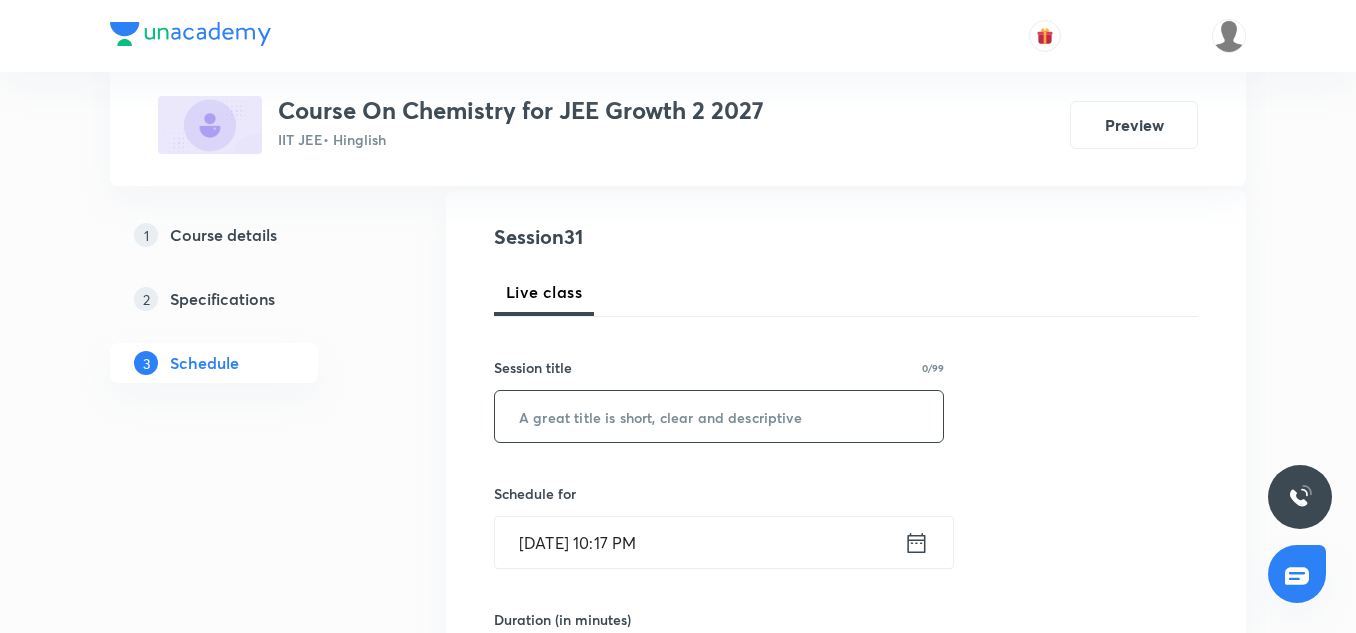 scroll, scrollTop: 212, scrollLeft: 0, axis: vertical 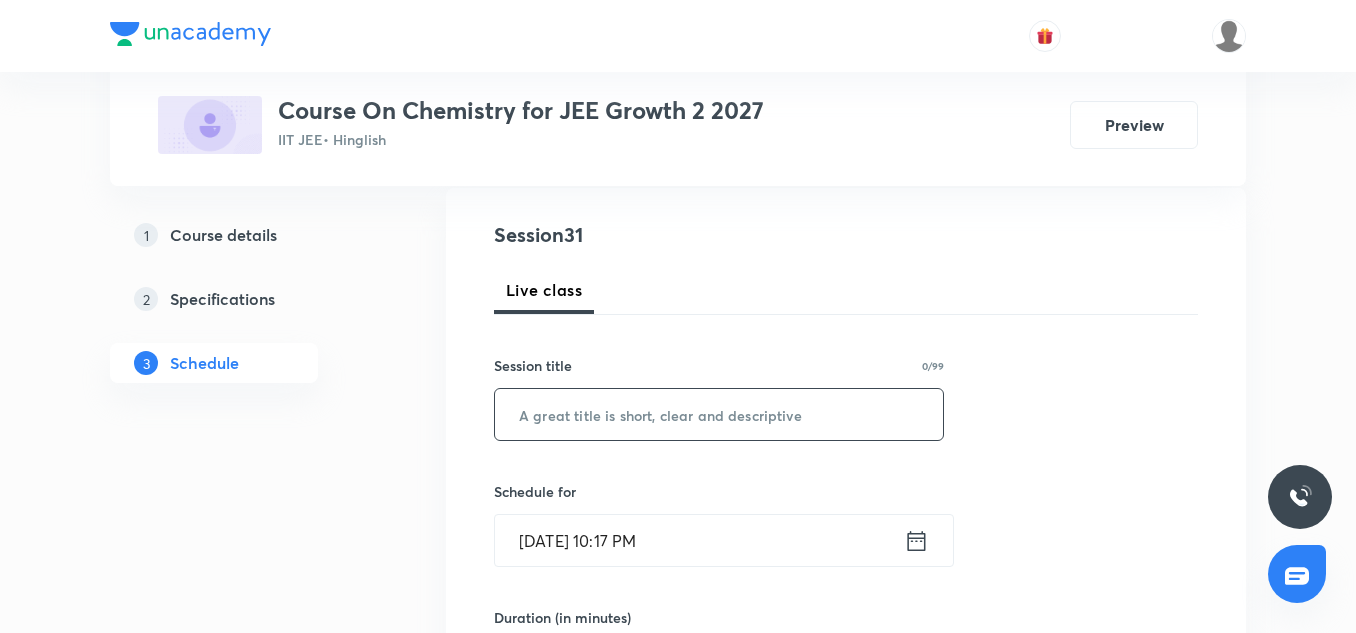 click at bounding box center [719, 414] 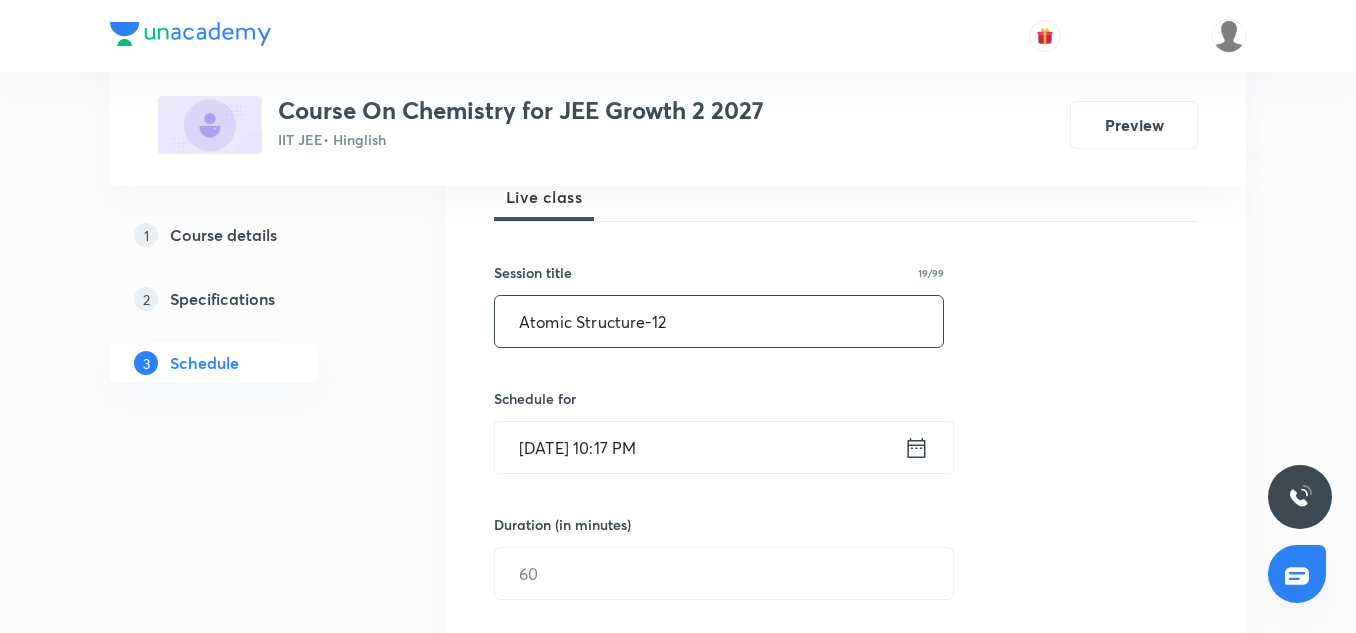 scroll, scrollTop: 310, scrollLeft: 0, axis: vertical 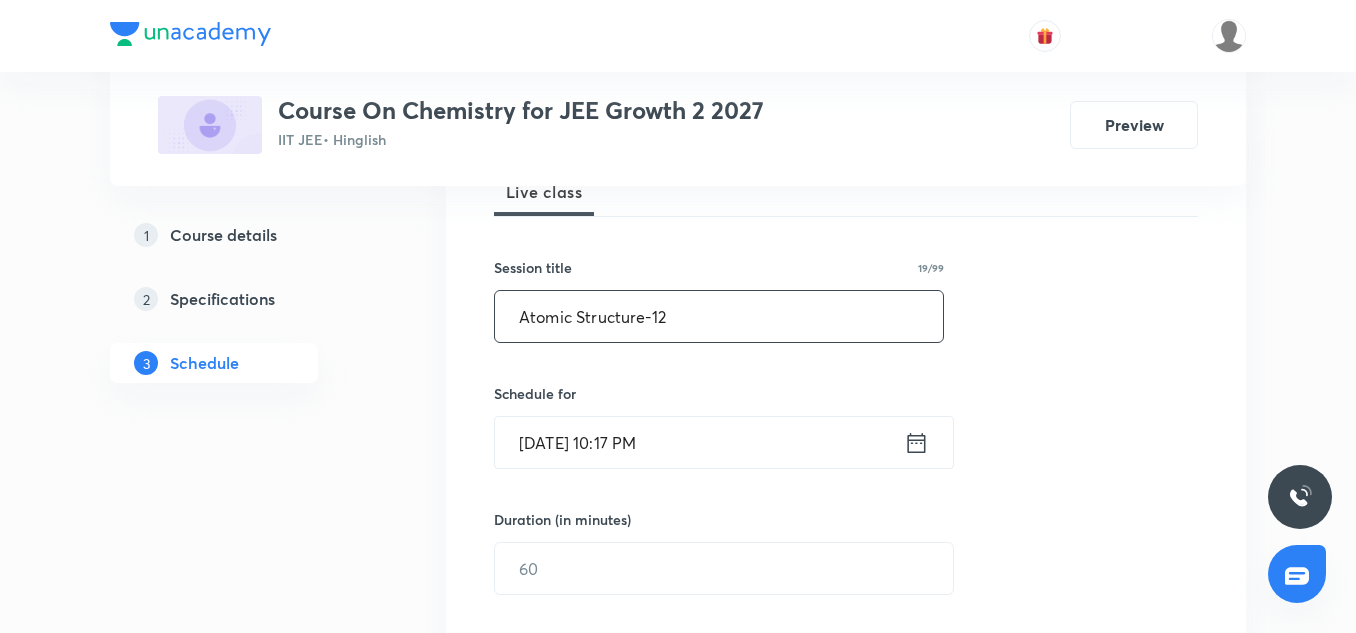 type on "Atomic Structure-12" 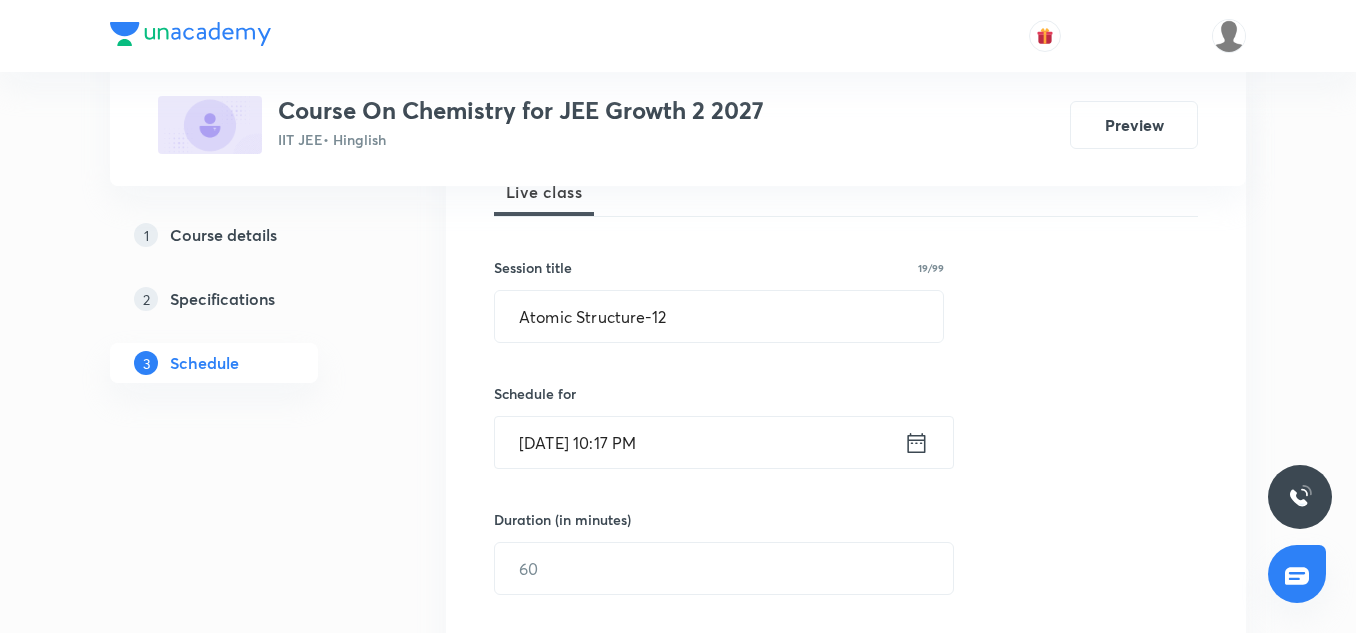 click on "Jul 13, 2025, 10:17 PM" at bounding box center [699, 442] 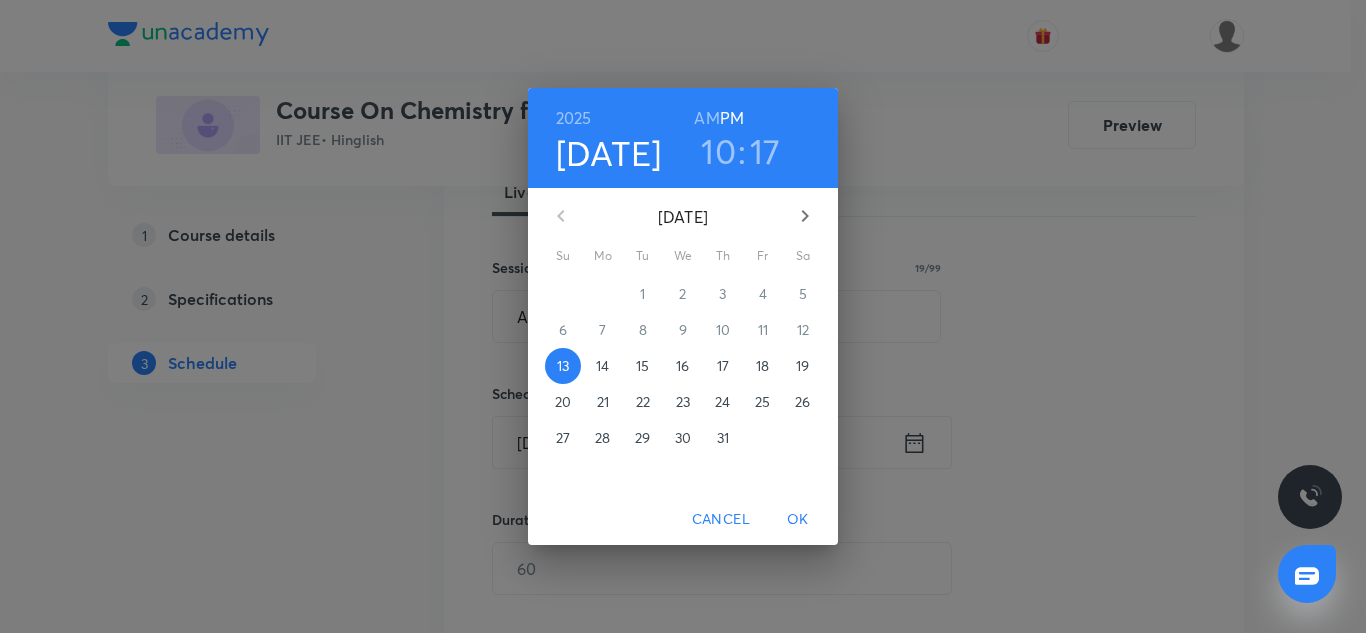 click on "14" at bounding box center [602, 366] 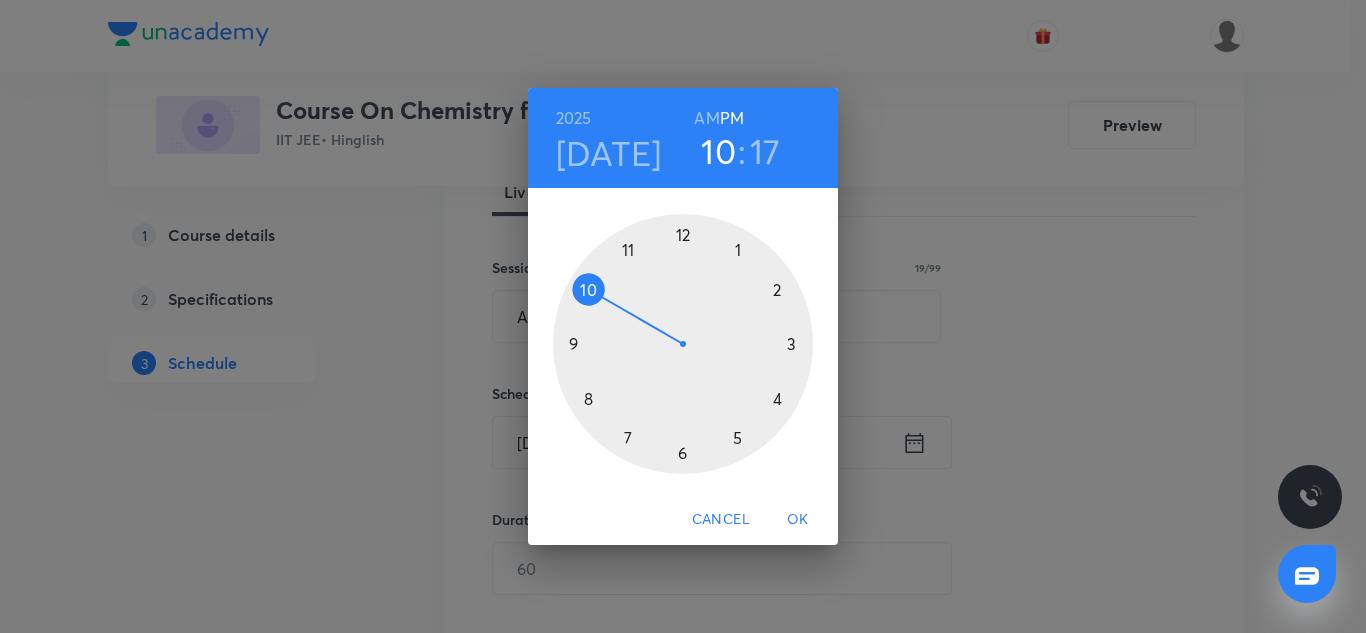 click at bounding box center [683, 344] 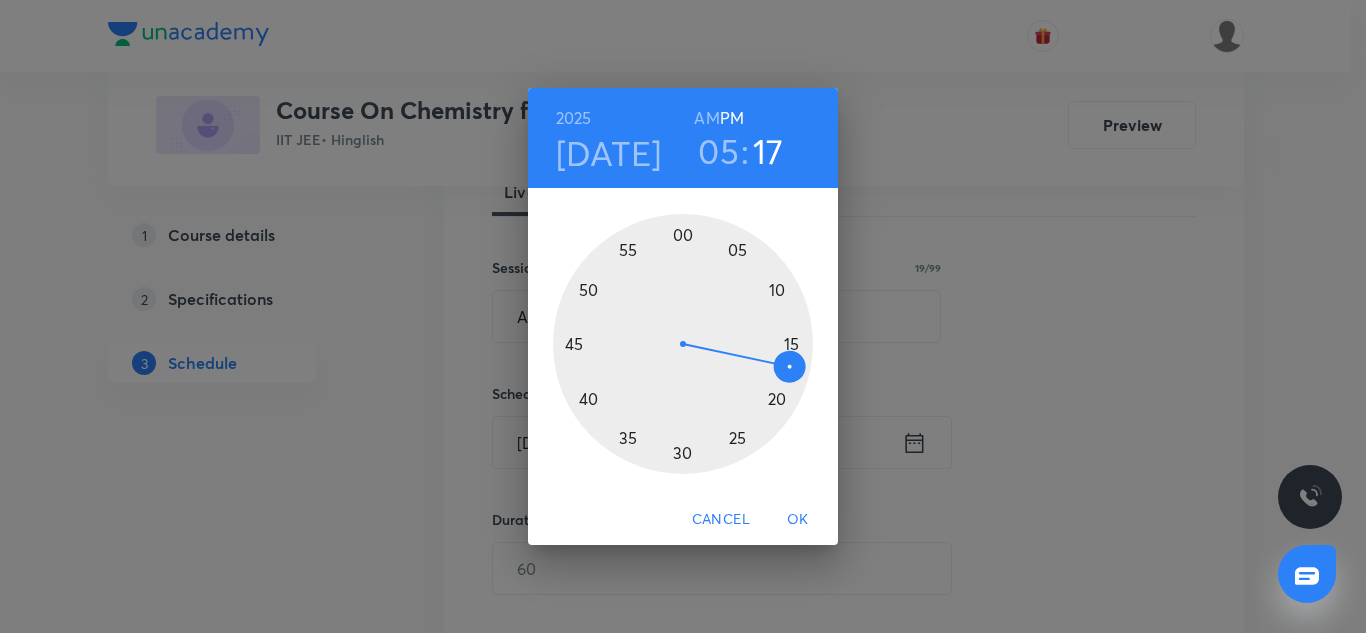 click at bounding box center (683, 344) 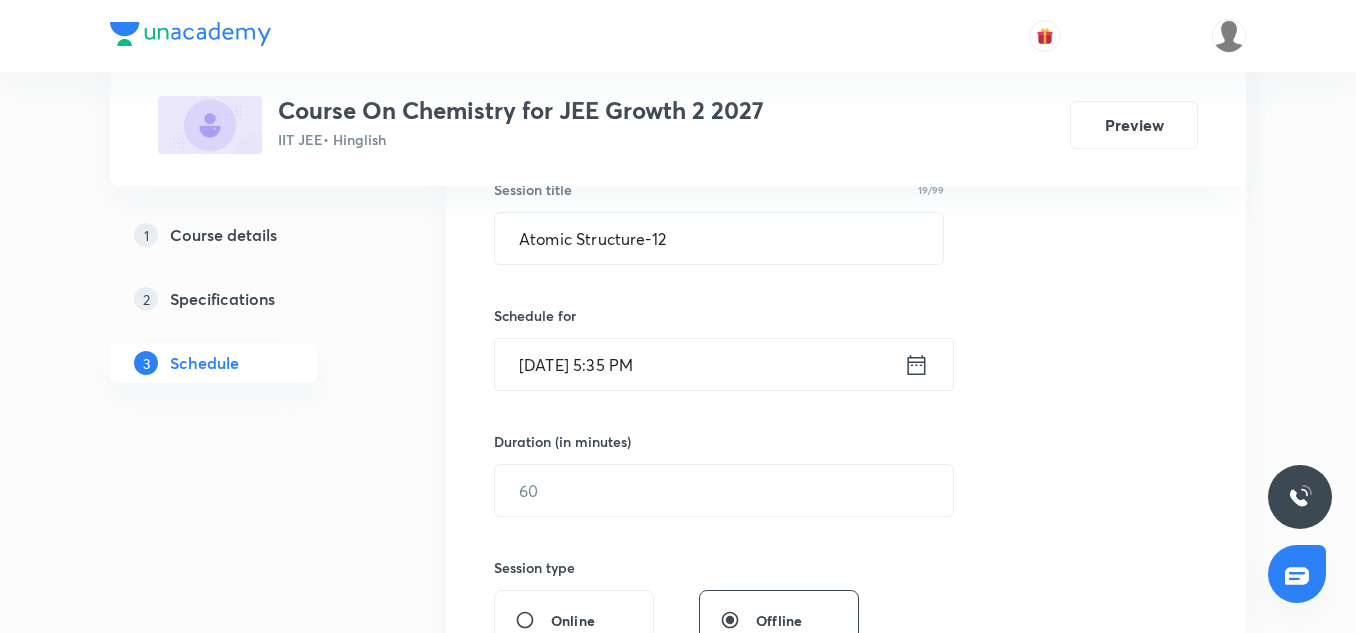 scroll, scrollTop: 393, scrollLeft: 0, axis: vertical 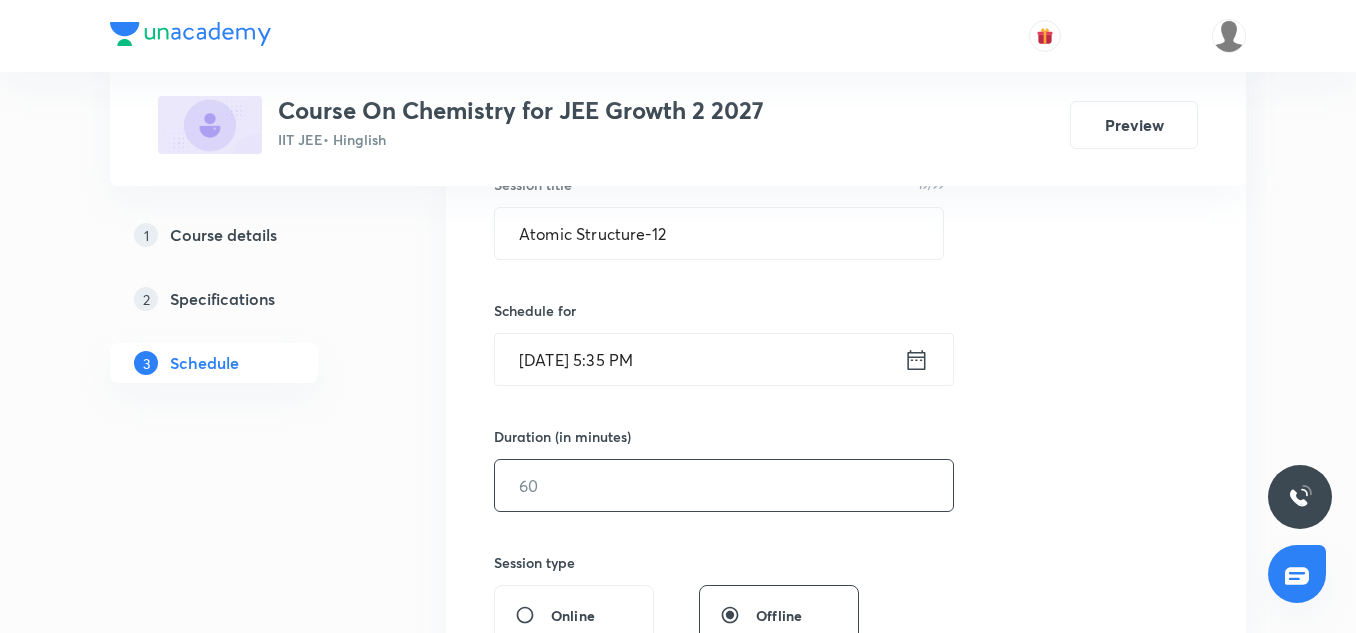 click at bounding box center (724, 485) 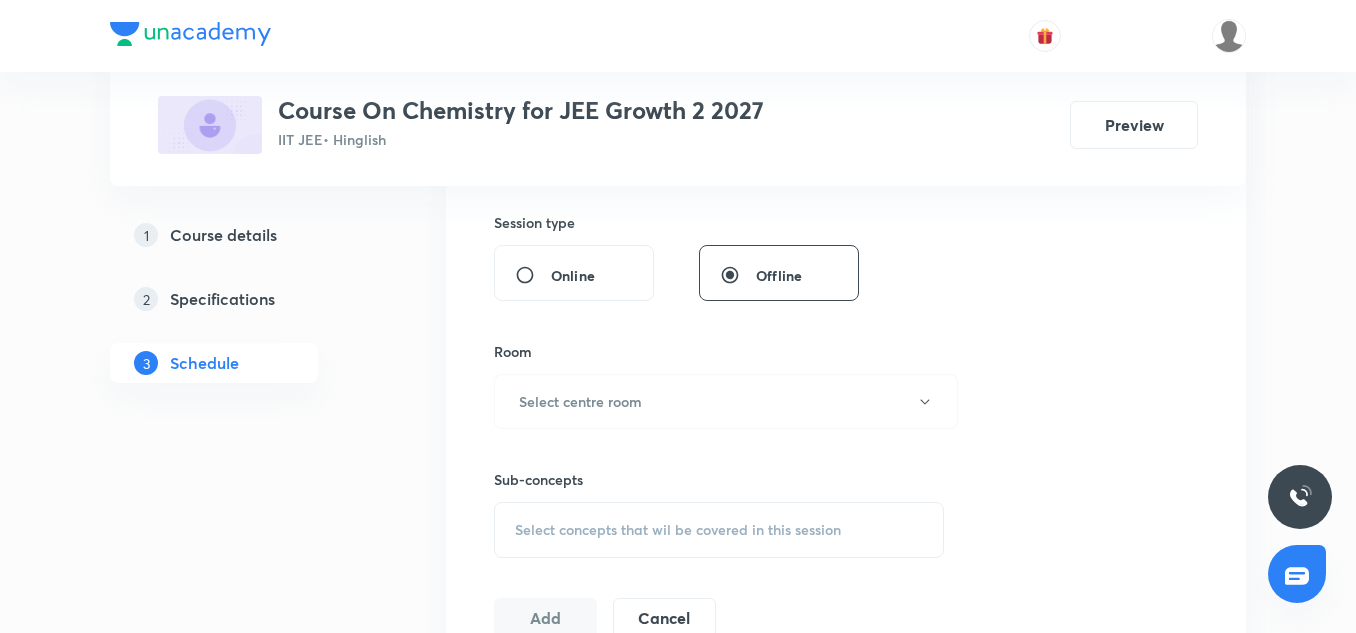 scroll, scrollTop: 737, scrollLeft: 0, axis: vertical 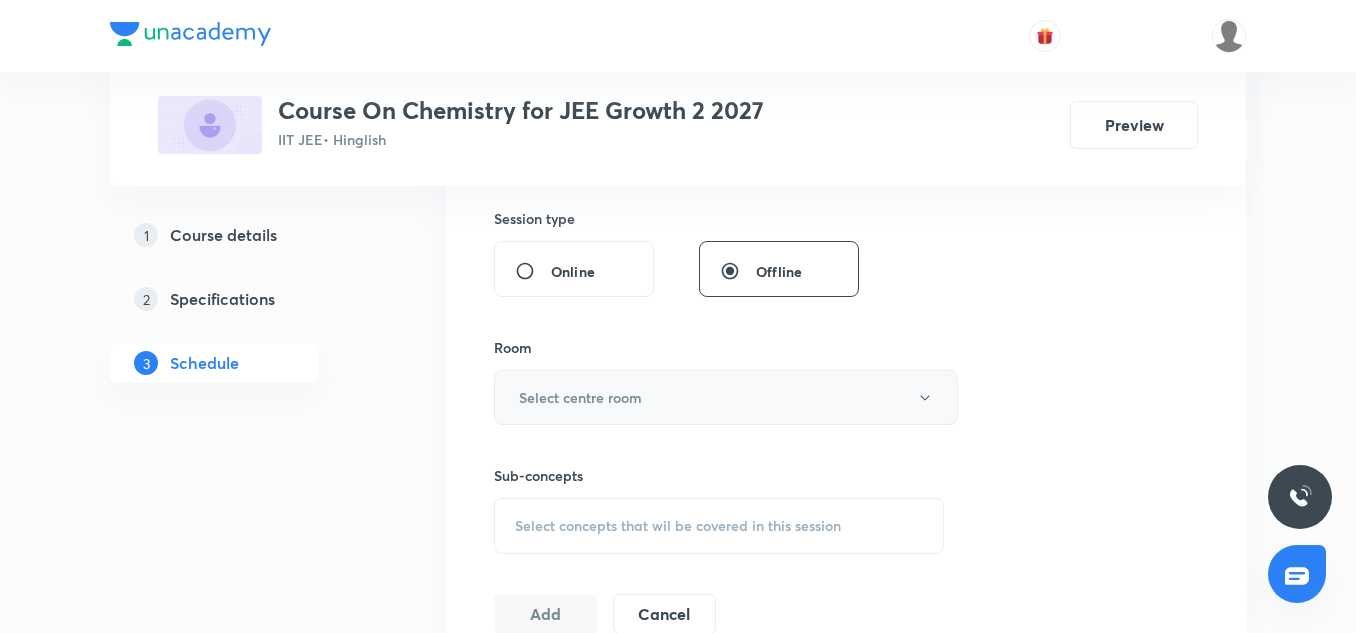 type on "85" 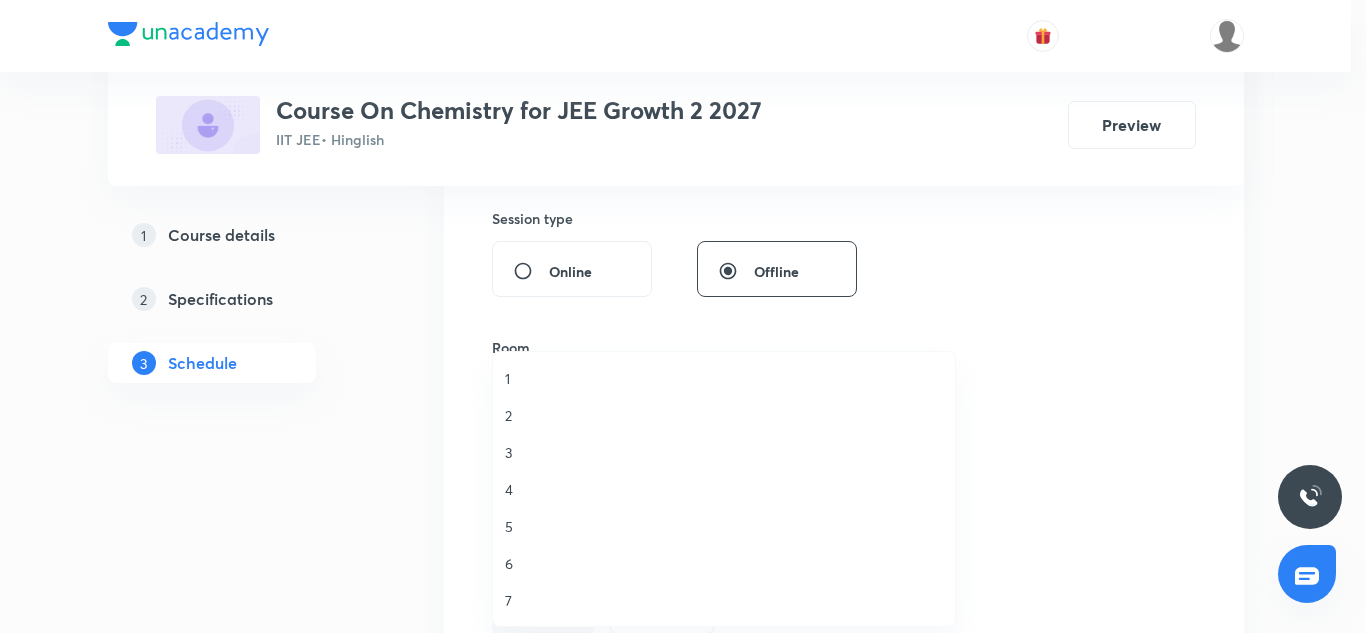 click on "7" at bounding box center (724, 600) 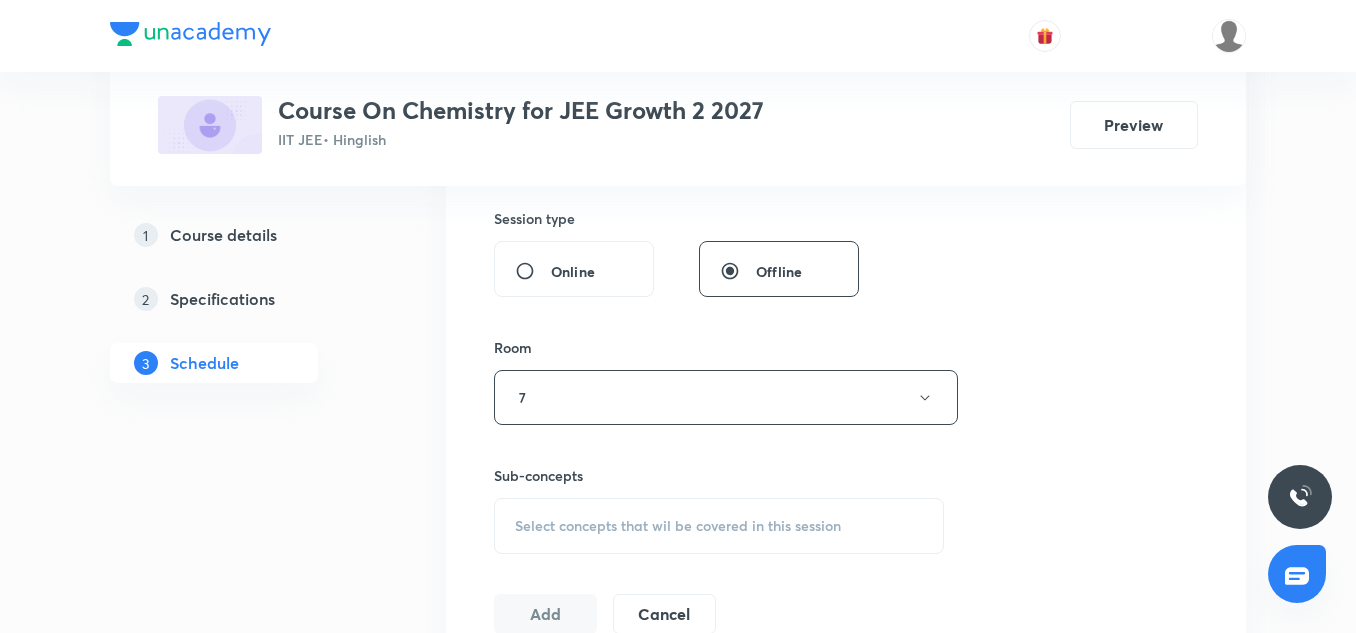 scroll, scrollTop: 829, scrollLeft: 0, axis: vertical 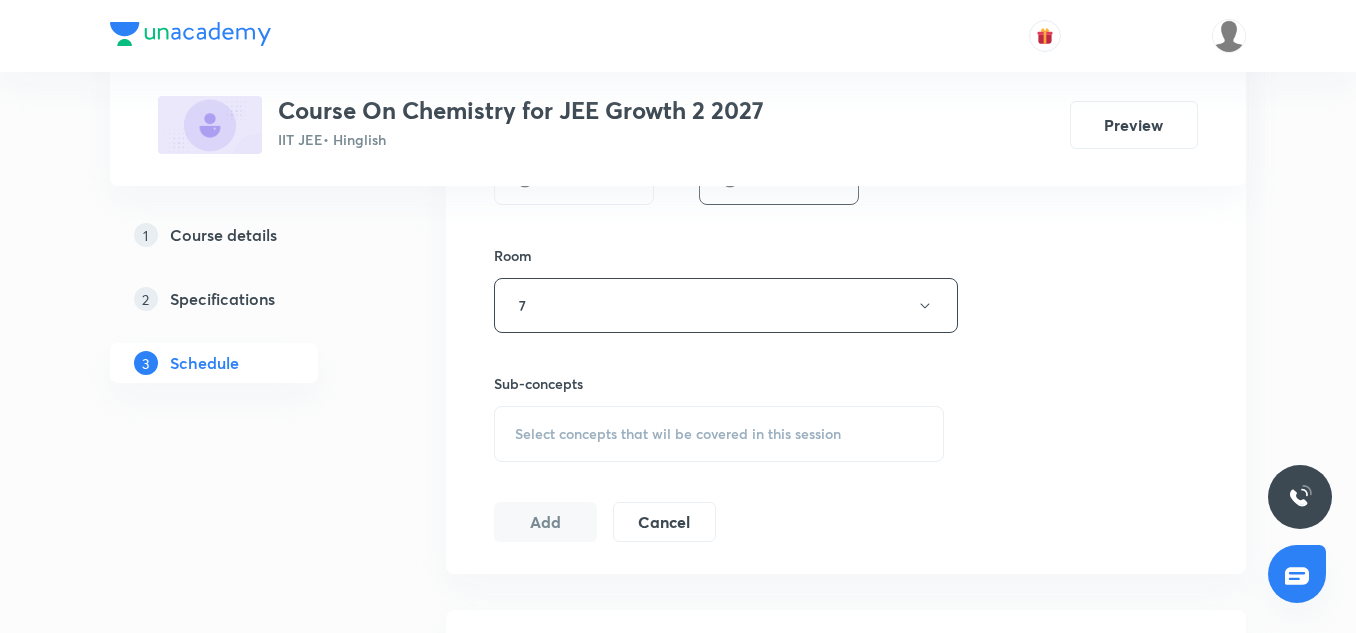 click on "Select concepts that wil be covered in this session" at bounding box center (719, 434) 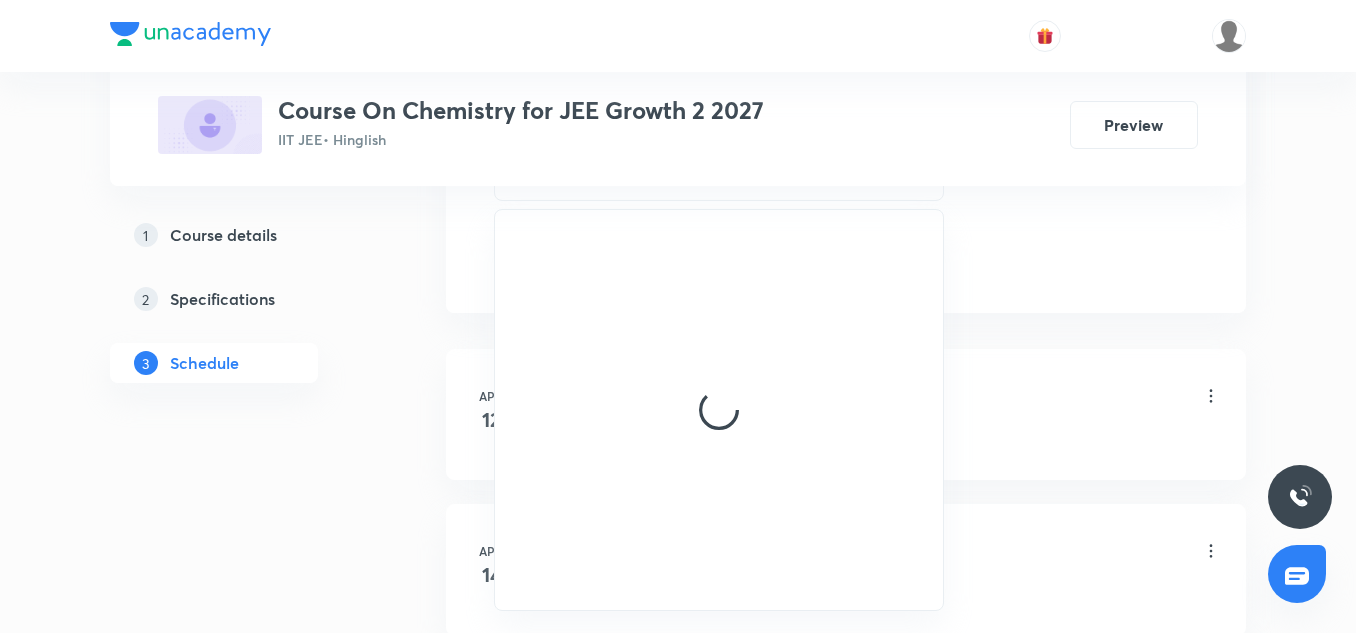 scroll, scrollTop: 1097, scrollLeft: 0, axis: vertical 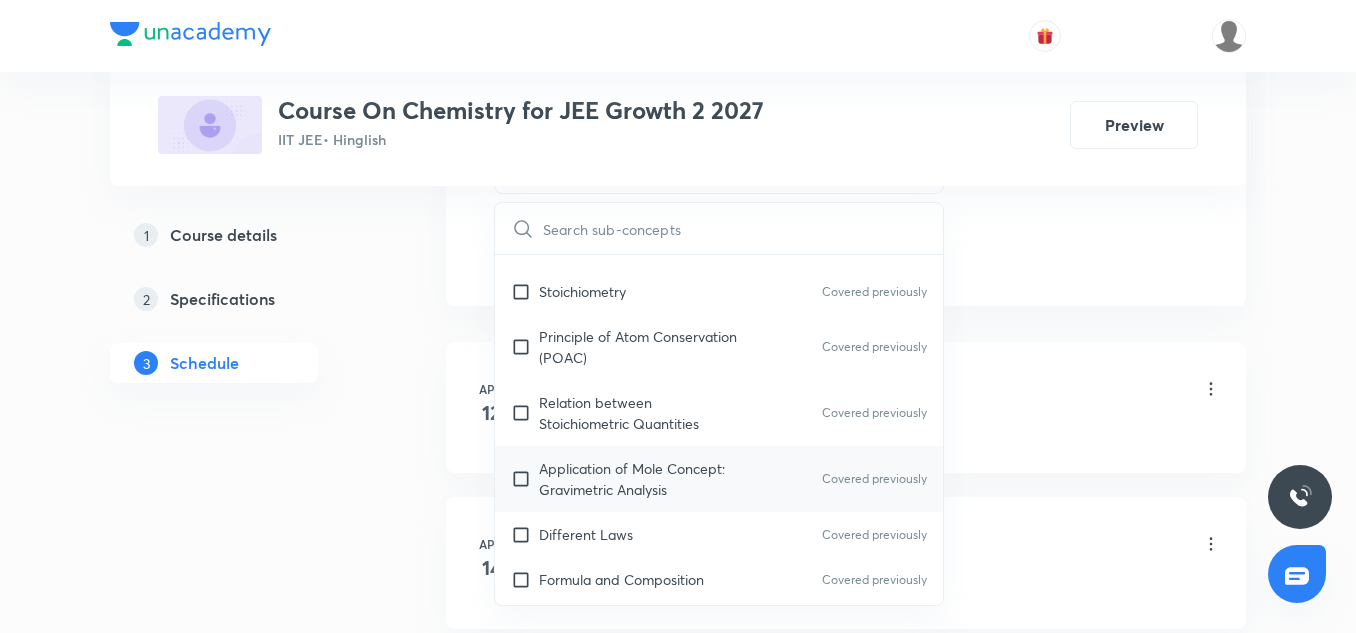 click on "Application of Mole Concept: Gravimetric Analysis" at bounding box center [640, 479] 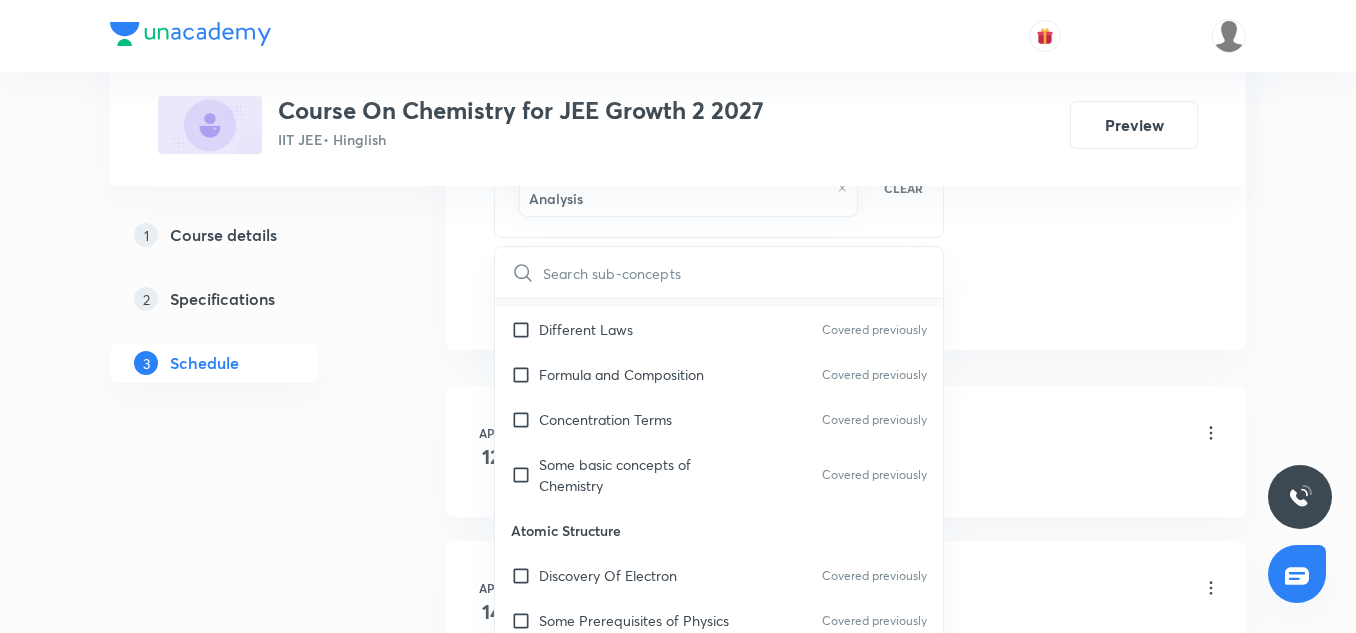 scroll, scrollTop: 600, scrollLeft: 0, axis: vertical 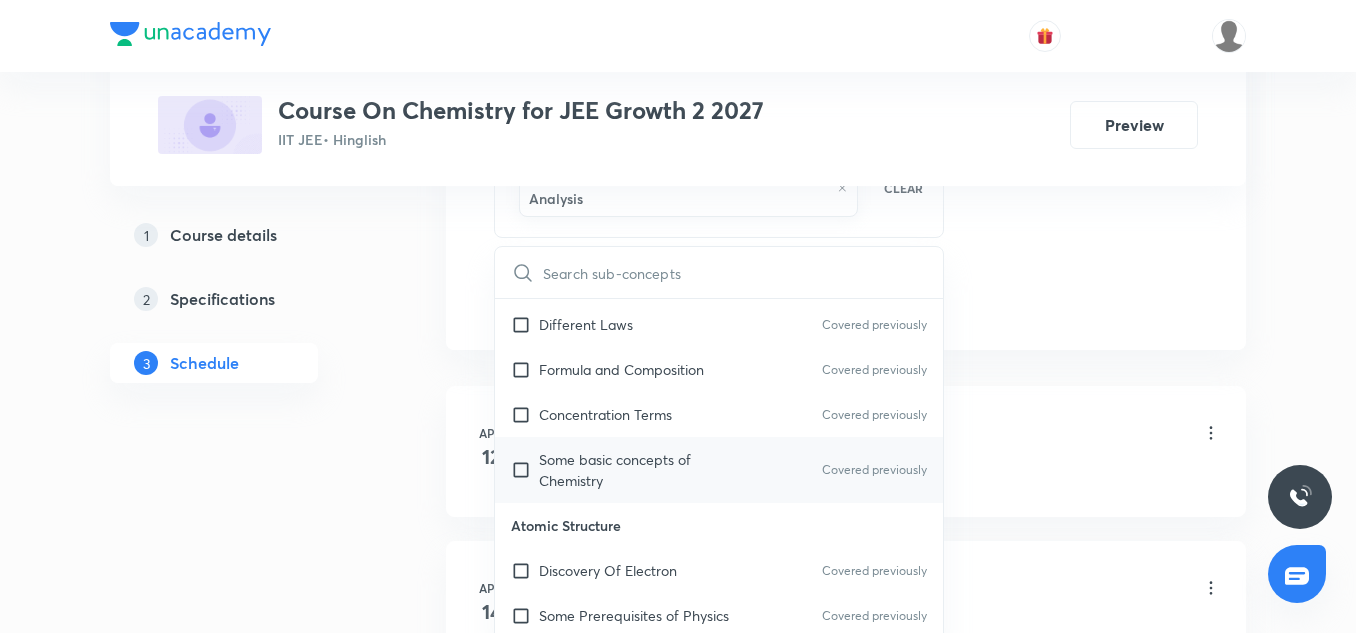 click on "Some basic concepts of Chemistry Covered previously" at bounding box center (719, 470) 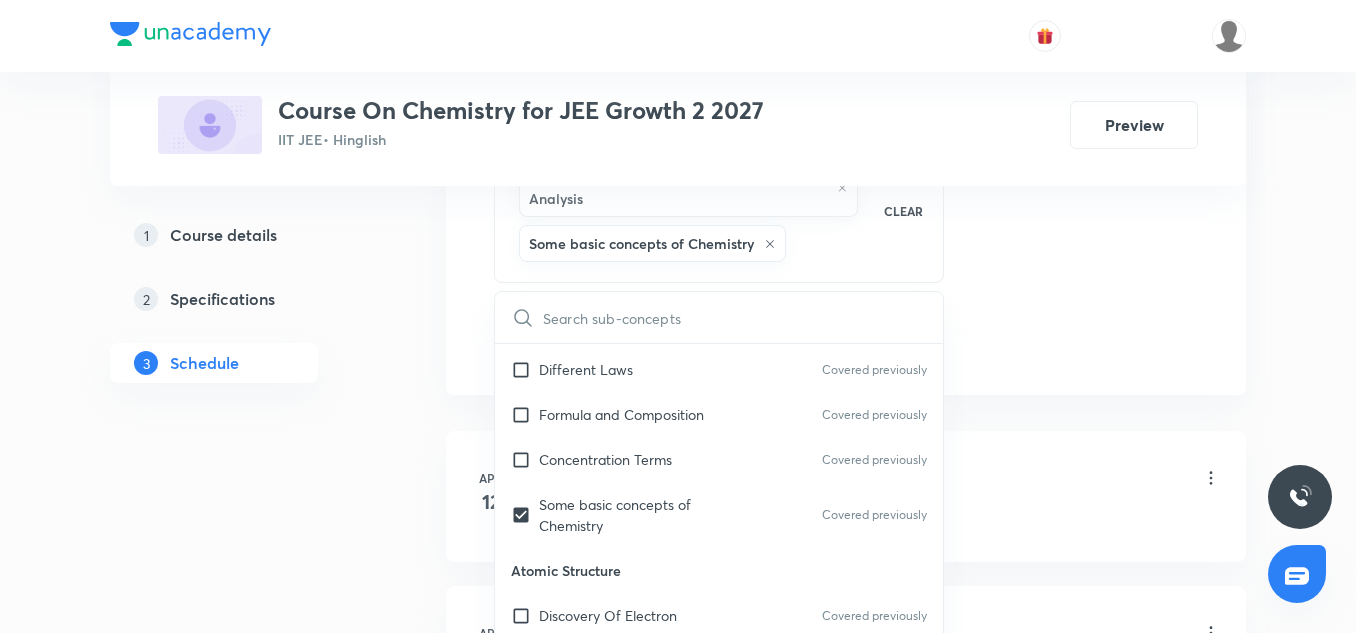 click on "Plus Courses Course On Chemistry for JEE Growth 2 2027 IIT JEE  • Hinglish Preview 1 Course details 2 Specifications 3 Schedule Schedule 30  classes Session  31 Live class Session title 19/99 Atomic Structure-12 ​ Schedule for Jul 14, 2025, 5:35 PM ​ Duration (in minutes) 85 ​   Session type Online Offline Room 7 Sub-concepts Application of Mole Concept: Gravimetric Analysis Some basic concepts of Chemistry CLEAR ​ Chemistry Mock Questions Chemistry Mock Questions Chemistry Previous Year Chemistry Previous Year Covered previously General Topics & Mole Concept Basic Concepts Covered previously Basic Introduction Covered previously Percentage Composition Covered previously Stoichiometry Covered previously Principle of Atom Conservation (POAC) Covered previously Relation between Stoichiometric Quantities Covered previously Application of Mole Concept: Gravimetric Analysis Covered previously Different Laws Covered previously Formula and Composition Covered previously Concentration Terms Atomic Structure" at bounding box center (678, 2107) 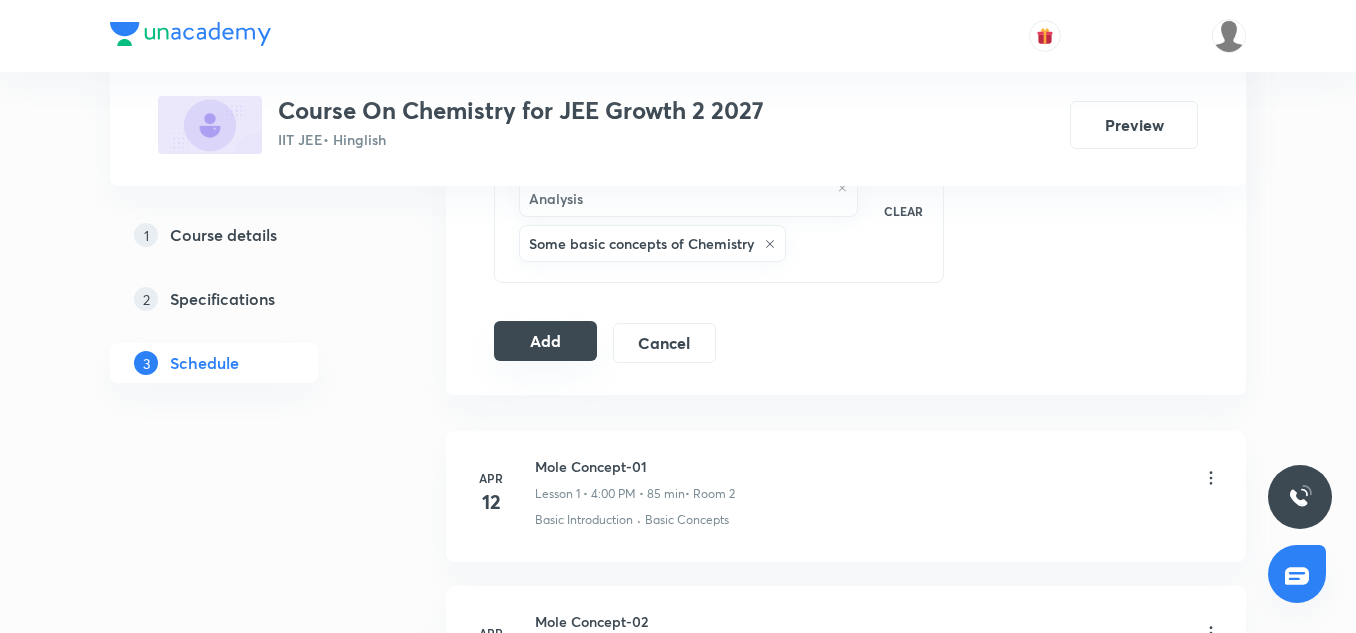 click on "Add" at bounding box center [545, 341] 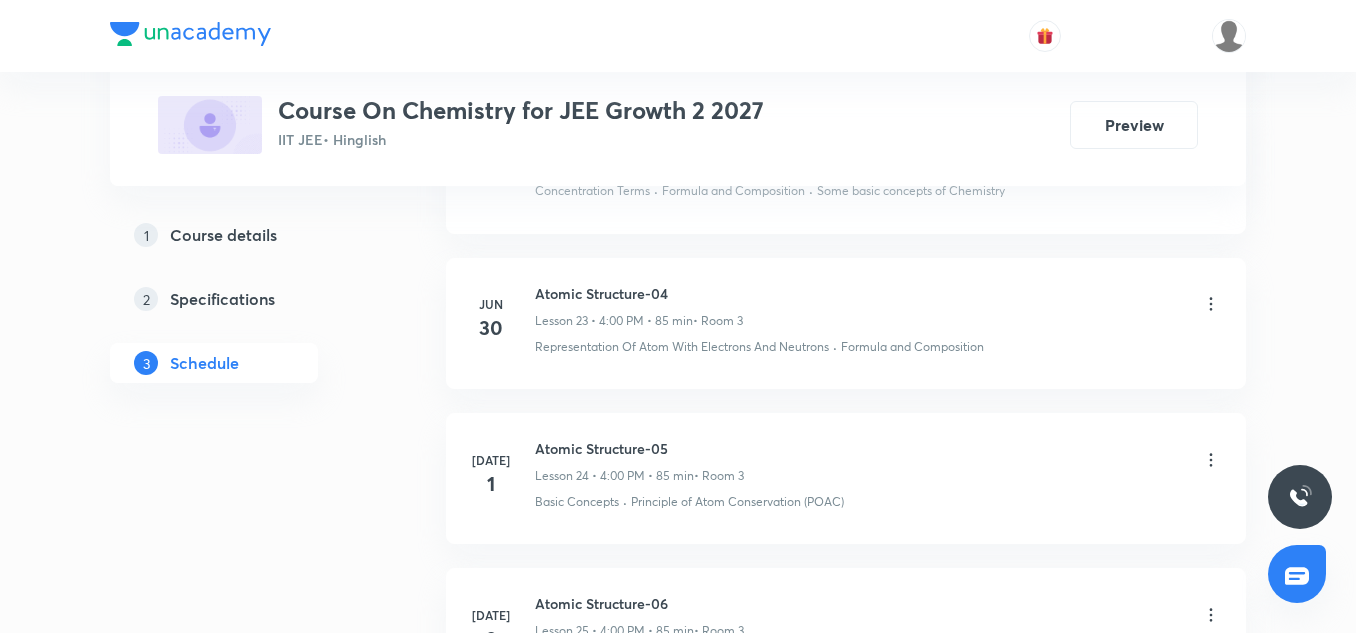 scroll, scrollTop: 4724, scrollLeft: 0, axis: vertical 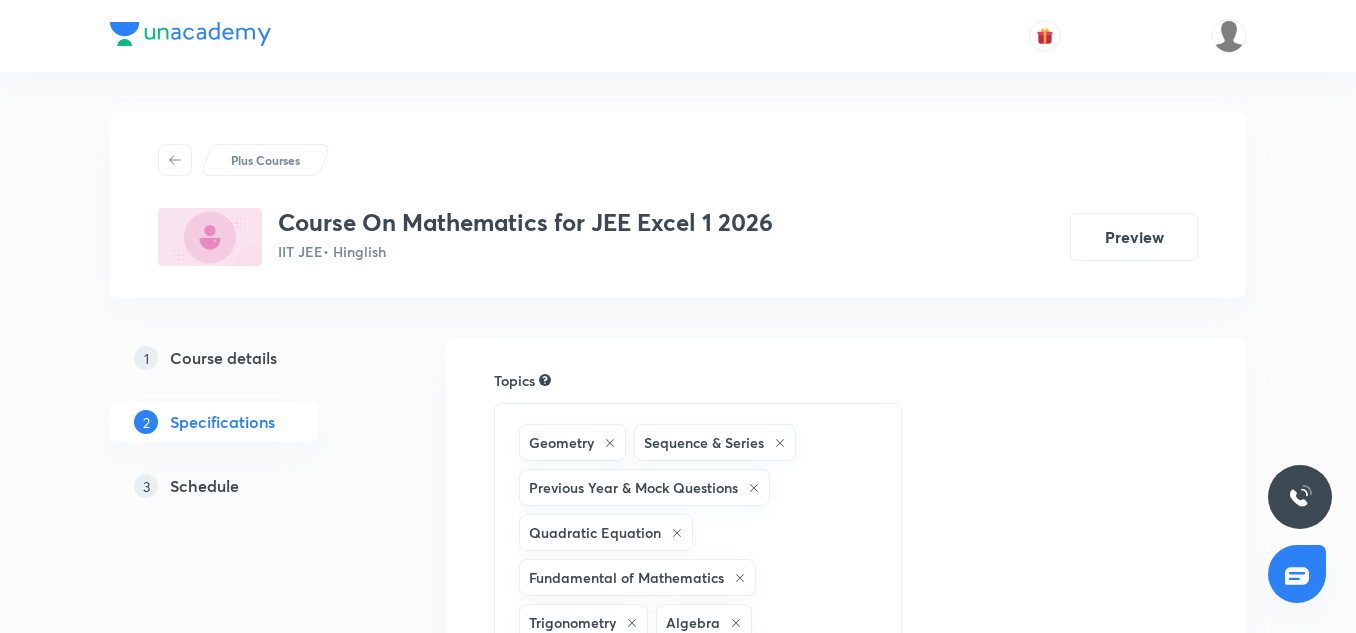 drag, startPoint x: 525, startPoint y: 257, endPoint x: 496, endPoint y: 274, distance: 33.61547 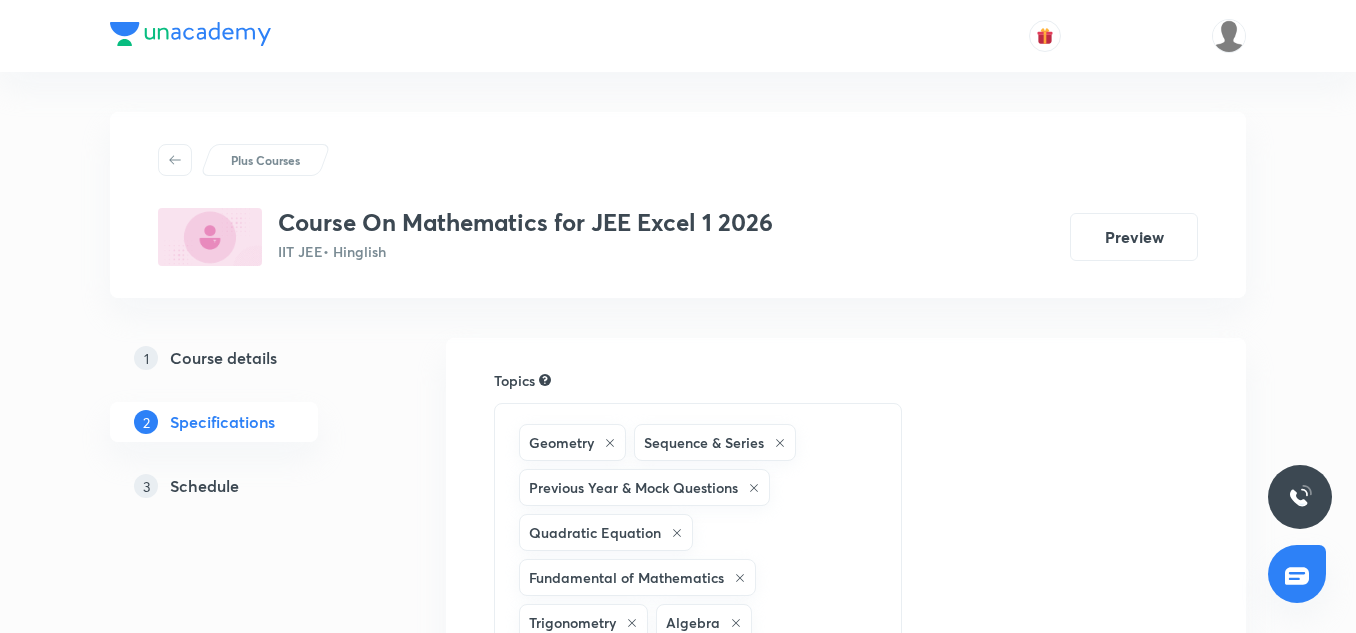 click on "Schedule" at bounding box center (204, 486) 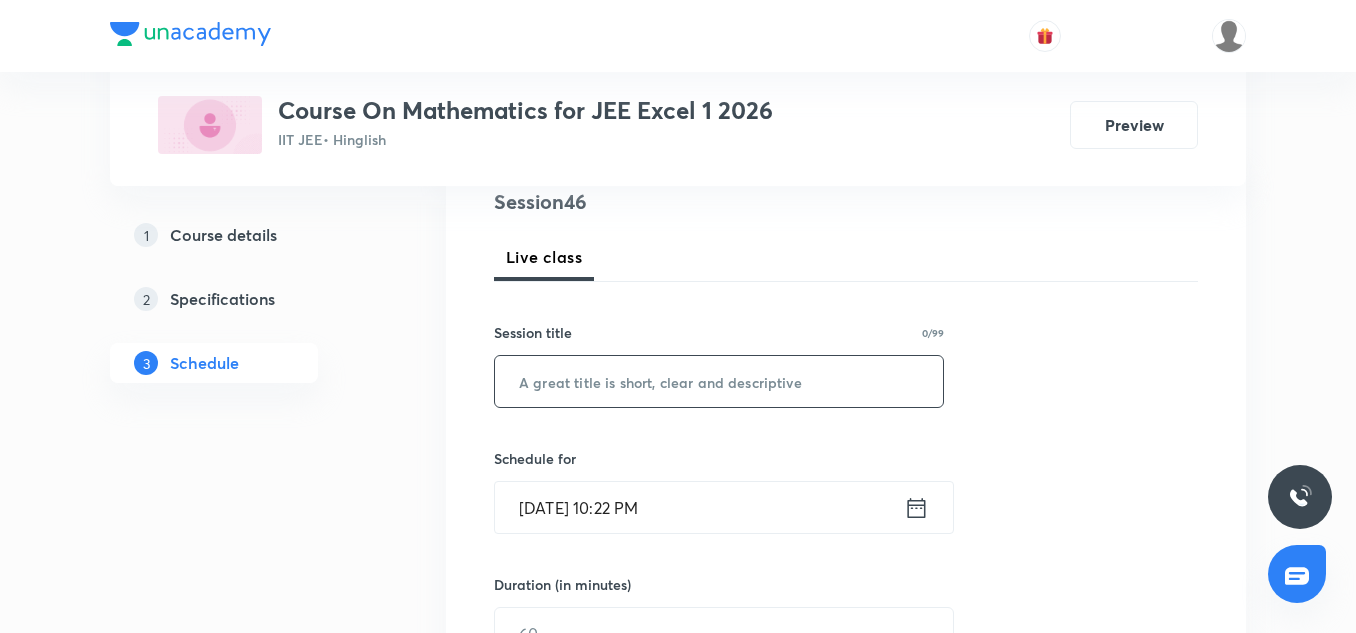 scroll, scrollTop: 244, scrollLeft: 0, axis: vertical 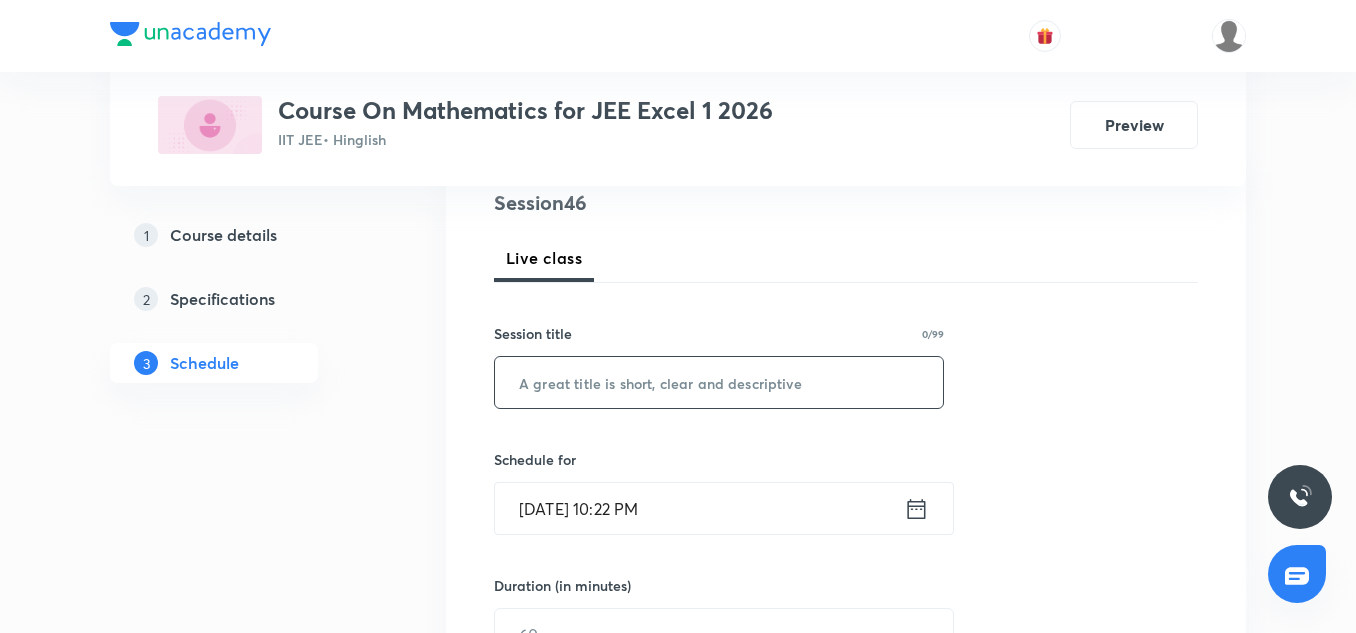 click at bounding box center [719, 382] 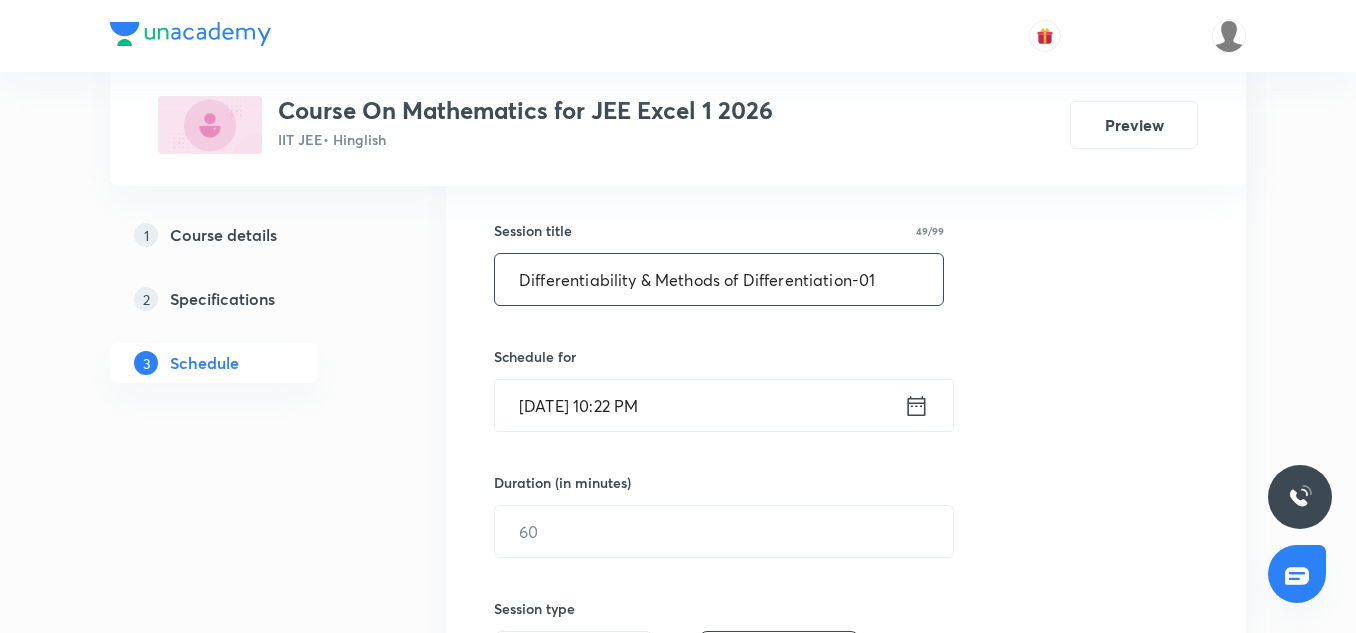 scroll, scrollTop: 349, scrollLeft: 0, axis: vertical 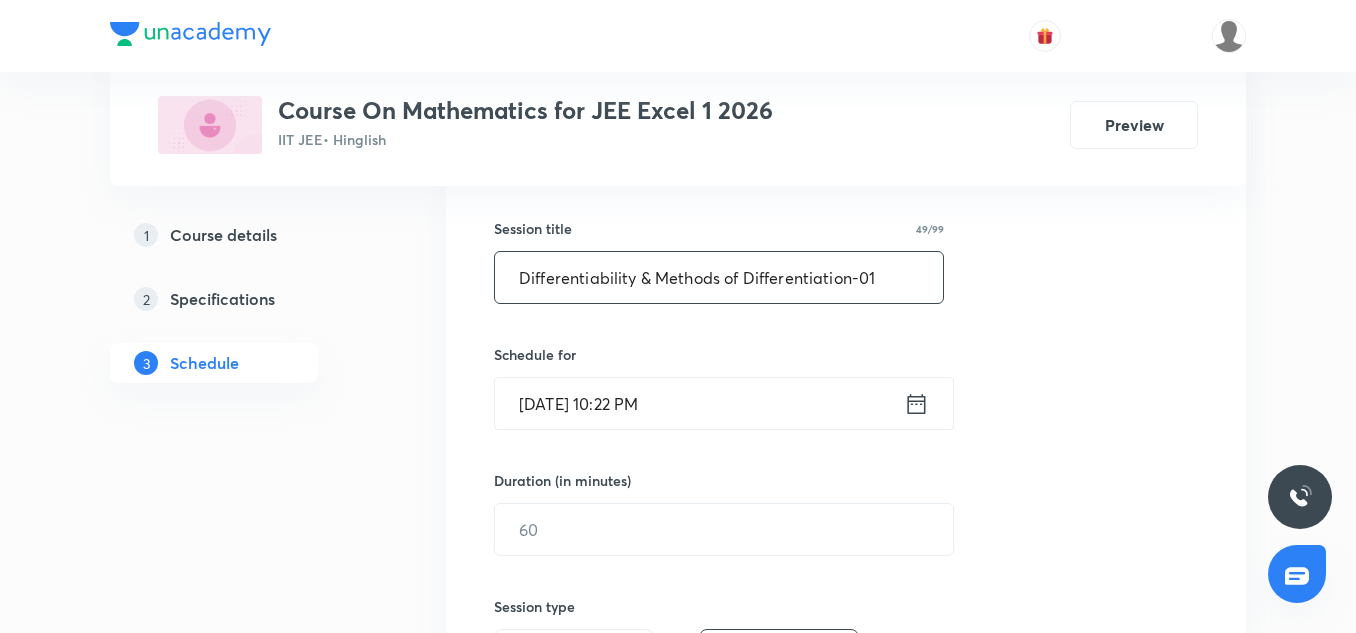 type on "Differentiability & Methods of Differentiation-01" 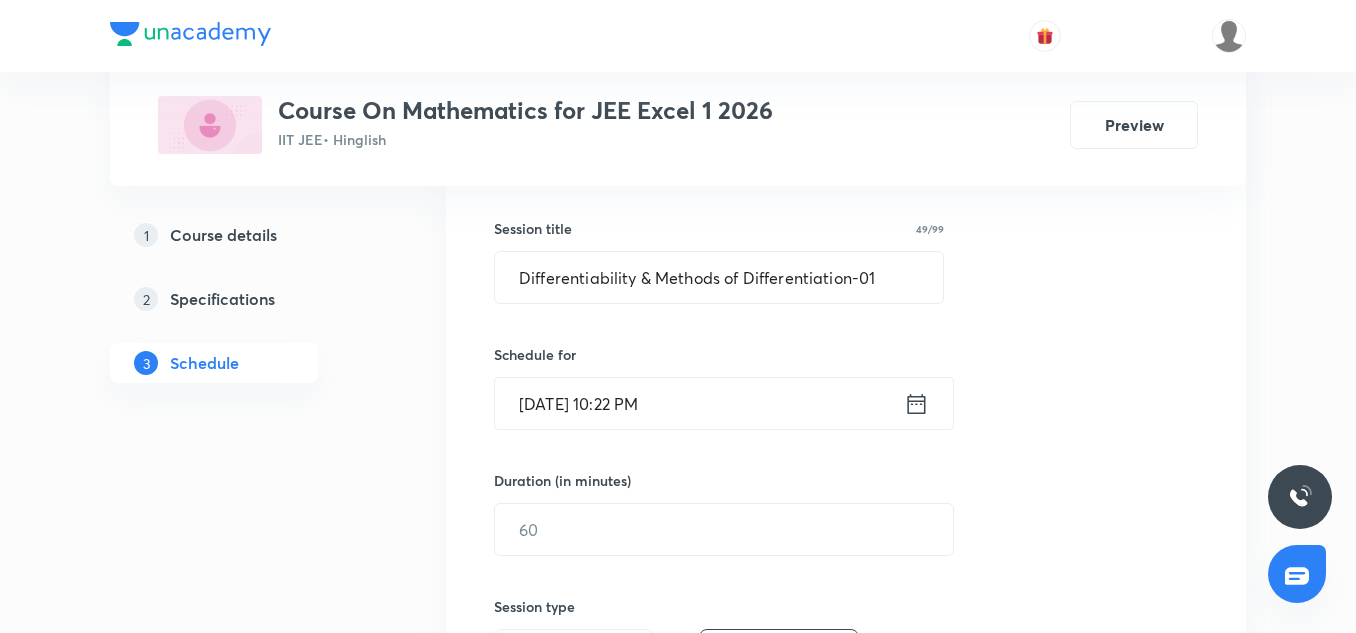 click on "[DATE] 10:22 PM" at bounding box center (699, 403) 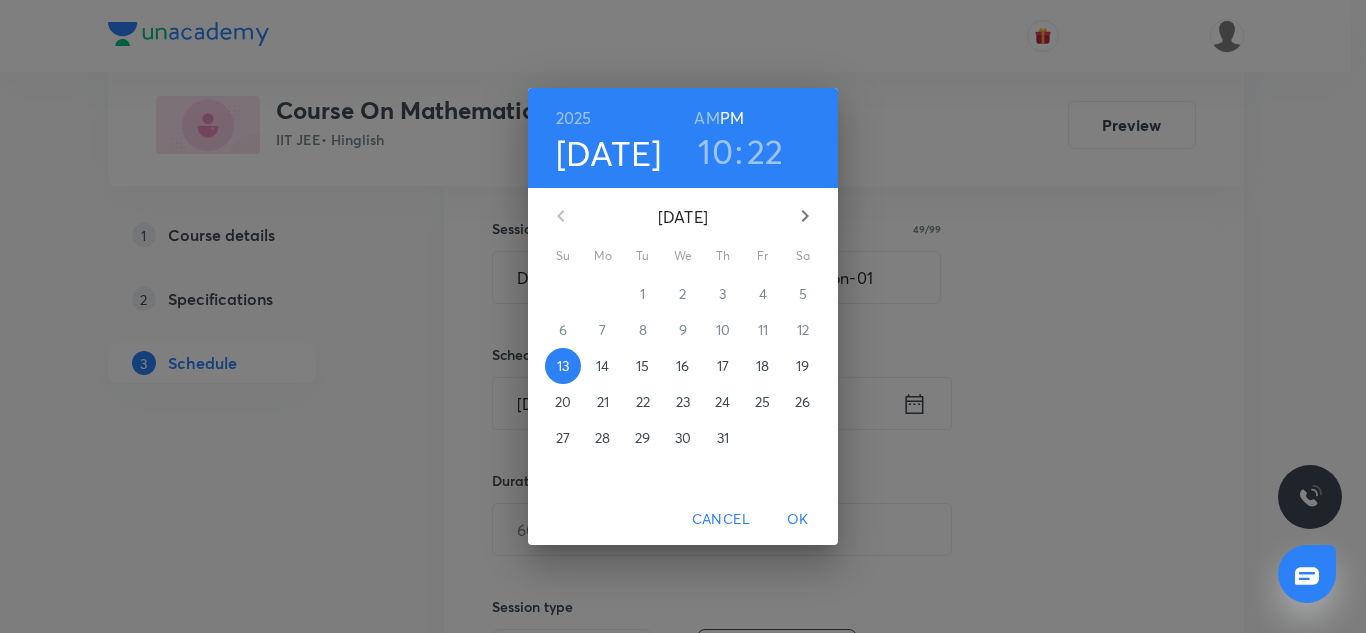 click on "14" at bounding box center [602, 366] 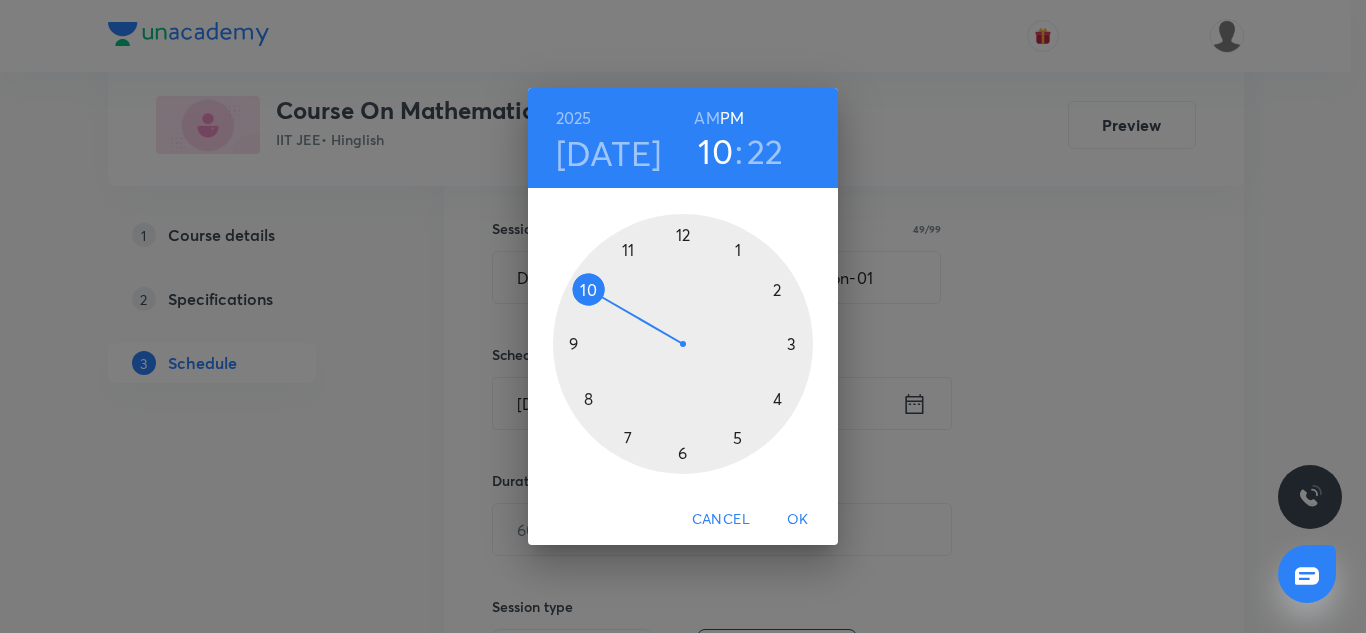 click at bounding box center [683, 344] 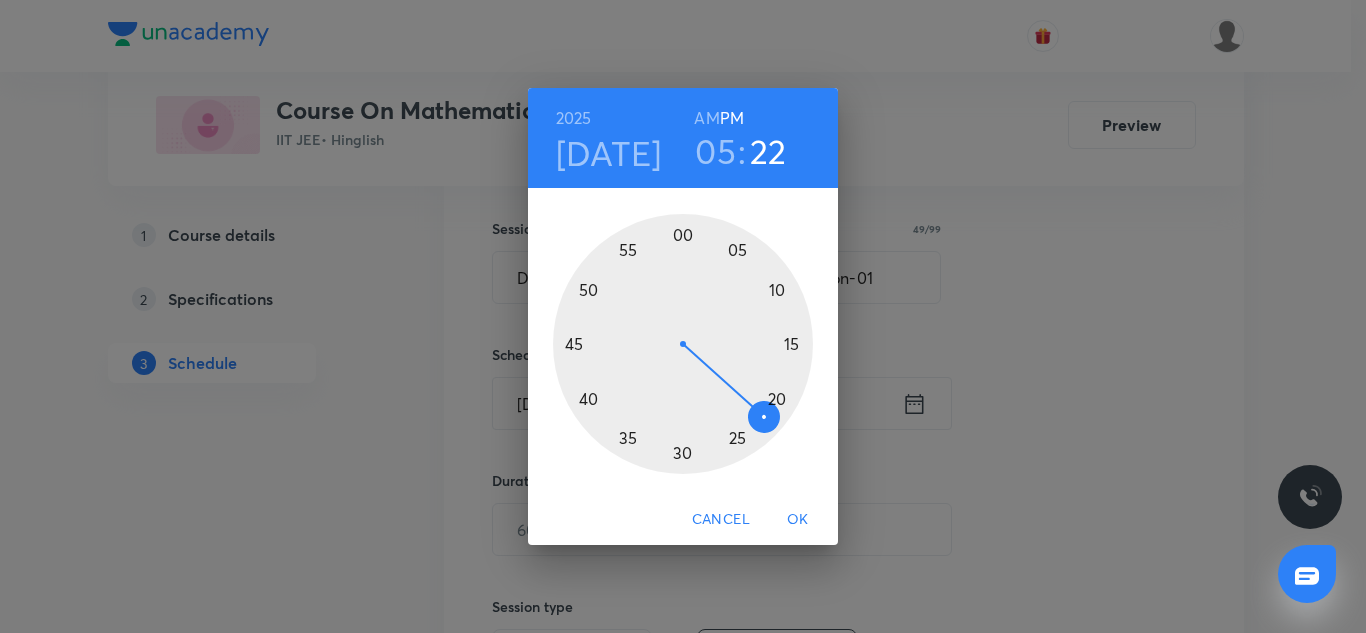 click at bounding box center [683, 344] 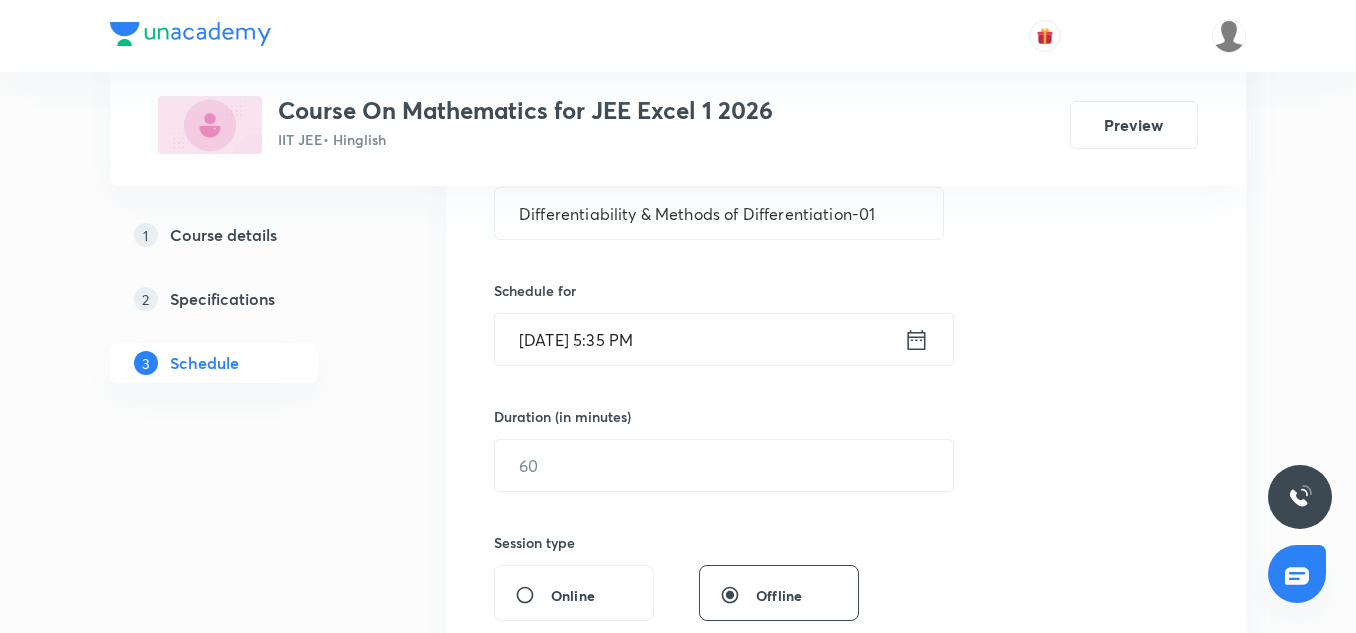 scroll, scrollTop: 422, scrollLeft: 0, axis: vertical 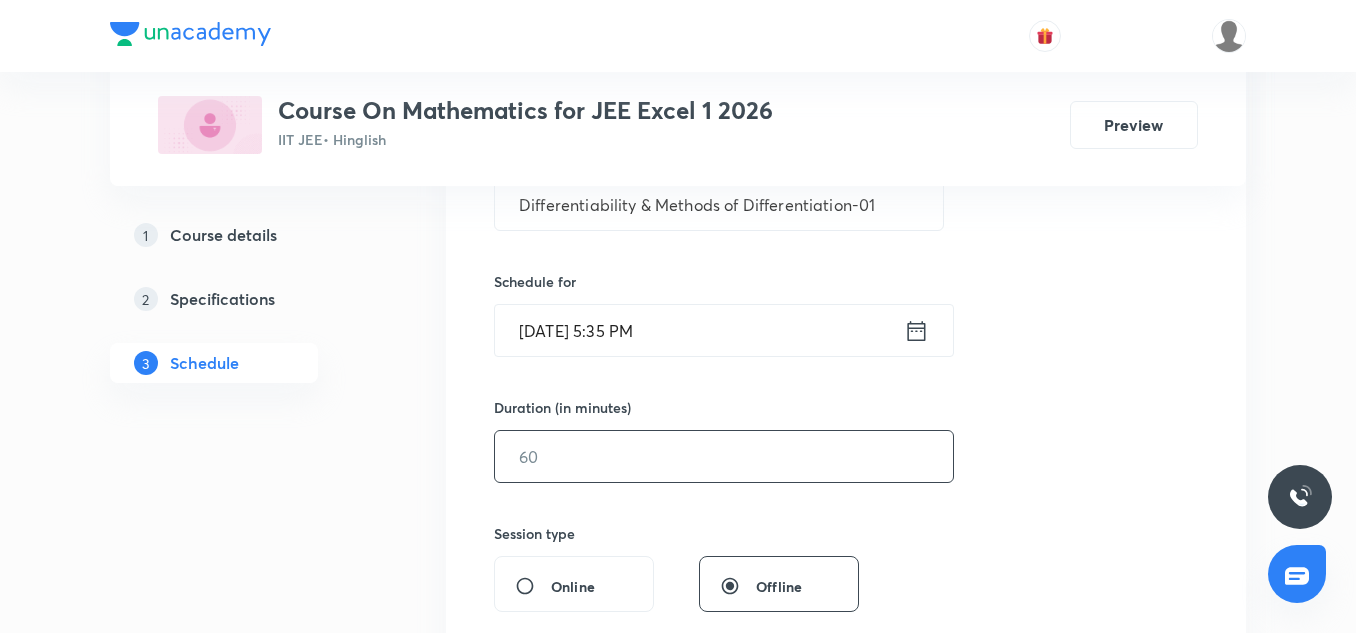 click at bounding box center [724, 456] 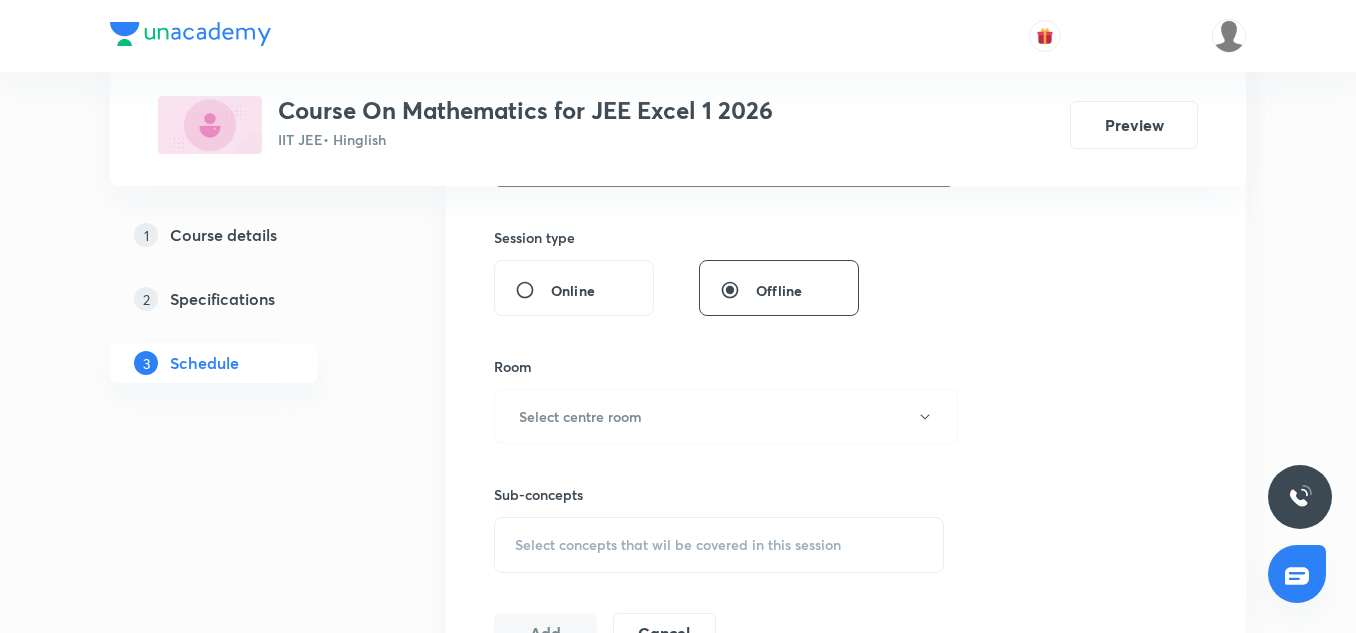 scroll, scrollTop: 735, scrollLeft: 0, axis: vertical 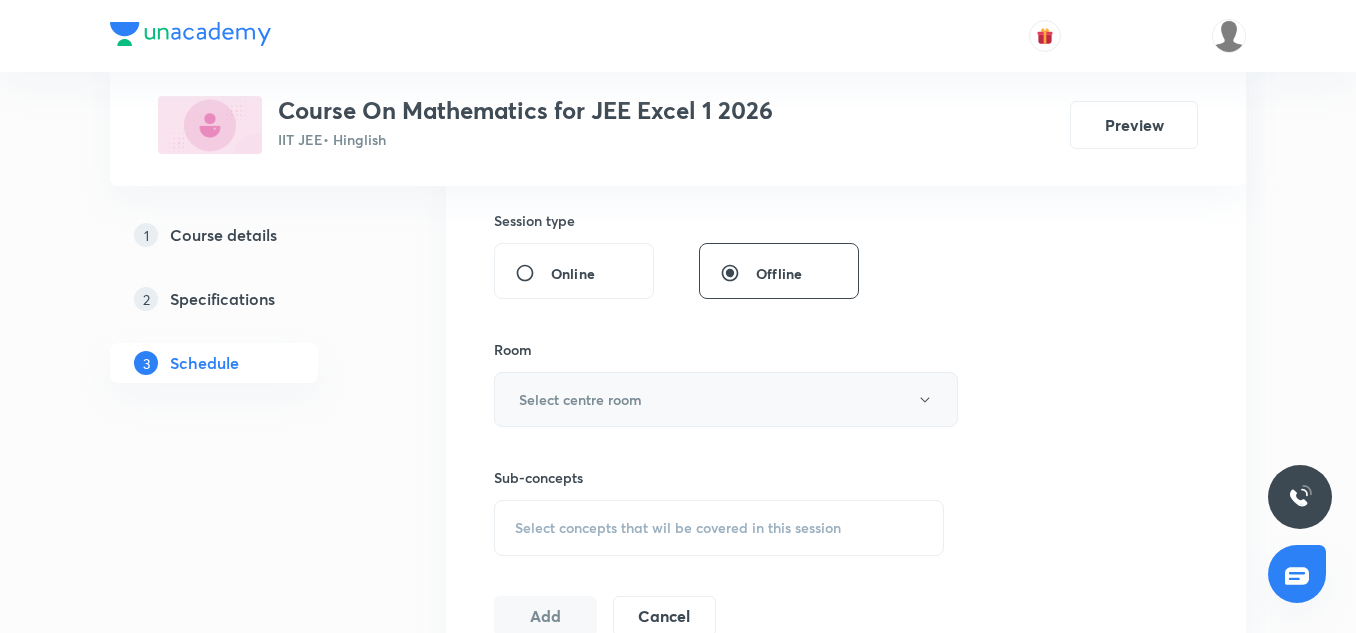 type on "85" 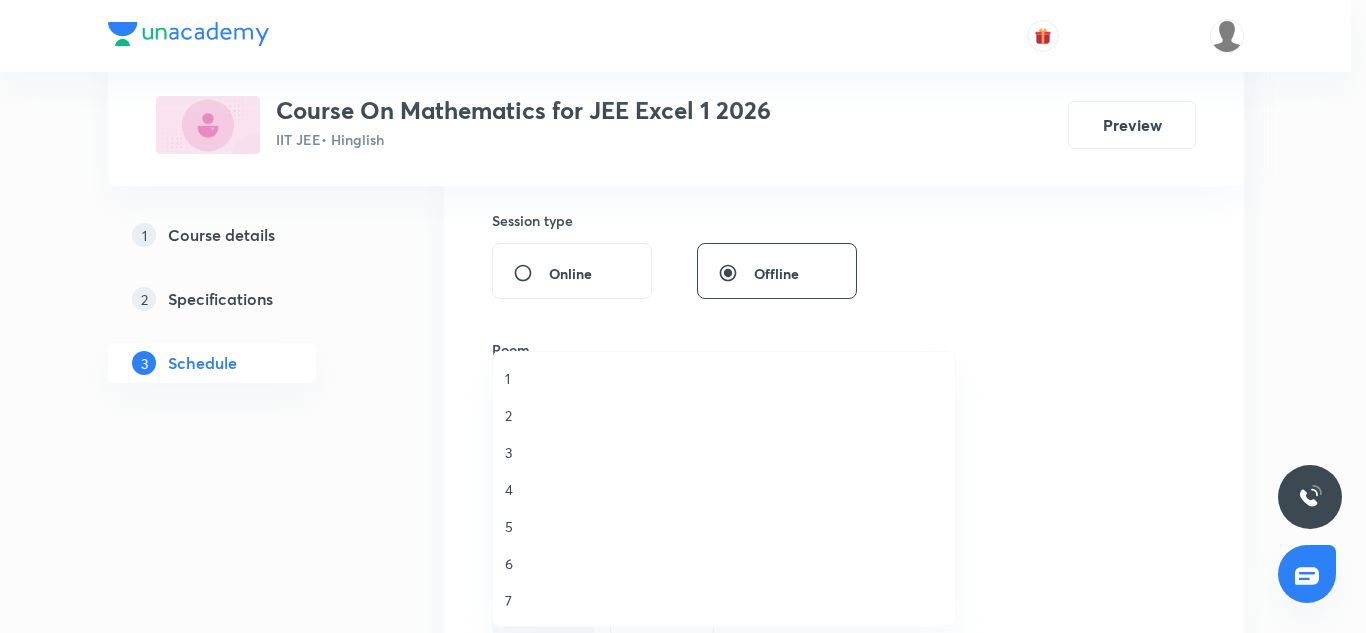 click on "2" at bounding box center (724, 415) 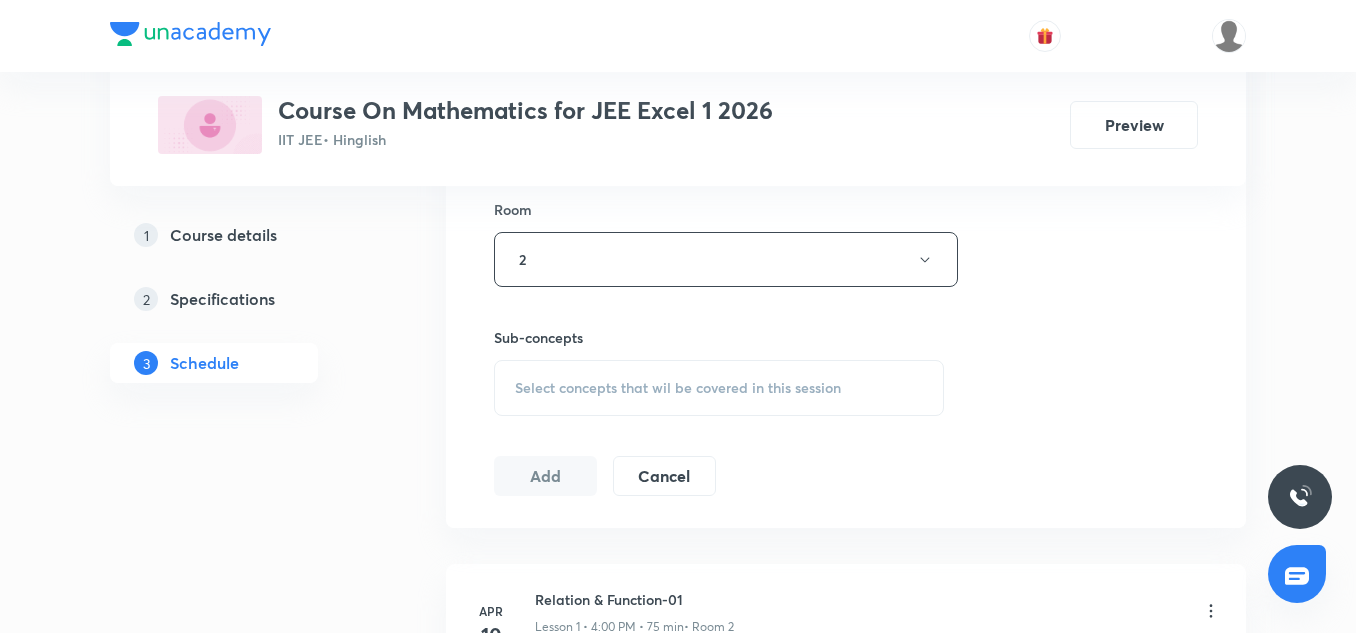 scroll, scrollTop: 881, scrollLeft: 0, axis: vertical 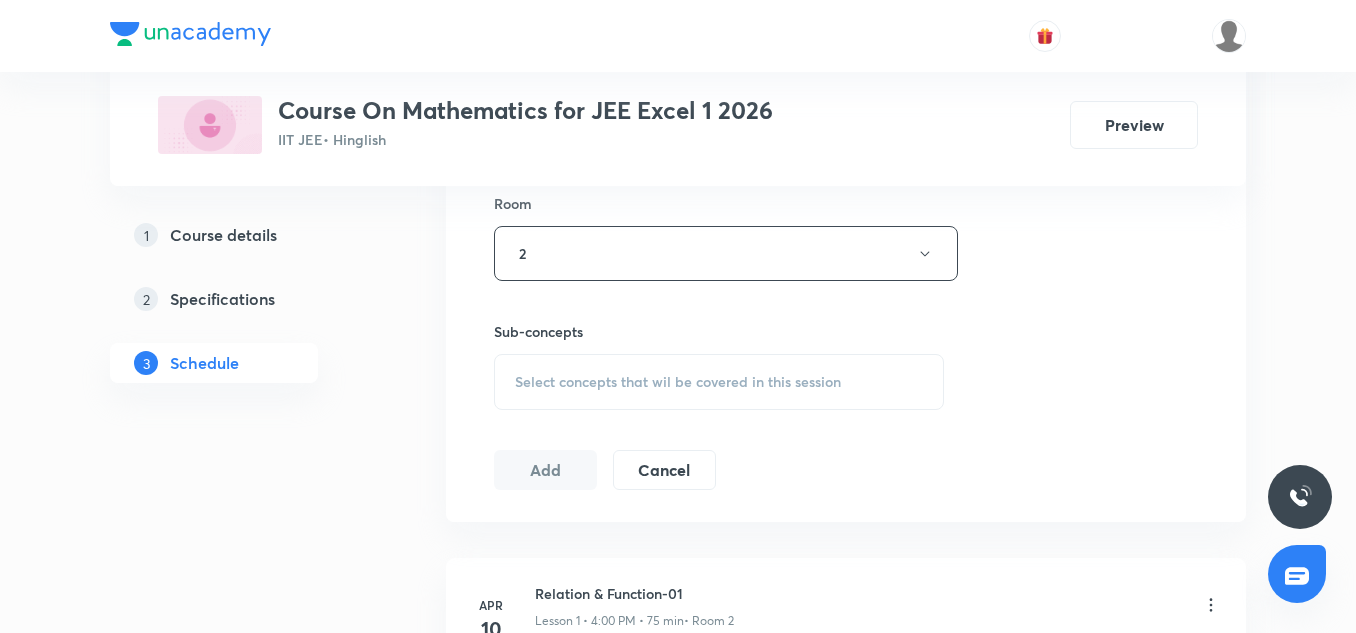 click on "Select concepts that wil be covered in this session" at bounding box center [678, 382] 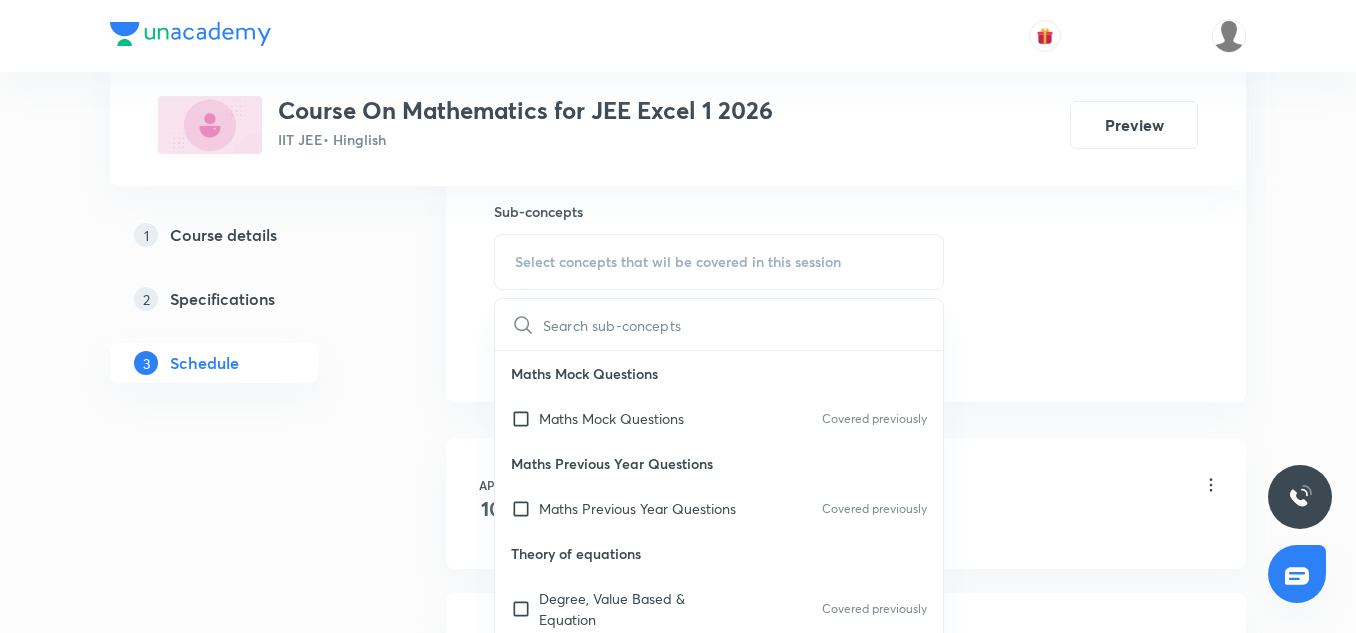 scroll, scrollTop: 1052, scrollLeft: 0, axis: vertical 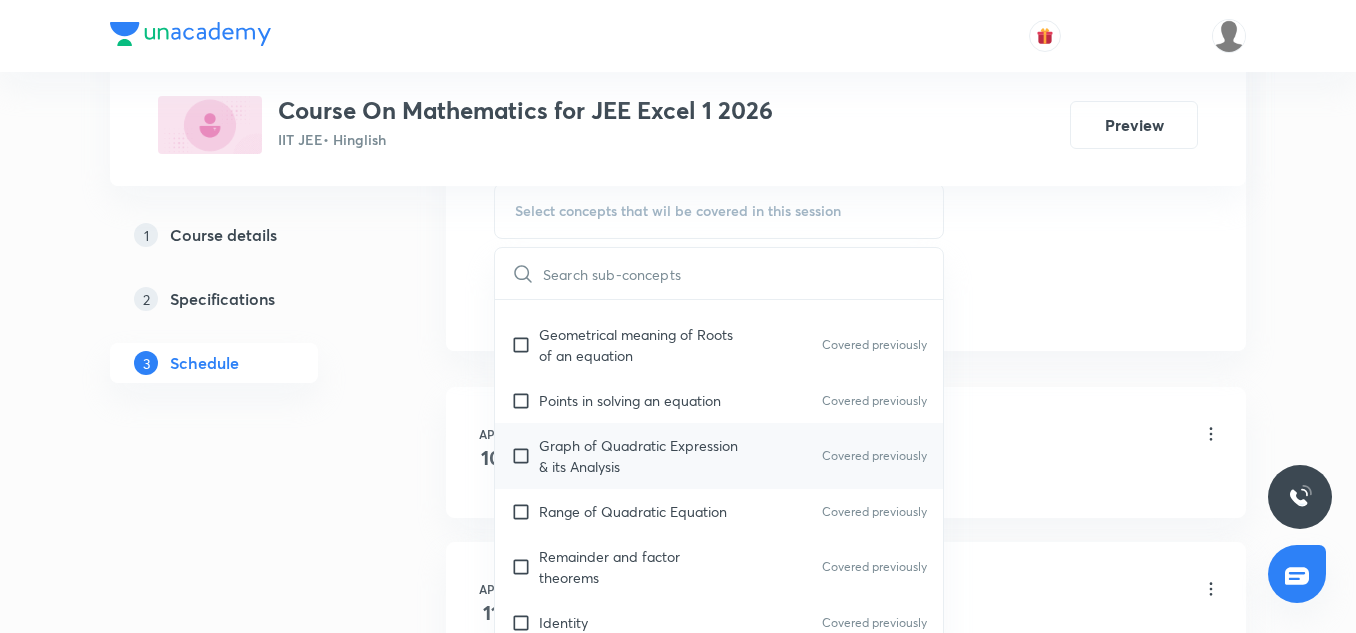click on "Graph of Quadratic Expression & its Analysis" at bounding box center [640, 456] 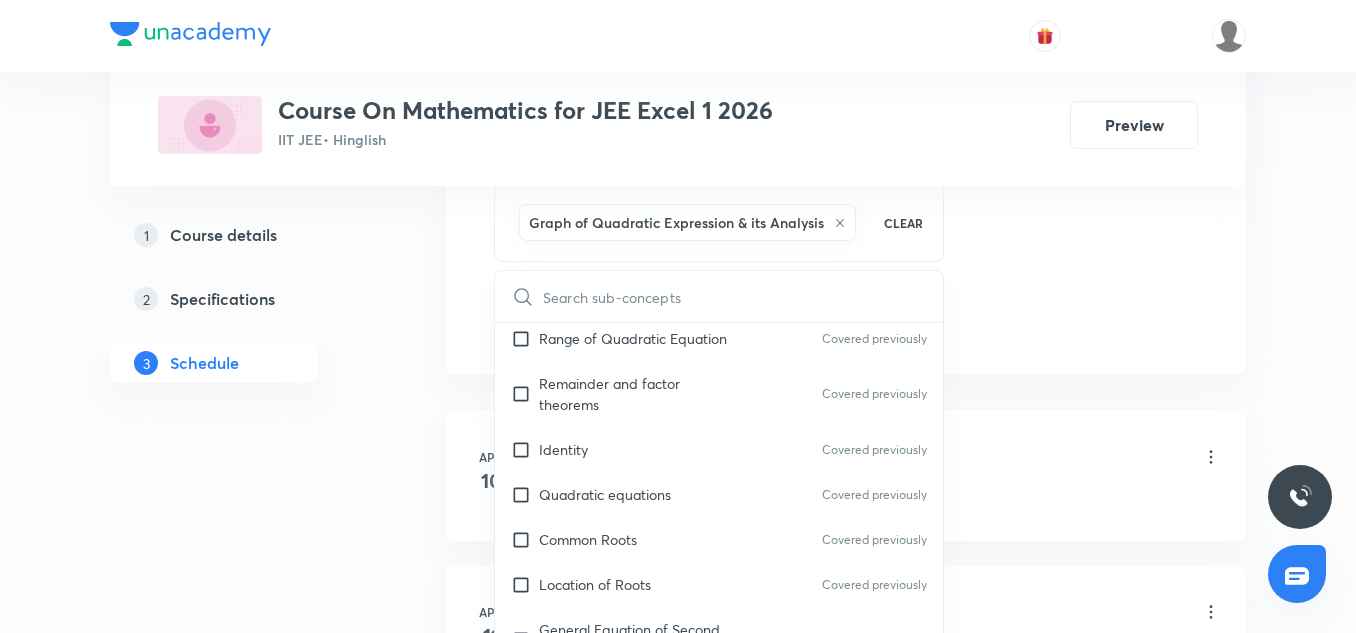 scroll, scrollTop: 587, scrollLeft: 0, axis: vertical 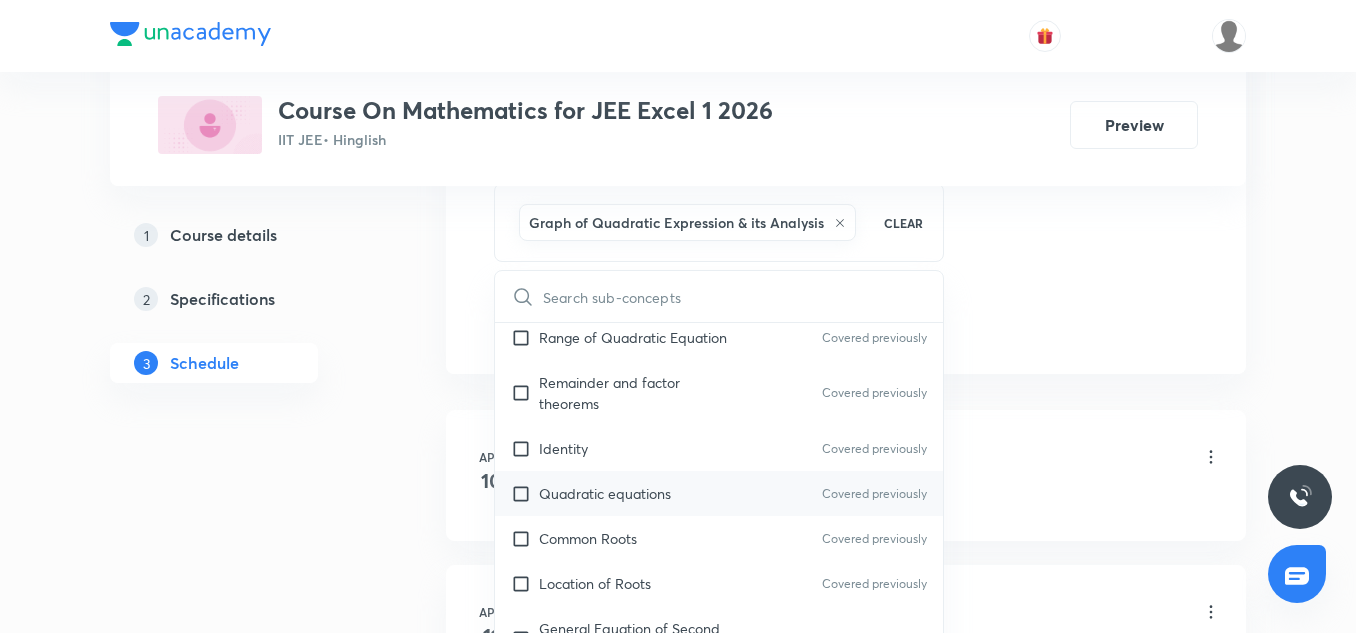 click on "Quadratic equations" at bounding box center (605, 493) 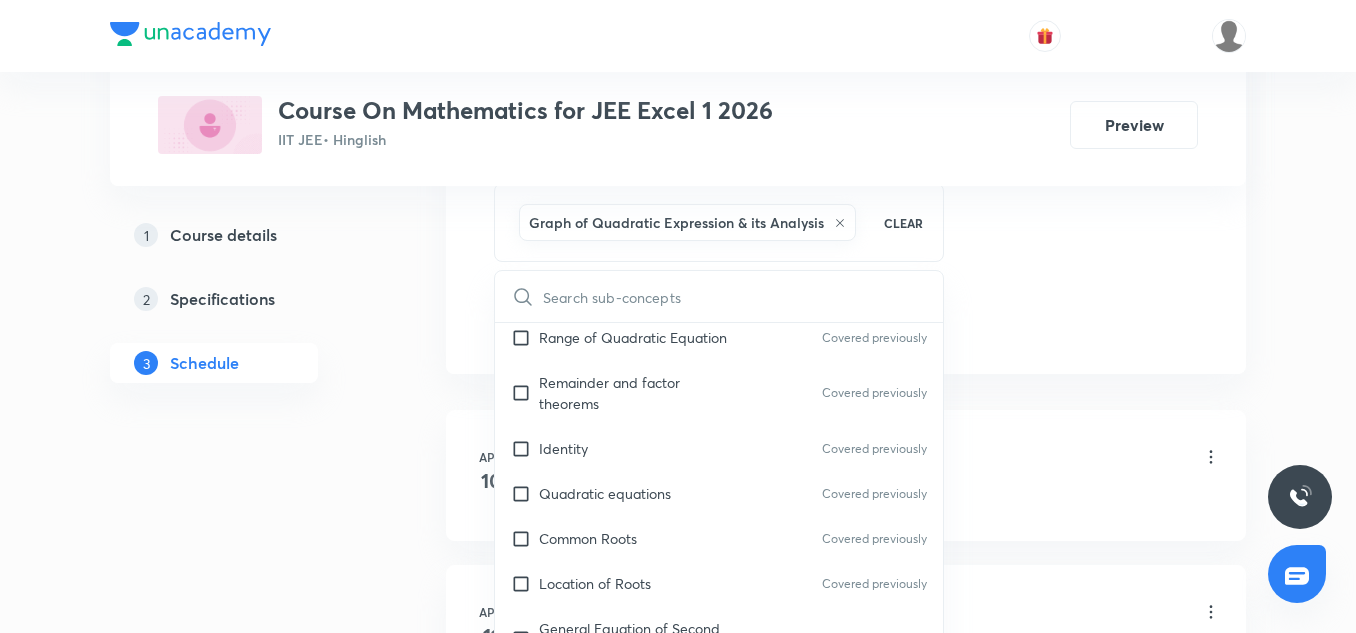 checkbox on "true" 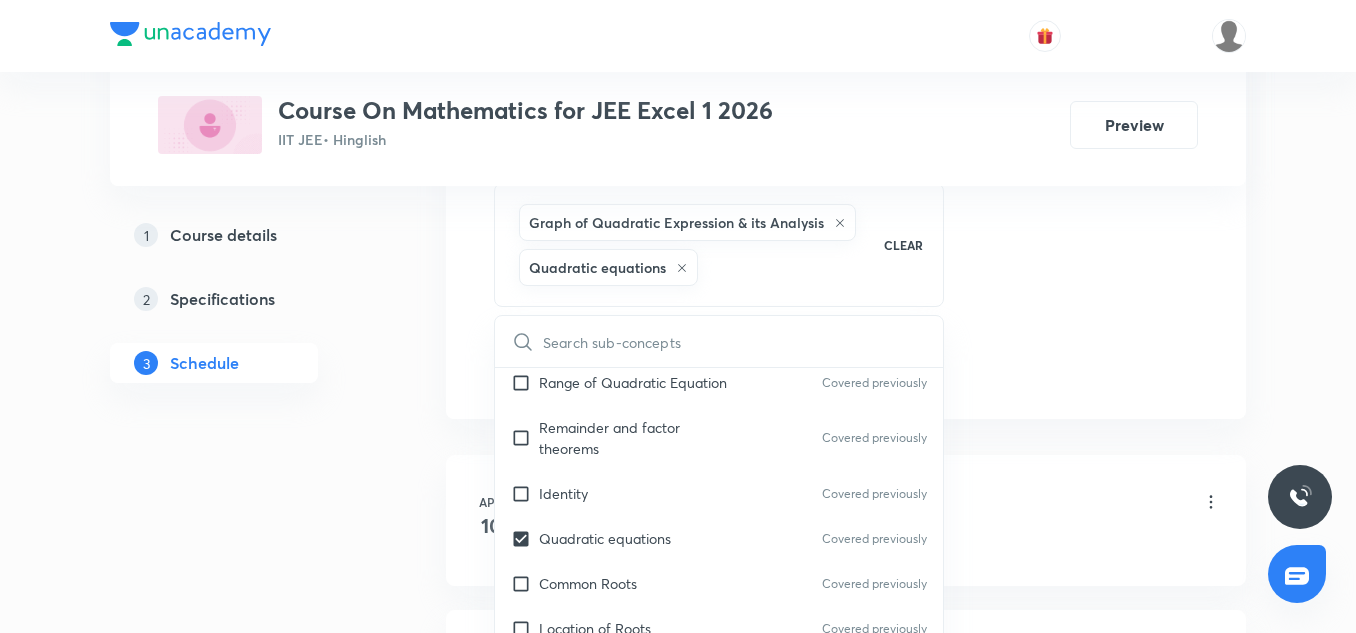 click on "Session  46 Live class Session title 49/99 Differentiability & Methods of Differentiation-01 ​ Schedule for Jul 14, 2025, 5:35 PM ​ Duration (in minutes) 85 ​   Session type Online Offline Room 2 Sub-concepts Graph of Quadratic Expression & its Analysis Quadratic equations CLEAR ​ Maths Mock Questions Maths Mock Questions Covered previously Maths Previous Year Questions Maths Previous Year Questions Covered previously Theory of equations Degree, Value Based & Equation Covered previously Geometrical Meaning of the Zeroes of a Polynomial Covered previously Location of roots Covered previously Geometrical meaning of Roots of an equation Covered previously Points in solving an equation Covered previously Graph of Quadratic Expression & its Analysis Covered previously Range of Quadratic Equation Covered previously Remainder and factor theorems Covered previously Identity Covered previously Quadratic equations Covered previously Common Roots Covered previously Location of Roots Covered previously Matrices" at bounding box center (846, -117) 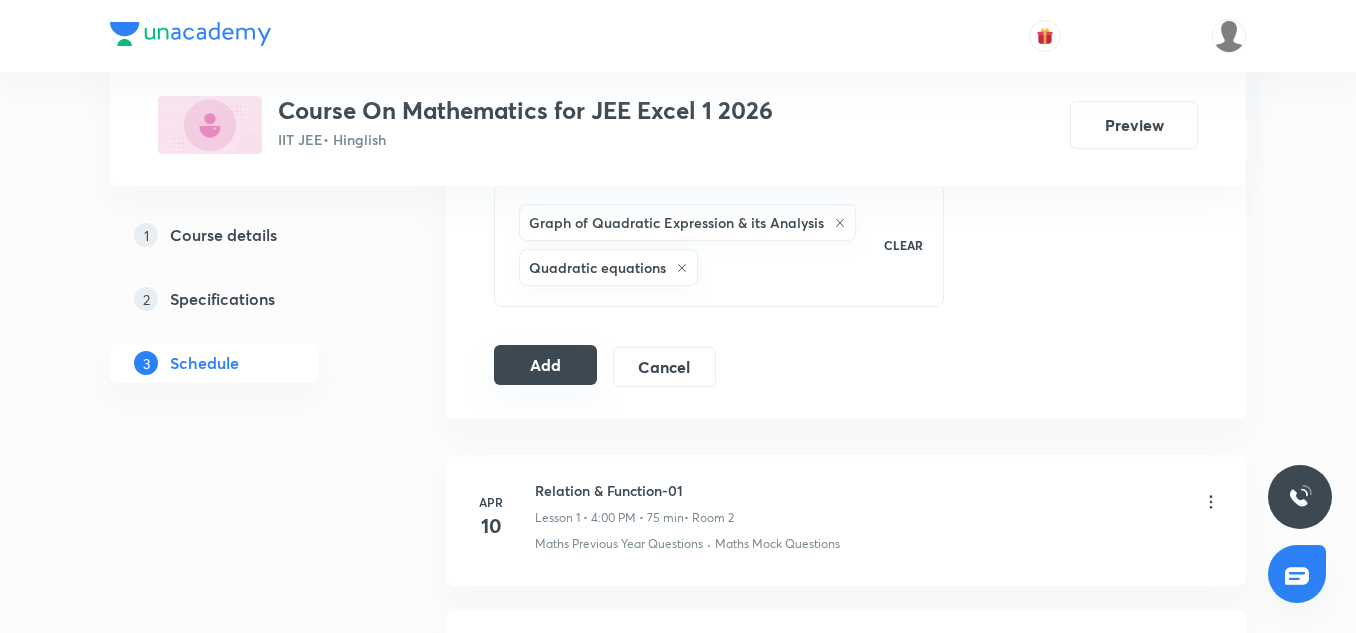 click on "Add" at bounding box center [545, 365] 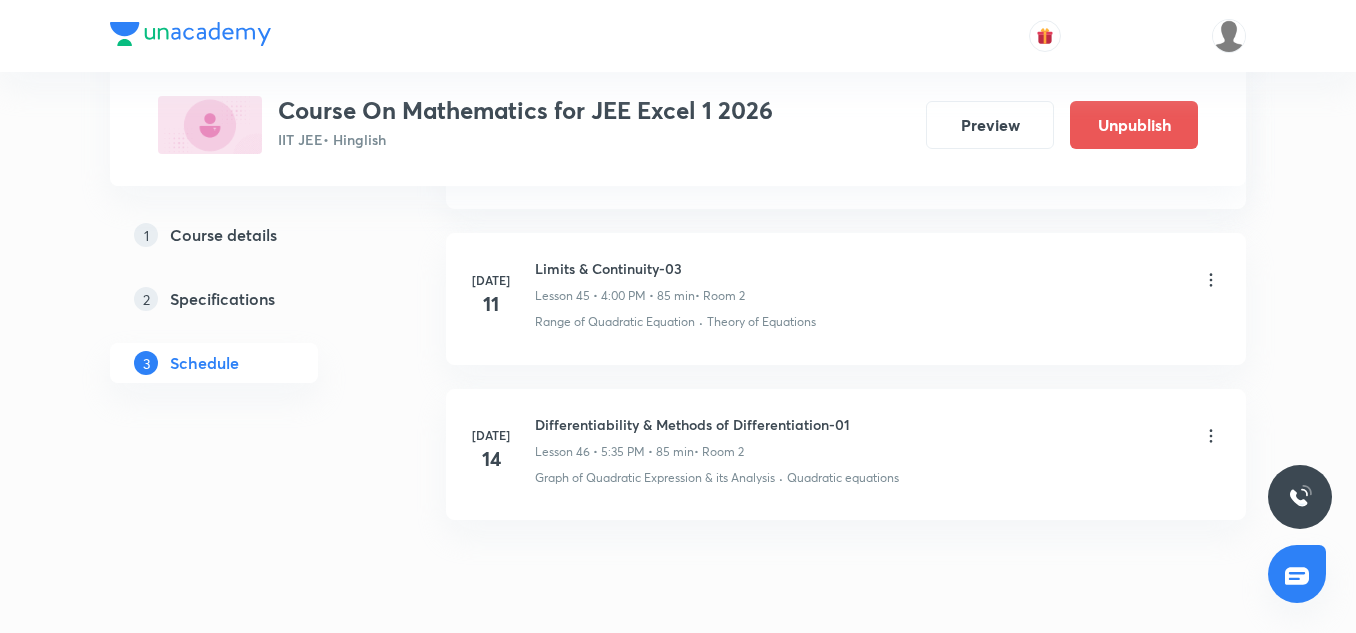 scroll, scrollTop: 7288, scrollLeft: 0, axis: vertical 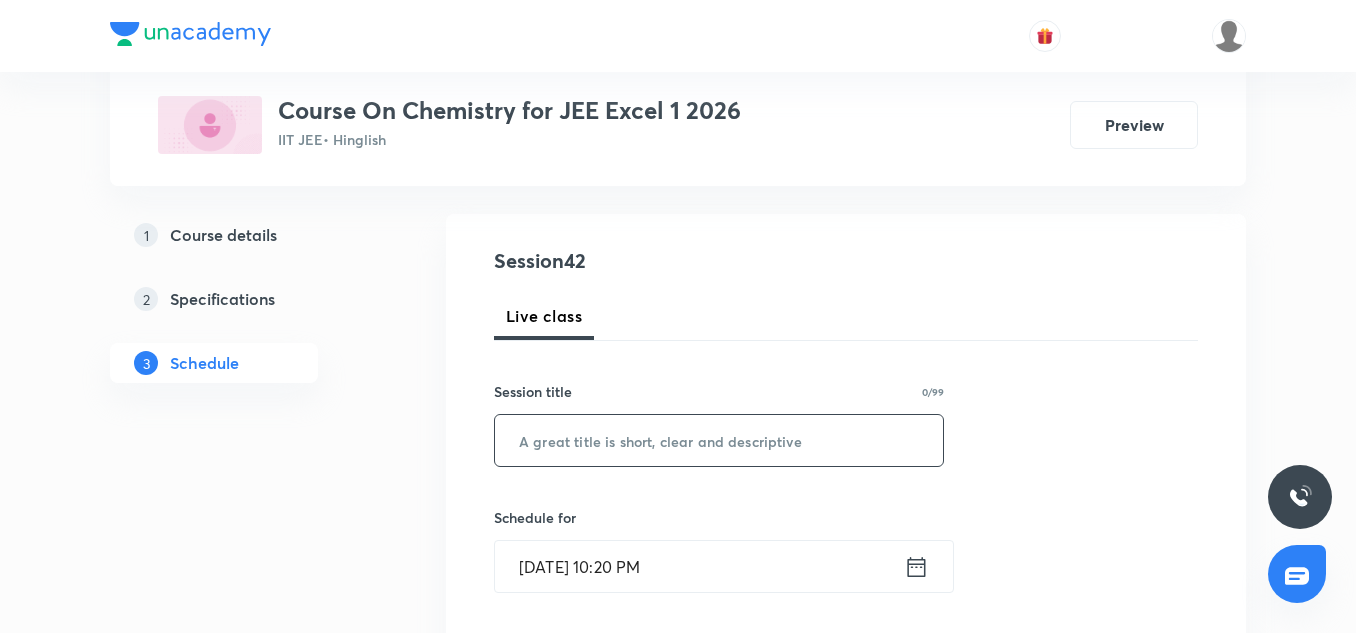 click at bounding box center (719, 440) 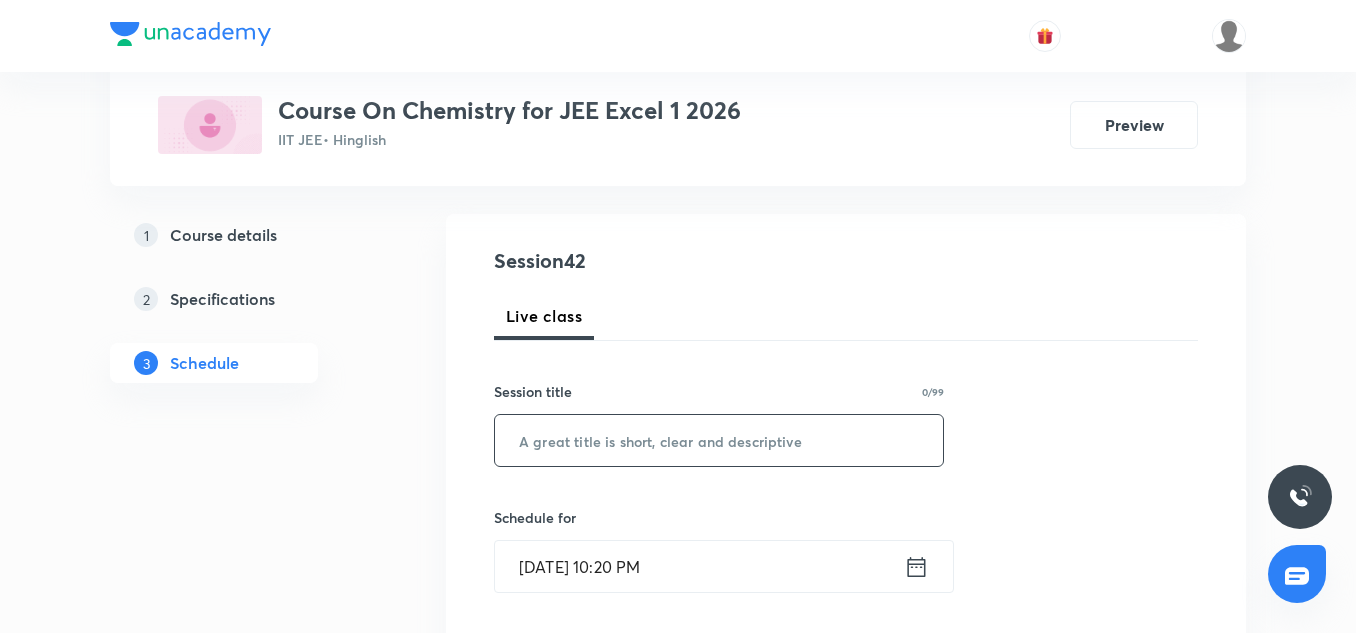 paste on "d-Block & f-Block" 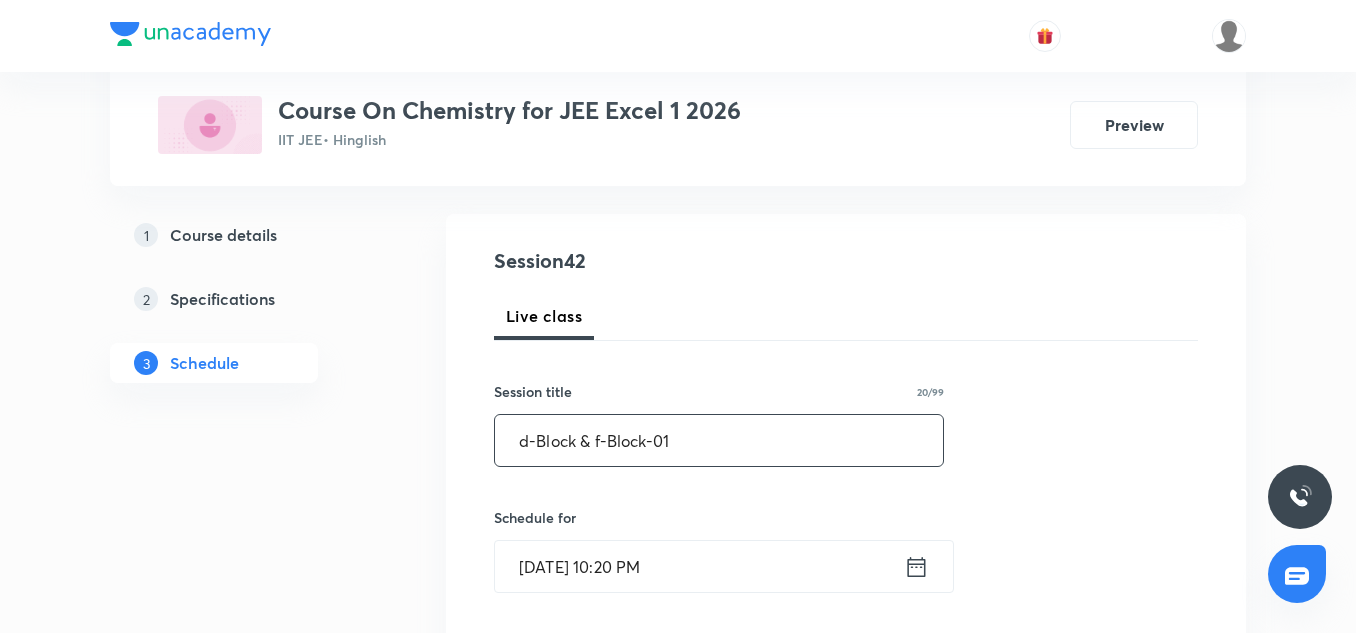 scroll, scrollTop: 336, scrollLeft: 0, axis: vertical 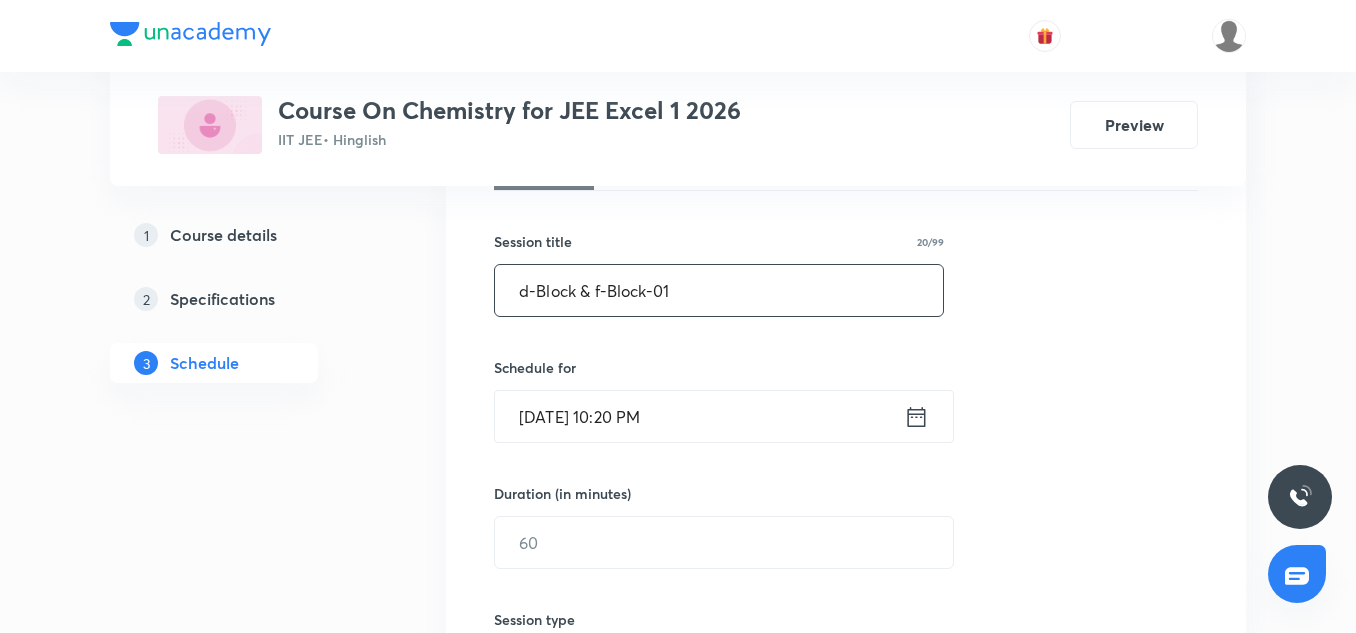 type on "d-Block & f-Block-01" 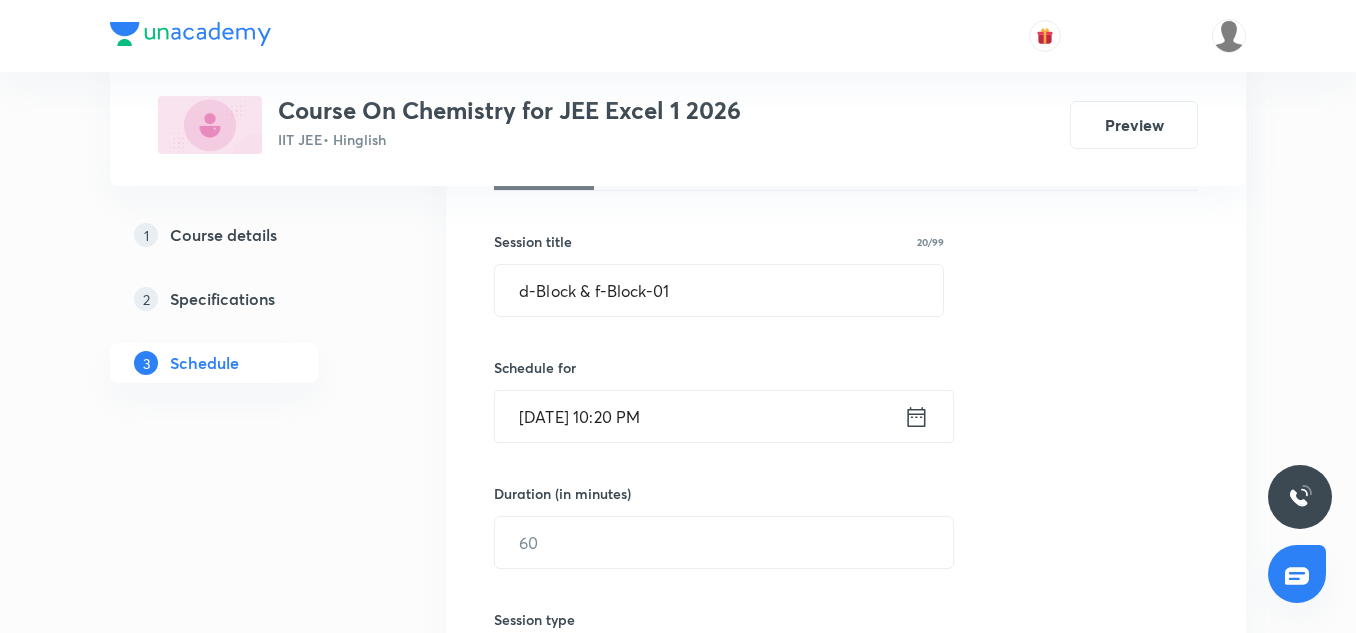 click on "Jul 13, 2025, 10:20 PM" at bounding box center (699, 416) 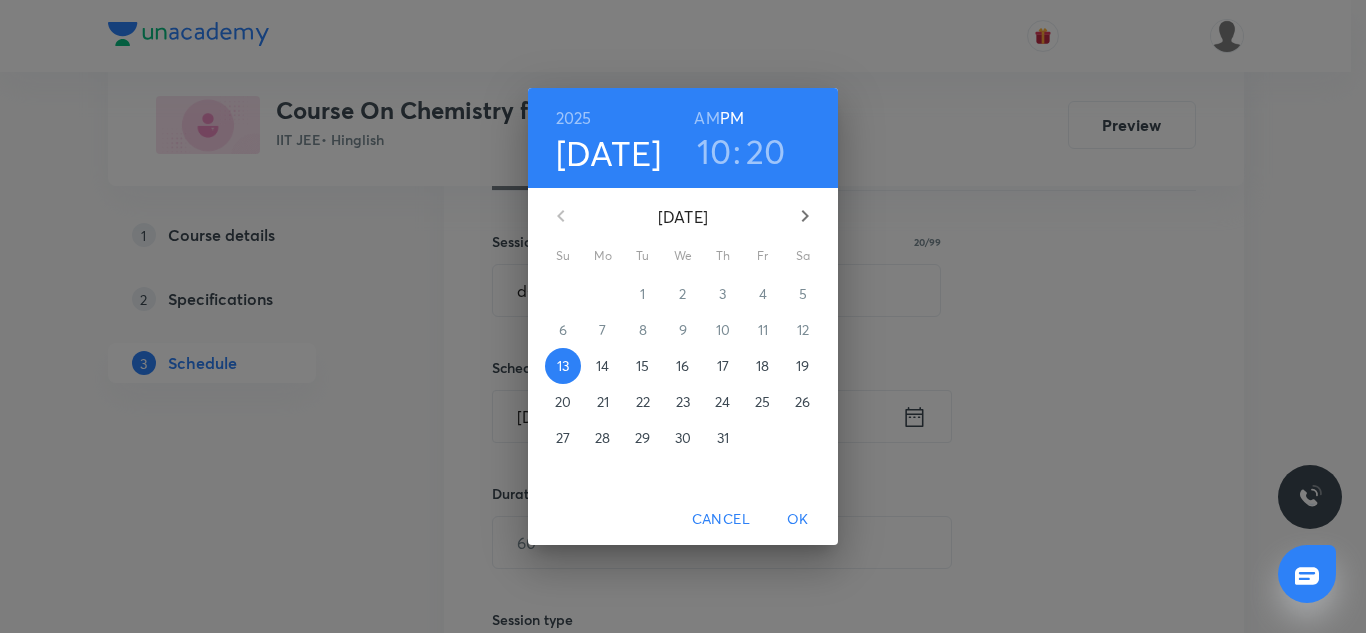 click on "14" at bounding box center (602, 366) 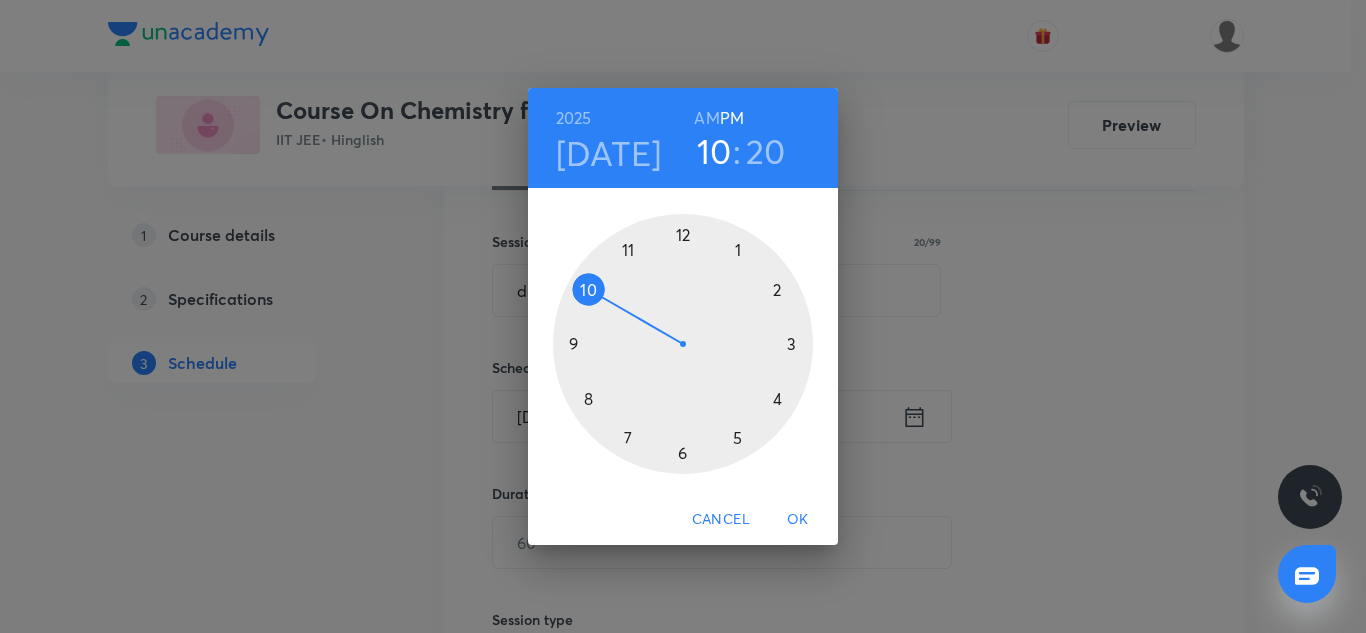click at bounding box center (683, 344) 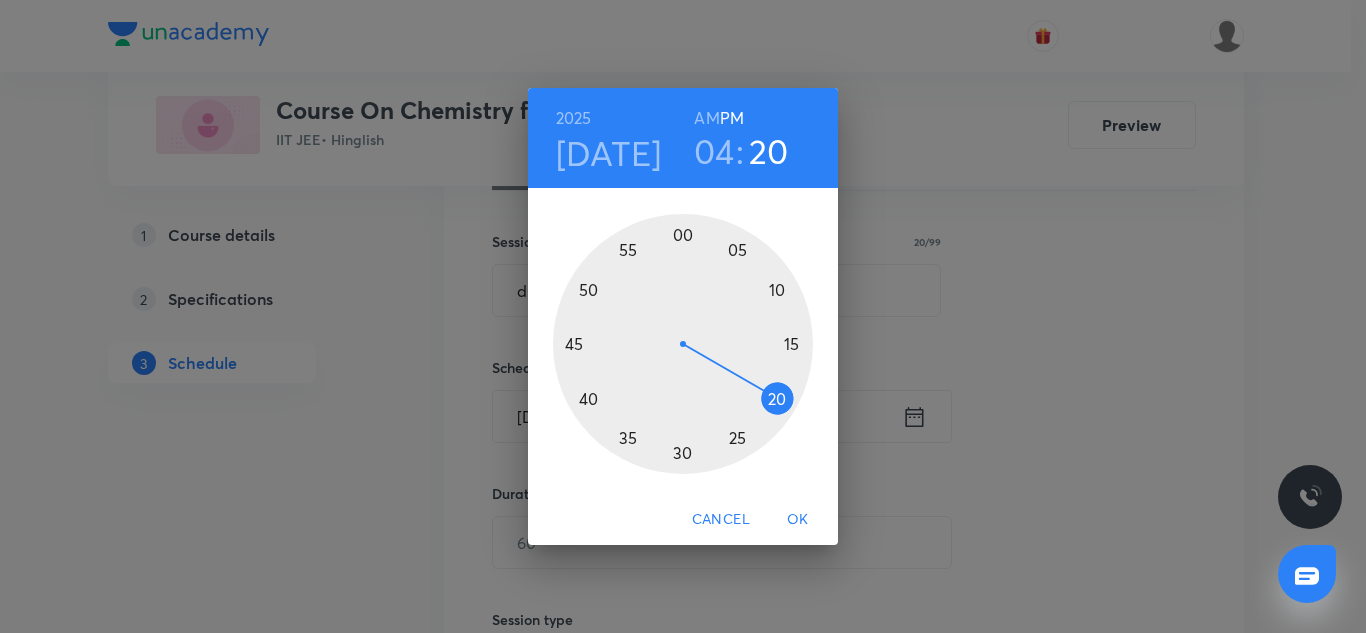 click at bounding box center (683, 344) 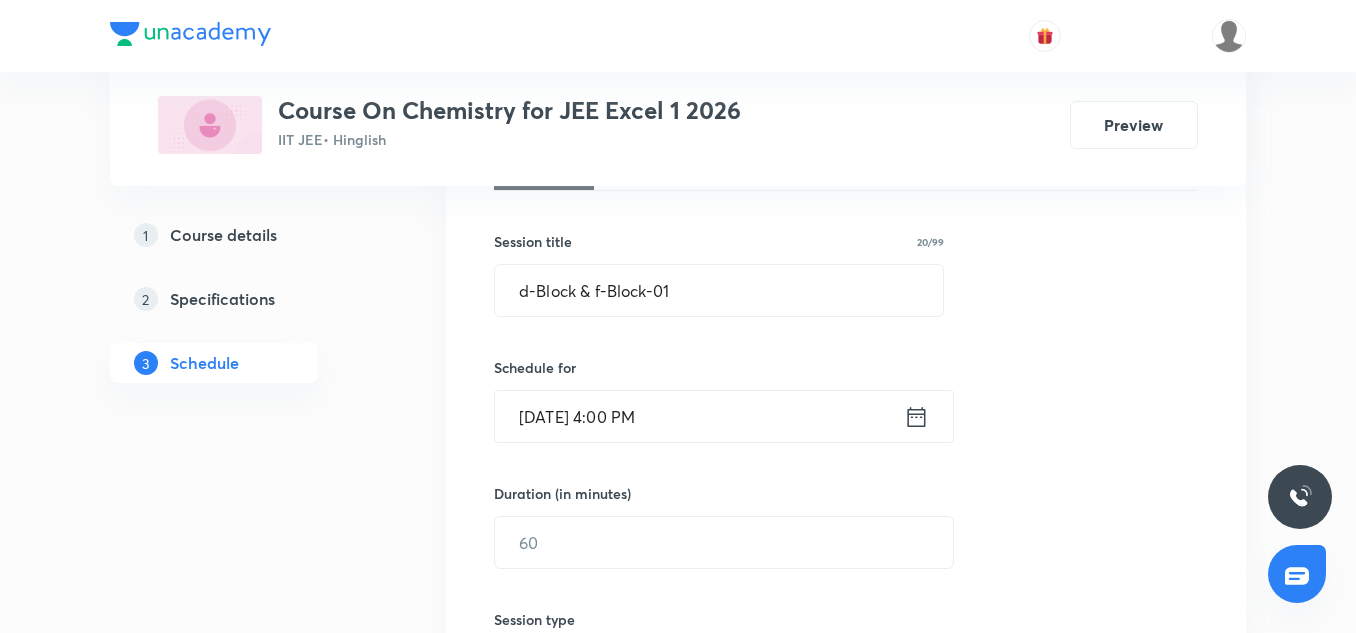 scroll, scrollTop: 504, scrollLeft: 0, axis: vertical 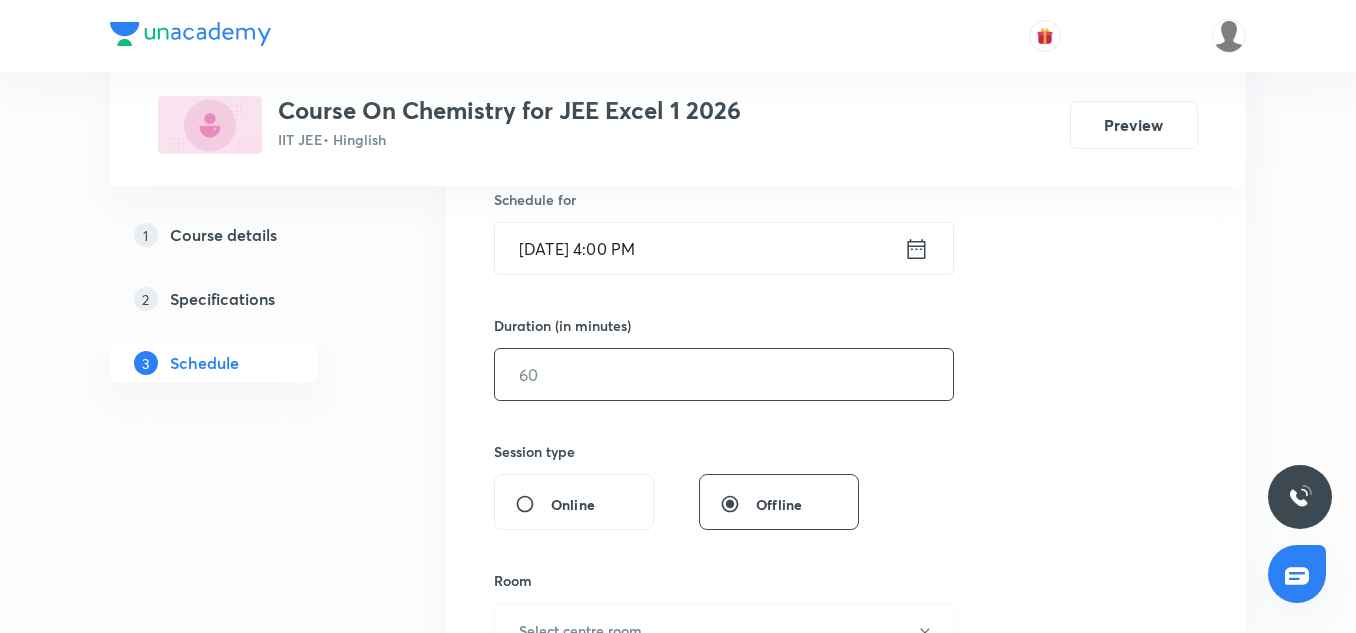 click at bounding box center (724, 374) 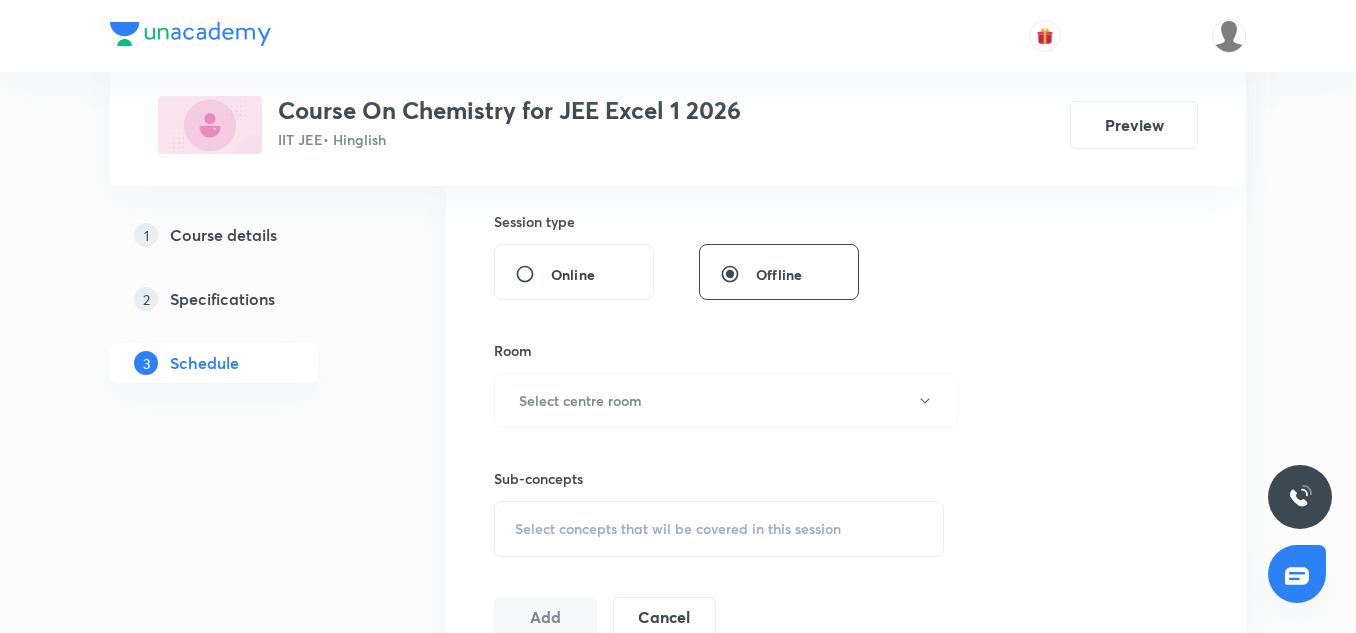scroll, scrollTop: 744, scrollLeft: 0, axis: vertical 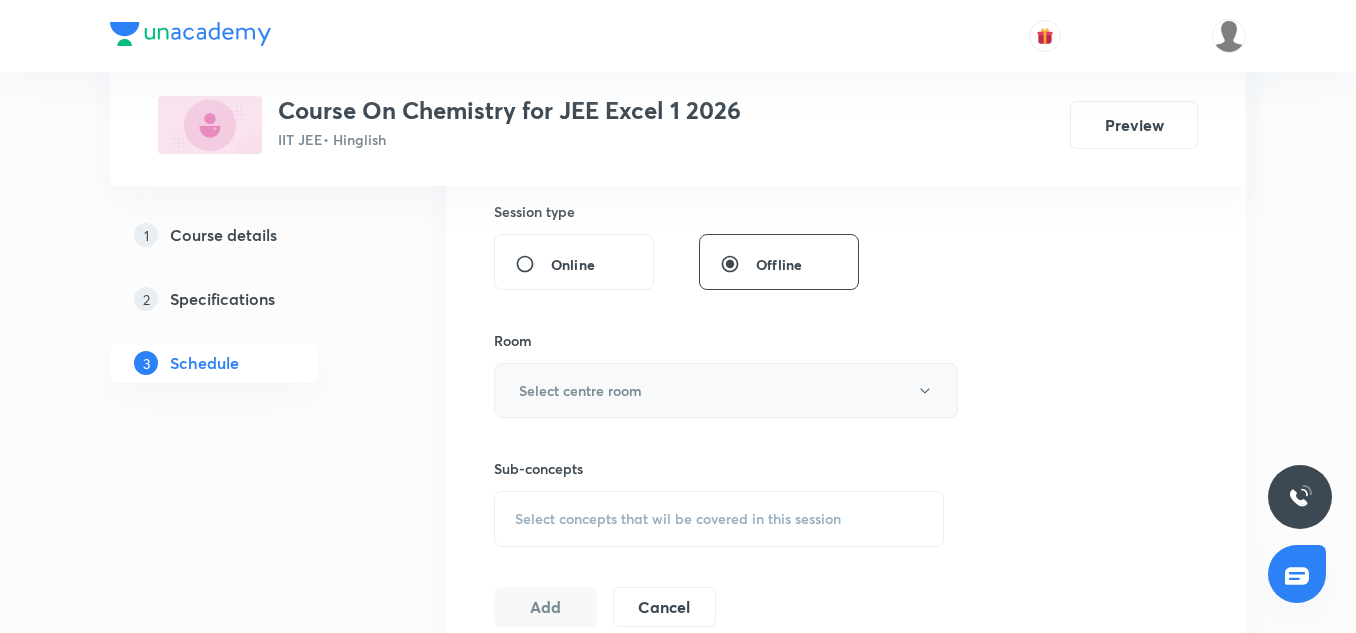 type on "85" 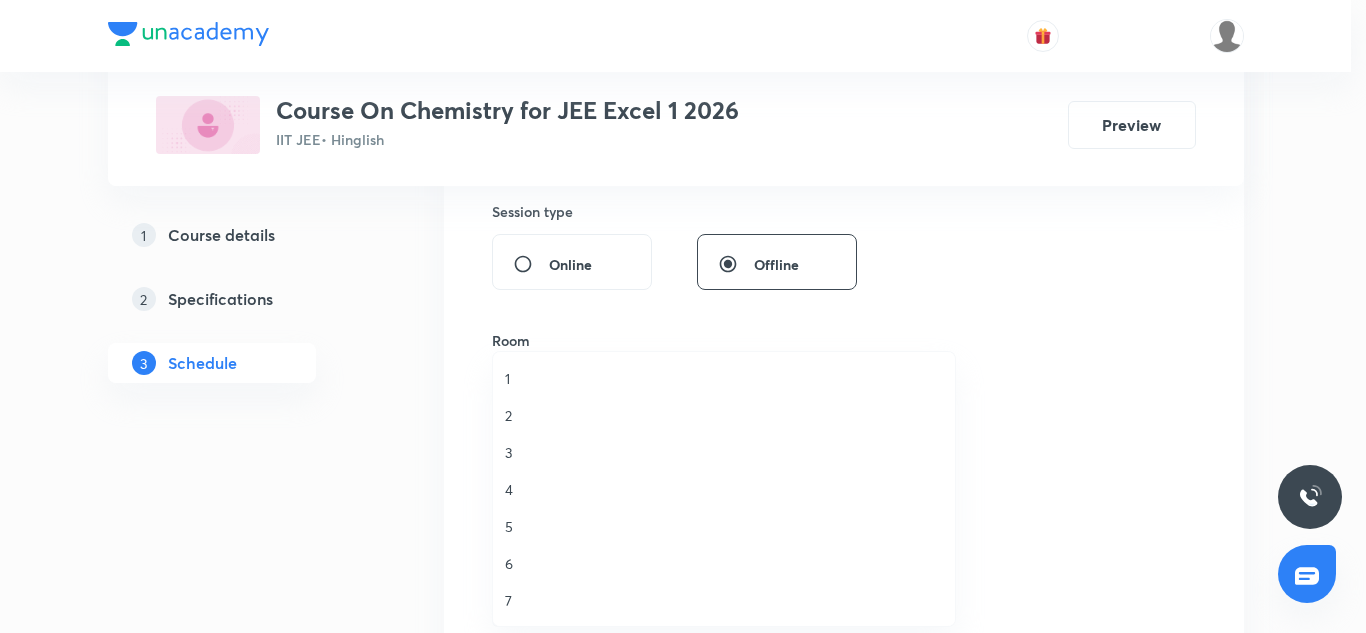 click on "2" at bounding box center [724, 415] 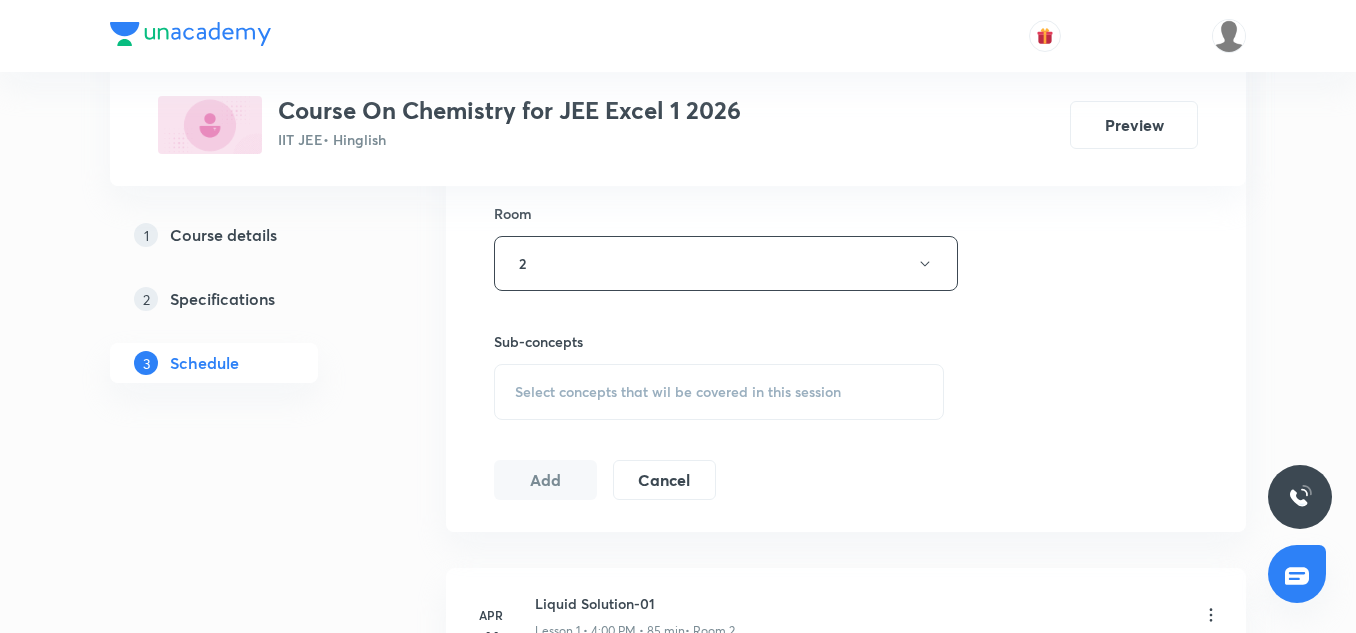 click on "Select concepts that wil be covered in this session" at bounding box center (719, 392) 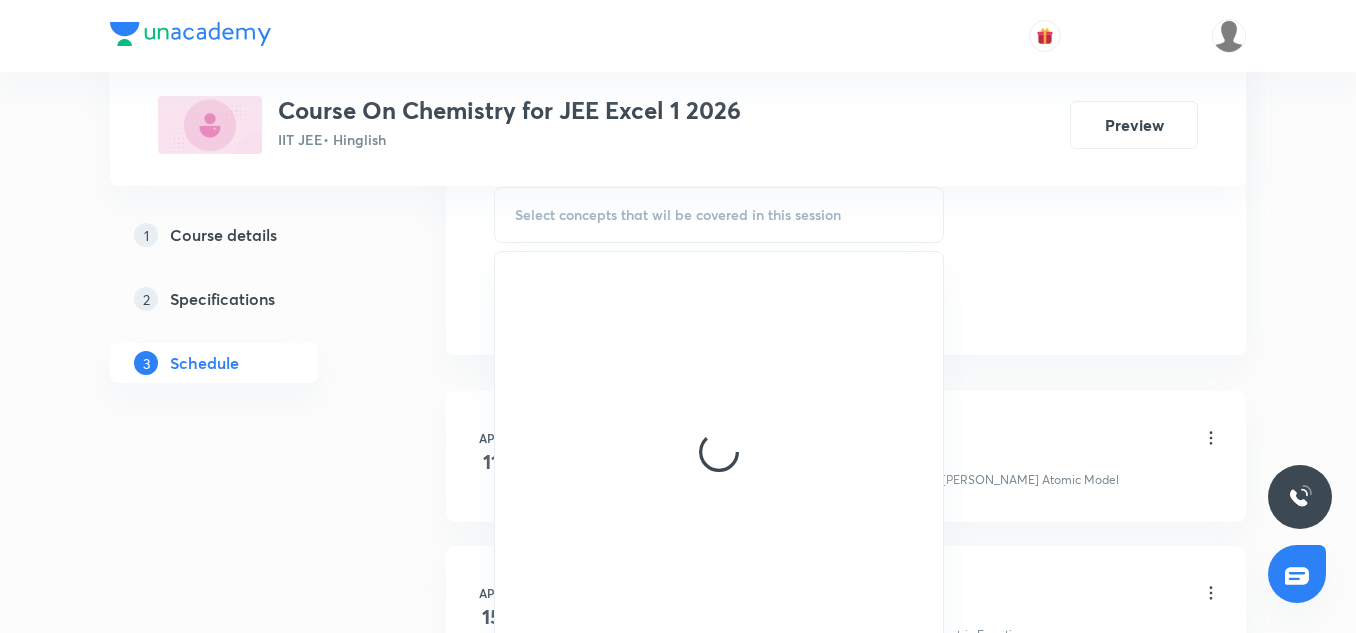 scroll, scrollTop: 1059, scrollLeft: 0, axis: vertical 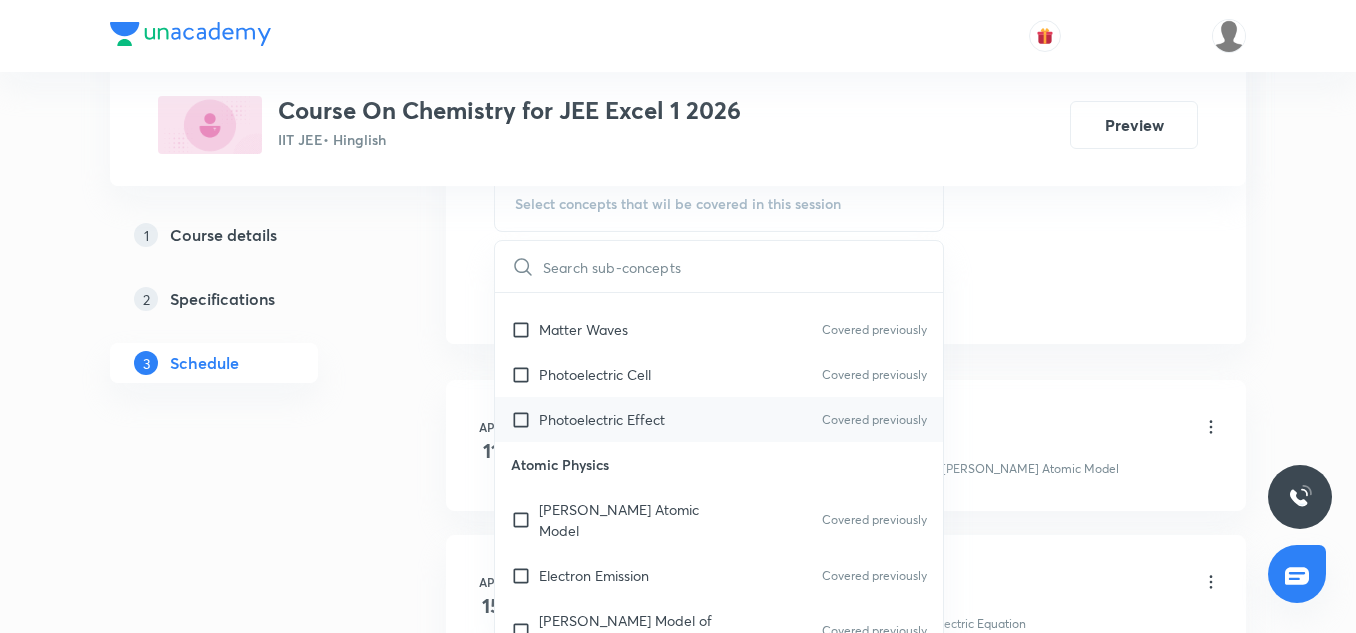 click on "Photoelectric Effect  Covered previously" at bounding box center (719, 419) 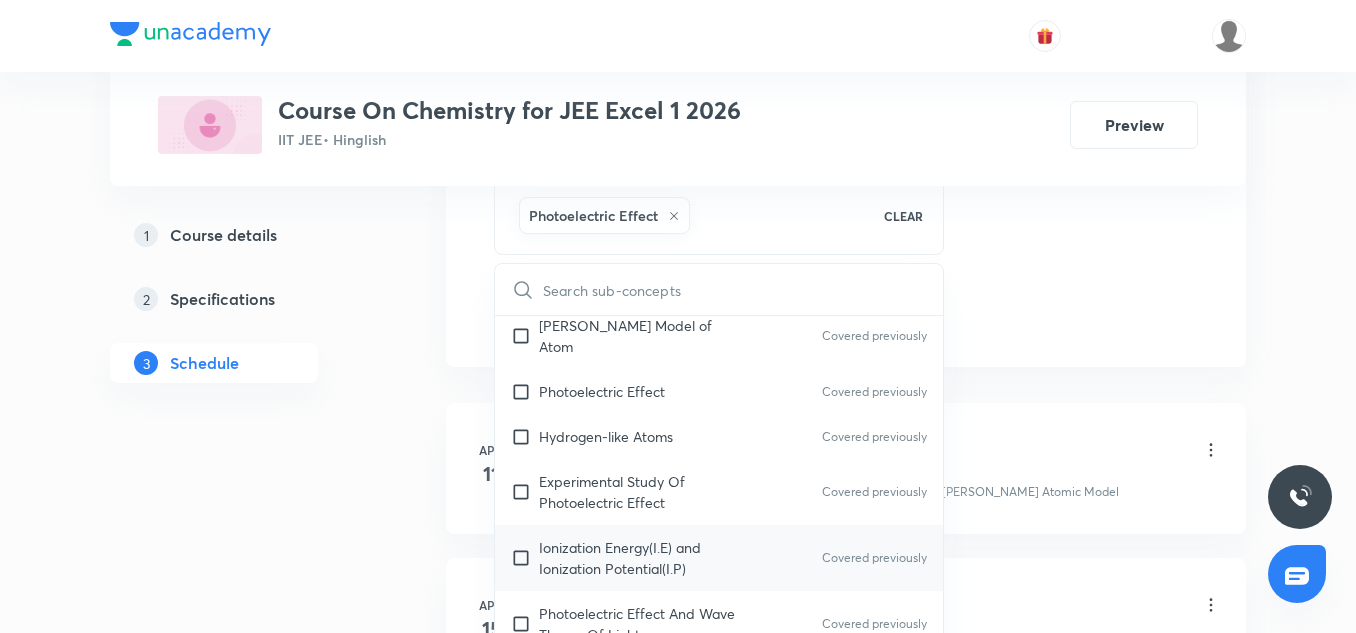 scroll, scrollTop: 447, scrollLeft: 0, axis: vertical 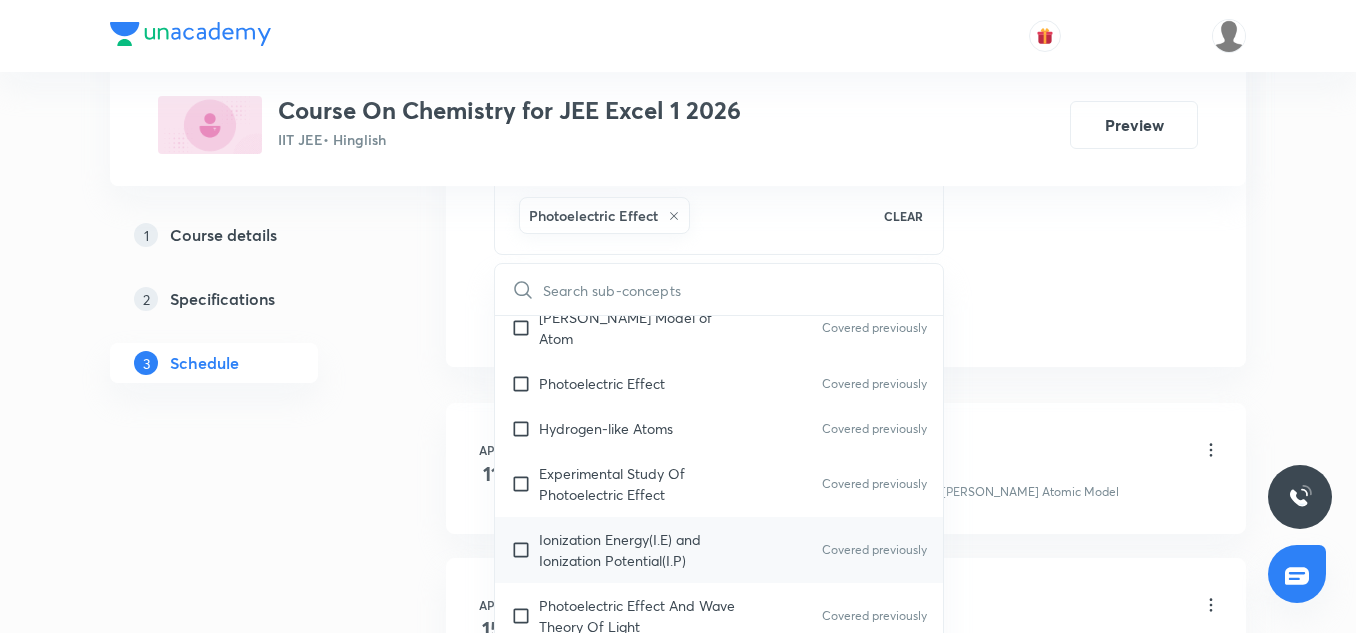 click on "Ionization Energy(I.E) and Ionization Potential(I.P) Covered previously" at bounding box center (719, 550) 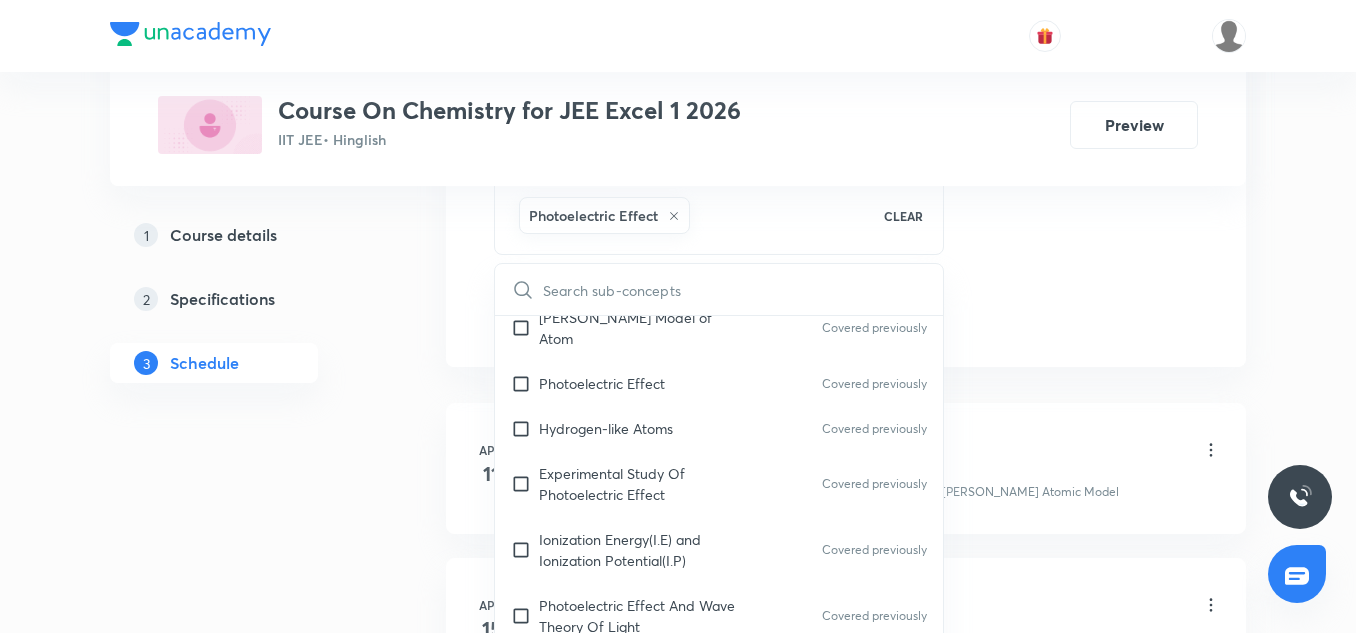 checkbox on "true" 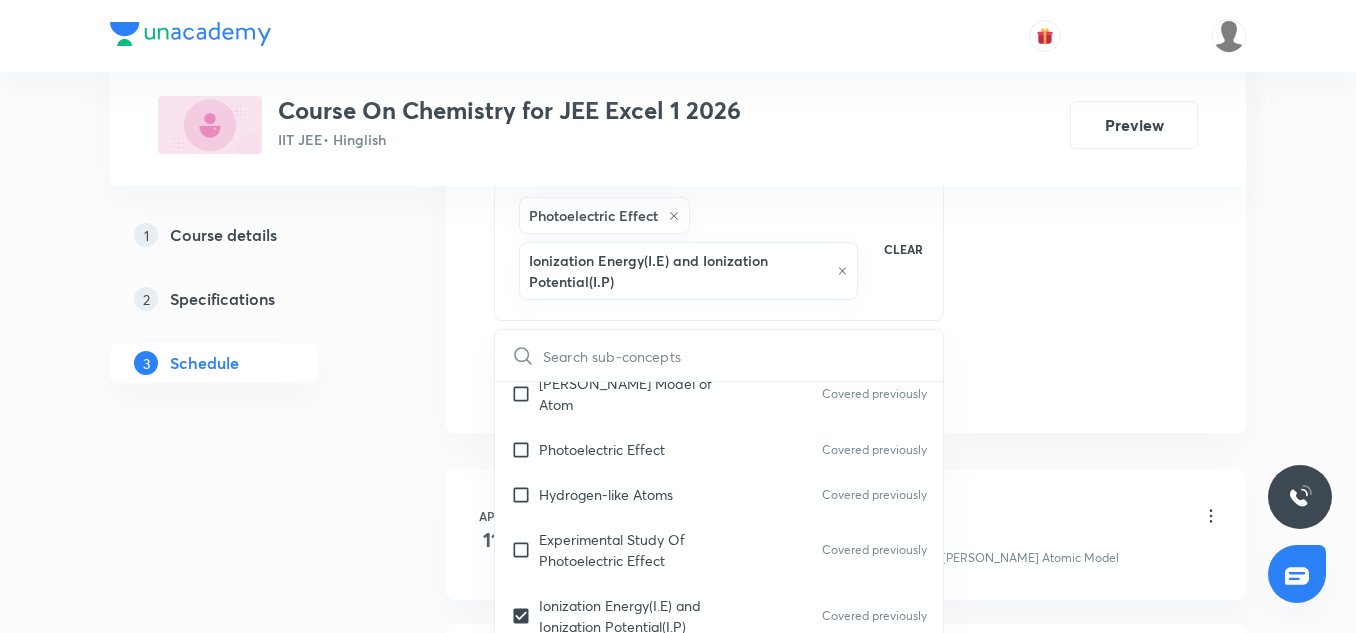click on "Session  42 Live class Session title 20/99 d-Block & f-Block-01 ​ Schedule for Jul 14, 2025, 4:00 PM ​ Duration (in minutes) 85 ​   Session type Online Offline Room 2 Sub-concepts Photoelectric Effect  Ionization Energy(I.E) and Ionization Potential(I.P) CLEAR ​ Photoelectric Effect Quantum Theory of Light  Radiation Pressure/Force  Covered previously Matter Waves  Covered previously Photoelectric Cell Covered previously Photoelectric Effect  Covered previously Atomic Physics Thomson's Atomic Model Covered previously Electron Emission Covered previously Bohr Model of Atom Covered previously Photoelectric Effect Covered previously Hydrogen-like Atoms Covered previously Experimental Study Of Photoelectric Effect Covered previously Ionization Energy(I.E) and Ionization Potential(I.P) Covered previously Photoelectric Effect And Wave Theory Of Light Covered previously Excitation Energy and Excitation Potential  Covered previously Einstein’s Photoelectric Equation Covered previously Covered previously Add" at bounding box center [846, -113] 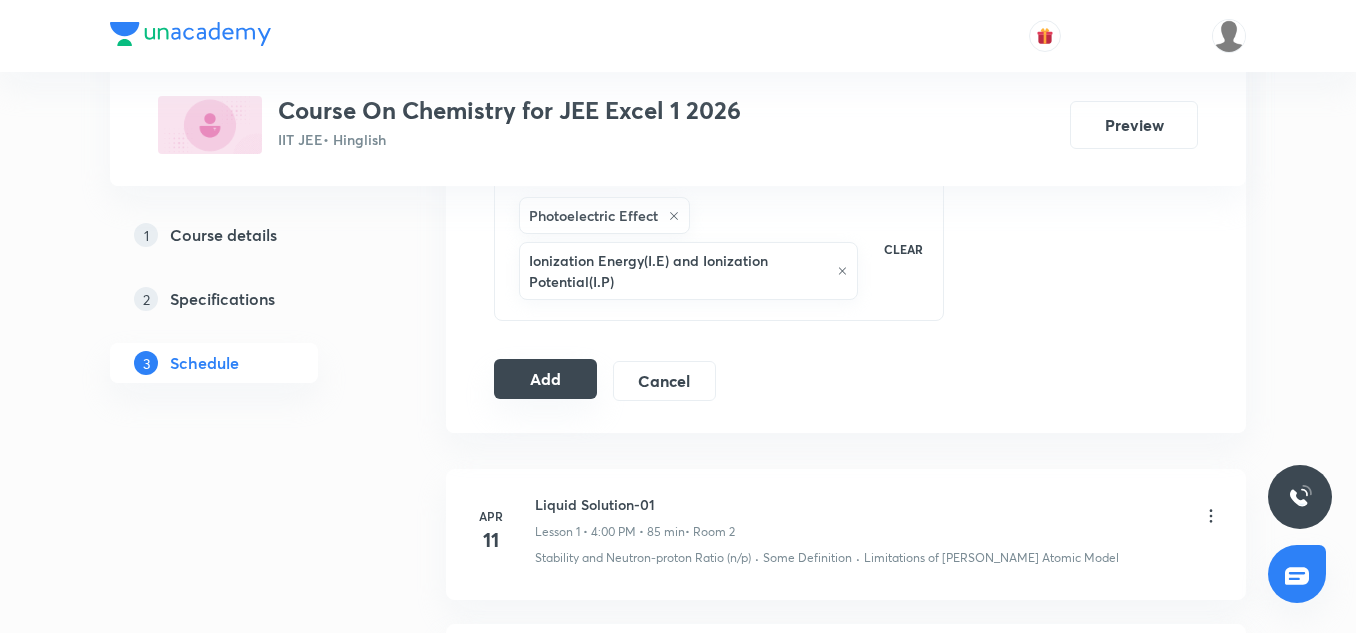 click on "Add" at bounding box center [545, 379] 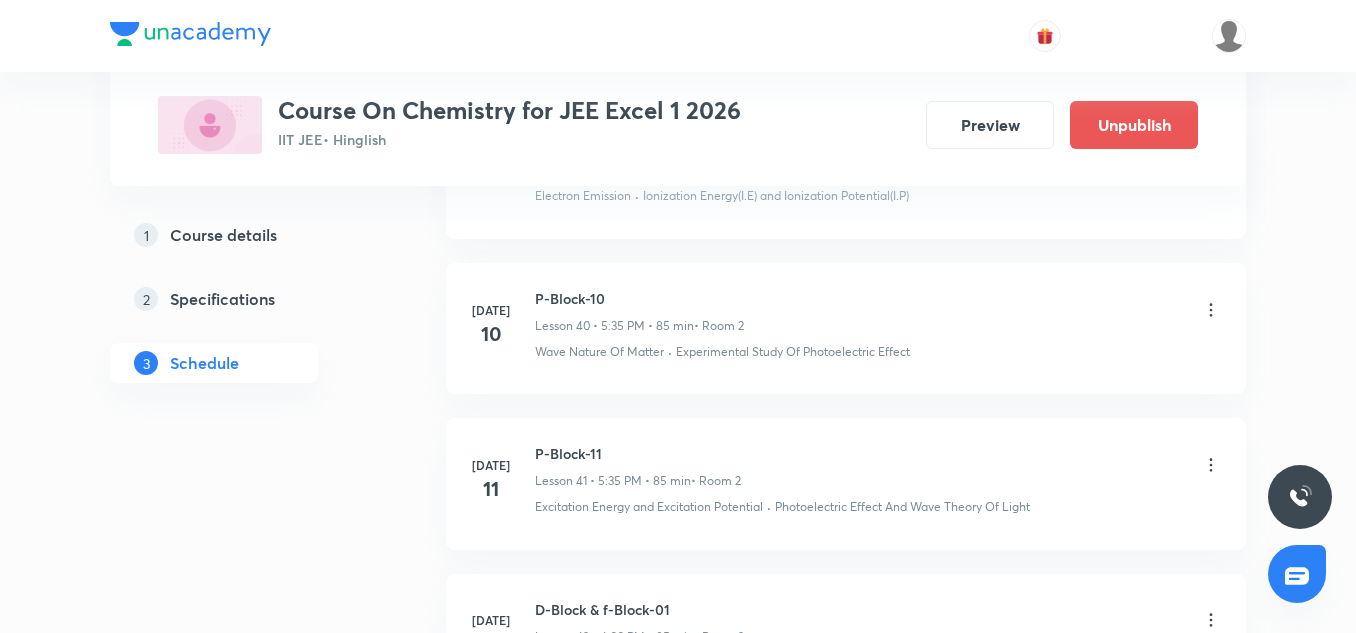 scroll, scrollTop: 6631, scrollLeft: 0, axis: vertical 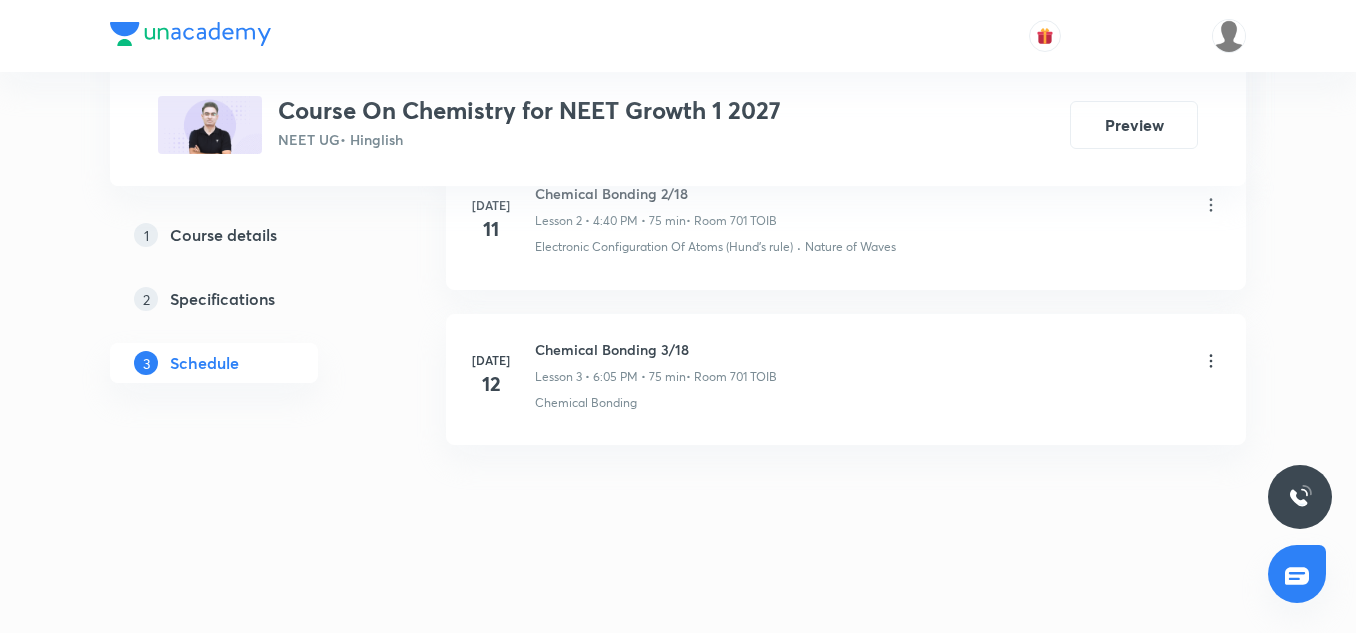 click on "Chemical Bonding 3/18" at bounding box center (656, 349) 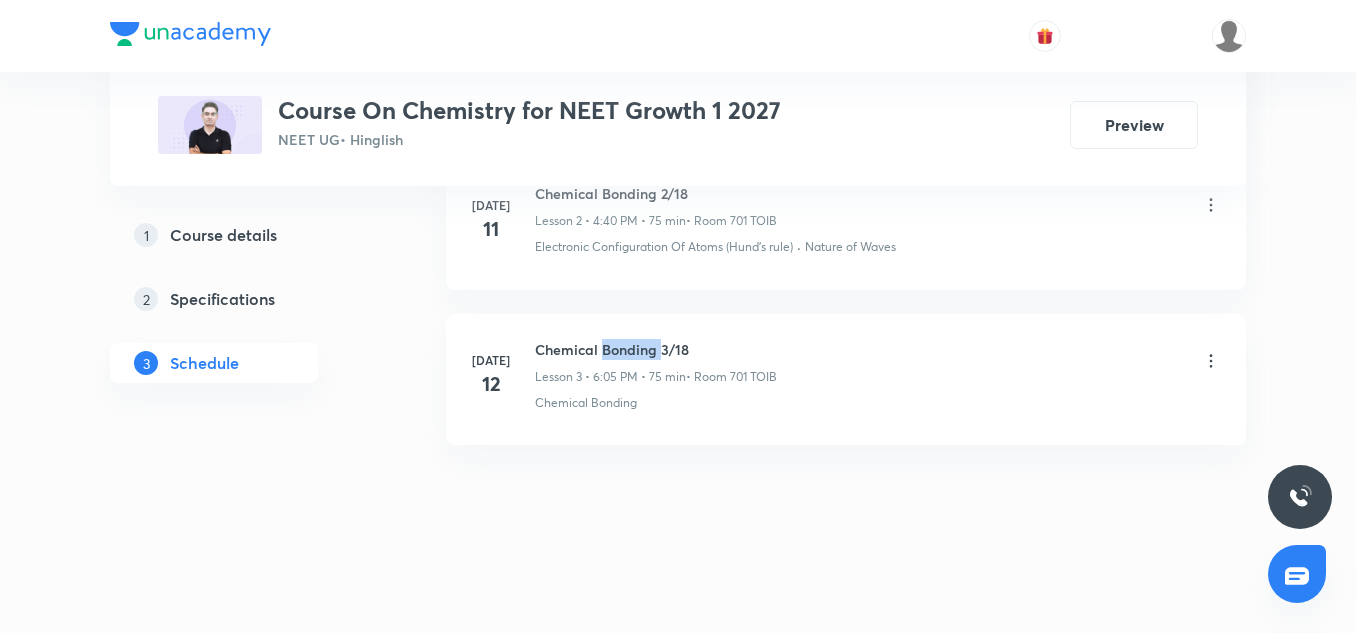 click on "Chemical Bonding 3/18" at bounding box center (656, 349) 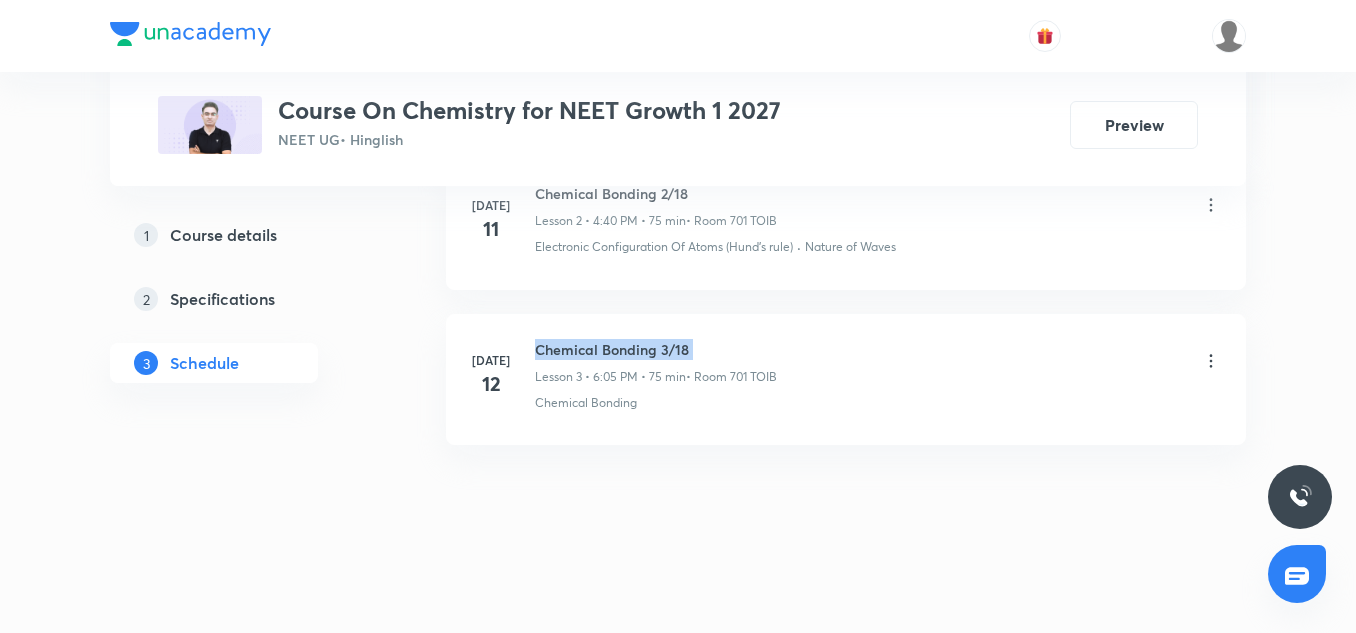 click on "Chemical Bonding 3/18" at bounding box center (656, 349) 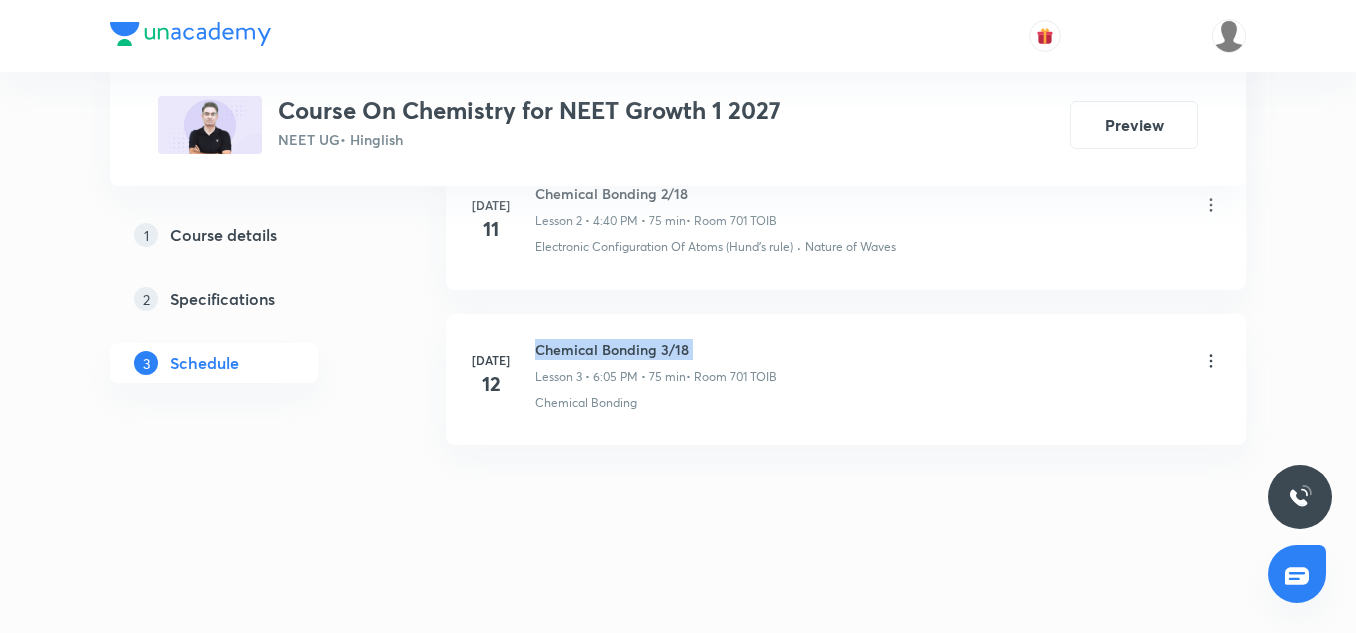 copy on "Chemical Bonding 3/18" 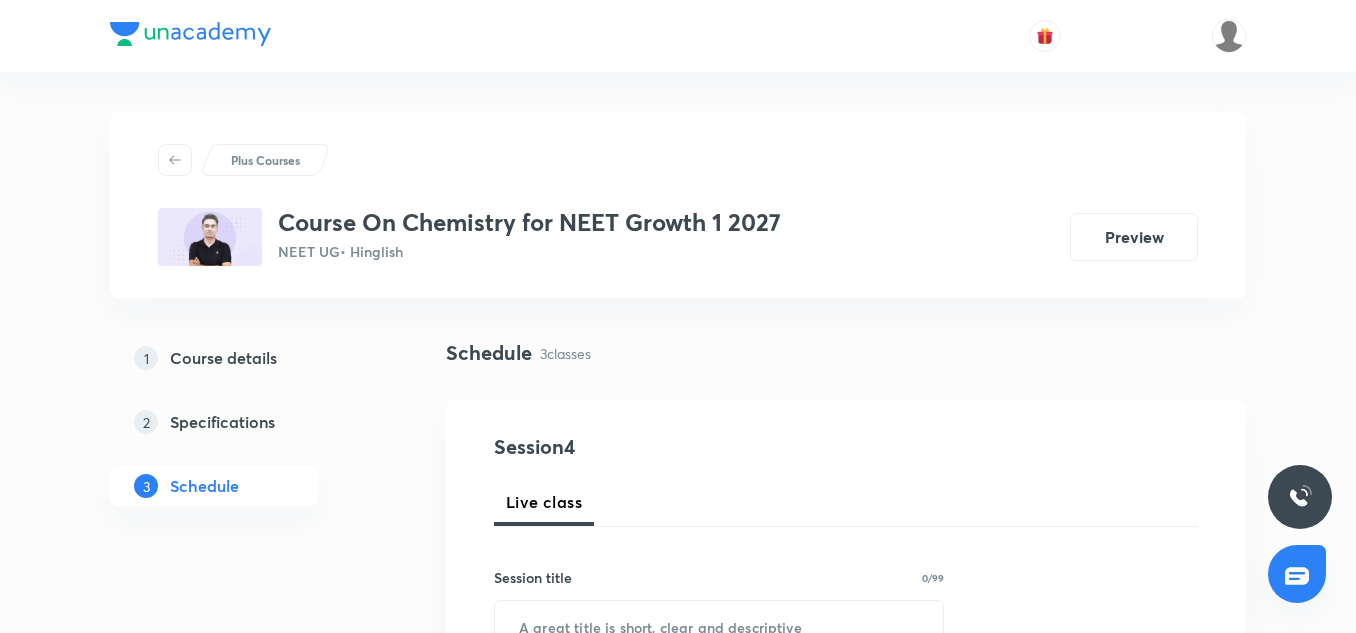 scroll, scrollTop: 264, scrollLeft: 0, axis: vertical 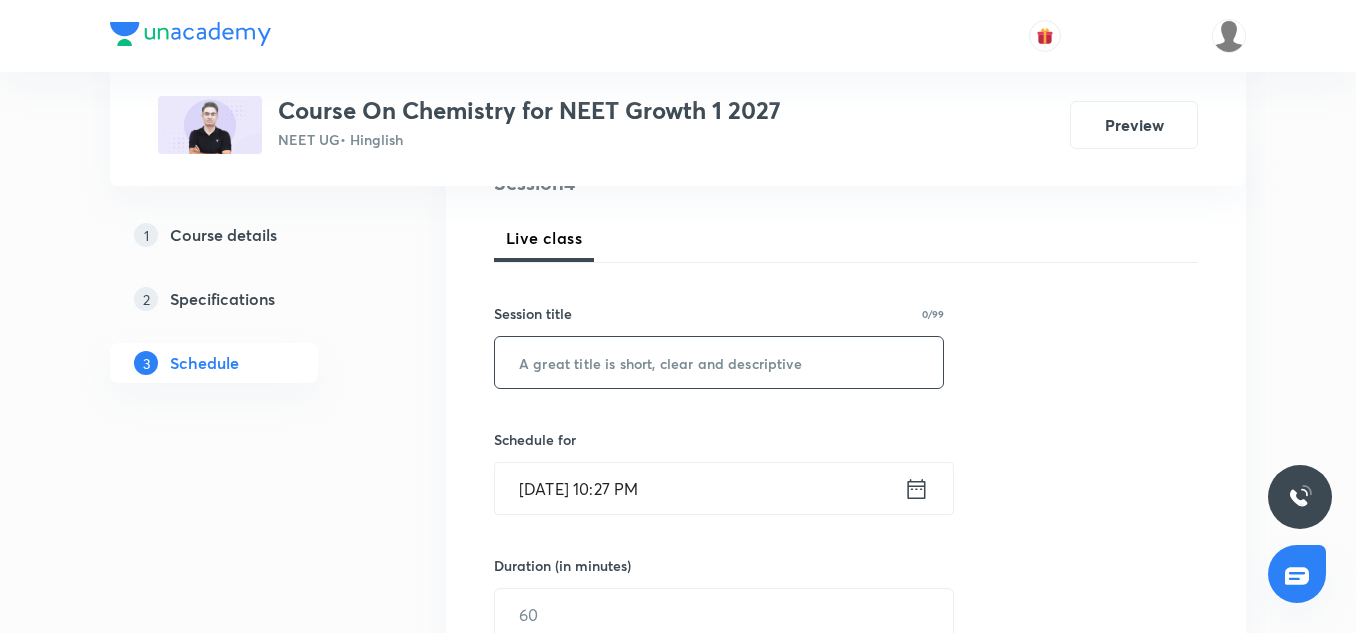 click at bounding box center (719, 362) 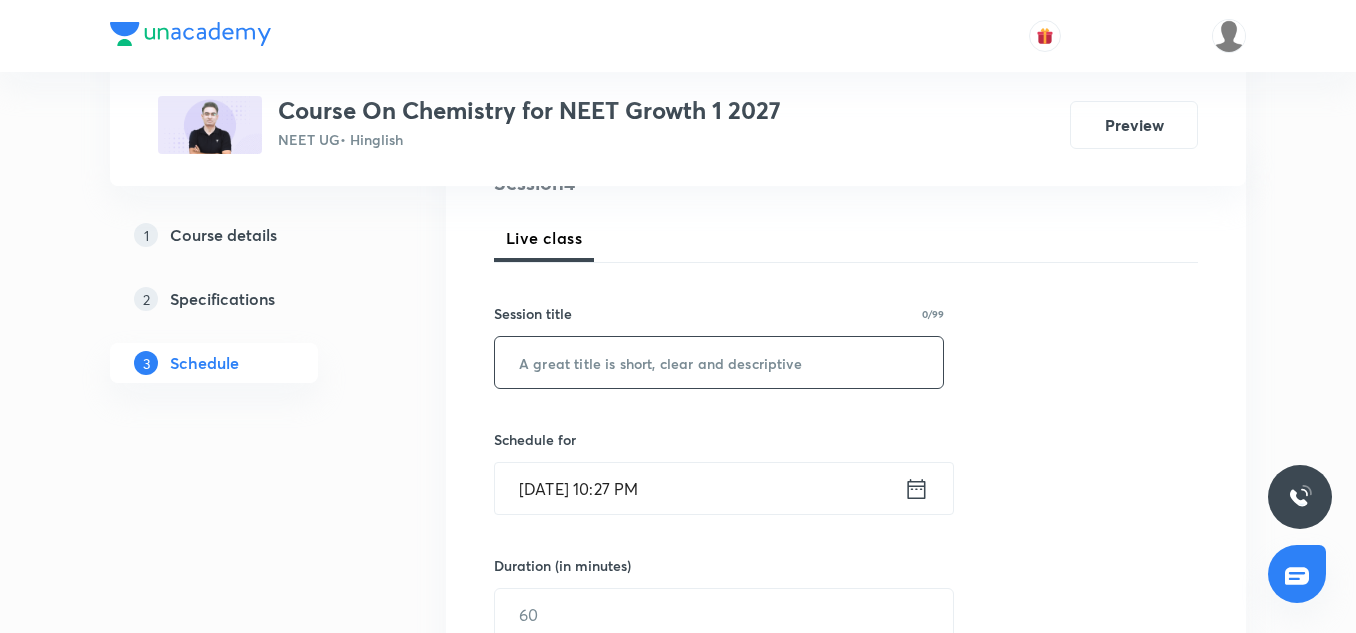 paste on "Chemical Bonding 3/18" 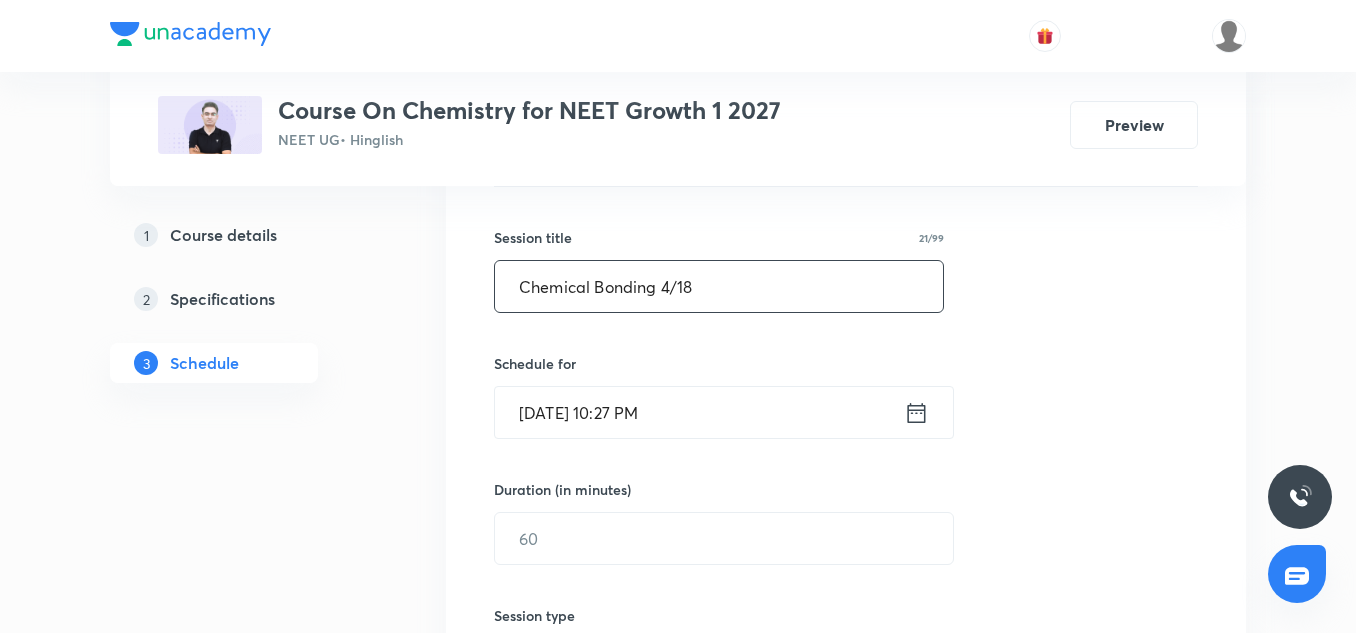 scroll, scrollTop: 350, scrollLeft: 0, axis: vertical 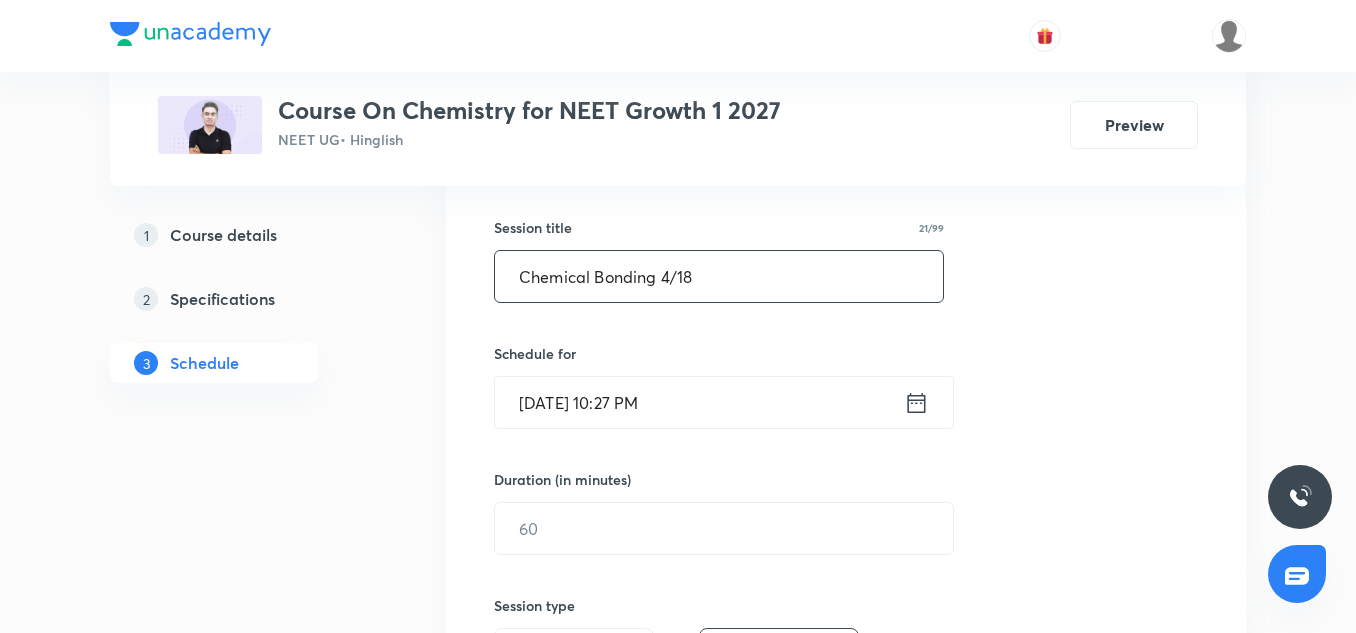 type on "Chemical Bonding 4/18" 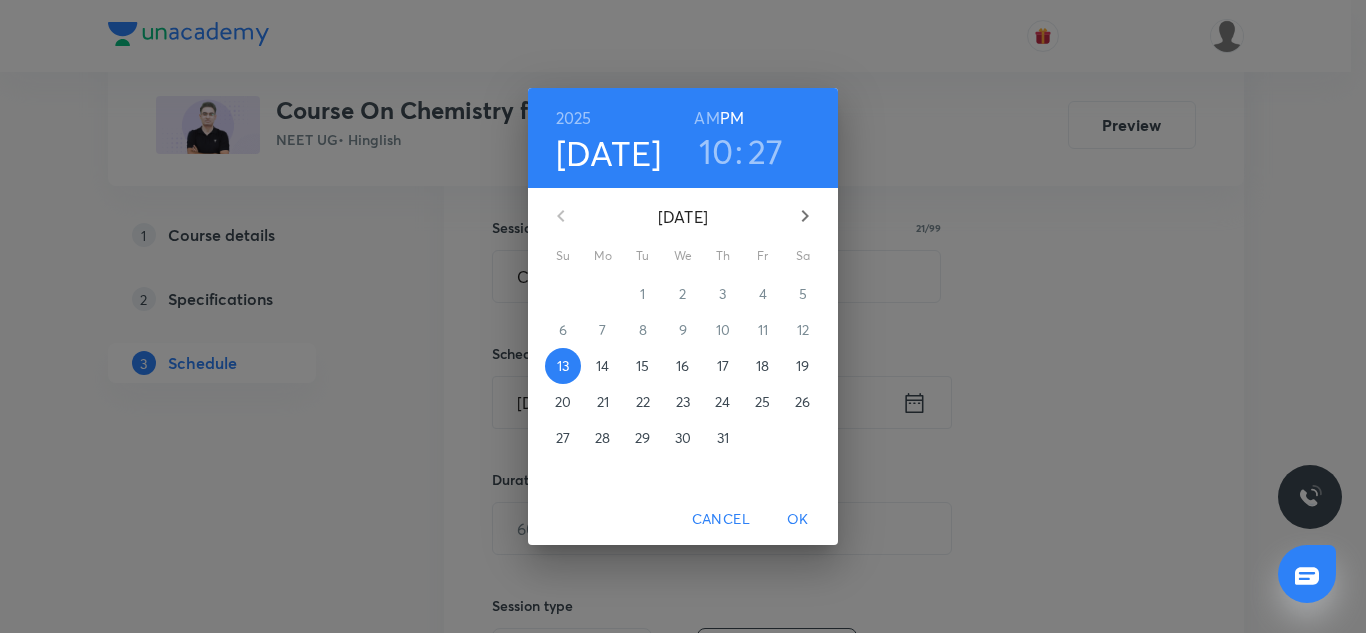click on "14" at bounding box center (603, 366) 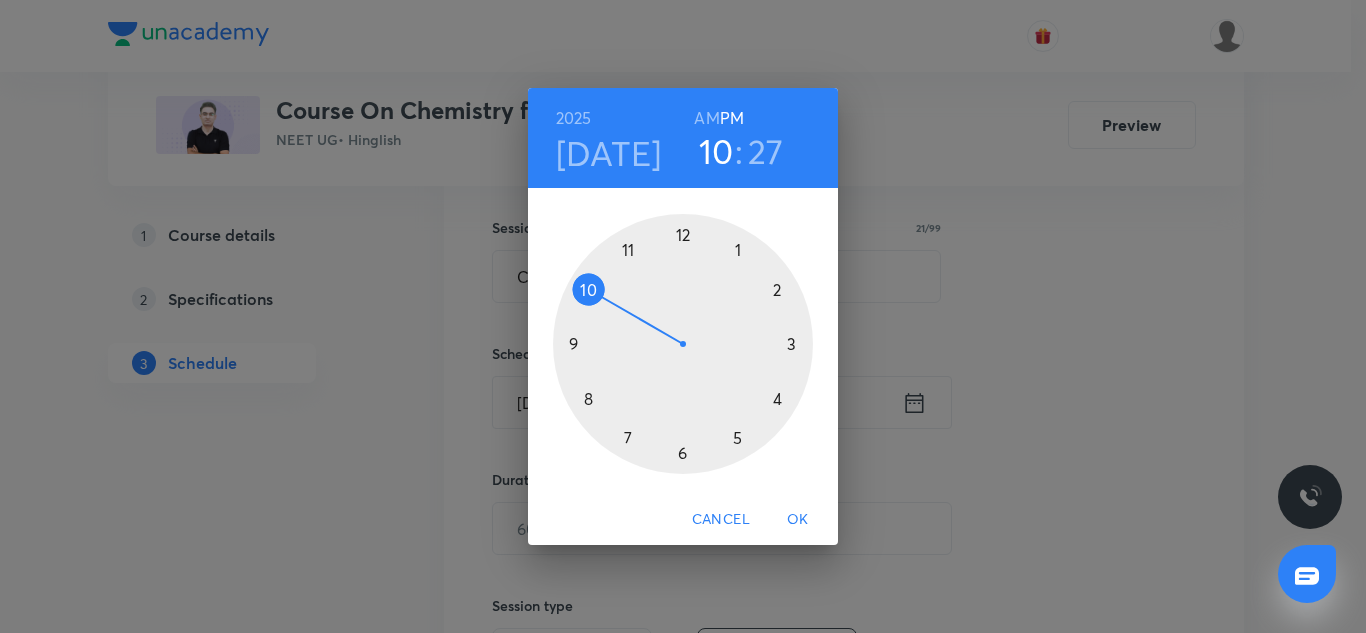 click at bounding box center [683, 344] 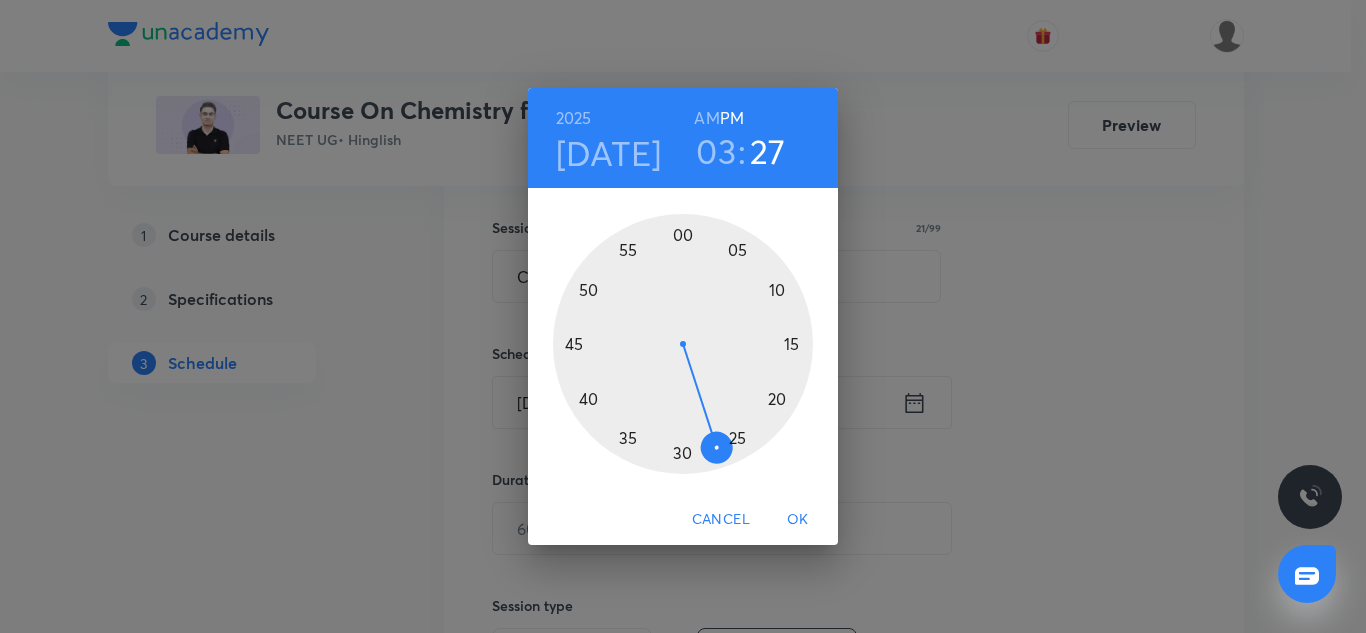 click at bounding box center [683, 344] 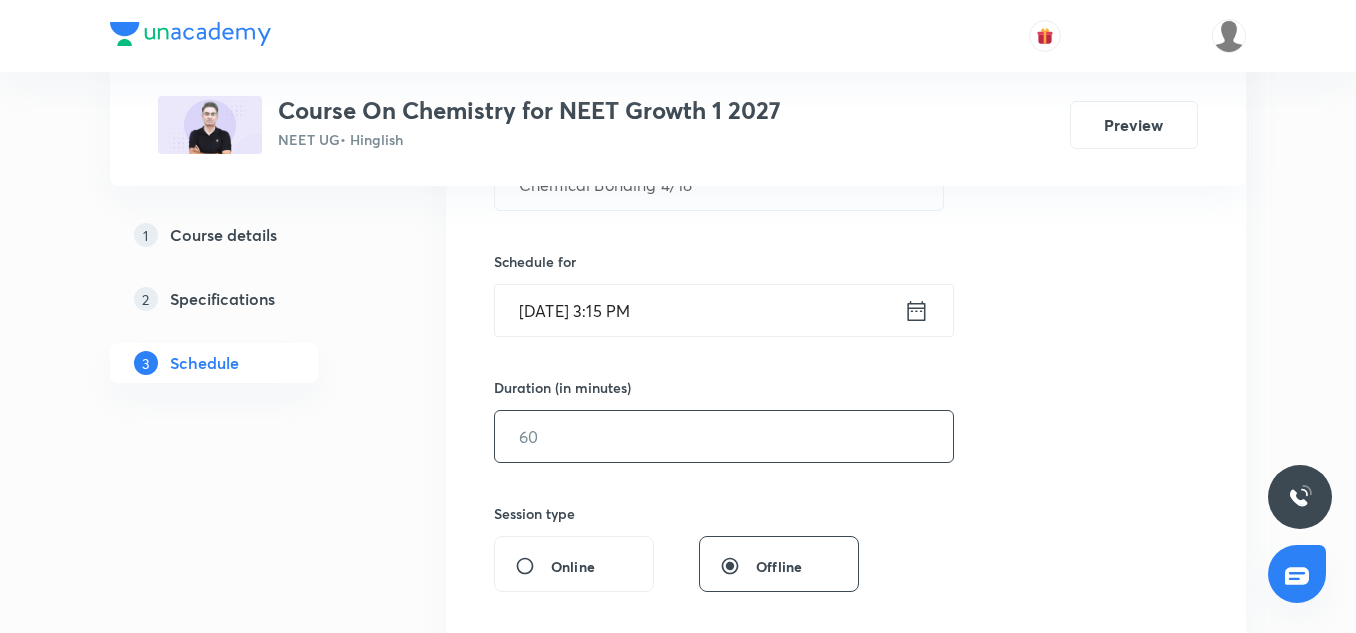 scroll, scrollTop: 443, scrollLeft: 0, axis: vertical 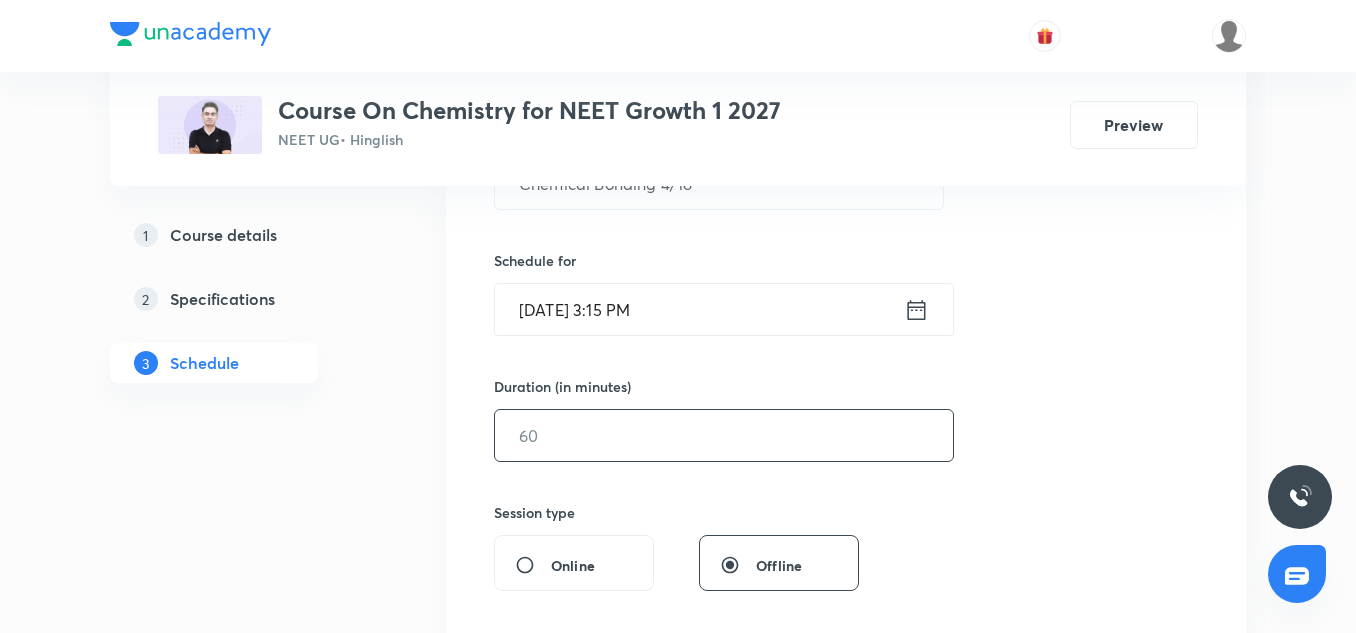 click at bounding box center (724, 435) 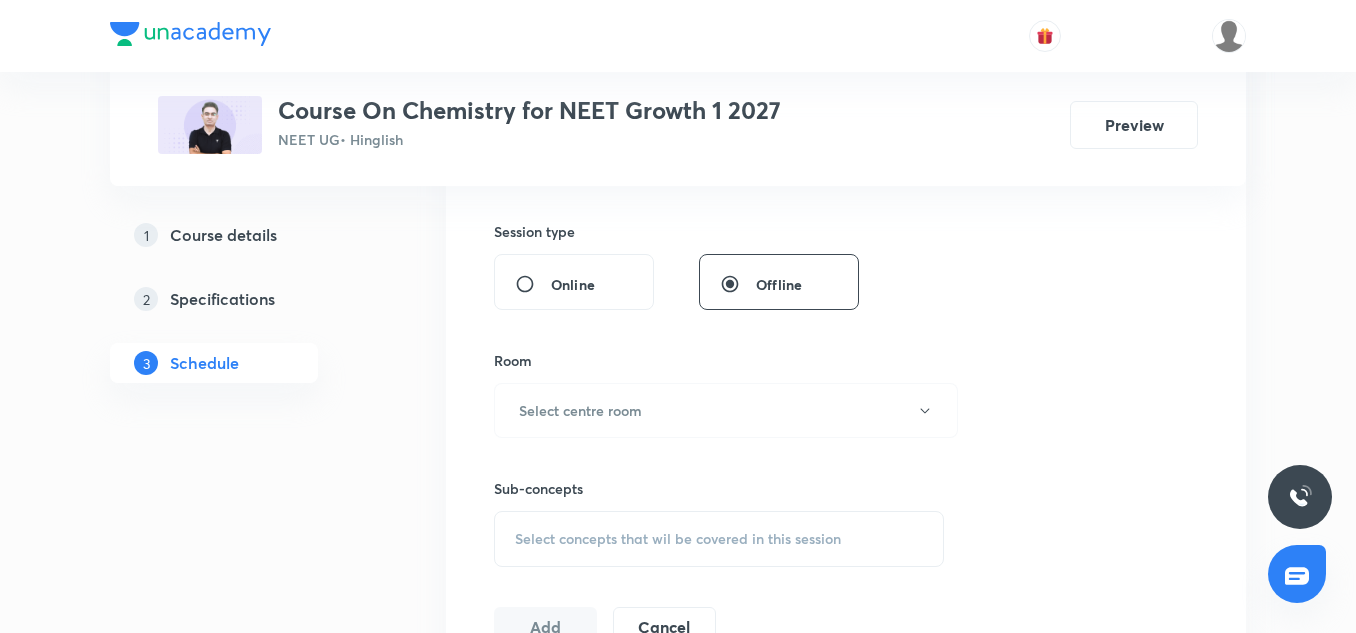 scroll, scrollTop: 756, scrollLeft: 0, axis: vertical 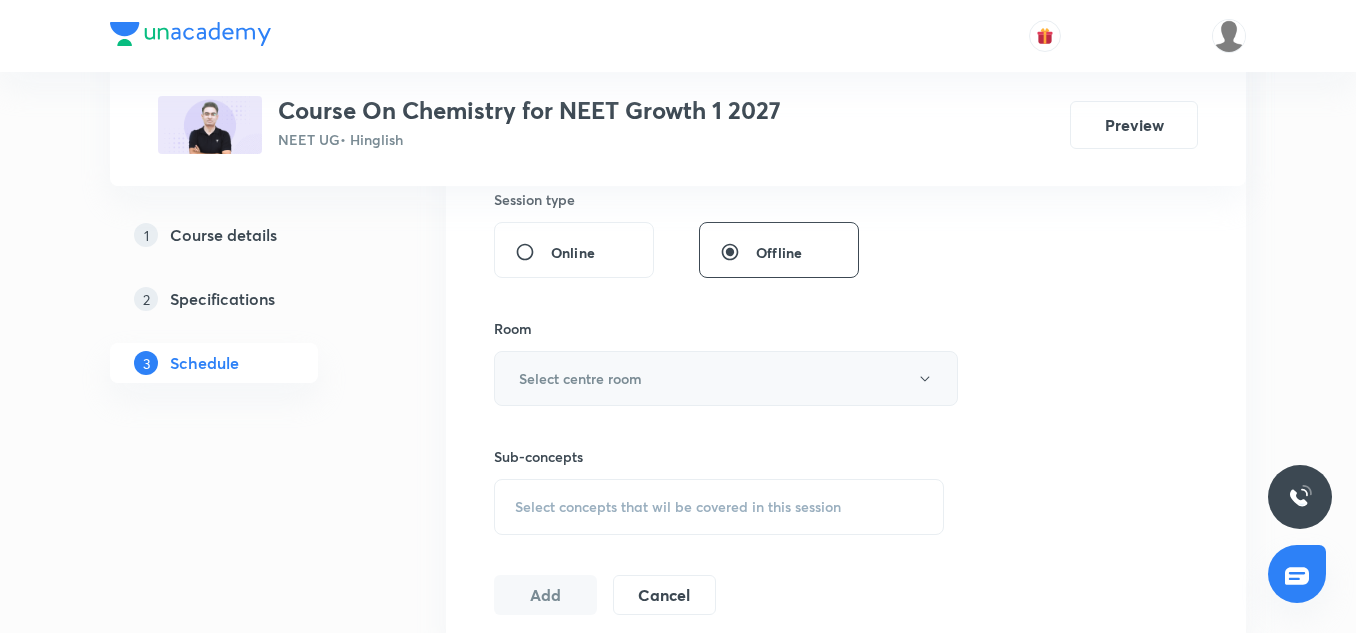 type on "75" 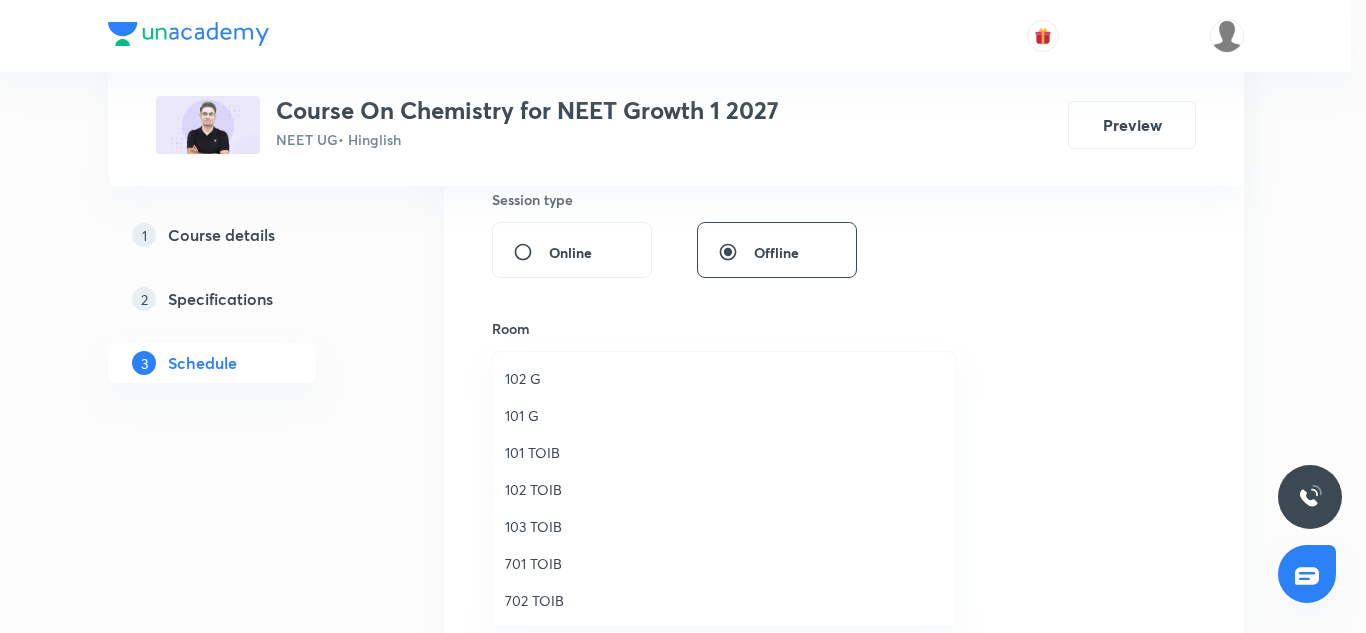 click on "701 TOIB" at bounding box center [724, 563] 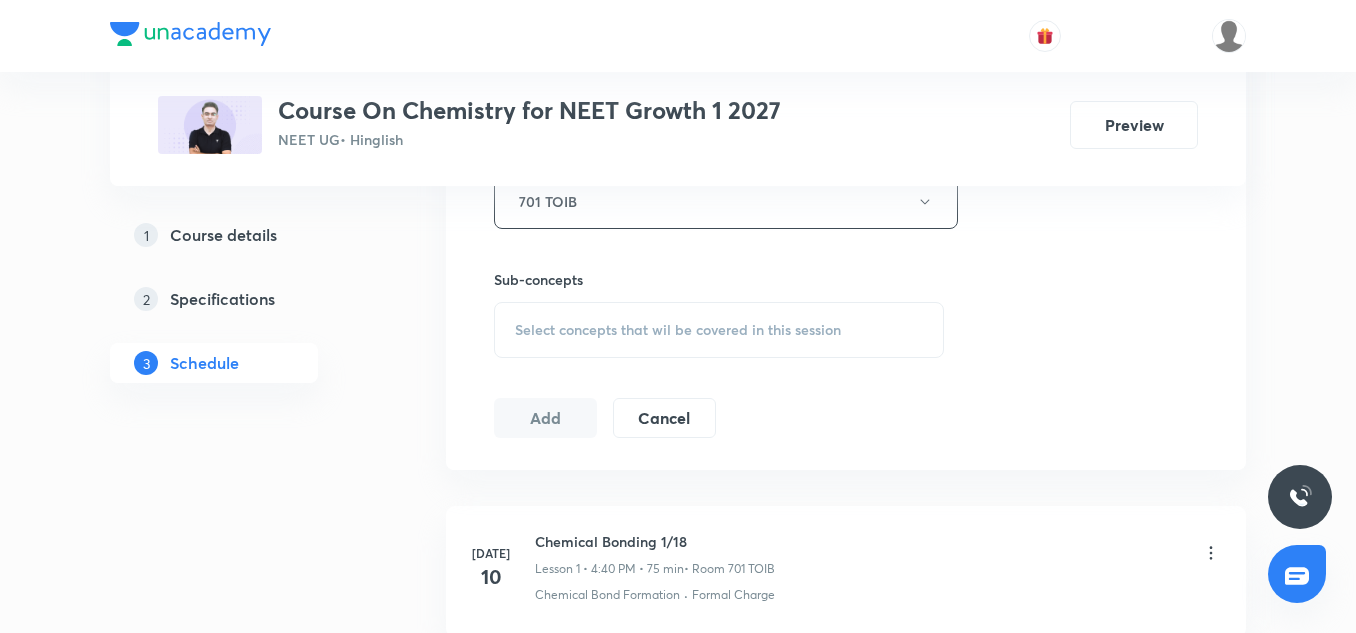 scroll, scrollTop: 934, scrollLeft: 0, axis: vertical 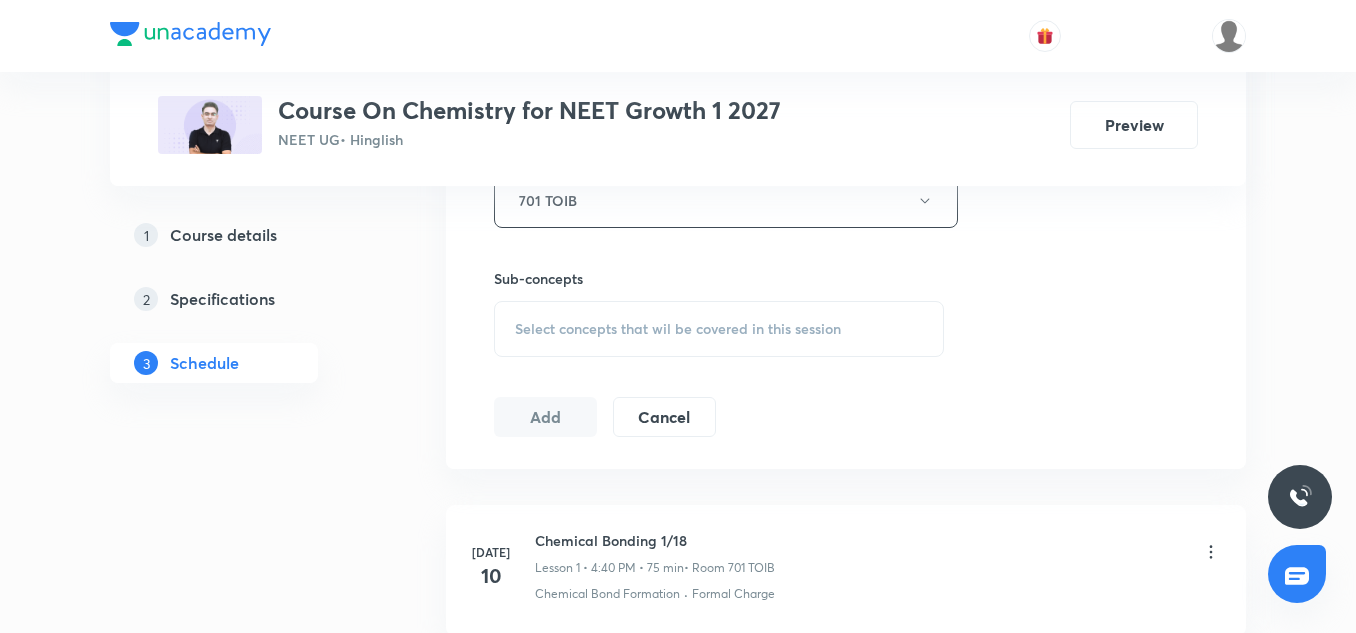 click on "Select concepts that wil be covered in this session" at bounding box center (719, 329) 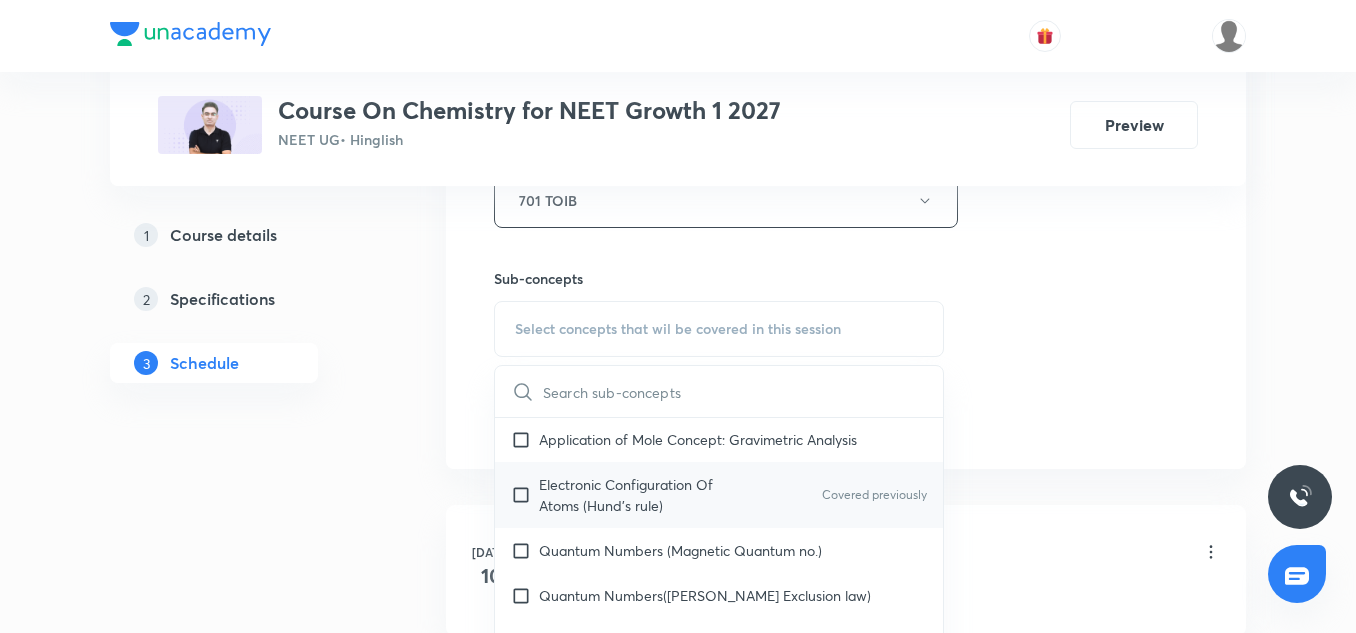 scroll, scrollTop: 317, scrollLeft: 0, axis: vertical 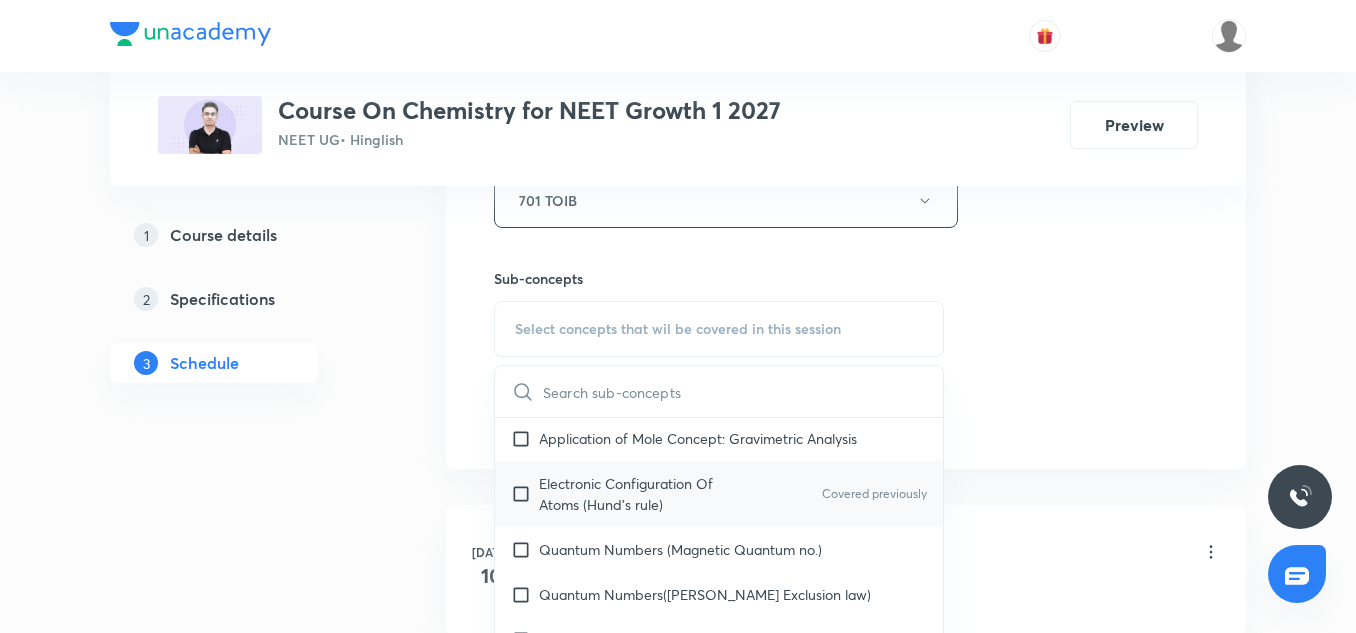 click on "Electronic Configuration Of Atoms (Hund's rule)" at bounding box center (640, 494) 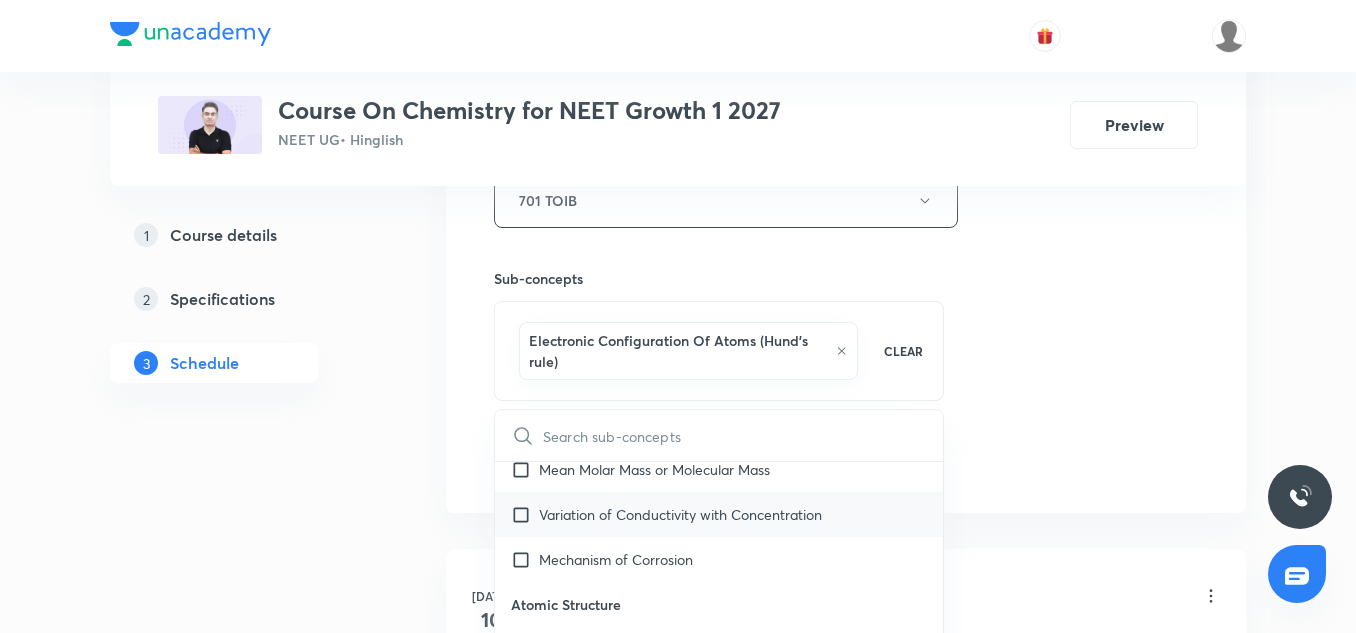scroll, scrollTop: 532, scrollLeft: 0, axis: vertical 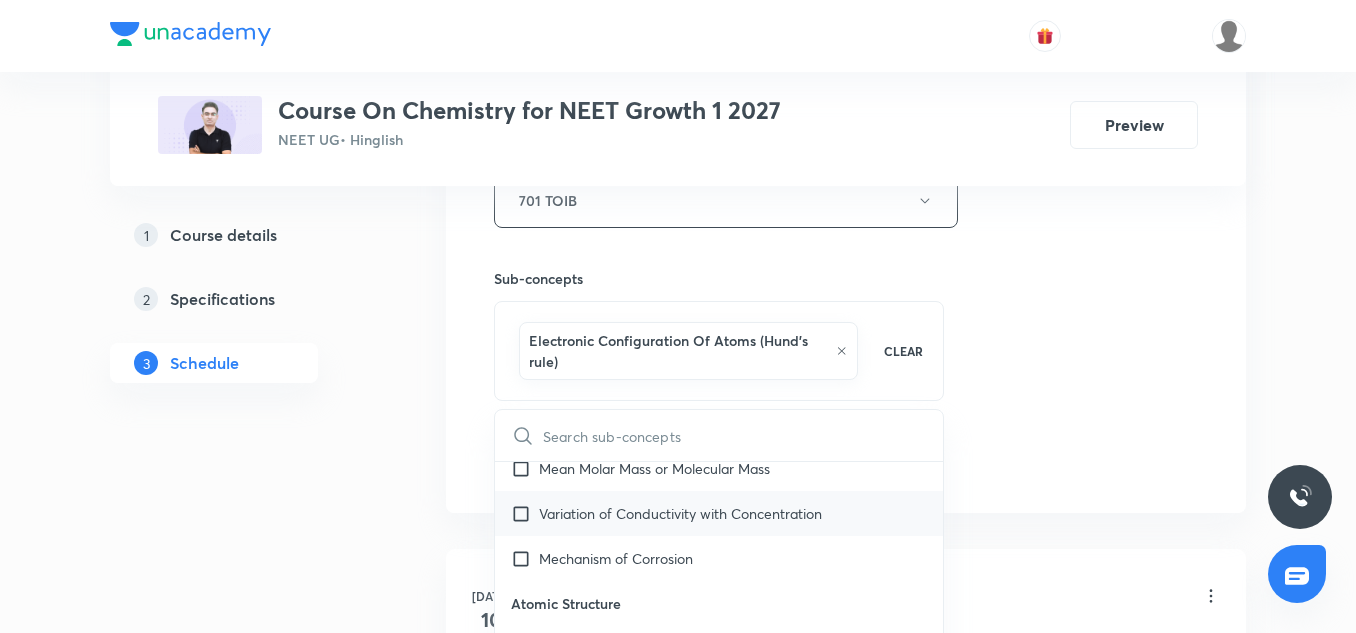 click on "Variation of Conductivity with Concentration" at bounding box center (680, 513) 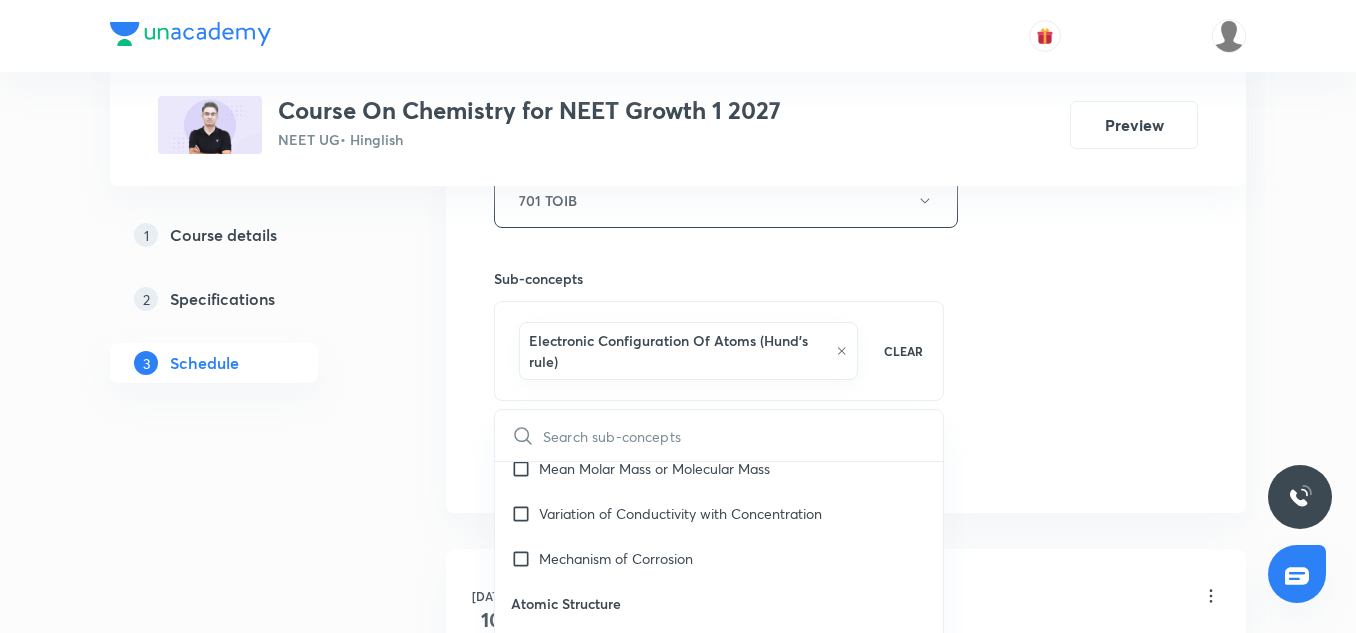 checkbox on "true" 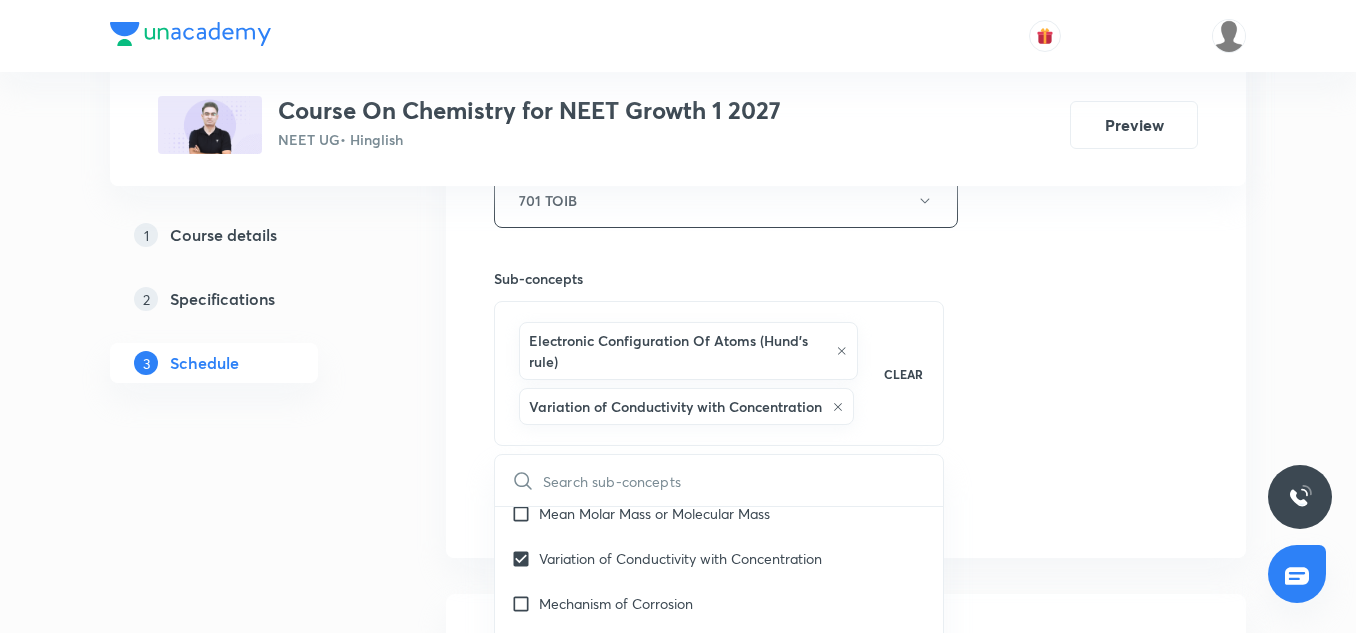 click on "Session  4 Live class Session title 21/99 Chemical Bonding 4/18 ​ Schedule for Jul 14, 2025, 3:15 PM ​ Duration (in minutes) 75 ​   Session type Online Offline Room 701 TOIB Sub-concepts Electronic Configuration Of Atoms (Hund's rule) Variation of Conductivity with Concentration CLEAR ​ General Topics & Mole Concept Basic Concepts Mole – Basic Introduction Percentage Composition Stoichiometry Principle of Atom Conservation (POAC) Relation between Stoichiometric Quantities Application of Mole Concept: Gravimetric Analysis Electronic Configuration Of Atoms (Hund's rule) Covered previously  Quantum Numbers (Magnetic Quantum no.) Quantum Numbers(Pauli's Exclusion law) Mean Molar Mass or Molecular Mass Variation of Conductivity with Concentration Mechanism of Corrosion Atomic Structure Discovery Of Electron Some Prerequisites of Physics Discovery Of Protons And Neutrons Atomic Models Representation Of Atom With Electrons And Neutrons Nature of Waves Covered previously Nature Of Electromagnetic Radiation" at bounding box center [846, 12] 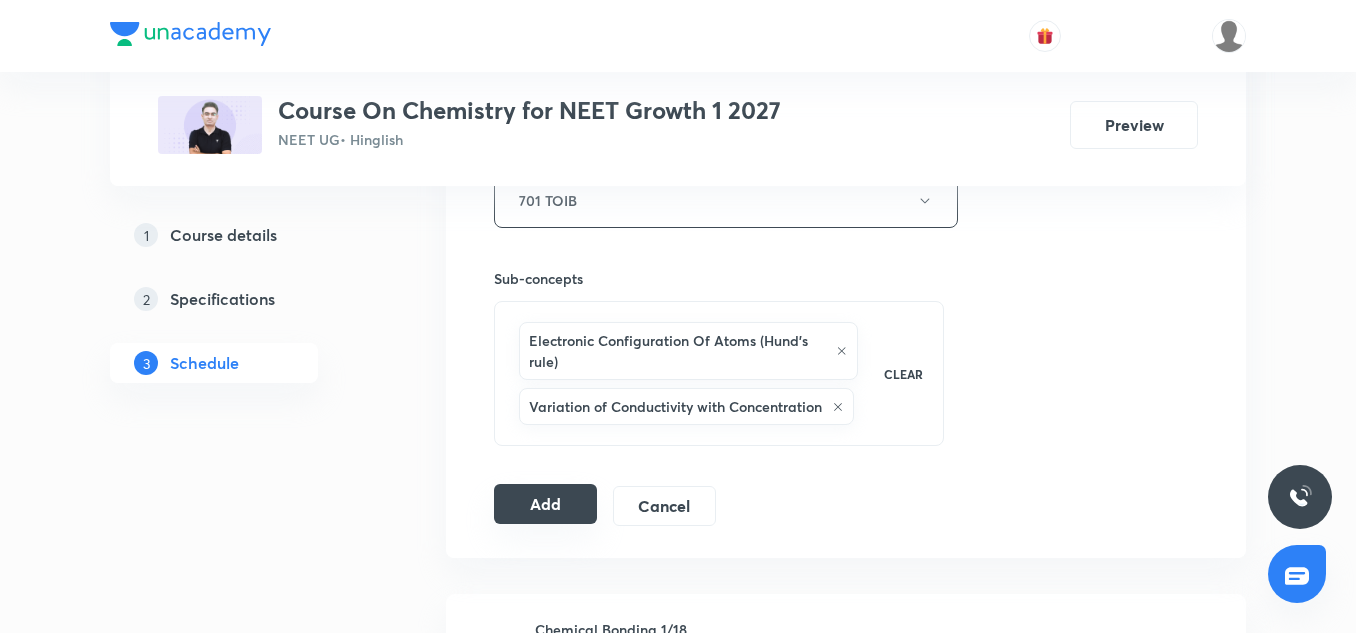 click on "Add" at bounding box center [545, 504] 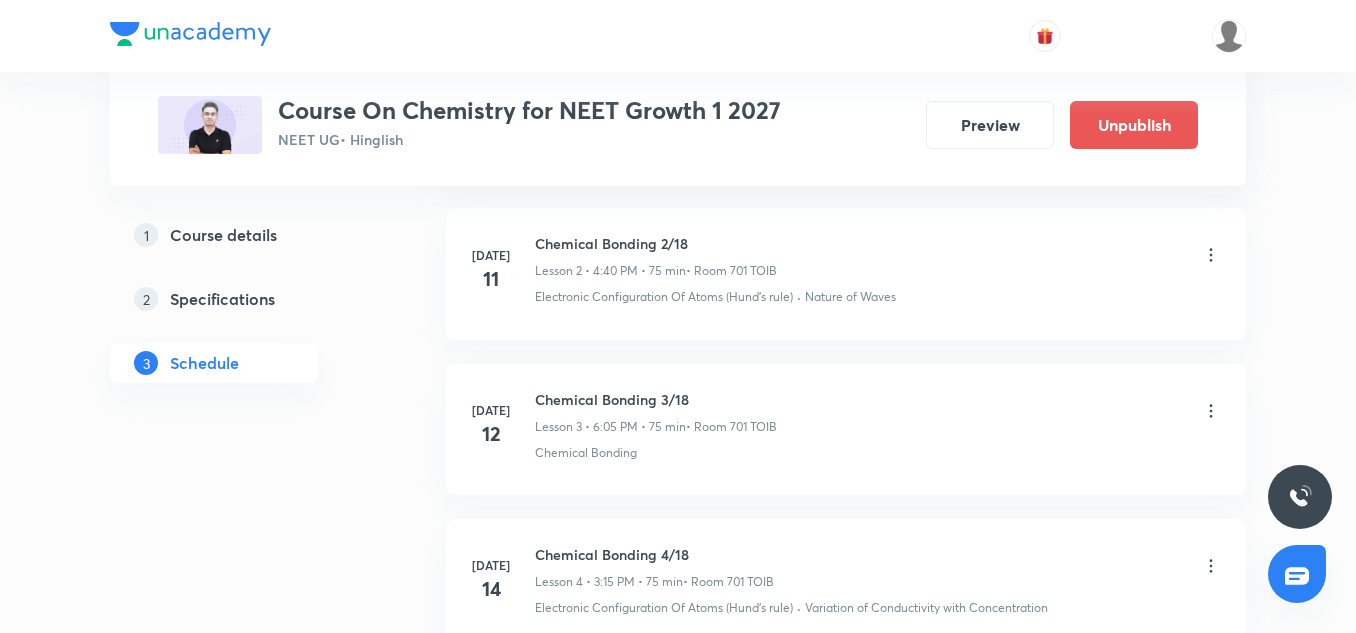 scroll, scrollTop: 672, scrollLeft: 0, axis: vertical 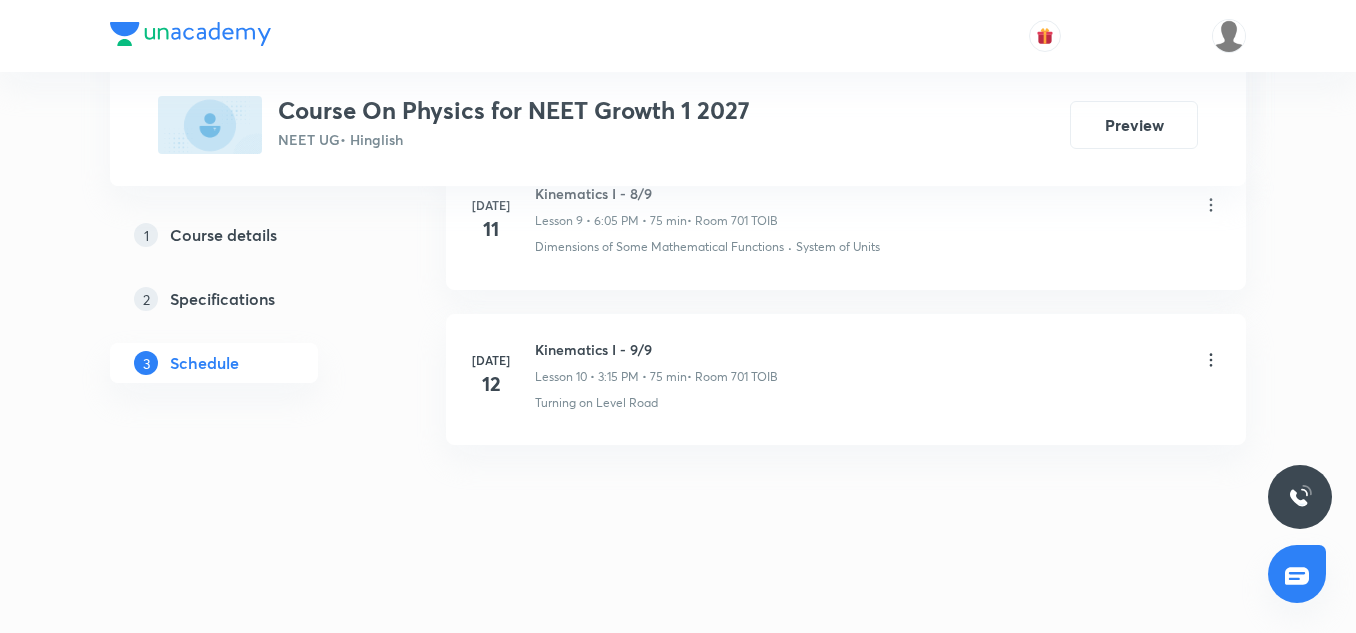 click on "Kinematics I - 9/9 Lesson 10 • 3:15 PM • 75 min  • Room 701 TOIB" at bounding box center (656, 362) 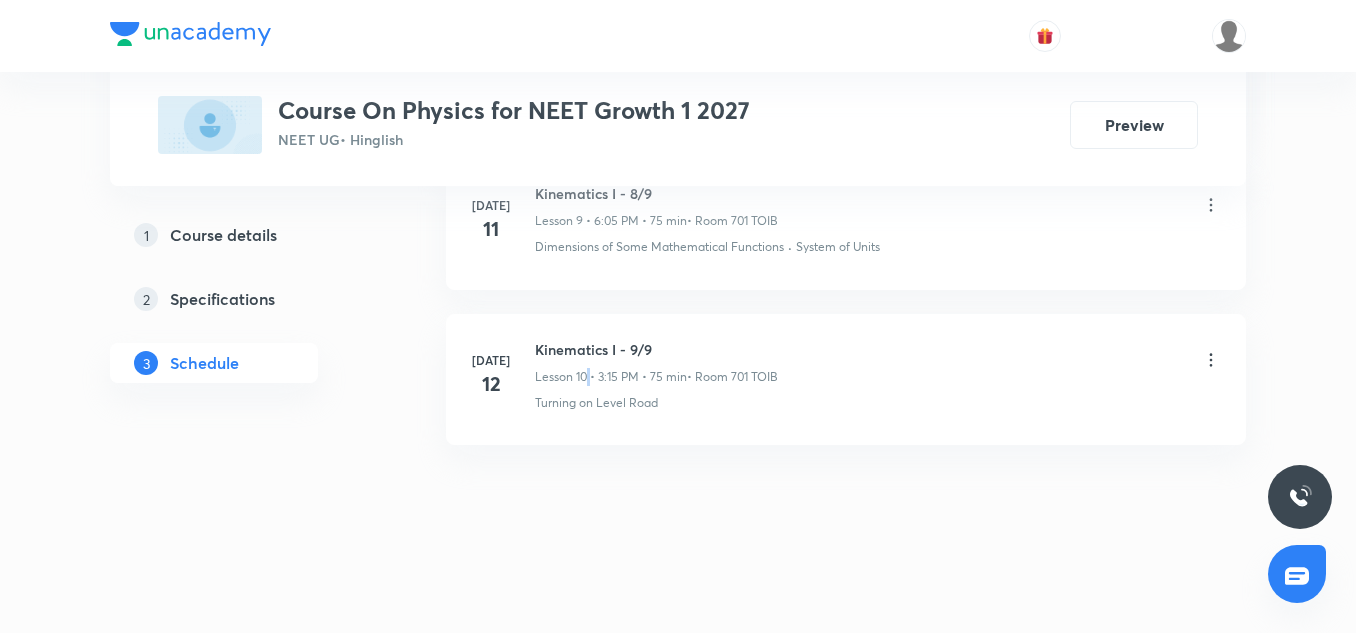 click on "Kinematics I - 9/9 Lesson 10 • 3:15 PM • 75 min  • Room 701 TOIB" at bounding box center [656, 362] 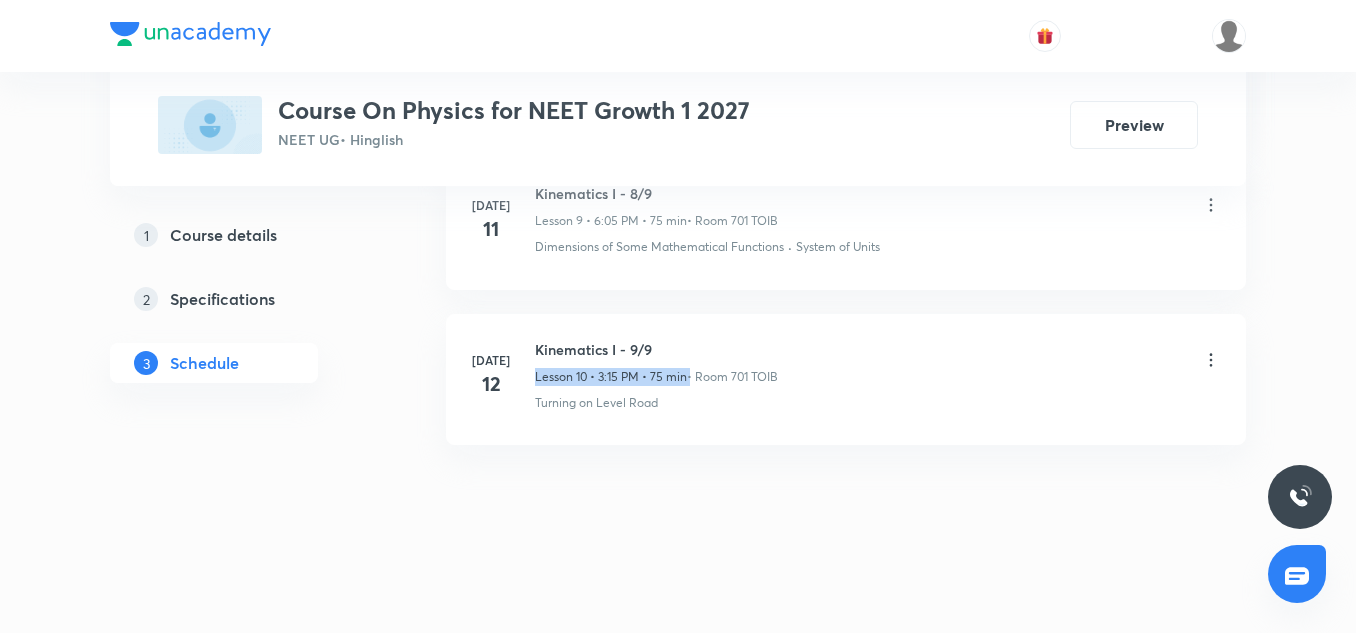 click on "Kinematics I - 9/9 Lesson 10 • 3:15 PM • 75 min  • Room 701 TOIB" at bounding box center [656, 362] 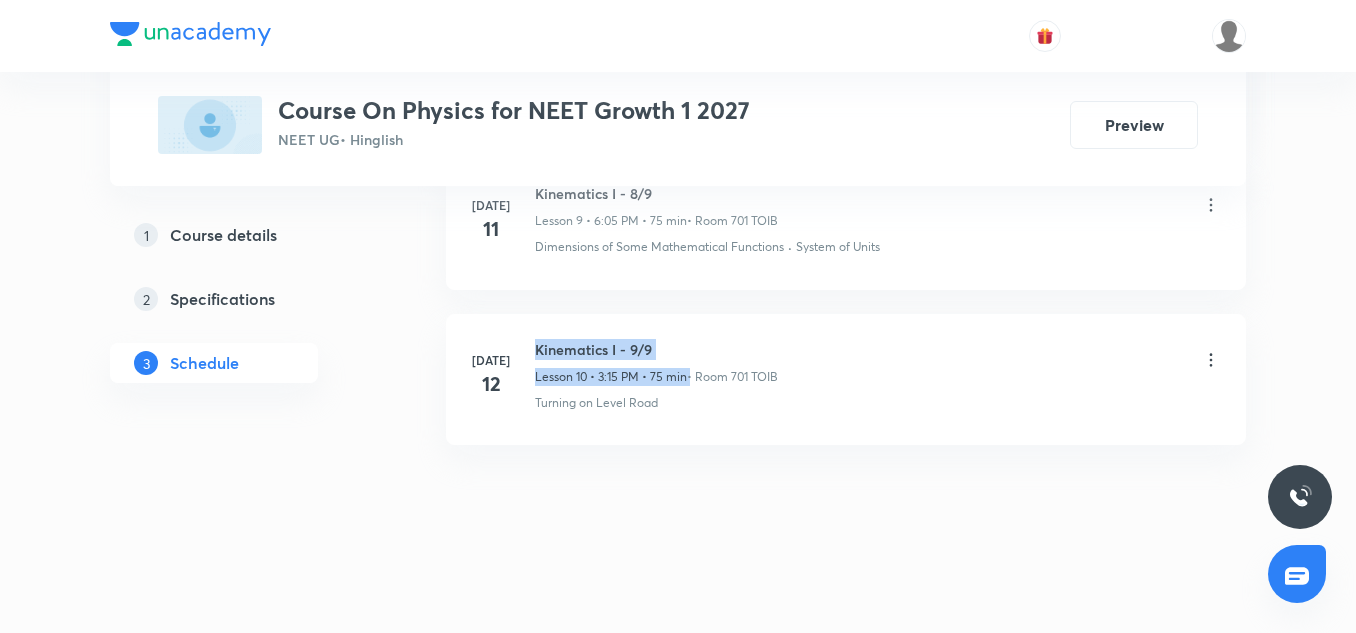 click on "Kinematics I - 9/9" at bounding box center (656, 349) 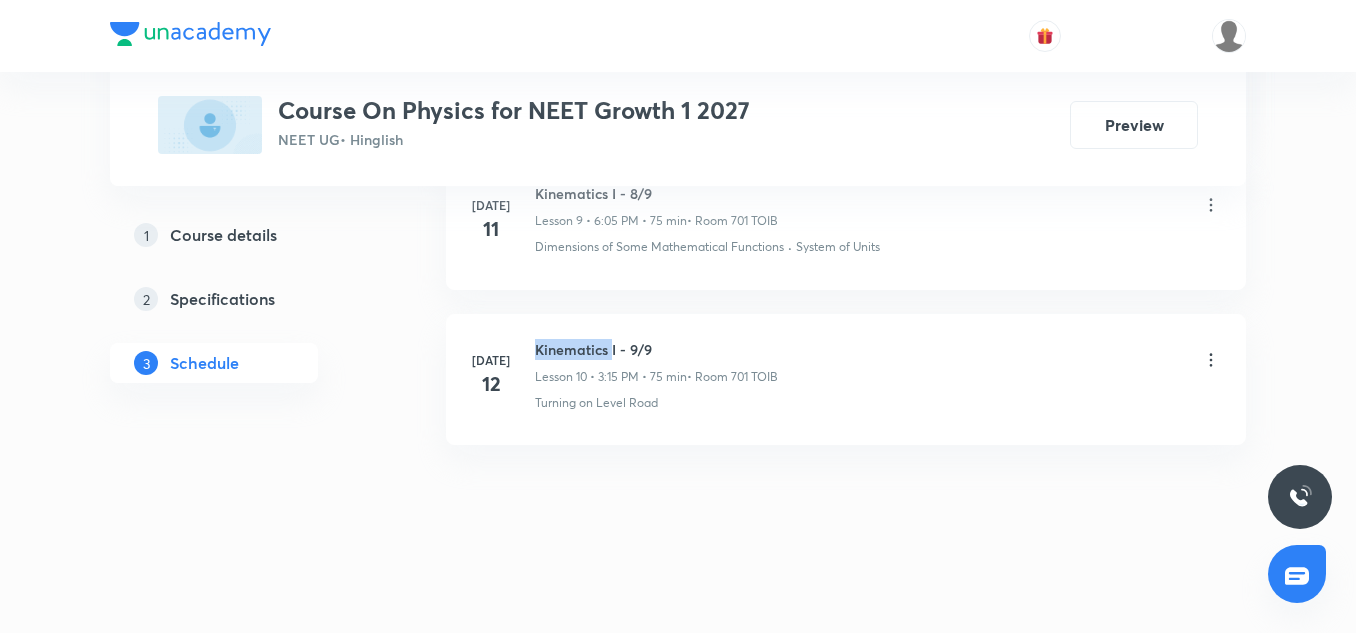 click on "Kinematics I - 9/9" at bounding box center [656, 349] 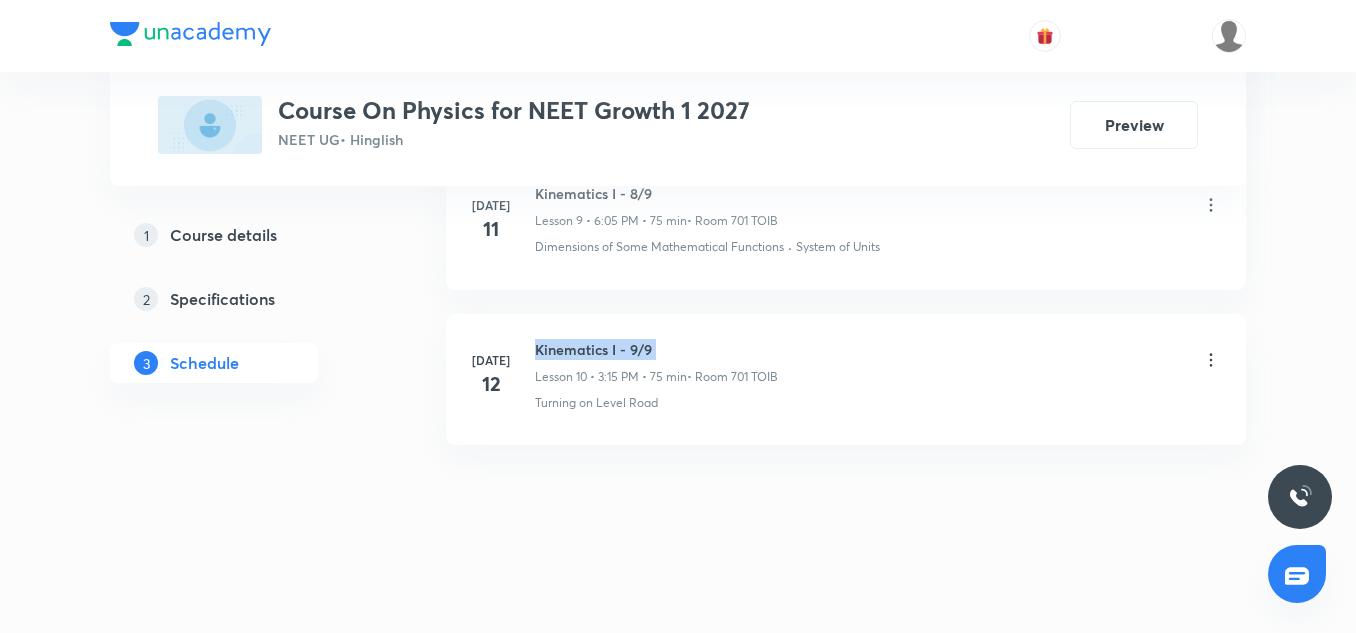 click on "Kinematics I - 9/9" at bounding box center (656, 349) 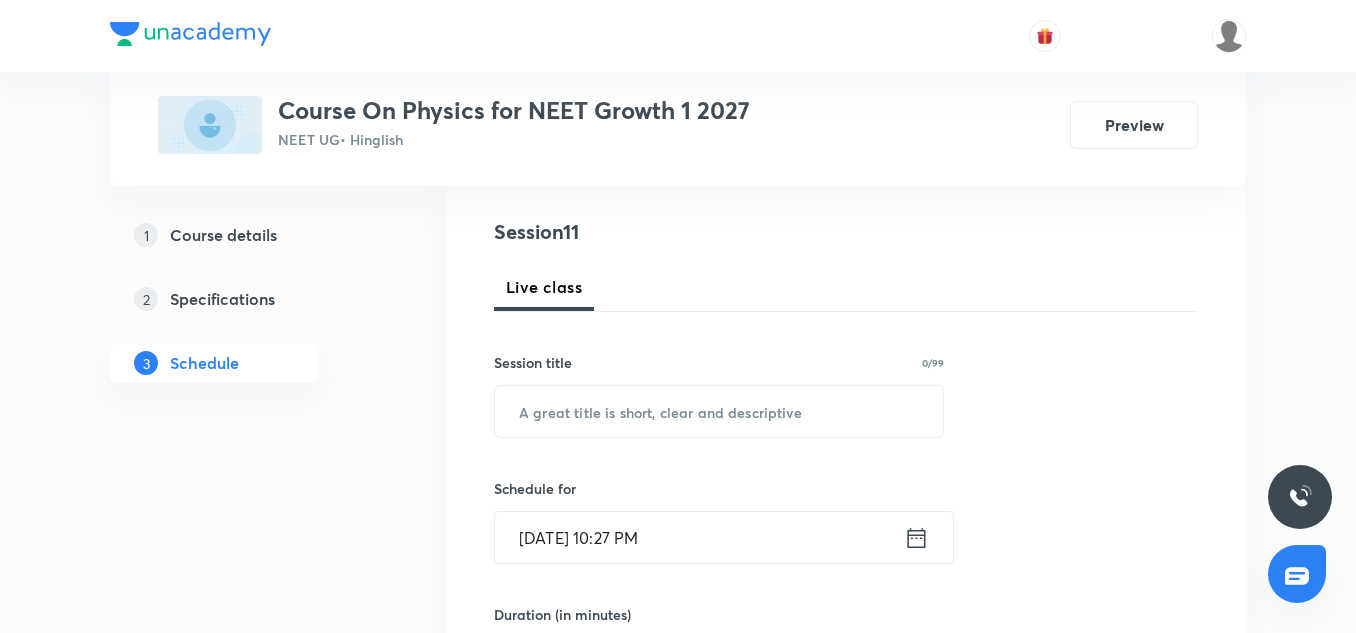 scroll, scrollTop: 224, scrollLeft: 0, axis: vertical 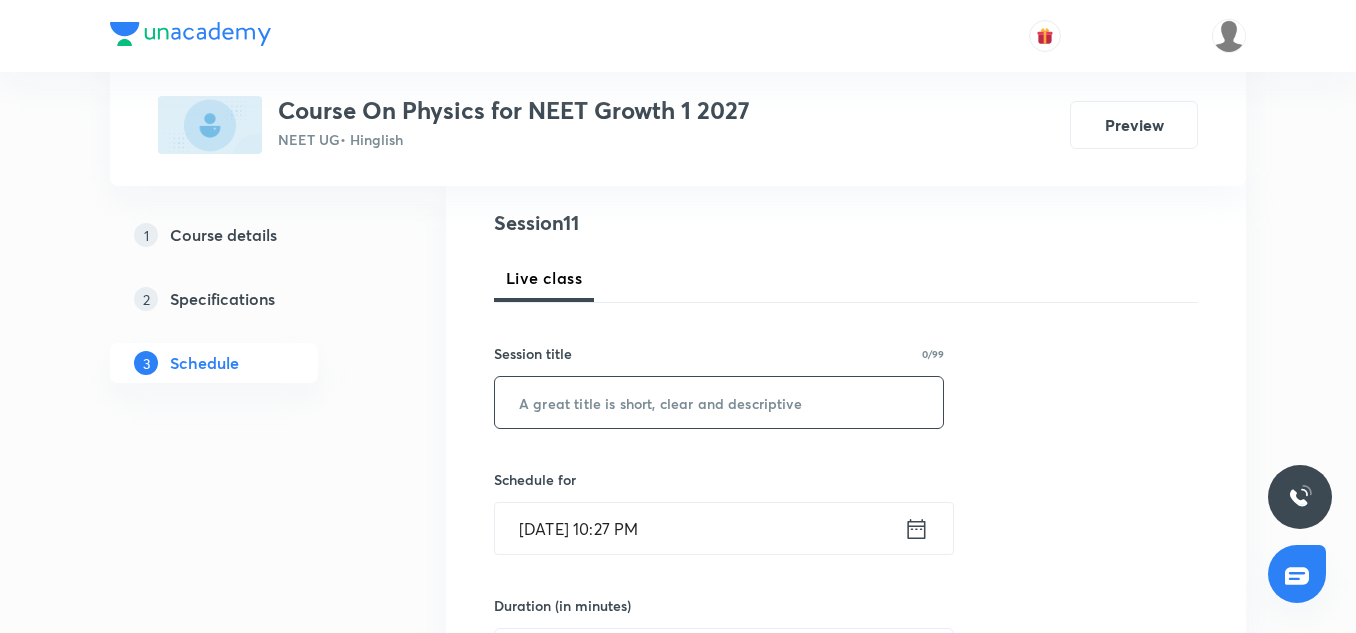 click at bounding box center [719, 402] 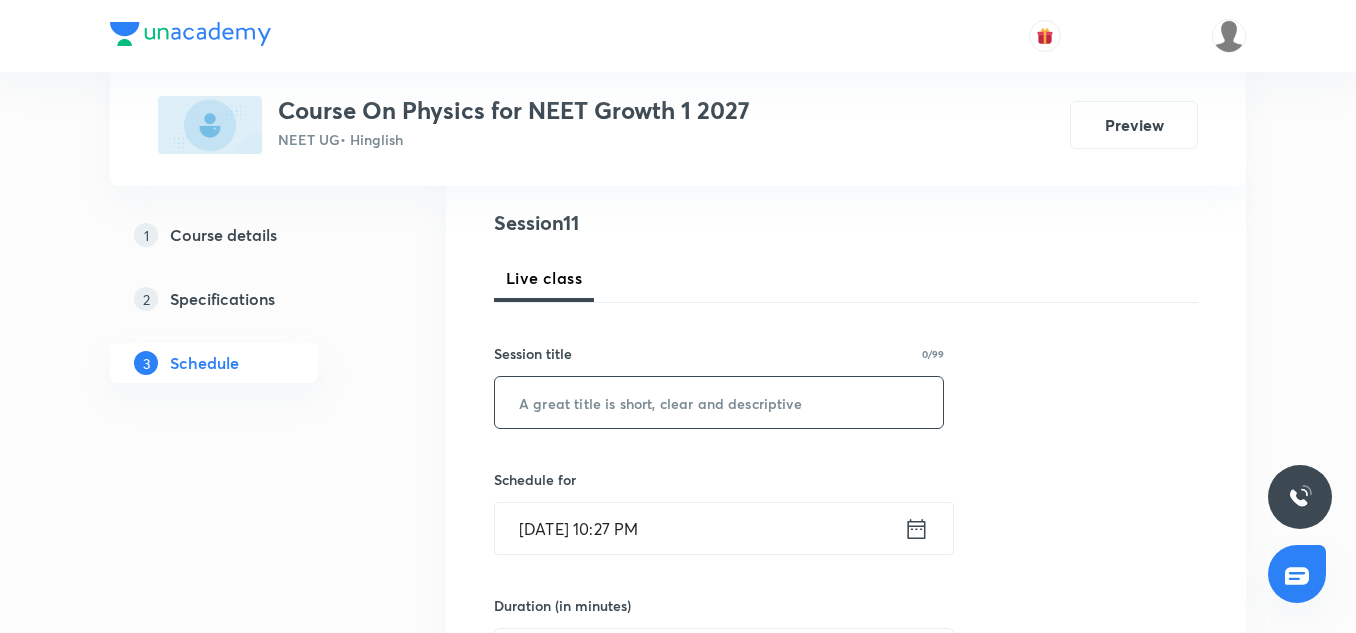 paste on "Kinematics I - 9/9" 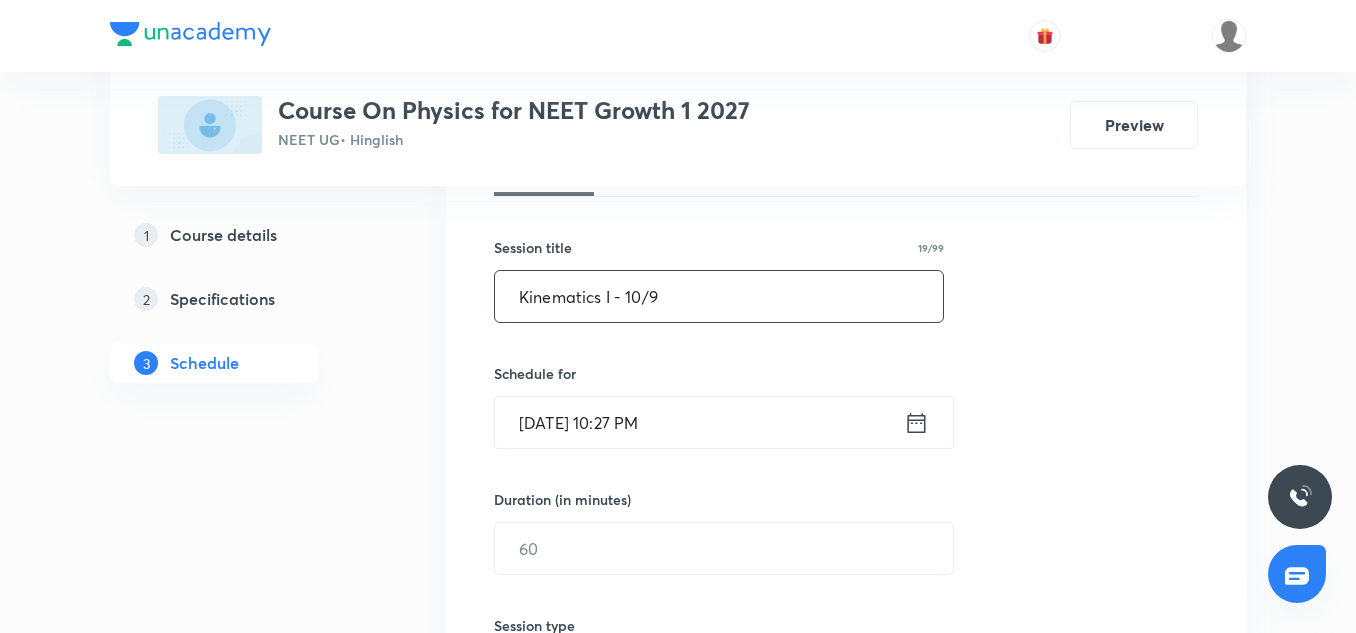 scroll, scrollTop: 339, scrollLeft: 0, axis: vertical 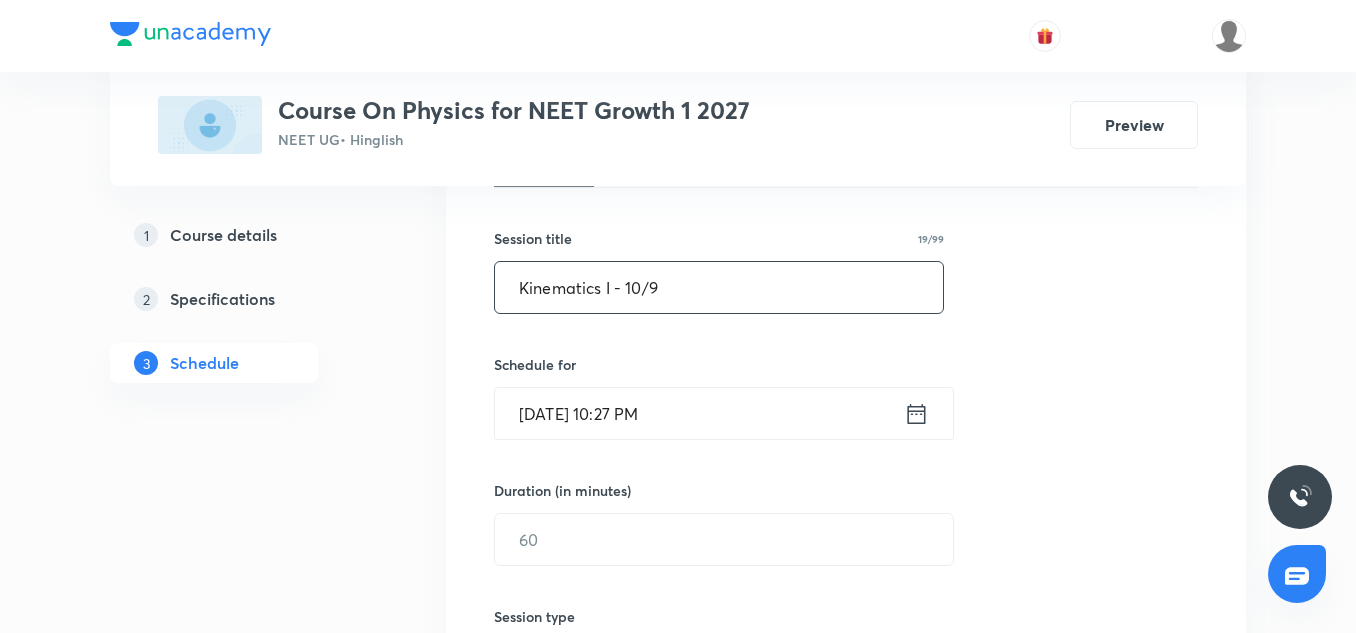 type on "Kinematics I - 10/9" 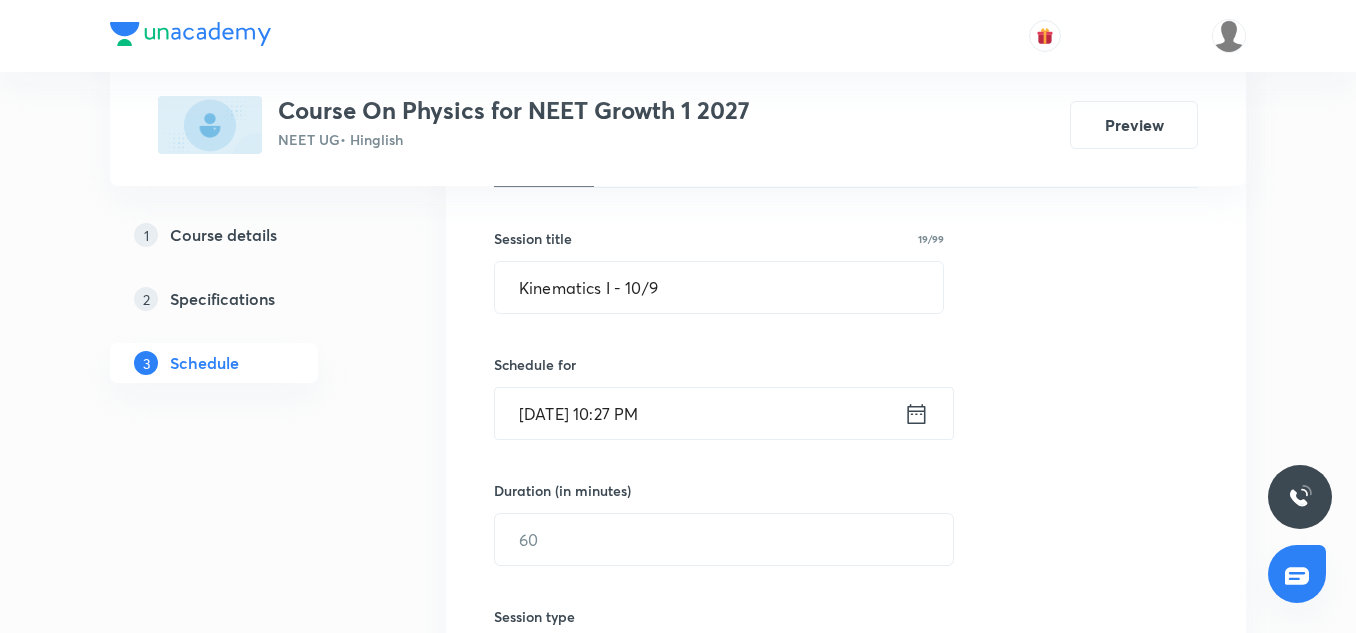 click on "Jul 13, 2025, 10:27 PM" at bounding box center [699, 413] 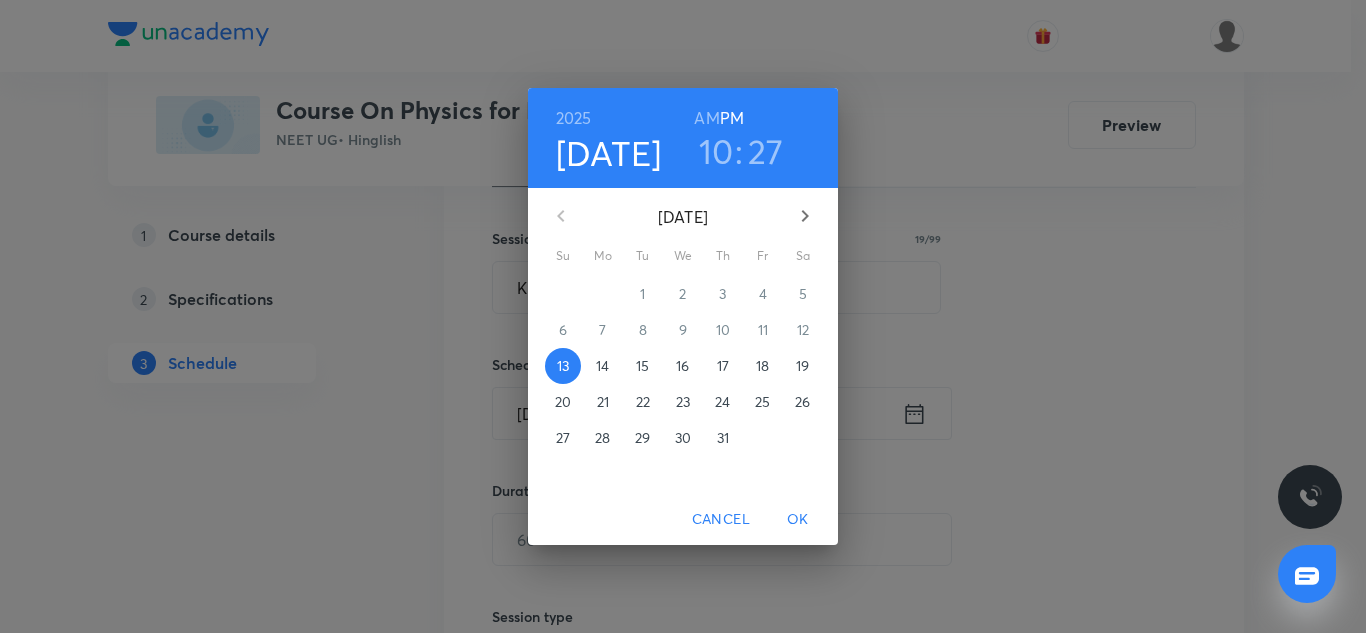 click on "14" at bounding box center (602, 366) 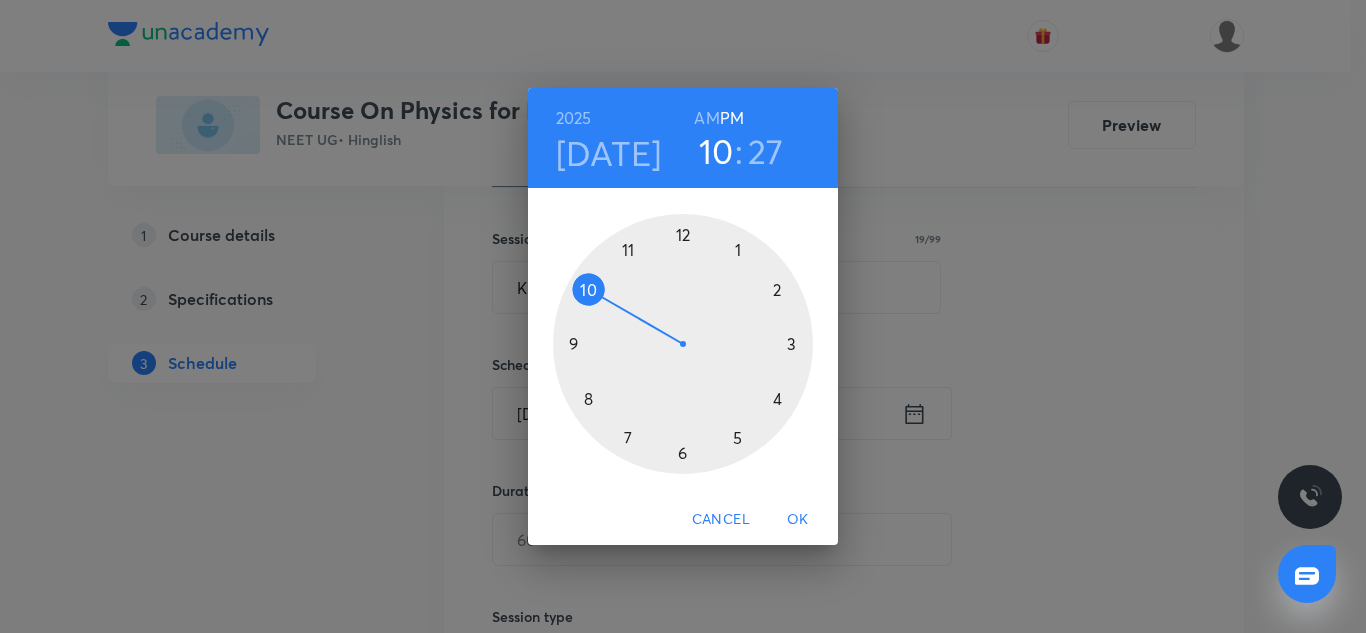 click at bounding box center [683, 344] 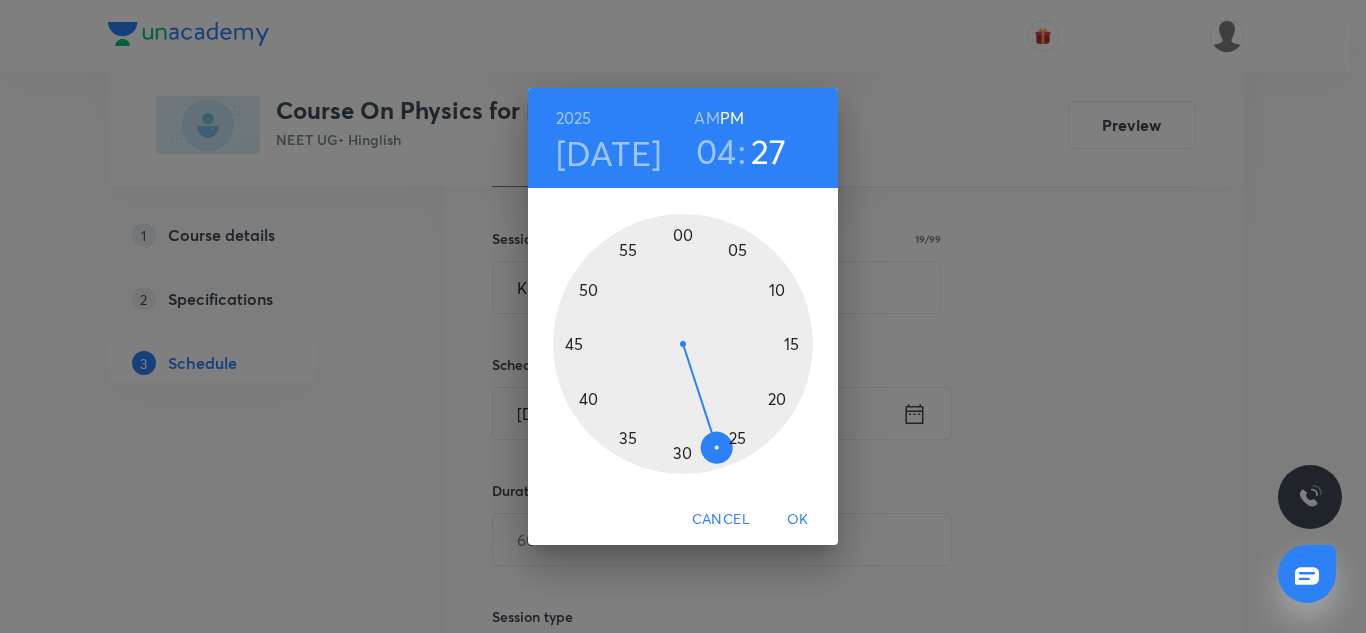 click at bounding box center [683, 344] 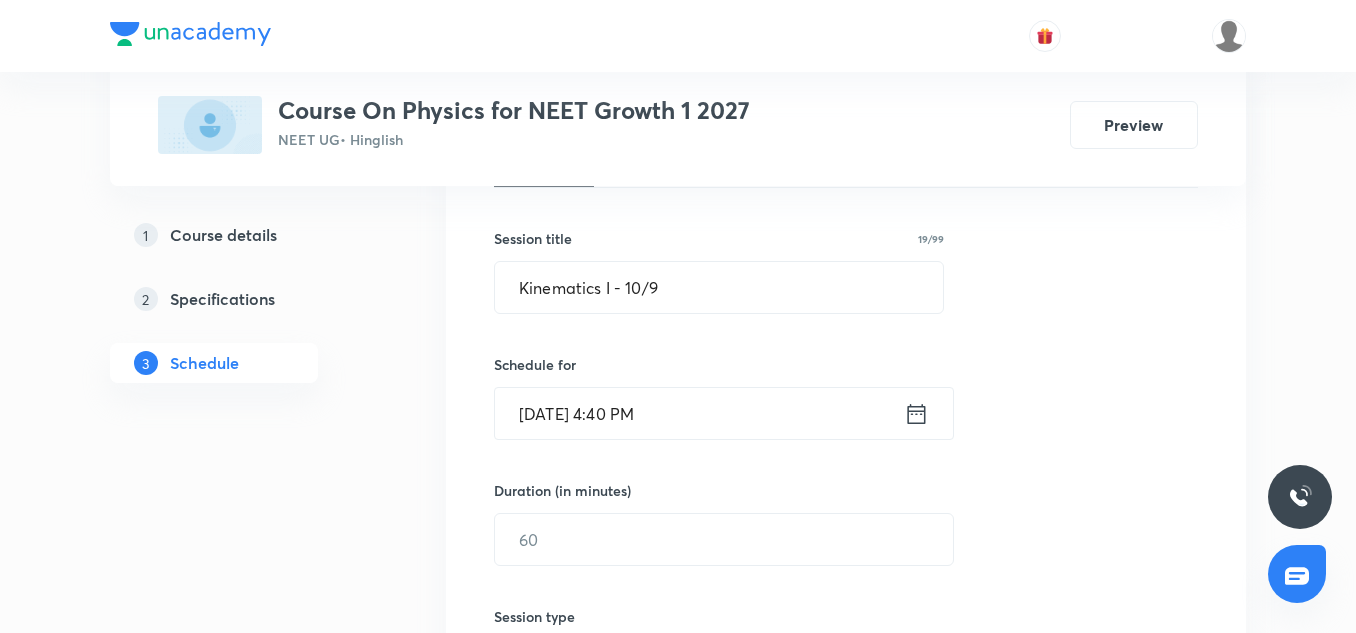 scroll, scrollTop: 470, scrollLeft: 0, axis: vertical 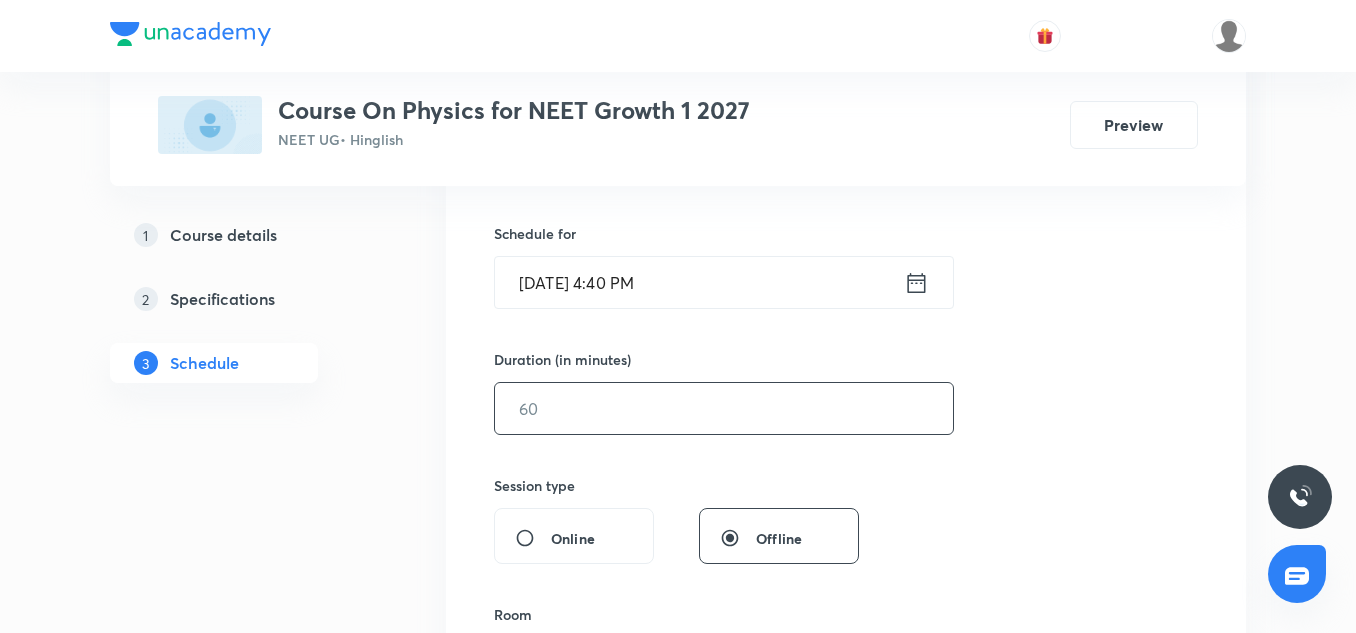 click at bounding box center (724, 408) 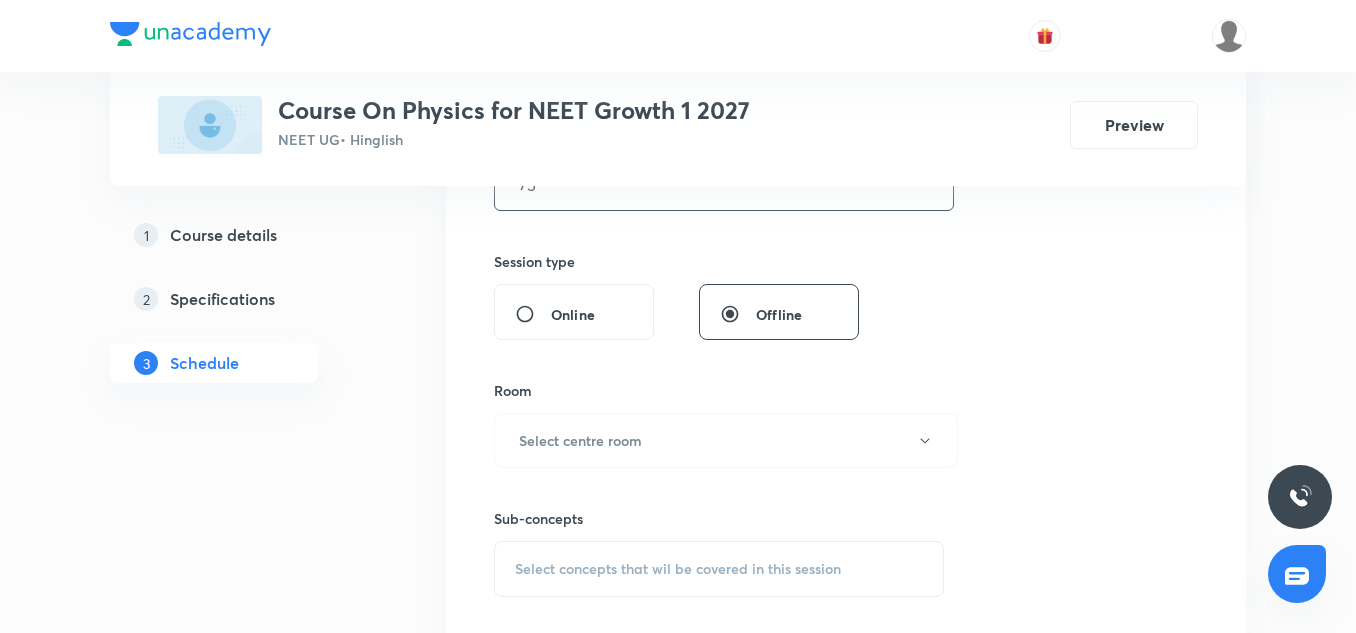 scroll, scrollTop: 724, scrollLeft: 0, axis: vertical 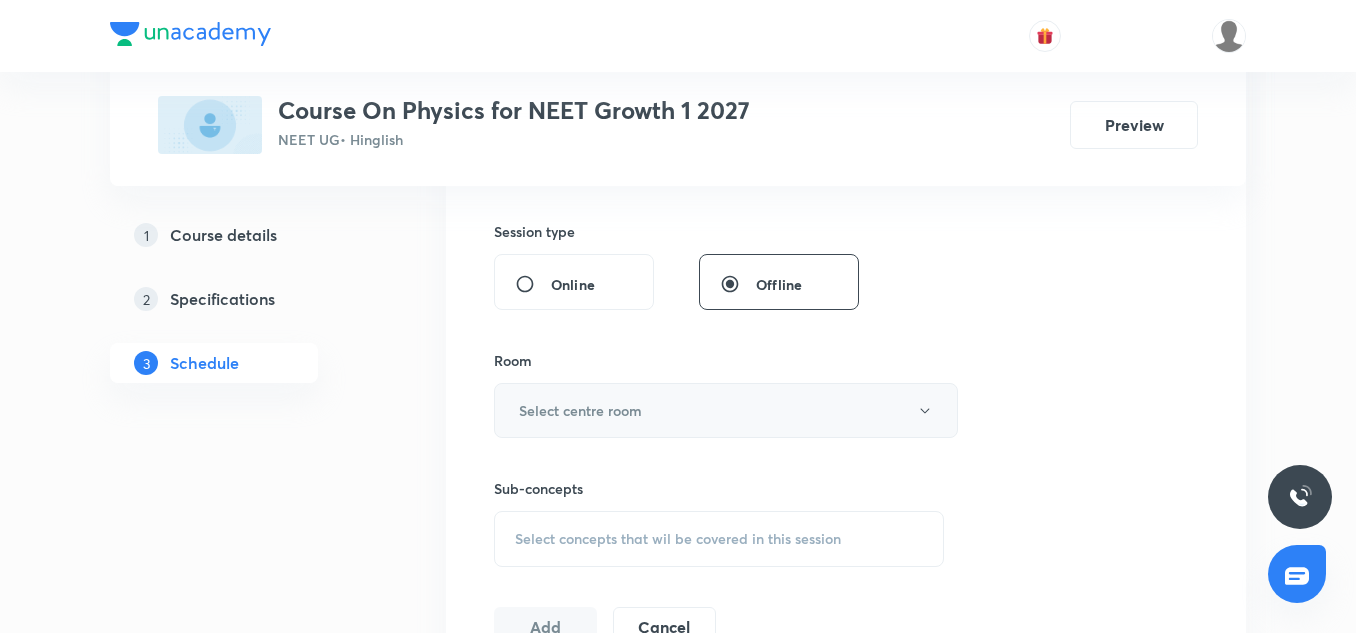 type on "75" 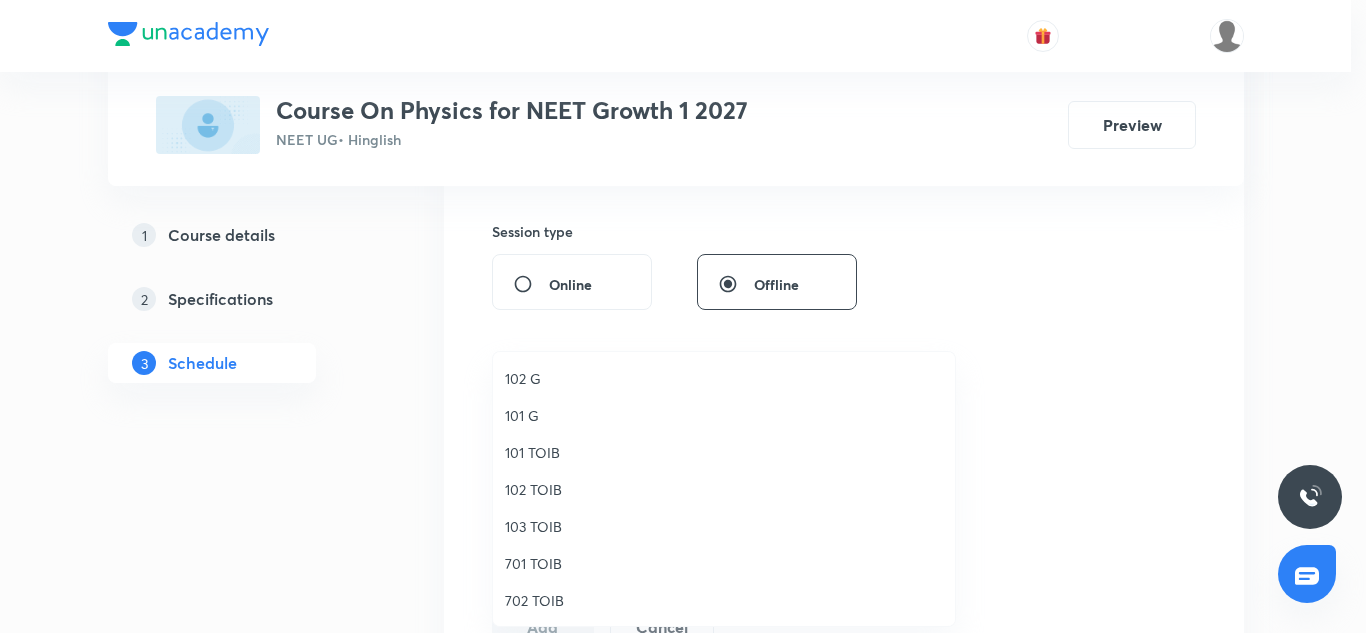 click on "701 TOIB" at bounding box center [724, 563] 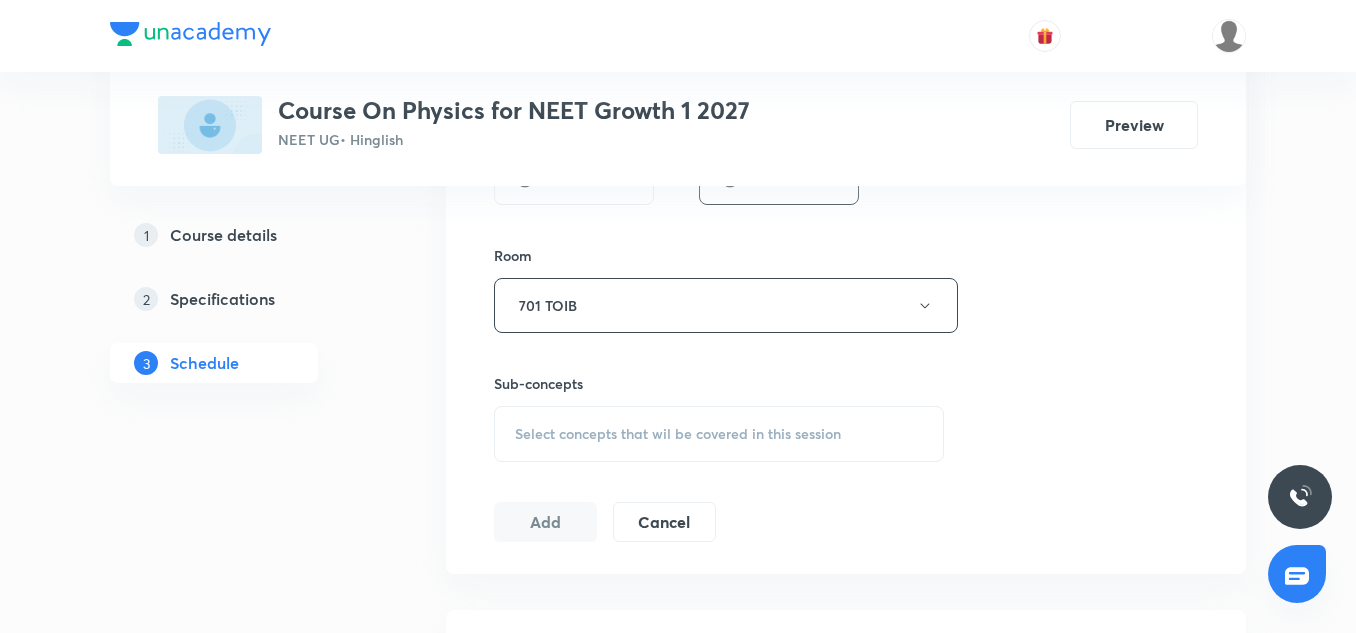 click on "Select concepts that wil be covered in this session" at bounding box center (678, 434) 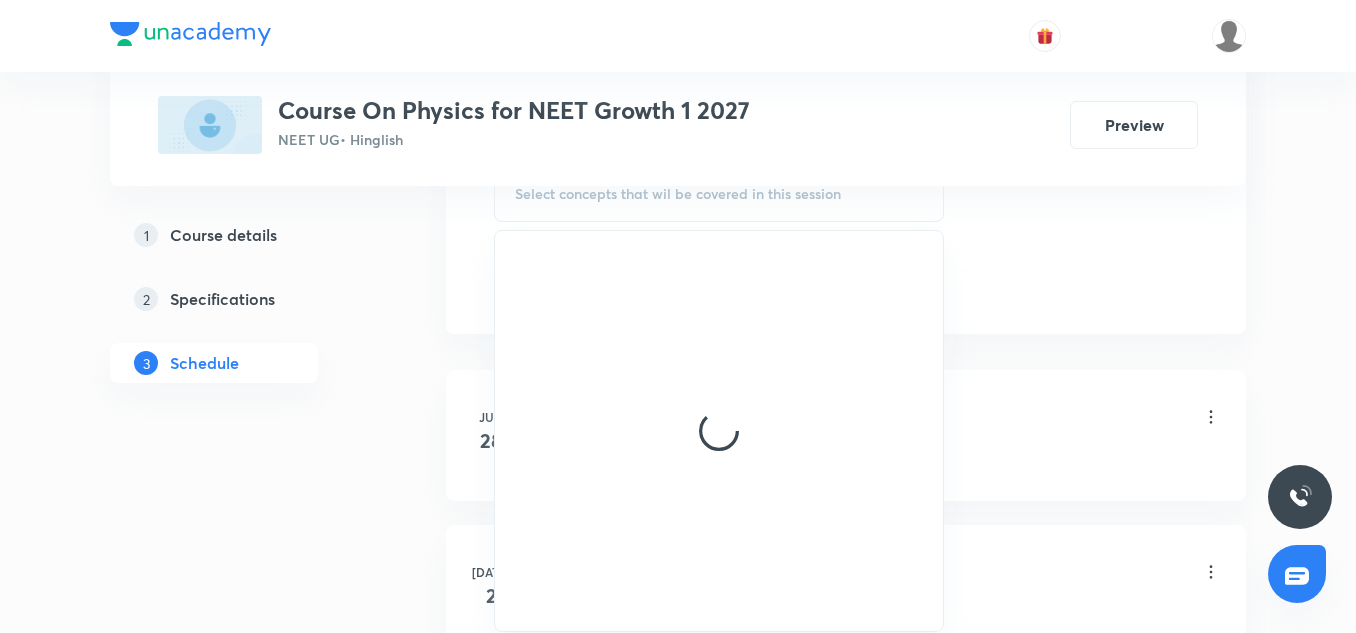 scroll, scrollTop: 1151, scrollLeft: 0, axis: vertical 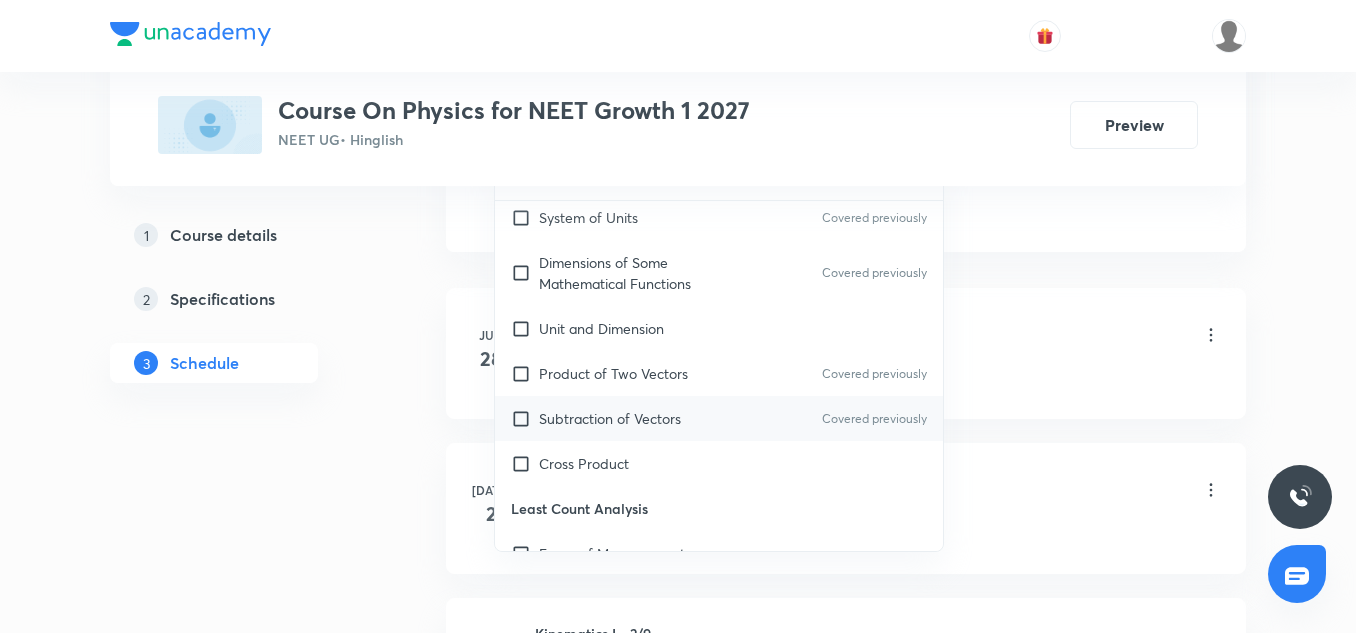 click on "Subtraction of Vectors" at bounding box center (610, 418) 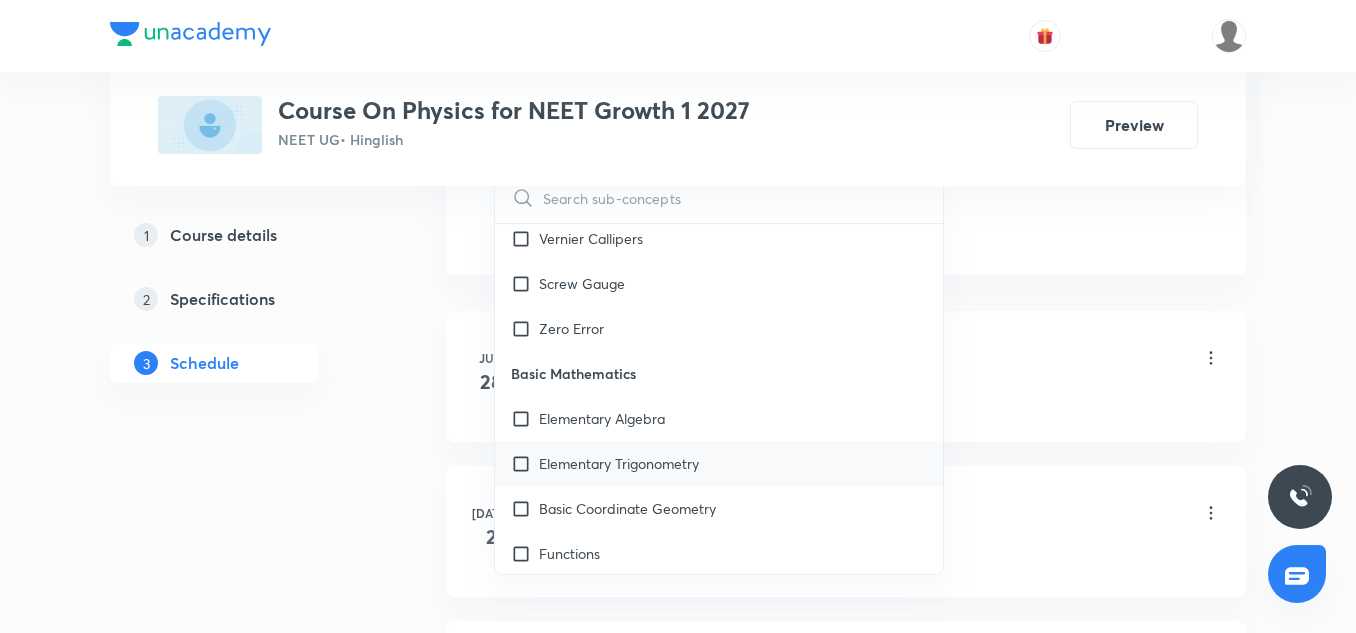 scroll, scrollTop: 619, scrollLeft: 0, axis: vertical 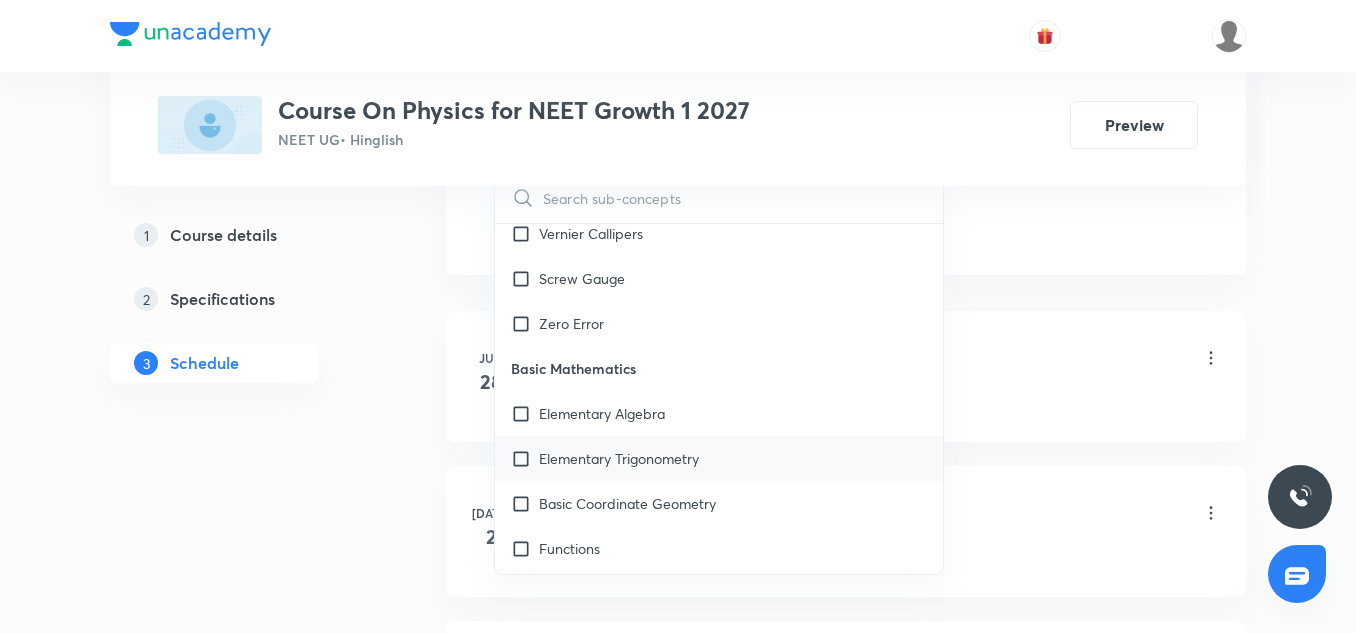 click on "Elementary Trigonometry" at bounding box center [619, 458] 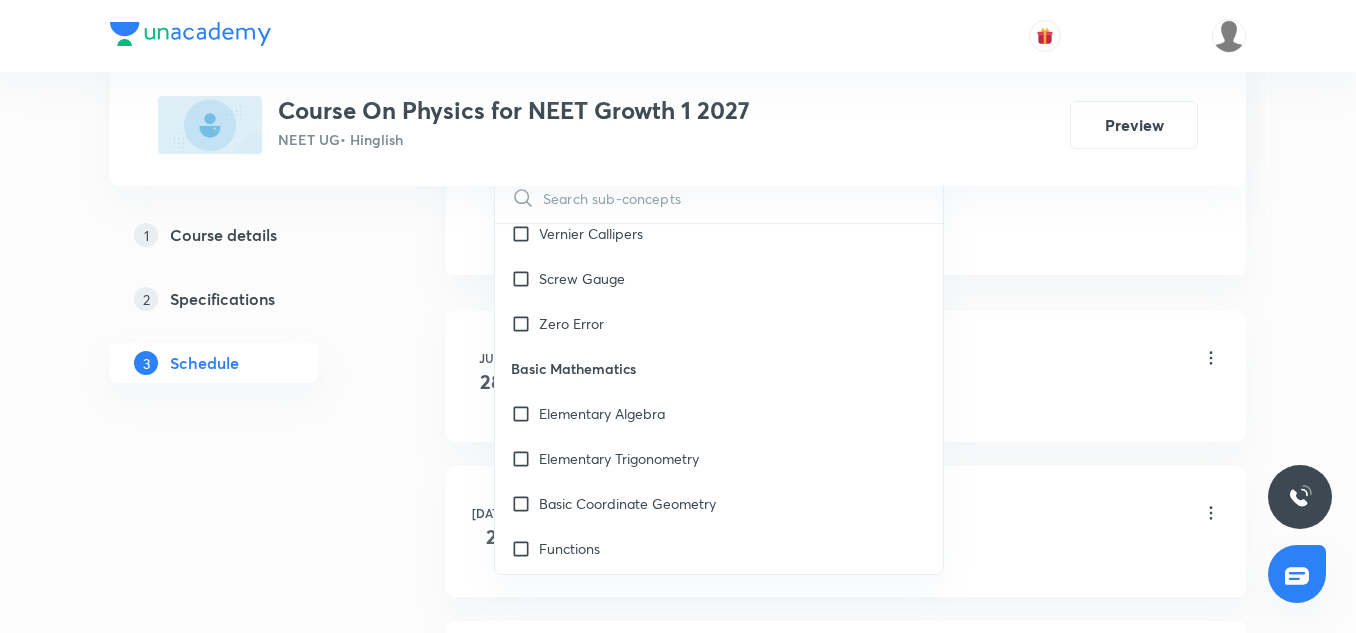 checkbox on "true" 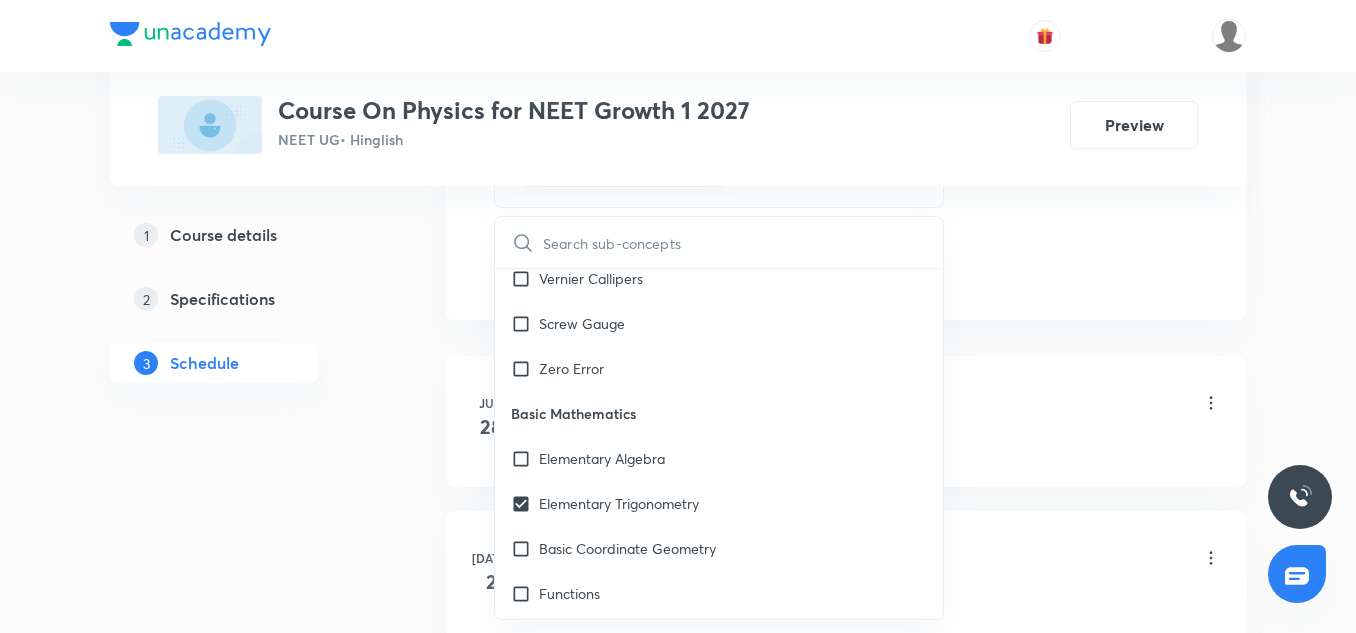 click on "Session  11 Live class Session title 19/99 Kinematics I - 10/9 ​ Schedule for Jul 14, 2025, 4:40 PM ​ Duration (in minutes) 75 ​   Session type Online Offline Room 701 TOIB Sub-concepts Subtraction of Vectors Elementary Trigonometry CLEAR ​ Units & Dimensions Physical quantity Applications of Dimensional Analysis Significant Figures Covered previously Units of Physical Quantities System of Units Covered previously Dimensions of Some Mathematical Functions Covered previously Unit and Dimension Product of Two Vectors Covered previously Subtraction of Vectors Covered previously Cross Product Least Count Analysis Errors of Measurement Vernier Callipers Screw Gauge Zero Error Basic Mathematics Elementary Algebra Elementary Trigonometry Basic Coordinate Geometry Functions Differentiation Integral of a Function Use of Differentiation & Integration in One Dimensional Motion Derivatives of Equations of Motion by Calculus Basic Mathematics Laboratory Experiments Laboratory Experiments Basics & Laboratory Error" at bounding box center (846, -216) 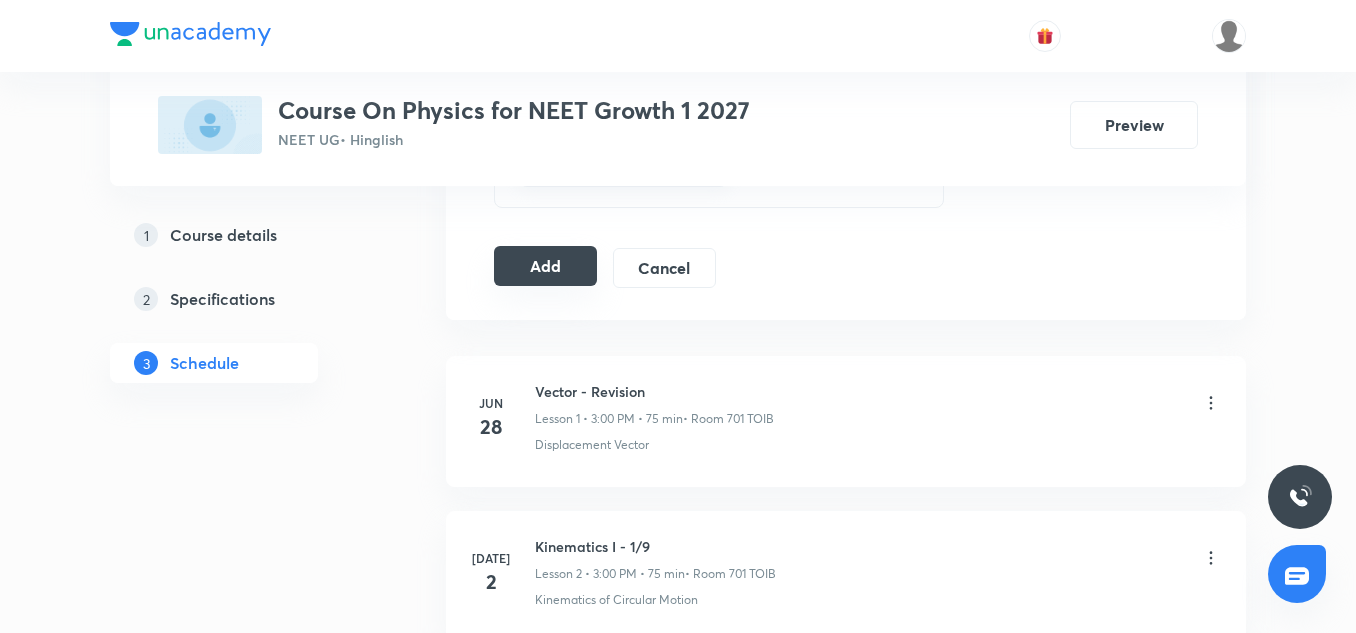click on "Add" at bounding box center [545, 266] 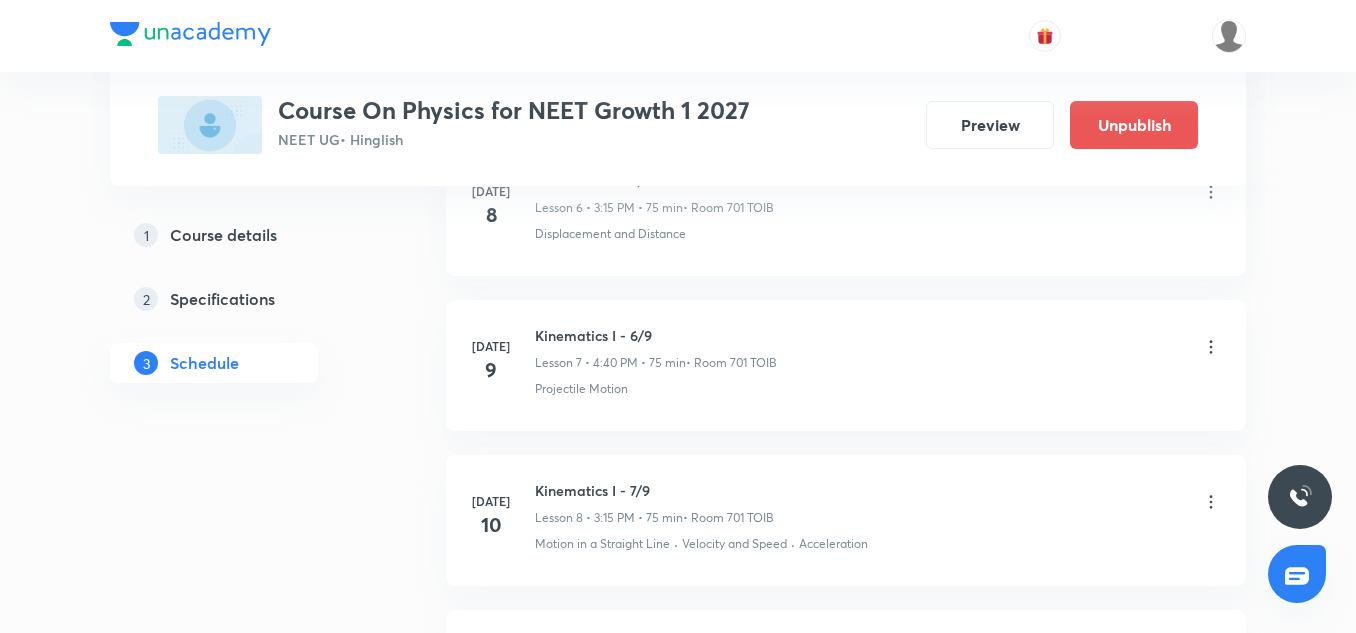 scroll, scrollTop: 1758, scrollLeft: 0, axis: vertical 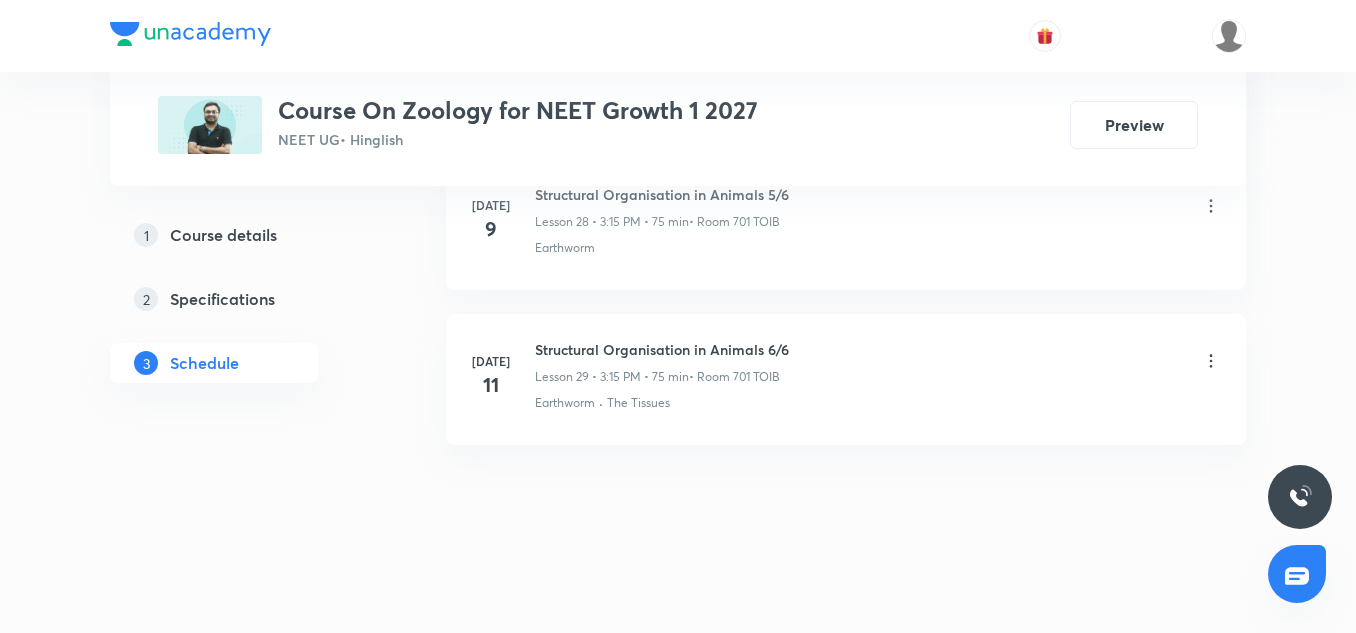 click on "Structural Organisation in Animals 6/6" at bounding box center (662, 349) 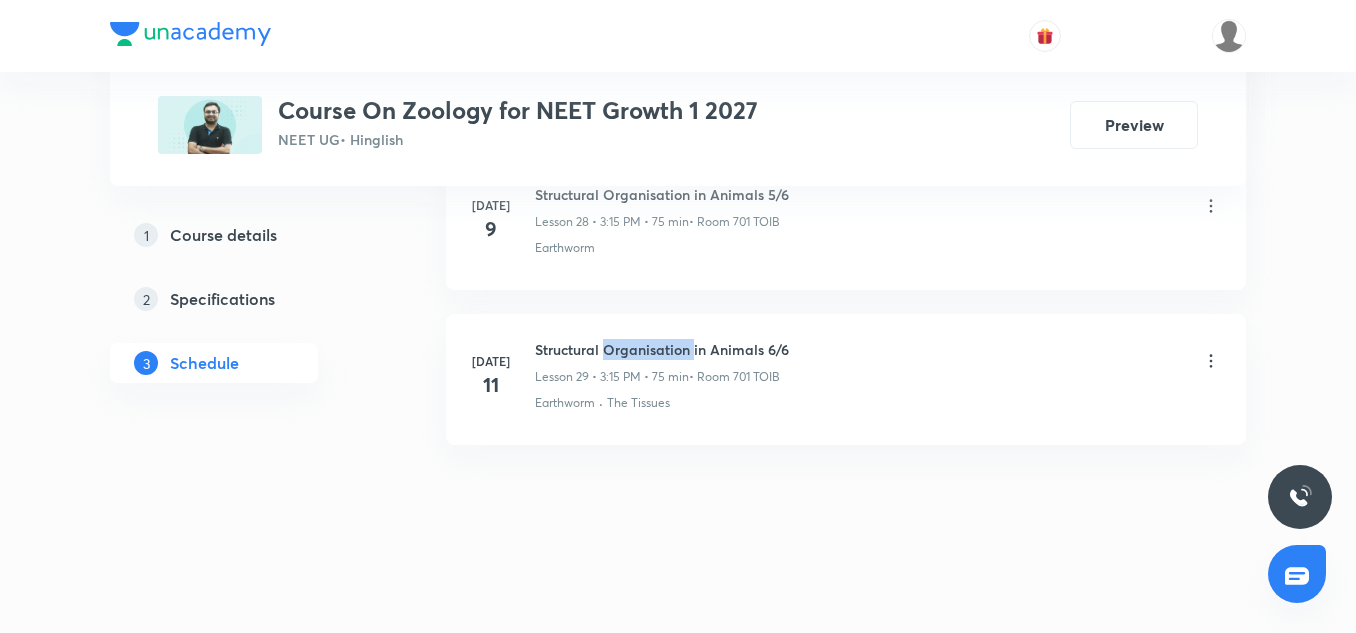 click on "Structural Organisation in Animals 6/6" at bounding box center (662, 349) 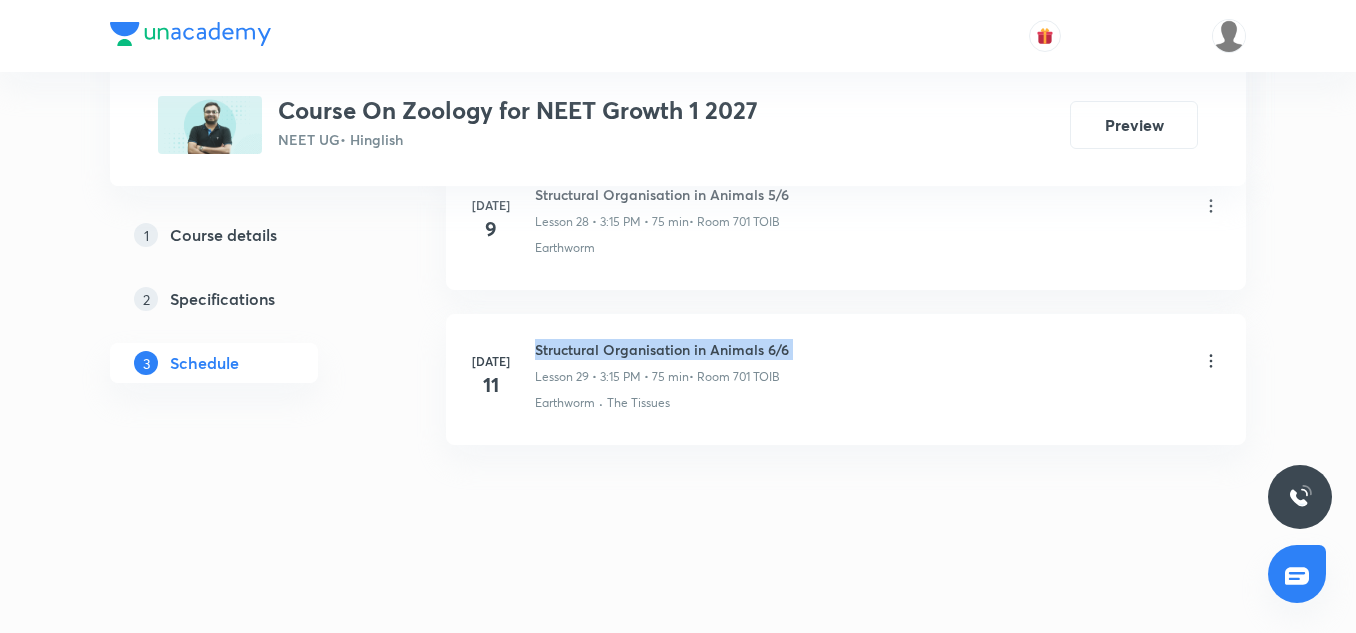 click on "Structural Organisation in Animals 6/6" at bounding box center [662, 349] 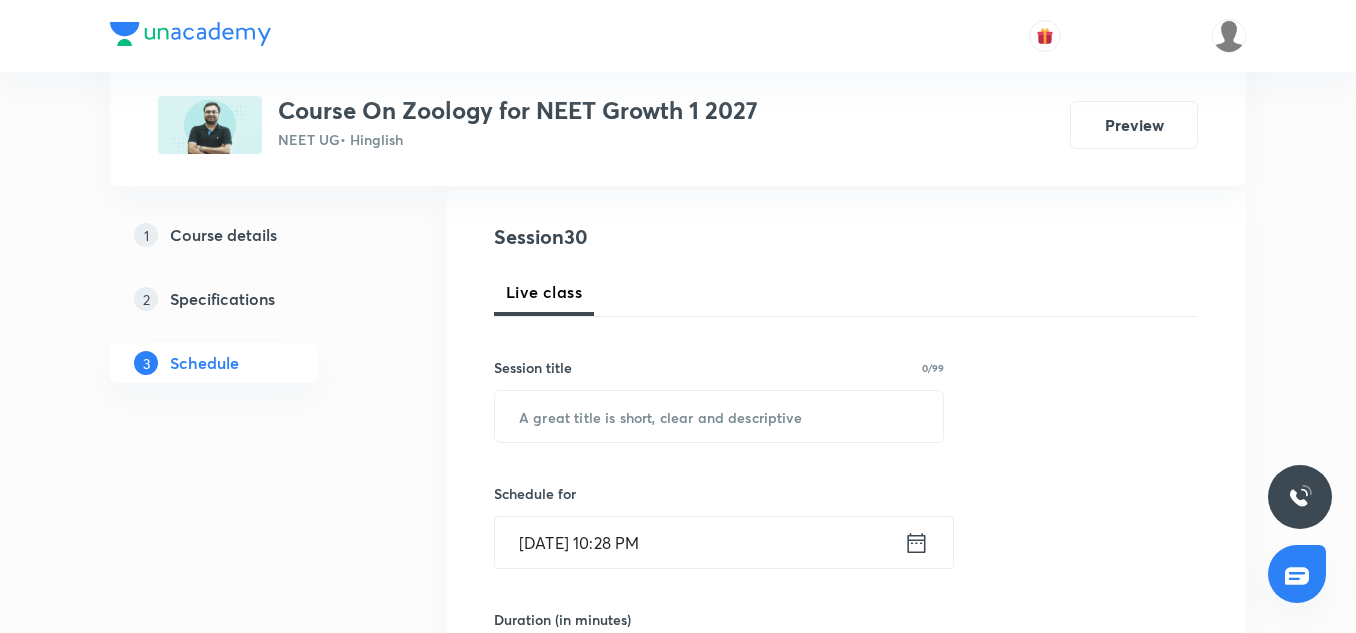 scroll, scrollTop: 213, scrollLeft: 0, axis: vertical 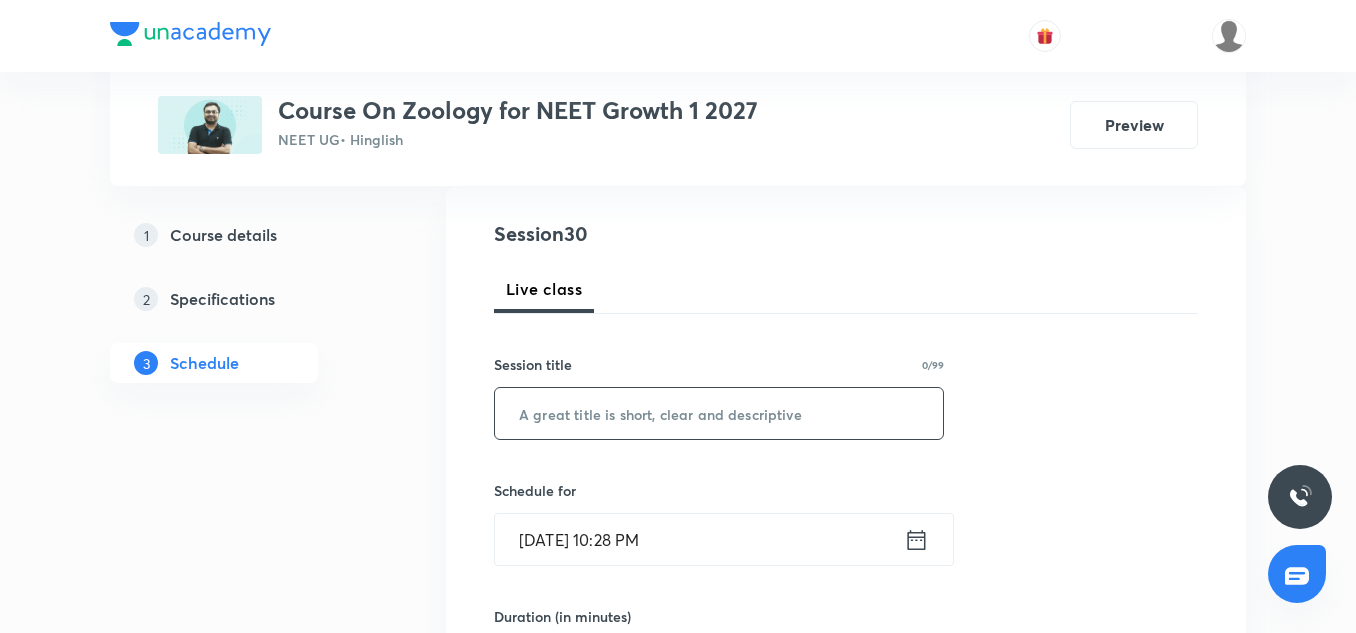 click at bounding box center (719, 413) 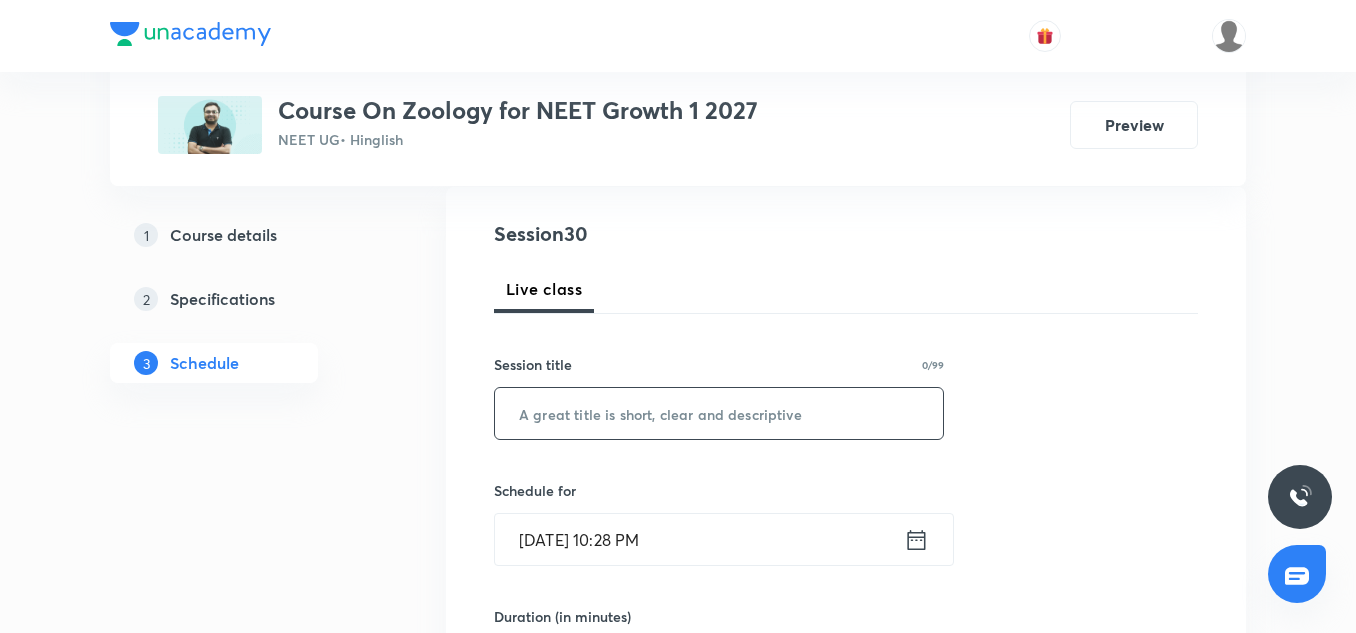 paste on "Structural Organisation in Animals 6/6" 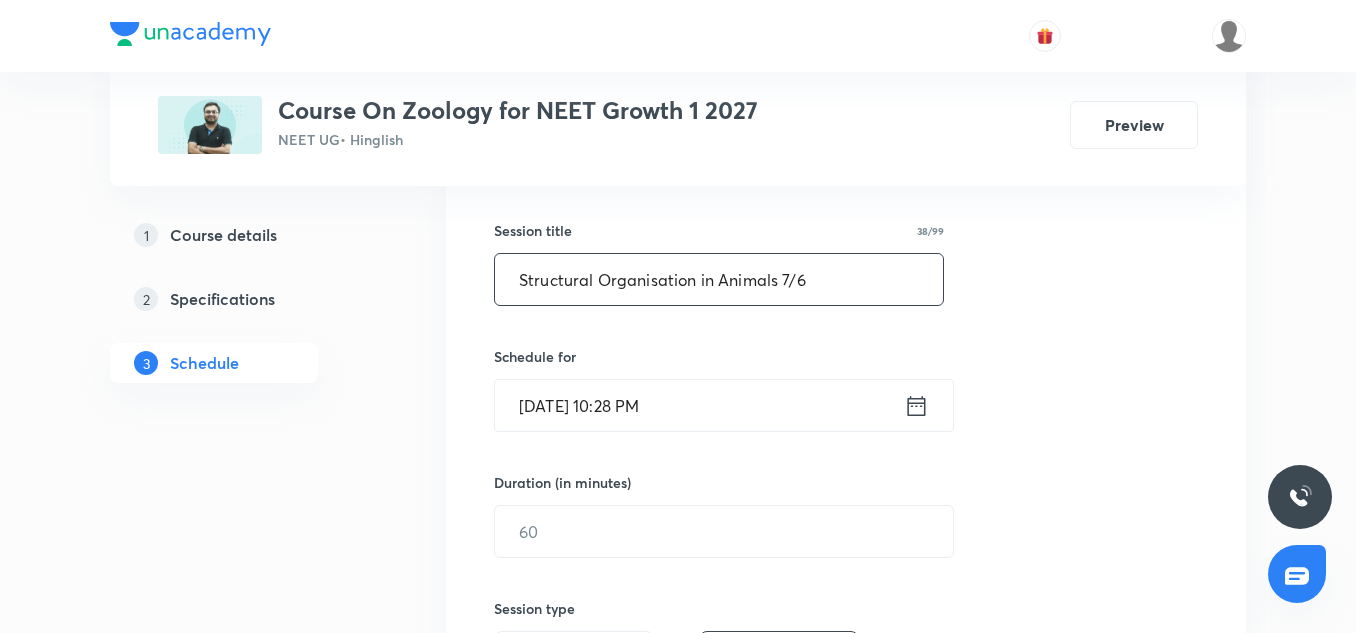 scroll, scrollTop: 348, scrollLeft: 0, axis: vertical 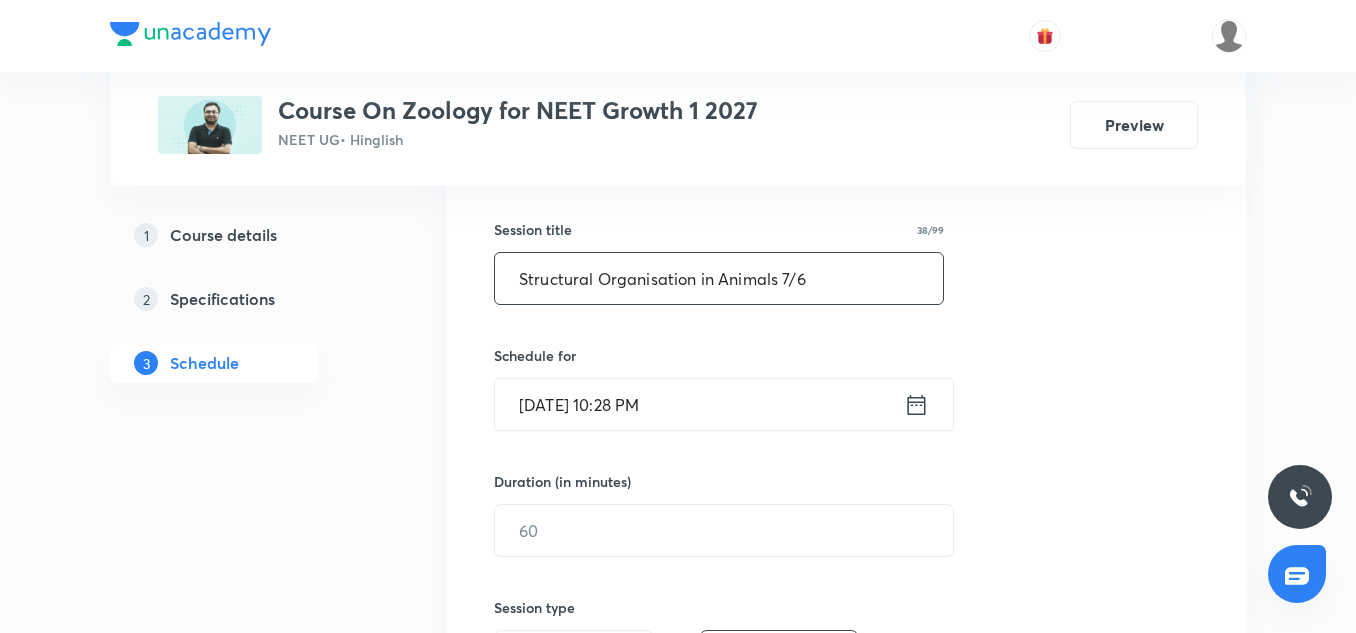 type on "Structural Organisation in Animals 7/6" 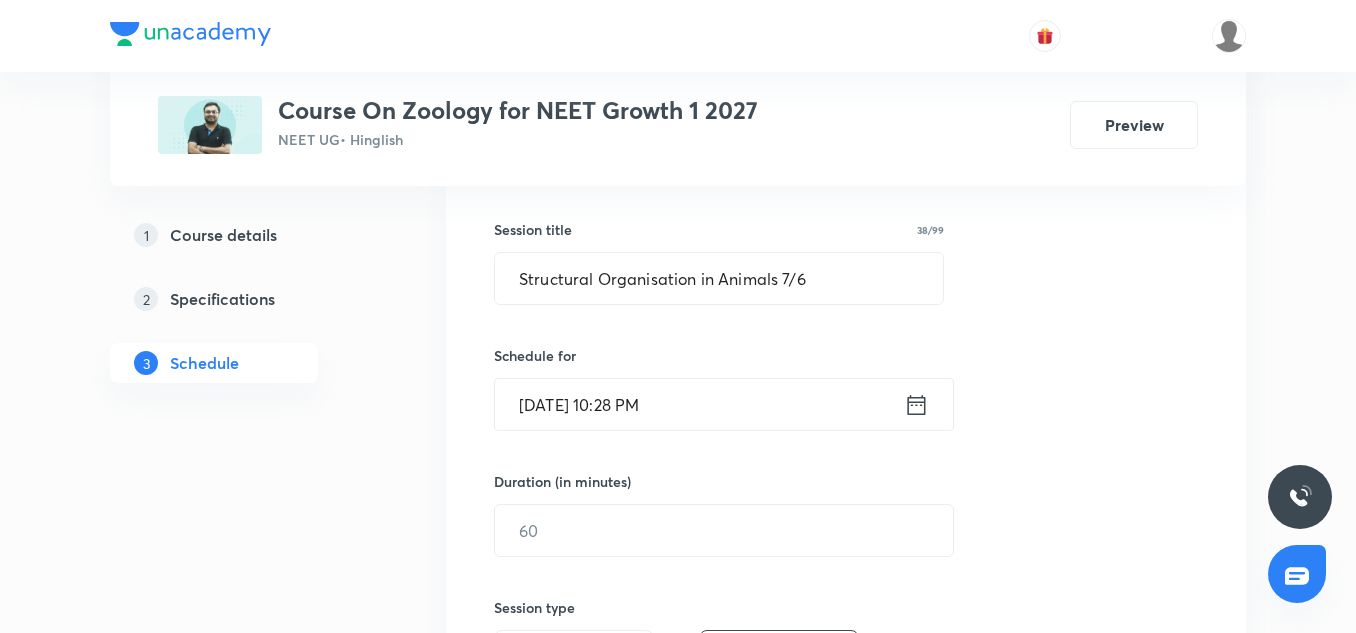 click on "Jul 13, 2025, 10:28 PM" at bounding box center (699, 404) 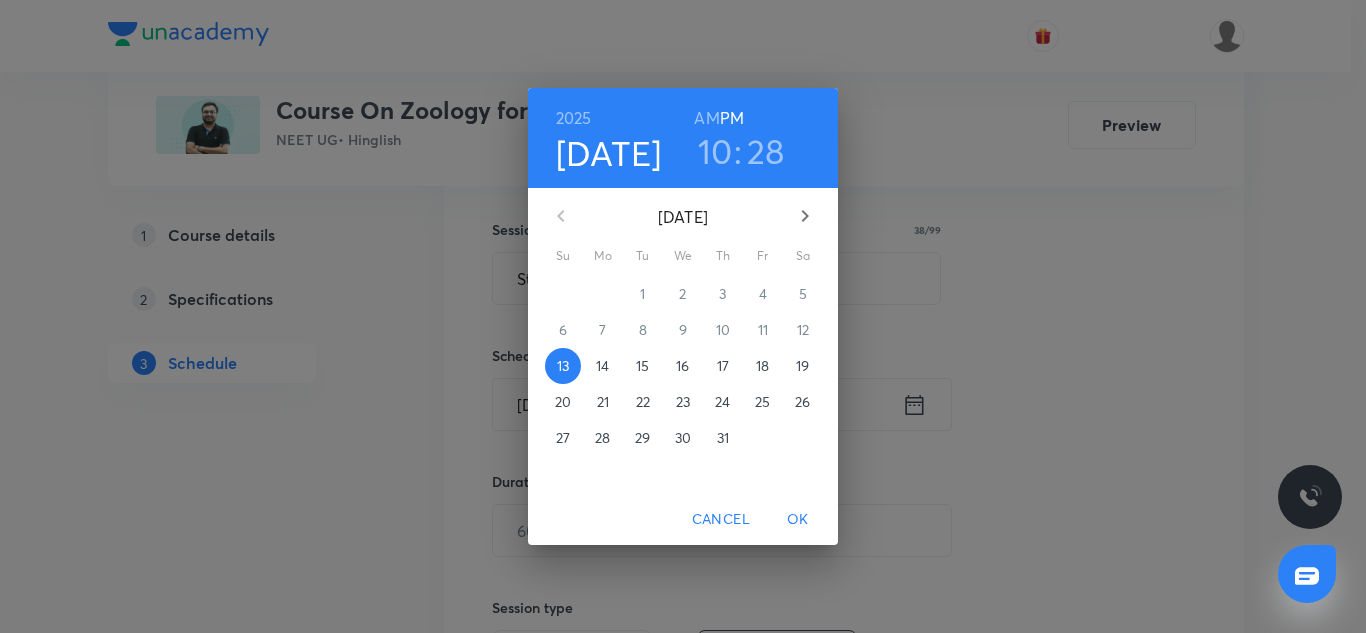 click on "14" at bounding box center [602, 366] 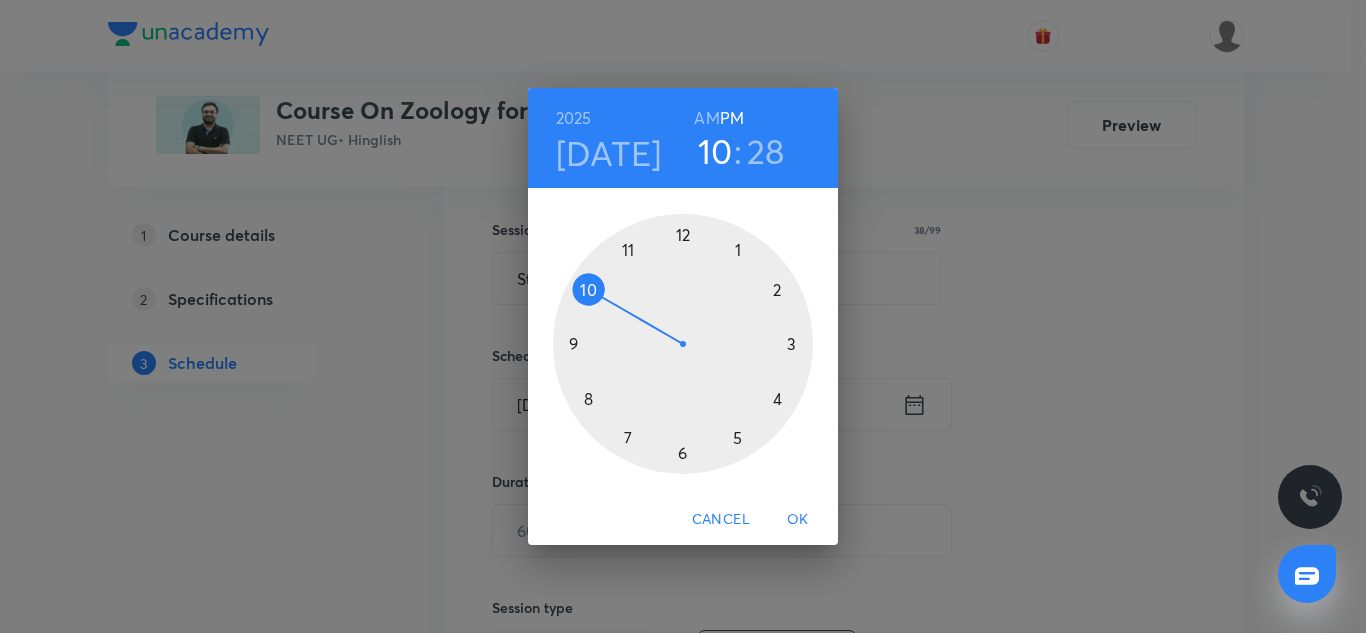 click at bounding box center (683, 344) 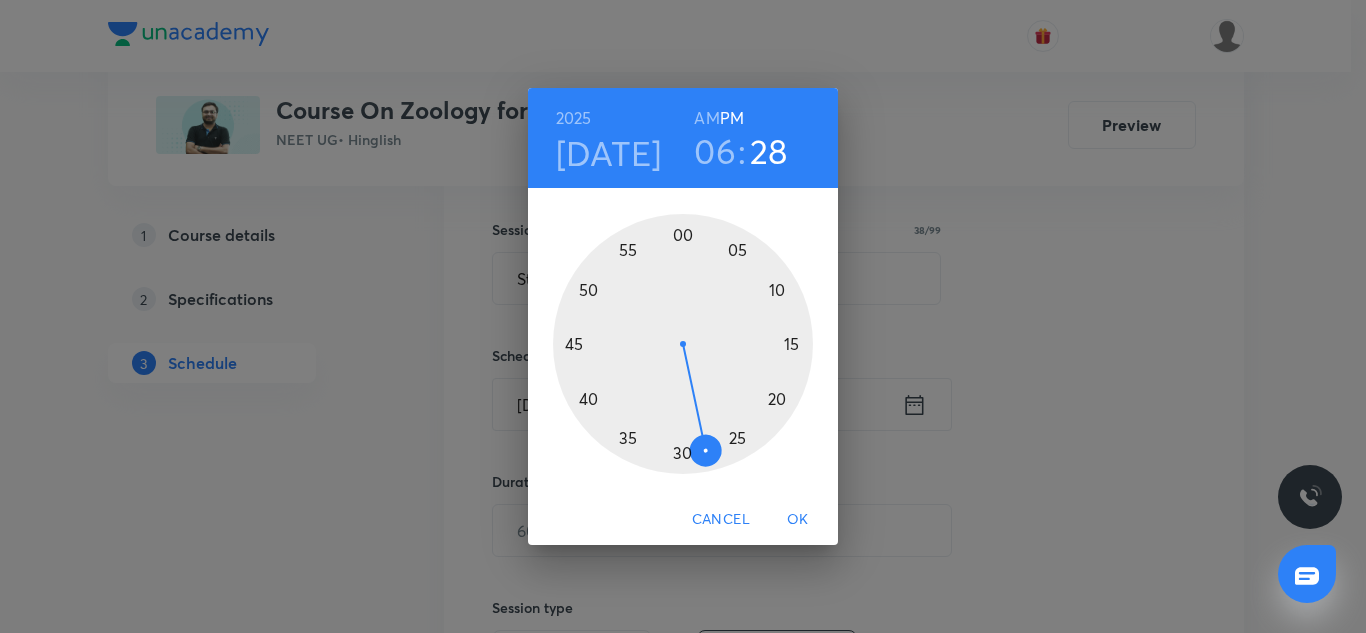 click at bounding box center (683, 344) 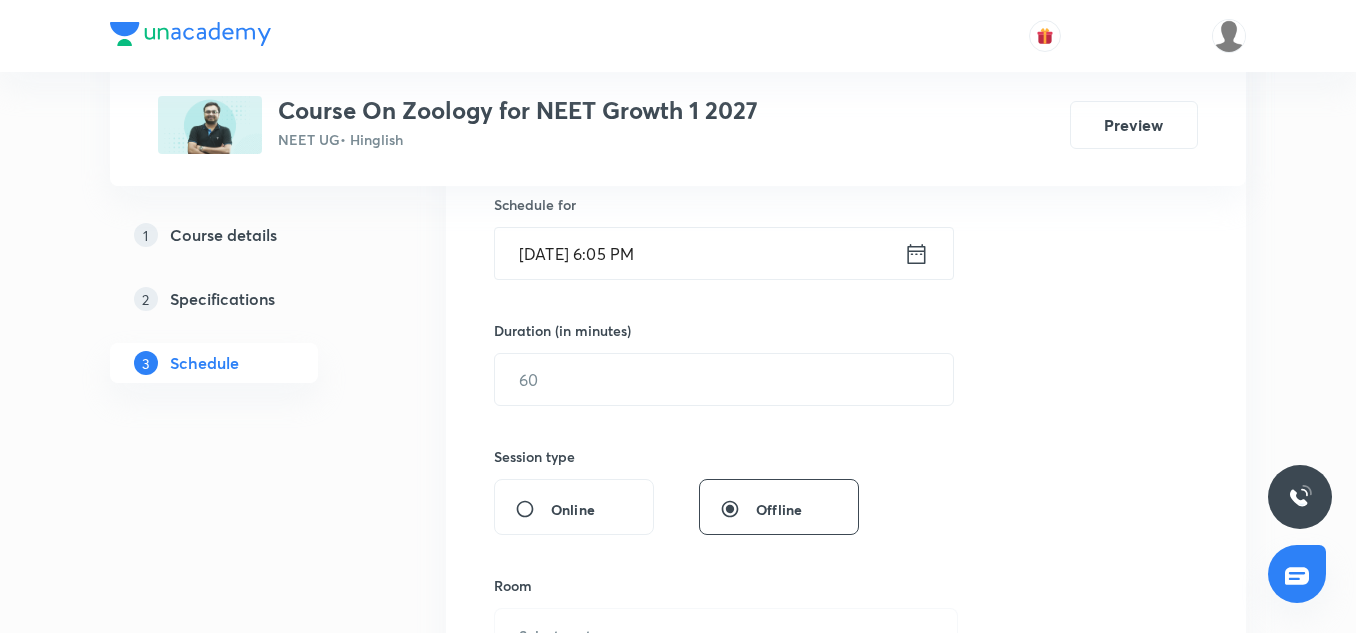 scroll, scrollTop: 501, scrollLeft: 0, axis: vertical 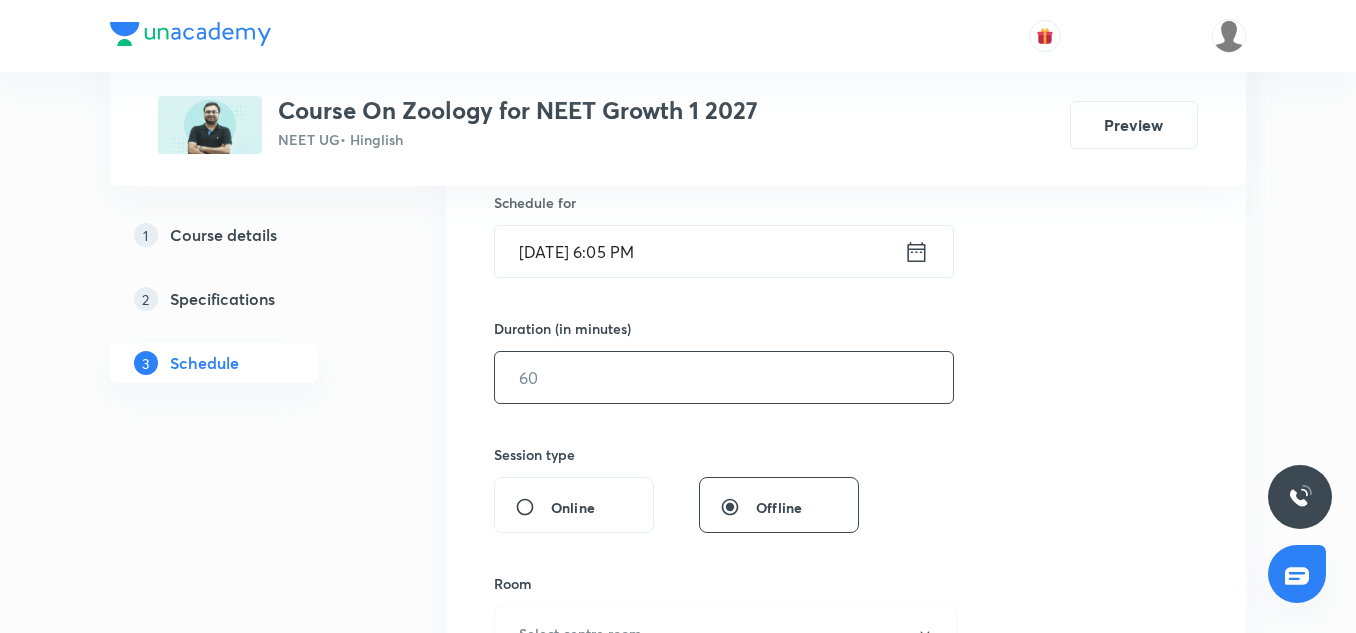 click at bounding box center (724, 377) 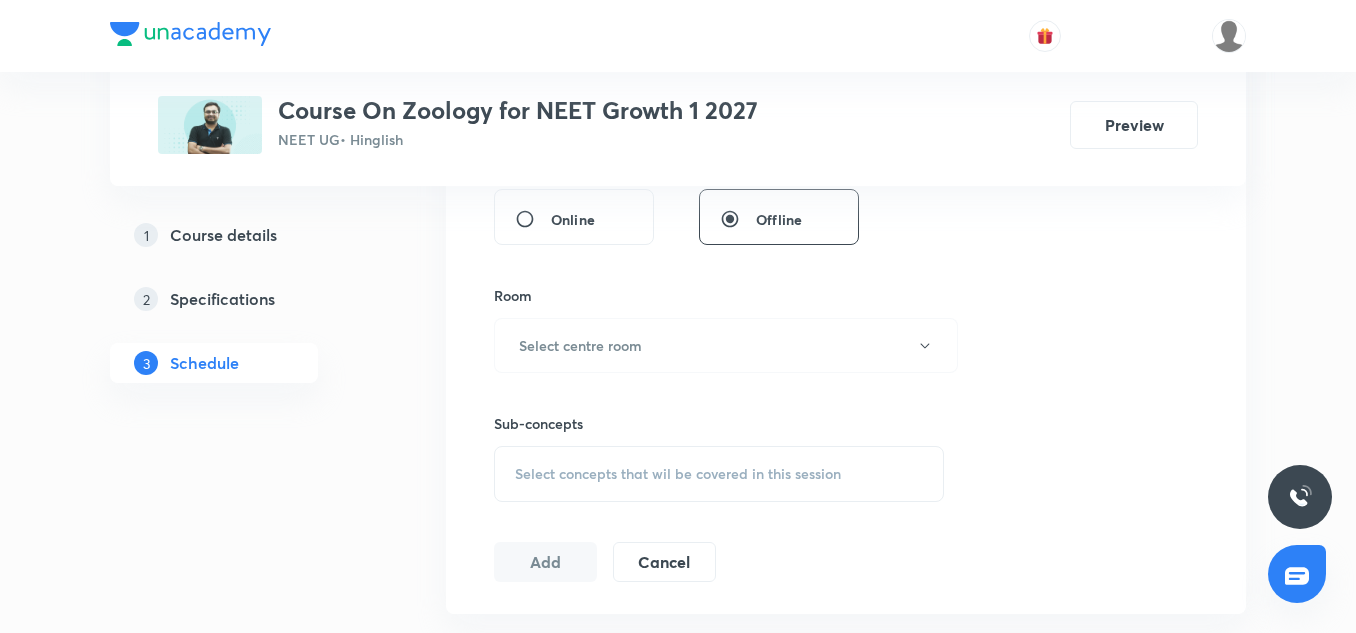 scroll, scrollTop: 885, scrollLeft: 0, axis: vertical 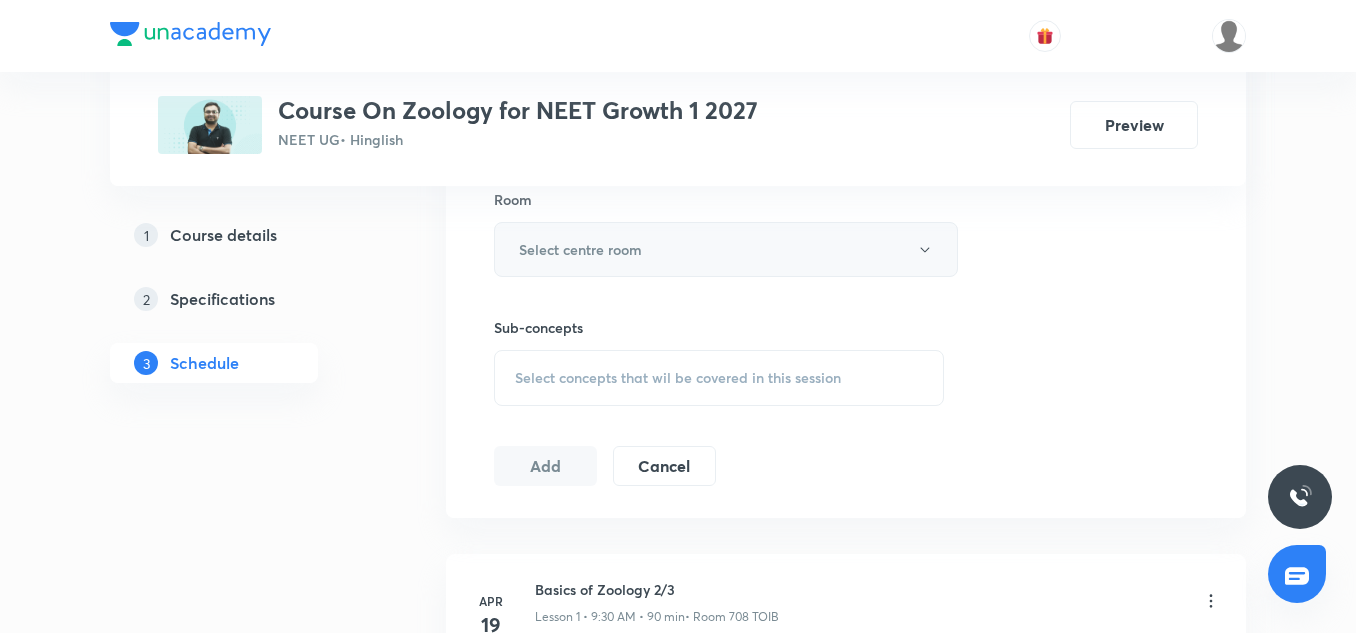 type on "75" 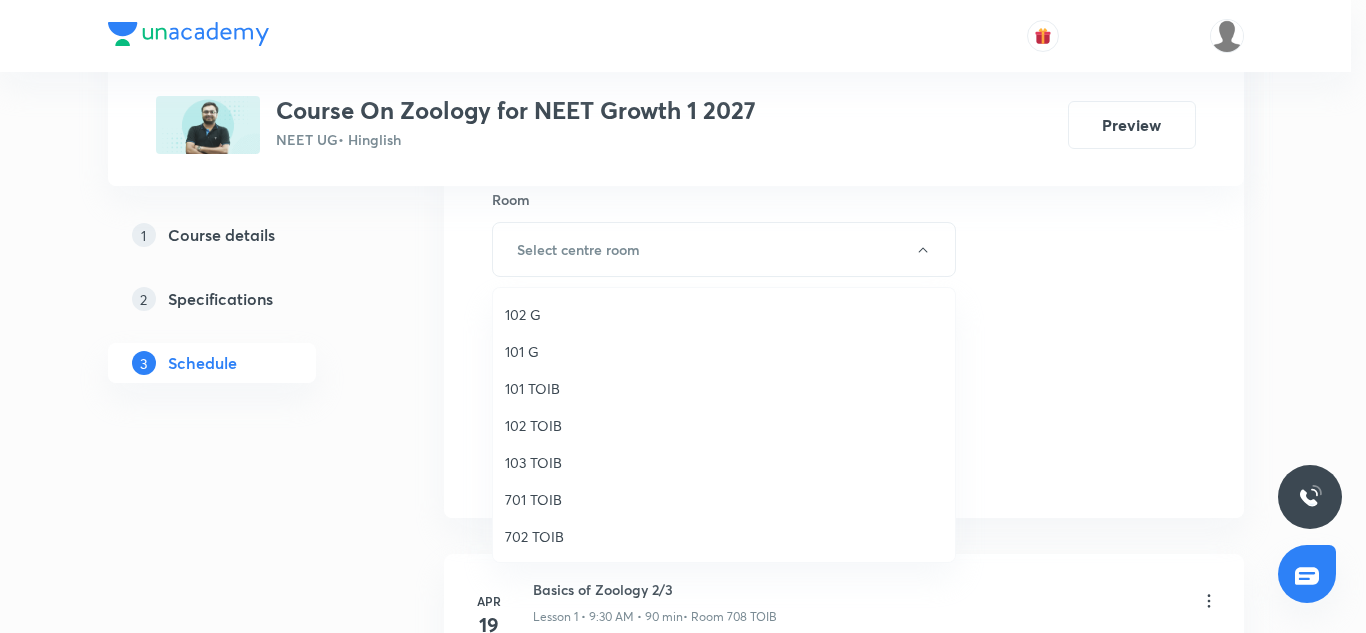 click on "701 TOIB" at bounding box center (724, 499) 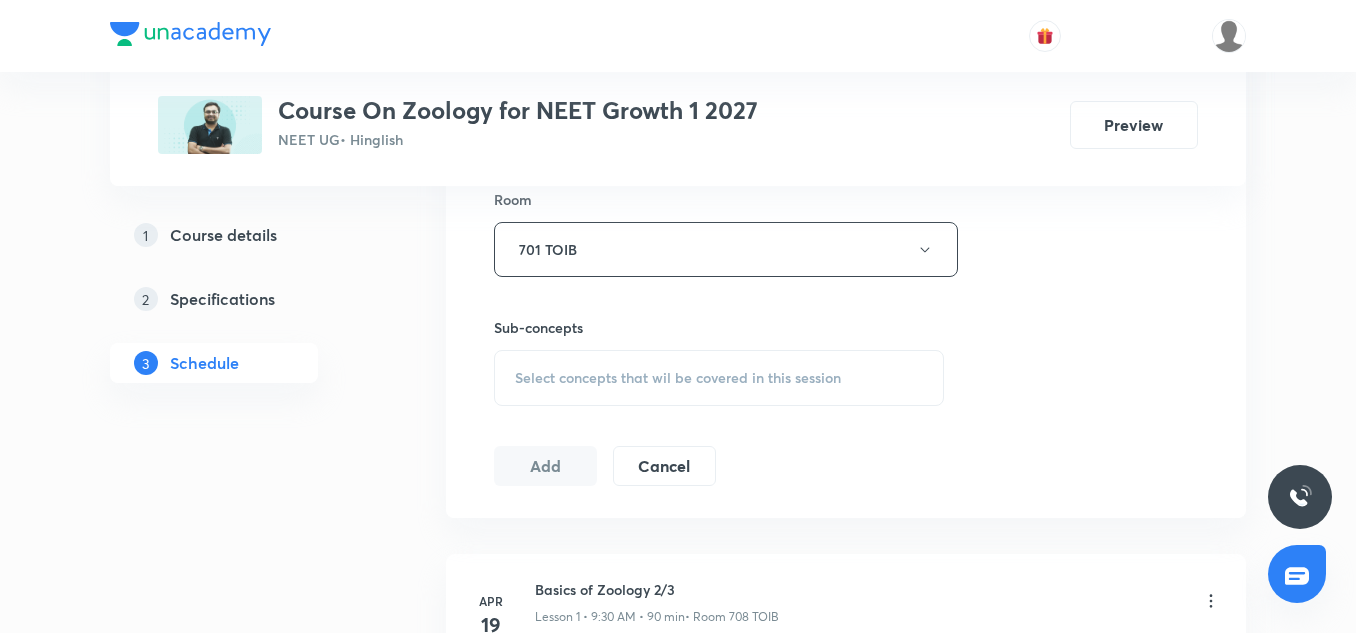 scroll, scrollTop: 1039, scrollLeft: 0, axis: vertical 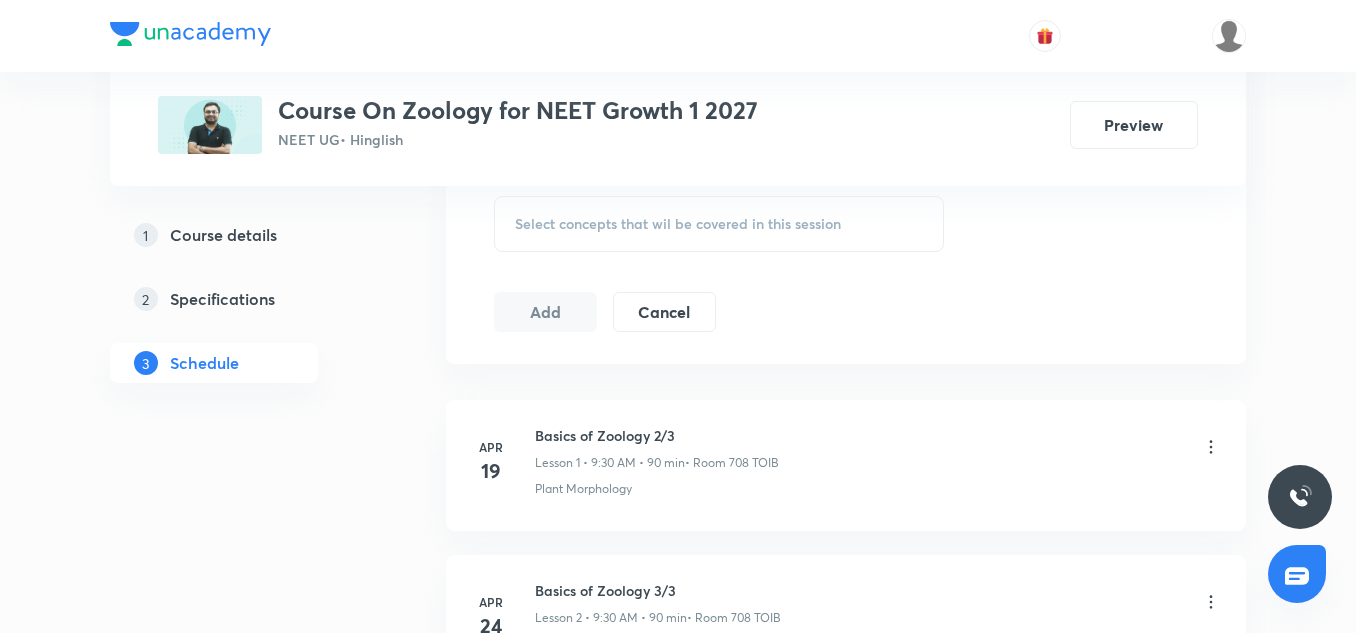 click on "Select concepts that wil be covered in this session" at bounding box center [719, 224] 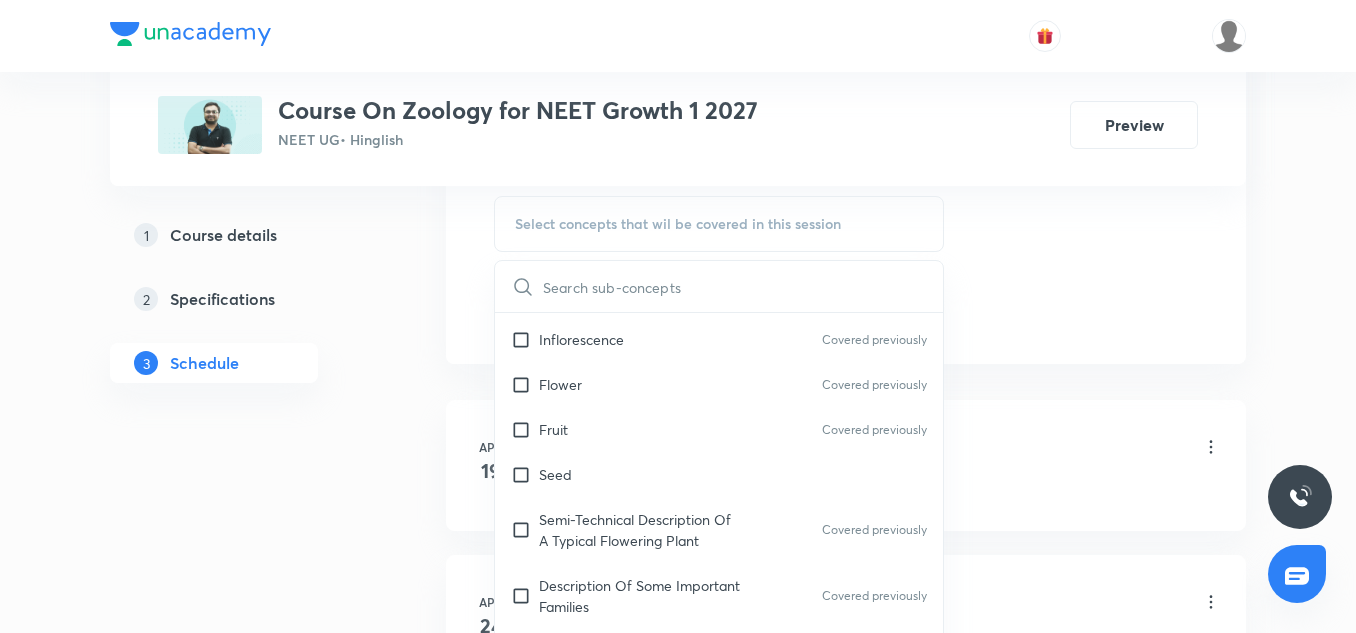 scroll, scrollTop: 313, scrollLeft: 0, axis: vertical 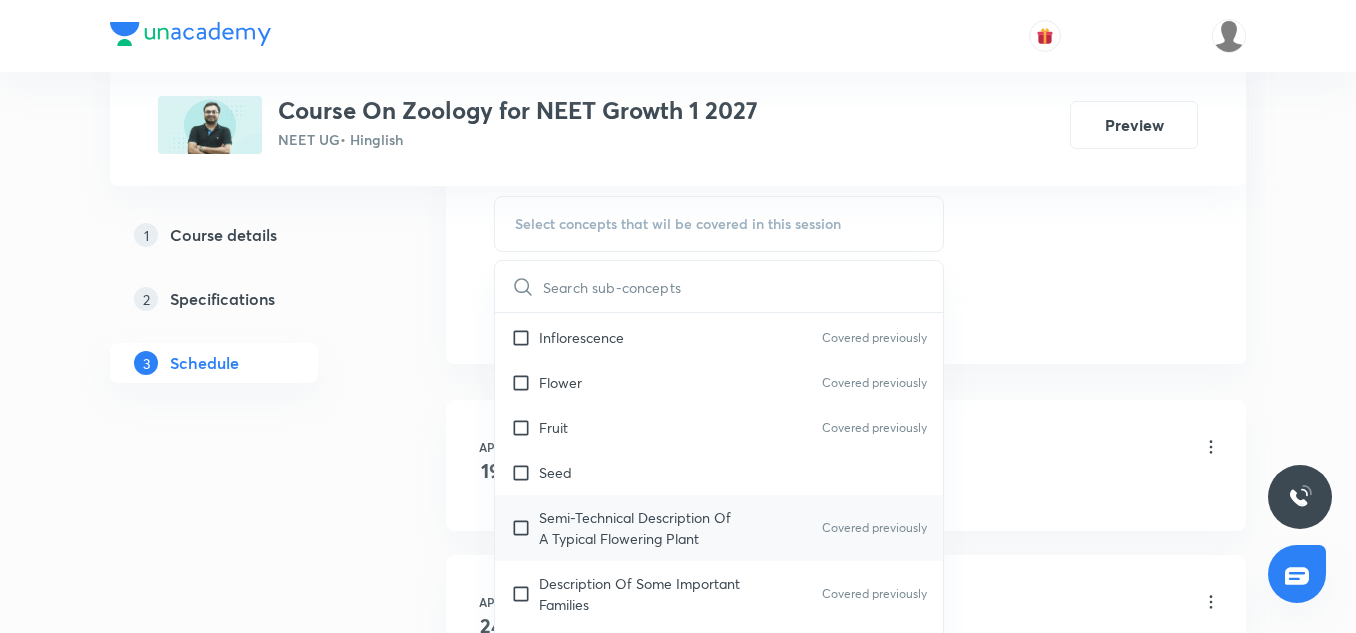 click on "Semi-Technical Description Of A Typical Flowering Plant" at bounding box center [640, 528] 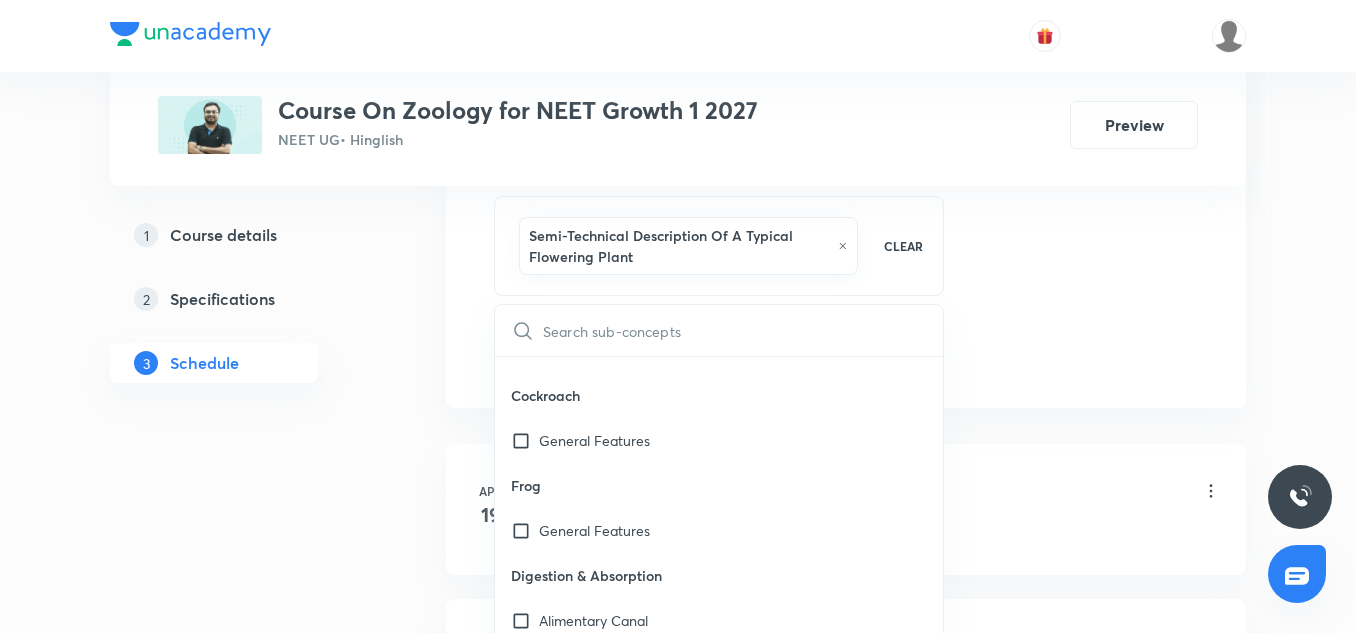 scroll, scrollTop: 1354, scrollLeft: 0, axis: vertical 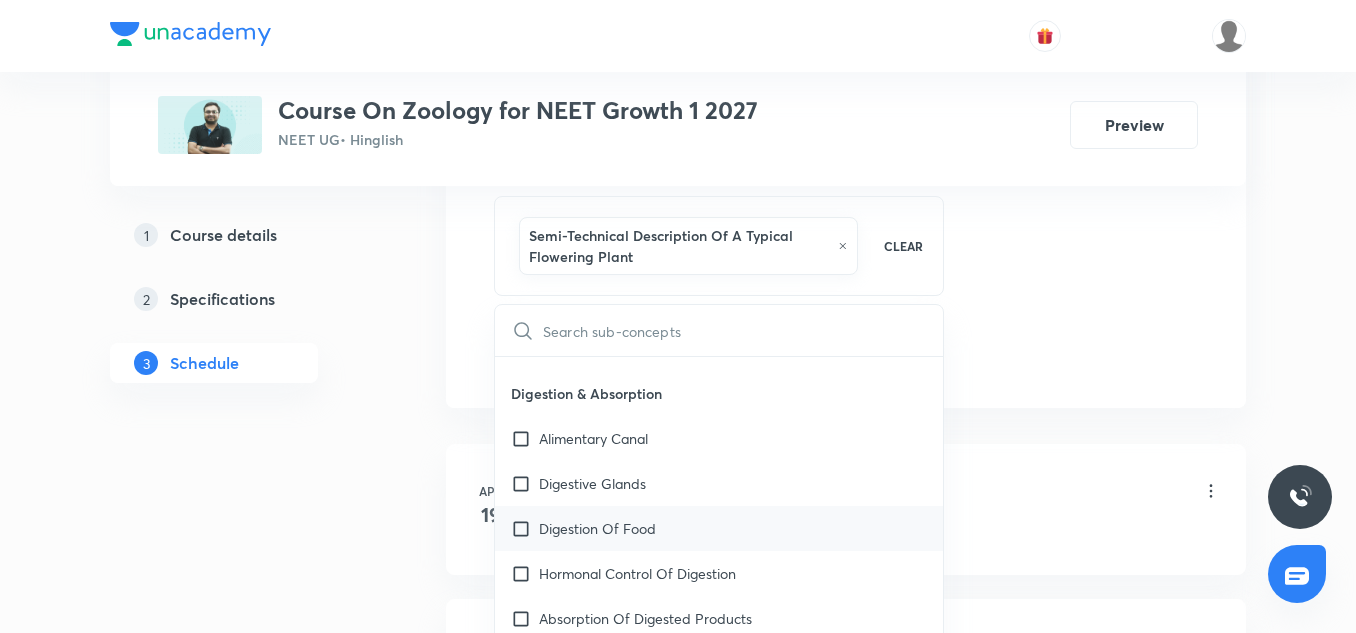 click on "Digestion Of Food" at bounding box center [719, 528] 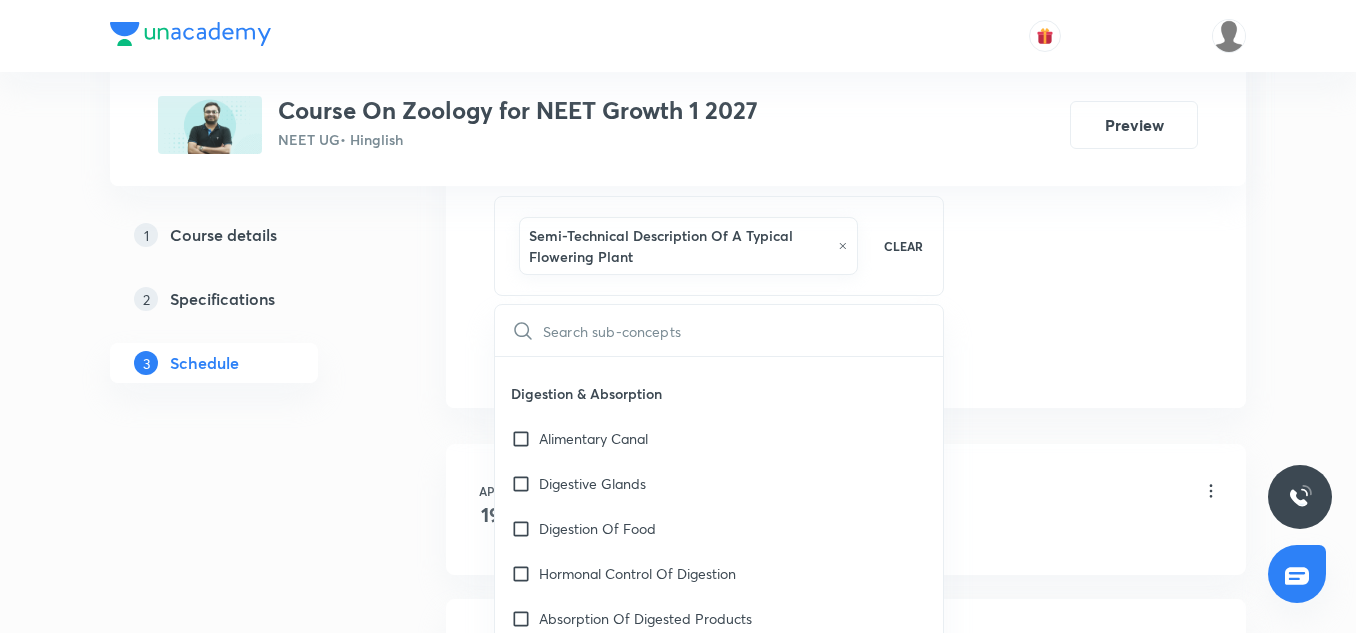 checkbox on "true" 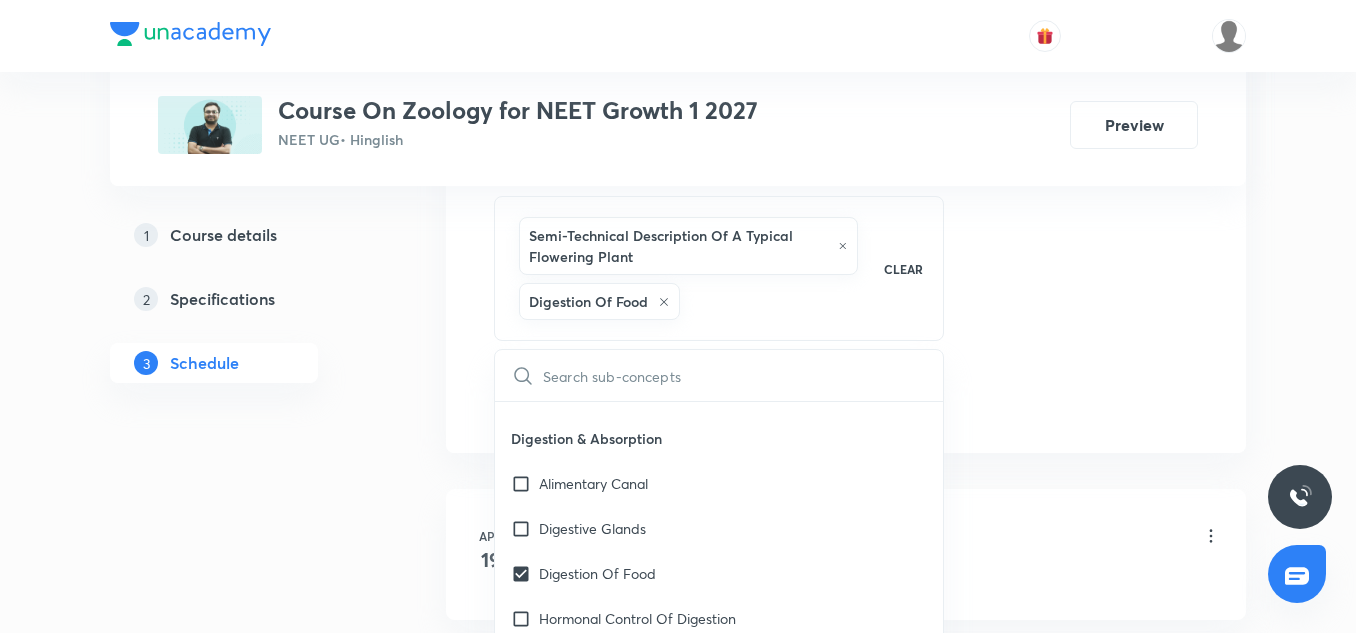 click on "Session  30 Live class Session title 38/99 Structural Organisation in Animals 7/6 ​ Schedule for Jul 14, 2025, 6:05 PM ​ Duration (in minutes) 75 ​   Session type Online Offline Room 701 TOIB Sub-concepts Semi-Technical Description Of A Typical Flowering Plant Digestion Of Food CLEAR ​ Morphology - Flowering Plants Plant Morphology Covered previously Root Covered previously Types Of Roots Stem Types Of Stem  Leaf Covered previously Inflorescence Covered previously Flower Covered previously Fruit Covered previously Seed Semi-Technical Description Of A Typical Flowering Plant Covered previously Description Of Some Important Families Covered previously Anatomy - Flowering Plants The Tissues Covered previously  Tissue System Anatomy Of Dicotyledonous And Monocotyledonous Plants Secondary Growth Covered previously Structural Organisation in Animals Animal Tissues Covered previously Organ And Organ System Covered previously Earthworm Covered previously Cockroach Frogs Covered previously Covered previously" at bounding box center [846, -93] 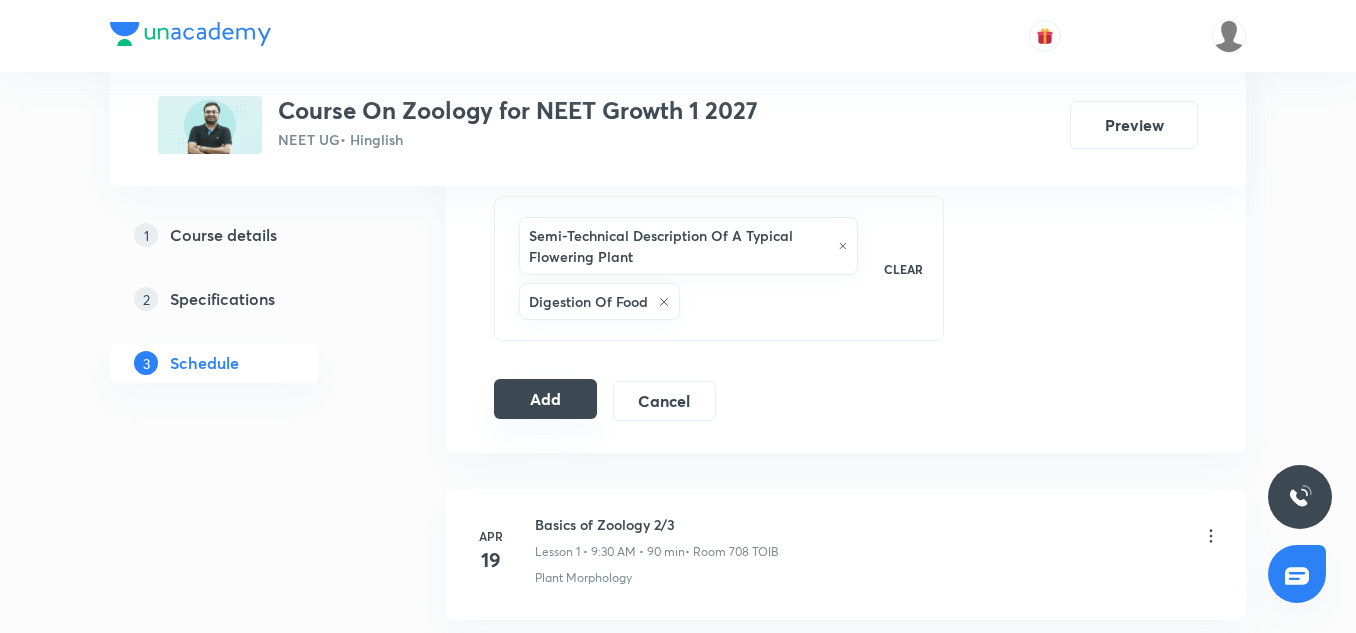 click on "Add" at bounding box center (545, 399) 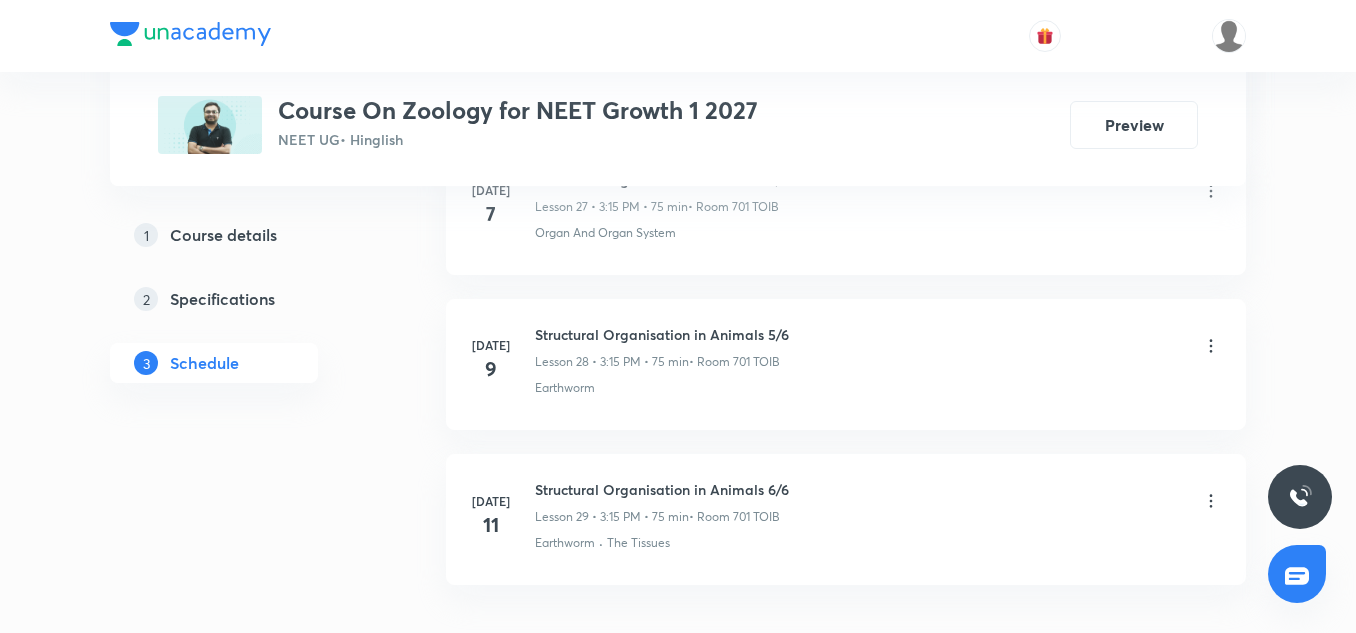 scroll, scrollTop: 4548, scrollLeft: 0, axis: vertical 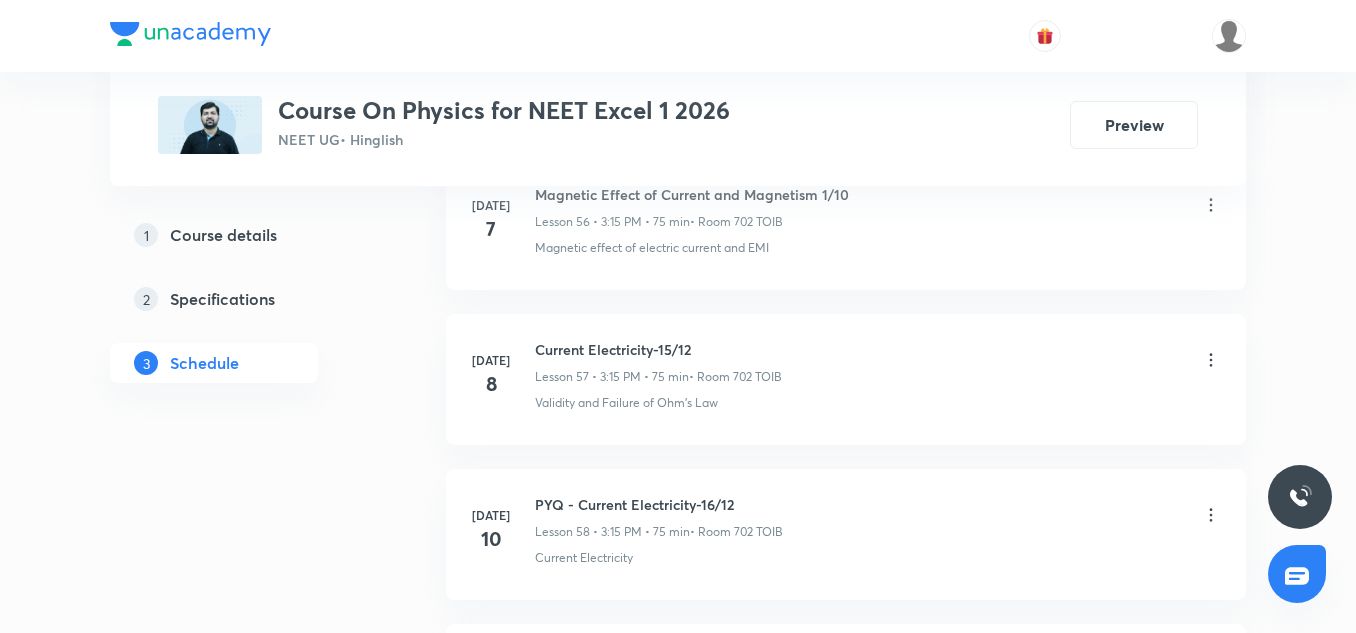 click on "Current Electricity-15/12" at bounding box center (658, 349) 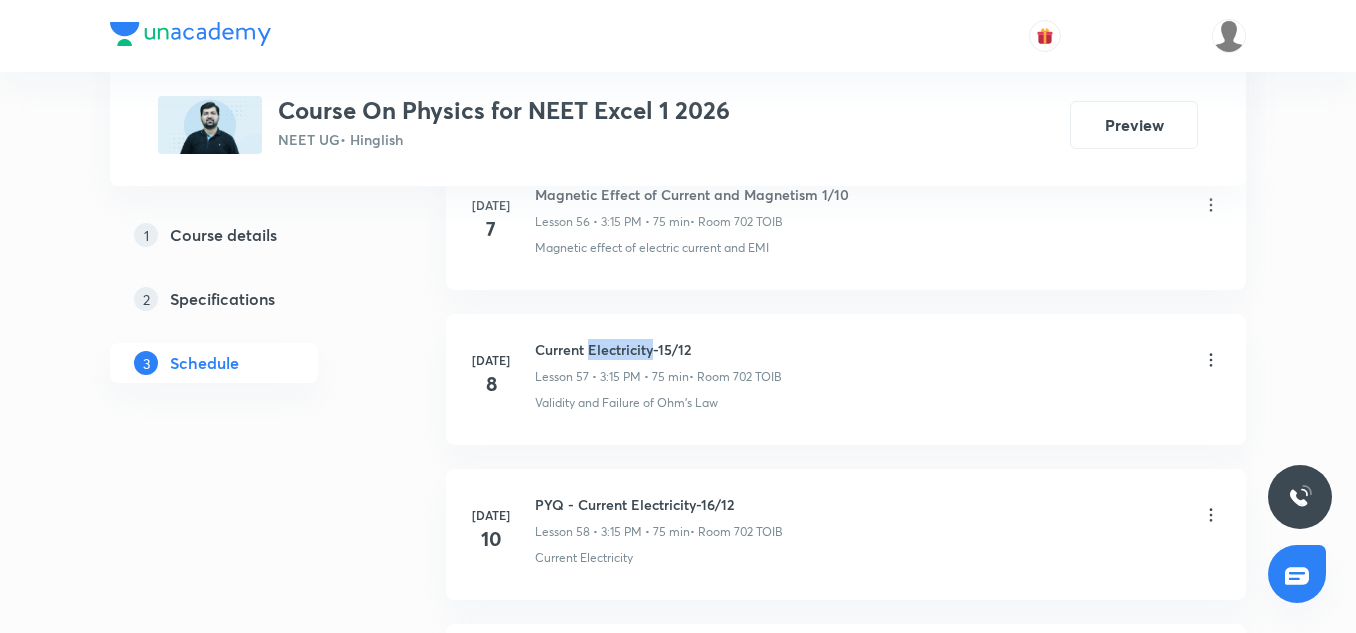 click on "Current Electricity-15/12" at bounding box center (658, 349) 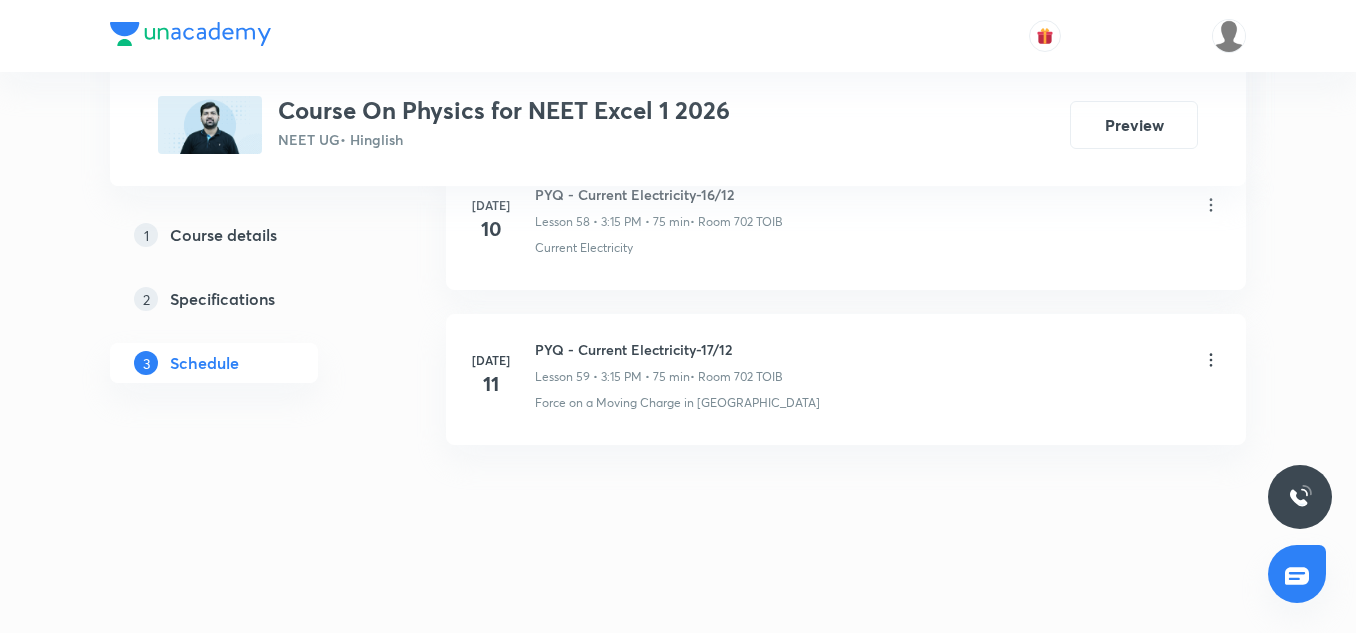 click on "PYQ - Current Electricity-17/12" at bounding box center [659, 349] 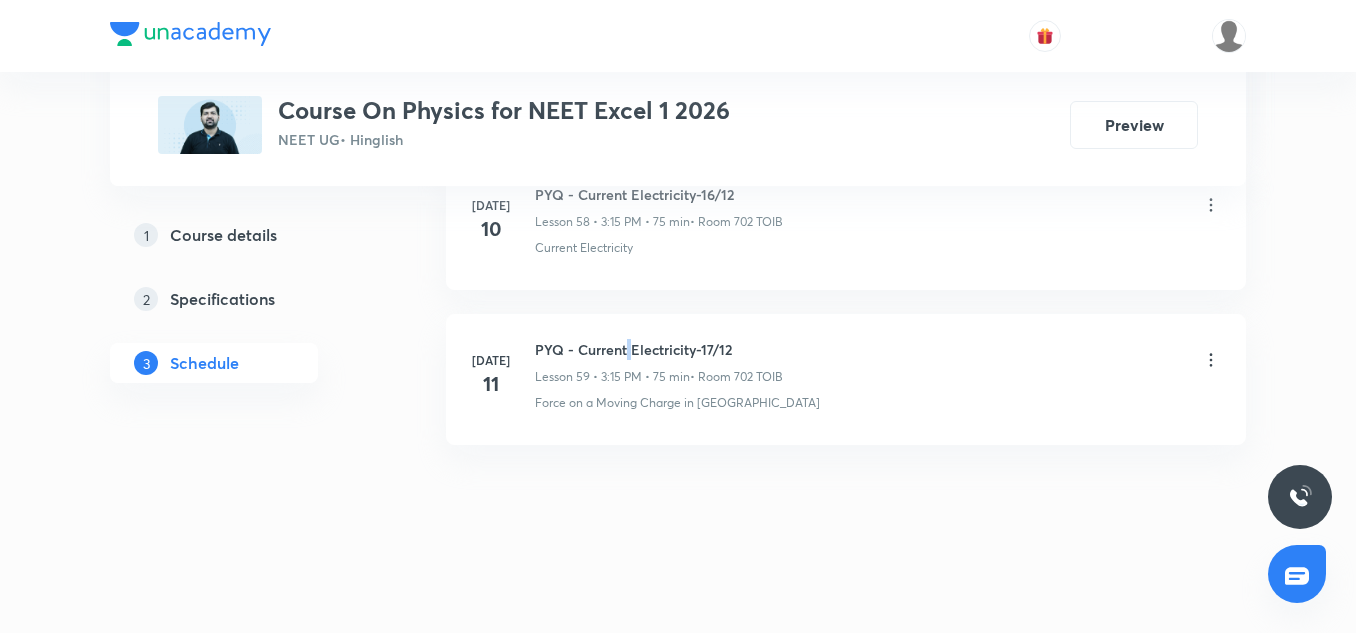 click on "PYQ - Current Electricity-17/12" at bounding box center (659, 349) 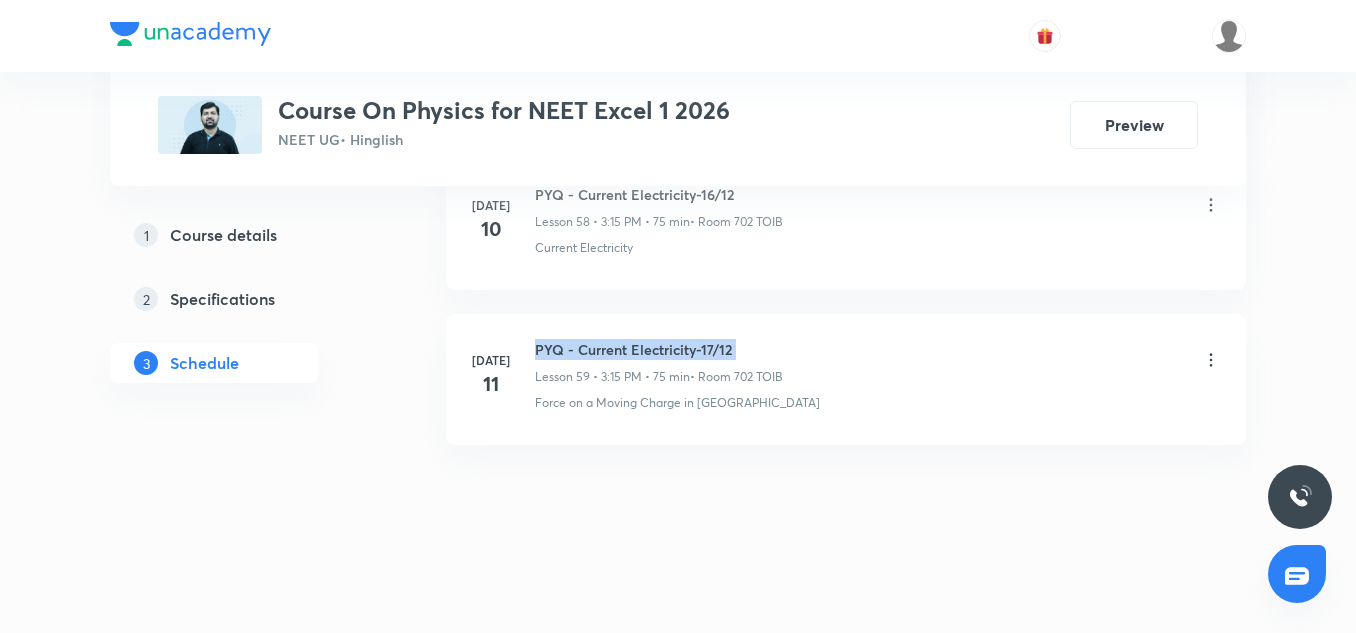 click on "PYQ - Current Electricity-17/12" at bounding box center [659, 349] 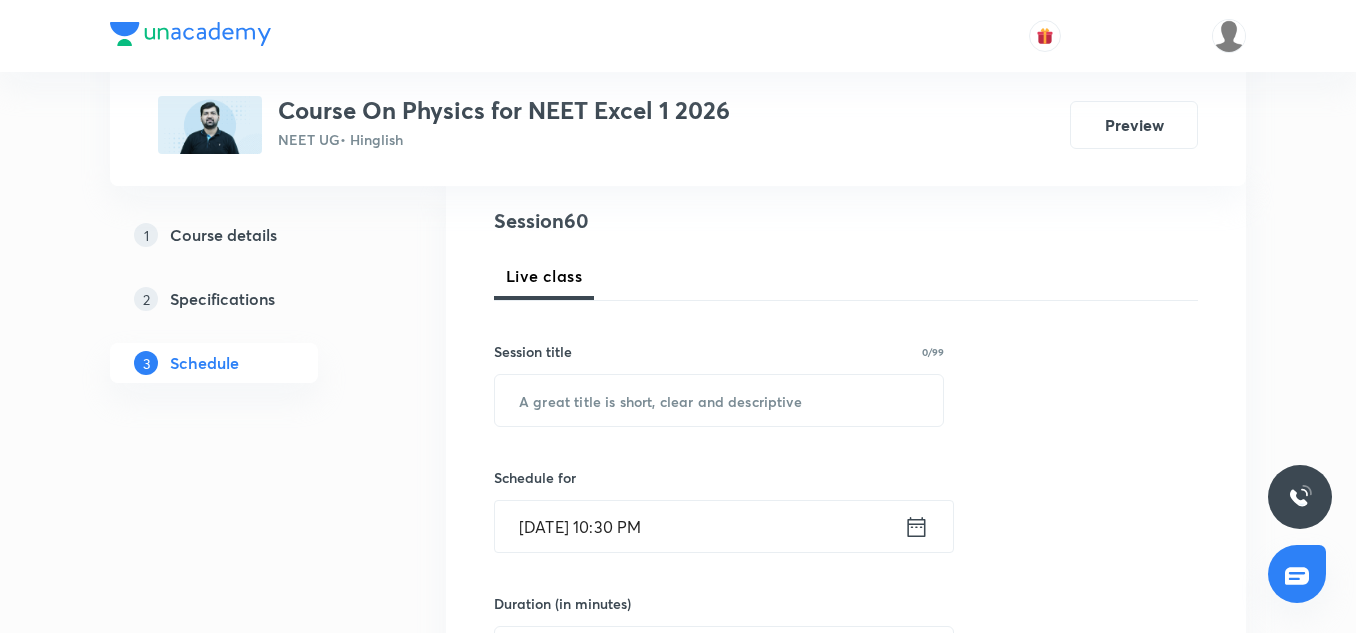 scroll, scrollTop: 235, scrollLeft: 0, axis: vertical 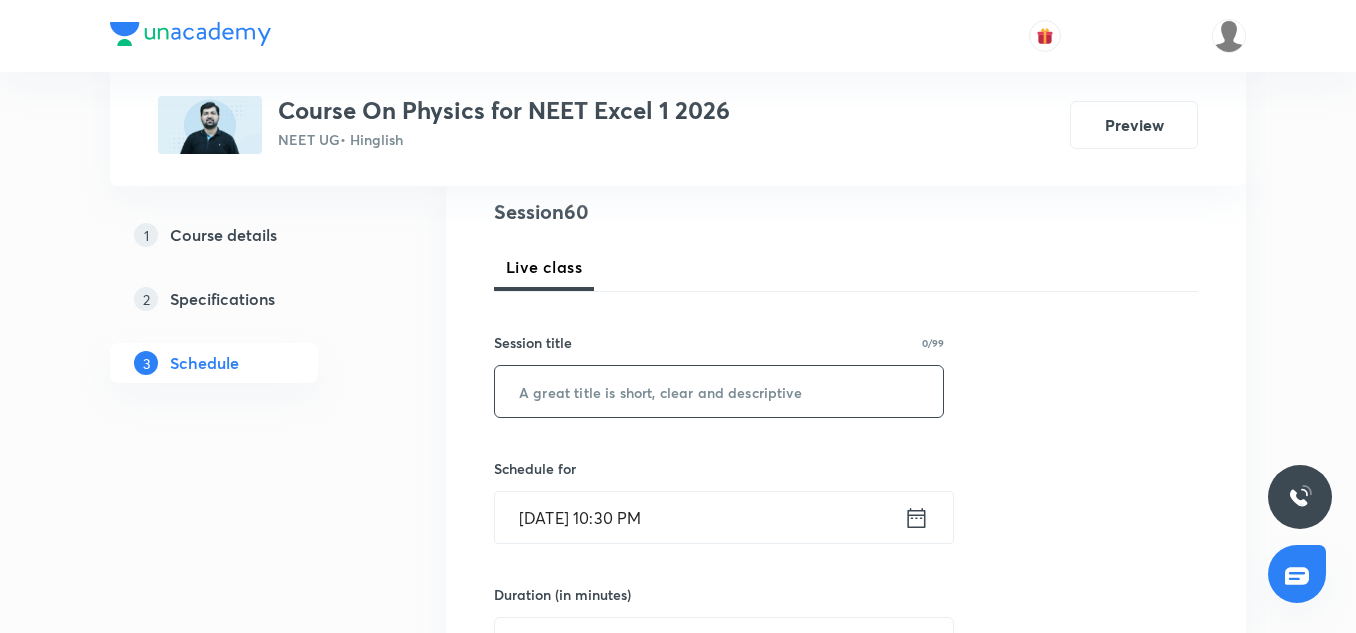 click at bounding box center [719, 391] 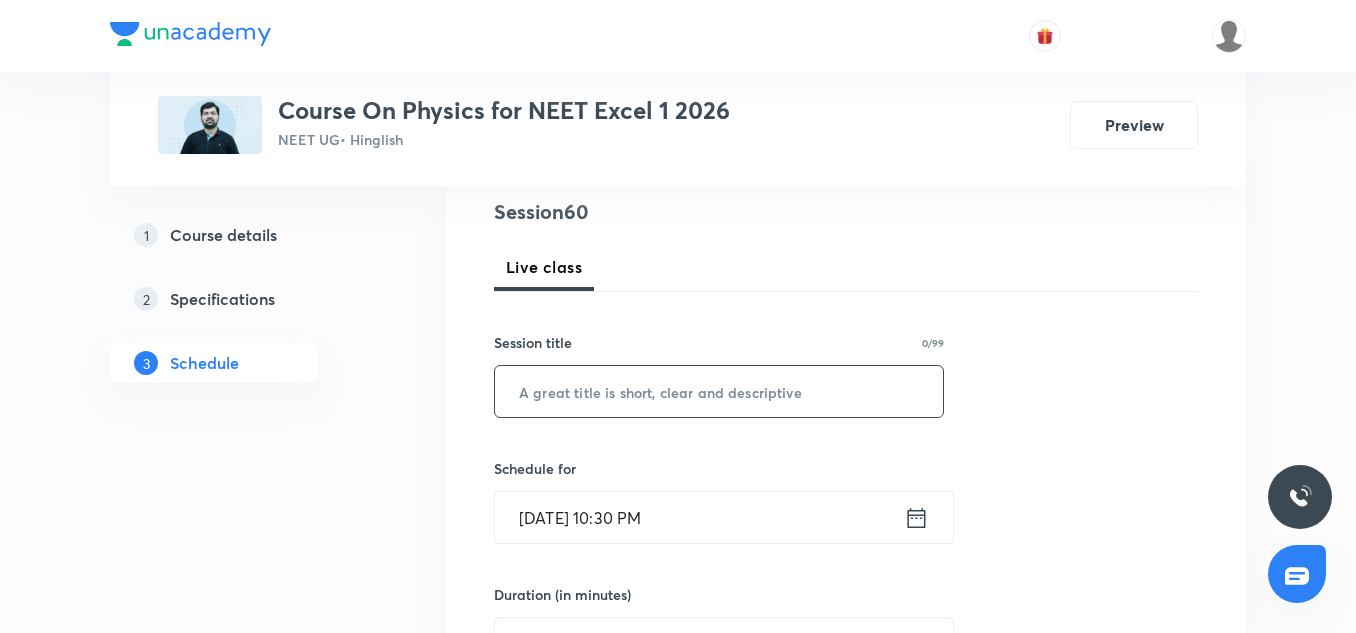 paste on "PYQ - Current Electricity-17/12" 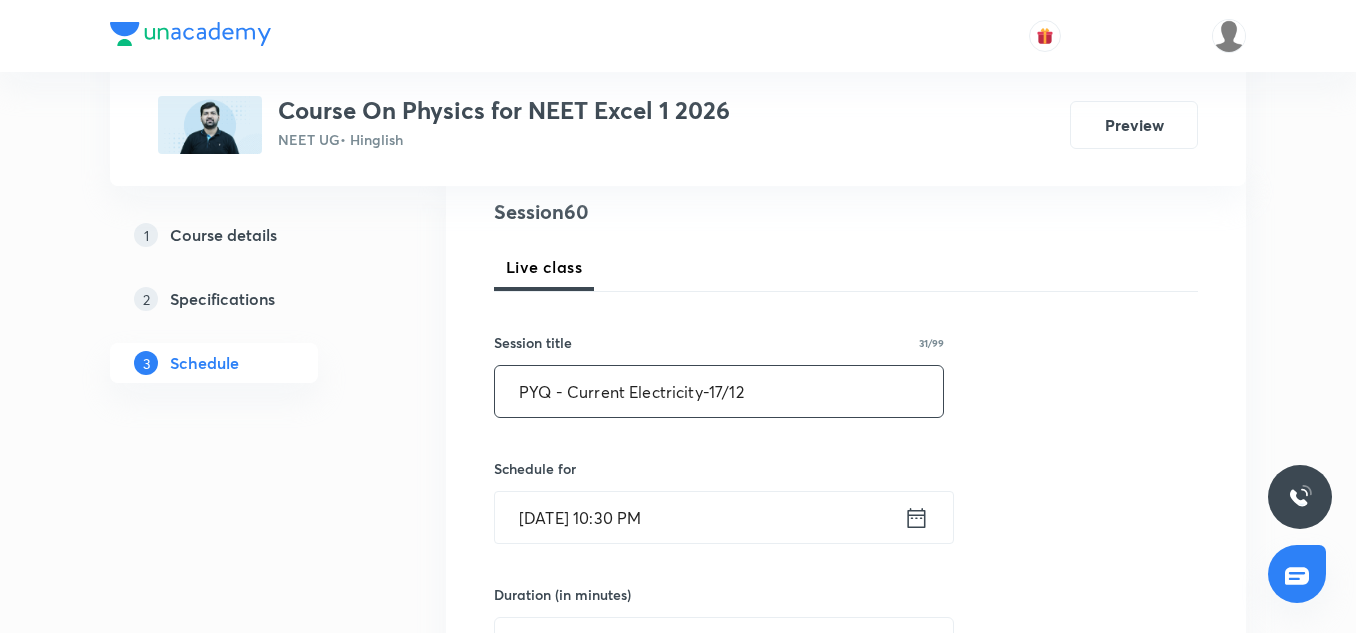 click on "PYQ - Current Electricity-17/12" at bounding box center (719, 391) 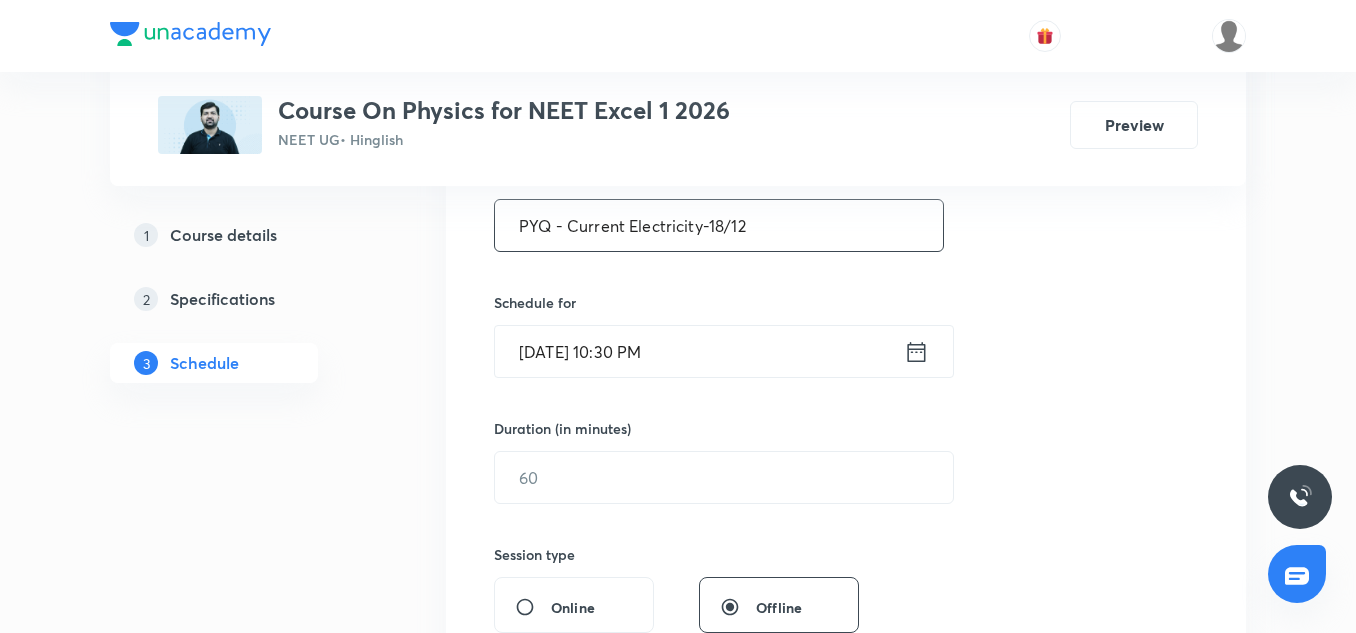 scroll, scrollTop: 402, scrollLeft: 0, axis: vertical 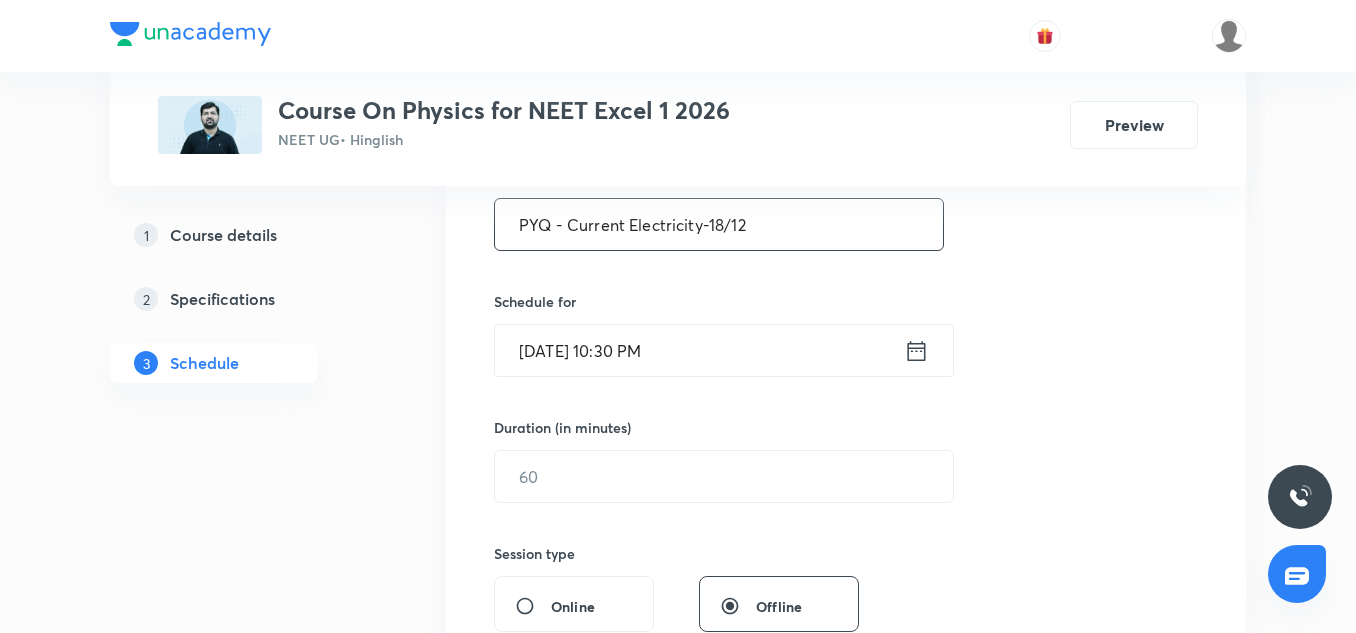 type on "PYQ - Current Electricity-18/12" 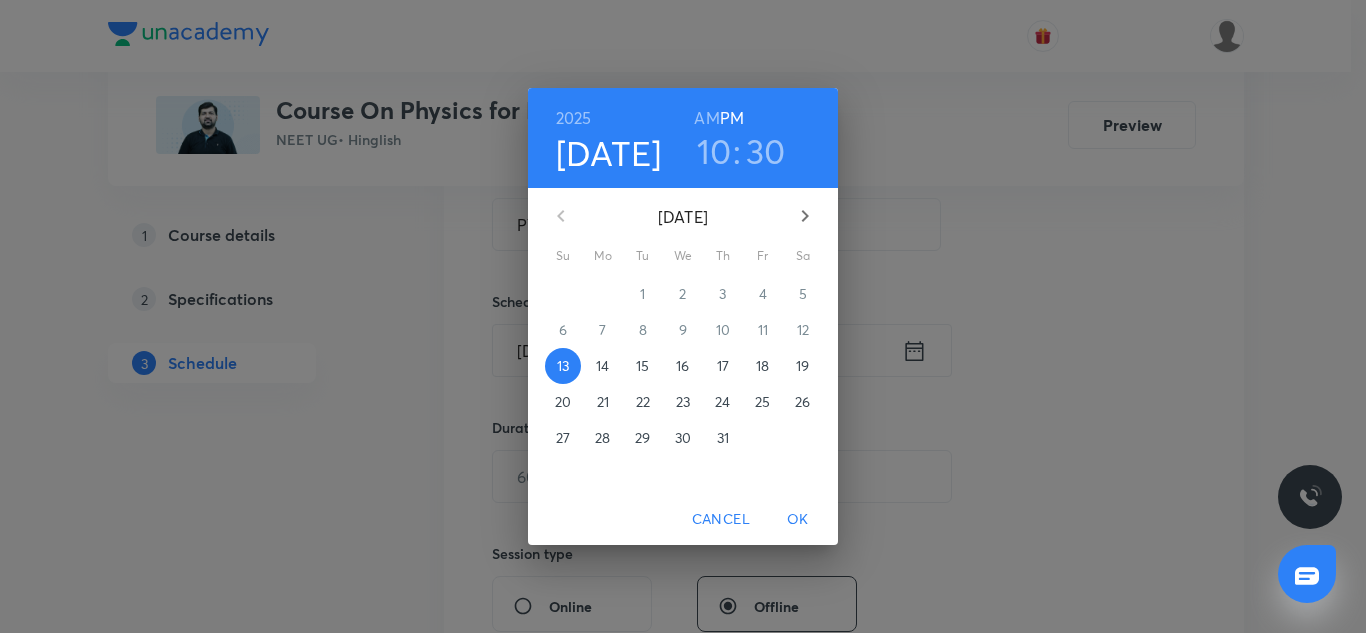click on "14" at bounding box center [603, 366] 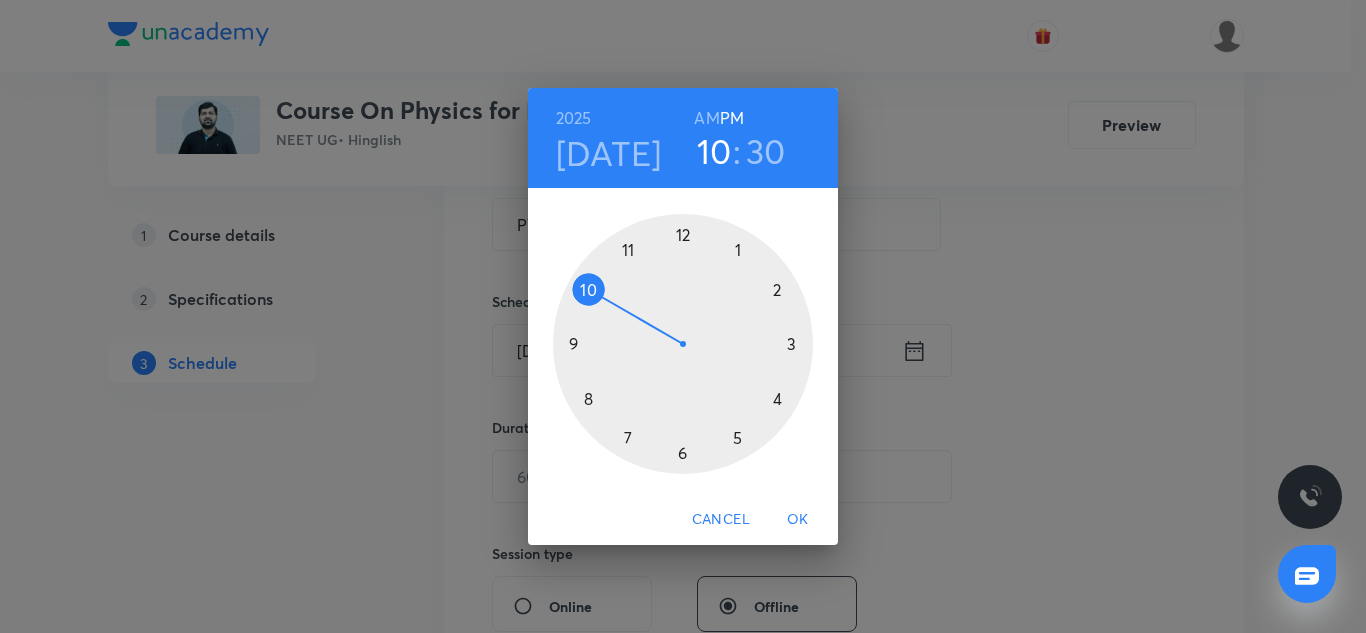 click at bounding box center (683, 344) 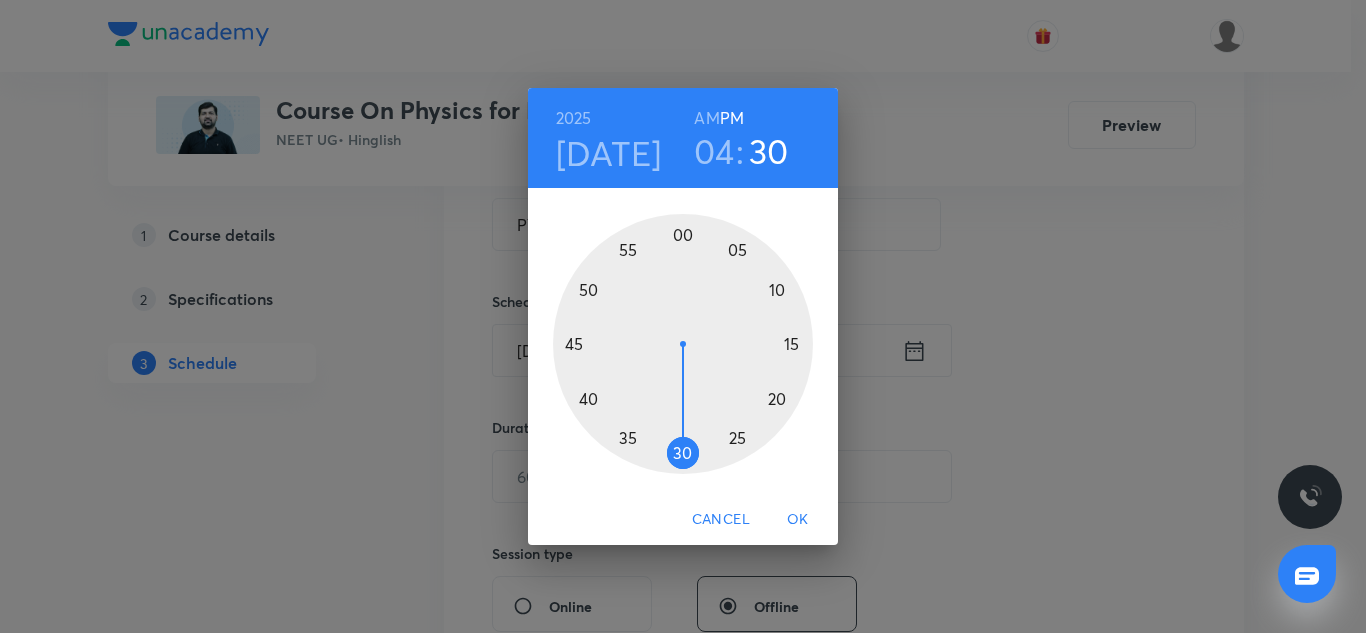 click at bounding box center [683, 344] 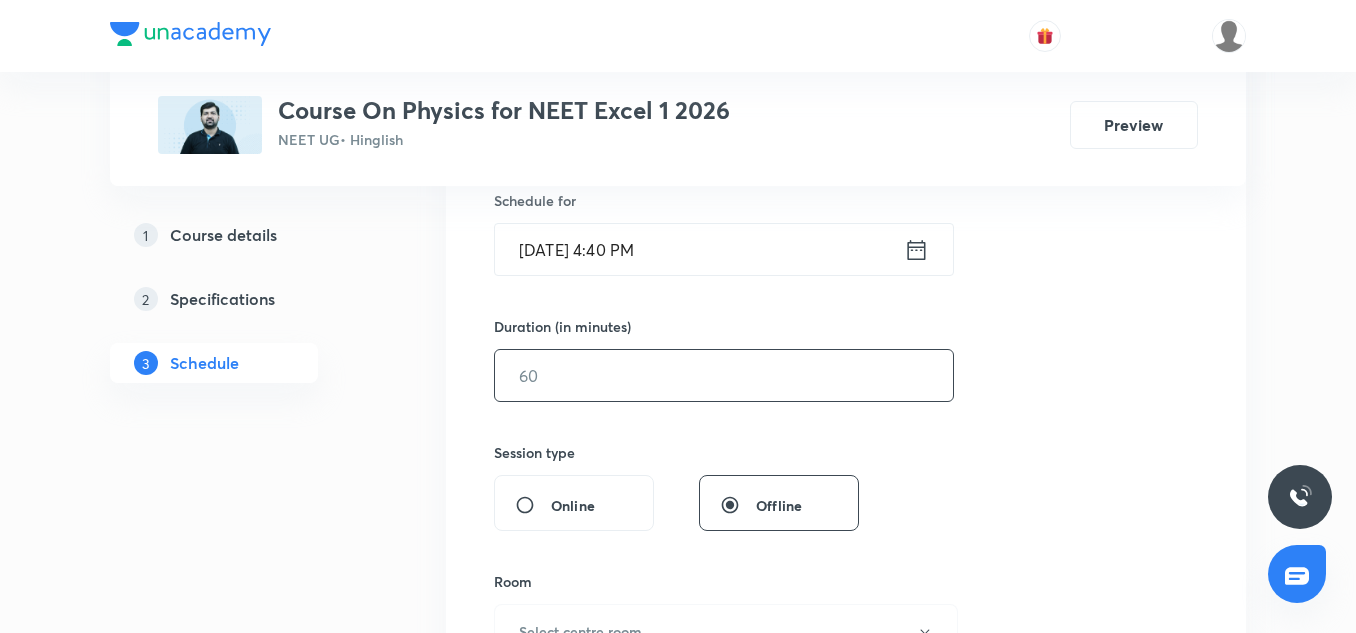 scroll, scrollTop: 504, scrollLeft: 0, axis: vertical 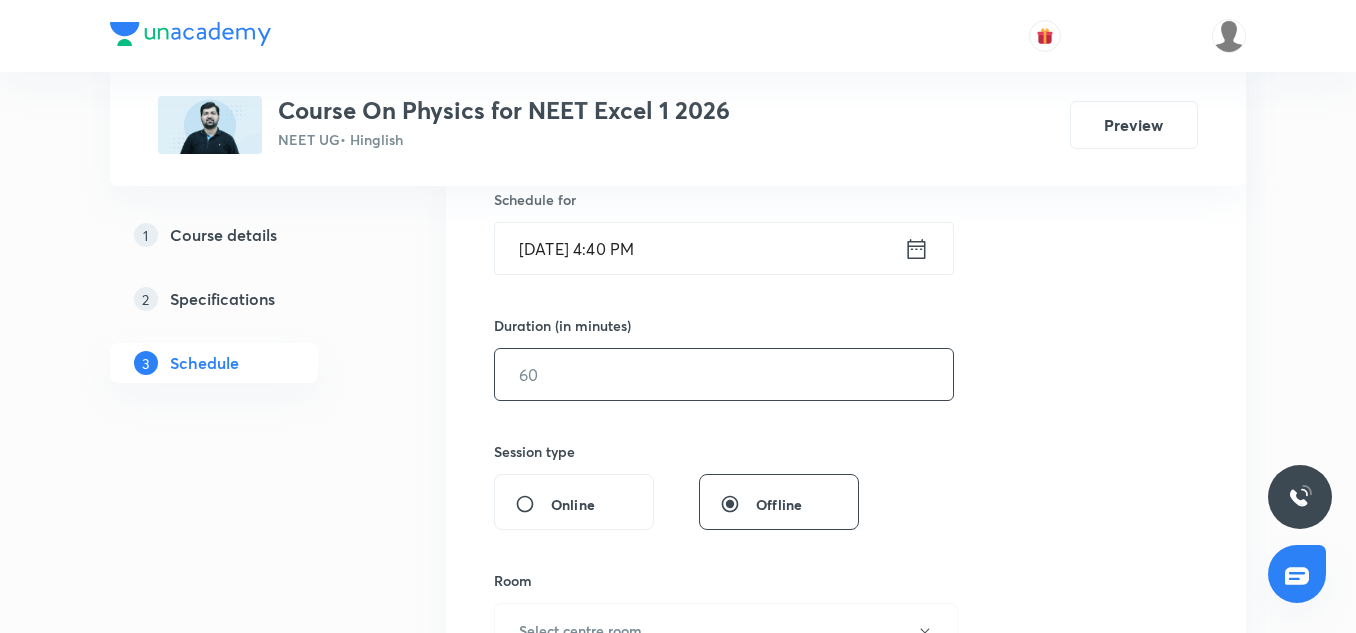 click at bounding box center (724, 374) 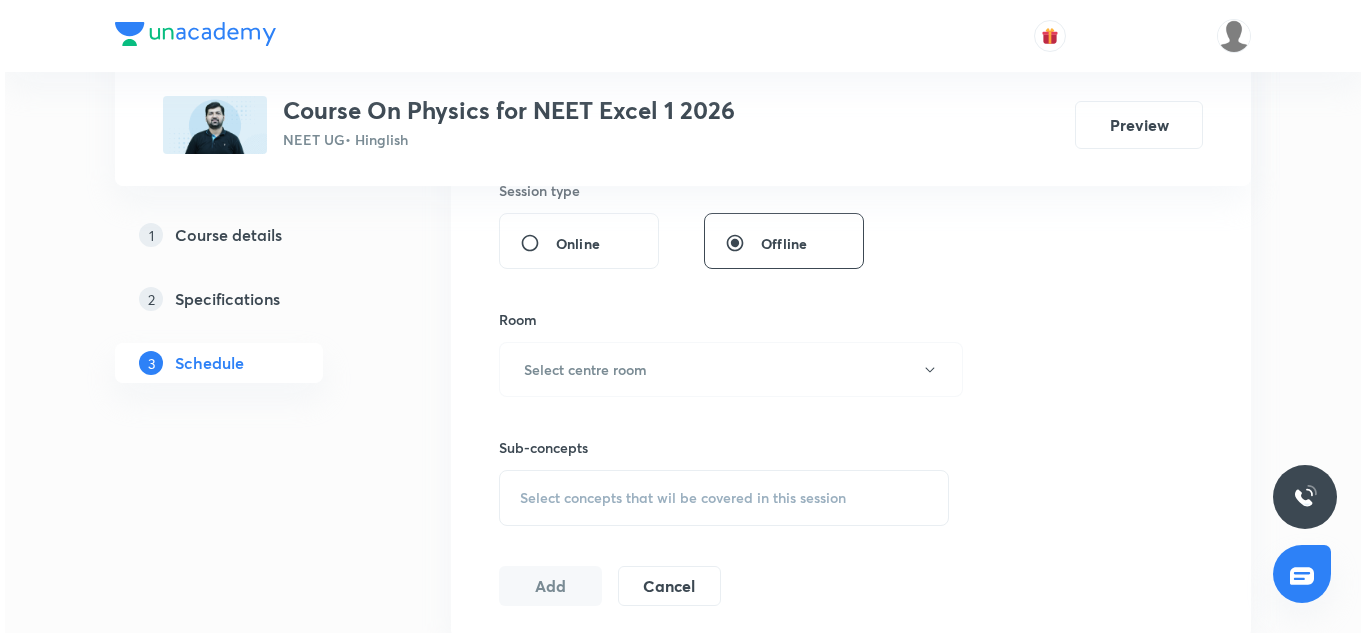scroll, scrollTop: 771, scrollLeft: 0, axis: vertical 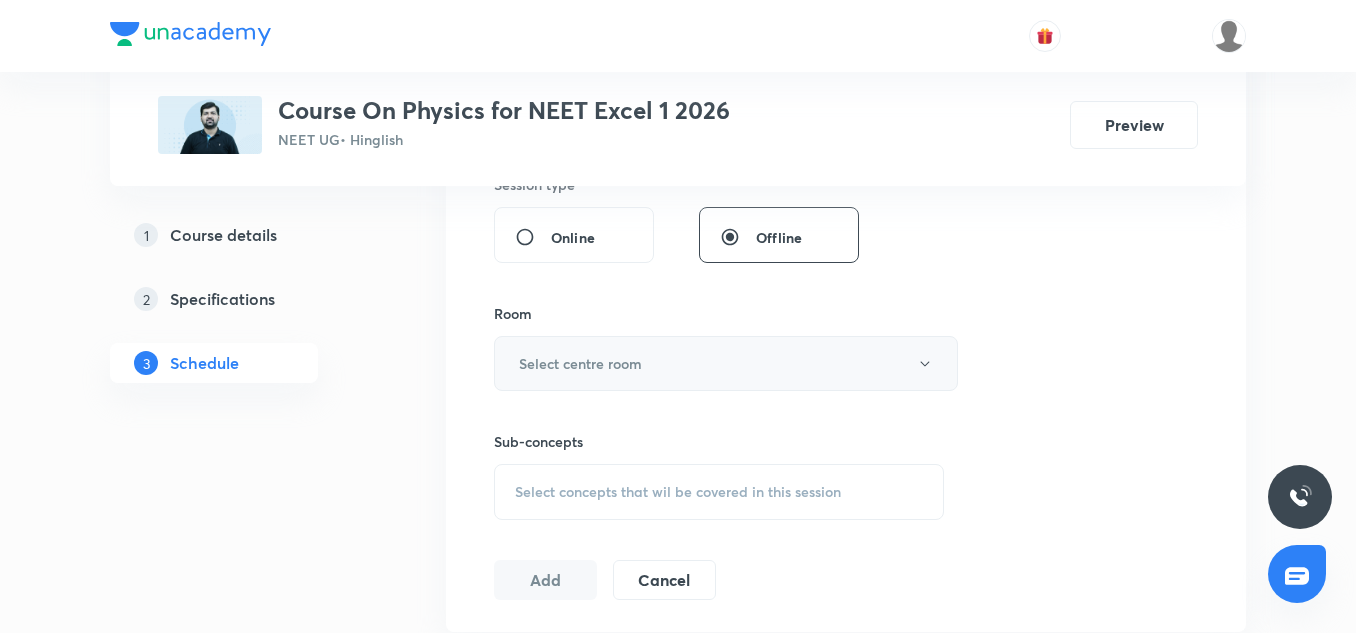 type on "75" 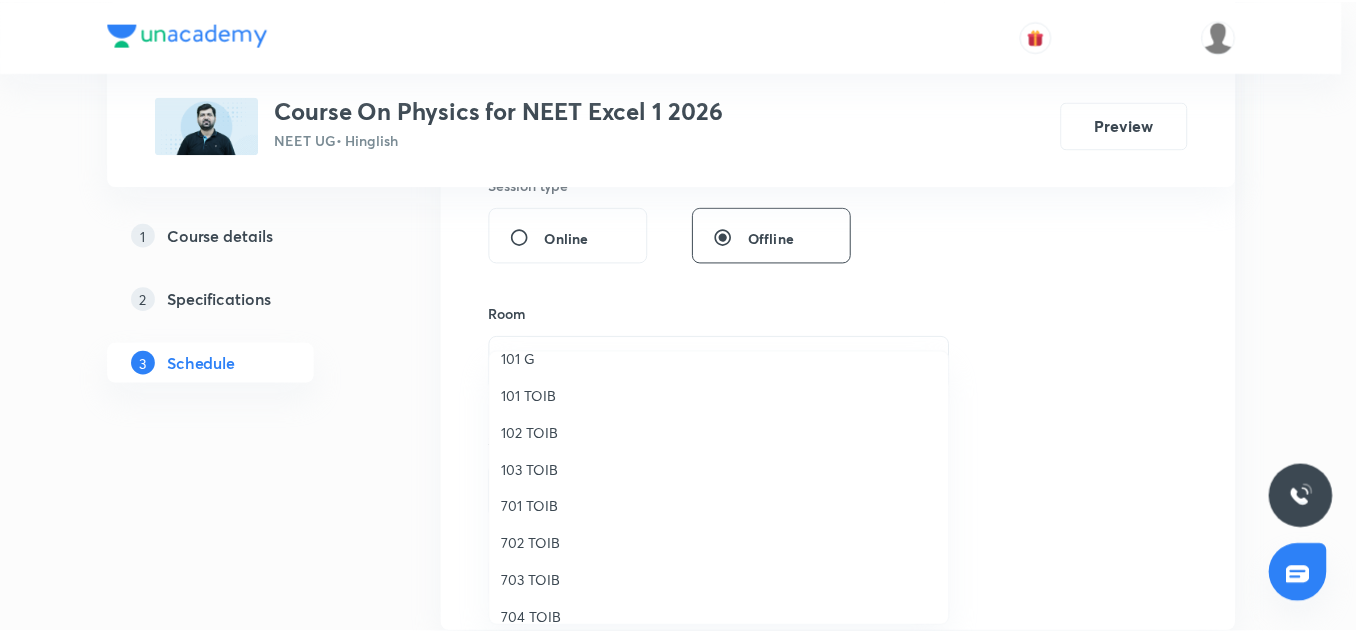 scroll, scrollTop: 57, scrollLeft: 0, axis: vertical 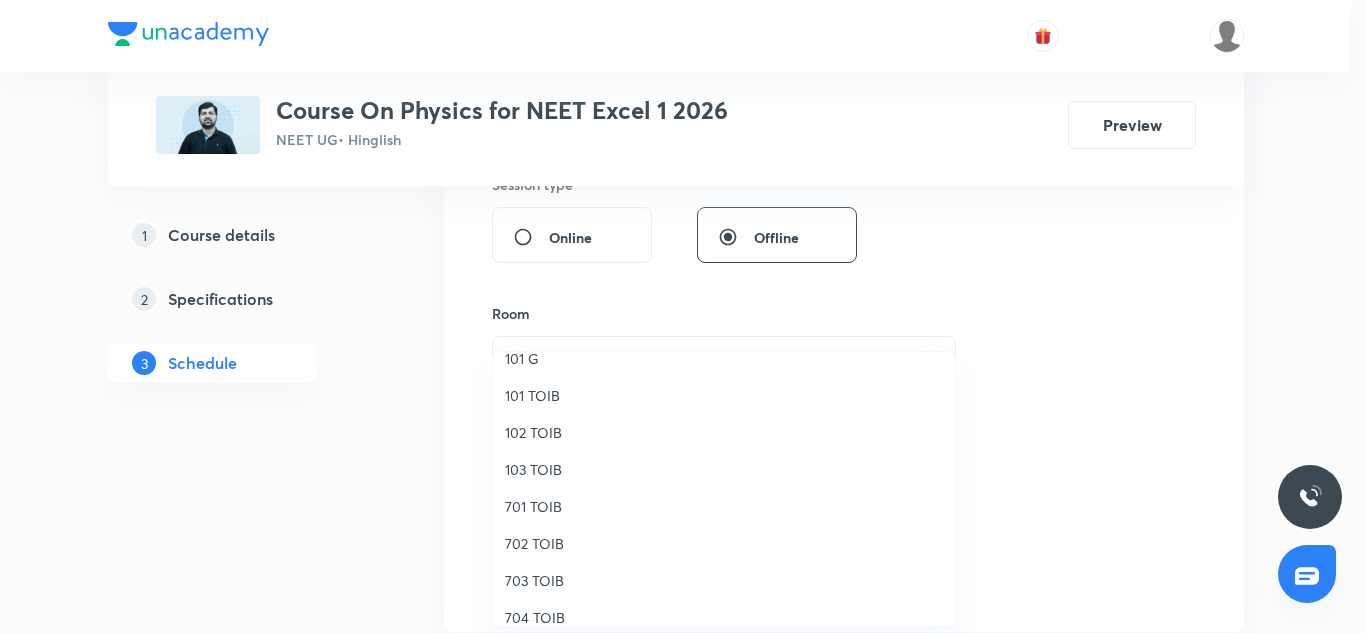 click on "702 TOIB" at bounding box center (724, 543) 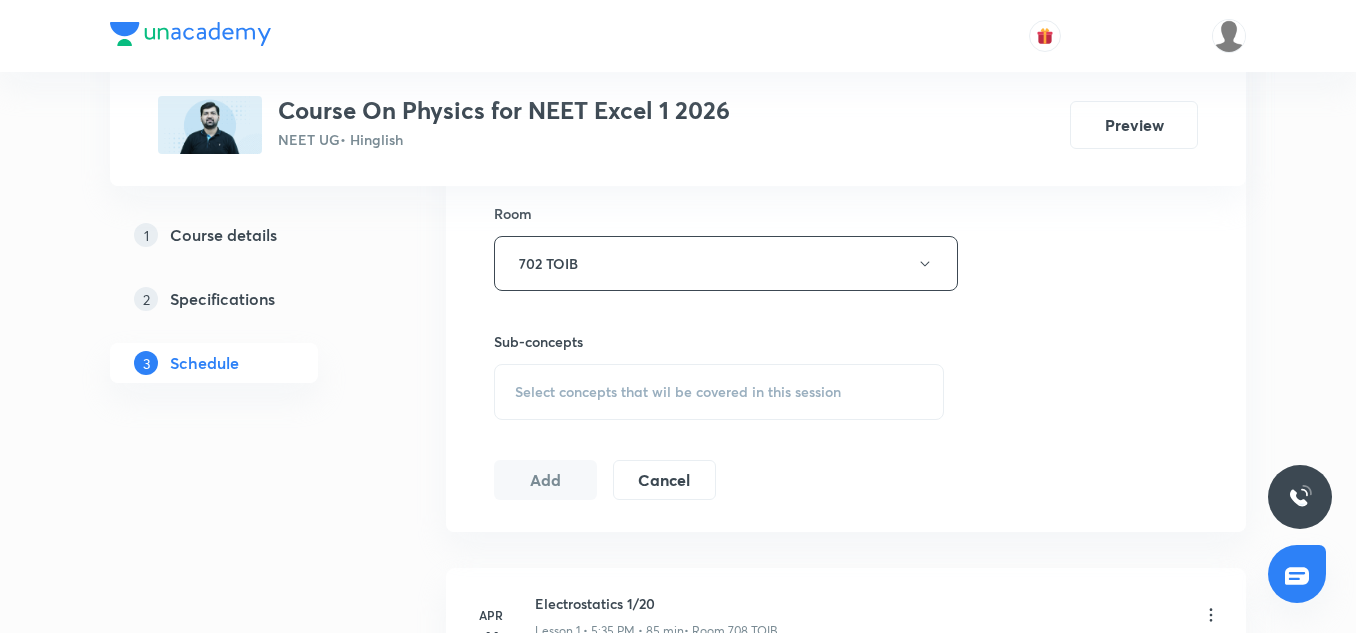 scroll, scrollTop: 874, scrollLeft: 0, axis: vertical 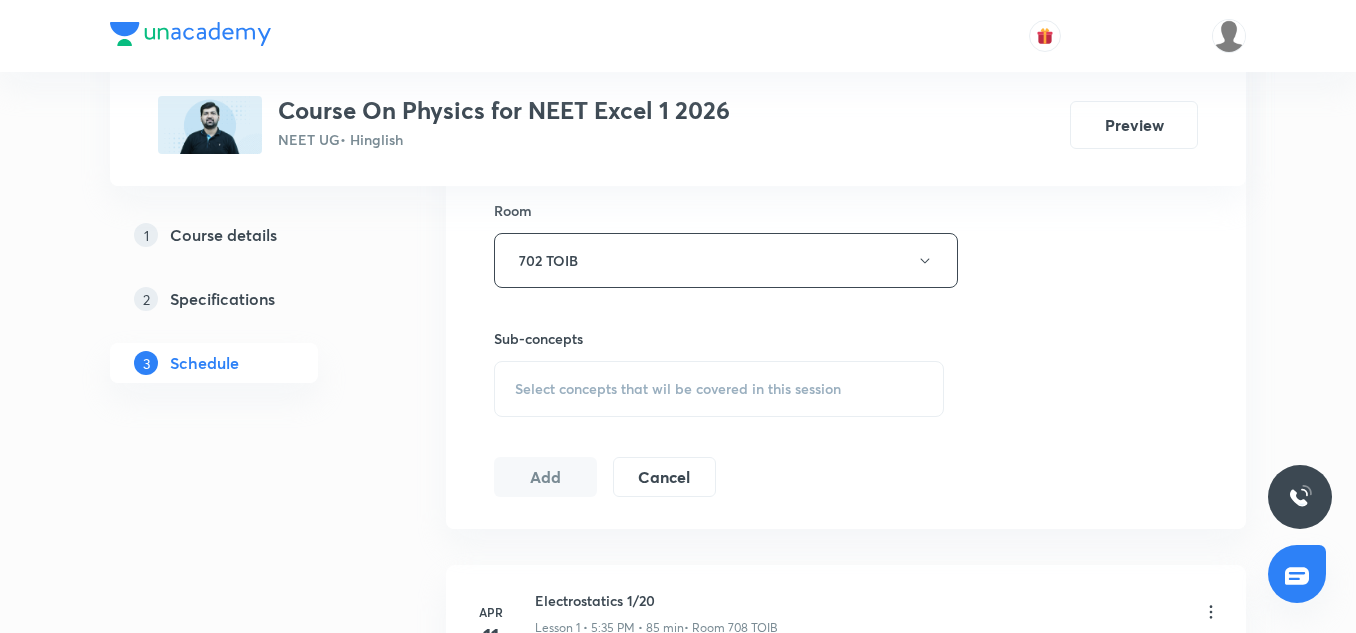 click on "Select concepts that wil be covered in this session" at bounding box center (678, 389) 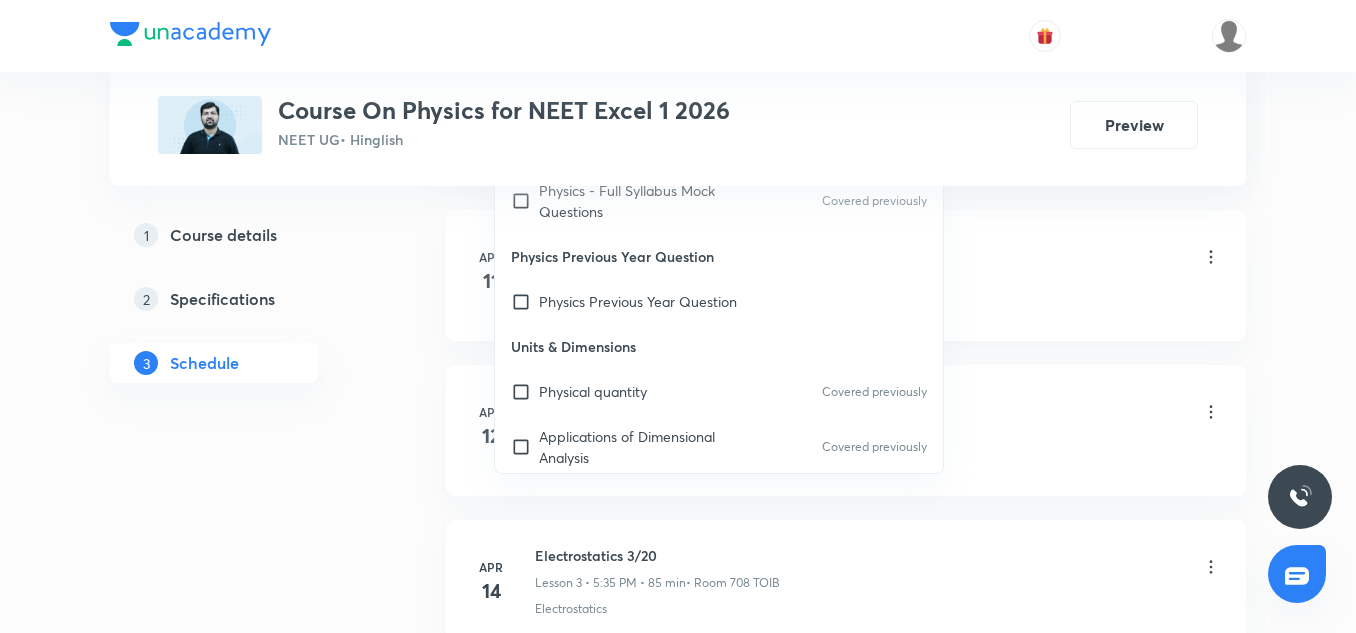 scroll, scrollTop: 1230, scrollLeft: 0, axis: vertical 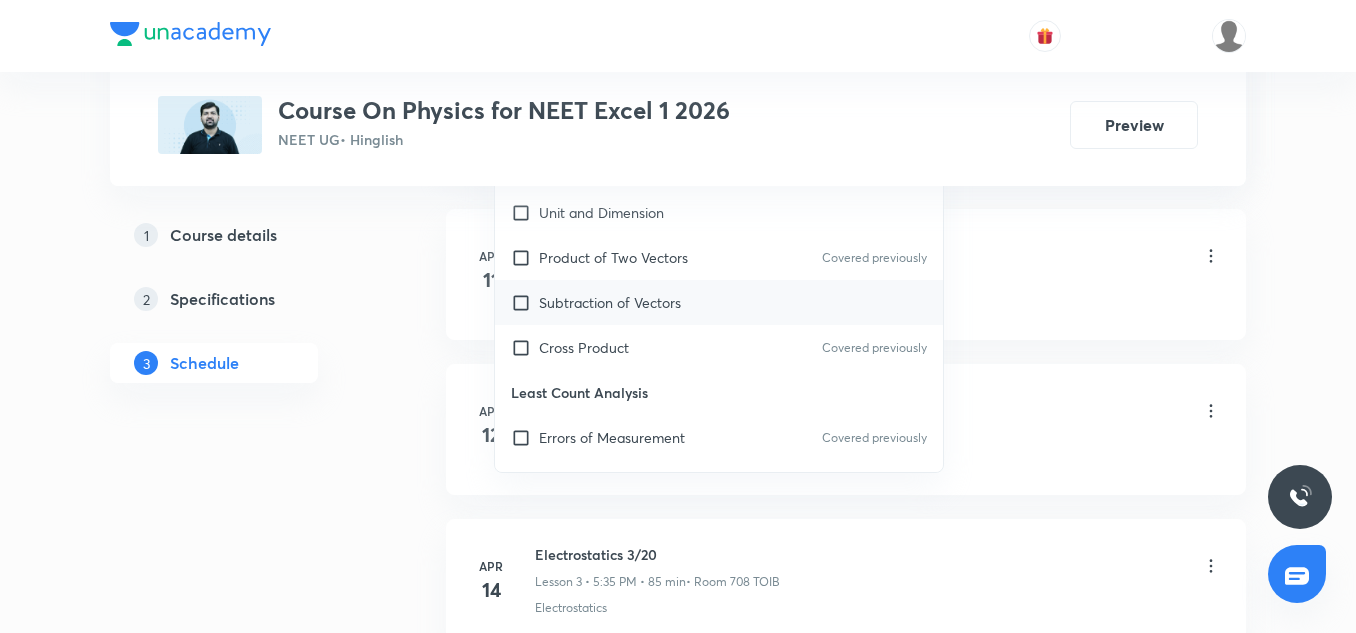 click on "Subtraction of Vectors" at bounding box center [610, 302] 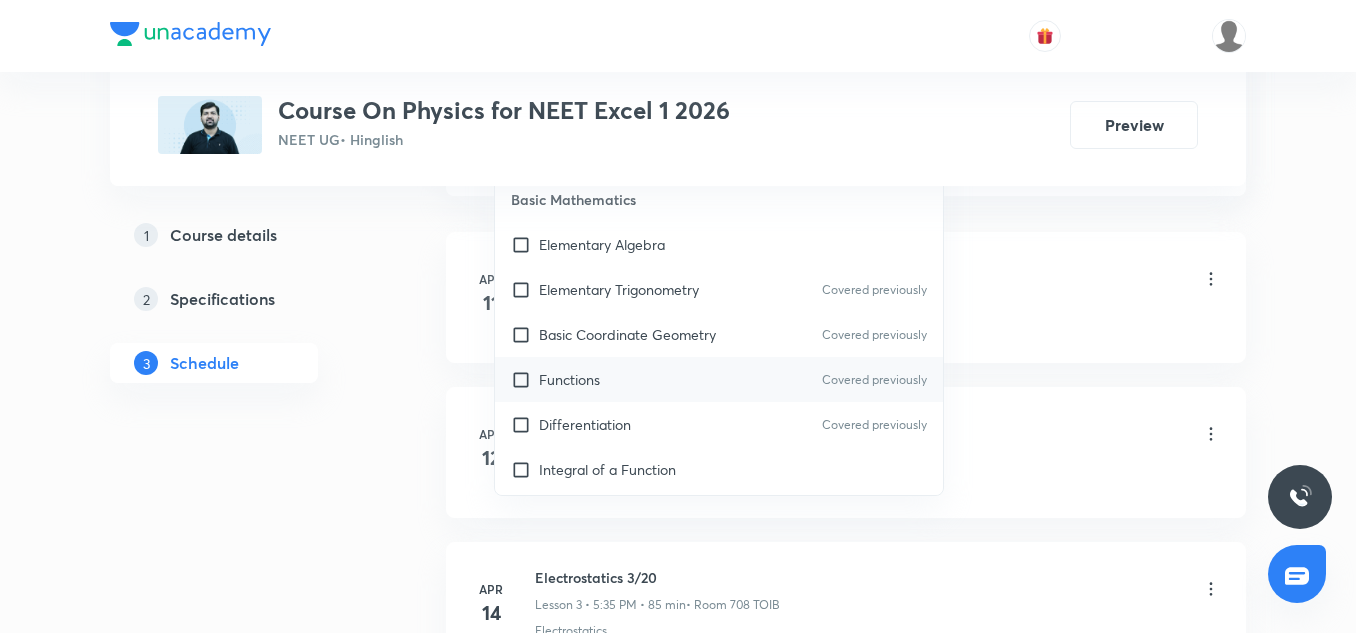 scroll, scrollTop: 961, scrollLeft: 0, axis: vertical 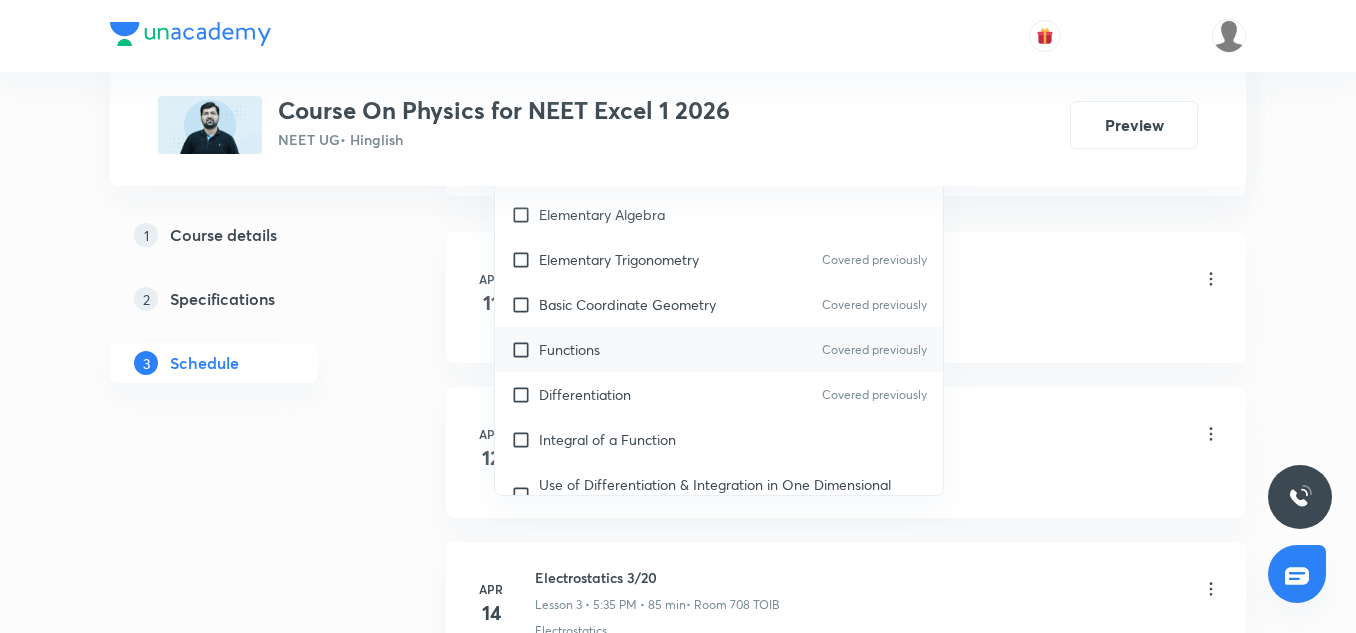 click on "Functions Covered previously" at bounding box center [719, 349] 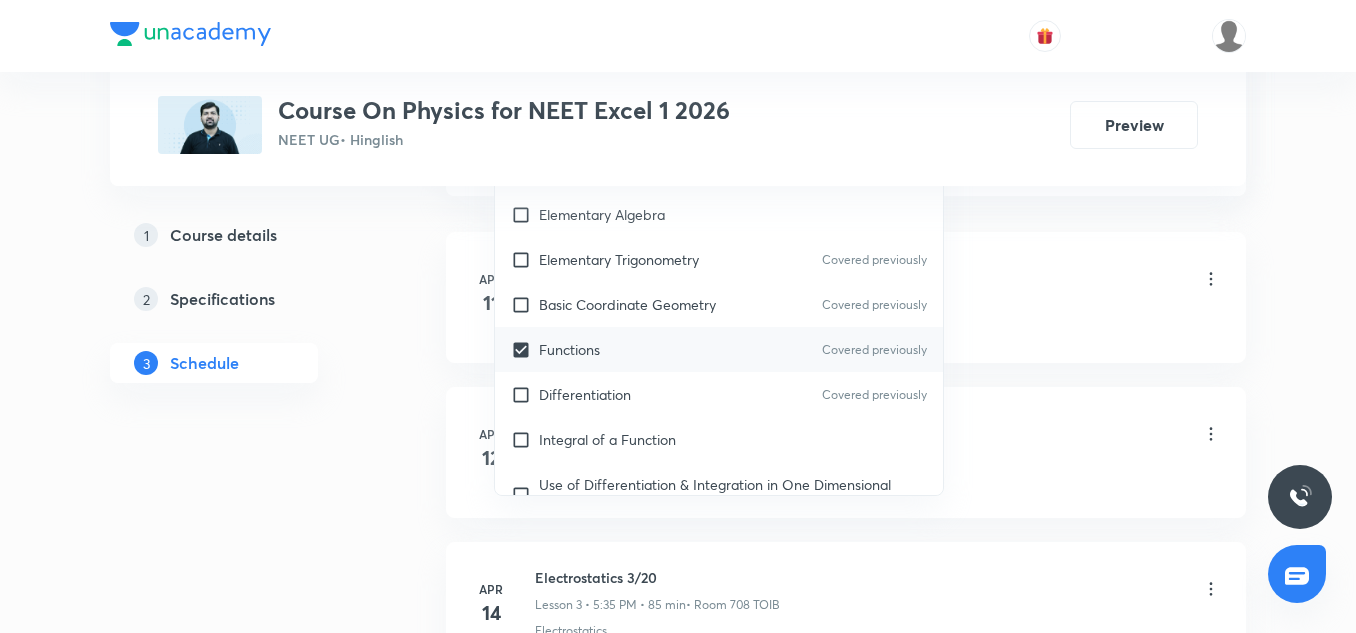 click on "Electrostatics 1/20 Lesson 1 • 5:35 PM • 85 min  • Room 708 TOIB" at bounding box center [878, 280] 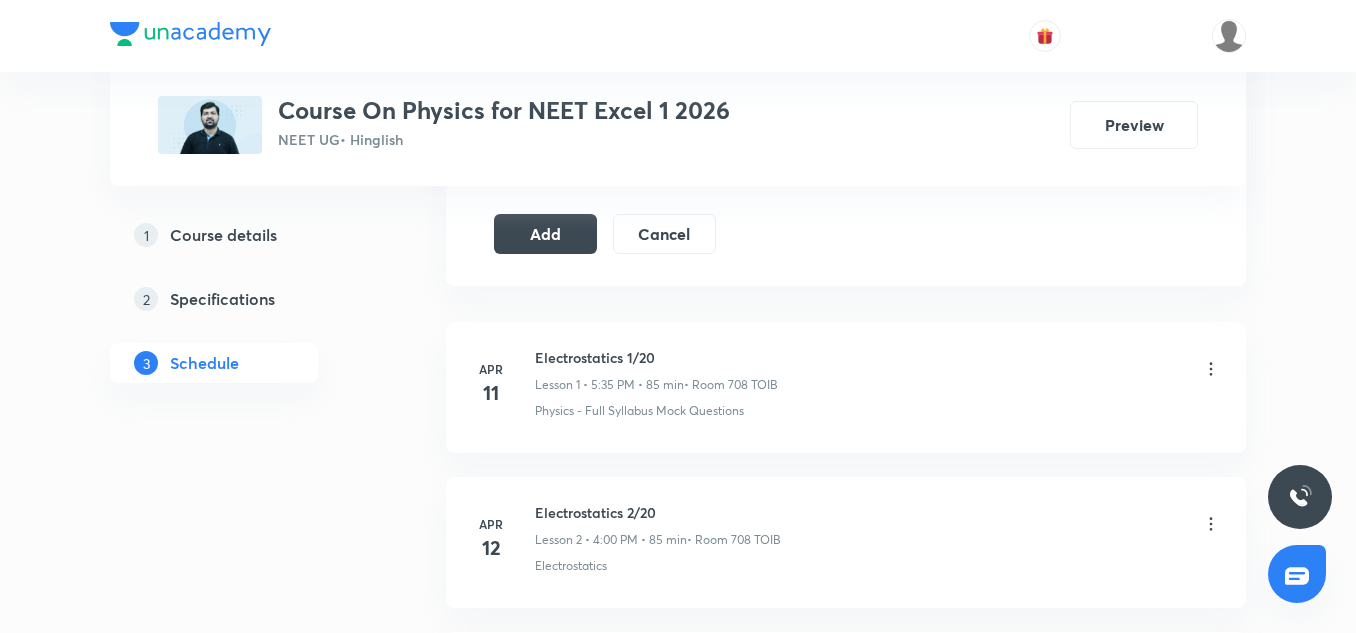scroll, scrollTop: 1135, scrollLeft: 0, axis: vertical 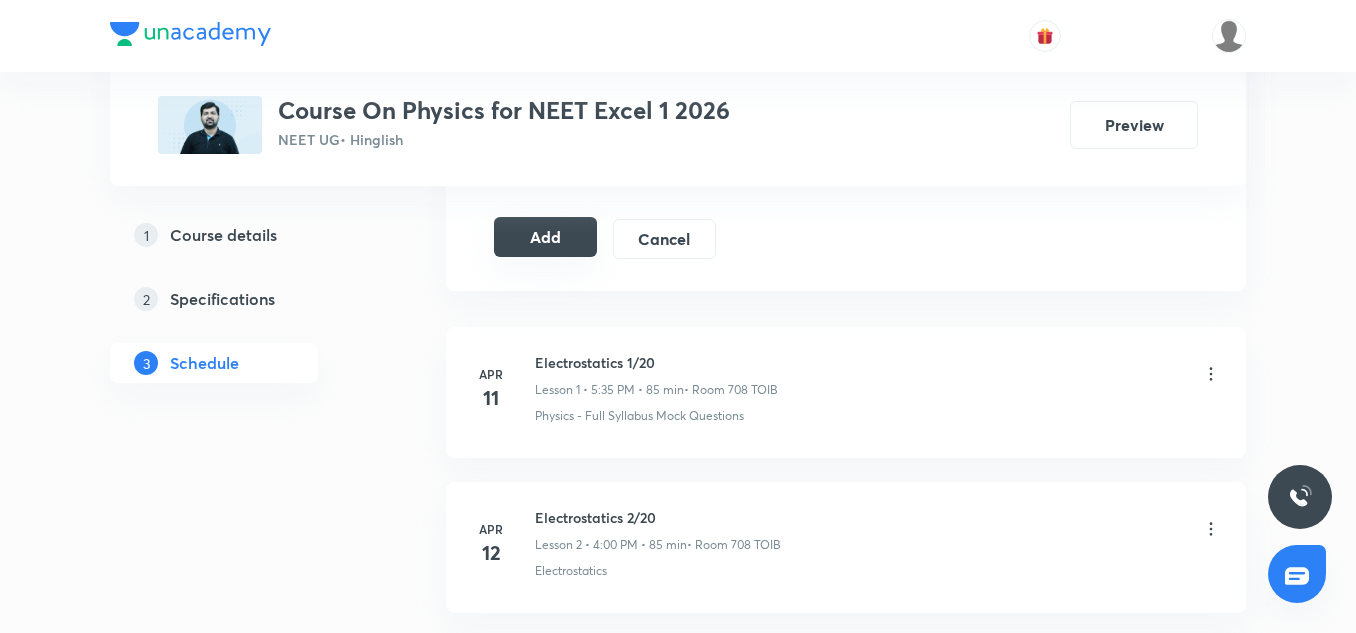 click on "Add" at bounding box center (545, 237) 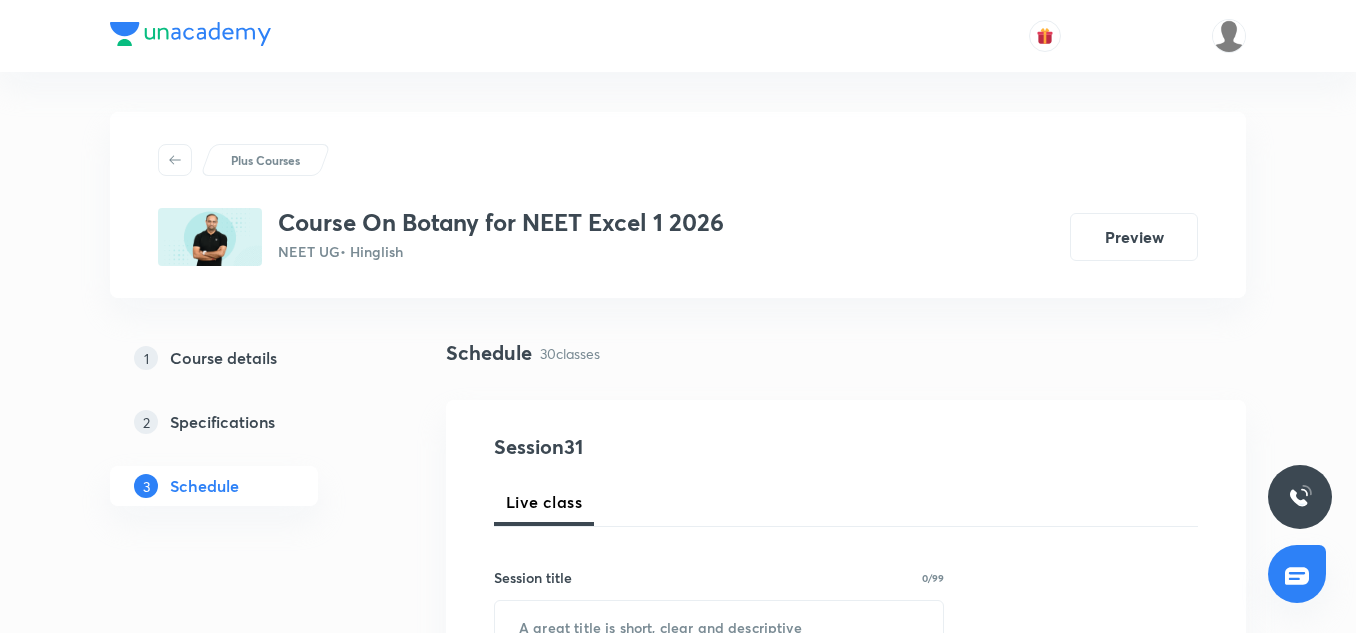 scroll, scrollTop: 5624, scrollLeft: 0, axis: vertical 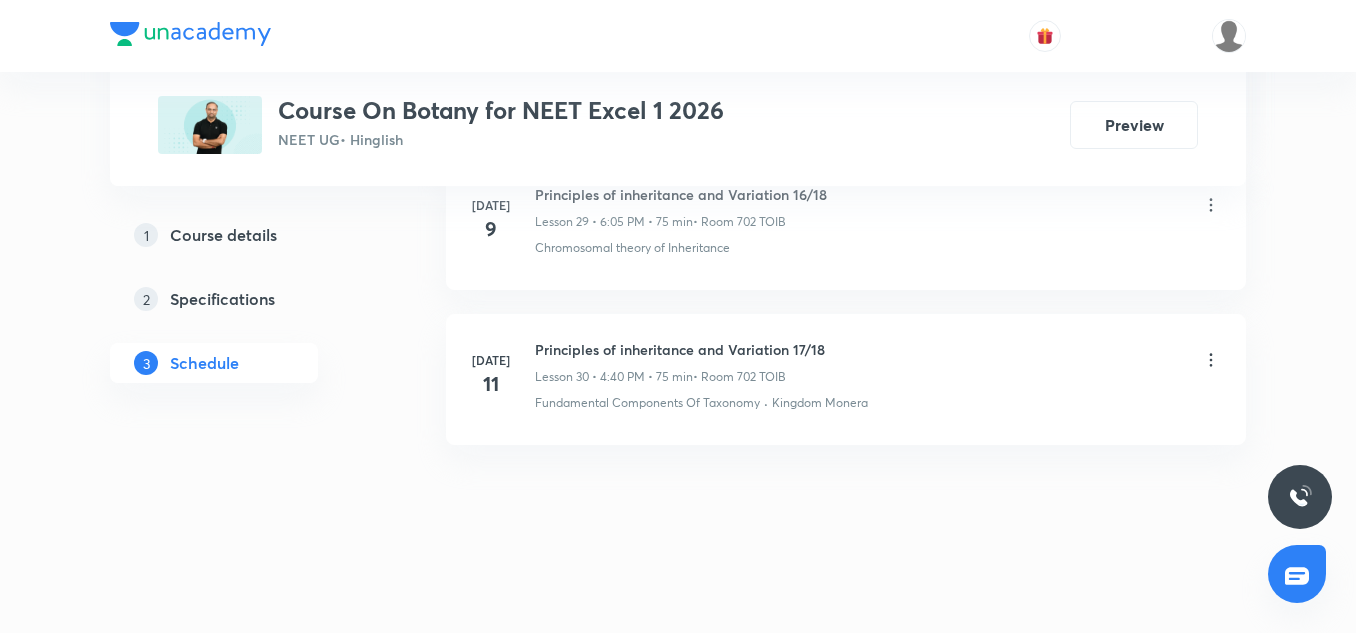 click on "[DATE] Principles of inheritance and Variation 17/18 Lesson 30 • 4:40 PM • 75 min  • Room 702 TOIB Fundamental Components Of Taxonomy · Kingdom Monera" at bounding box center [846, 379] 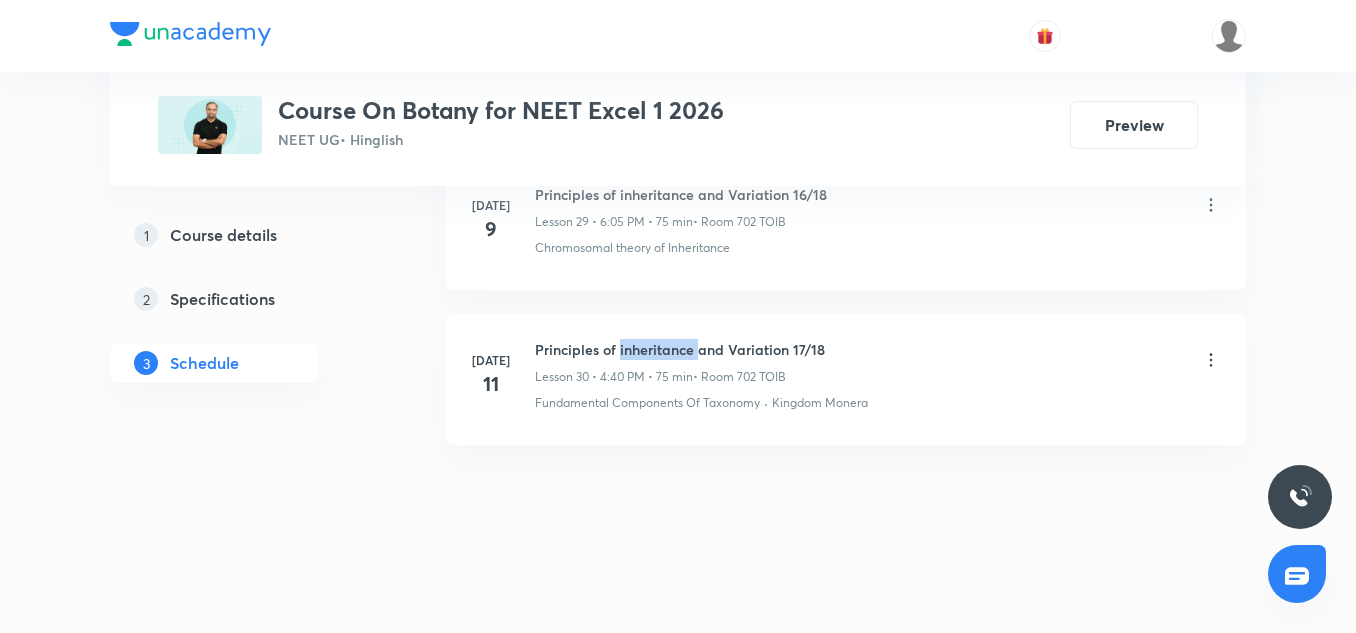 click on "[DATE] Principles of inheritance and Variation 17/18 Lesson 30 • 4:40 PM • 75 min  • Room 702 TOIB Fundamental Components Of Taxonomy · Kingdom Monera" at bounding box center [846, 379] 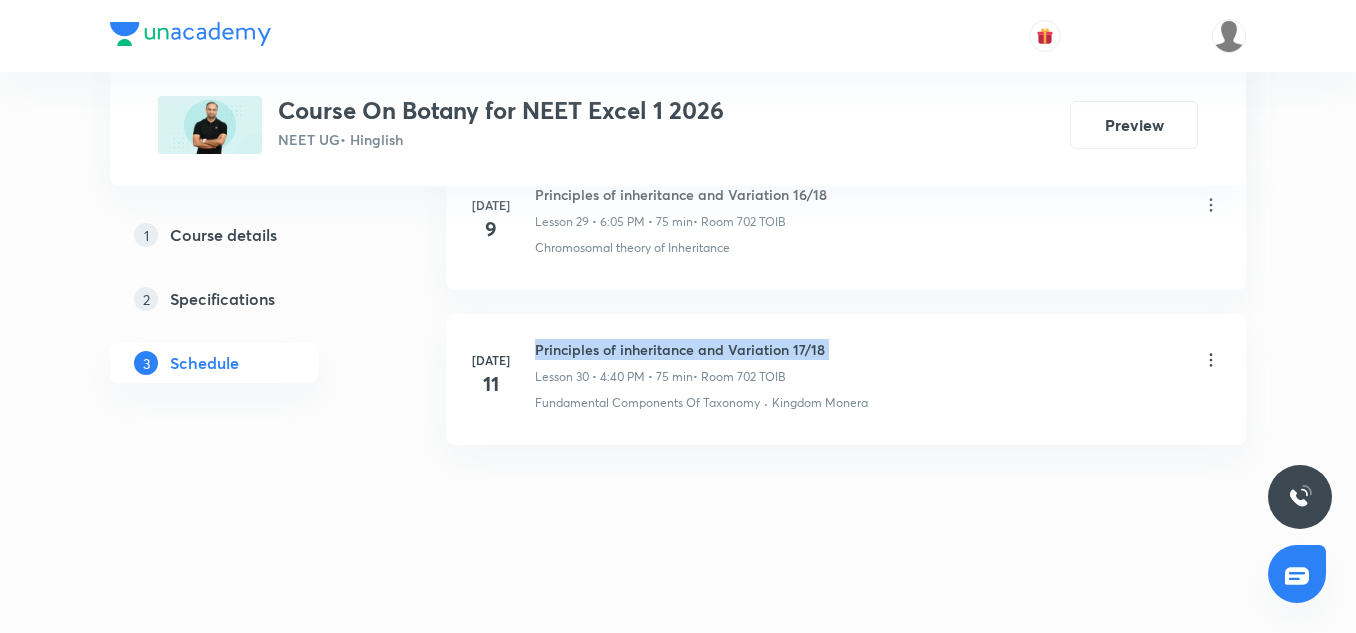click on "[DATE] Principles of inheritance and Variation 17/18 Lesson 30 • 4:40 PM • 75 min  • Room 702 TOIB Fundamental Components Of Taxonomy · Kingdom Monera" at bounding box center (846, 379) 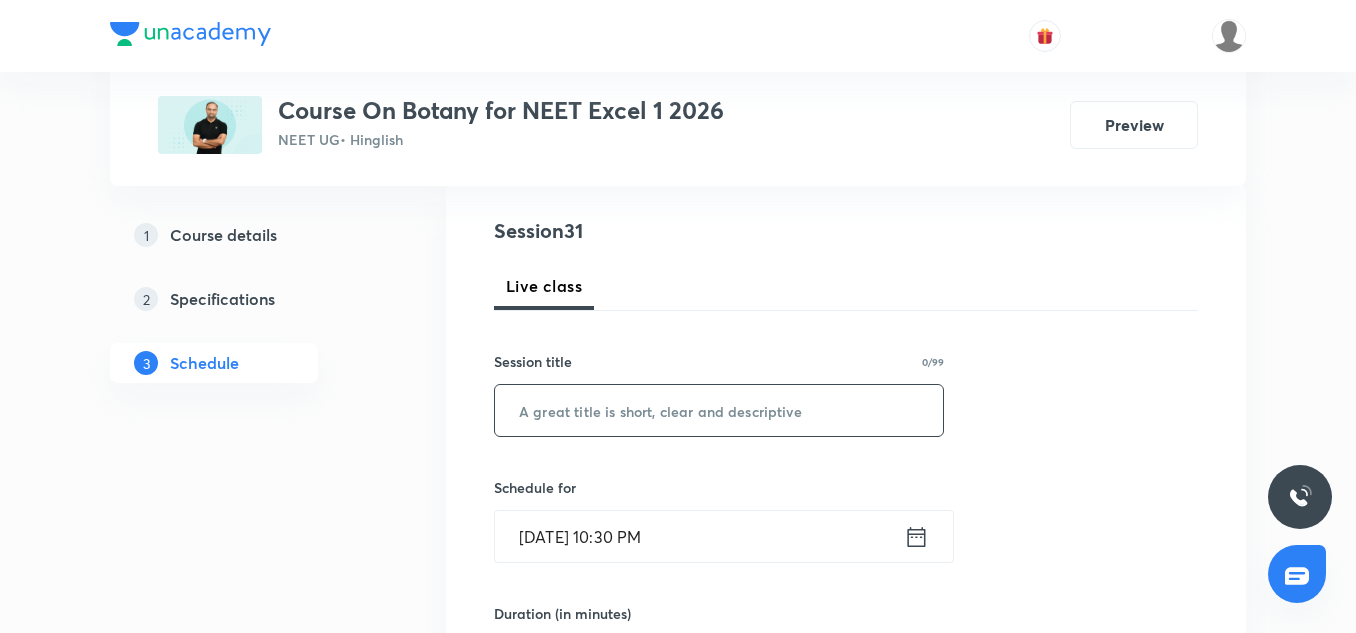 scroll, scrollTop: 237, scrollLeft: 0, axis: vertical 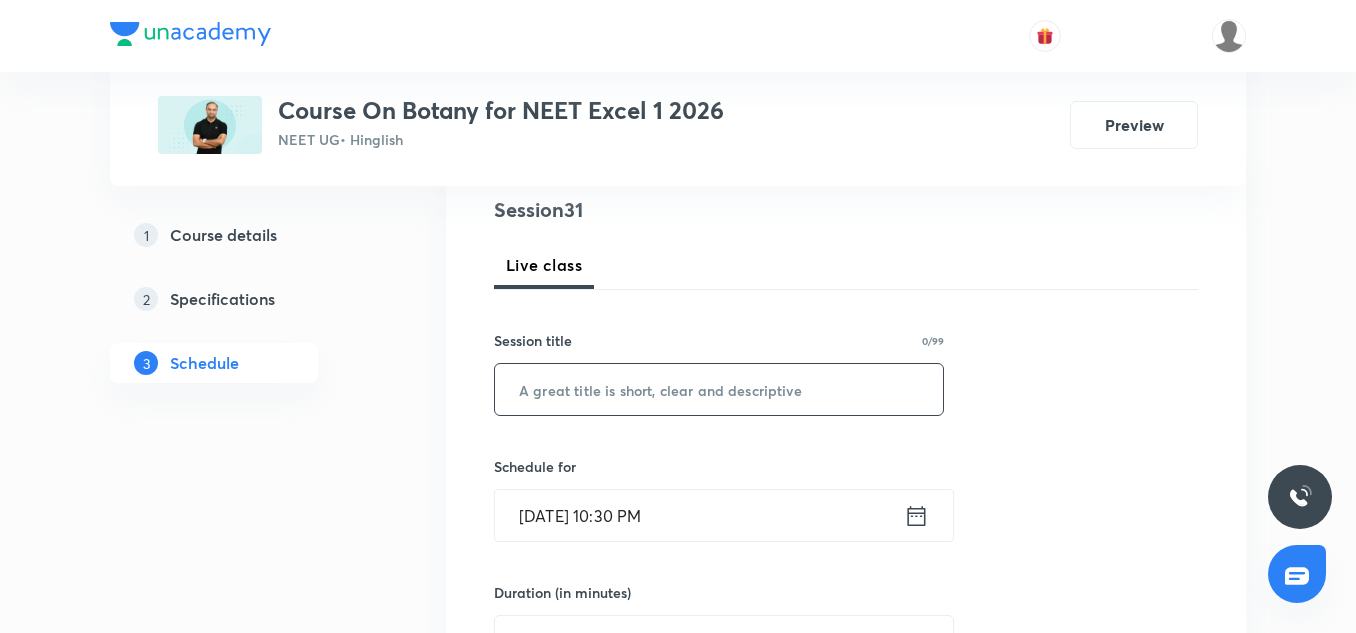 click at bounding box center (719, 389) 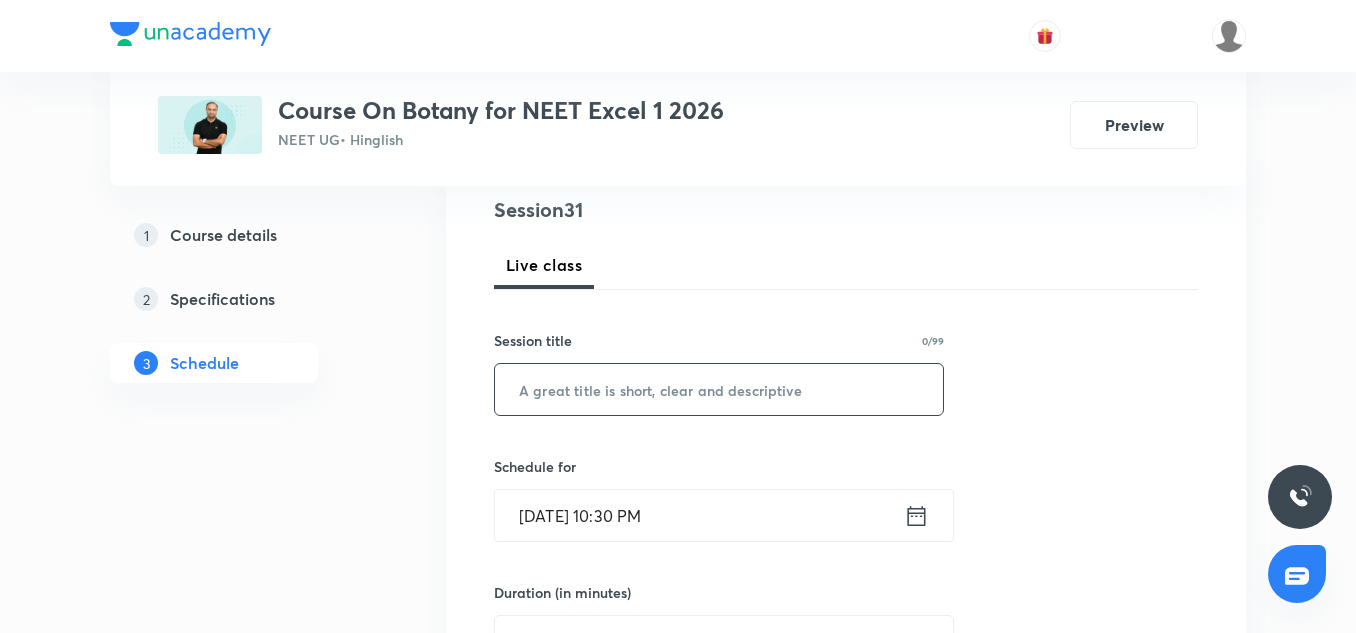 paste on "Principles of inheritance and Variation 17/18" 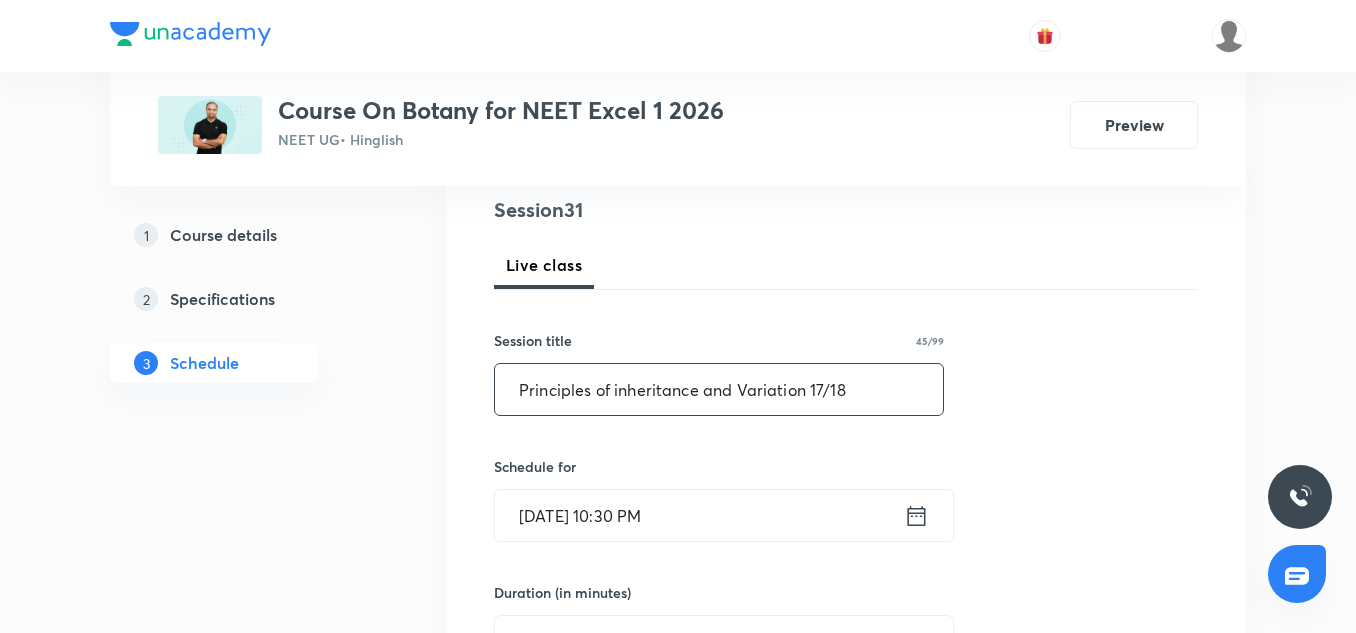 click on "Principles of inheritance and Variation 17/18" at bounding box center [719, 389] 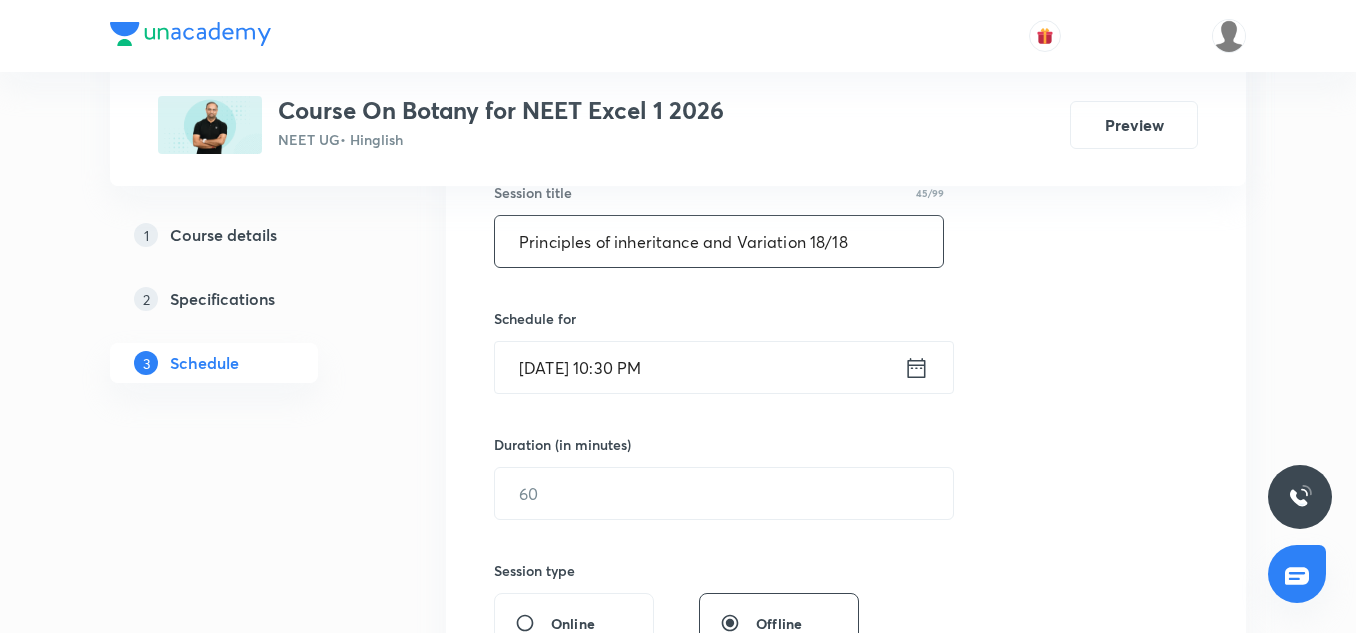 scroll, scrollTop: 386, scrollLeft: 0, axis: vertical 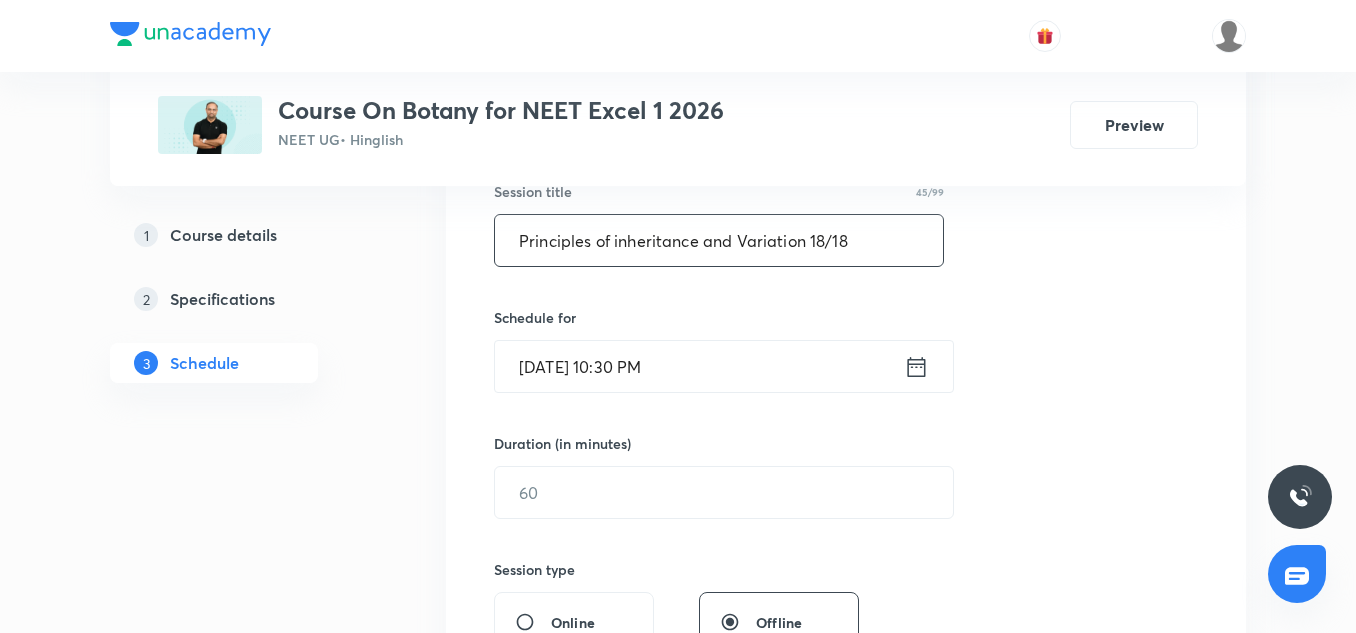 type on "Principles of inheritance and Variation 18/18" 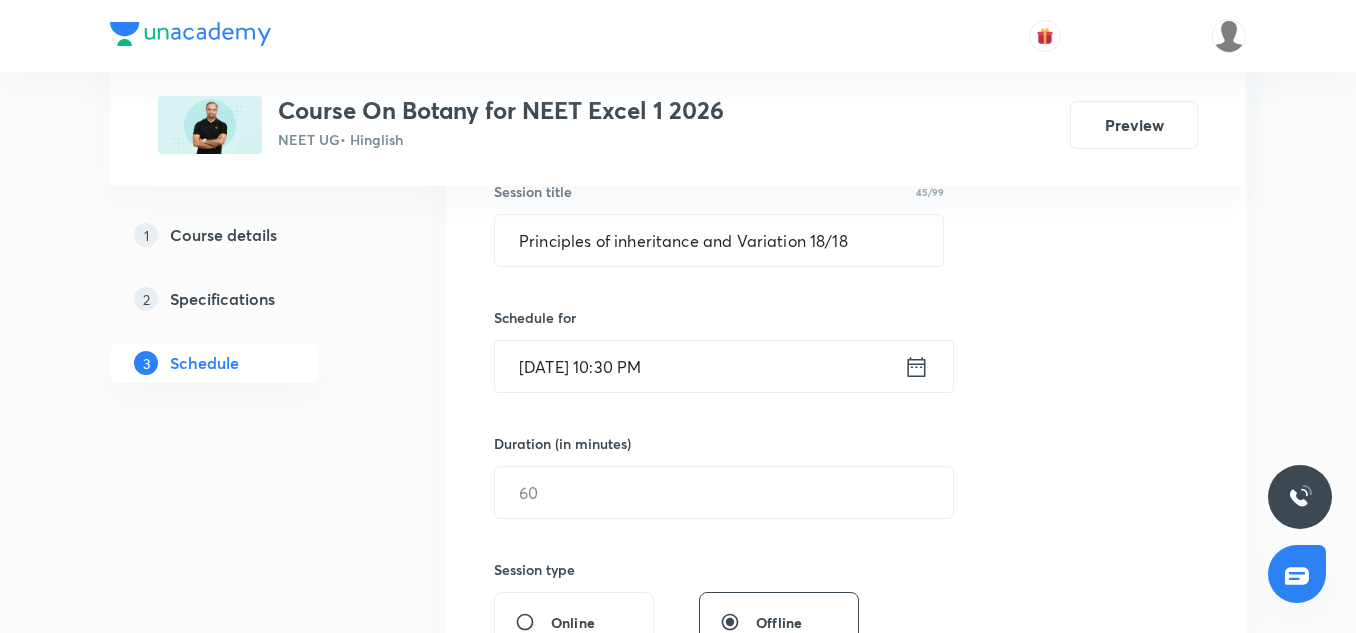 click on "[DATE] 10:30 PM" at bounding box center (699, 366) 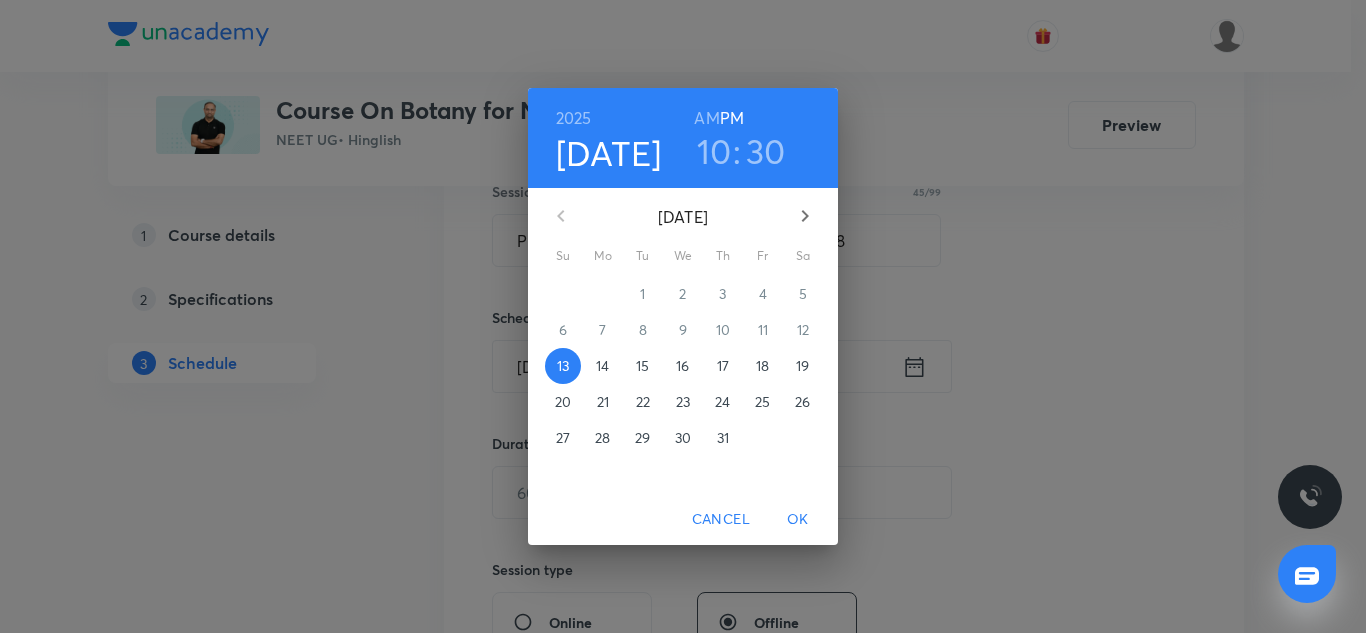 click on "14" at bounding box center (602, 366) 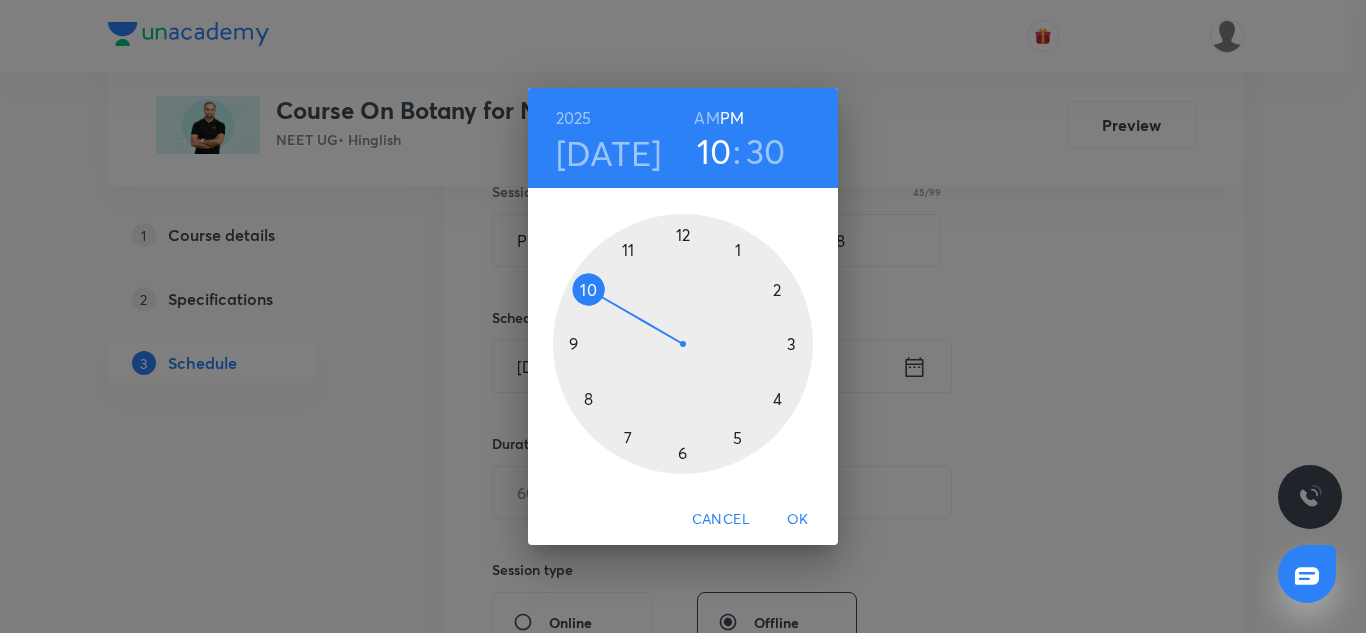 click at bounding box center (683, 344) 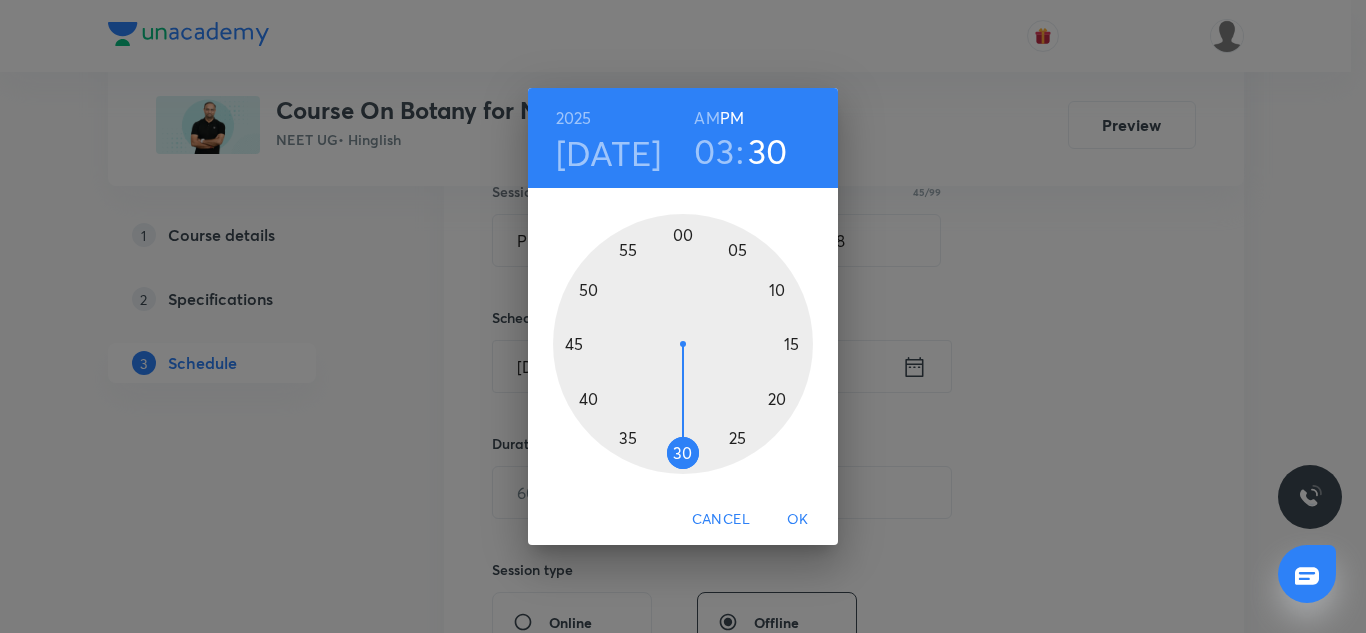 click at bounding box center (683, 344) 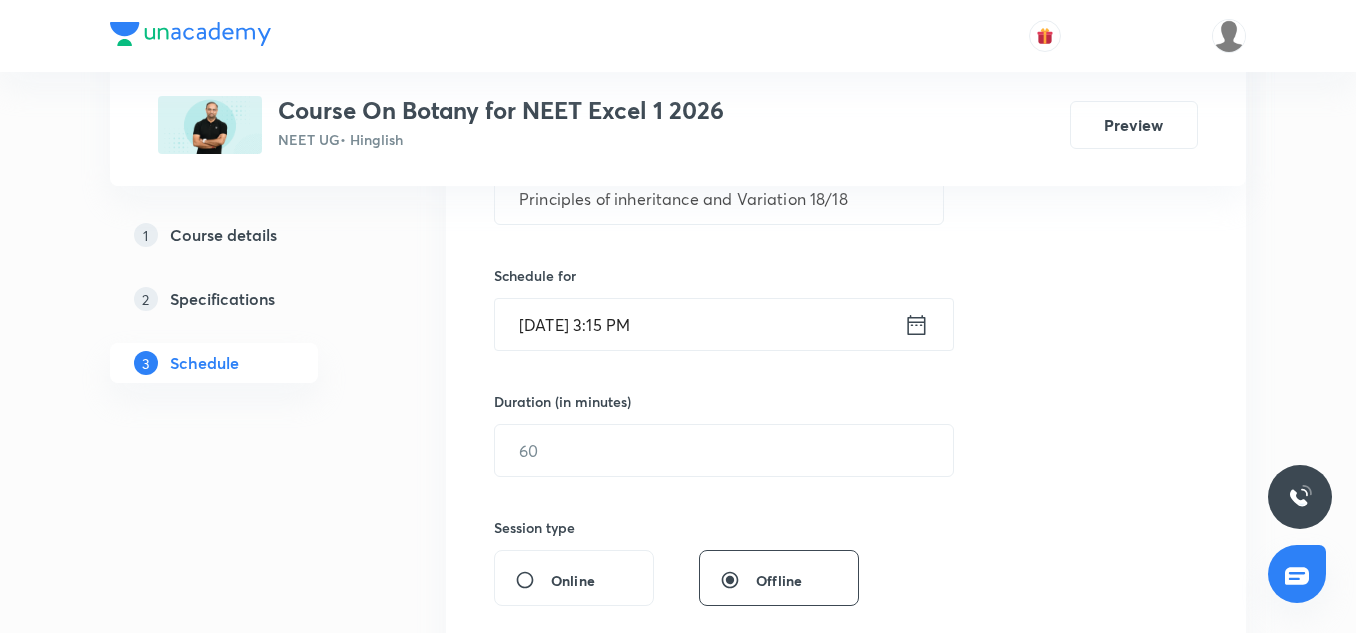 scroll, scrollTop: 431, scrollLeft: 0, axis: vertical 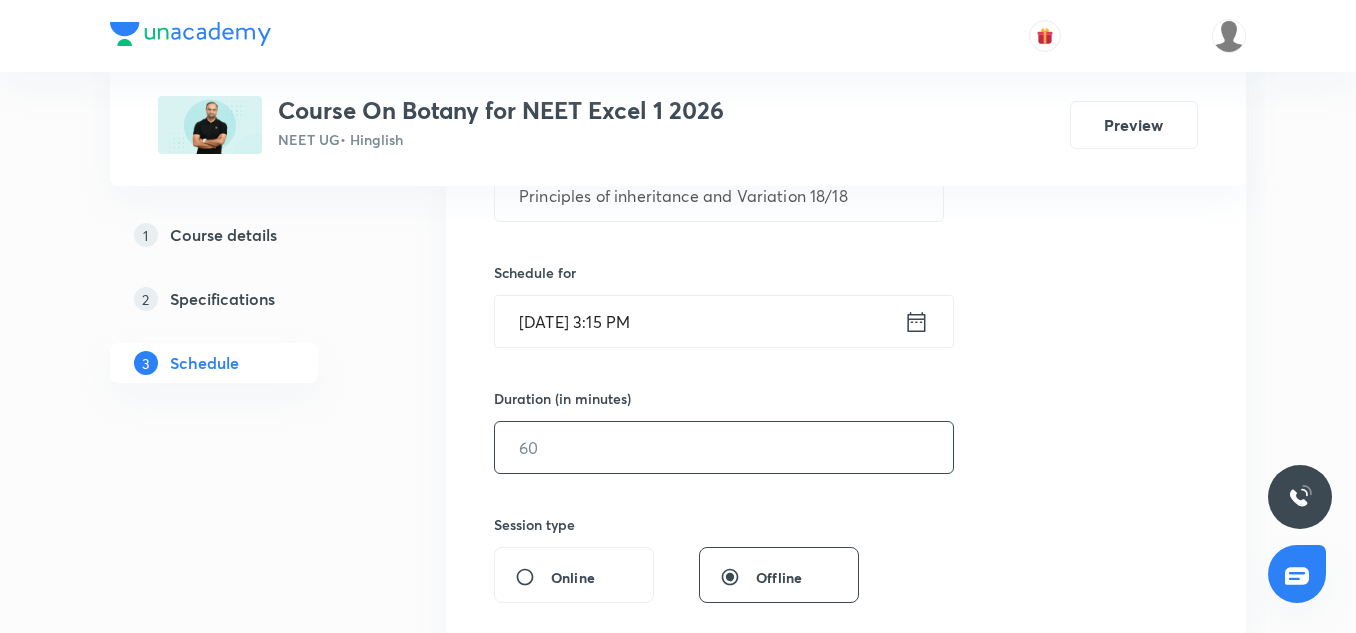 click at bounding box center [724, 447] 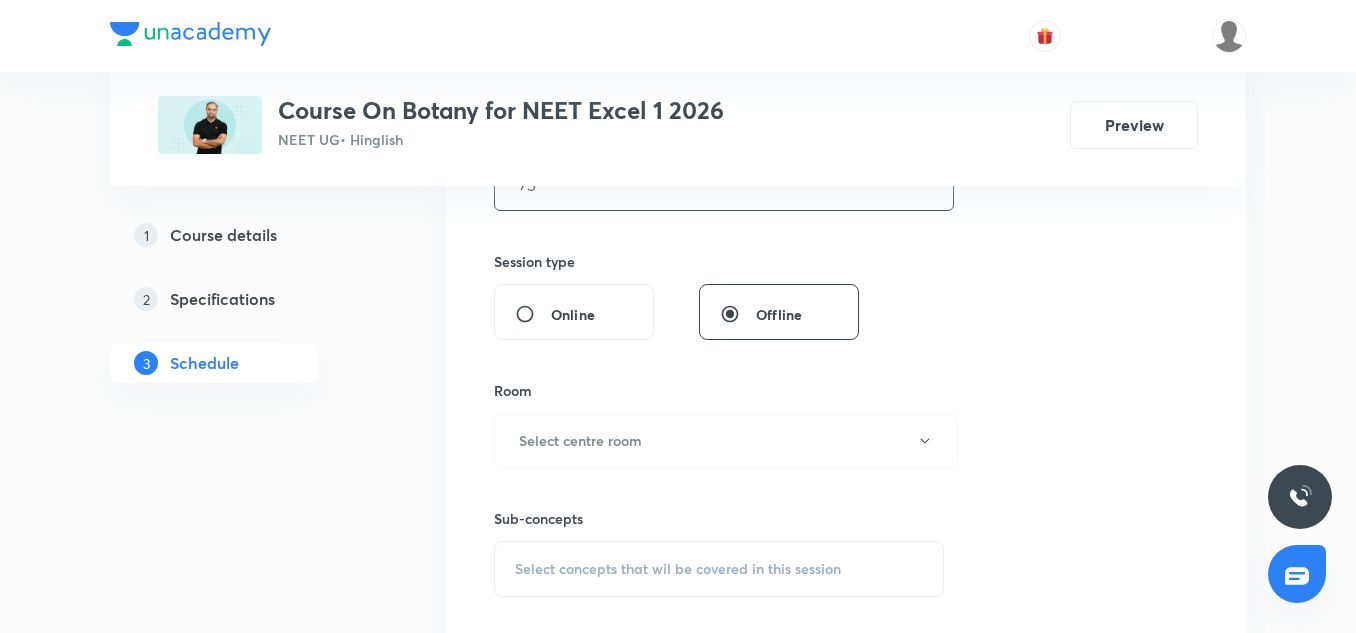 scroll, scrollTop: 695, scrollLeft: 0, axis: vertical 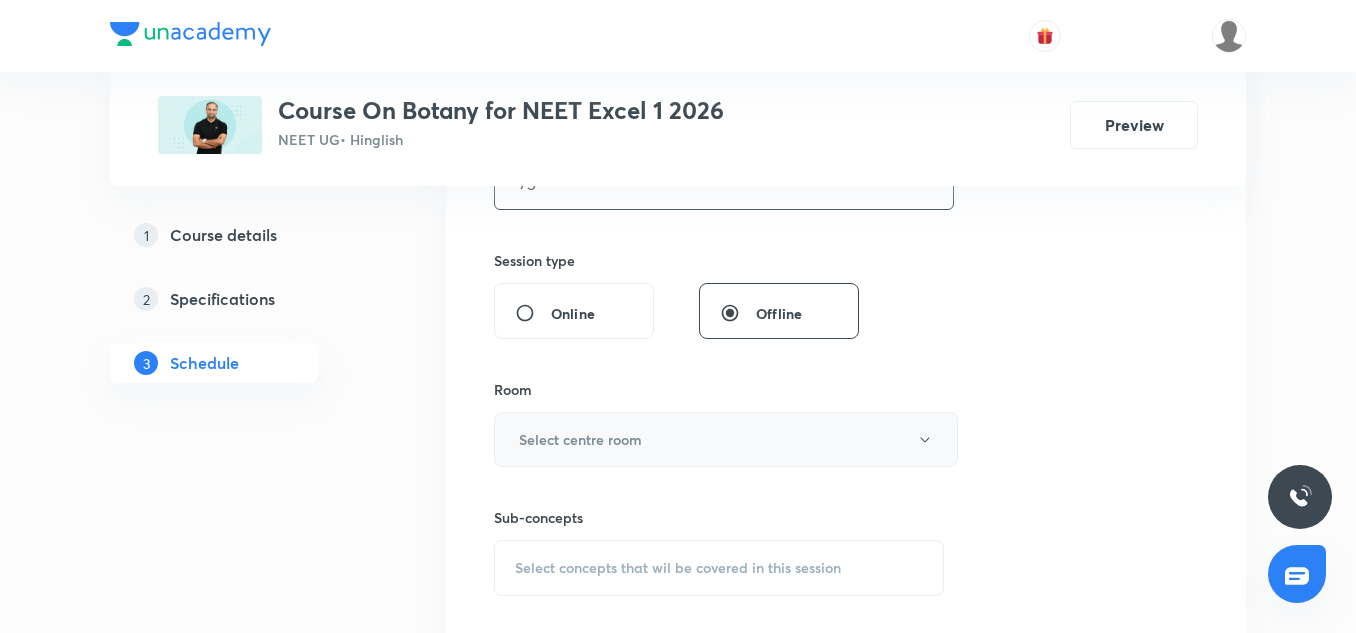 type on "75" 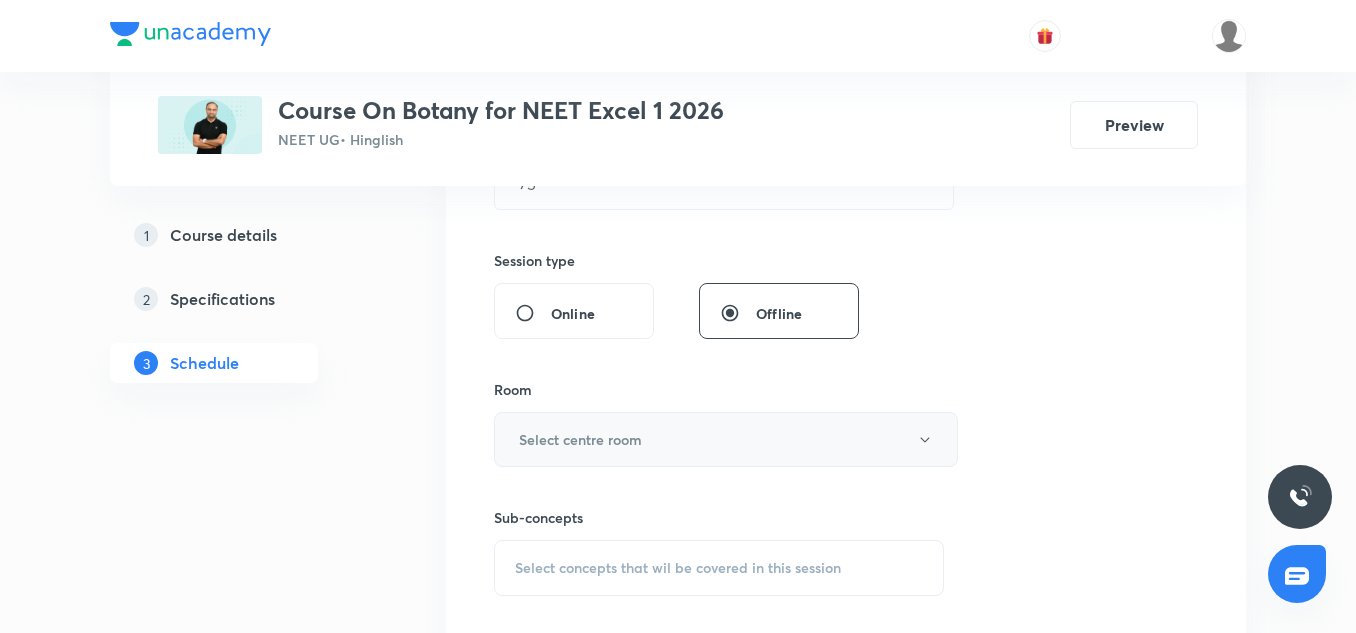 click on "Select centre room" at bounding box center (726, 439) 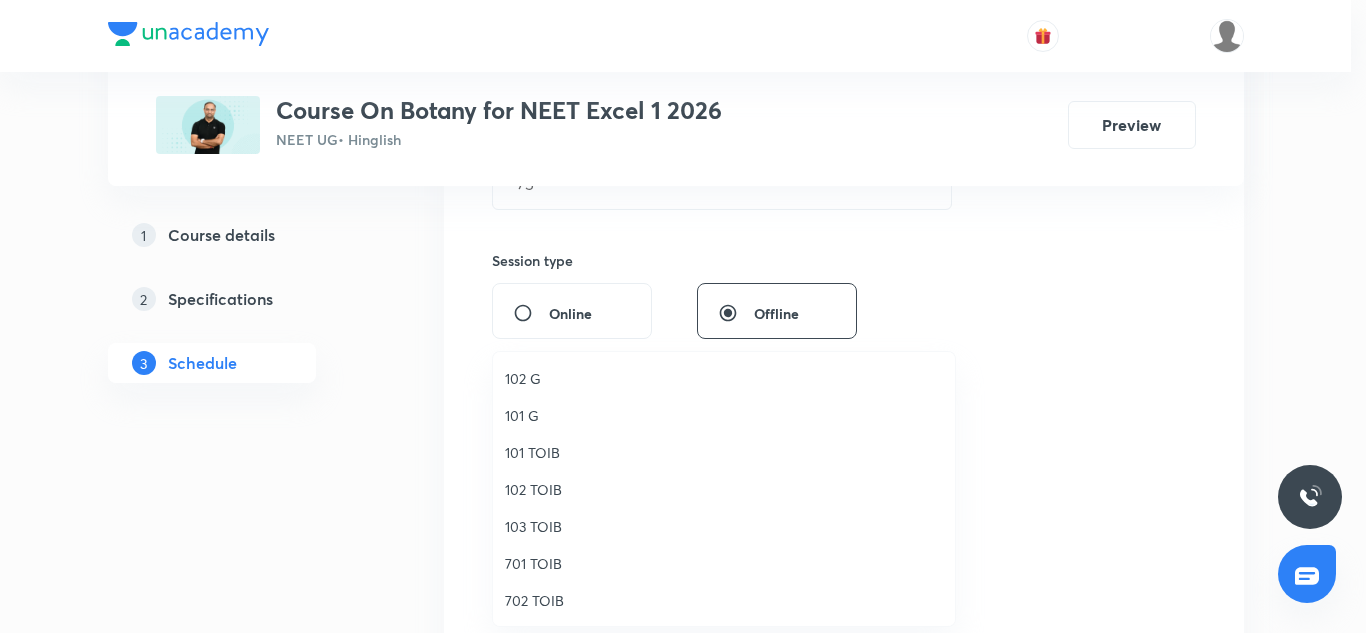 click on "702 TOIB" at bounding box center (724, 600) 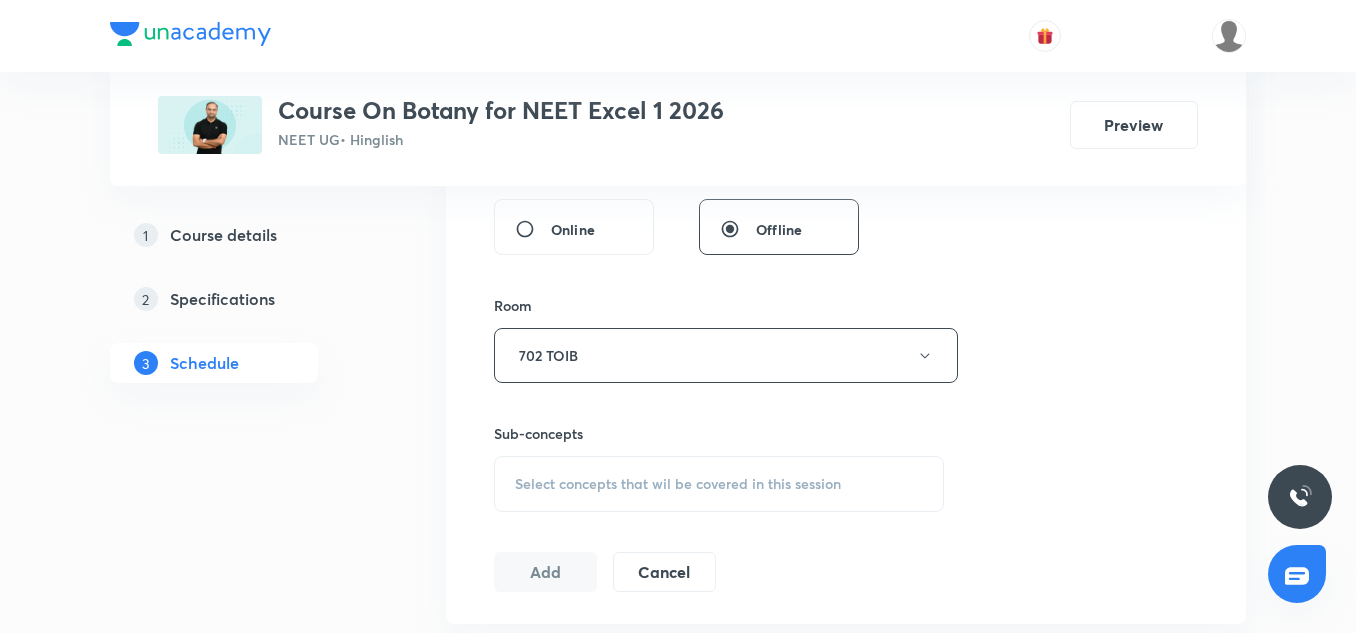 scroll, scrollTop: 781, scrollLeft: 0, axis: vertical 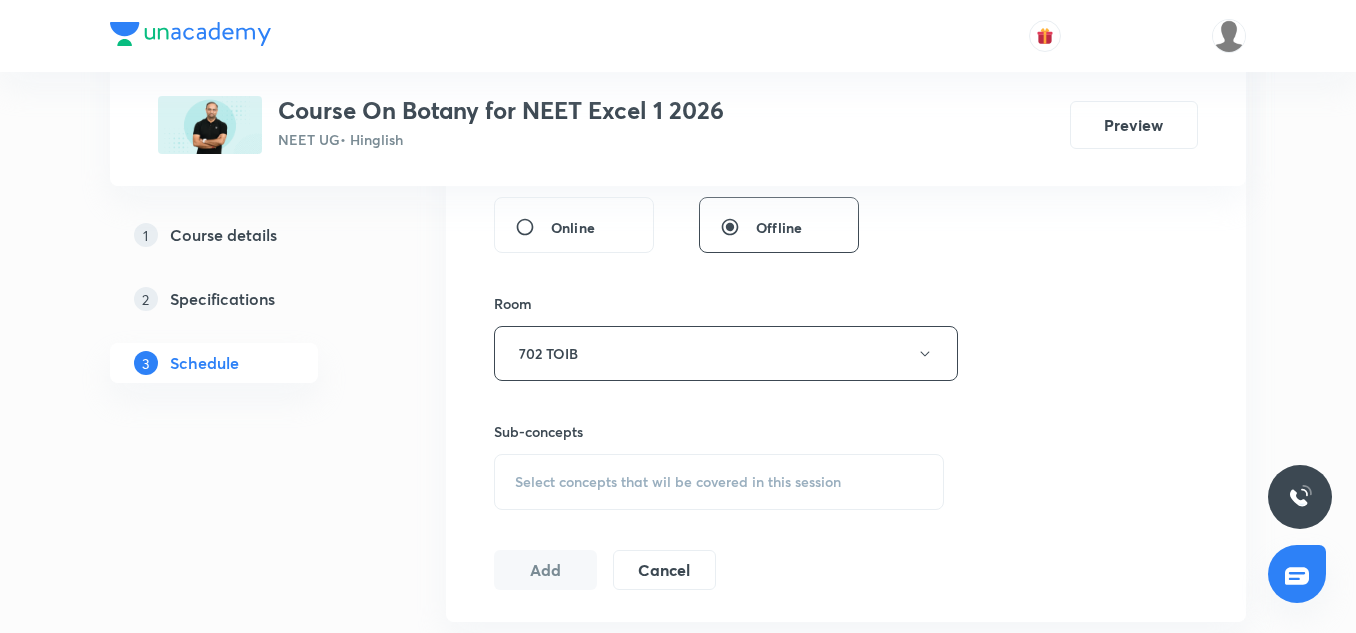 click on "Select concepts that wil be covered in this session" at bounding box center (719, 482) 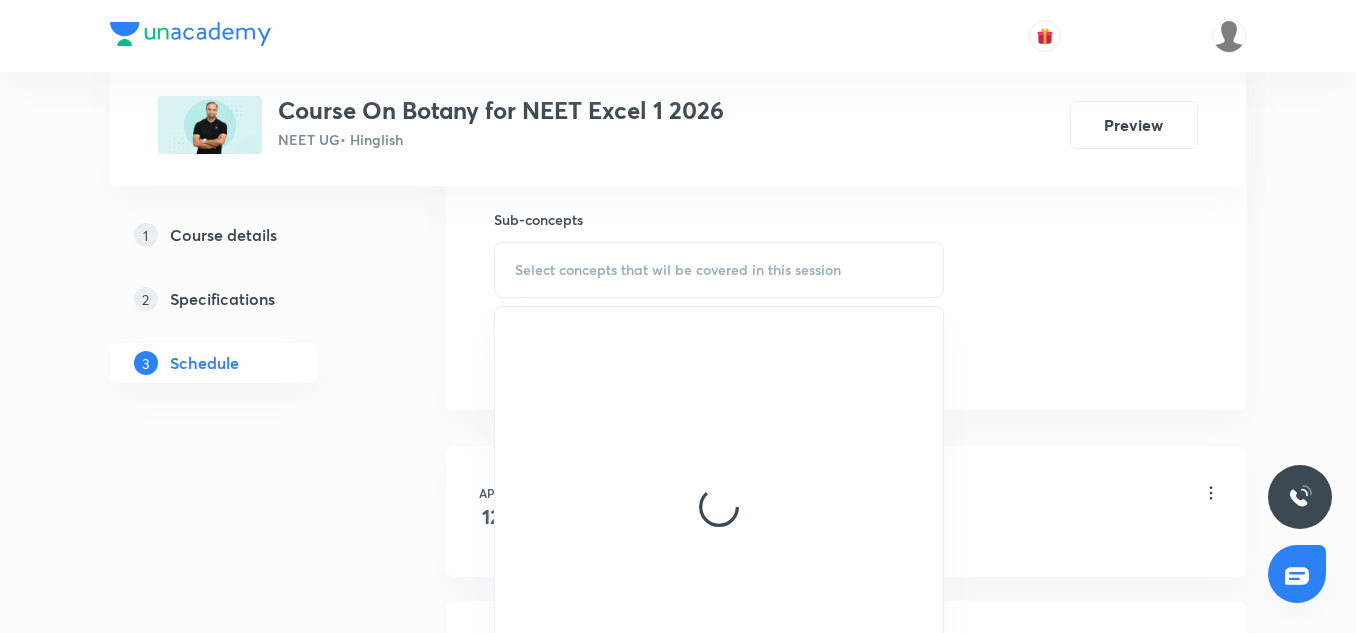 scroll, scrollTop: 994, scrollLeft: 0, axis: vertical 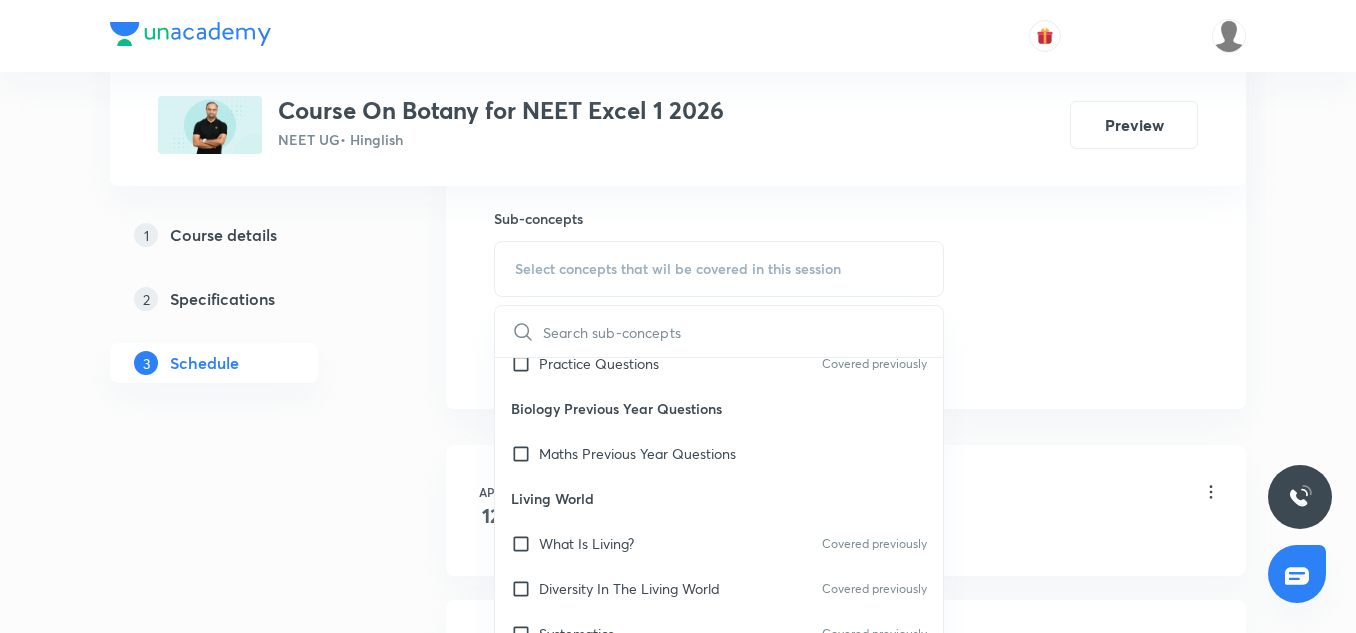 click on "Living World" at bounding box center [719, 498] 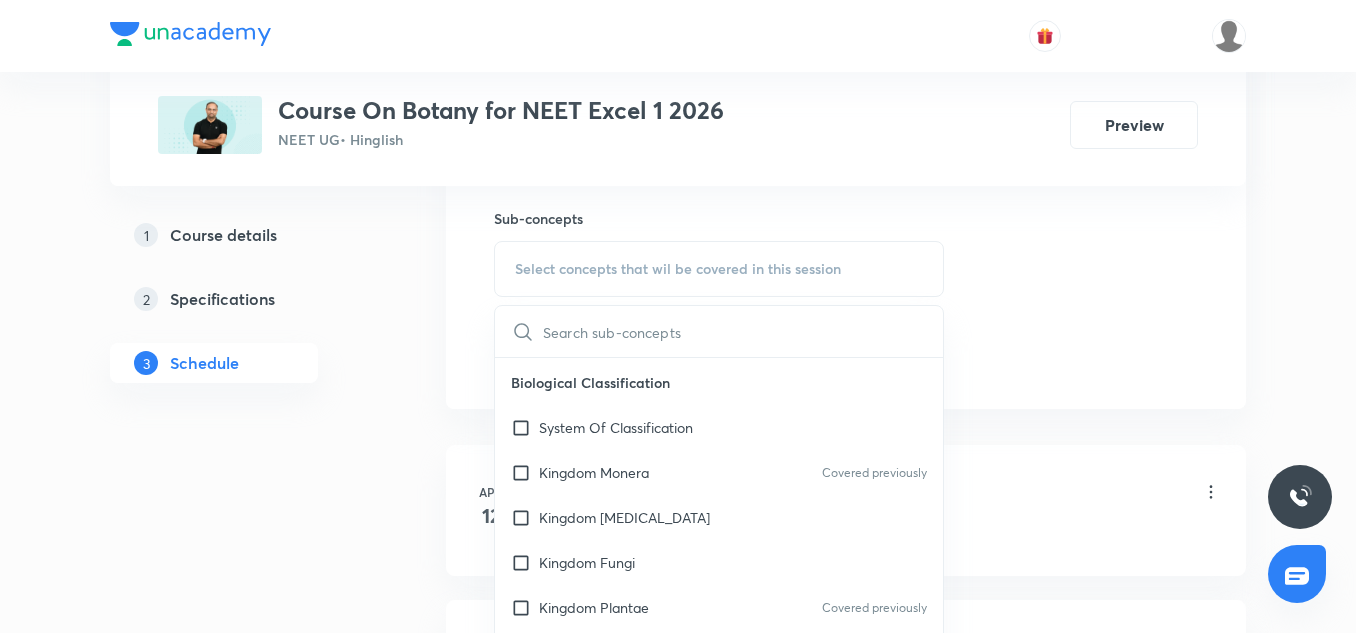 scroll, scrollTop: 824, scrollLeft: 0, axis: vertical 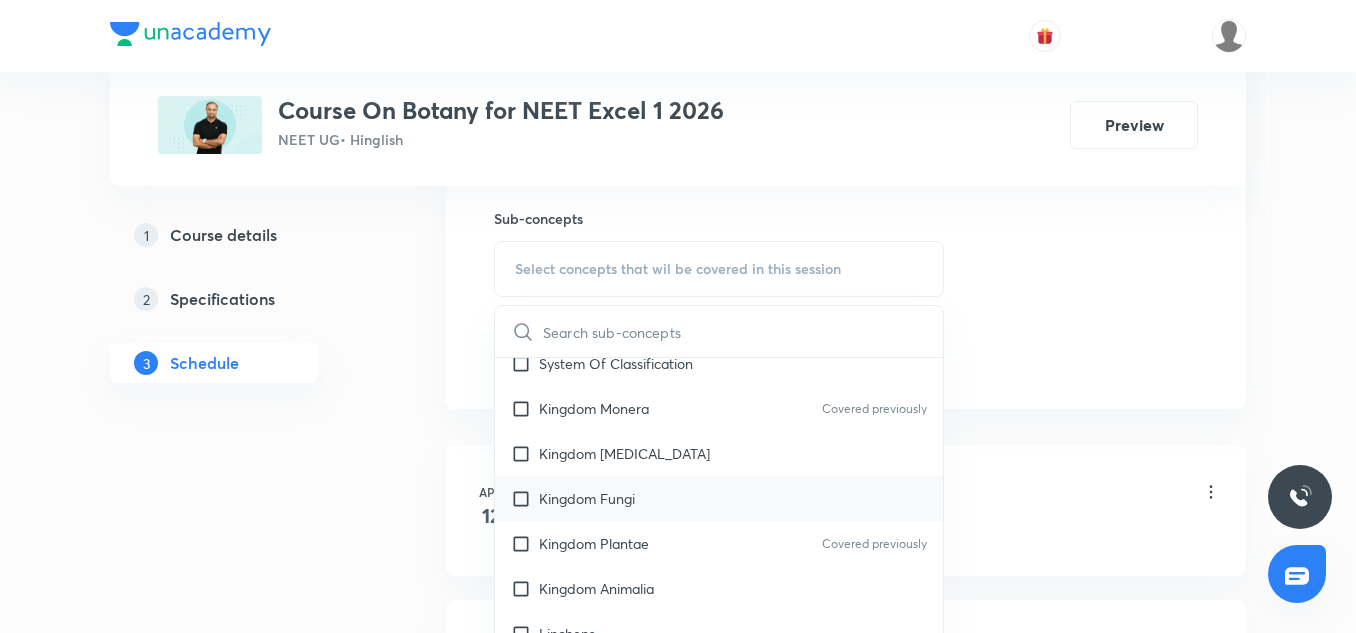 click on "Kingdom Fungi" at bounding box center [587, 498] 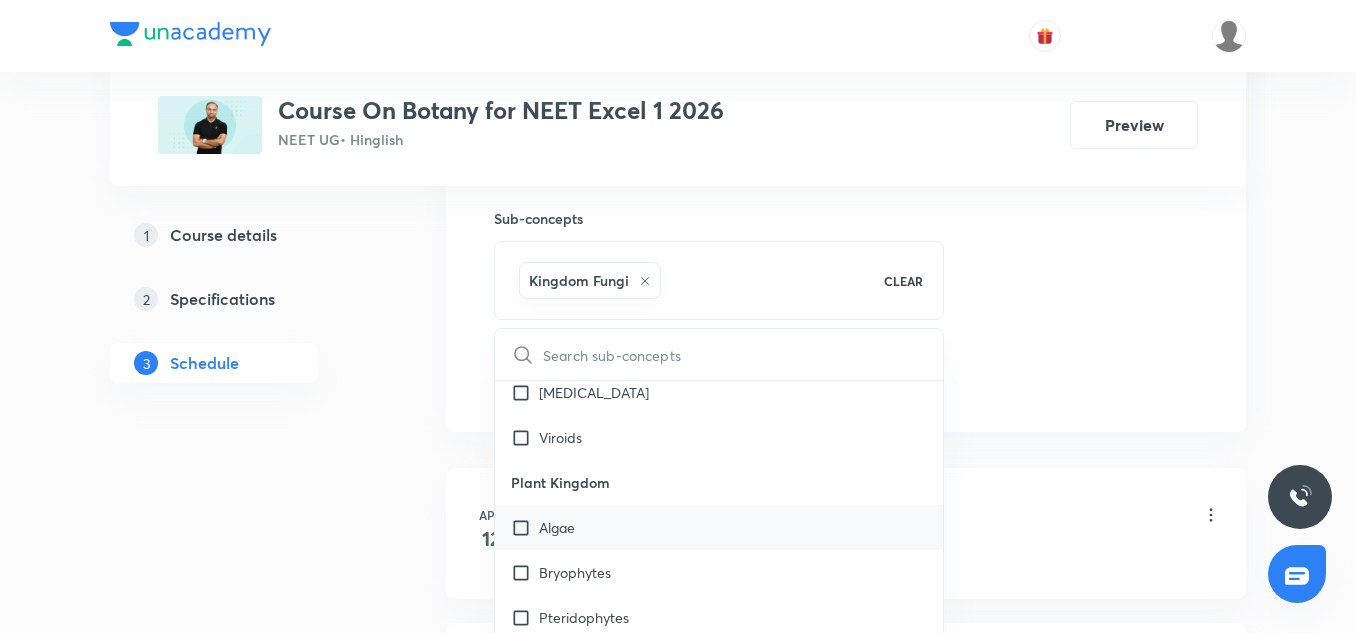 scroll, scrollTop: 1234, scrollLeft: 0, axis: vertical 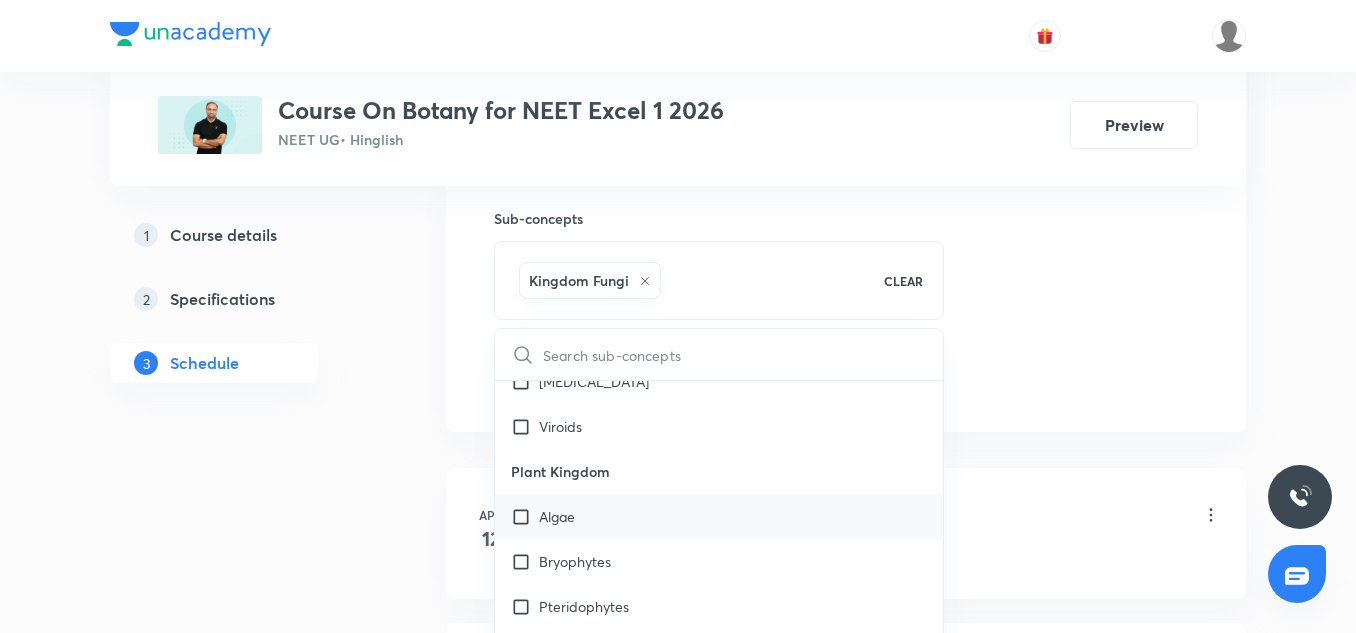 click on "Algae" at bounding box center [719, 516] 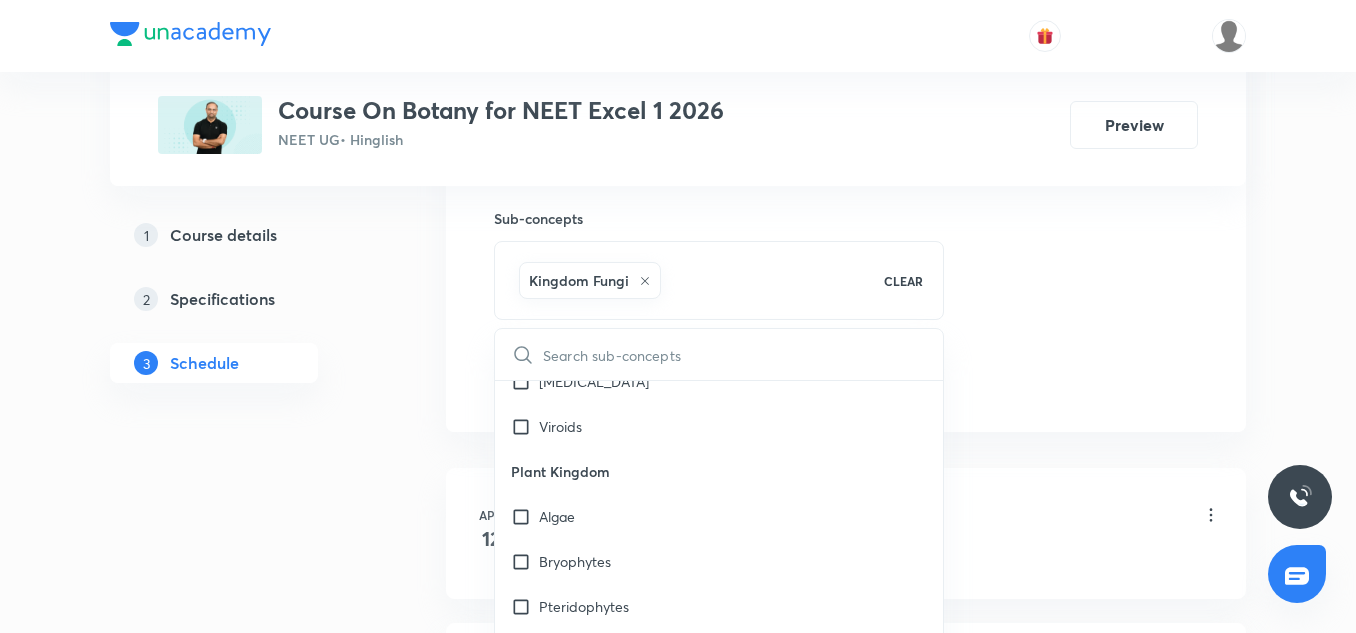 checkbox on "true" 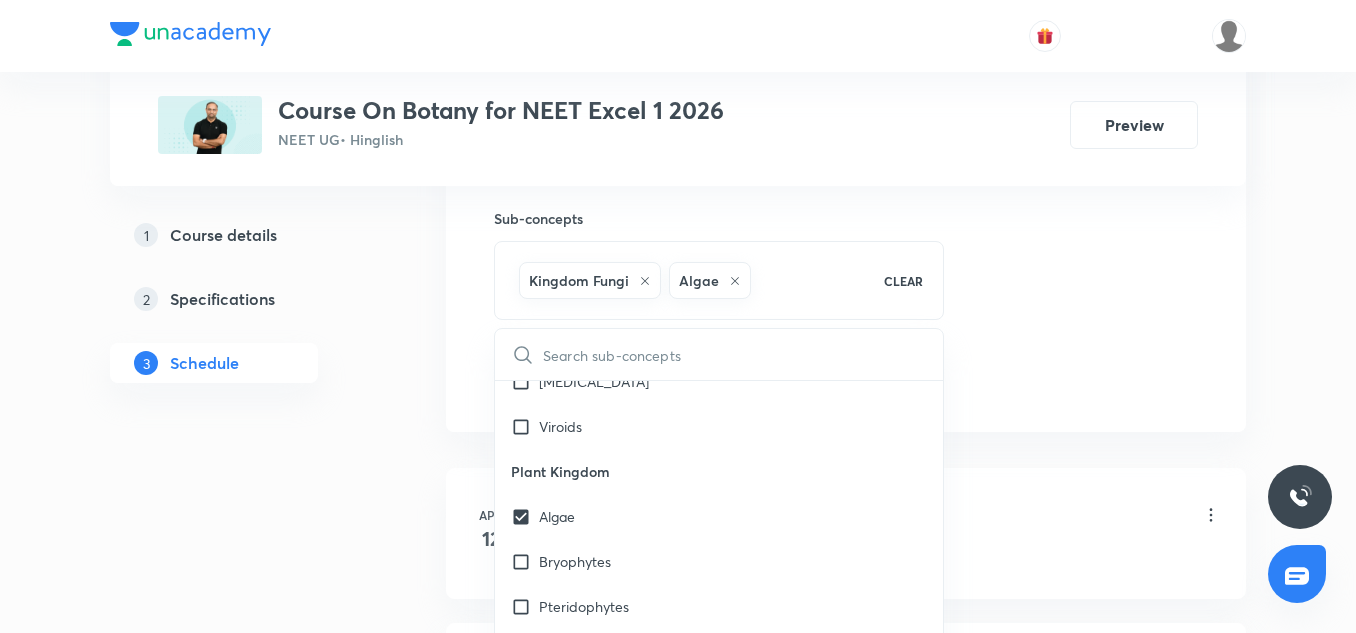 click on "Session  31 Live class Session title 45/99 Principles of inheritance and Variation 18/18 ​ Schedule for Jul 14, 2025, 3:15 PM ​ Duration (in minutes) 75 ​   Session type Online Offline Room 702 TOIB Sub-concepts Kingdom Fungi Algae CLEAR ​ Biology - Full Syllabus Mock Questions Biology - Full Syllabus Mock Questions Covered previously Practice questions Practice Questions Covered previously Biology Previous Year Questions Maths Previous Year Questions Living World What Is Living? Covered previously Diversity In The Living World Covered previously Systematics Covered previously Types Of Taxonomy Covered previously Fundamental Components Of Taxonomy Covered previously Taxonomic Categories Taxonomical Aids The Three Domains Of Life Biological Nomenclature  Covered previously Biological Classification System Of Classification Kingdom Monera Covered previously Kingdom Protista Kingdom Fungi Kingdom Plantae Covered previously Kingdom Animalia Linchens Mycorrhiza Virus Prions Viroids Plant Kingdom Algae Root" at bounding box center [846, -81] 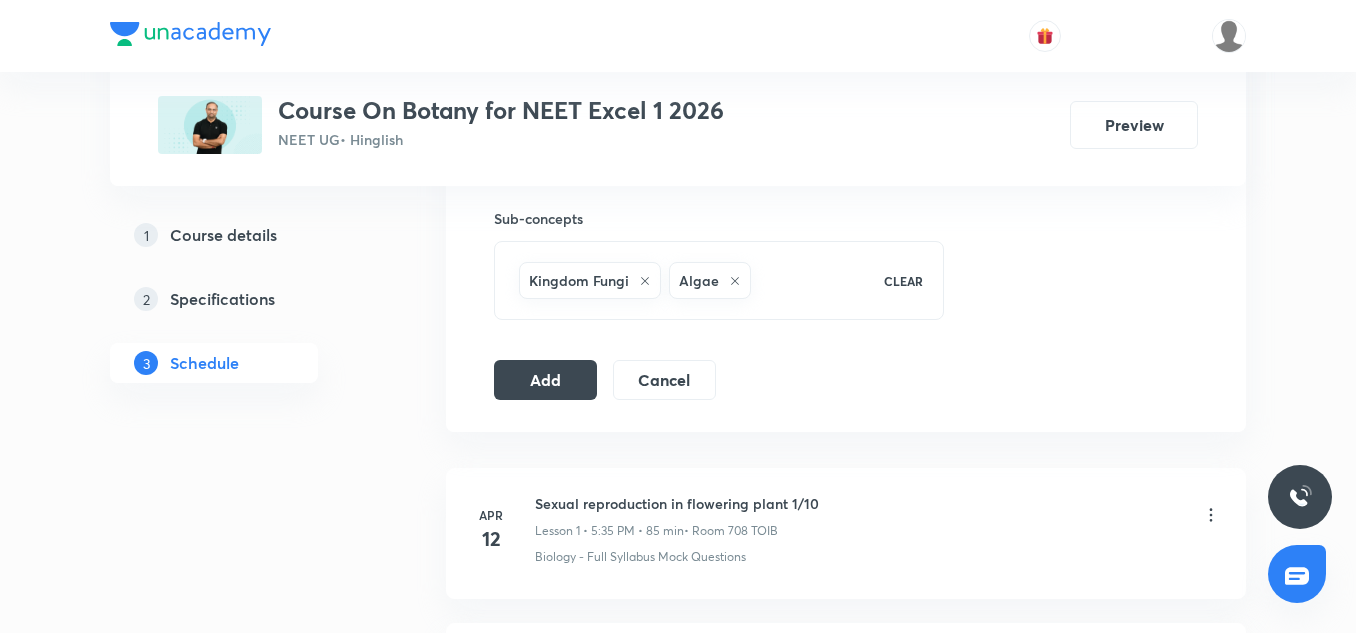 click on "Session  31 Live class Session title 45/99 Principles of inheritance and Variation 18/18 ​ Schedule for Jul 14, 2025, 3:15 PM ​ Duration (in minutes) 75 ​   Session type Online Offline Room 702 TOIB Sub-concepts Kingdom Fungi Algae CLEAR Add Cancel" at bounding box center (846, -81) 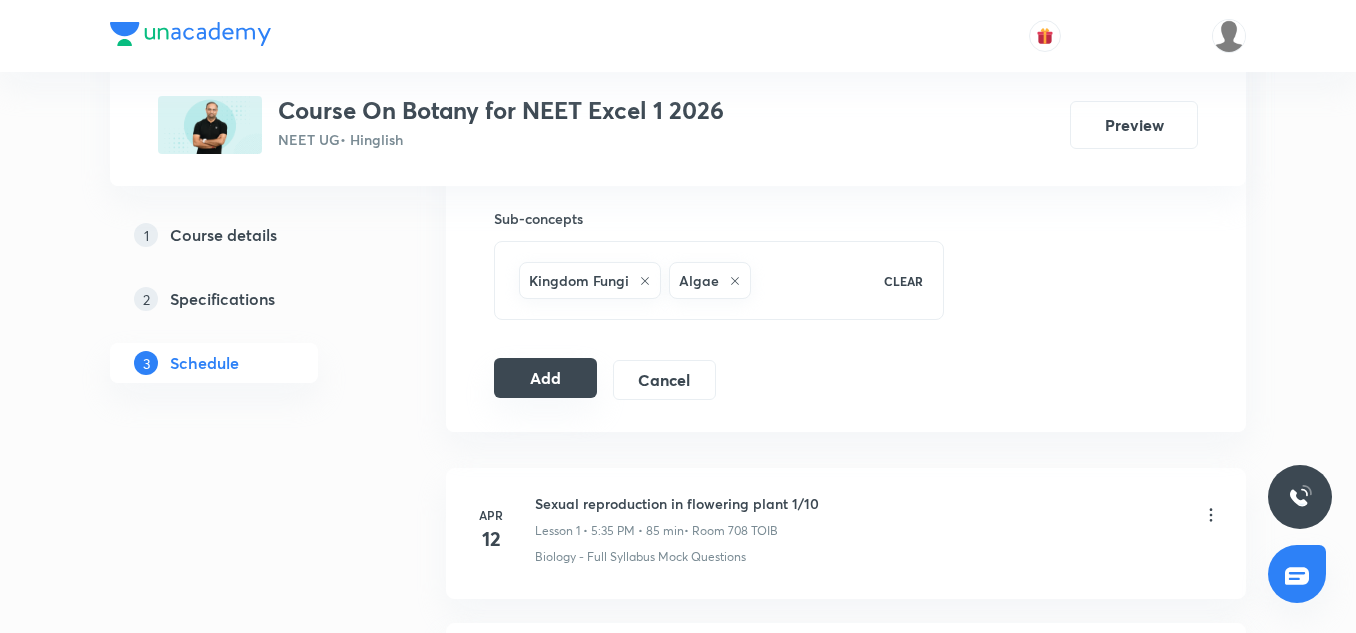click on "Add" at bounding box center [545, 378] 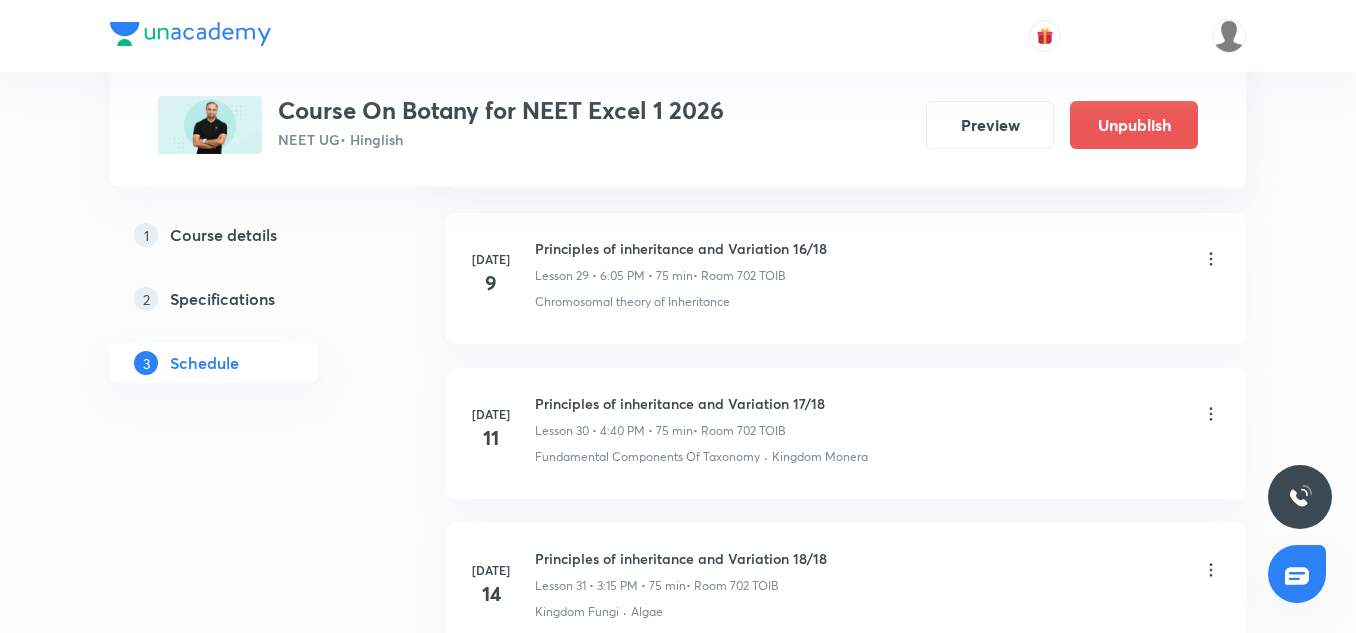 scroll, scrollTop: 4860, scrollLeft: 0, axis: vertical 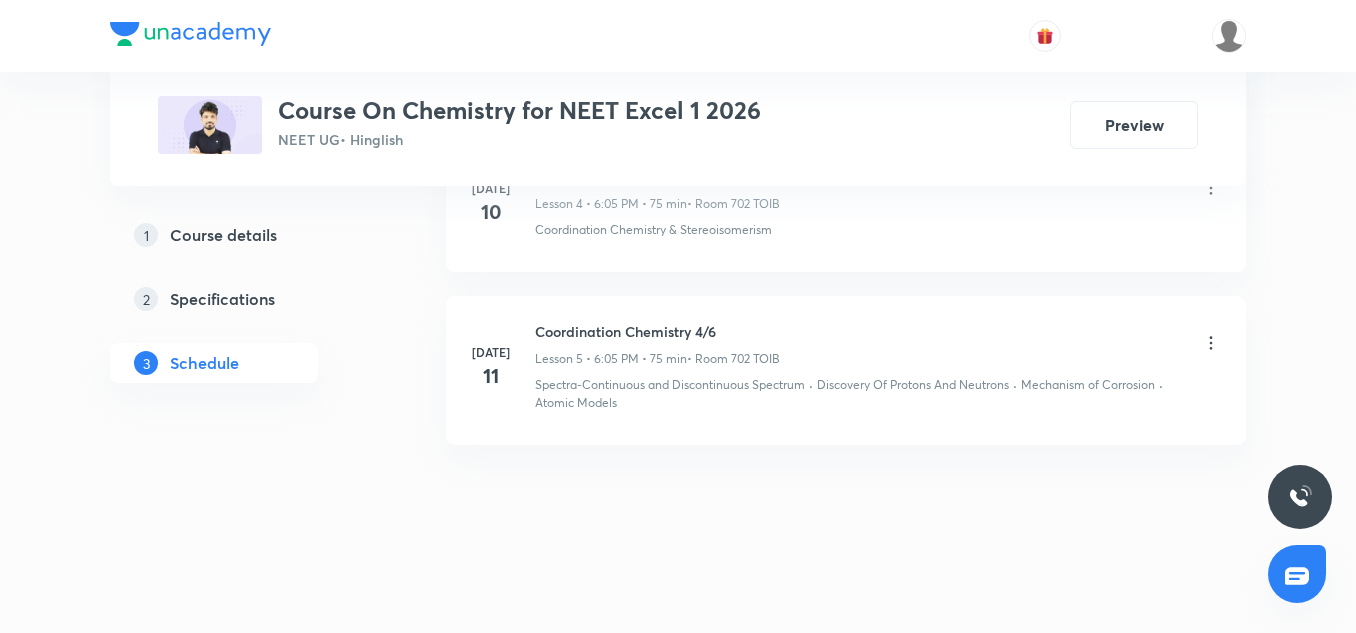 click on "Coordination Chemistry 4/6" at bounding box center (657, 331) 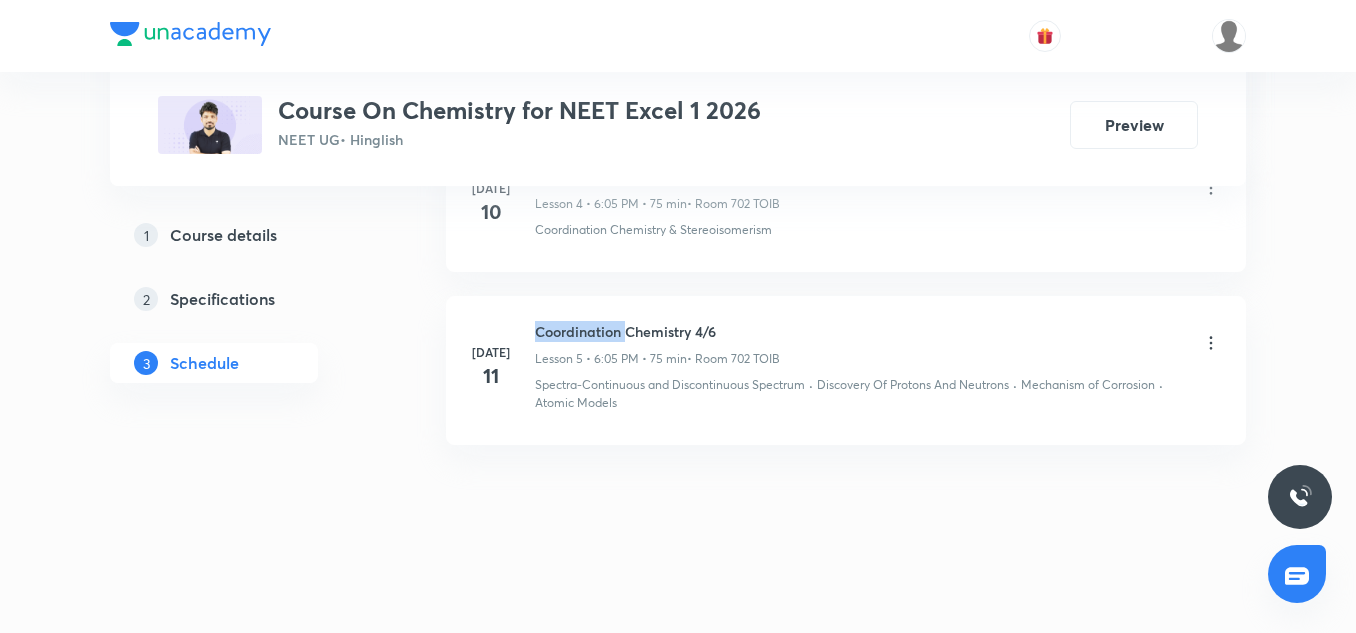 click on "Coordination Chemistry 4/6" at bounding box center (657, 331) 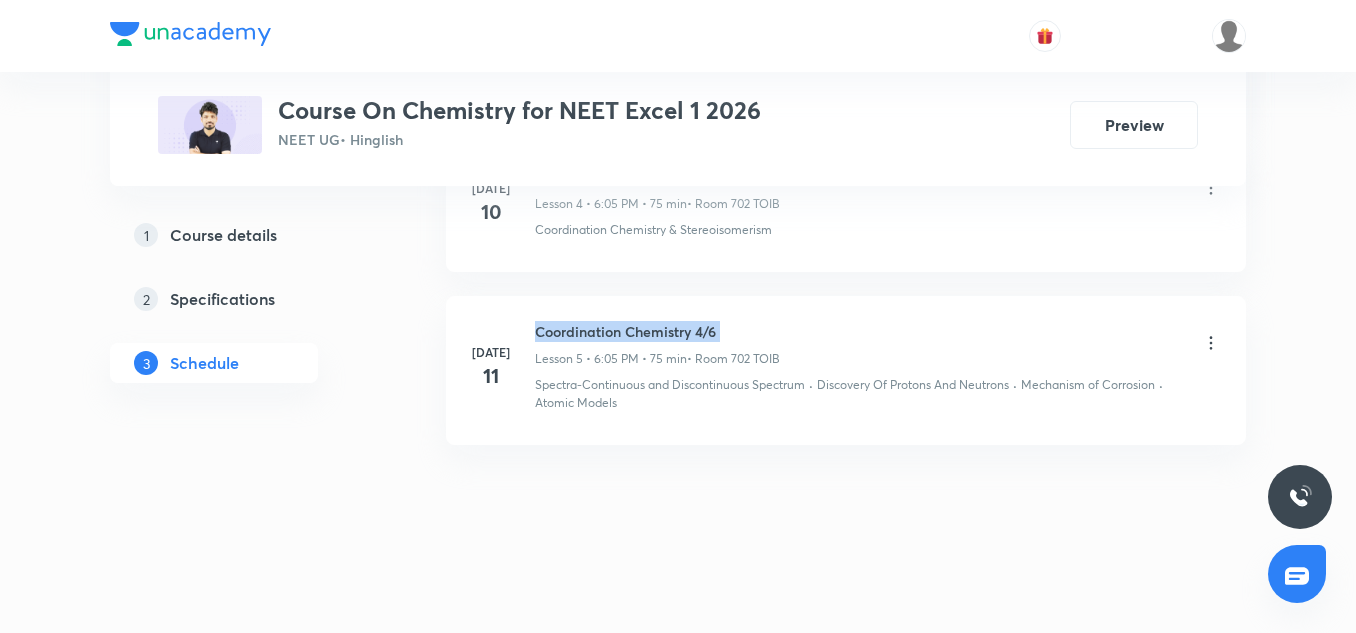 click on "Coordination Chemistry 4/6" at bounding box center [657, 331] 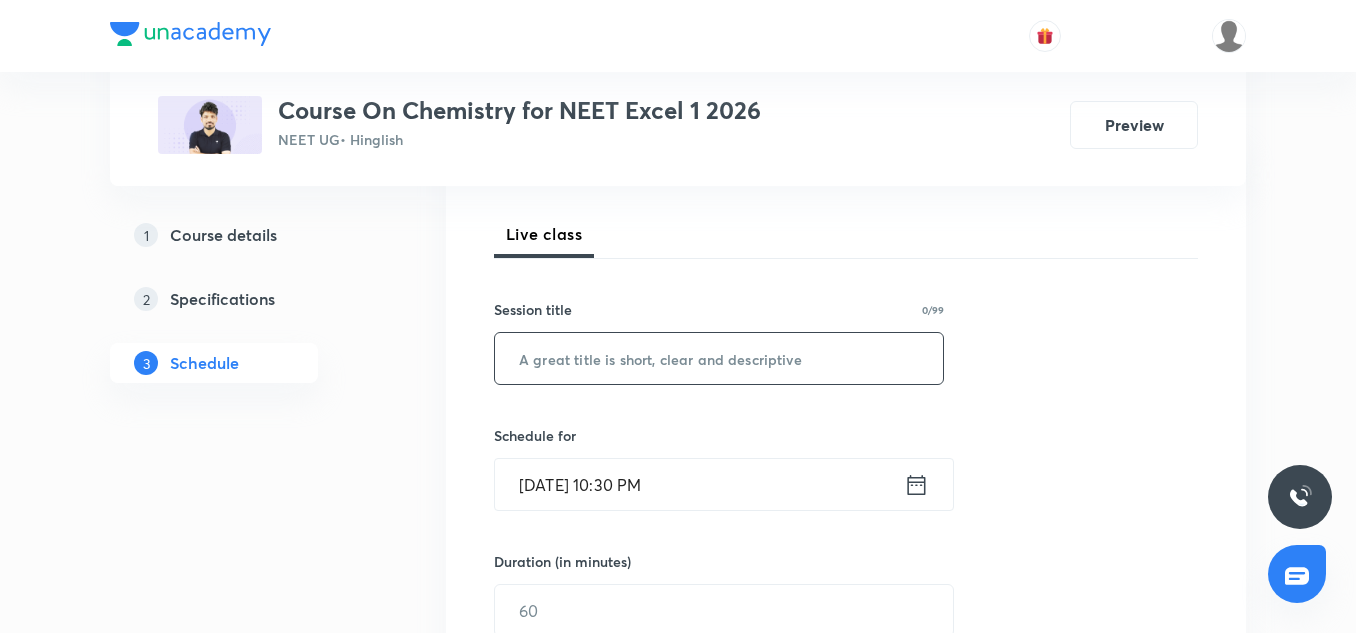 scroll, scrollTop: 270, scrollLeft: 0, axis: vertical 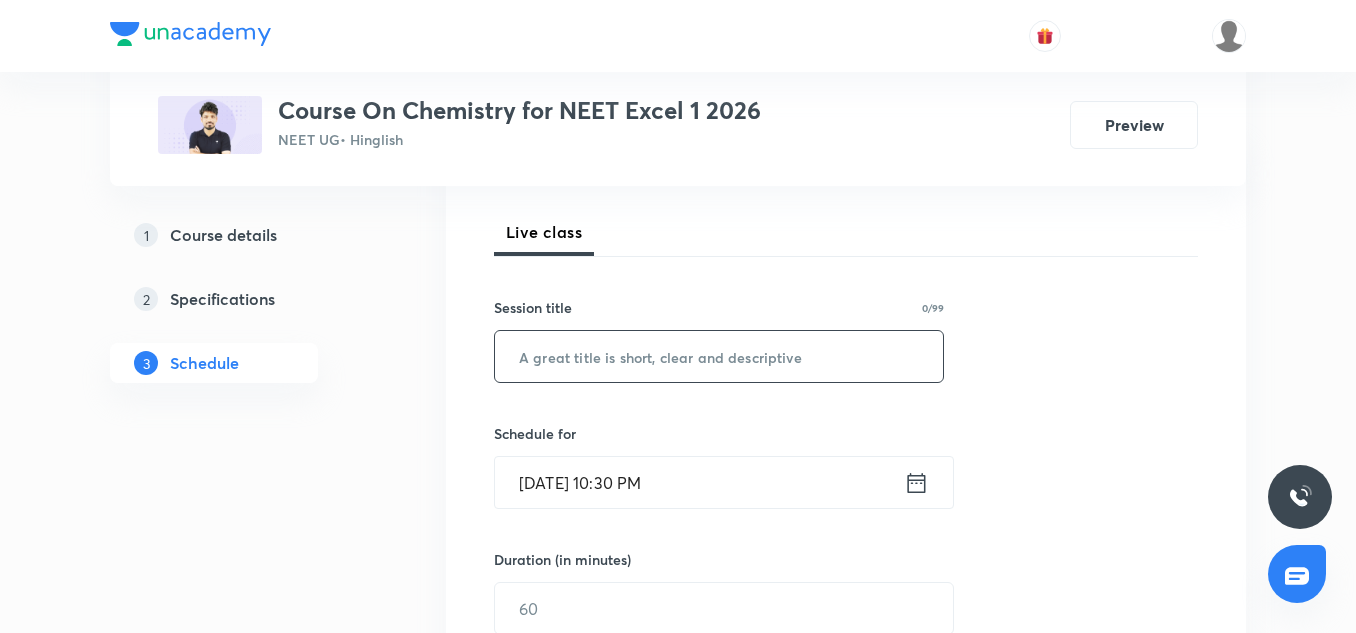 click at bounding box center [719, 356] 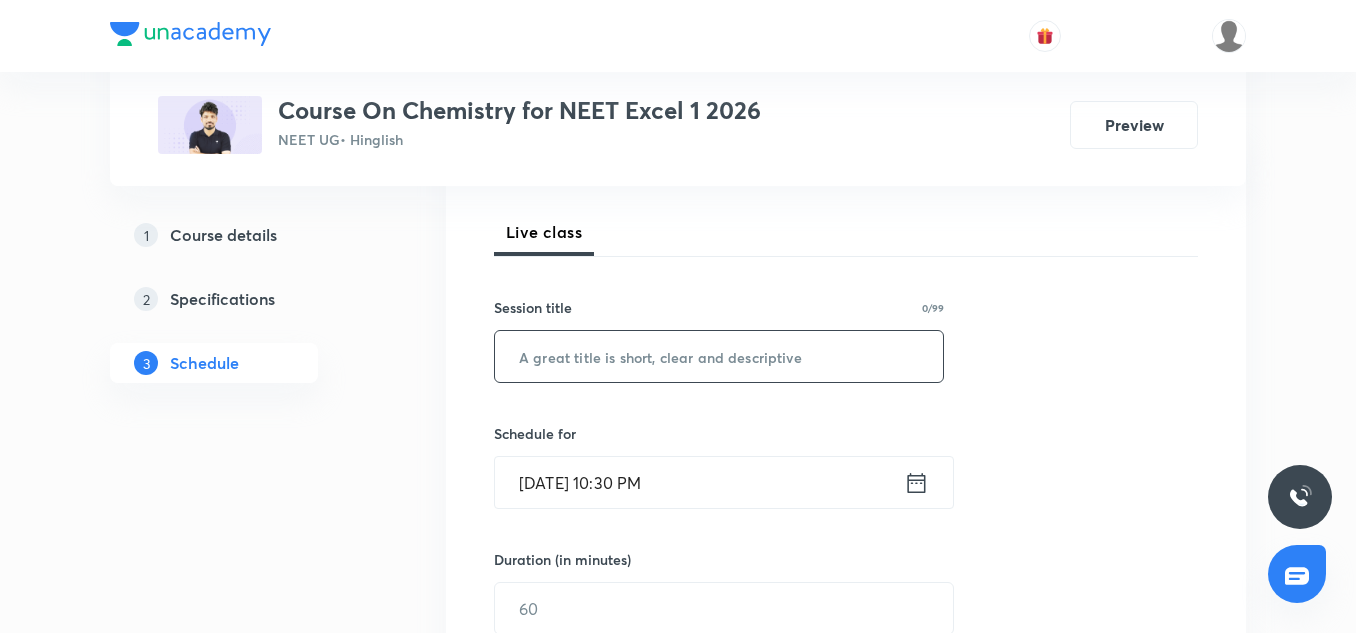 paste on "Coordination Chemistry 4/6" 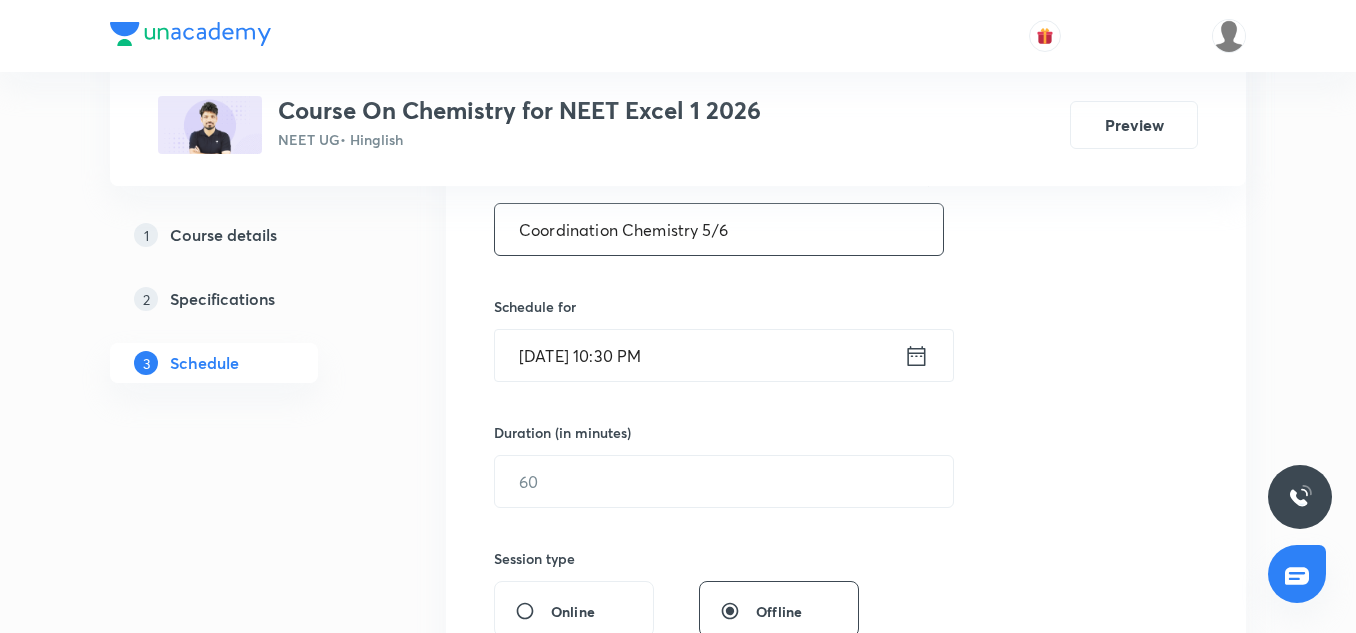 scroll, scrollTop: 399, scrollLeft: 0, axis: vertical 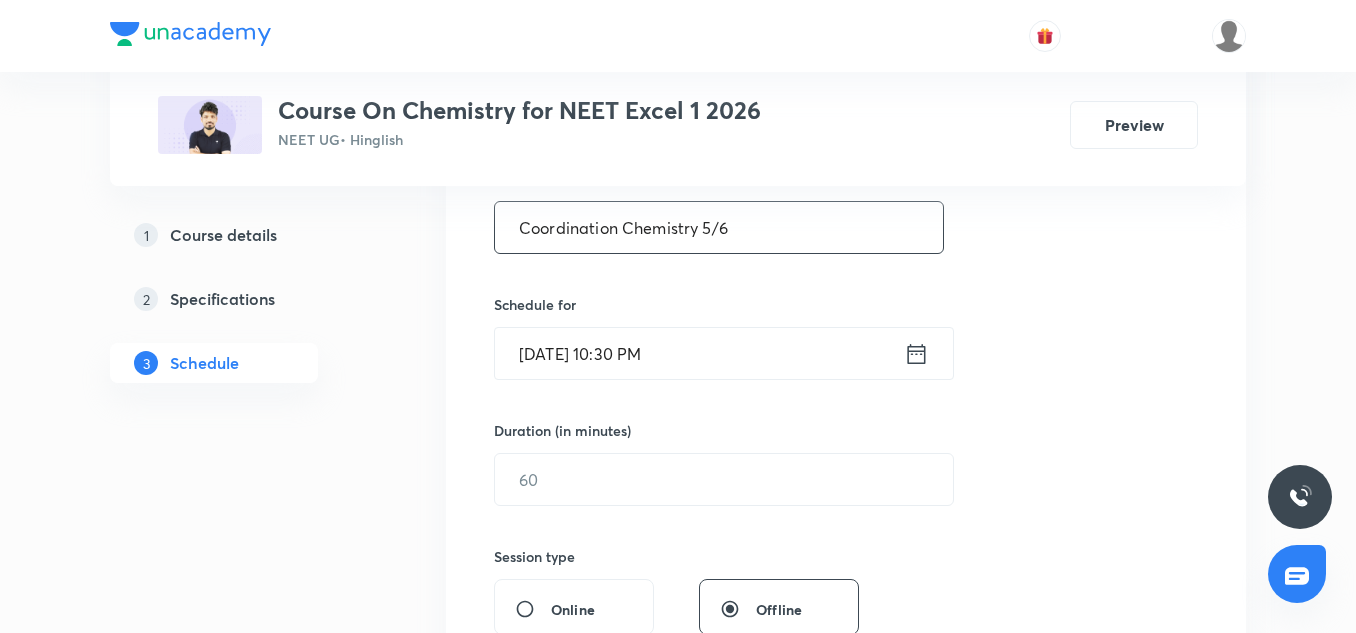 type on "Coordination Chemistry 5/6" 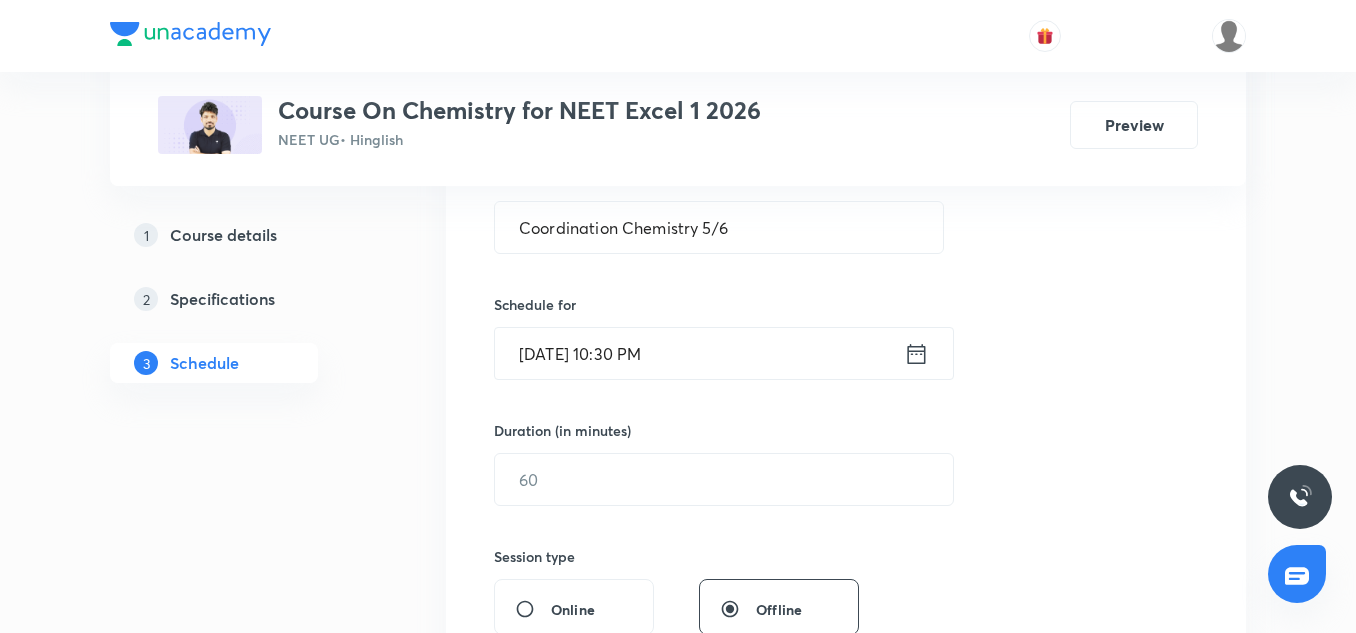 click on "[DATE] 10:30 PM" at bounding box center [699, 353] 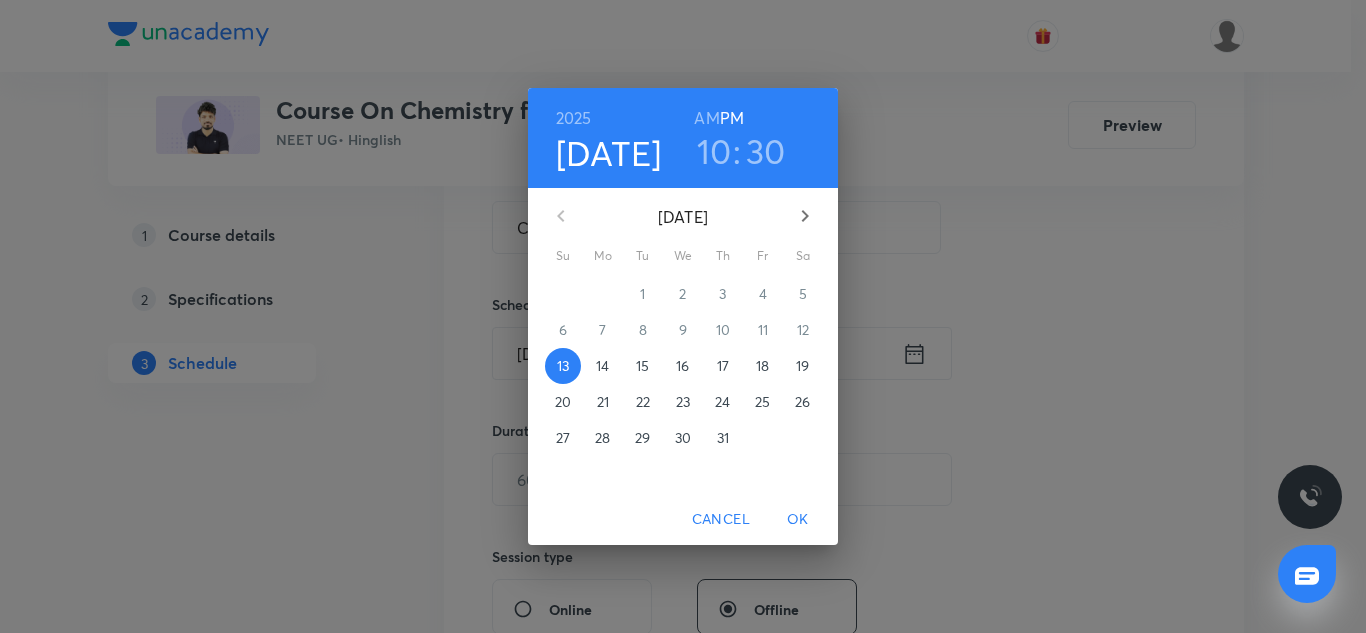 click on "14" at bounding box center (602, 366) 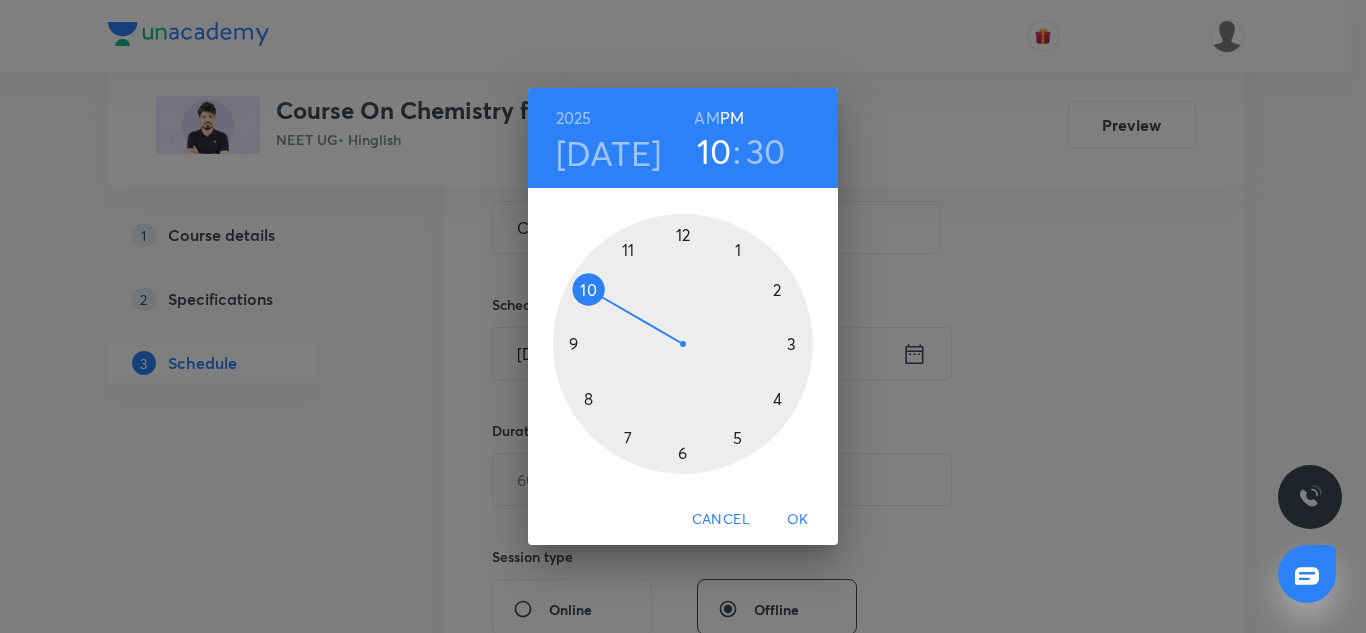 click at bounding box center [683, 344] 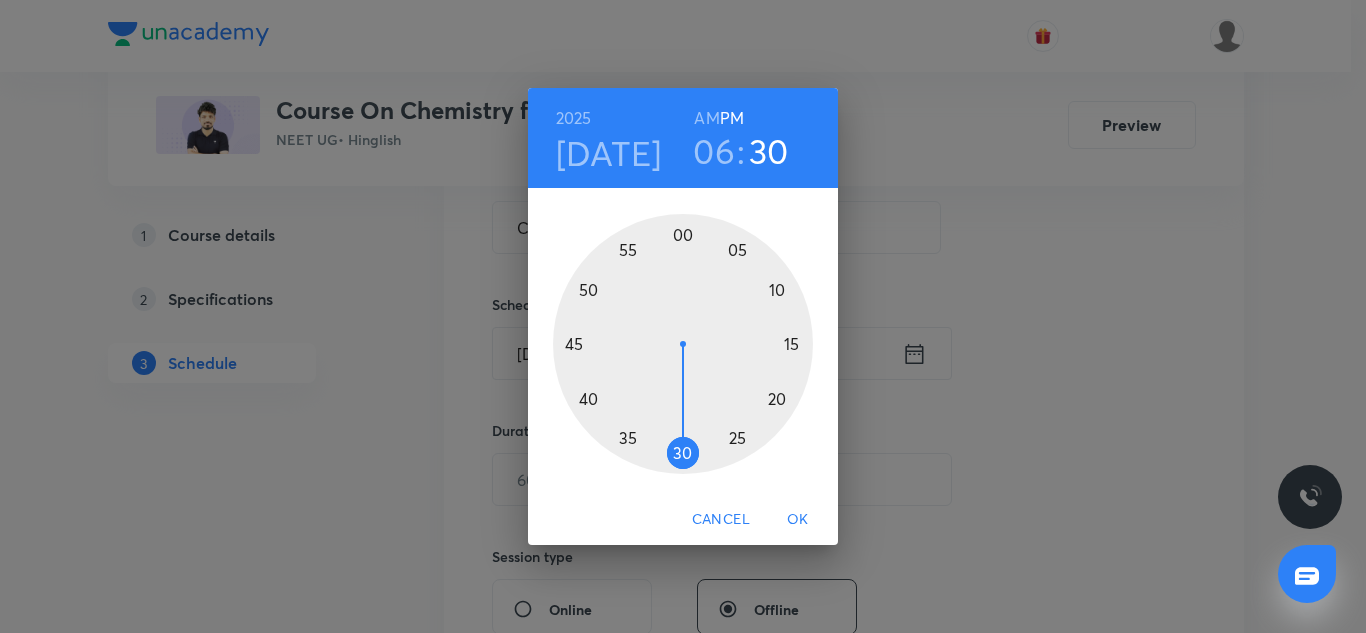 click at bounding box center [683, 344] 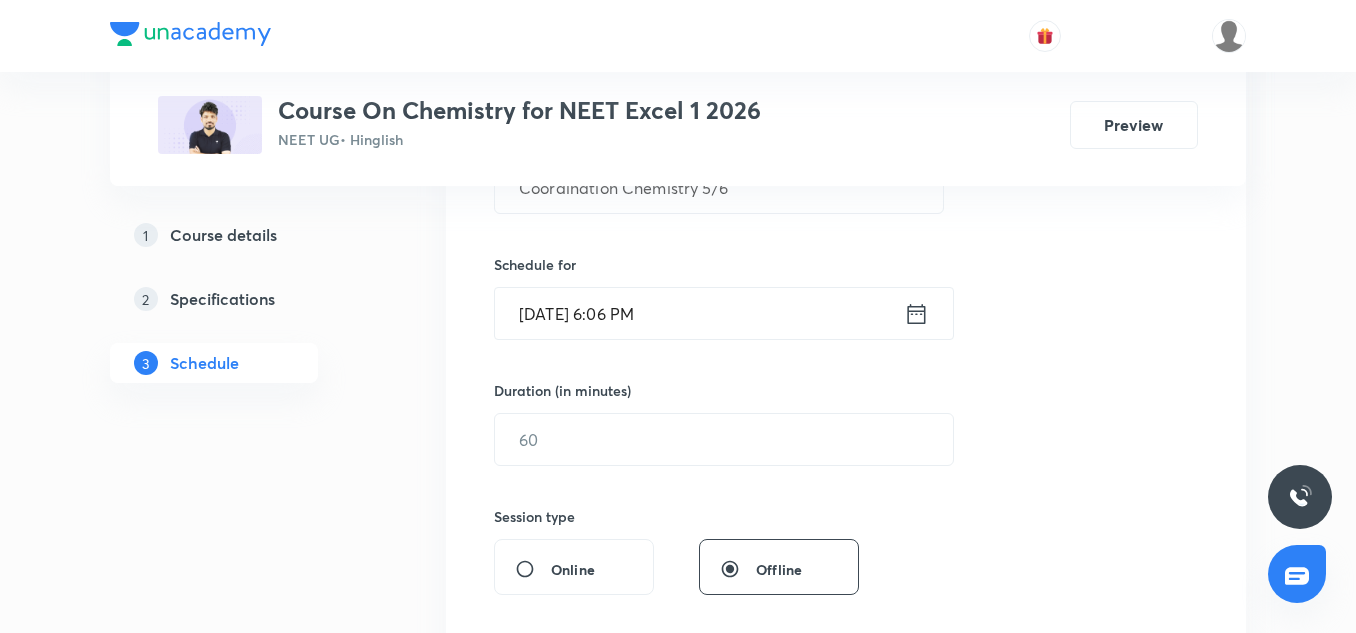 scroll, scrollTop: 440, scrollLeft: 0, axis: vertical 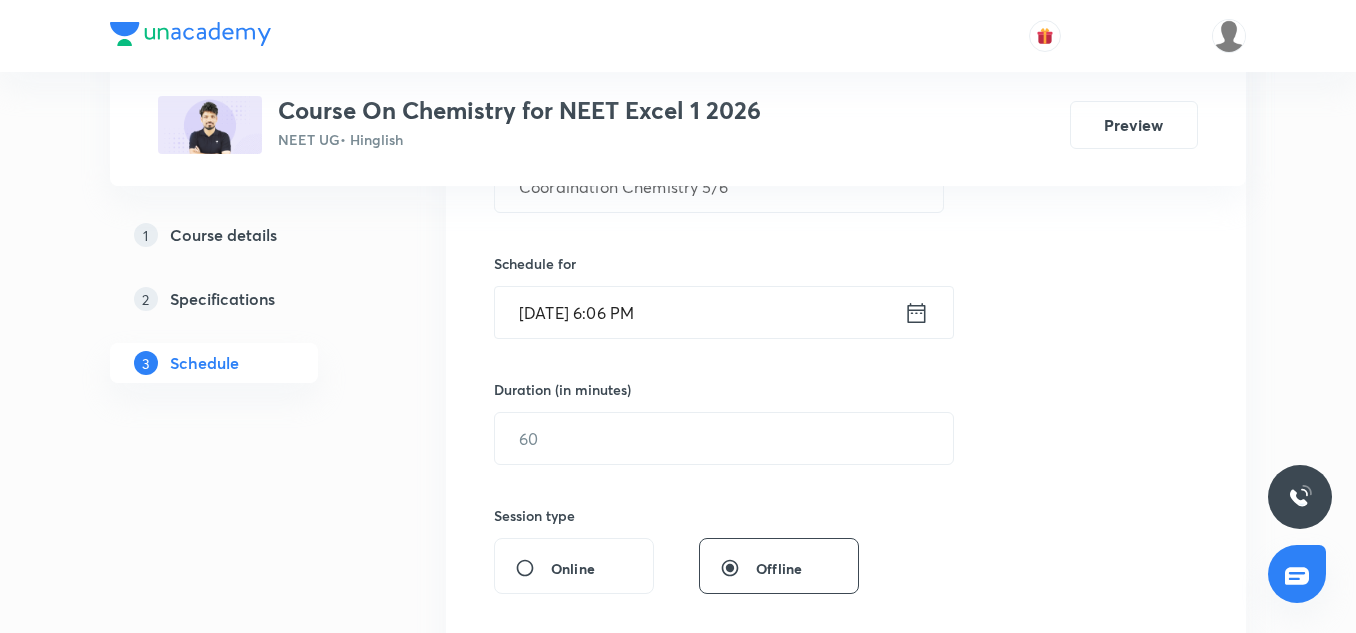 click on "Jul 14, 2025, 6:06 PM" at bounding box center [699, 312] 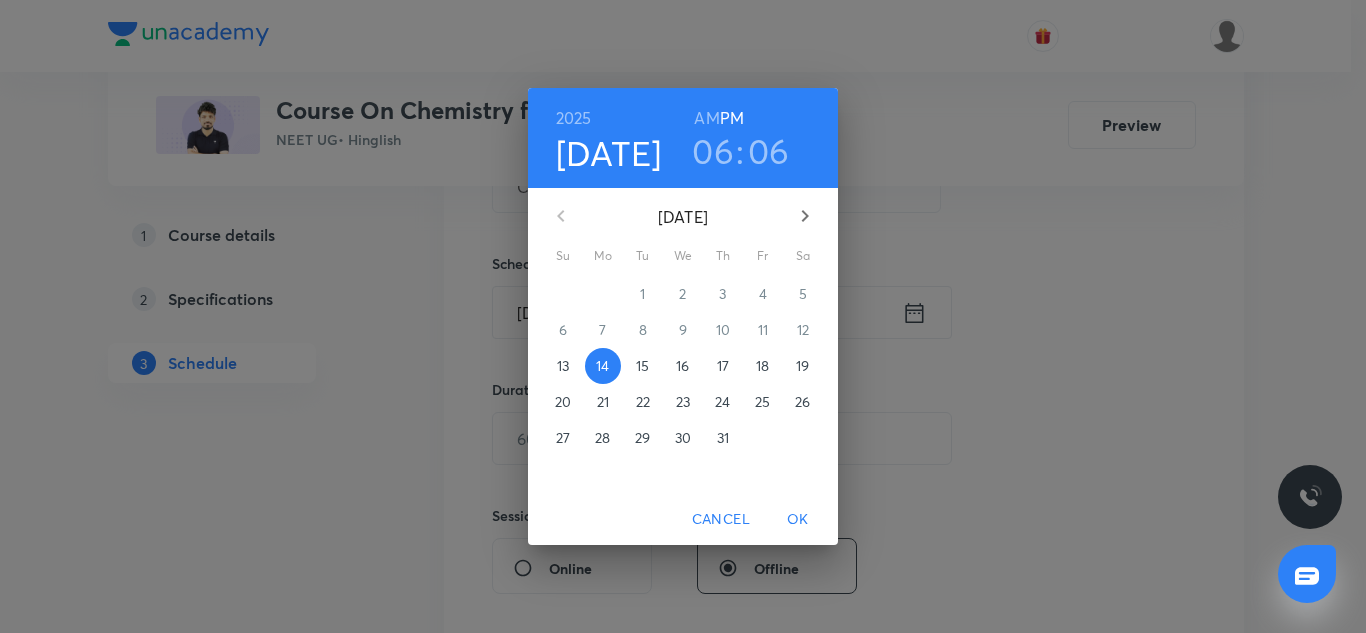 click on "06" at bounding box center (769, 151) 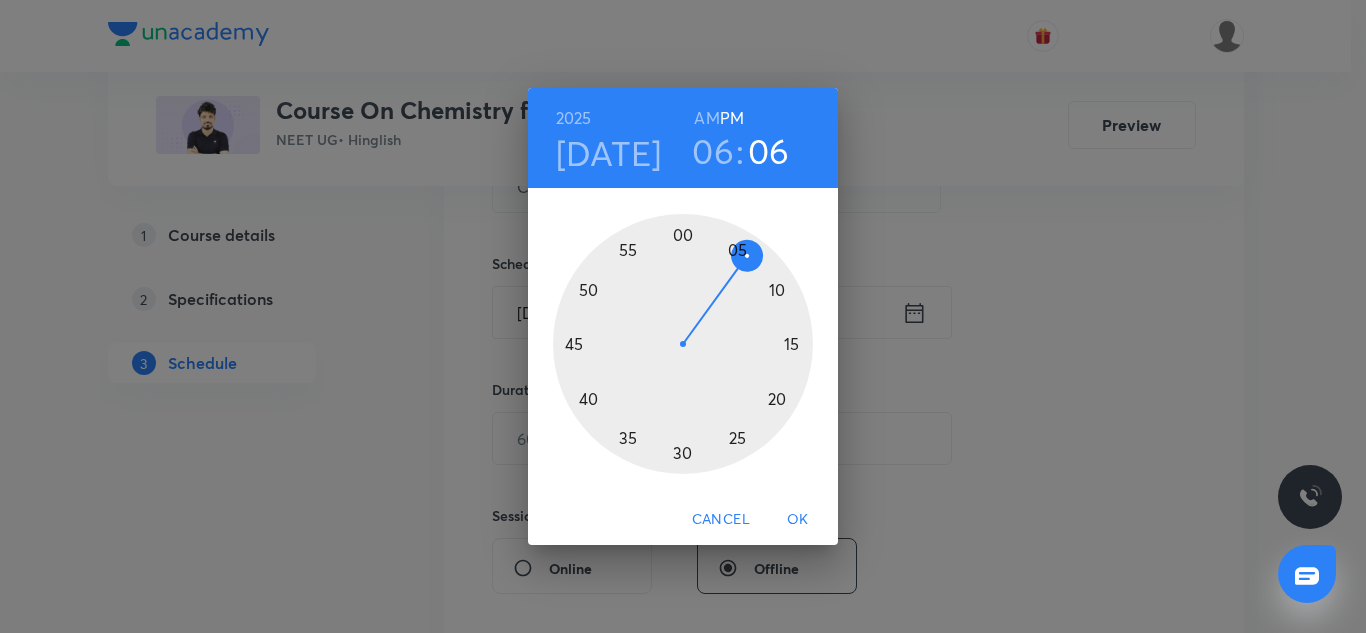click at bounding box center (683, 344) 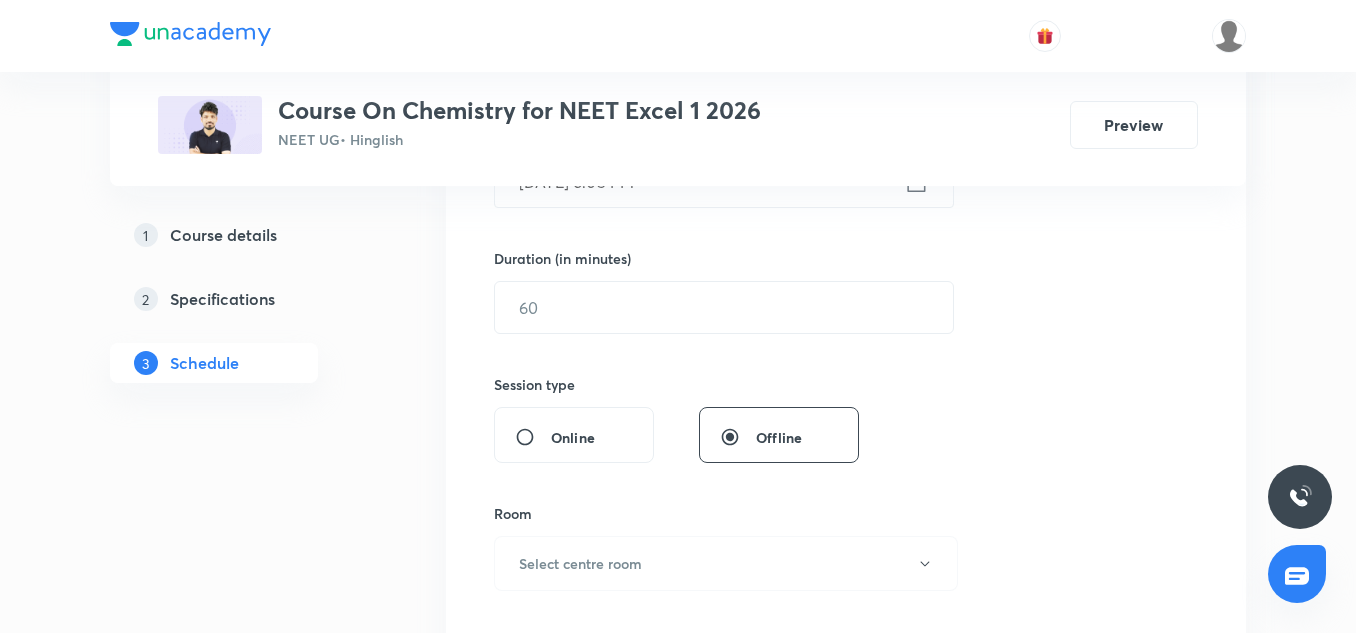 scroll, scrollTop: 573, scrollLeft: 0, axis: vertical 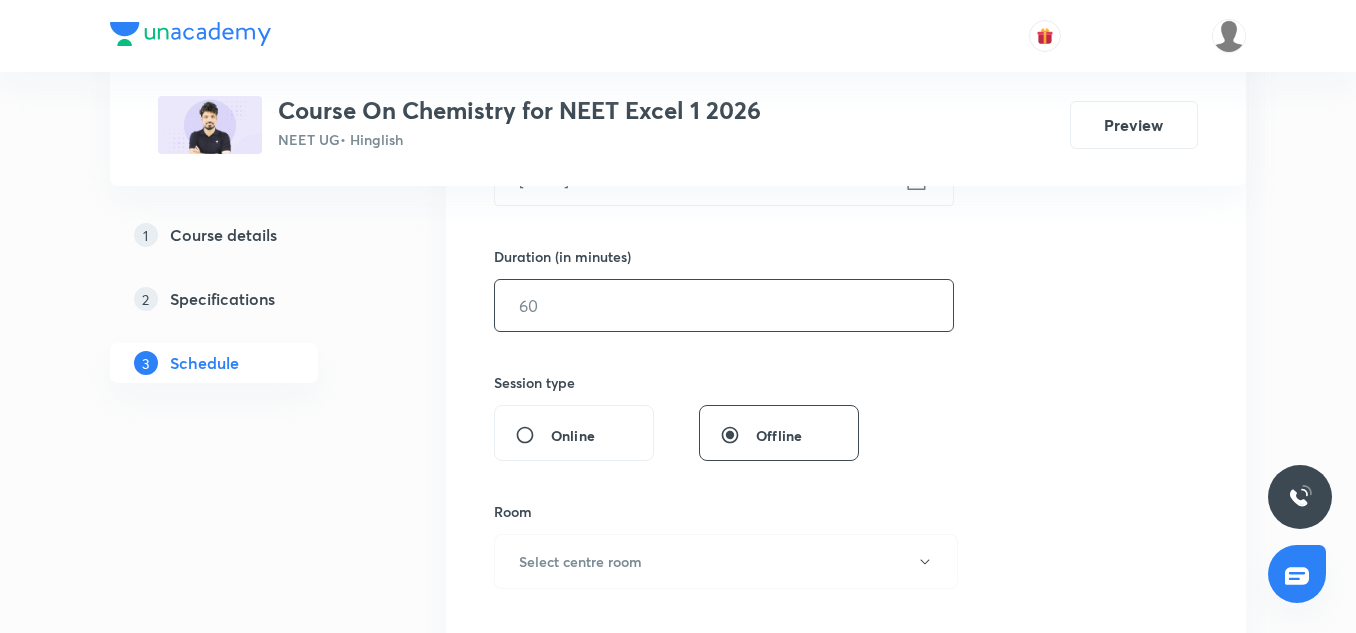 click at bounding box center (724, 305) 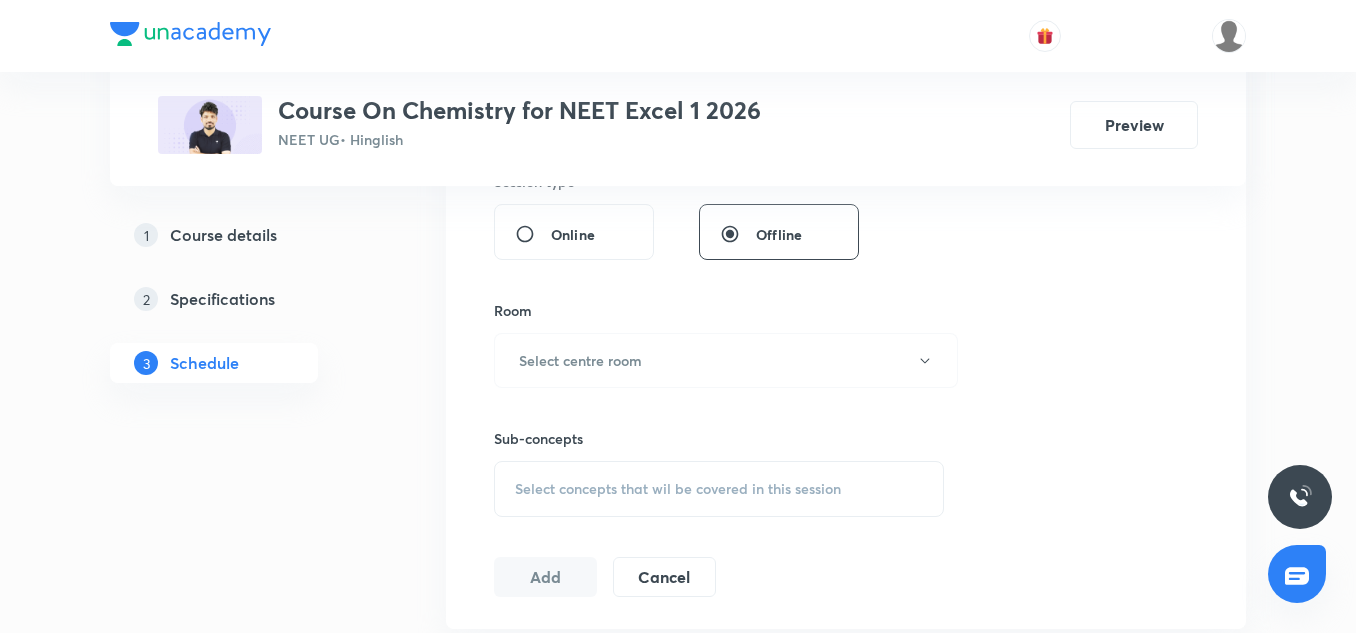 scroll, scrollTop: 775, scrollLeft: 0, axis: vertical 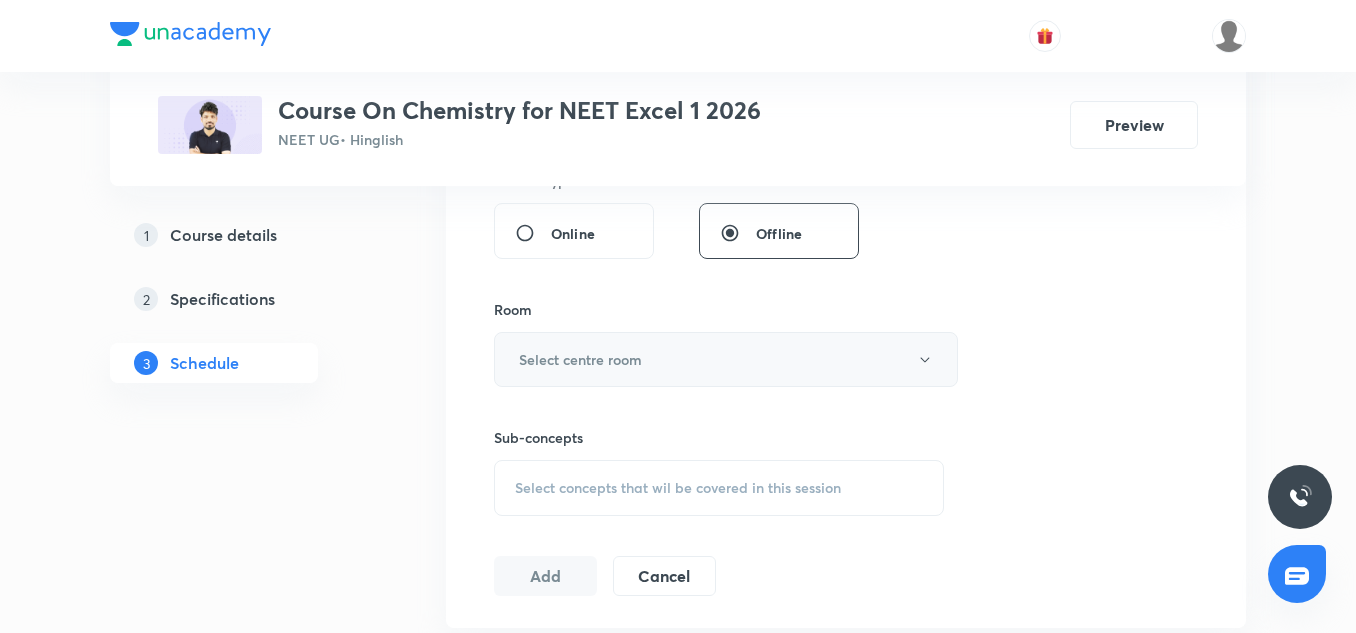 type on "75" 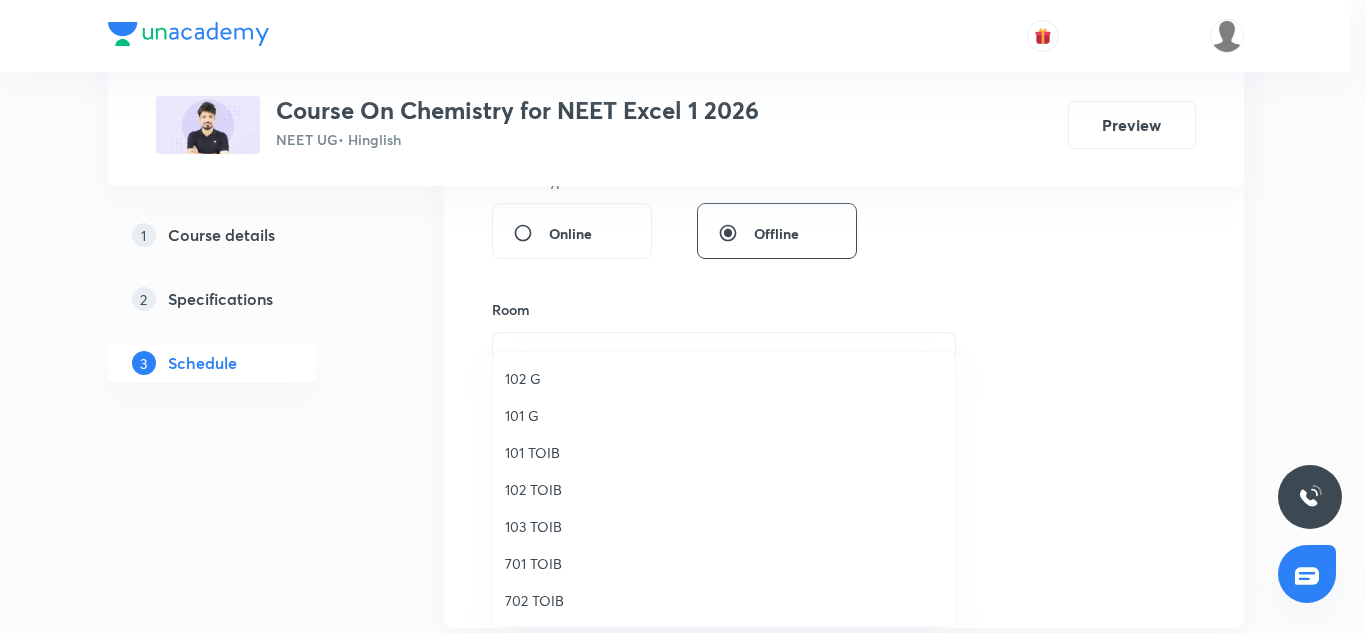click on "702 TOIB" at bounding box center [724, 600] 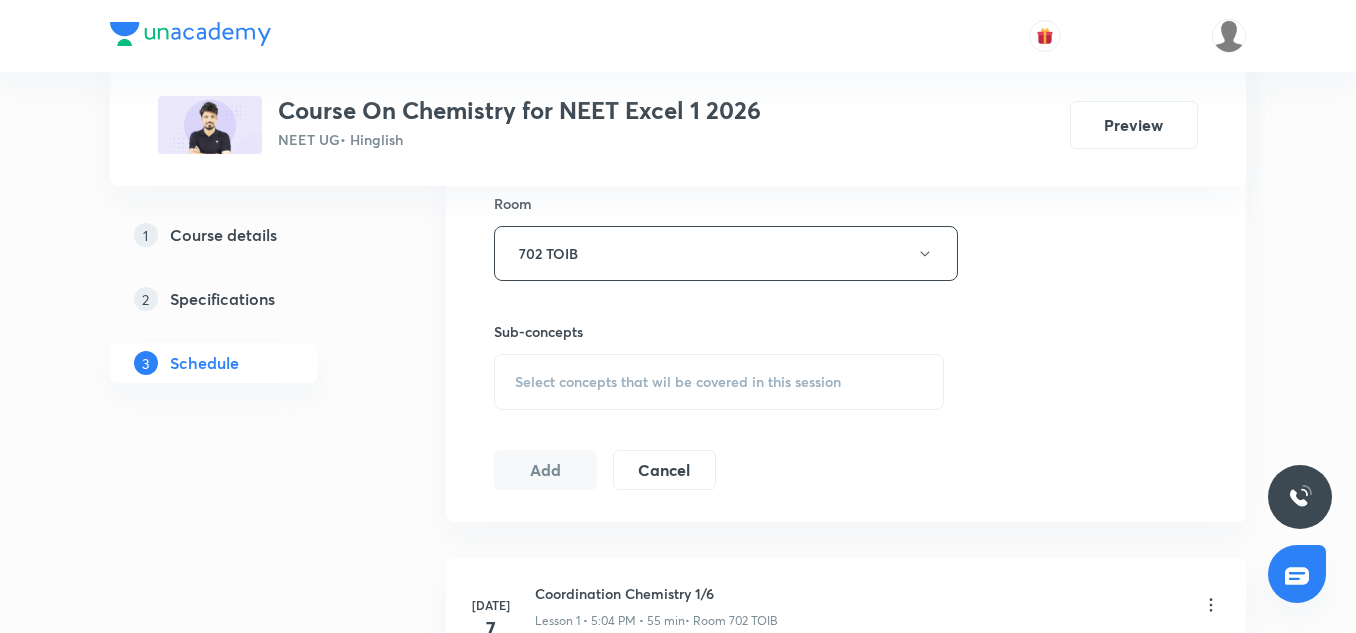 scroll, scrollTop: 882, scrollLeft: 0, axis: vertical 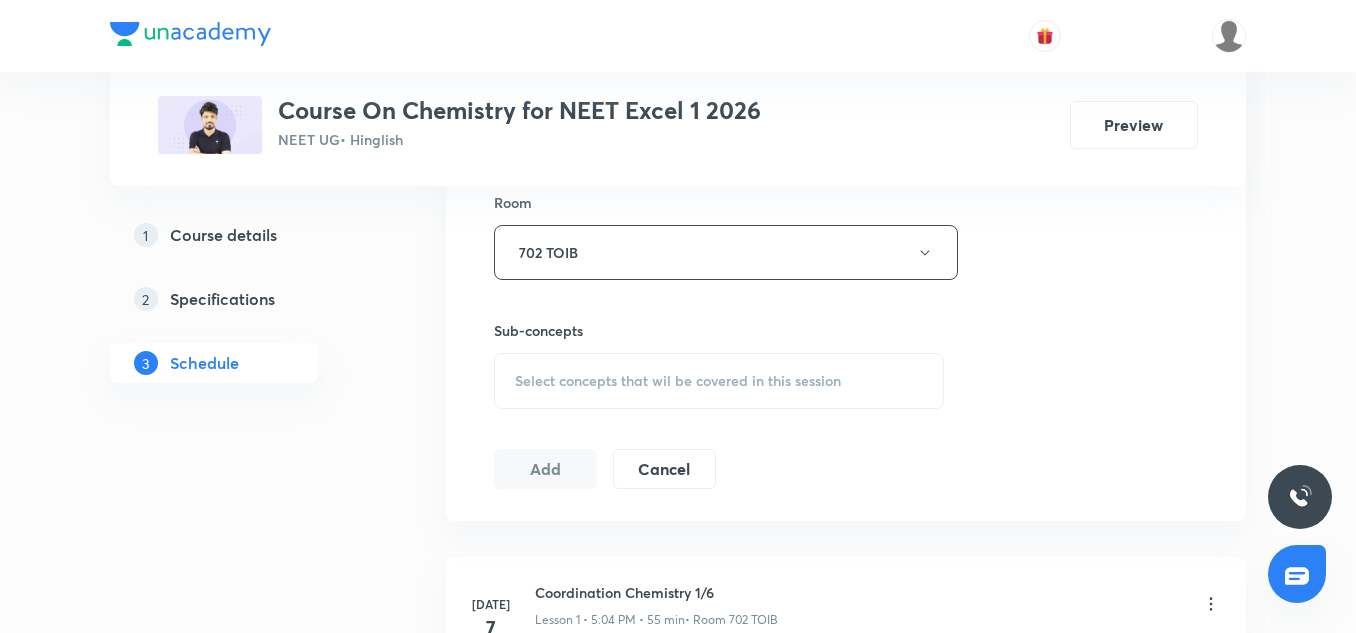 click on "Select concepts that wil be covered in this session" at bounding box center (719, 381) 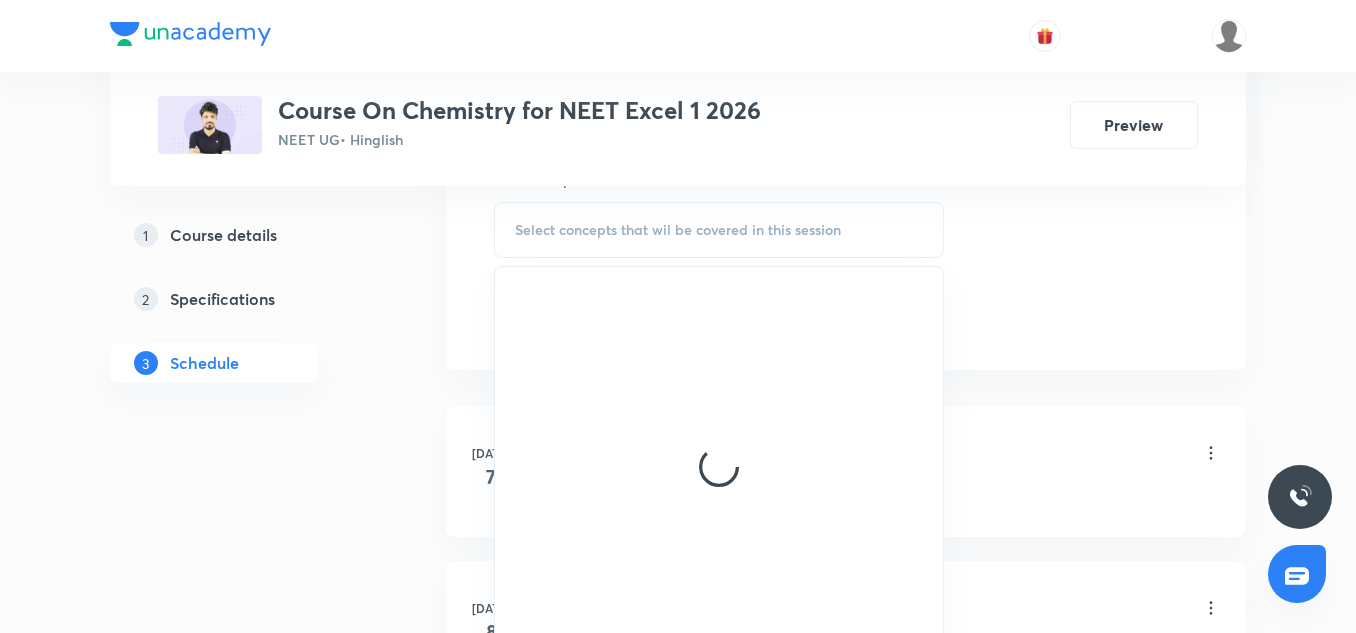 scroll, scrollTop: 1034, scrollLeft: 0, axis: vertical 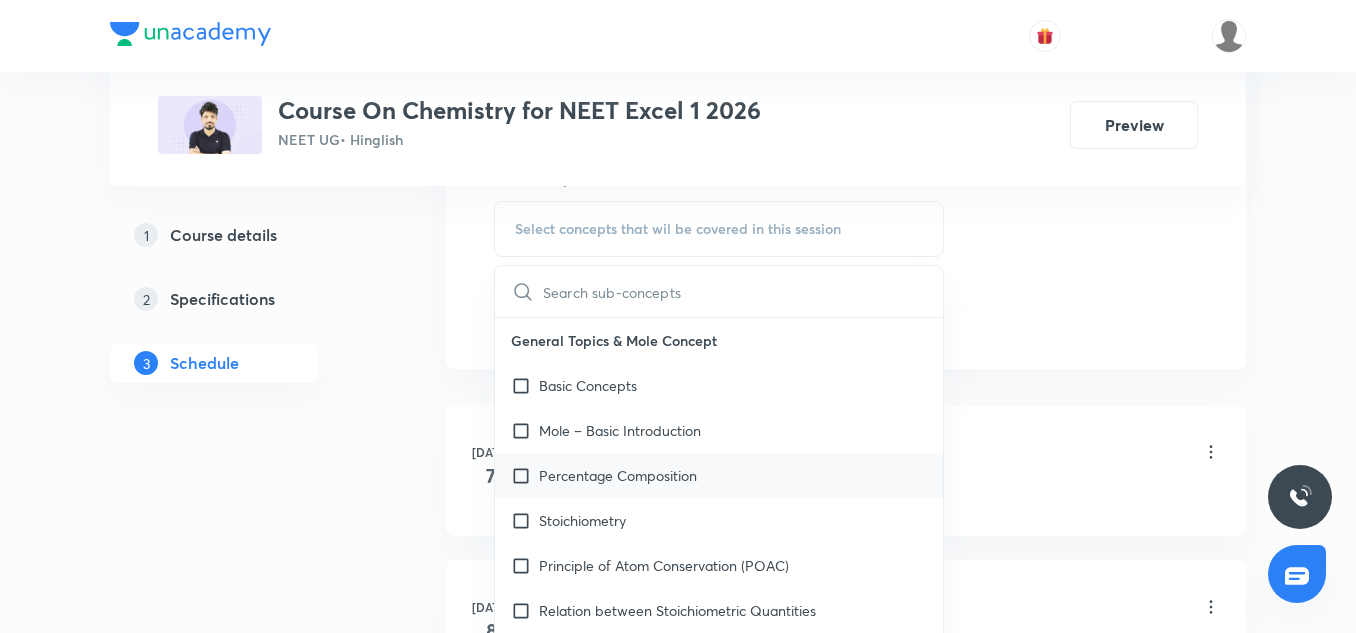 click on "Percentage Composition" at bounding box center (618, 475) 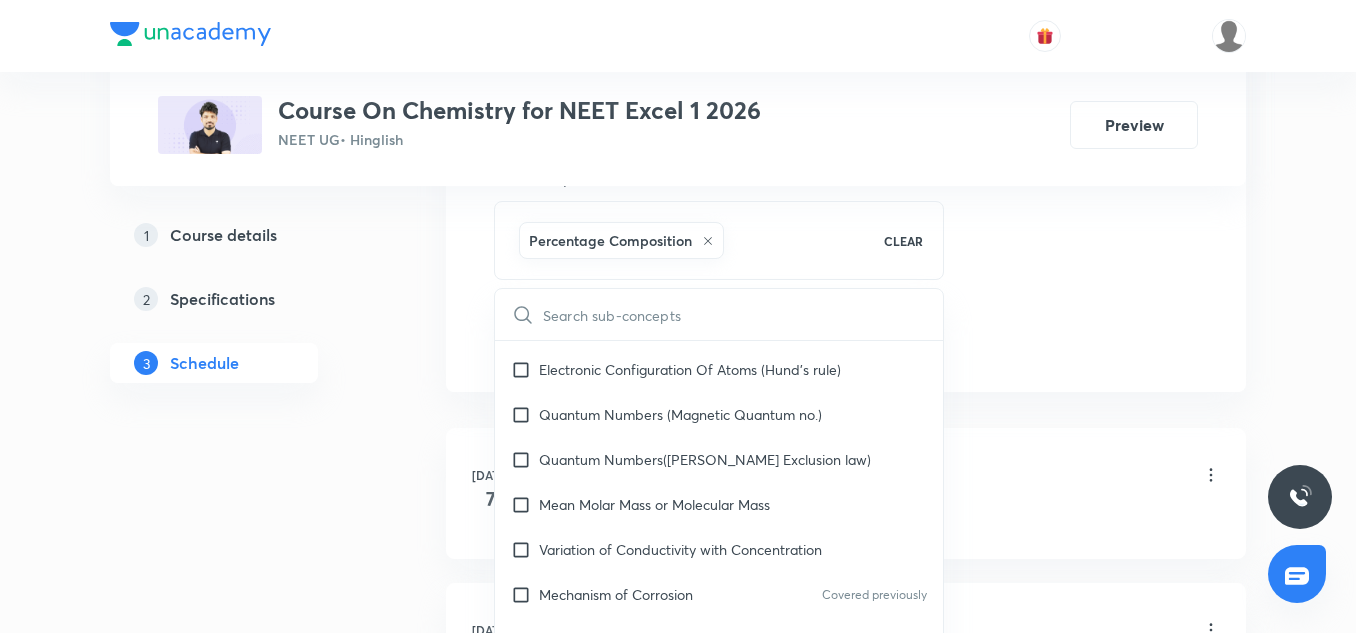 scroll, scrollTop: 364, scrollLeft: 0, axis: vertical 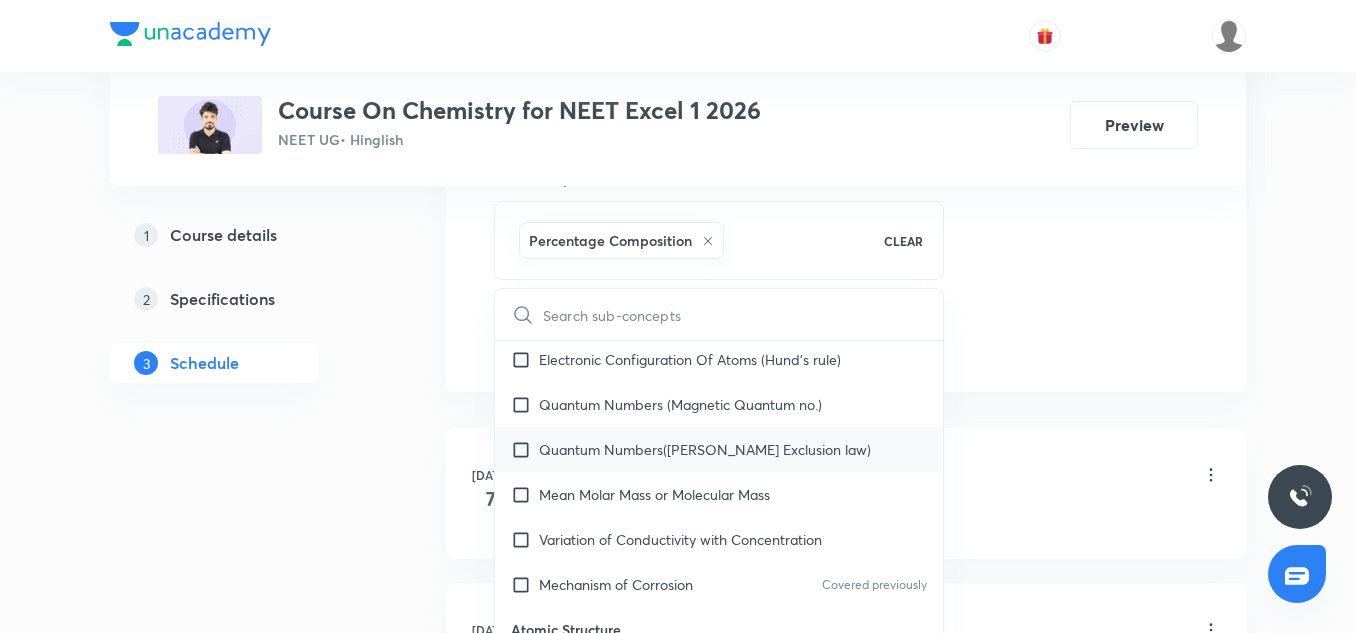 click on "Quantum Numbers(Pauli's Exclusion law)" at bounding box center [719, 449] 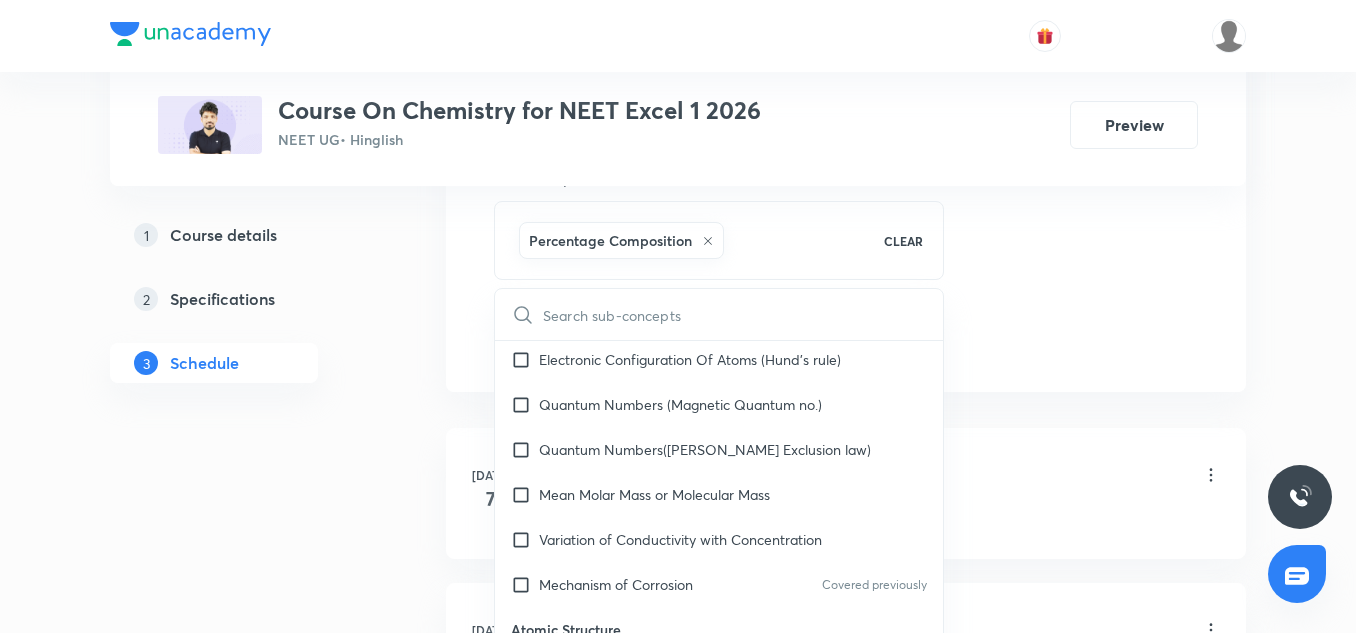 checkbox on "true" 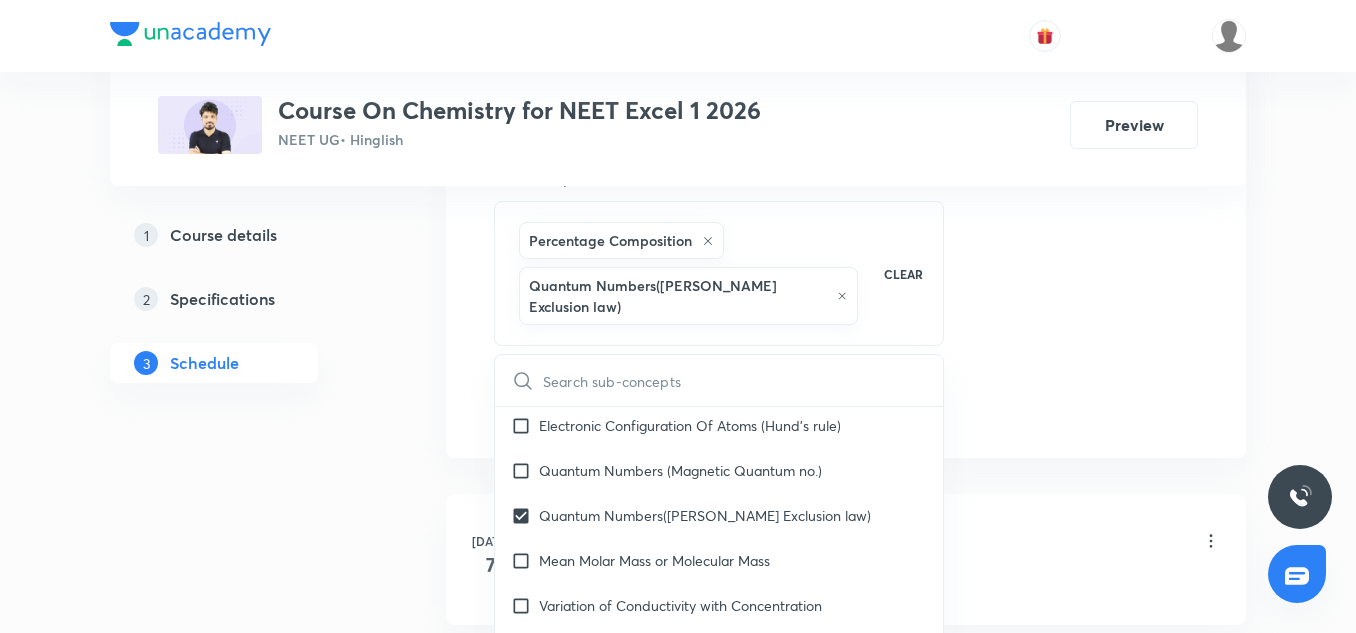 click on "Plus Courses Course On Chemistry for NEET Excel 1 2026 NEET UG  • Hinglish Preview 1 Course details 2 Specifications 3 Schedule Schedule 5  classes Session  6 Live class Session title 26/99 Coordination Chemistry 5/6 ​ Schedule for Jul 14, 2025, 6:05 PM ​ Duration (in minutes) 75 ​   Session type Online Offline Room 702 TOIB Sub-concepts Percentage Composition Quantum Numbers(Pauli's Exclusion law) CLEAR ​ General Topics & Mole Concept Basic Concepts Mole – Basic Introduction Percentage Composition Stoichiometry Principle of Atom Conservation (POAC) Relation between Stoichiometric Quantities Application of Mole Concept: Gravimetric Analysis Electronic Configuration Of Atoms (Hund's rule)  Quantum Numbers (Magnetic Quantum no.) Quantum Numbers(Pauli's Exclusion law) Mean Molar Mass or Molecular Mass Variation of Conductivity with Concentration Mechanism of Corrosion Covered previously Atomic Structure Discovery Of Electron Some Prerequisites of Physics Discovery Of Protons And Neutrons Spectrum pH" at bounding box center [678, 208] 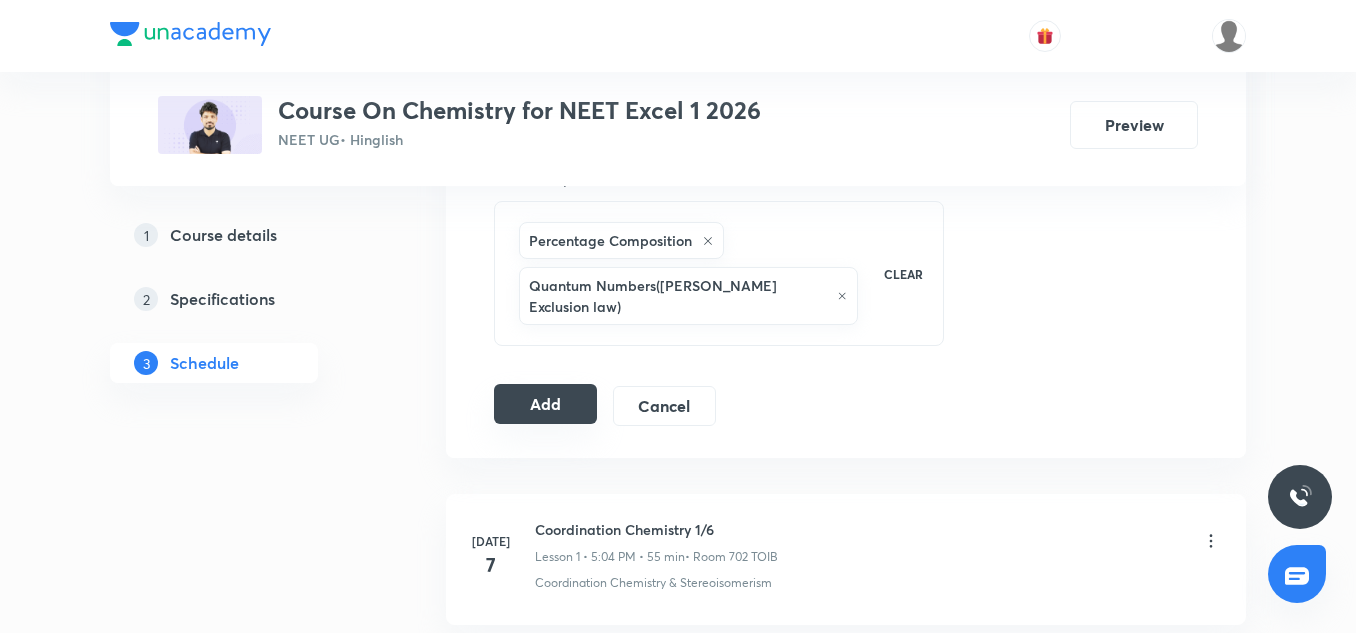 click on "Add" at bounding box center (545, 404) 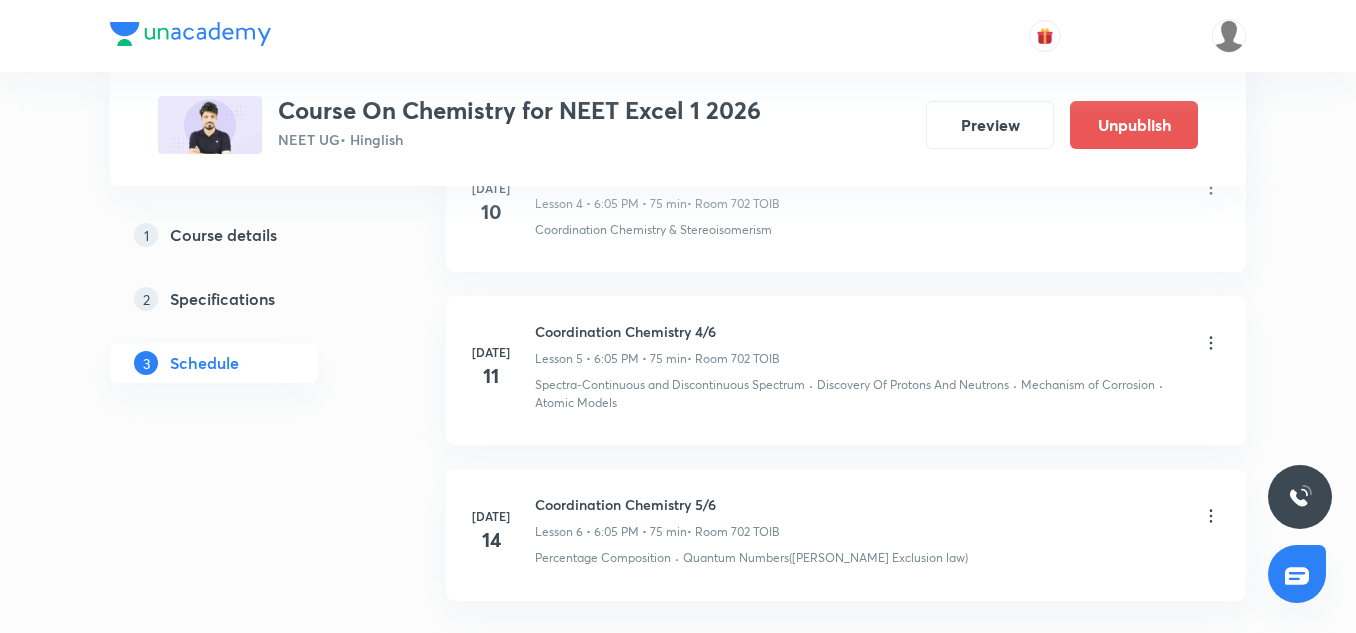 scroll, scrollTop: 1000, scrollLeft: 0, axis: vertical 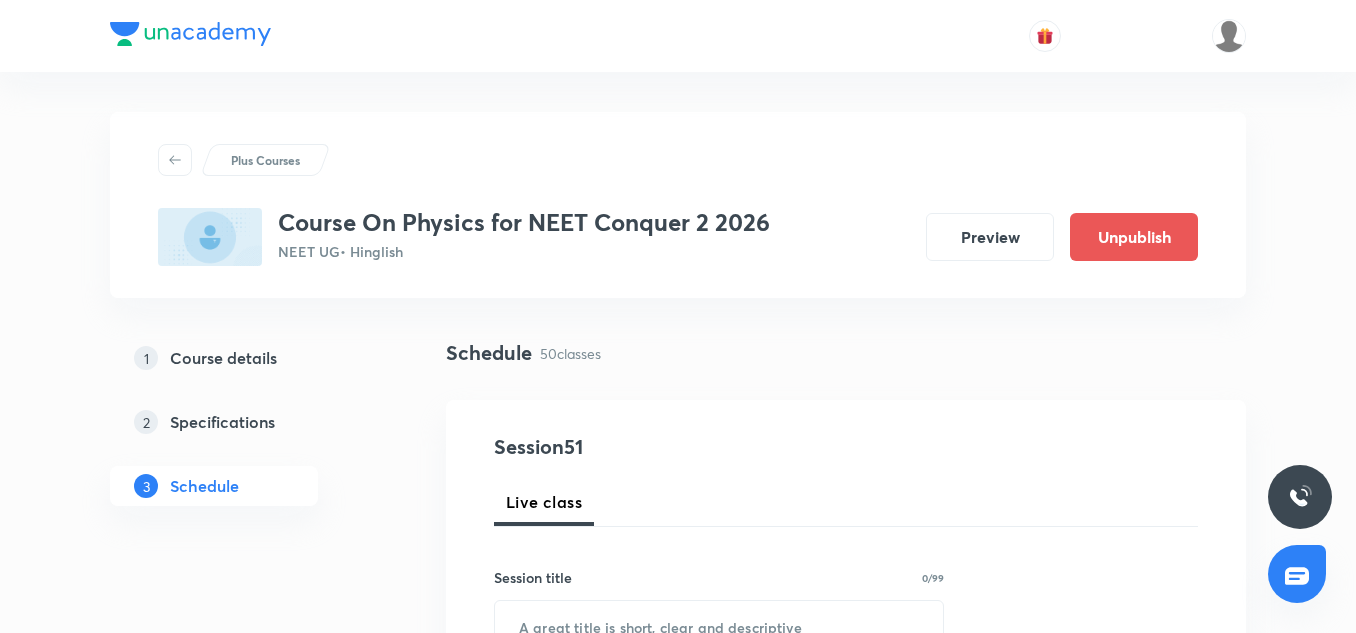 click on "Kinematics II - 2/10" at bounding box center (662, 9076) 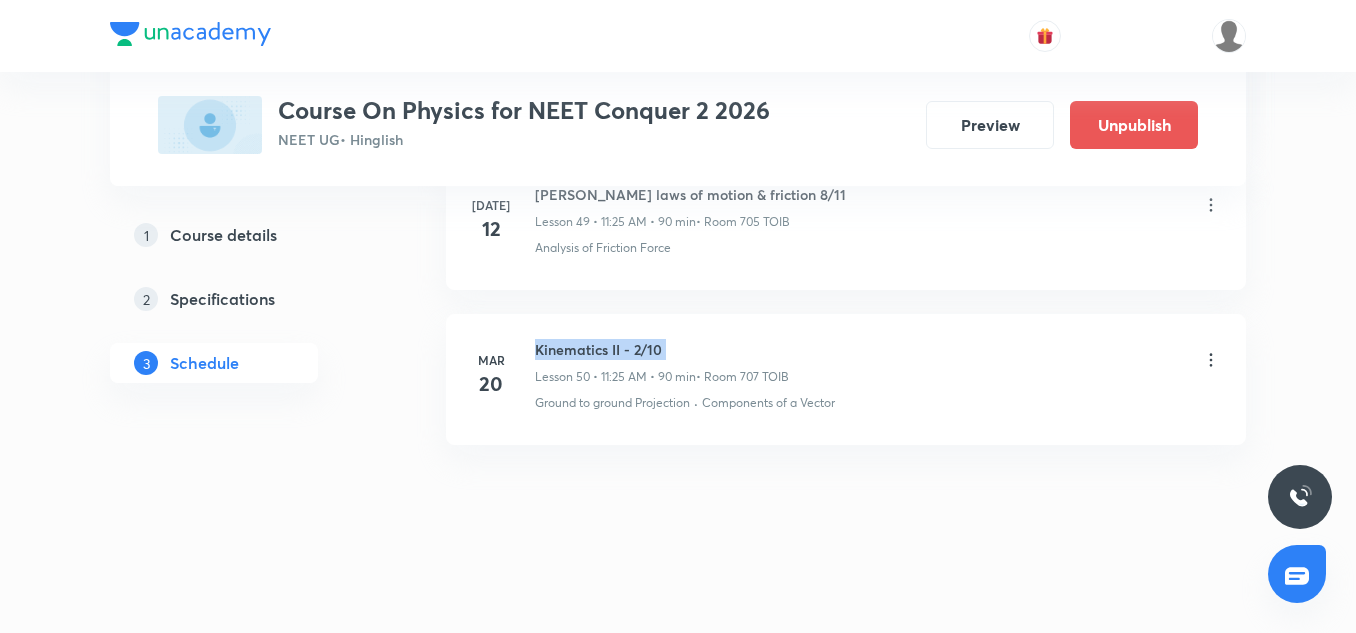 scroll, scrollTop: 8727, scrollLeft: 0, axis: vertical 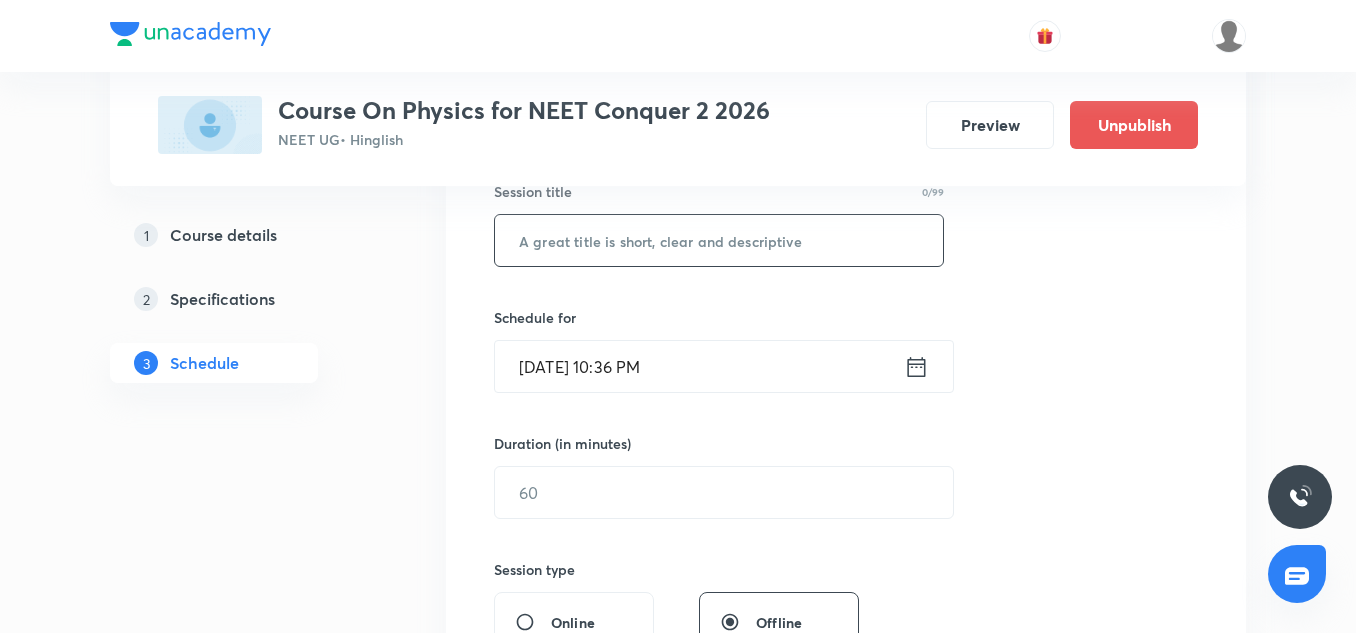 click at bounding box center (719, 240) 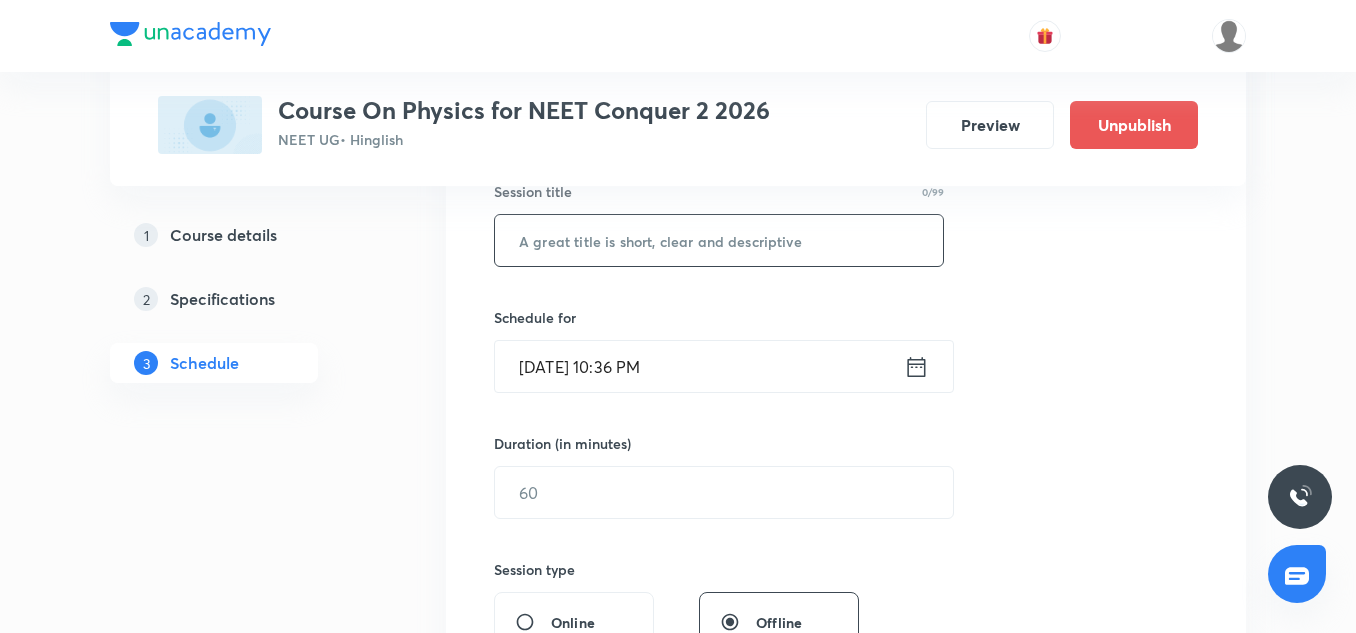 paste on "Kinematics II - 2/10" 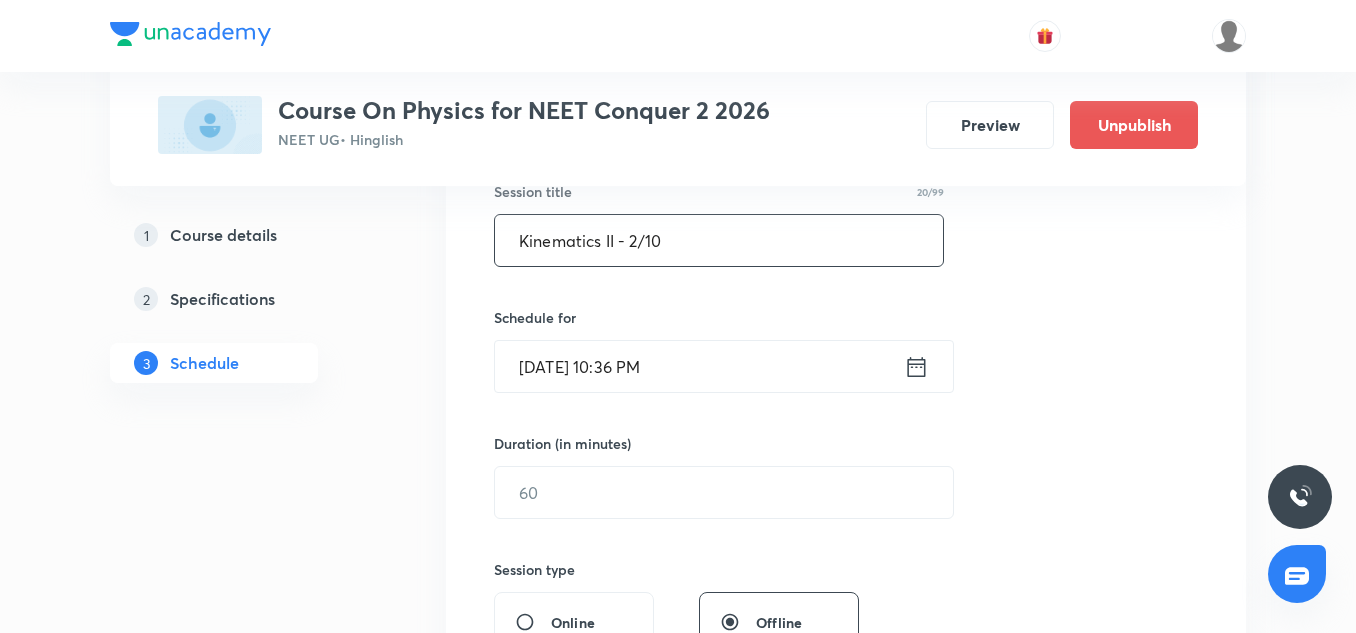 click on "Kinematics II - 2/10" at bounding box center [719, 240] 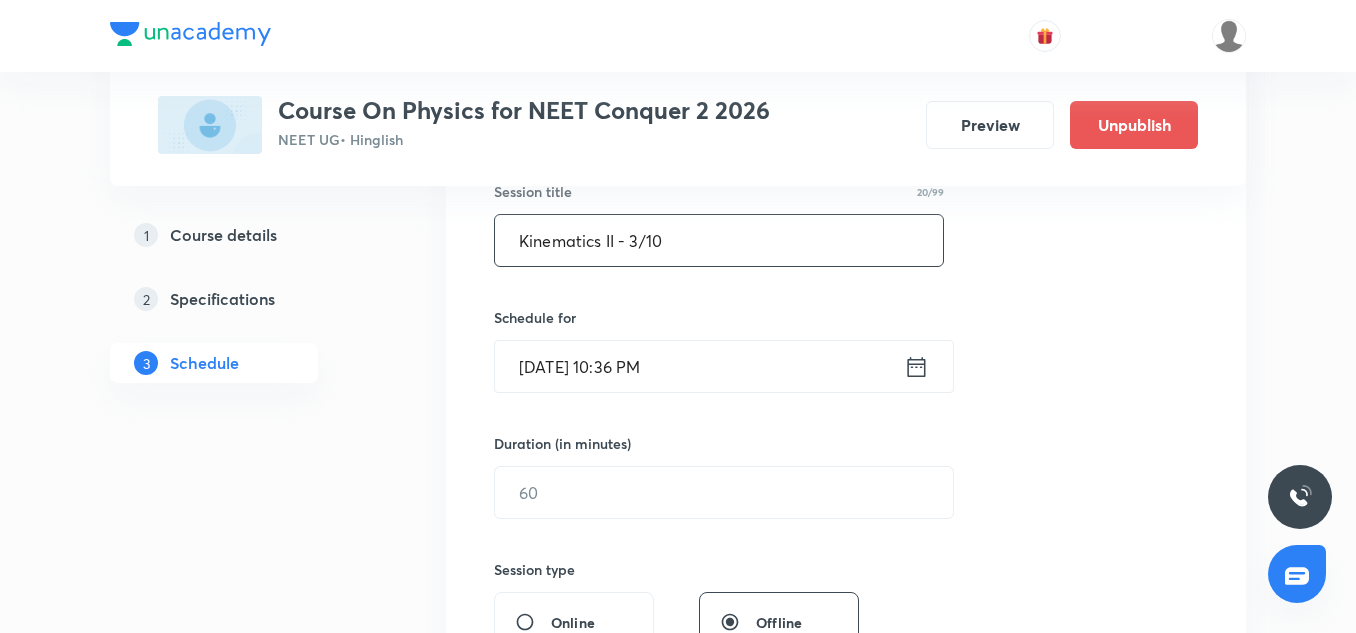 type on "Kinematics II - 3/10" 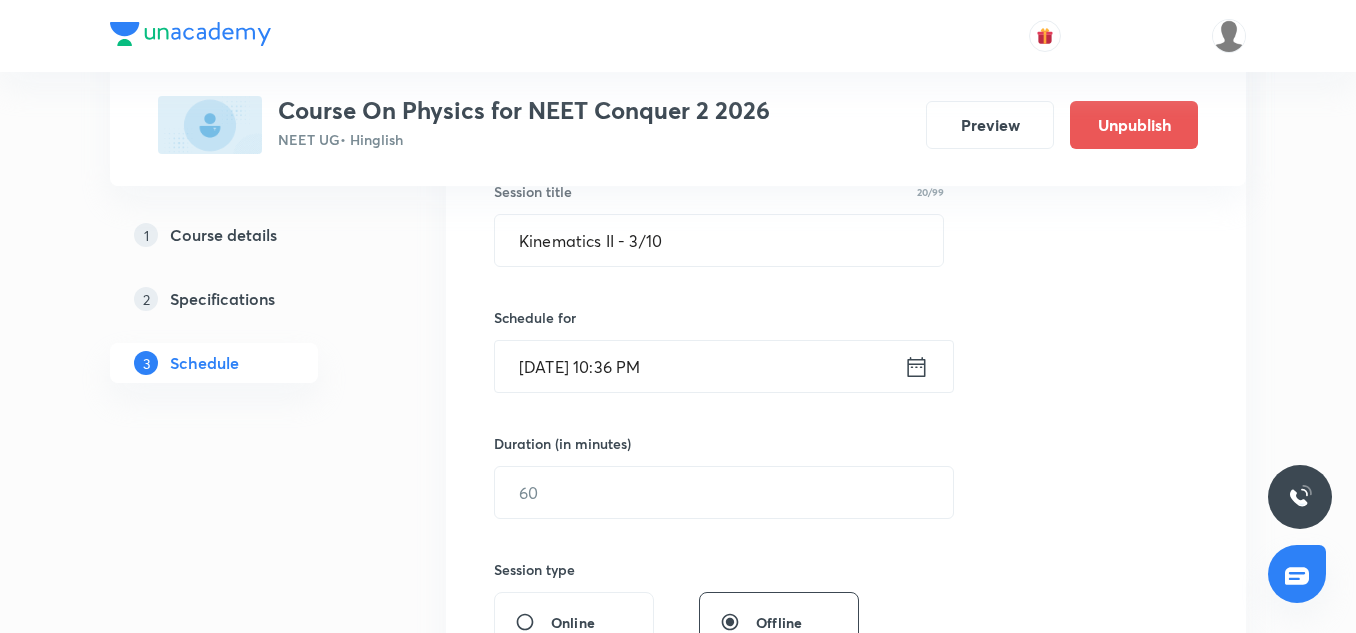 click on "[DATE] 10:36 PM" at bounding box center (699, 366) 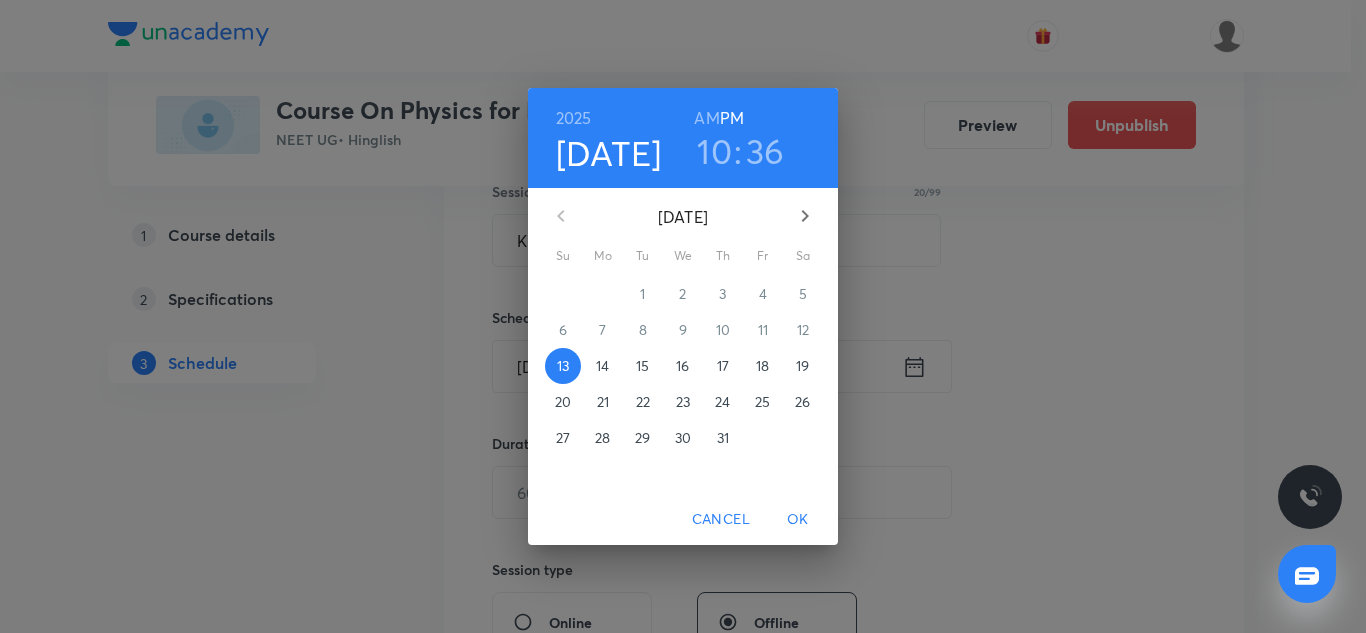 click on "14" at bounding box center (602, 366) 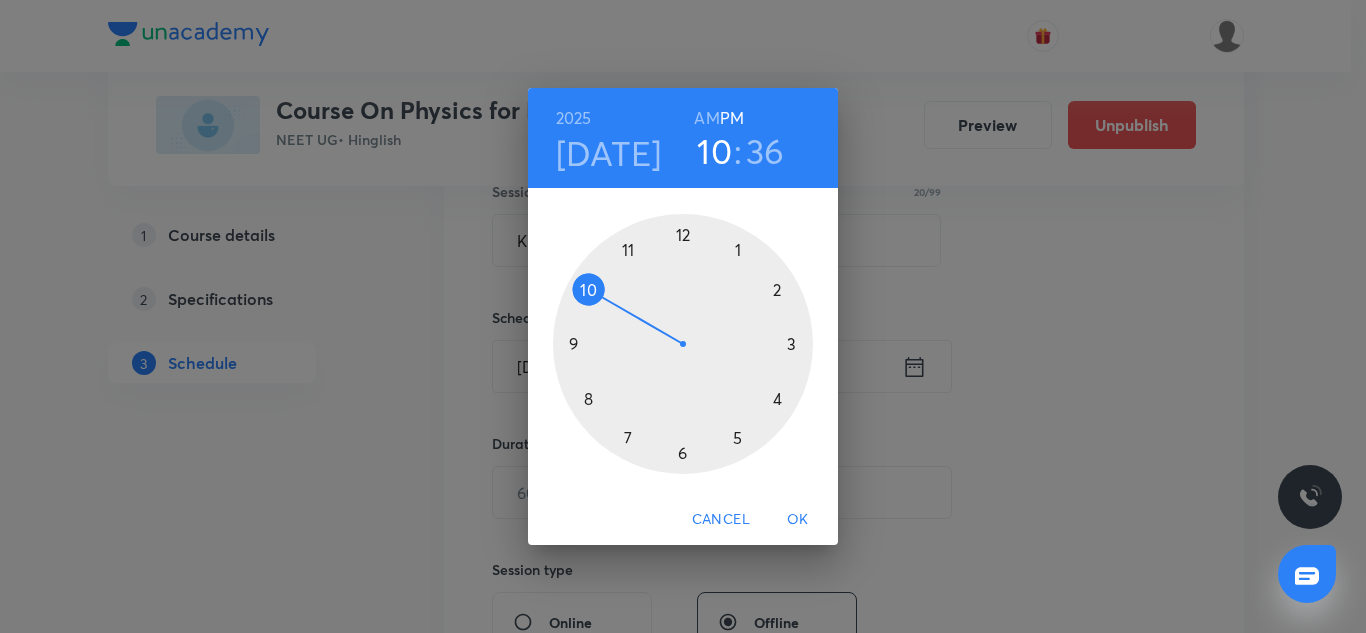 click at bounding box center (683, 344) 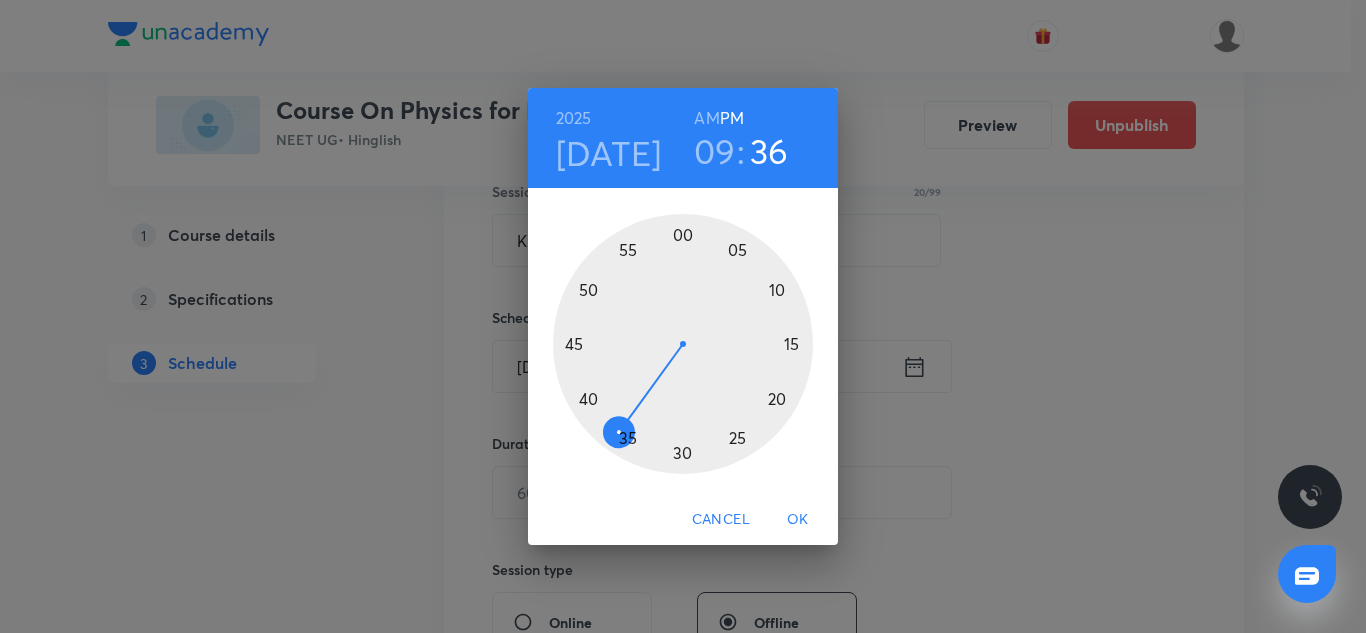 click at bounding box center [683, 344] 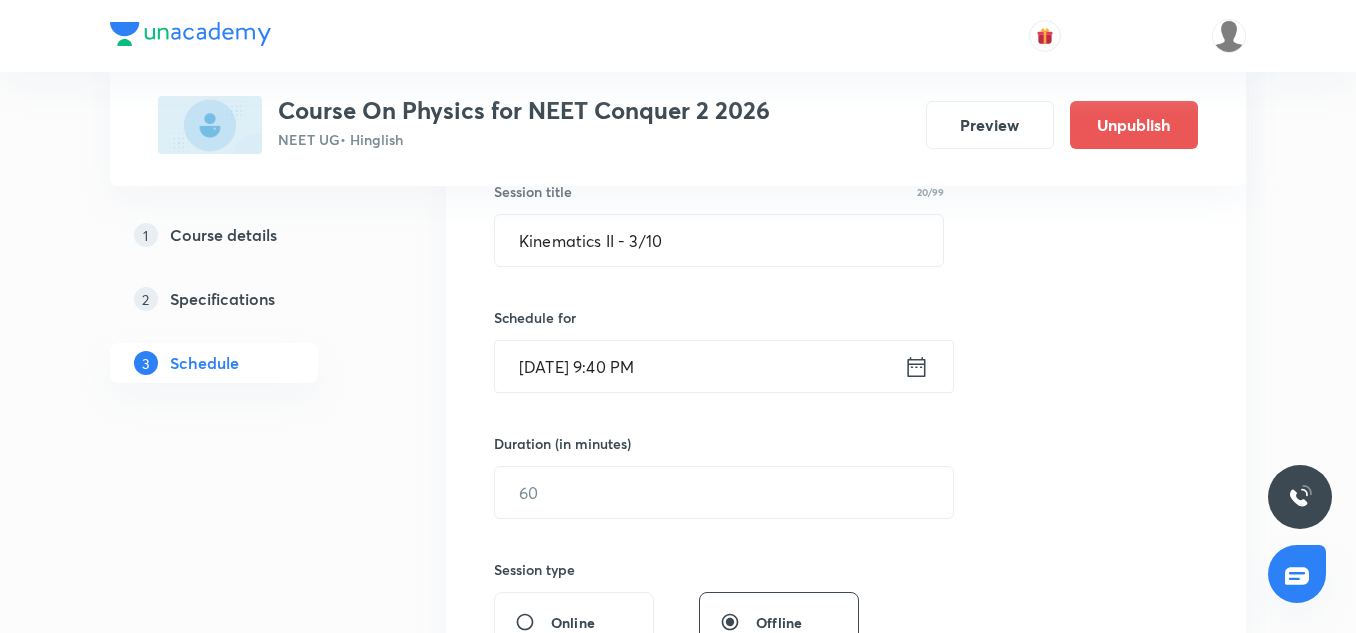 click on "Jul 14, 2025, 9:40 PM" at bounding box center [699, 366] 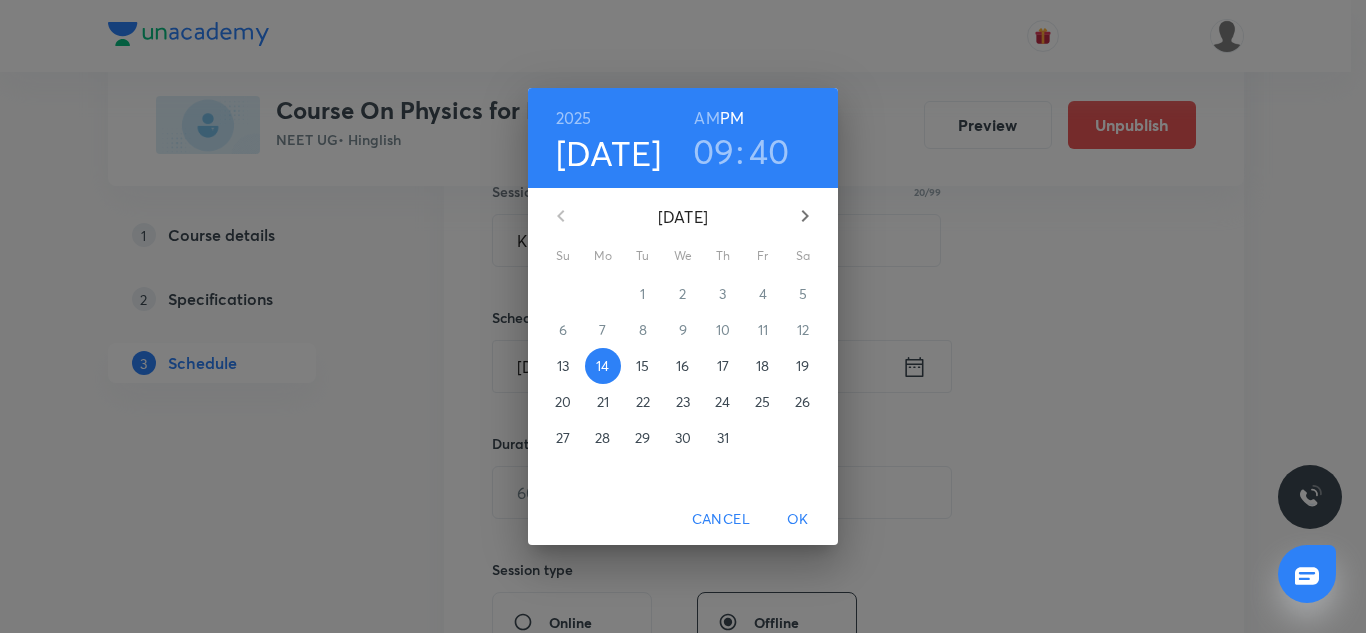click on "AM" at bounding box center [706, 118] 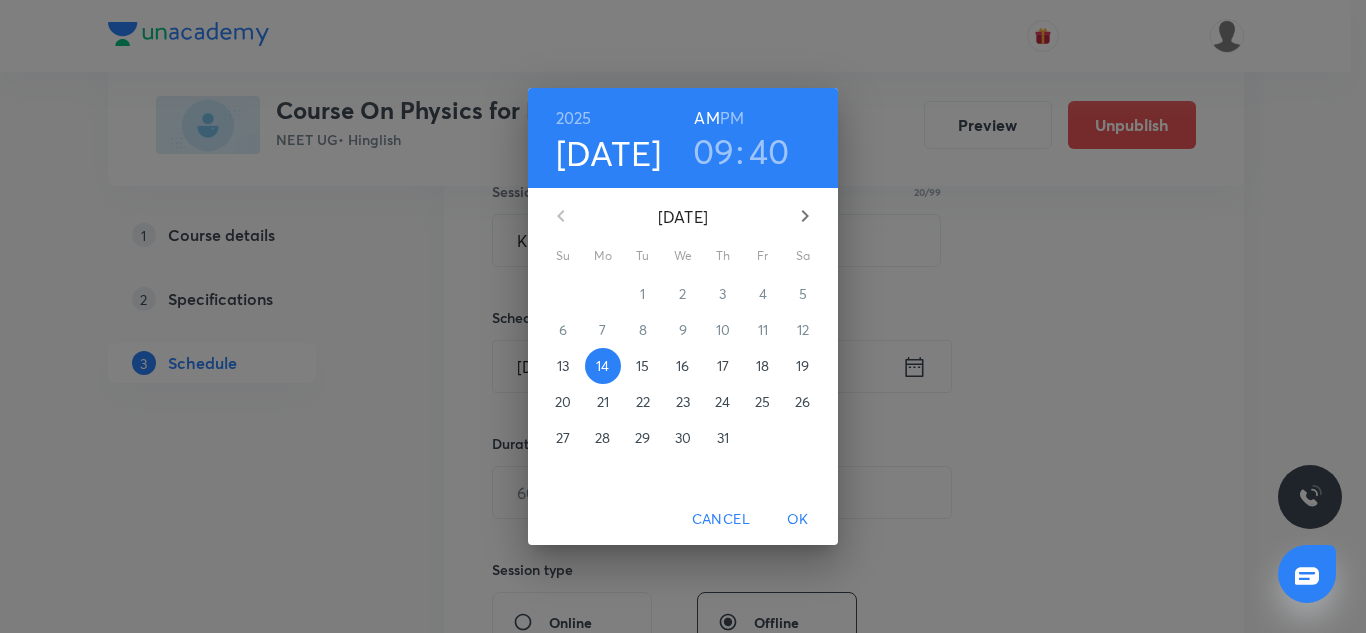 click on "OK" at bounding box center [798, 519] 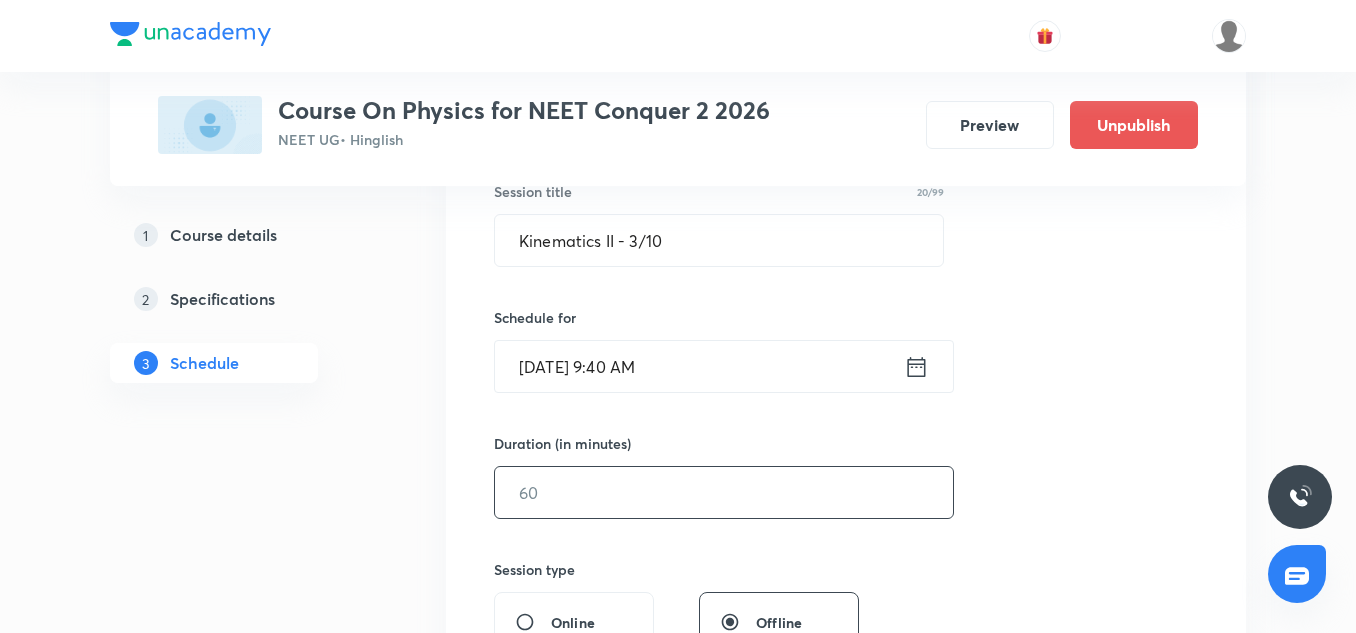 click at bounding box center (724, 492) 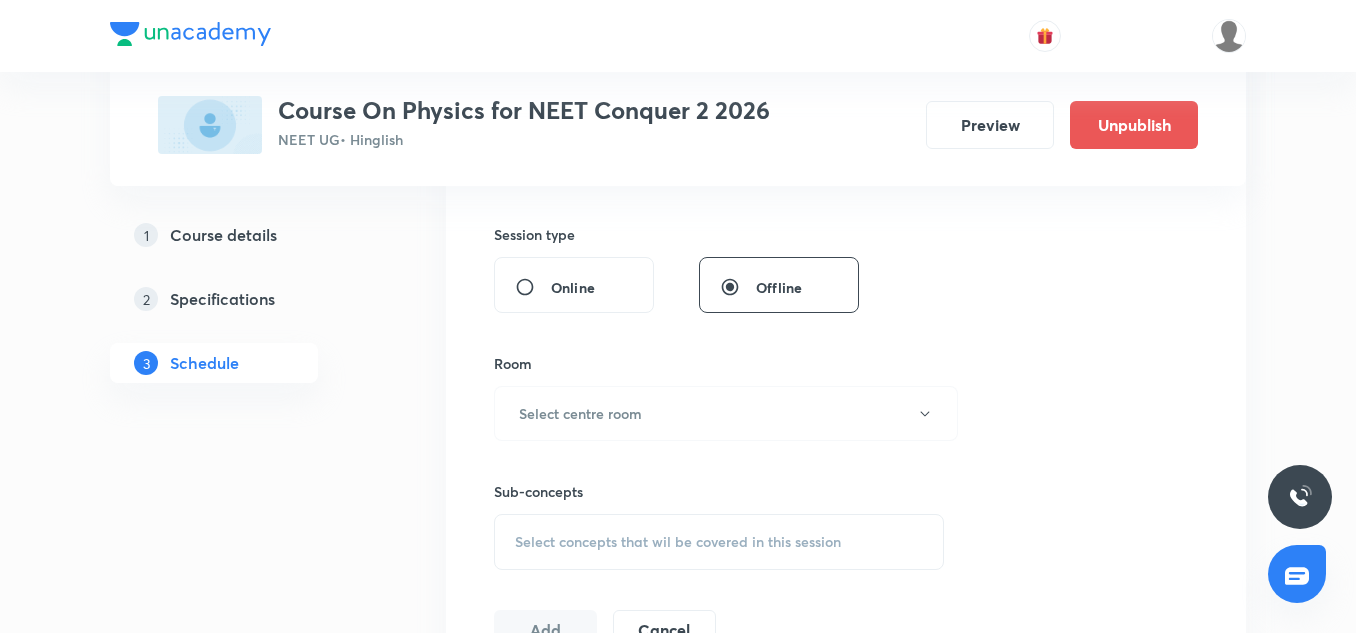 scroll, scrollTop: 723, scrollLeft: 0, axis: vertical 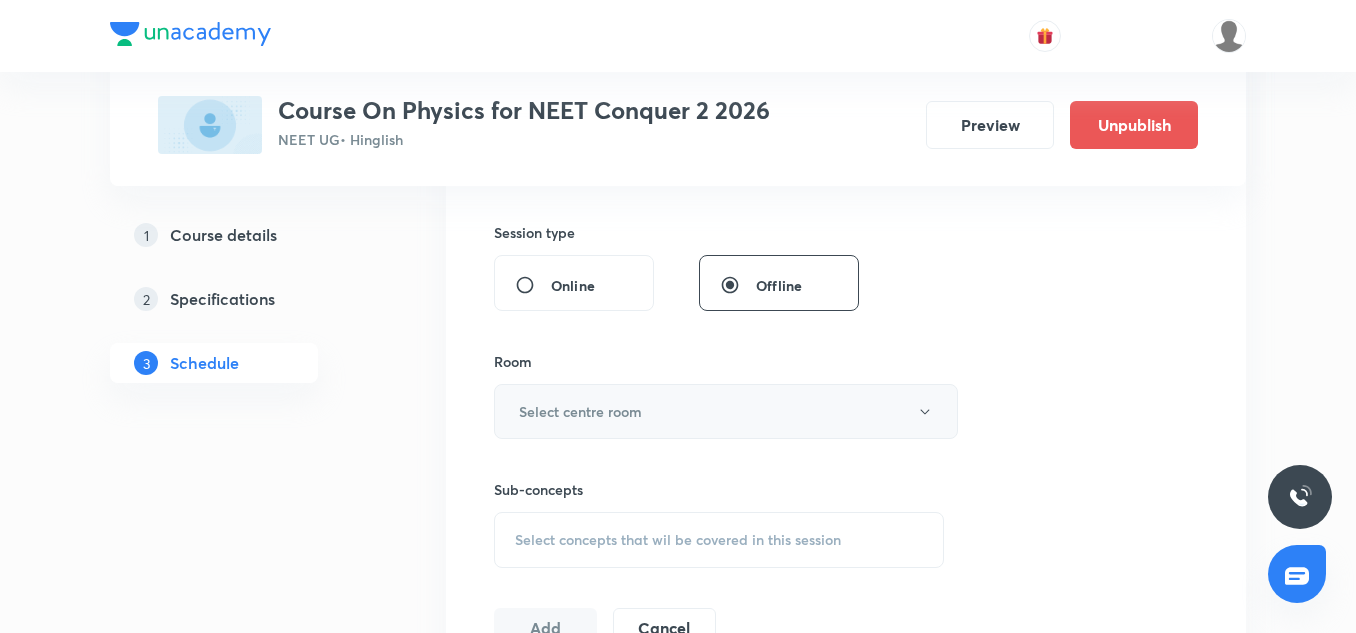 type on "90" 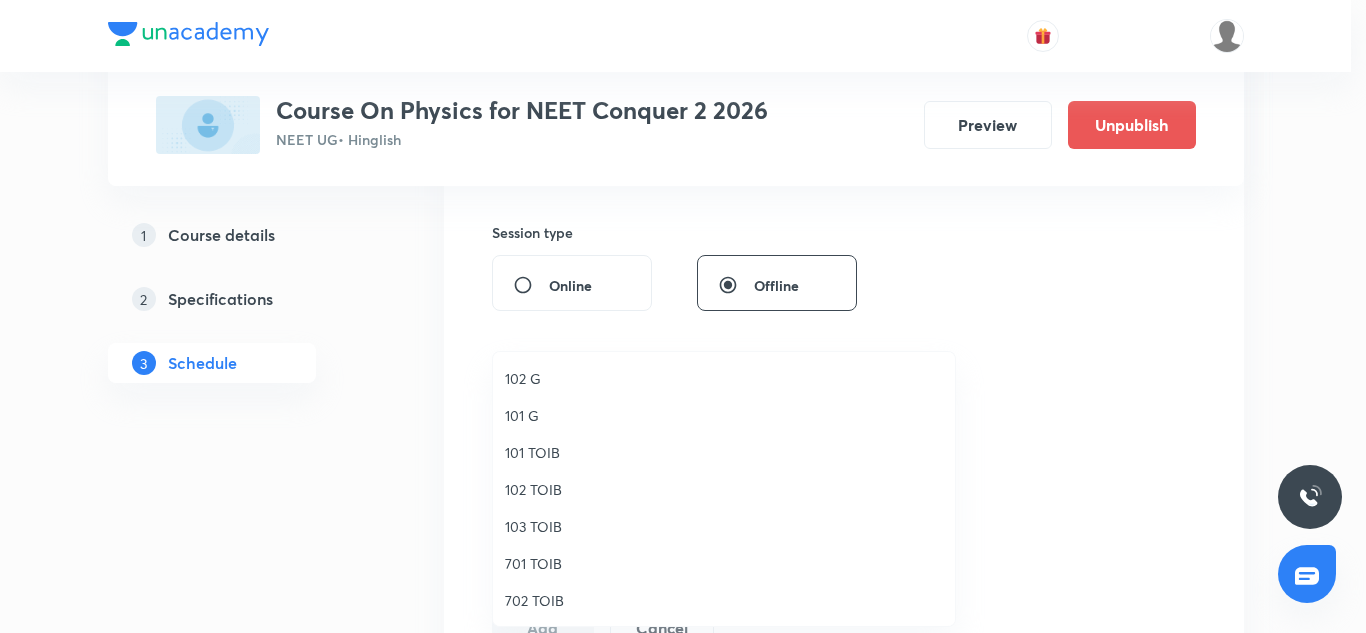 click at bounding box center [683, 316] 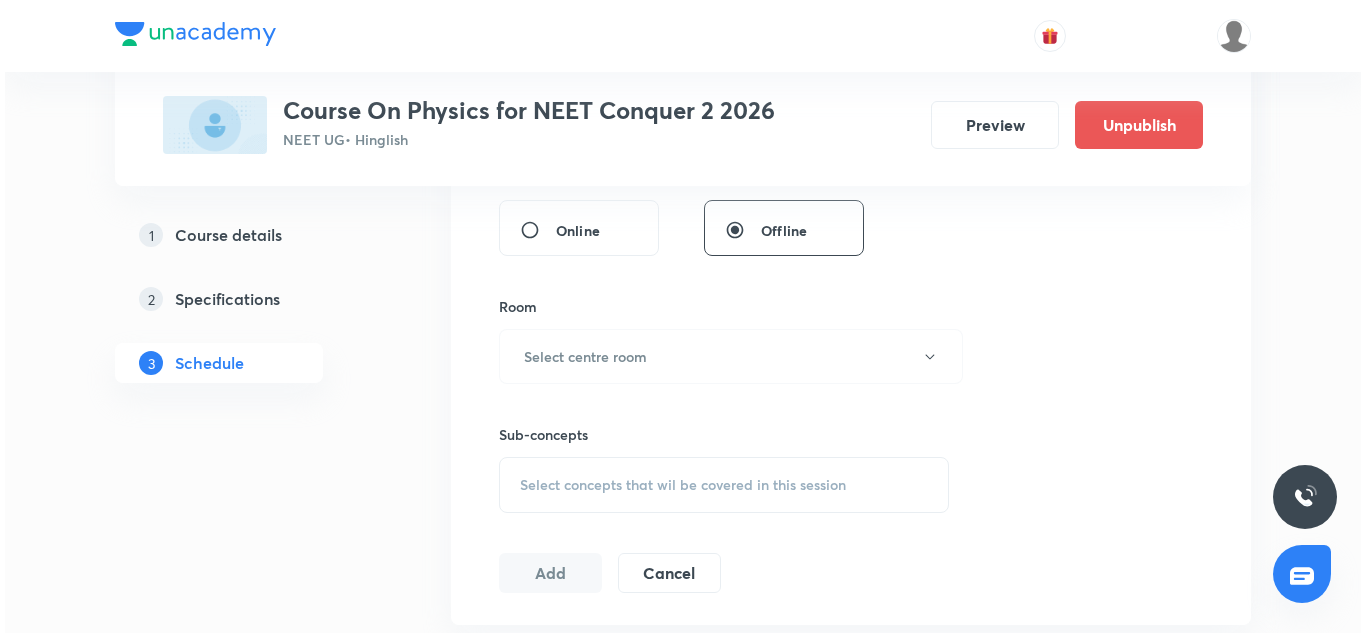 scroll, scrollTop: 781, scrollLeft: 0, axis: vertical 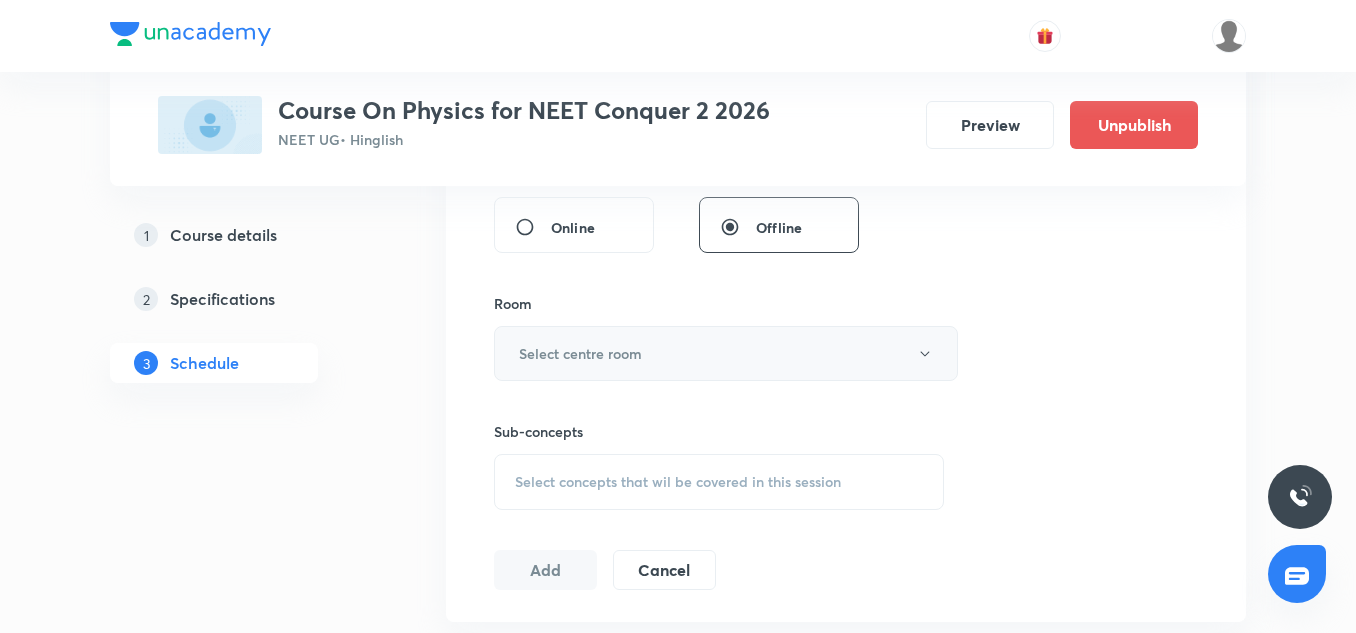 click on "Select centre room" at bounding box center (726, 353) 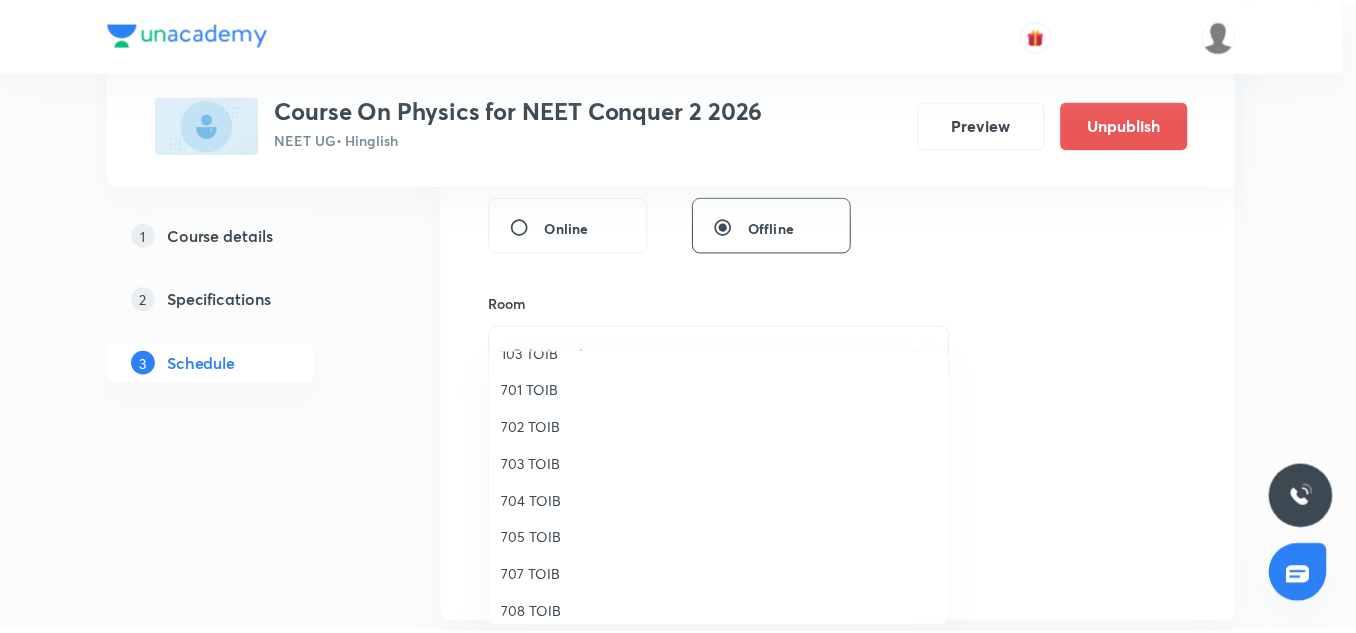 scroll, scrollTop: 174, scrollLeft: 0, axis: vertical 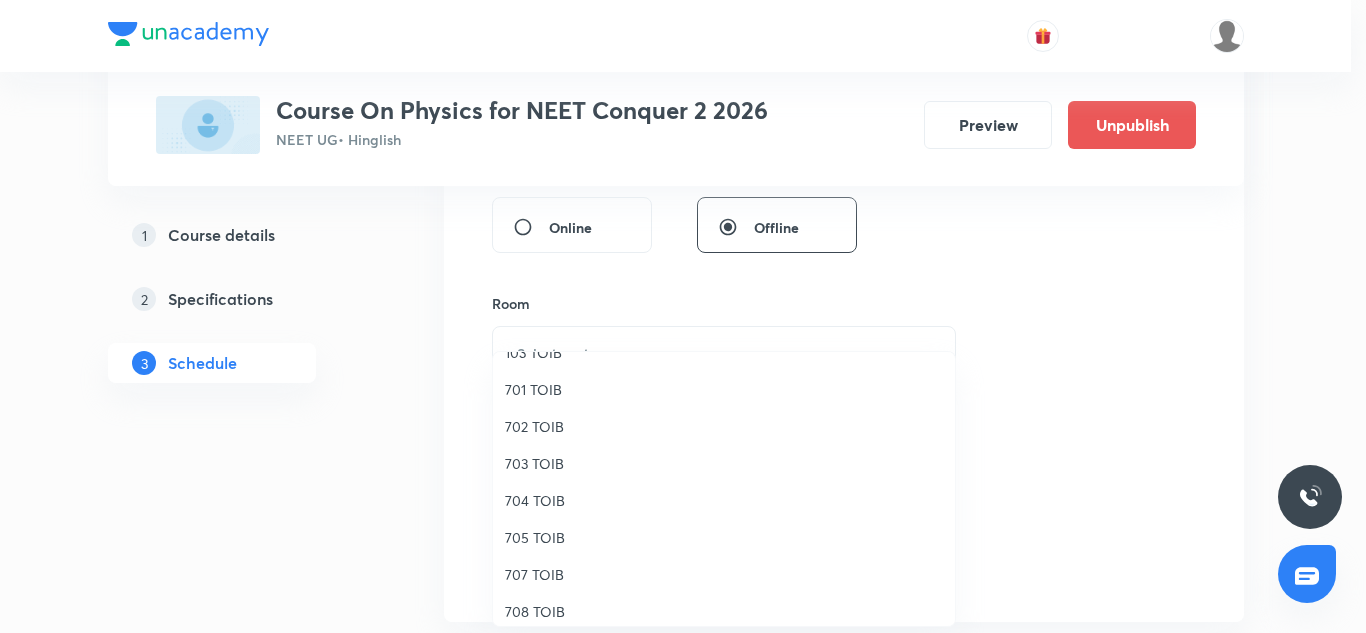 click on "707 TOIB" at bounding box center [724, 574] 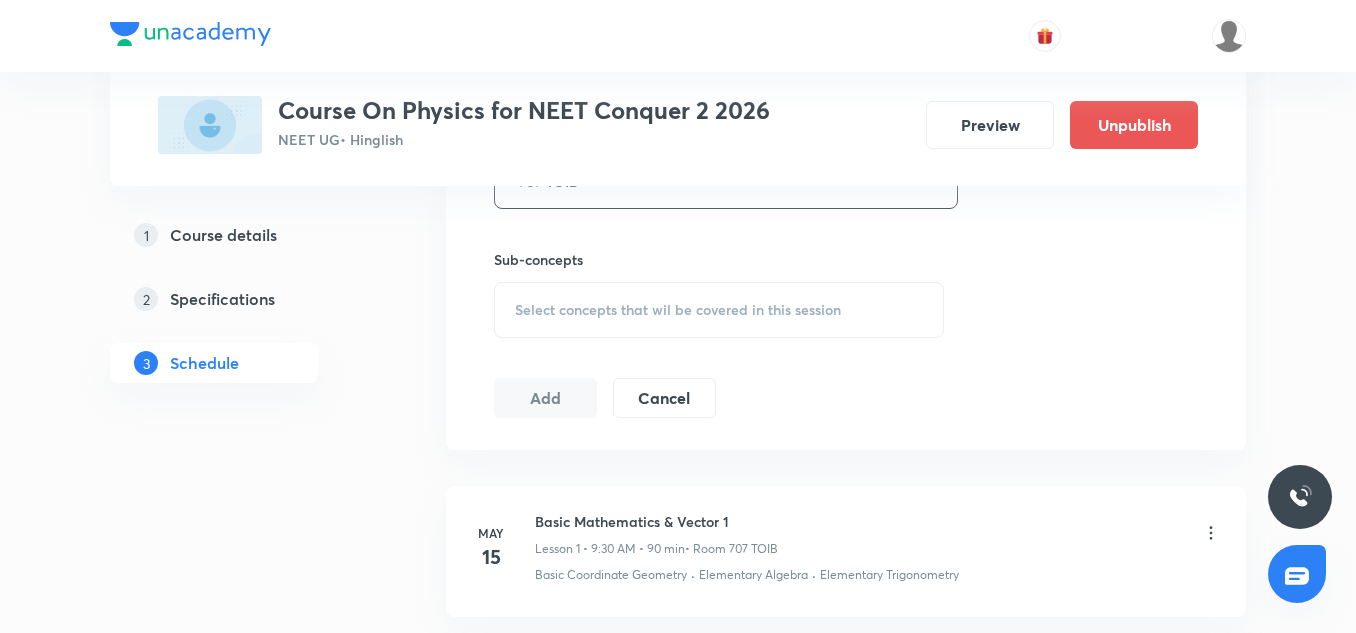 scroll, scrollTop: 954, scrollLeft: 0, axis: vertical 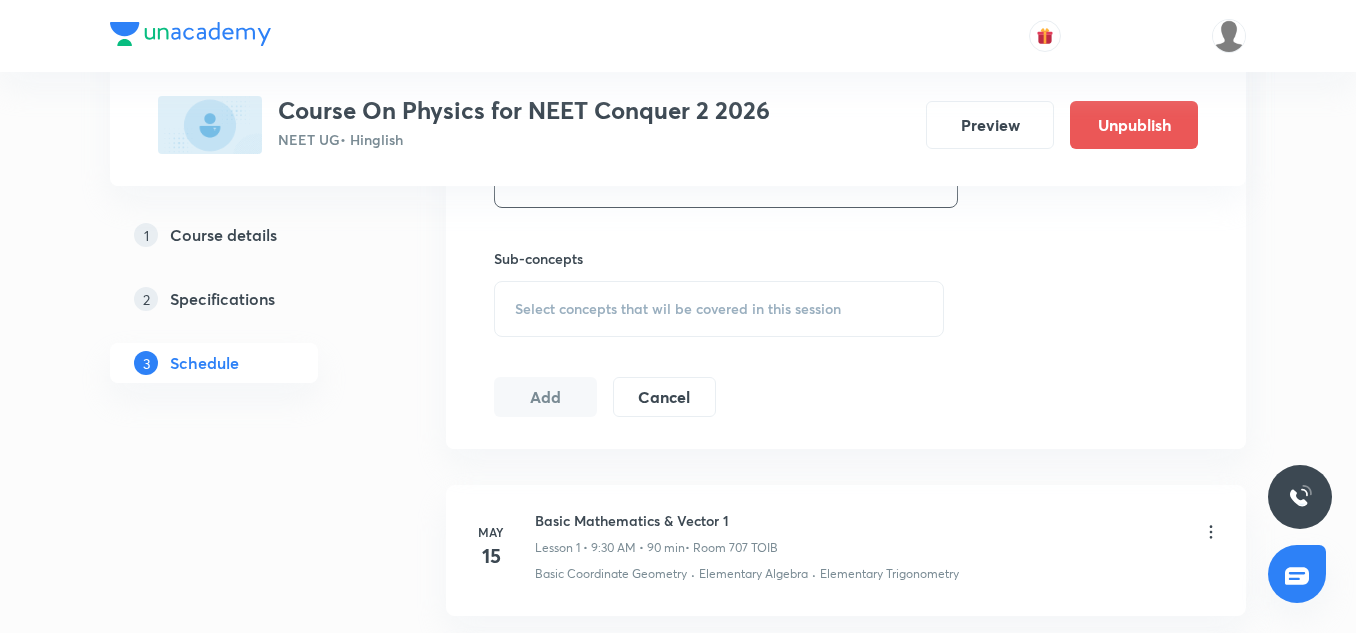 click on "Select concepts that wil be covered in this session" at bounding box center (719, 309) 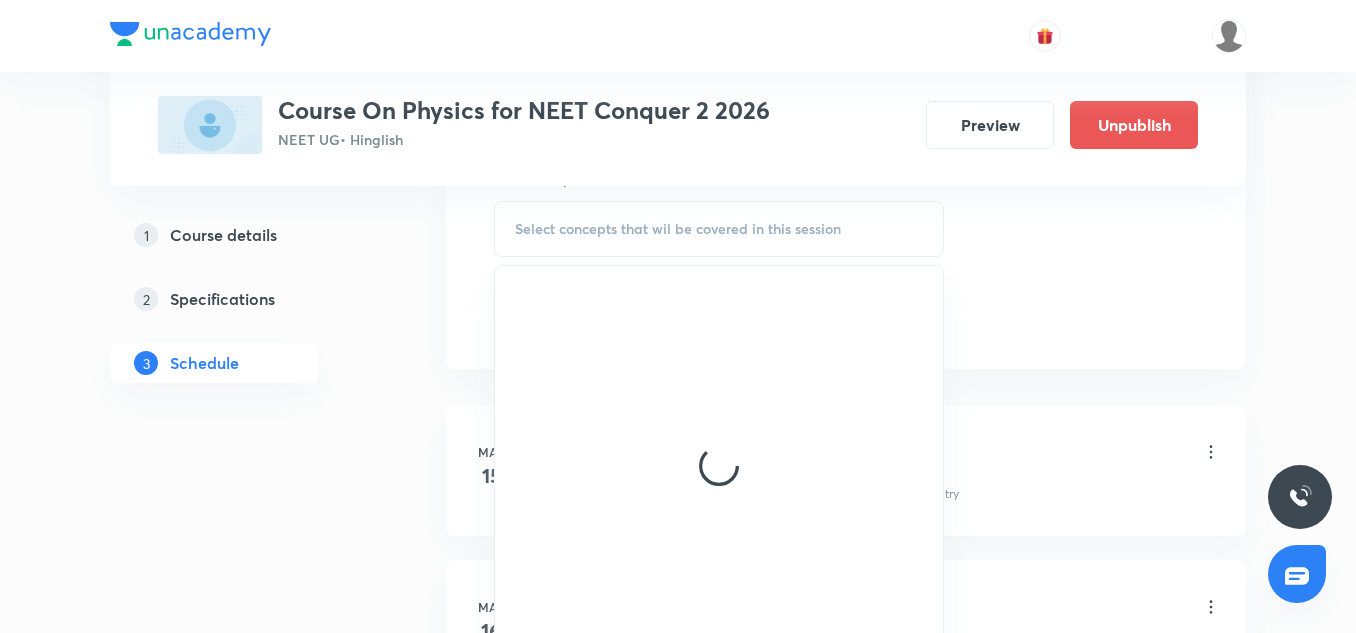 scroll, scrollTop: 1035, scrollLeft: 0, axis: vertical 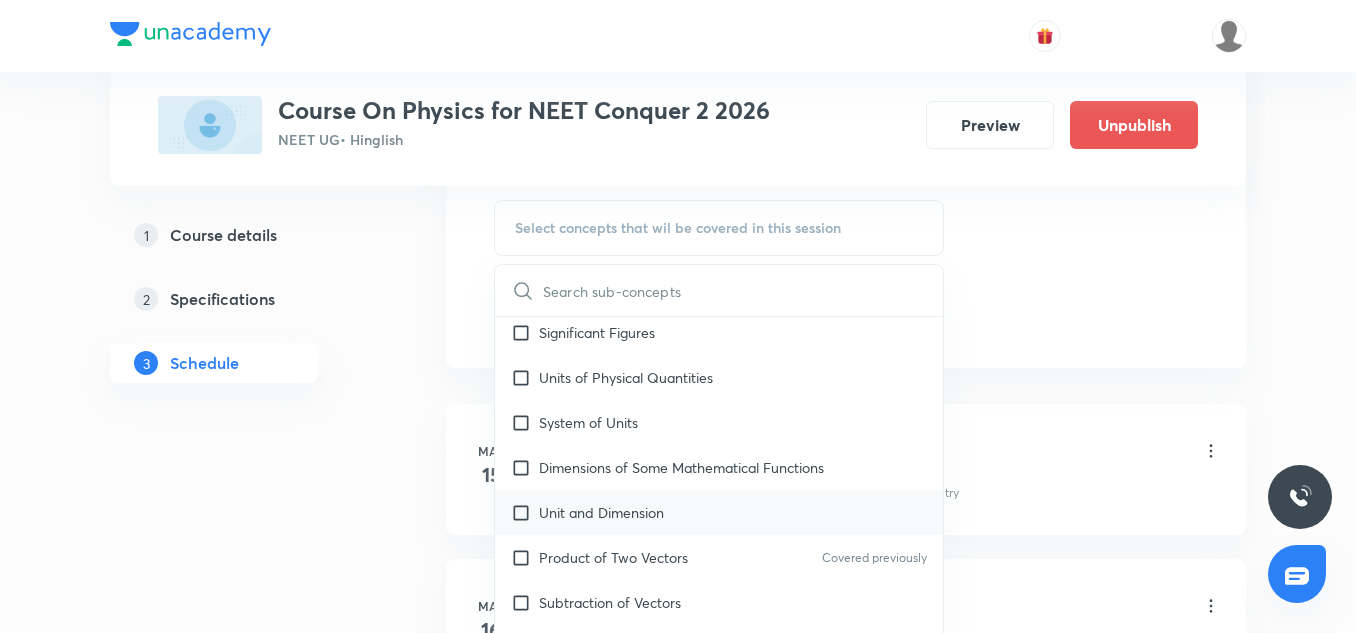 click on "Unit and Dimension" at bounding box center (719, 512) 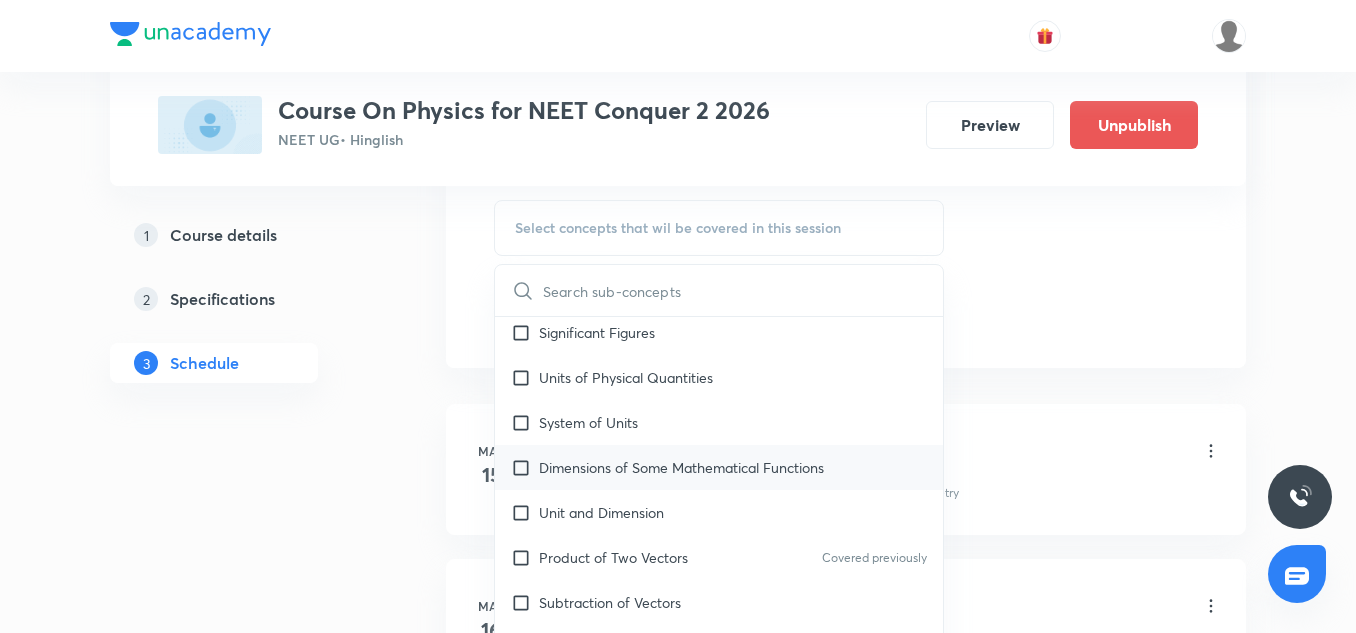 checkbox on "true" 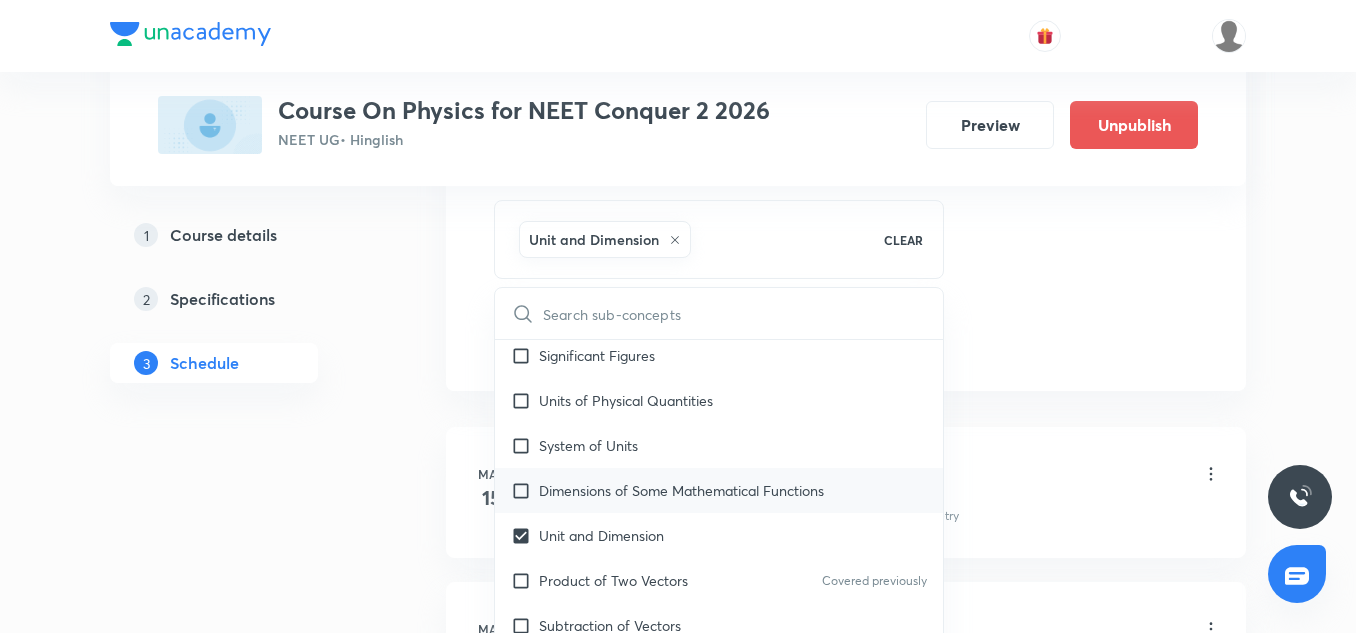 click on "Dimensions of Some Mathematical Functions" at bounding box center [719, 490] 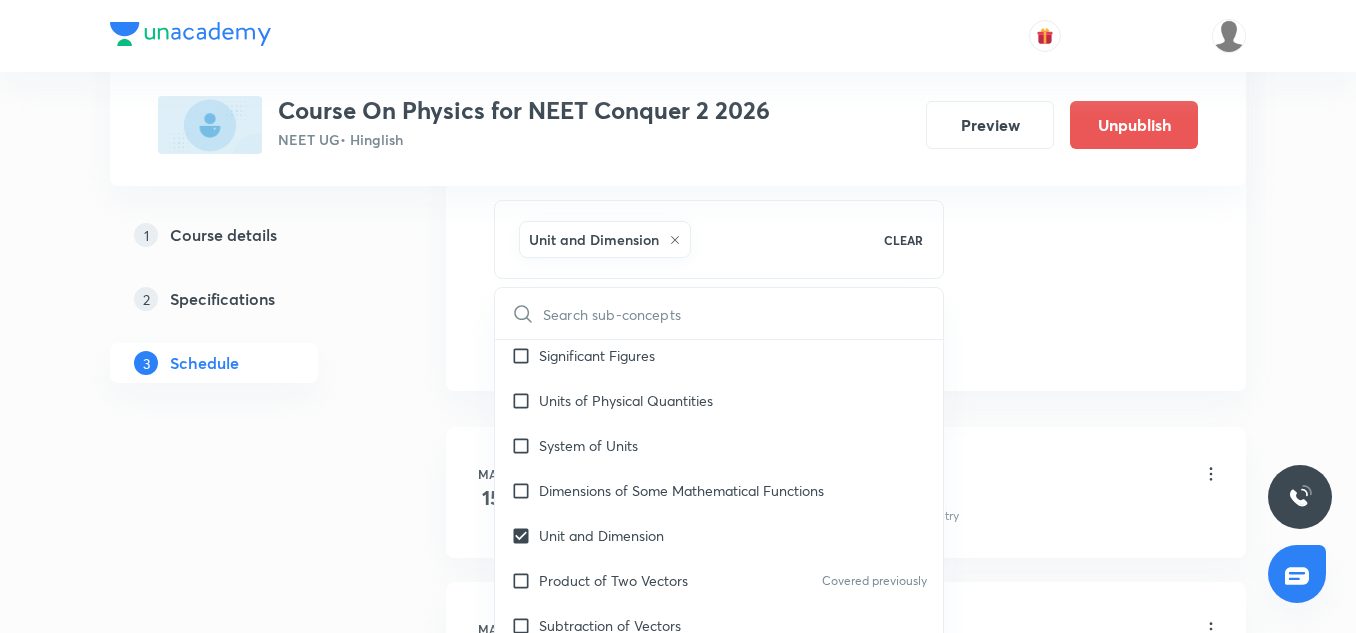 checkbox on "true" 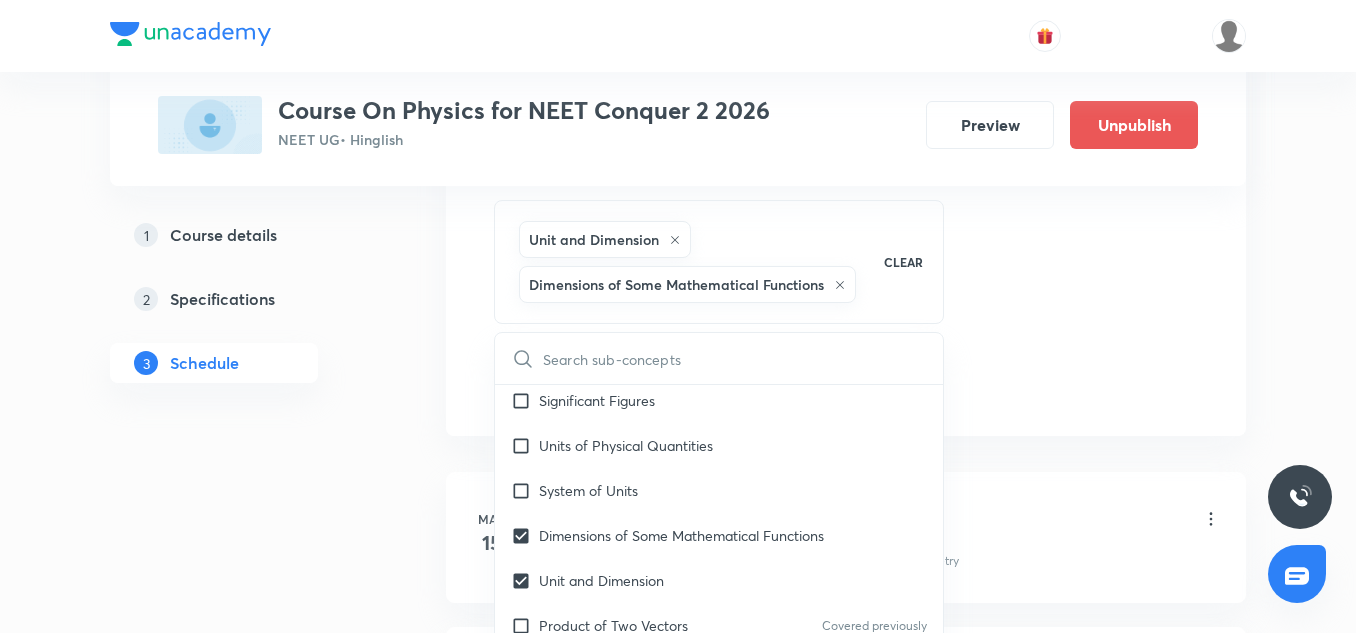 click on "Session  51 Live class Session title 20/99 Kinematics II - 3/10 ​ Schedule for Jul 14, 2025, 9:40 AM ​ Duration (in minutes) 90 ​   Session type Online Offline Room 707 TOIB Sub-concepts Unit and Dimension Dimensions of Some Mathematical Functions CLEAR ​ Units & Dimensions Physical quantity Applications of Dimensional Analysis Covered previously Significant Figures Units of Physical Quantities System of Units Dimensions of Some Mathematical Functions Unit and Dimension Product of Two Vectors Covered previously Subtraction of Vectors Cross Product Least Count Analysis Errors of Measurement Covered previously Vernier Callipers Covered previously Screw Gauge Covered previously Zero Error Basic Mathematics Elementary Algebra Covered previously Elementary Trigonometry Covered previously Basic Coordinate Geometry Covered previously Functions Covered previously Differentiation Covered previously Integral of a Function Covered previously Use of Differentiation & Integration in One Dimensional Motion Error" at bounding box center [846, -100] 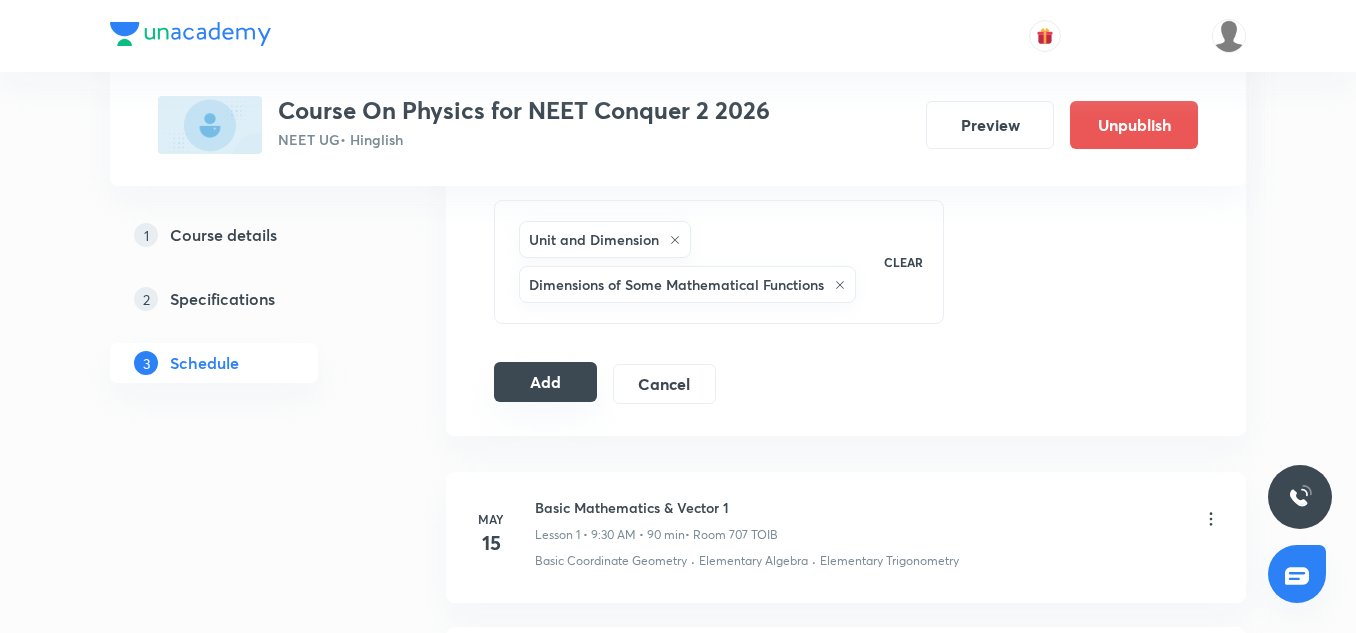 click on "Add" at bounding box center [545, 382] 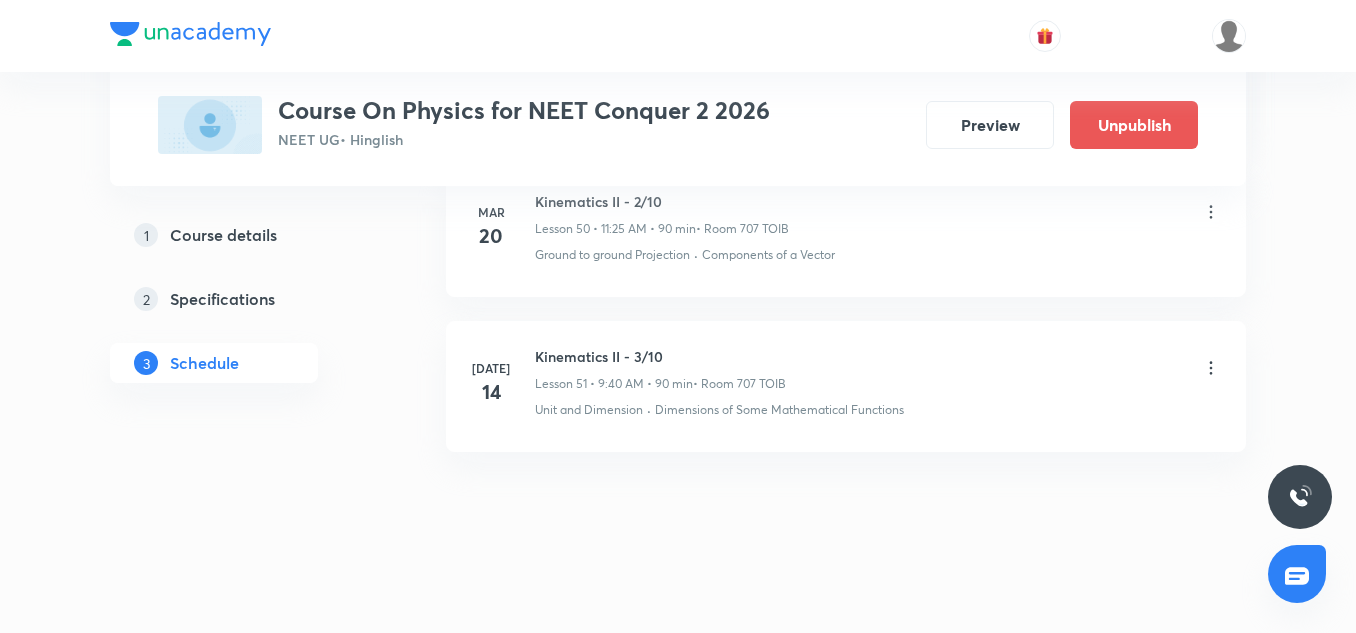 scroll, scrollTop: 7963, scrollLeft: 0, axis: vertical 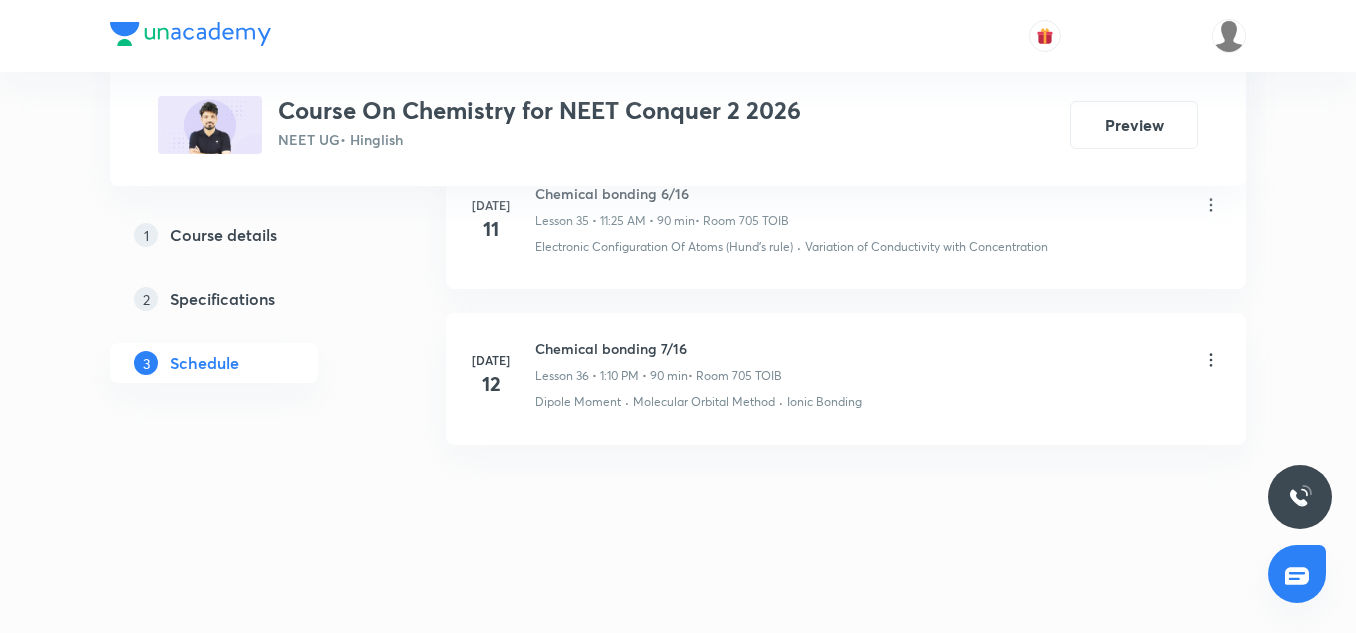 click on "Chemical bonding 7/16" at bounding box center [658, 348] 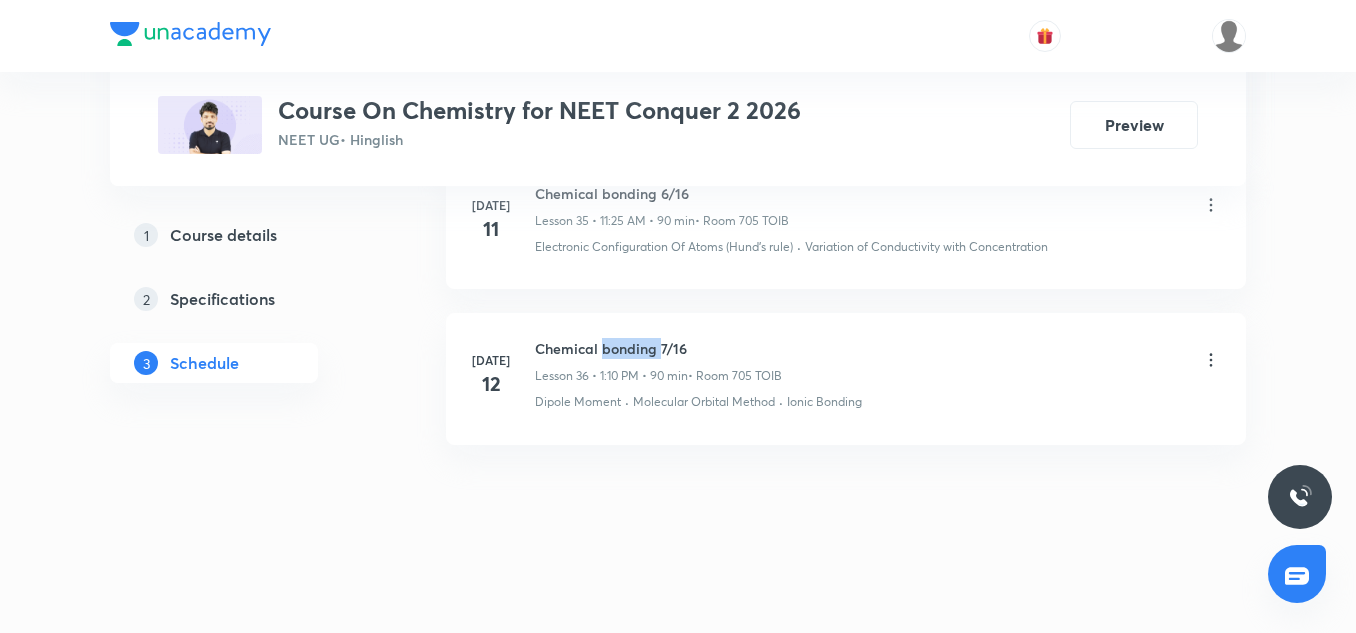 click on "Chemical bonding 7/16" at bounding box center (658, 348) 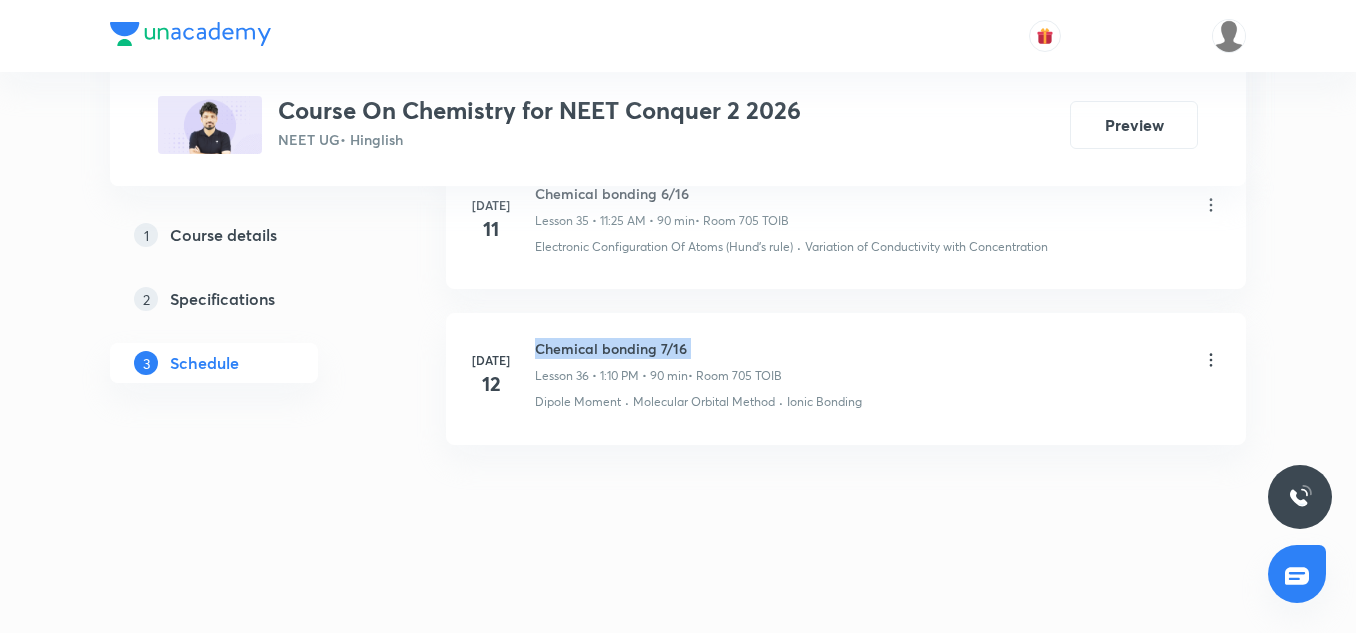 click on "Chemical bonding 7/16" at bounding box center [658, 348] 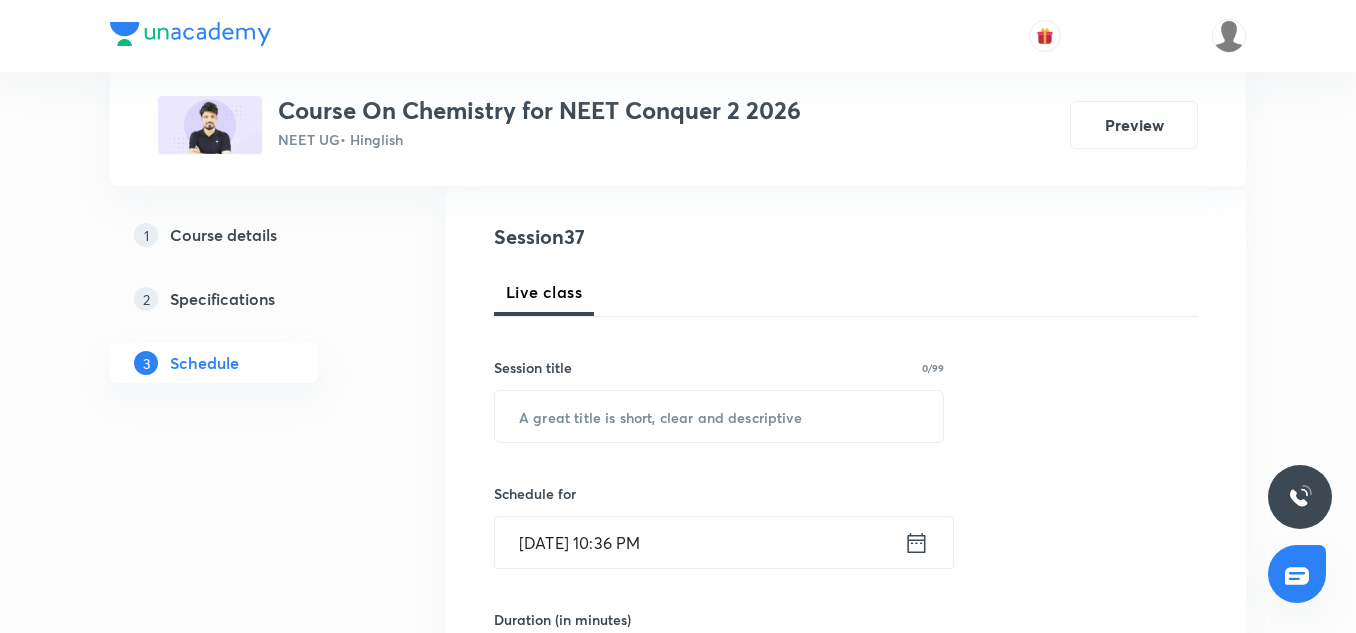 scroll, scrollTop: 222, scrollLeft: 0, axis: vertical 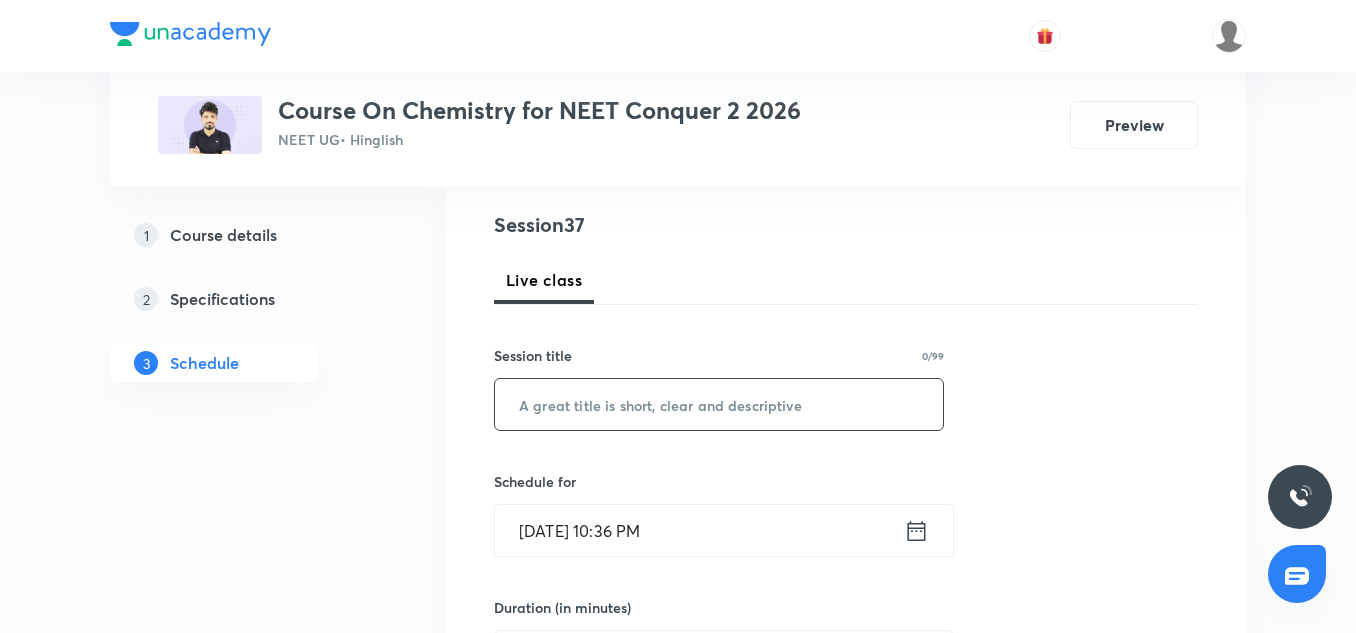 click at bounding box center (719, 404) 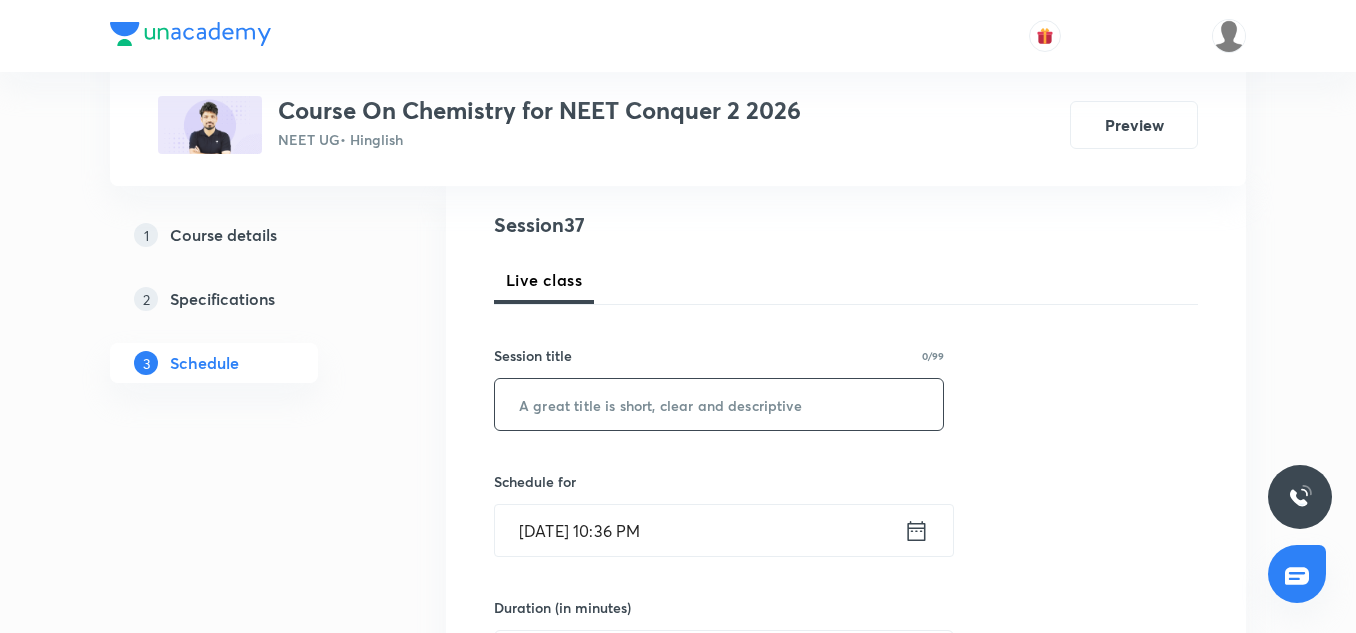paste on "Chemical bonding 7/16" 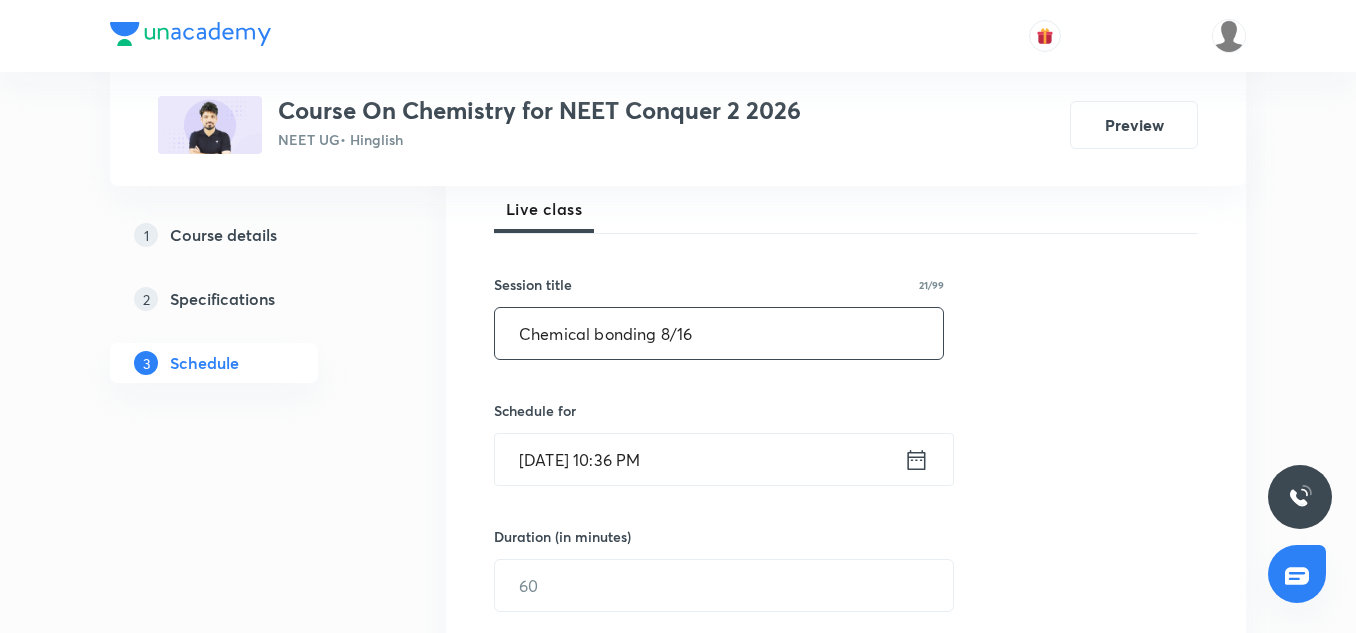 scroll, scrollTop: 296, scrollLeft: 0, axis: vertical 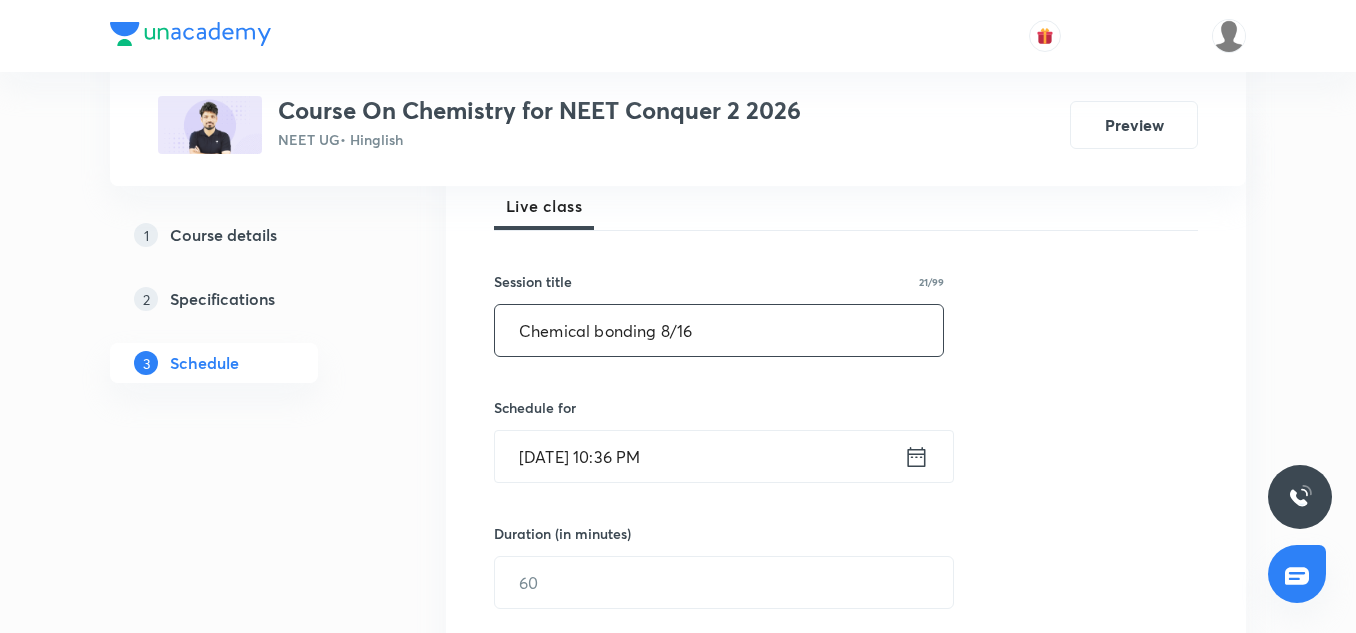 type on "Chemical bonding 8/16" 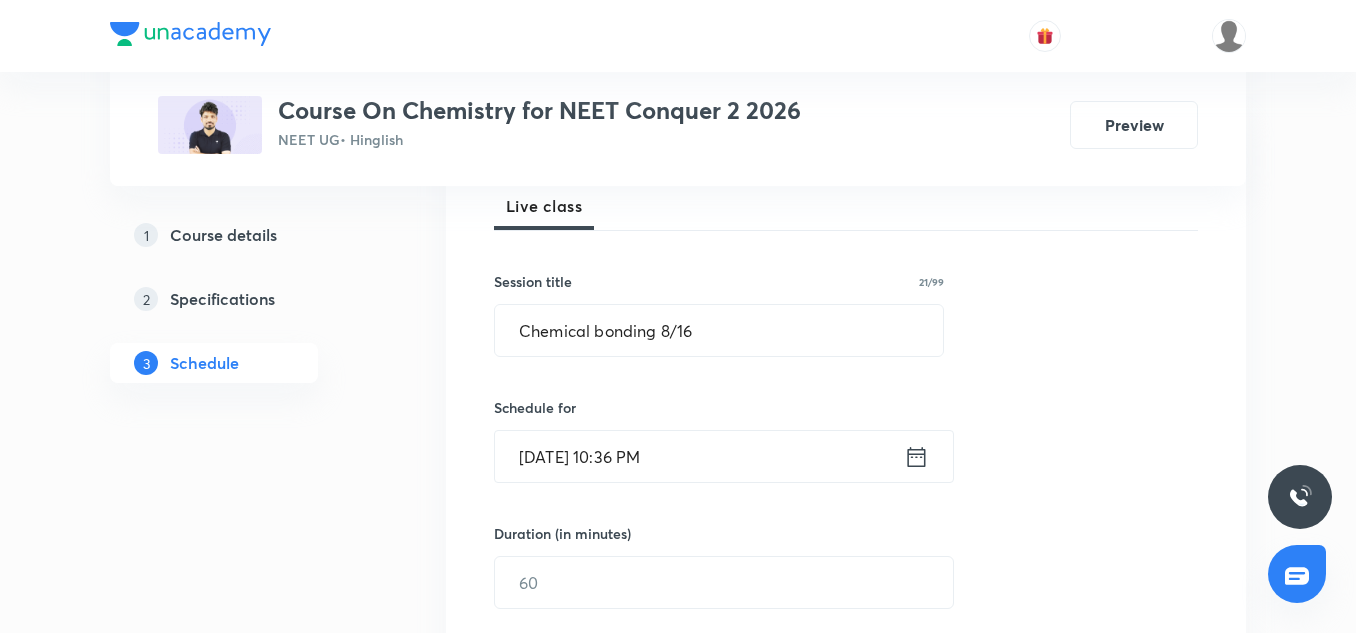 click on "[DATE] 10:36 PM" at bounding box center [699, 456] 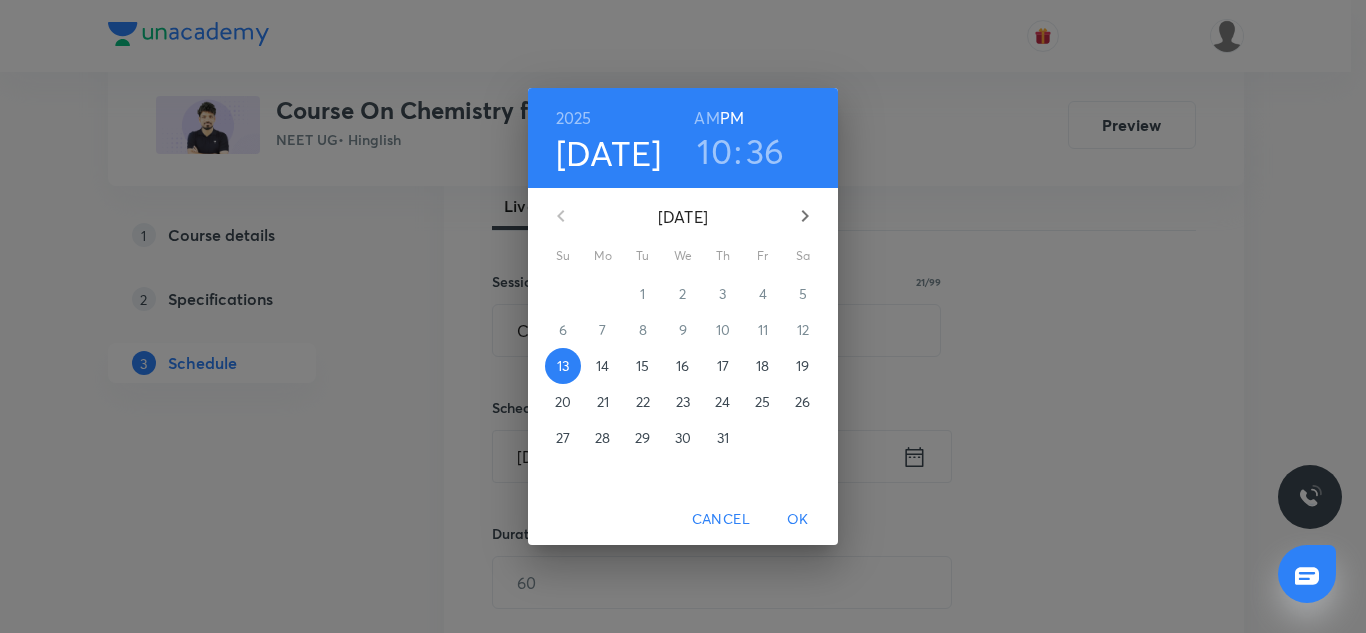 click on "14" at bounding box center (602, 366) 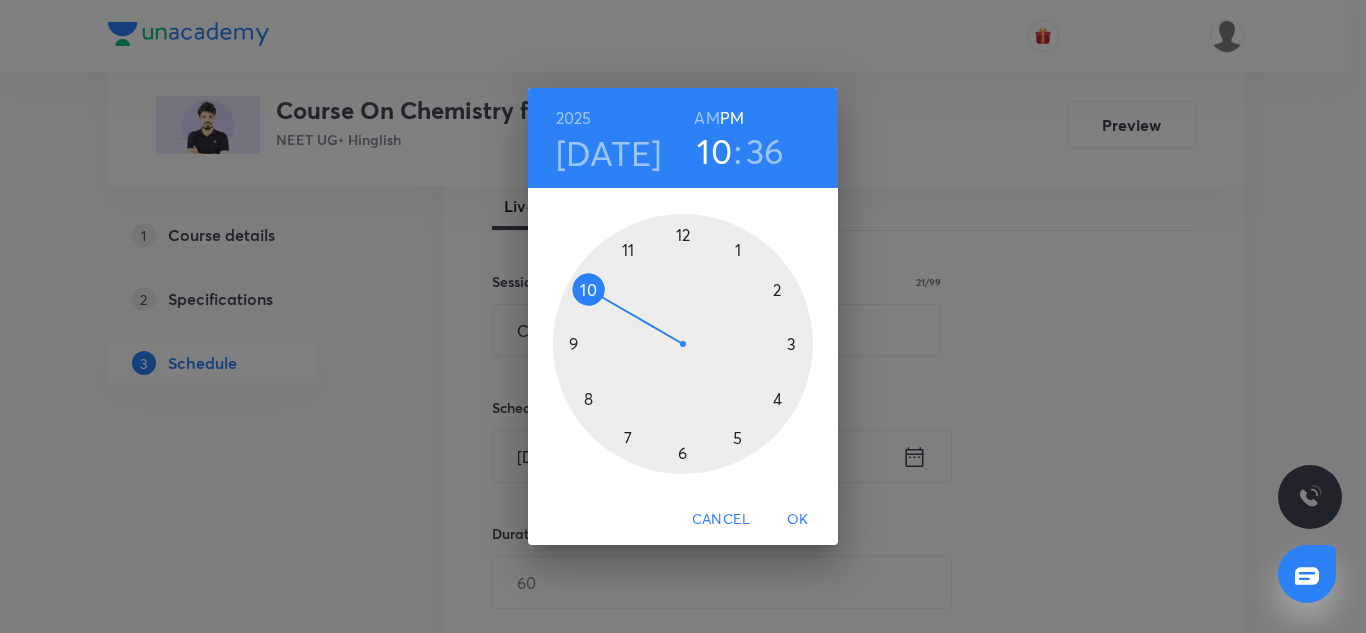 click at bounding box center (683, 344) 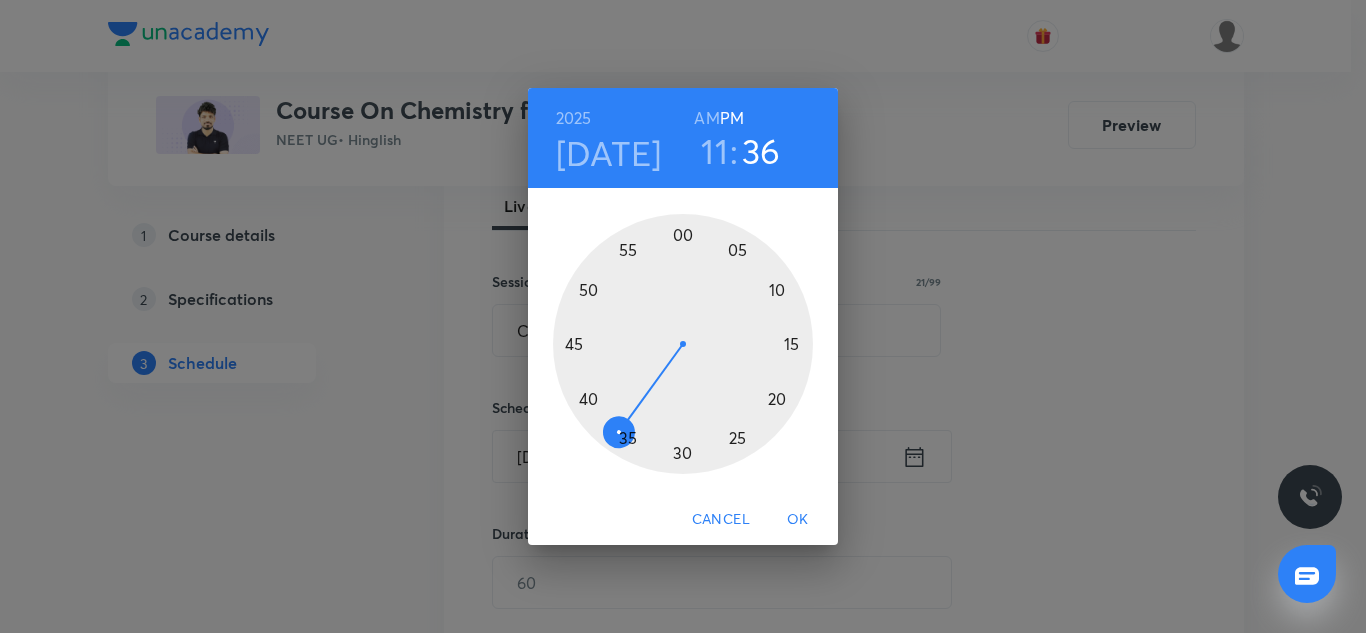 click at bounding box center (683, 344) 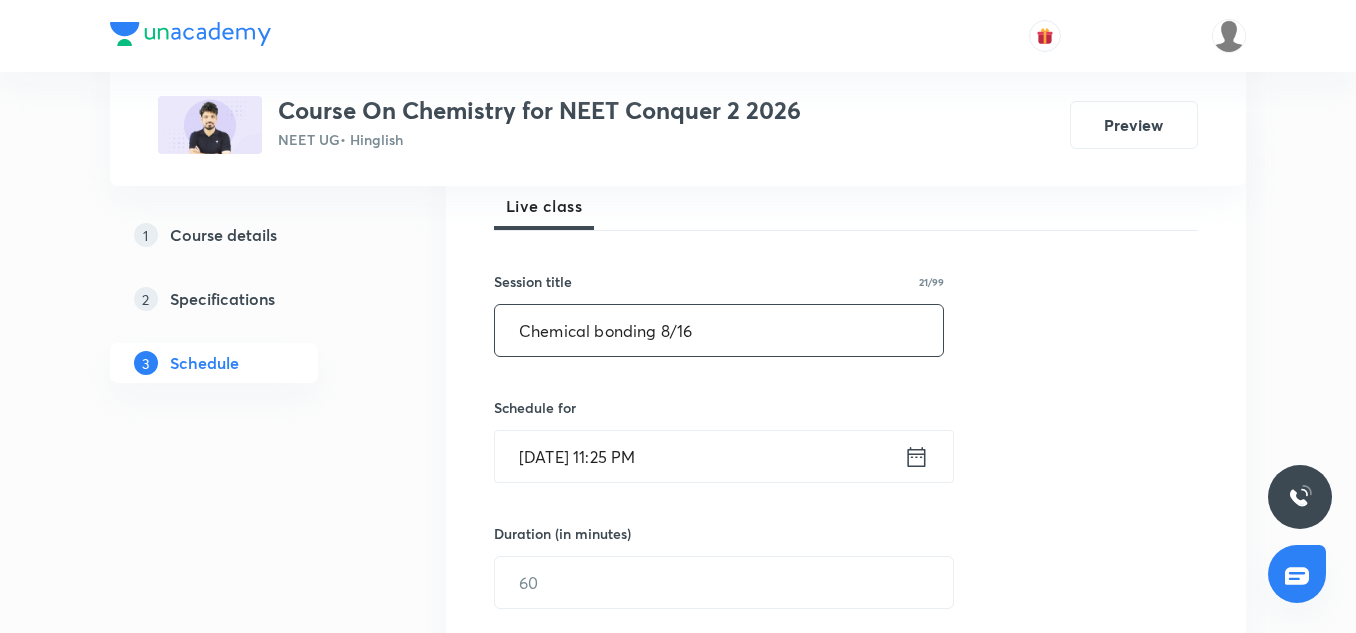 click on "Chemical bonding 8/16" at bounding box center (719, 330) 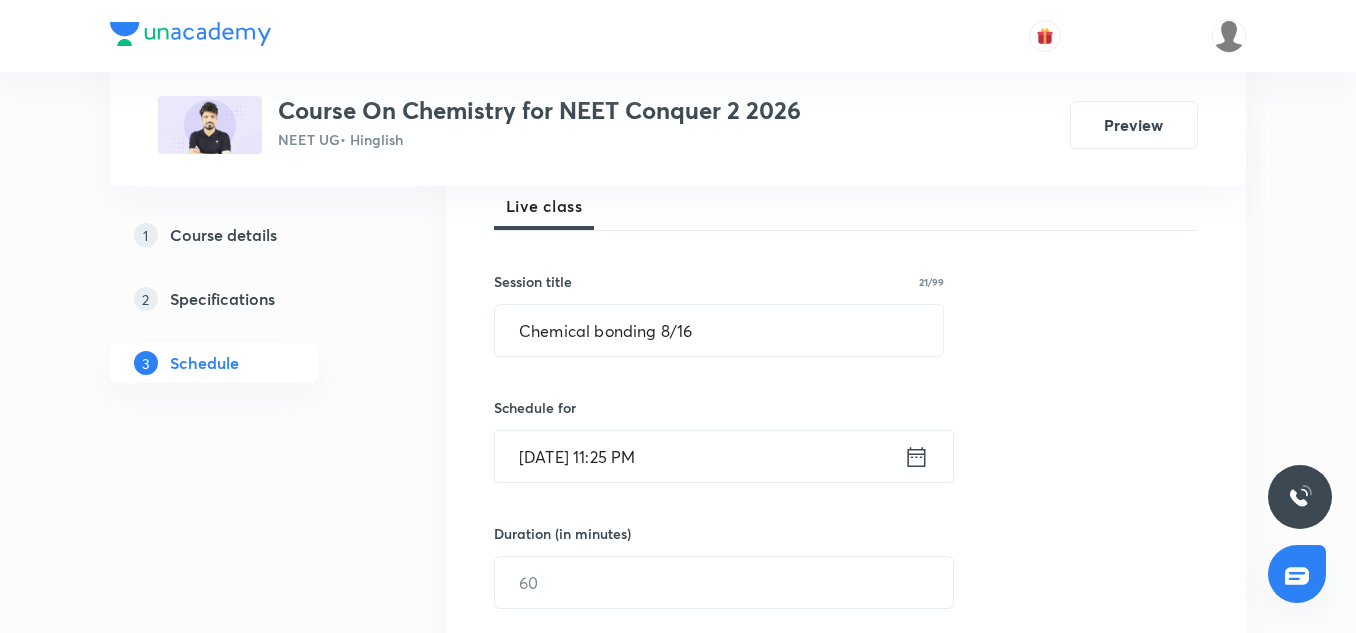 click on "Jul 14, 2025, 11:25 PM" at bounding box center [699, 456] 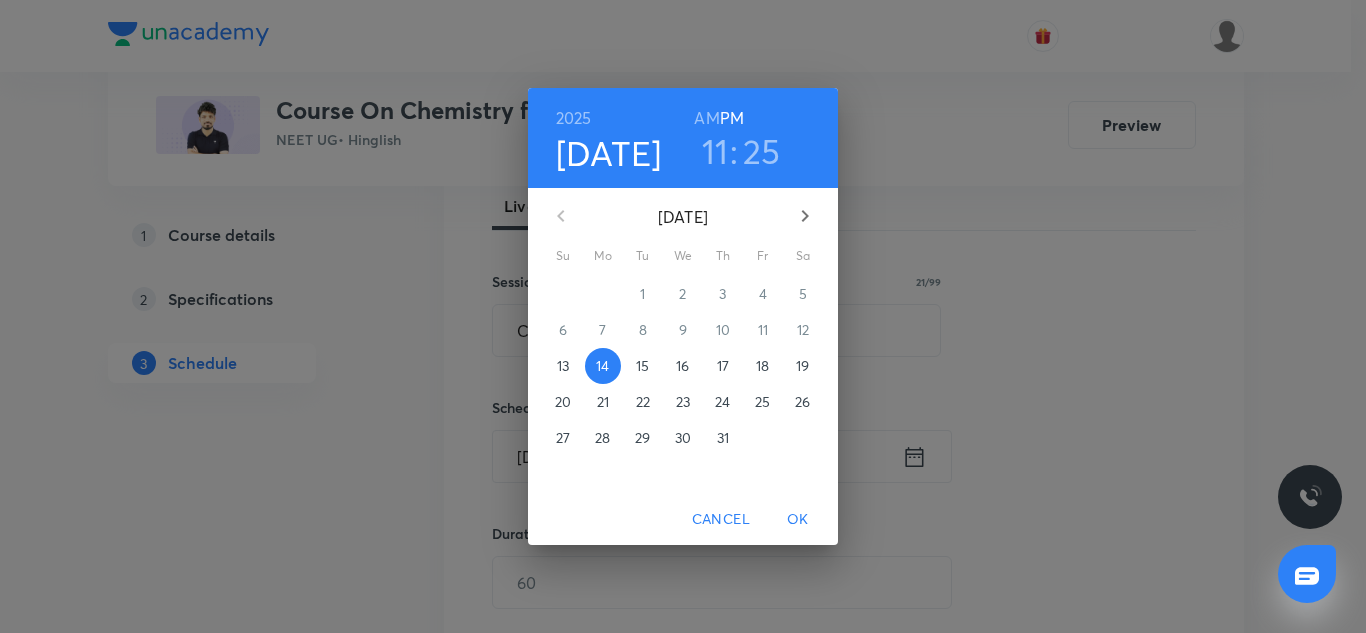 click on "AM" at bounding box center [706, 118] 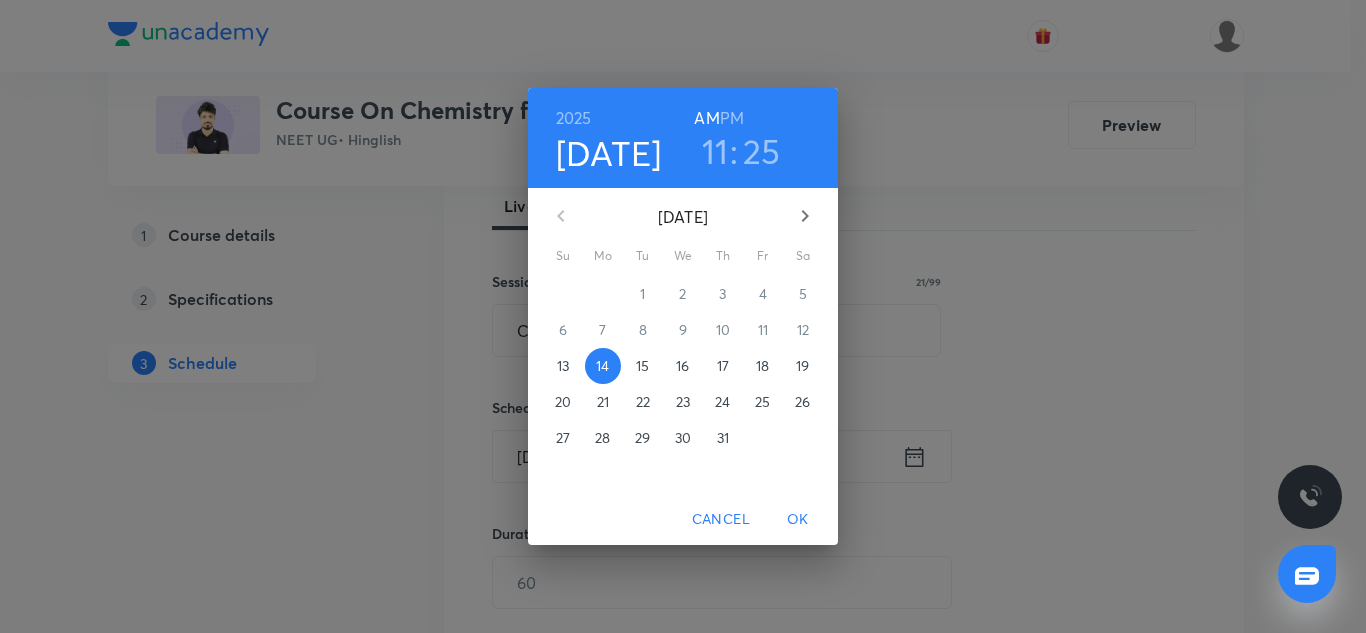 click on "OK" at bounding box center [798, 519] 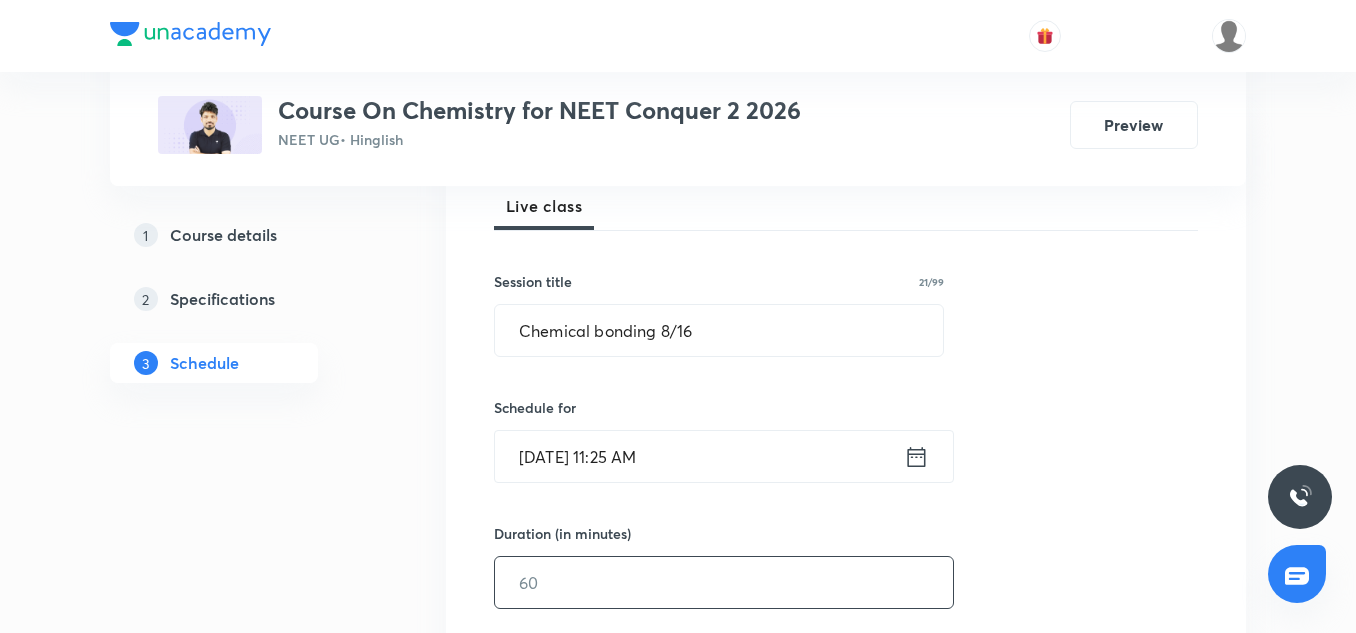 click at bounding box center [724, 582] 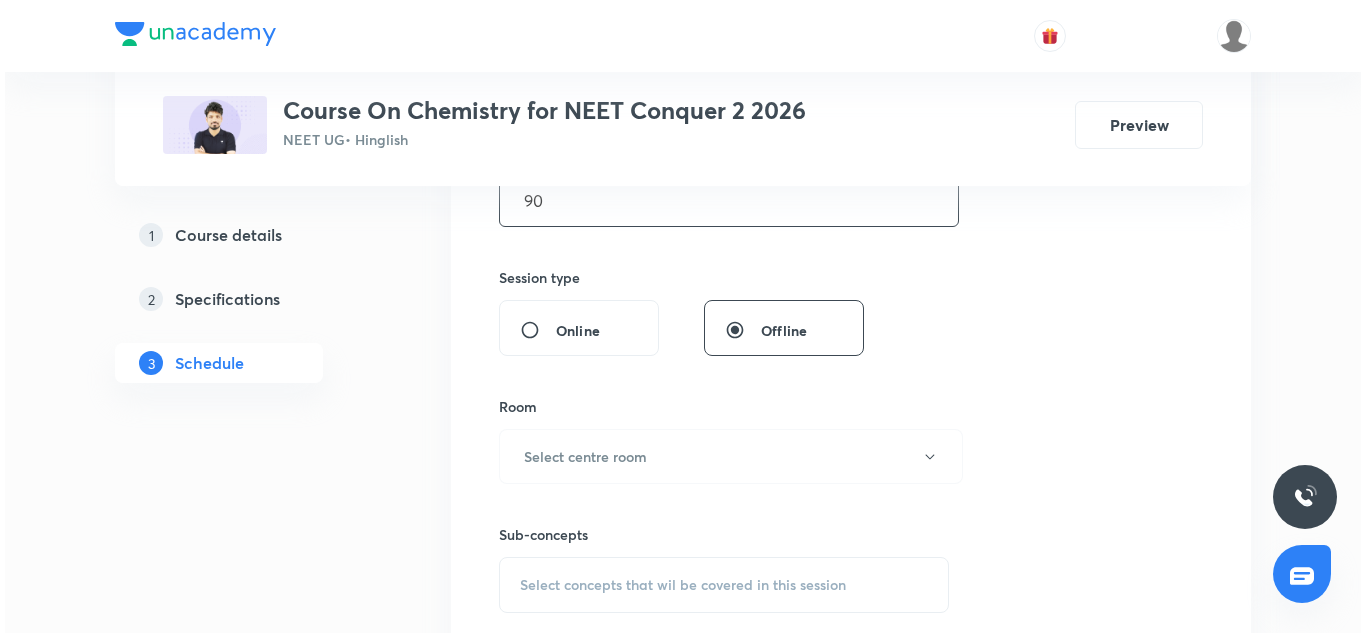 scroll, scrollTop: 816, scrollLeft: 0, axis: vertical 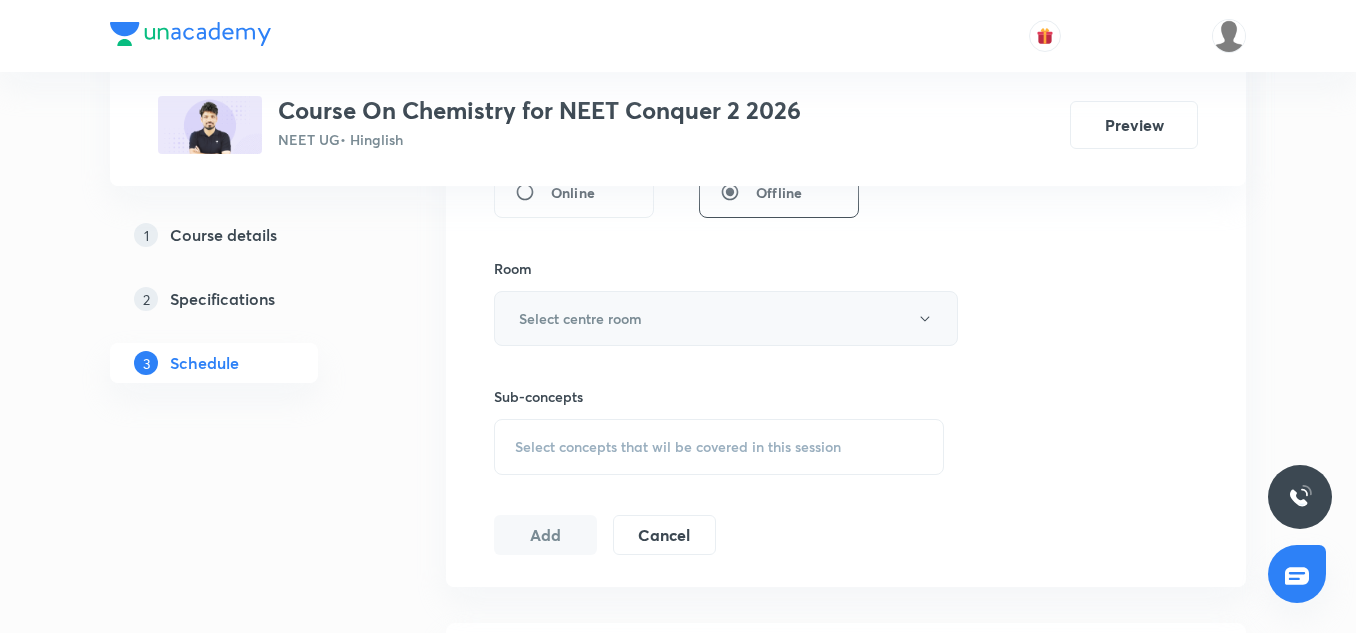 type on "90" 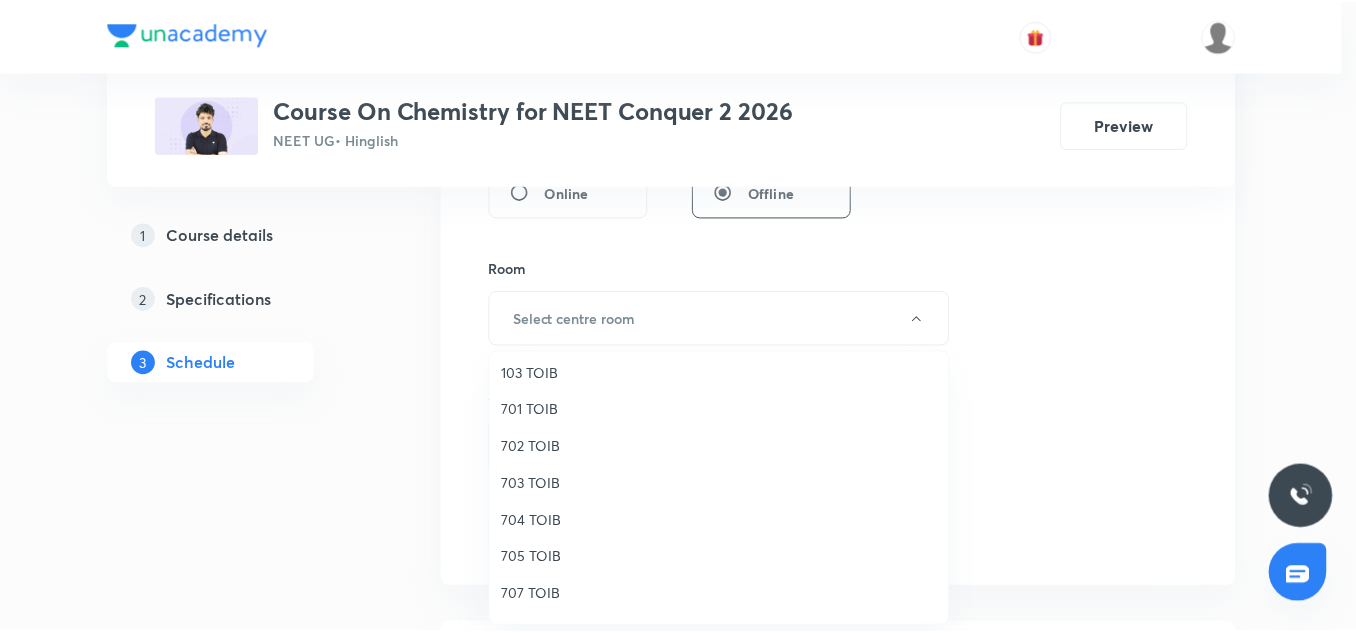 scroll, scrollTop: 186, scrollLeft: 0, axis: vertical 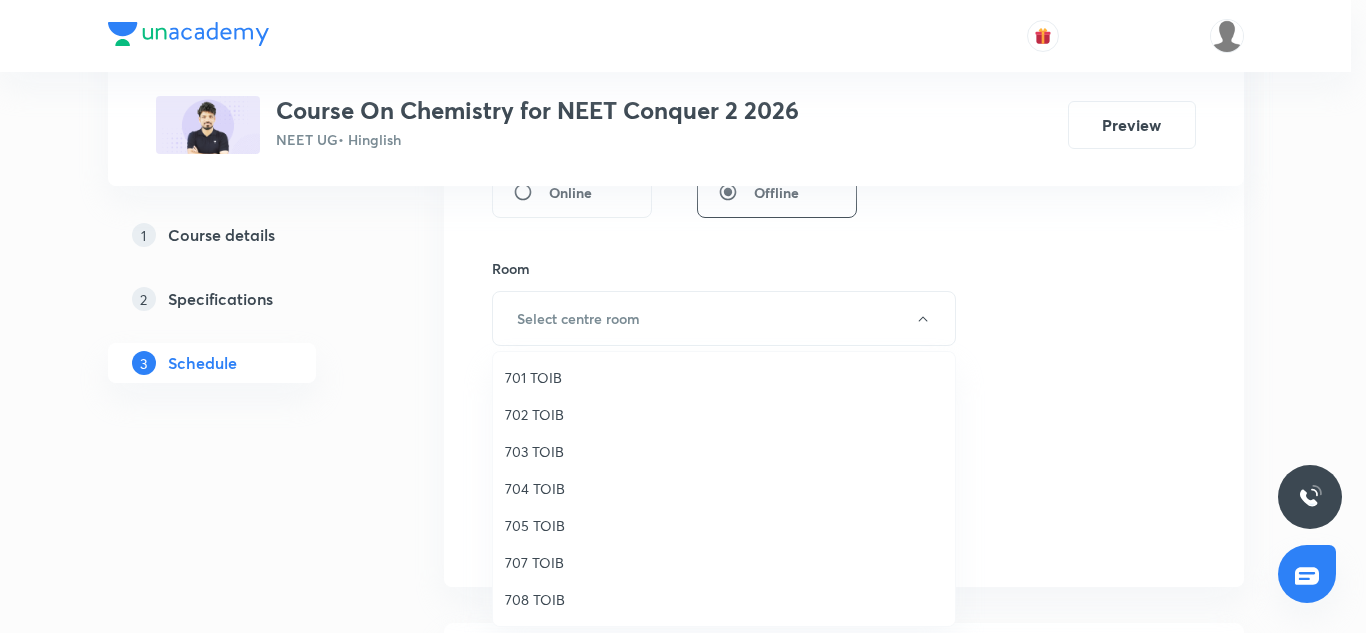 click on "707 TOIB" at bounding box center (724, 562) 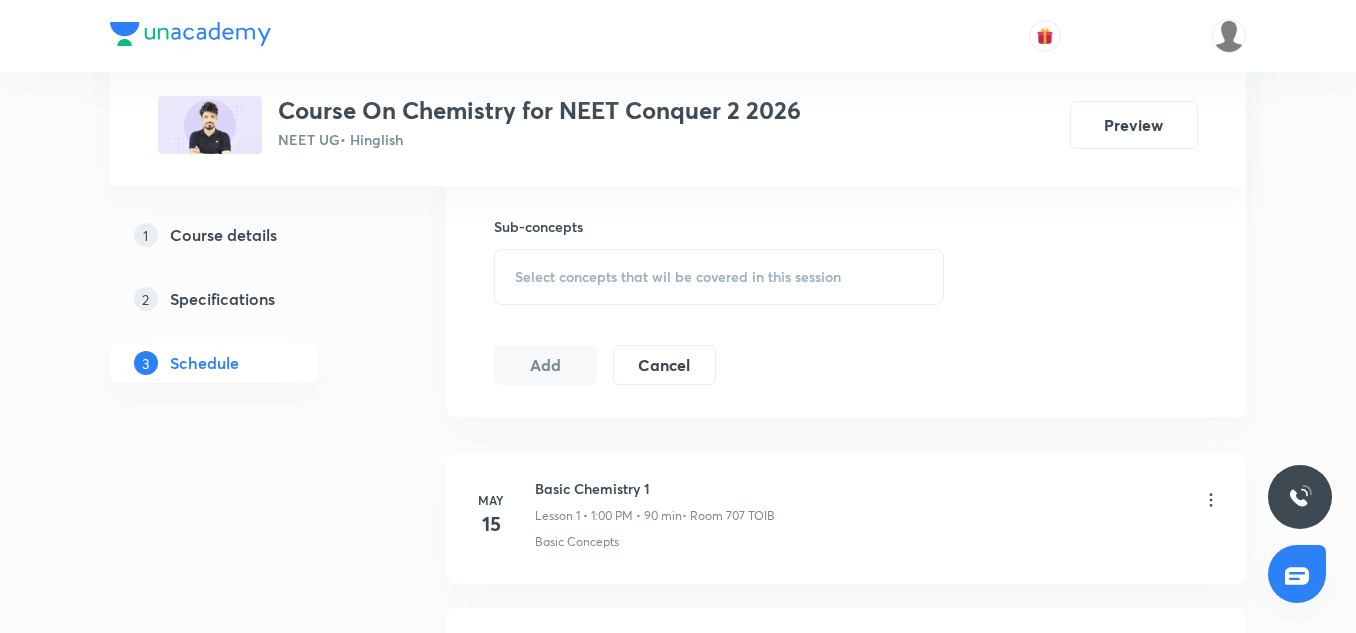 scroll, scrollTop: 988, scrollLeft: 0, axis: vertical 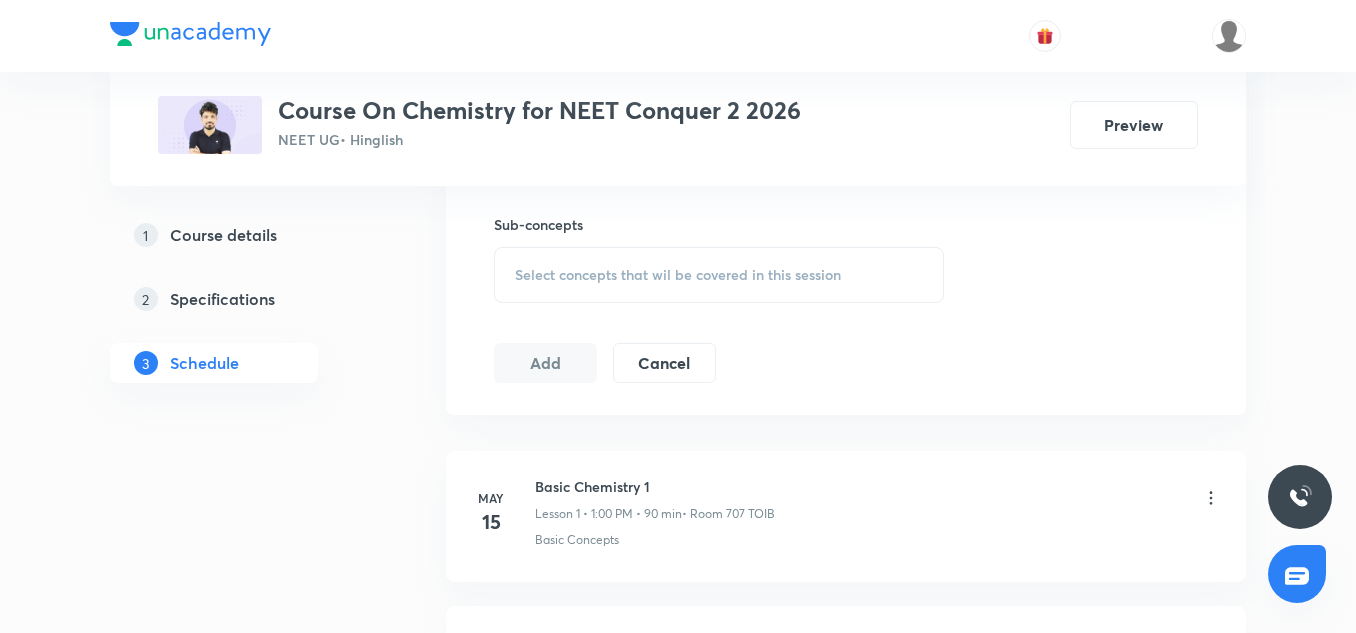 click on "Select concepts that wil be covered in this session" at bounding box center [678, 275] 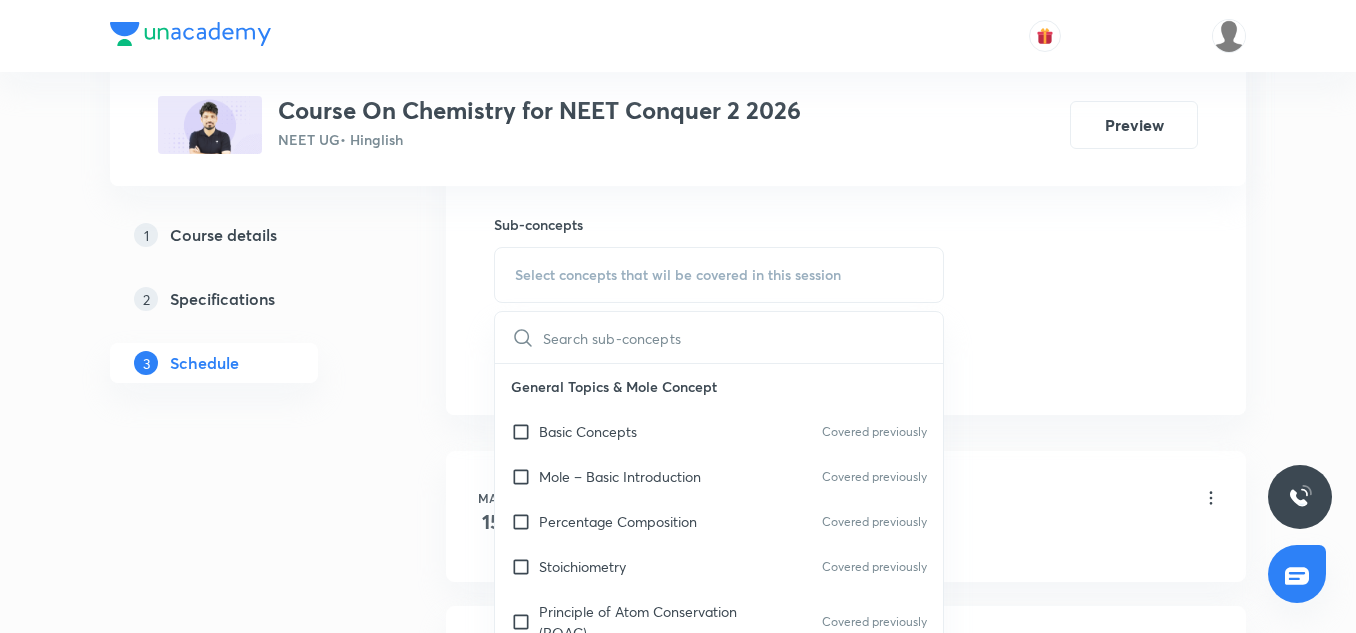 scroll, scrollTop: 373, scrollLeft: 0, axis: vertical 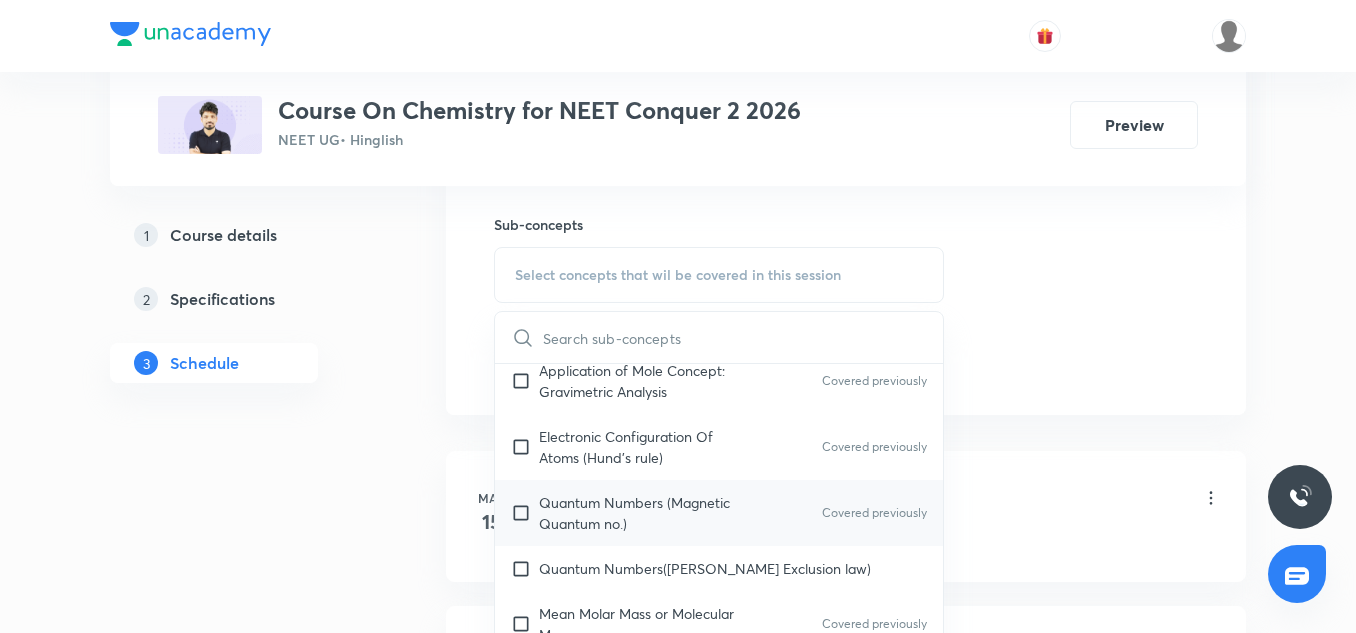 click on "Quantum Numbers (Magnetic Quantum no.)" at bounding box center (640, 513) 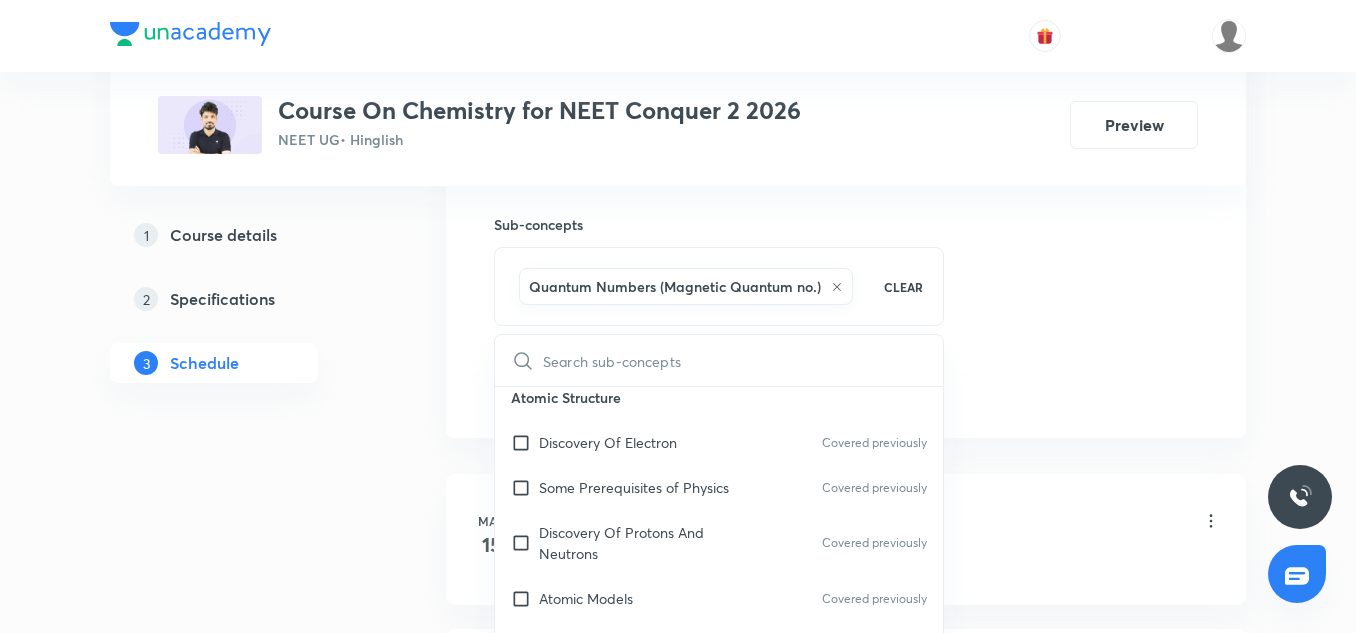 scroll, scrollTop: 801, scrollLeft: 0, axis: vertical 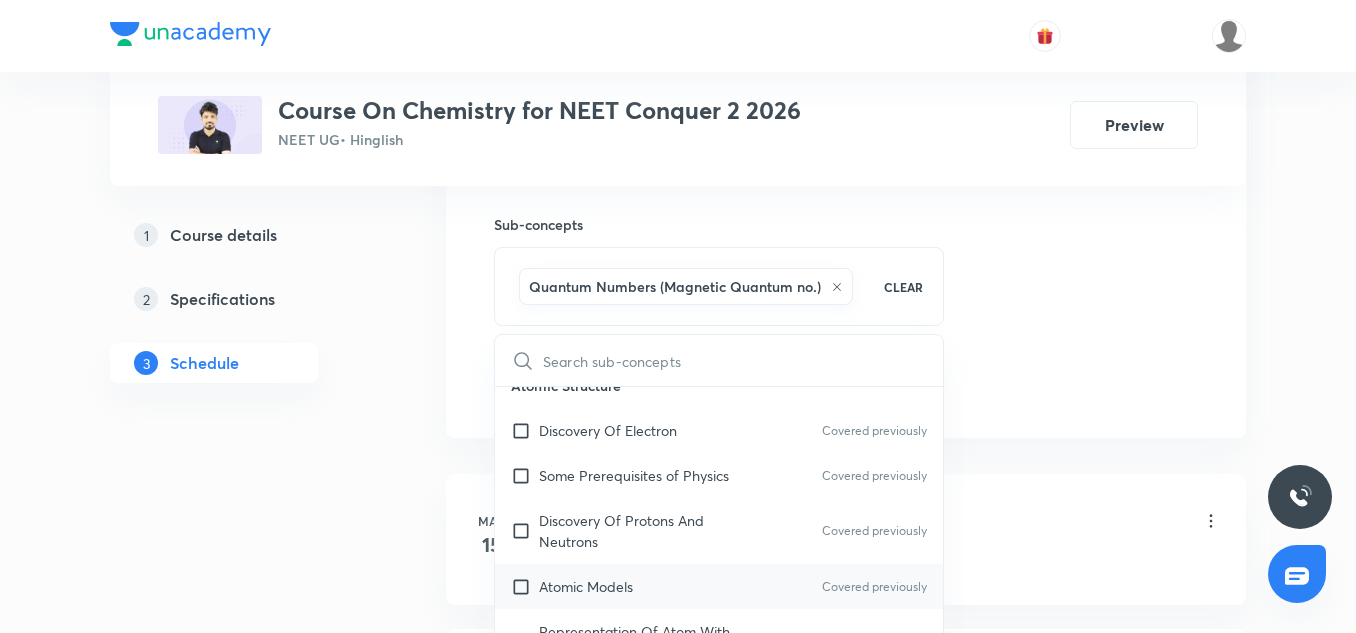 click on "Atomic Models Covered previously" at bounding box center [719, 586] 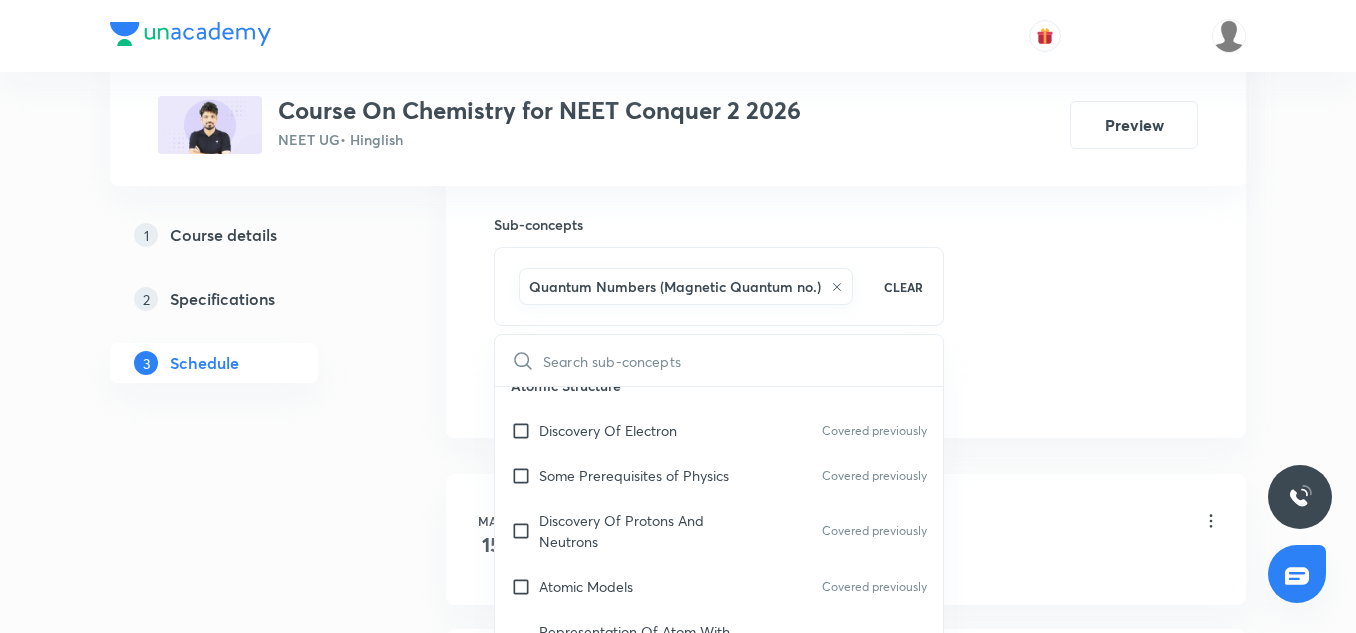 checkbox on "true" 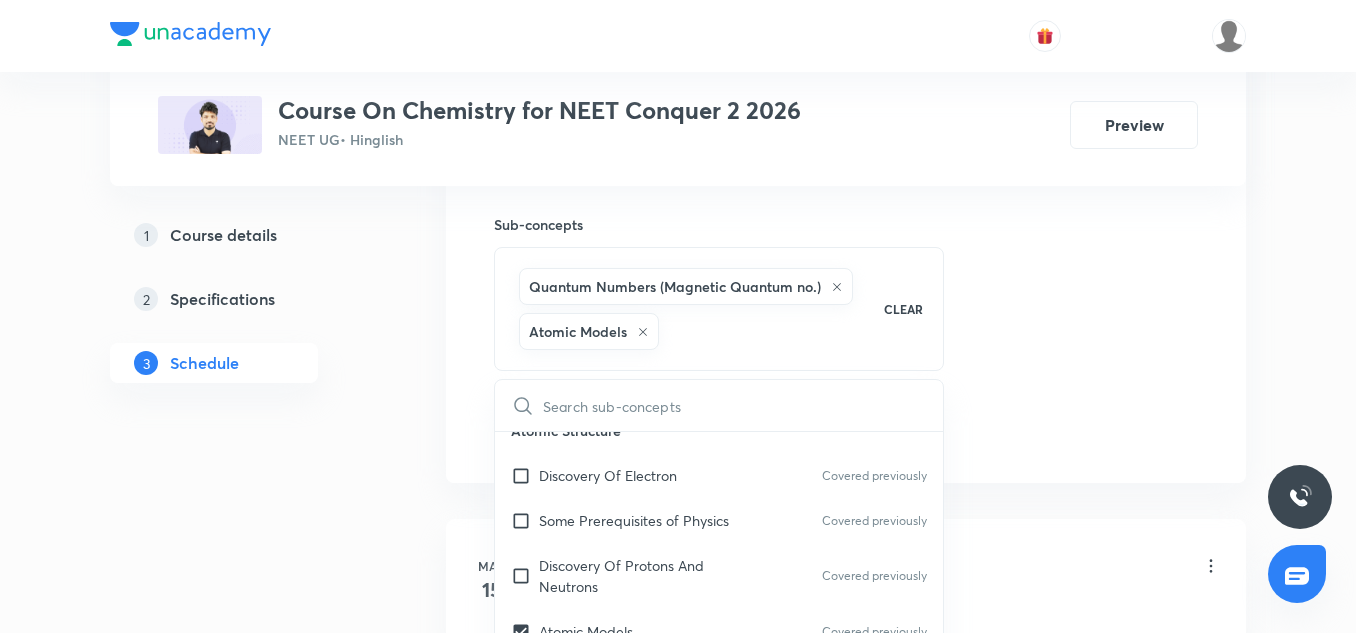 click on "Plus Courses Course On Chemistry for NEET Conquer 2 2026 NEET UG  • Hinglish Preview 1 Course details 2 Specifications 3 Schedule Schedule 36  classes Session  37 Live class Session title 21/99 Chemical bonding 8/16 ​ Schedule for Jul 14, 2025, 11:25 AM ​ Duration (in minutes) 90 ​   Session type Online Offline Room 707 TOIB Sub-concepts  Quantum Numbers (Magnetic Quantum no.) Atomic Models CLEAR ​ General Topics & Mole Concept Basic Concepts Covered previously Mole – Basic Introduction Covered previously Percentage Composition Covered previously Stoichiometry Covered previously Principle of Atom Conservation (POAC) Covered previously Relation between Stoichiometric Quantities Covered previously Application of Mole Concept: Gravimetric Analysis Covered previously Electronic Configuration Of Atoms (Hund's rule) Covered previously  Quantum Numbers (Magnetic Quantum no.) Covered previously Quantum Numbers(Pauli's Exclusion law) Mean Molar Mass or Molecular Mass Covered previously Covered previously 1" at bounding box center (678, 2659) 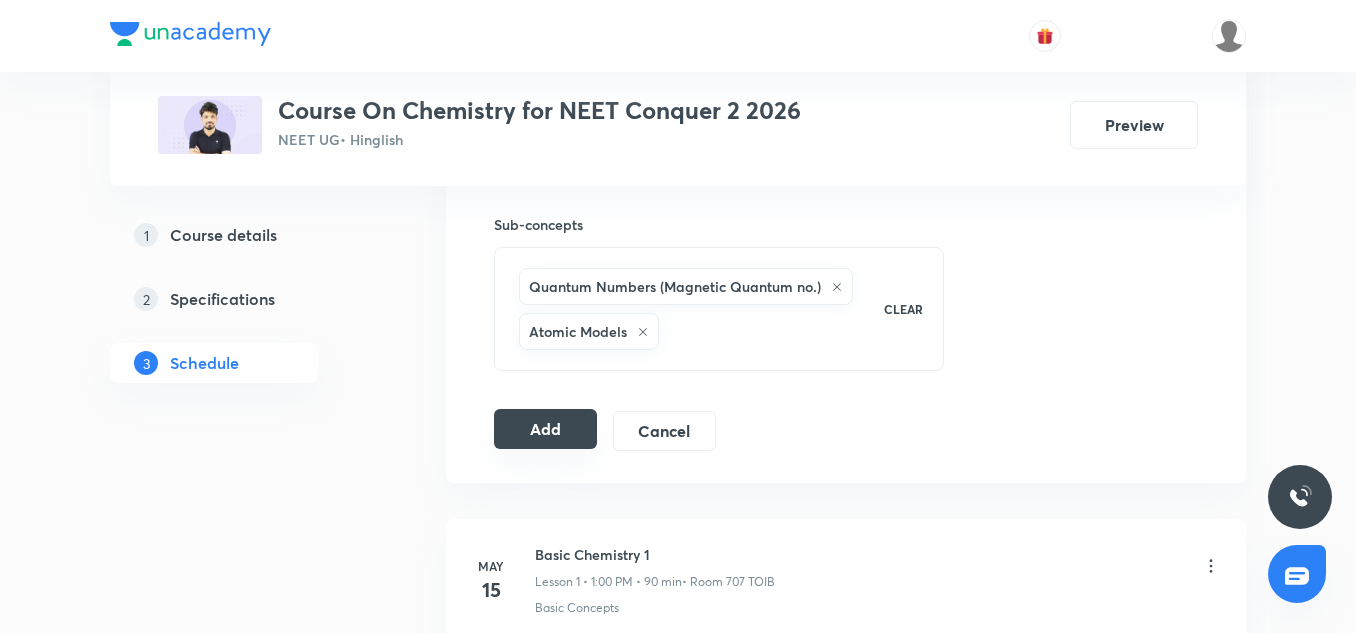 click on "Add" at bounding box center [545, 429] 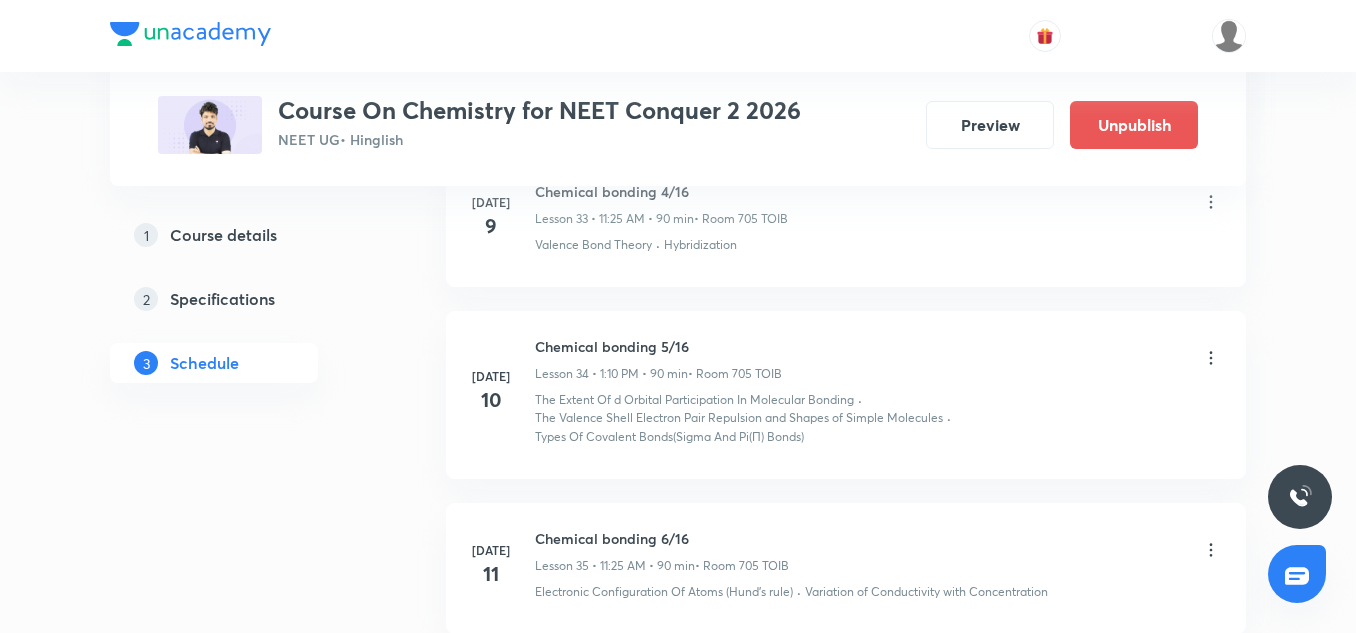 scroll, scrollTop: 5829, scrollLeft: 0, axis: vertical 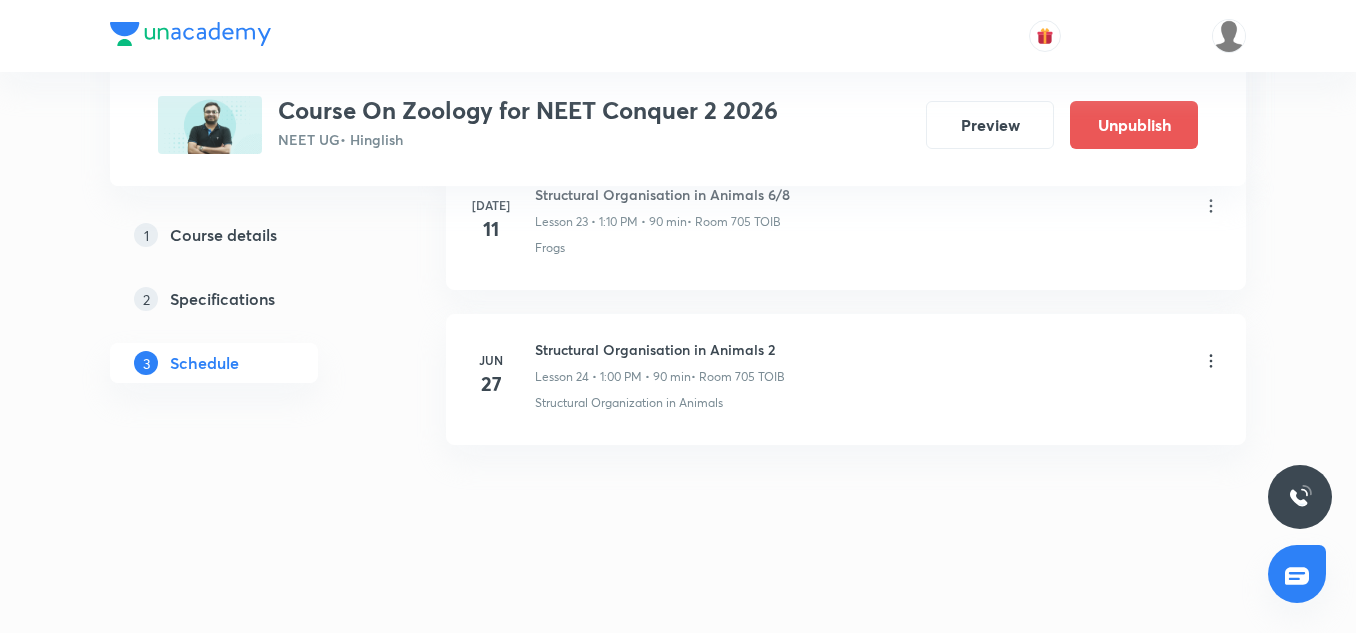 click on "Structural Organisation in Animals 2" at bounding box center (660, 349) 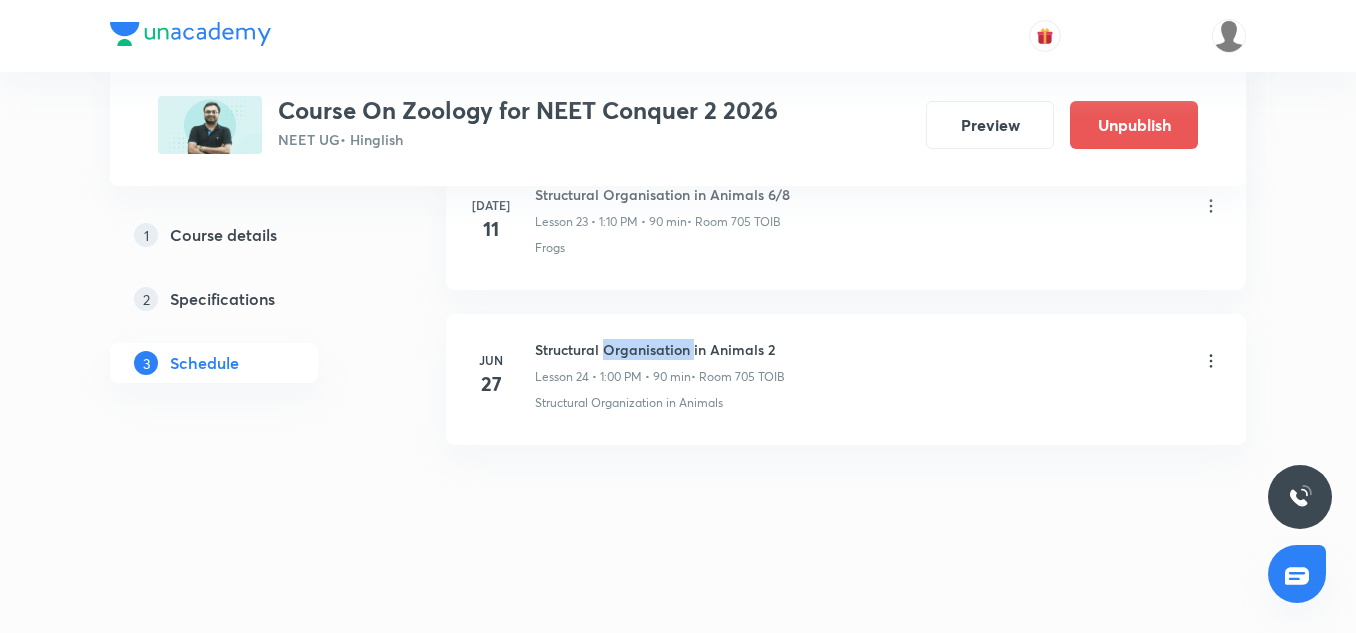 click on "Structural Organisation in Animals 2" at bounding box center (660, 349) 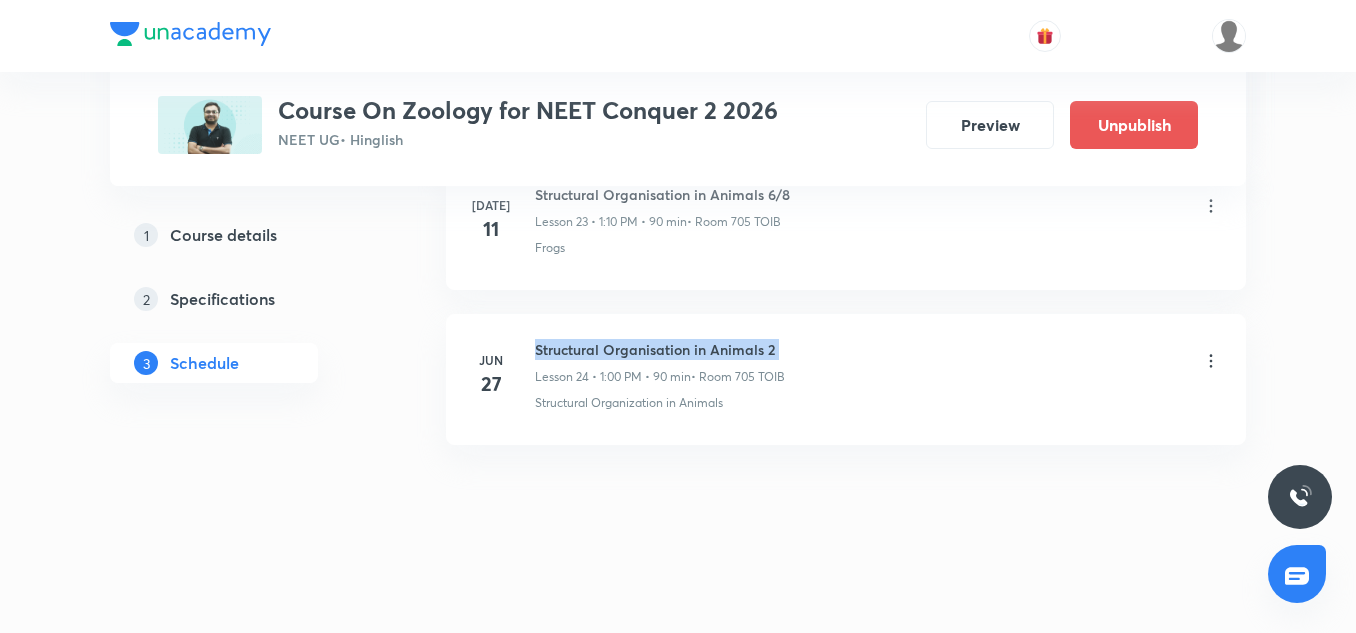 click on "Structural Organisation in Animals 2" at bounding box center [660, 349] 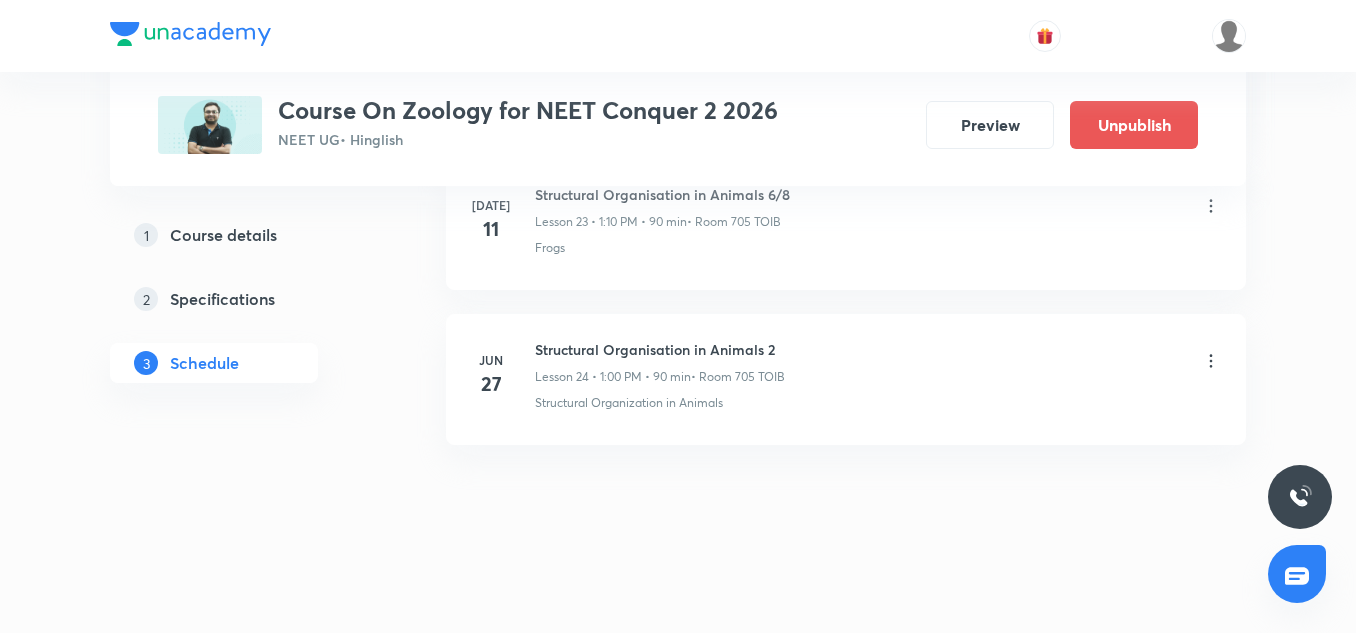 drag, startPoint x: 617, startPoint y: 344, endPoint x: 563, endPoint y: 256, distance: 103.24728 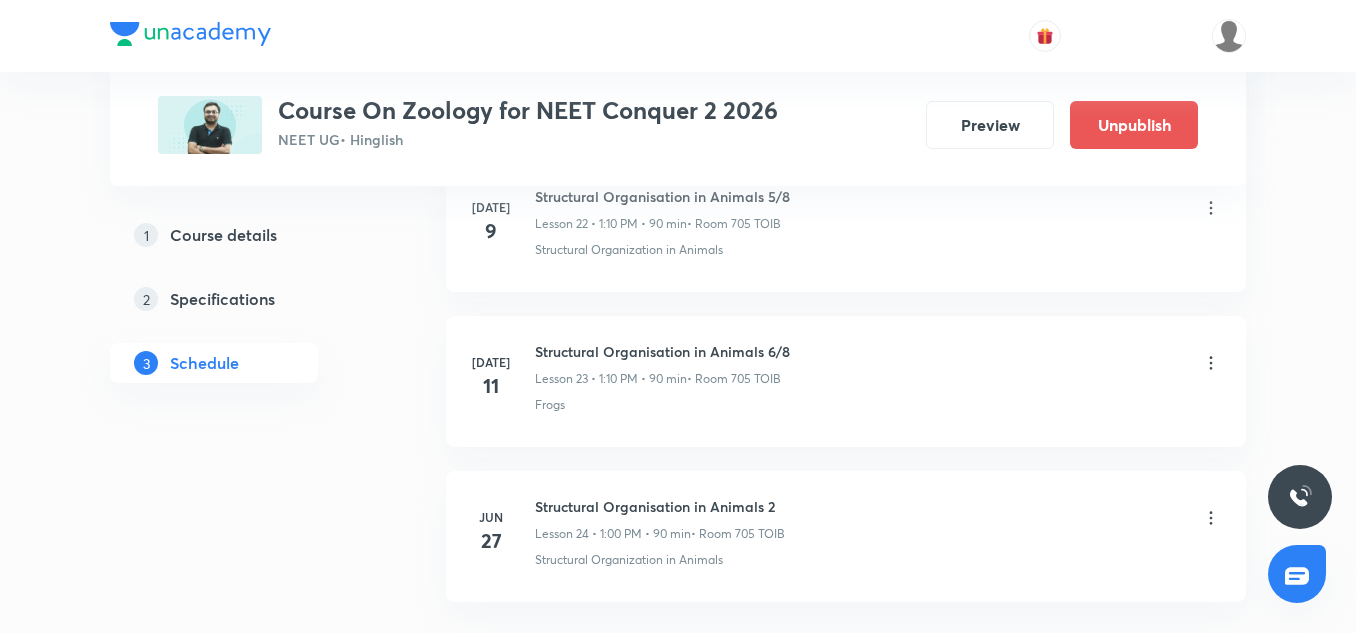 click on "Structural Organisation in Animals 6/8" at bounding box center [662, 351] 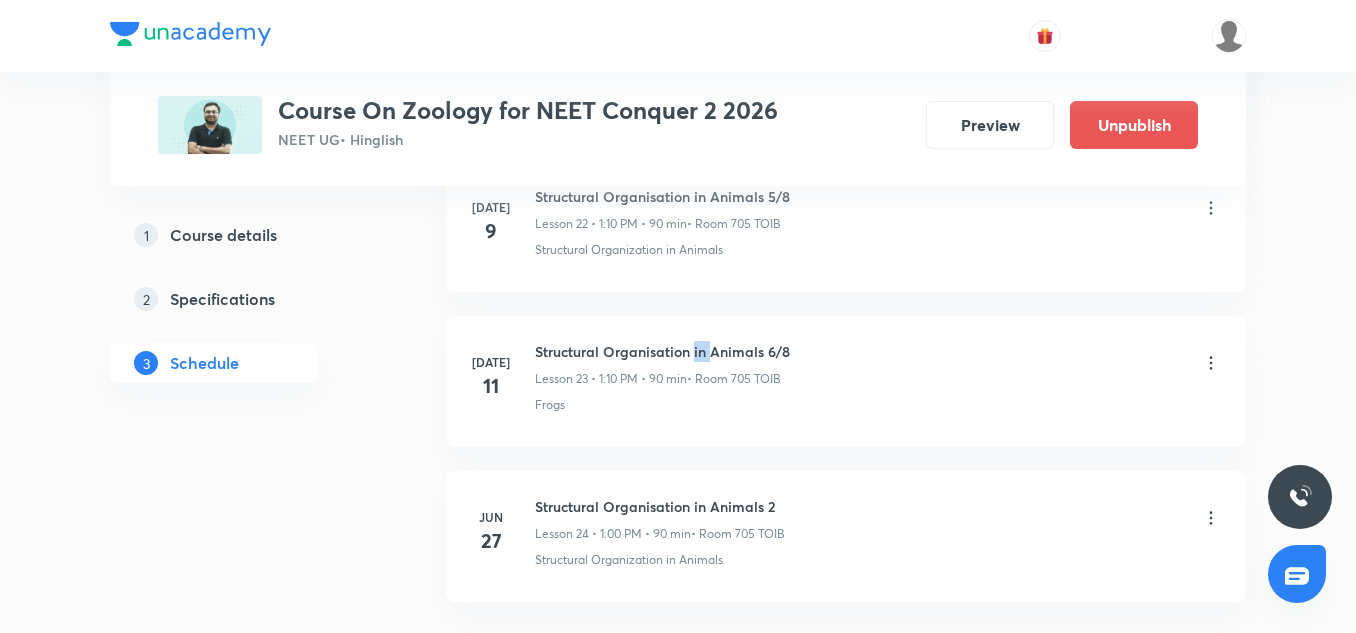 click on "Structural Organisation in Animals 6/8" at bounding box center (662, 351) 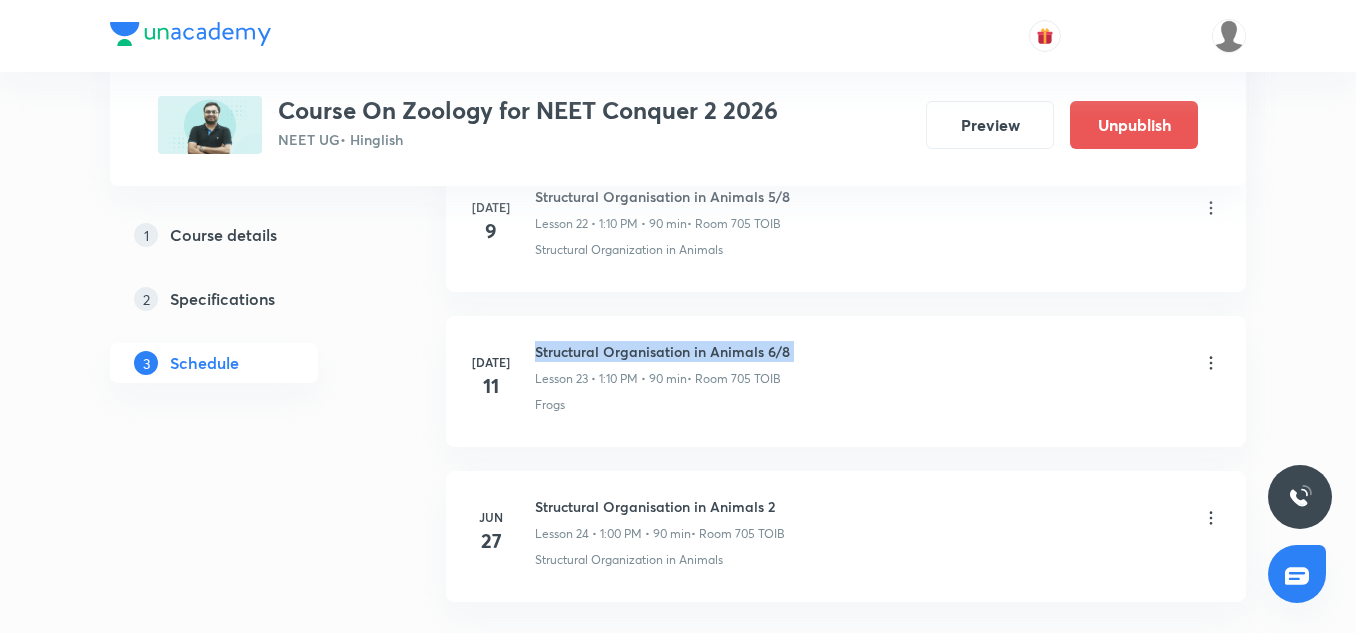 click on "Structural Organisation in Animals 6/8" at bounding box center [662, 351] 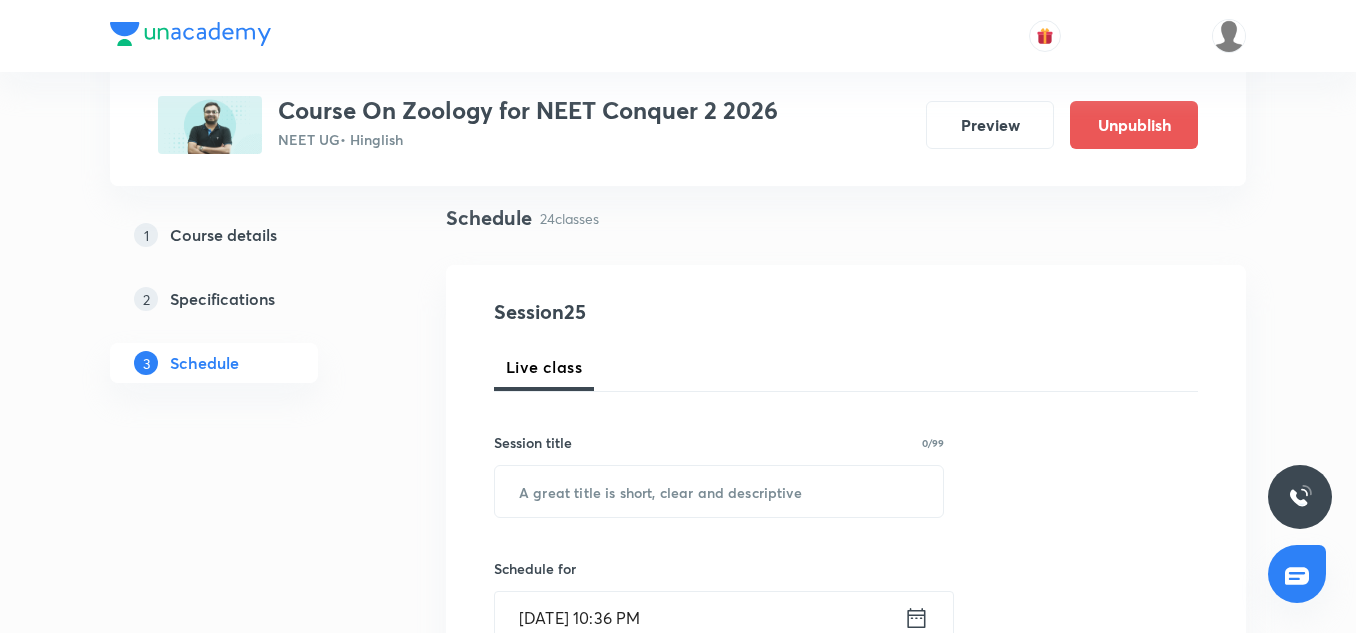 scroll, scrollTop: 140, scrollLeft: 0, axis: vertical 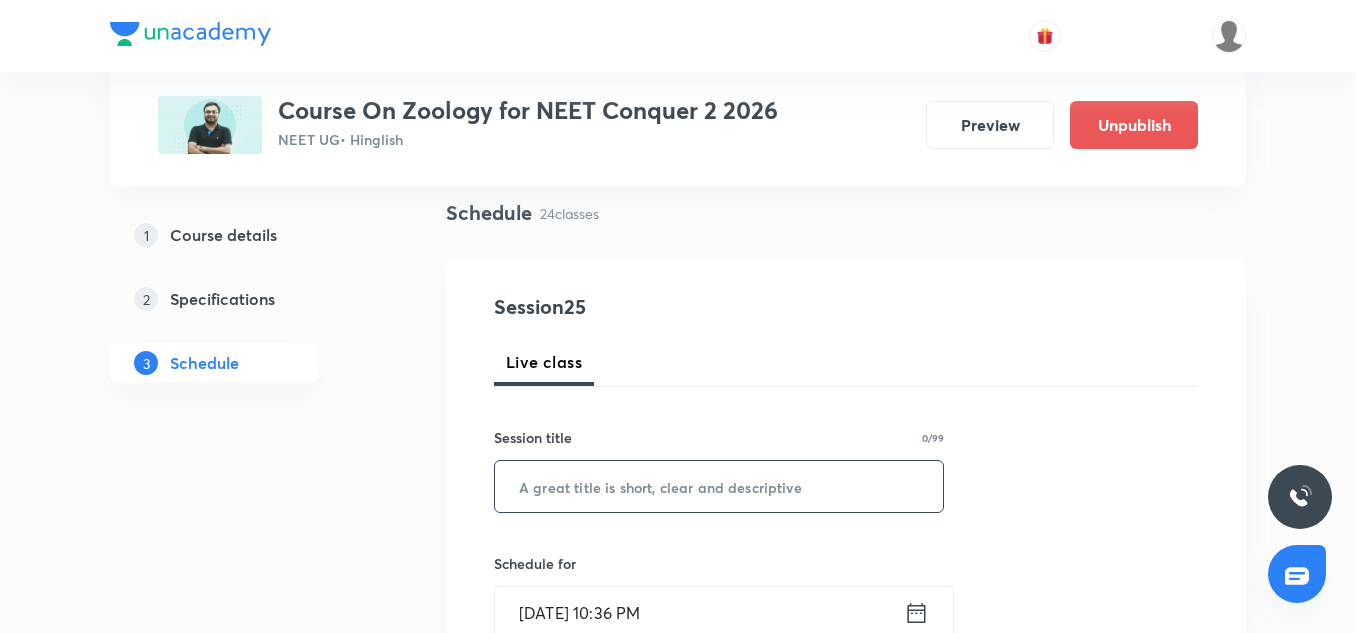 click at bounding box center [719, 486] 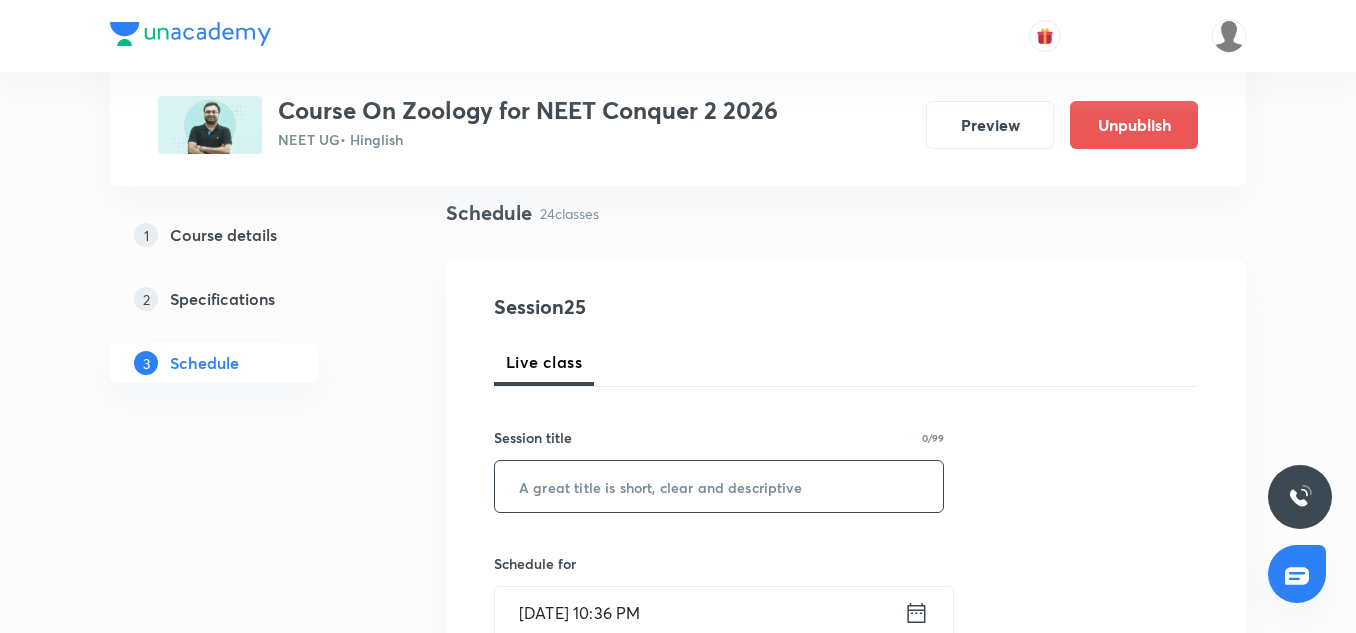 paste on "Structural Organisation in Animals 6/8" 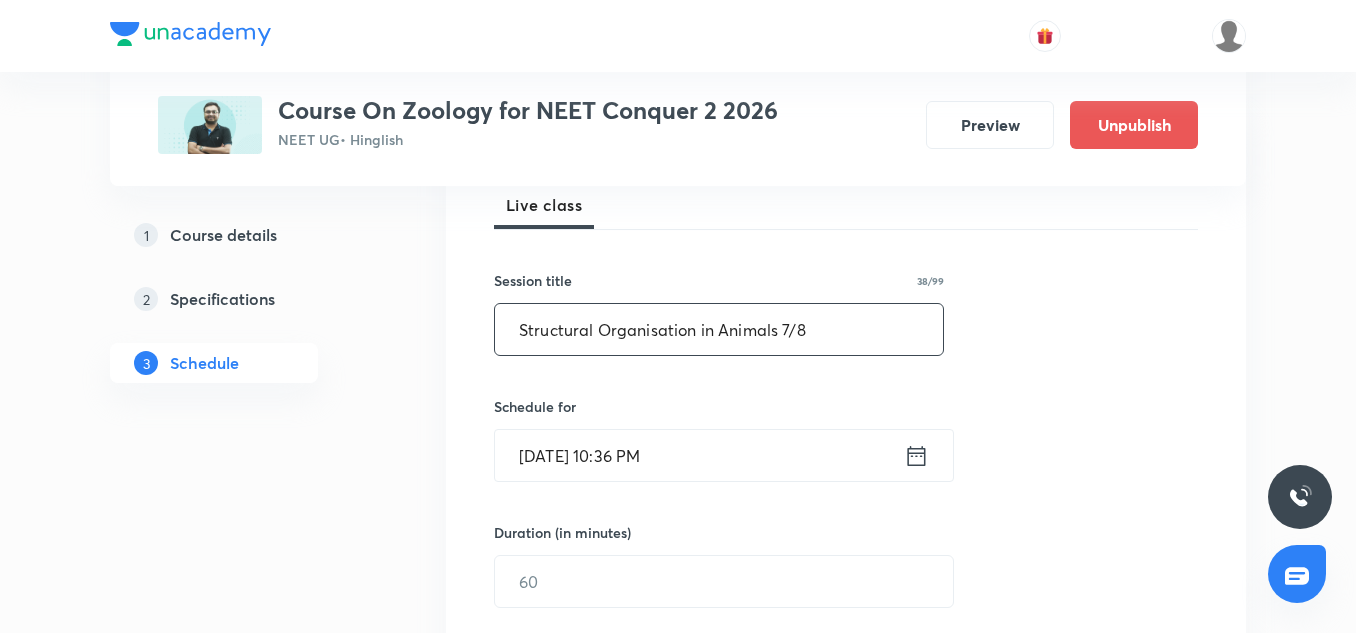scroll, scrollTop: 301, scrollLeft: 0, axis: vertical 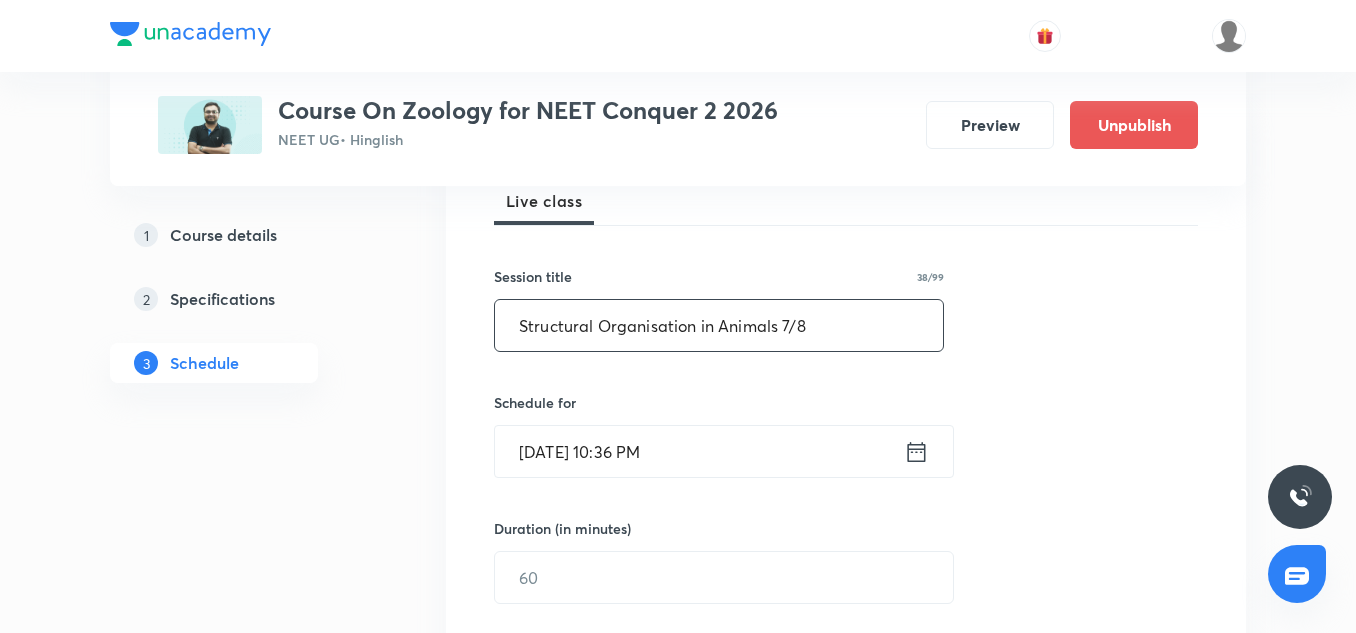 type on "Structural Organisation in Animals 7/8" 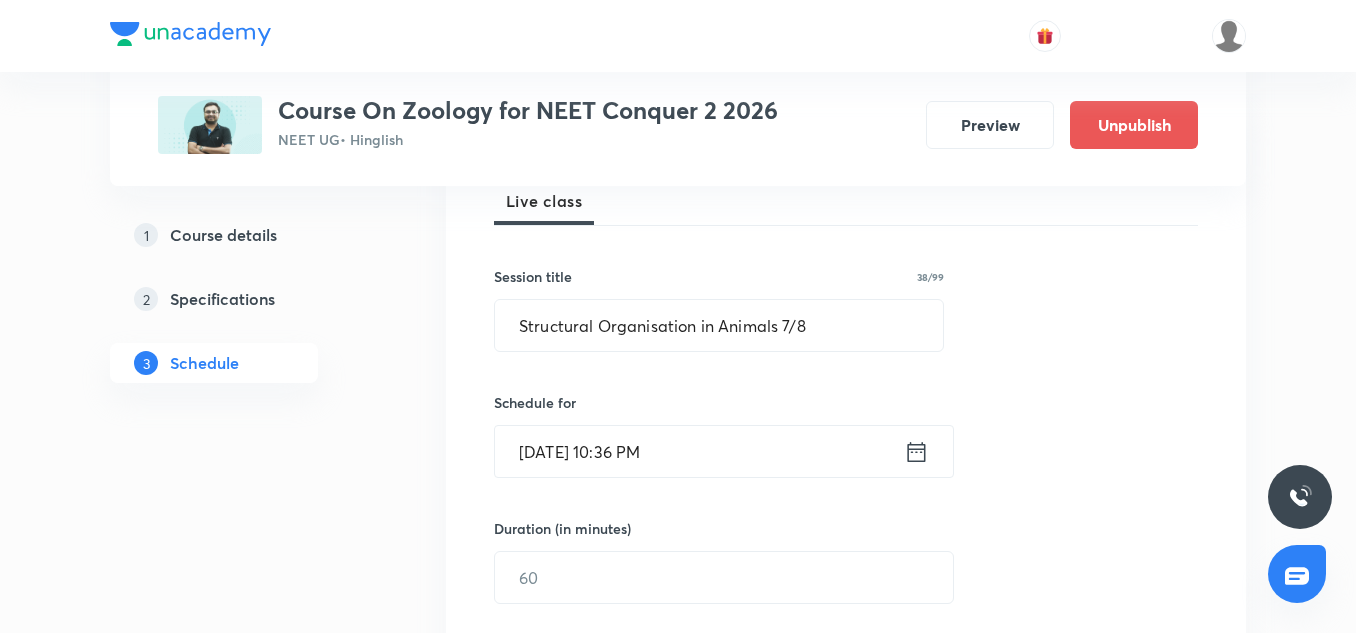click on "[DATE] 10:36 PM" at bounding box center (699, 451) 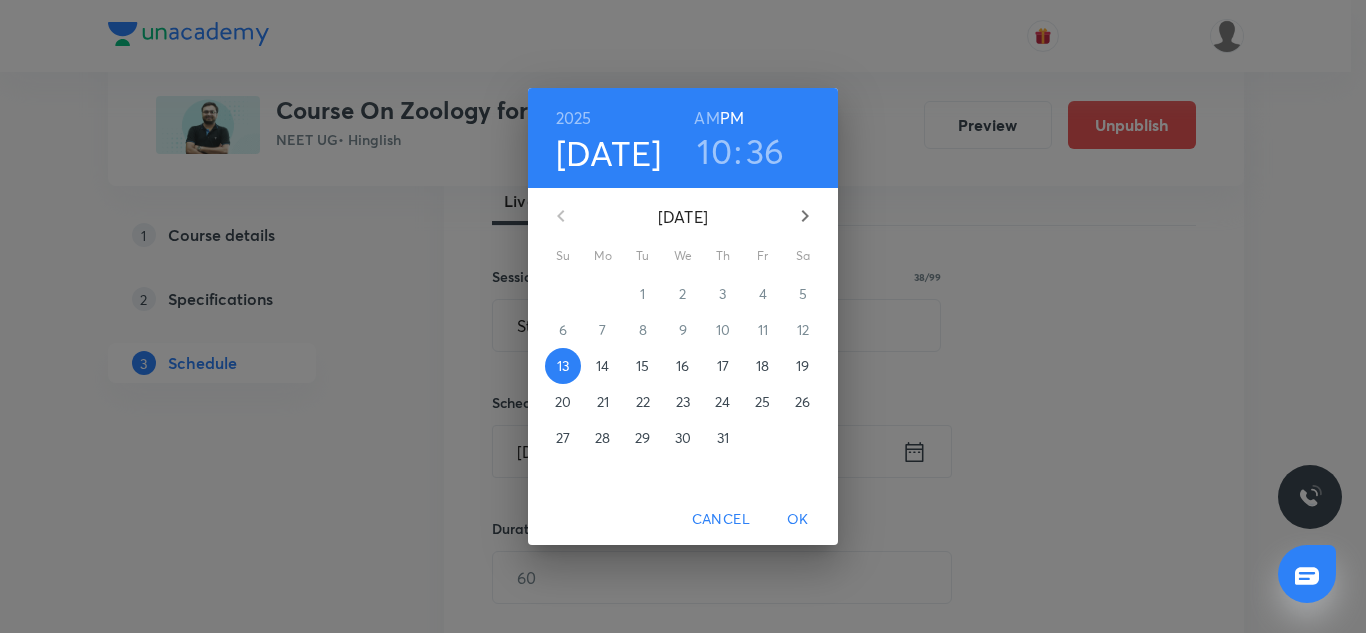 click on "14" at bounding box center [602, 366] 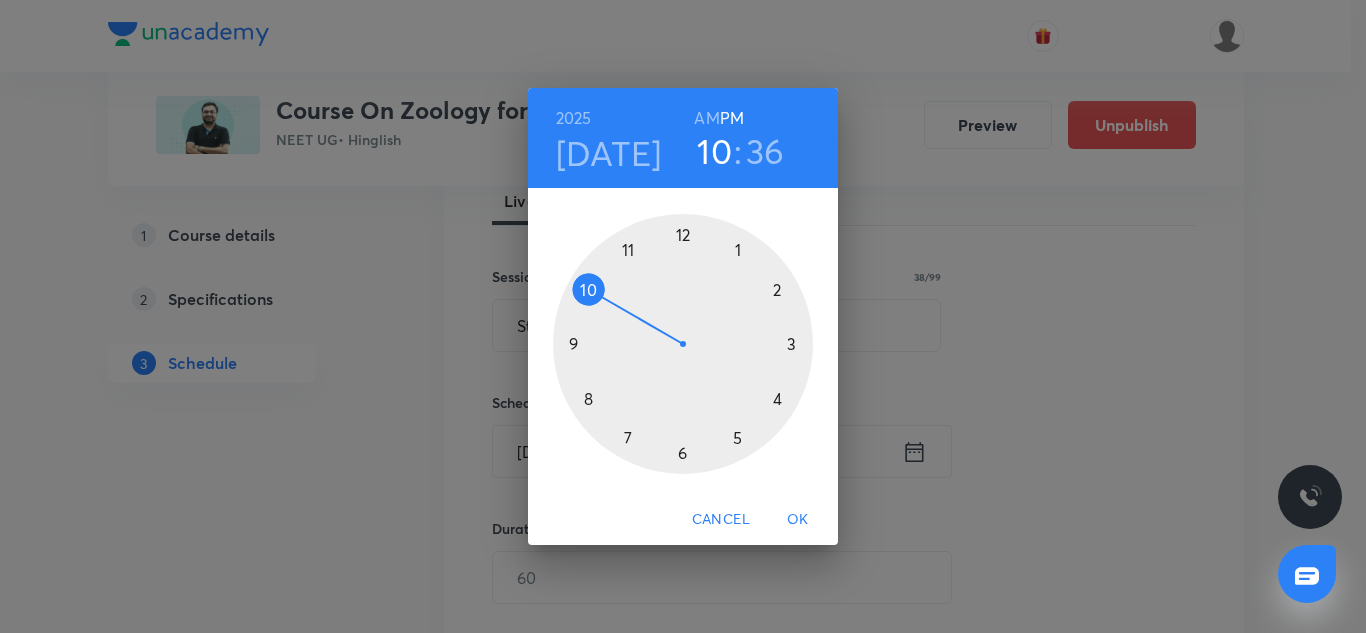 click at bounding box center (683, 344) 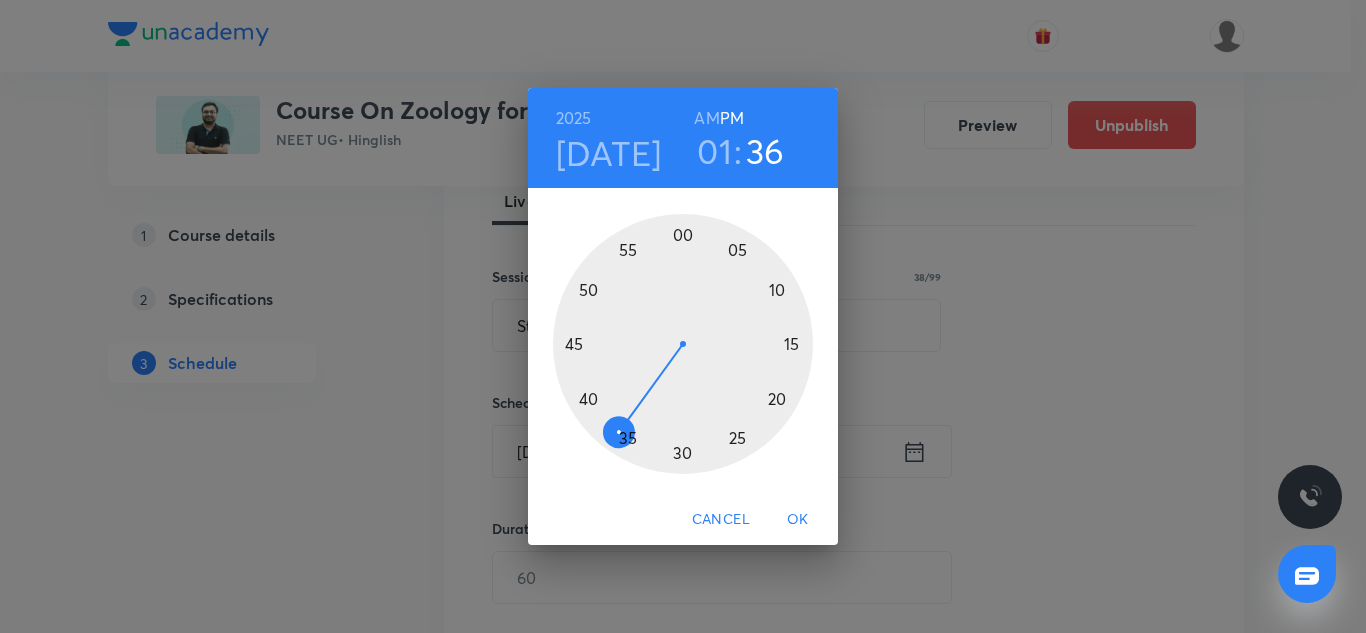 click at bounding box center (683, 344) 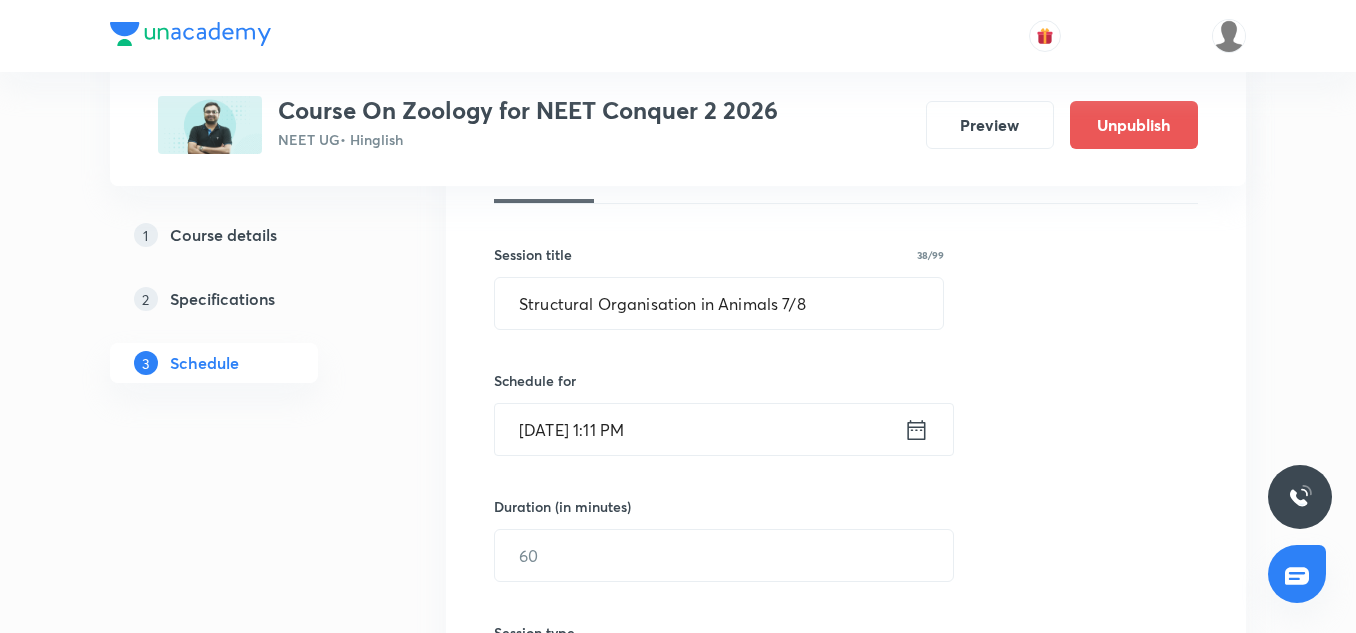 scroll, scrollTop: 324, scrollLeft: 0, axis: vertical 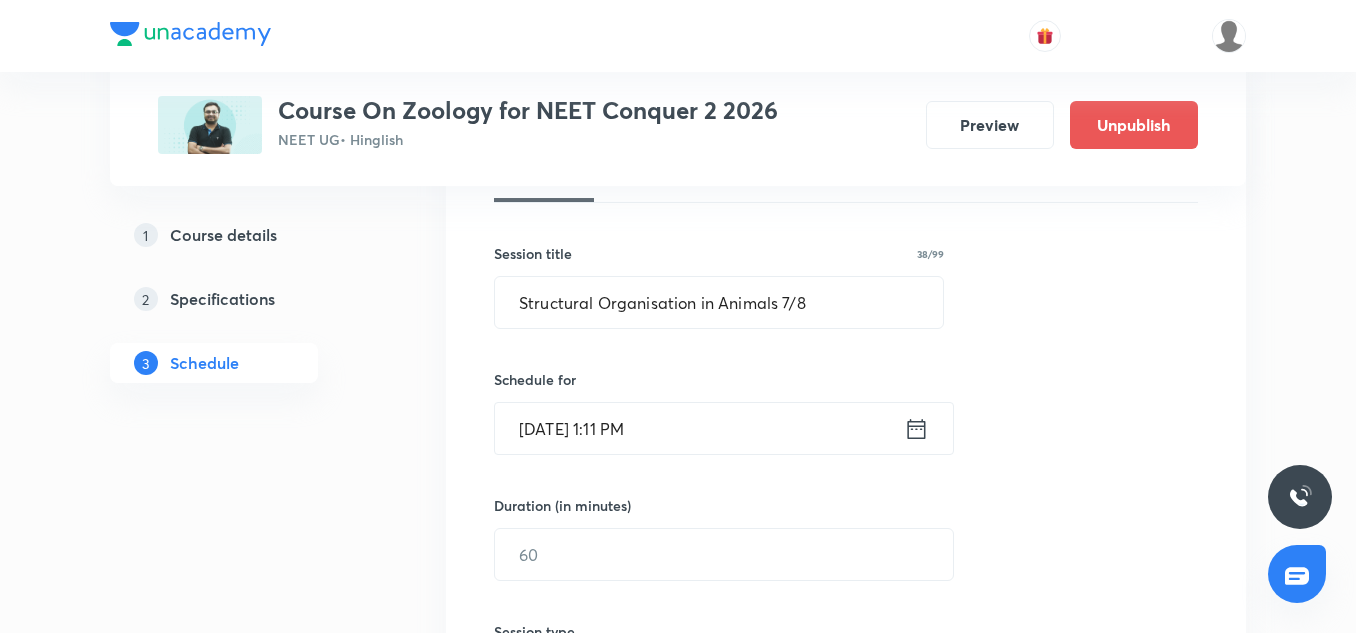 click on "Jul 14, 2025, 1:11 PM" at bounding box center [699, 428] 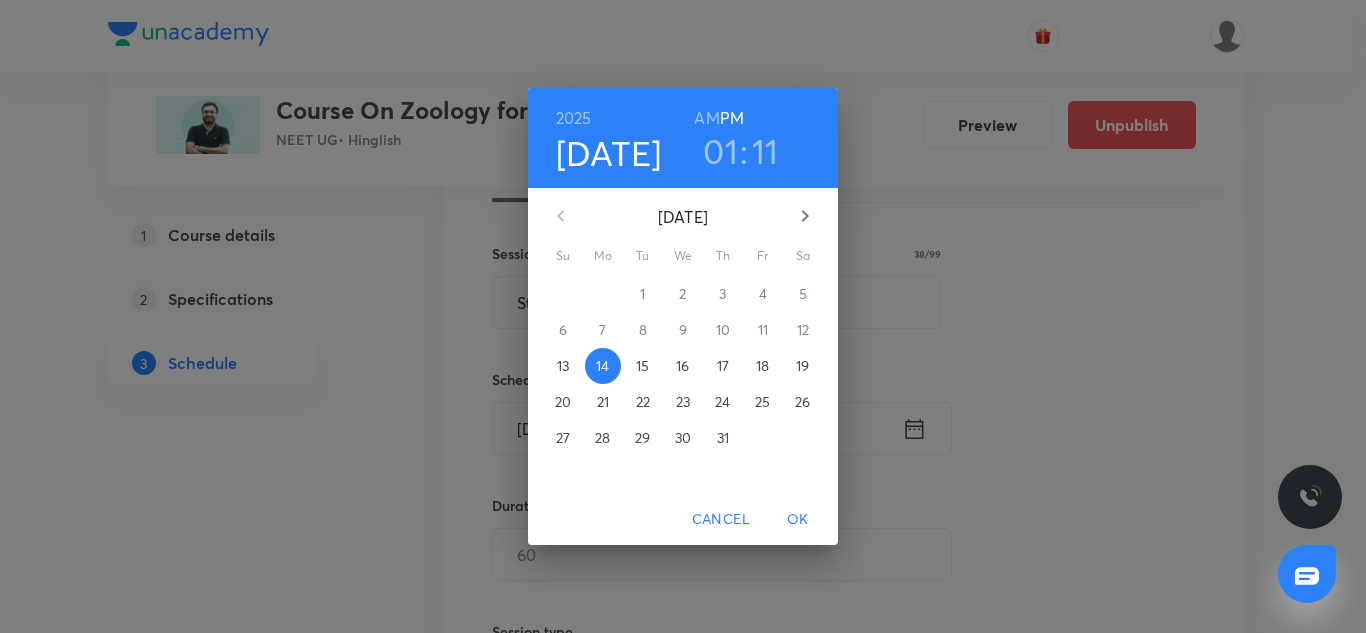 click on "11" at bounding box center [765, 151] 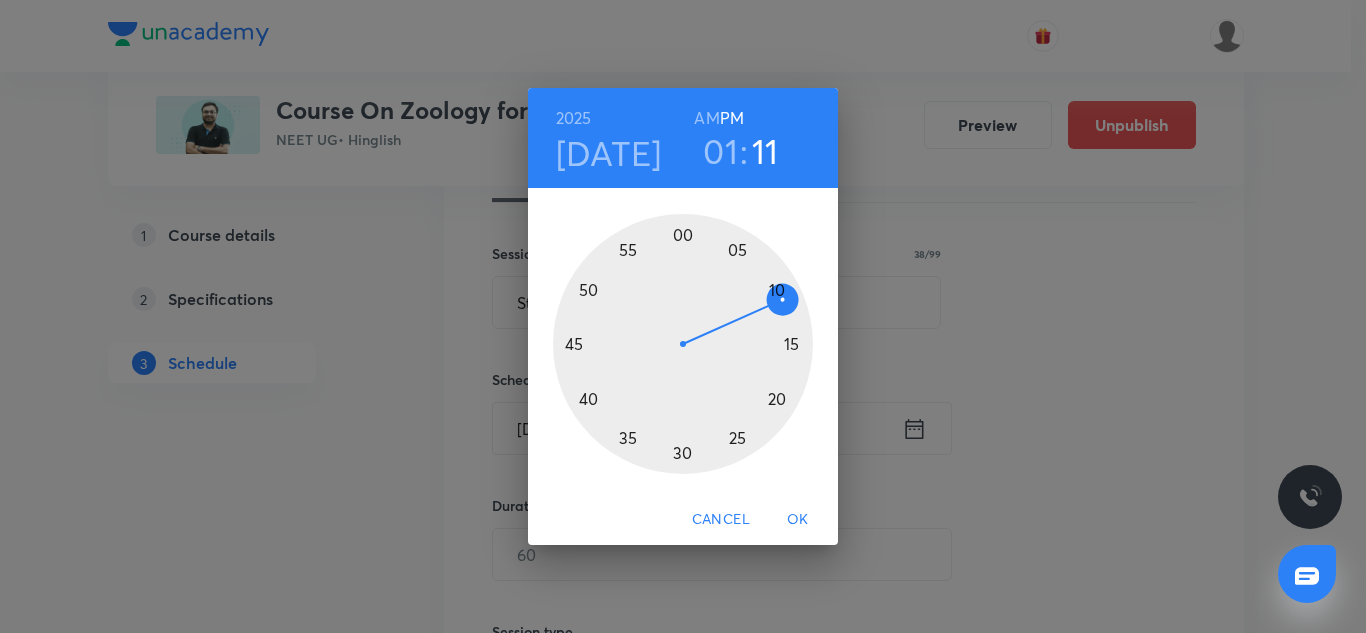 click at bounding box center [683, 344] 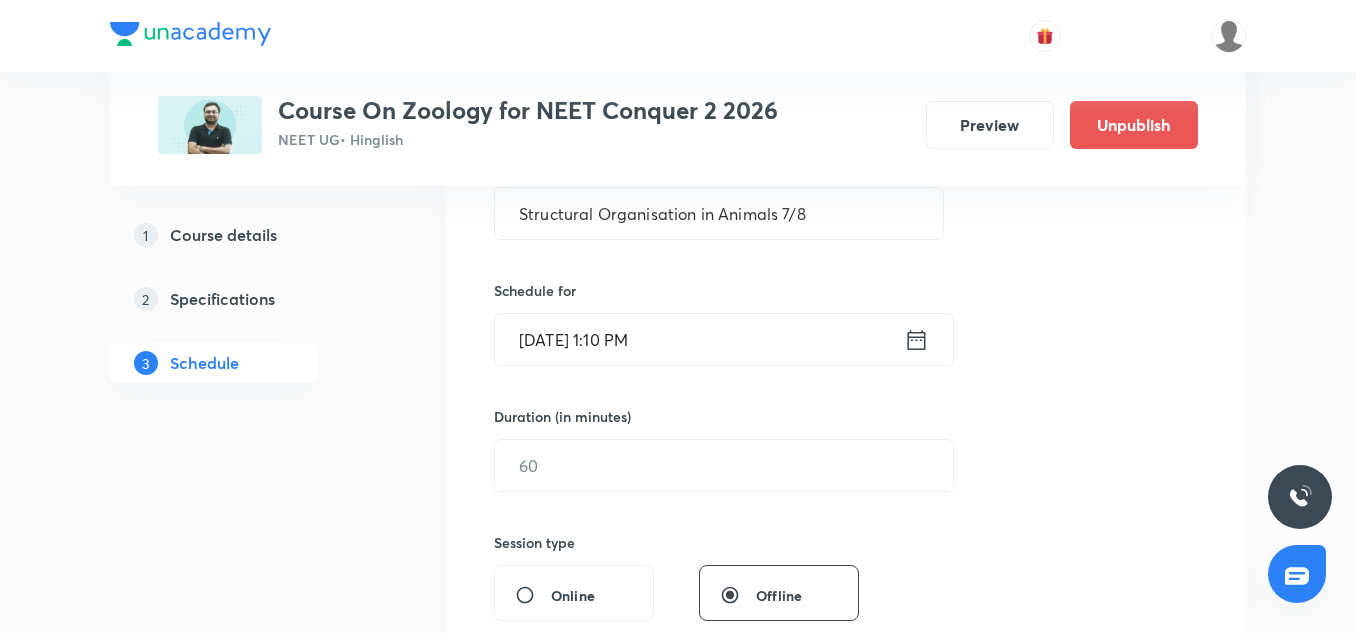 scroll, scrollTop: 415, scrollLeft: 0, axis: vertical 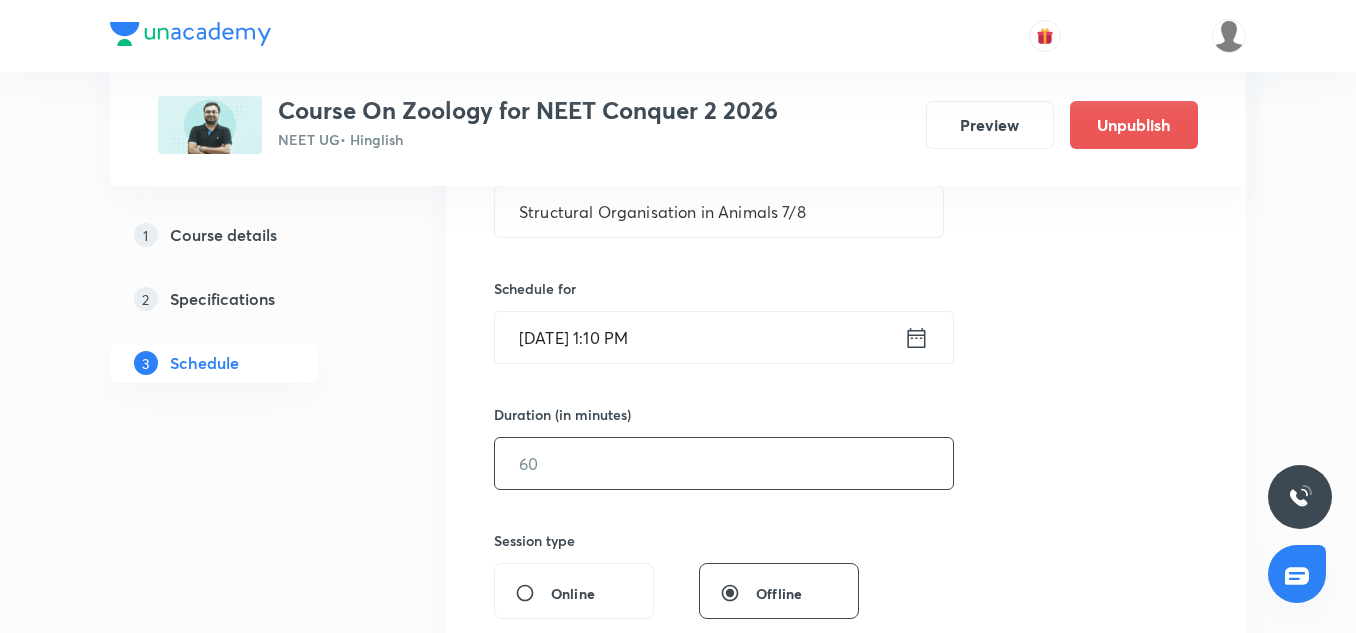 click at bounding box center [724, 463] 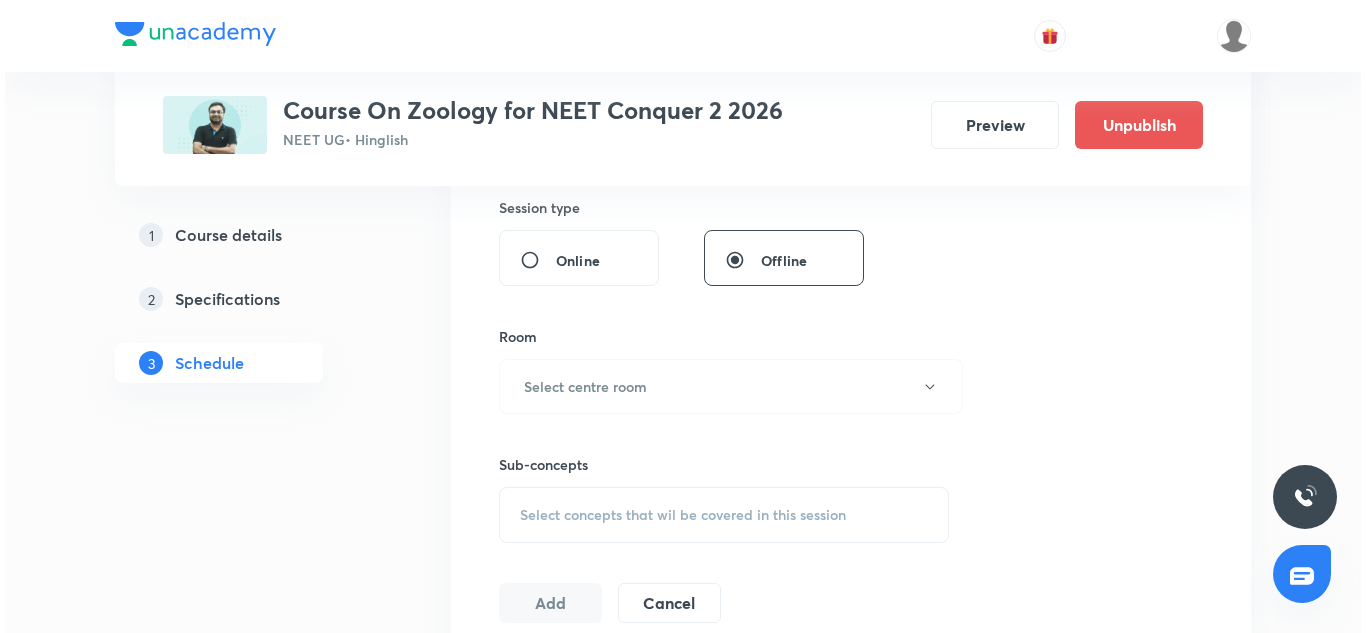 scroll, scrollTop: 751, scrollLeft: 0, axis: vertical 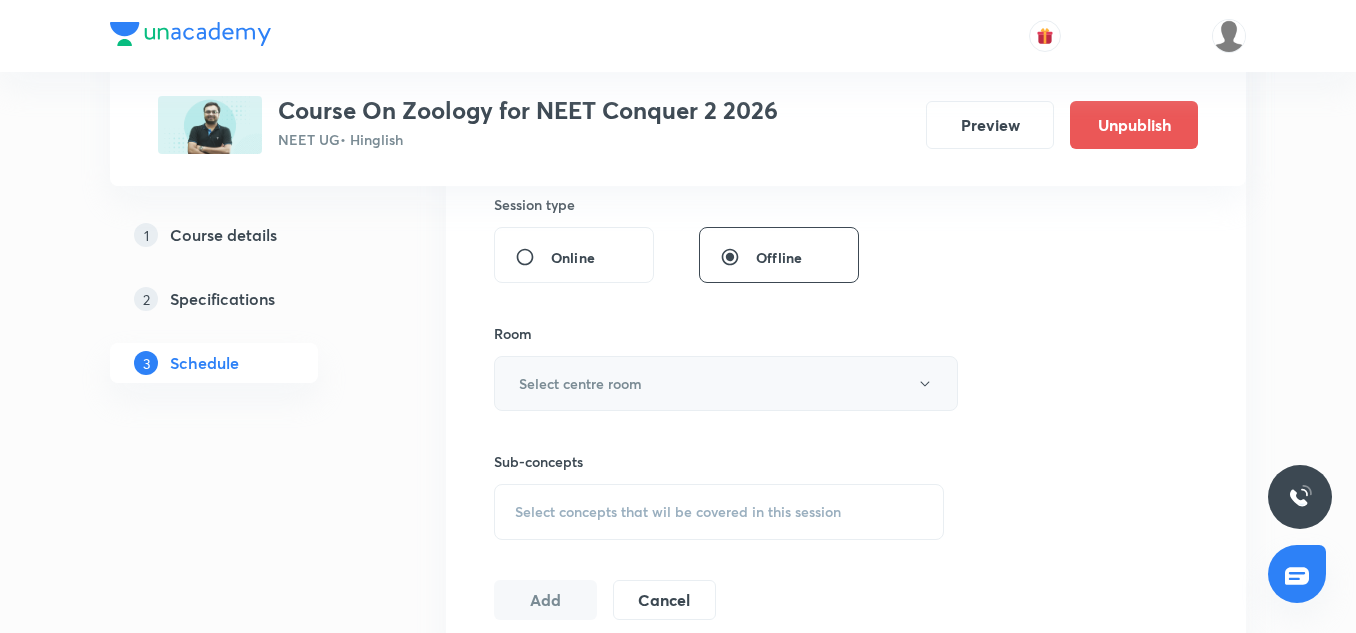 type on "90" 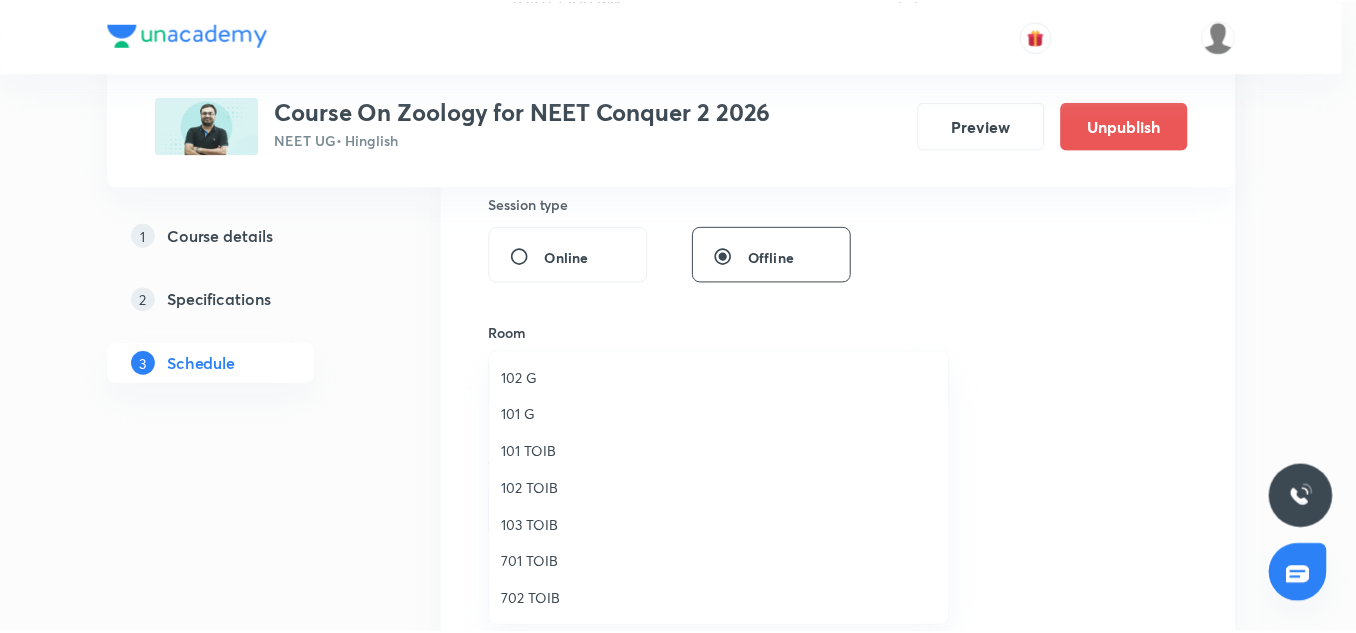 scroll, scrollTop: 186, scrollLeft: 0, axis: vertical 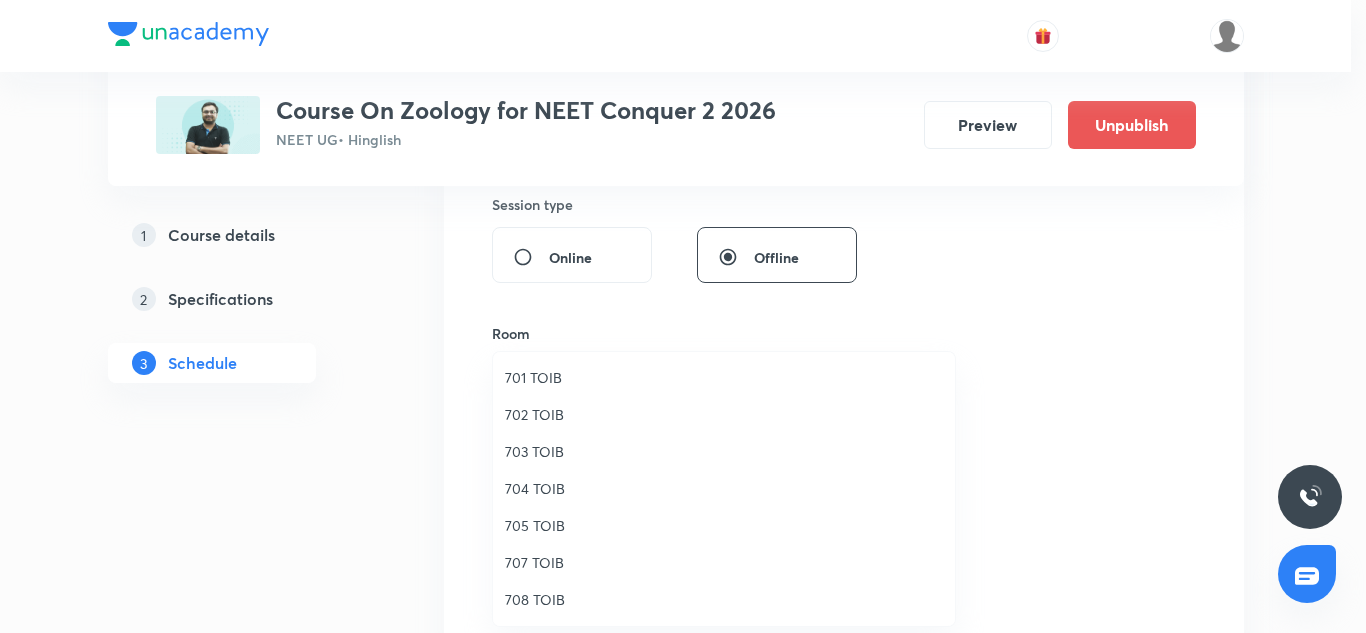click on "707 TOIB" at bounding box center (724, 562) 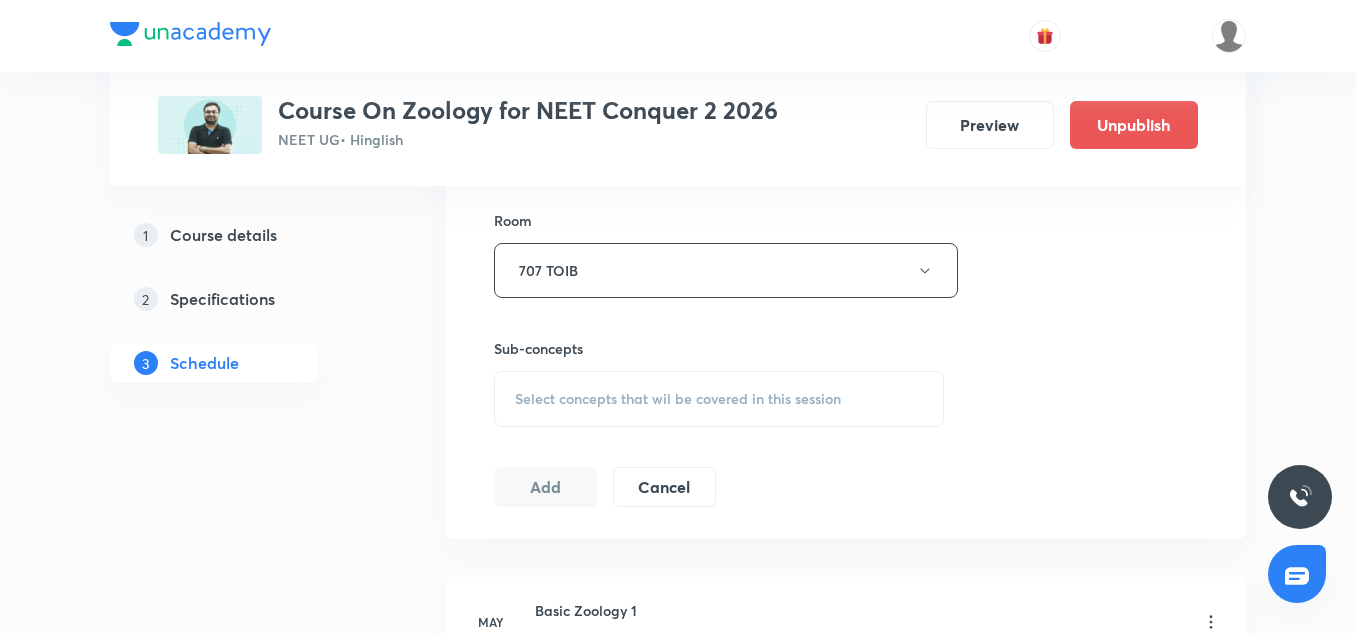 scroll, scrollTop: 866, scrollLeft: 0, axis: vertical 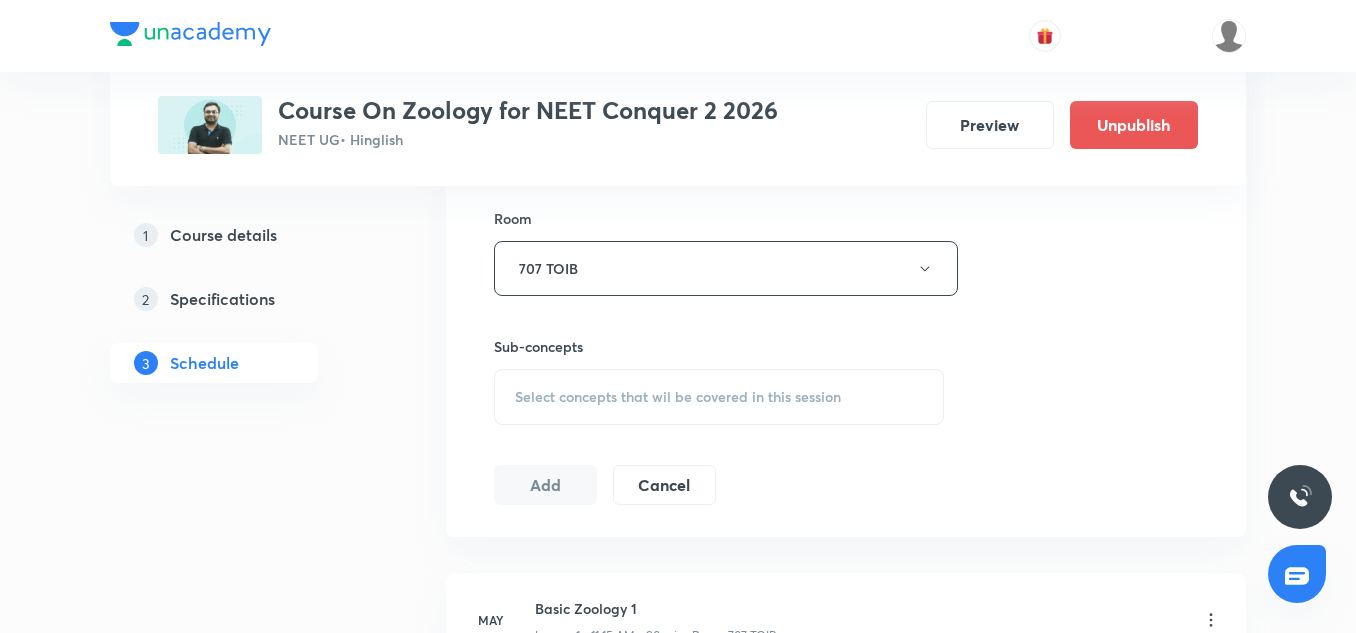 click on "Select concepts that wil be covered in this session" at bounding box center (719, 397) 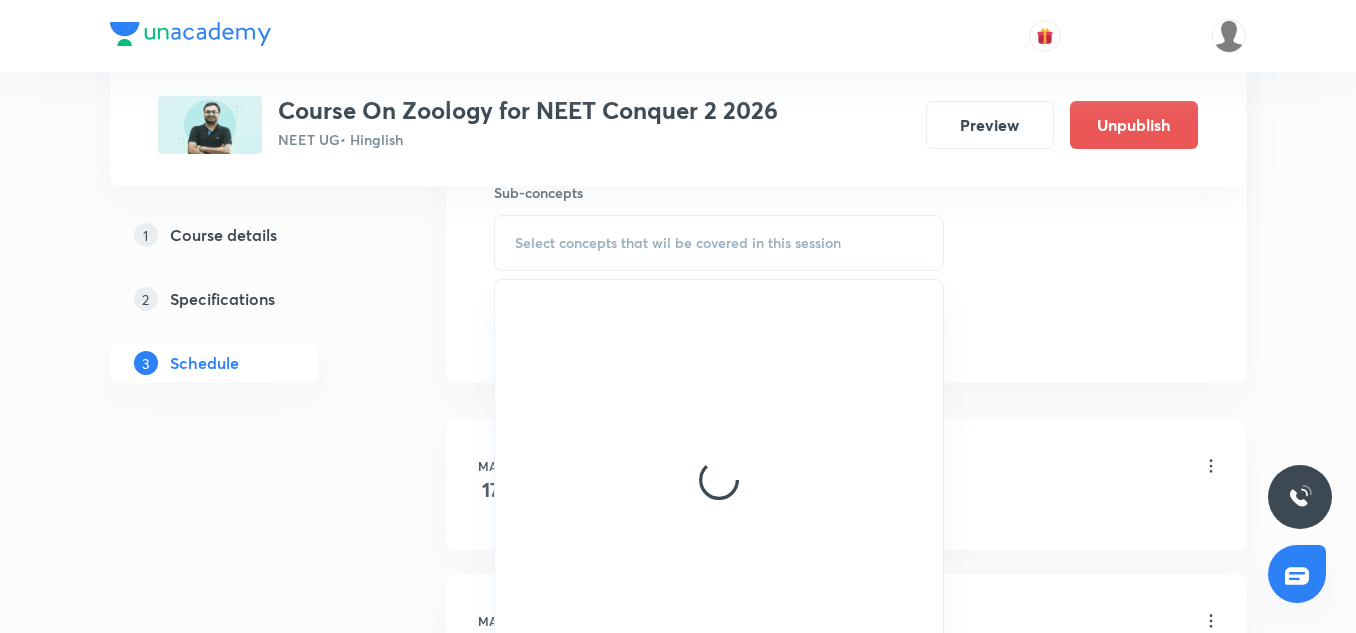 scroll, scrollTop: 1021, scrollLeft: 0, axis: vertical 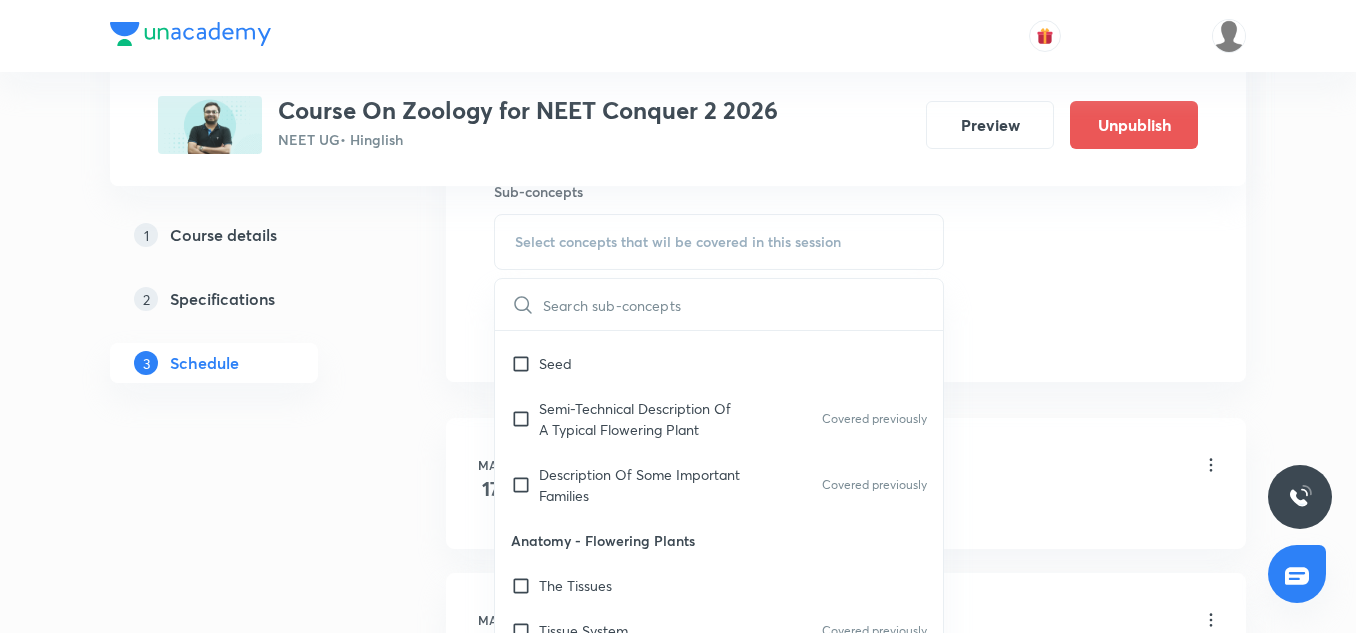 click on "Anatomy - Flowering Plants" at bounding box center (719, 540) 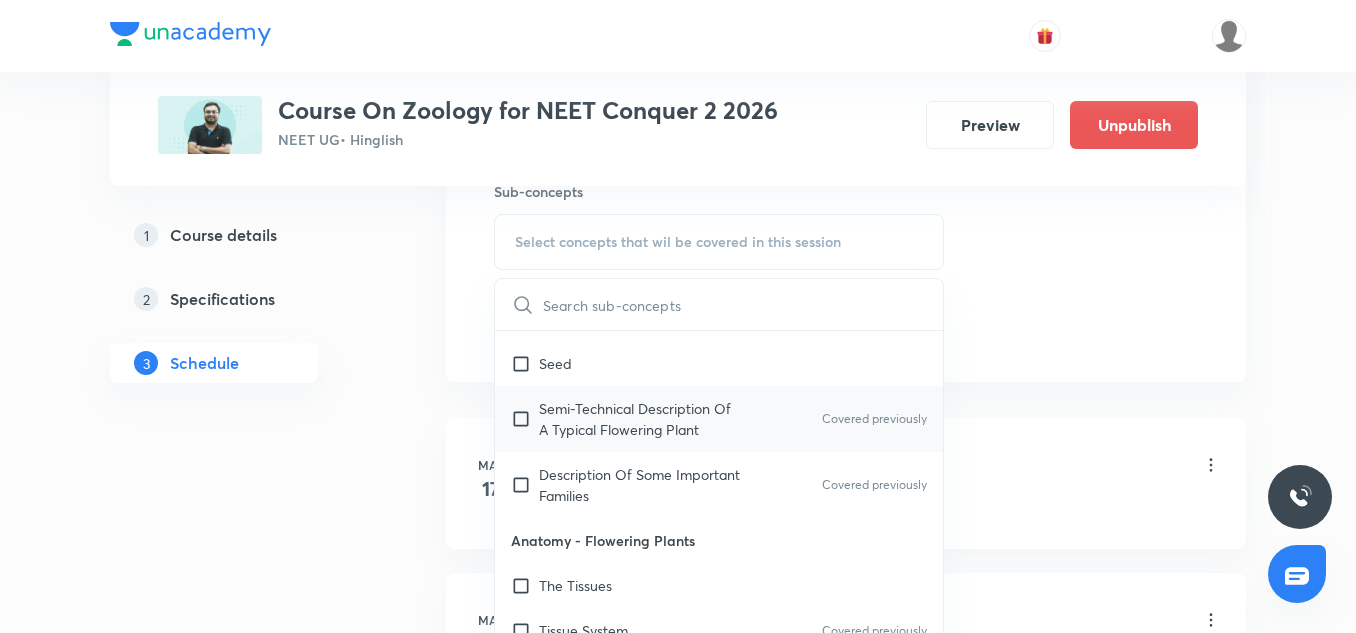 click on "Semi-Technical Description Of A Typical Flowering Plant Covered previously" at bounding box center (719, 419) 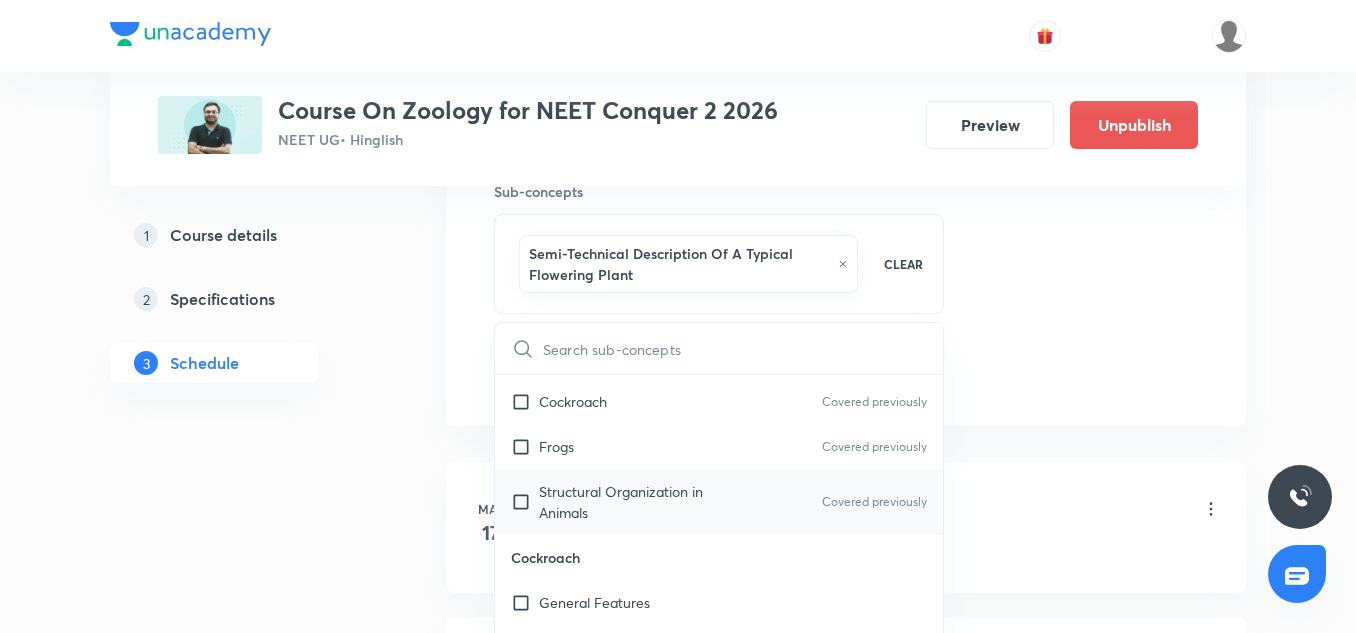 click on "Structural Organization in Animals Covered previously" at bounding box center [719, 502] 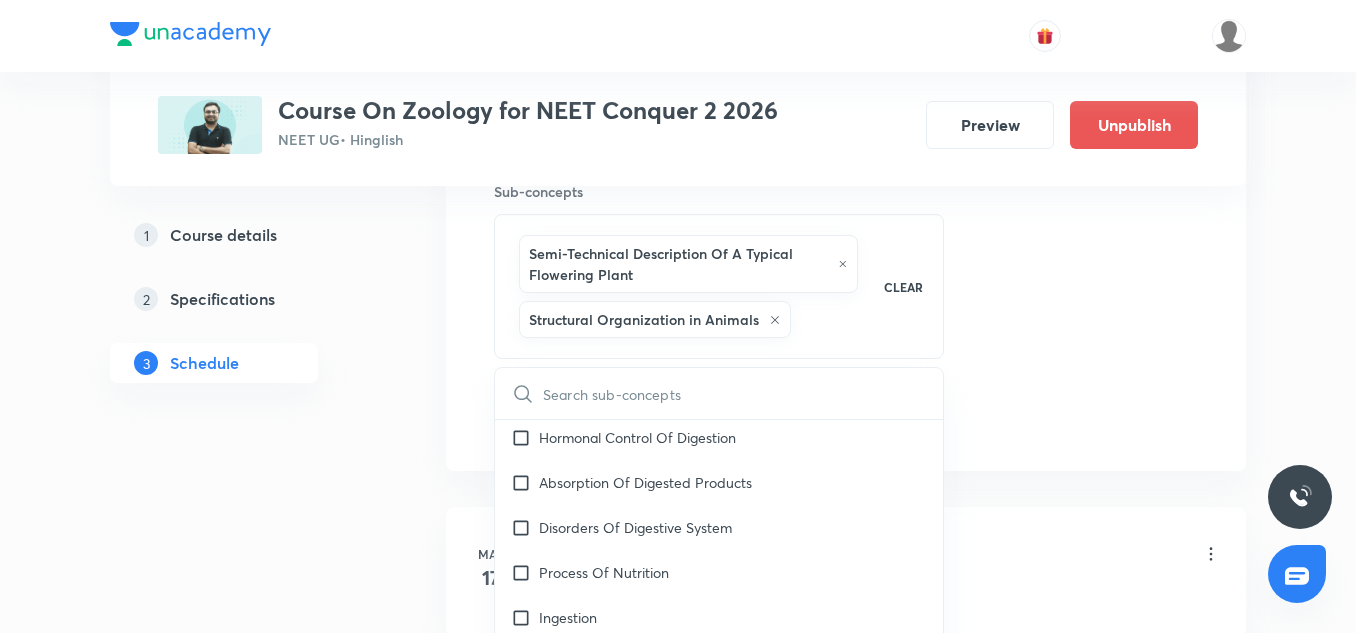 scroll, scrollTop: 1601, scrollLeft: 0, axis: vertical 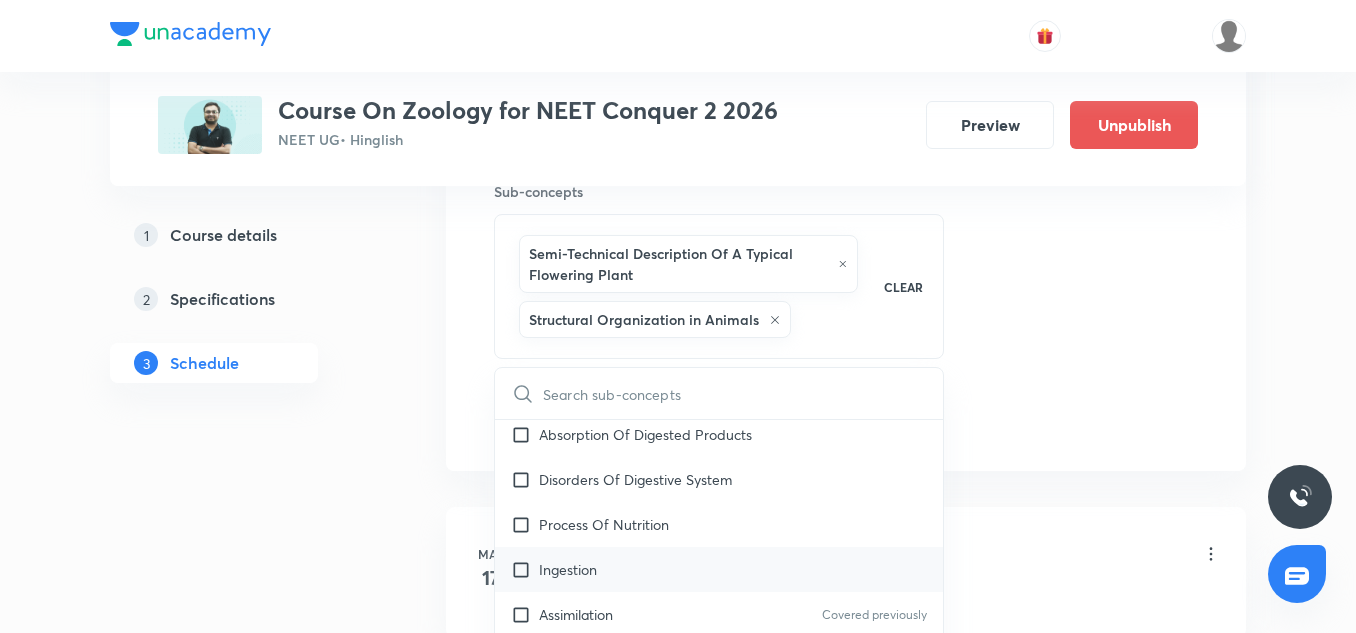 click on "Ingestion" at bounding box center (719, 569) 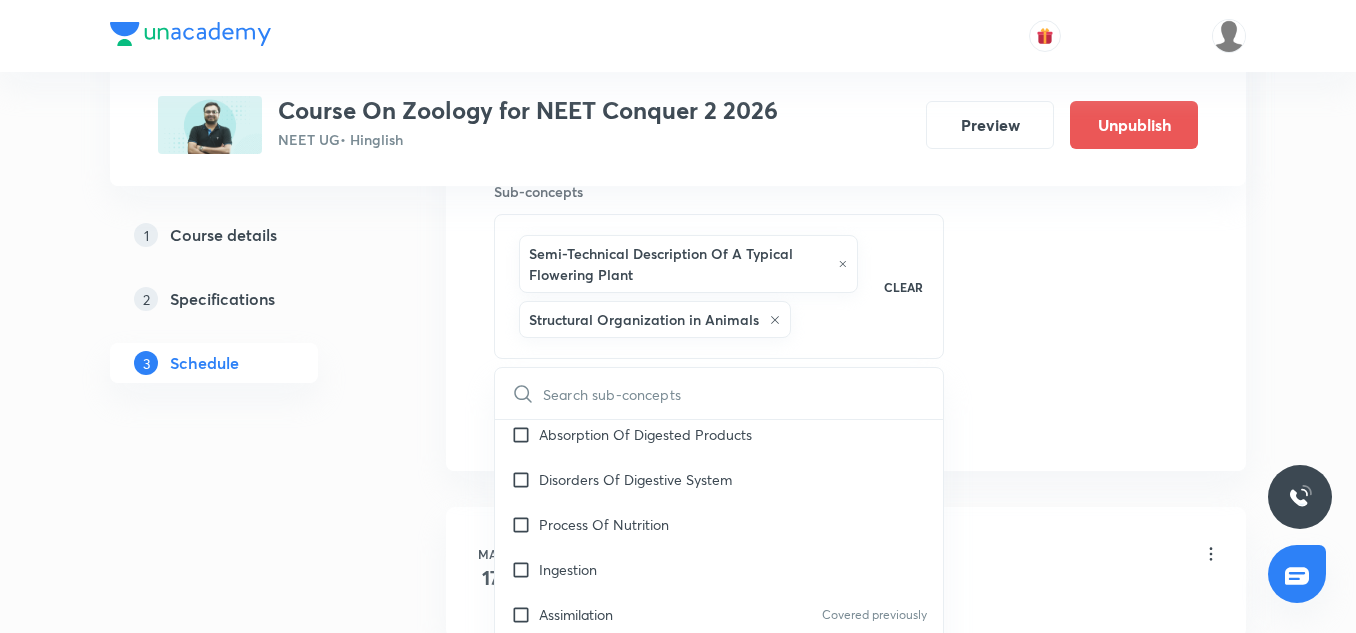 checkbox on "true" 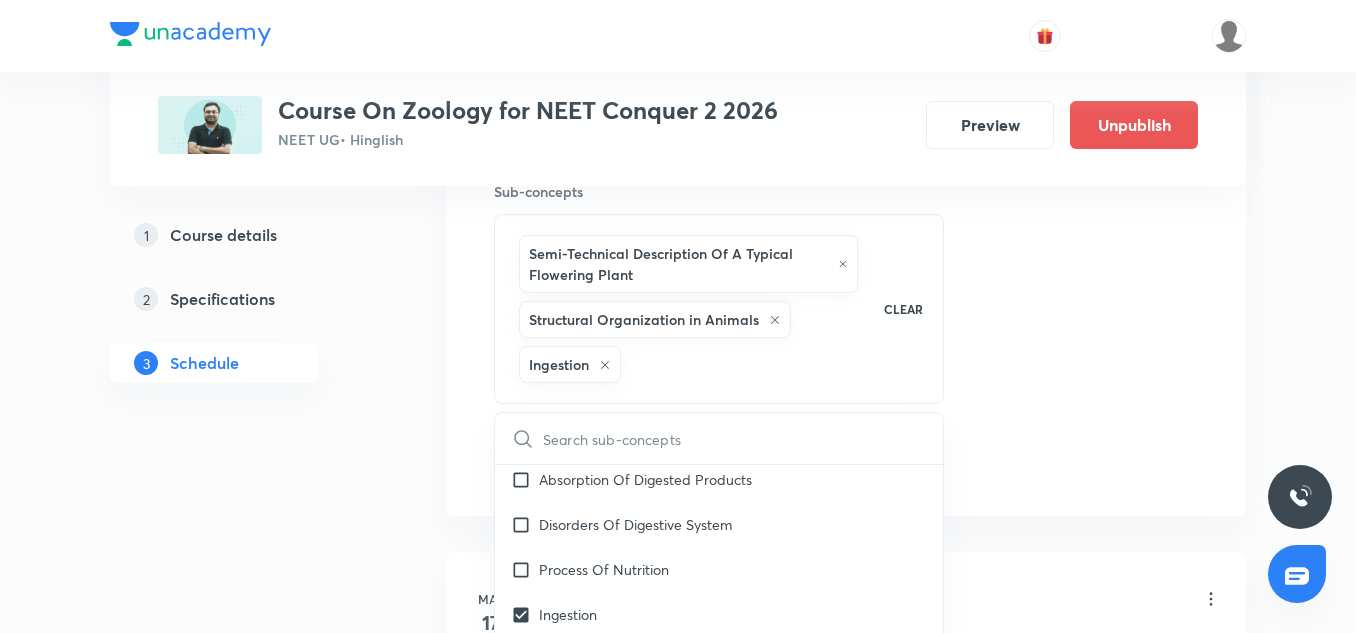 click on "Session  25 Live class Session title 38/99 Structural Organisation in Animals 7/8 ​ Schedule for Jul 14, 2025, 1:10 PM ​ Duration (in minutes) 90 ​   Session type Online Offline Room 707 TOIB Sub-concepts Semi-Technical Description Of A Typical Flowering Plant Structural Organization in Animals Ingestion CLEAR ​ Morphology - Flowering Plants Plant Morphology Root Types Of Roots Stem Types Of Stem  Covered previously Leaf Inflorescence Flower Fruit Seed Semi-Technical Description Of A Typical Flowering Plant Covered previously Description Of Some Important Families Covered previously Anatomy - Flowering Plants The Tissues  Tissue System Covered previously Anatomy Of Dicotyledonous And Monocotyledonous Plants Secondary Growth Covered previously Structural Organisation in Animals Animal Tissues Covered previously Organ And Organ System Covered previously Earthworm Covered previously Cockroach Covered previously Frogs Covered previously Structural Organization in Animals Covered previously Cockroach  Frog" at bounding box center [846, -53] 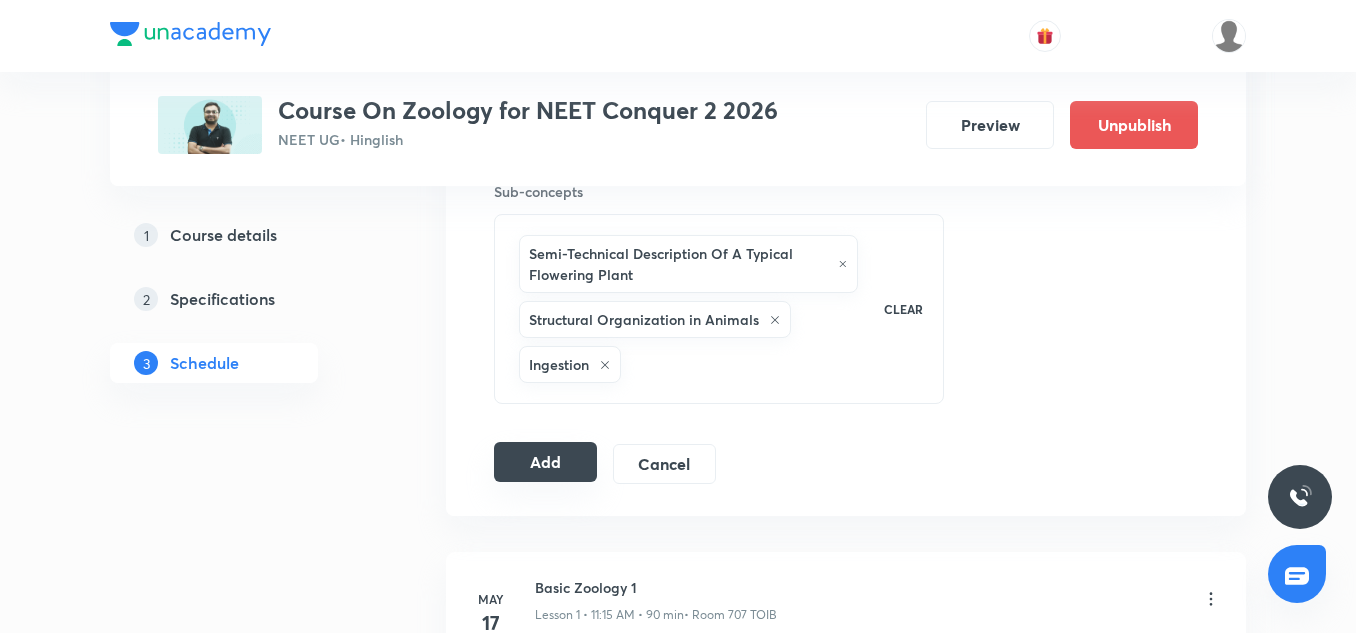click on "Add" at bounding box center [545, 462] 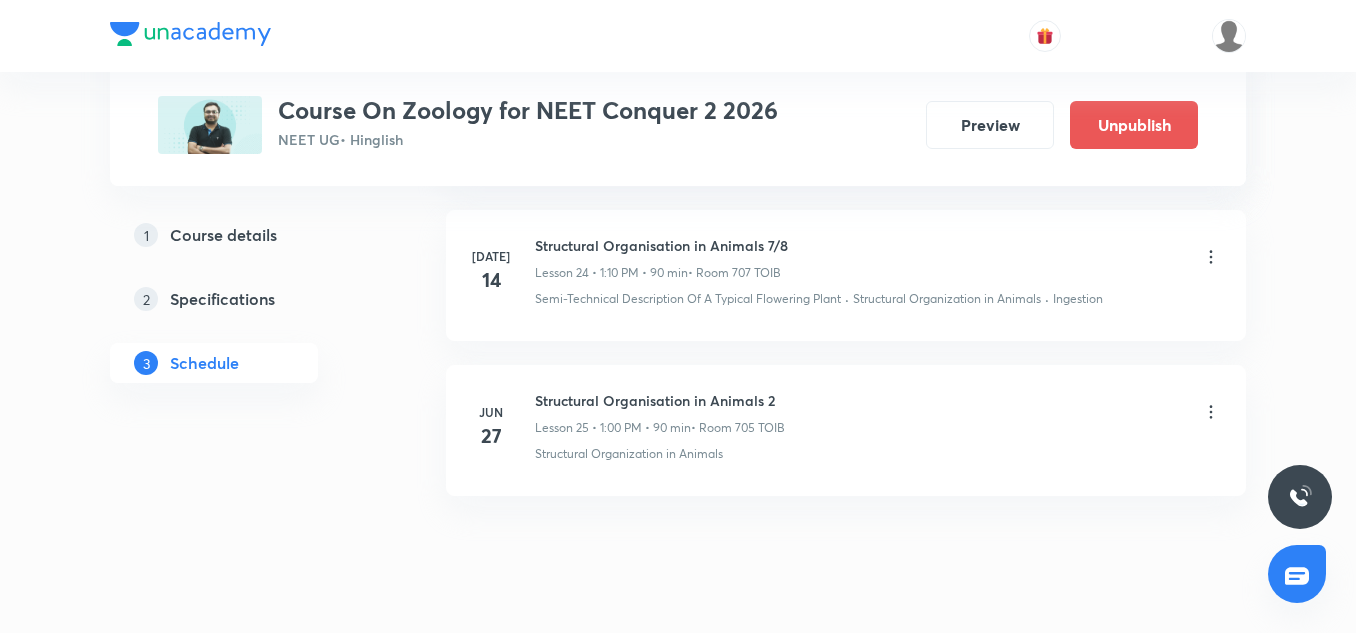 scroll, scrollTop: 3929, scrollLeft: 0, axis: vertical 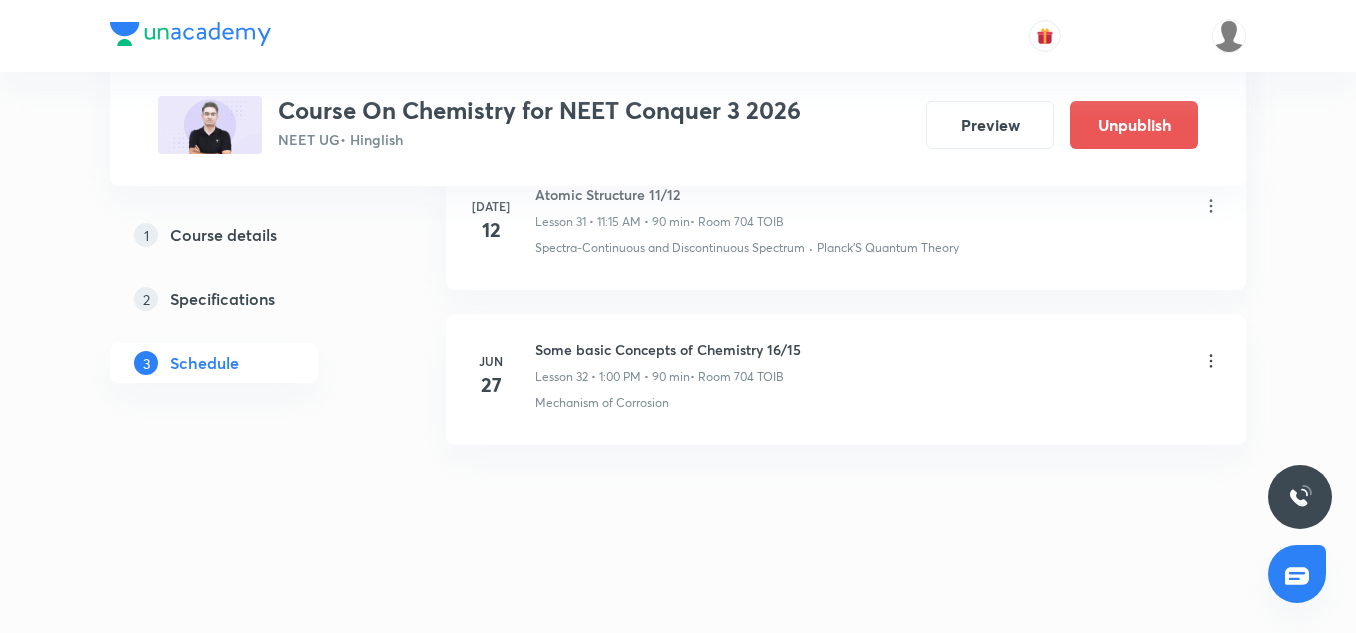 click on "Some basic Concepts of Chemistry 16/15" at bounding box center [668, 349] 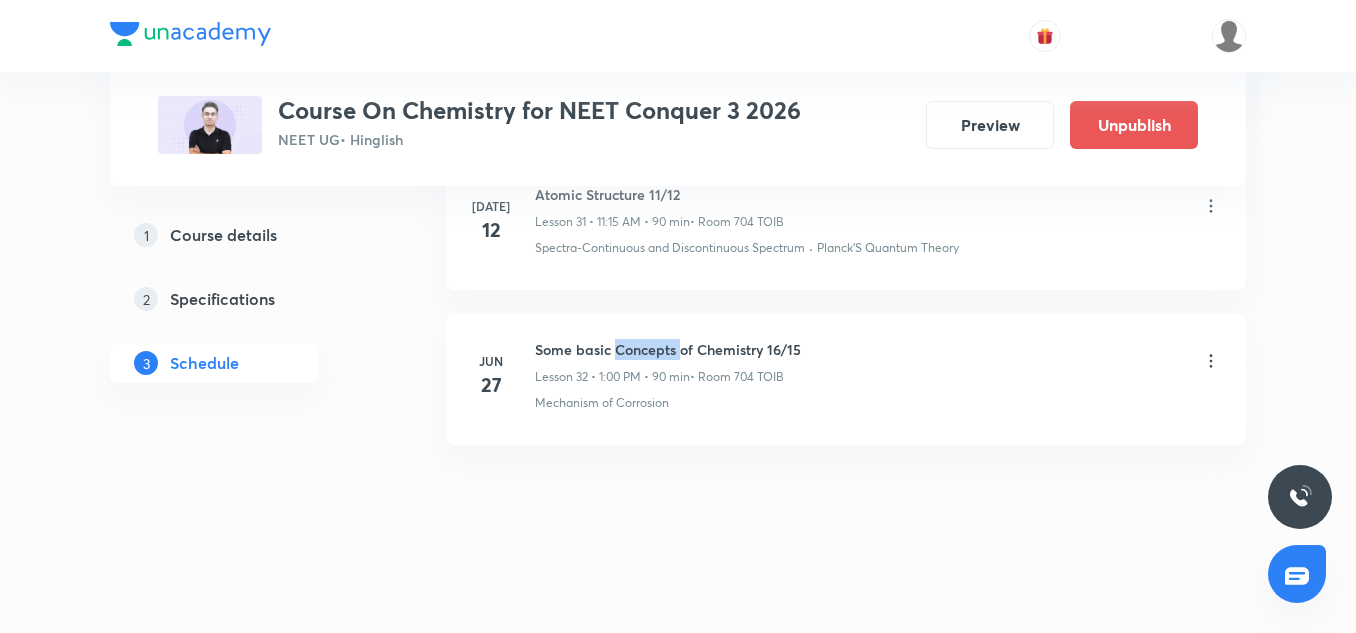 click on "Some basic Concepts of Chemistry 16/15" at bounding box center [668, 349] 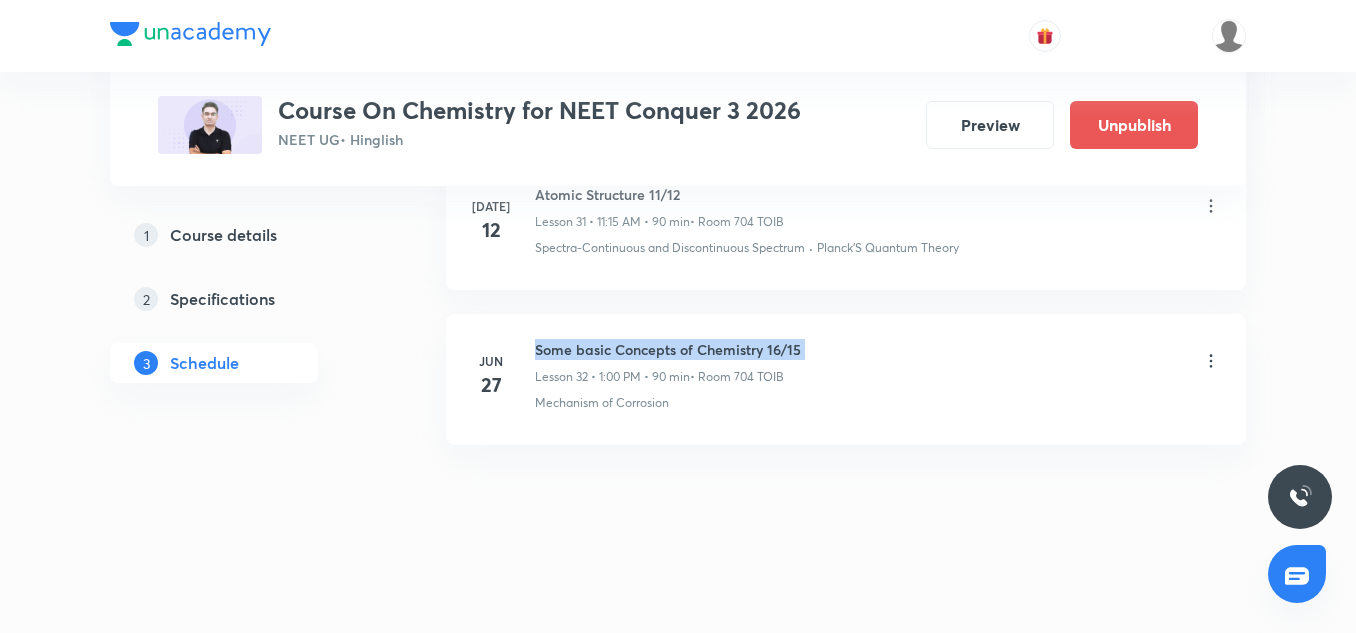 click on "Some basic Concepts of Chemistry 16/15" at bounding box center (668, 349) 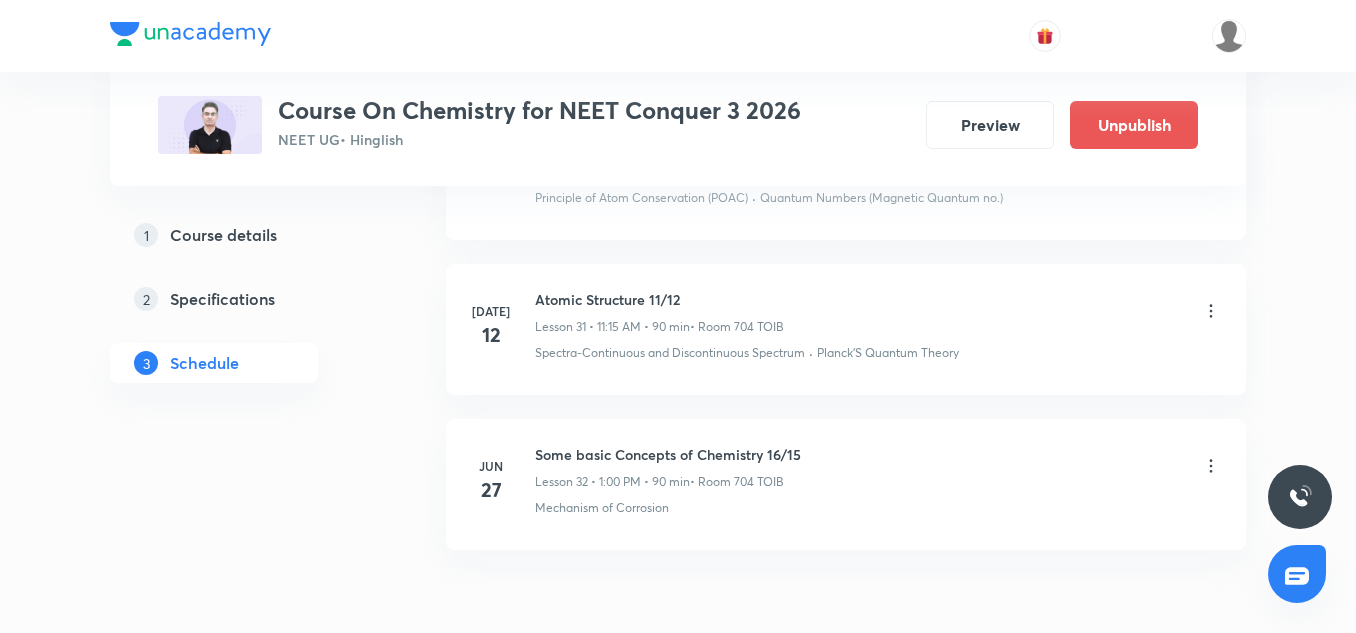 scroll, scrollTop: 5864, scrollLeft: 0, axis: vertical 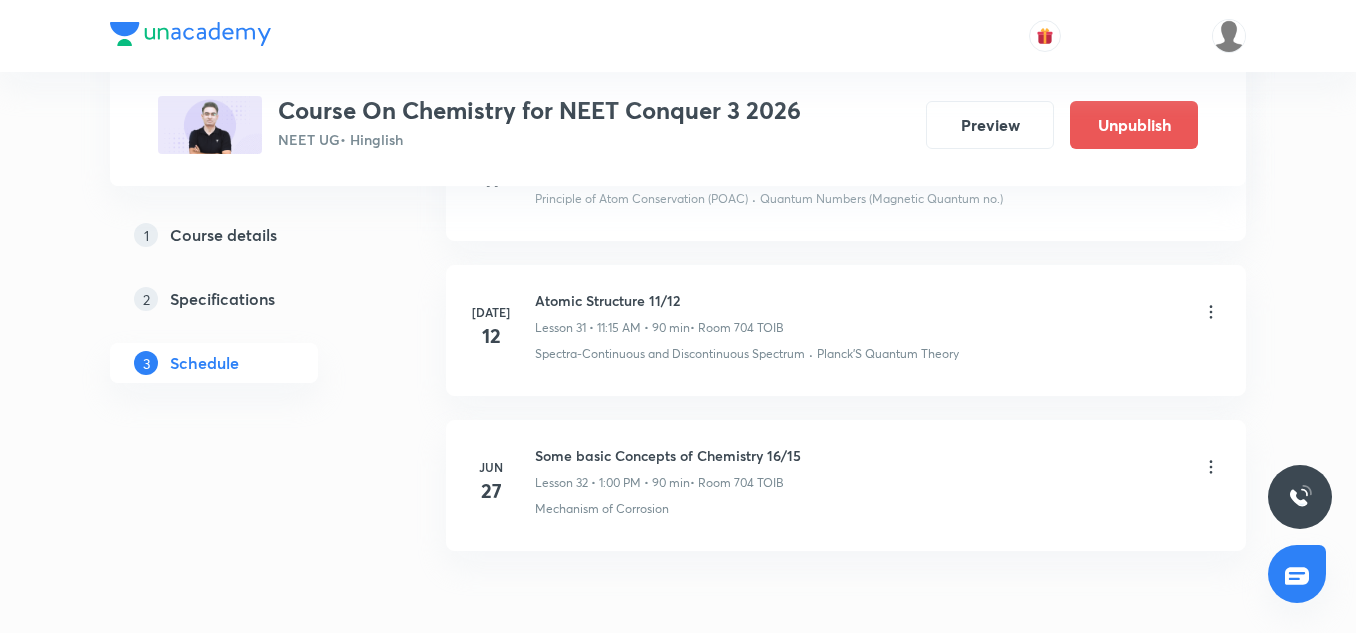 click on "Atomic Structure 11/12" at bounding box center [659, 300] 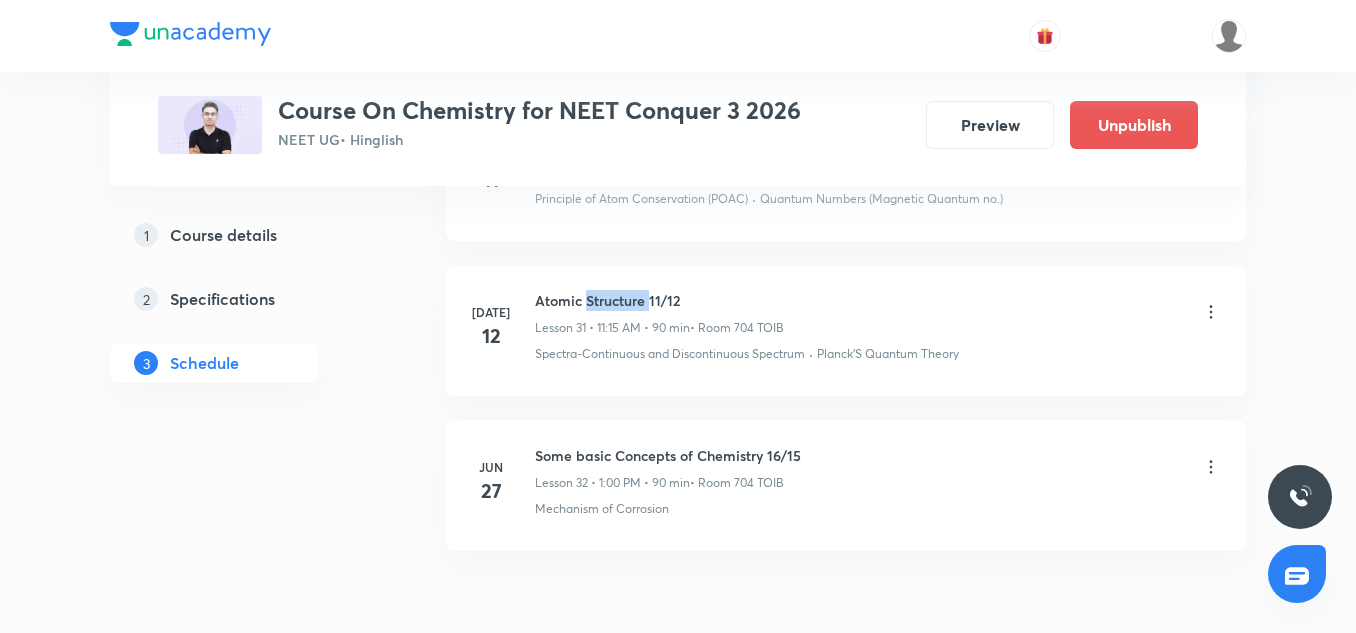 click on "Atomic Structure 11/12" at bounding box center [659, 300] 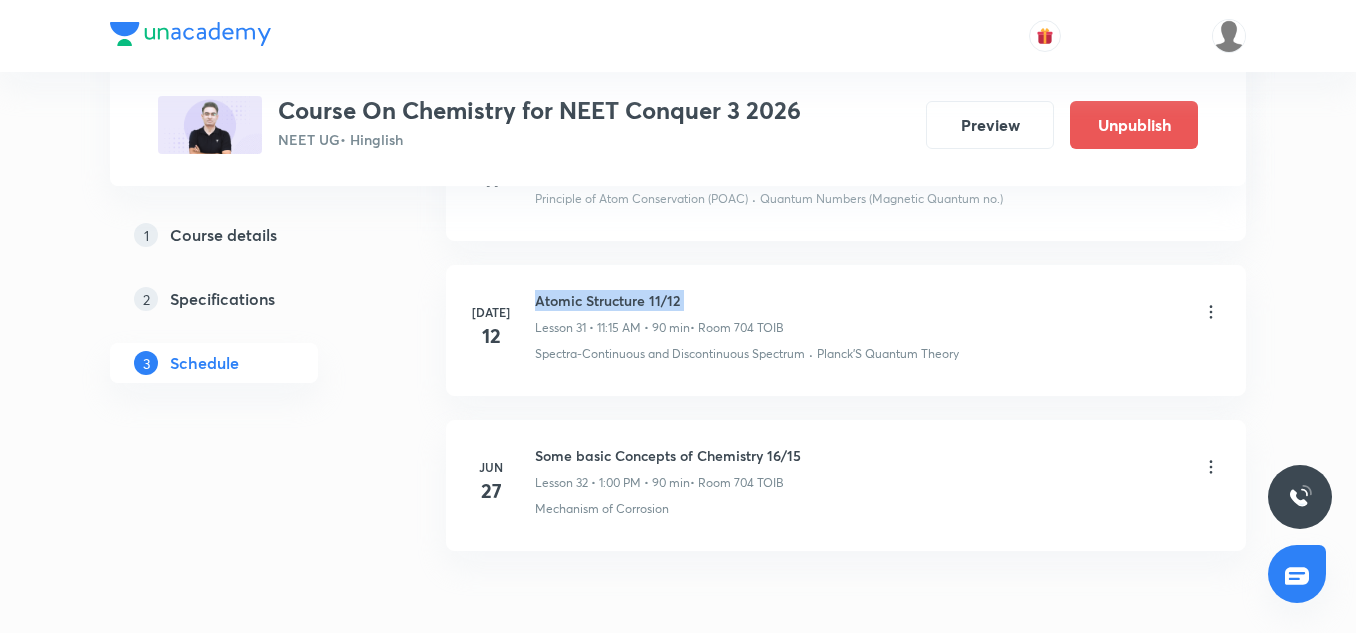 click on "Atomic Structure 11/12" at bounding box center [659, 300] 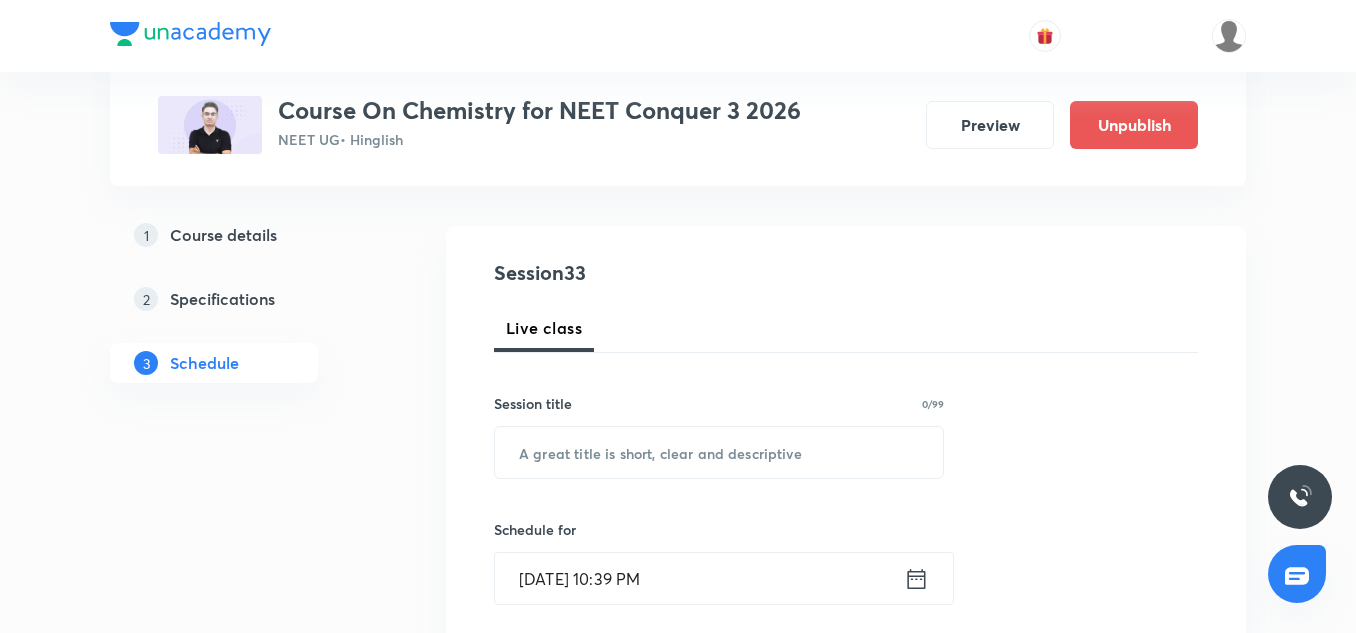 scroll, scrollTop: 178, scrollLeft: 0, axis: vertical 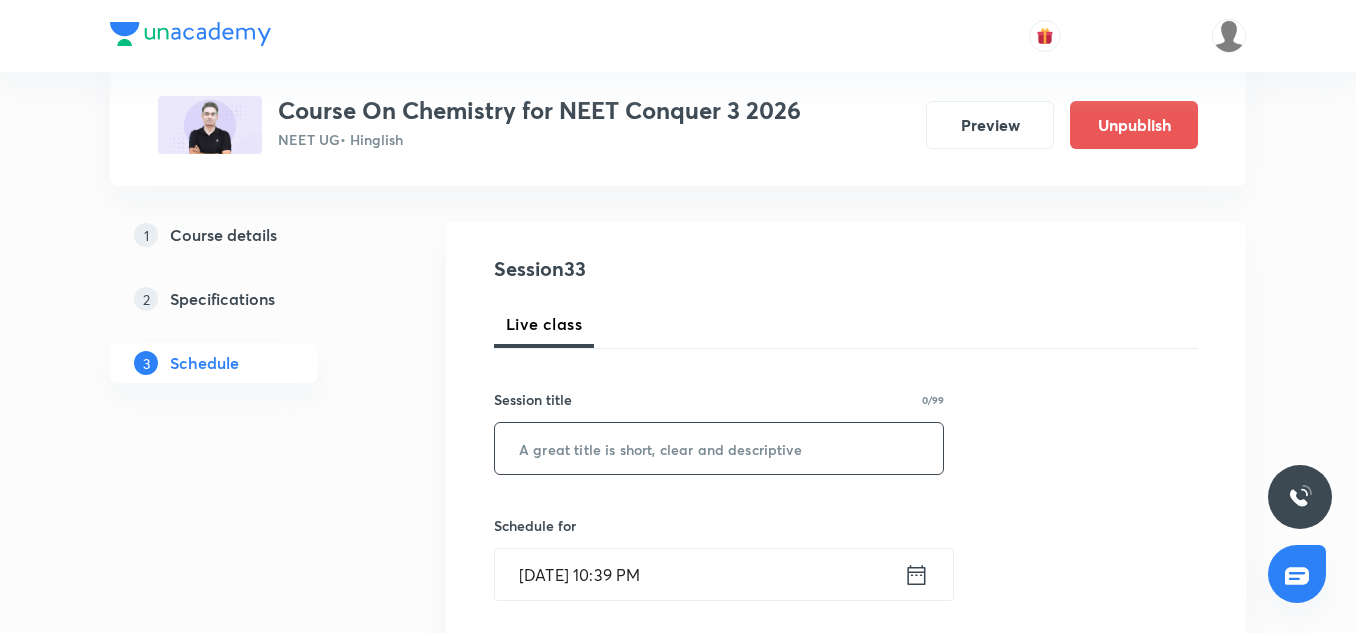 click at bounding box center (719, 448) 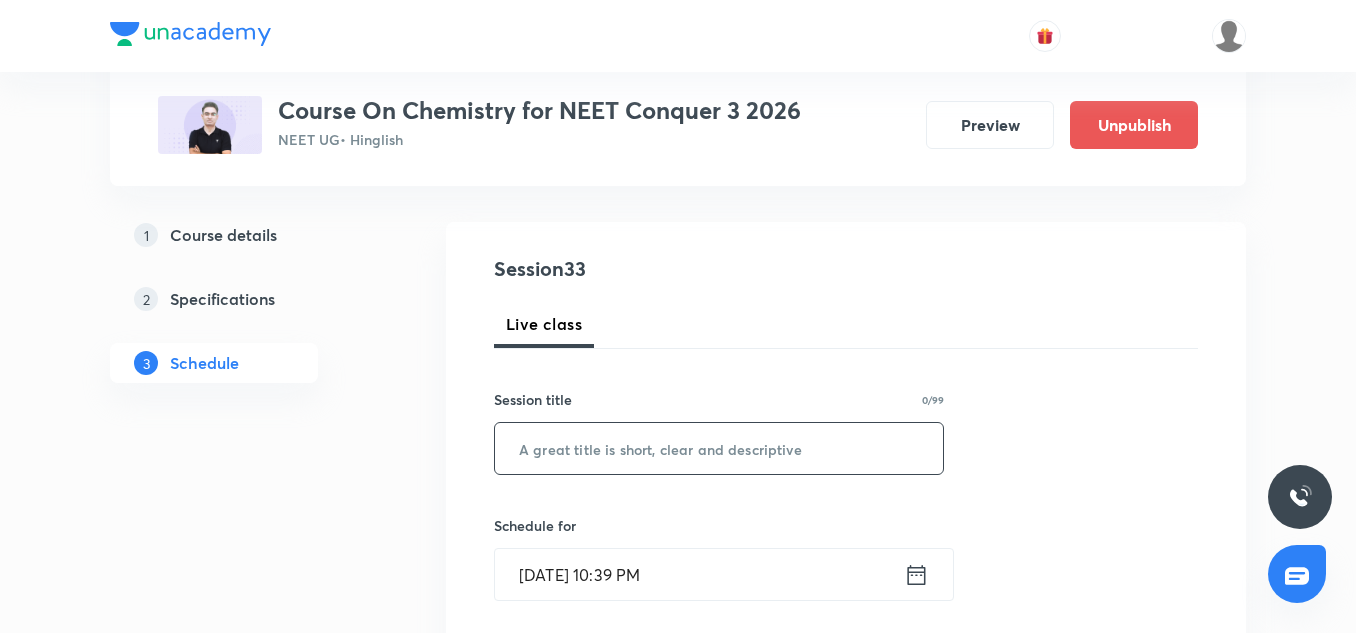 paste on "Atomic Structure 11/12" 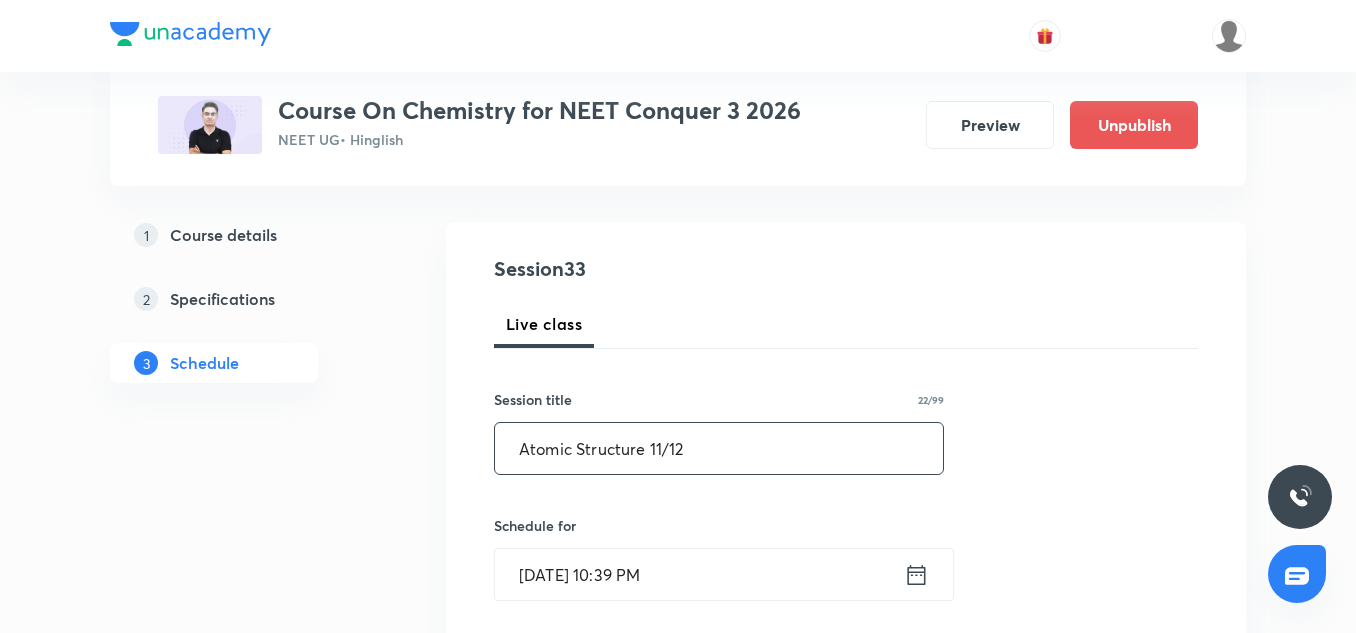 click on "Atomic Structure 11/12" at bounding box center [719, 448] 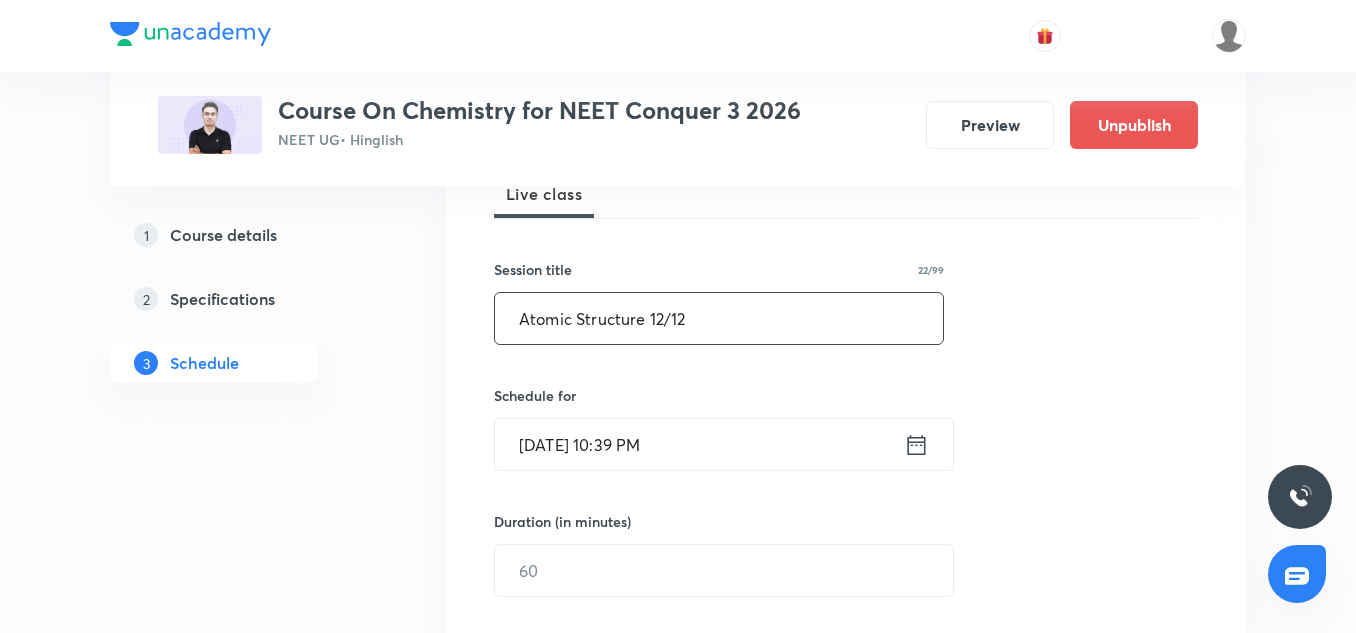 scroll, scrollTop: 309, scrollLeft: 0, axis: vertical 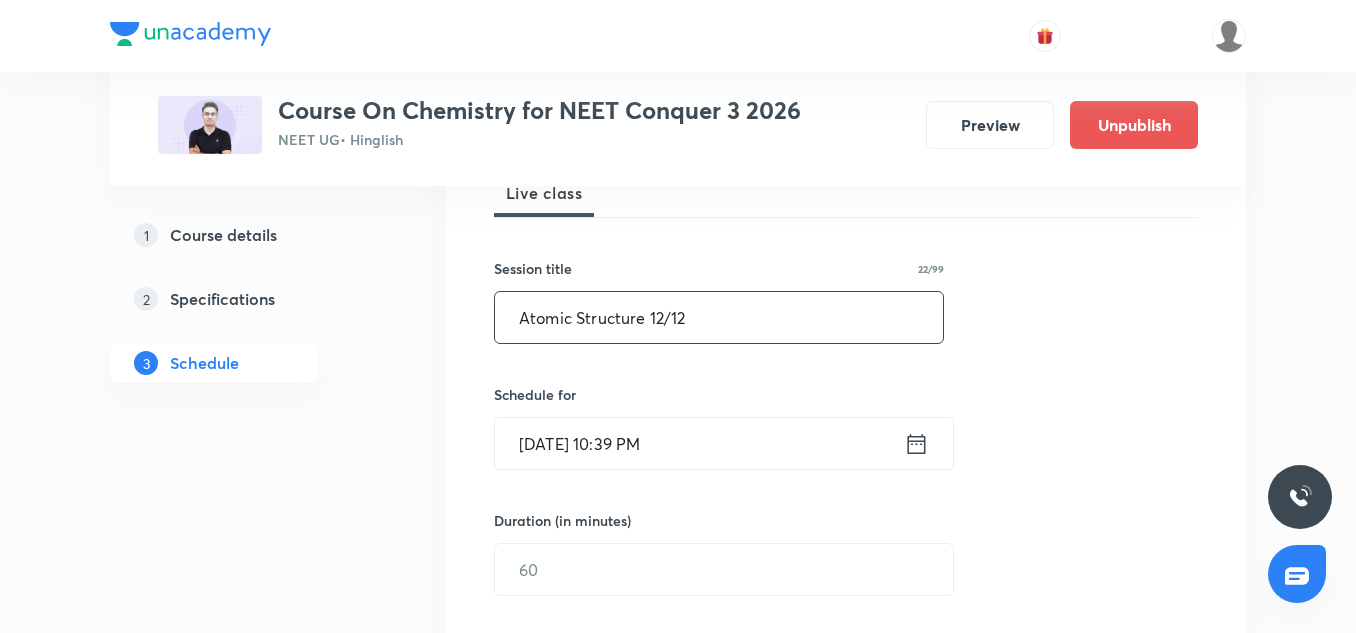 type on "Atomic Structure 12/12" 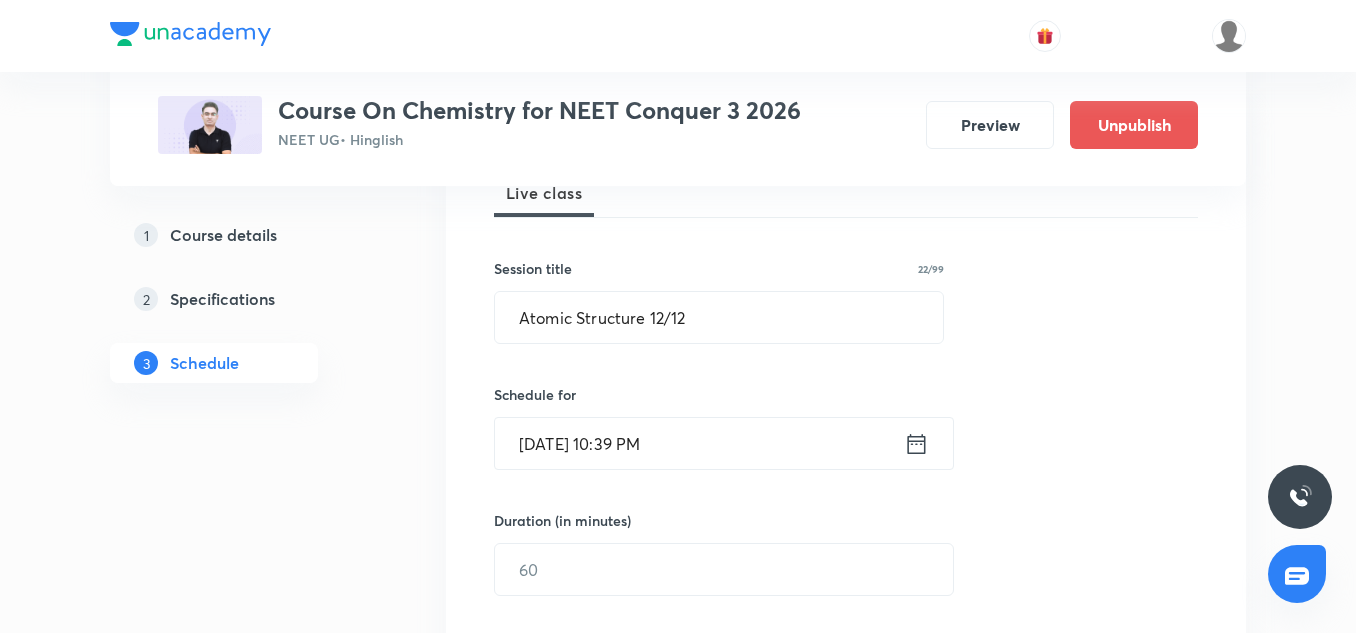 click on "[DATE] 10:39 PM" at bounding box center (699, 443) 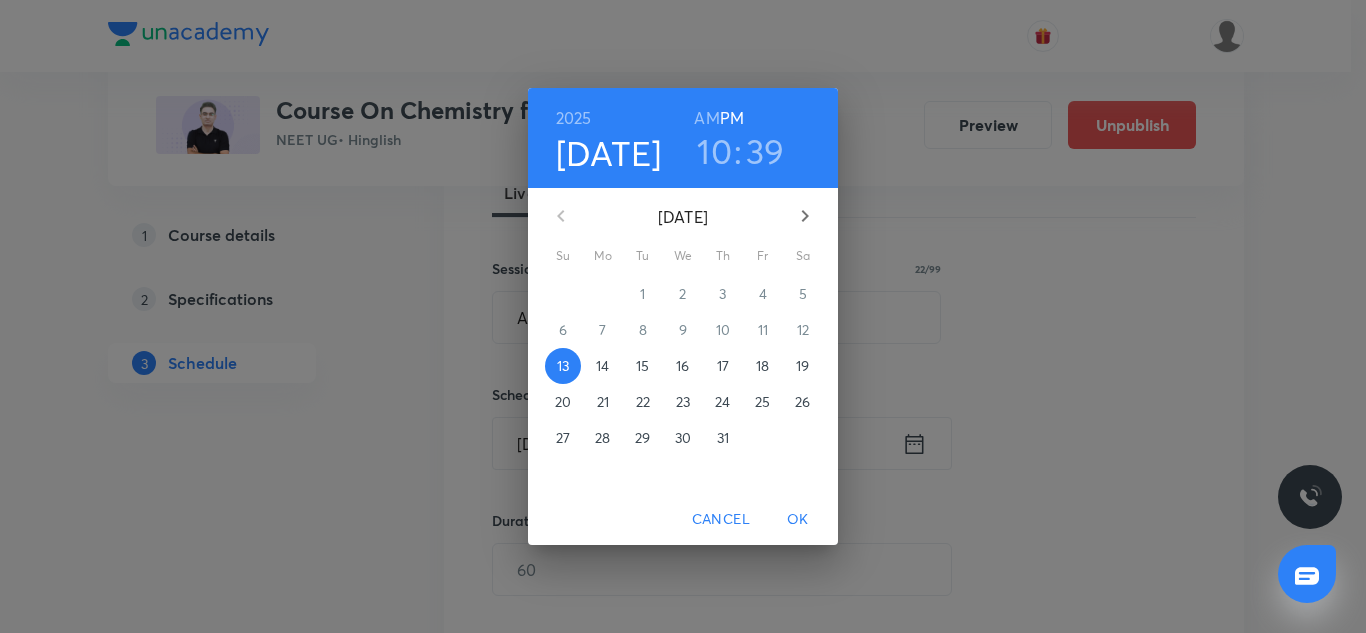 click on "14" at bounding box center [602, 366] 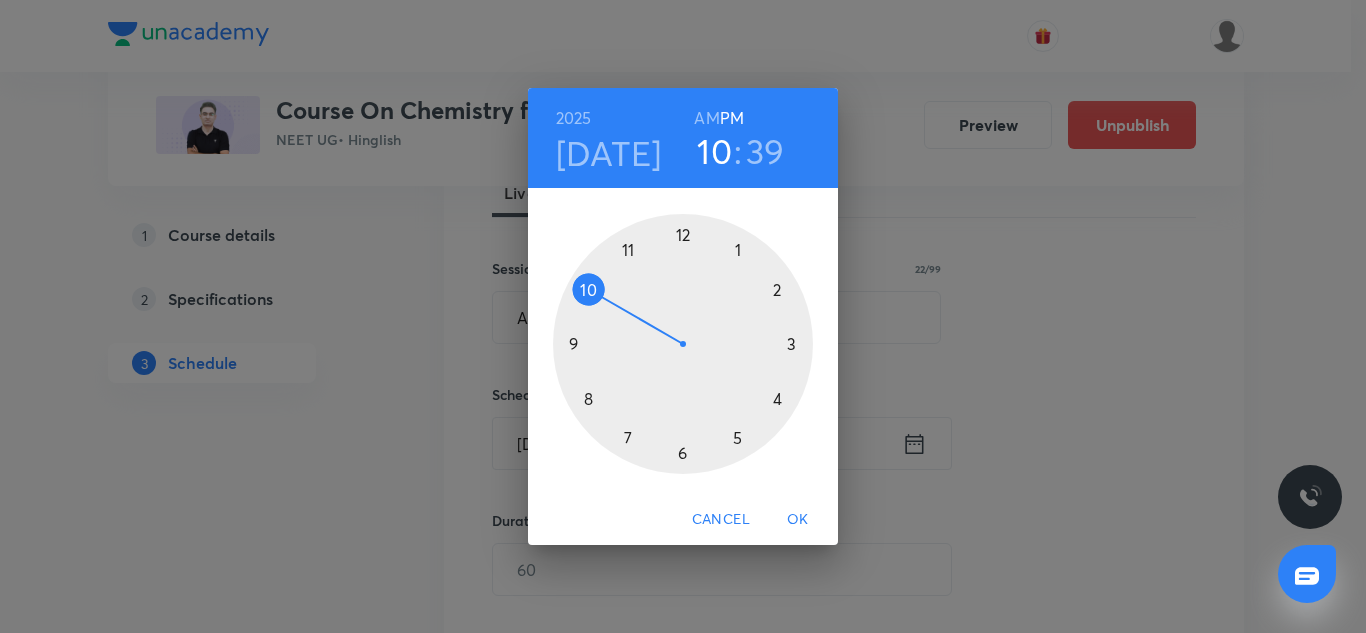 click at bounding box center [683, 344] 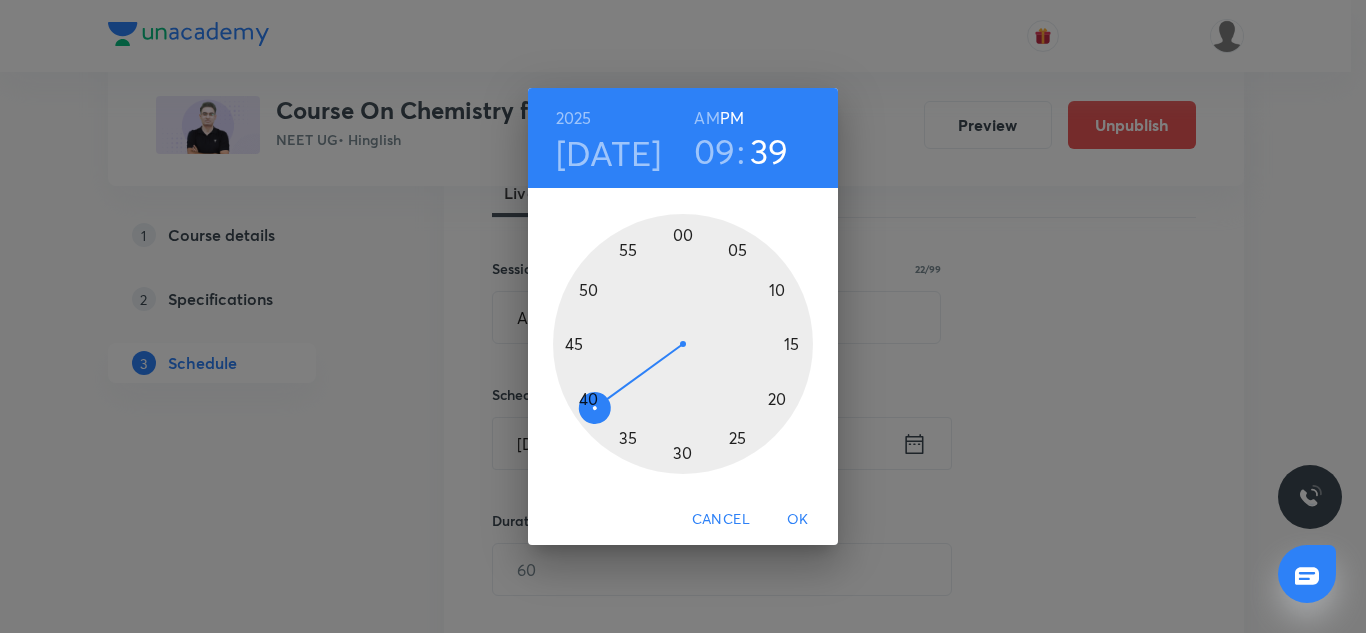 click at bounding box center (683, 344) 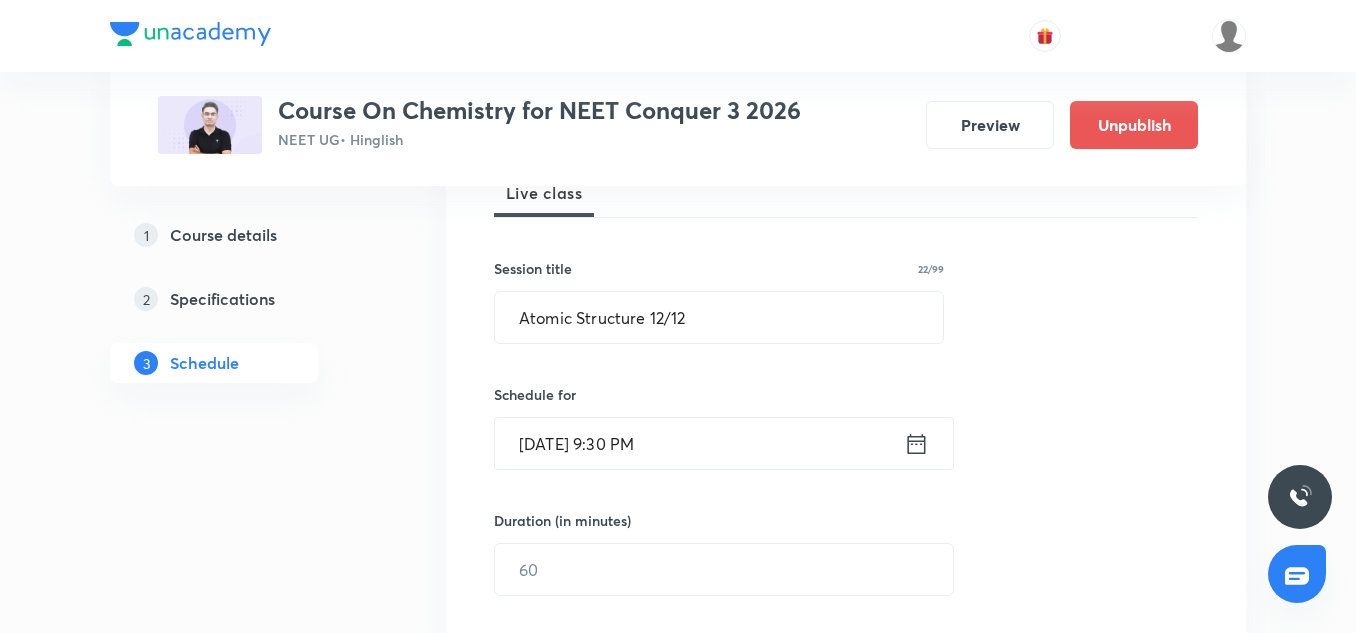click on "[DATE] 9:30 PM" at bounding box center (699, 443) 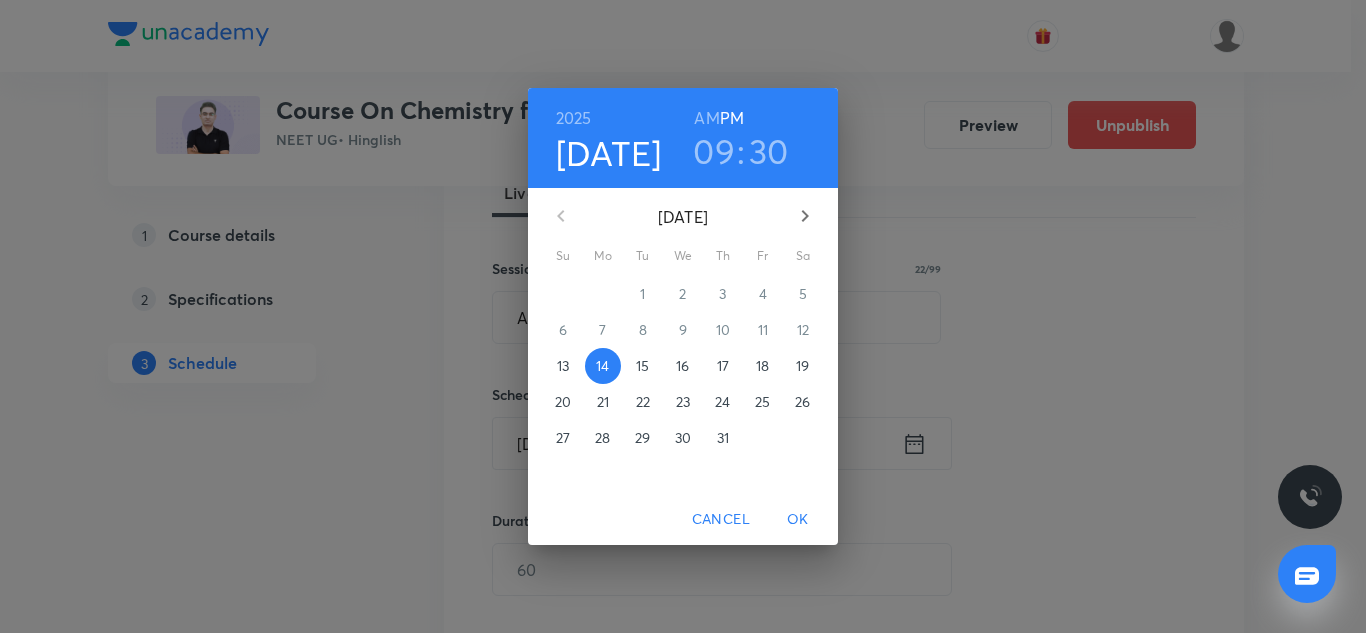 click on "AM" at bounding box center (706, 118) 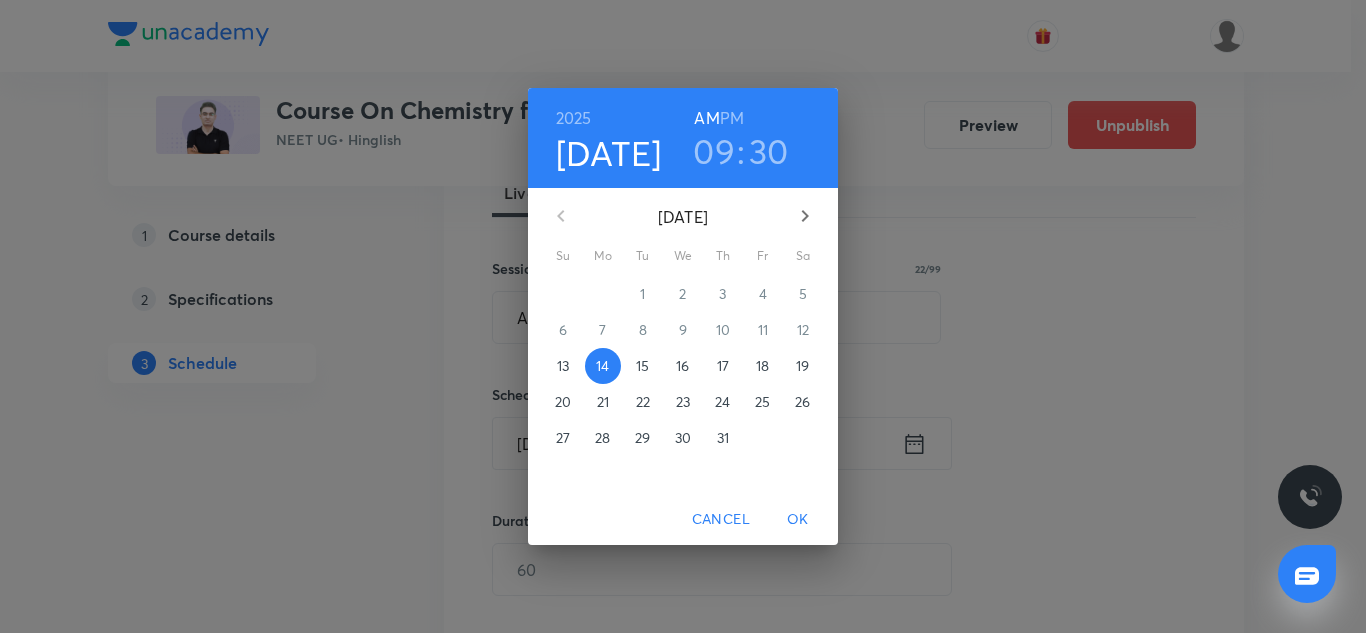 click on "OK" at bounding box center [798, 519] 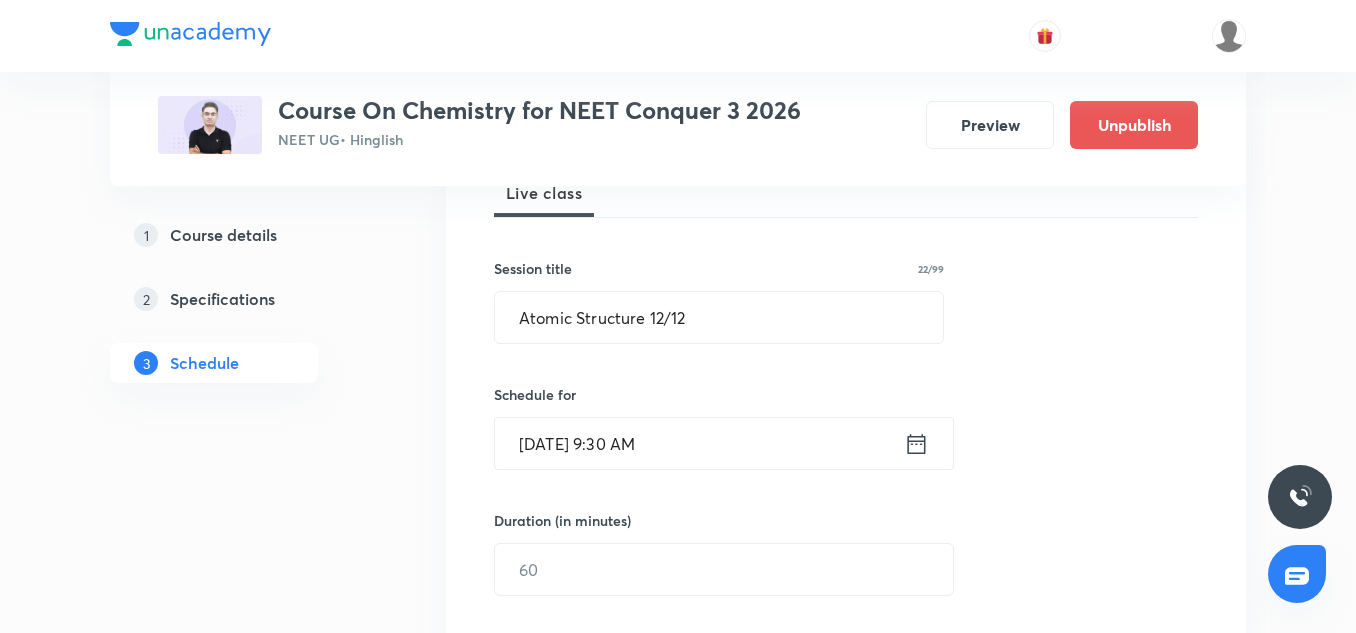 scroll, scrollTop: 448, scrollLeft: 0, axis: vertical 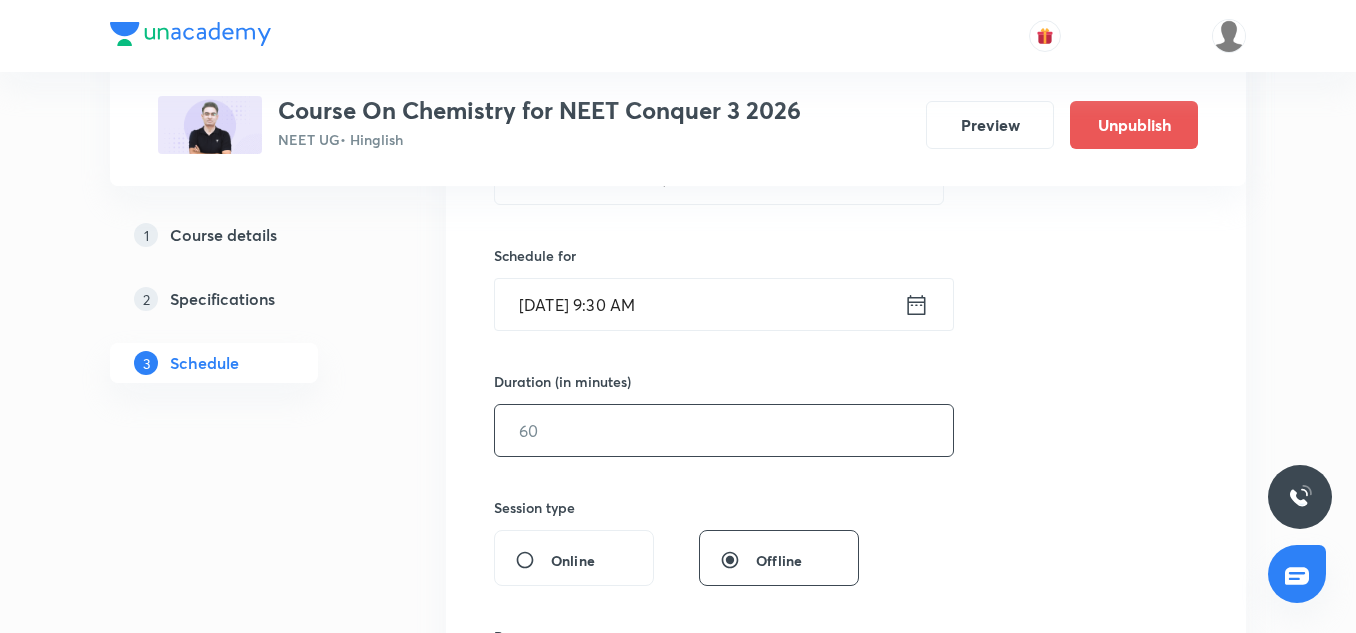 click at bounding box center (724, 430) 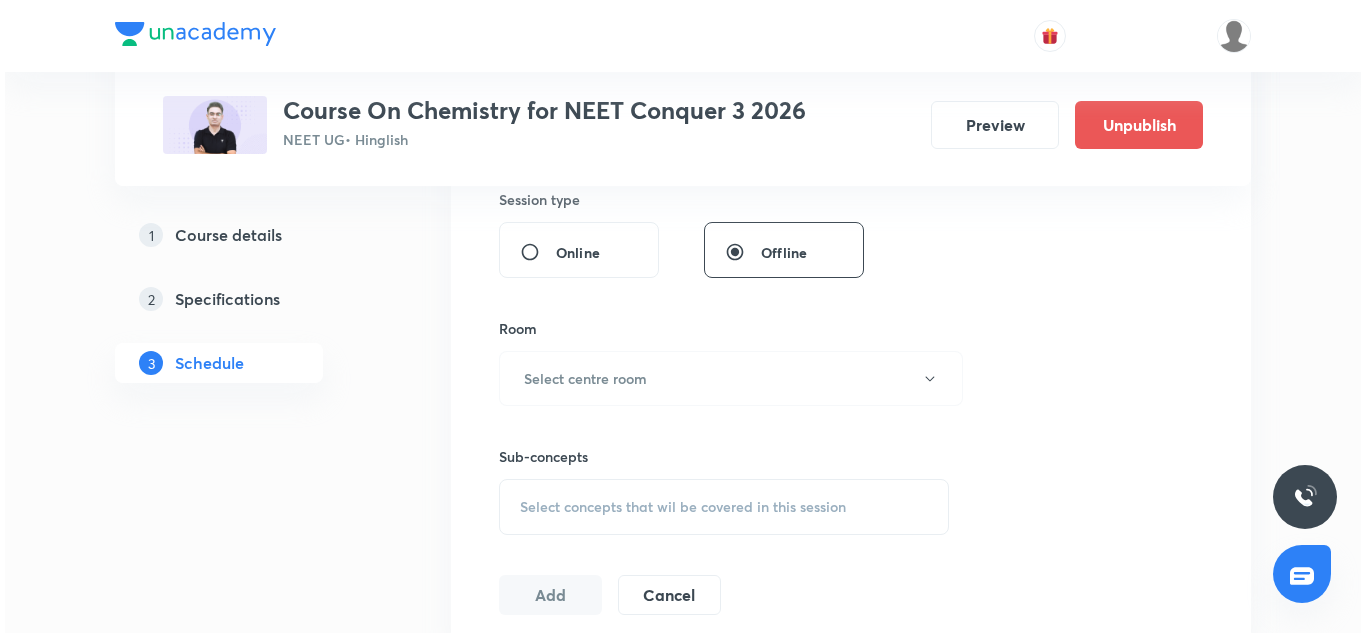 scroll, scrollTop: 776, scrollLeft: 0, axis: vertical 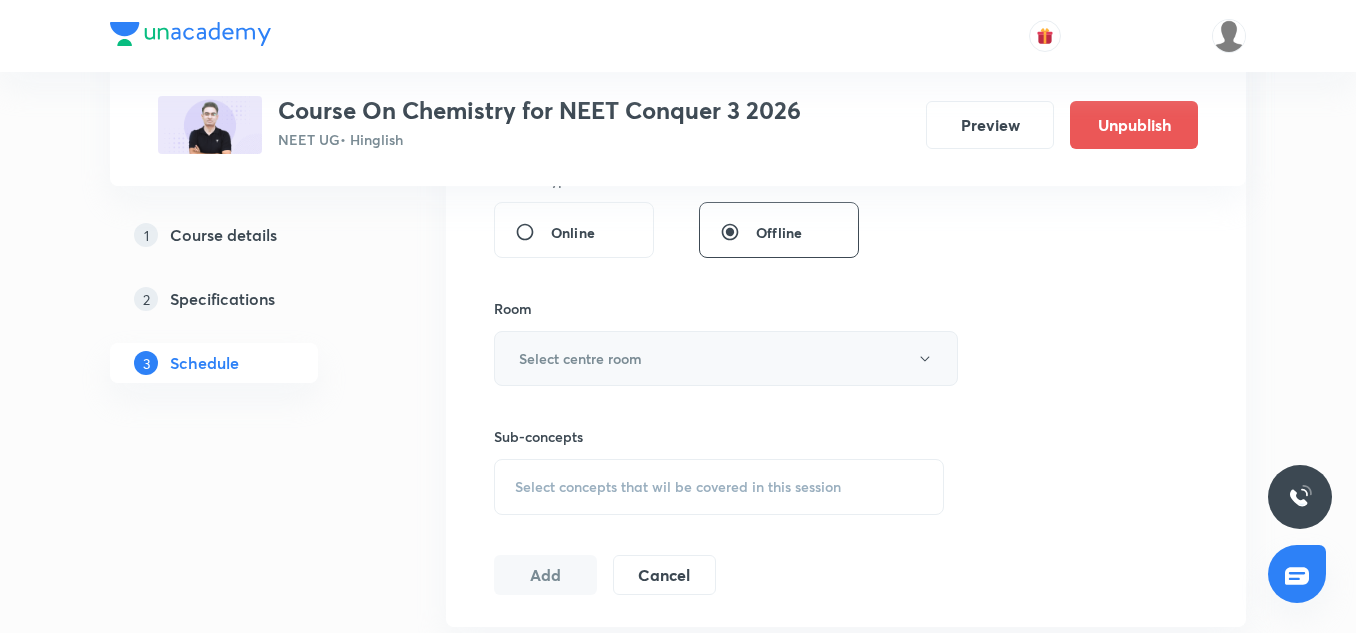type on "90" 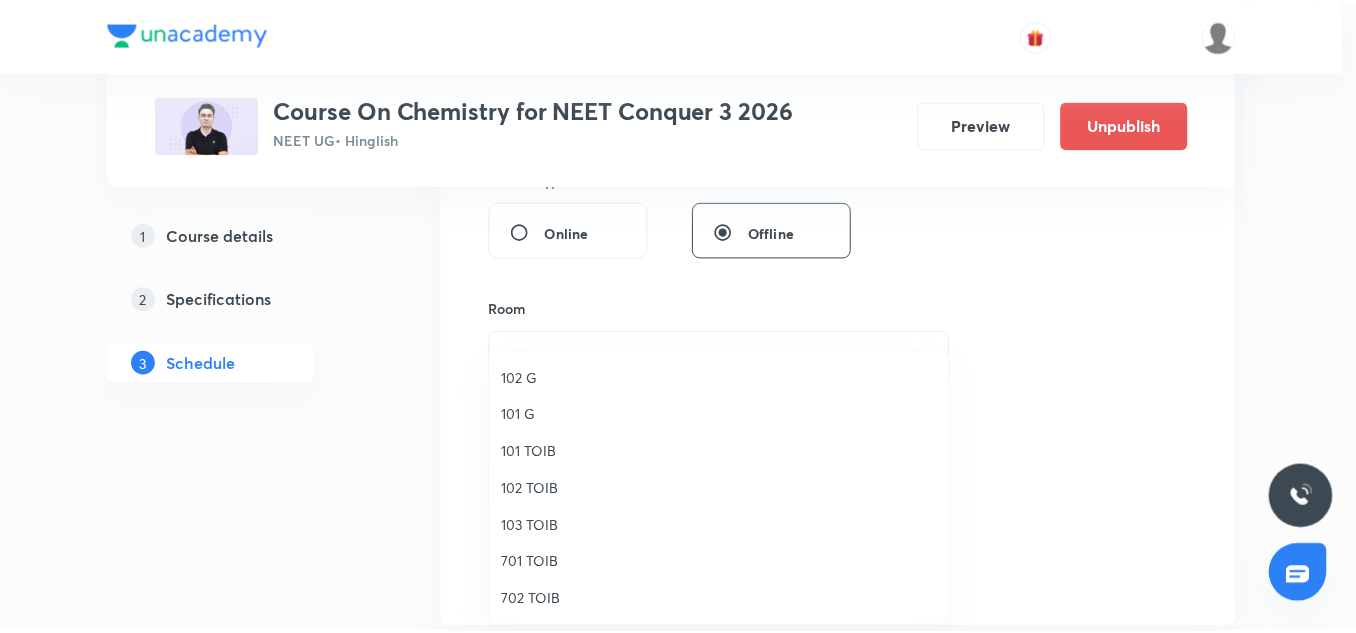 scroll, scrollTop: 140, scrollLeft: 0, axis: vertical 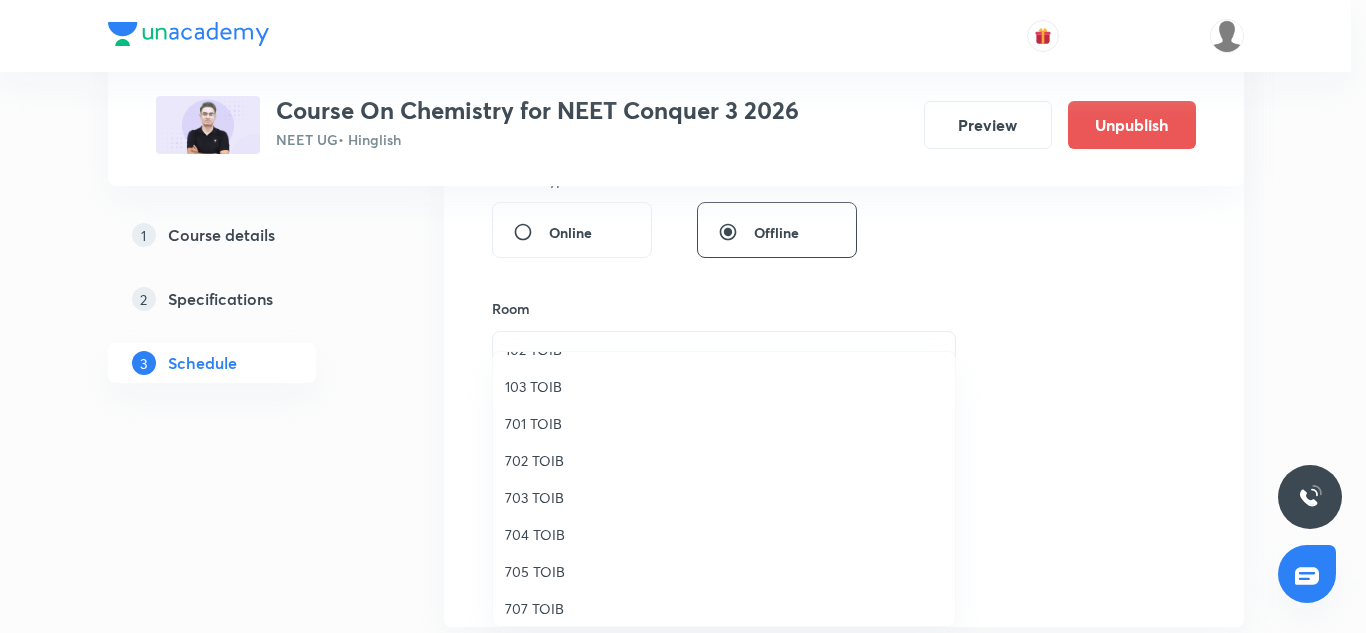 click on "704 TOIB" at bounding box center (724, 534) 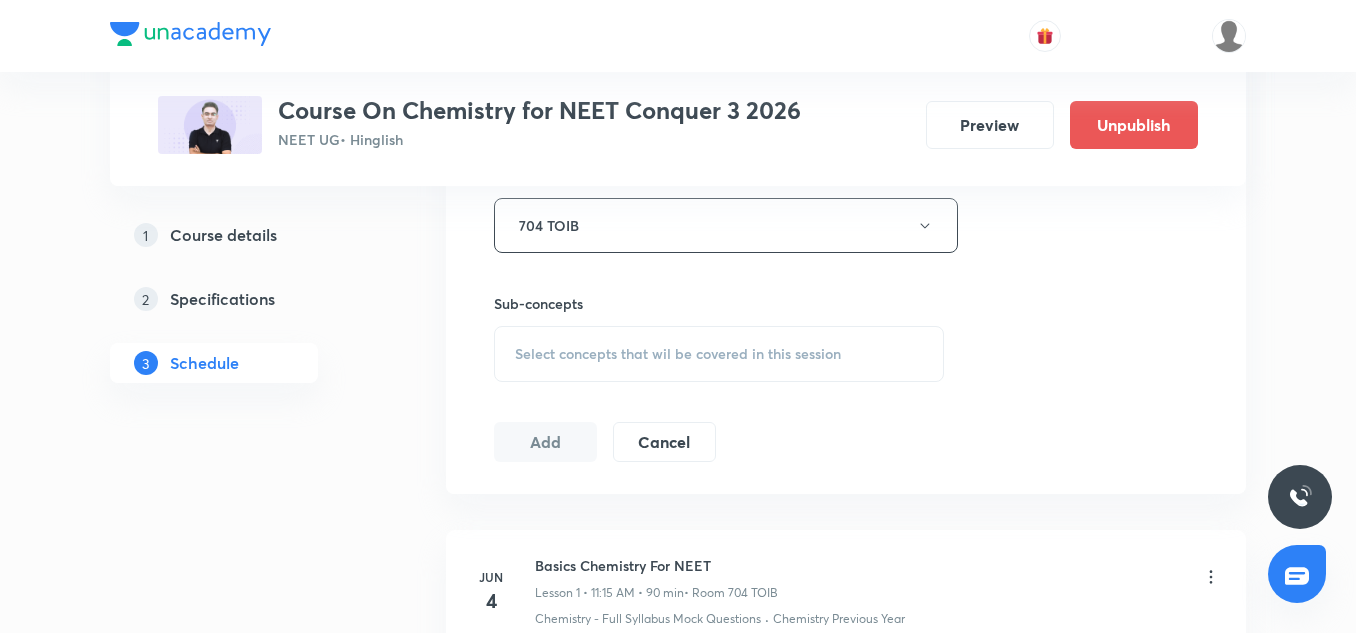 scroll, scrollTop: 911, scrollLeft: 0, axis: vertical 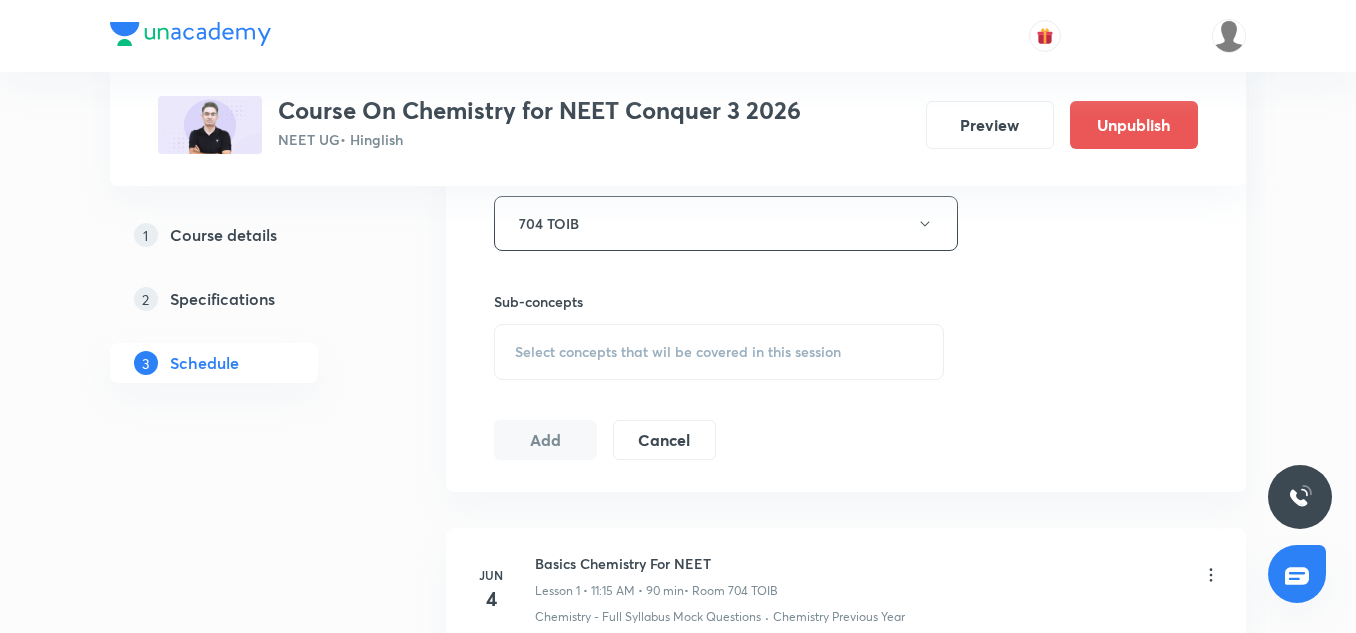 click on "Session  33 Live class Session title 22/99 Atomic Structure 12/12 ​ Schedule for Jul 14, 2025, 9:30 AM ​ Duration (in minutes) 90 ​   Session type Online Offline Room 704 TOIB Sub-concepts Select concepts that wil be covered in this session Add Cancel" at bounding box center (846, -10) 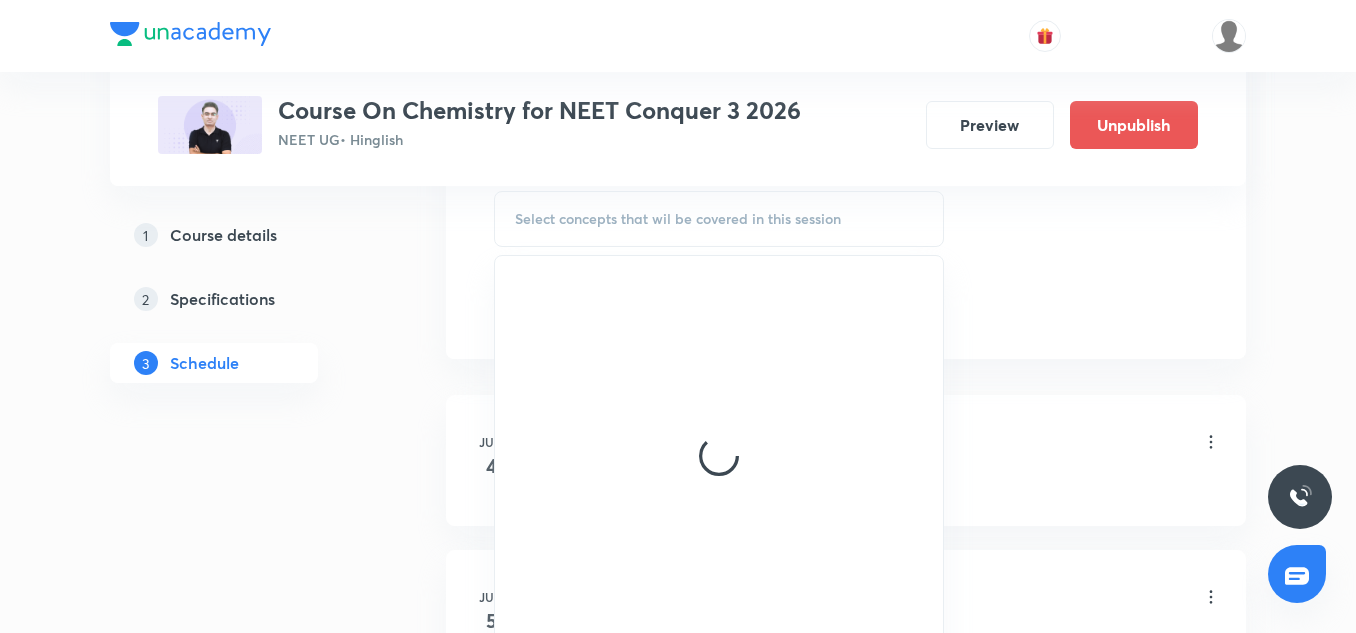 scroll, scrollTop: 1045, scrollLeft: 0, axis: vertical 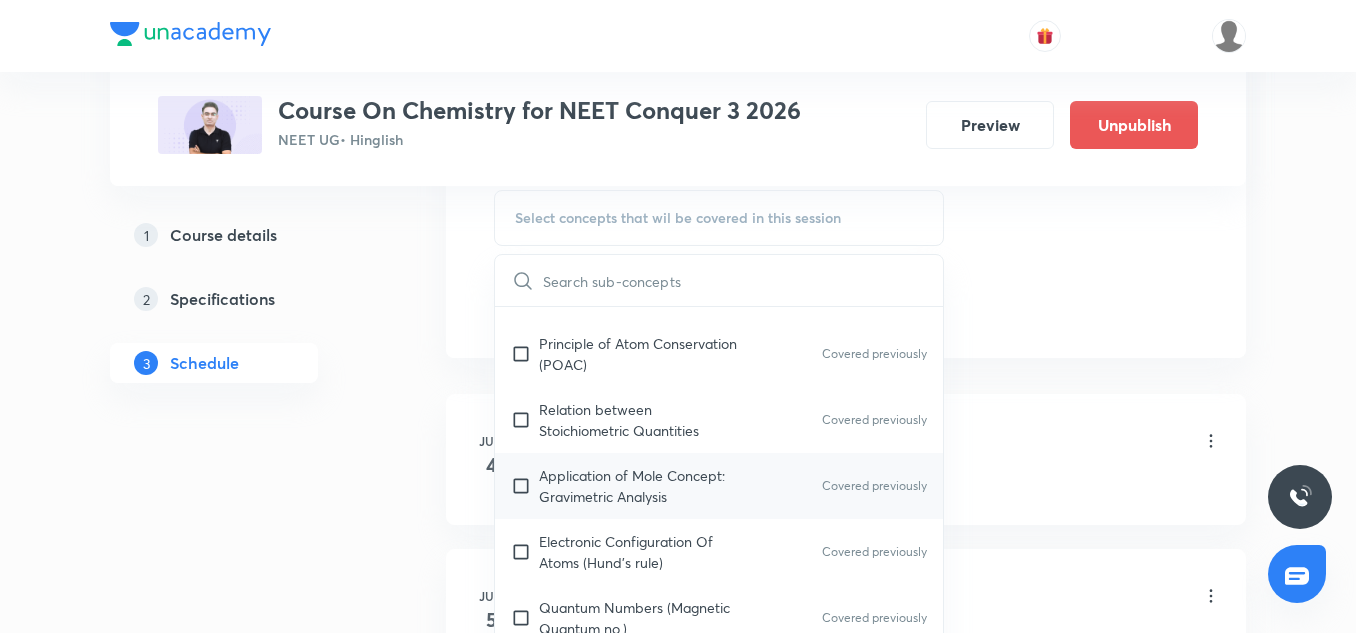 click on "Application of Mole Concept: Gravimetric Analysis" at bounding box center [640, 486] 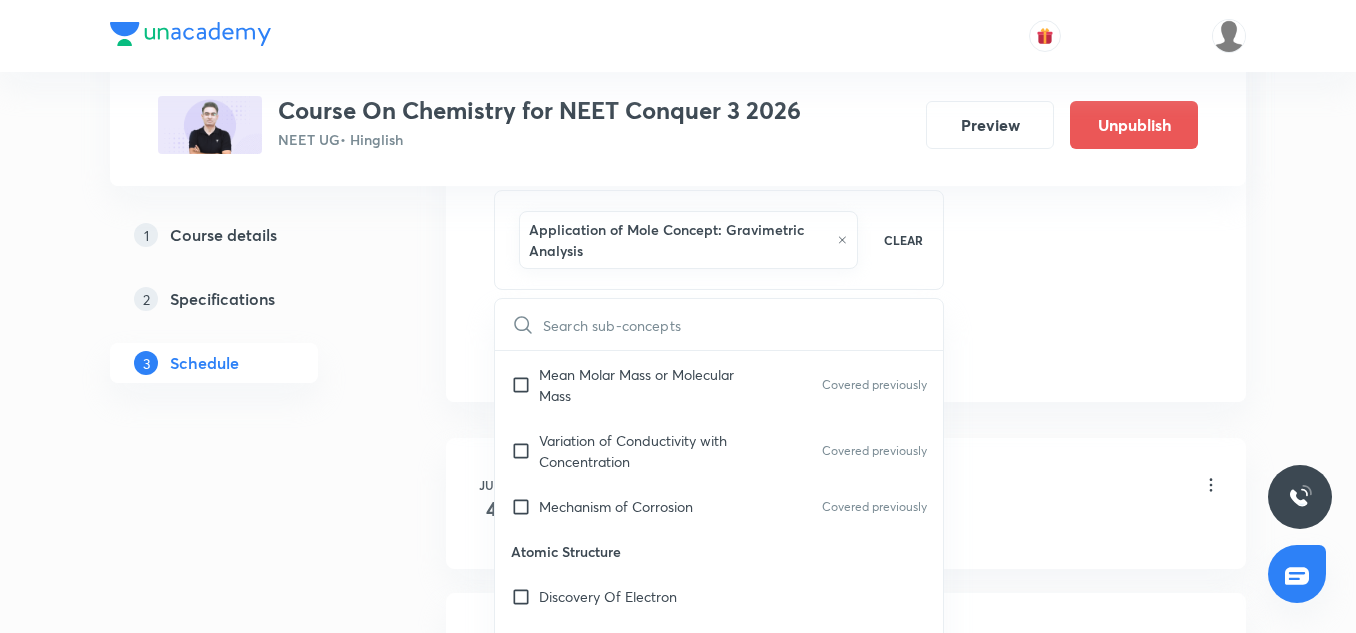 scroll, scrollTop: 896, scrollLeft: 0, axis: vertical 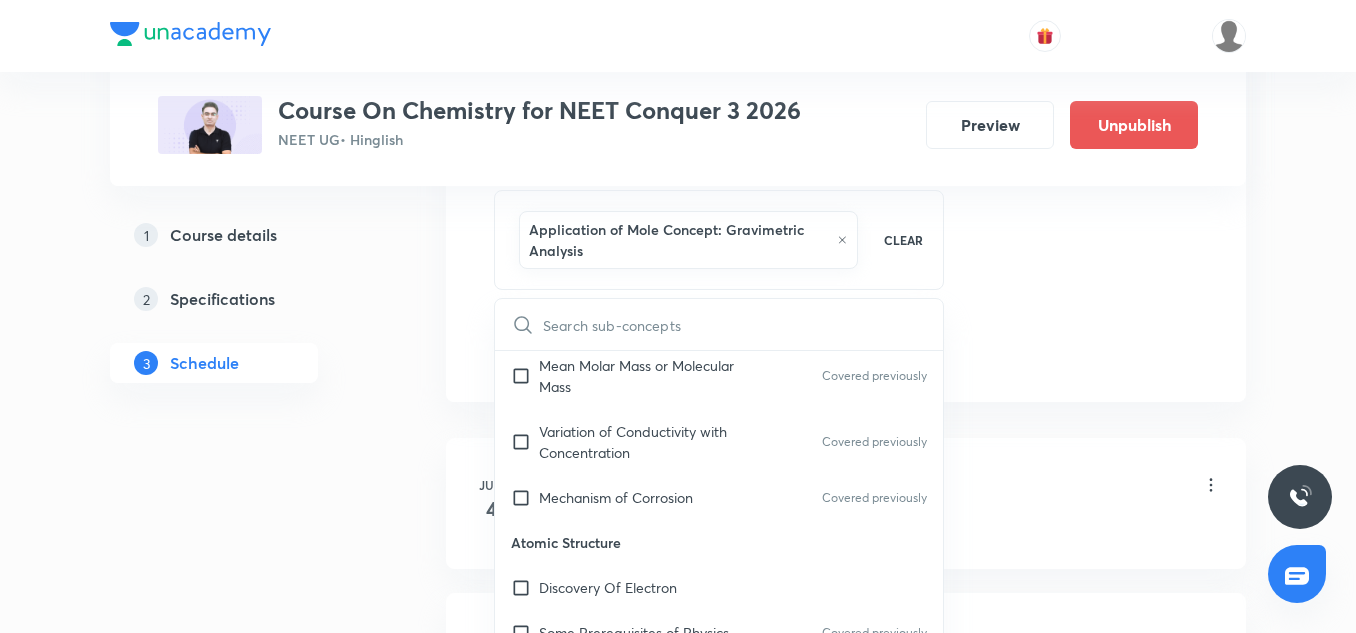 click on "Atomic Structure" at bounding box center (719, 542) 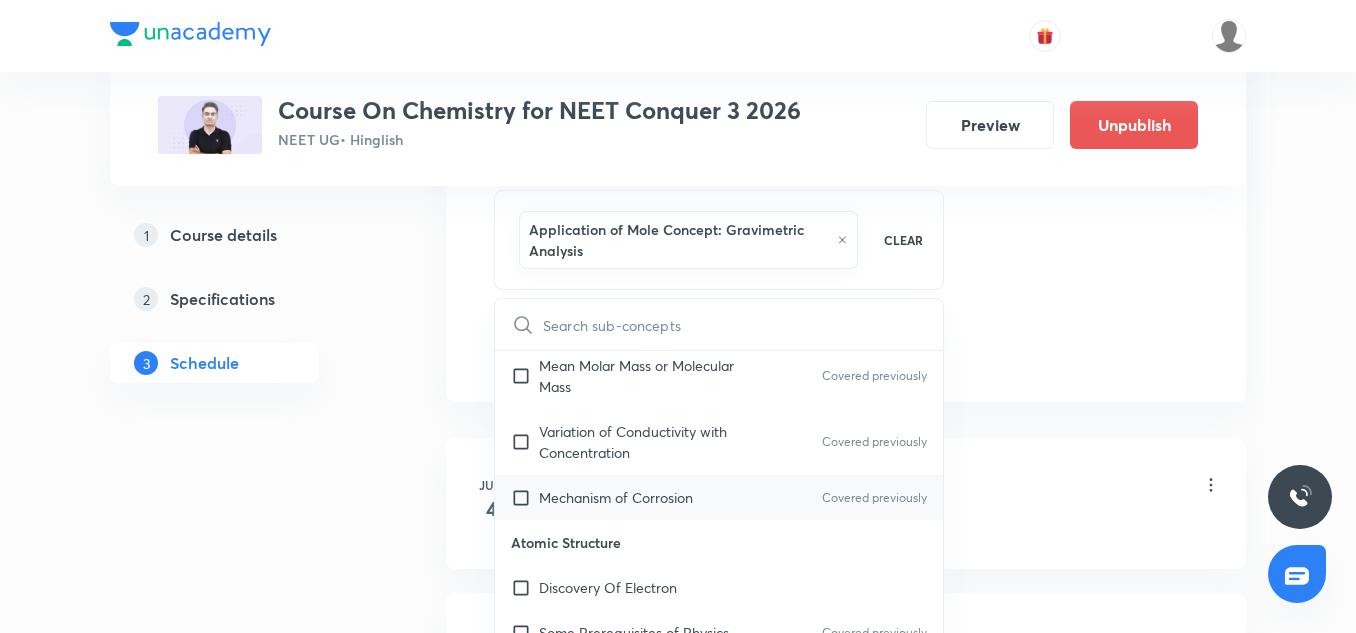 click on "Mechanism of Corrosion" at bounding box center [616, 497] 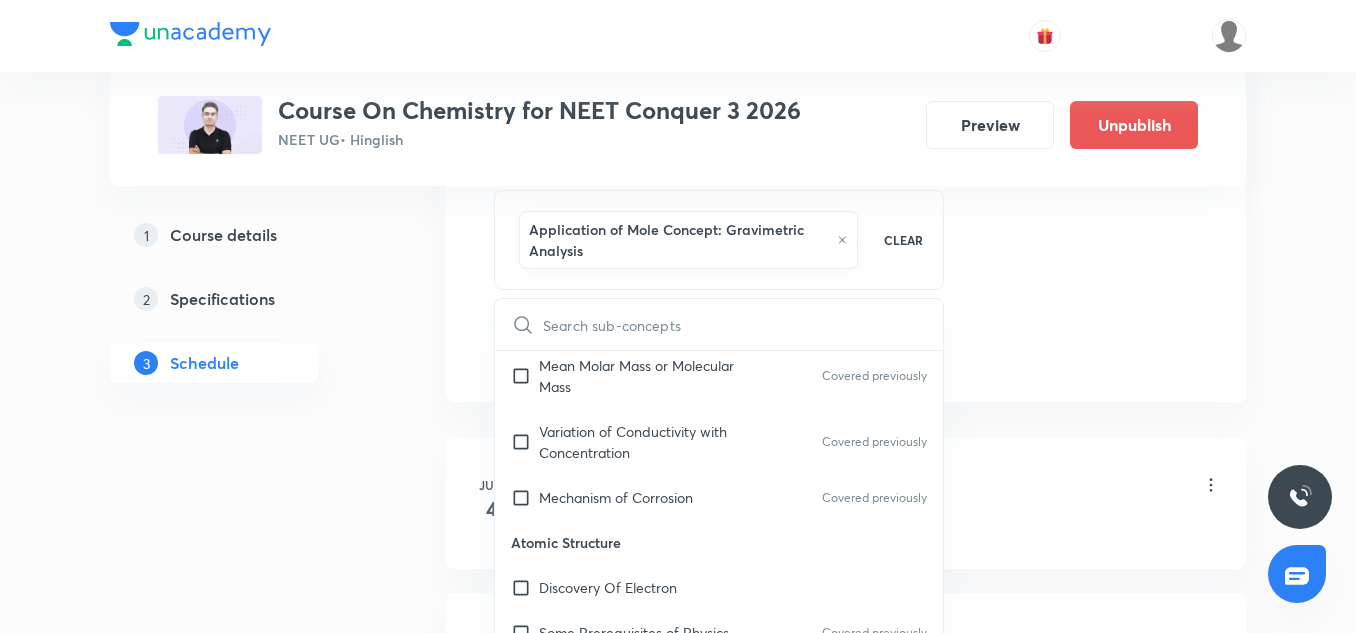 checkbox on "true" 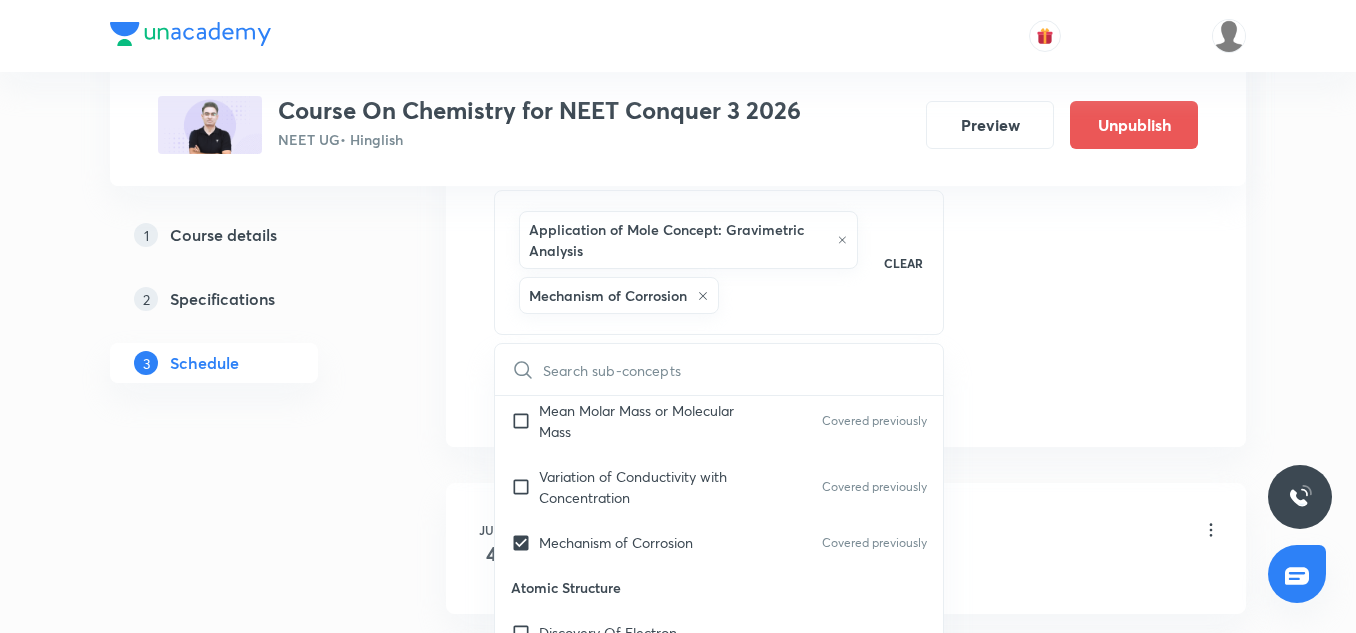 click on "Session  33 Live class Session title 22/99 Atomic Structure 12/12 ​ Schedule for Jul 14, 2025, 9:30 AM ​ Duration (in minutes) 90 ​   Session type Online Offline Room 704 TOIB Sub-concepts Application of Mole Concept: Gravimetric Analysis Mechanism of Corrosion CLEAR ​ Chemistry - Full Syllabus Mock Questions Chemistry - Full Syllabus Mock Questions Covered previously Chemistry Previous Year Covered previously Chemistry Previous Year Questions Chemistry Previous Year Questions General Topics & Mole Concept Basic Concepts Covered previously Mole – Basic Introduction Covered previously Percentage Composition Covered previously Stoichiometry Covered previously Principle of Atom Conservation (POAC) Covered previously Relation between Stoichiometric Quantities Covered previously Application of Mole Concept: Gravimetric Analysis Covered previously Electronic Configuration Of Atoms (Hund's rule) Covered previously  Quantum Numbers (Magnetic Quantum no.) Covered previously Covered previously Atomic Models" at bounding box center (846, -99) 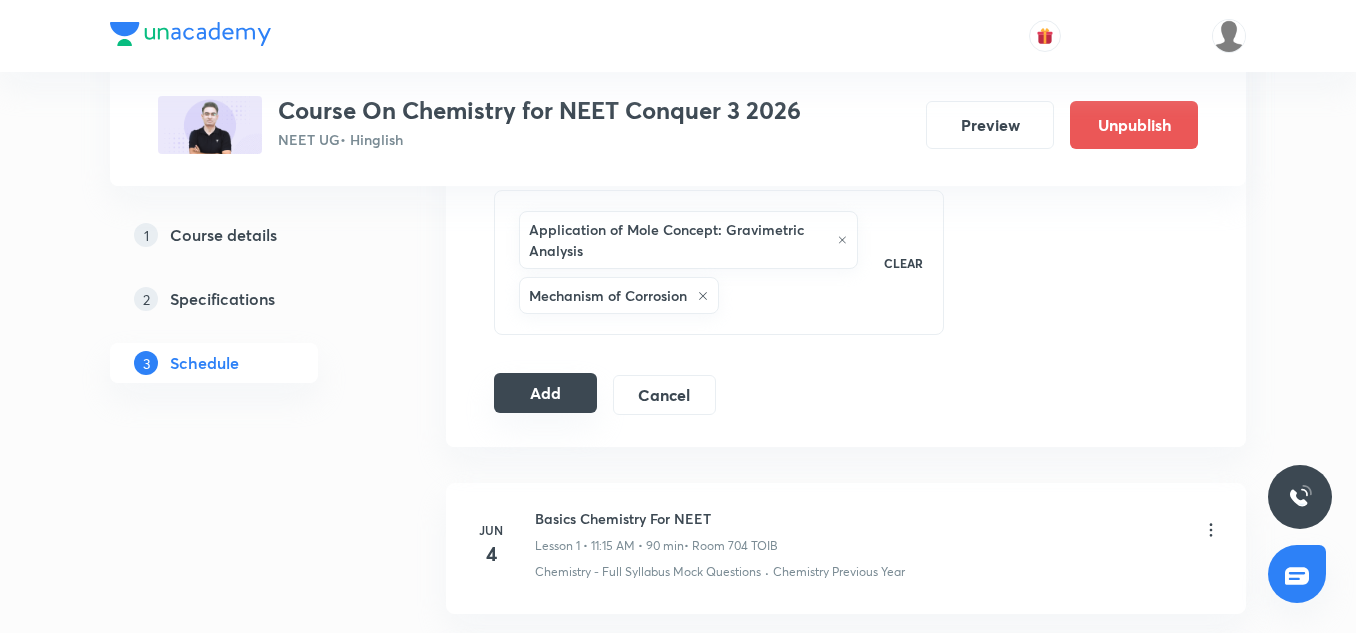 click on "Add" at bounding box center [545, 393] 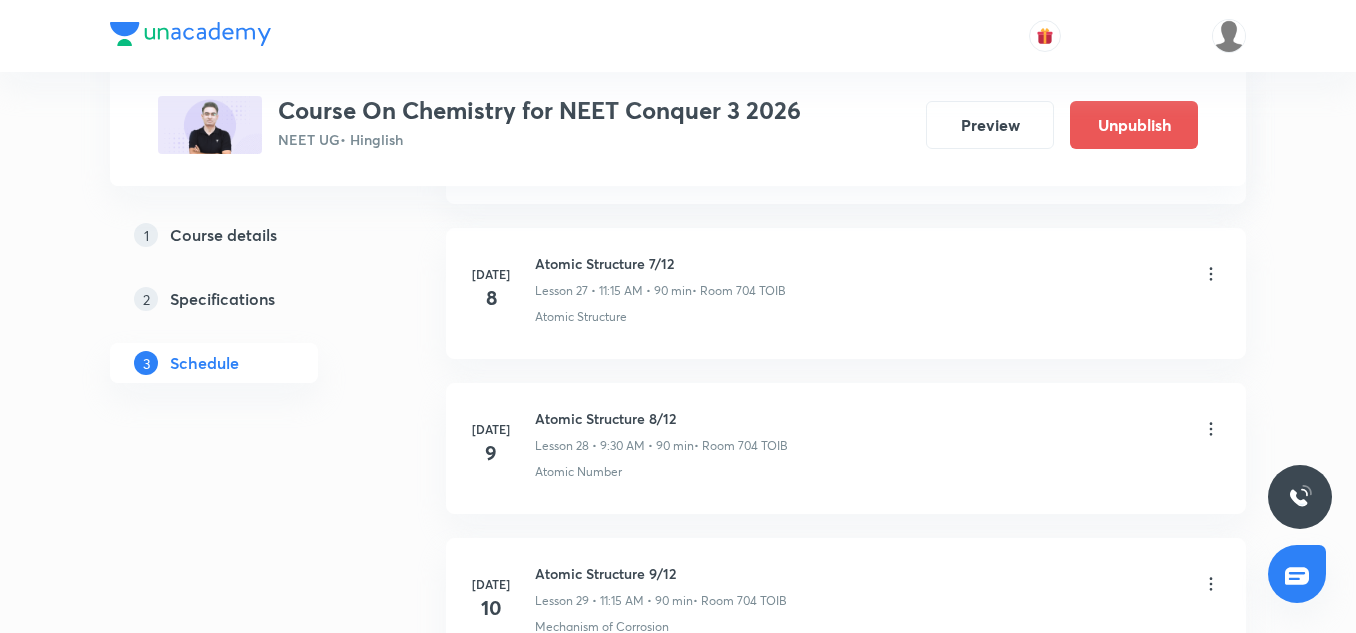 scroll, scrollTop: 5207, scrollLeft: 0, axis: vertical 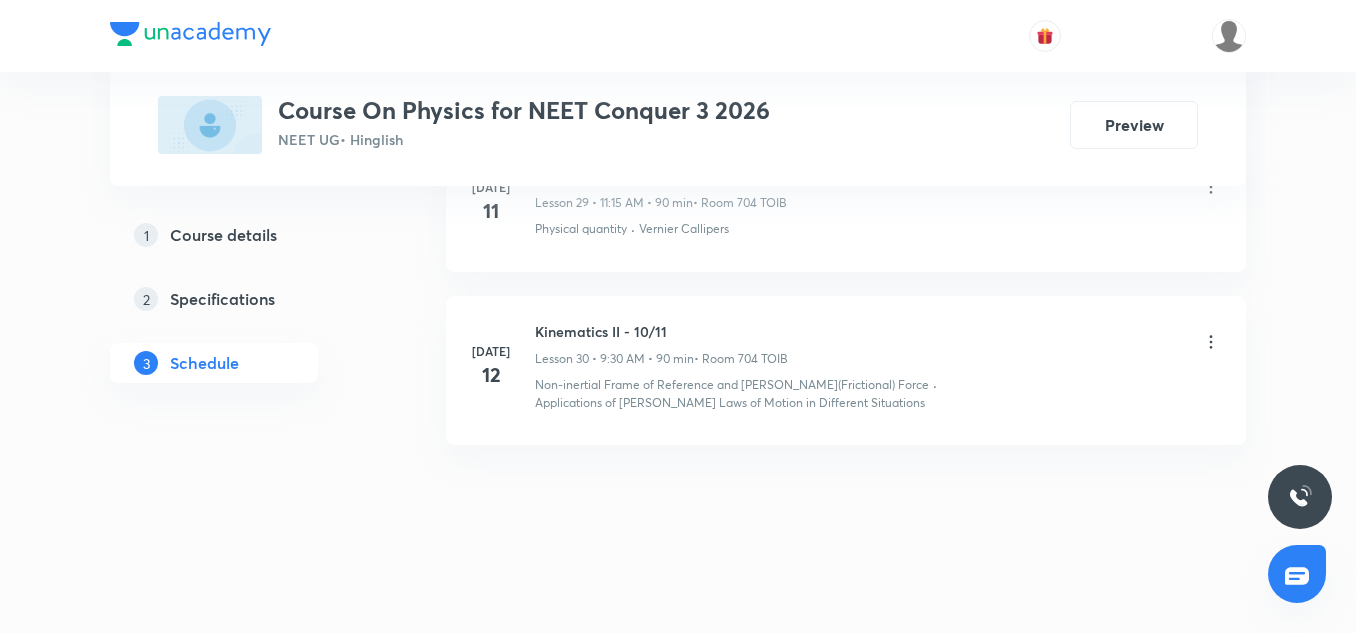 click on "Kinematics II - 10/11" at bounding box center (661, 331) 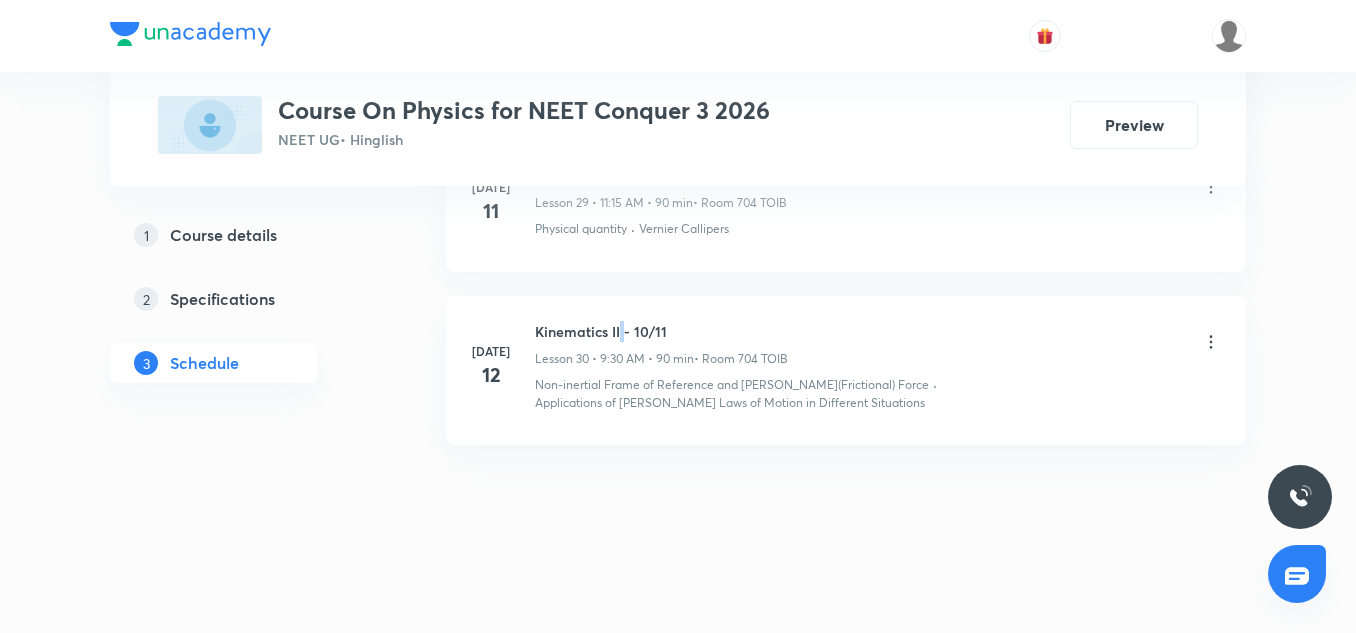 click on "Kinematics II - 10/11" at bounding box center [661, 331] 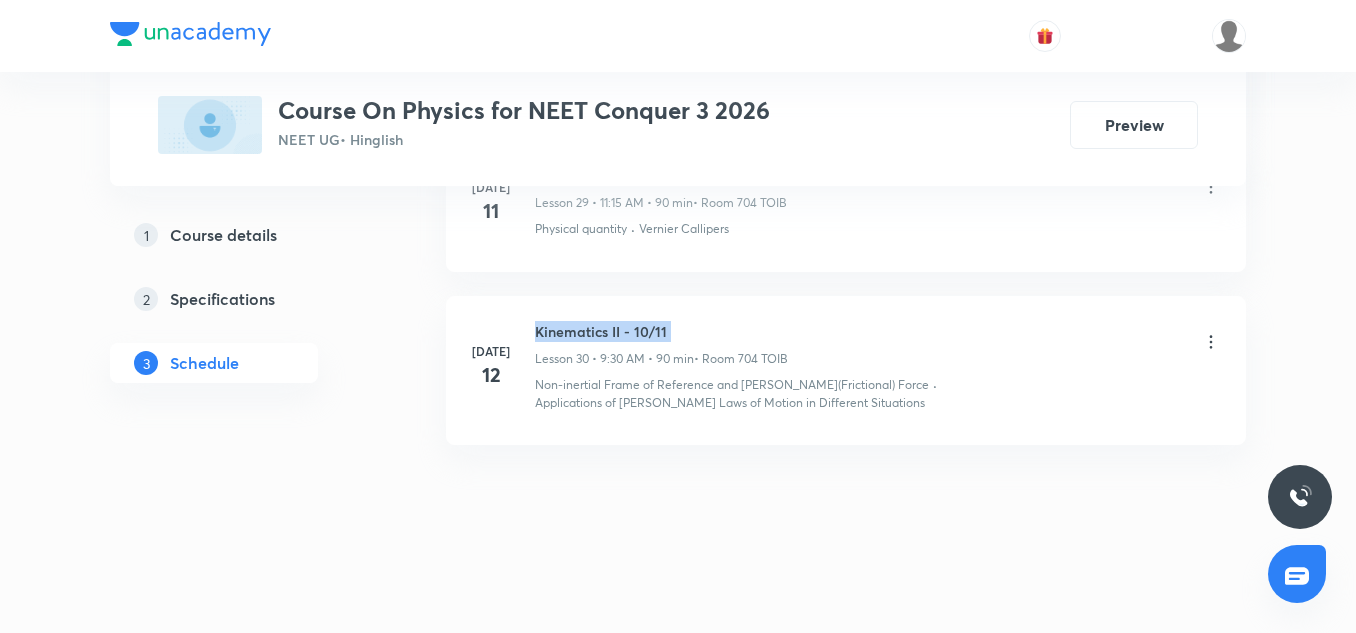 click on "Kinematics II - 10/11" at bounding box center (661, 331) 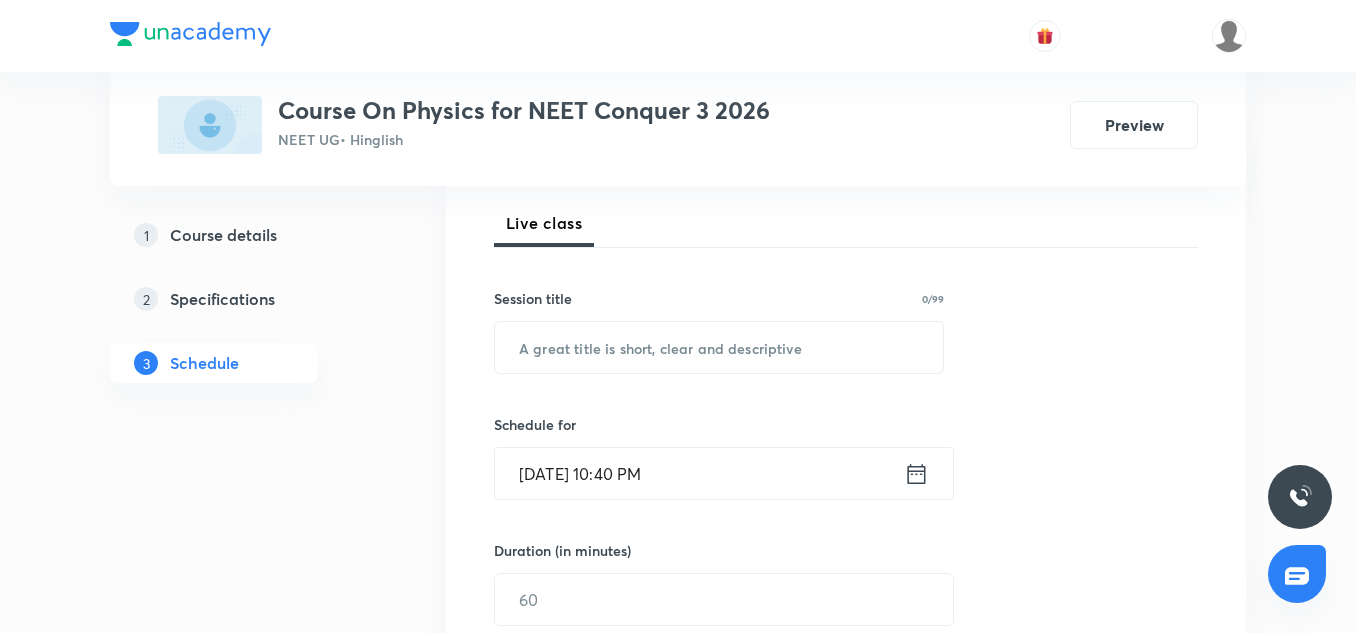 scroll, scrollTop: 280, scrollLeft: 0, axis: vertical 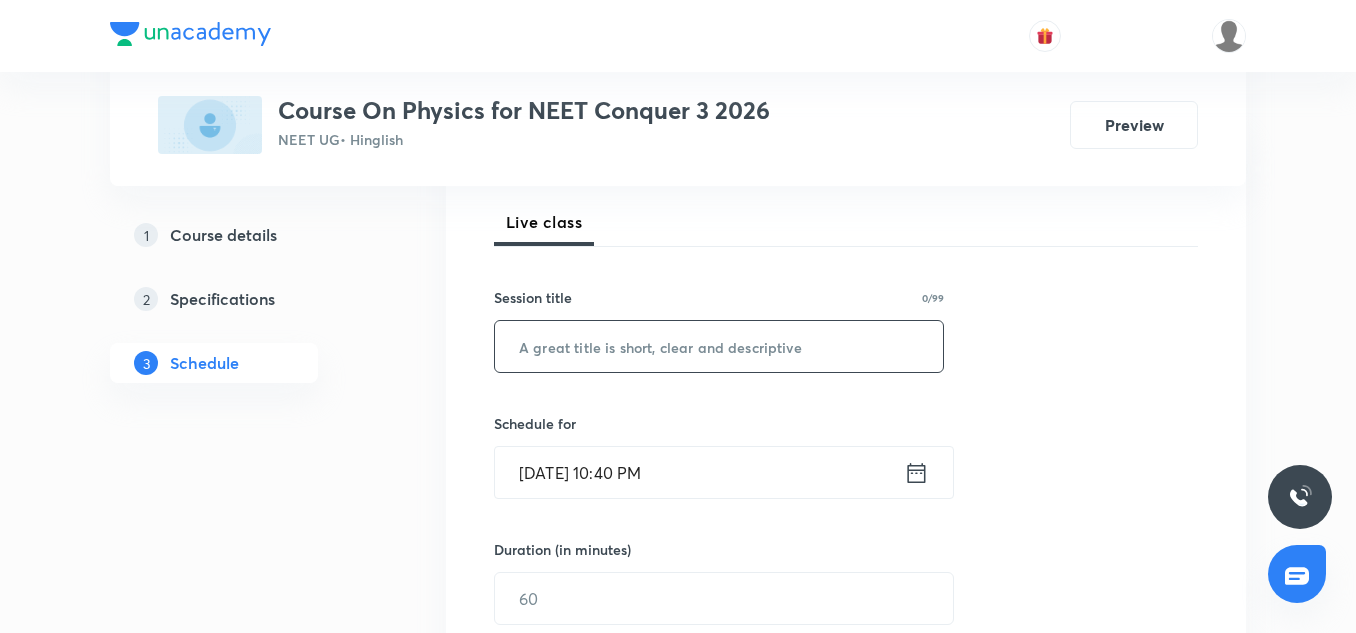 click at bounding box center [719, 346] 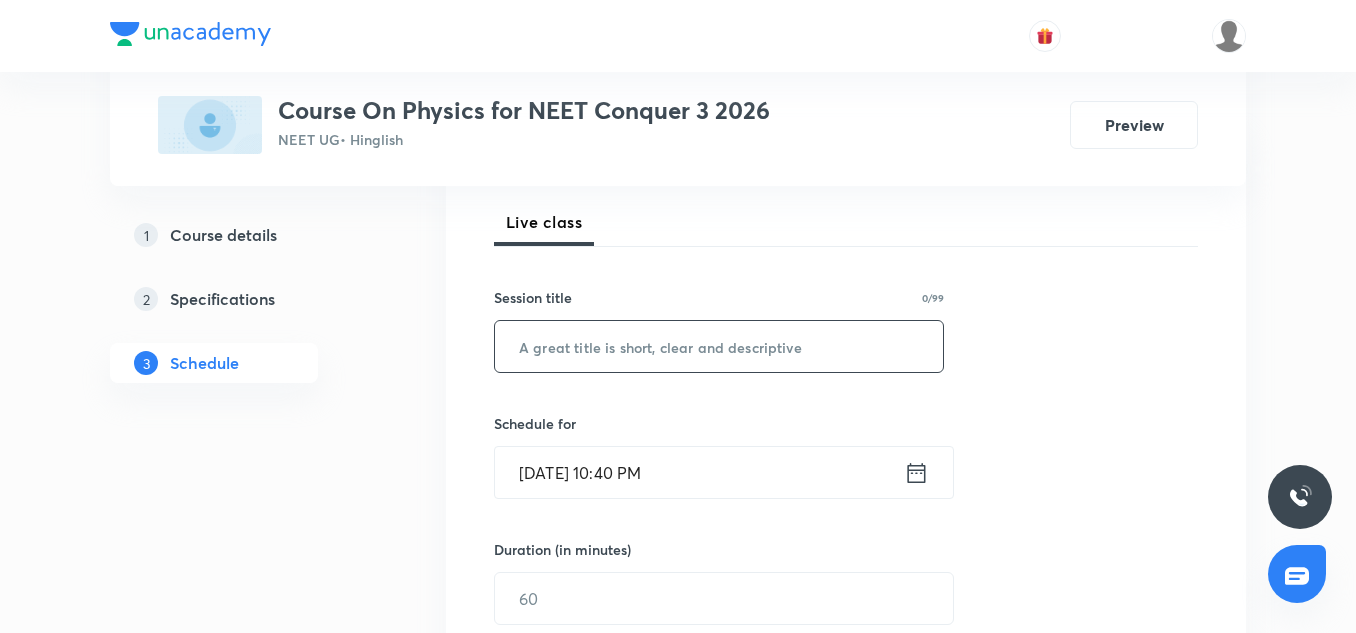 paste on "Kinematics II - 10/11" 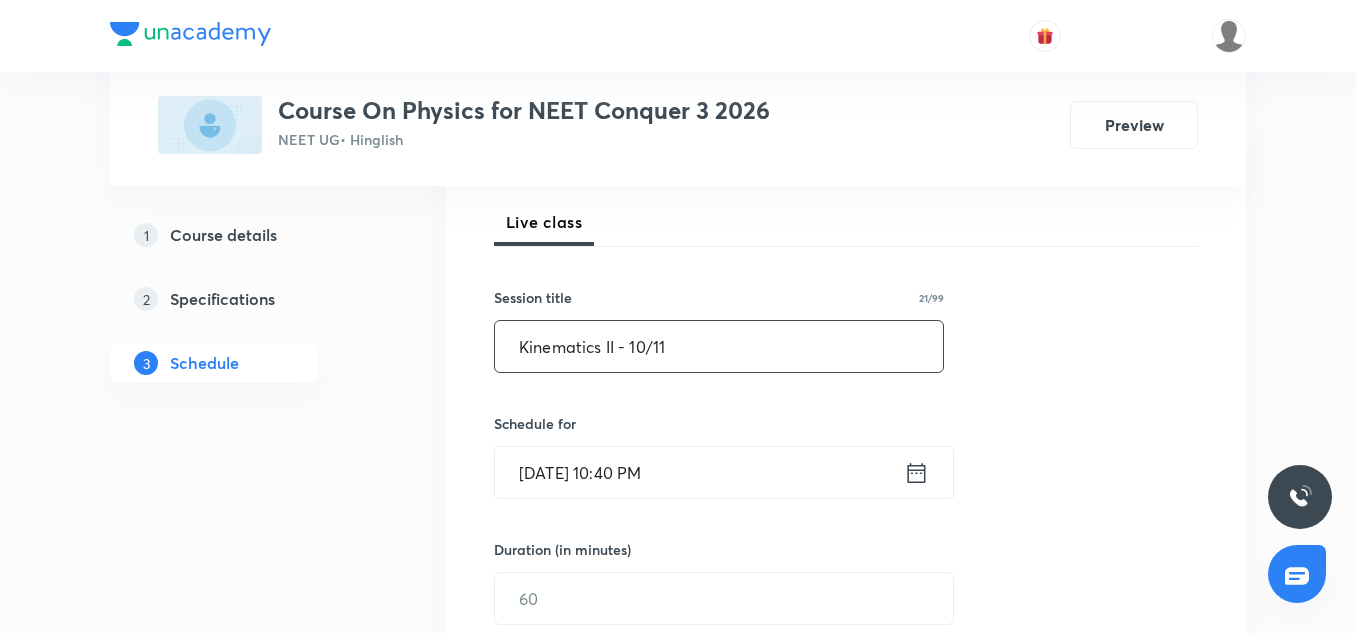 click on "Kinematics II - 10/11" at bounding box center (719, 346) 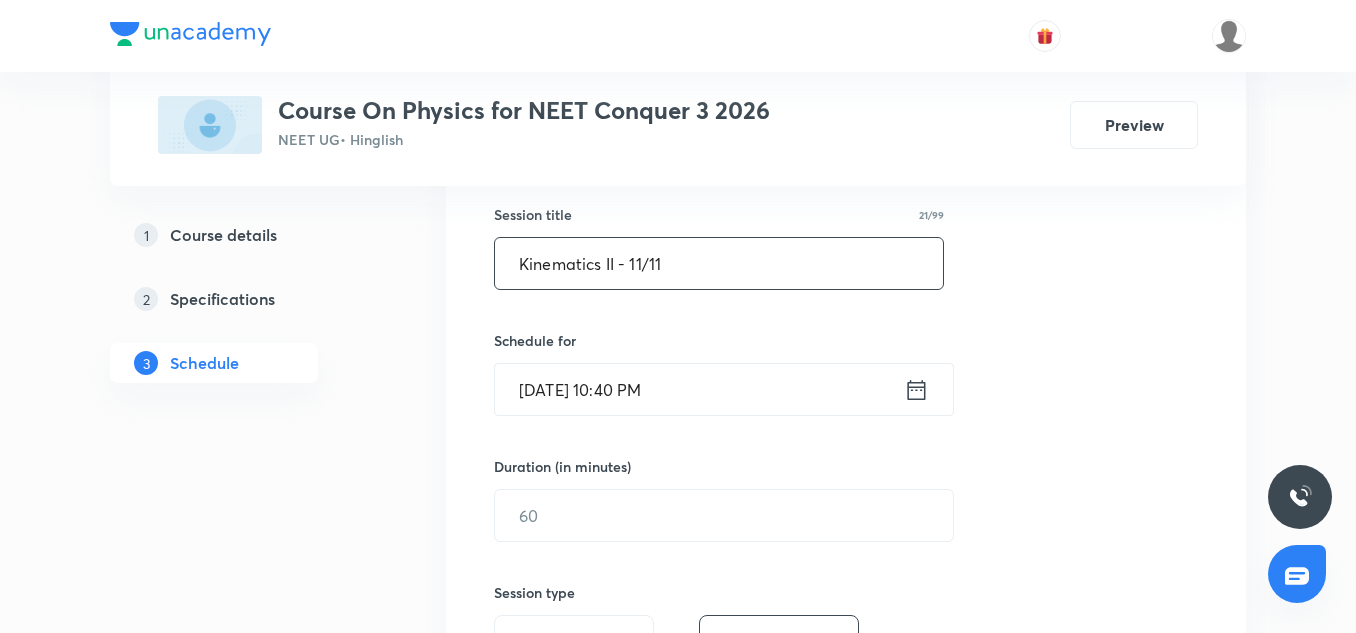 scroll, scrollTop: 364, scrollLeft: 0, axis: vertical 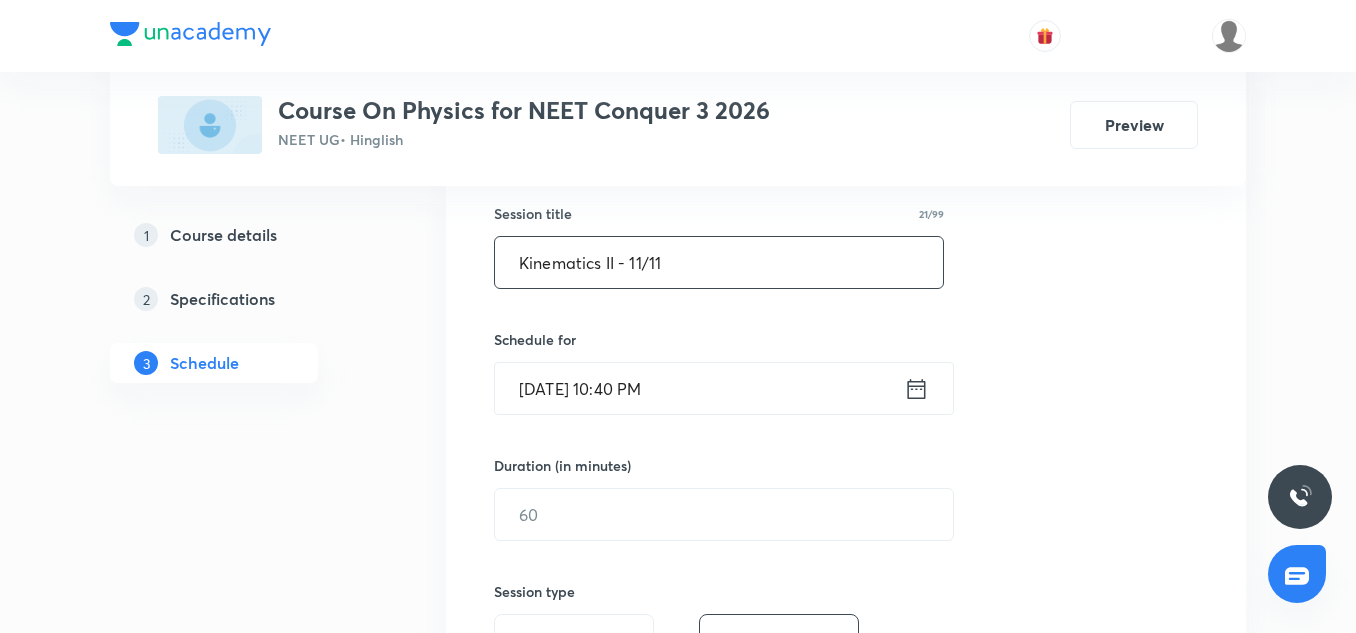 type on "Kinematics II - 11/11" 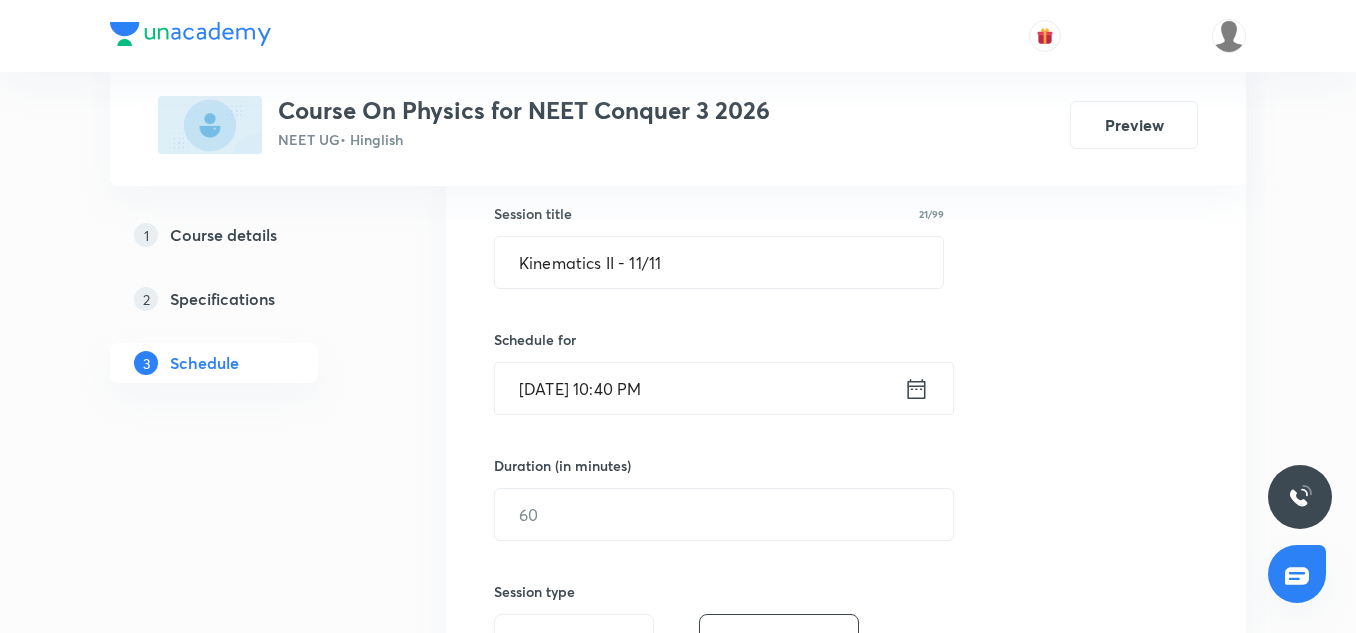 click on "Jul 13, 2025, 10:40 PM" at bounding box center [699, 388] 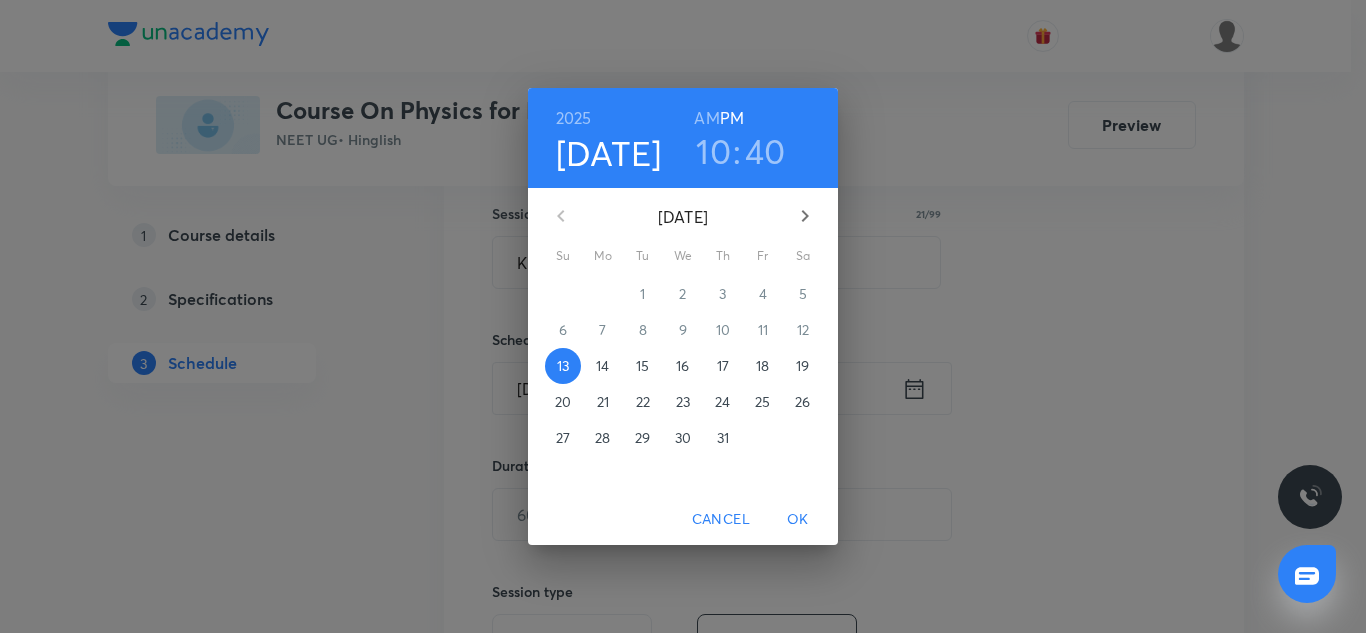 click on "14" at bounding box center [602, 366] 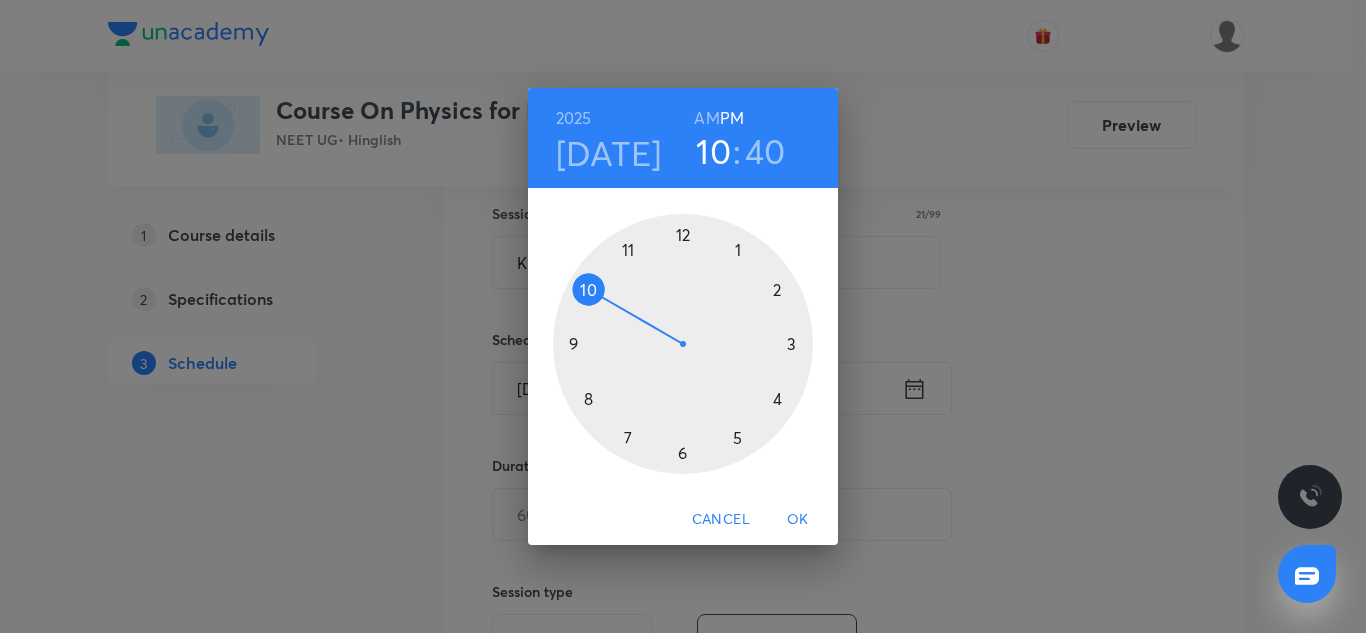 click at bounding box center (683, 344) 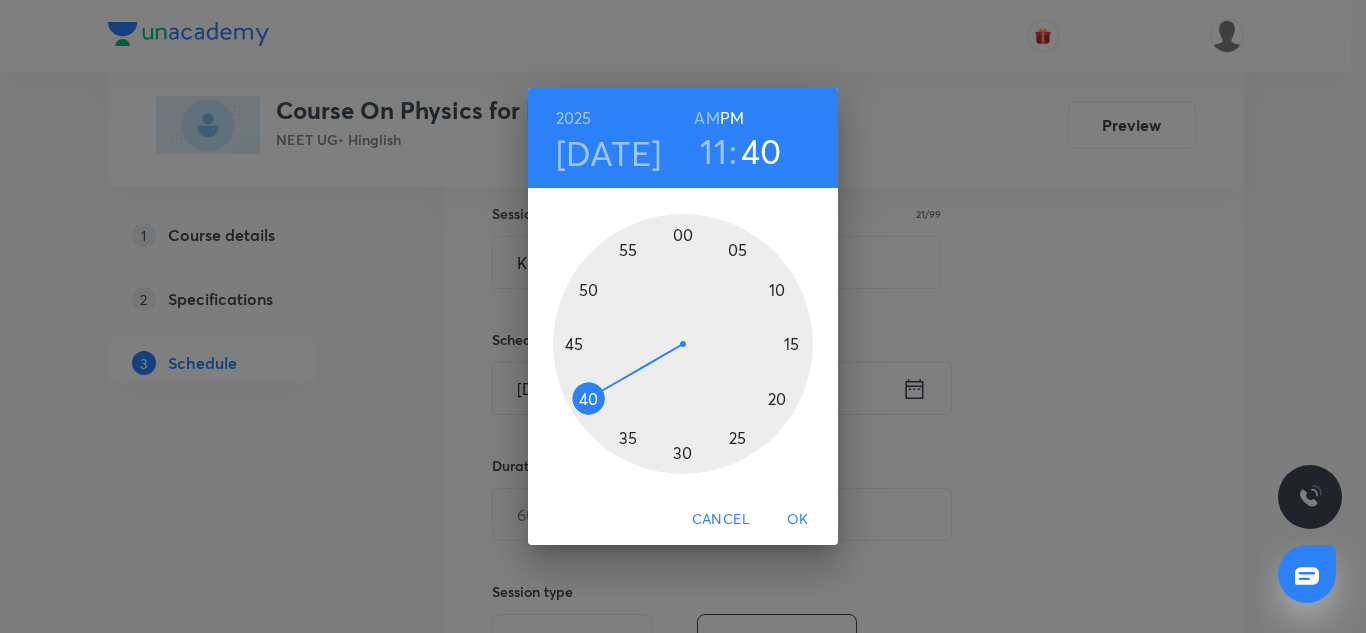 click at bounding box center [683, 344] 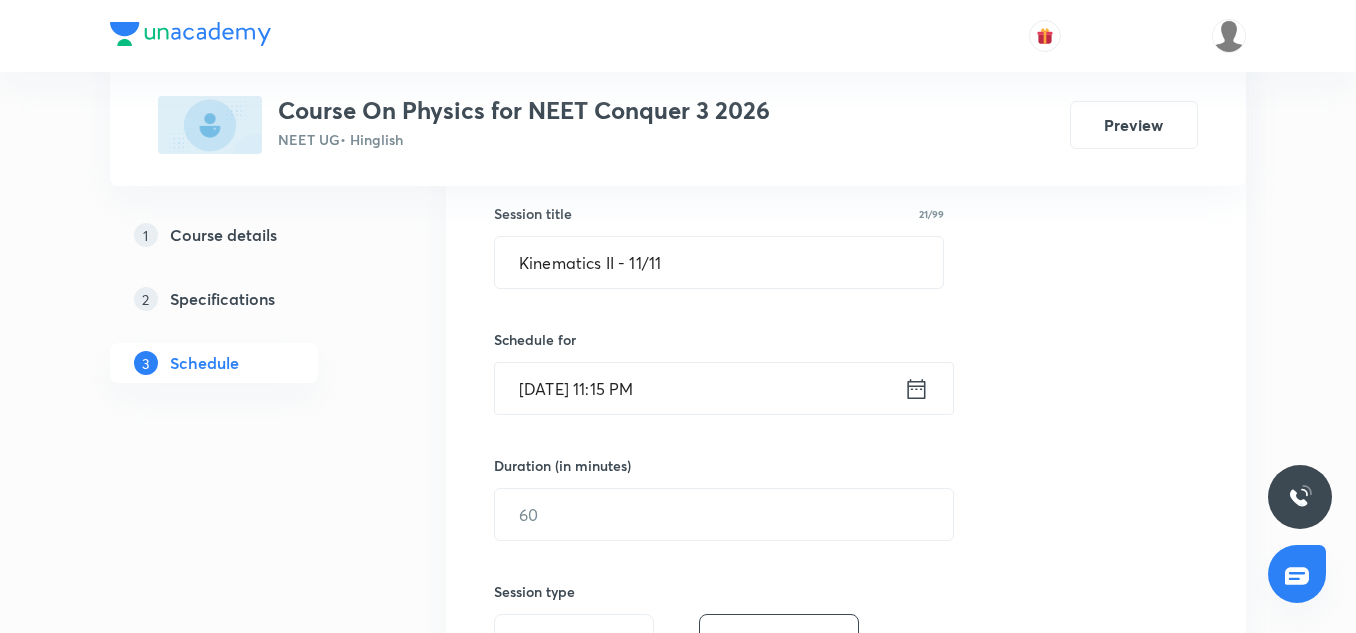 click on "Jul 14, 2025, 11:15 PM" at bounding box center (699, 388) 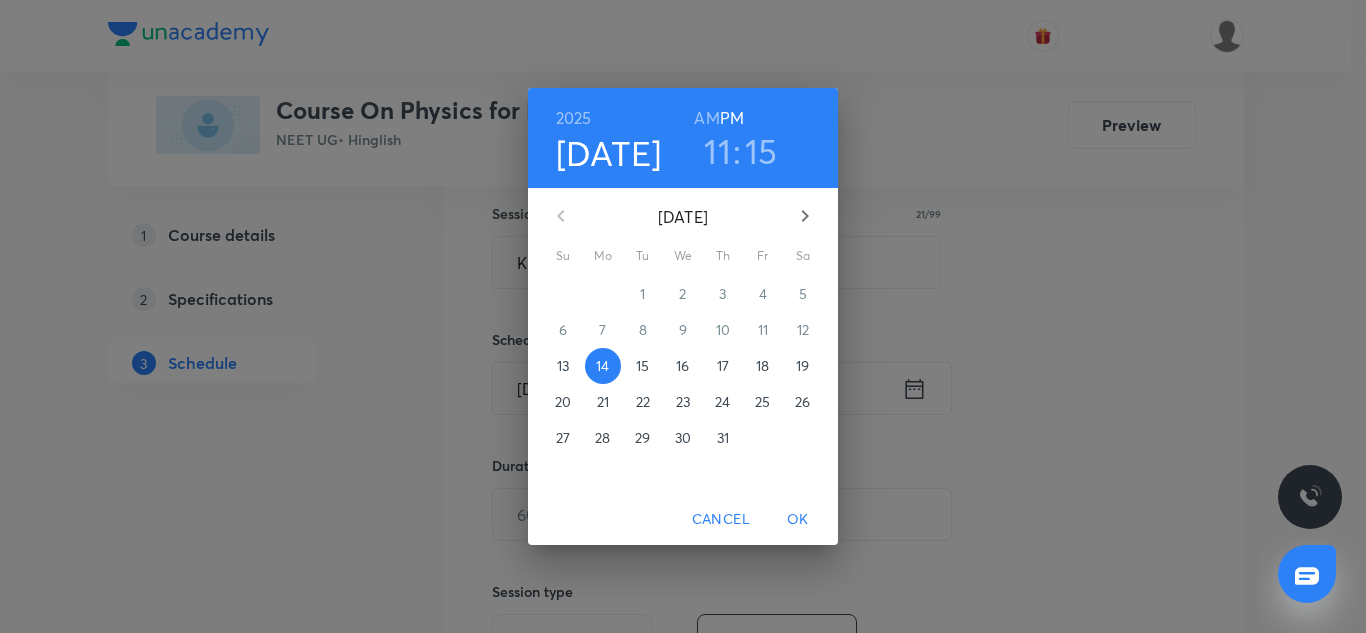 click on "AM" at bounding box center (706, 118) 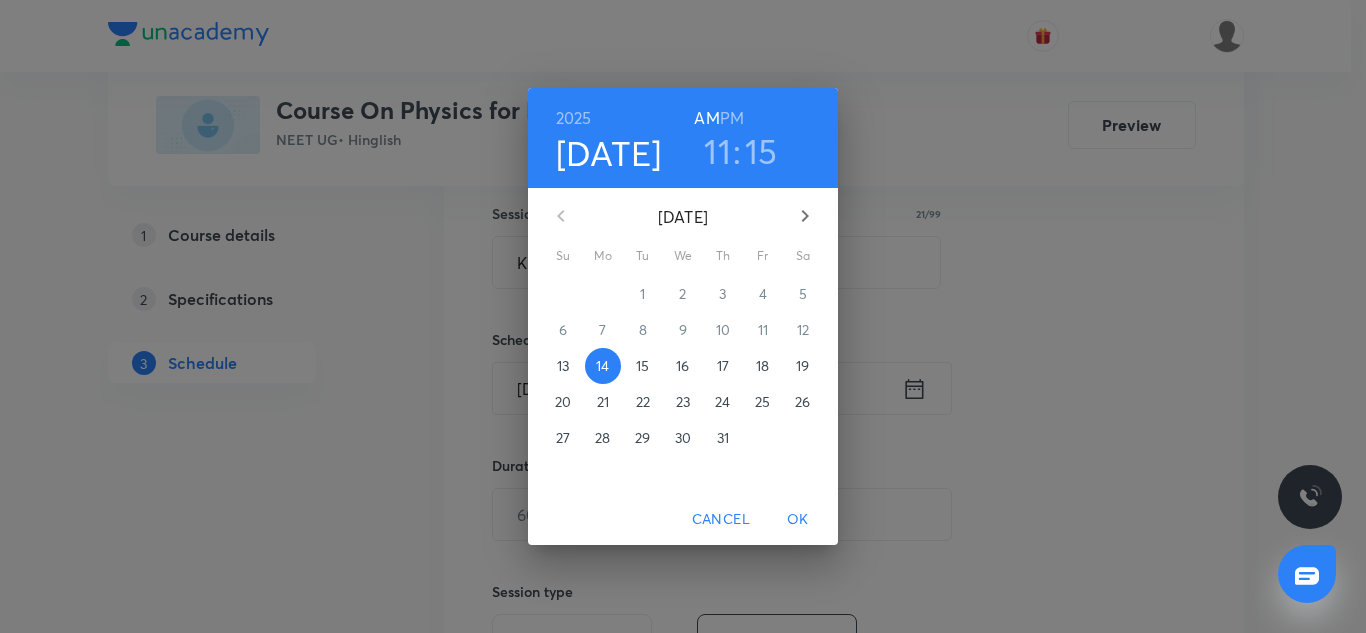 click on "OK" at bounding box center [798, 519] 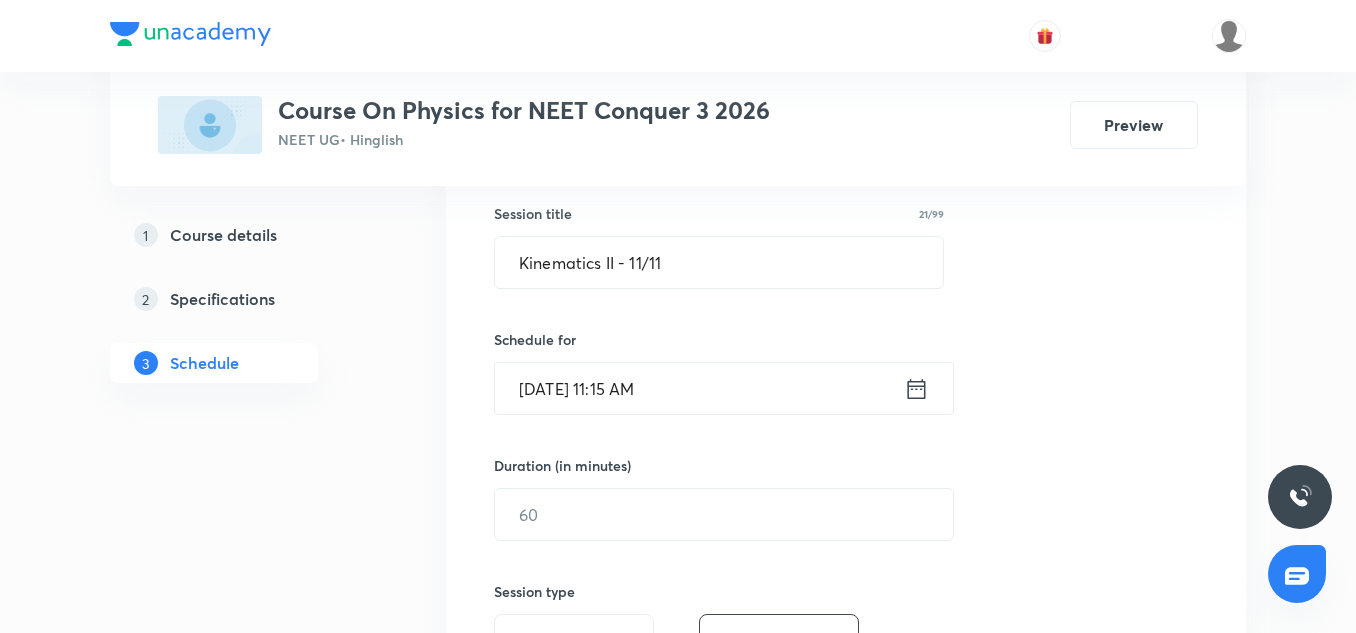 scroll, scrollTop: 468, scrollLeft: 0, axis: vertical 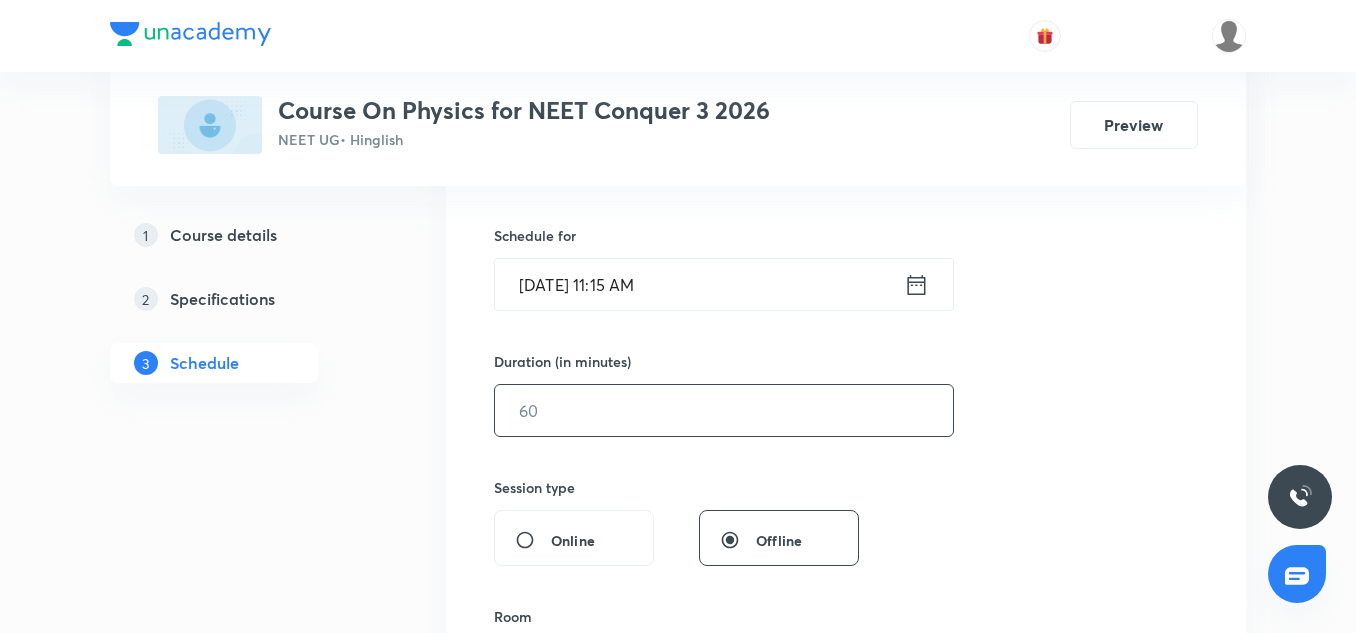 click at bounding box center (724, 410) 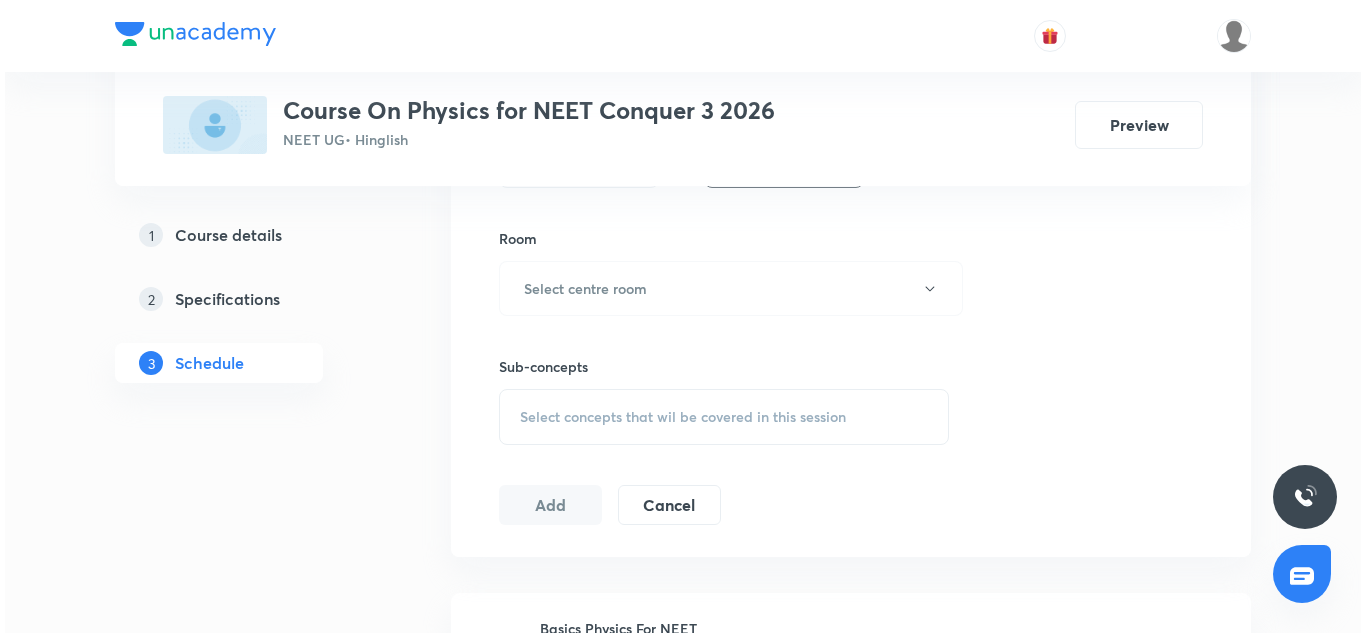 scroll, scrollTop: 875, scrollLeft: 0, axis: vertical 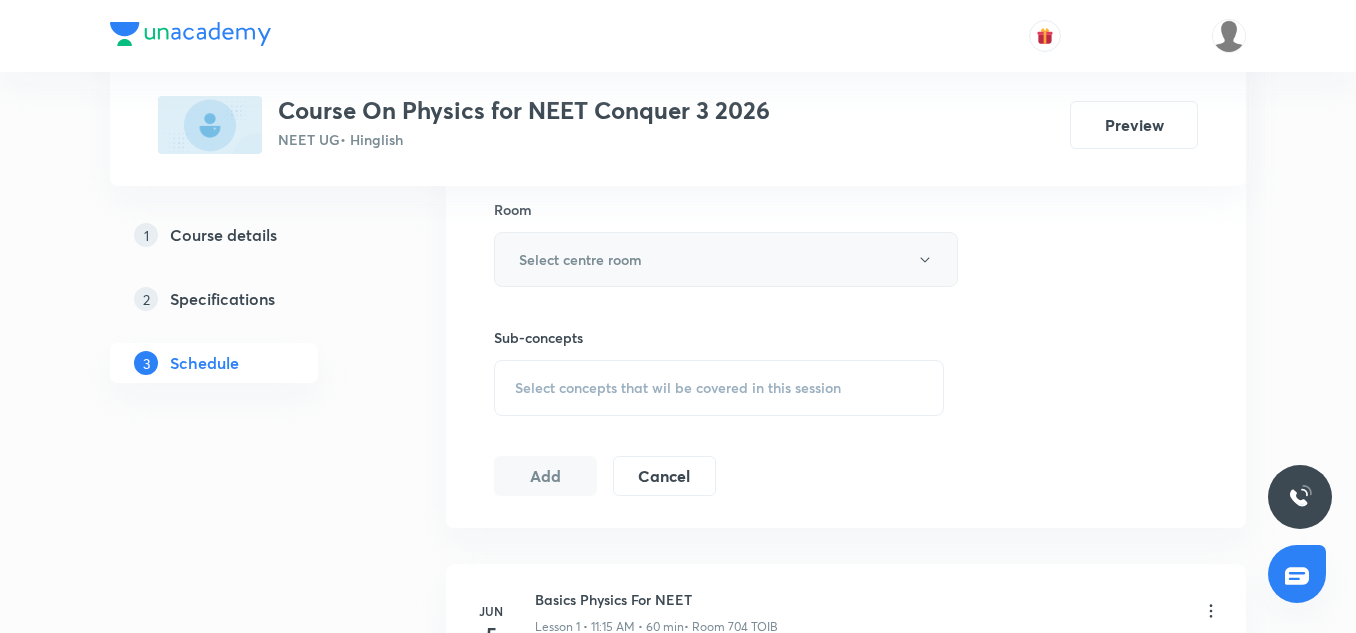 type on "90" 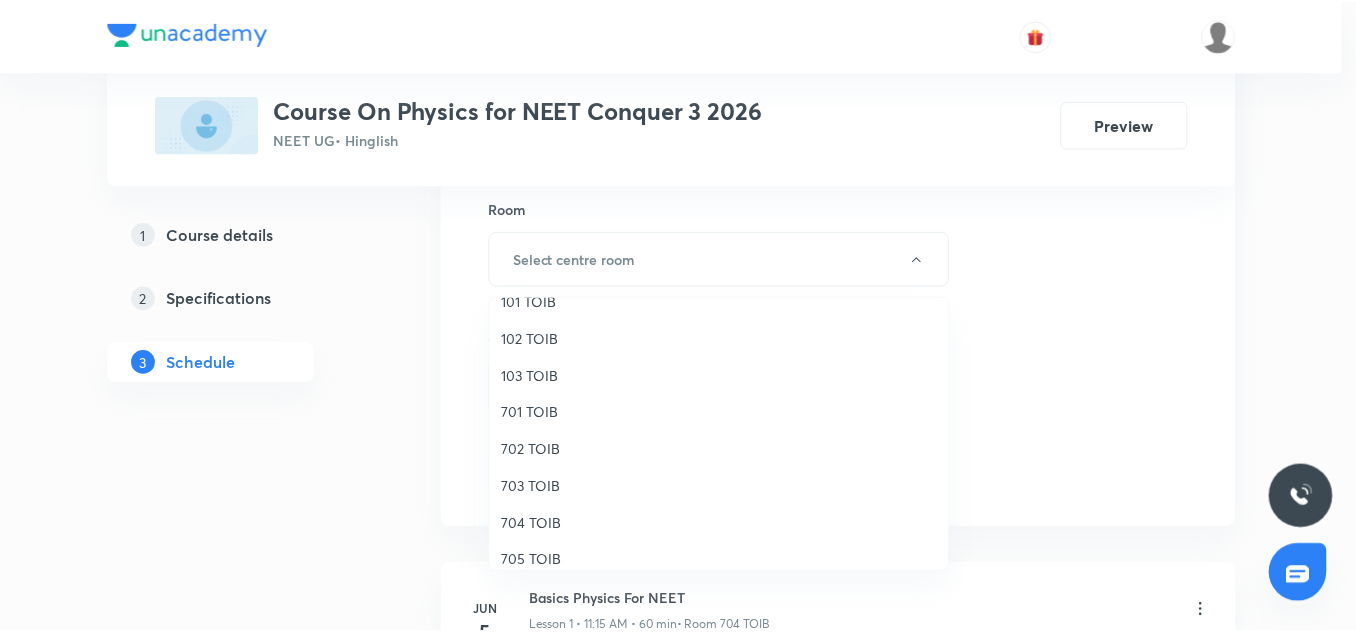 scroll, scrollTop: 116, scrollLeft: 0, axis: vertical 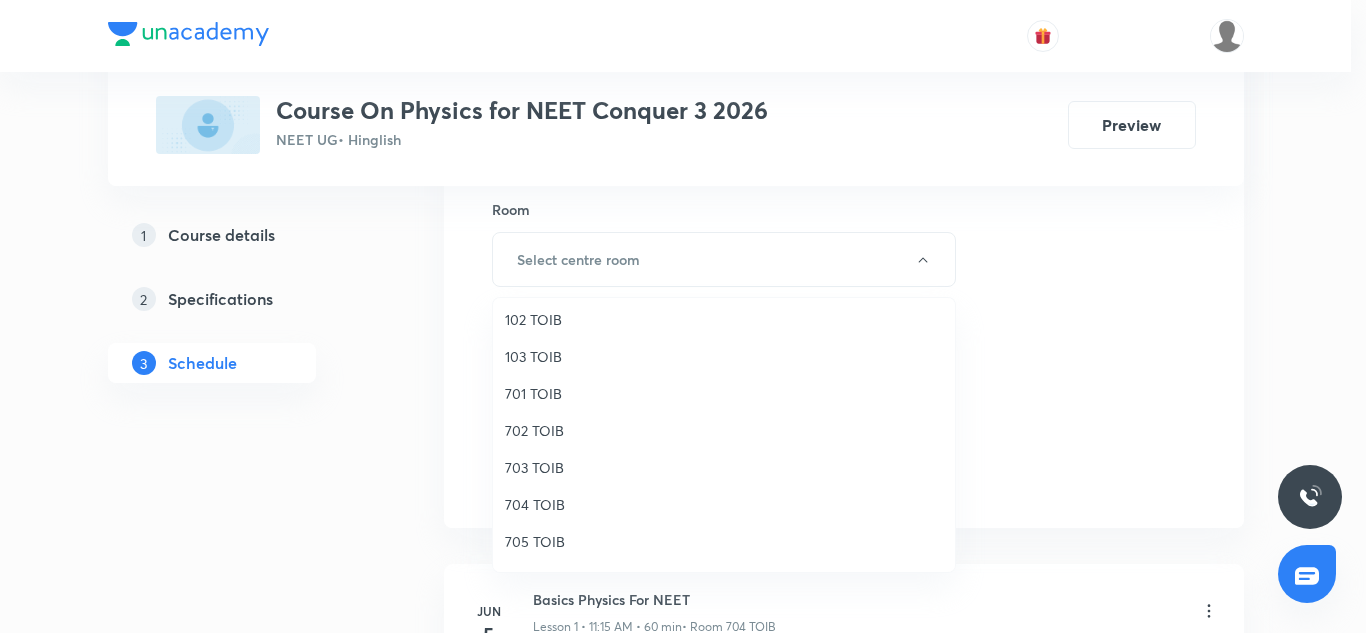 click on "704 TOIB" at bounding box center [724, 504] 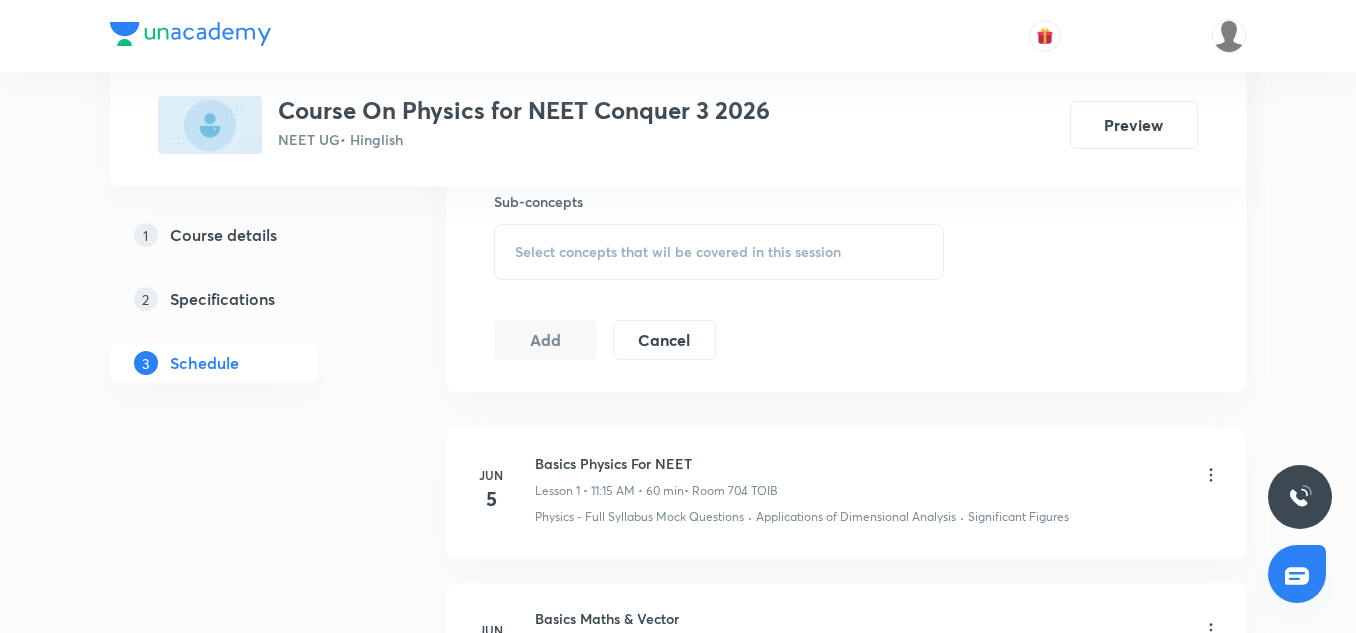 scroll, scrollTop: 1021, scrollLeft: 0, axis: vertical 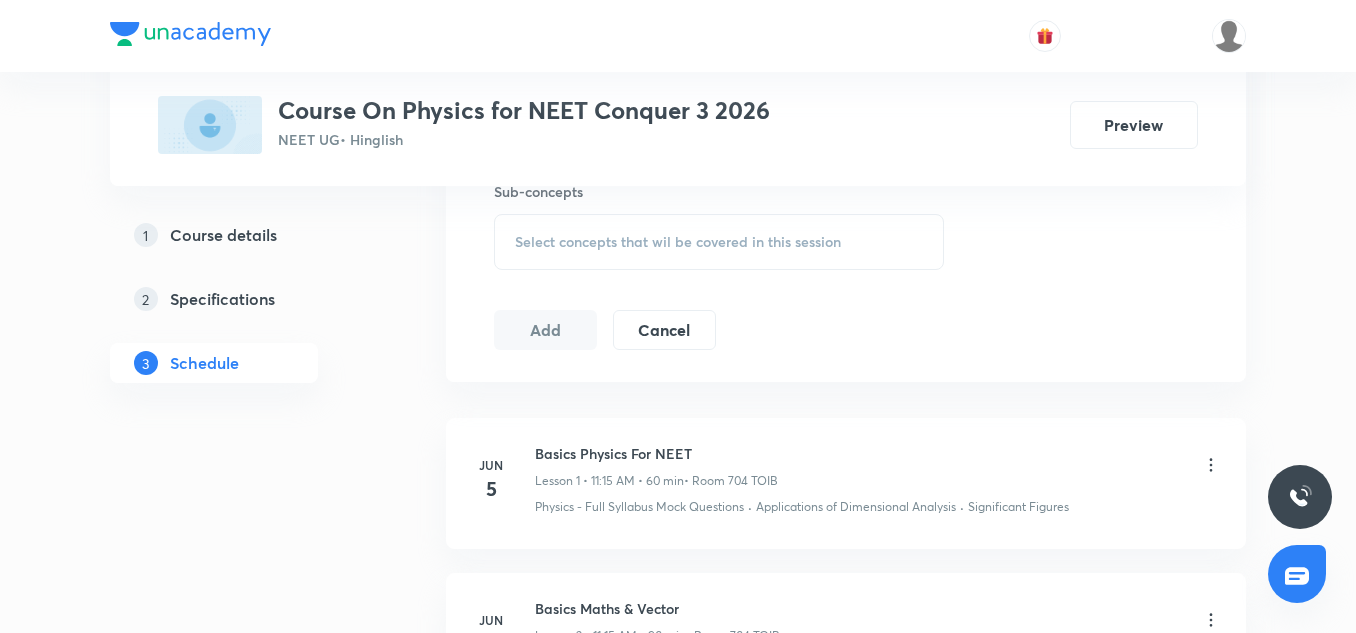 click on "Select concepts that wil be covered in this session" at bounding box center (719, 242) 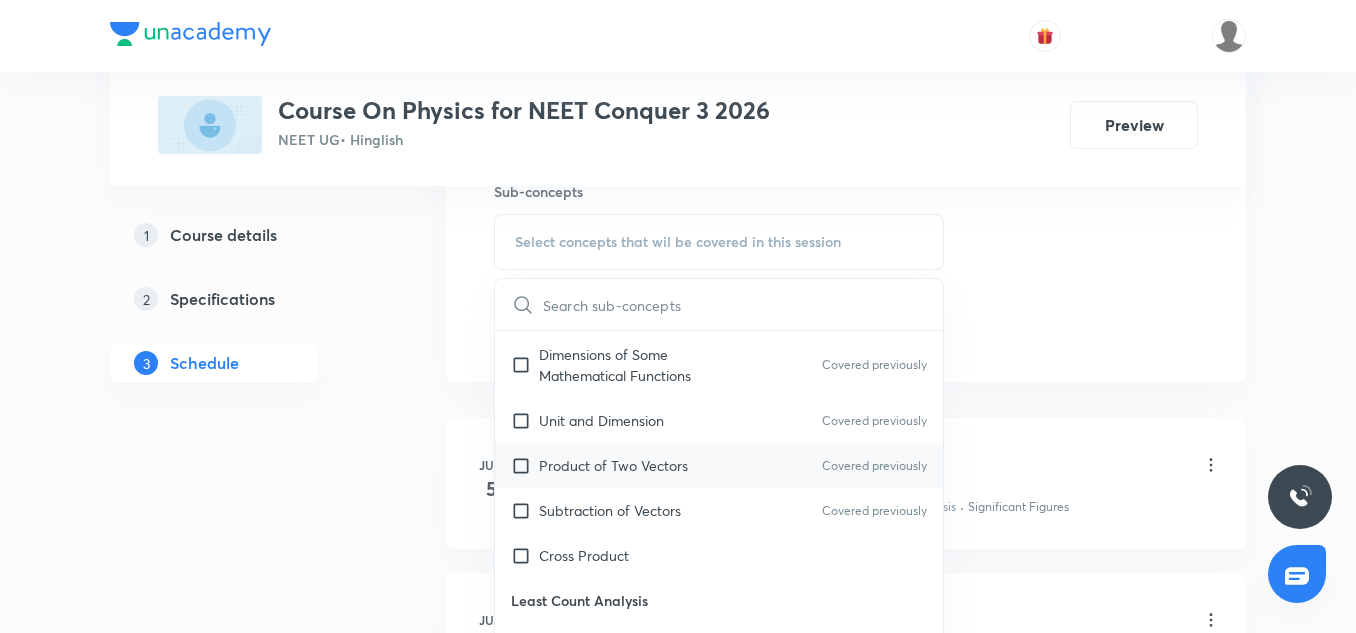 click on "Product of Two Vectors" at bounding box center (613, 465) 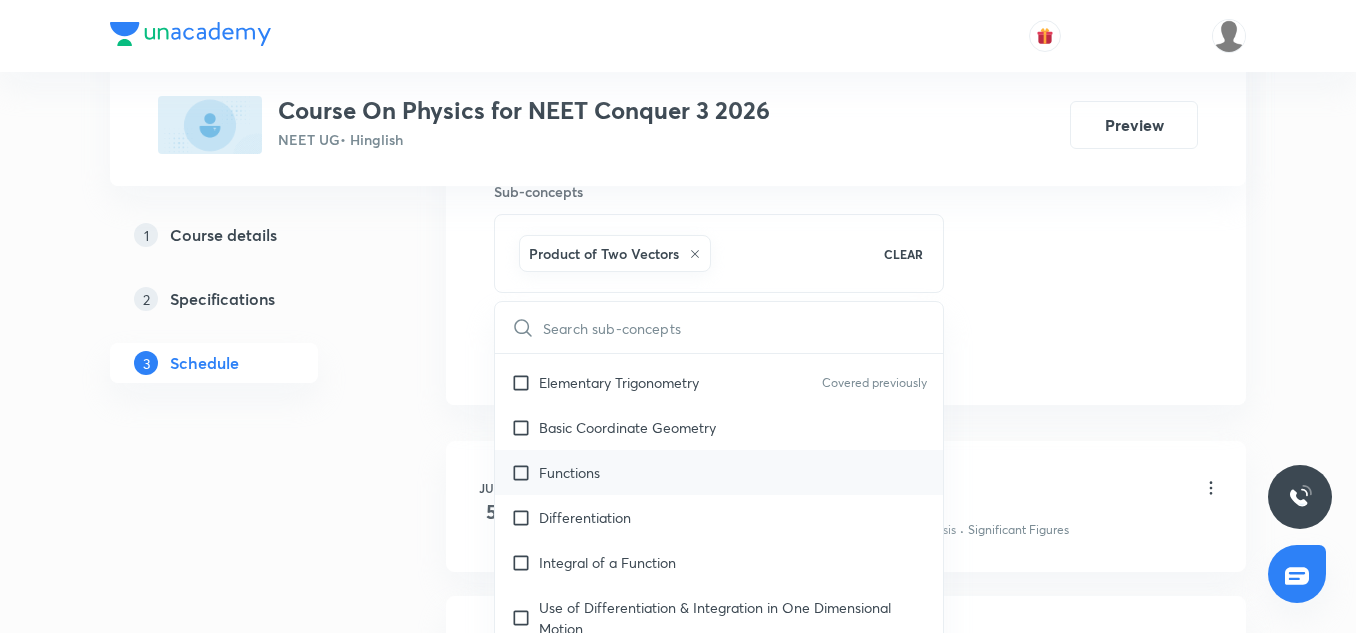 scroll, scrollTop: 1059, scrollLeft: 0, axis: vertical 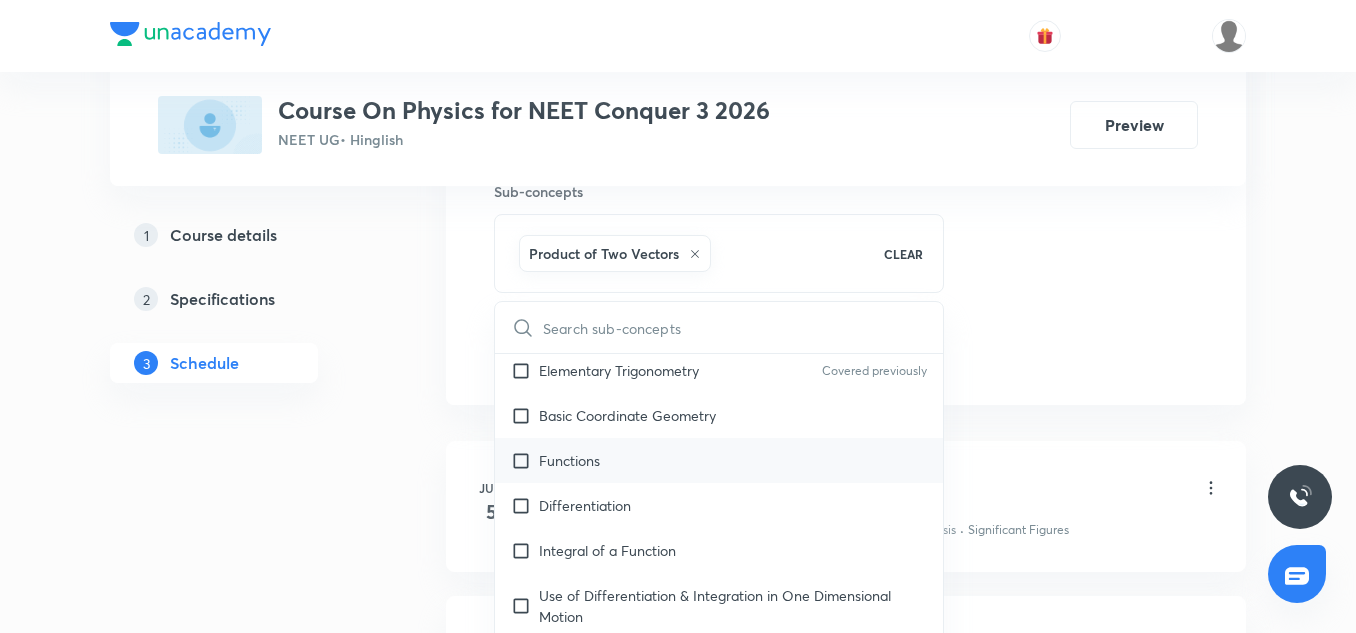click on "Functions" at bounding box center [719, 460] 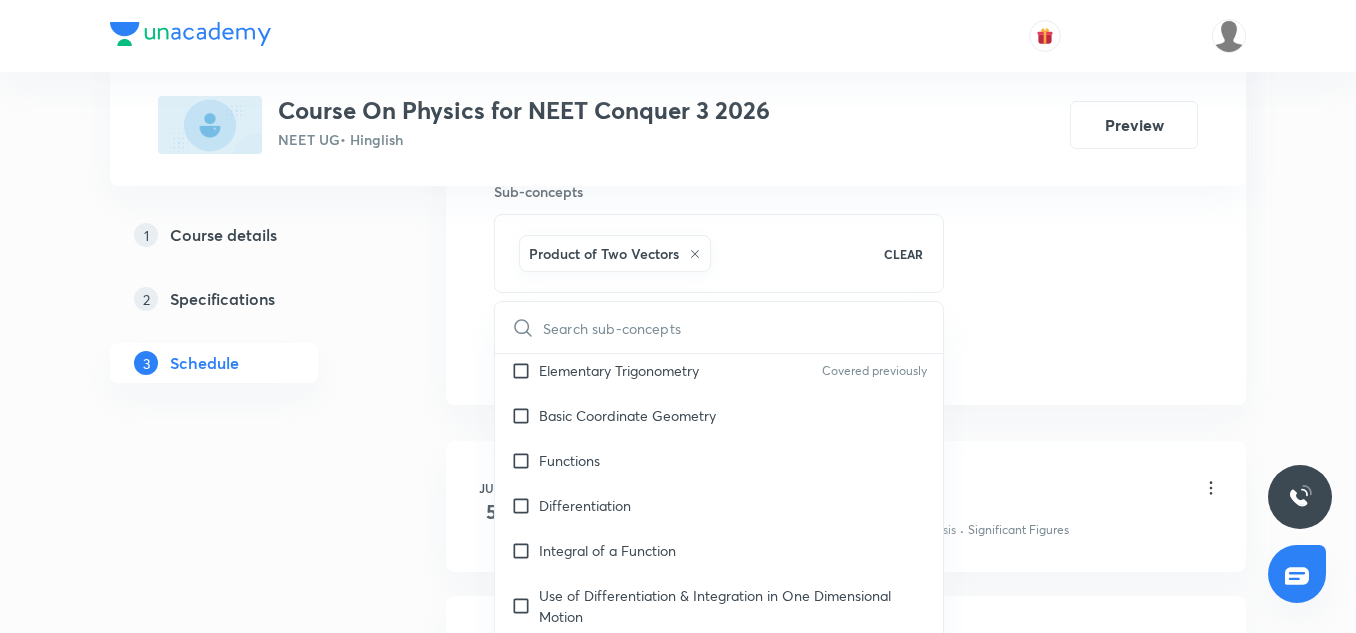 checkbox on "true" 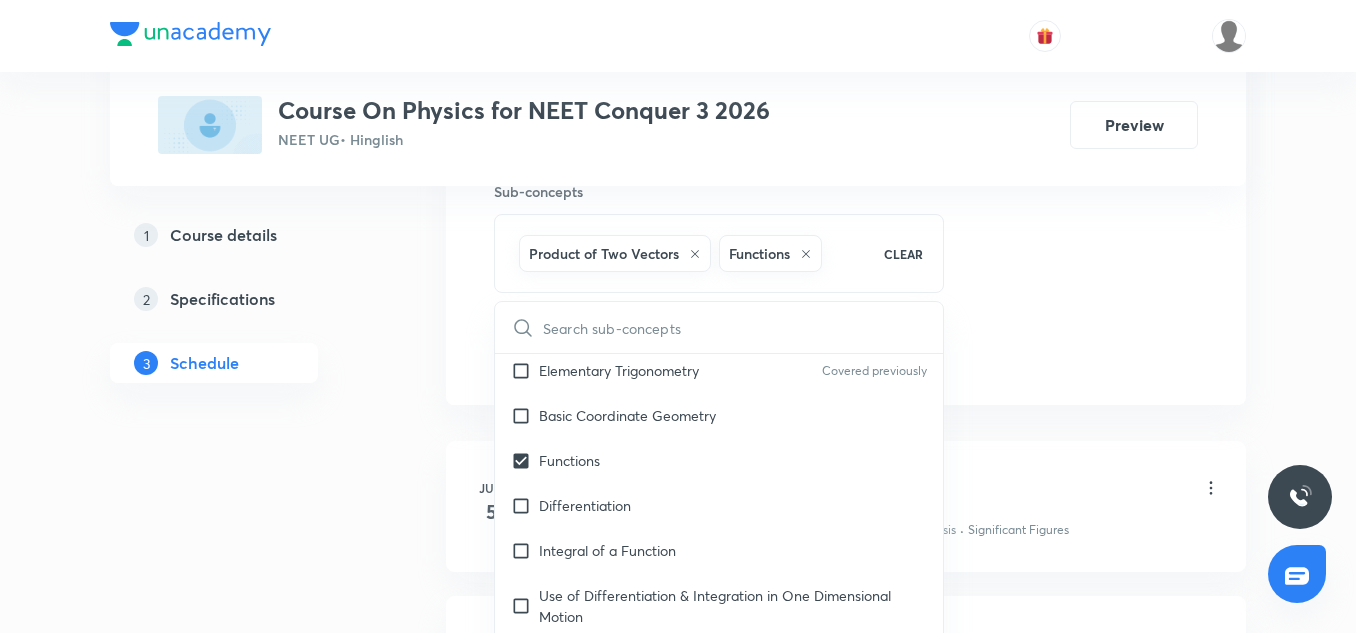 click on "Session  31 Live class Session title 21/99 Kinematics II - 11/11 ​ Schedule for Jul 14, 2025, 11:15 AM ​ Duration (in minutes) 90 ​   Session type Online Offline Room 704 TOIB Sub-concepts Product of Two Vectors Functions CLEAR ​ Physics - Full Syllabus Mock Questions Physics - Full Syllabus Mock Questions Covered previously Physics Previous Year Question Physics Previous Year Question Units & Dimensions Physical quantity Covered previously Applications of Dimensional Analysis Covered previously Significant Figures Covered previously Units of Physical Quantities System of Units Dimensions of Some Mathematical Functions Covered previously Unit and Dimension Covered previously Product of Two Vectors Covered previously Subtraction of Vectors Covered previously Cross Product Least Count Analysis Errors of Measurement Vernier Callipers Covered previously Screw Gauge Covered previously Zero Error Basic Mathematics Elementary Algebra Elementary Trigonometry Covered previously Basic Coordinate Geometry Error" at bounding box center (846, -108) 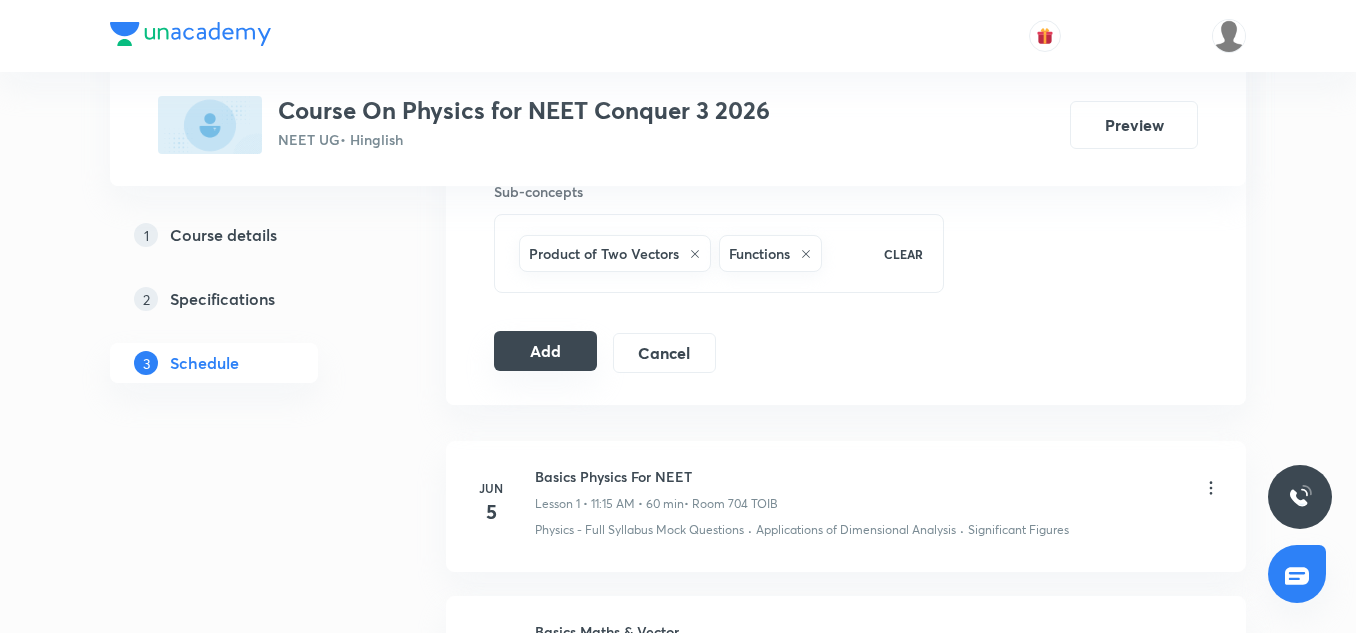 click on "Add" at bounding box center [545, 351] 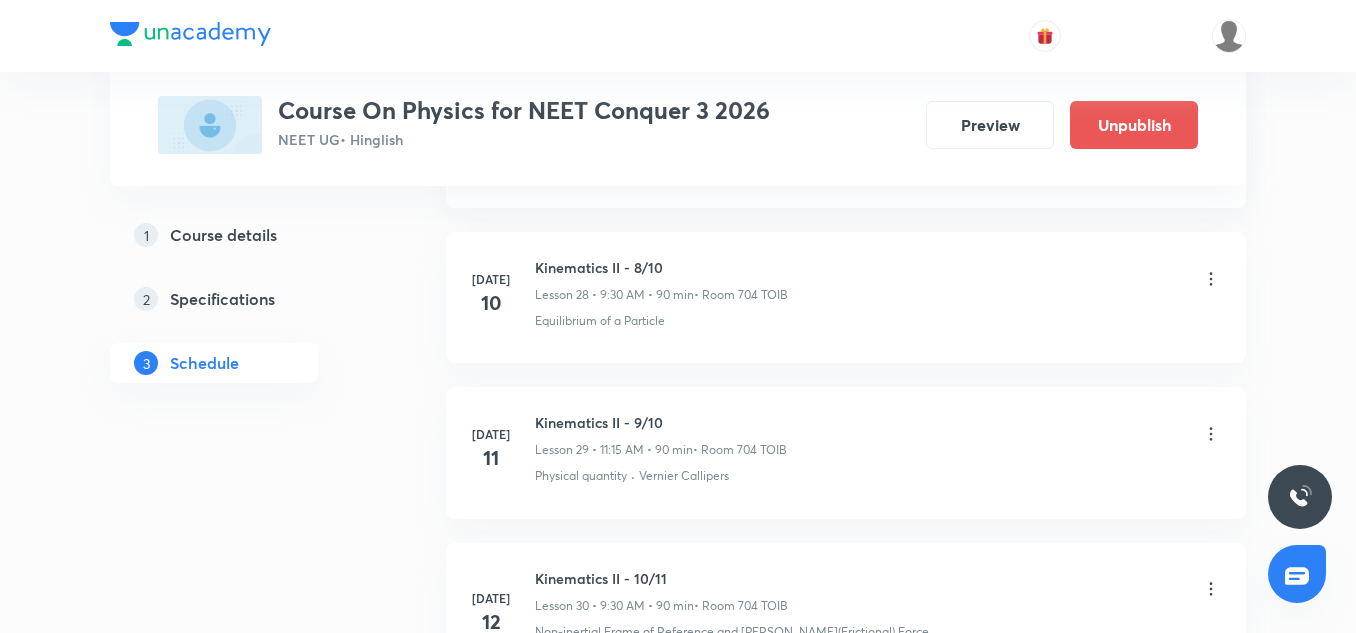 scroll, scrollTop: 4878, scrollLeft: 0, axis: vertical 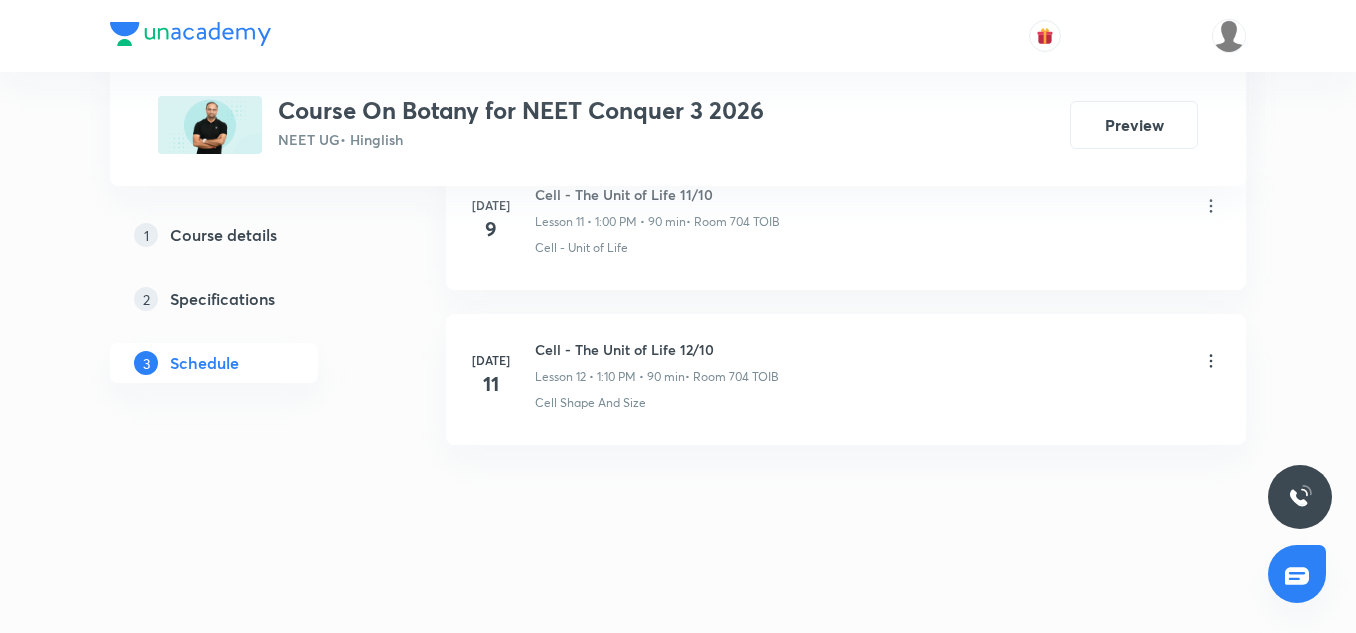click on "Cell - The Unit of Life 12/10" at bounding box center [657, 349] 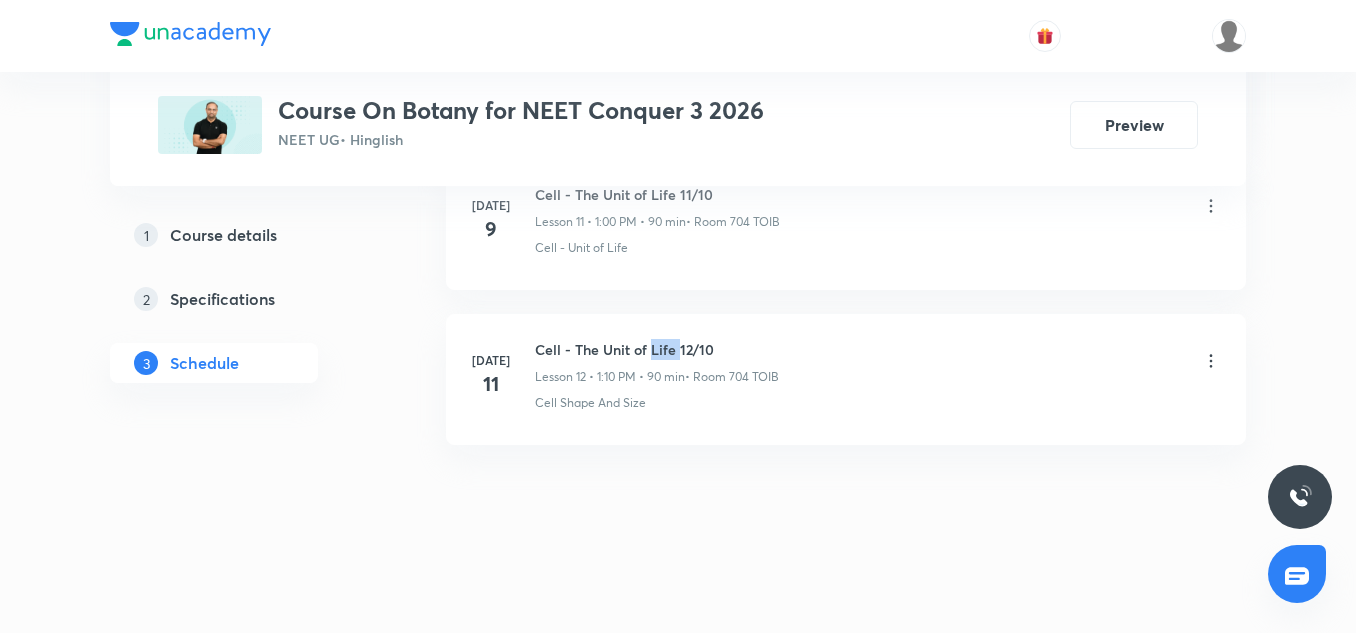 click on "Cell - The Unit of Life 12/10" at bounding box center (657, 349) 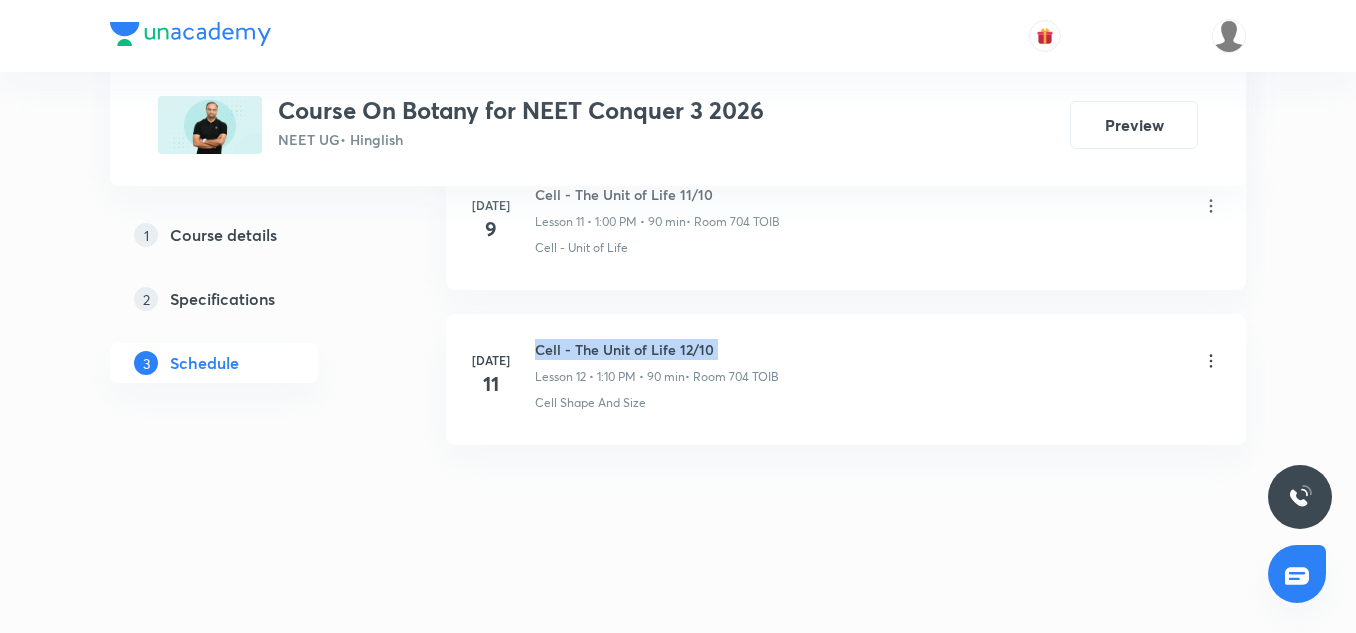 click on "Cell - The Unit of Life 12/10" at bounding box center (657, 349) 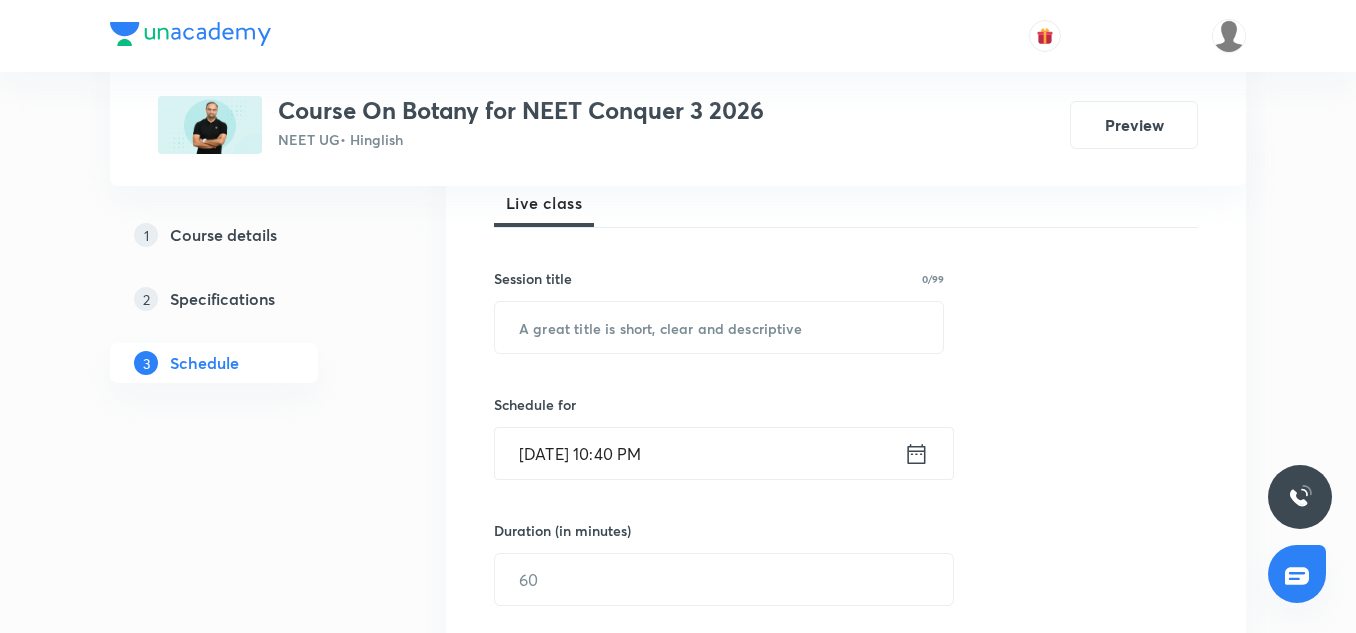 scroll, scrollTop: 300, scrollLeft: 0, axis: vertical 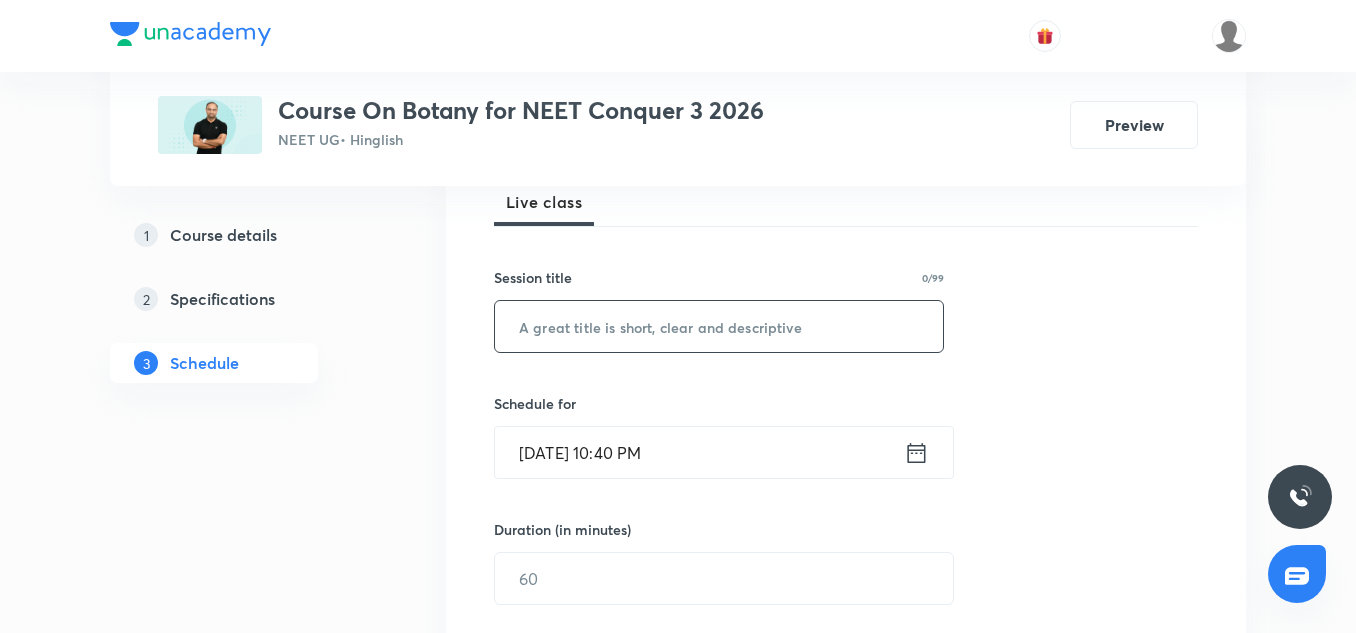 click at bounding box center [719, 326] 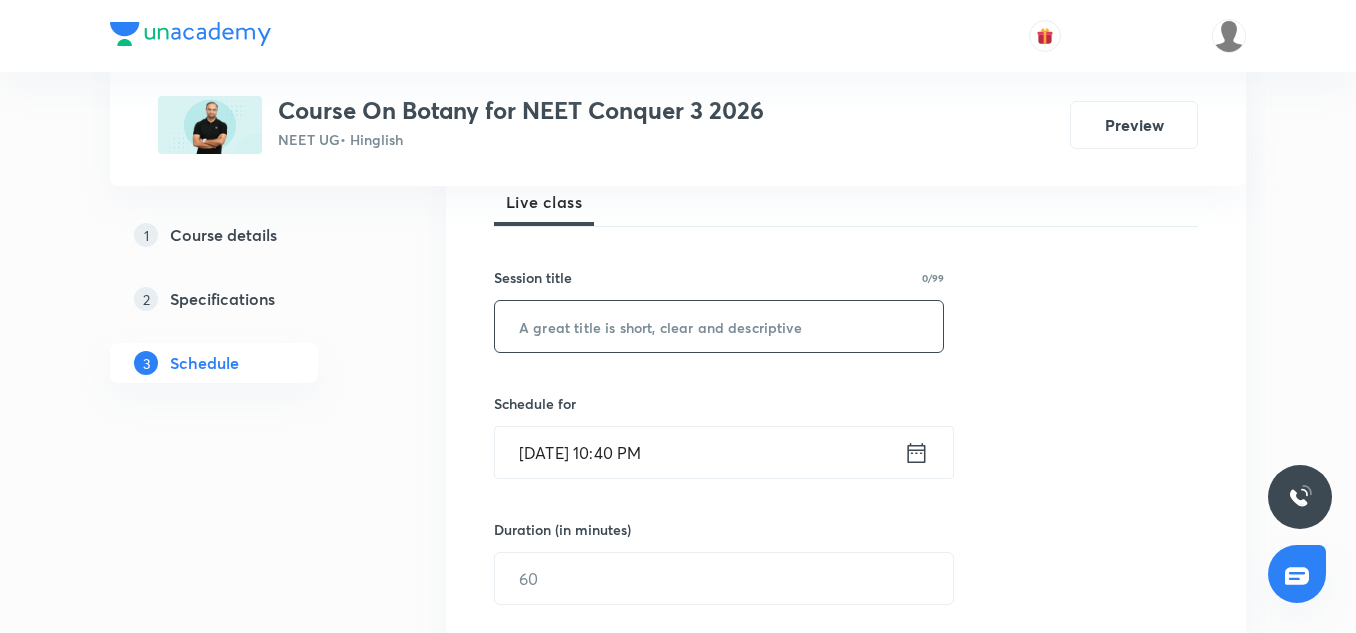 paste on "Cell - The Unit of Life 12/10" 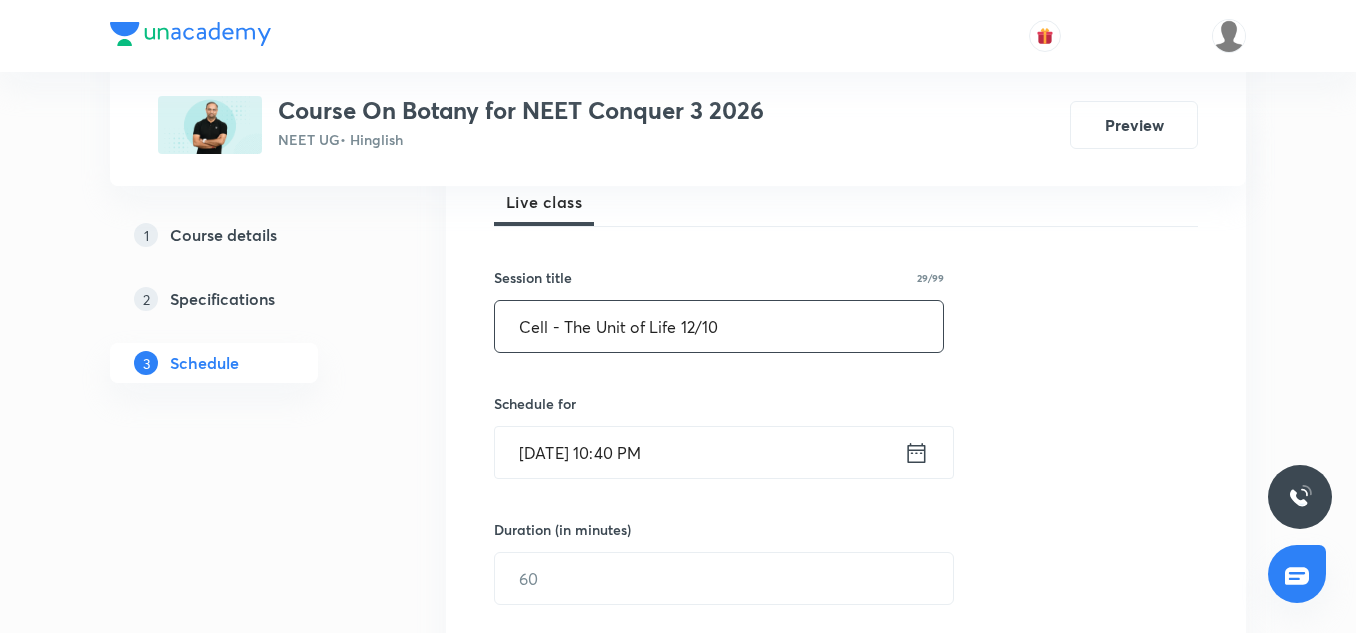 click on "Cell - The Unit of Life 12/10" at bounding box center (719, 326) 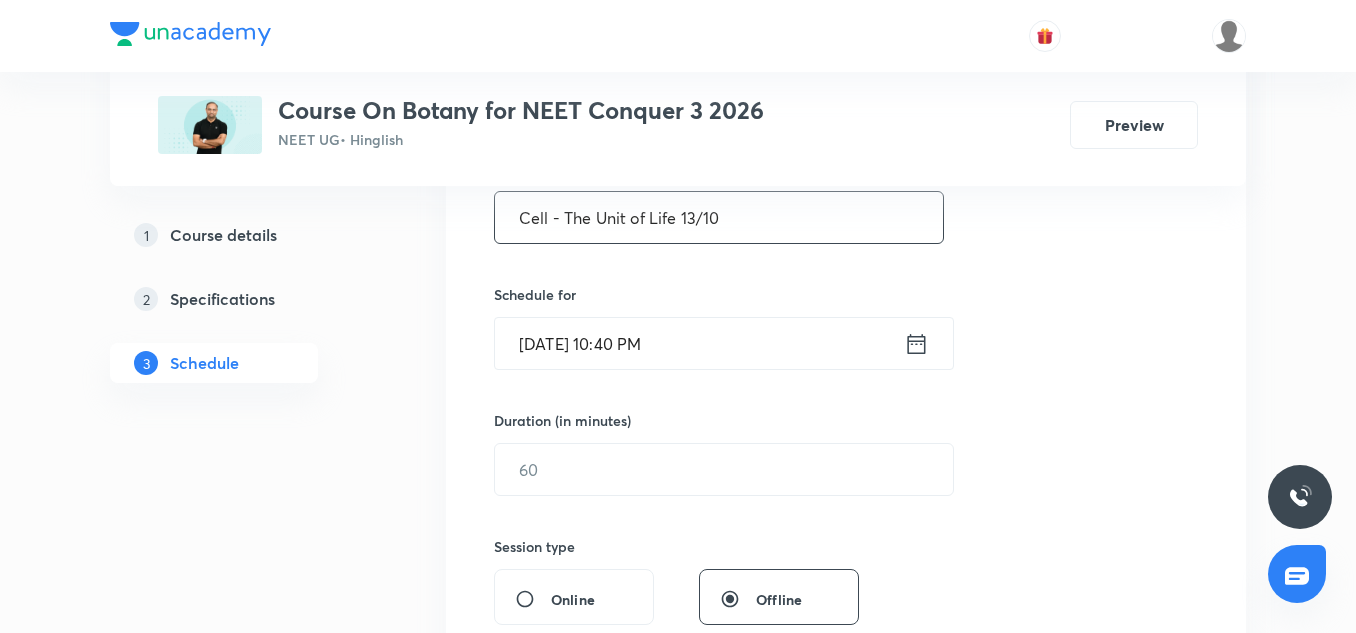 scroll, scrollTop: 416, scrollLeft: 0, axis: vertical 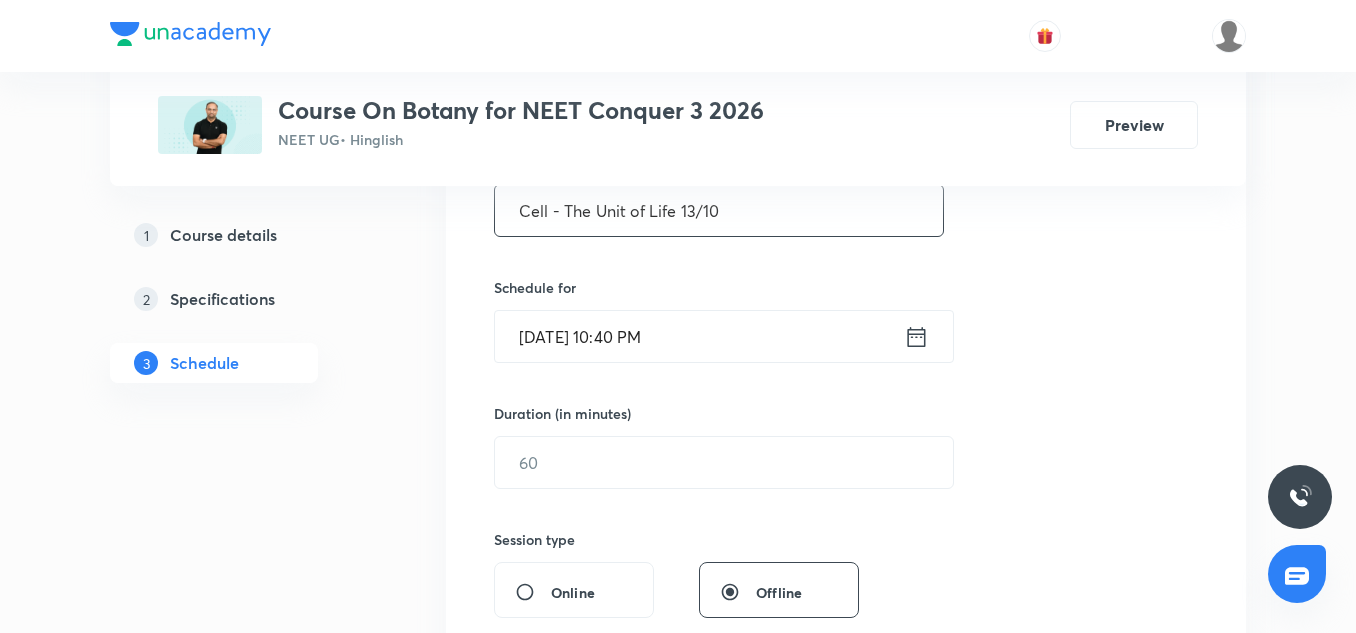 type on "Cell - The Unit of Life 13/10" 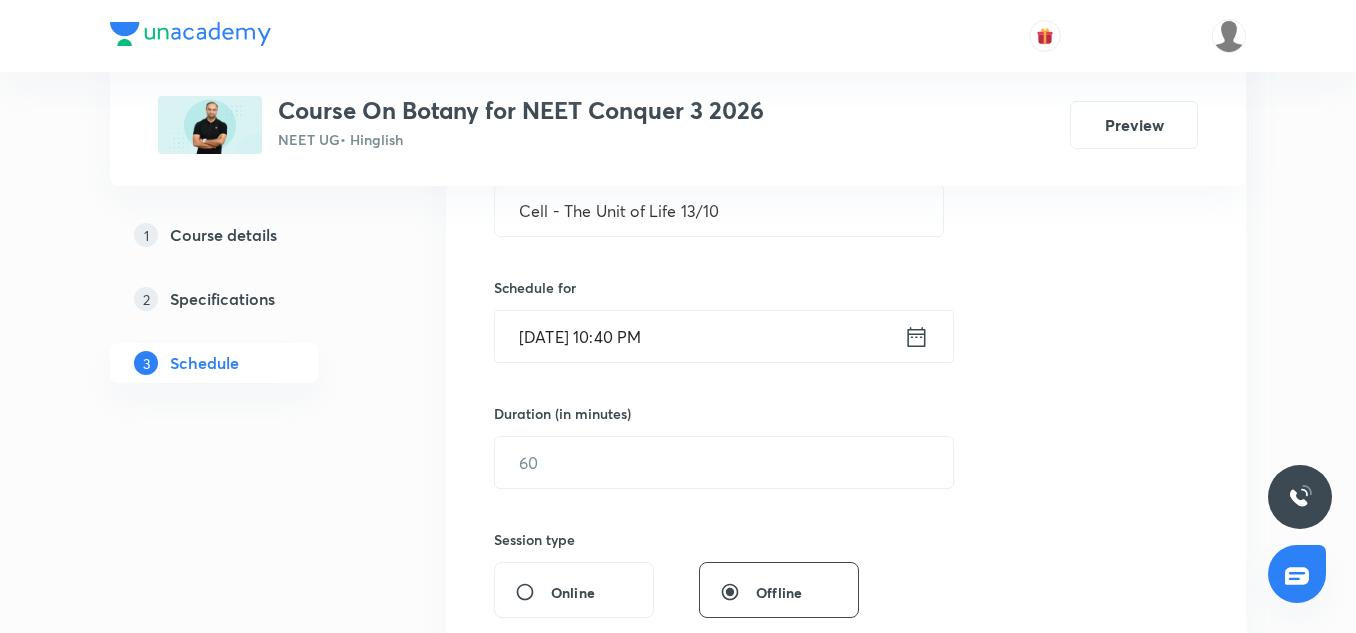 click on "Jul 13, 2025, 10:40 PM" at bounding box center (699, 336) 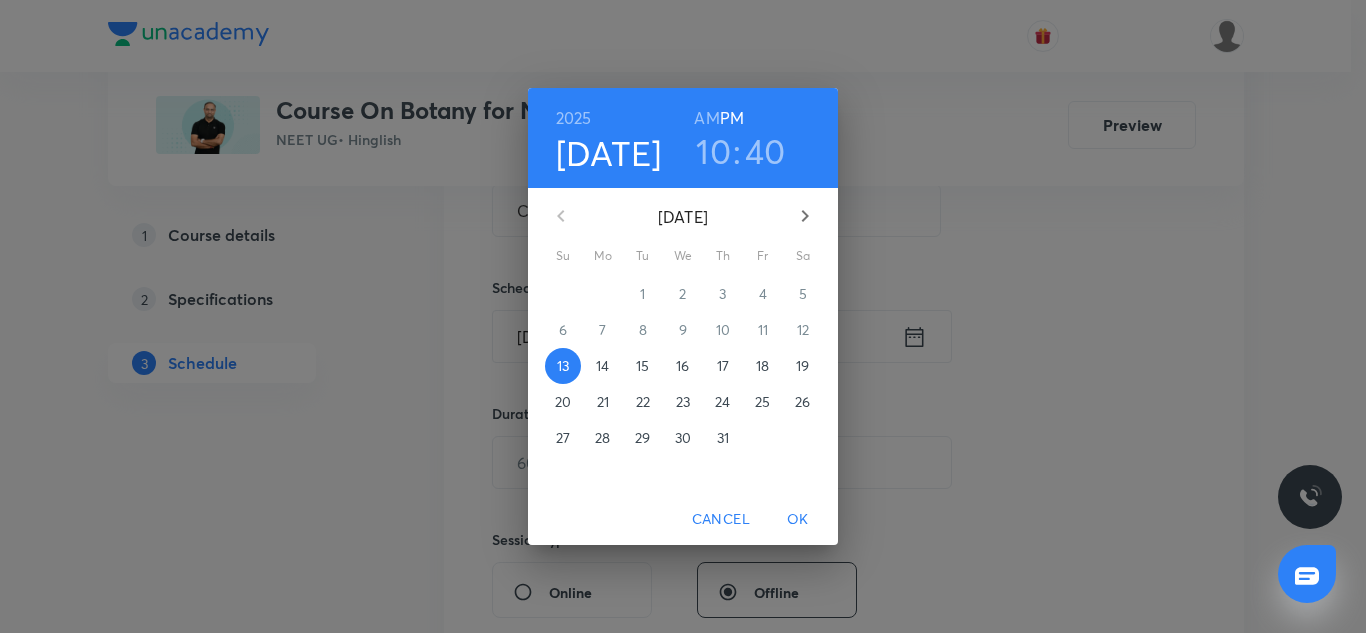 click on "14" at bounding box center (602, 366) 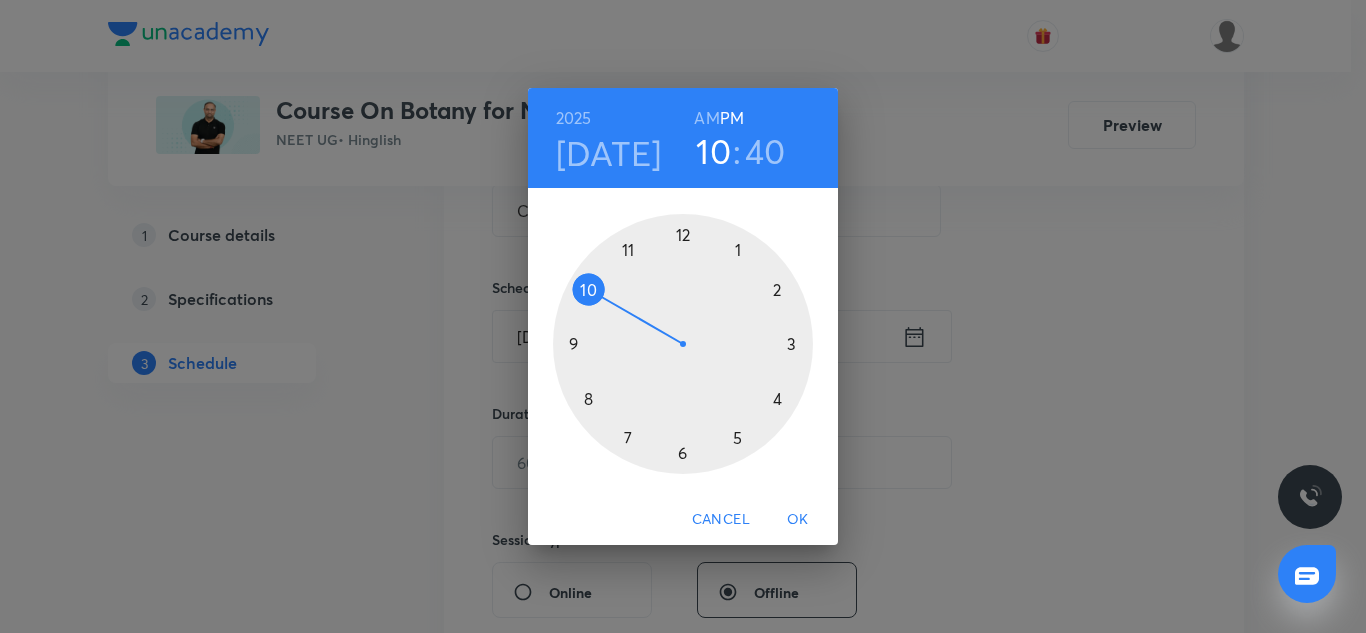 click at bounding box center (683, 344) 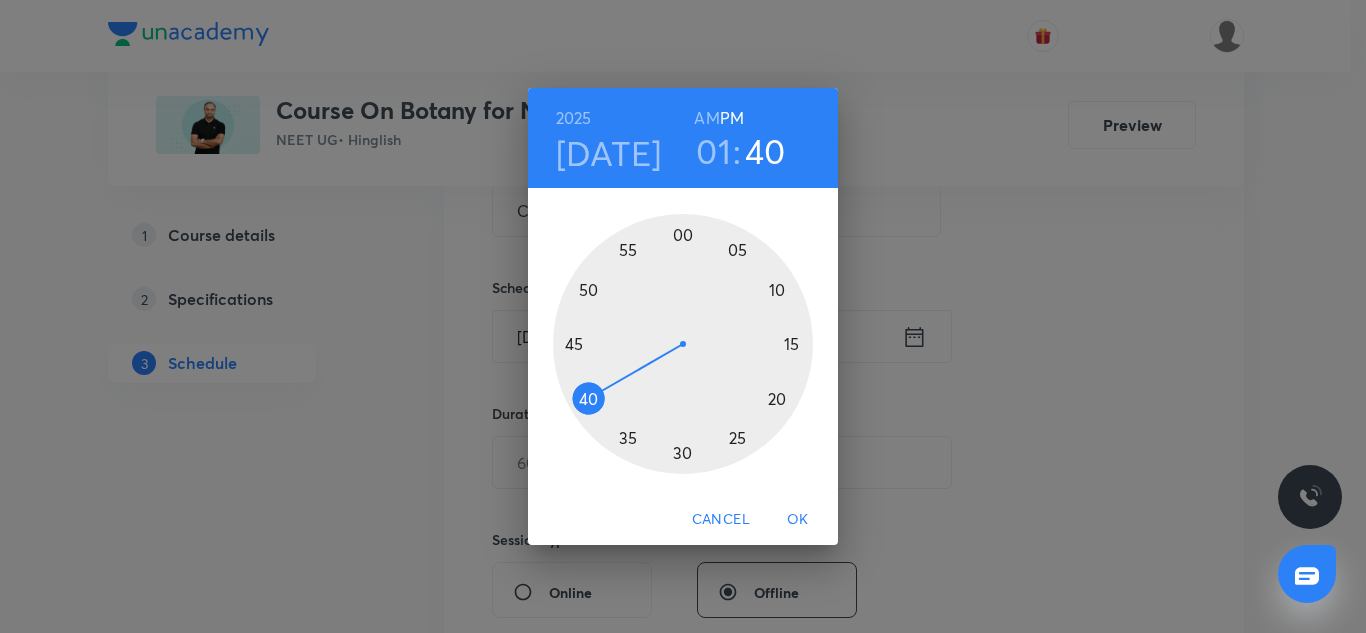 click at bounding box center (683, 344) 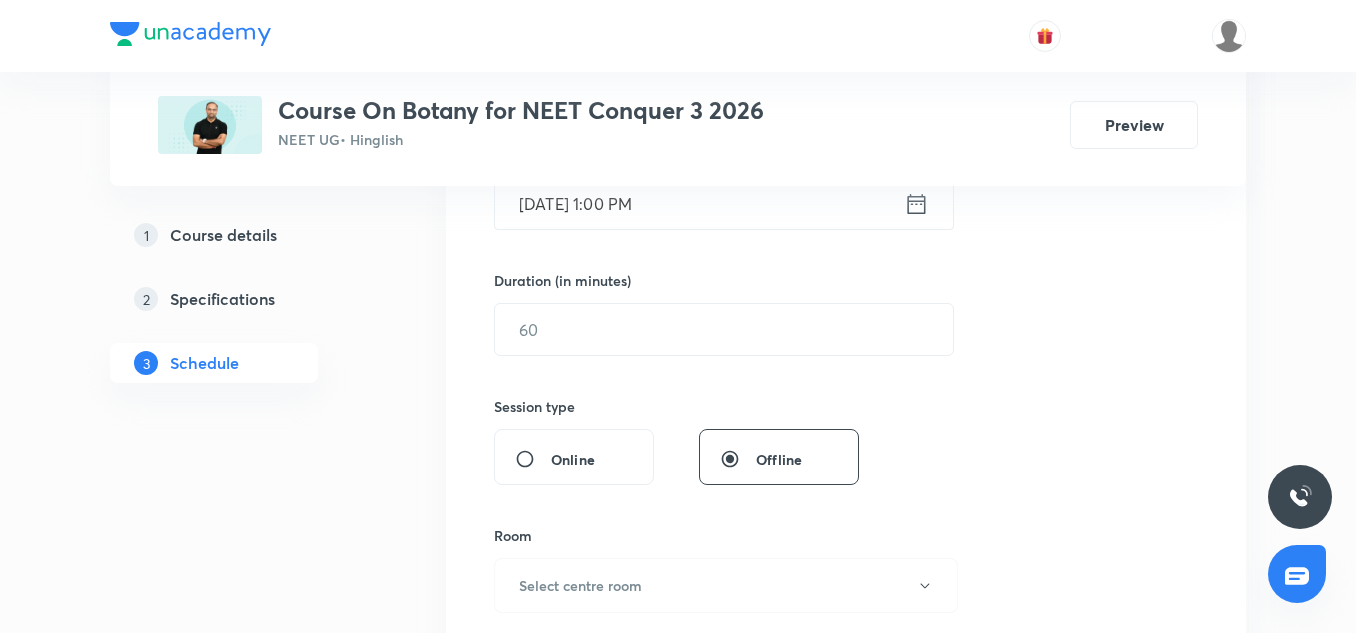 scroll, scrollTop: 556, scrollLeft: 0, axis: vertical 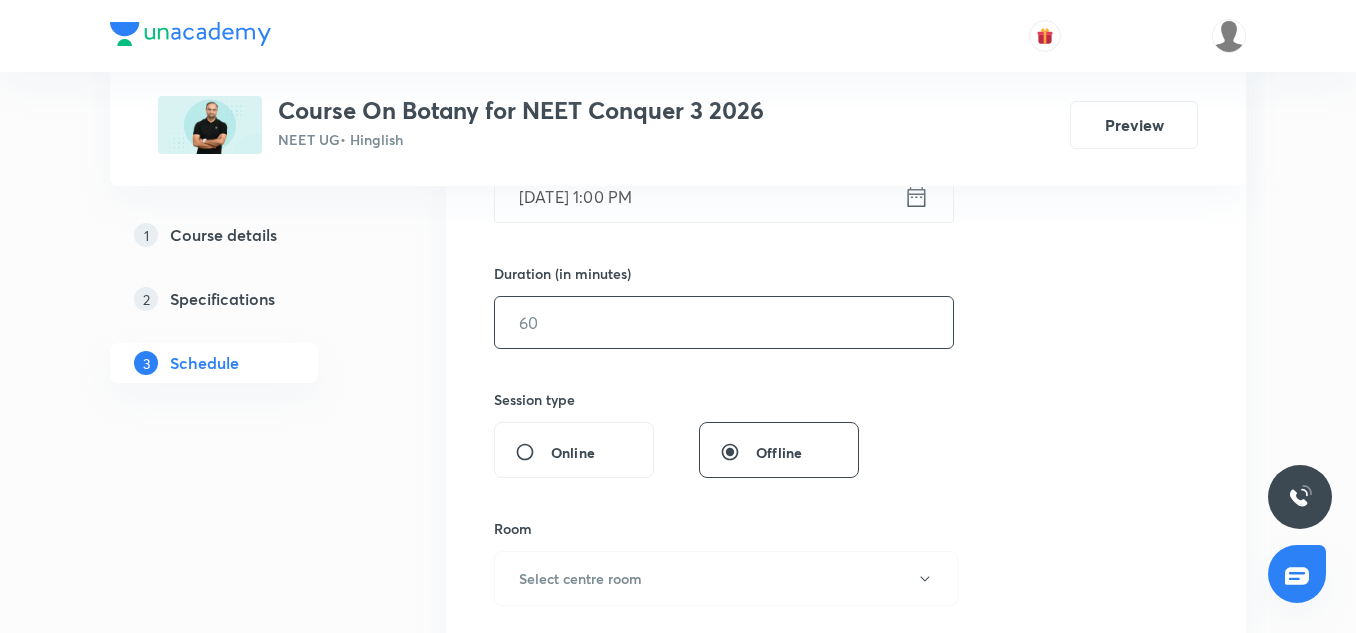 drag, startPoint x: 567, startPoint y: 349, endPoint x: 562, endPoint y: 336, distance: 13.928389 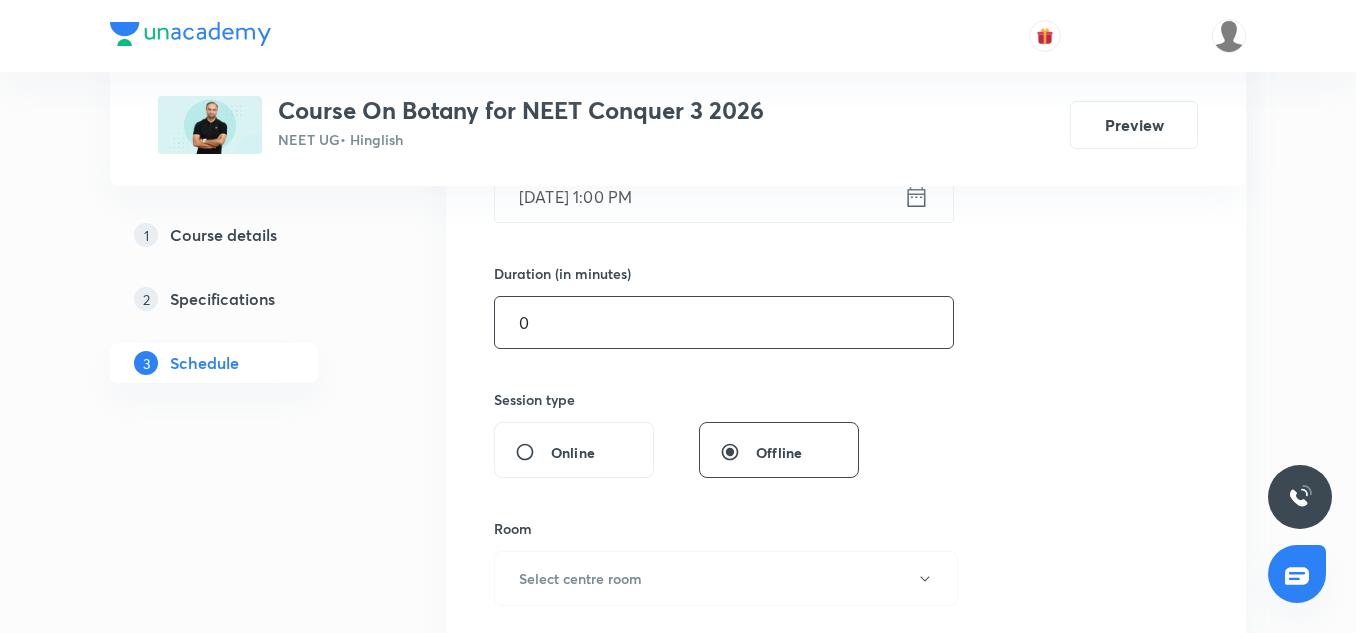 type on "0" 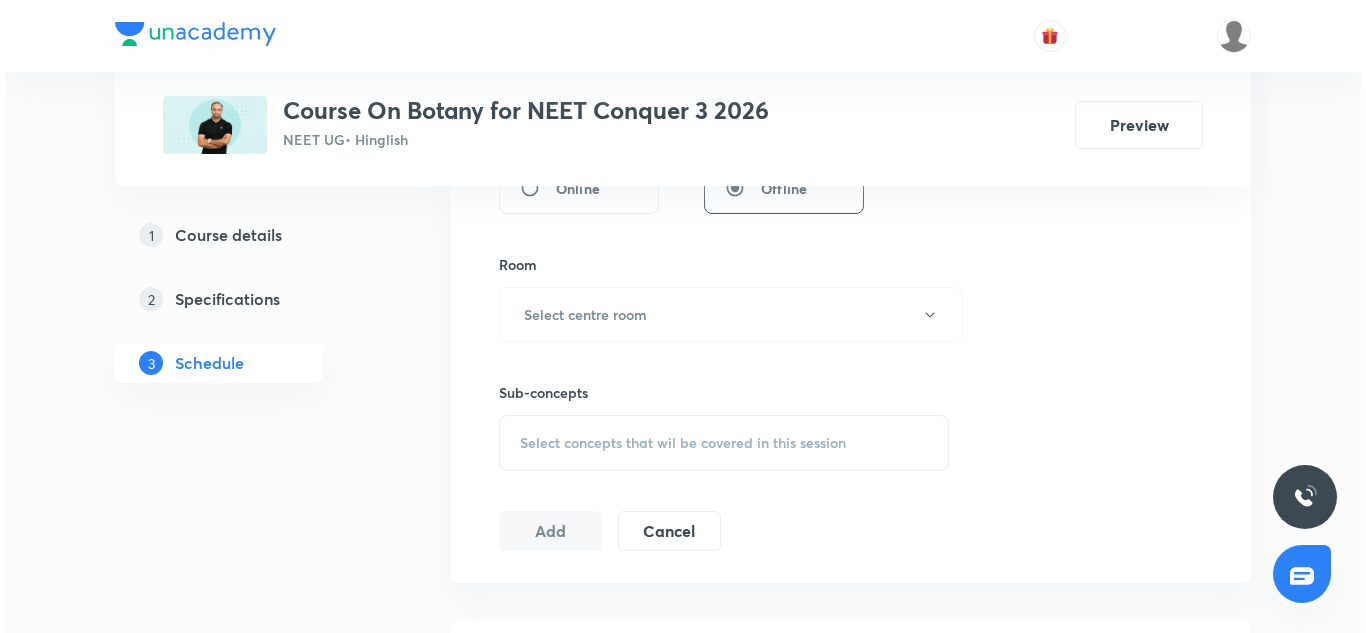scroll, scrollTop: 822, scrollLeft: 0, axis: vertical 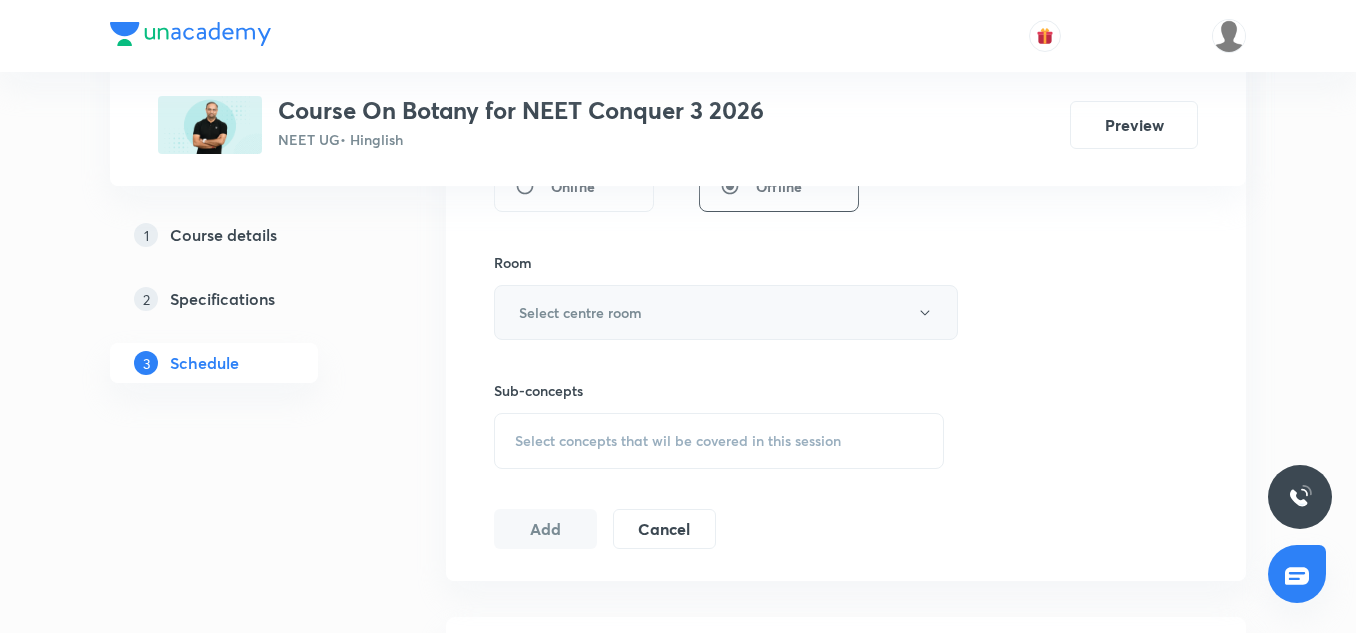 type on "90" 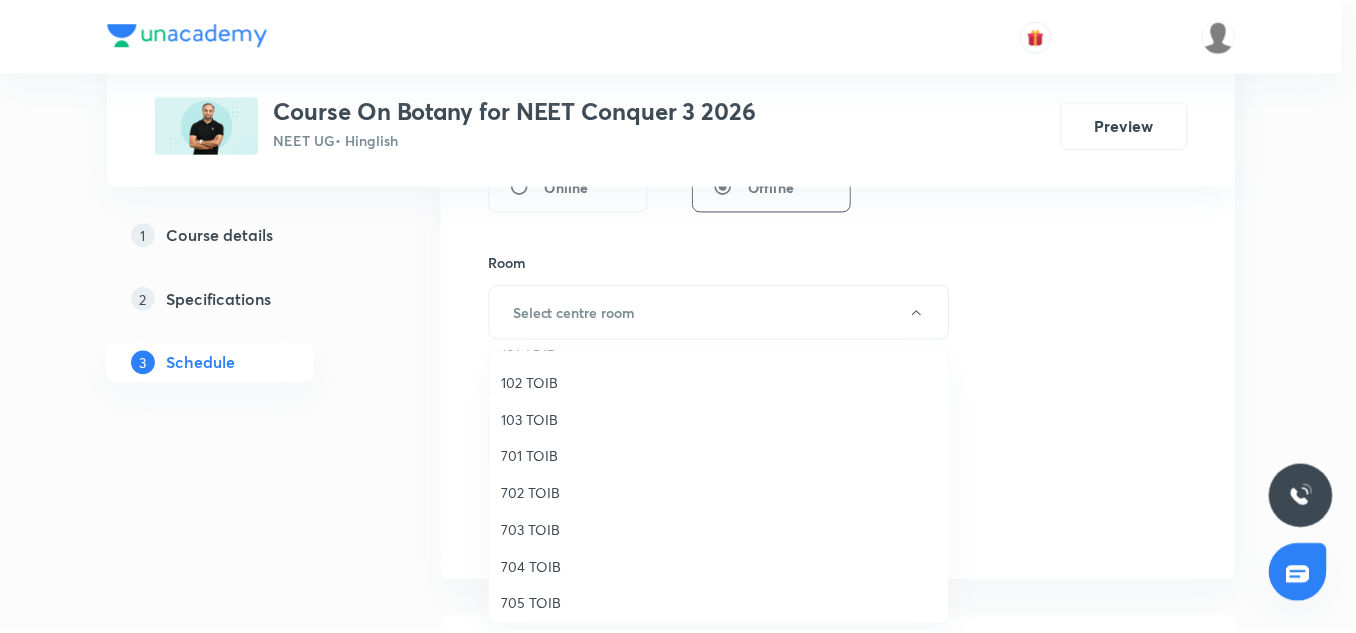 scroll, scrollTop: 107, scrollLeft: 0, axis: vertical 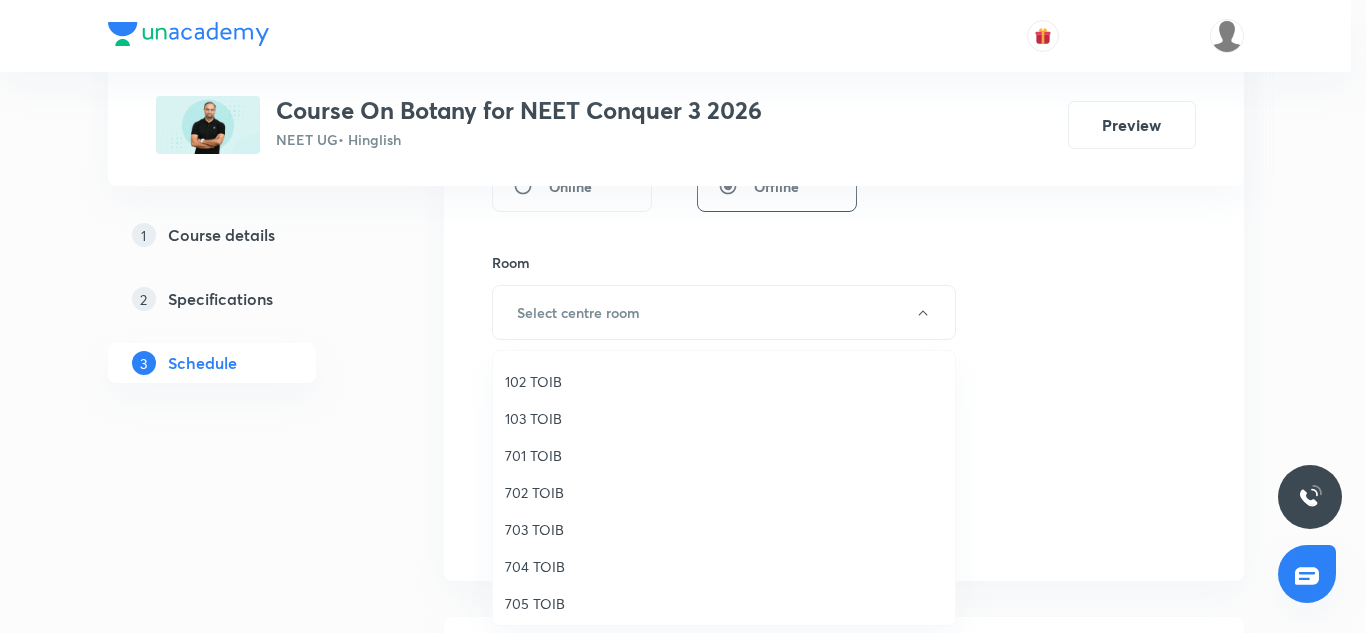 click on "704 TOIB" at bounding box center (724, 566) 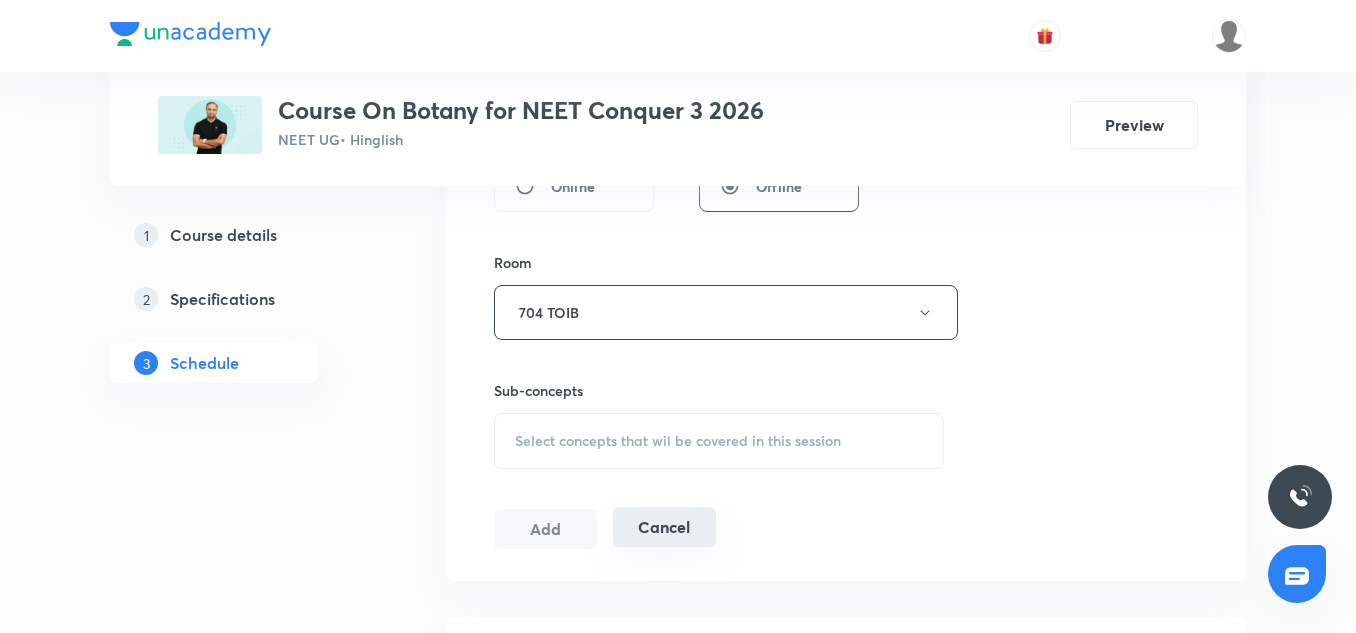 scroll, scrollTop: 870, scrollLeft: 0, axis: vertical 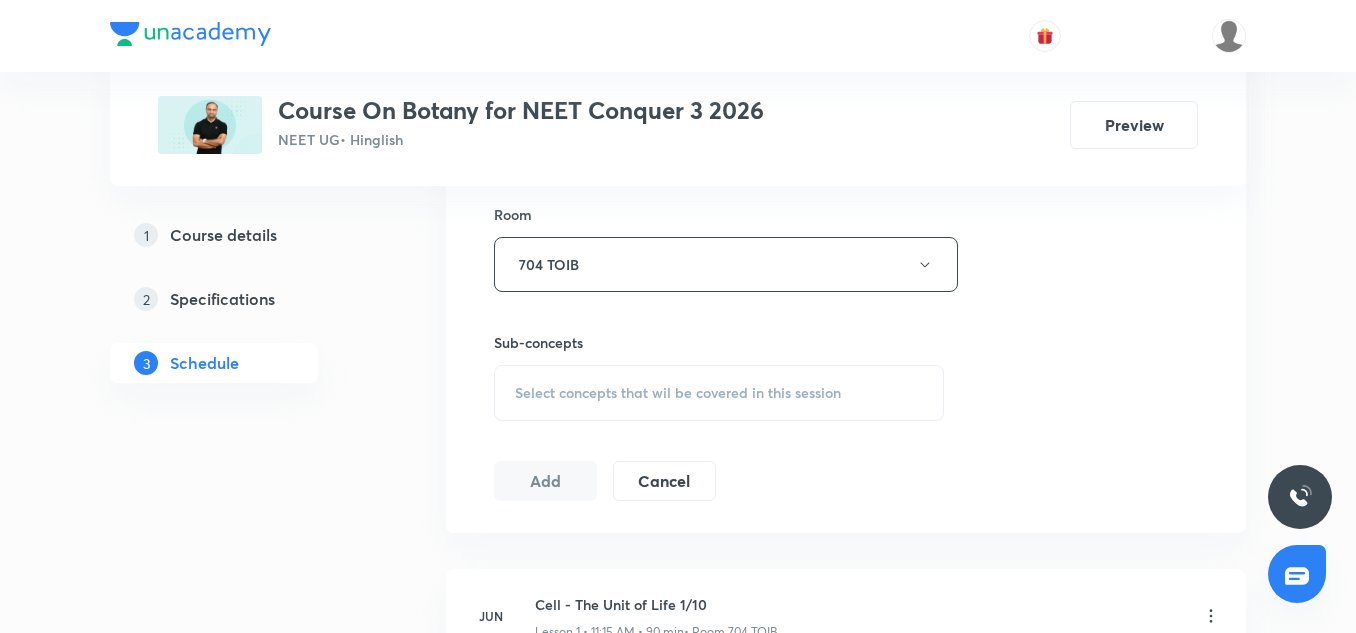click on "Select concepts that wil be covered in this session" at bounding box center [719, 393] 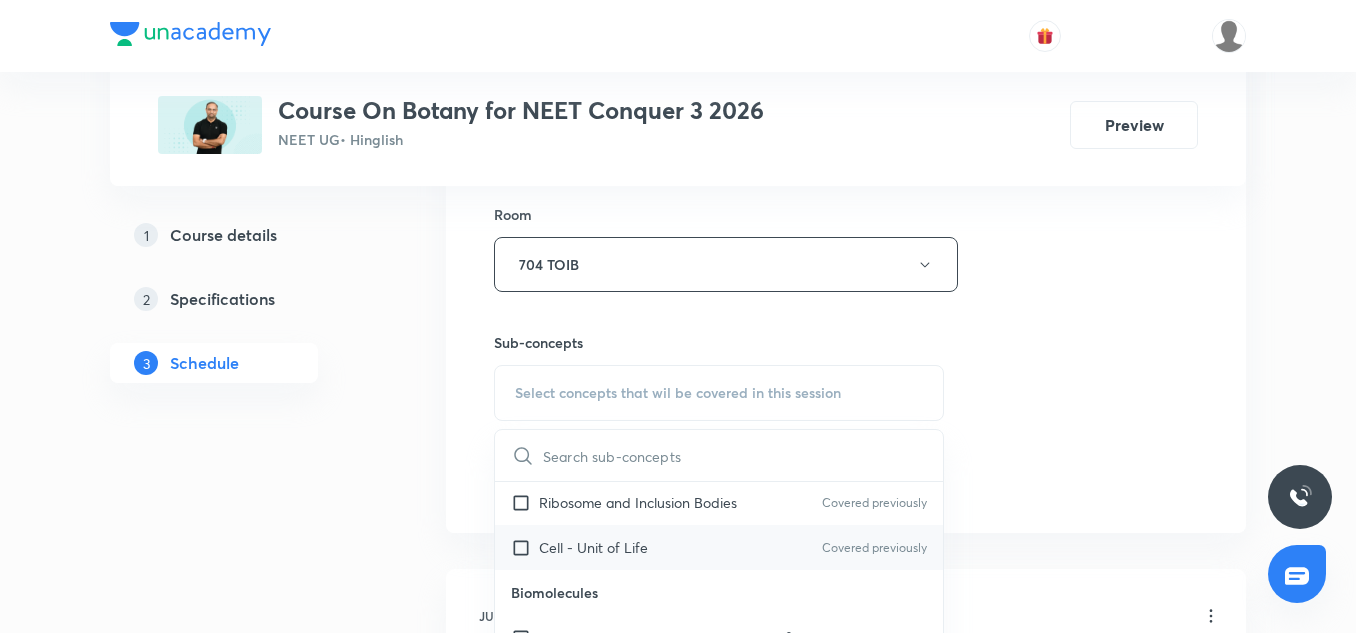 click on "Cell - Unit of Life Covered previously" at bounding box center [719, 547] 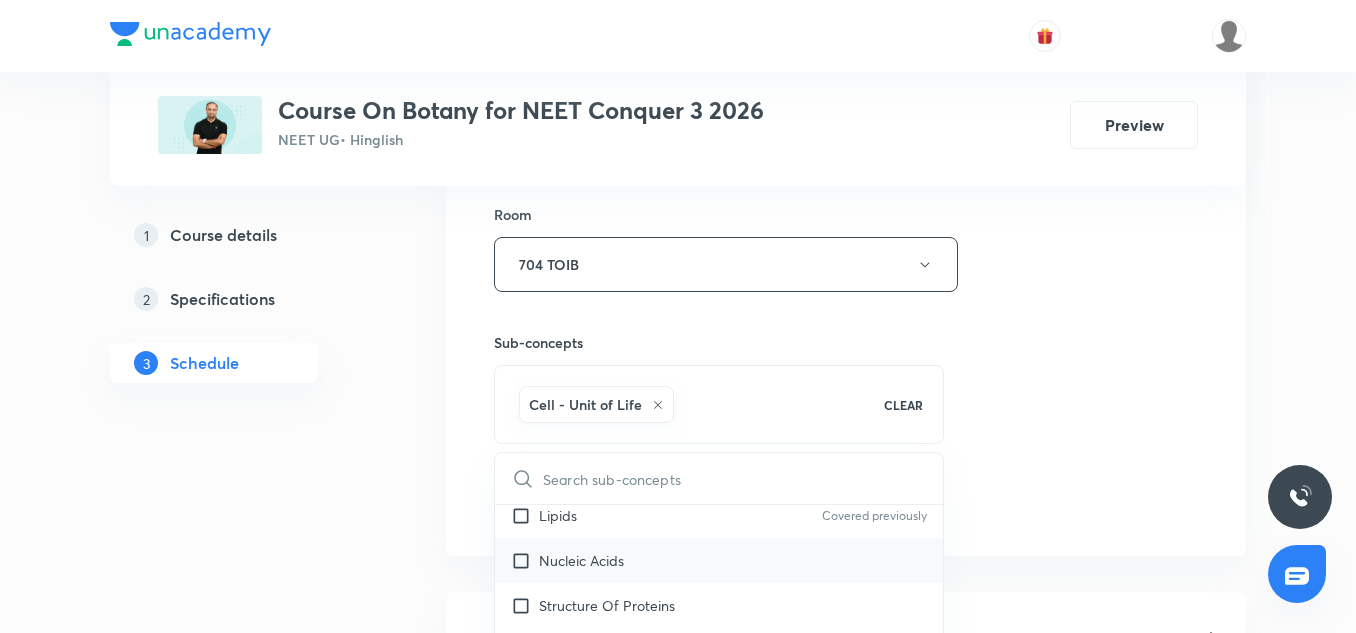 scroll, scrollTop: 709, scrollLeft: 0, axis: vertical 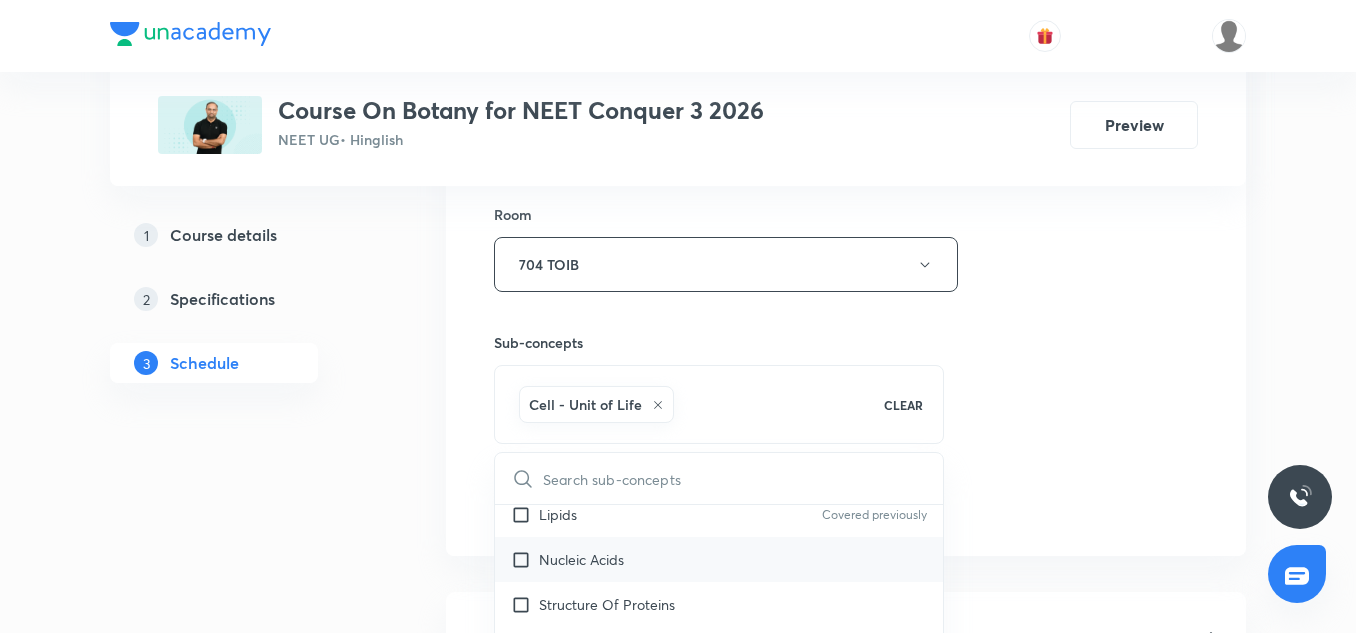 click on "Nucleic Acids" at bounding box center [581, 559] 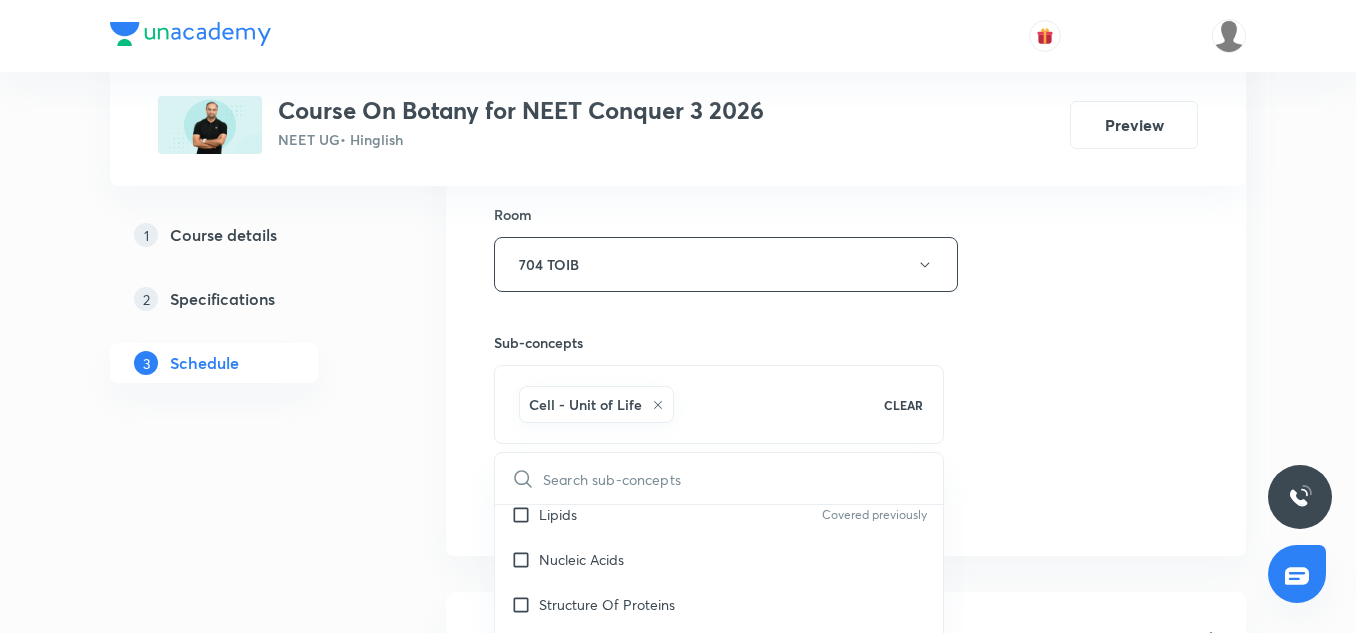 checkbox on "true" 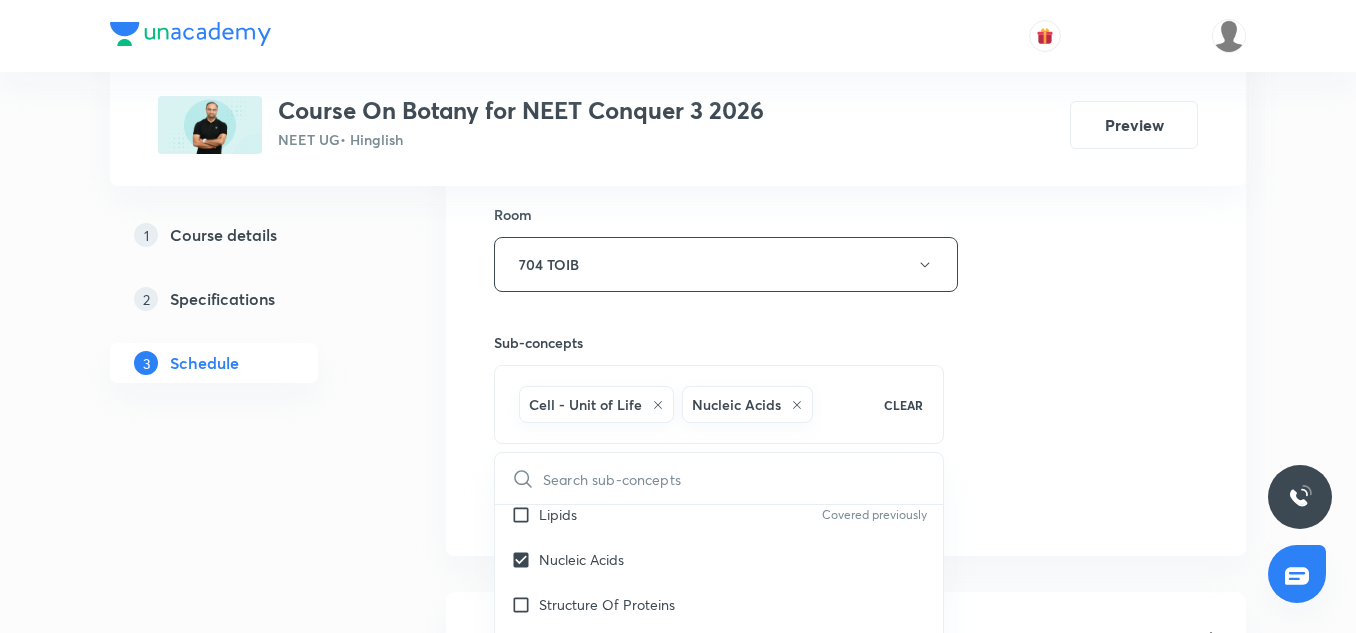 click on "Session  13 Live class Session title 29/99 Cell - The Unit of Life 13/10 ​ Schedule for Jul 14, 2025, 1:00 PM ​ Duration (in minutes) 90 ​   Session type Online Offline Room 704 TOIB Sub-concepts Cell - Unit of Life Nucleic Acids CLEAR ​ Cell - Unit of Life What Is A Cell? Covered previously Cell Theory Covered previously An Overview Of Cell Covered previously Cell Shape And Size Covered previously Prokaryotic Cells Covered previously Eukaryotic Cells Covered previously Ribosome and Inclusion Bodies Covered previously Cell - Unit of Life Covered previously Biomolecules How To Analyse Chemical Composition? Primary And Secondary Metabolites Biomacromolecules Covered previously Proteins and Amino acids Polysaccharides / Carbohydrates Covered previously Lipids Covered previously Nucleic Acids Structure Of Proteins Nature Of Bond Linking Monomers In A Polymer Dynamic State Of Body Constituents - Concept Of Metabolism Metabolic Basis For Living Covered previously Living State Enzymes Nitrogen Bases M Phase" at bounding box center [846, 43] 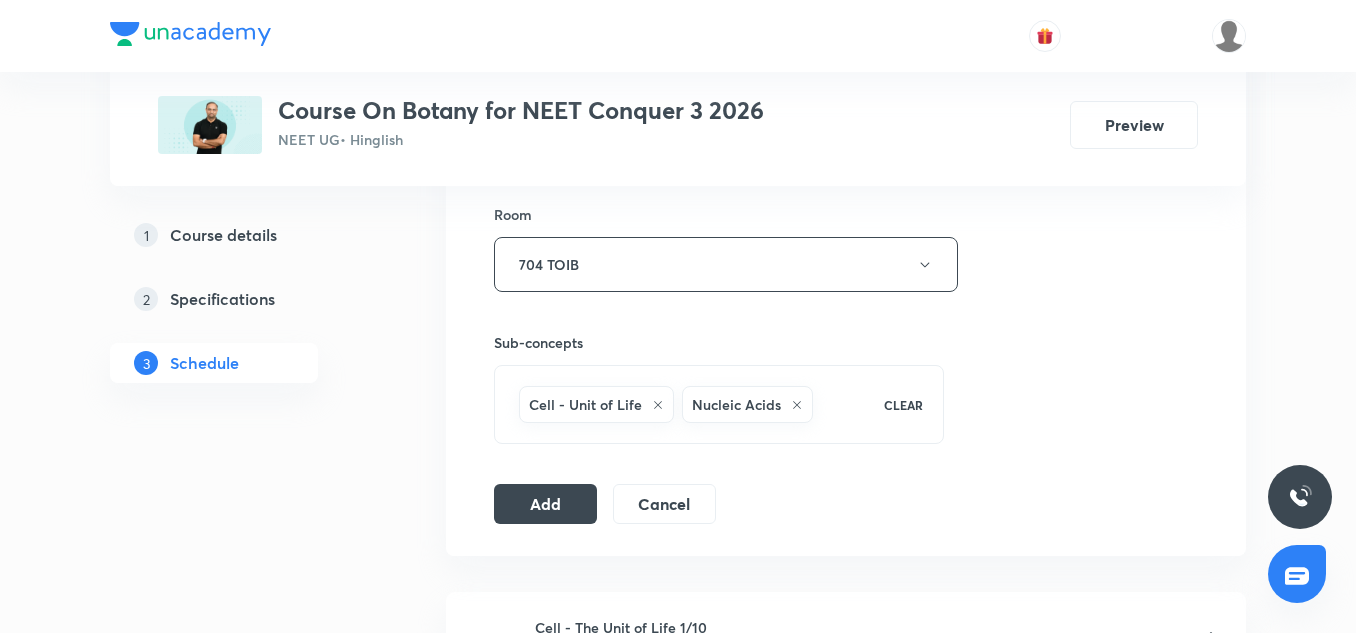 click on "Session  13 Live class Session title 29/99 Cell - The Unit of Life 13/10 ​ Schedule for Jul 14, 2025, 1:00 PM ​ Duration (in minutes) 90 ​   Session type Online Offline Room 704 TOIB Sub-concepts Cell - Unit of Life Nucleic Acids CLEAR Add Cancel" at bounding box center (846, 43) 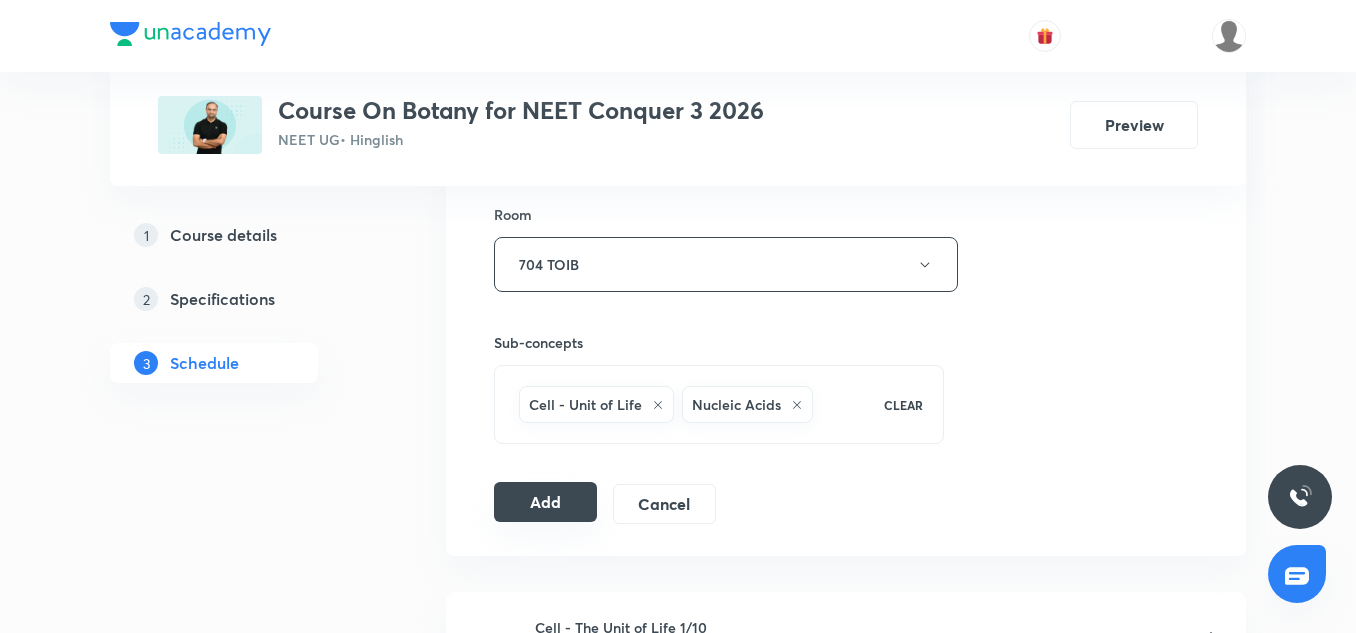 click on "Add" at bounding box center [545, 502] 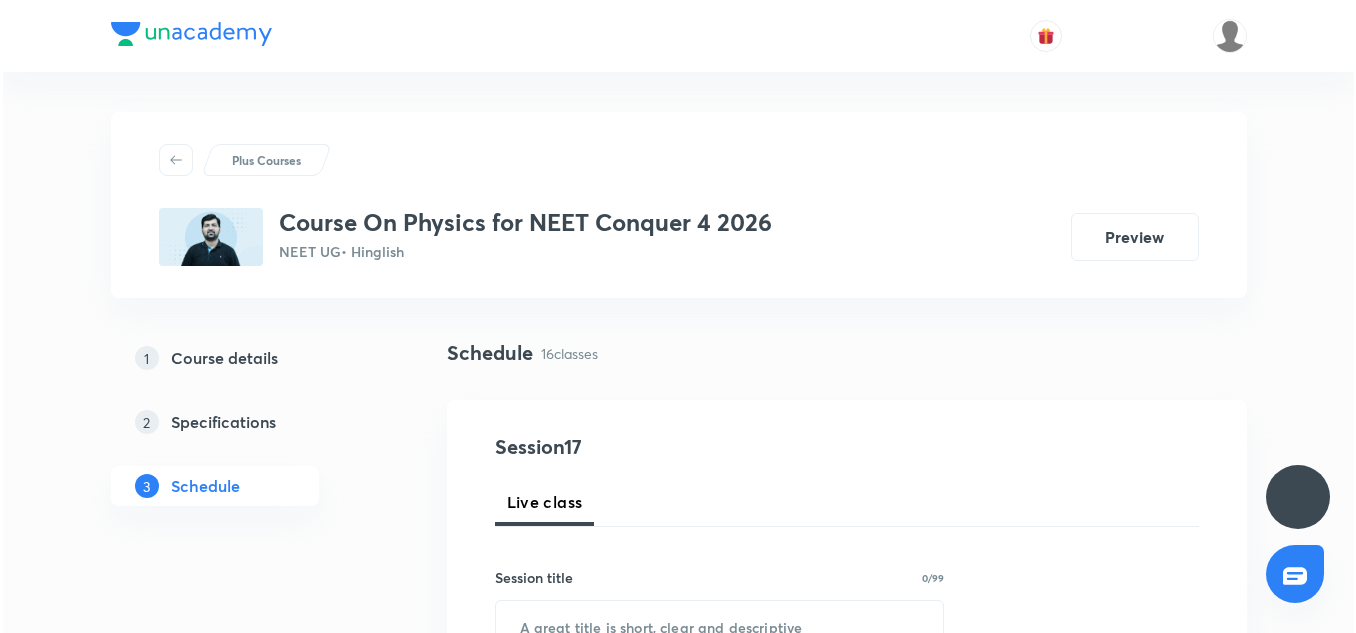 scroll, scrollTop: 0, scrollLeft: 0, axis: both 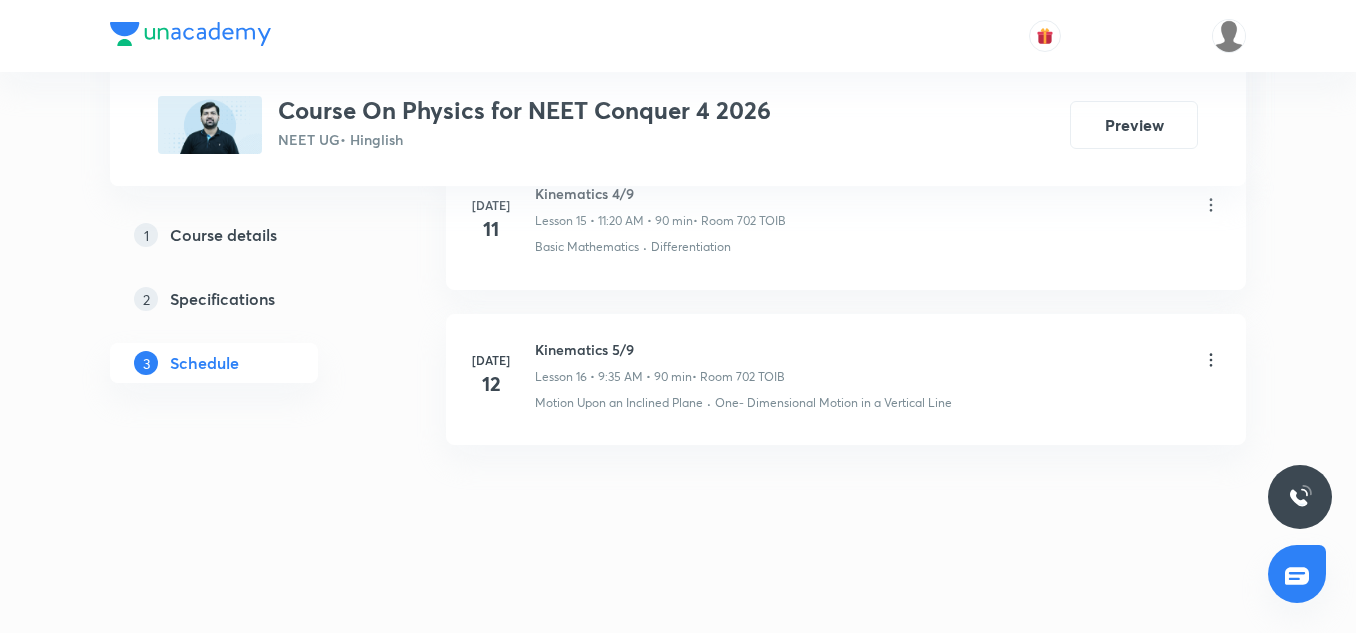 click on "Kinematics 5/9" at bounding box center [660, 349] 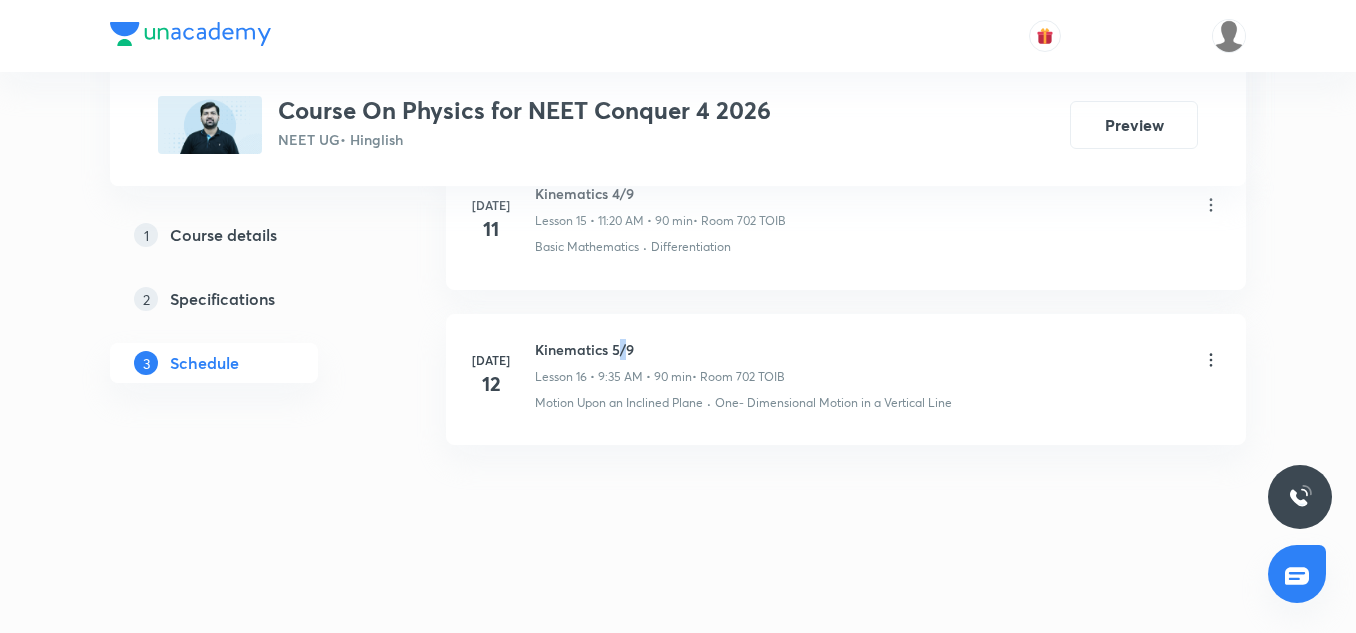 click on "Kinematics 5/9" at bounding box center (660, 349) 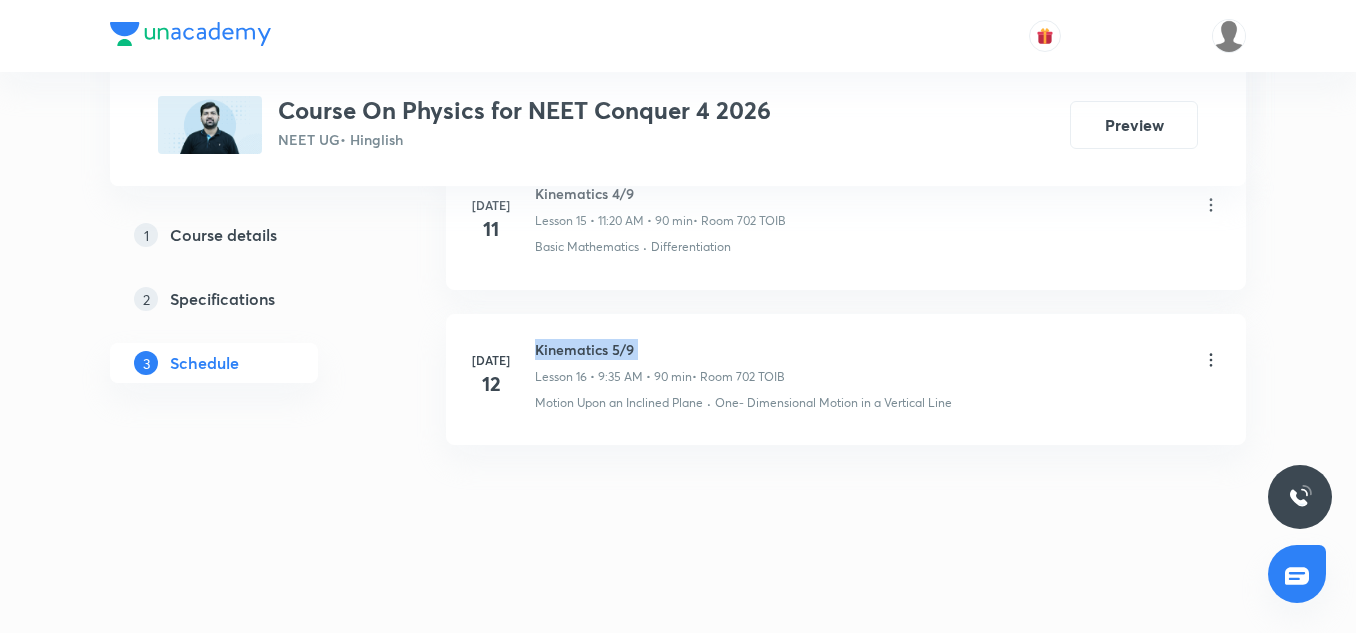 click on "Kinematics 5/9" at bounding box center (660, 349) 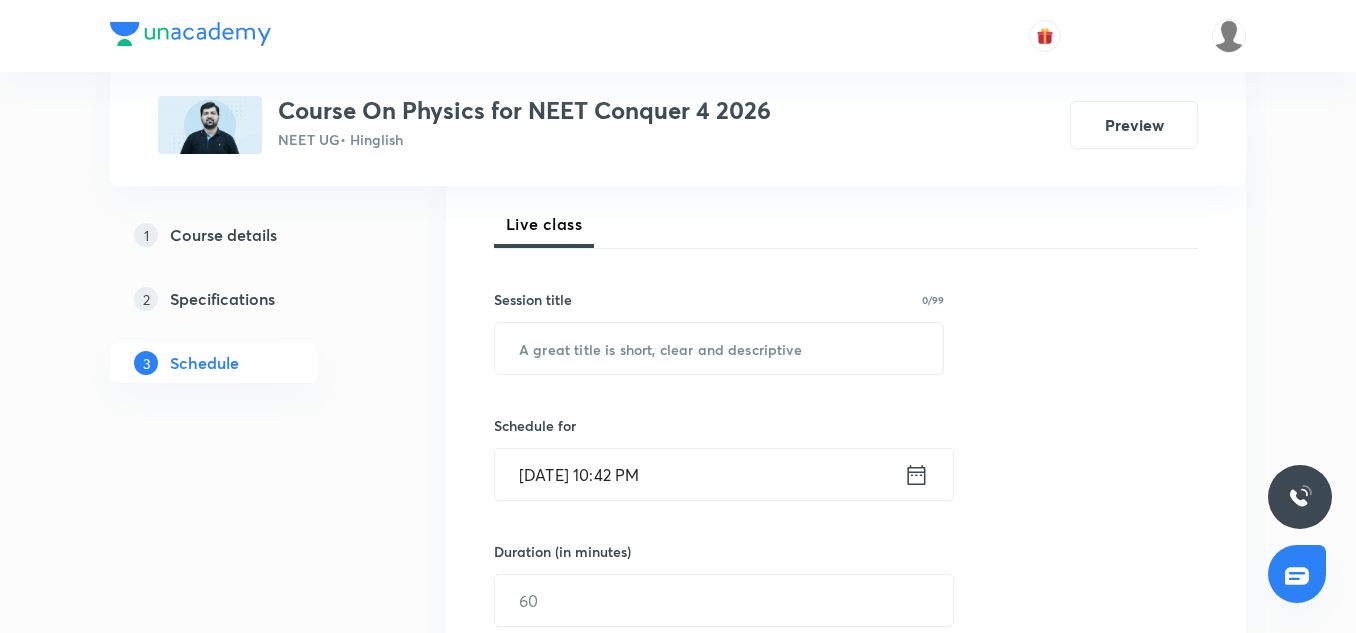 scroll, scrollTop: 285, scrollLeft: 0, axis: vertical 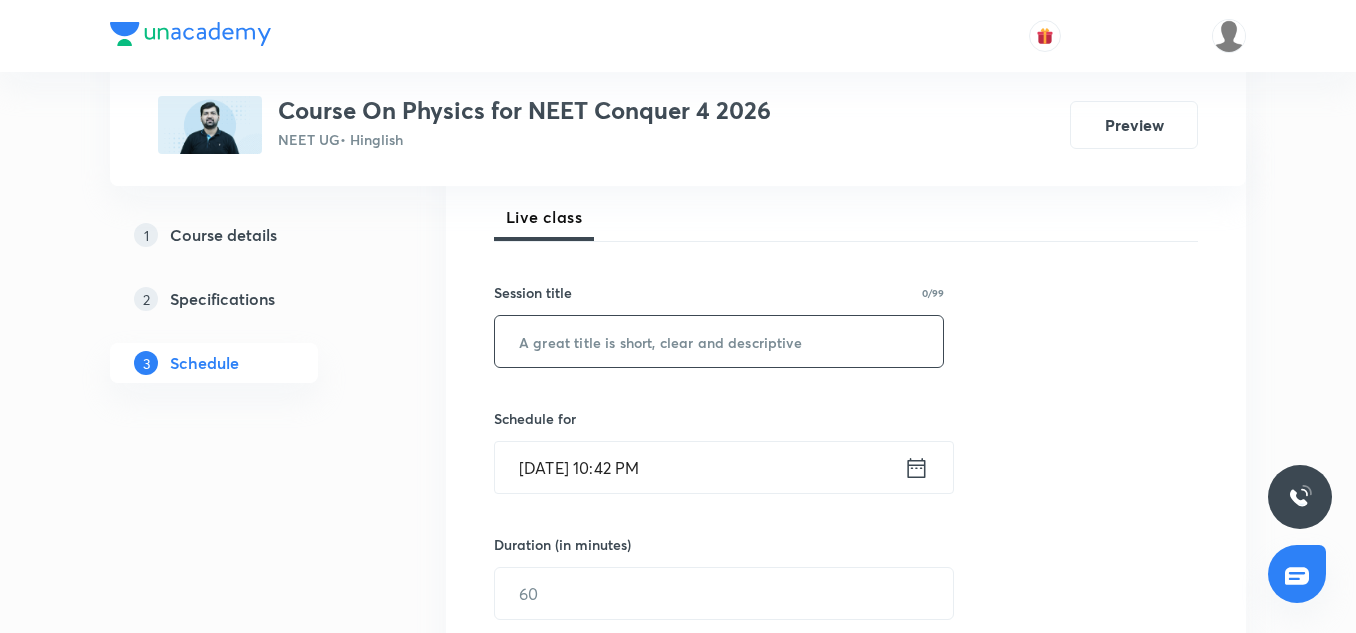 click at bounding box center [719, 341] 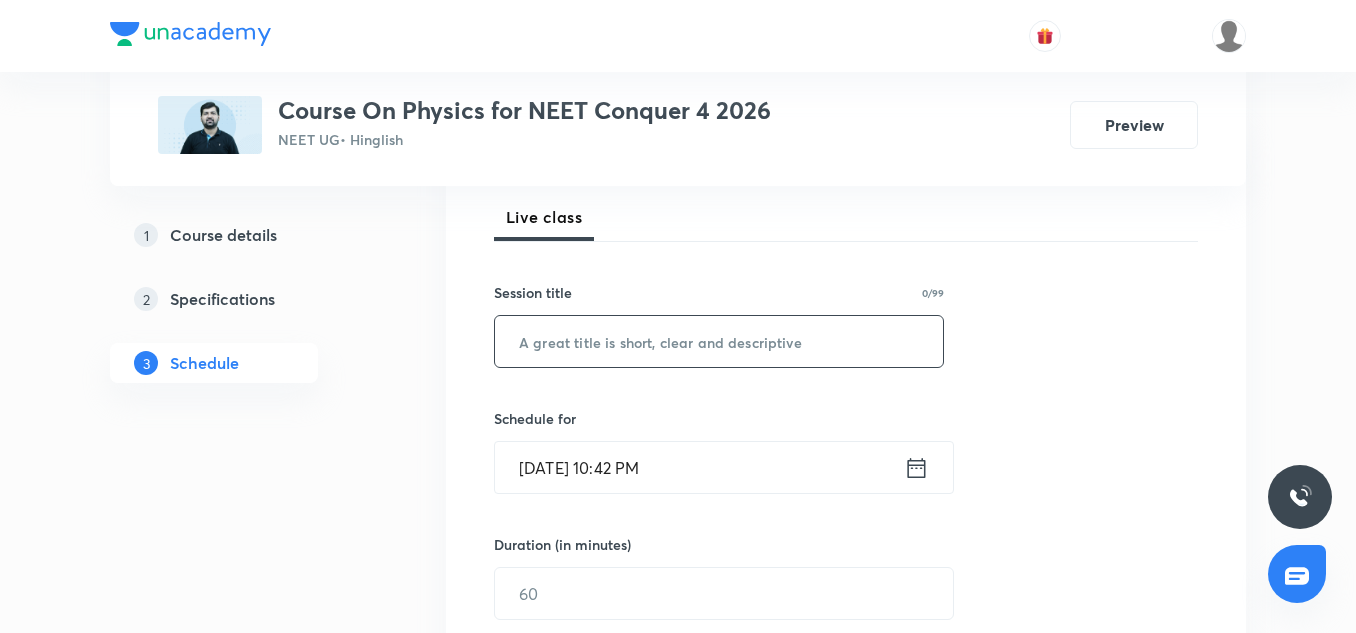 paste on "Kinematics 5/9" 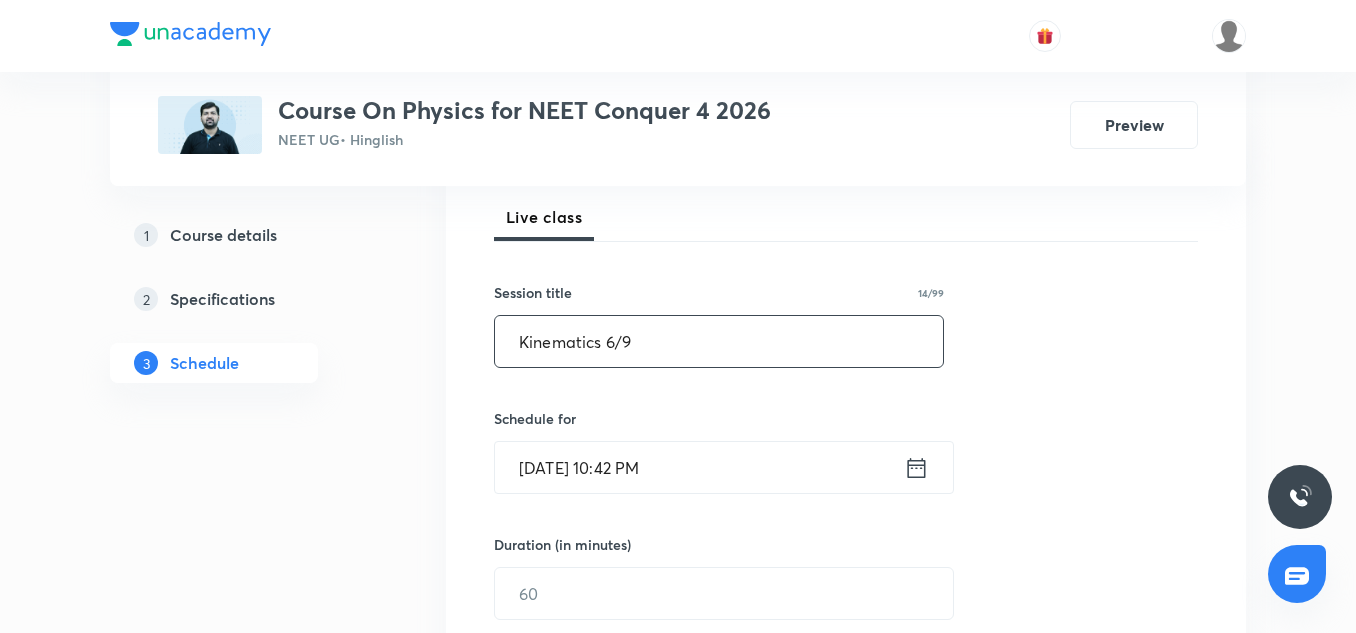 scroll, scrollTop: 333, scrollLeft: 0, axis: vertical 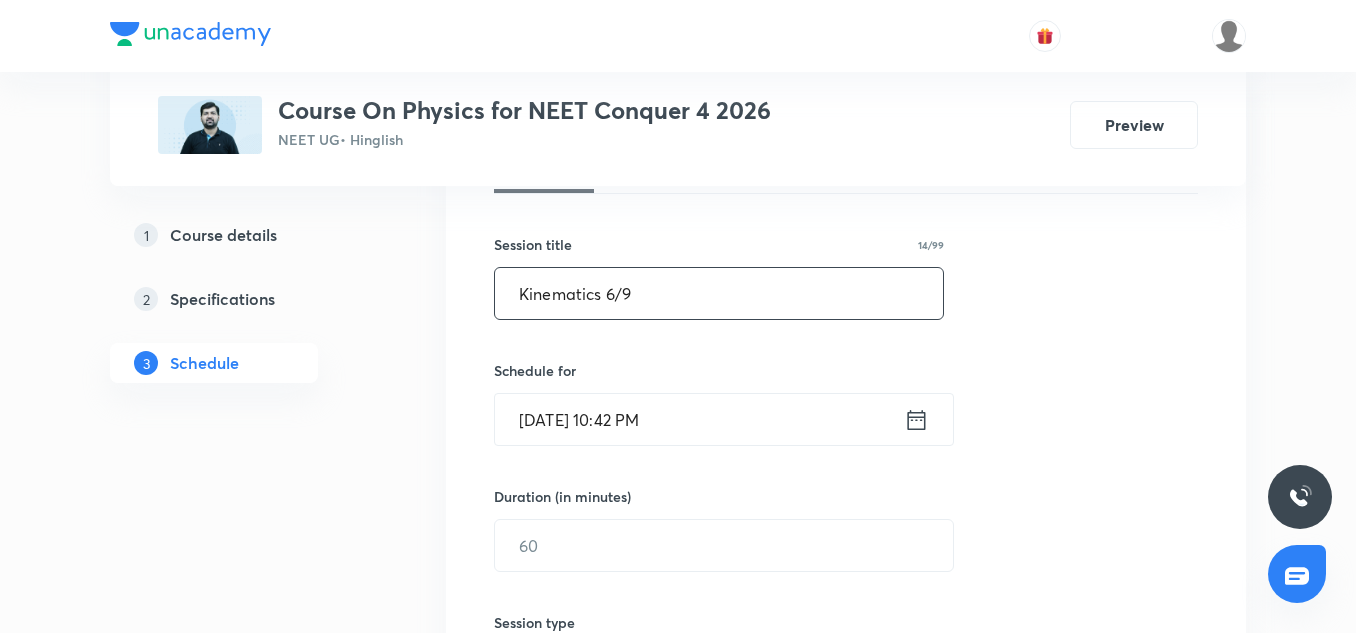 type on "Kinematics 6/9" 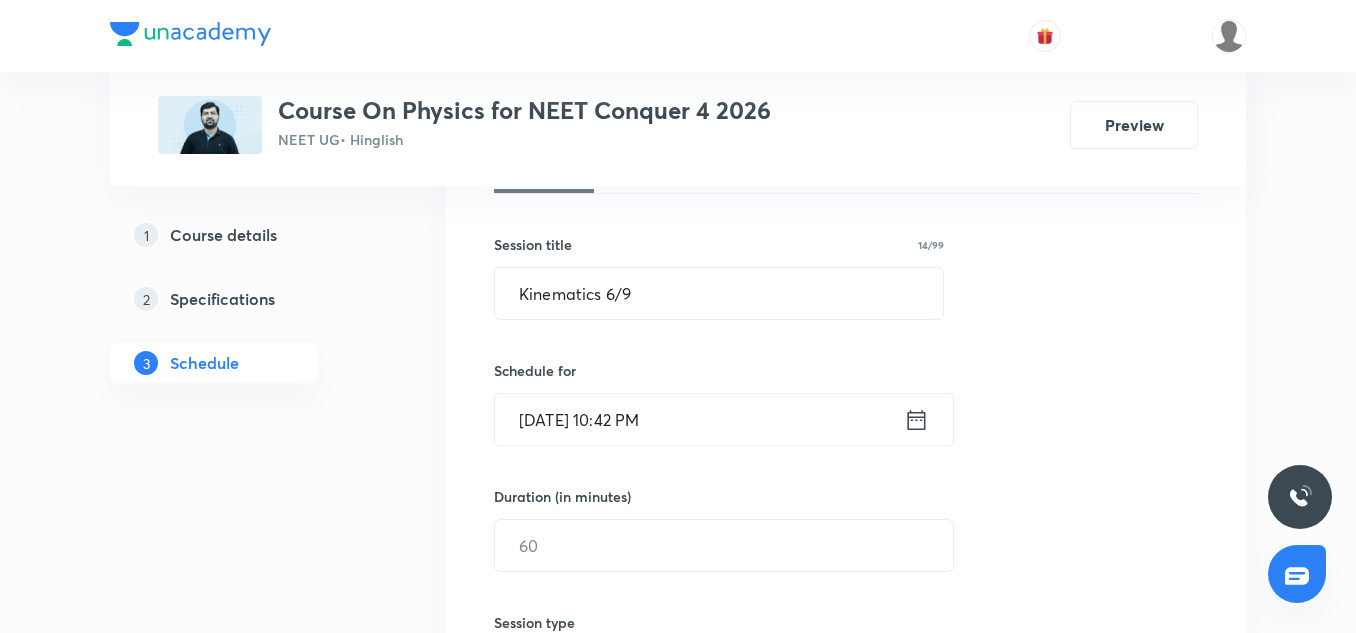 click on "[DATE] 10:42 PM" at bounding box center [699, 419] 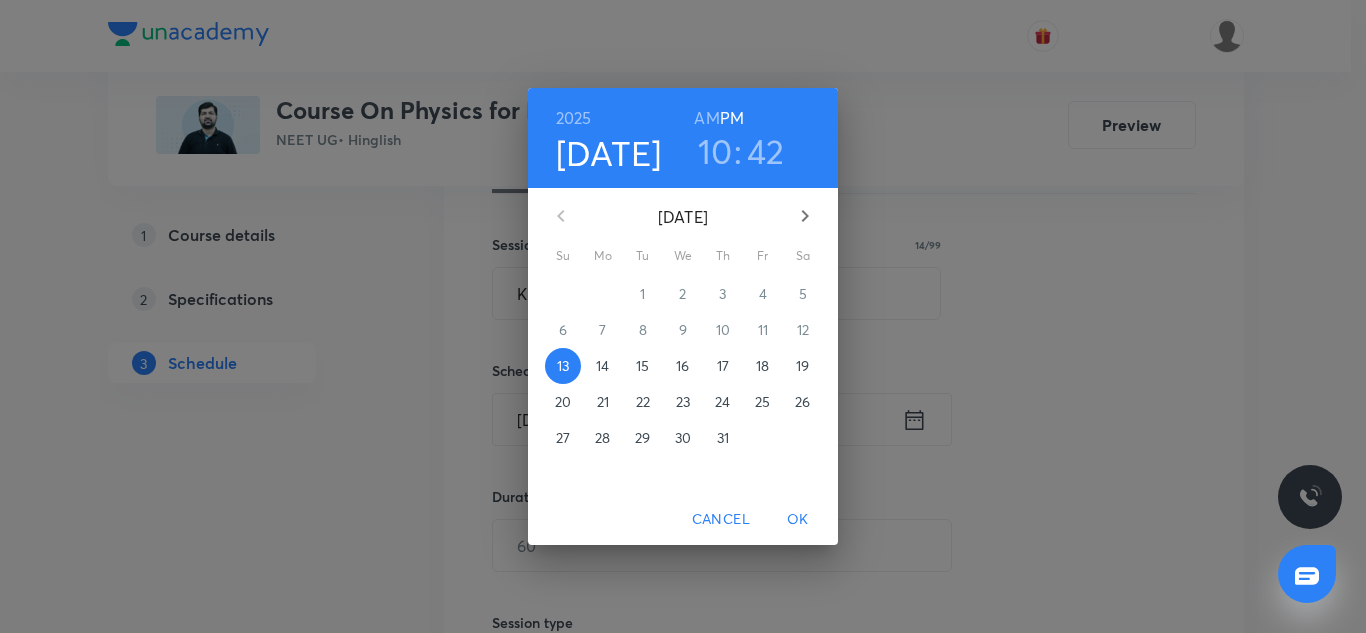 click on "14" at bounding box center [602, 366] 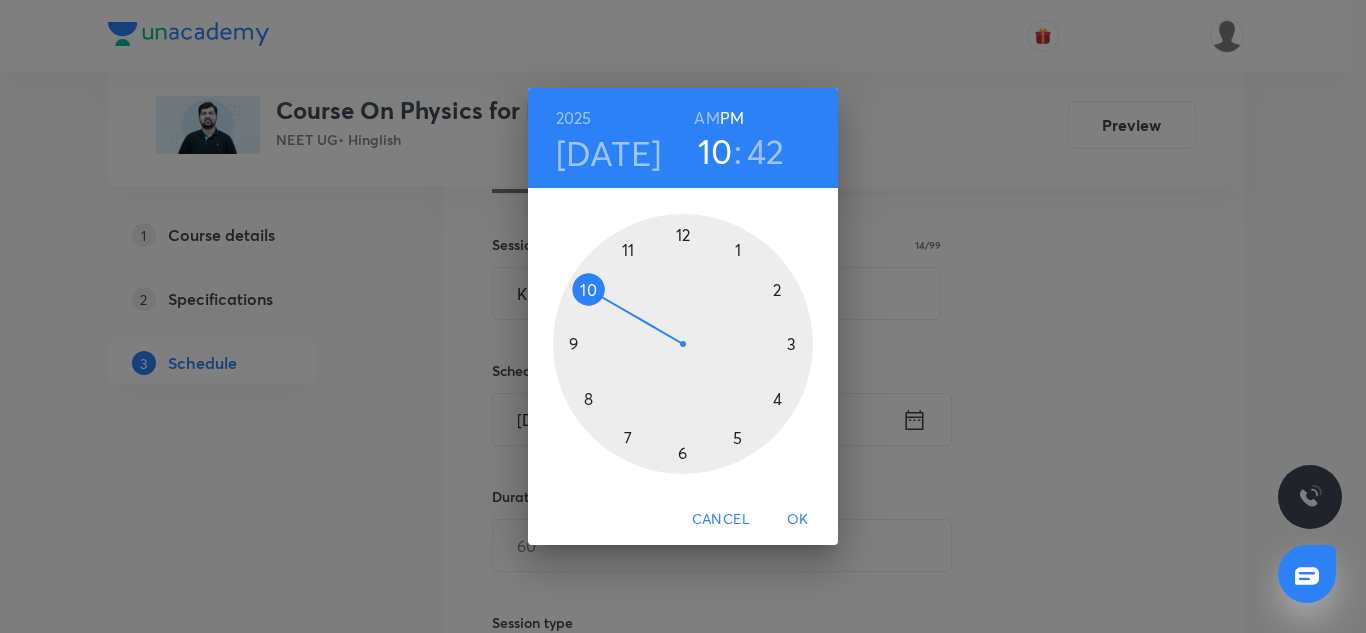click at bounding box center (683, 344) 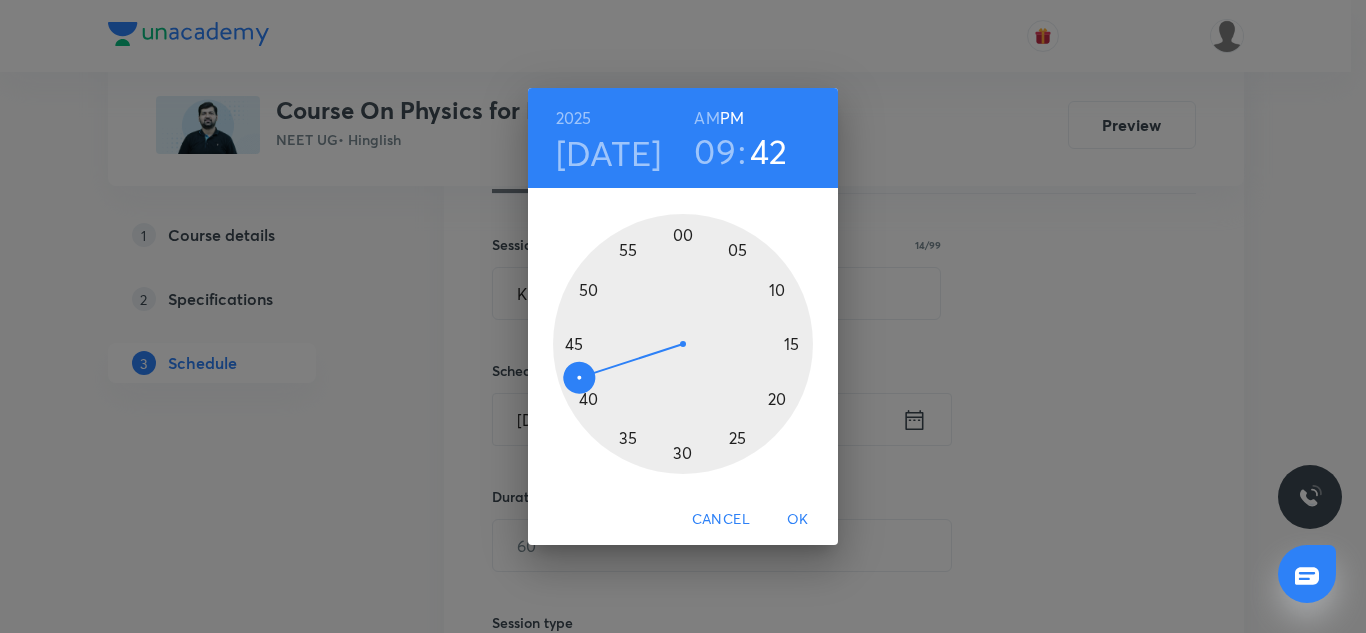 click at bounding box center [683, 344] 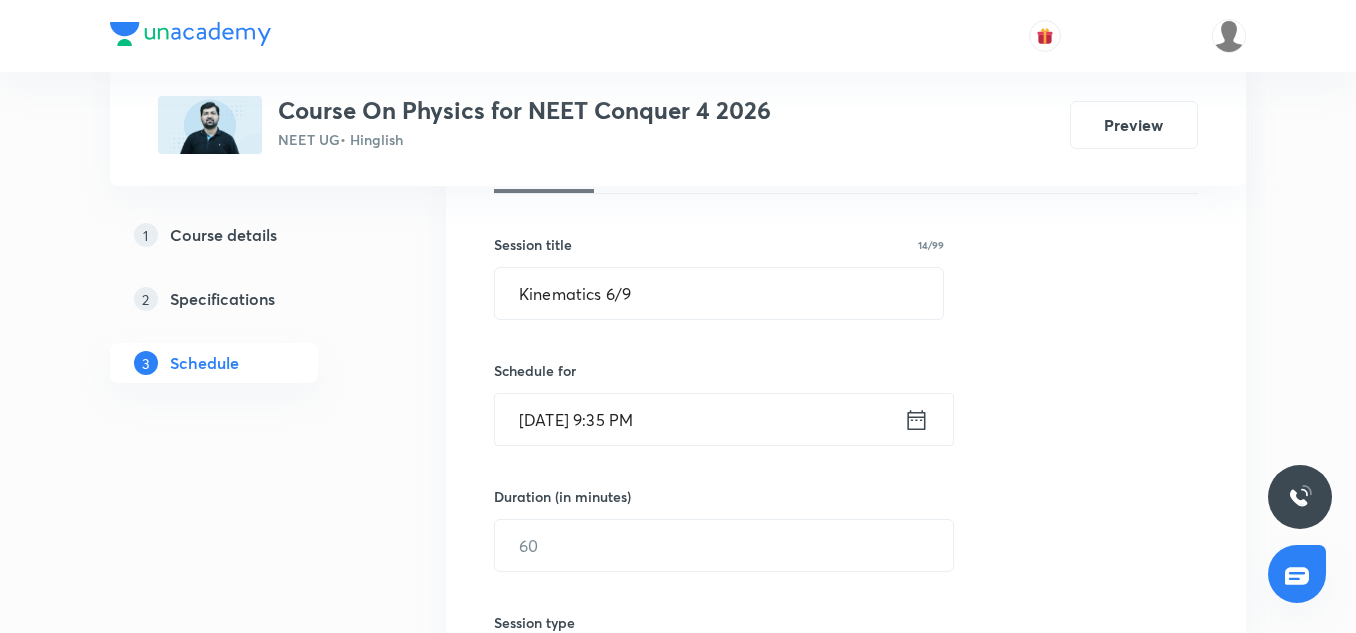click on "Jul 14, 2025, 9:35 PM" at bounding box center [699, 419] 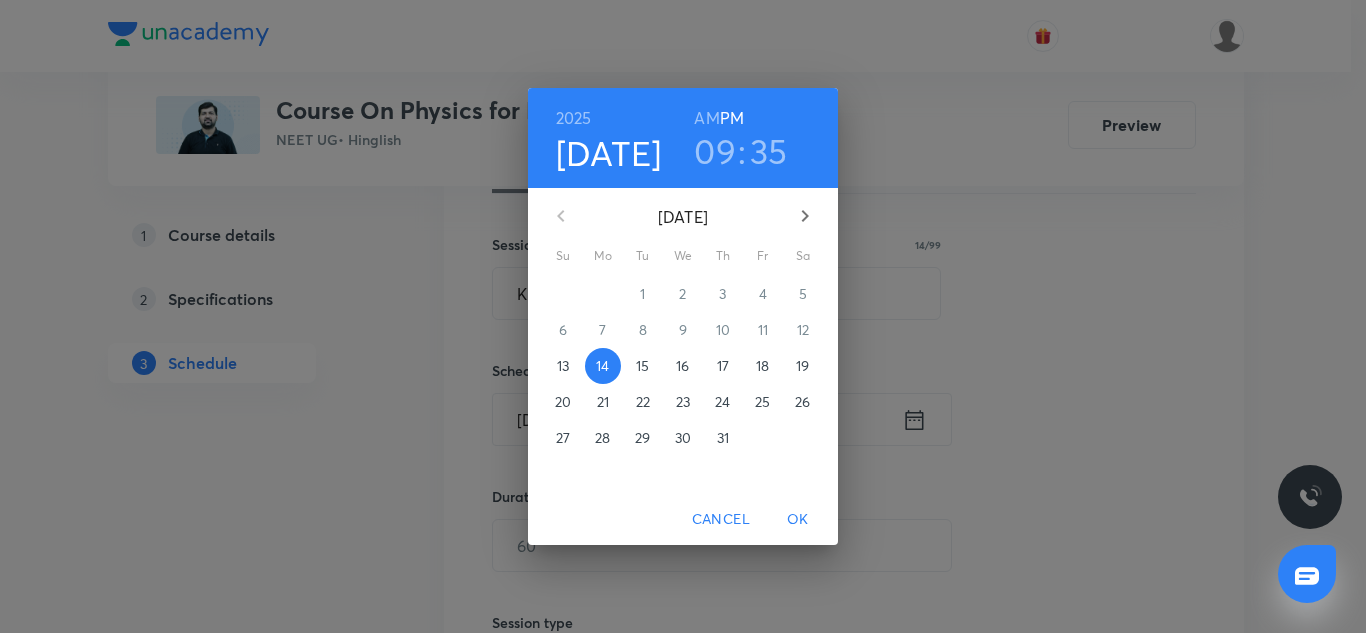 click on "AM" at bounding box center [706, 118] 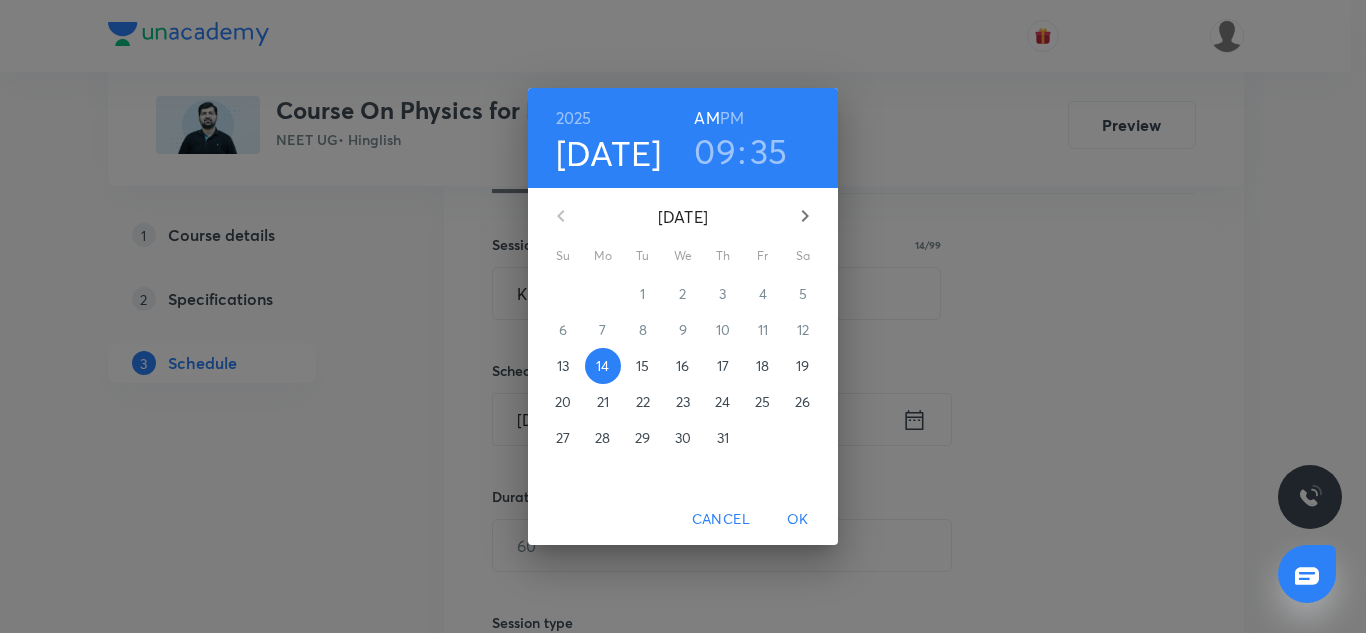 click on "OK" at bounding box center [798, 519] 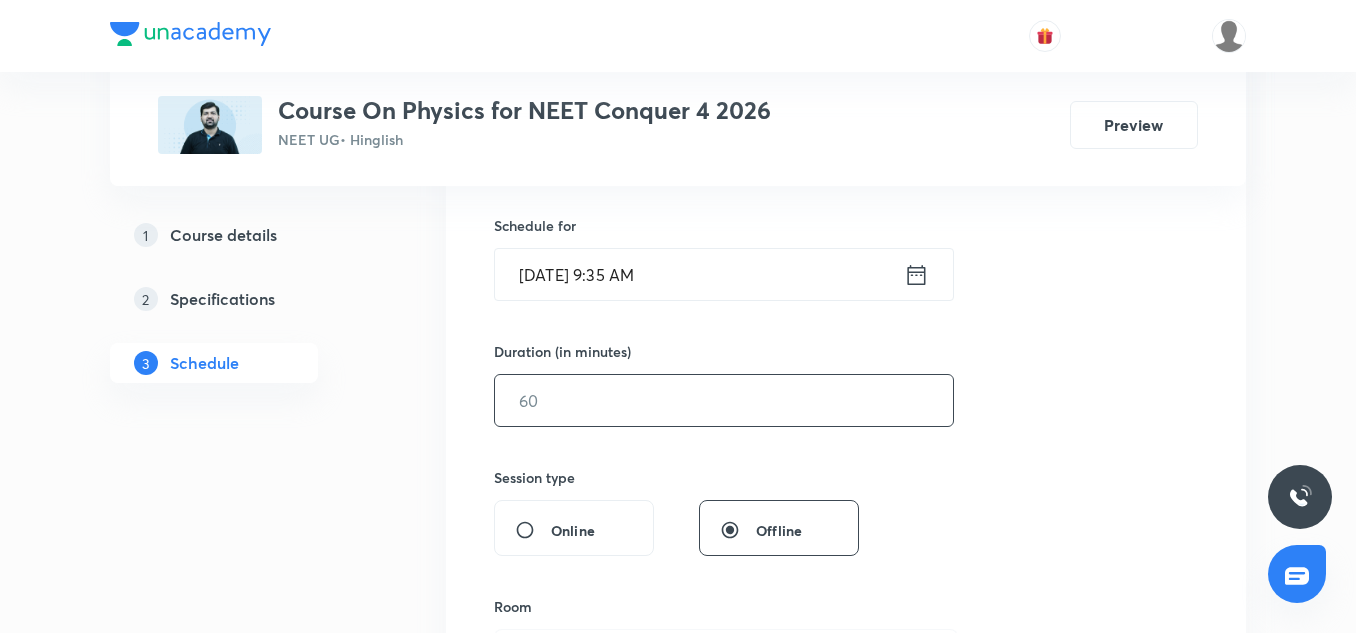 scroll, scrollTop: 479, scrollLeft: 0, axis: vertical 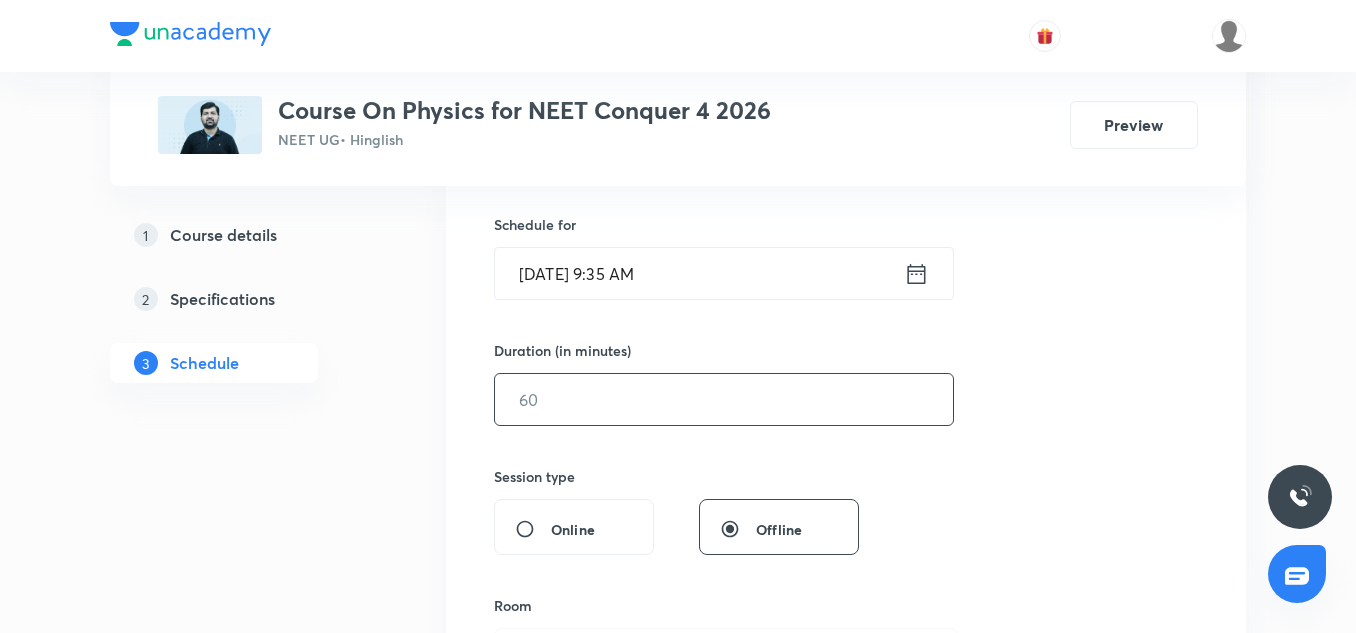 click at bounding box center [724, 399] 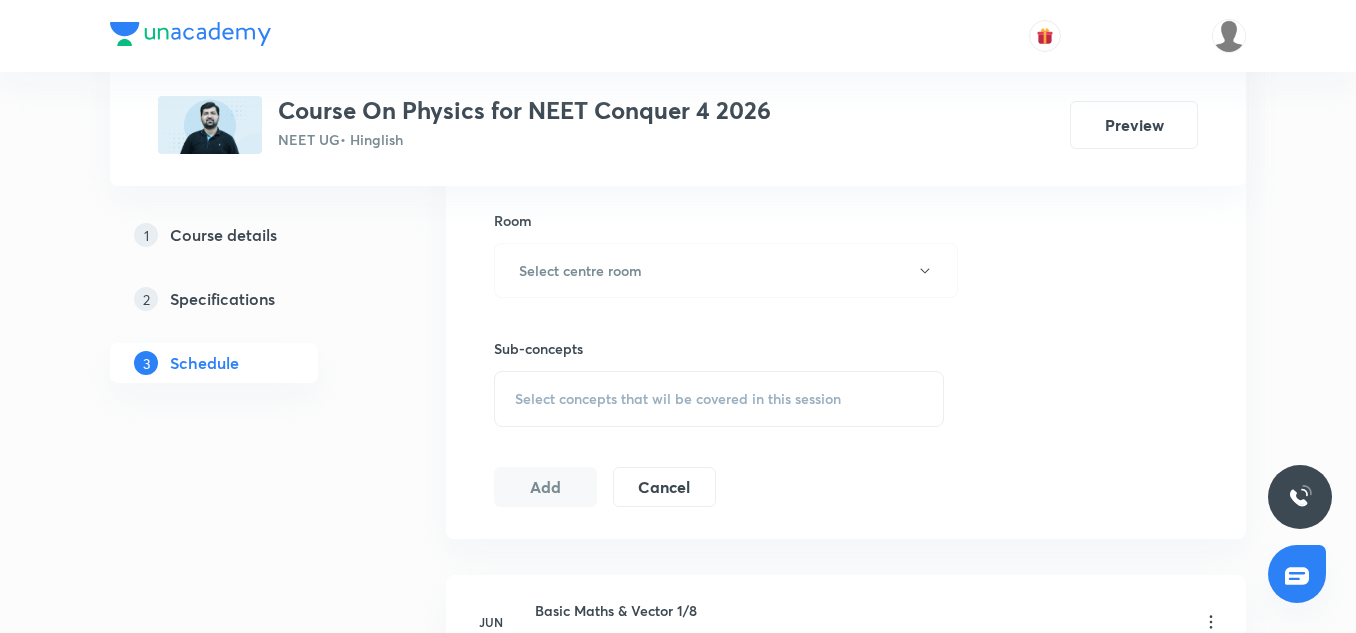 scroll, scrollTop: 870, scrollLeft: 0, axis: vertical 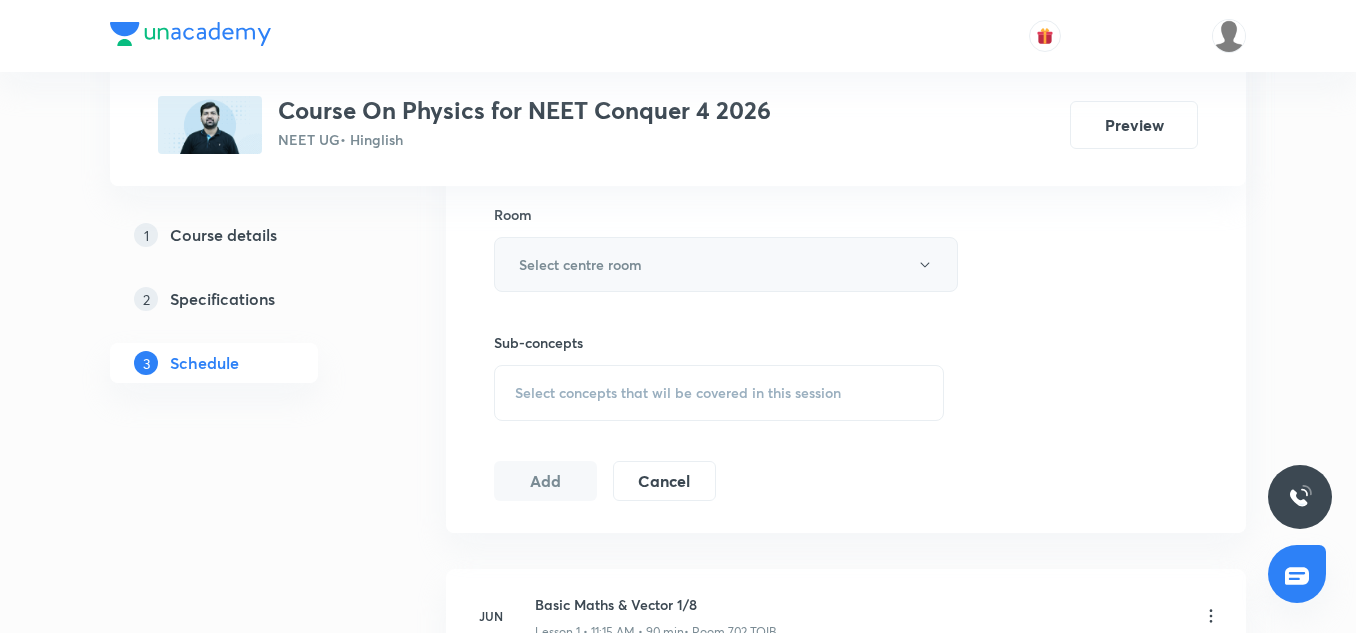 type on "90" 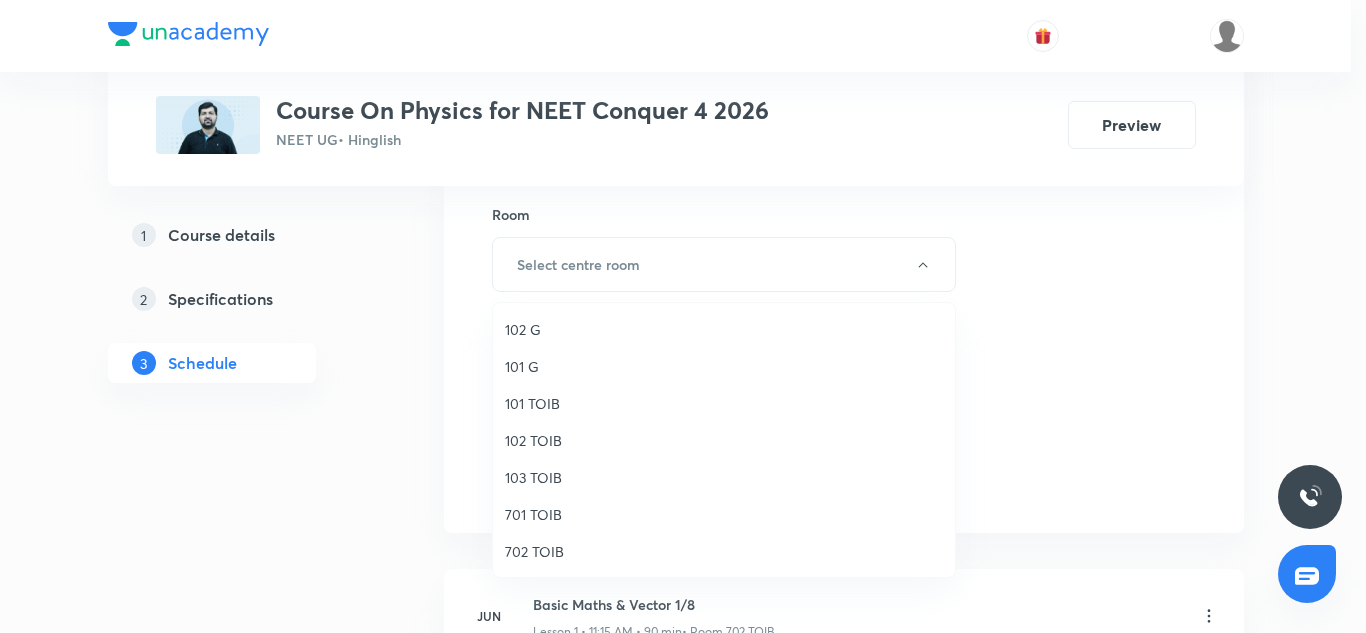 click at bounding box center [683, 316] 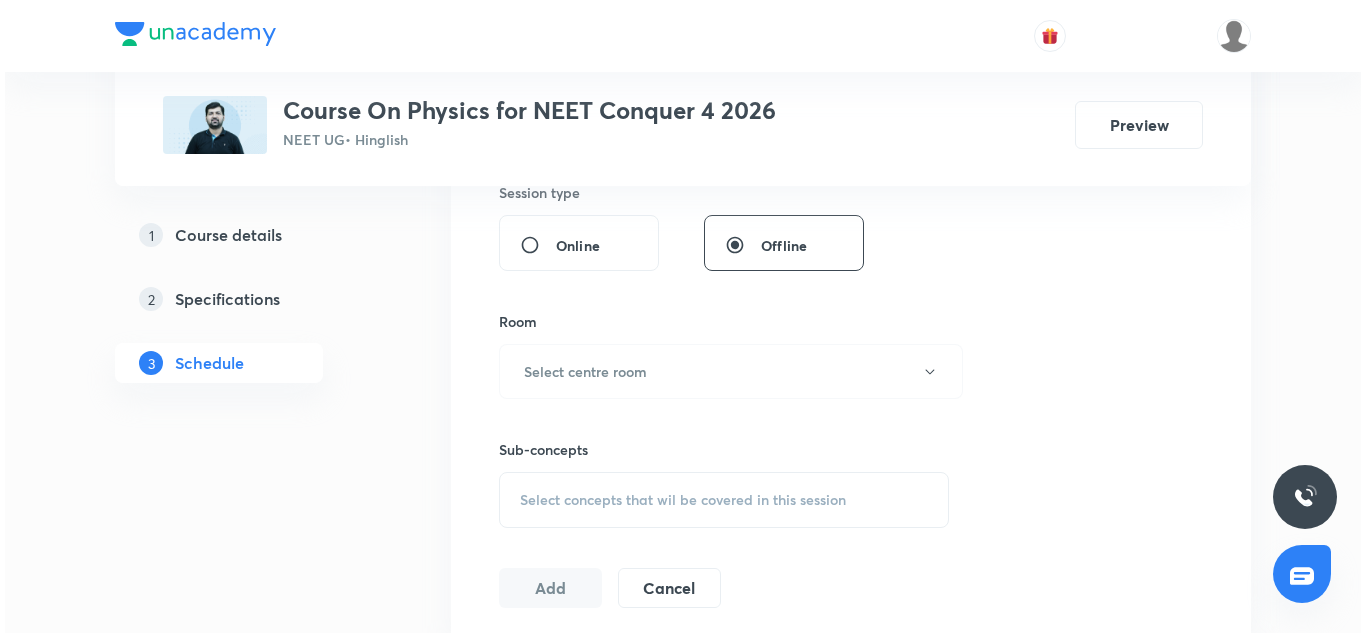 scroll, scrollTop: 764, scrollLeft: 0, axis: vertical 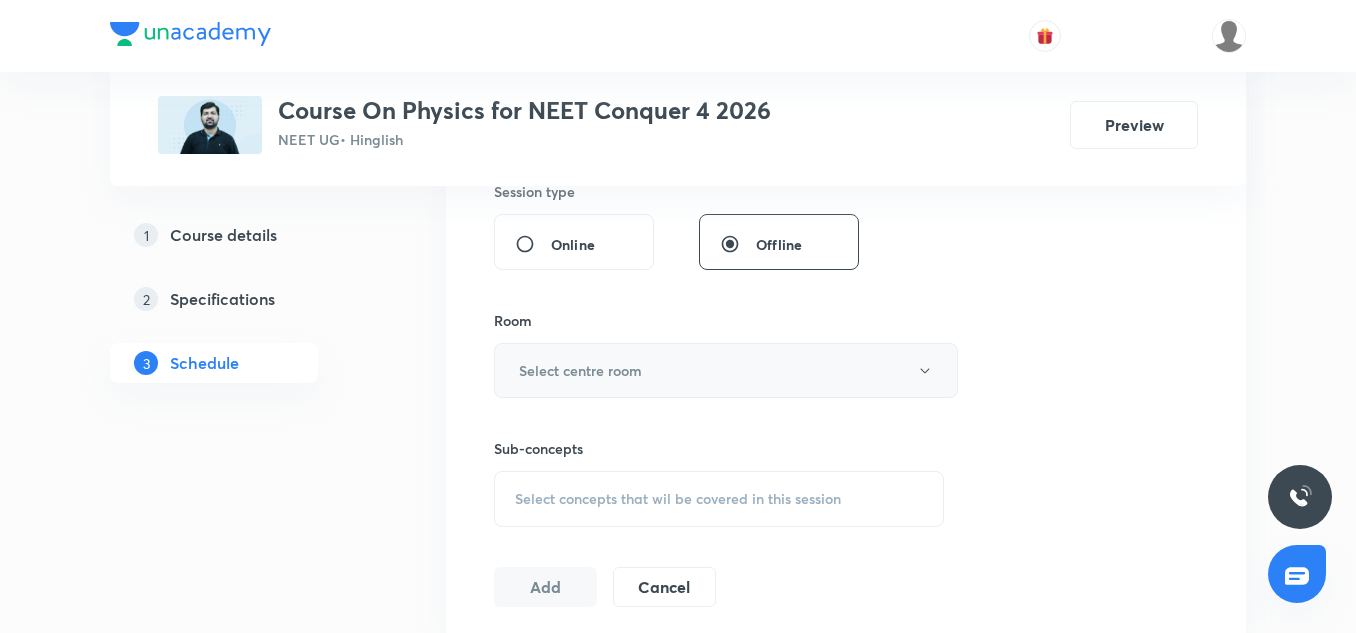 click on "Select centre room" at bounding box center (580, 370) 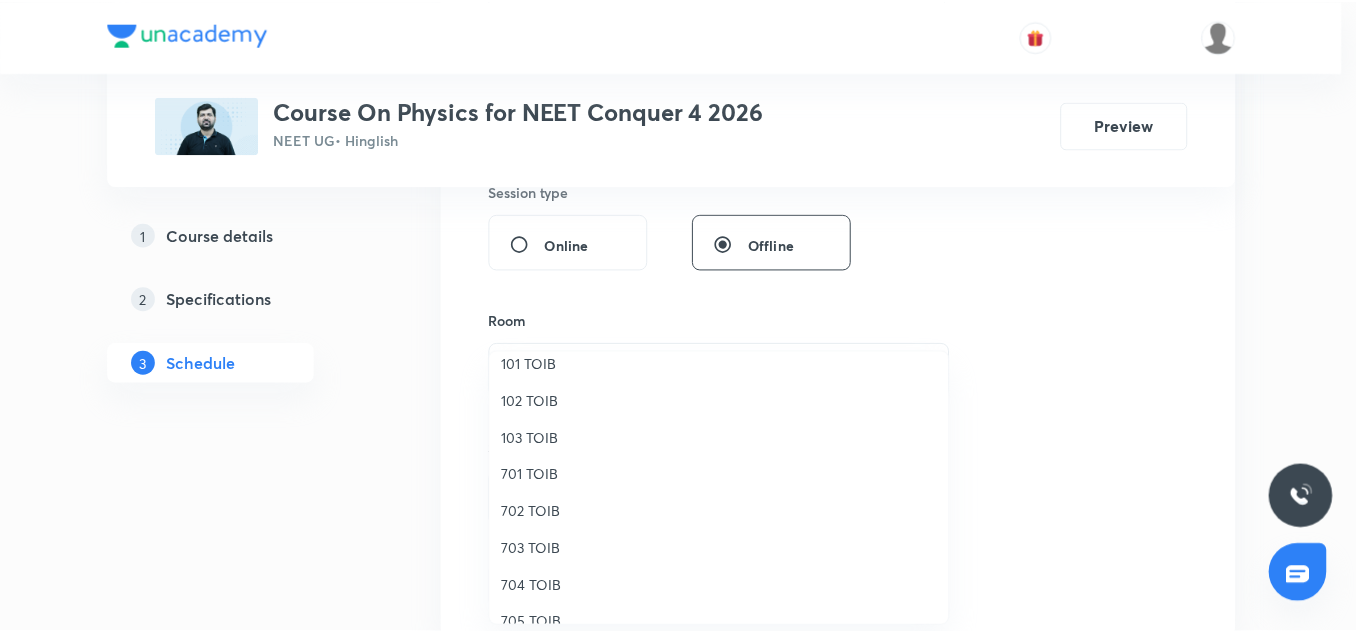 scroll, scrollTop: 89, scrollLeft: 0, axis: vertical 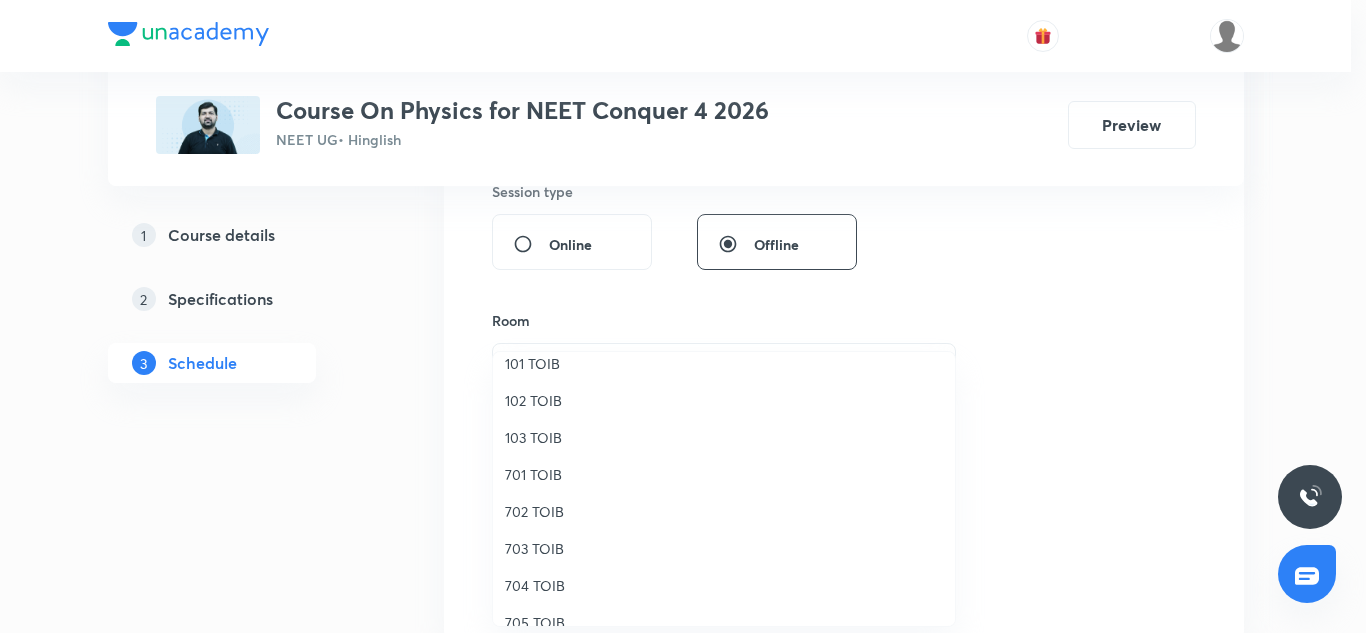 click on "702 TOIB" at bounding box center (724, 511) 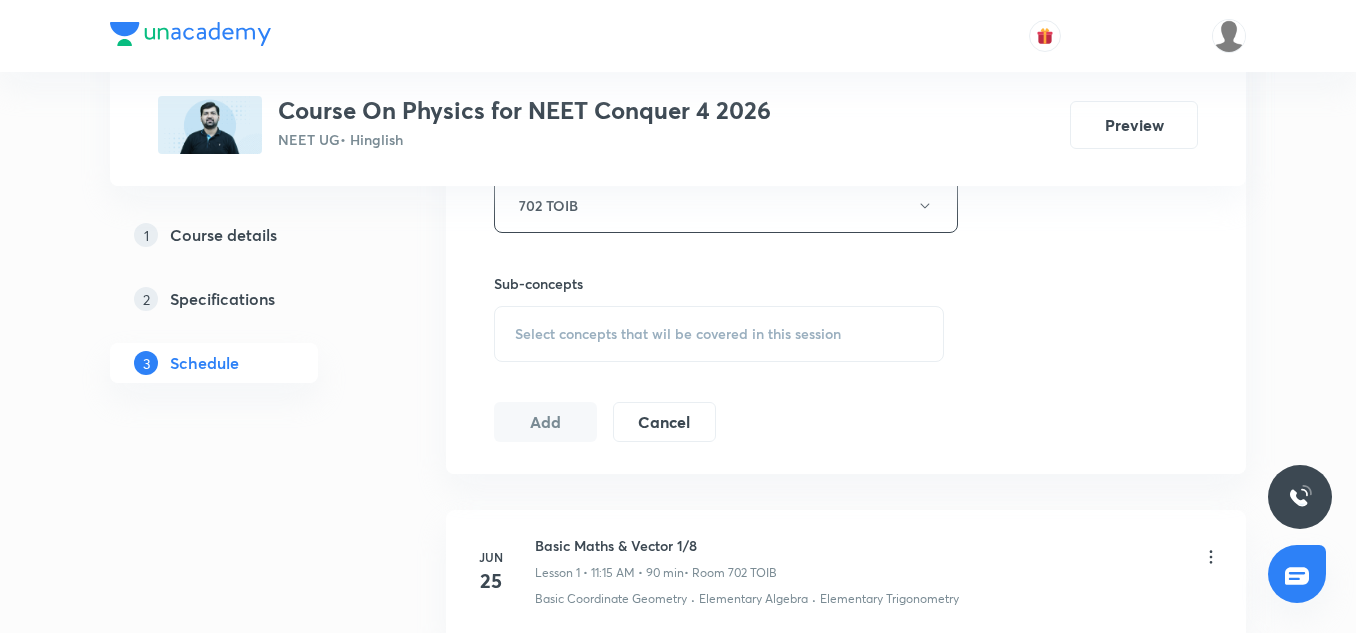 scroll, scrollTop: 930, scrollLeft: 0, axis: vertical 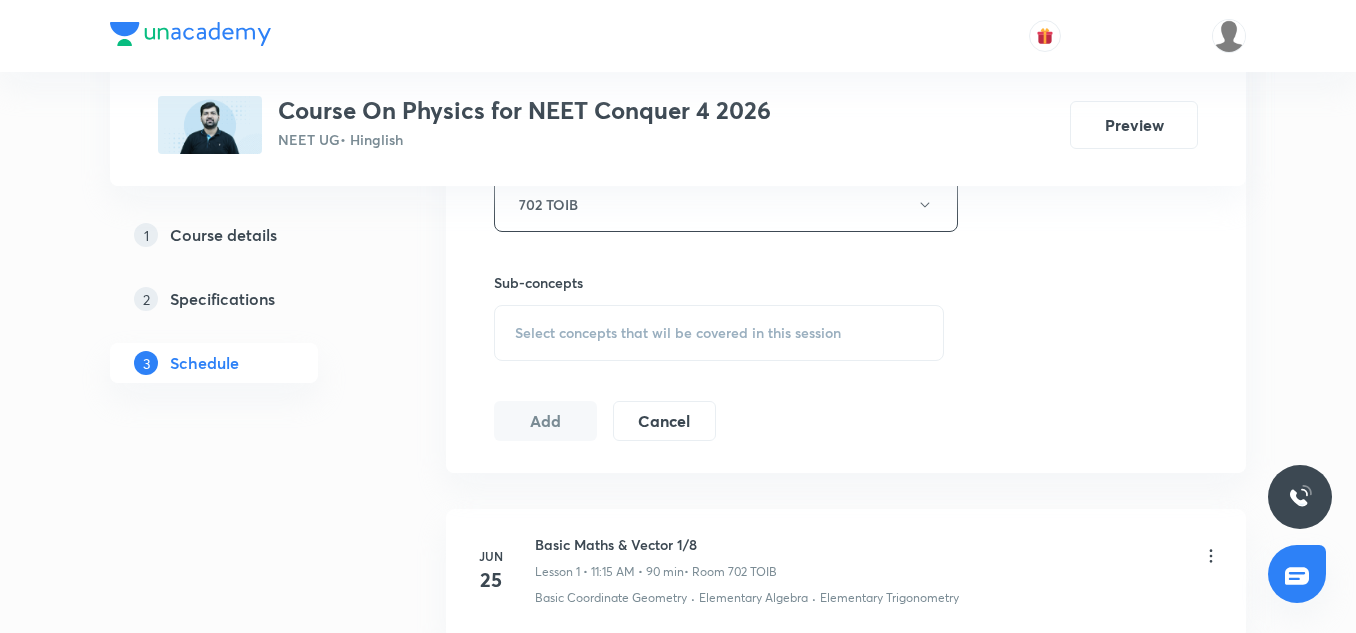 click on "Select concepts that wil be covered in this session" at bounding box center [678, 333] 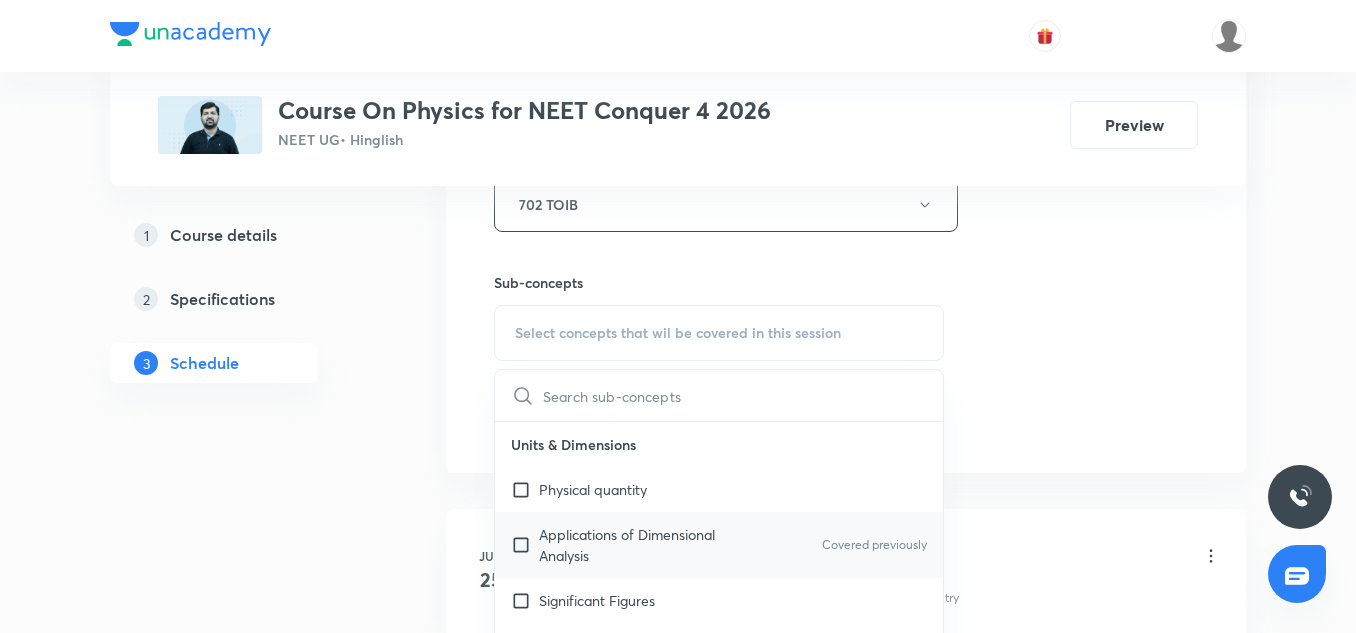 scroll, scrollTop: 1082, scrollLeft: 0, axis: vertical 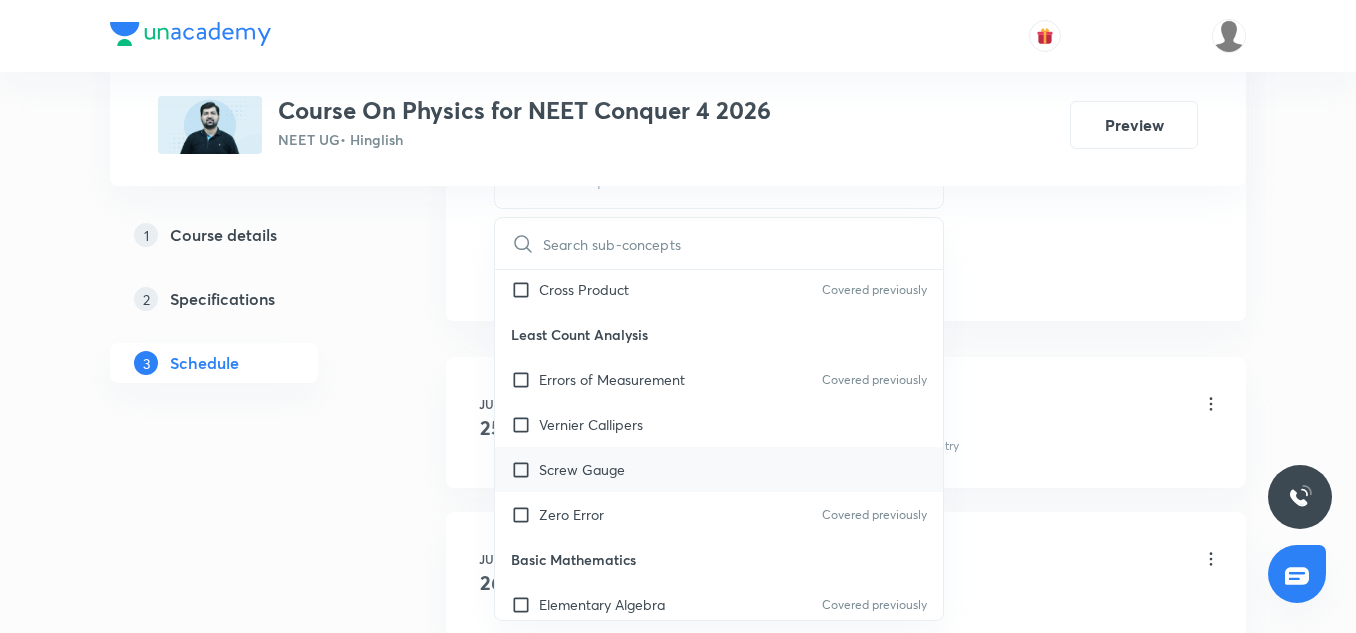 click on "Screw Gauge" at bounding box center (719, 469) 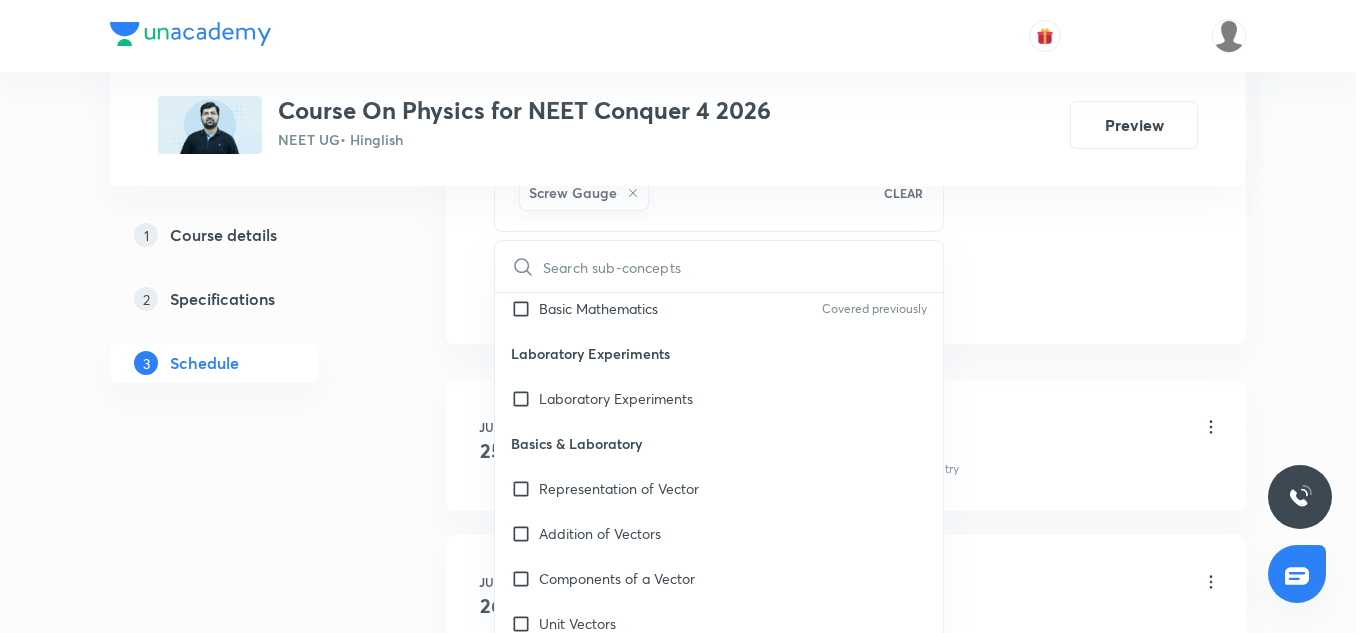 scroll, scrollTop: 1266, scrollLeft: 0, axis: vertical 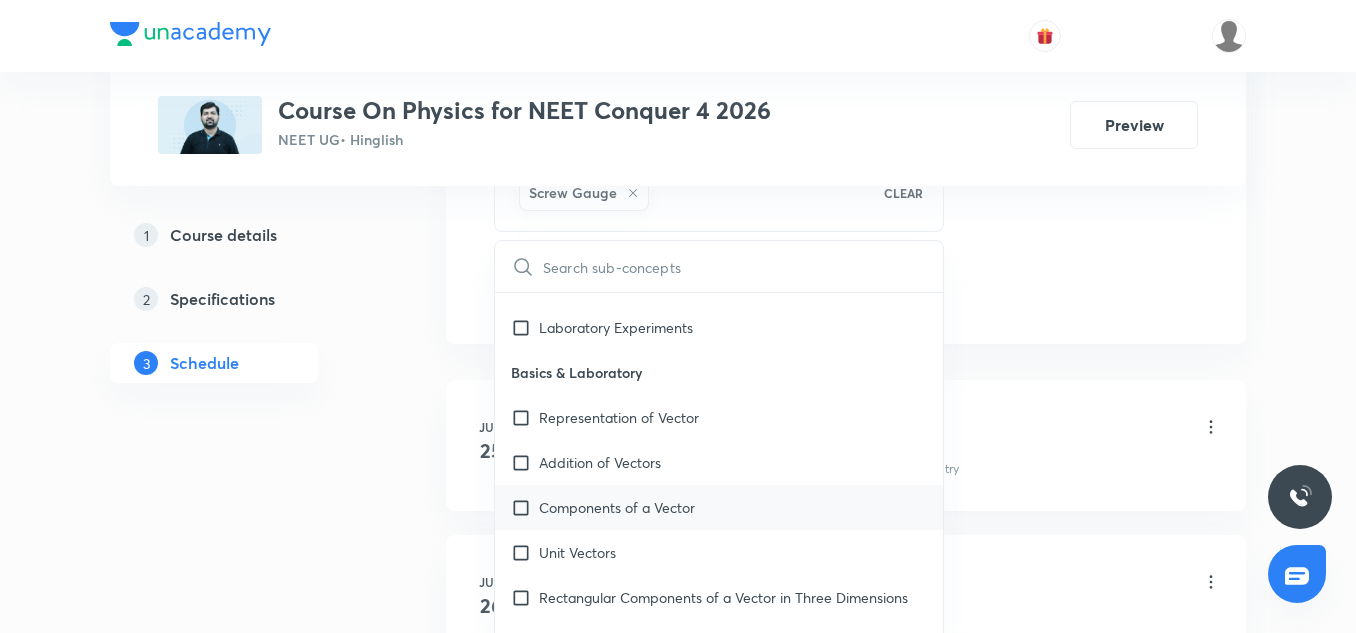 click on "Components of a Vector" at bounding box center [617, 507] 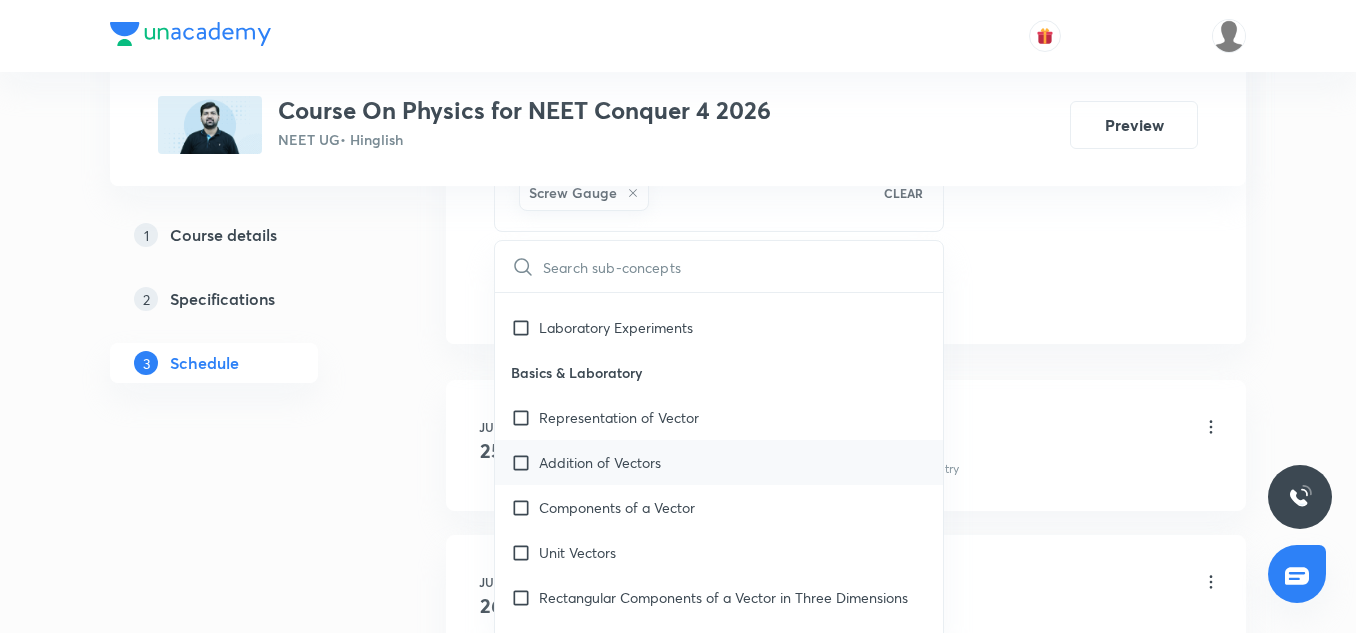 checkbox on "true" 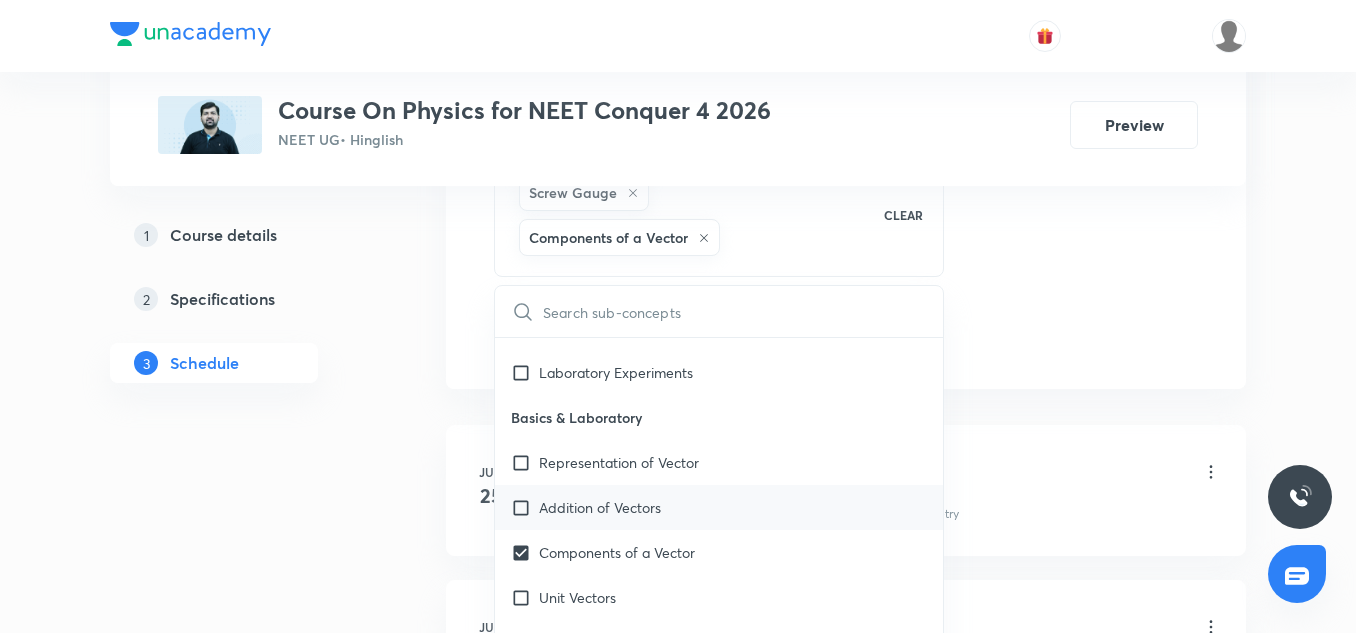 click on "Addition of Vectors" at bounding box center (600, 507) 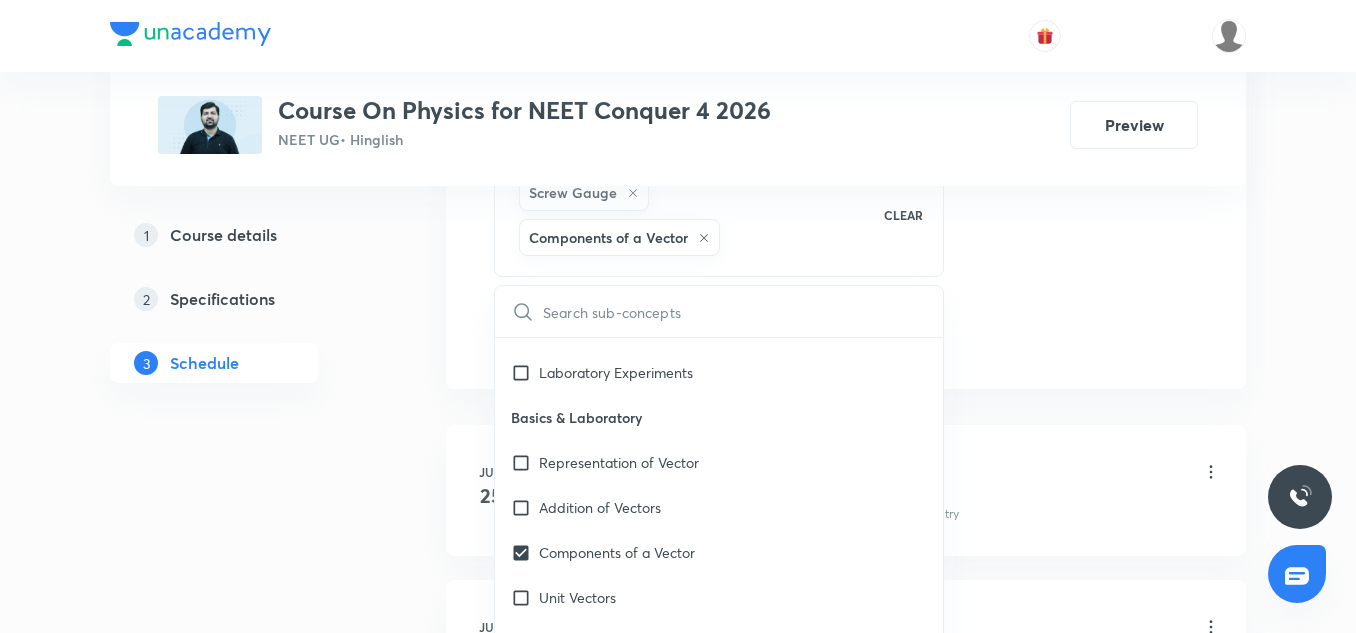 checkbox on "true" 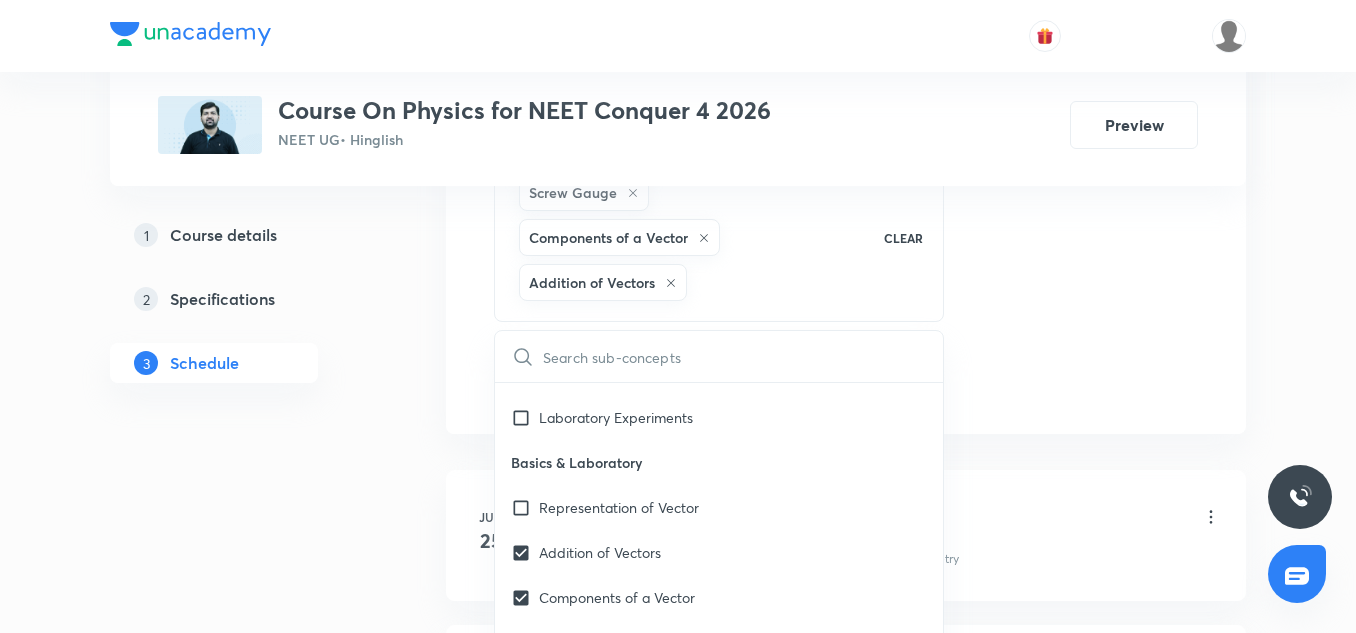 click on "Session  17 Live class Session title 14/99 Kinematics 6/9 ​ Schedule for Jul 14, 2025, 9:35 AM ​ Duration (in minutes) 90 ​   Session type Online Offline Room 702 TOIB Sub-concepts Screw Gauge Components of a Vector Addition of Vectors CLEAR ​ Units & Dimensions Physical quantity Applications of Dimensional Analysis Covered previously Significant Figures Units of Physical Quantities Covered previously System of Units Dimensions of Some Mathematical Functions Covered previously Unit and Dimension Covered previously Product of Two Vectors Covered previously Subtraction of Vectors Cross Product Covered previously Least Count Analysis Errors of Measurement Covered previously Vernier Callipers Screw Gauge Zero Error Covered previously Basic Mathematics Elementary Algebra Covered previously Elementary Trigonometry Covered previously Basic Coordinate Geometry Covered previously Functions Differentiation Covered previously Integral of a Function Use of Differentiation & Integration in One Dimensional Motion" at bounding box center [846, -124] 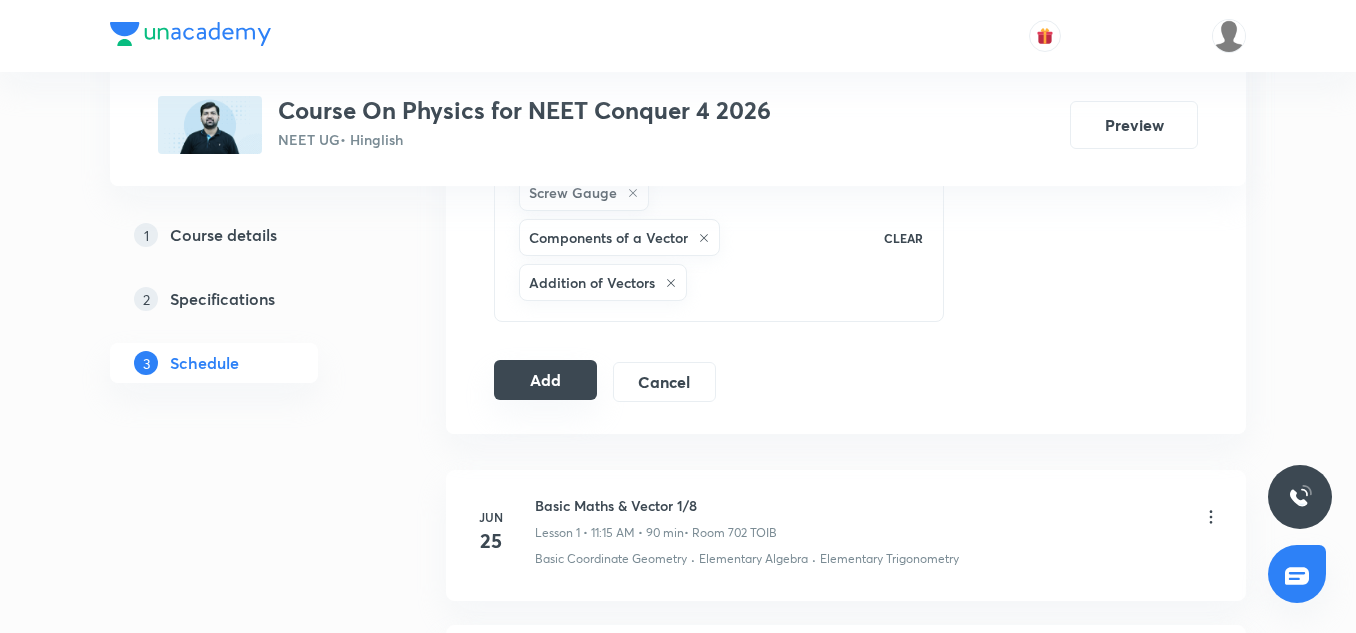 click on "Add" at bounding box center (545, 380) 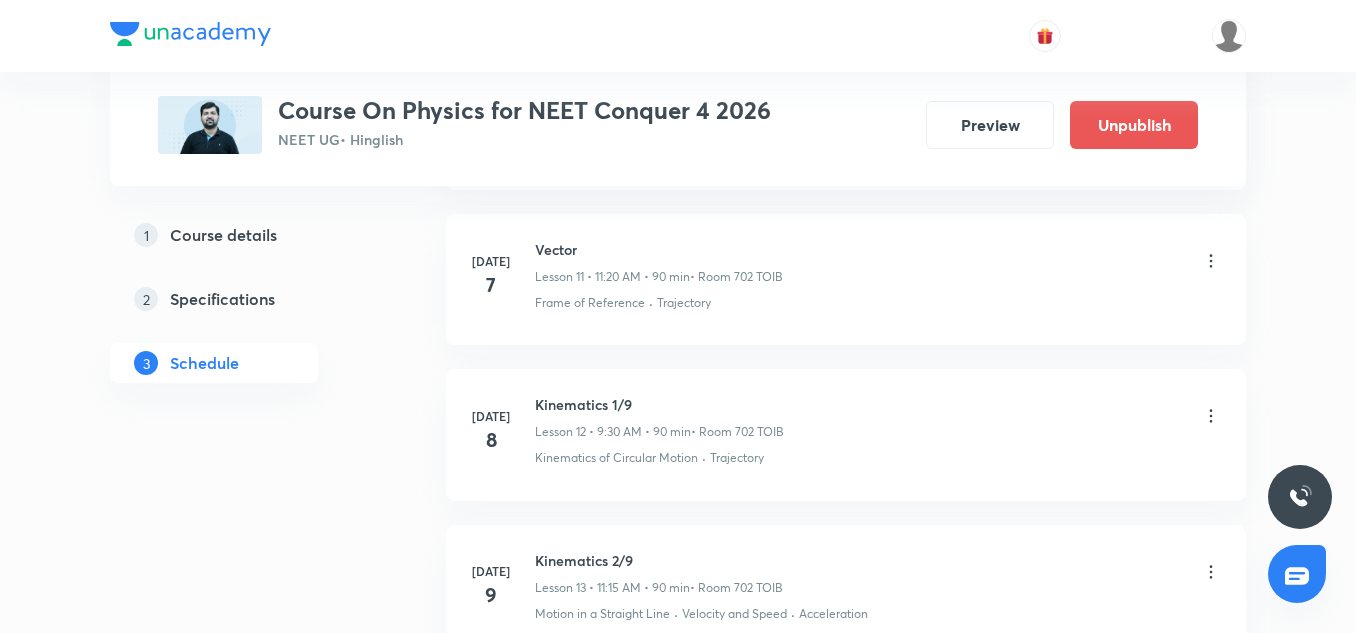scroll, scrollTop: 2690, scrollLeft: 0, axis: vertical 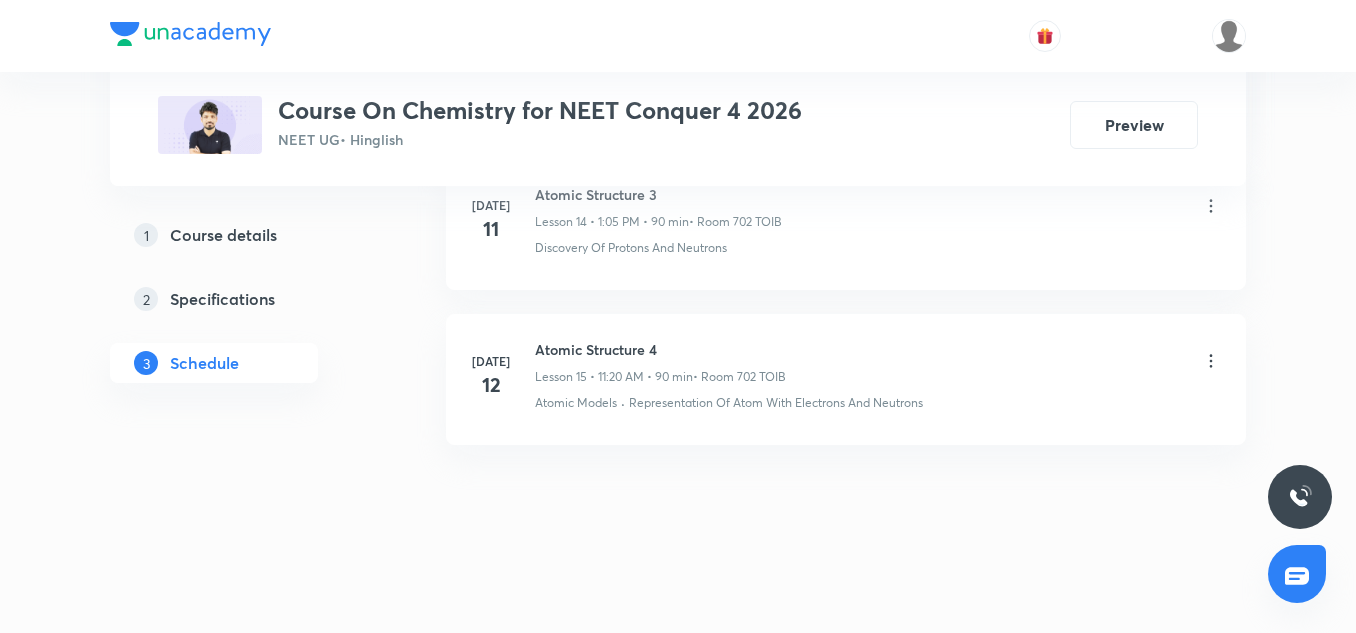 click on "[DATE] Atomic Structure 4 Lesson 15 • 11:20 AM • 90 min  • Room 702 TOIB Atomic Models · Representation Of Atom With Electrons And Neutrons" at bounding box center [846, 379] 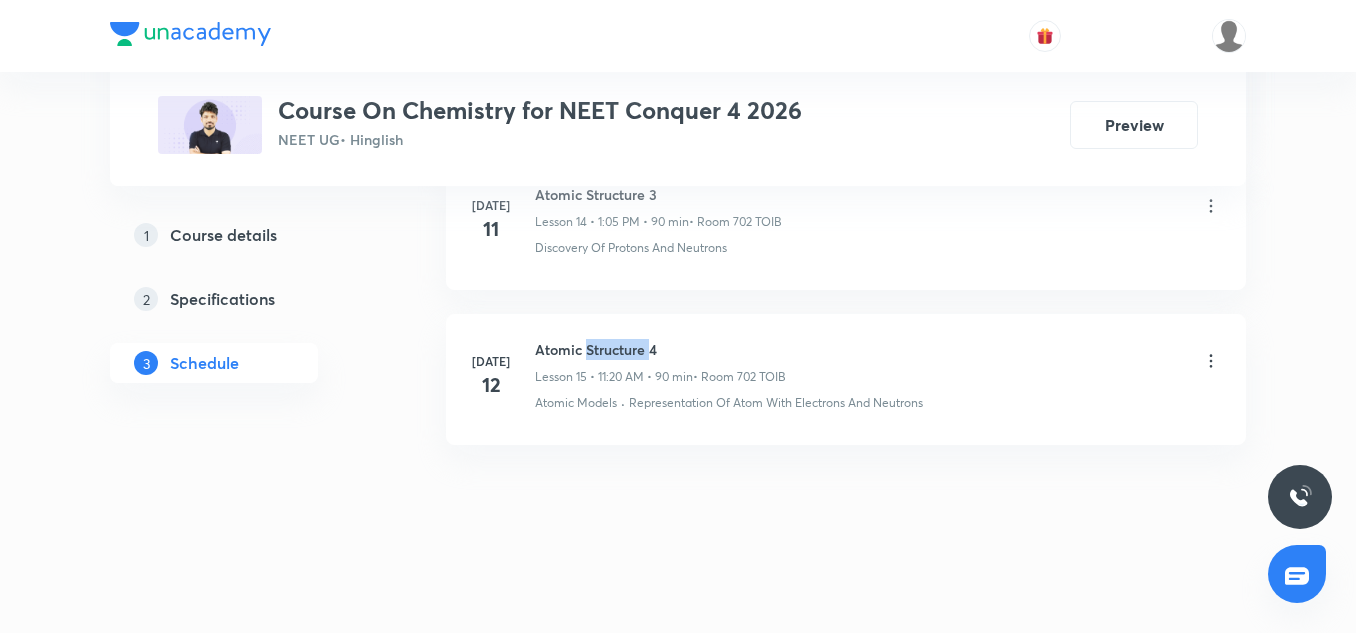 click on "Atomic Structure 4" at bounding box center (660, 349) 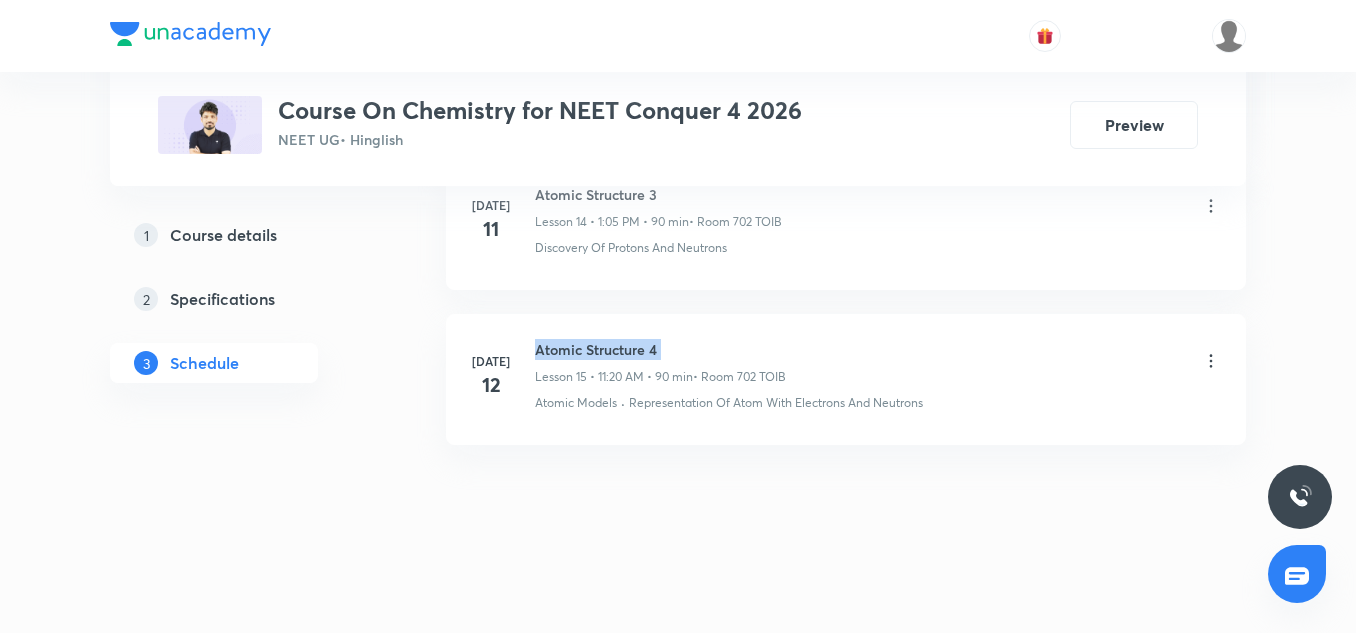 click on "Atomic Structure 4" at bounding box center [660, 349] 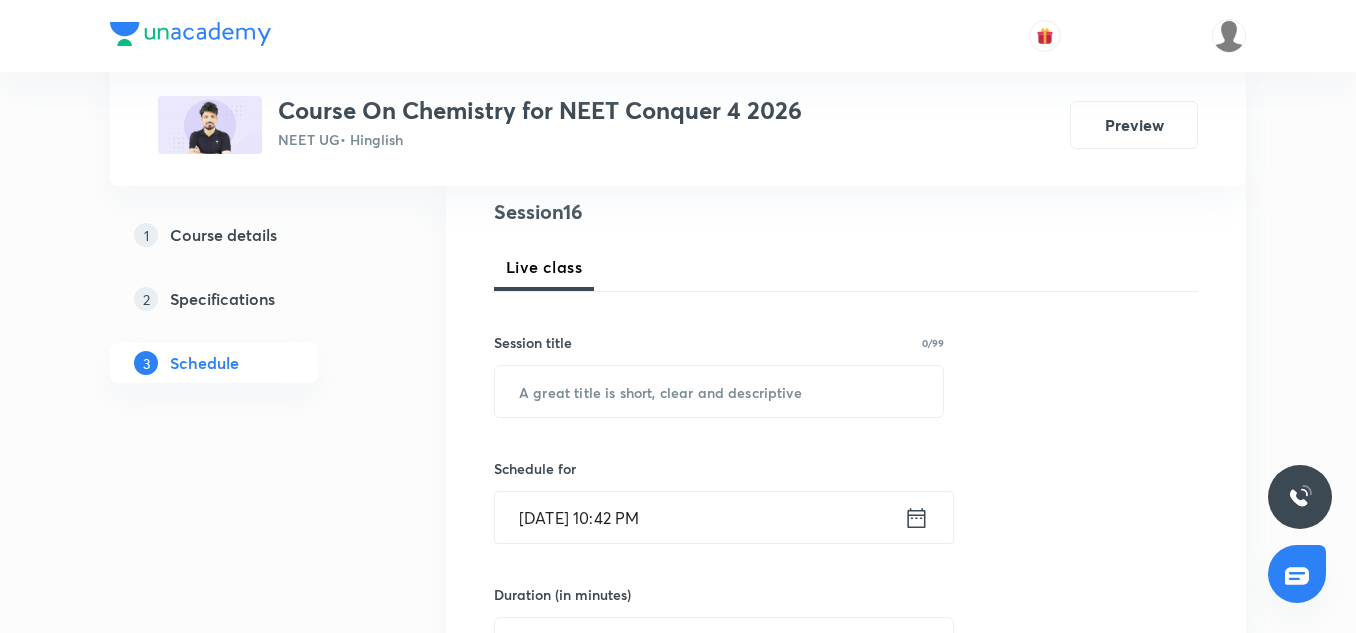 scroll, scrollTop: 243, scrollLeft: 0, axis: vertical 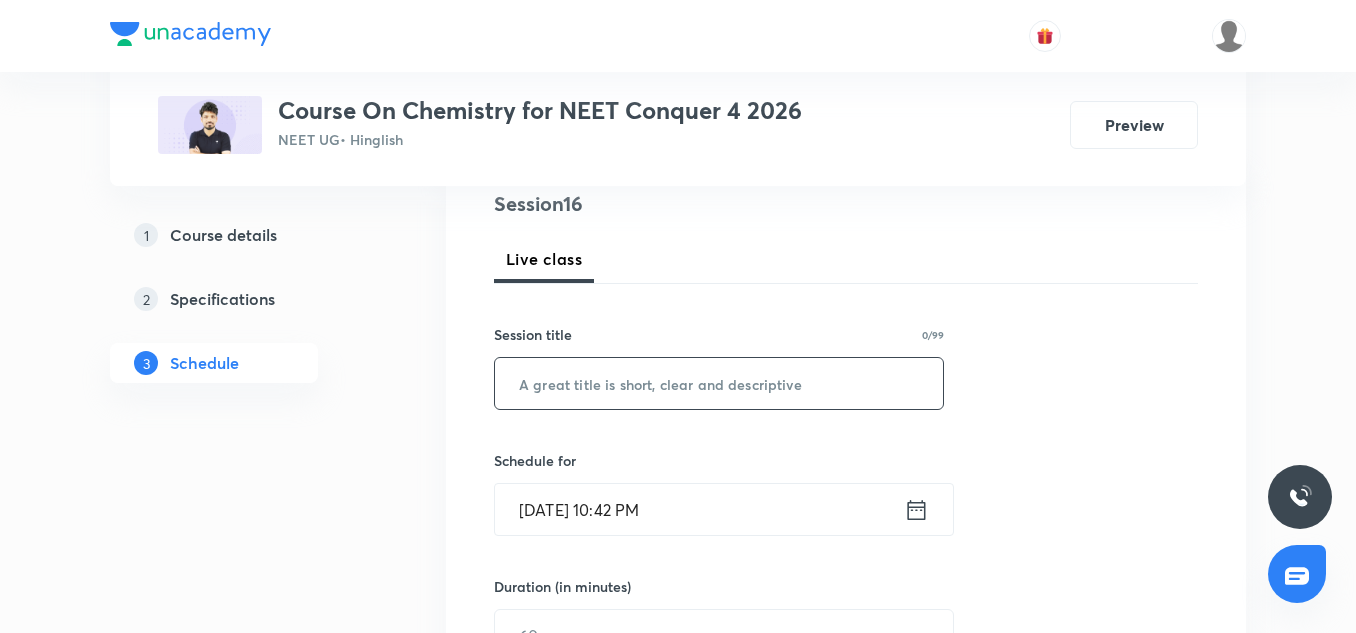 click at bounding box center [719, 383] 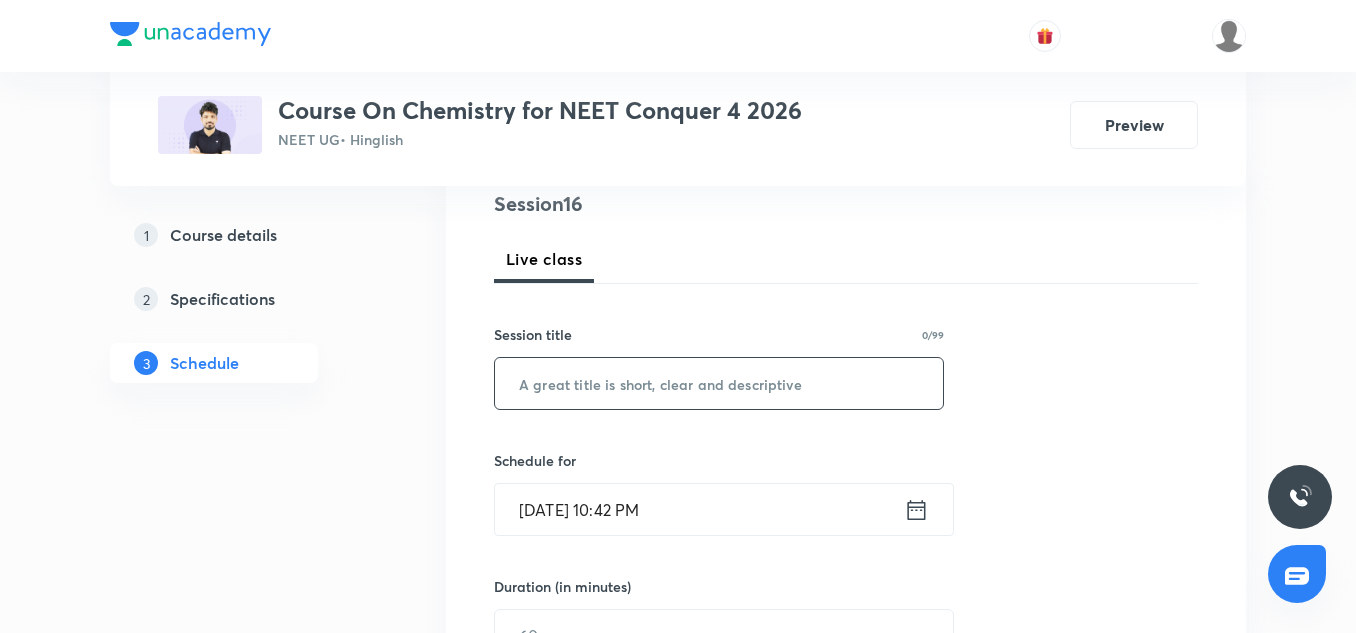 paste on "Atomic Structure 4" 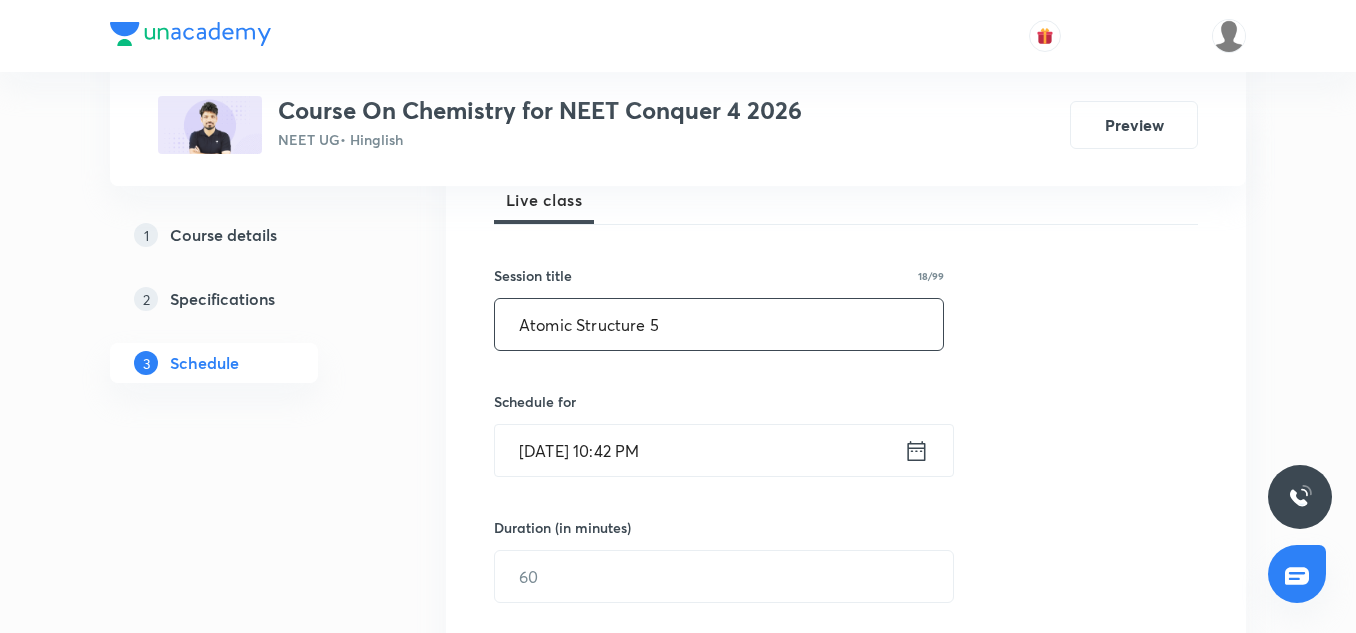 scroll, scrollTop: 325, scrollLeft: 0, axis: vertical 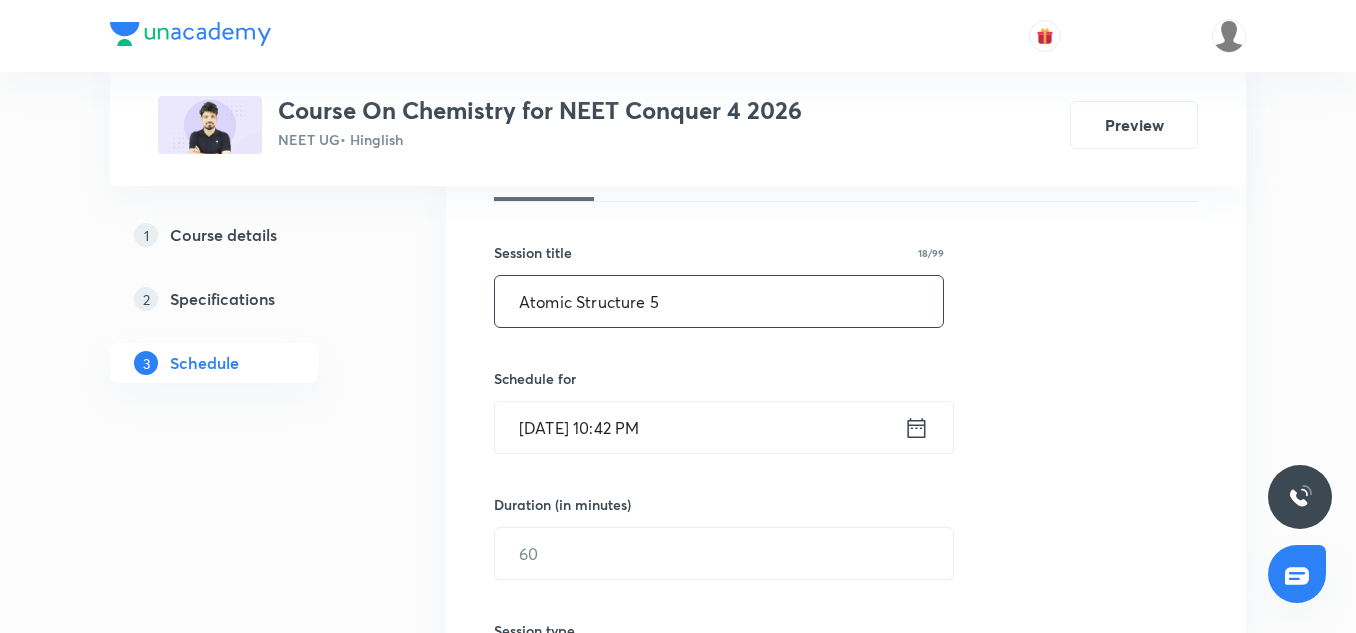 type on "Atomic Structure 5" 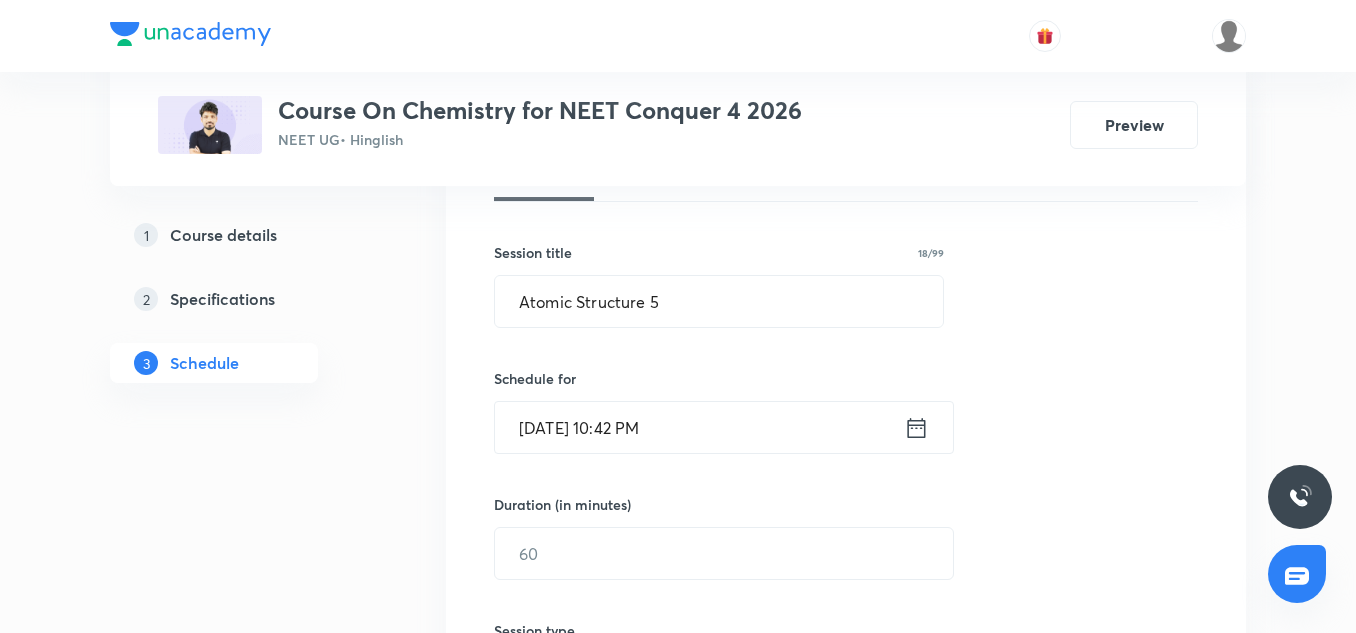 click on "Jul 13, 2025, 10:42 PM" at bounding box center (699, 427) 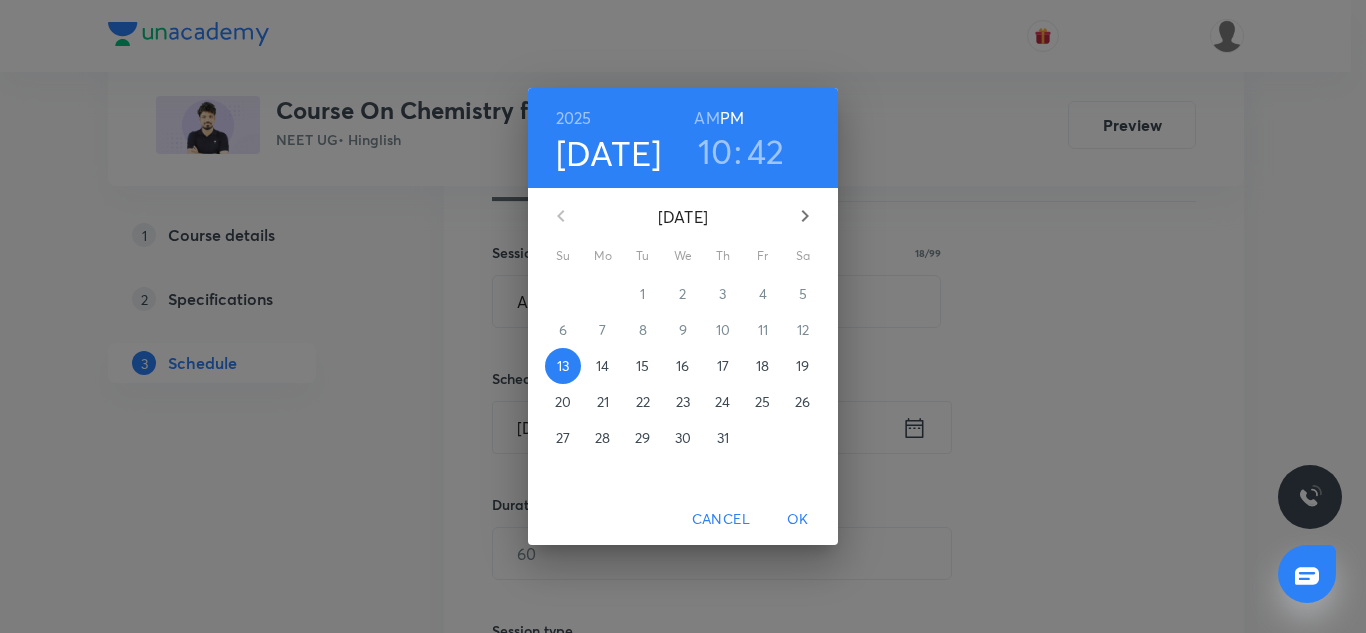 click on "14" at bounding box center (602, 366) 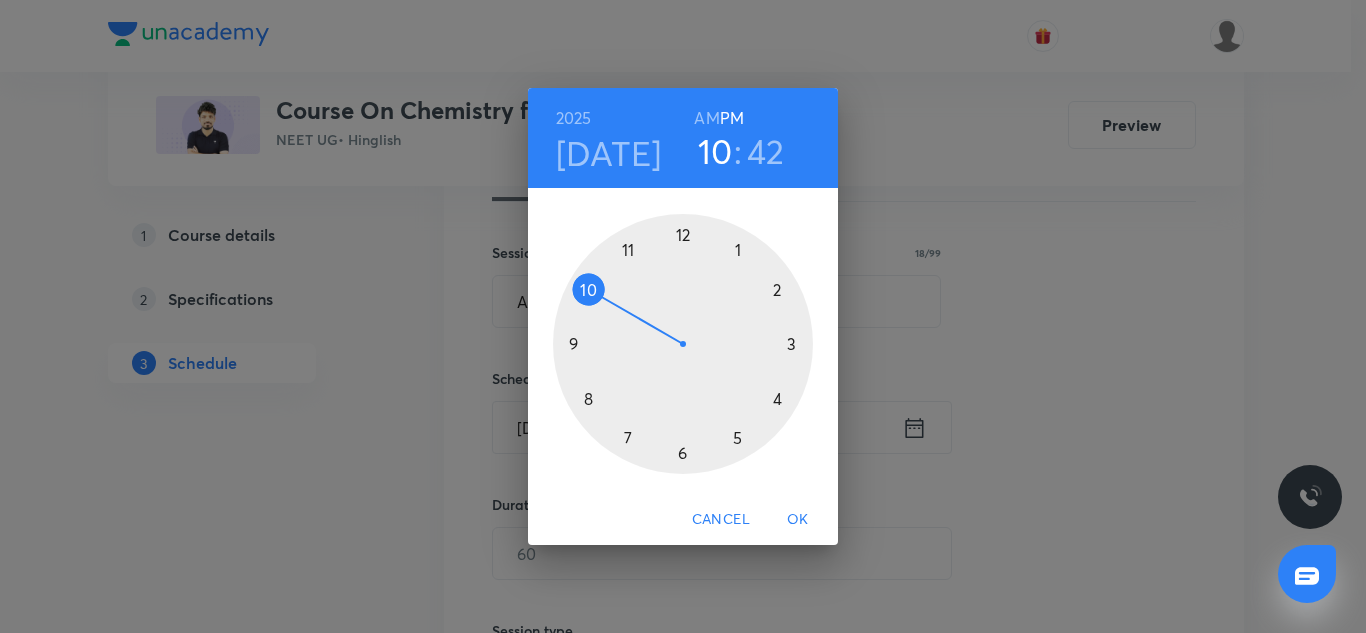 click at bounding box center (683, 344) 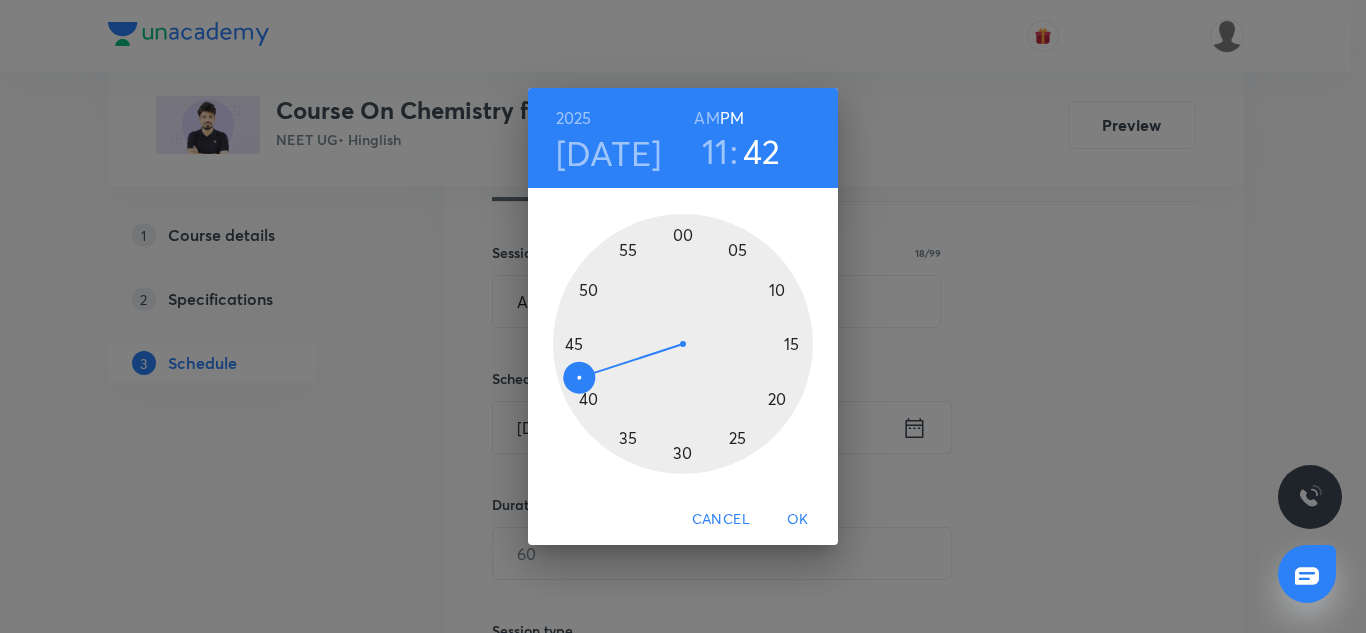 click at bounding box center (683, 344) 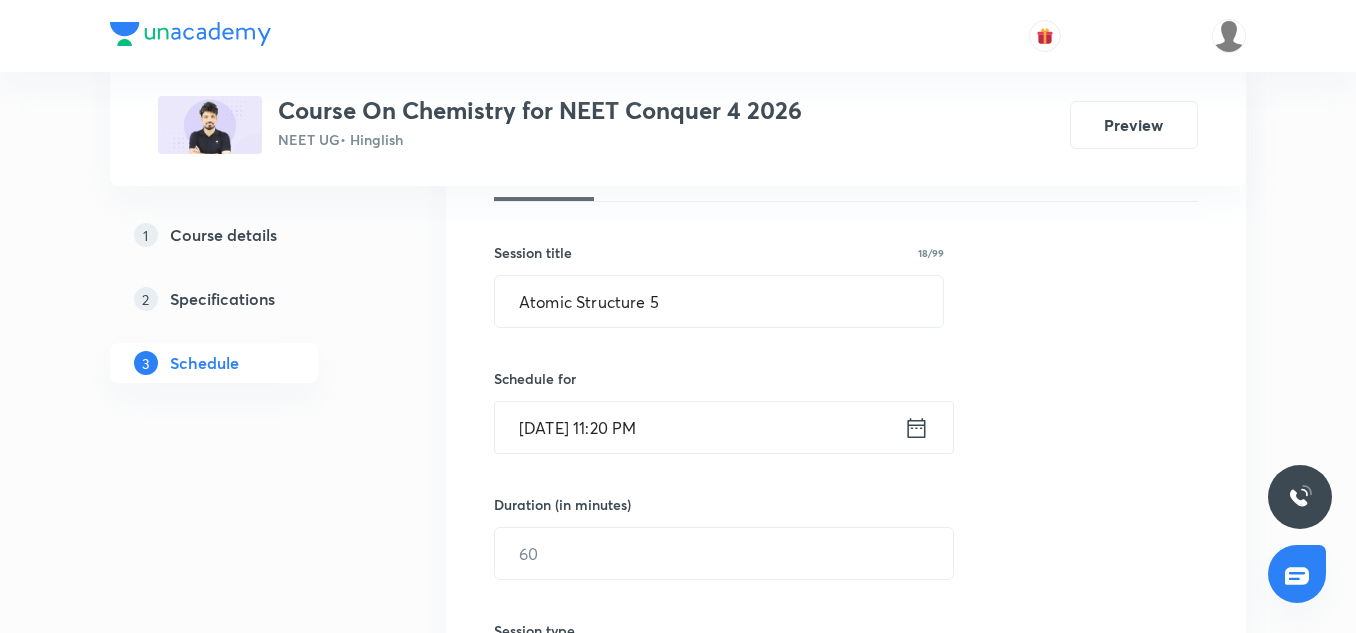 click on "[DATE] 11:20 PM" at bounding box center (699, 427) 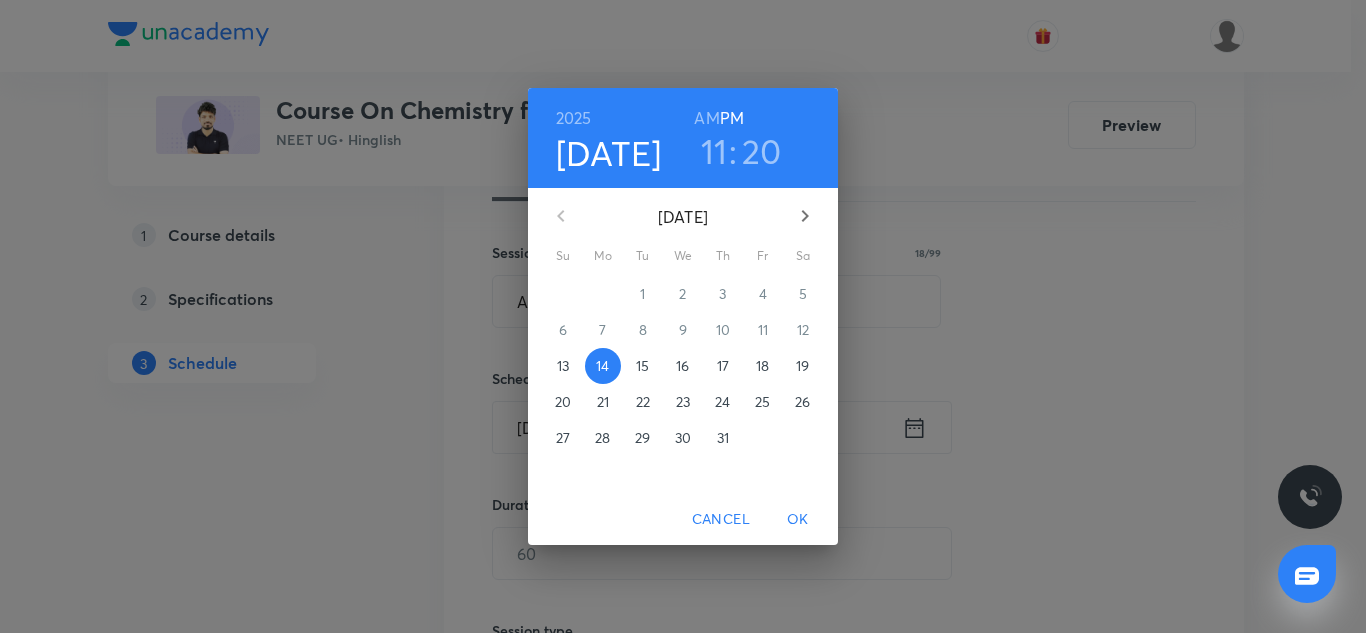 click on "AM" at bounding box center [706, 118] 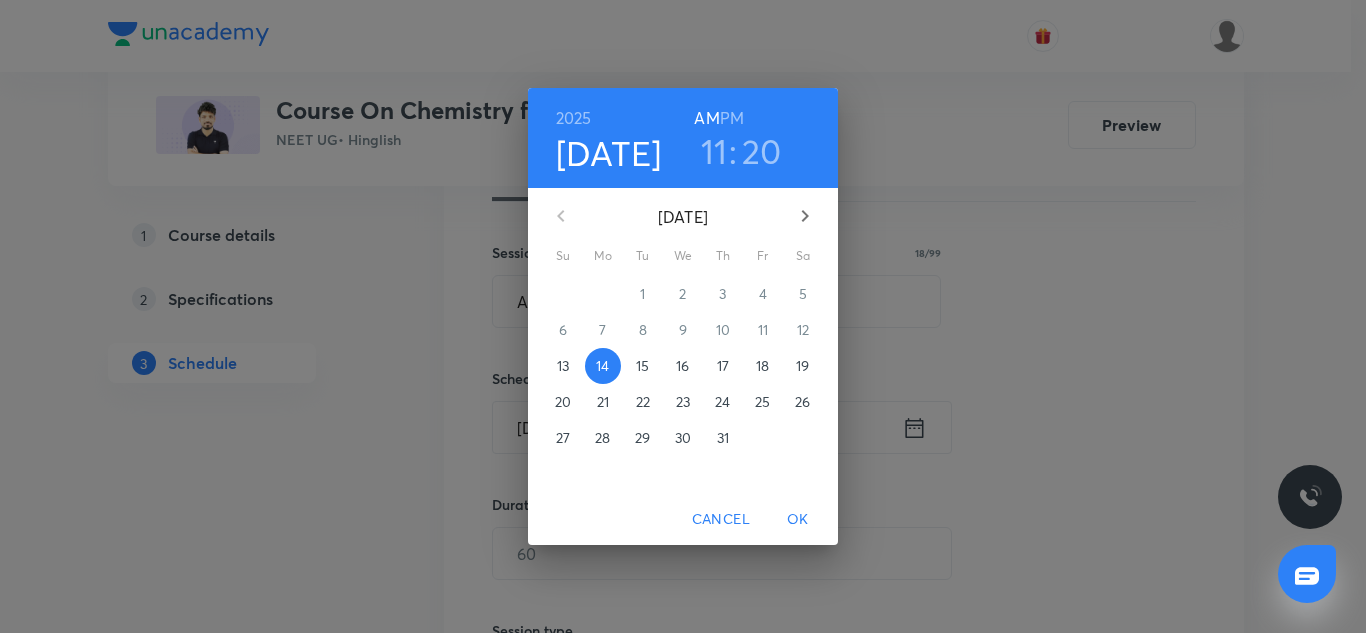 click on "OK" at bounding box center (798, 519) 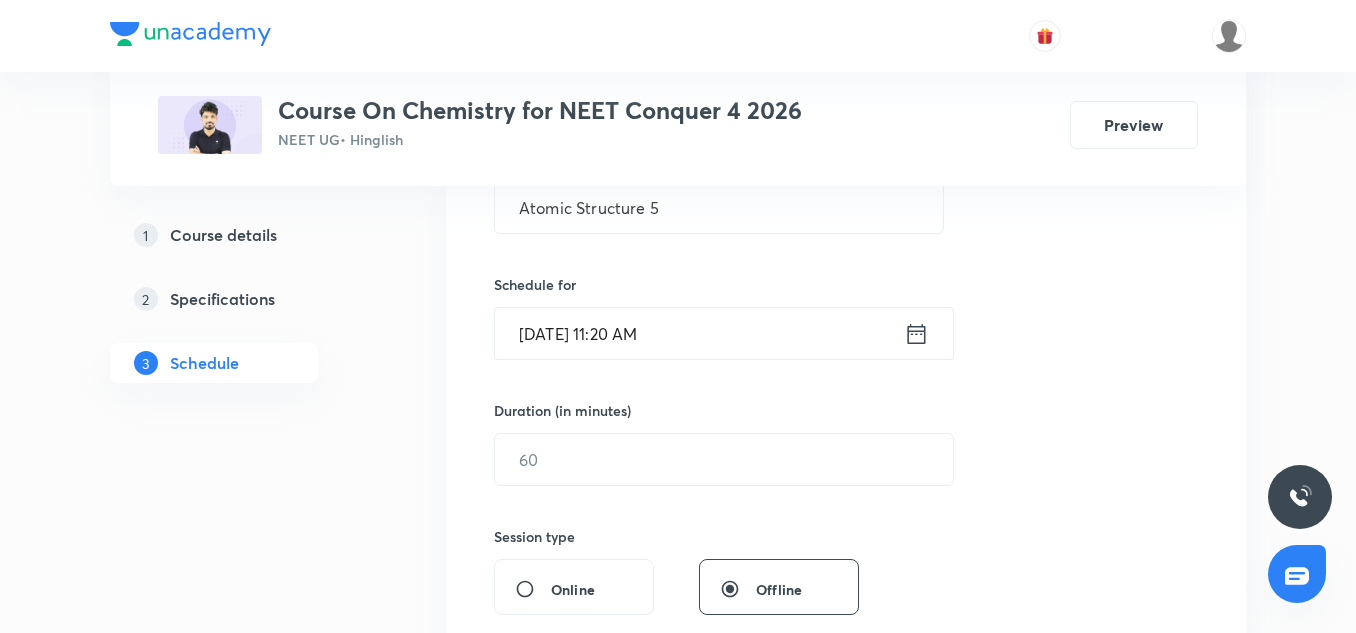 scroll, scrollTop: 421, scrollLeft: 0, axis: vertical 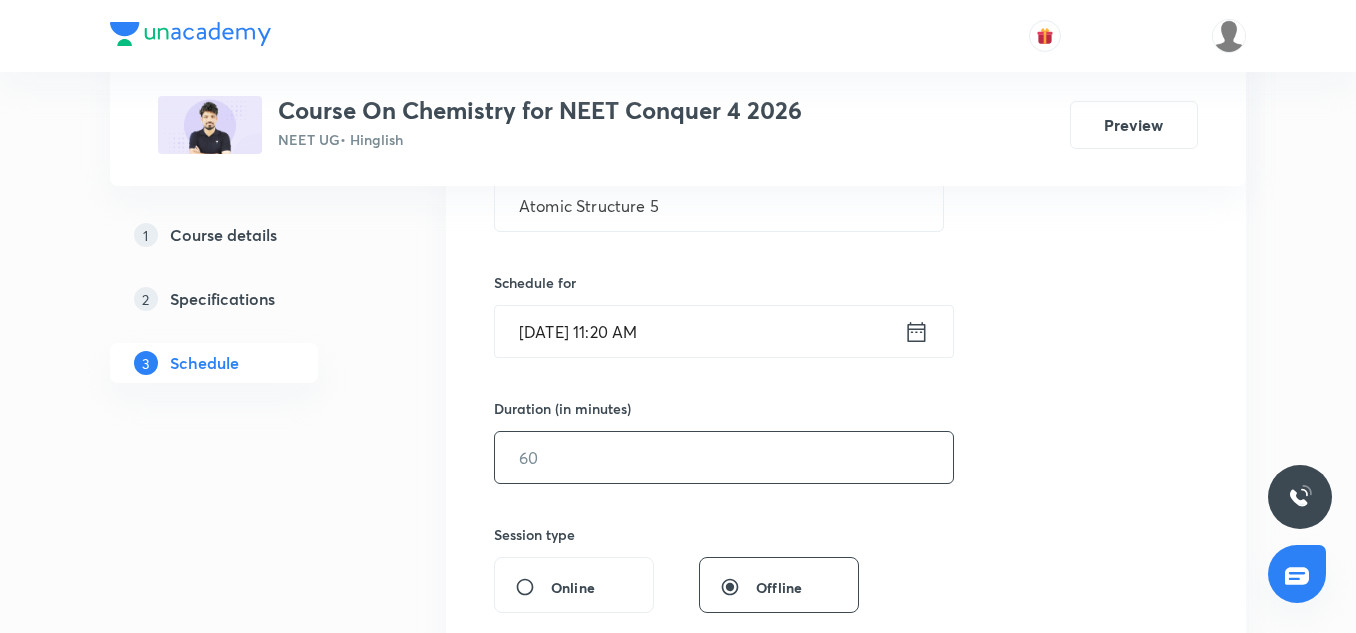 click at bounding box center (724, 457) 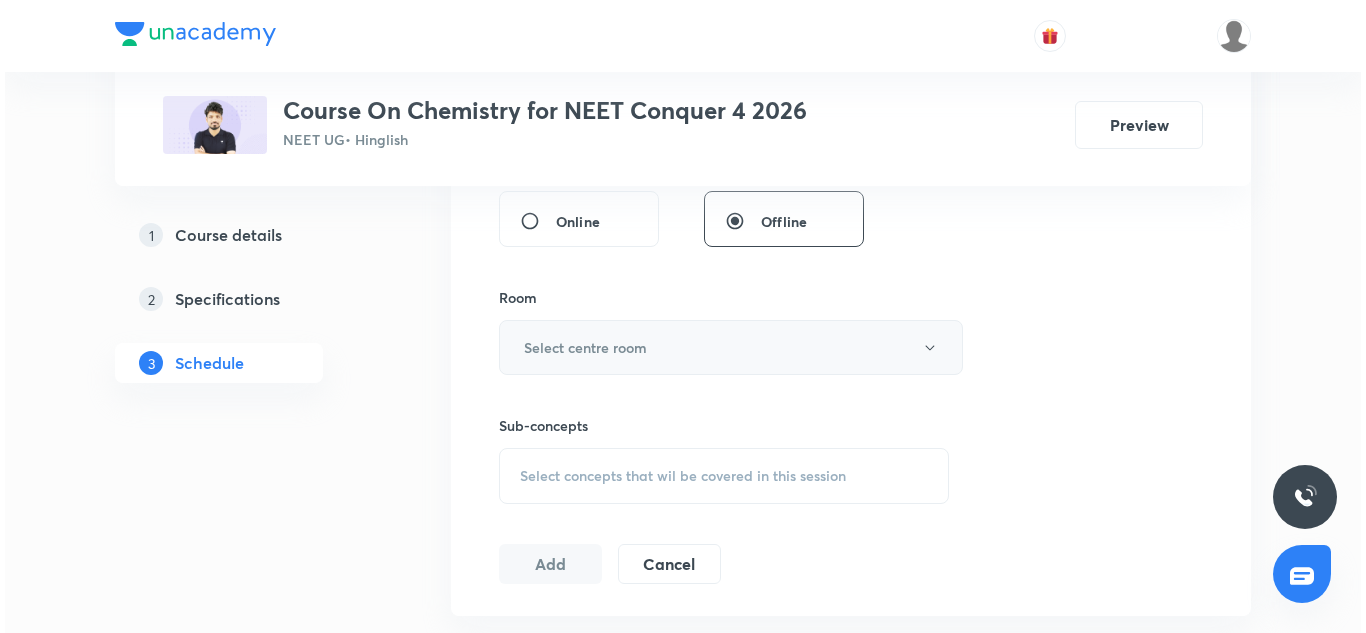 scroll, scrollTop: 788, scrollLeft: 0, axis: vertical 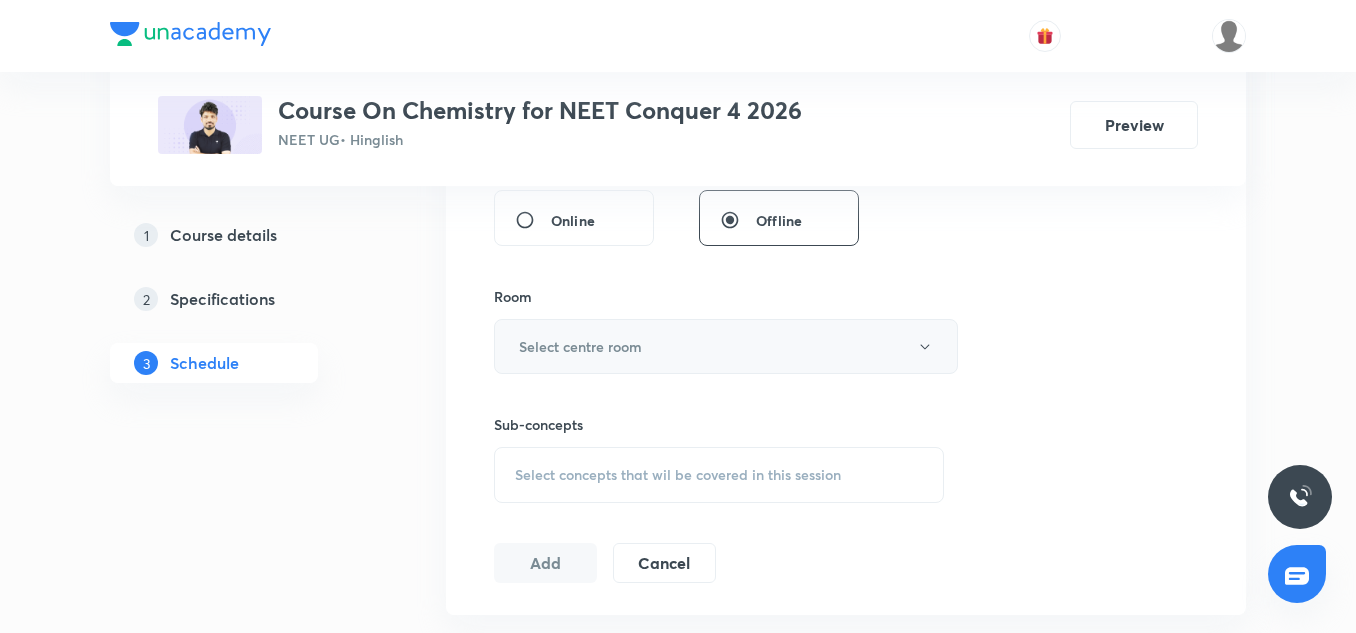 type on "90" 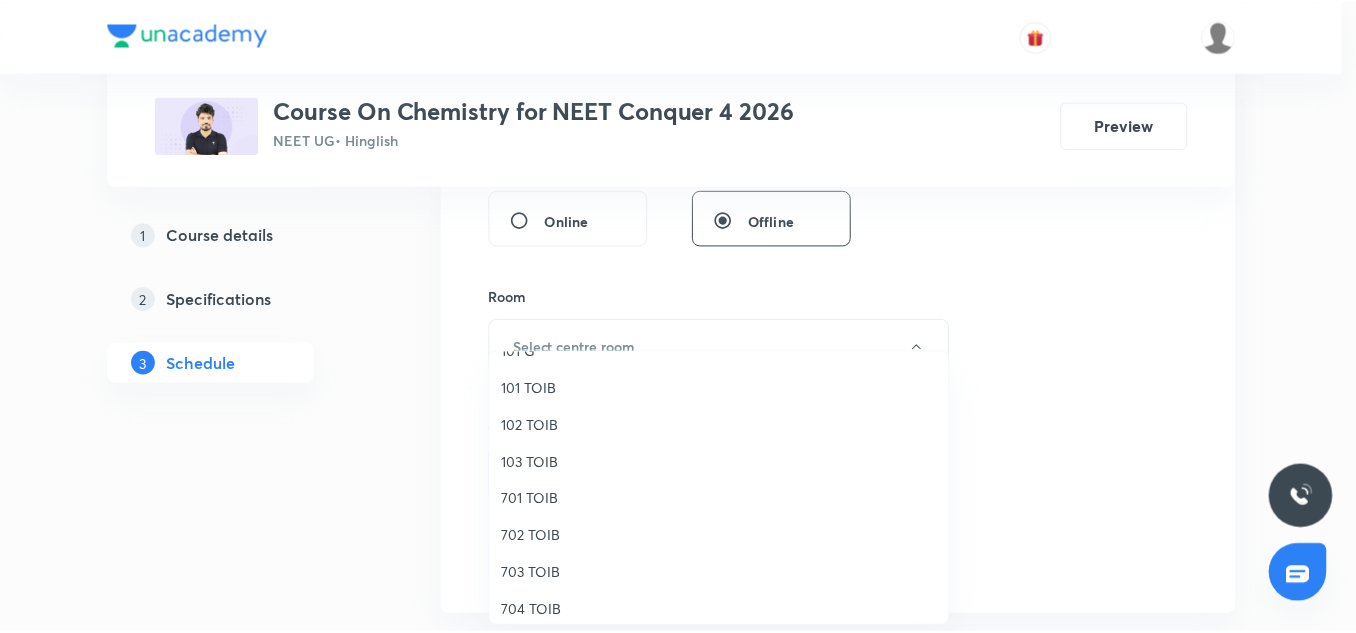 scroll, scrollTop: 67, scrollLeft: 0, axis: vertical 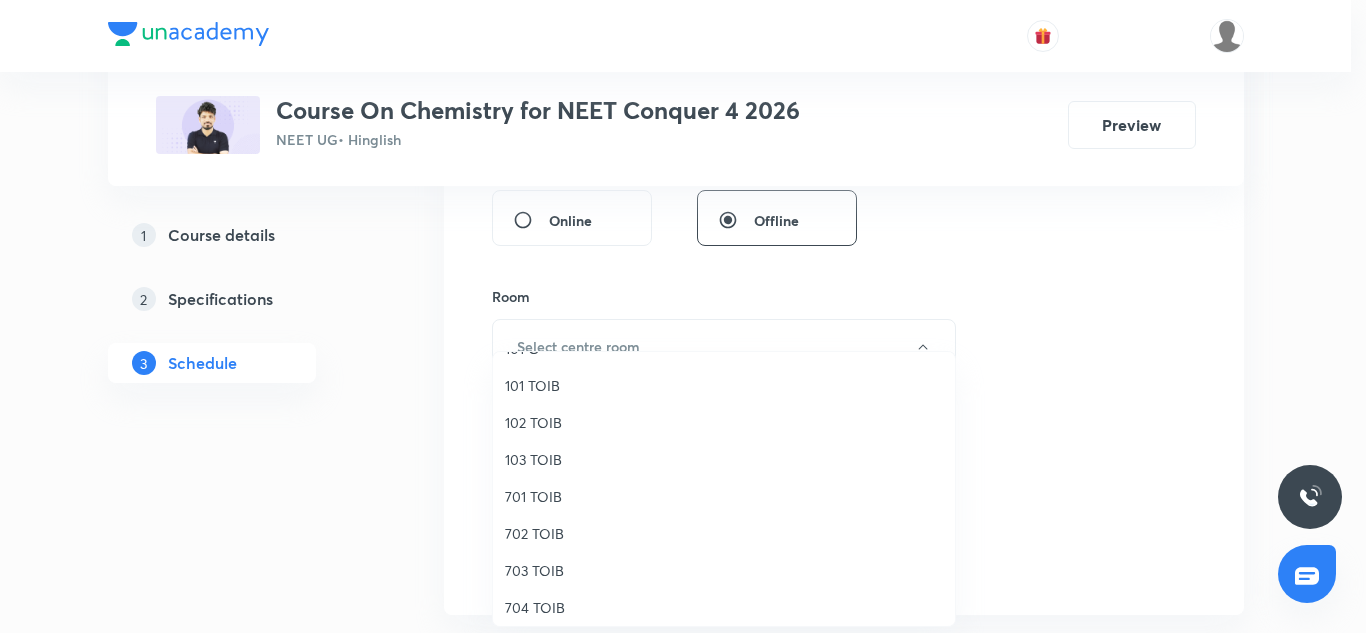 click on "702 TOIB" at bounding box center [724, 533] 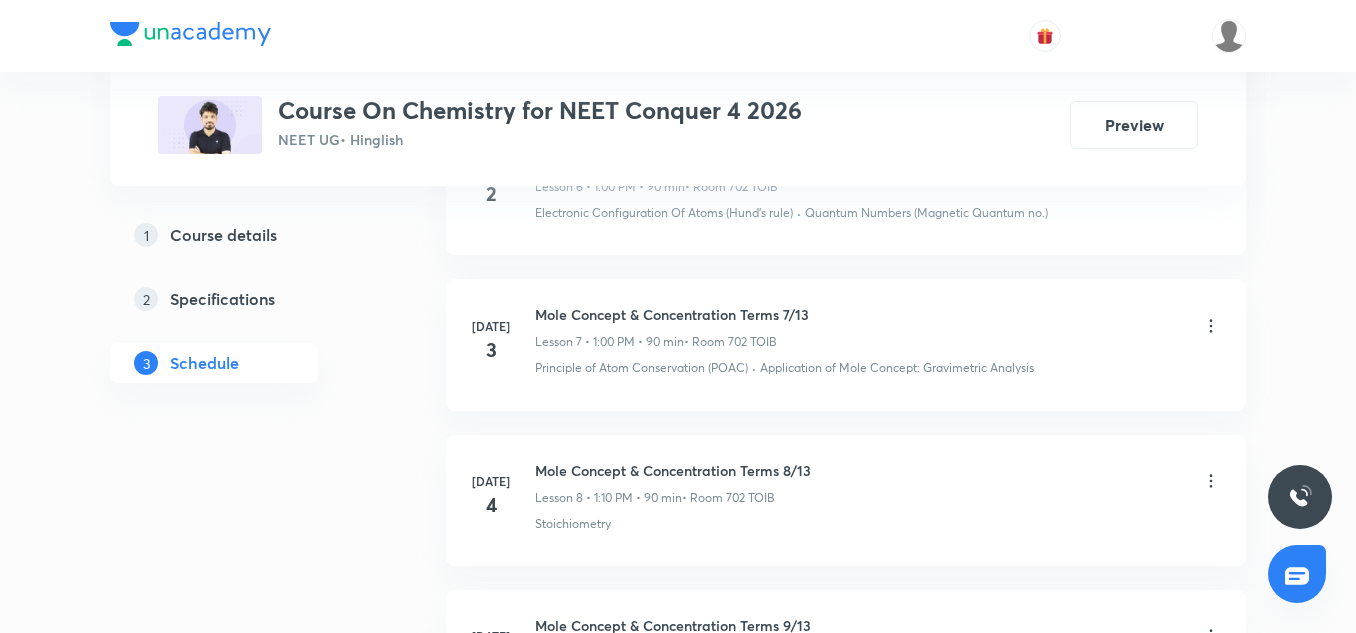 scroll, scrollTop: 2110, scrollLeft: 0, axis: vertical 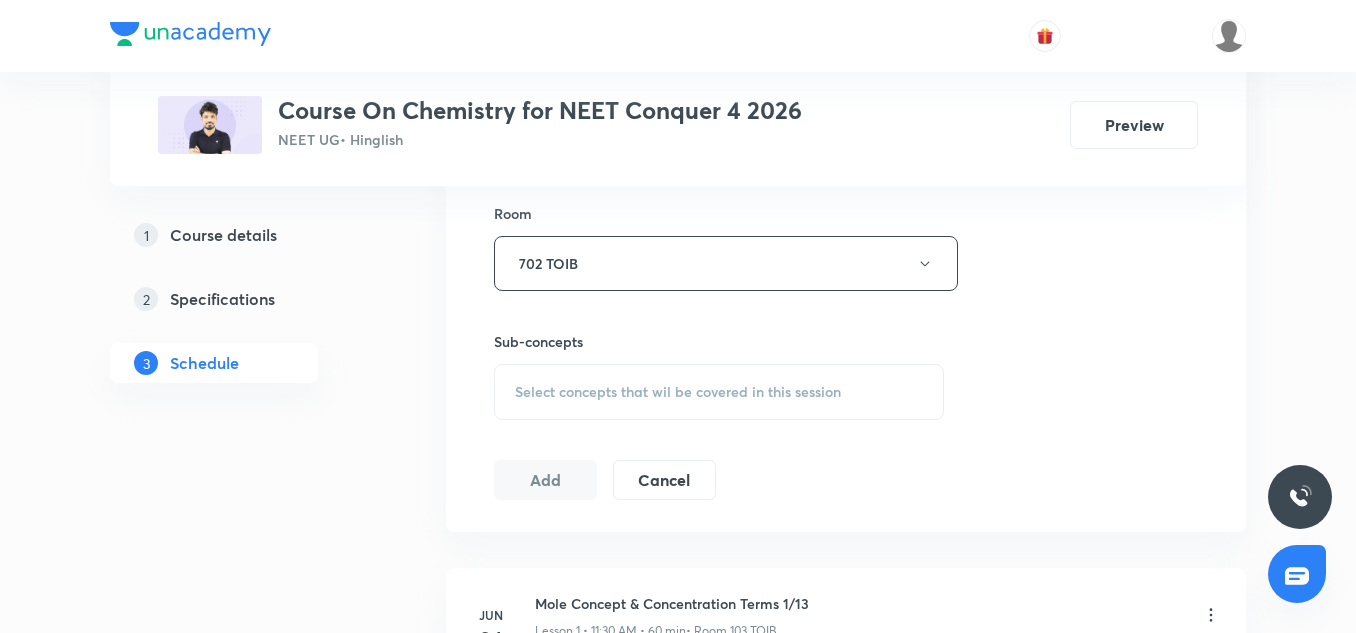 click on "Select concepts that wil be covered in this session" at bounding box center (678, 392) 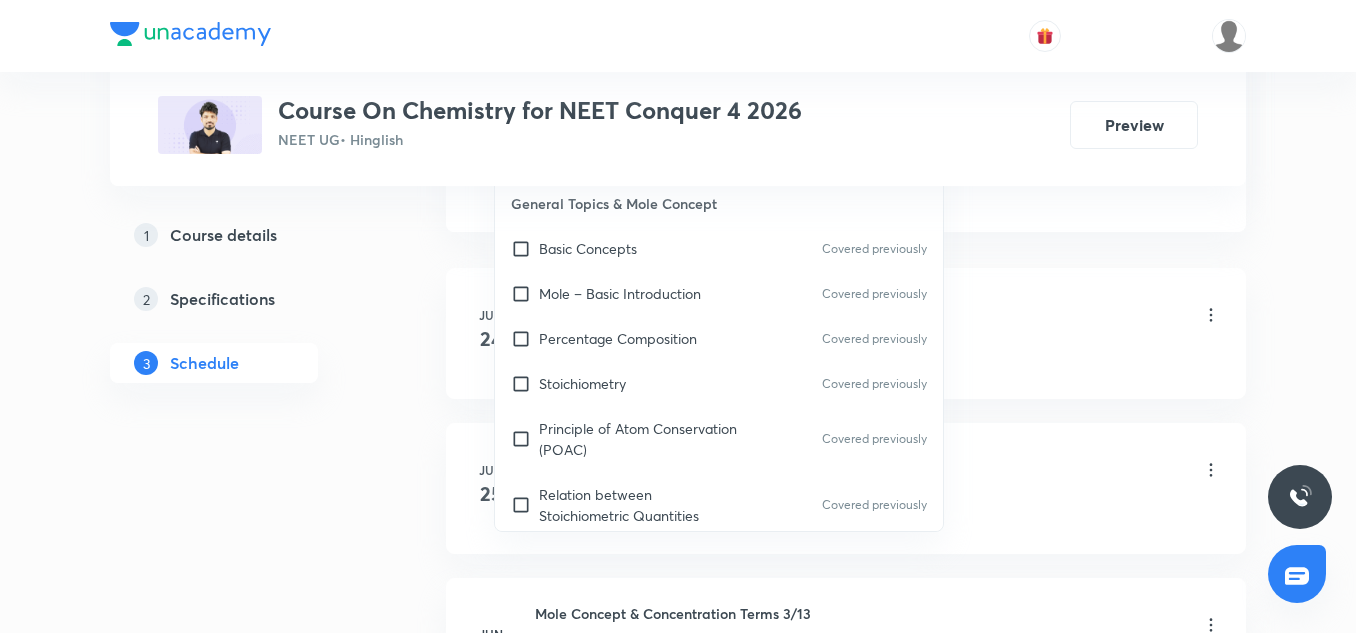 scroll, scrollTop: 1120, scrollLeft: 0, axis: vertical 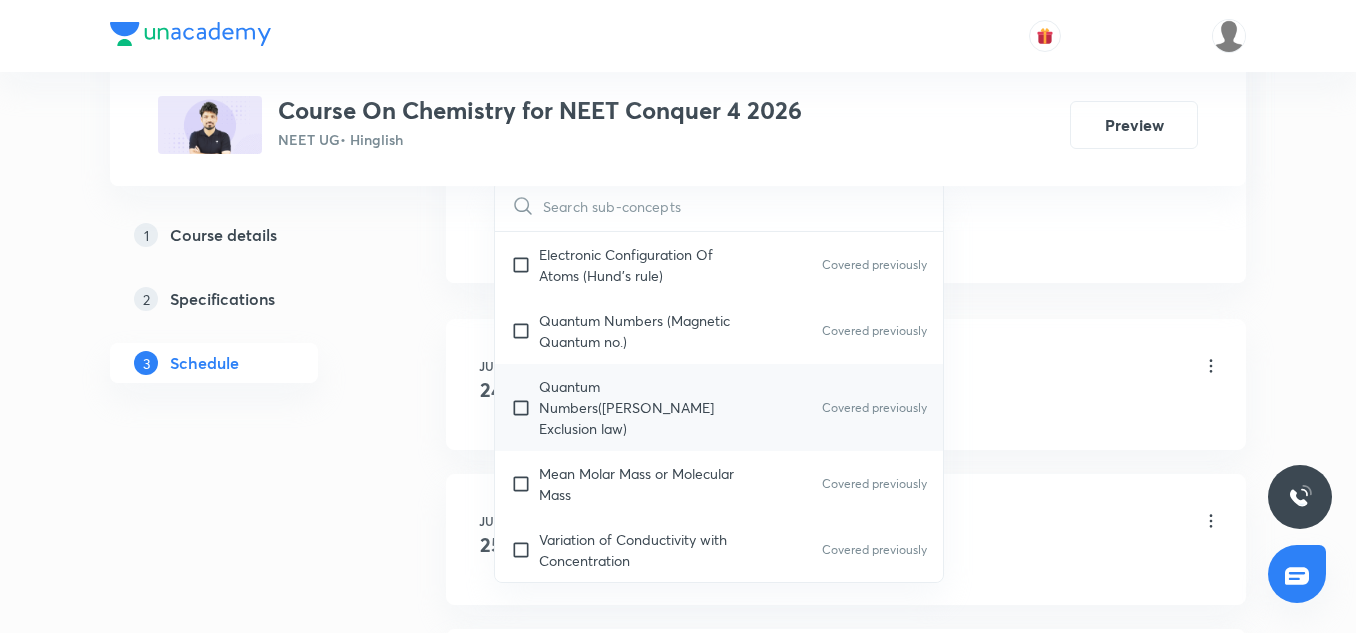 click on "Quantum Numbers(Pauli's Exclusion law) Covered previously" at bounding box center (719, 407) 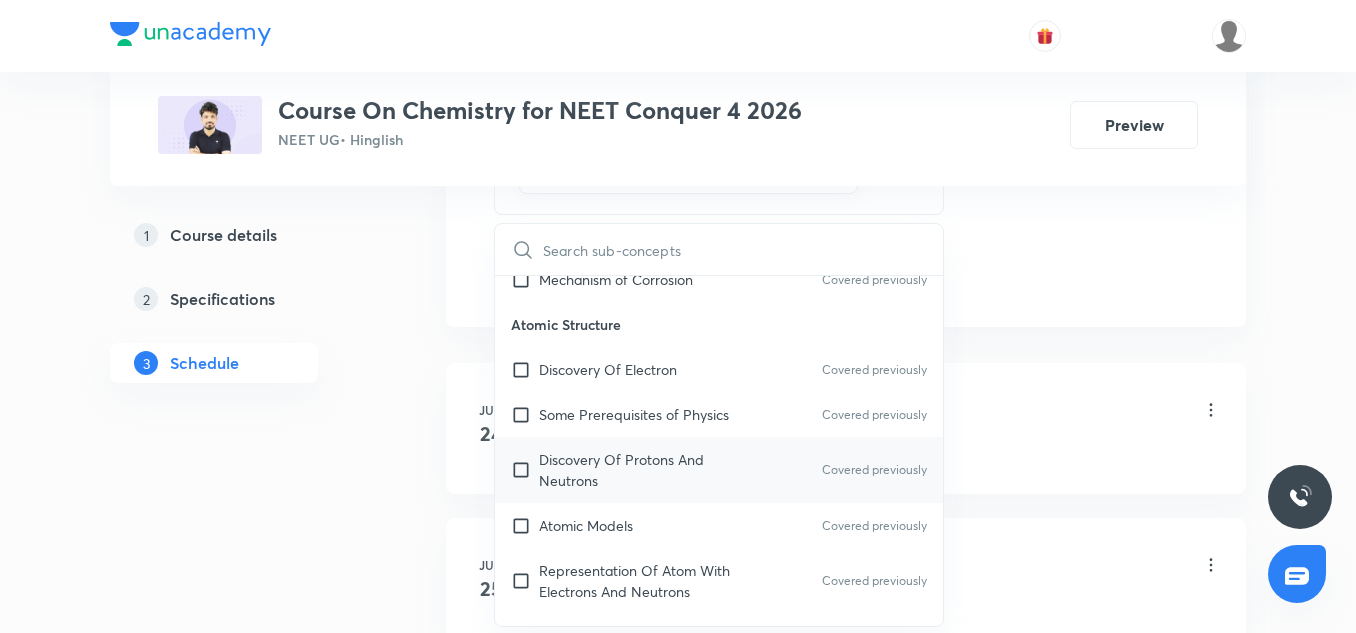 scroll, scrollTop: 826, scrollLeft: 0, axis: vertical 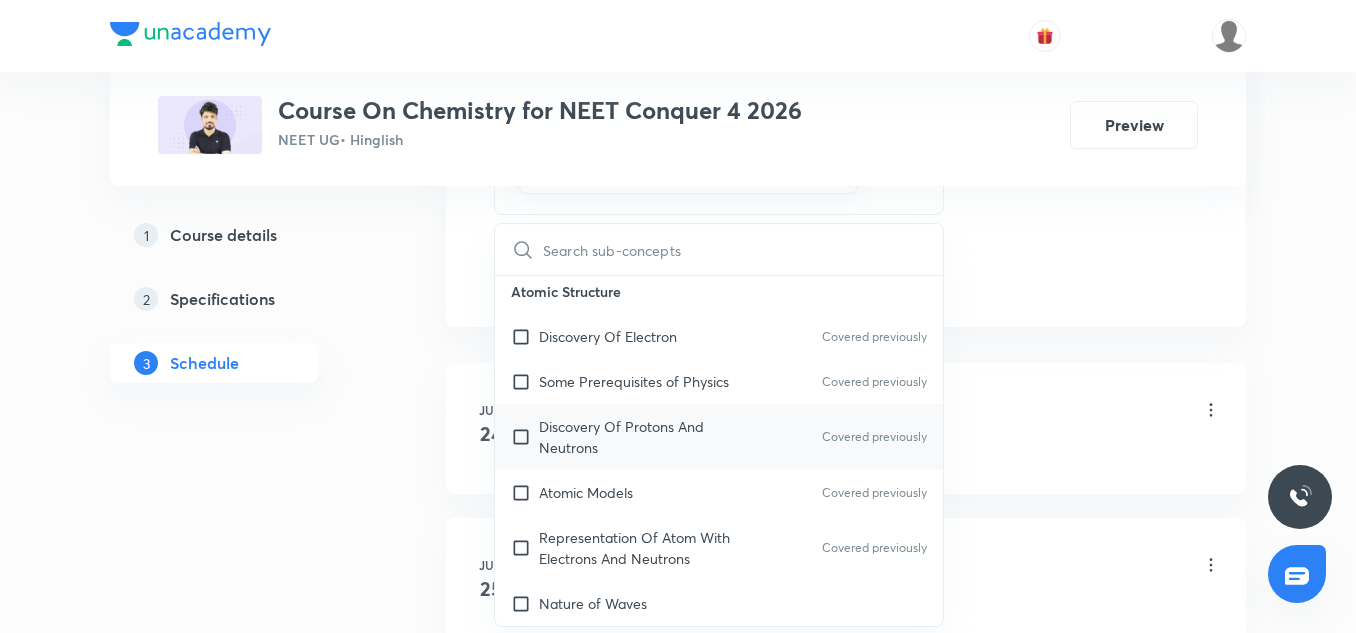 click on "Discovery Of Protons And Neutrons Covered previously" at bounding box center (719, 437) 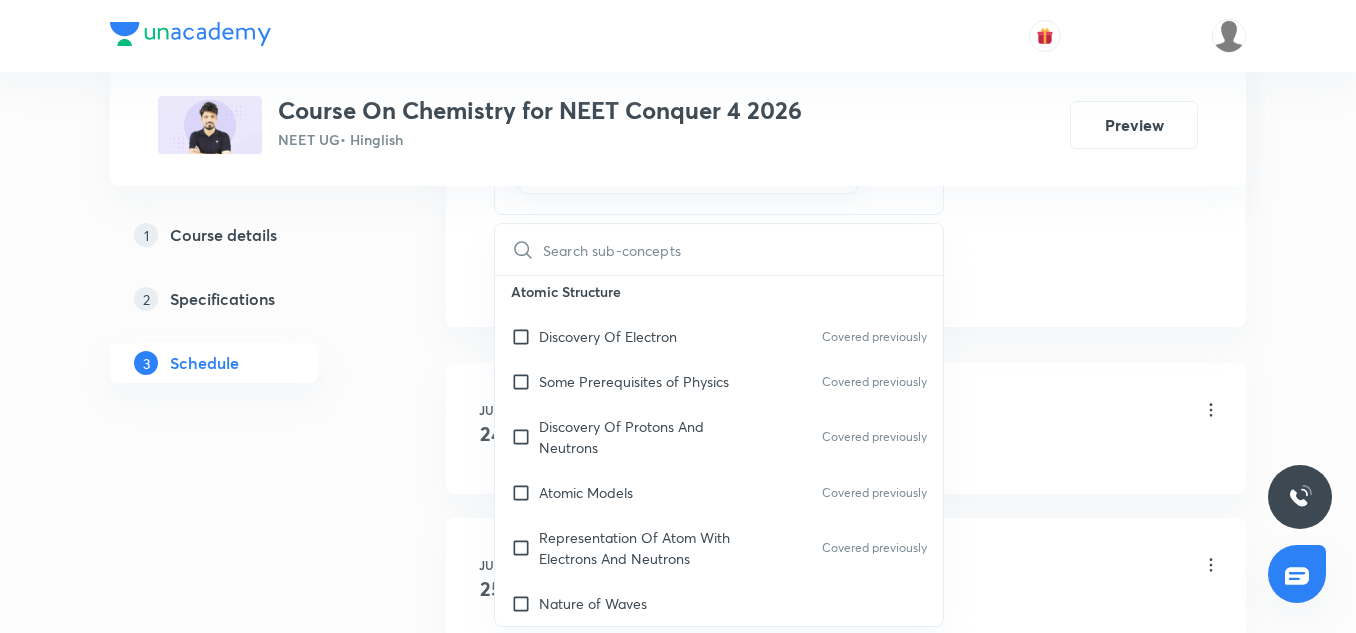 checkbox on "true" 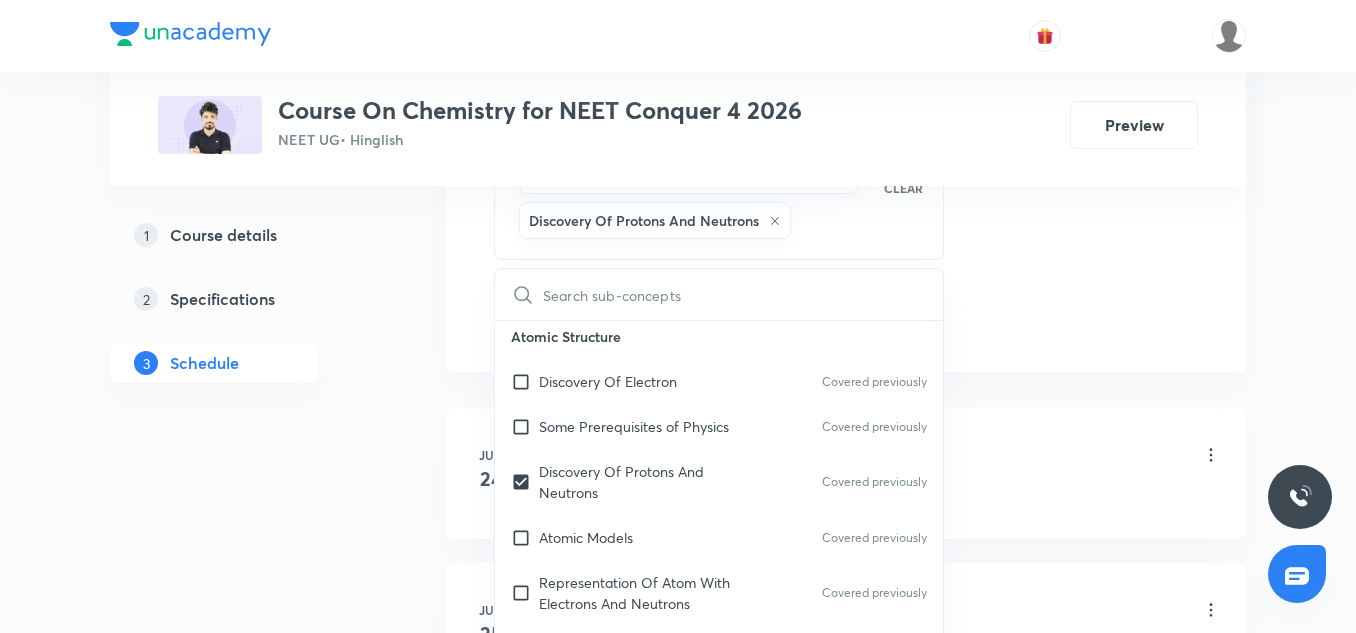 click on "Schedule 15  classes Session  16 Live class Session title 18/99 Atomic Structure 5 ​ Schedule for Jul 14, 2025, 11:20 AM ​ Duration (in minutes) 90 ​   Session type Online Offline Room 702 TOIB Sub-concepts Quantum Numbers(Pauli's Exclusion law) Discovery Of Protons And Neutrons CLEAR ​ General Topics & Mole Concept Basic Concepts Covered previously Mole – Basic Introduction Covered previously Percentage Composition Covered previously Stoichiometry Covered previously Principle of Atom Conservation (POAC) Covered previously Relation between Stoichiometric Quantities Covered previously Application of Mole Concept: Gravimetric Analysis Covered previously Electronic Configuration Of Atoms (Hund's rule) Covered previously  Quantum Numbers (Magnetic Quantum no.) Covered previously Quantum Numbers(Pauli's Exclusion law) Covered previously Mean Molar Mass or Molecular Mass Covered previously Variation of Conductivity with Concentration Covered previously Mechanism of Corrosion Covered previously Spectrum pH" at bounding box center [846, 1049] 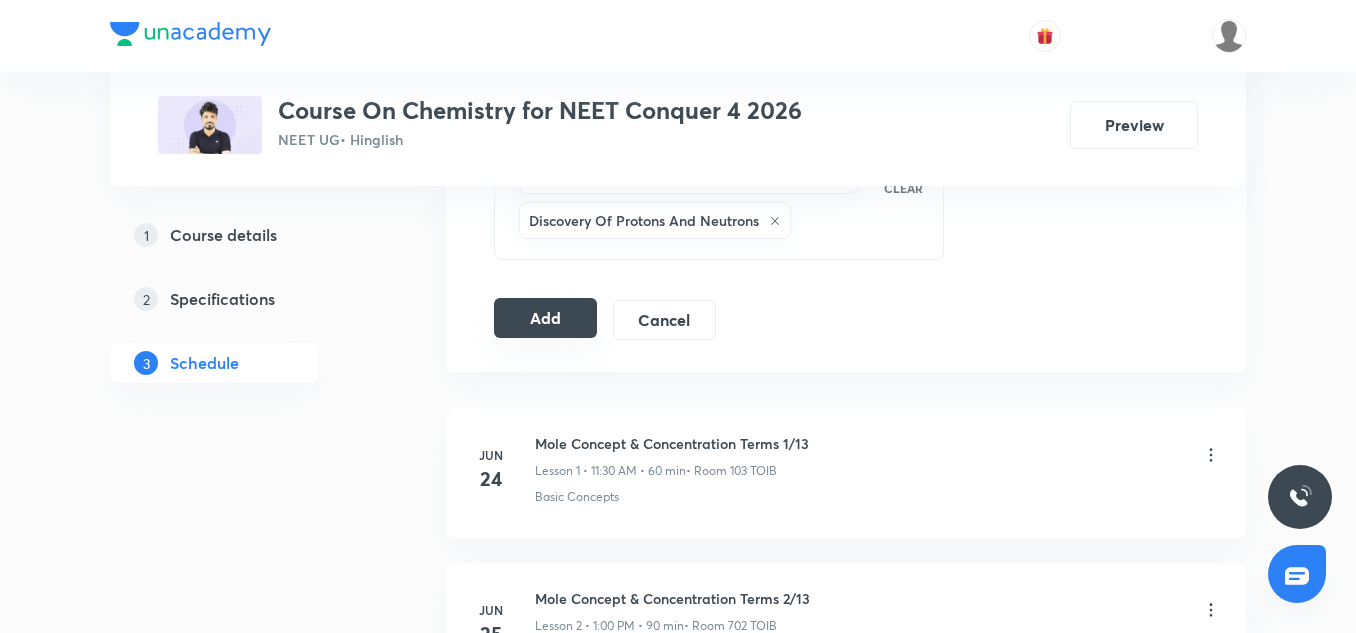 click on "Add" at bounding box center [545, 318] 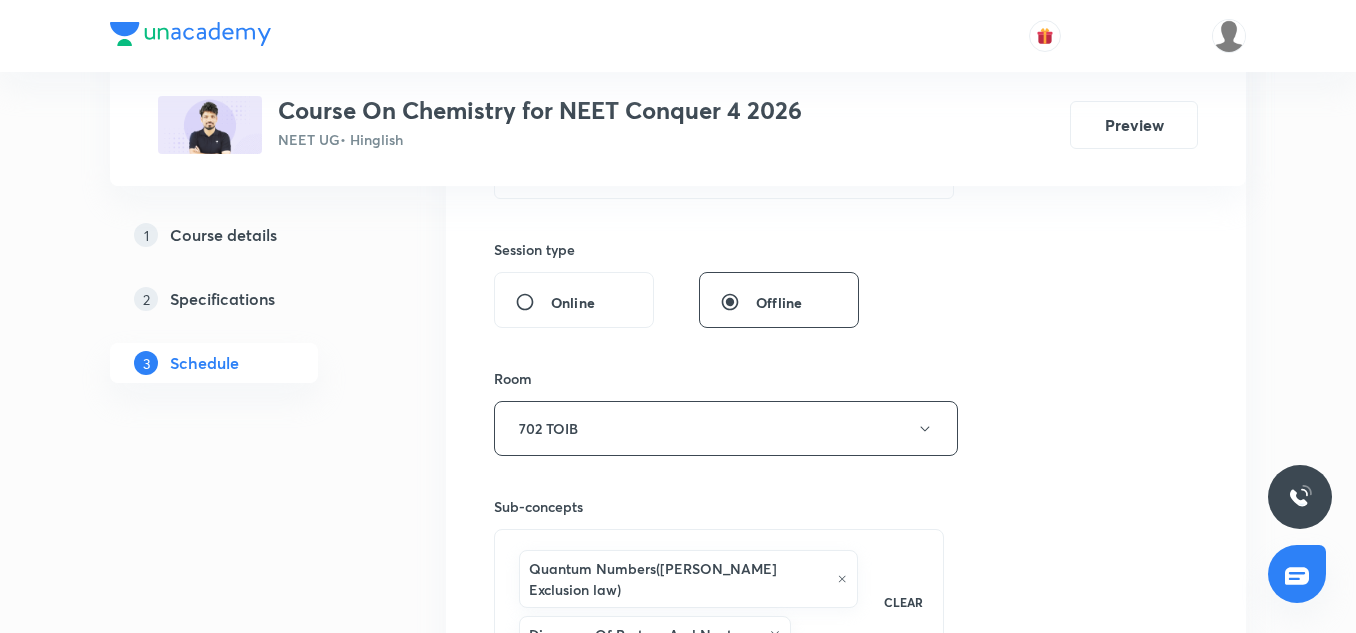 scroll, scrollTop: 705, scrollLeft: 0, axis: vertical 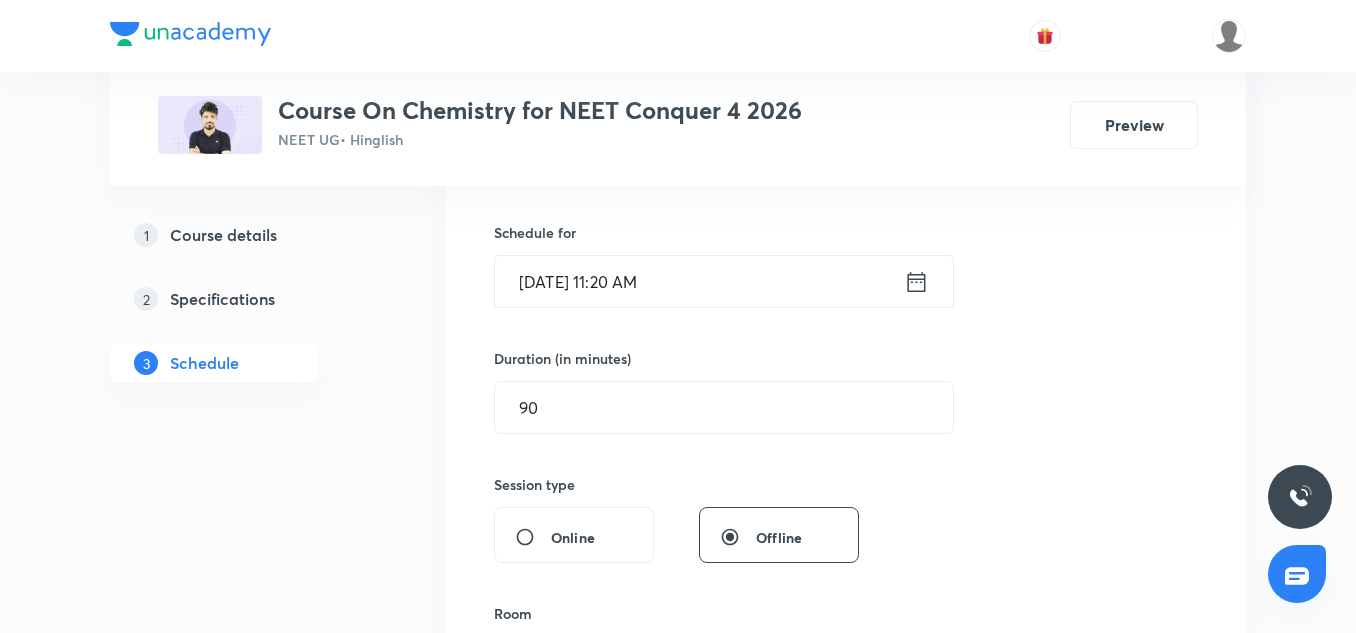 click on "Jul 14, 2025, 11:20 AM" at bounding box center (699, 281) 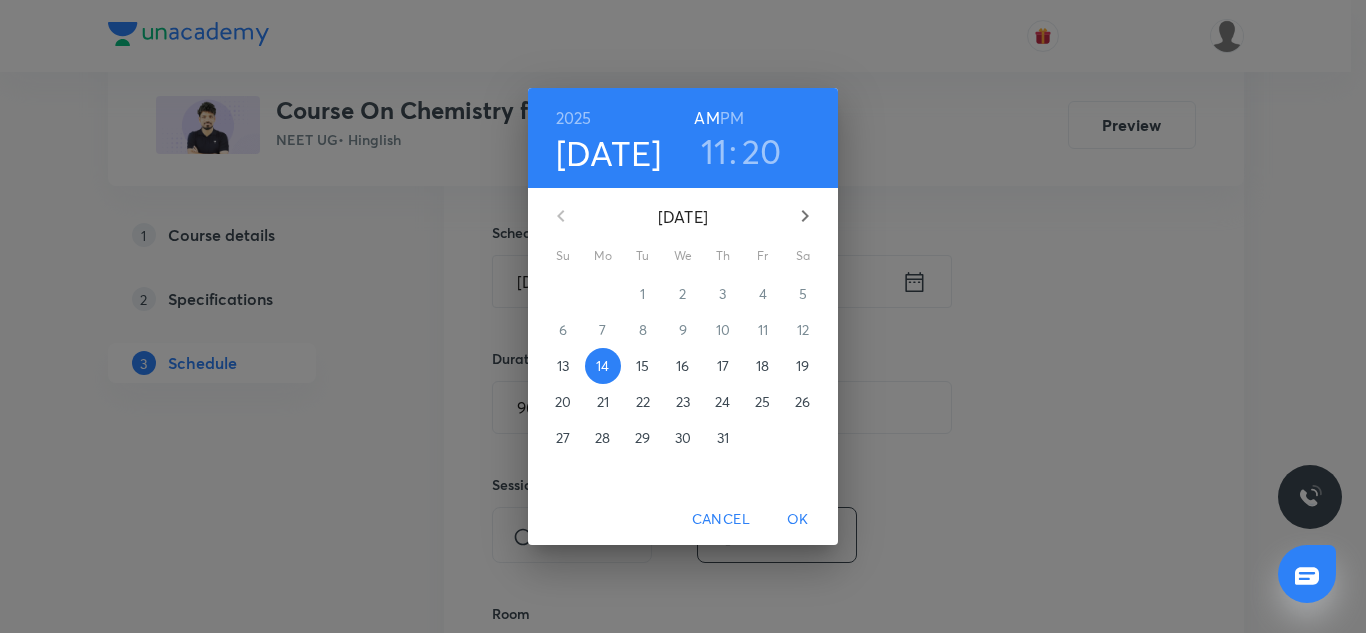 click on "PM" at bounding box center (732, 118) 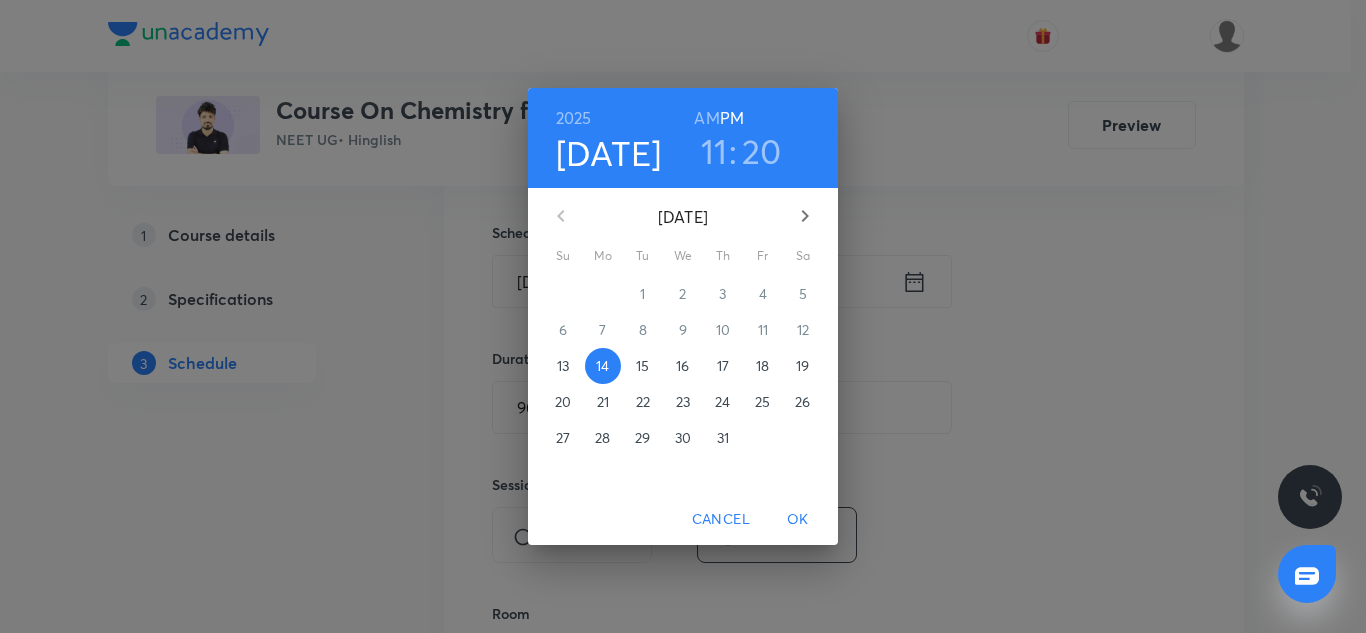 click on "11" at bounding box center (714, 151) 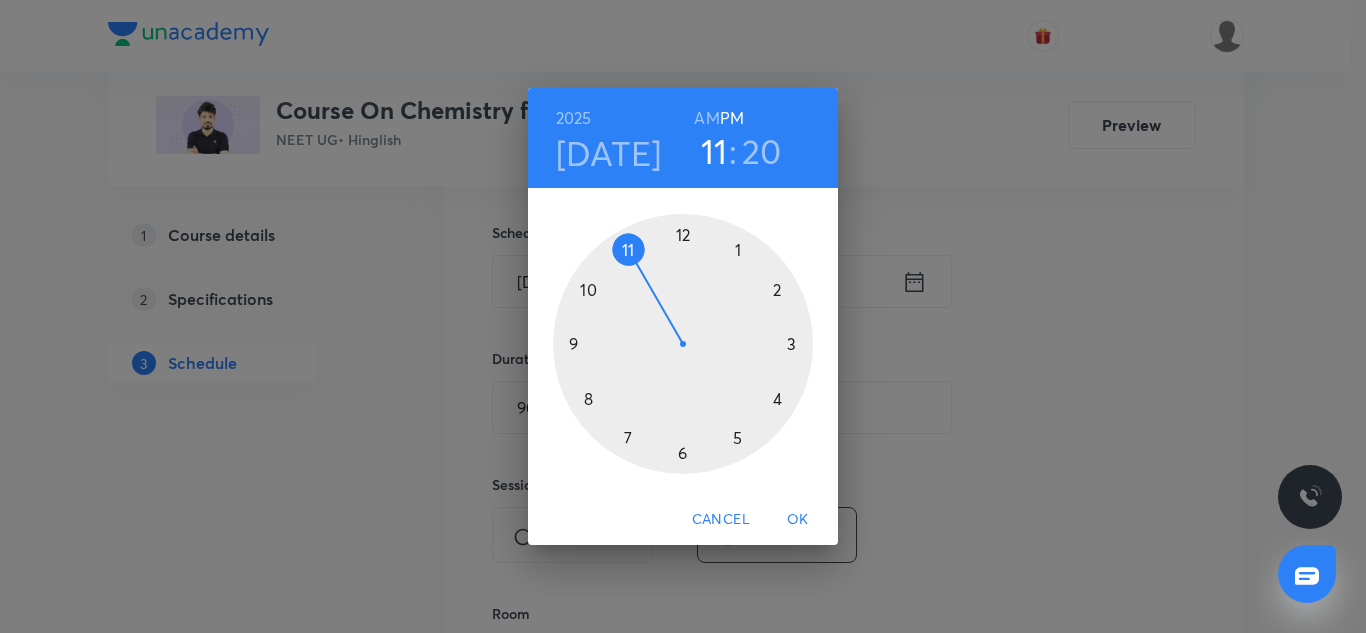 click at bounding box center [683, 344] 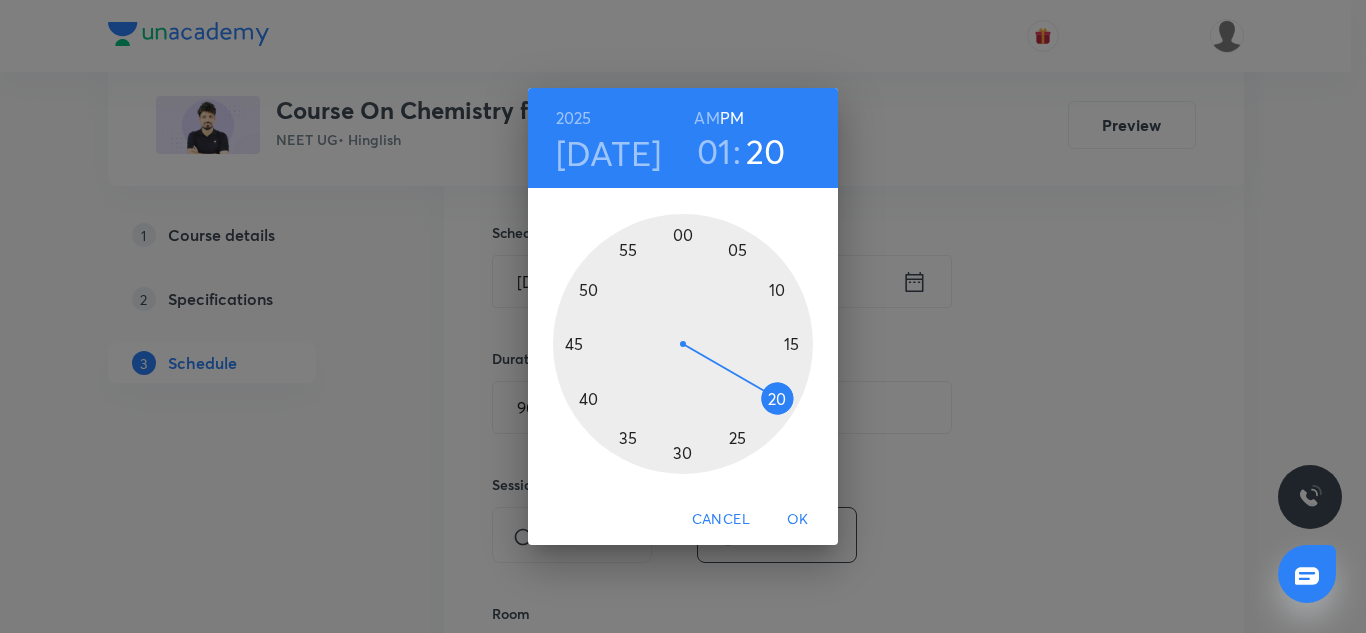 click at bounding box center (683, 344) 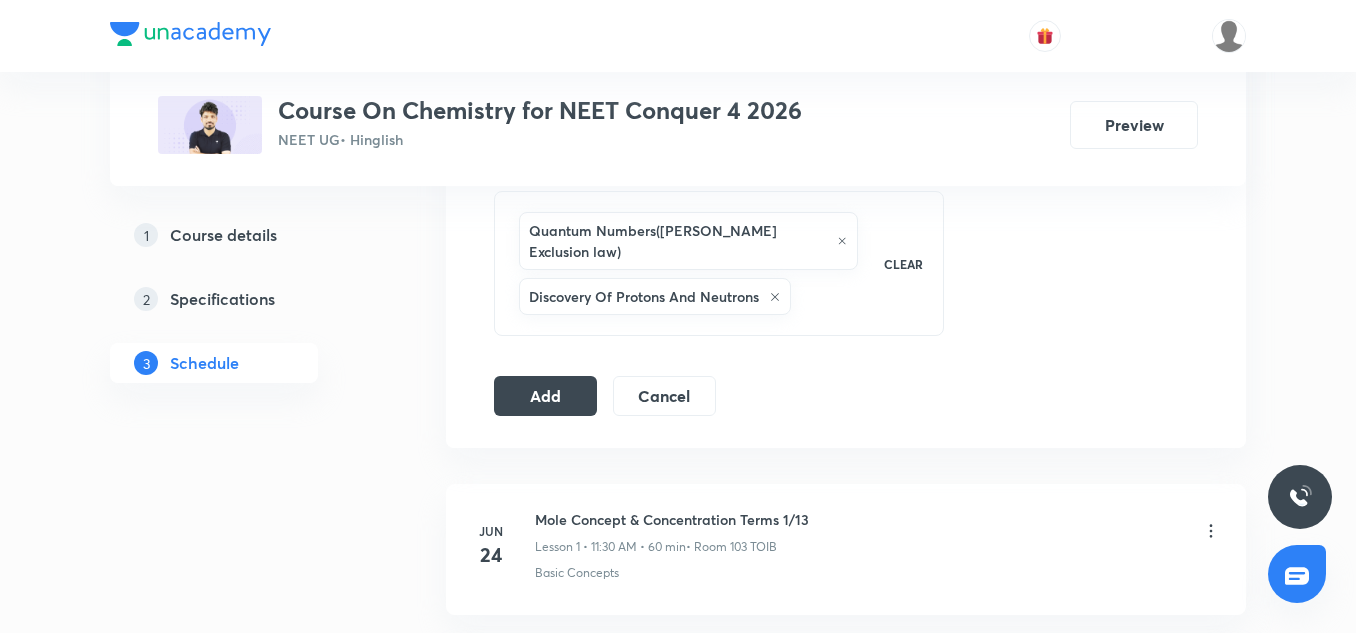 scroll, scrollTop: 1075, scrollLeft: 0, axis: vertical 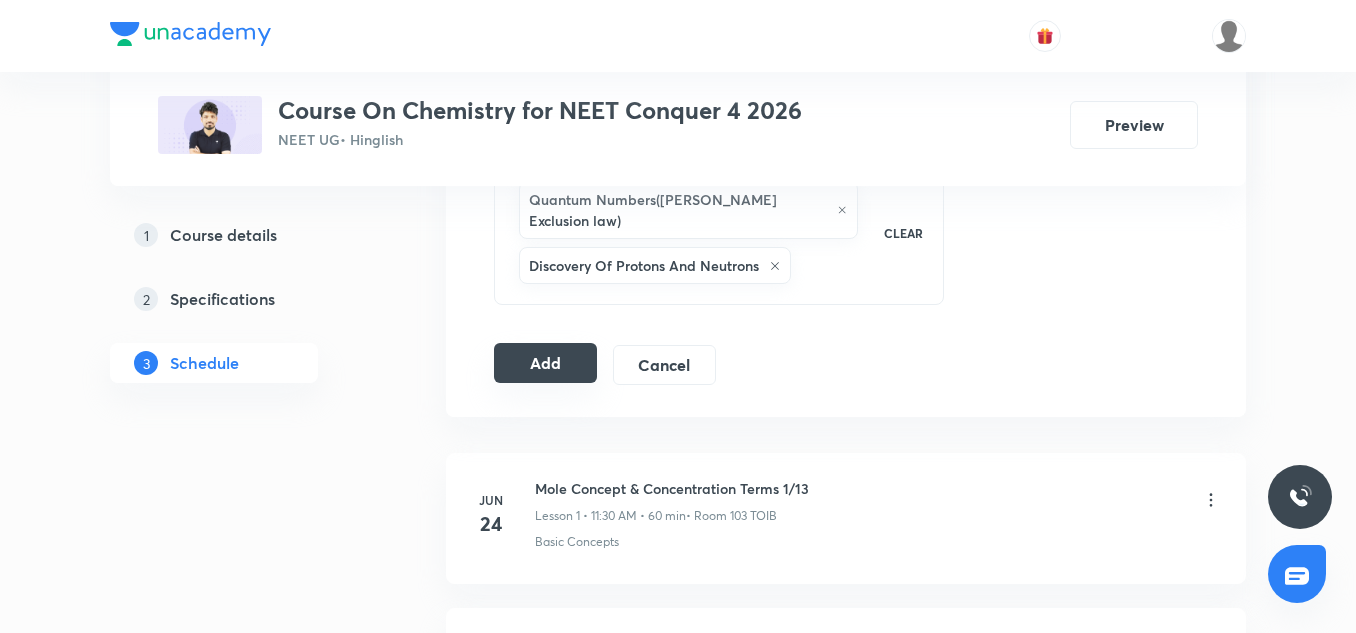 click on "Add" at bounding box center (545, 363) 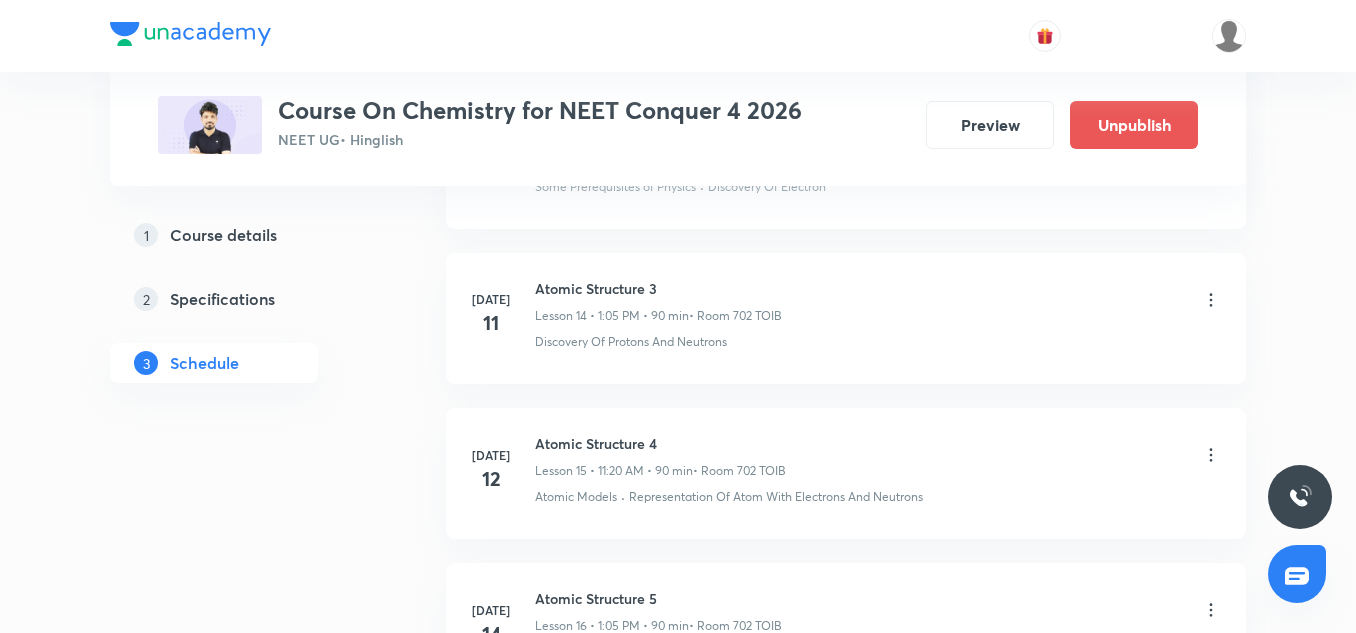 scroll, scrollTop: 2552, scrollLeft: 0, axis: vertical 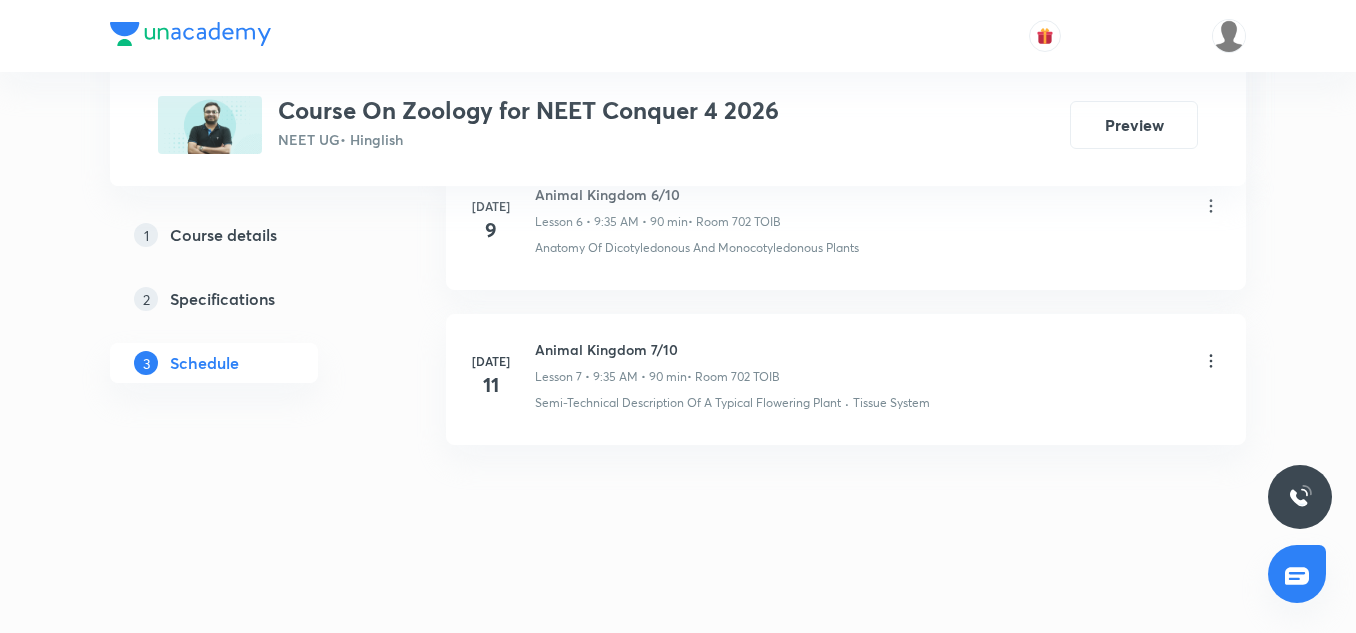 click on "Animal Kingdom 7/10" at bounding box center (657, 349) 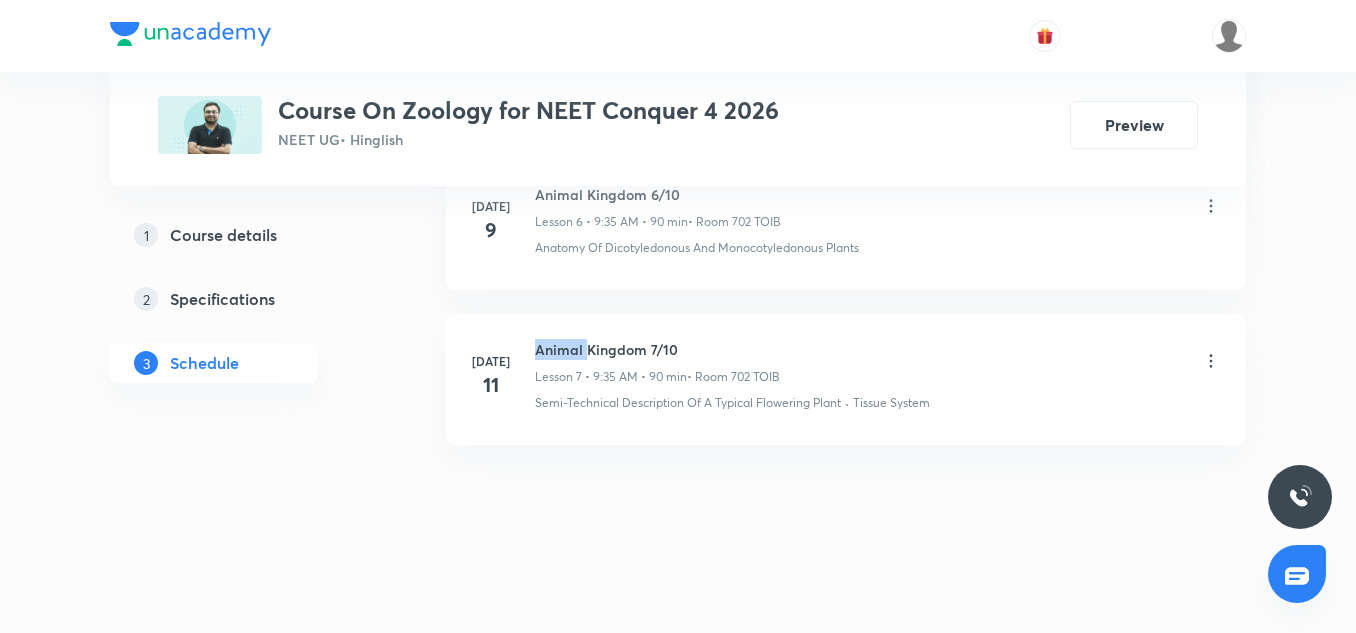 click on "Animal Kingdom 7/10" at bounding box center [657, 349] 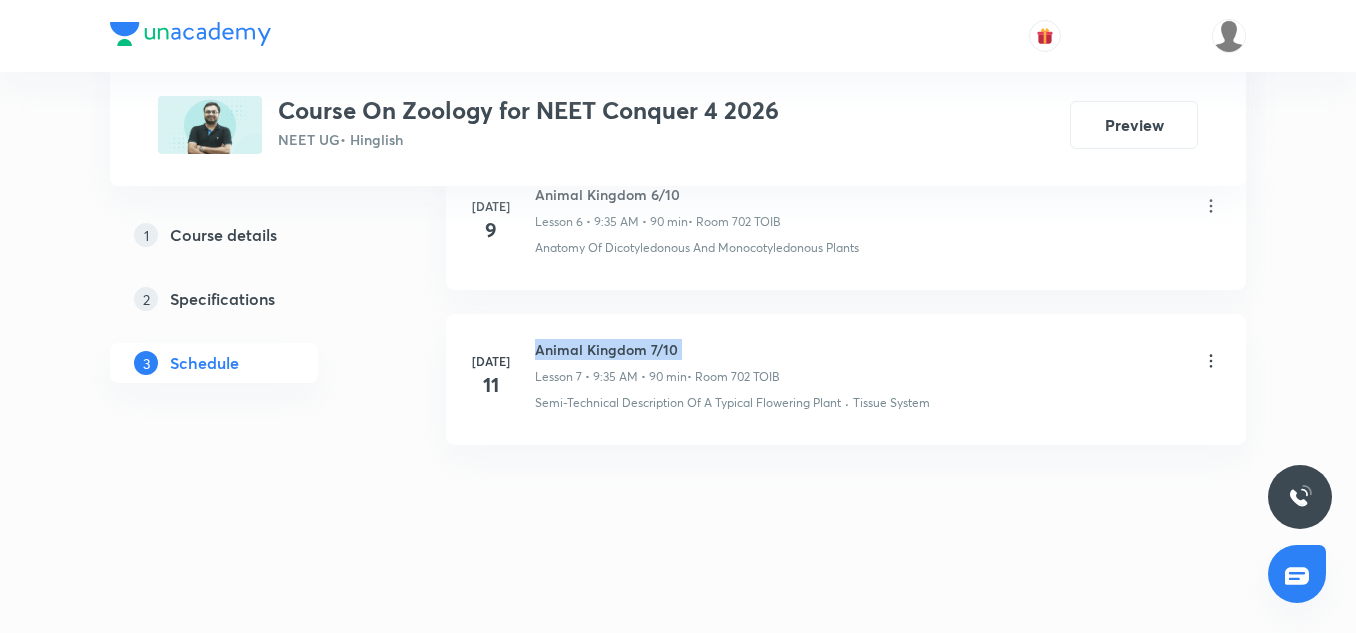 click on "Animal Kingdom 7/10" at bounding box center [657, 349] 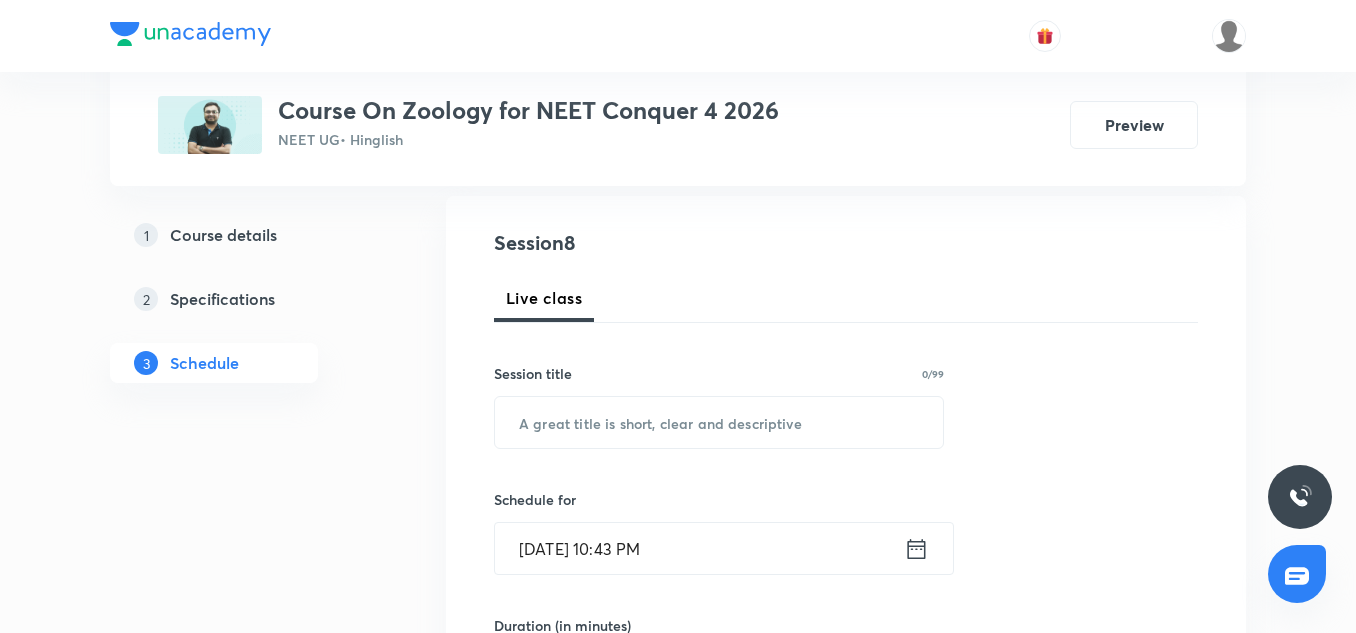 scroll, scrollTop: 205, scrollLeft: 0, axis: vertical 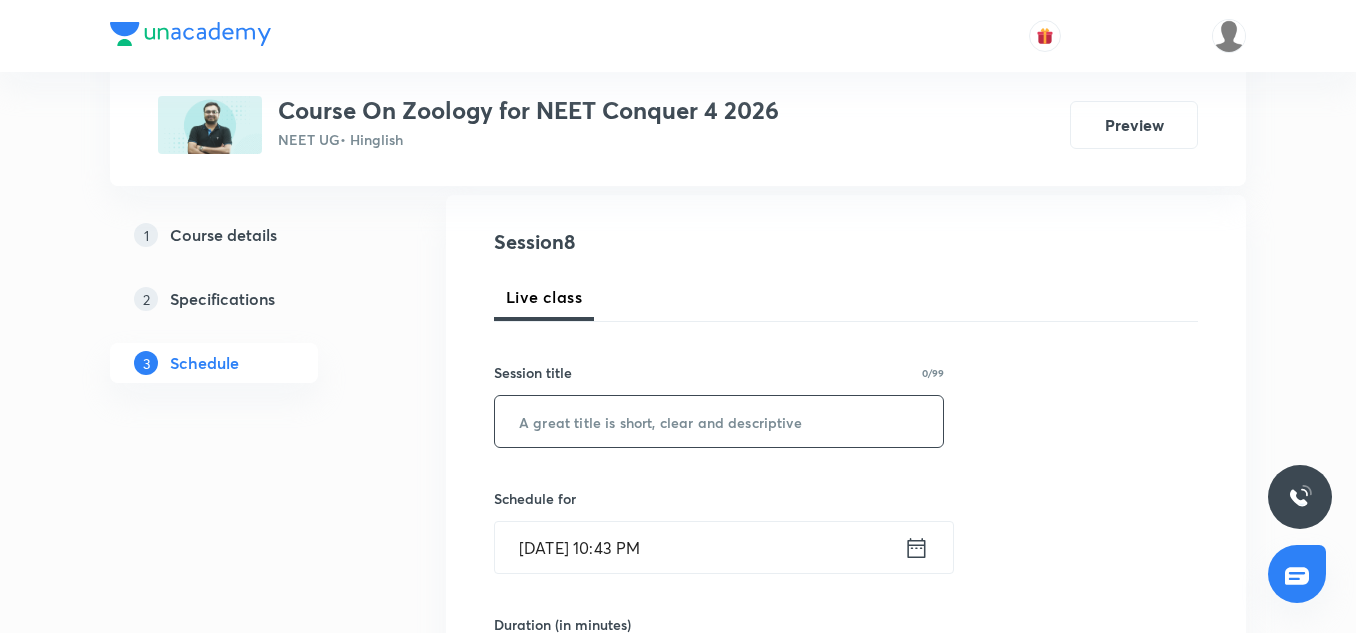 click at bounding box center [719, 421] 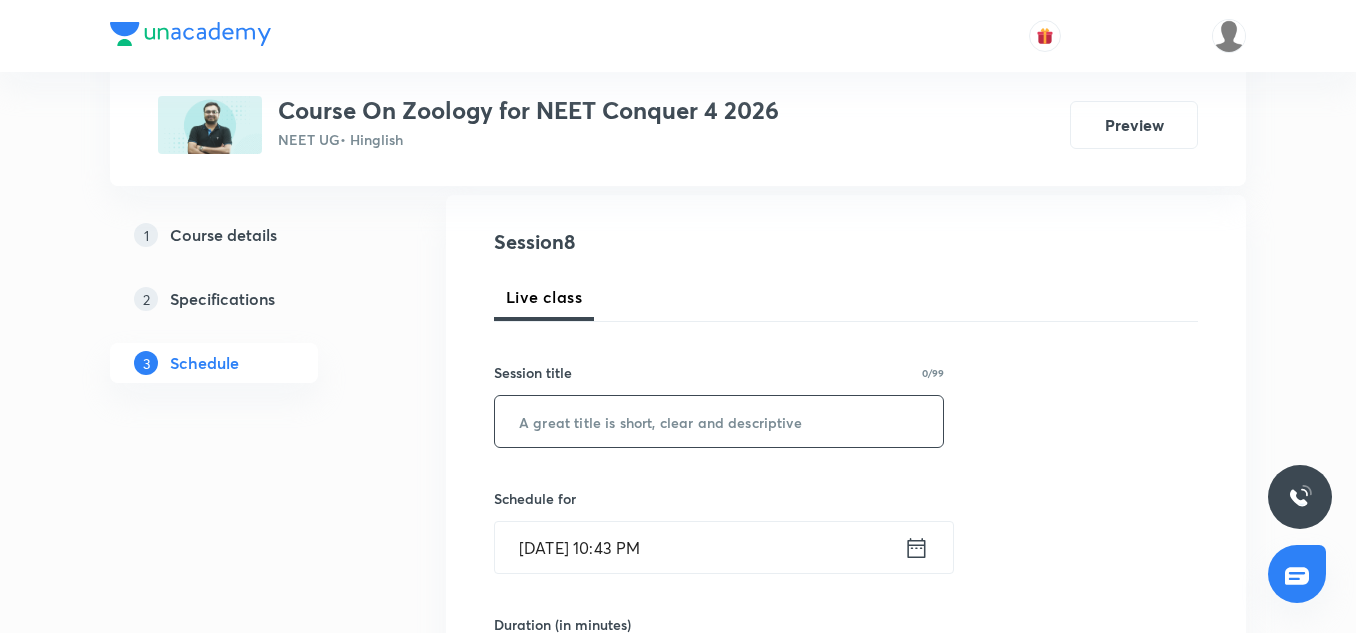 paste on "Animal Kingdom 7/10" 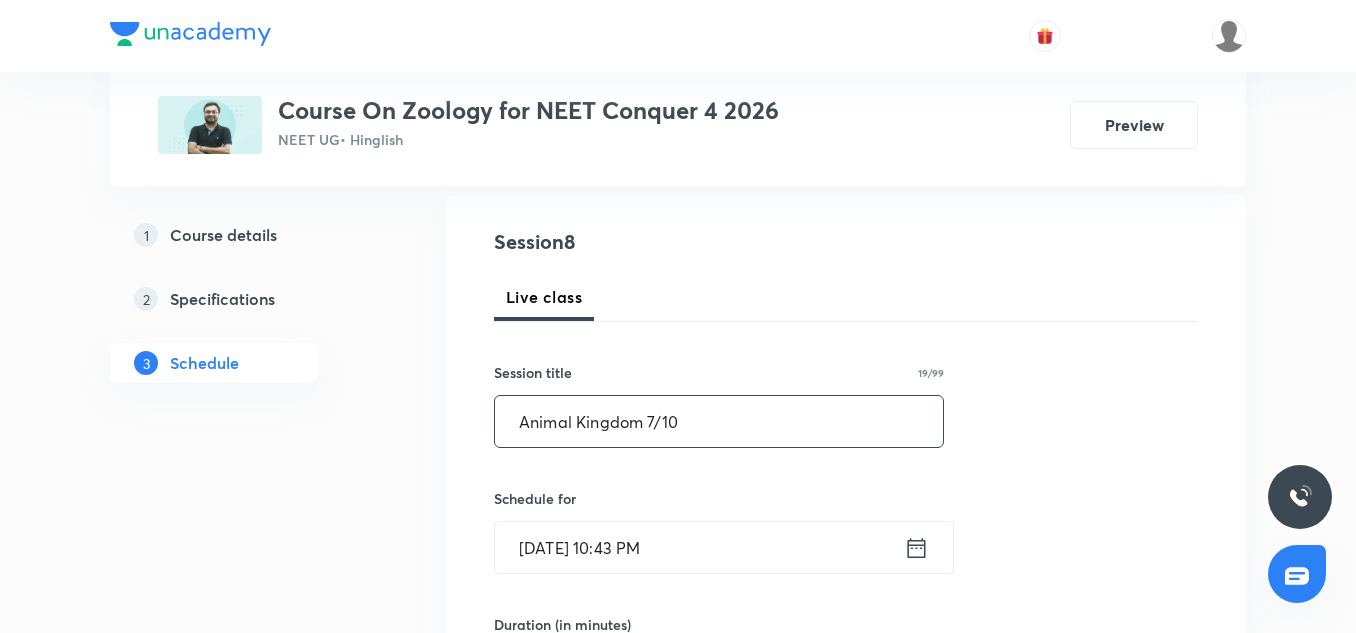 click on "Animal Kingdom 7/10" at bounding box center [719, 421] 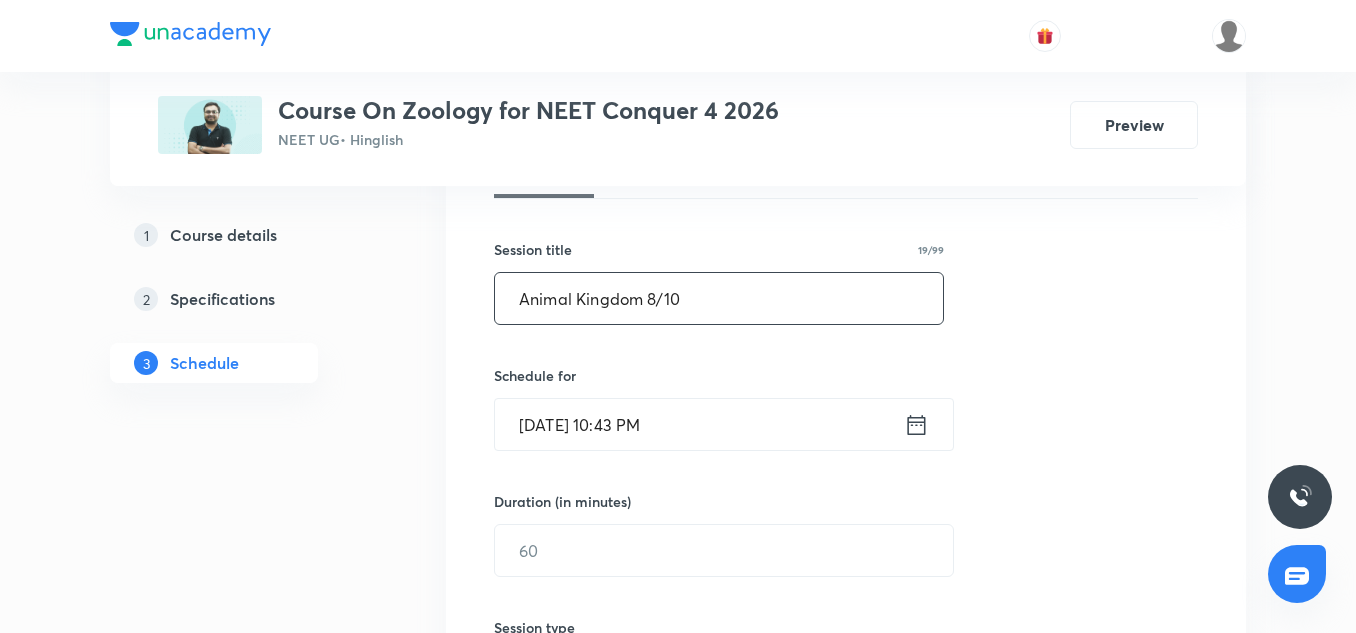 scroll, scrollTop: 340, scrollLeft: 0, axis: vertical 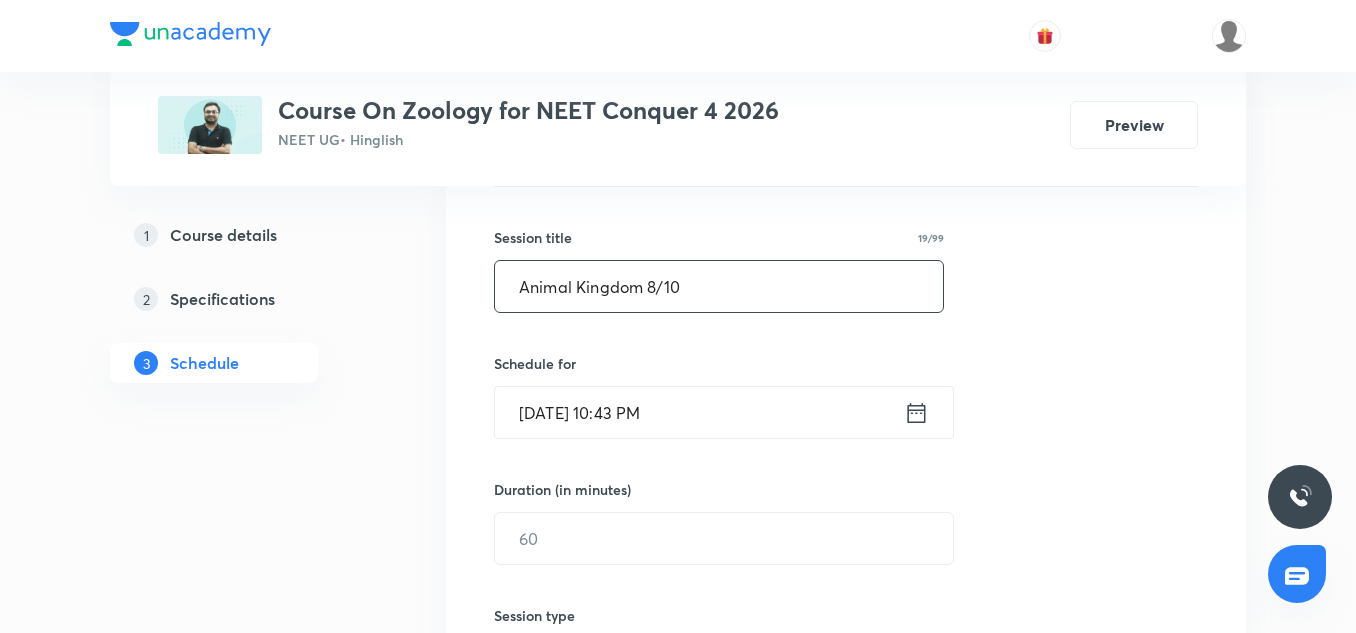 type on "Animal Kingdom 8/10" 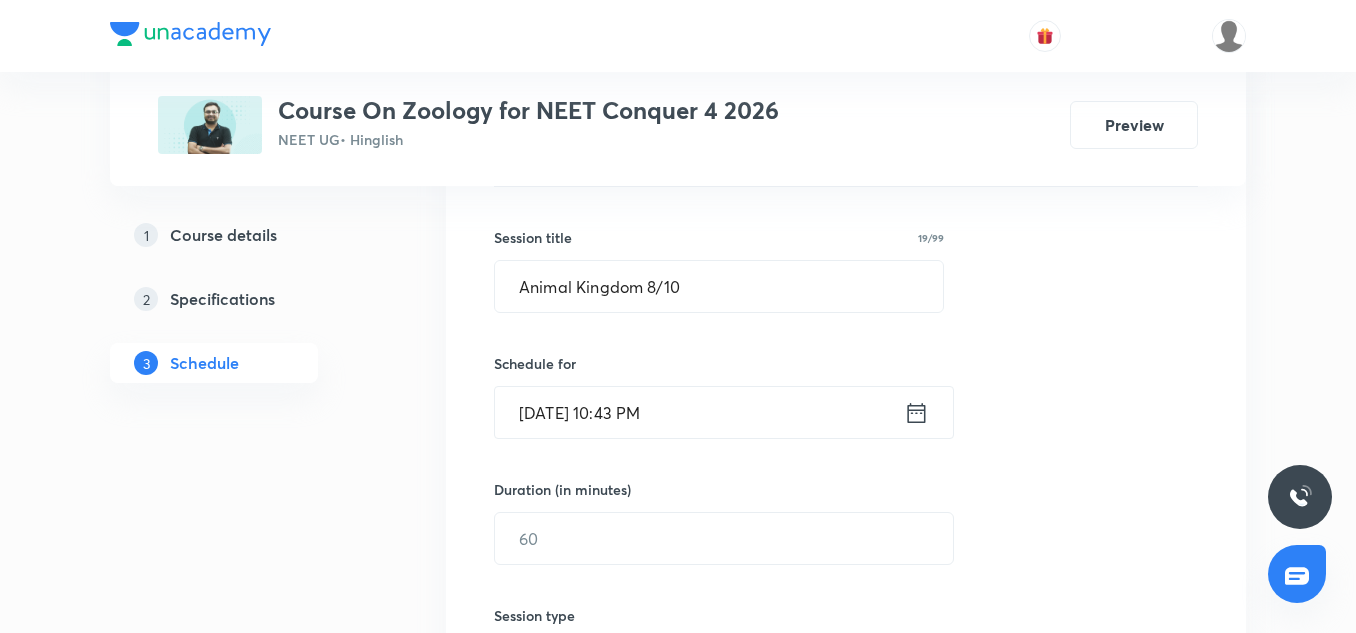 click on "[DATE] 10:43 PM" at bounding box center (699, 412) 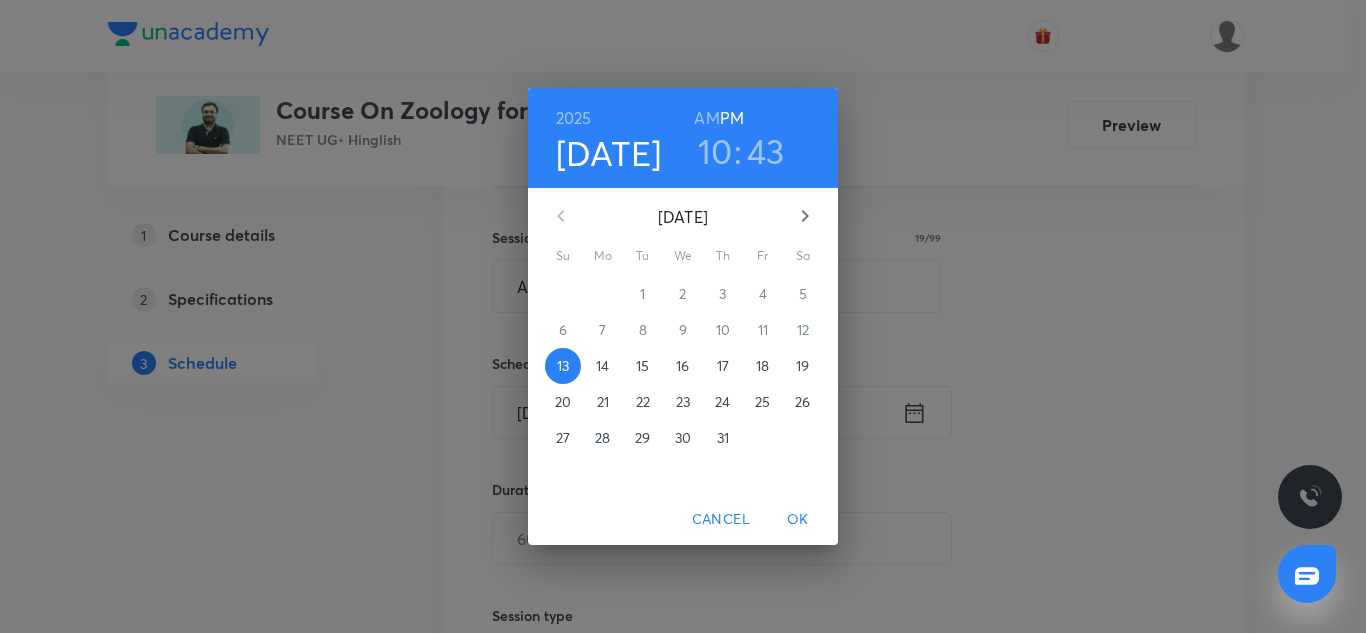 click on "14" at bounding box center [603, 366] 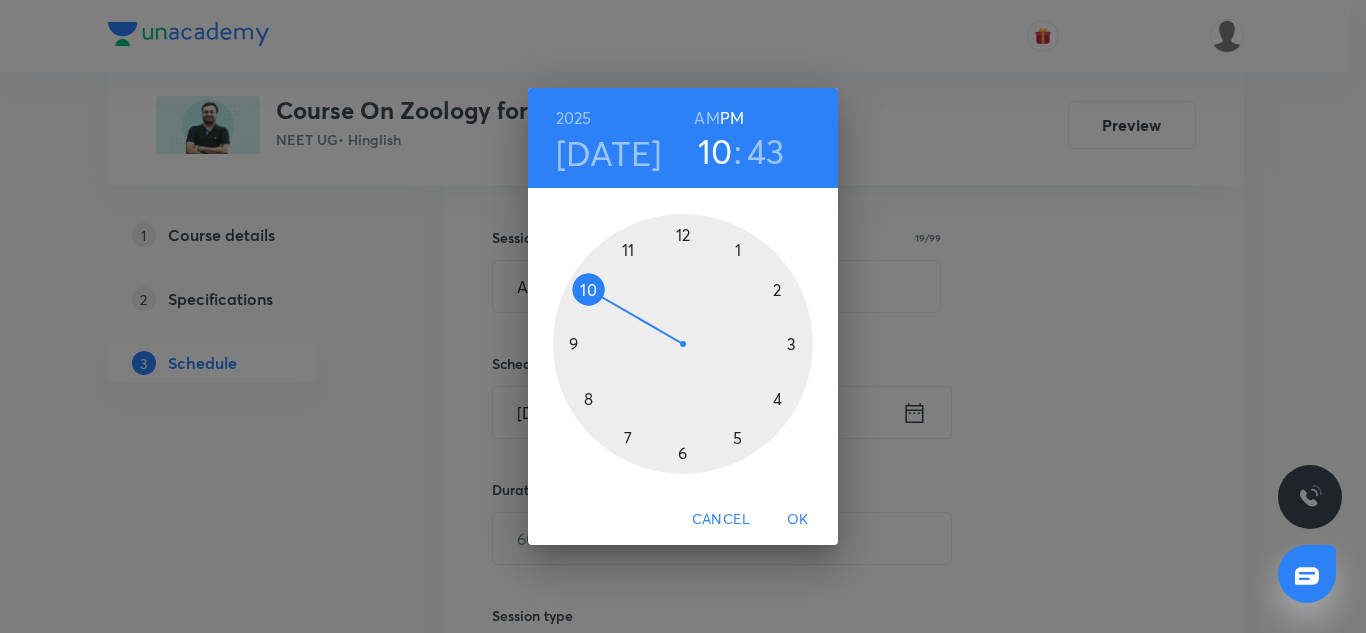 click at bounding box center [683, 344] 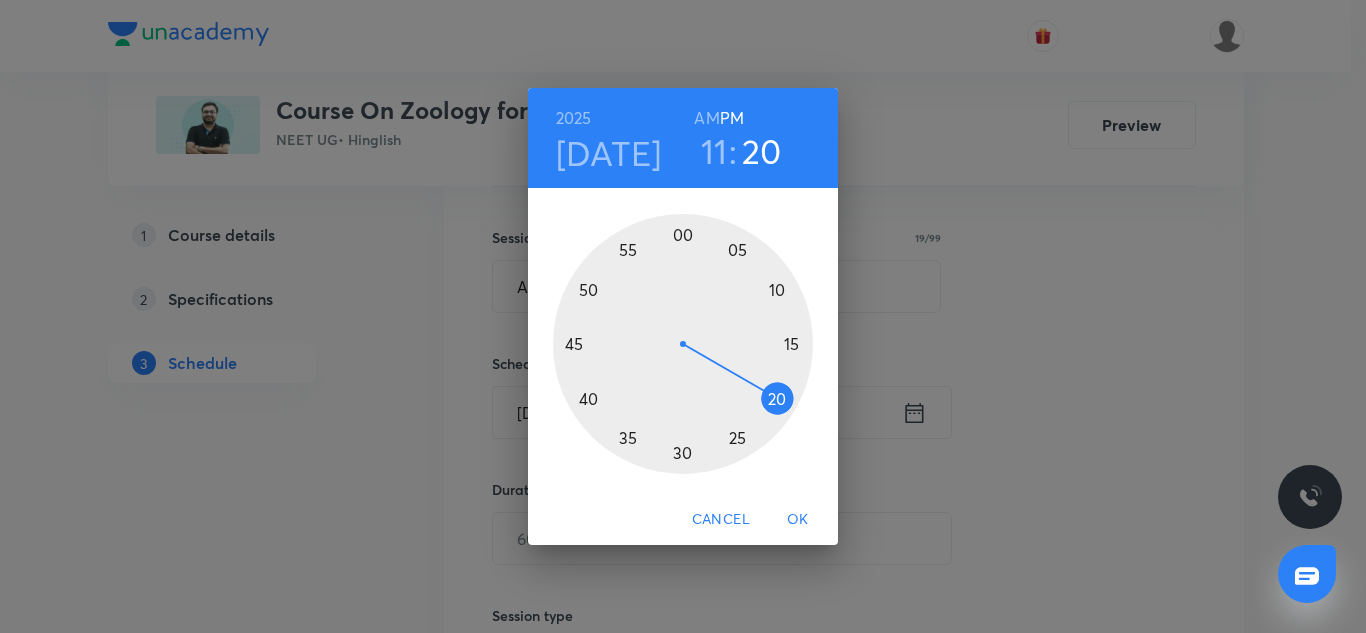 drag, startPoint x: 781, startPoint y: 394, endPoint x: 781, endPoint y: 406, distance: 12 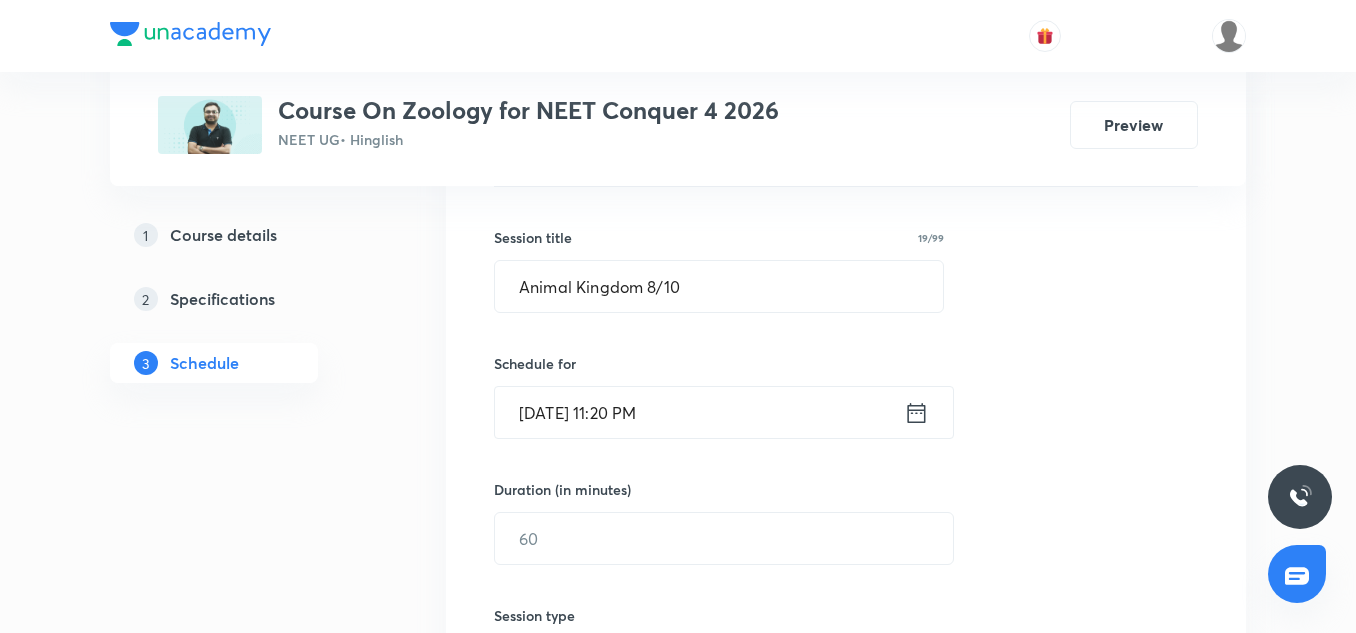 click on "[DATE] 11:20 PM" at bounding box center (699, 412) 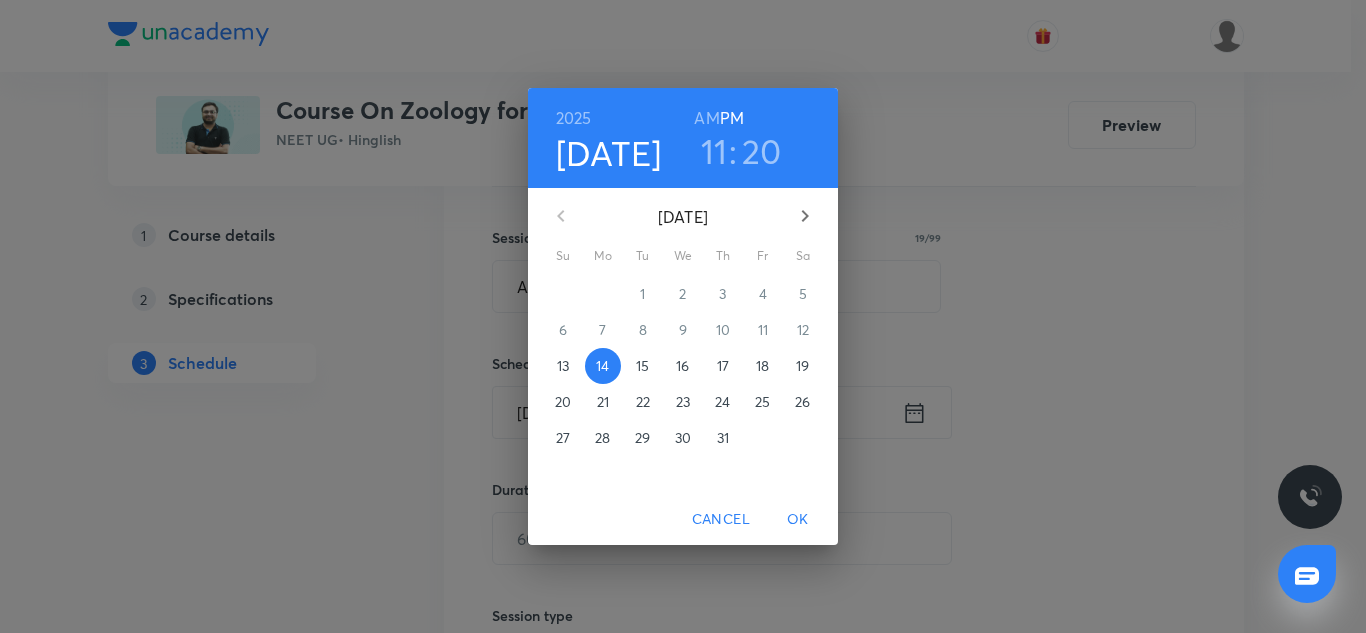 click on "AM" at bounding box center (706, 118) 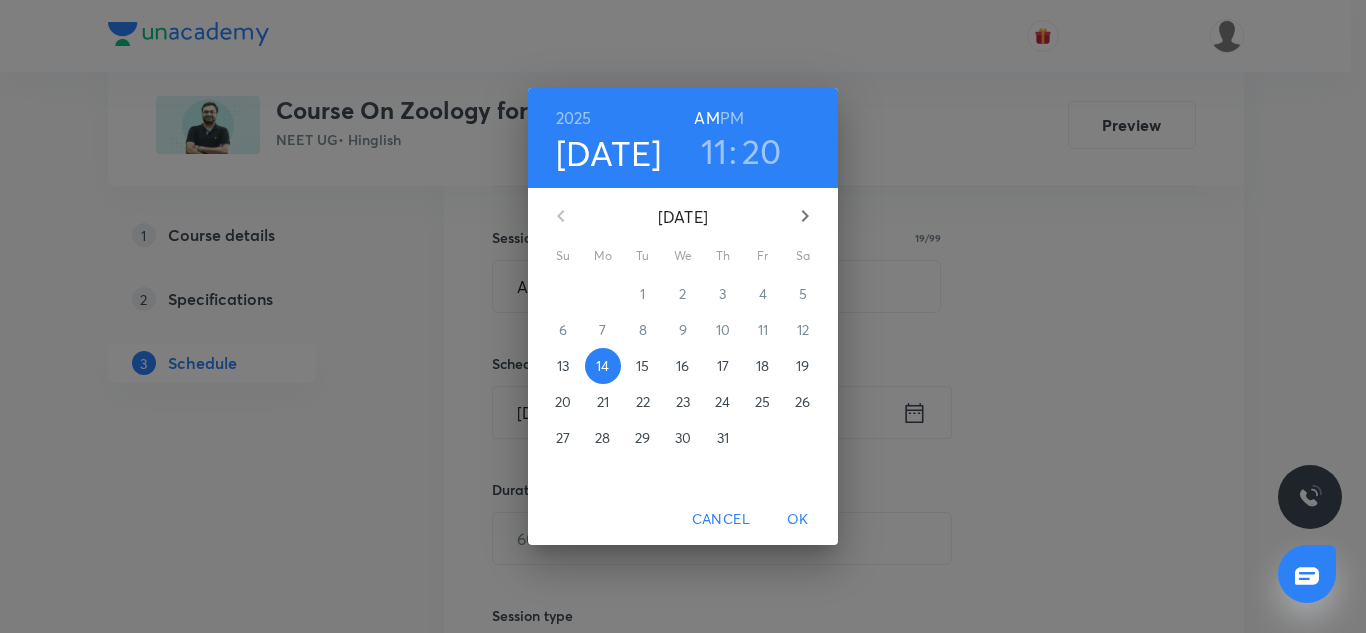 click on "OK" at bounding box center [798, 519] 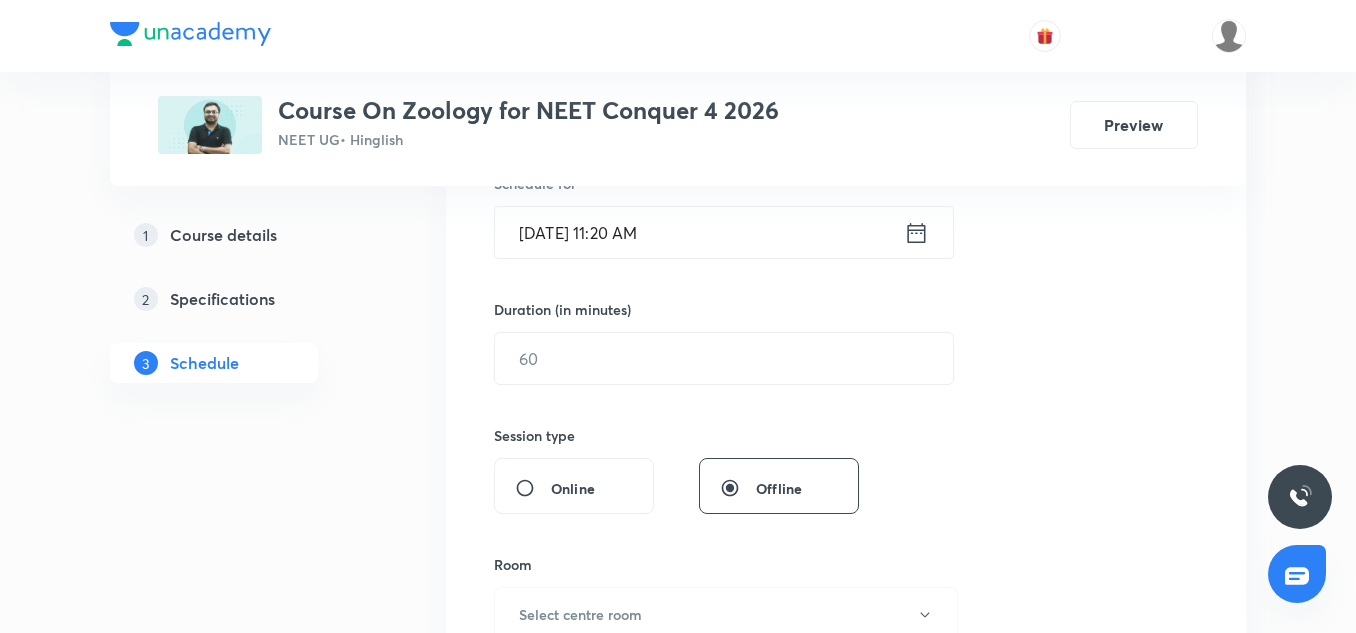 scroll, scrollTop: 534, scrollLeft: 0, axis: vertical 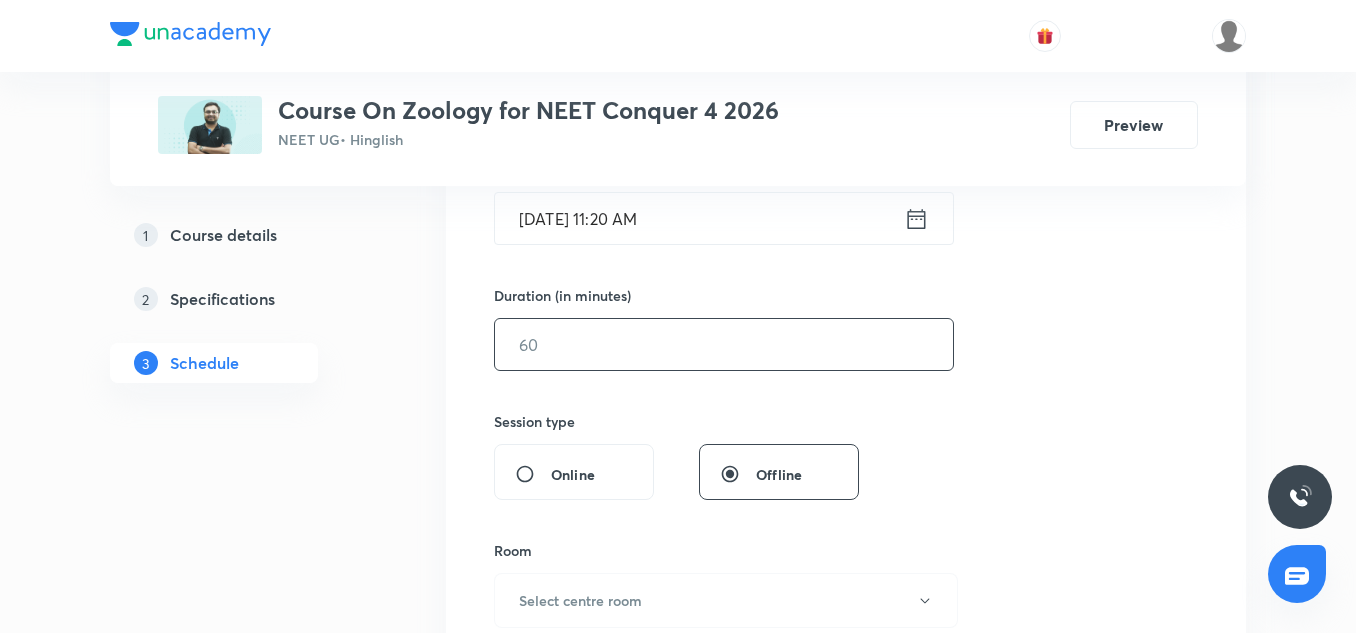 click at bounding box center [724, 344] 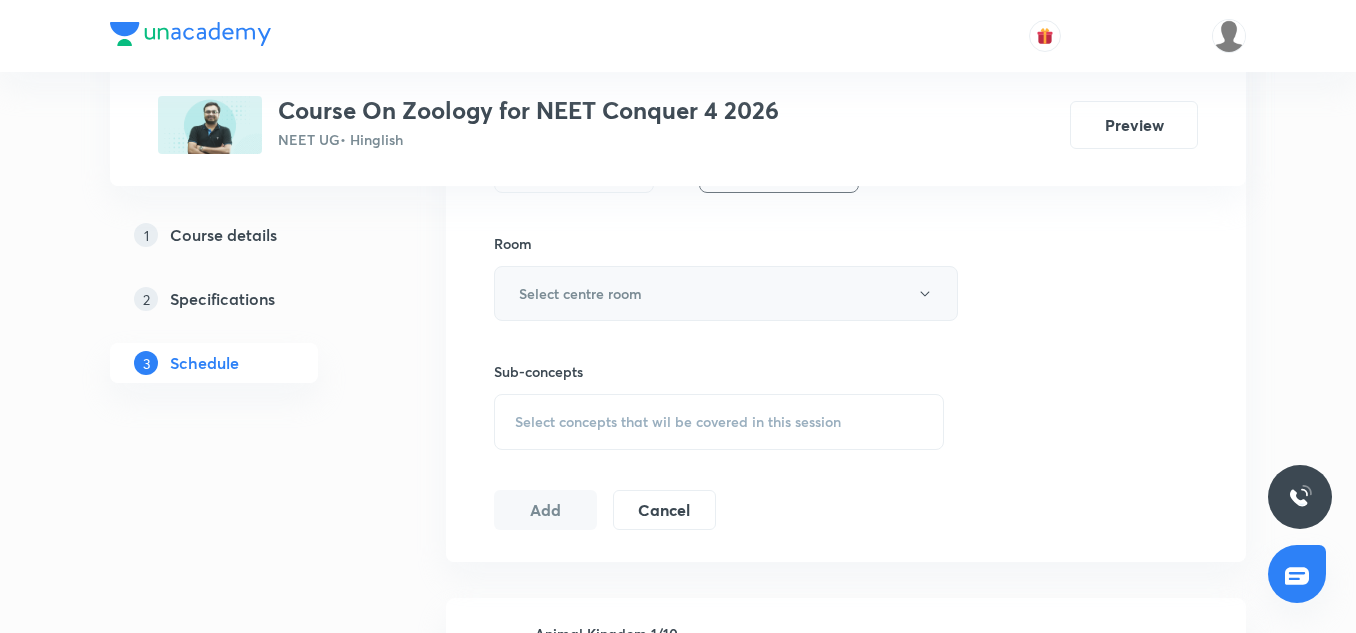 scroll, scrollTop: 842, scrollLeft: 0, axis: vertical 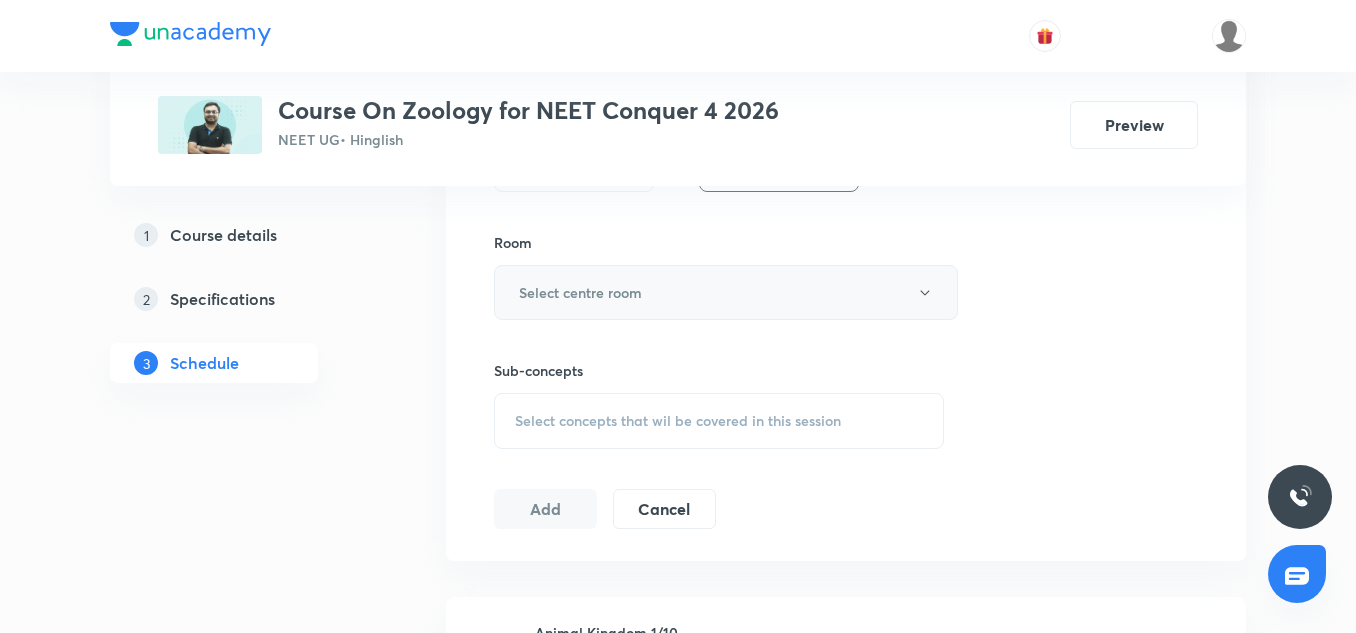 type on "75" 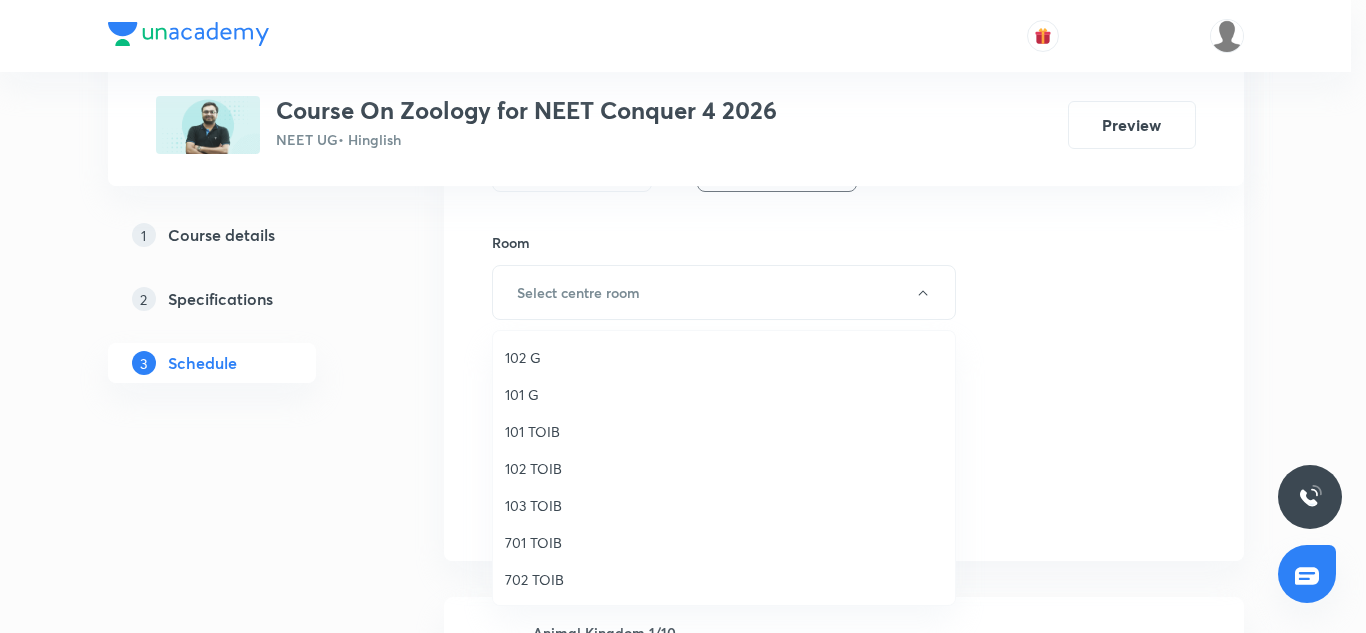 click on "702 TOIB" at bounding box center [724, 579] 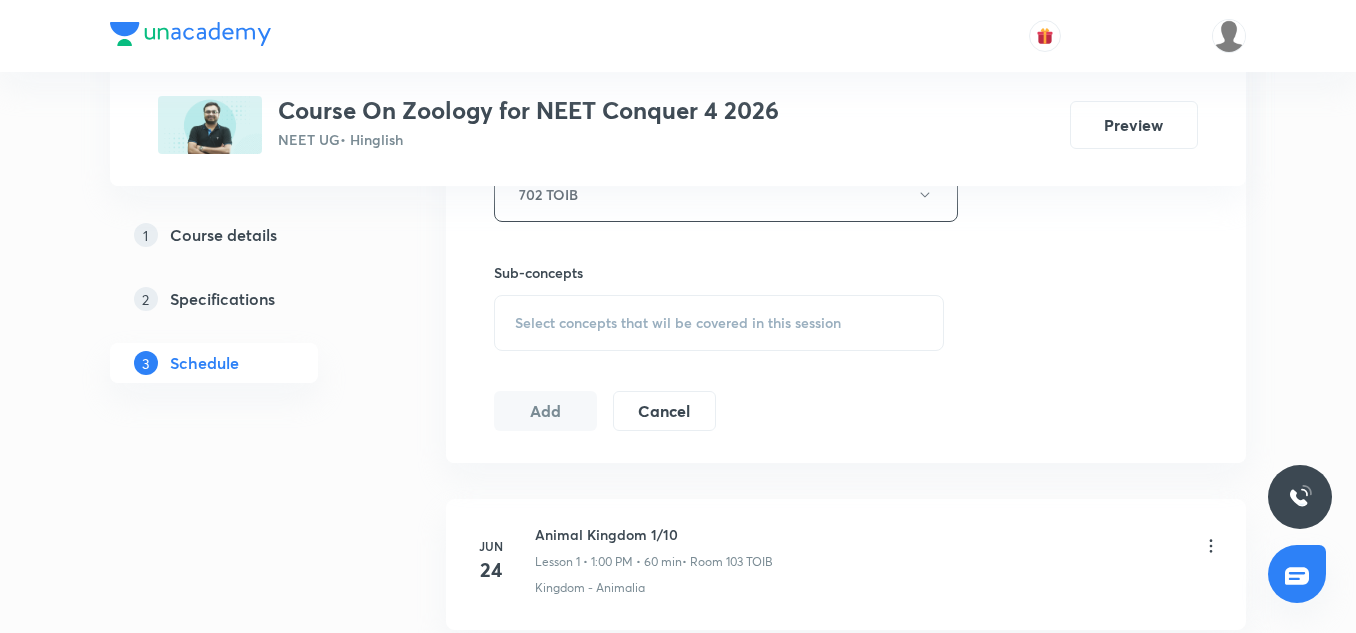 scroll, scrollTop: 943, scrollLeft: 0, axis: vertical 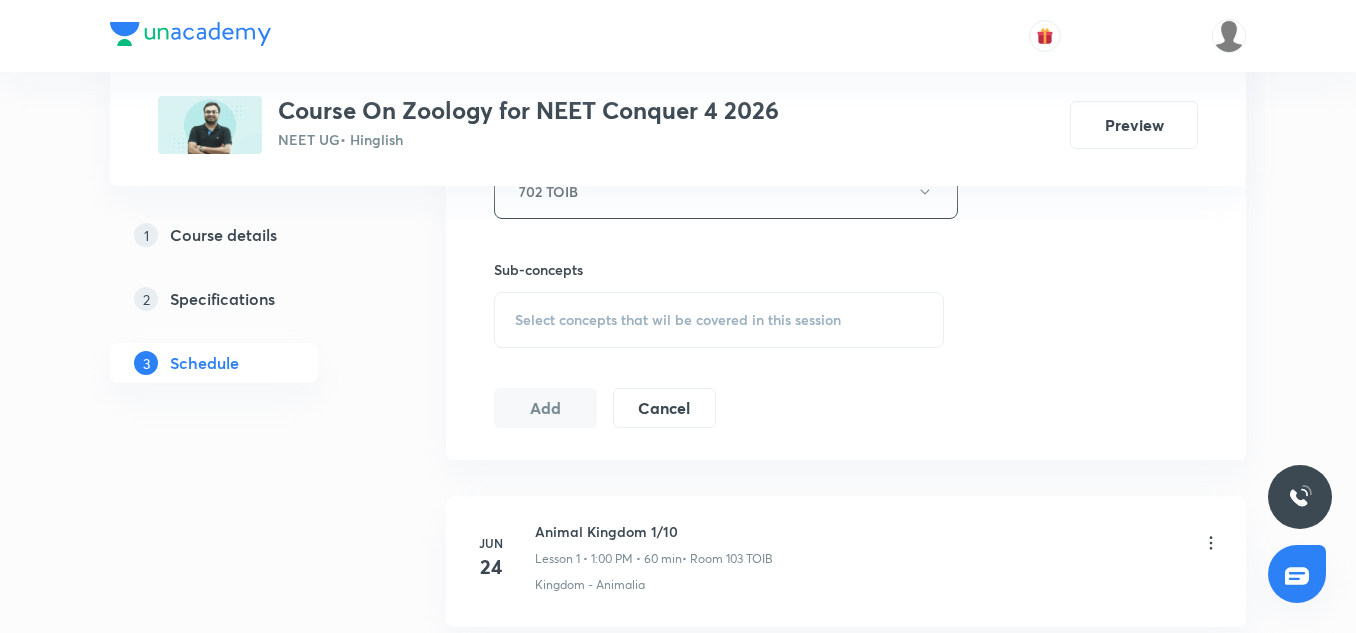 click on "Select concepts that wil be covered in this session" at bounding box center [678, 320] 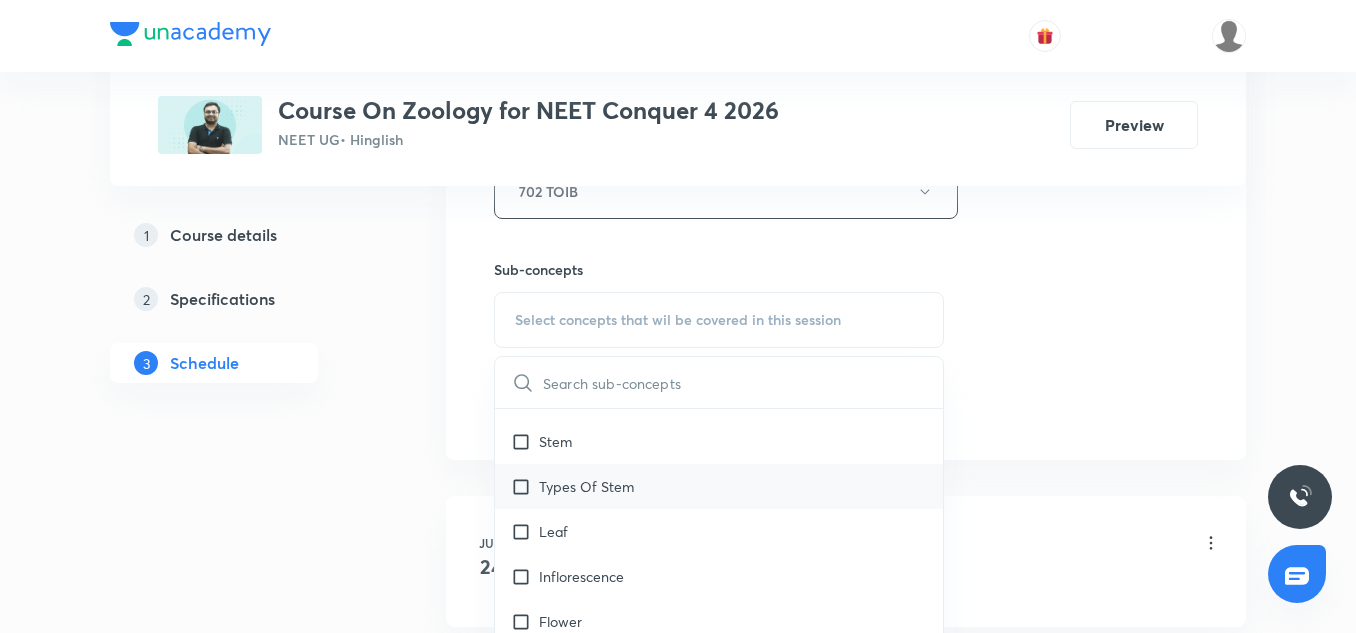click on "Types Of Stem" at bounding box center (586, 486) 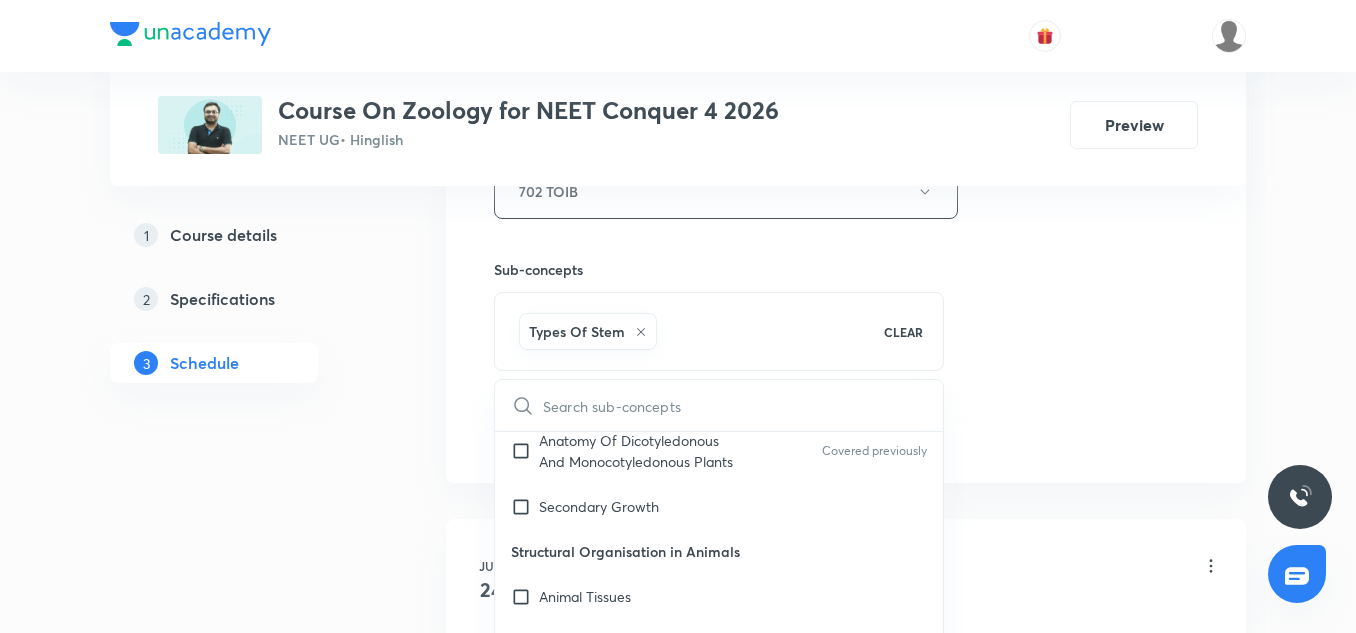 scroll, scrollTop: 787, scrollLeft: 0, axis: vertical 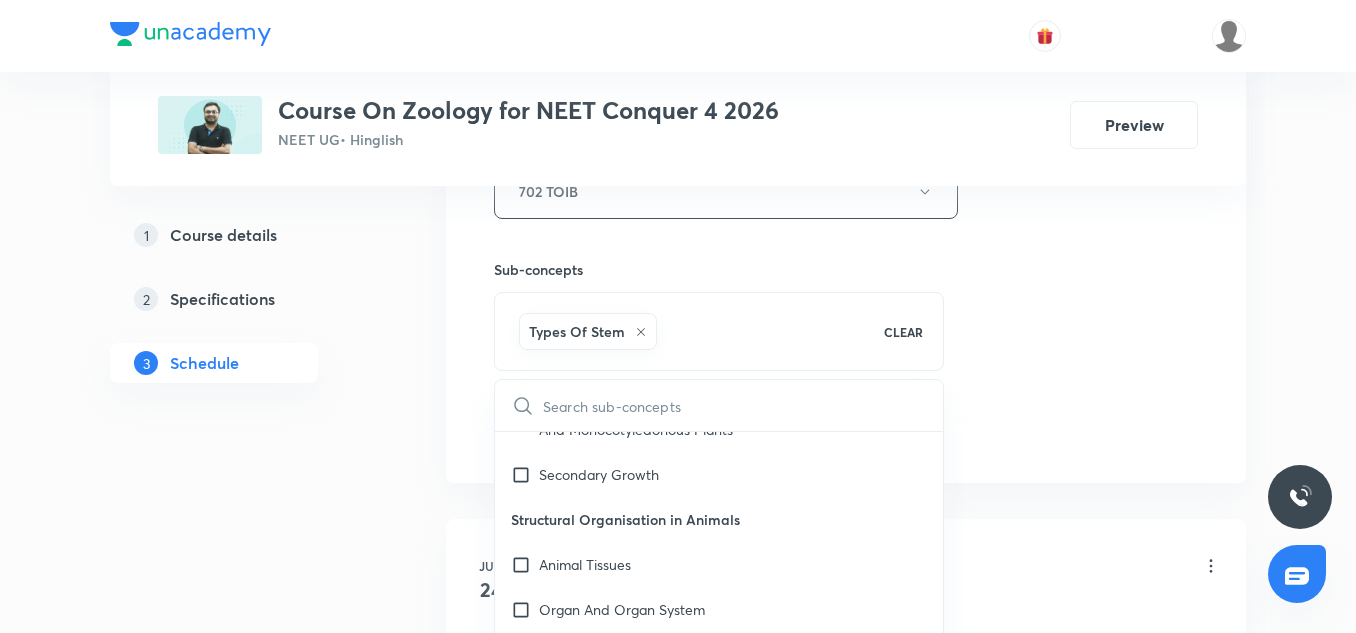 click on "Structural Organisation in Animals" at bounding box center [719, 519] 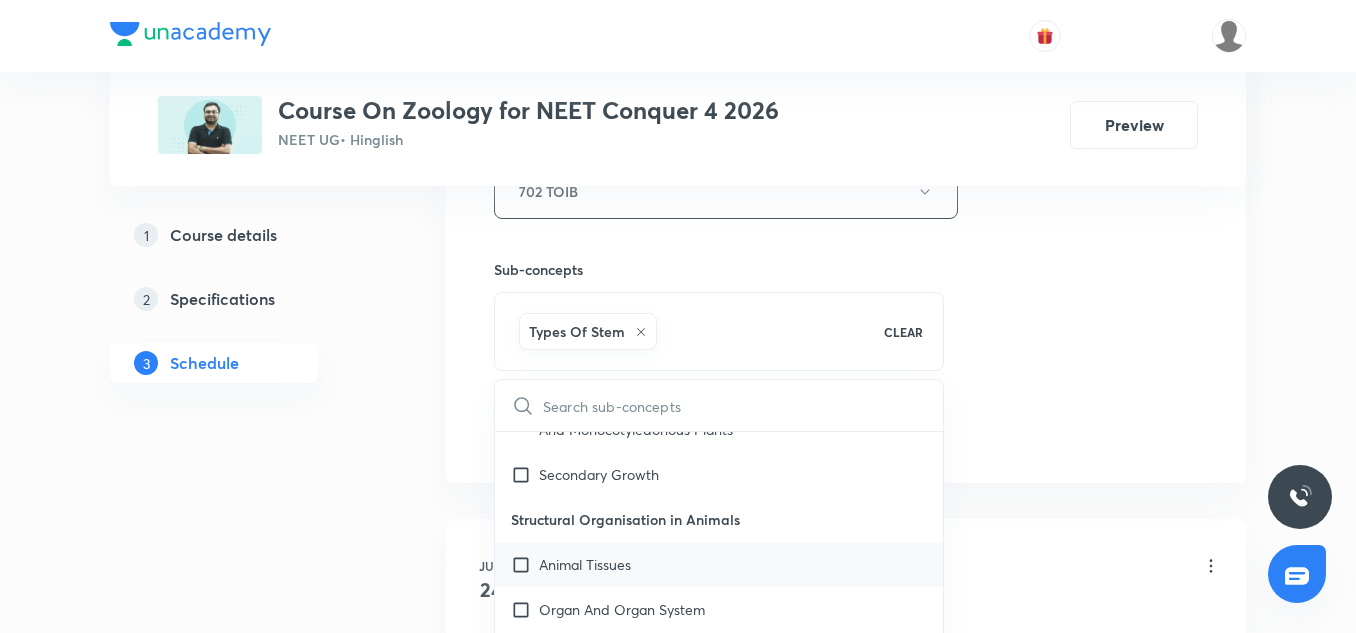 click on "Animal Tissues" at bounding box center (719, 564) 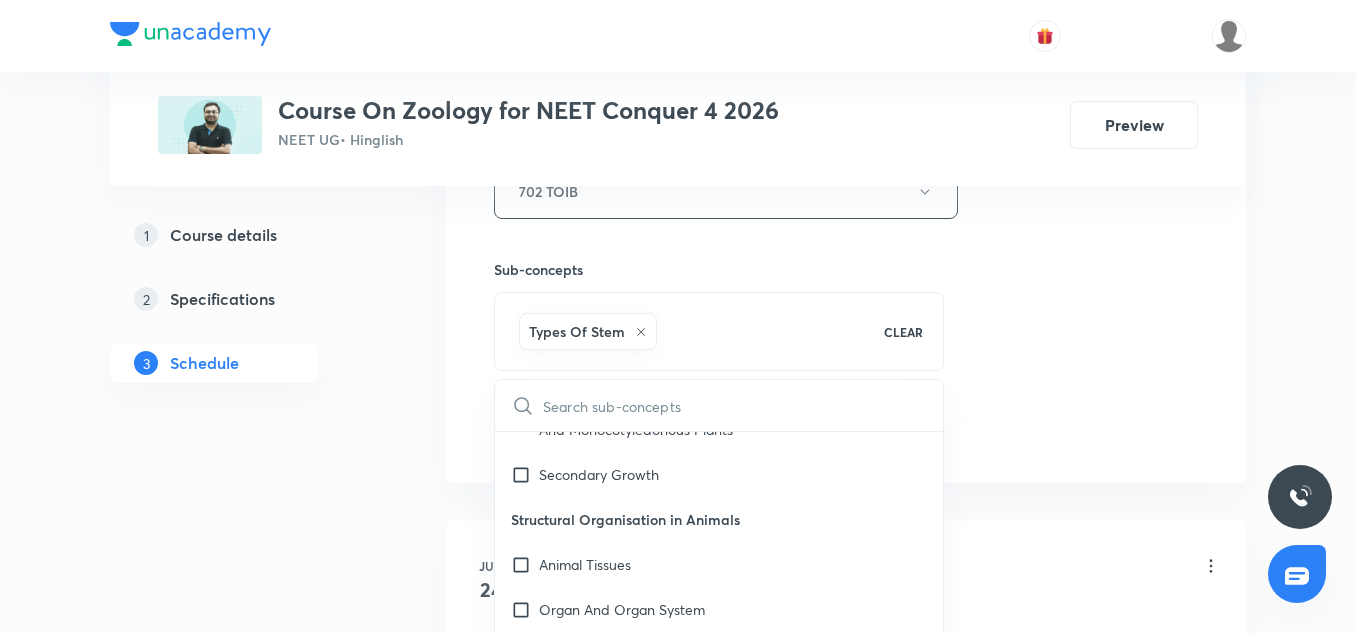checkbox on "true" 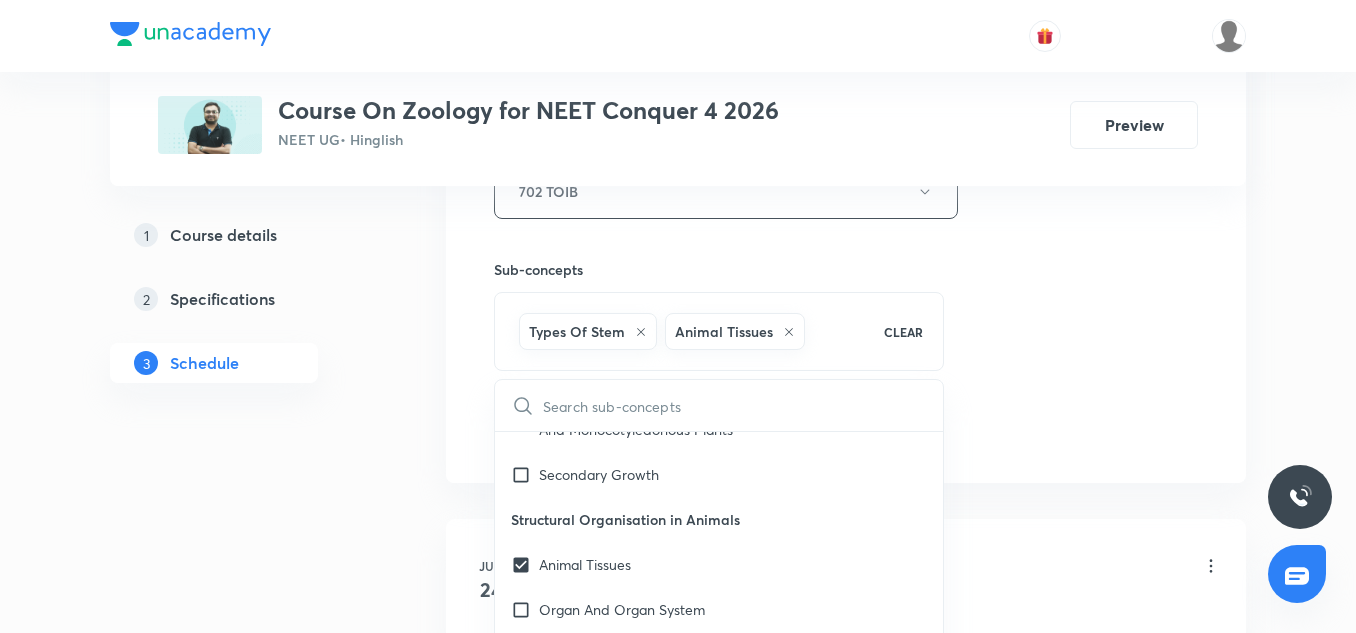 click on "Session  8 Live class Session title 19/99 Animal Kingdom 8/10 ​ Schedule for Jul 14, 2025, 11:20 AM ​ Duration (in minutes) 75 ​   Session type Online Offline Room 702 TOIB Sub-concepts Types Of Stem  Animal Tissues CLEAR ​ Morphology - Flowering Plants Plant Morphology Root Types Of Roots Stem Types Of Stem  Leaf Inflorescence Flower Fruit Seed Semi-Technical Description Of A Typical Flowering Plant Covered previously Description Of Some Important Families Anatomy - Flowering Plants The Tissues  Tissue System Covered previously Anatomy Of Dicotyledonous And Monocotyledonous Plants Covered previously Secondary Growth Structural Organisation in Animals Animal Tissues Organ And Organ System Earthworm Cockroach Frogs Structural Organization in Animals Cockroach General Features  Frog General Features Digestion & Absorption Alimentary Canal Digestive Glands Digestion Of Food Hormonal Control Of Digestion Absorption Of Digested Products Disorders Of Digestive System Process Of Nutrition Ingestion Blood Eye" at bounding box center [846, -30] 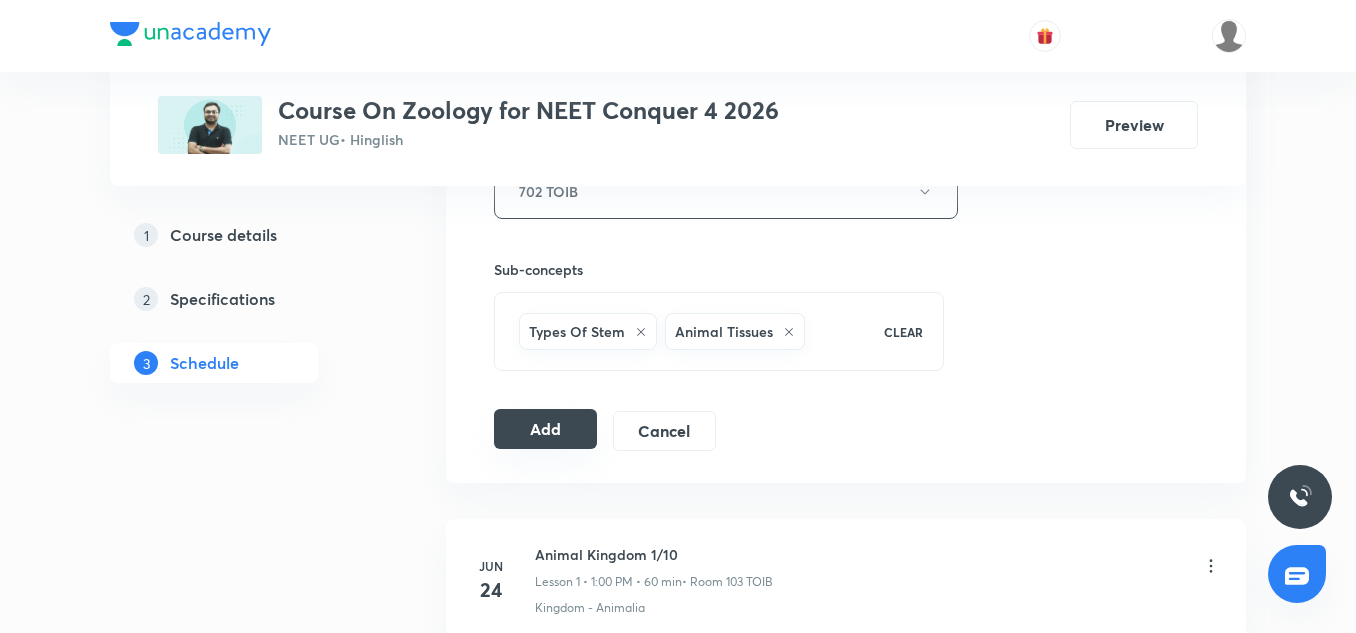 click on "Add" at bounding box center (545, 429) 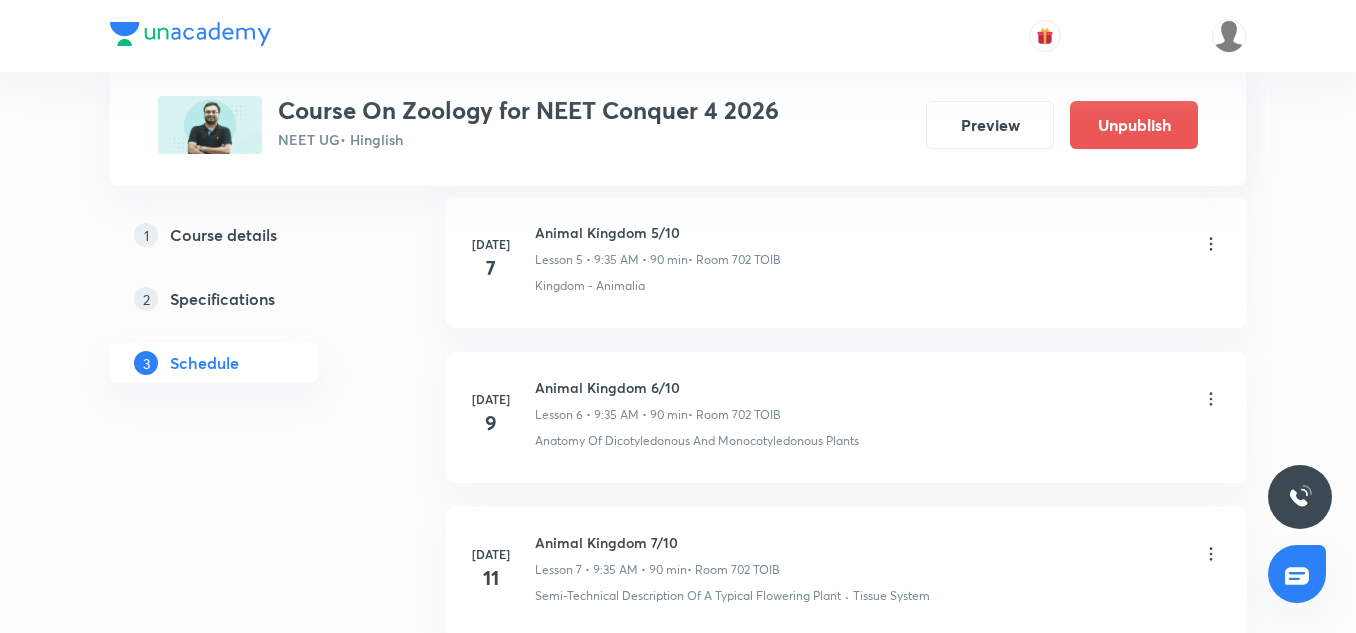 scroll, scrollTop: 1292, scrollLeft: 0, axis: vertical 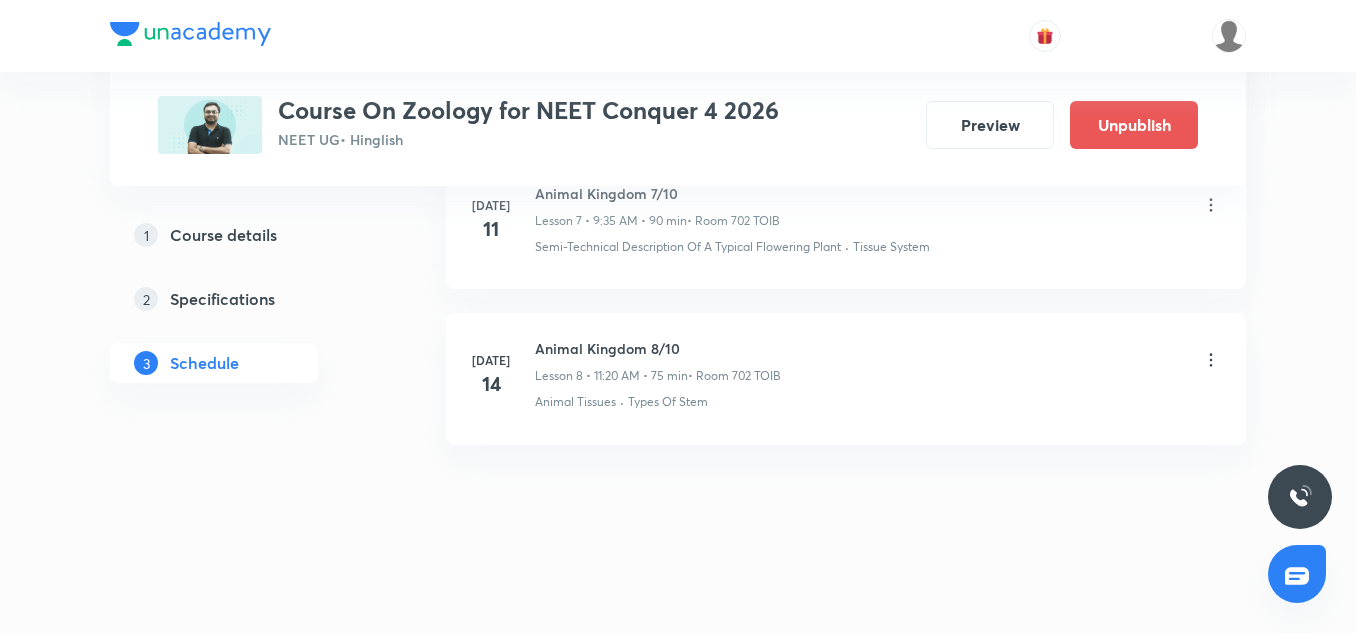 click 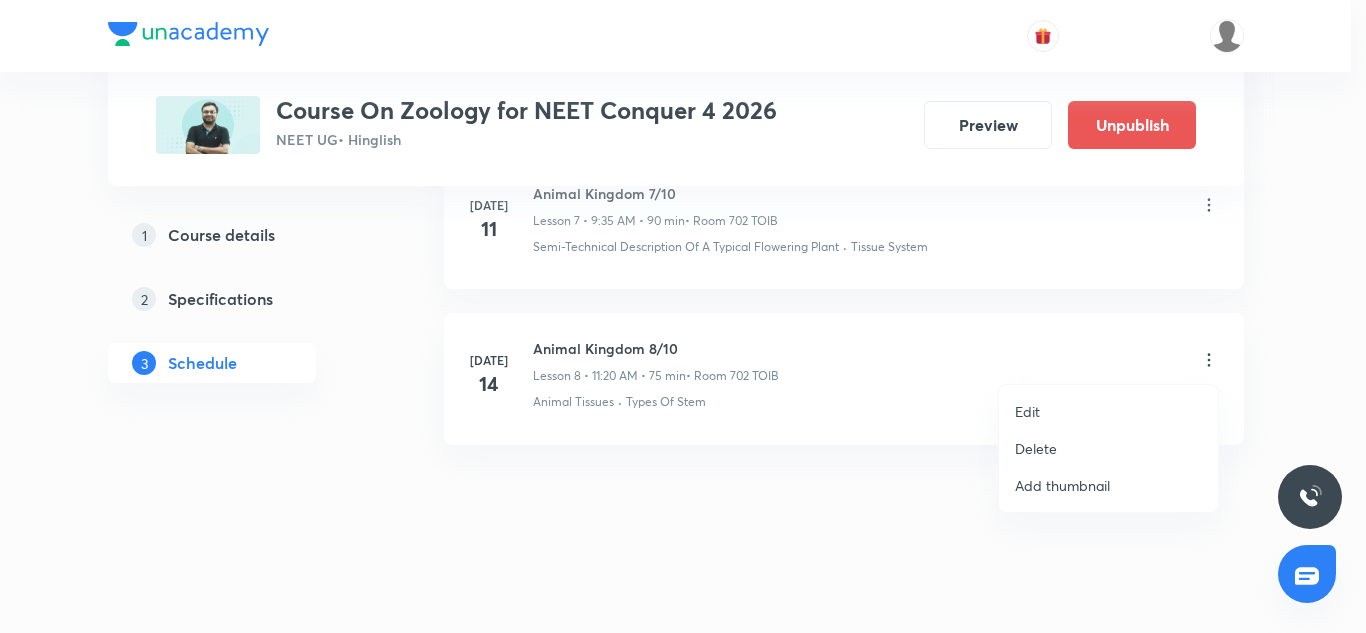 click on "Edit" at bounding box center (1027, 411) 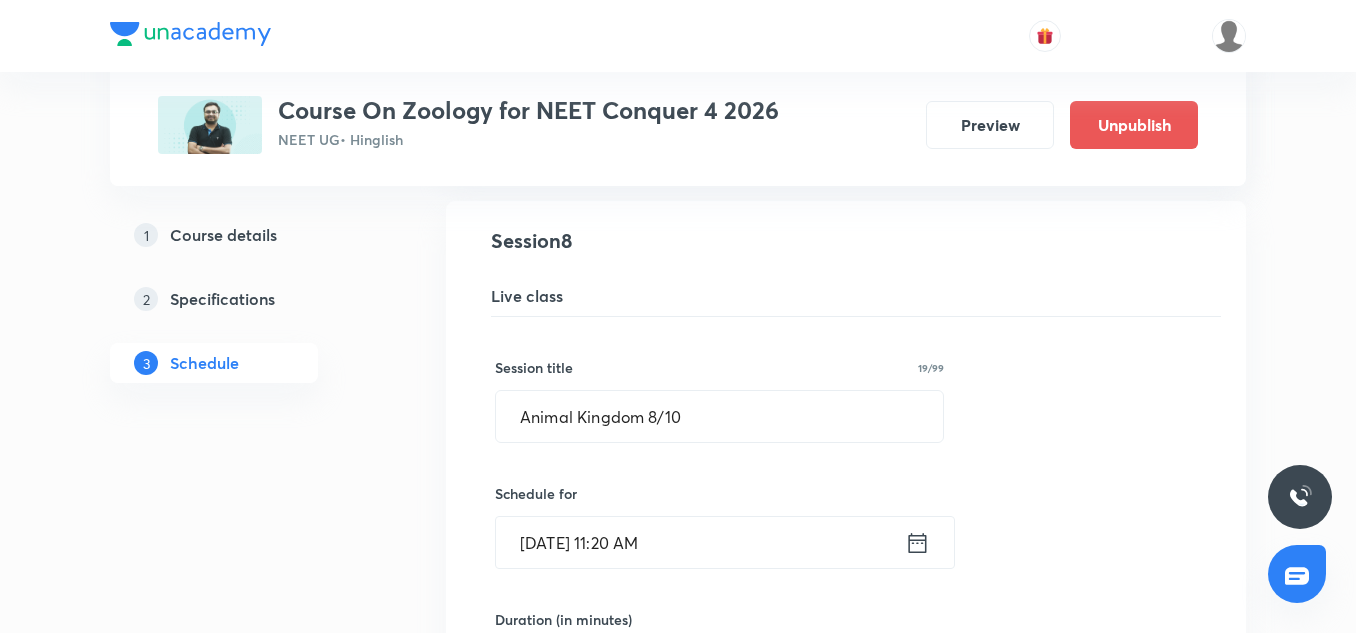 scroll, scrollTop: 1476, scrollLeft: 0, axis: vertical 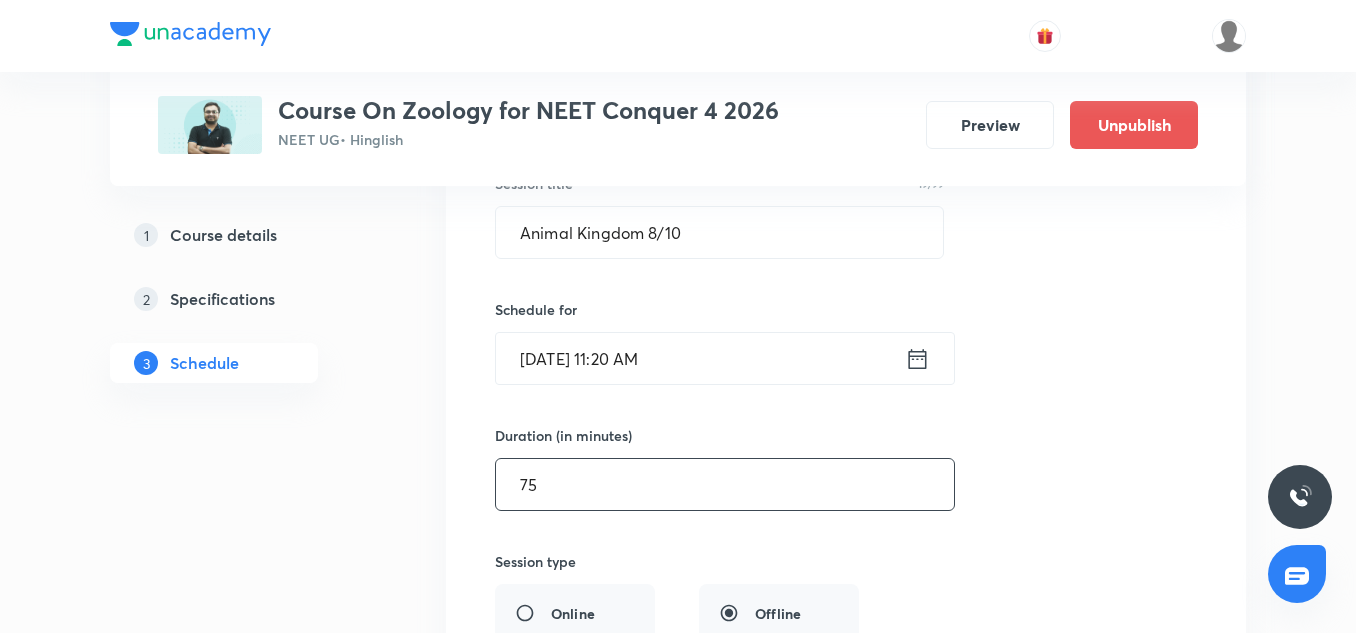 click on "75" at bounding box center [725, 484] 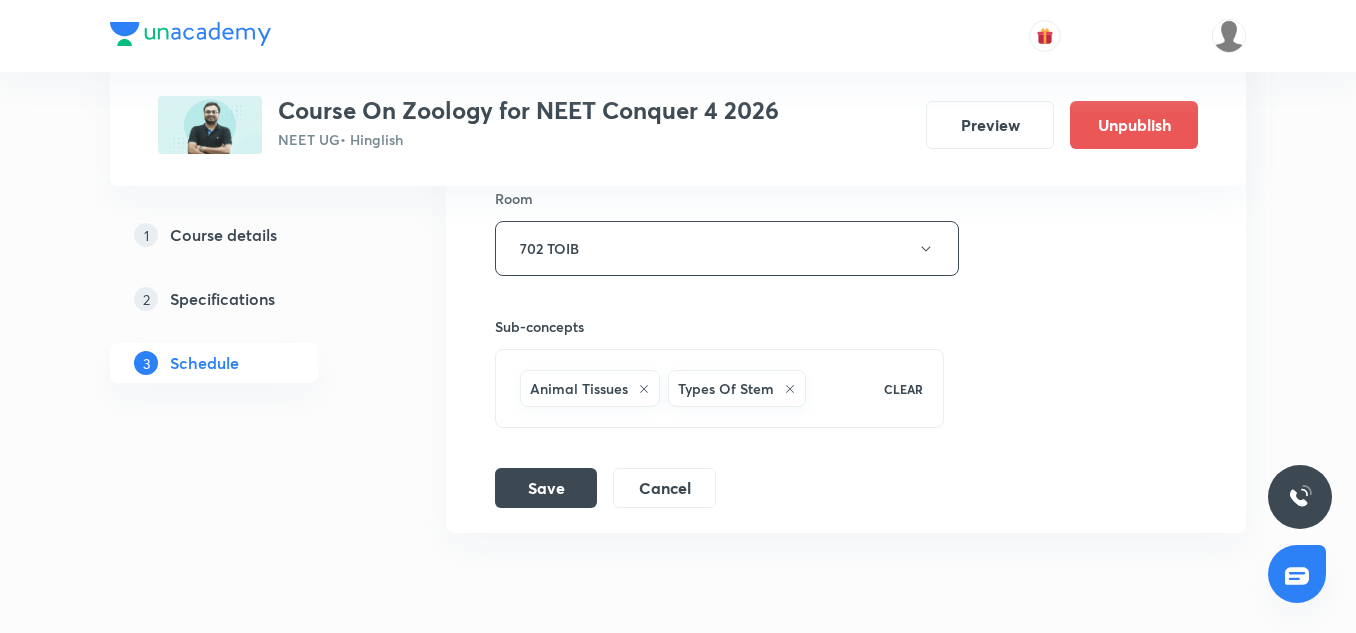 scroll, scrollTop: 1975, scrollLeft: 0, axis: vertical 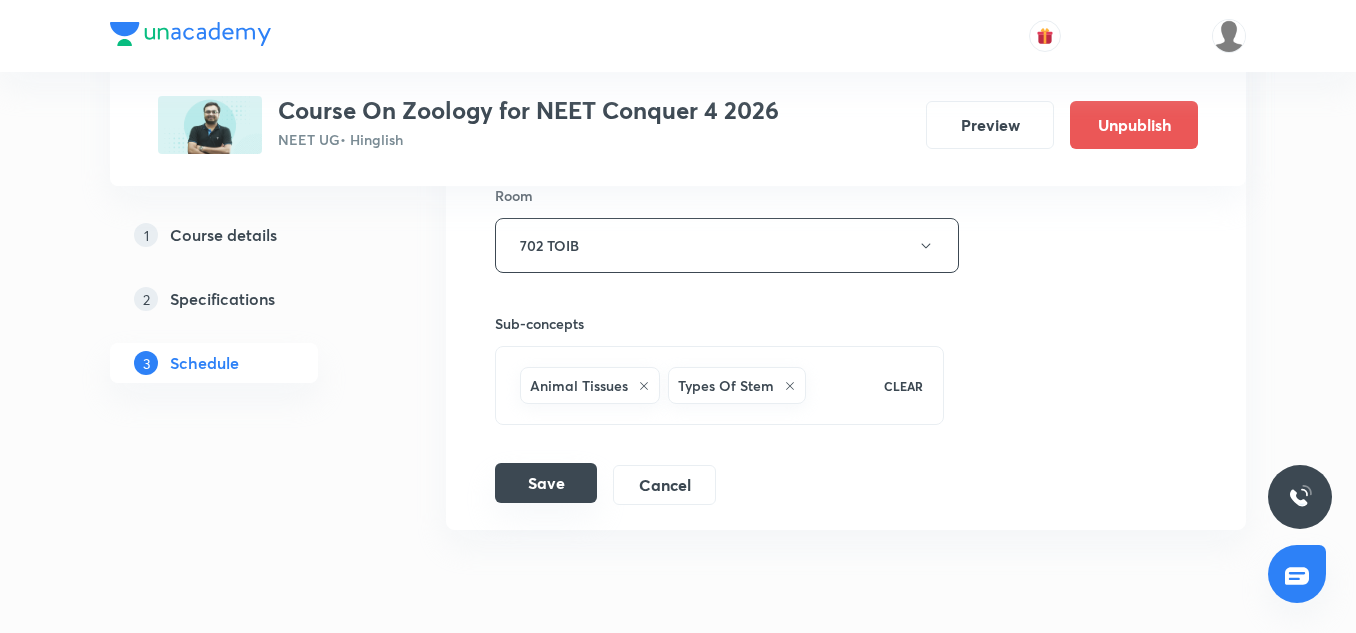 type on "90" 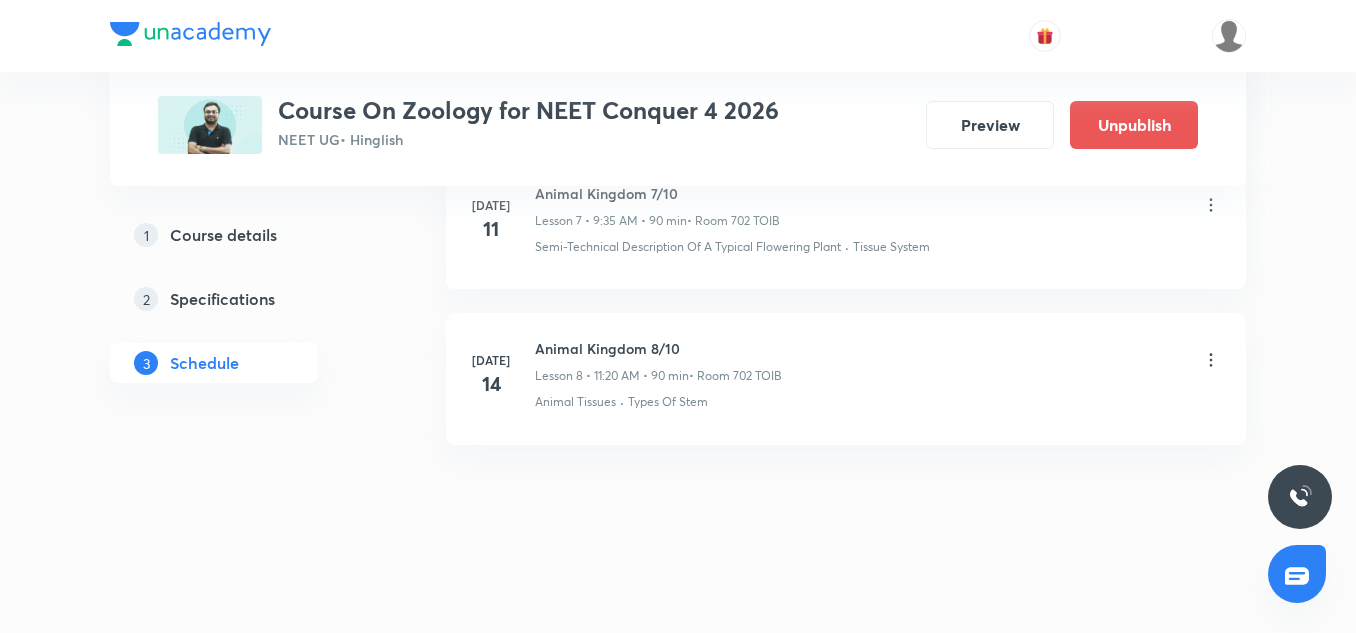 scroll, scrollTop: 1292, scrollLeft: 0, axis: vertical 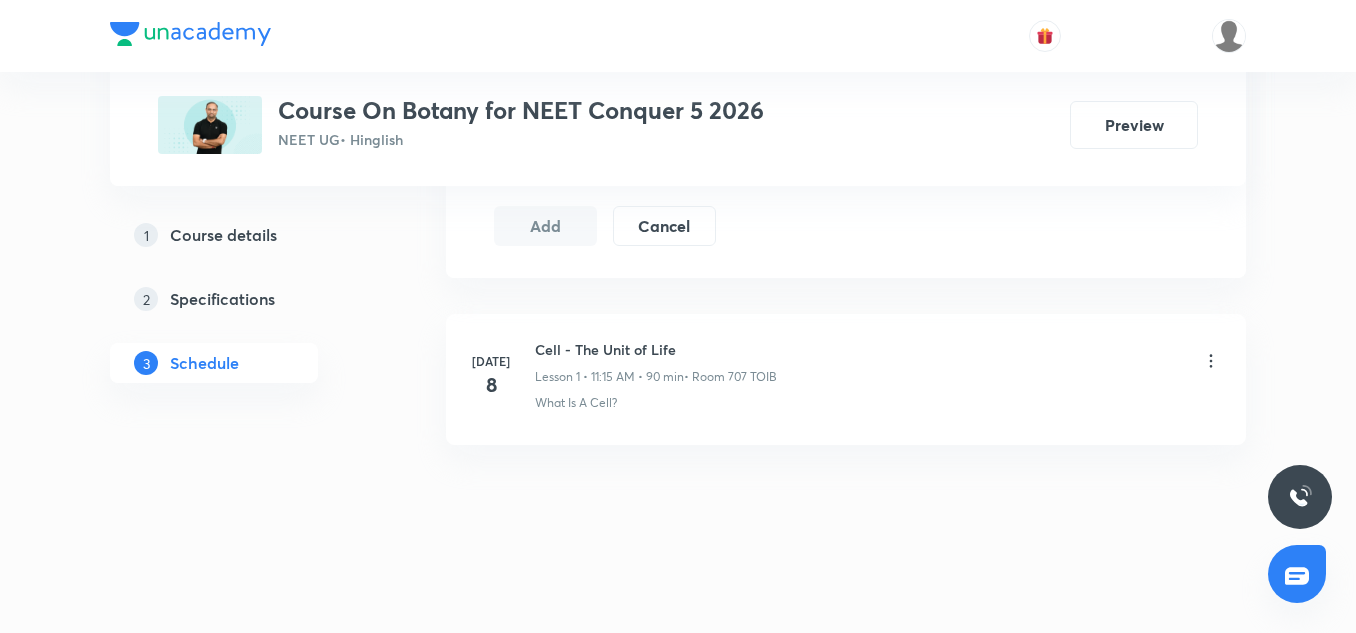 click on "Cell - The Unit of Life" at bounding box center [656, 349] 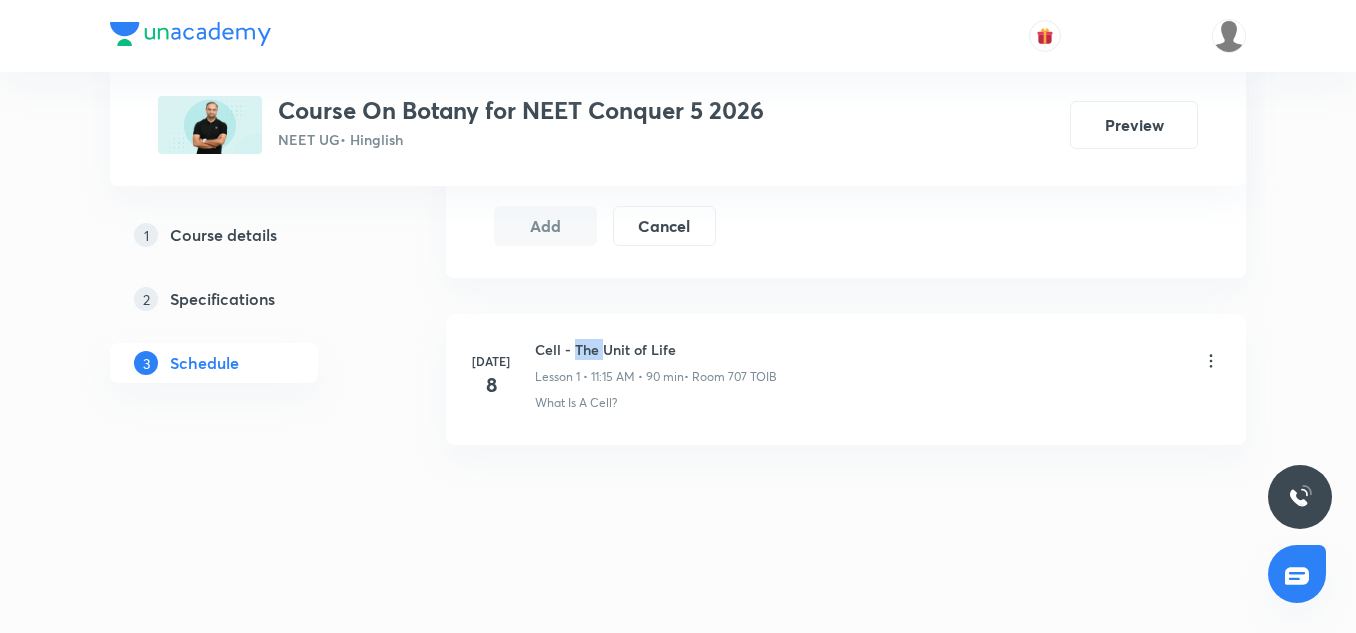 click on "Cell - The Unit of Life" at bounding box center (656, 349) 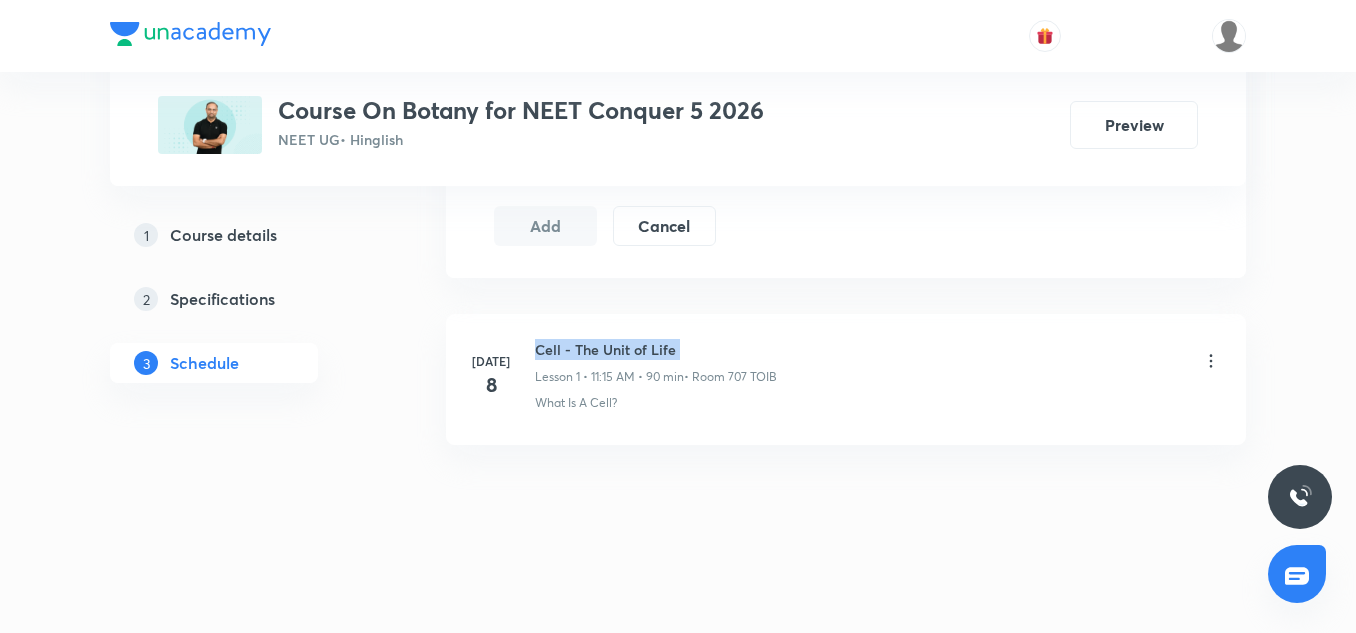 click on "Cell - The Unit of Life" at bounding box center [656, 349] 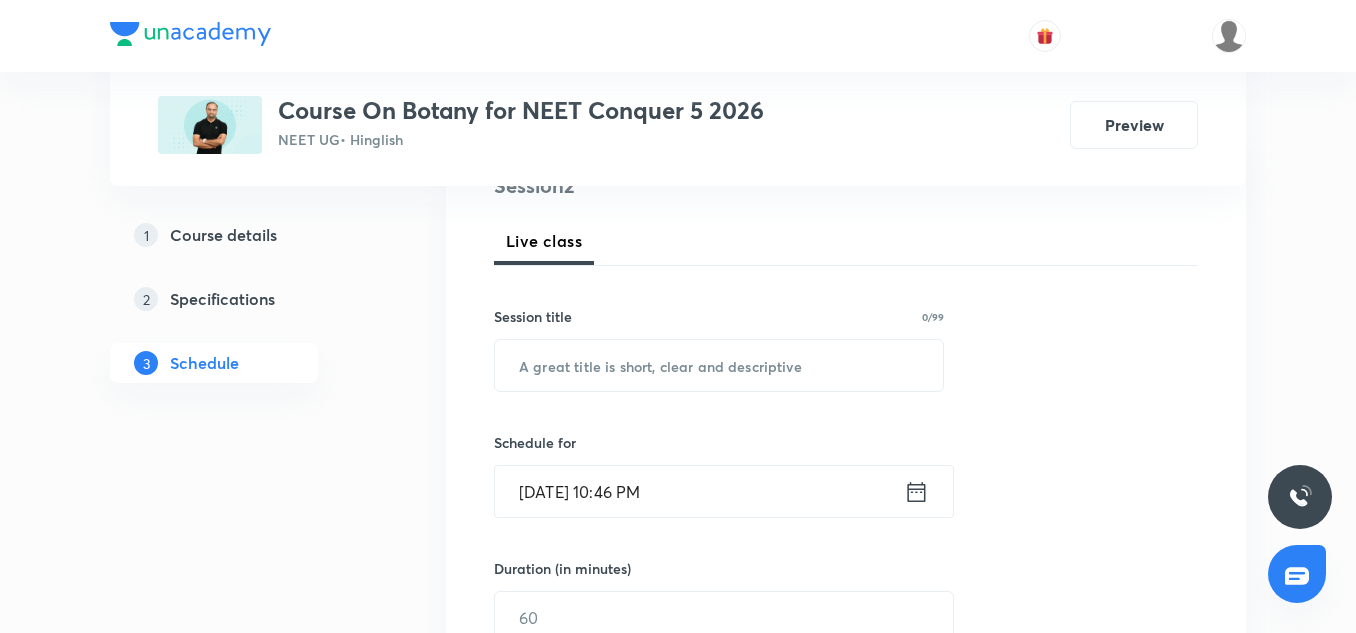 scroll, scrollTop: 262, scrollLeft: 0, axis: vertical 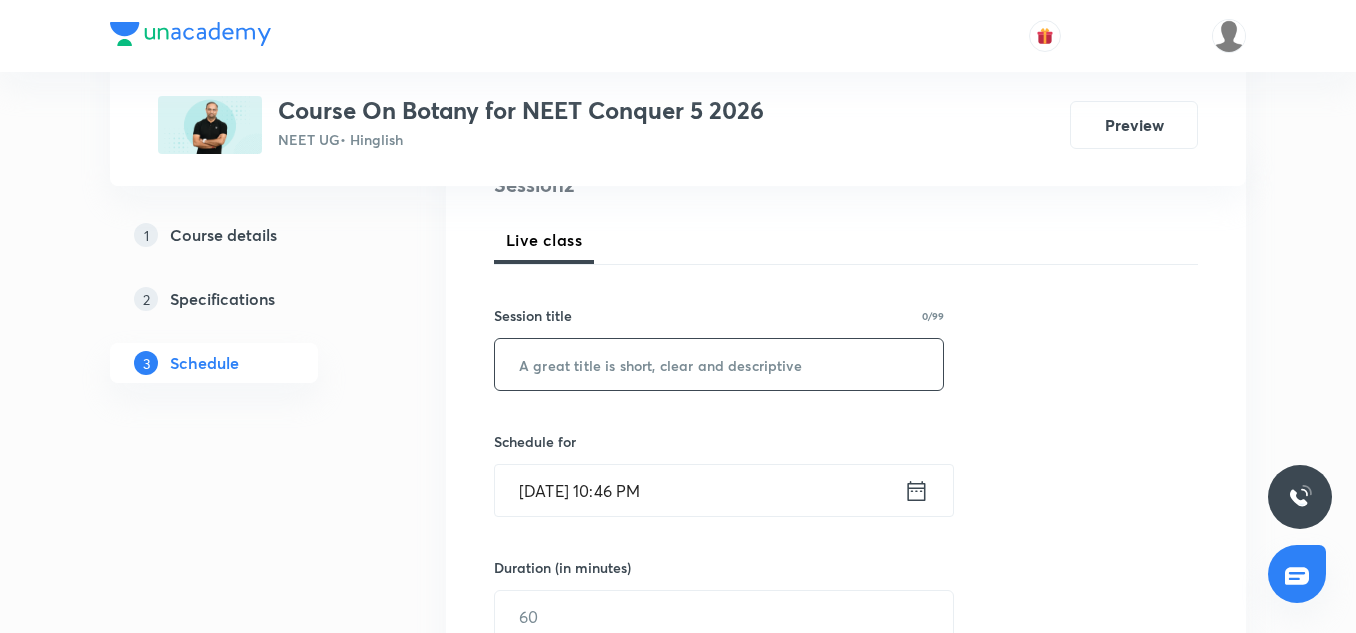 click at bounding box center [719, 364] 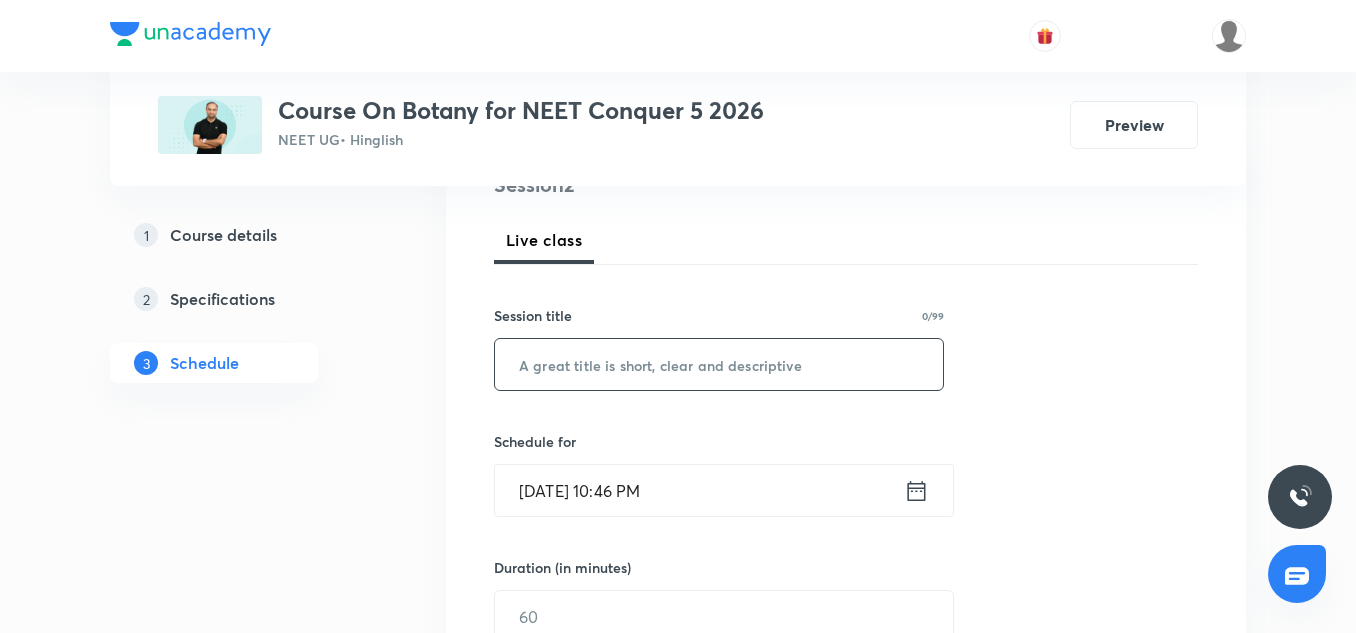 paste on "Cell - The Unit of Life" 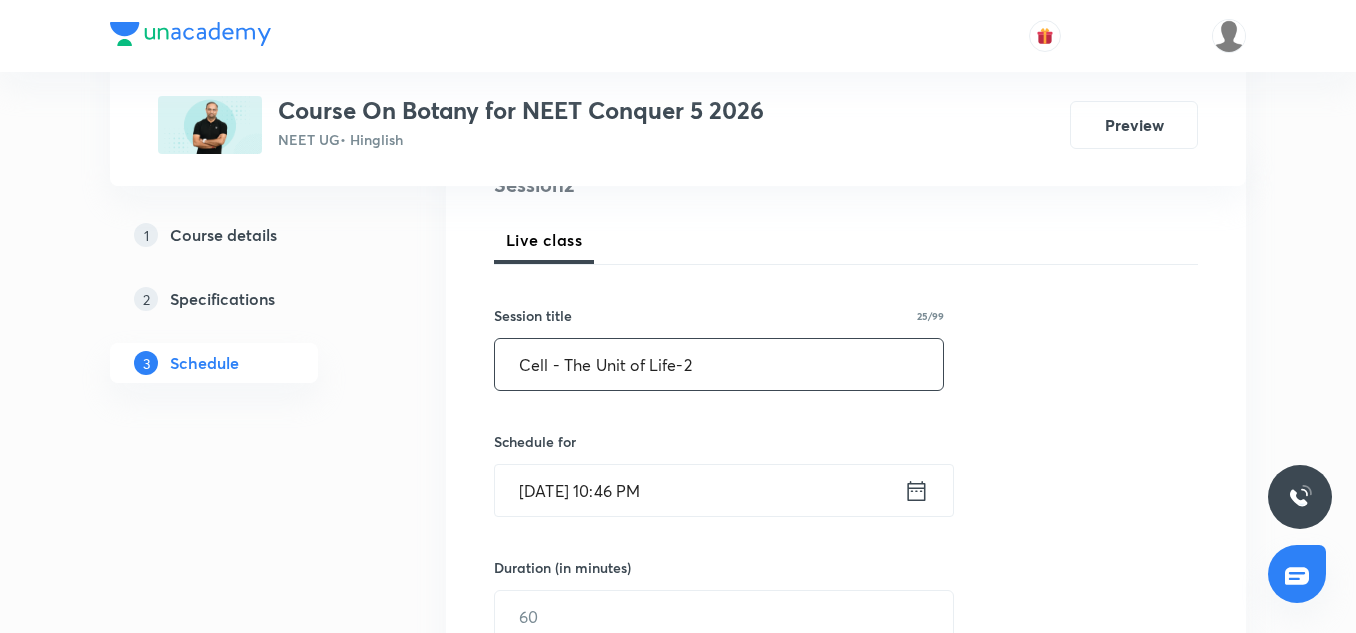 scroll, scrollTop: 331, scrollLeft: 0, axis: vertical 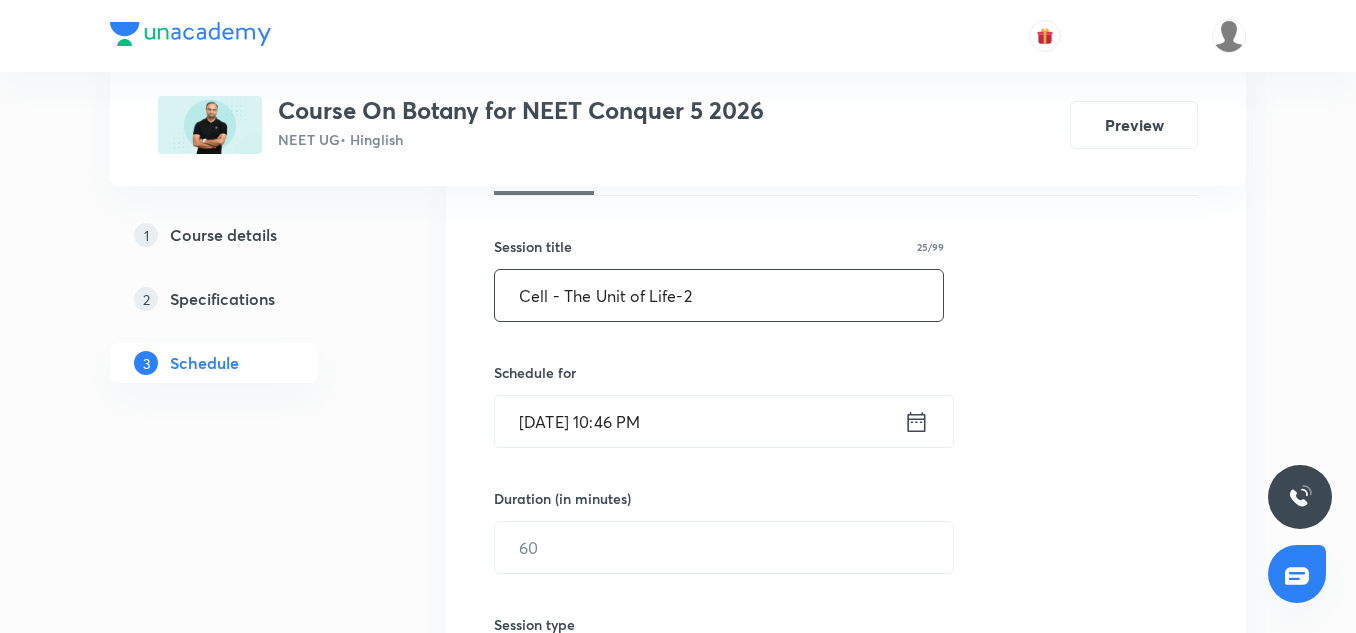 type on "Cell - The Unit of Life-2" 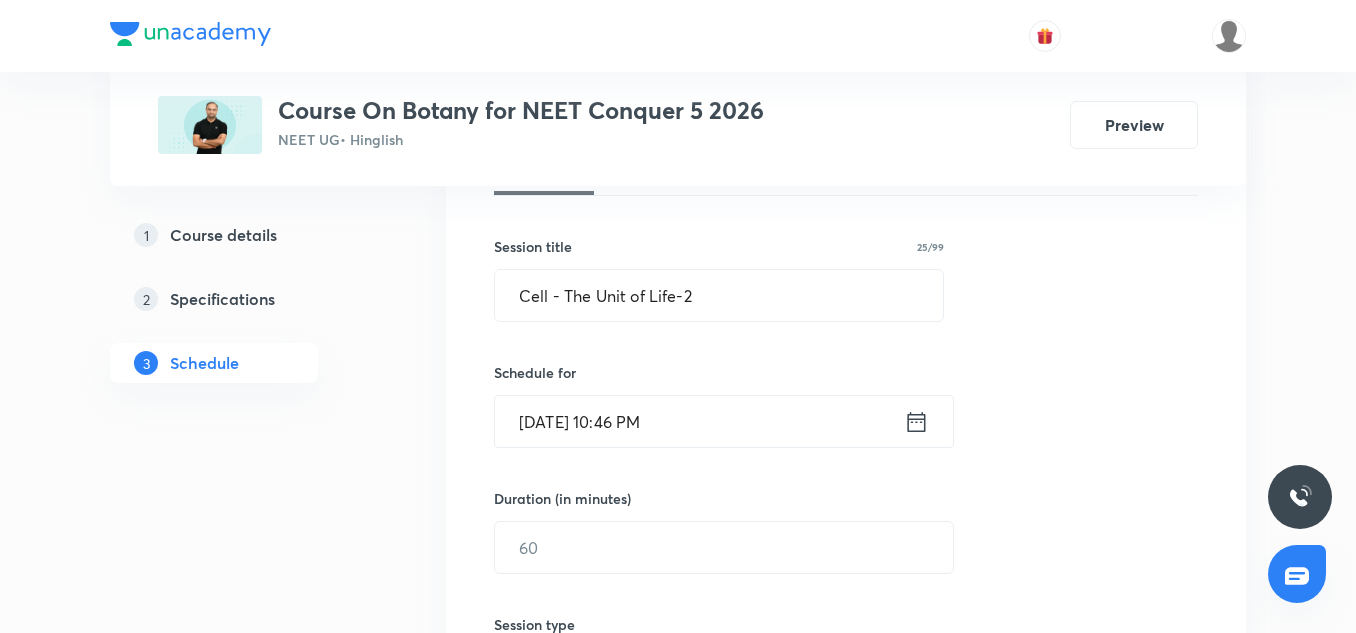 click on "[DATE] 10:46 PM" at bounding box center (699, 421) 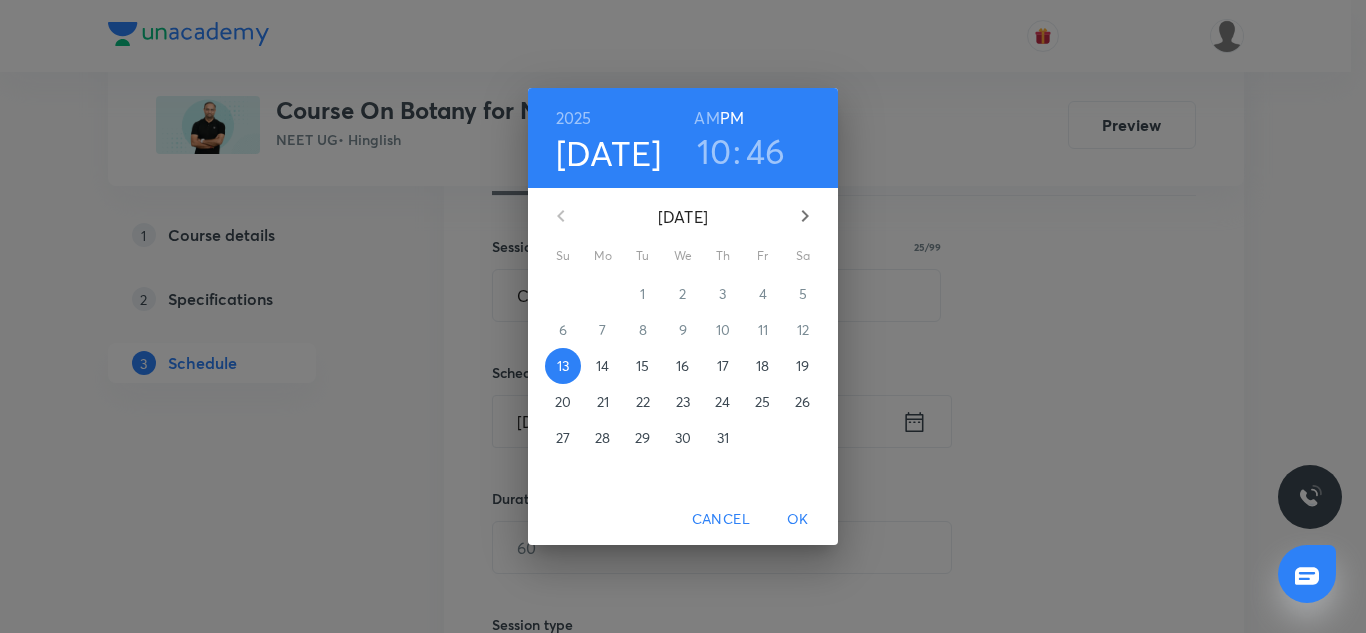 click on "14" at bounding box center [603, 366] 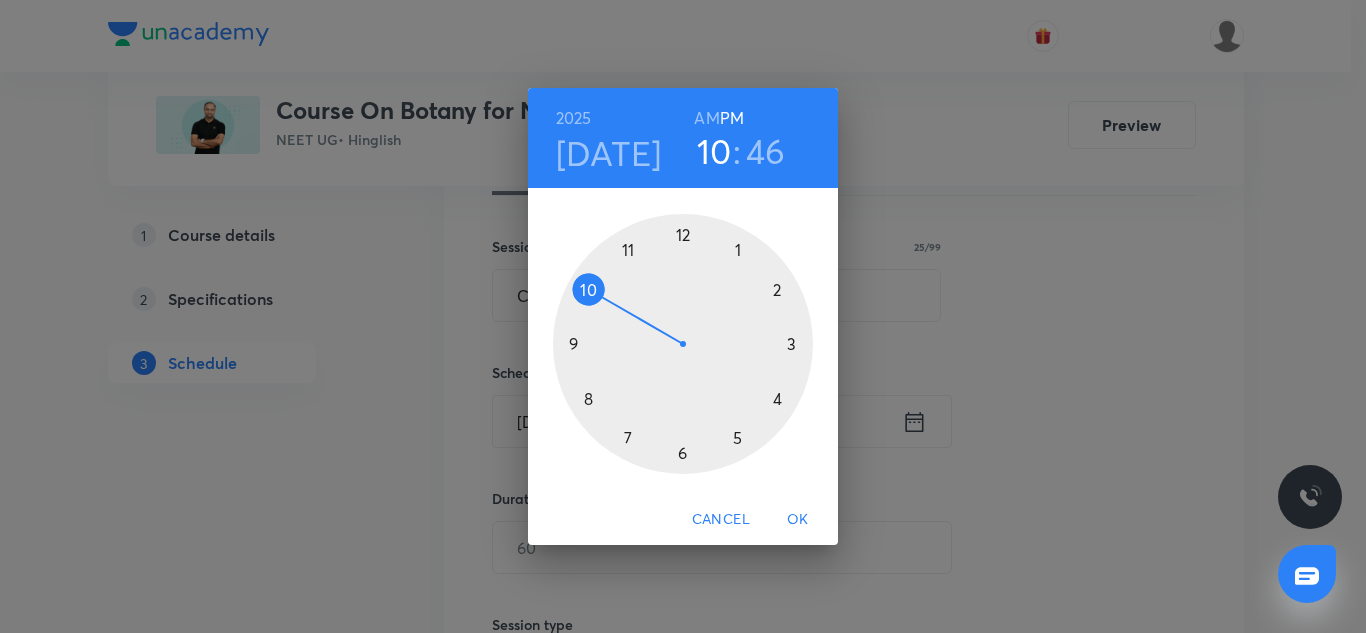 click at bounding box center [683, 344] 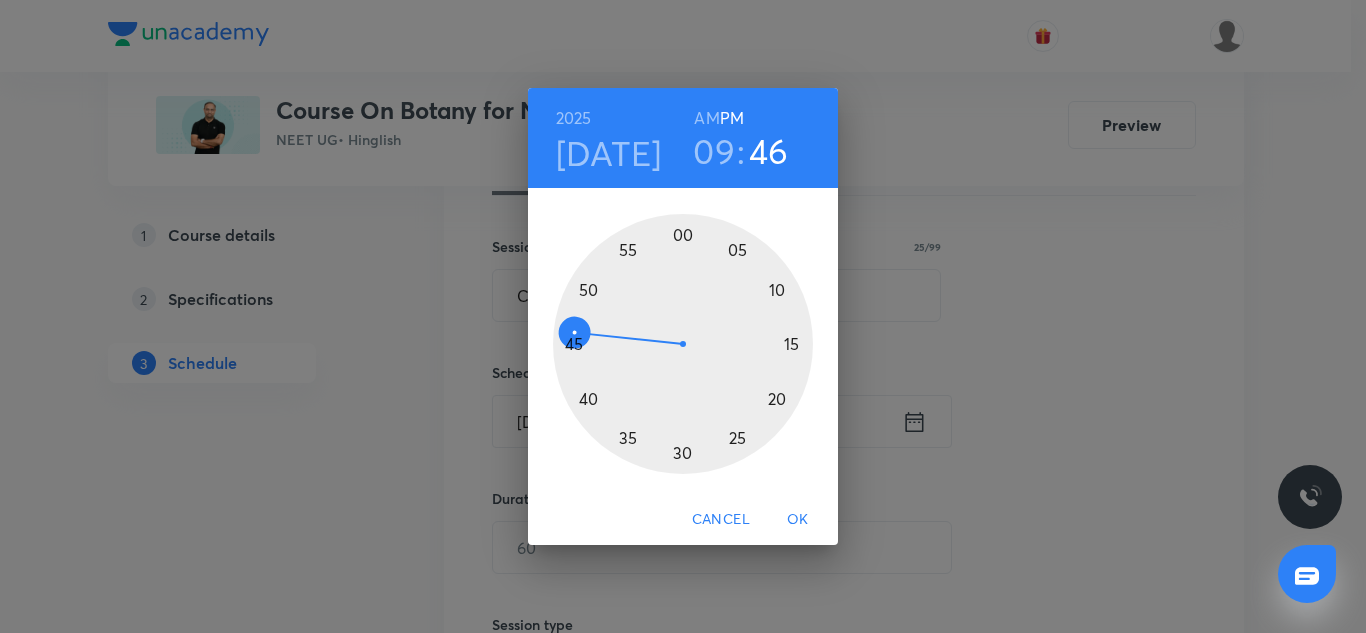 click at bounding box center [683, 344] 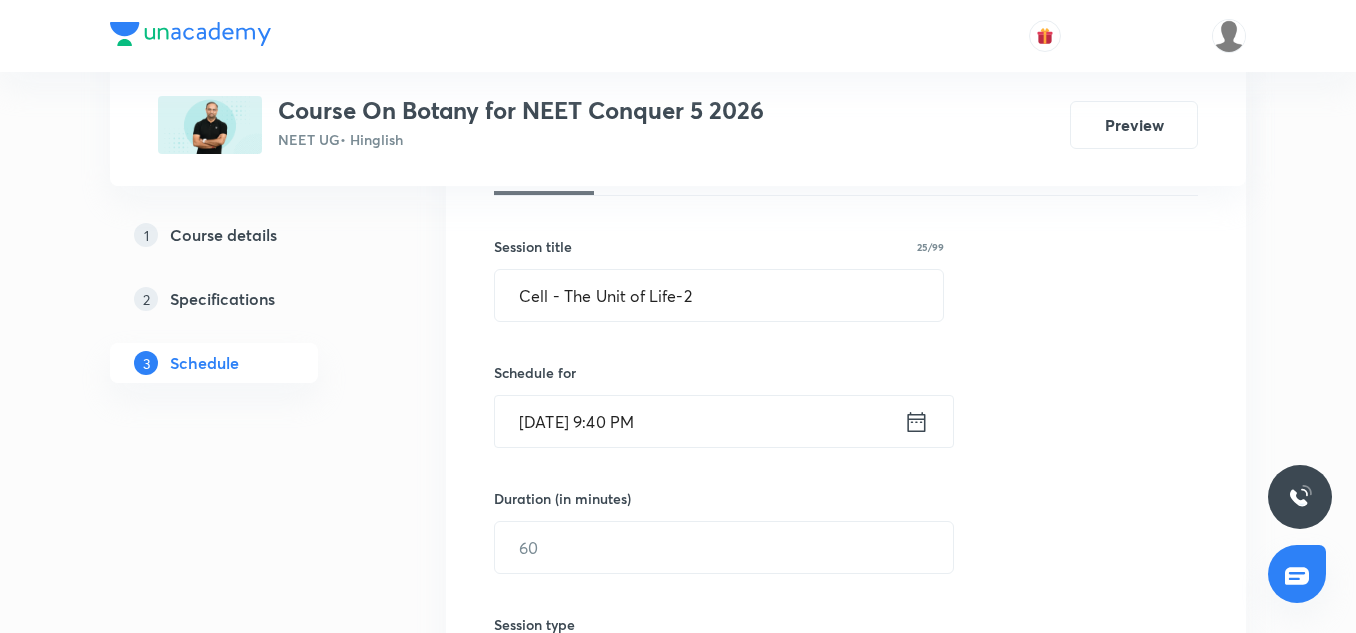 scroll, scrollTop: 386, scrollLeft: 0, axis: vertical 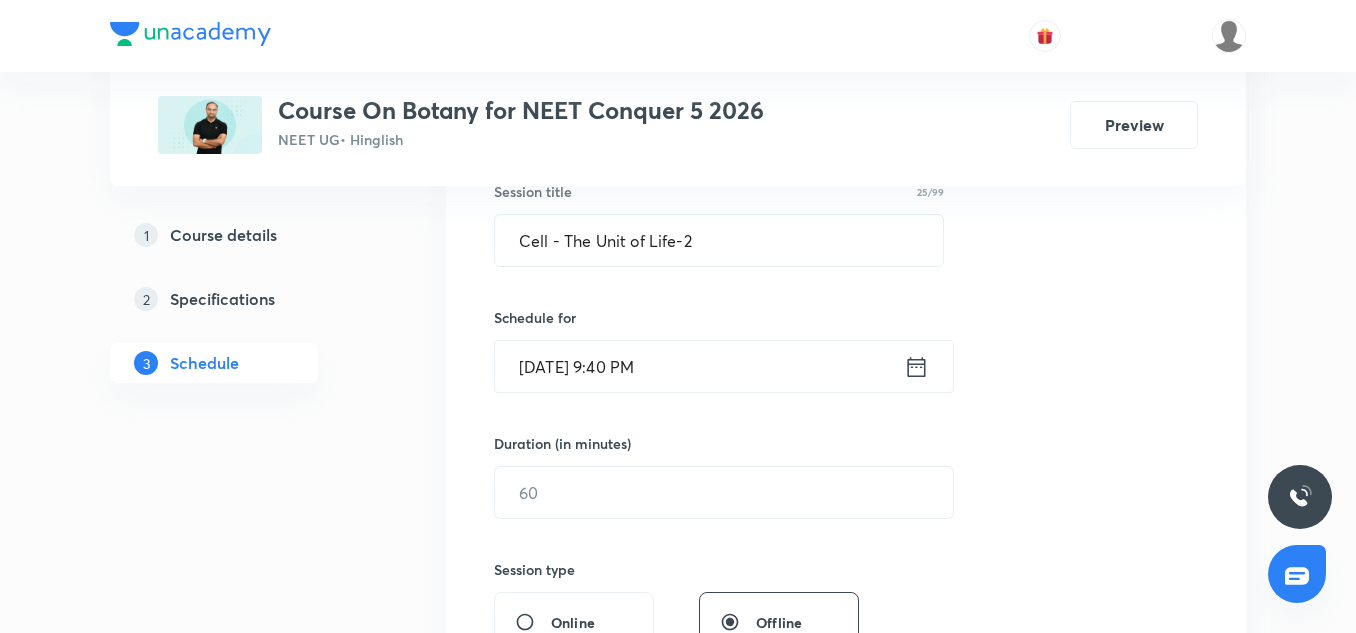 click on "Jul 14, 2025, 9:40 PM" at bounding box center (699, 366) 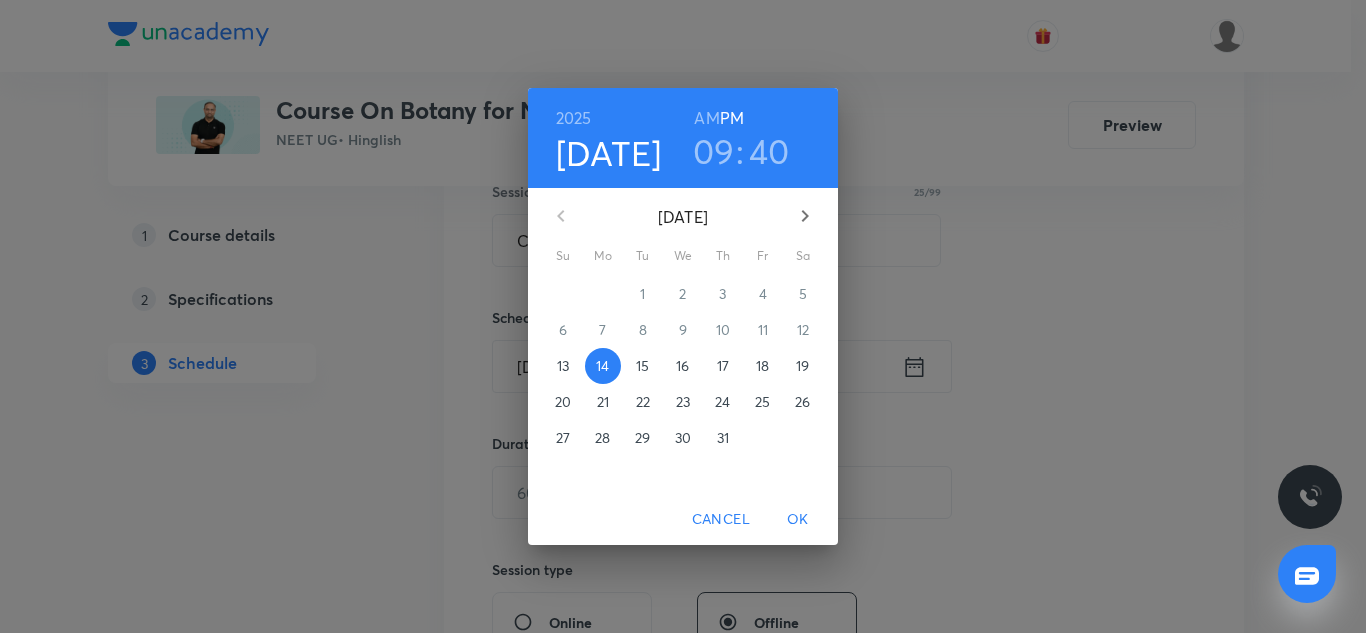 click on "AM" at bounding box center (706, 118) 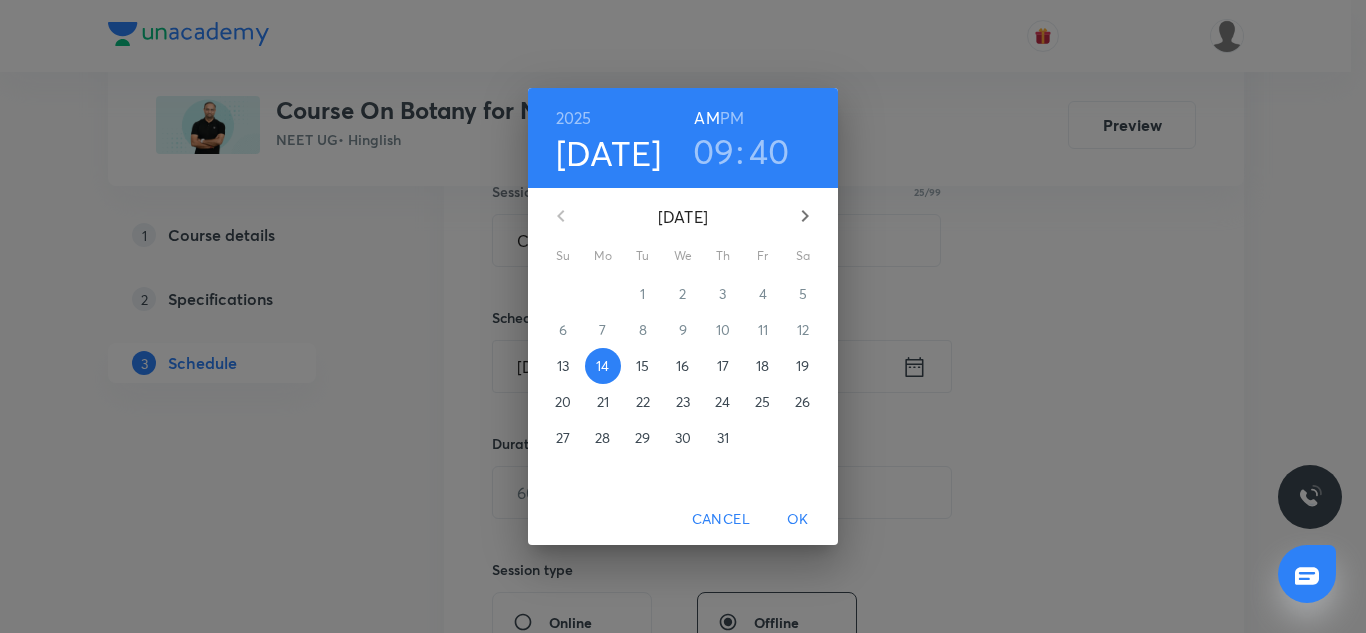 click on "OK" at bounding box center (798, 519) 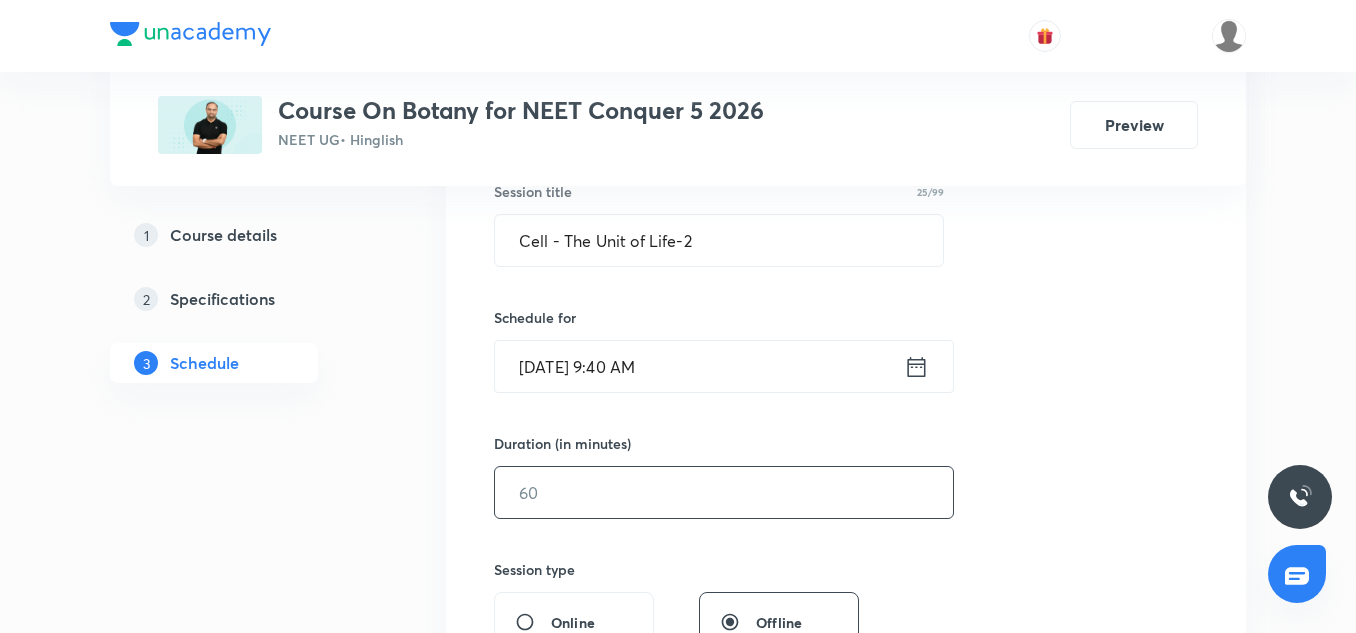 click at bounding box center (724, 492) 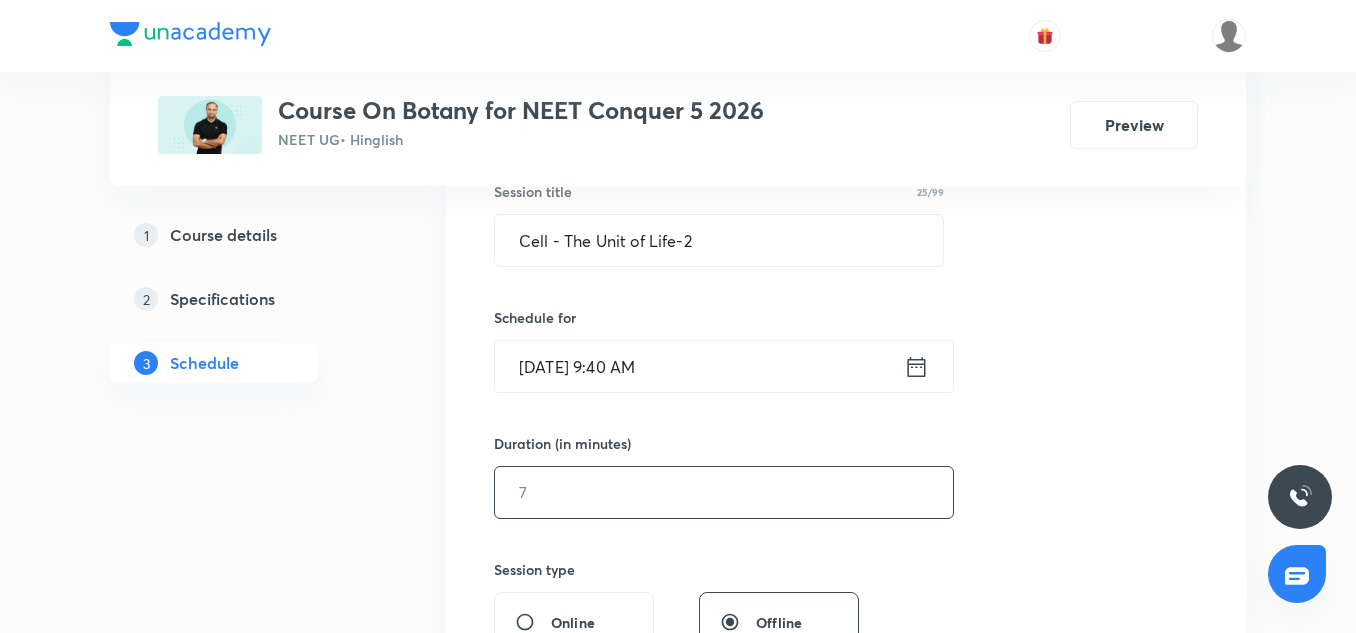 type on "0" 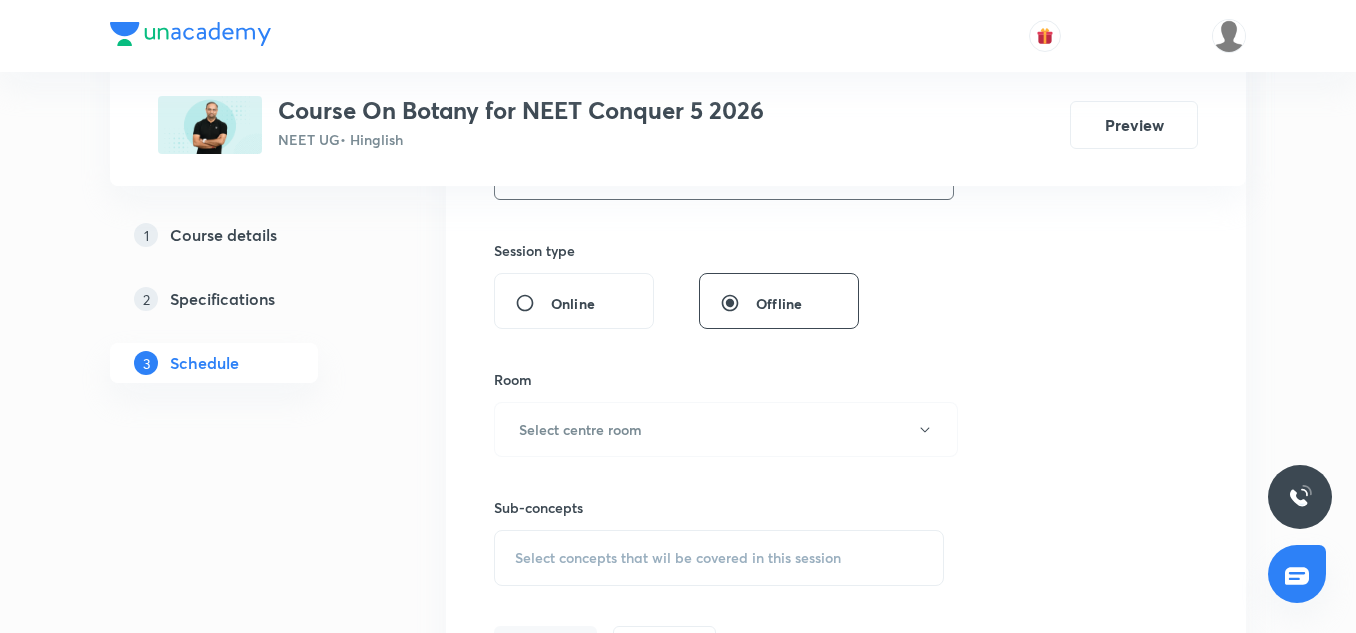 scroll, scrollTop: 706, scrollLeft: 0, axis: vertical 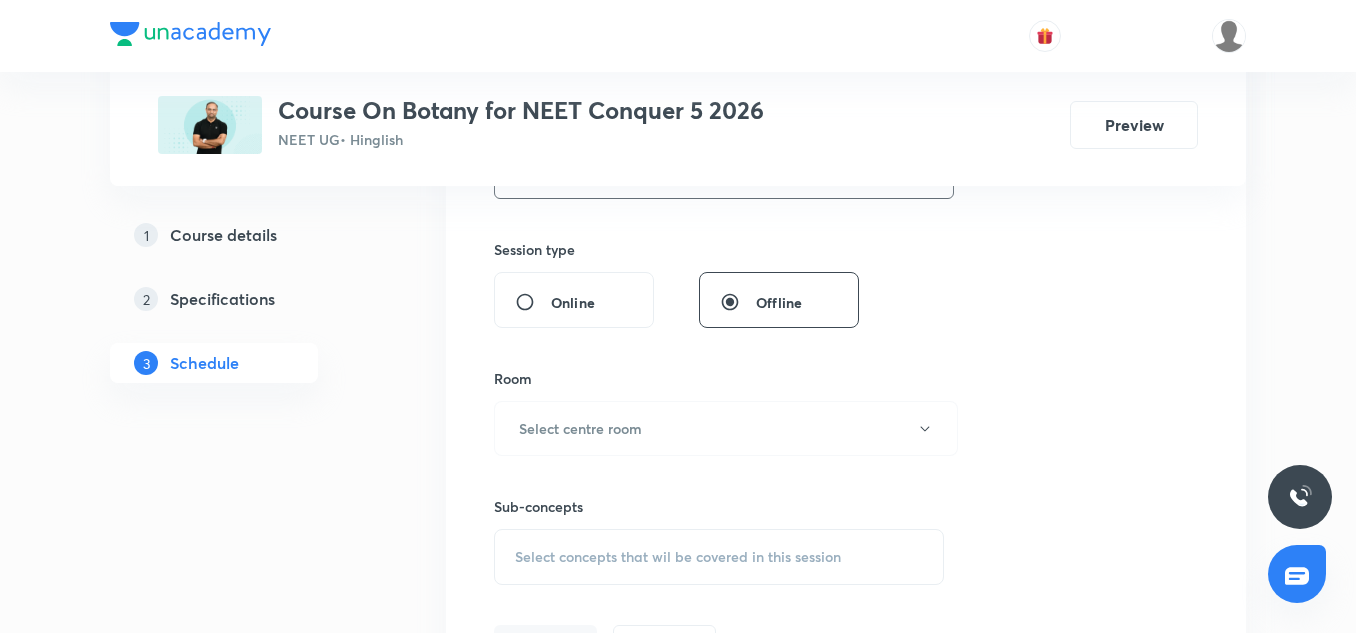 type on "90" 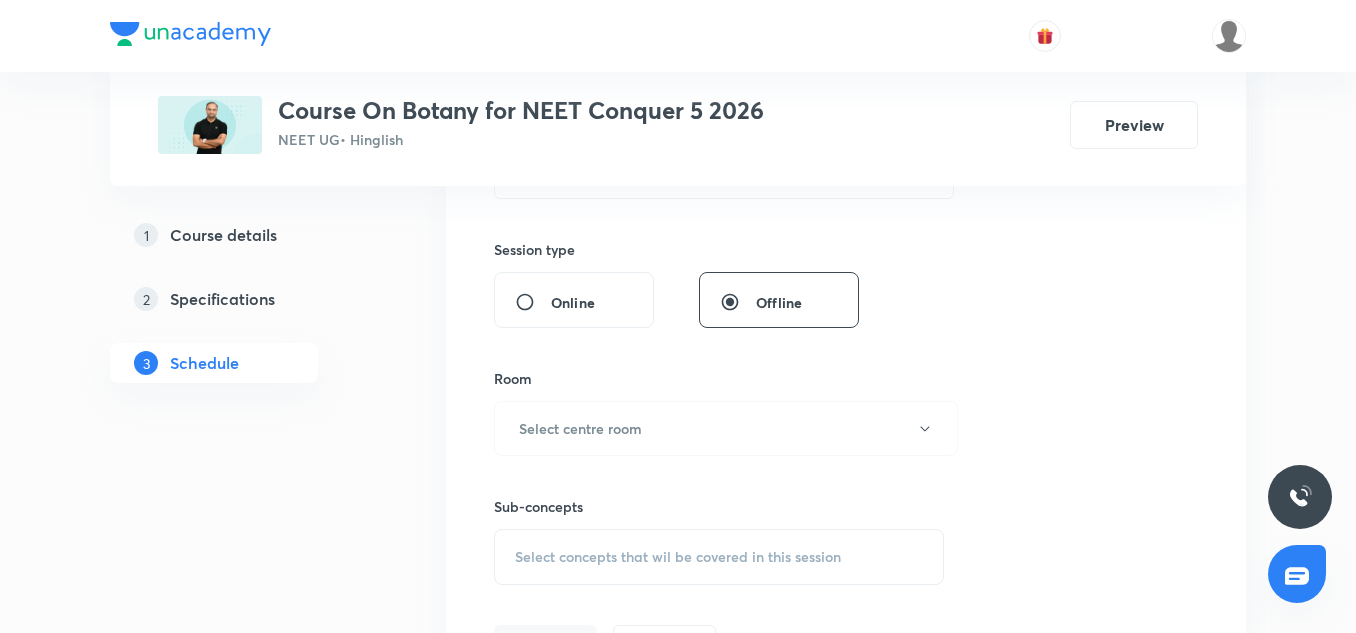 click on "Sub-concepts Select concepts that wil be covered in this session" at bounding box center [719, 520] 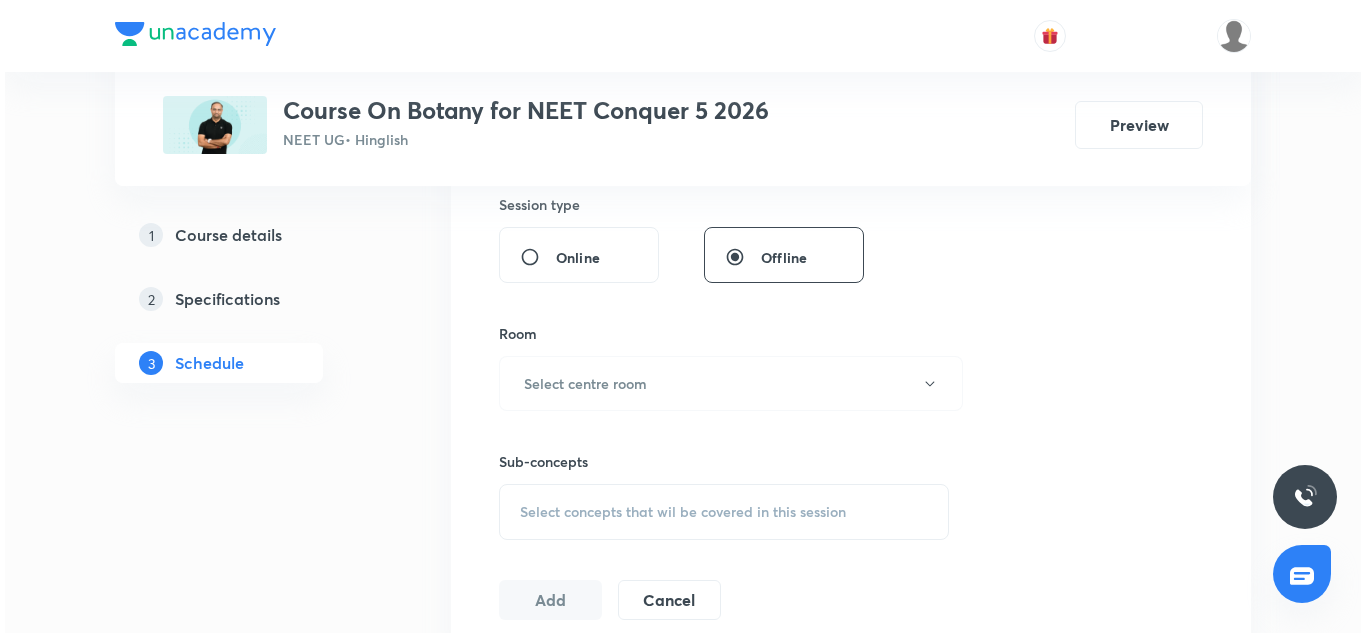 scroll, scrollTop: 754, scrollLeft: 0, axis: vertical 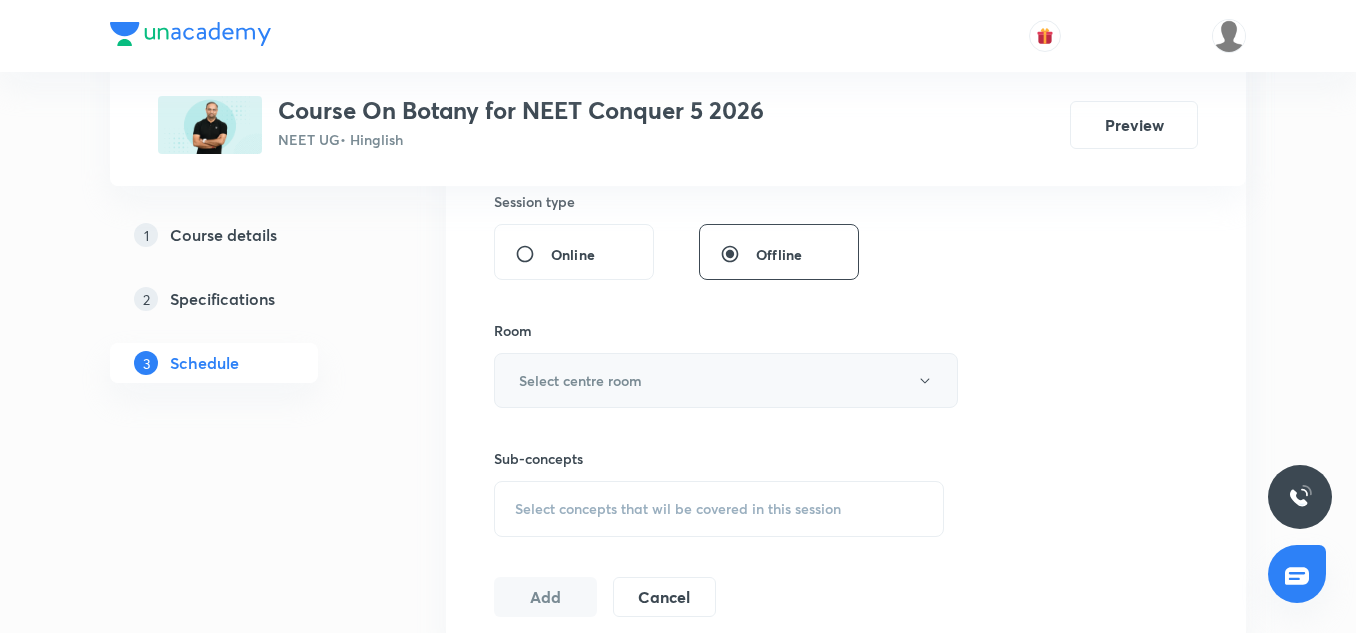 click on "Select centre room" at bounding box center [580, 380] 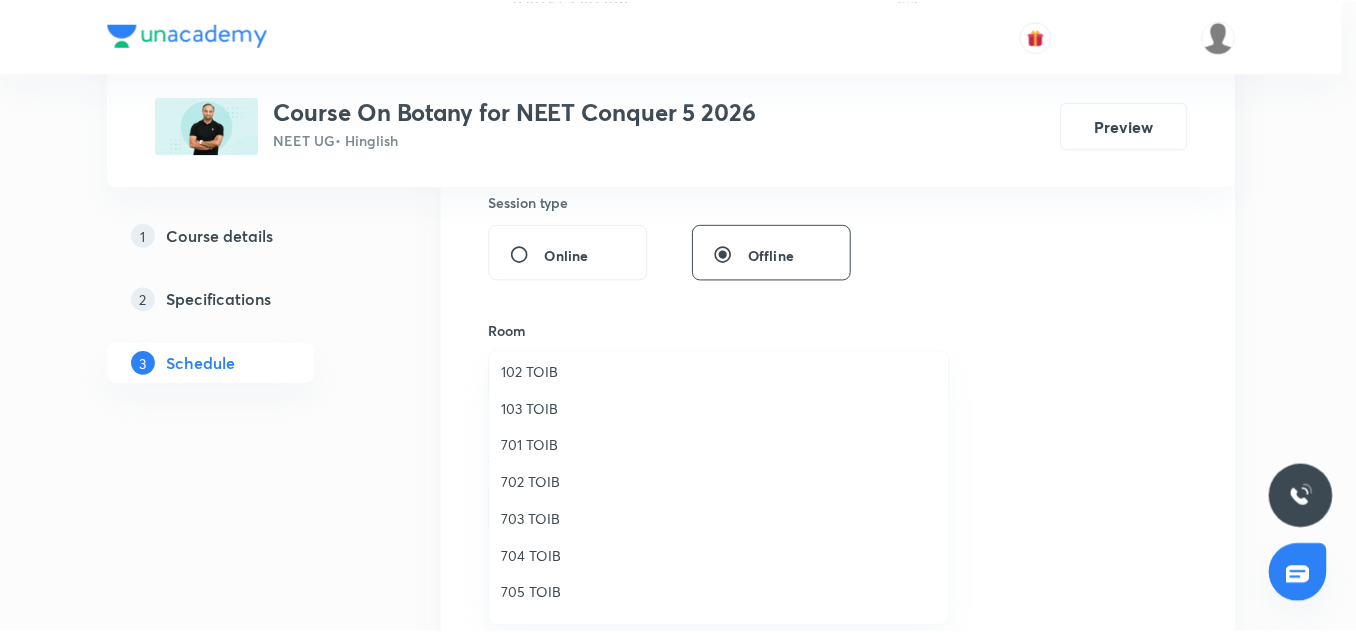 scroll, scrollTop: 122, scrollLeft: 0, axis: vertical 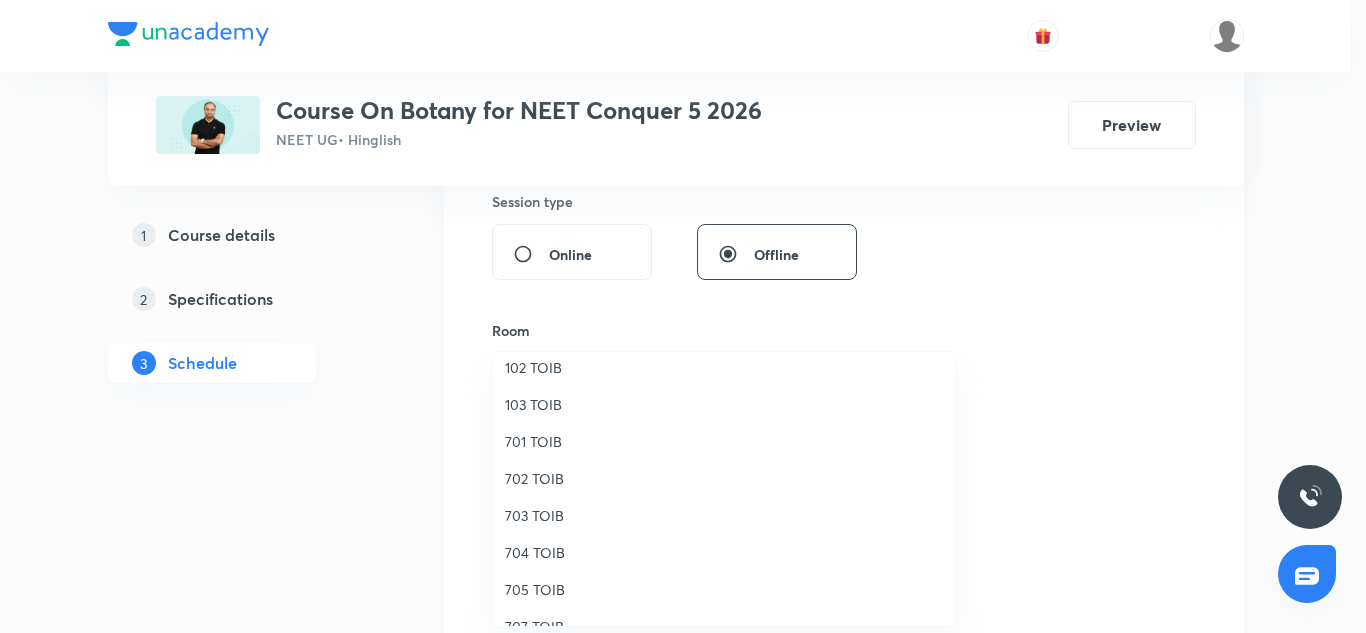 click on "704 TOIB" at bounding box center (724, 552) 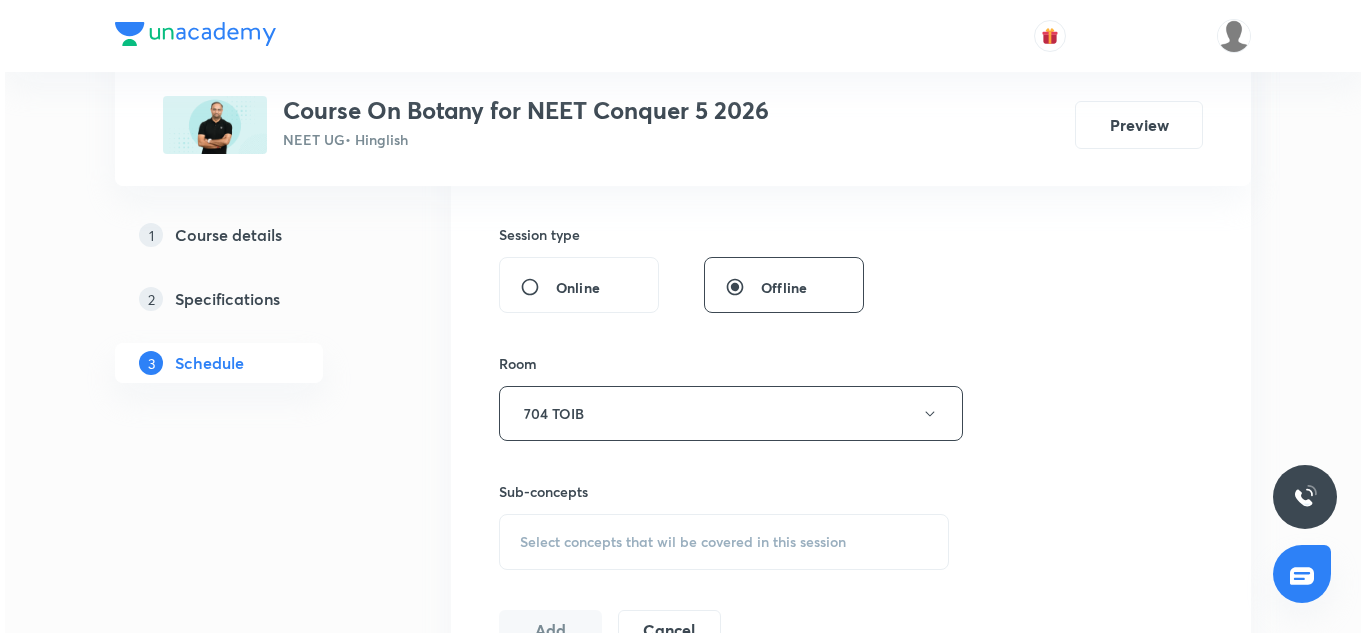 scroll, scrollTop: 722, scrollLeft: 0, axis: vertical 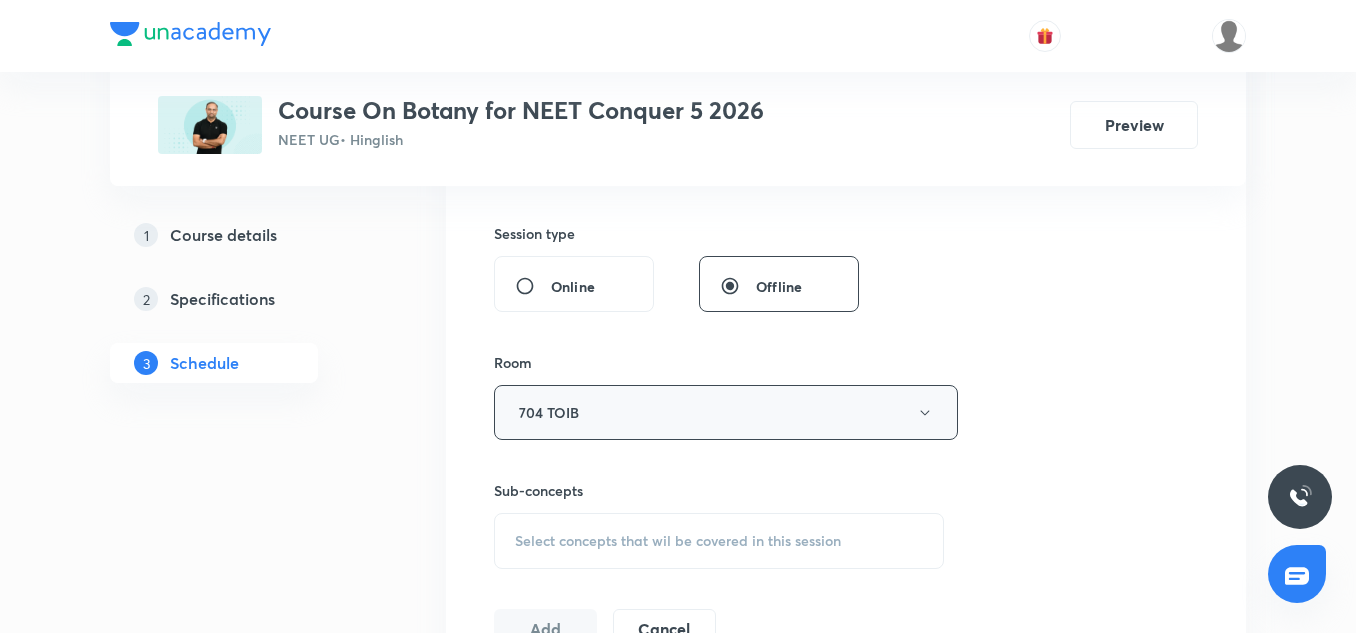 click on "704 TOIB" at bounding box center (726, 412) 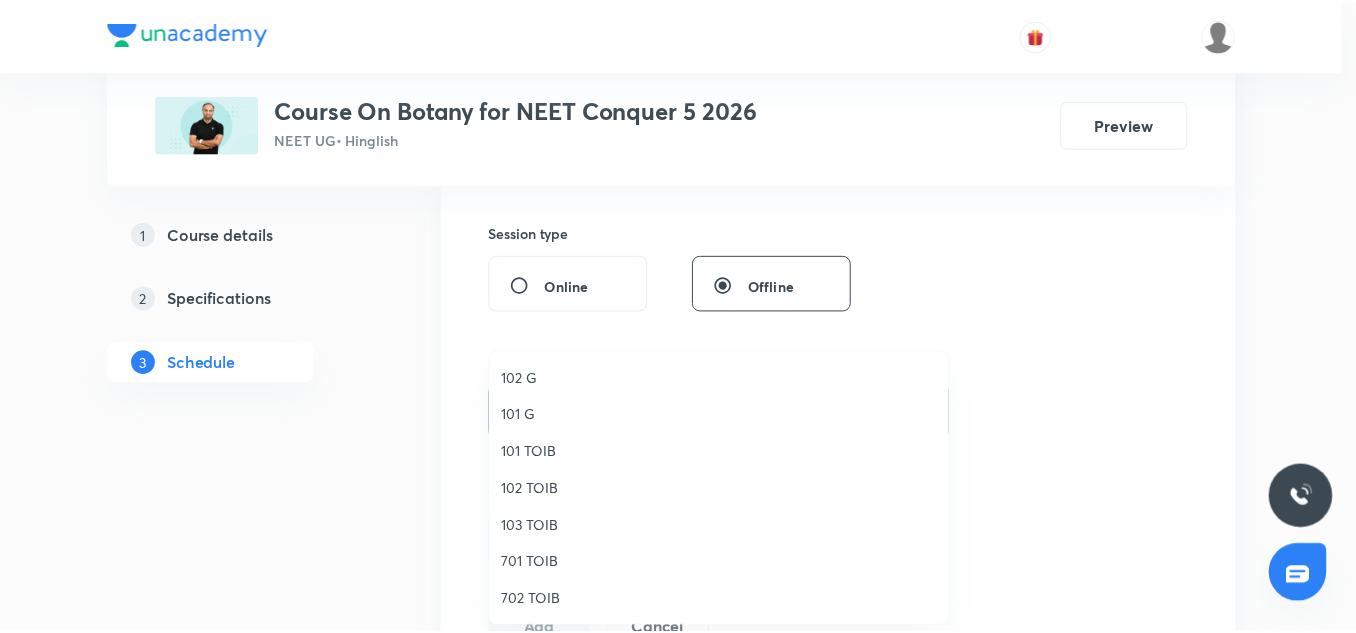 scroll, scrollTop: 186, scrollLeft: 0, axis: vertical 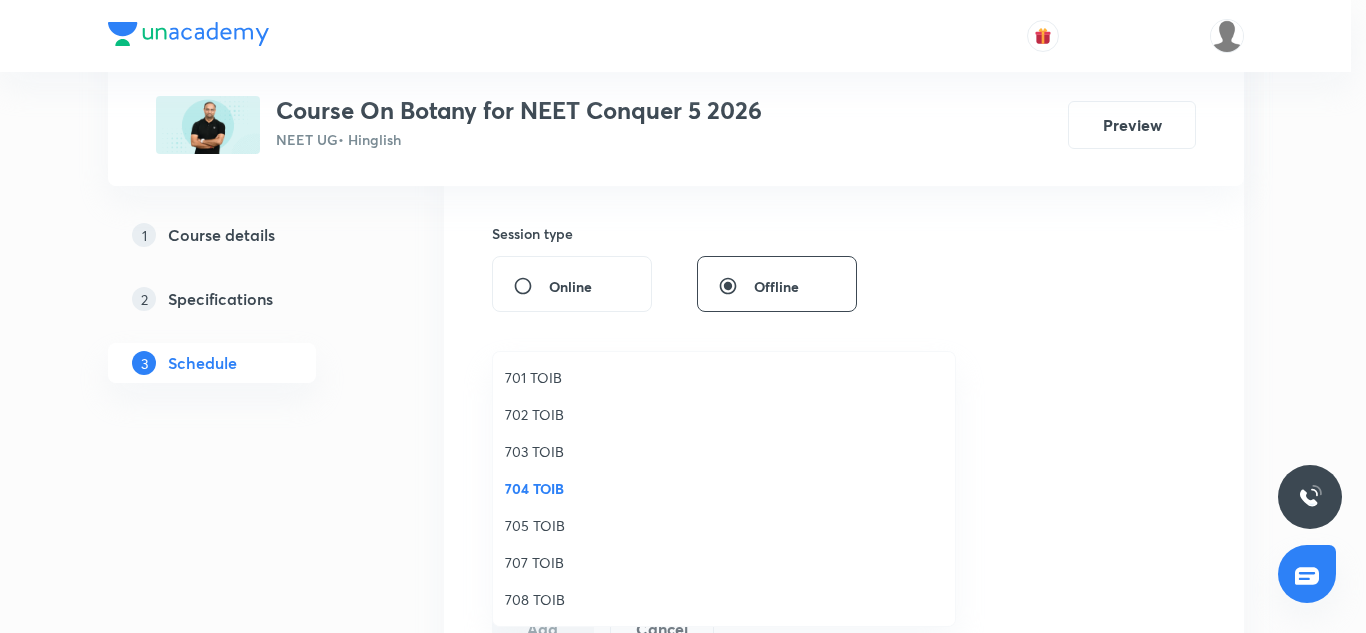 click on "707 TOIB" at bounding box center [724, 562] 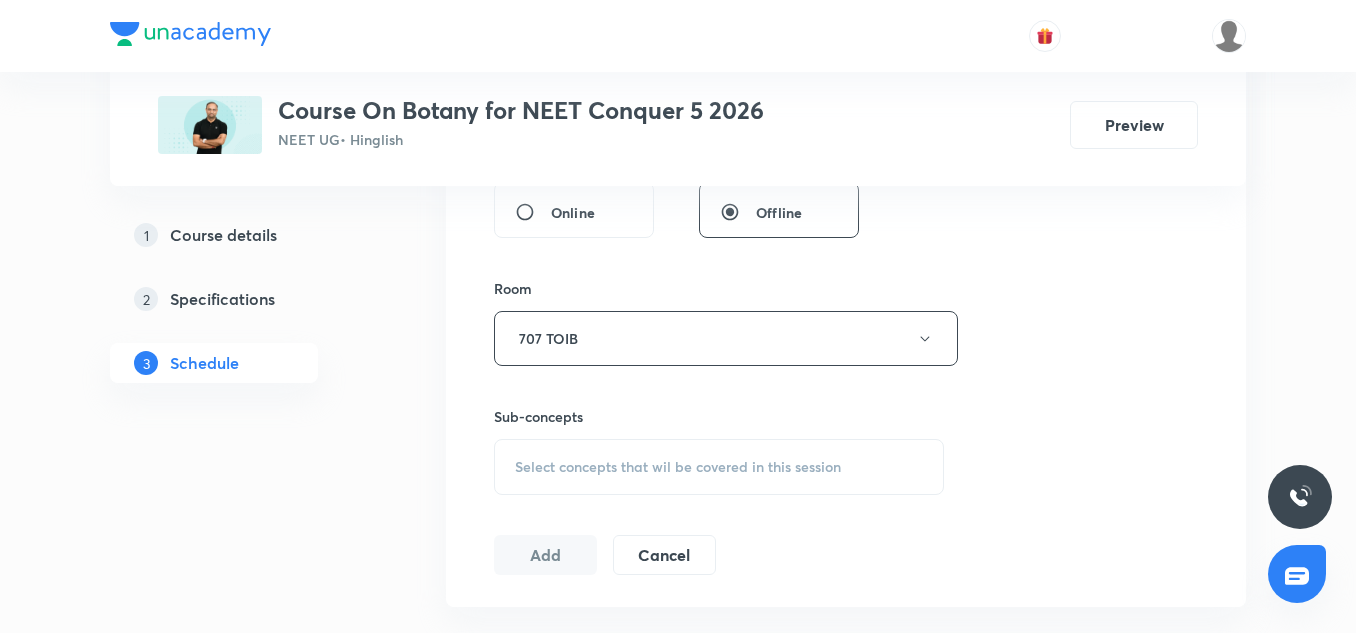 click on "Select concepts that wil be covered in this session" at bounding box center [719, 467] 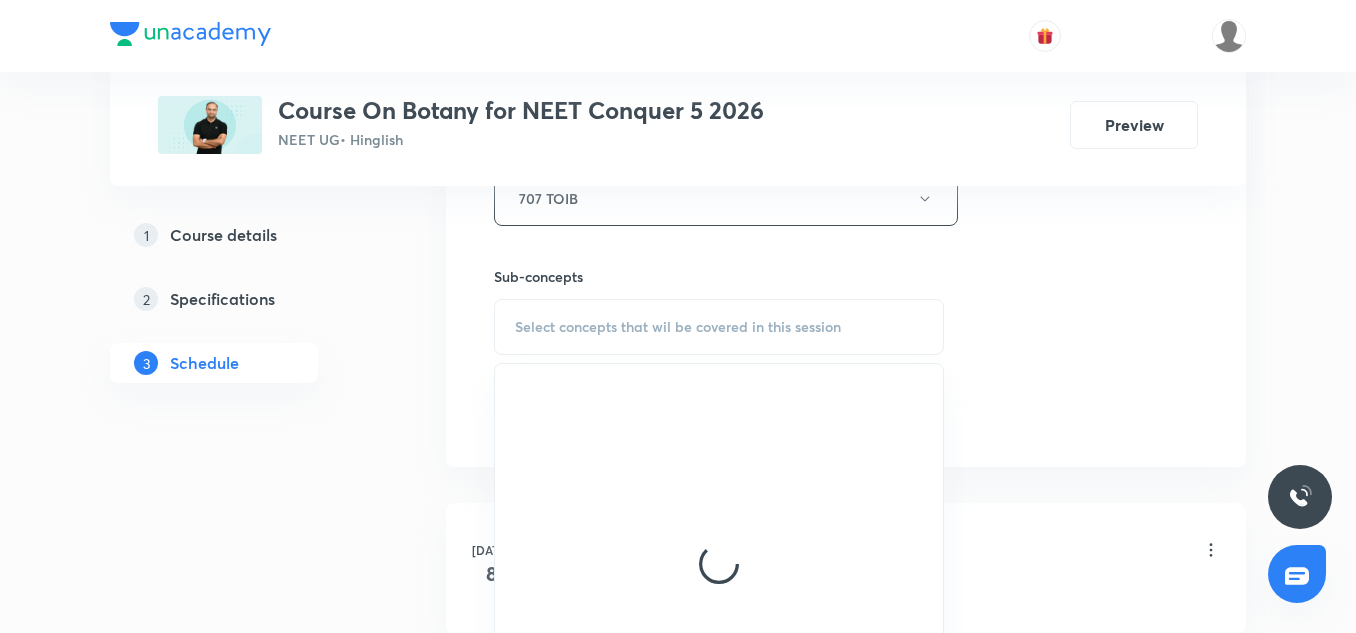 scroll, scrollTop: 949, scrollLeft: 0, axis: vertical 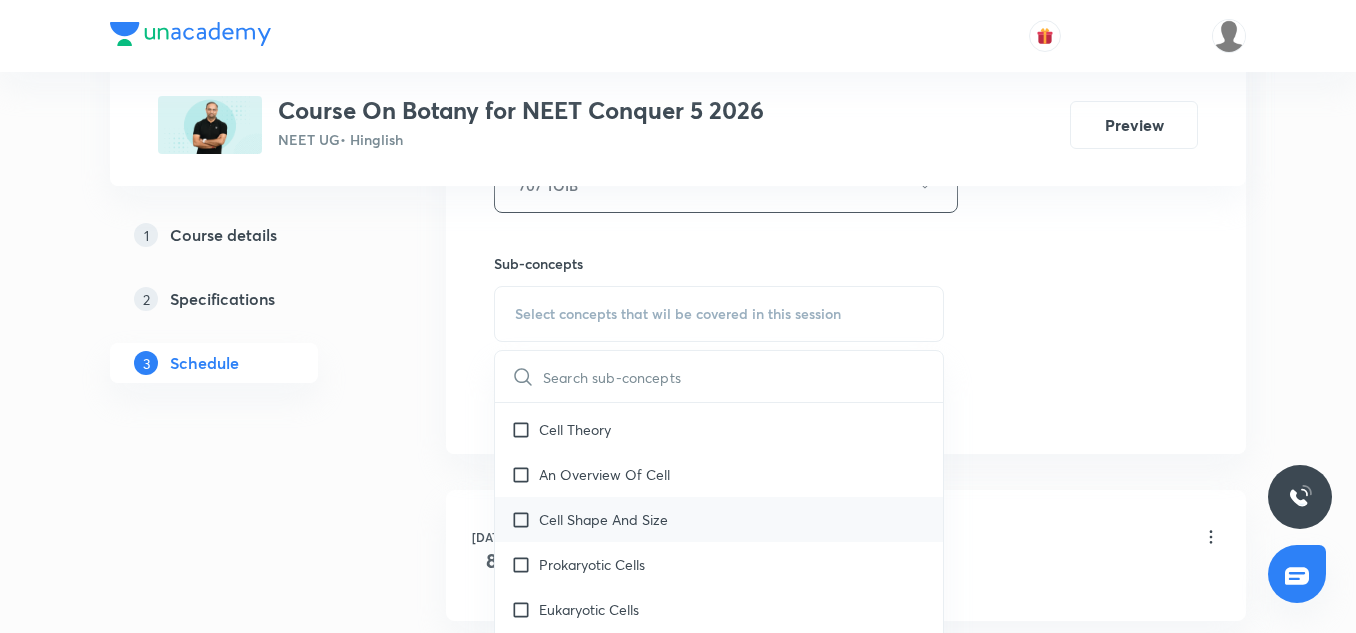 click on "Cell Shape And Size" at bounding box center [719, 519] 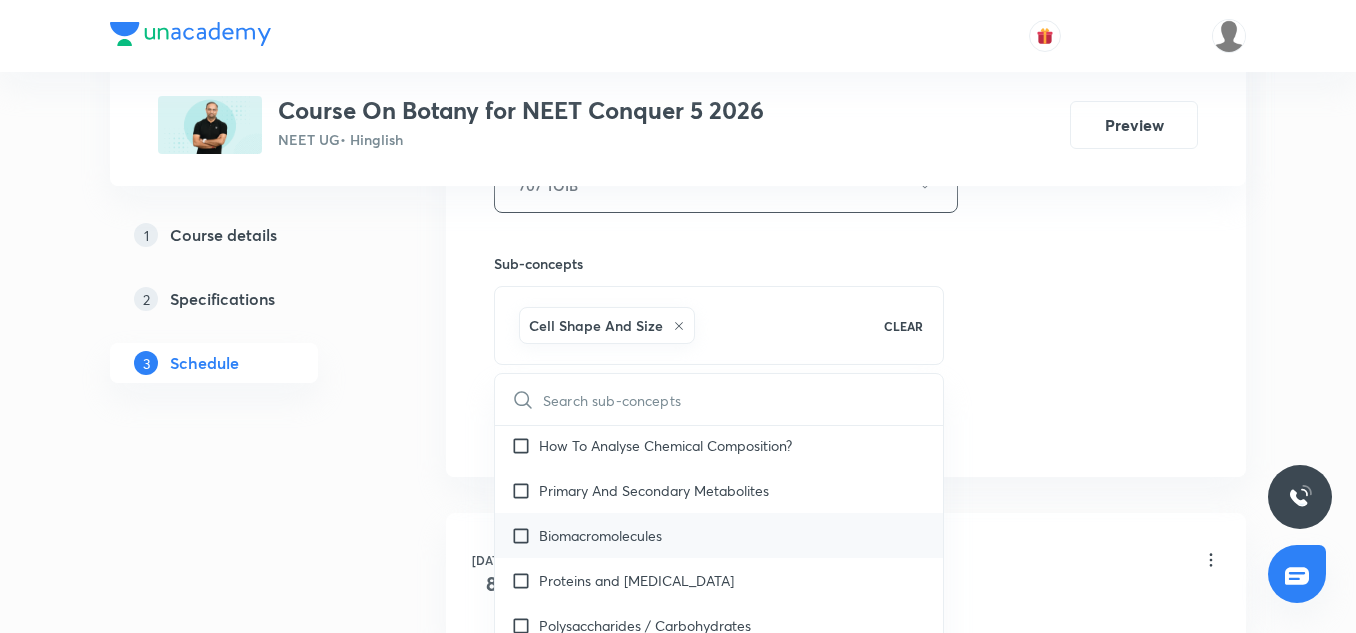 scroll, scrollTop: 454, scrollLeft: 0, axis: vertical 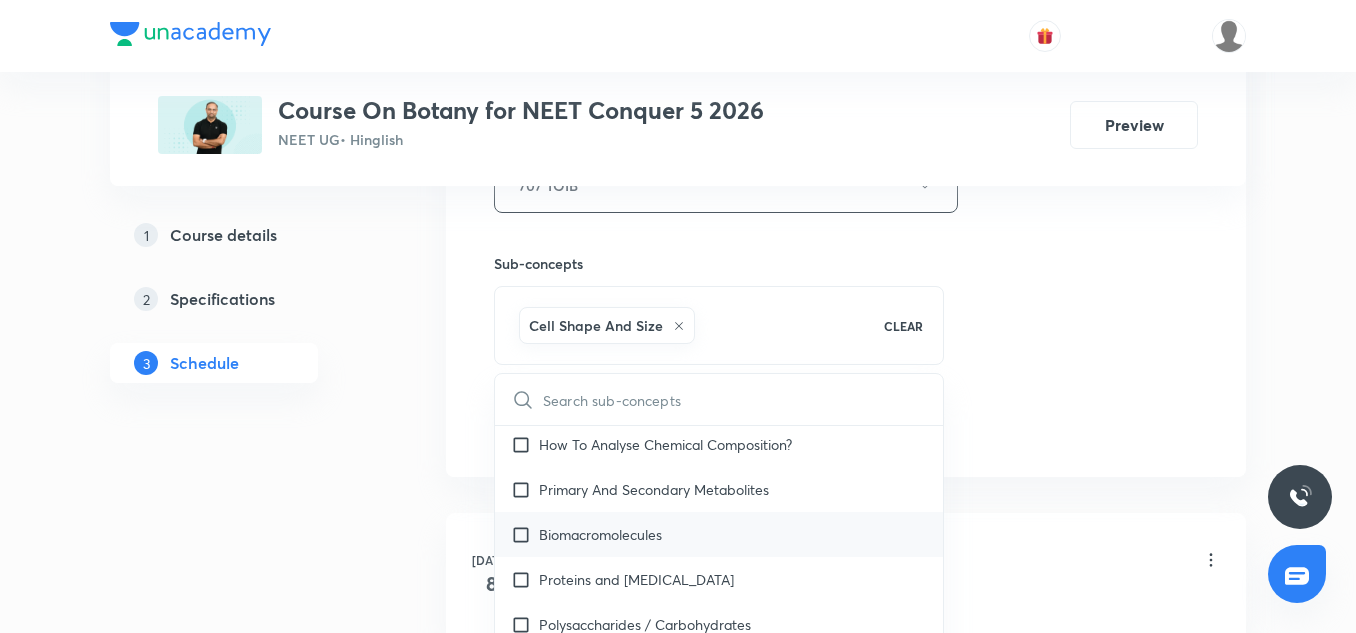 click on "Biomacromolecules" at bounding box center (600, 534) 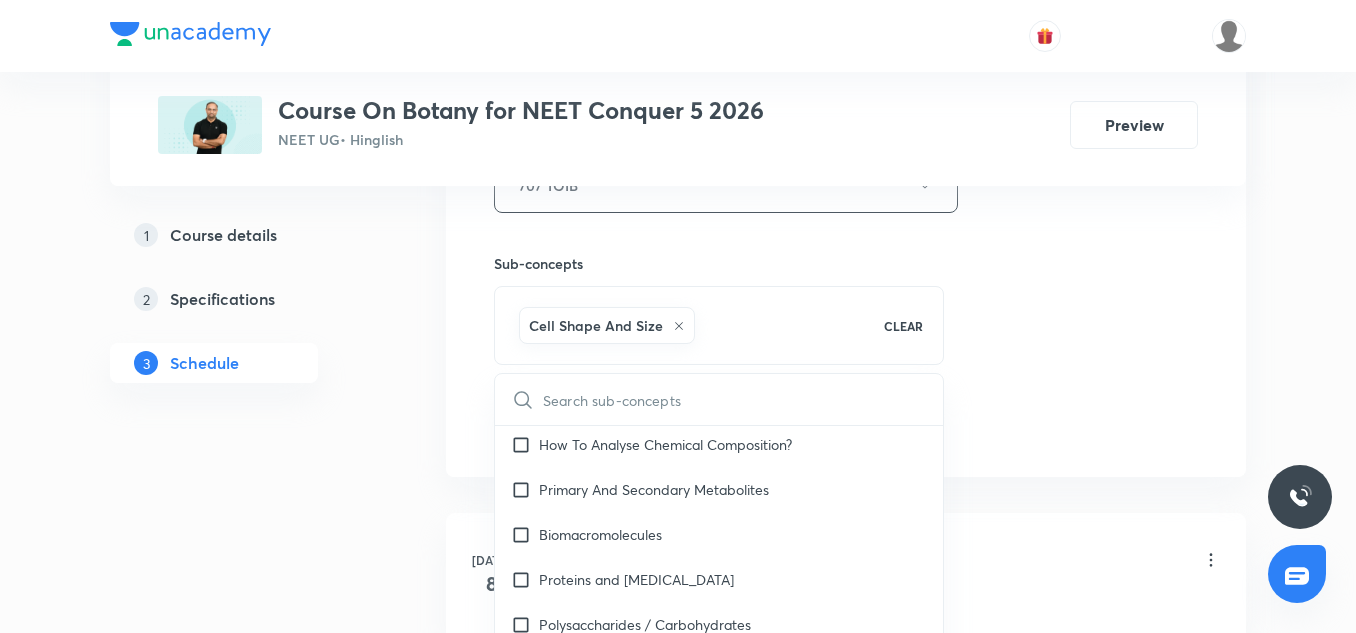 checkbox on "true" 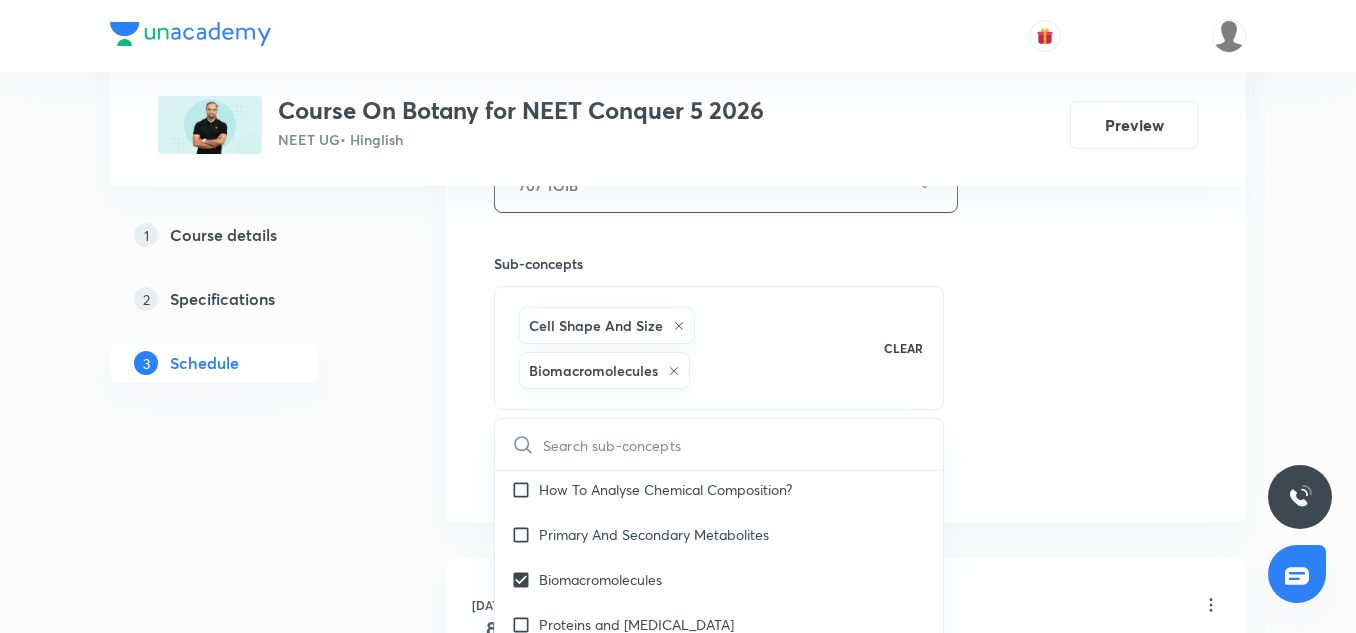 click on "Session  2 Live class Session title 25/99 Cell - The Unit of Life-2 ​ Schedule for Jul 14, 2025, 9:40 AM ​ Duration (in minutes) 90 ​   Session type Online Offline Room 707 TOIB Sub-concepts Cell Shape And Size Biomacromolecules CLEAR ​ Cell - Unit of Life What Is A Cell? Covered previously Cell Theory An Overview Of Cell Cell Shape And Size Prokaryotic Cells Eukaryotic Cells Ribosome and Inclusion Bodies Cell - Unit of Life Biomolecules How To Analyse Chemical Composition? Primary And Secondary Metabolites Biomacromolecules Proteins and Amino acids Polysaccharides / Carbohydrates Lipids Nucleic Acids Structure Of Proteins Nature Of Bond Linking Monomers In A Polymer Dynamic State Of Body Constituents - Concept Of Metabolism Metabolic Basis For Living Living State Enzymes Structure of Ribose, Glucose, Disaccharides Structure of Compound Lipids Nitrogen Bases Saturated and Unsaturated Fatty Acids Classification of Amino Acids Enzyme Classification Enzymes: Chemical Reactions Enzyme Inhibitions M Phase" at bounding box center (846, -14) 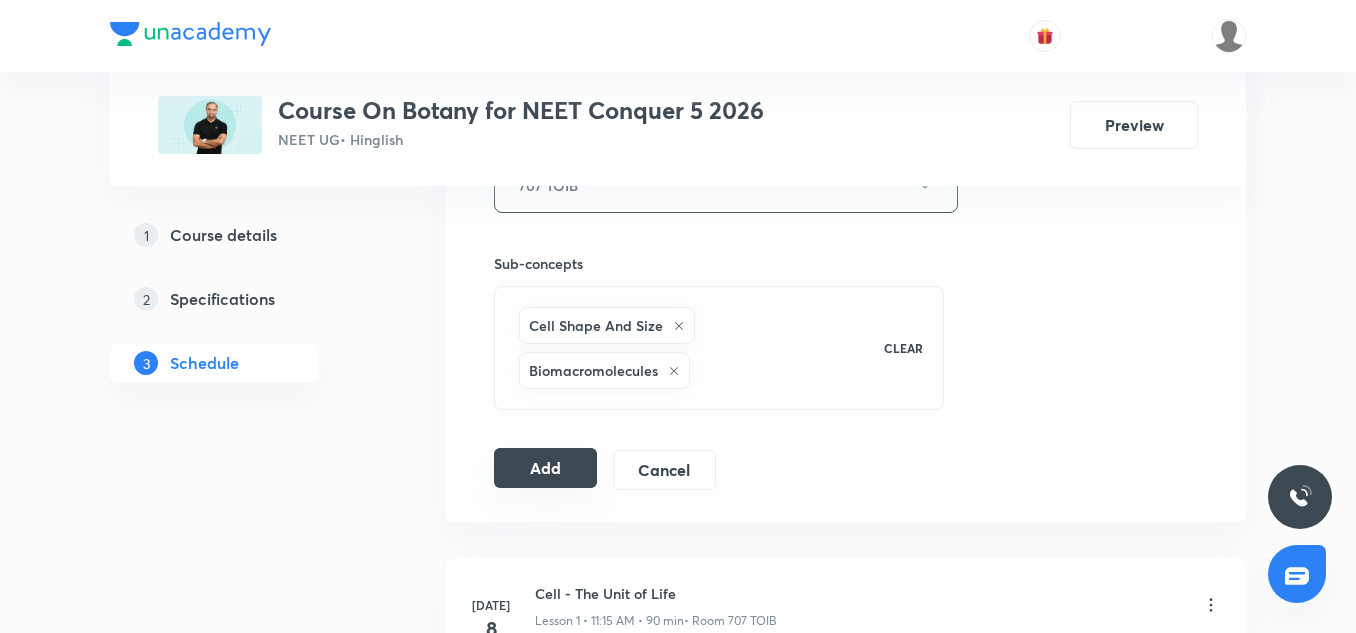 click on "Add" at bounding box center [545, 468] 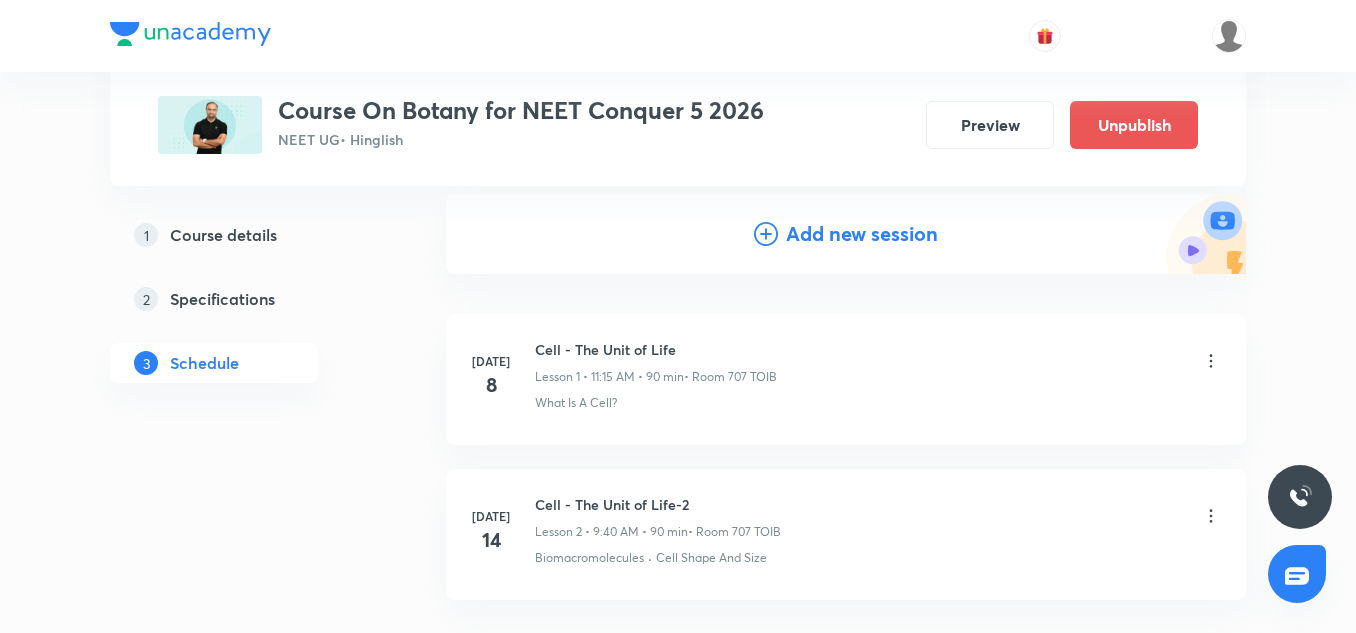 scroll, scrollTop: 361, scrollLeft: 0, axis: vertical 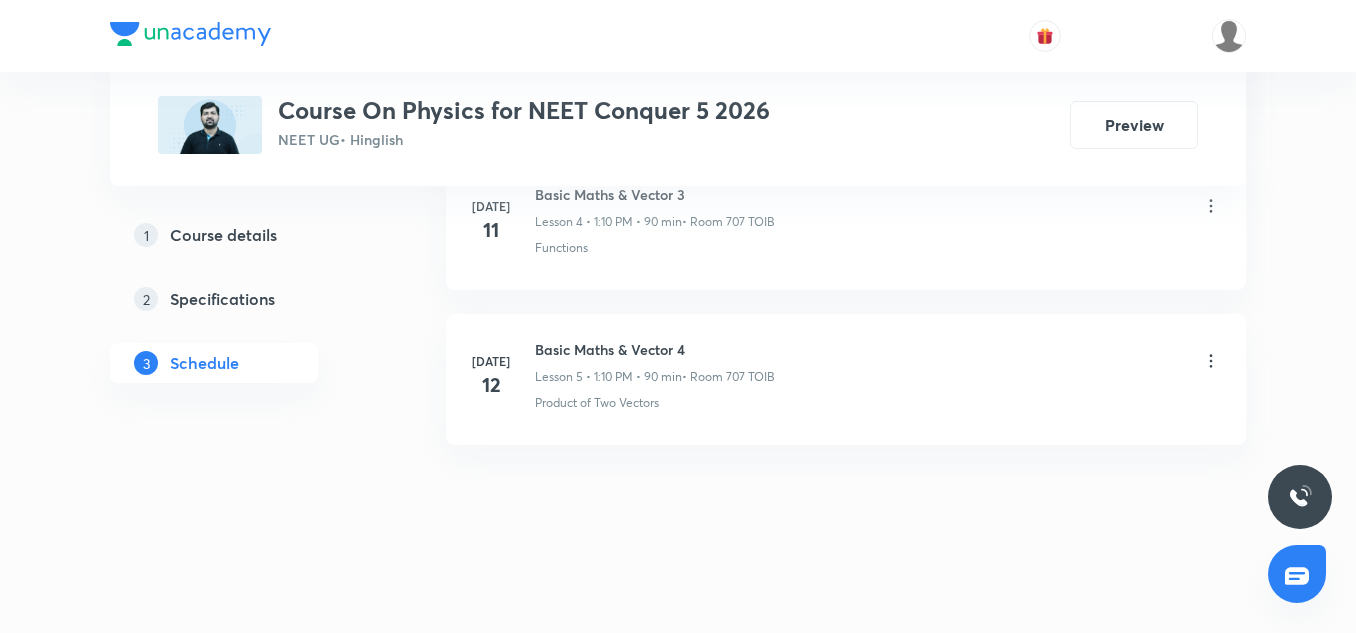 click on "[DATE] Basic Maths & Vector 4 Lesson 5 • 1:10 PM • 90 min  • Room 707 TOIB Product of Two Vectors" at bounding box center [846, 379] 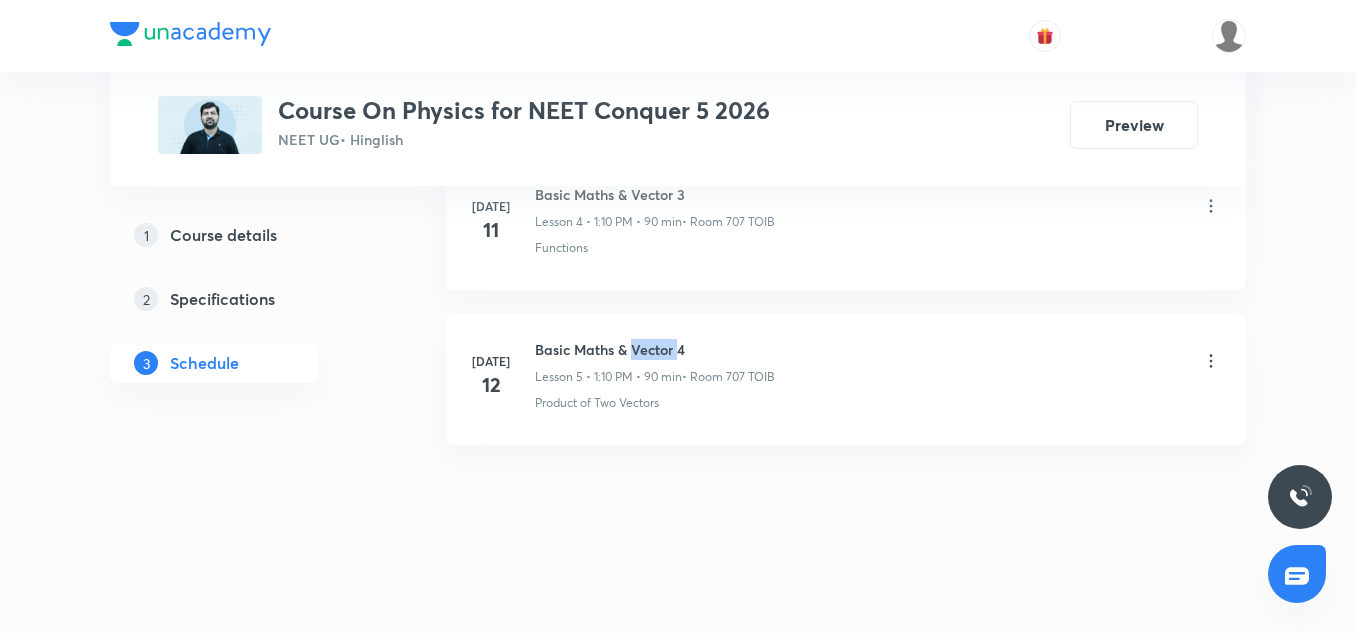 click on "[DATE] Basic Maths & Vector 4 Lesson 5 • 1:10 PM • 90 min  • Room 707 TOIB Product of Two Vectors" at bounding box center [846, 379] 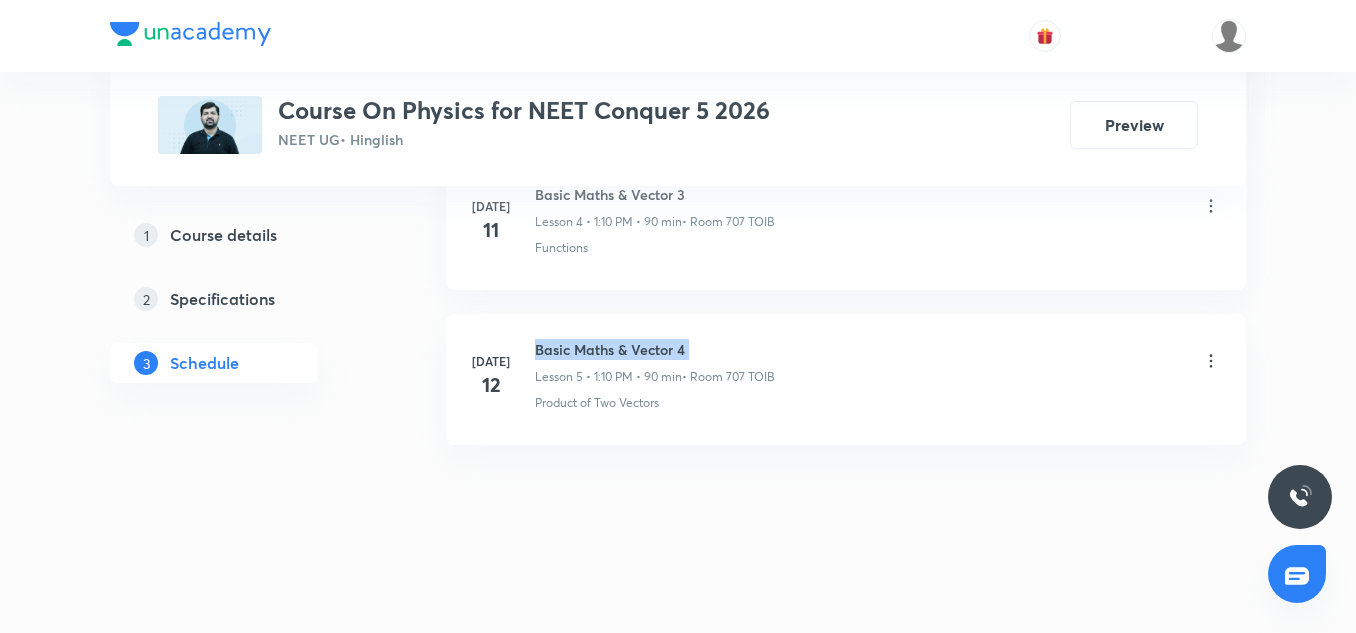 click on "[DATE] Basic Maths & Vector 4 Lesson 5 • 1:10 PM • 90 min  • Room 707 TOIB Product of Two Vectors" at bounding box center [846, 379] 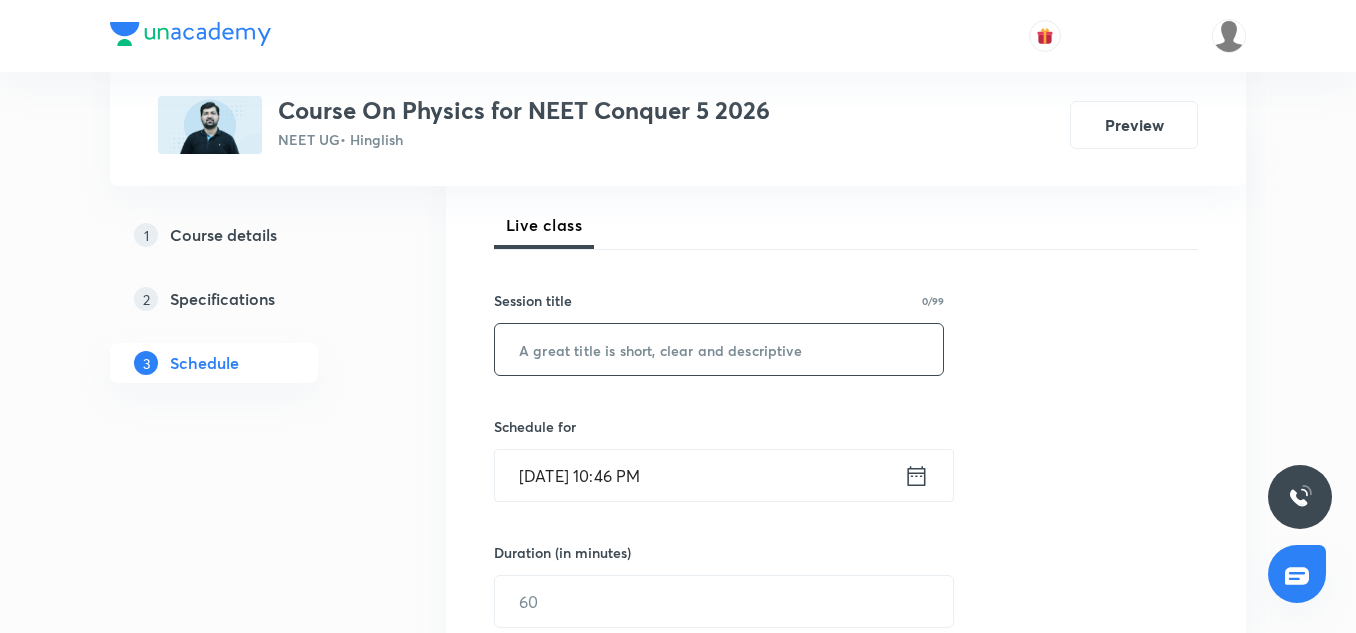 scroll, scrollTop: 278, scrollLeft: 0, axis: vertical 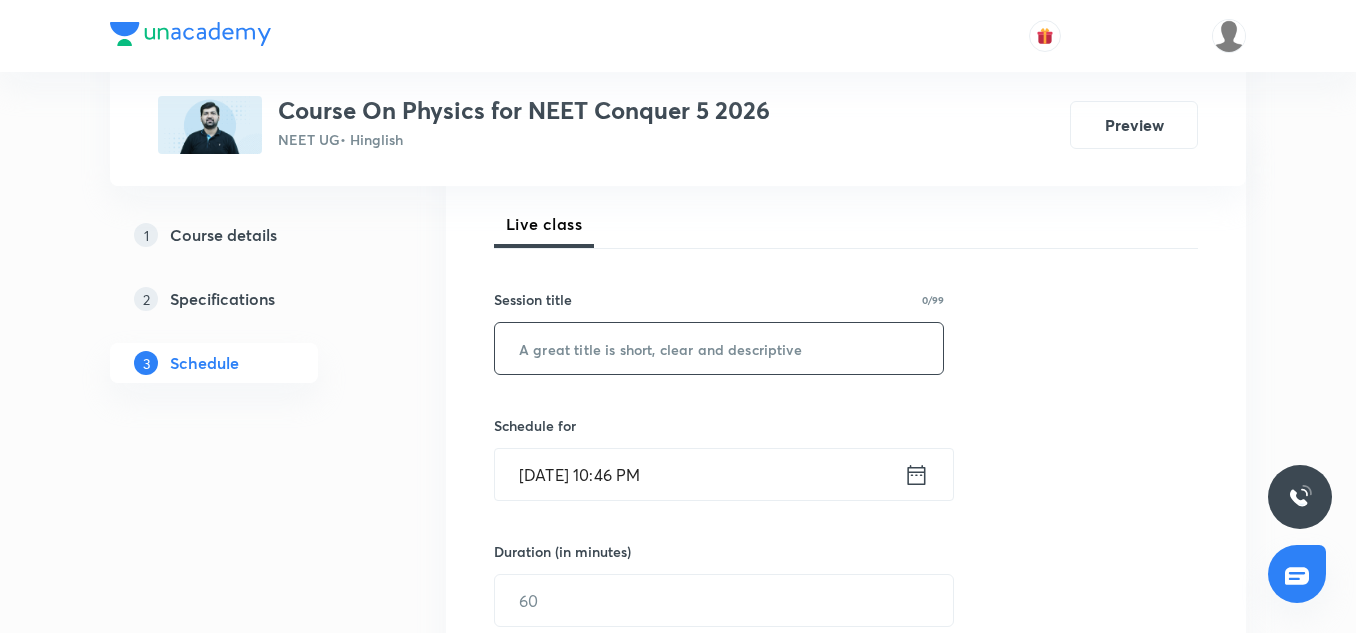 click at bounding box center [719, 348] 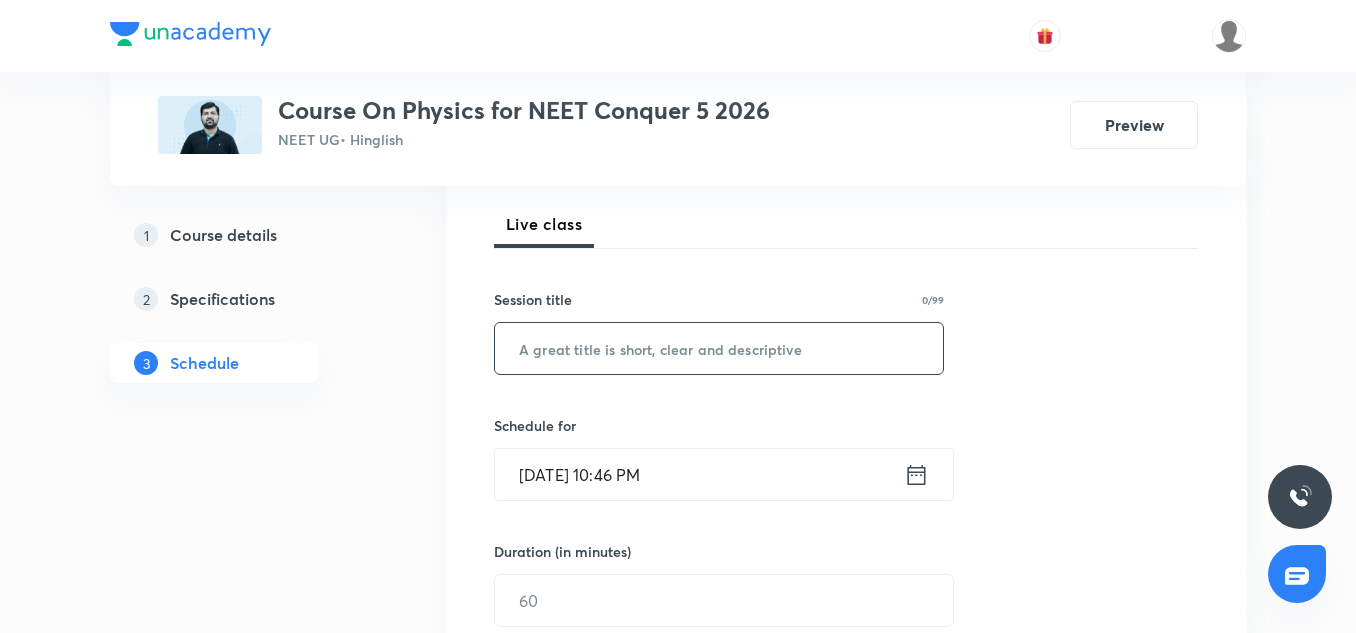 paste on "Basic Maths & Vector 4" 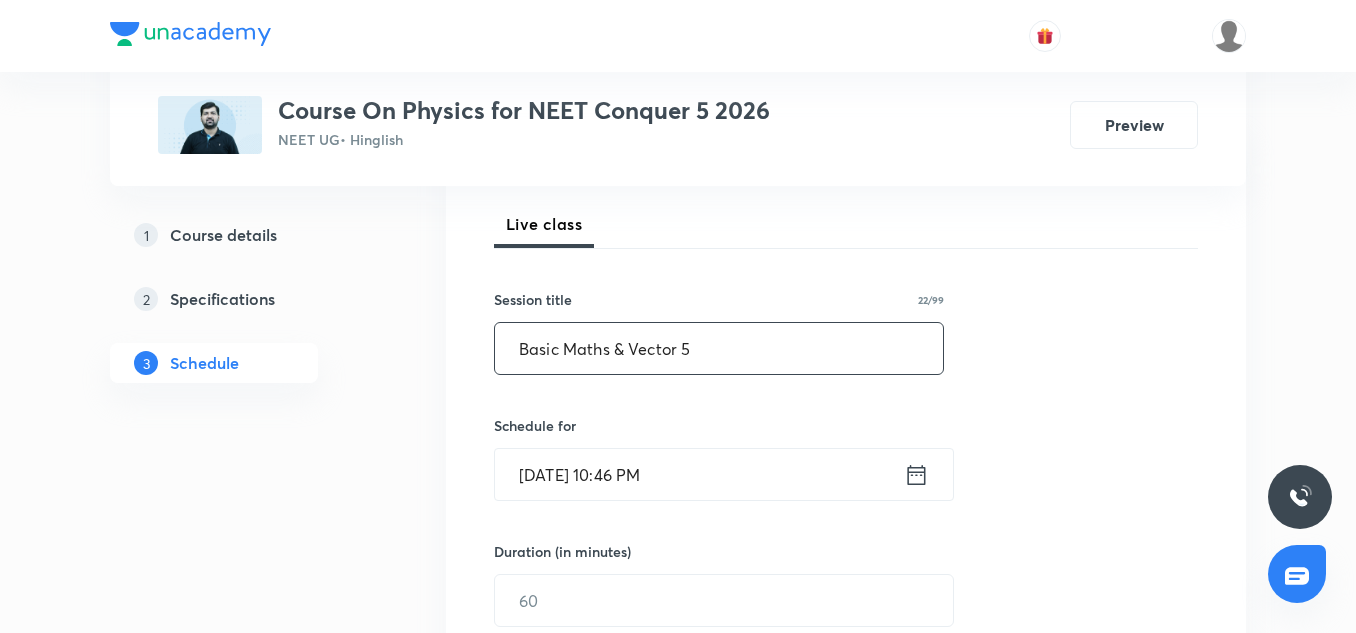 scroll, scrollTop: 338, scrollLeft: 0, axis: vertical 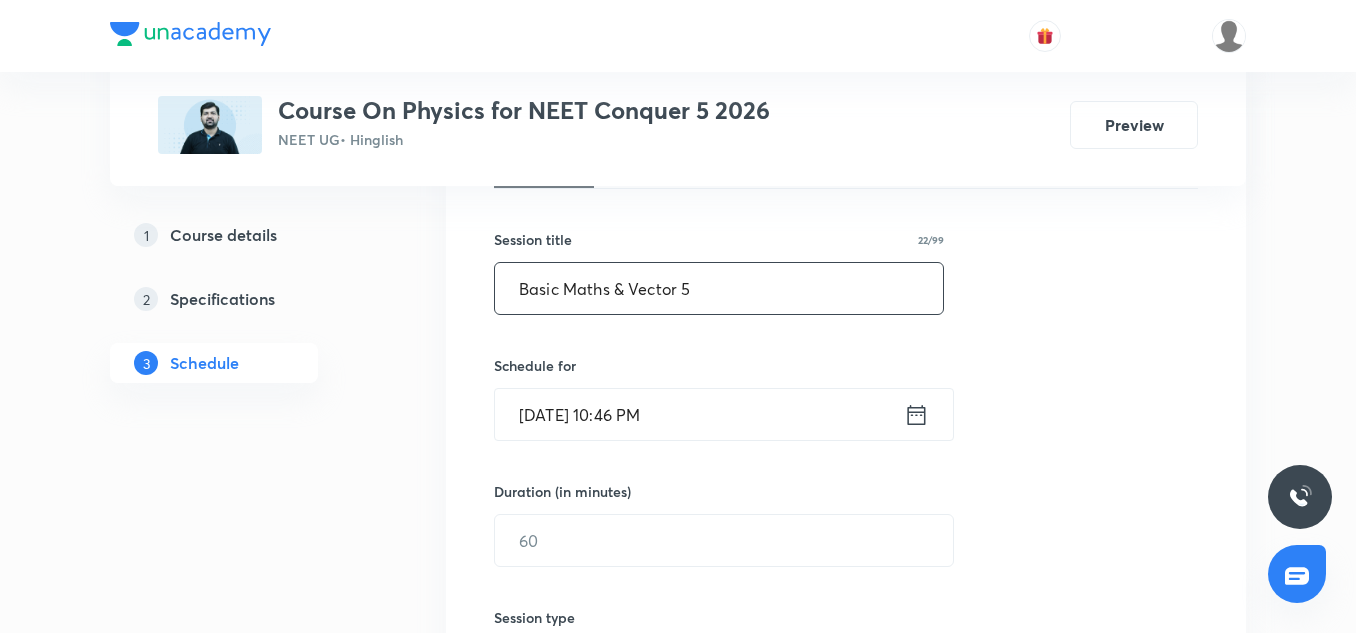 type on "Basic Maths & Vector 5" 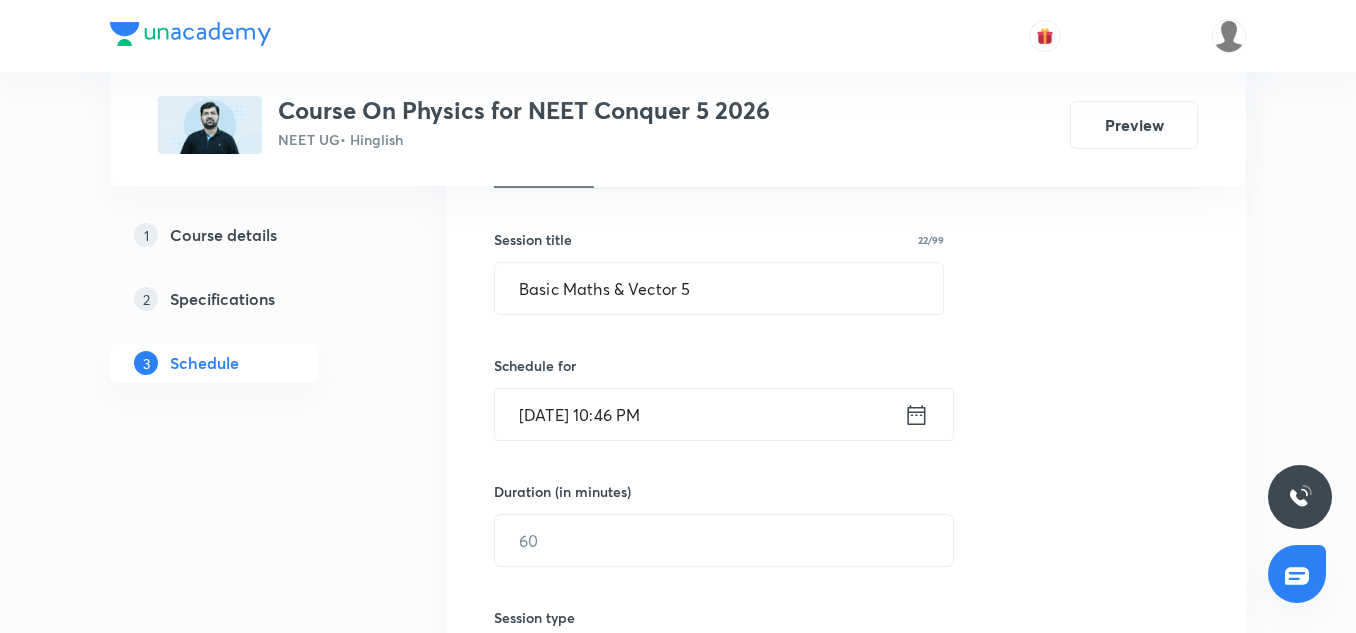 click on "[DATE] 10:46 PM" at bounding box center (699, 414) 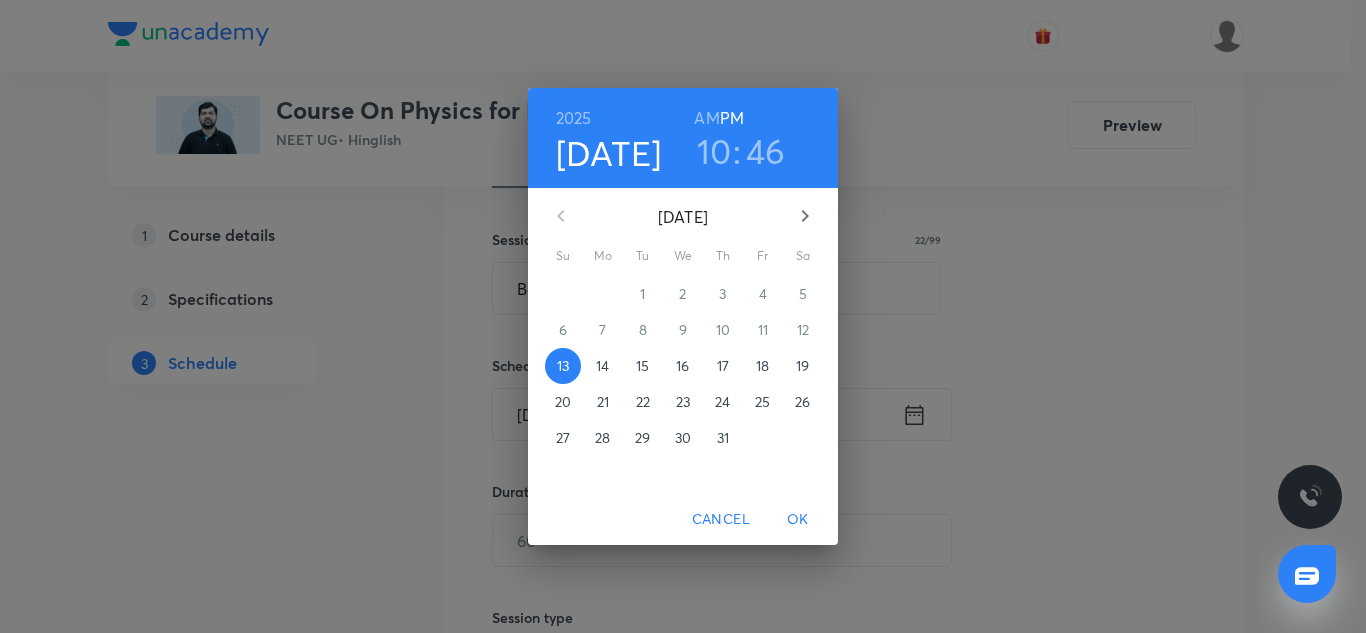 click on "14" at bounding box center [602, 366] 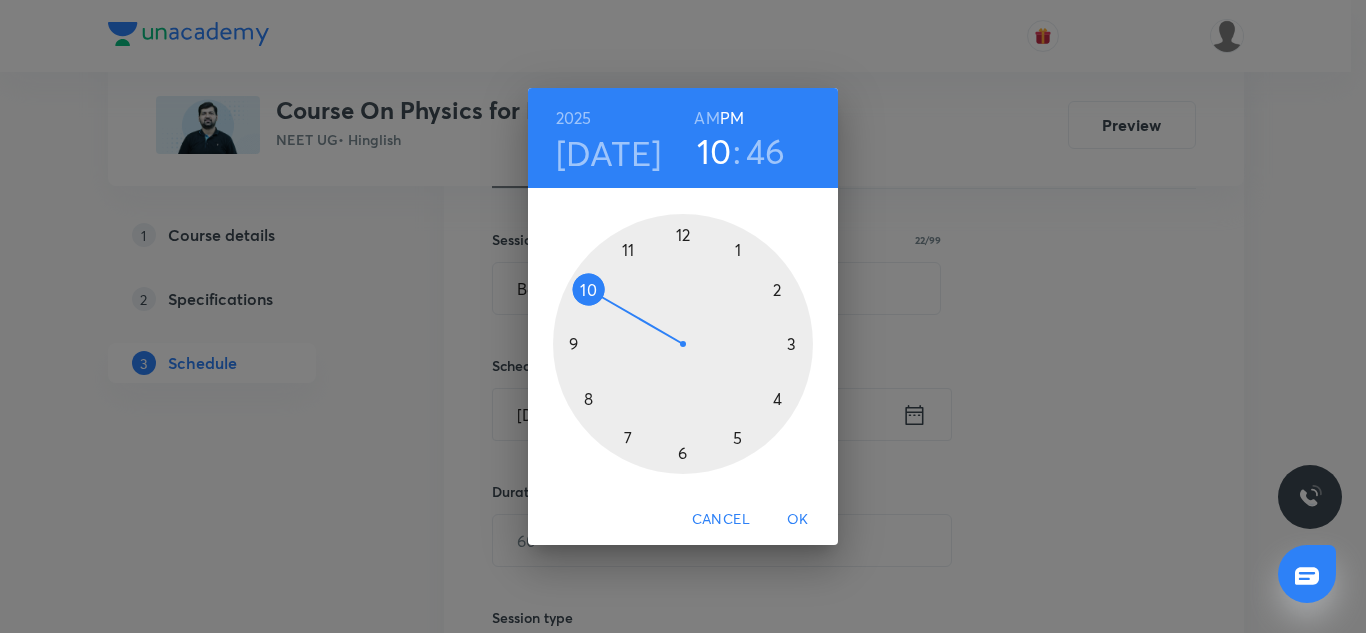 click at bounding box center (683, 344) 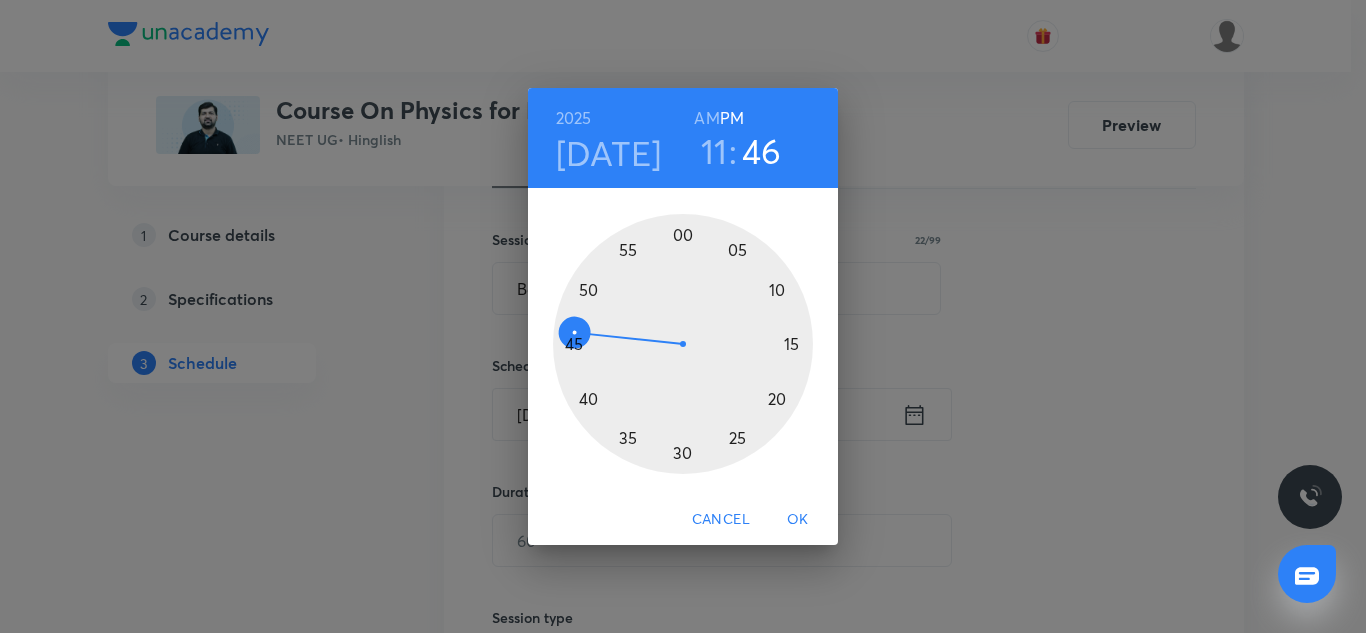 click at bounding box center (683, 344) 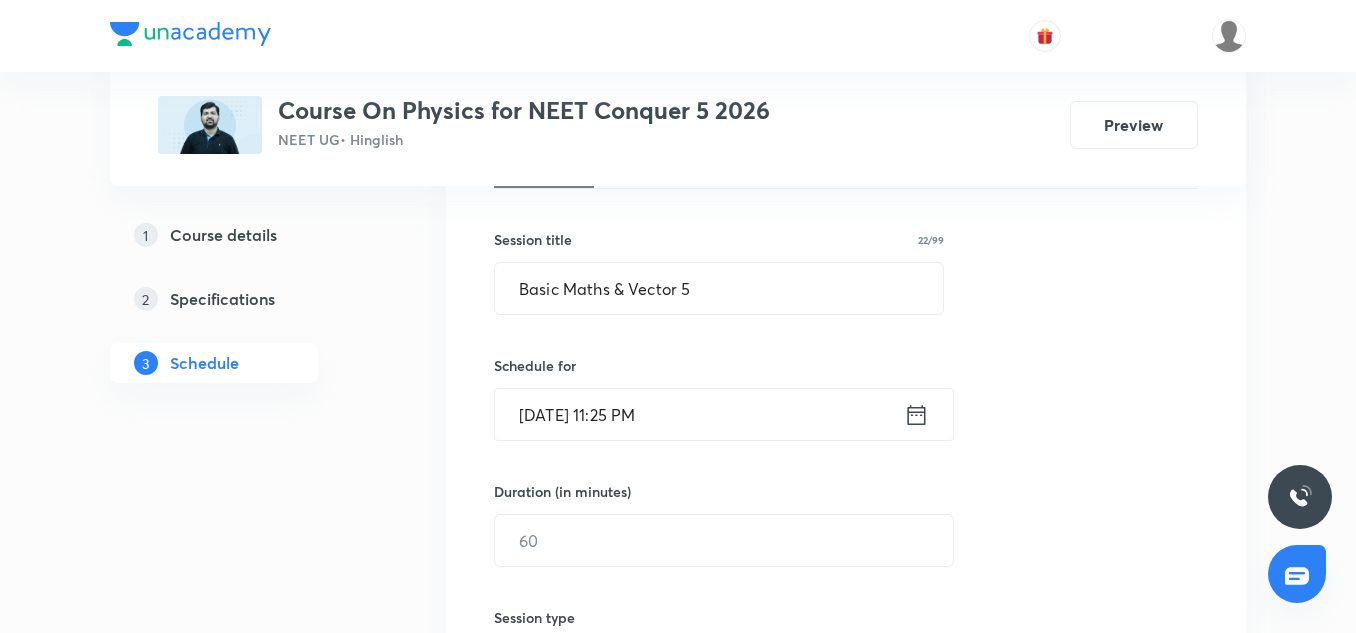 click on "Jul 14, 2025, 11:25 PM" at bounding box center [699, 414] 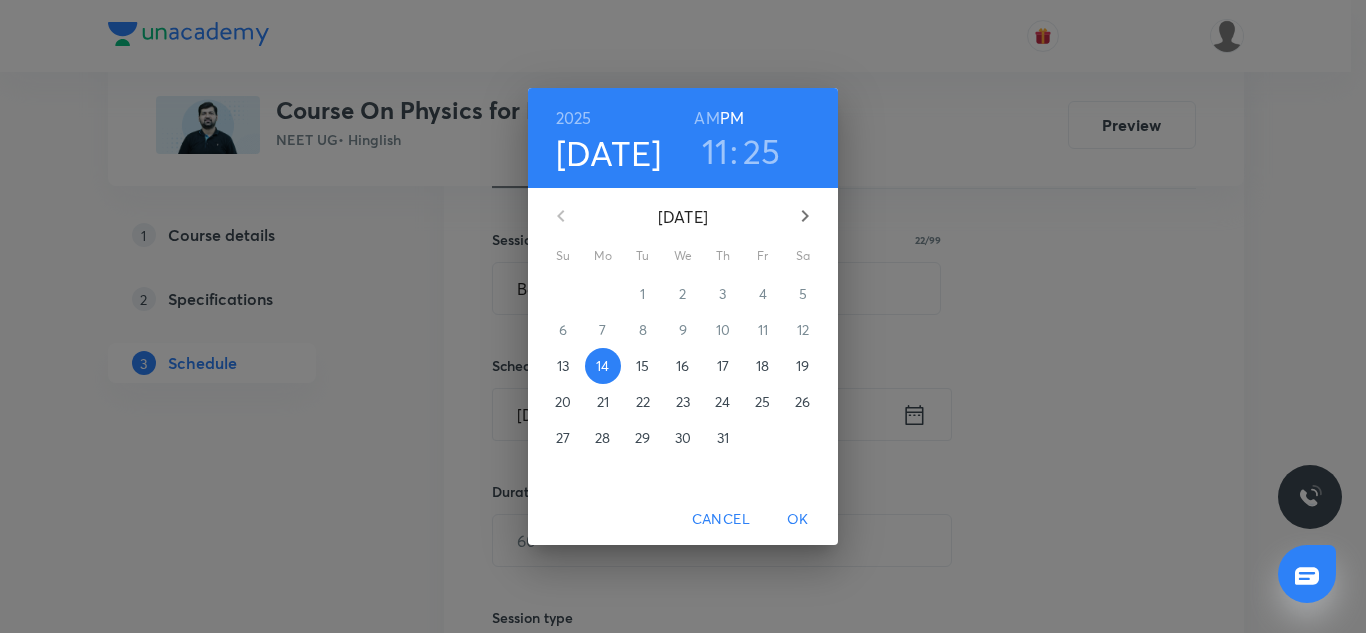 click on "AM" at bounding box center [706, 118] 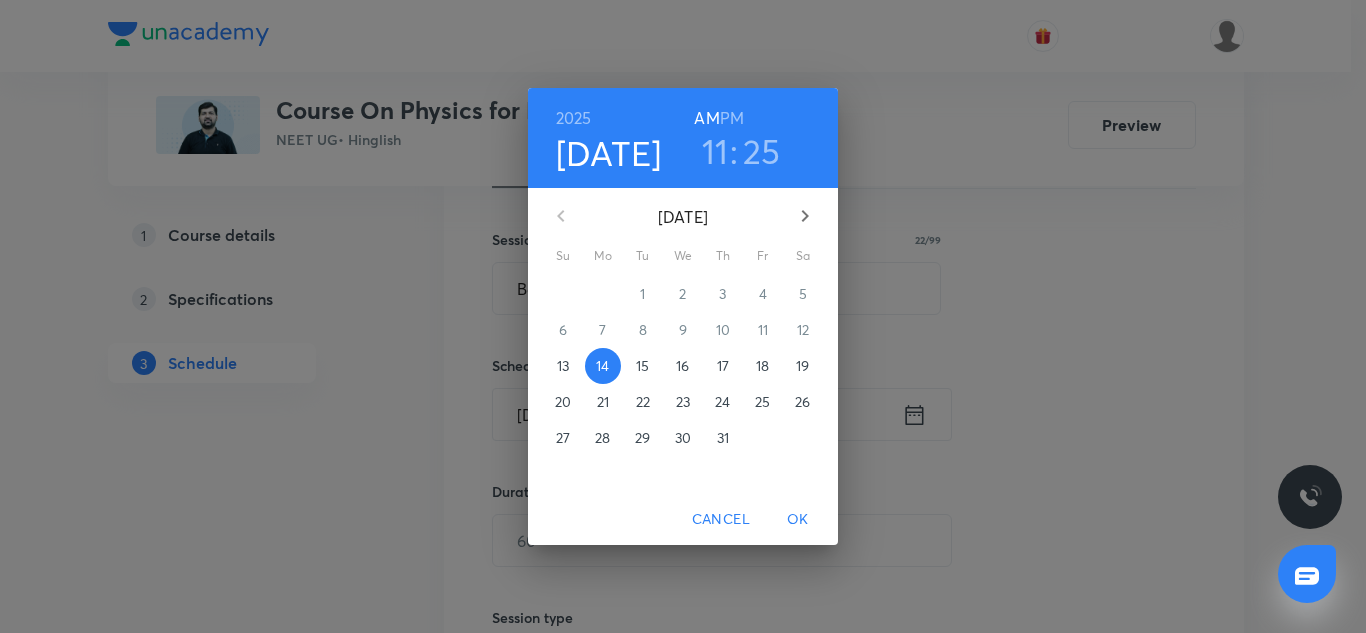 click on "OK" at bounding box center [798, 519] 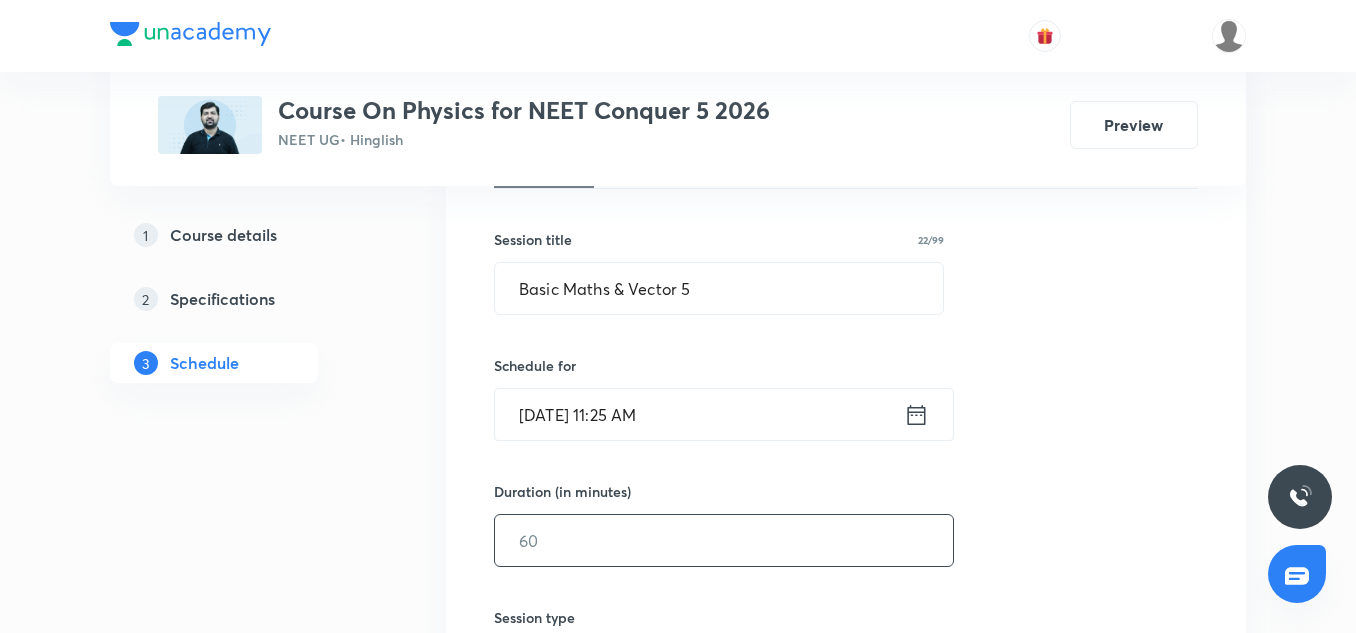 click at bounding box center [724, 540] 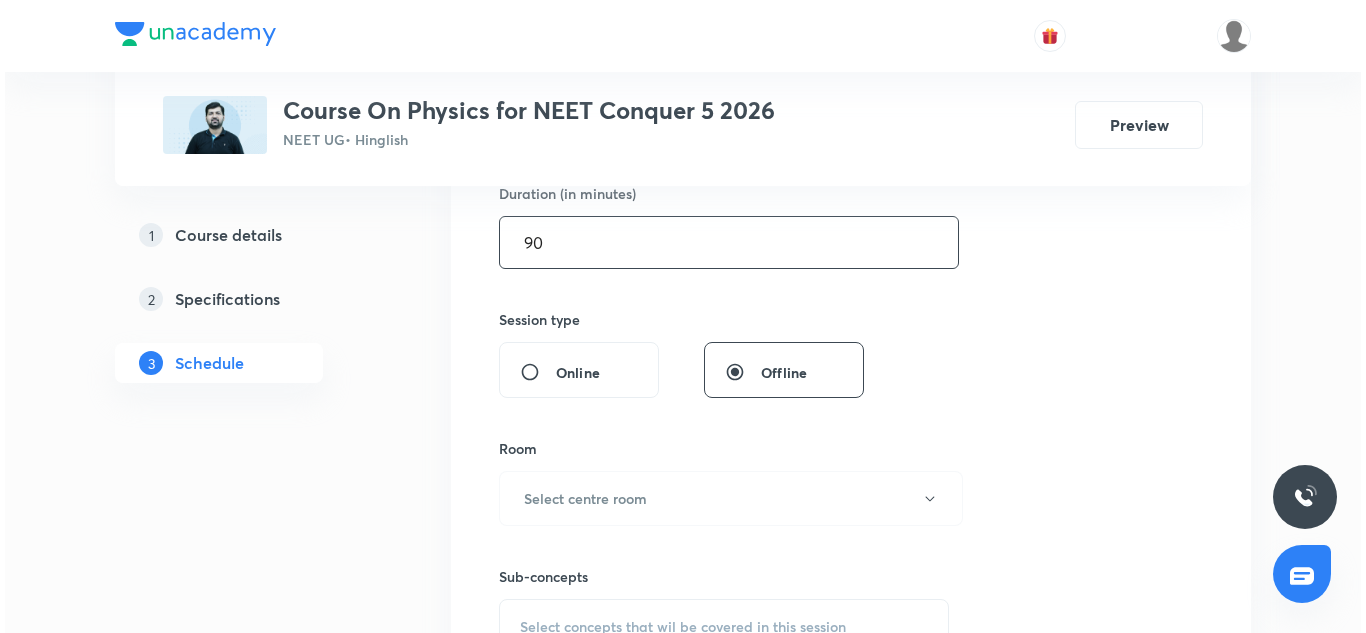 scroll, scrollTop: 658, scrollLeft: 0, axis: vertical 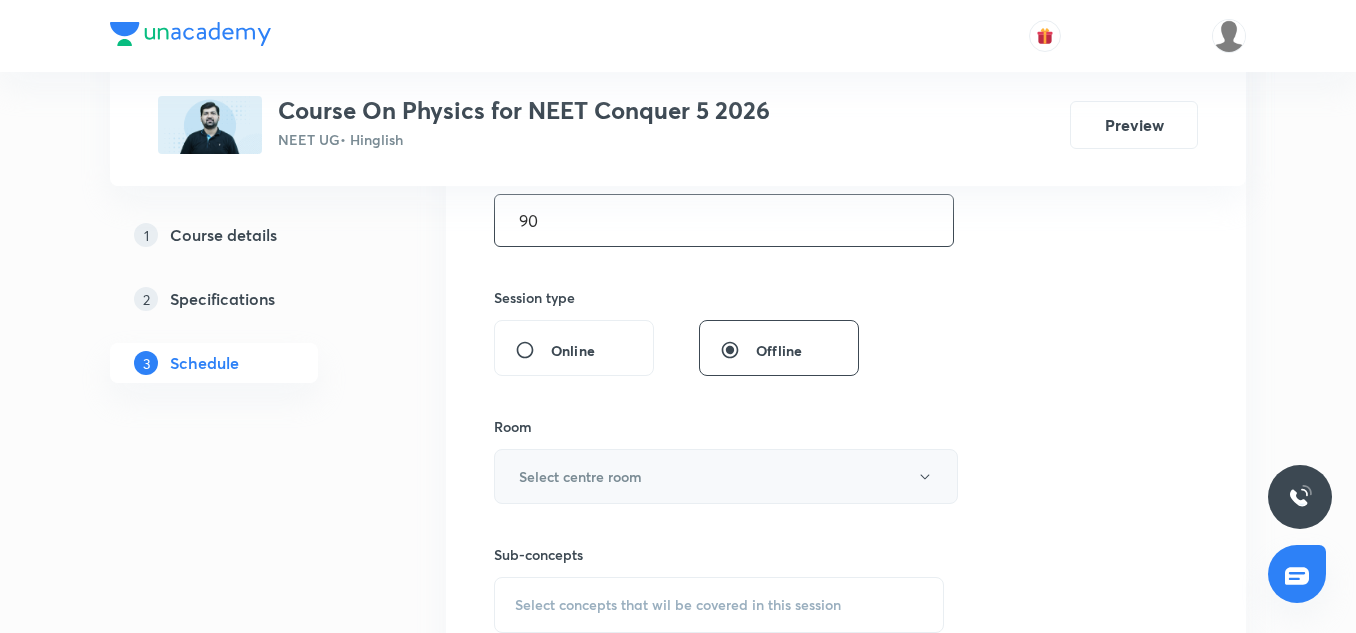 type on "90" 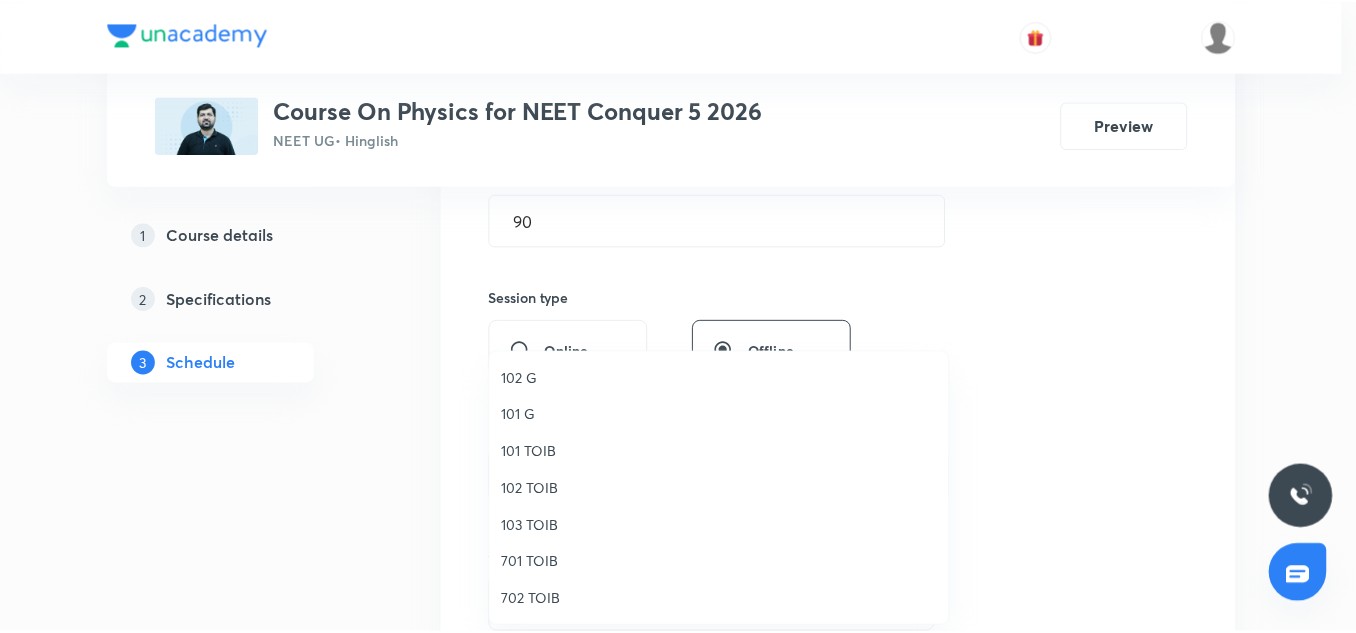 scroll, scrollTop: 136, scrollLeft: 0, axis: vertical 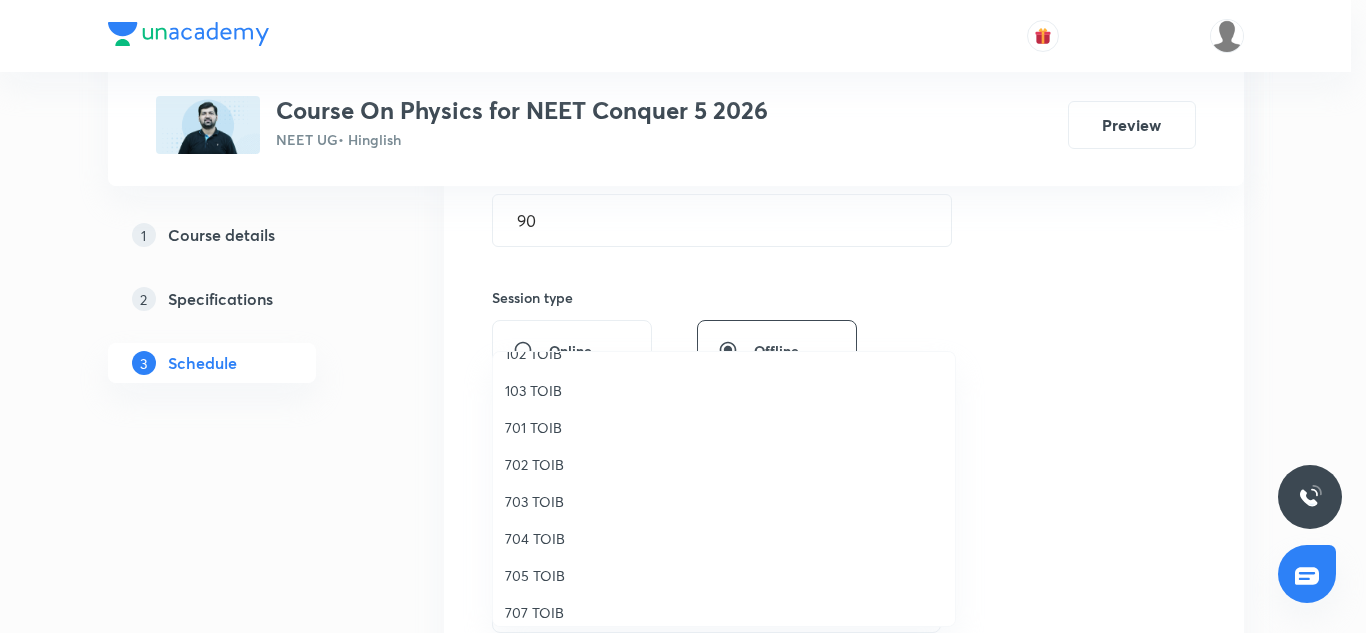 click on "707 TOIB" at bounding box center [724, 612] 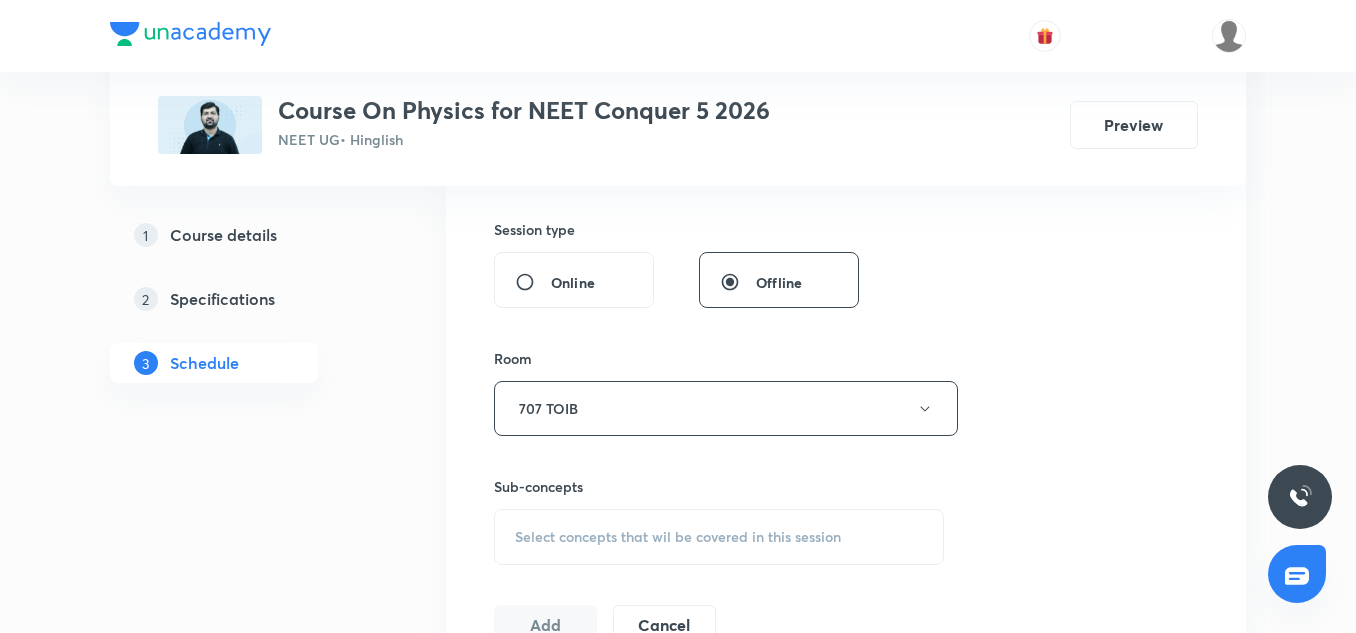scroll, scrollTop: 727, scrollLeft: 0, axis: vertical 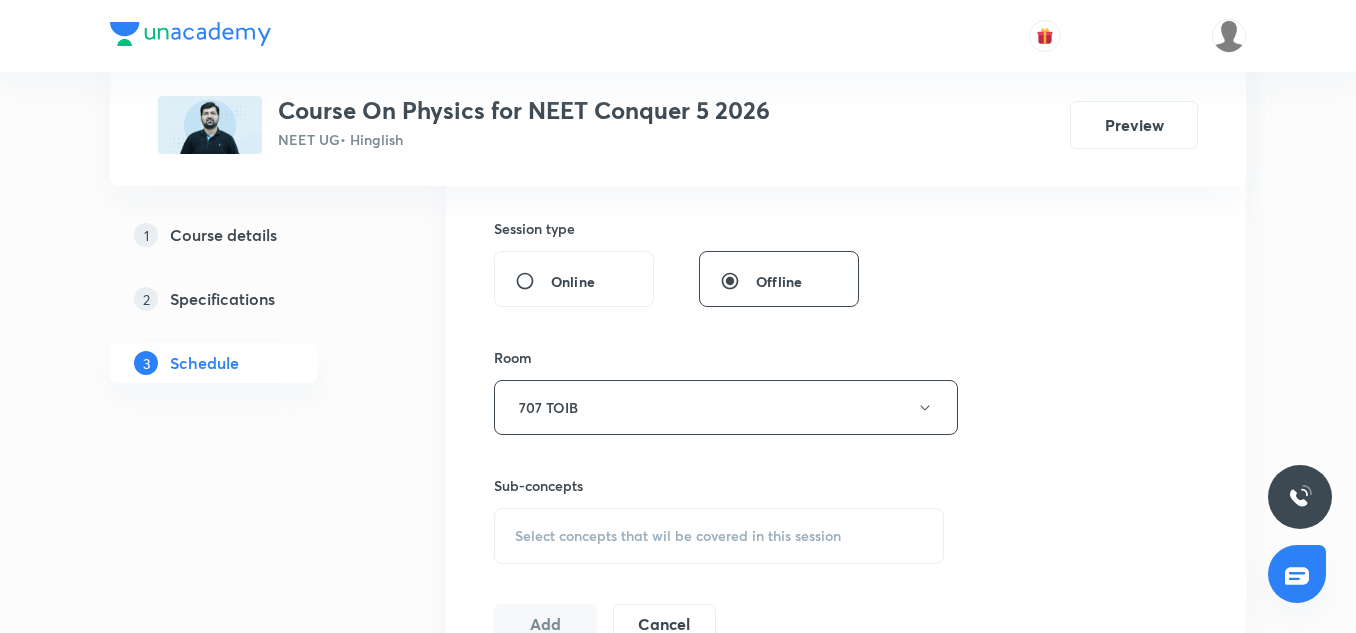 click on "Select concepts that wil be covered in this session" at bounding box center (719, 536) 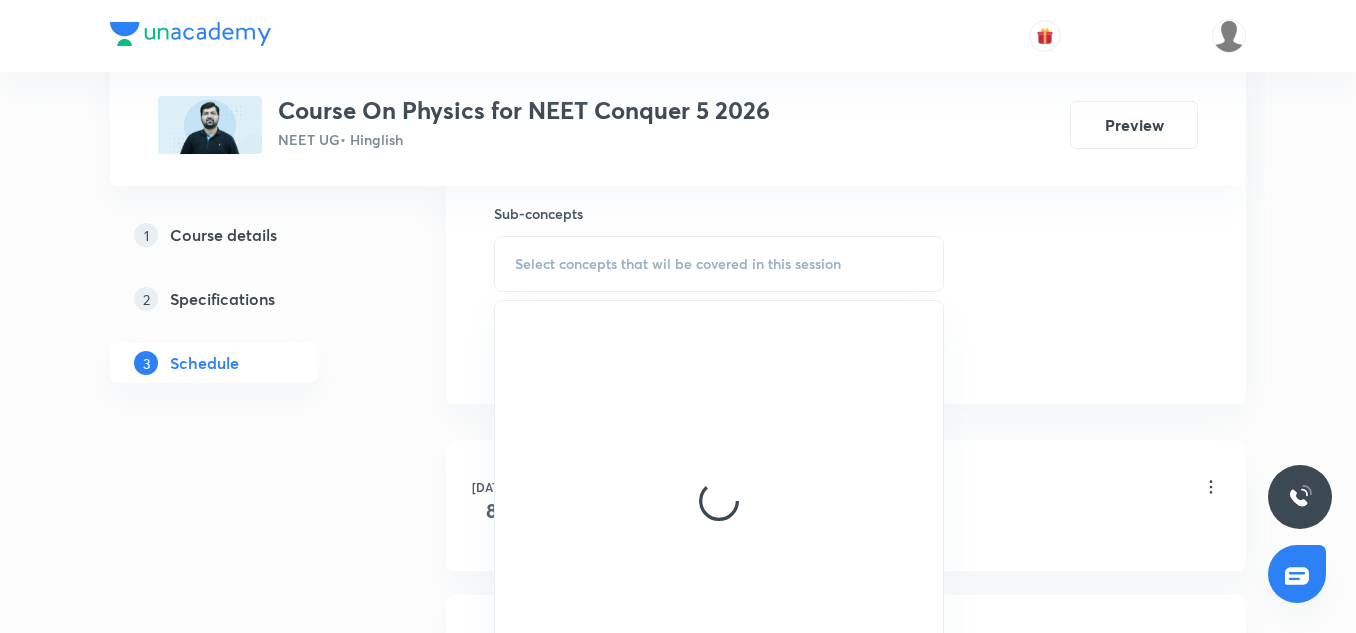 scroll, scrollTop: 1000, scrollLeft: 0, axis: vertical 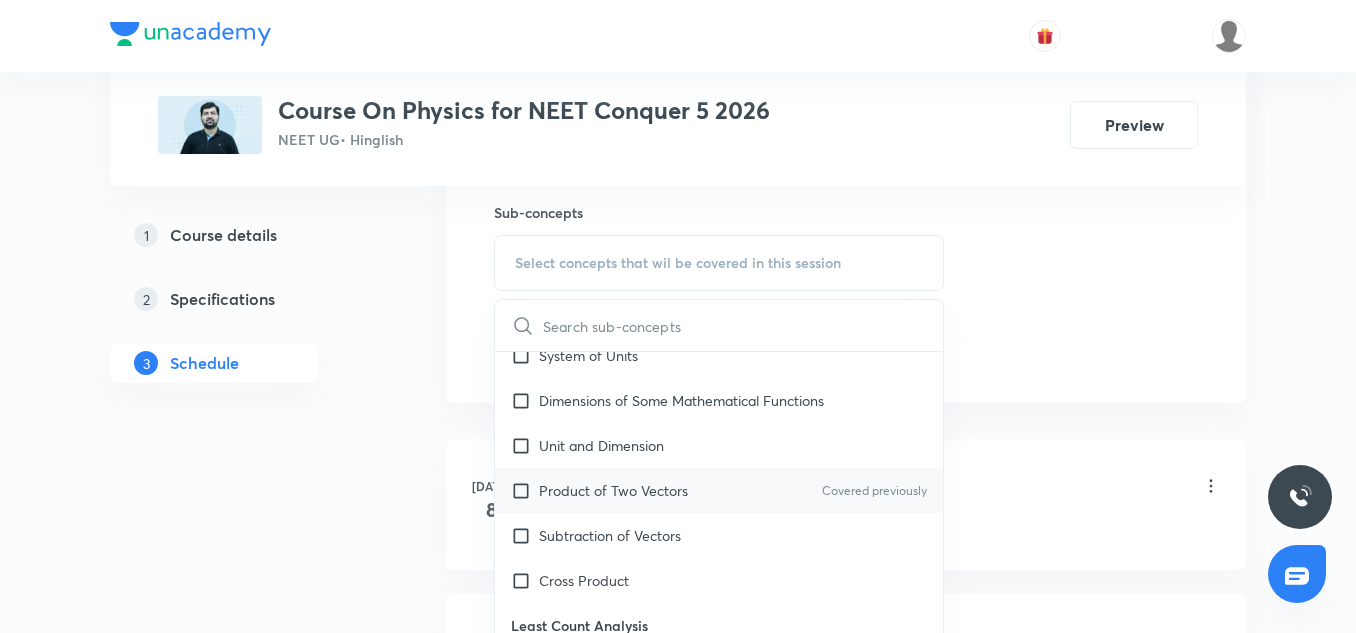 click on "Product of Two Vectors Covered previously" at bounding box center [719, 490] 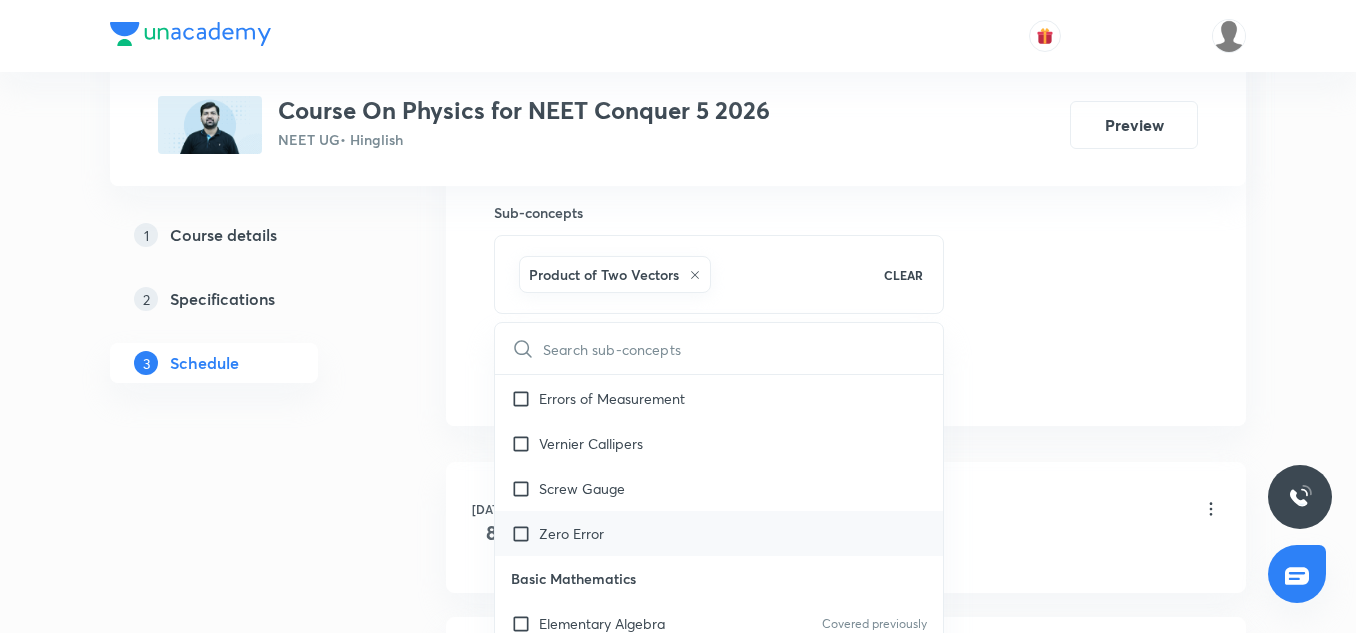 scroll, scrollTop: 540, scrollLeft: 0, axis: vertical 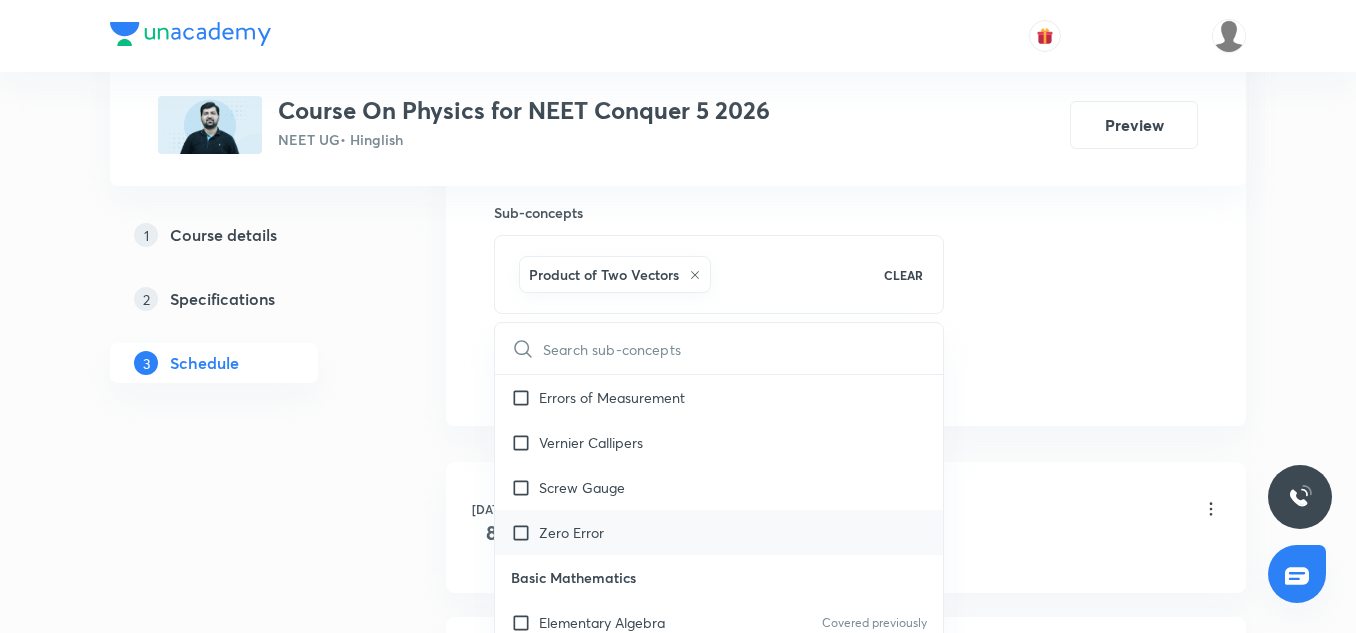 click on "Zero Error" at bounding box center [719, 532] 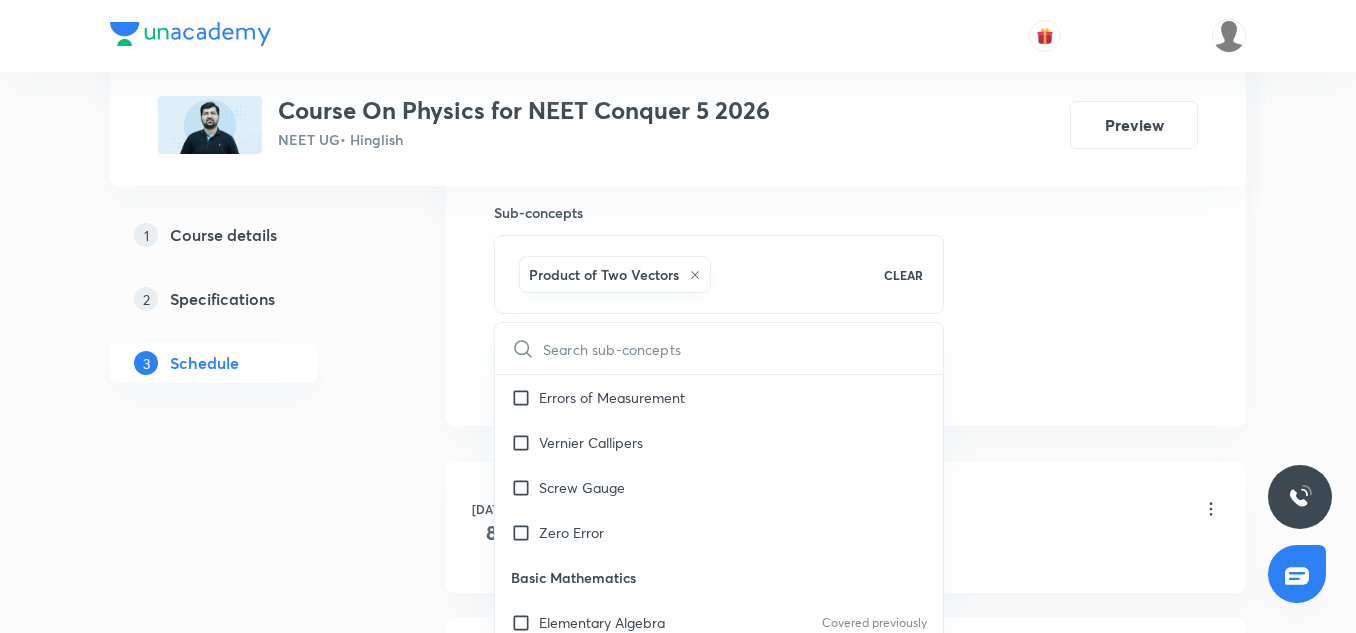 checkbox on "true" 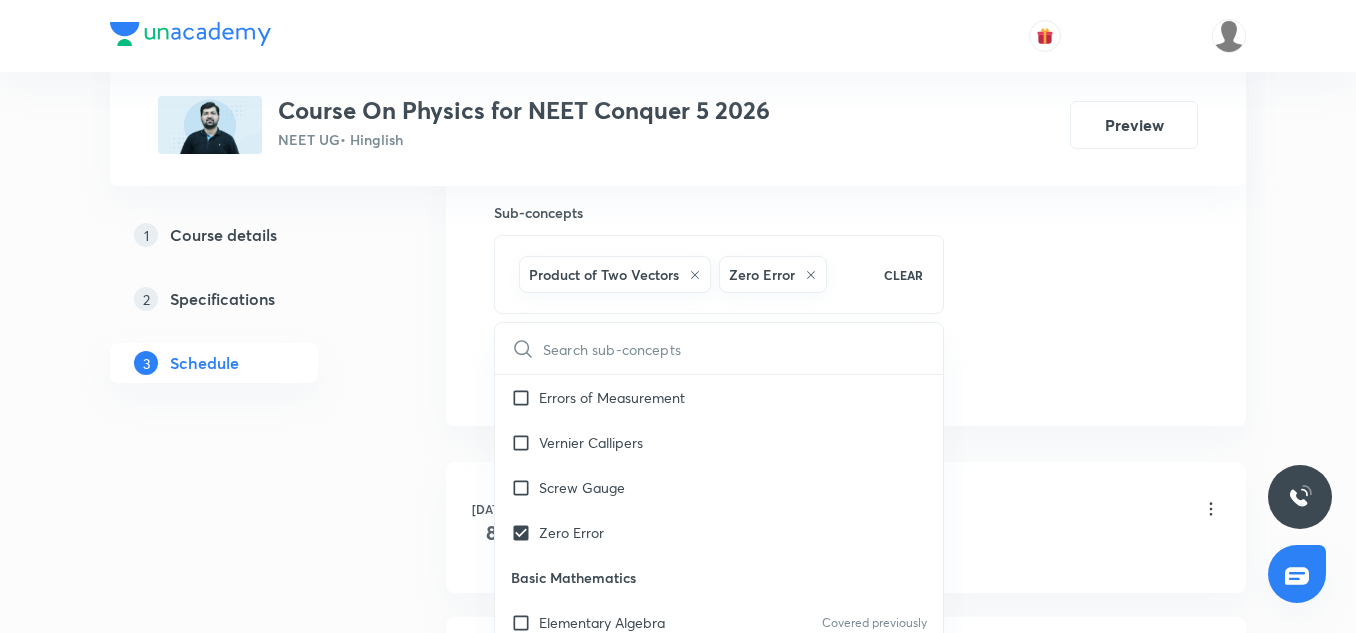 click on "Session  6 Live class Session title 22/99 Basic Maths & Vector 5 ​ Schedule for Jul 14, 2025, 11:25 AM ​ Duration (in minutes) 90 ​   Session type Online Offline Room 707 TOIB Sub-concepts Product of Two Vectors Zero Error CLEAR ​ Units & Dimensions Physical quantity Applications of Dimensional Analysis Significant Figures Units of Physical Quantities System of Units Dimensions of Some Mathematical Functions Unit and Dimension Product of Two Vectors Covered previously Subtraction of Vectors Cross Product Least Count Analysis Errors of Measurement Vernier Callipers Screw Gauge Zero Error Basic Mathematics Elementary Algebra Covered previously Elementary Trigonometry Covered previously Basic Coordinate Geometry Covered previously Functions Covered previously Differentiation Integral of a Function Use of Differentiation & Integration in One Dimensional Motion Derivatives of Equations of Motion by Calculus Basic Mathematics Laboratory Experiments Laboratory Experiments Basics & Laboratory Unit Vectors Add" at bounding box center (846, -87) 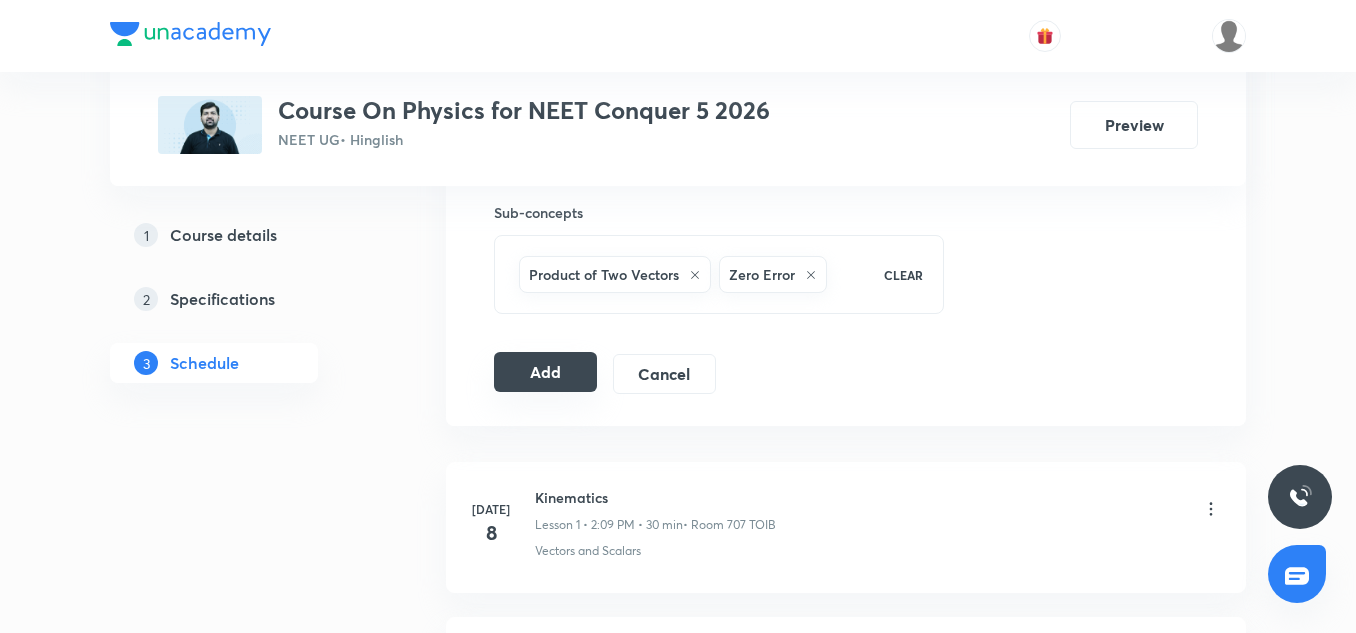 click on "Add" at bounding box center [545, 372] 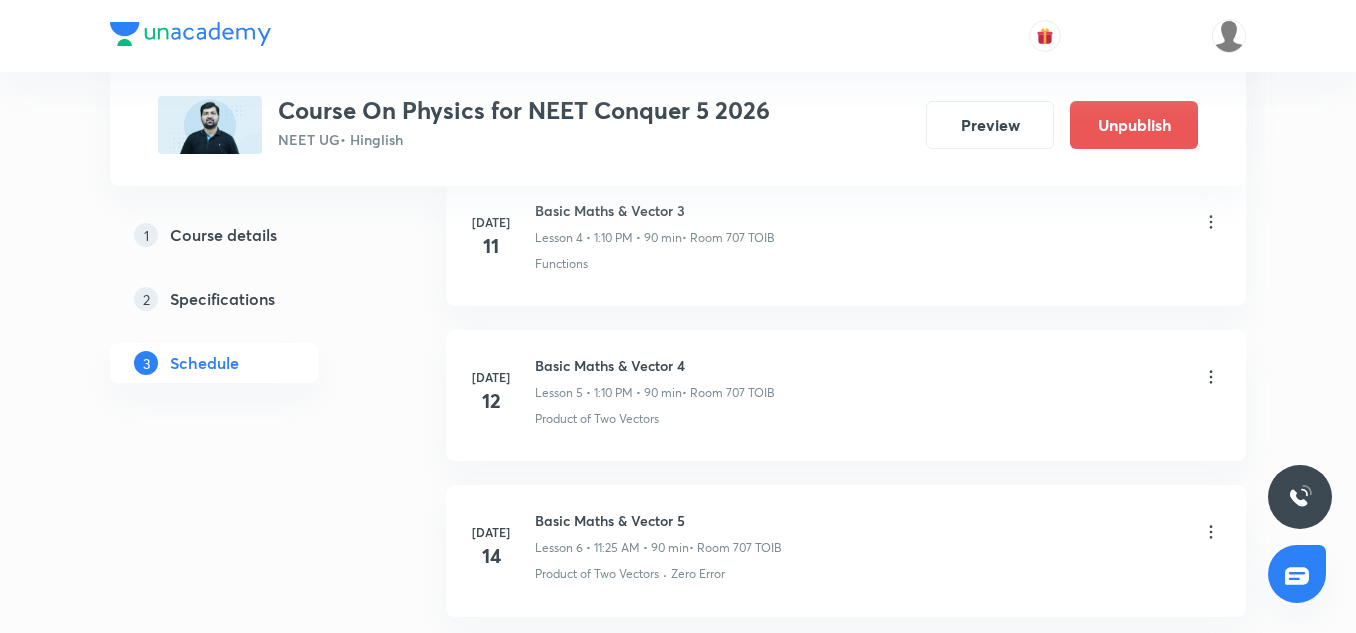 scroll, scrollTop: 982, scrollLeft: 0, axis: vertical 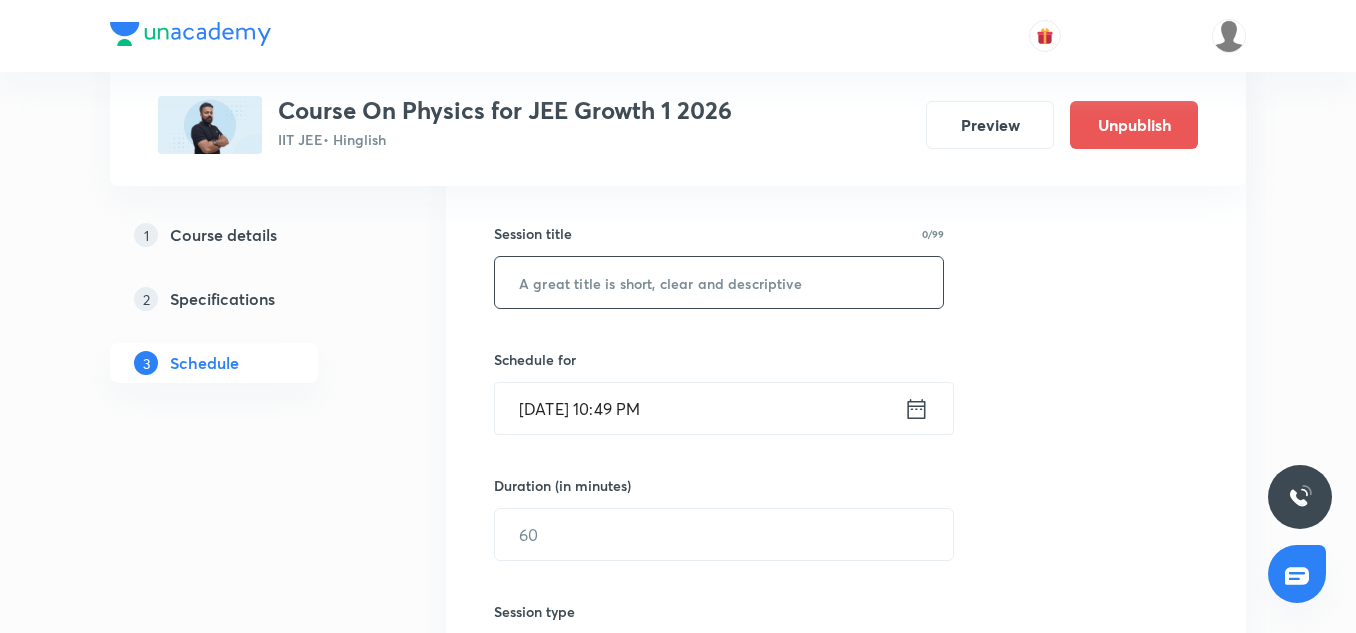 click at bounding box center [719, 282] 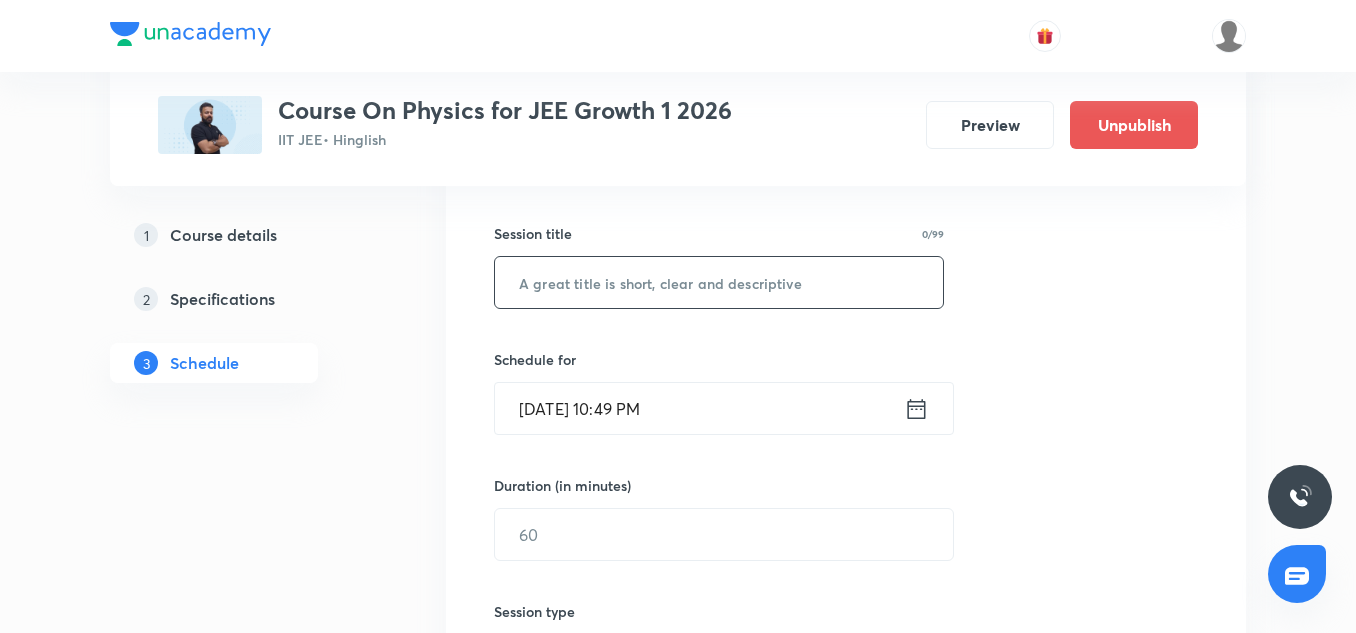 paste on "Kinematics I - 18/12" 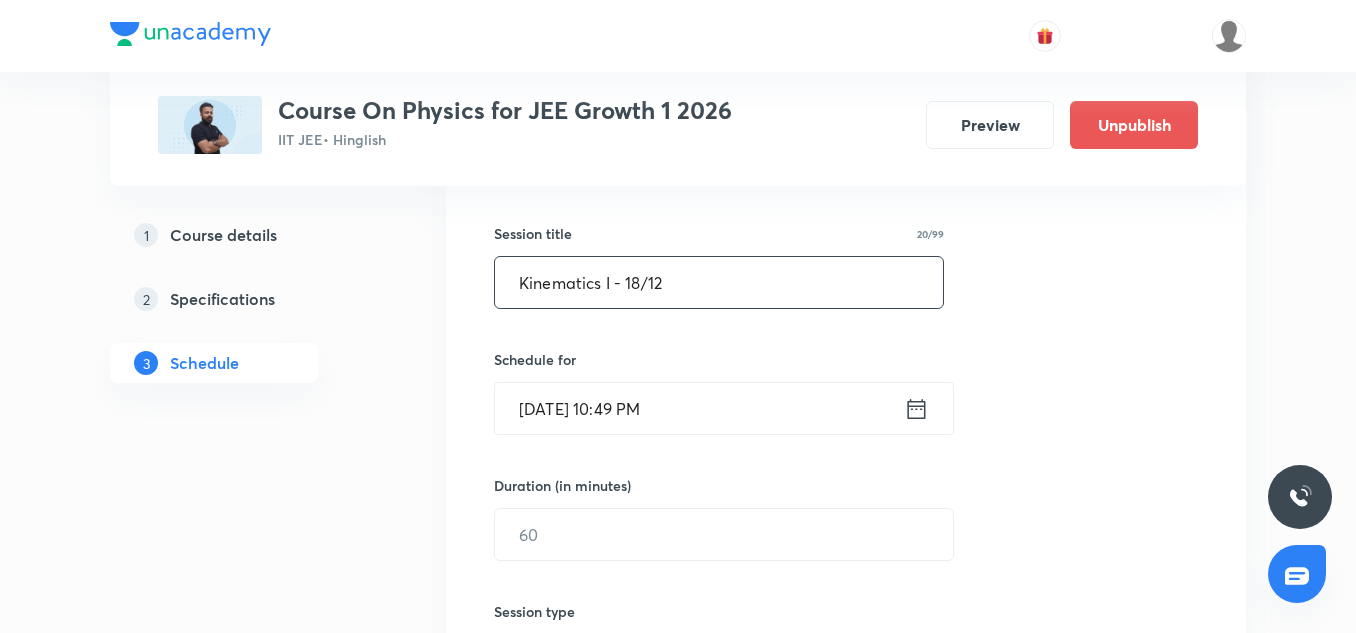 click on "Kinematics I - 18/12" at bounding box center [719, 282] 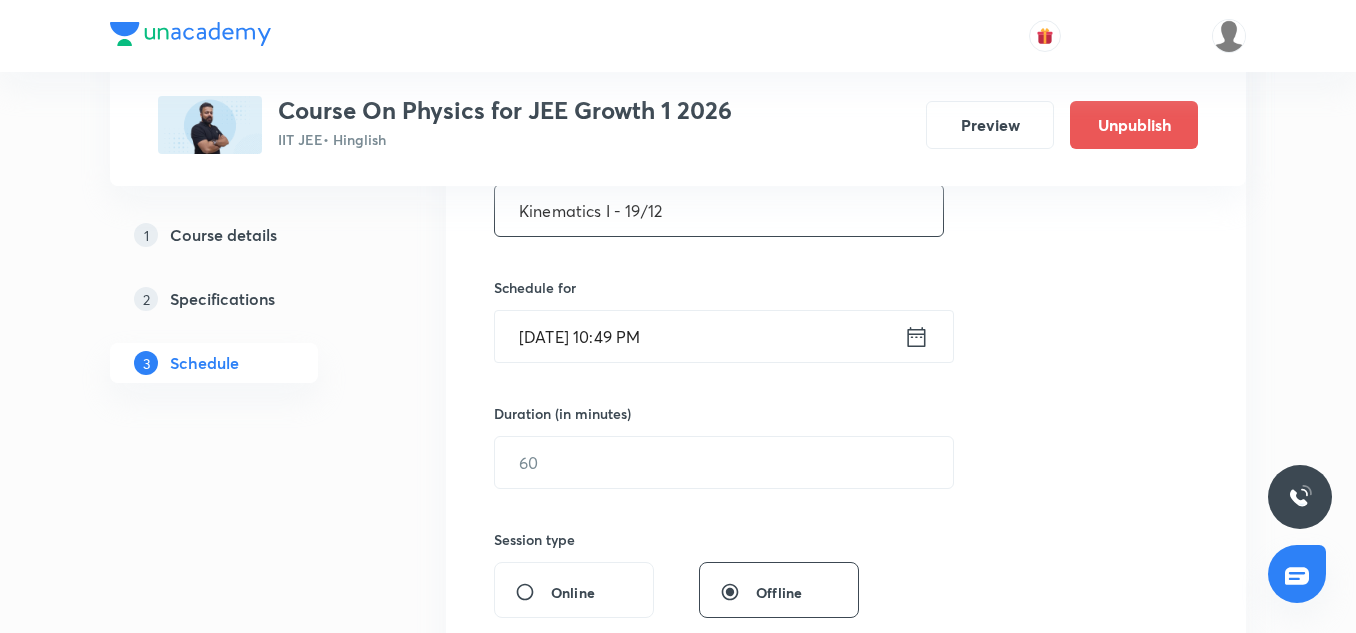 scroll, scrollTop: 417, scrollLeft: 0, axis: vertical 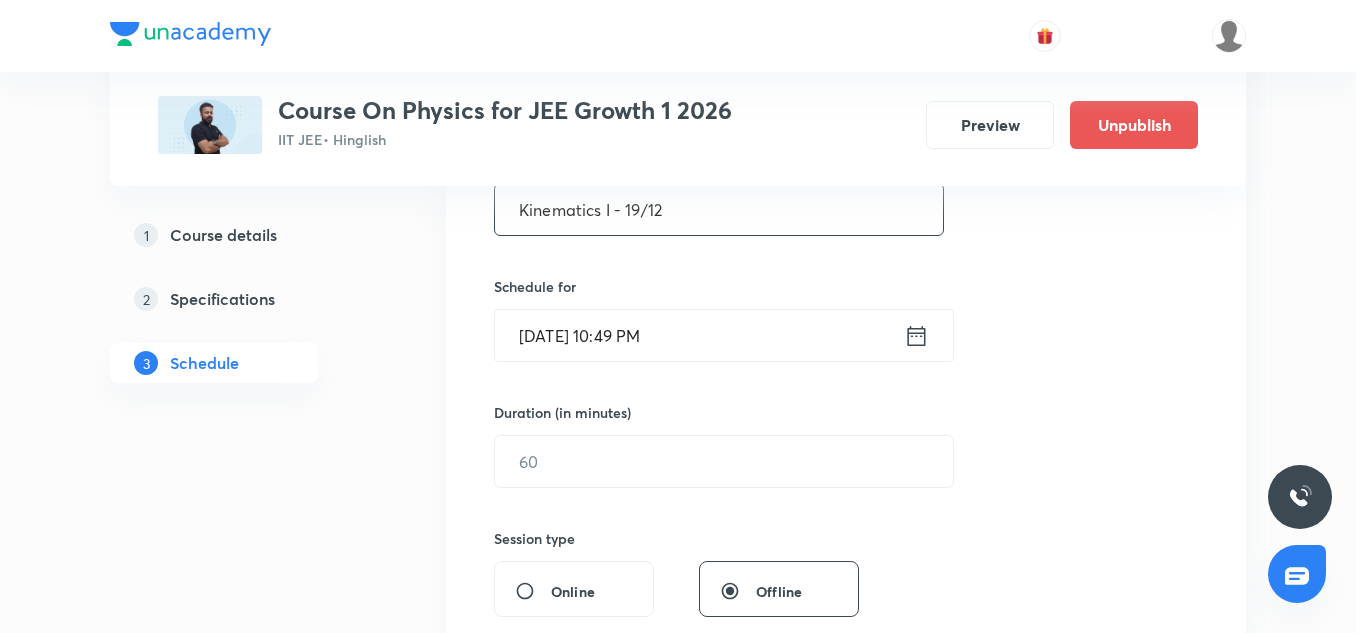 type on "Kinematics I - 19/12" 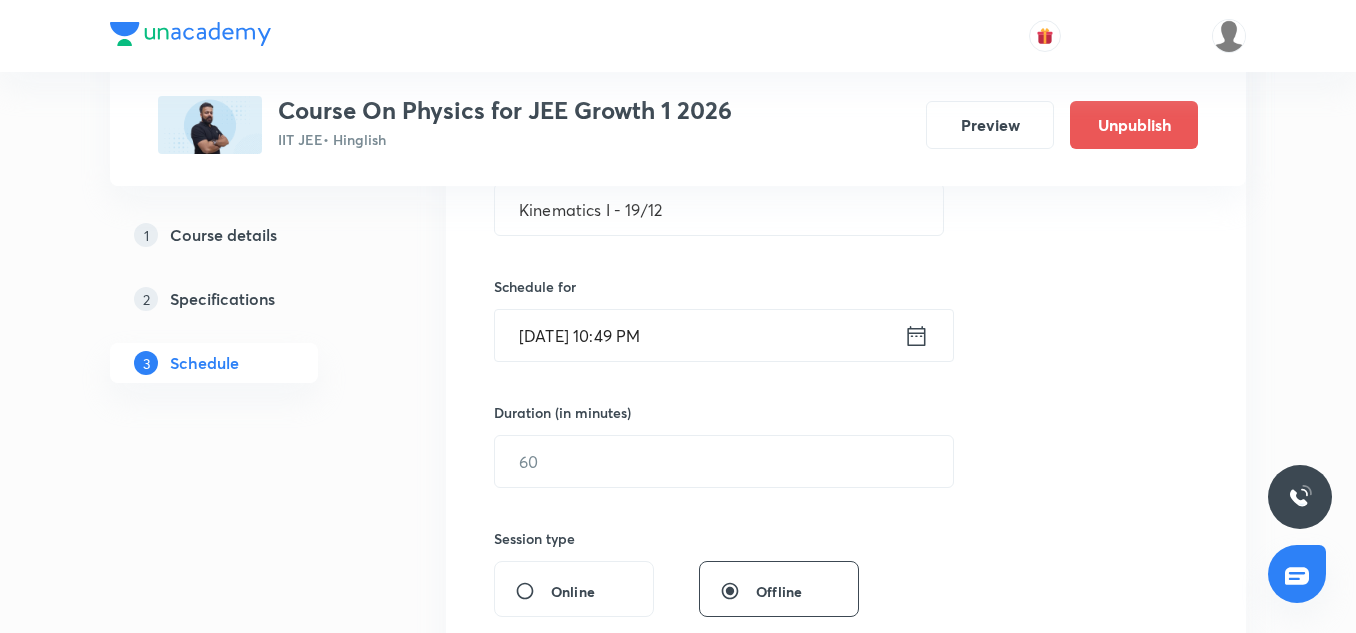 click on "[DATE] 10:49 PM" at bounding box center (699, 335) 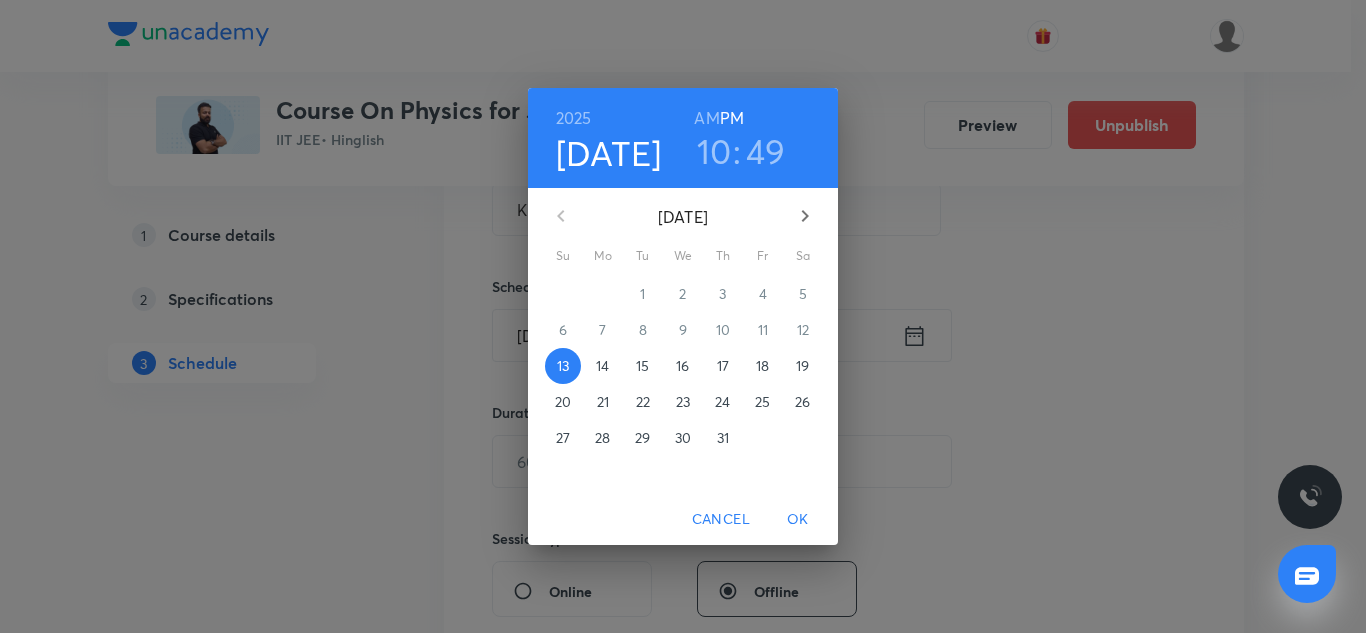 click on "14" at bounding box center (602, 366) 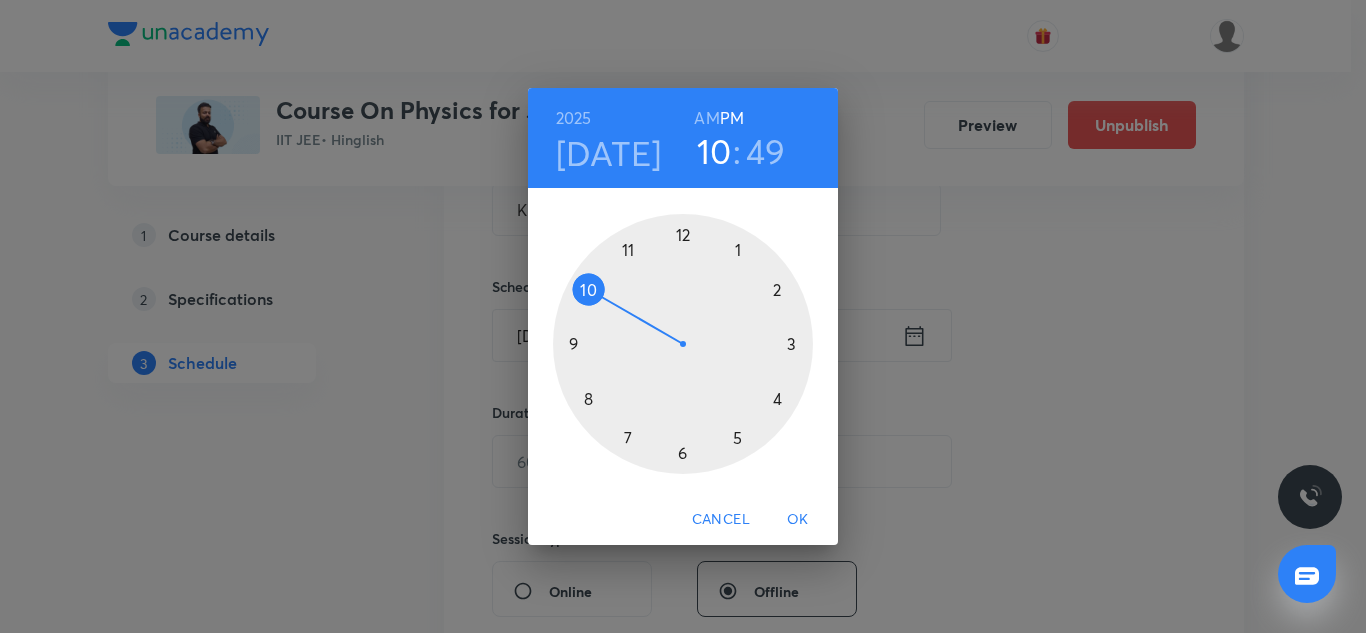 click at bounding box center (683, 344) 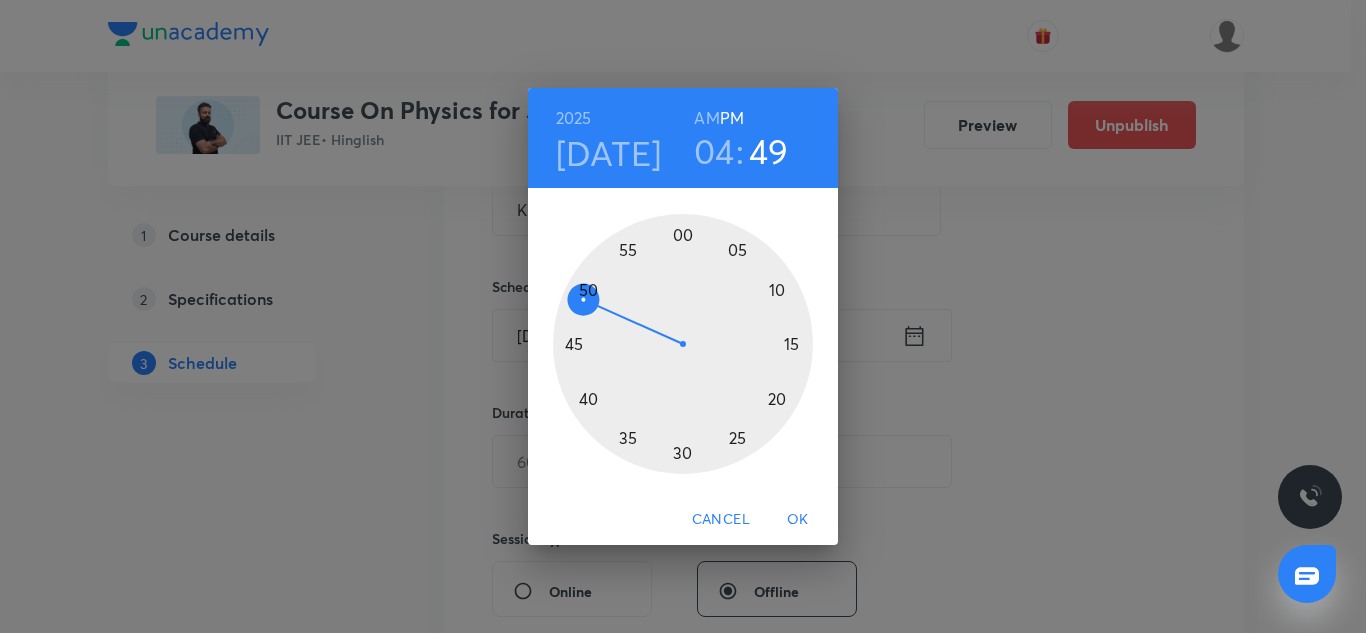 click at bounding box center [683, 344] 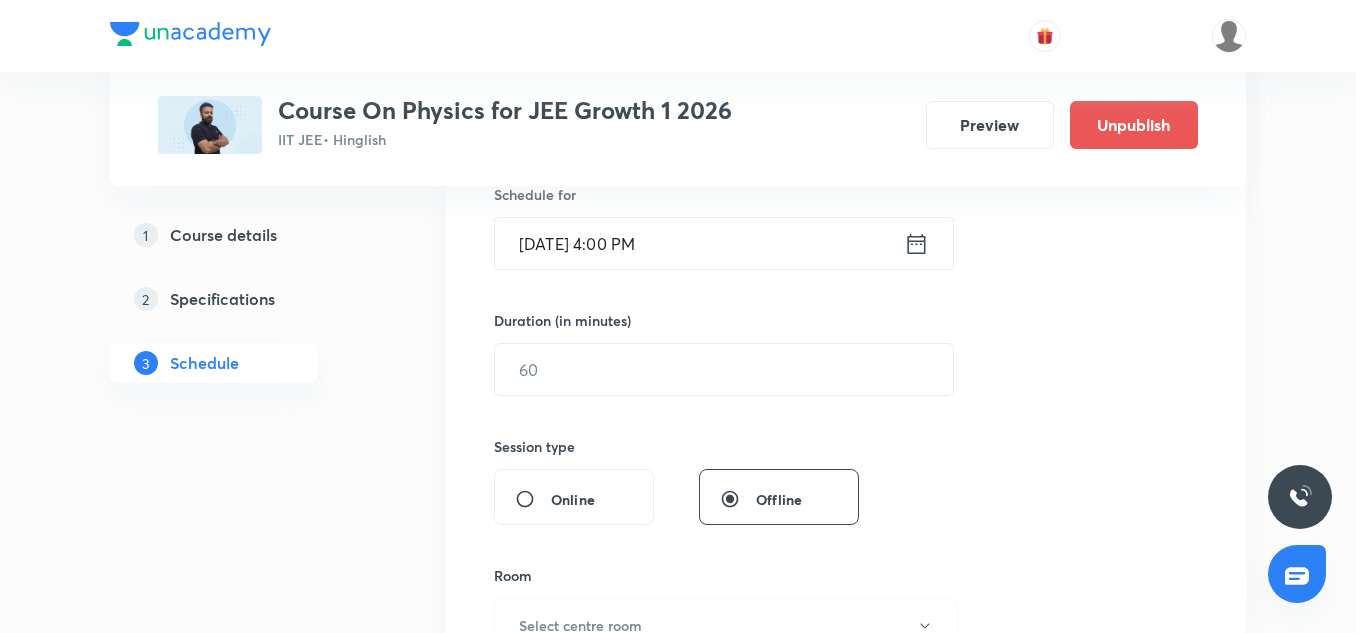 scroll, scrollTop: 547, scrollLeft: 0, axis: vertical 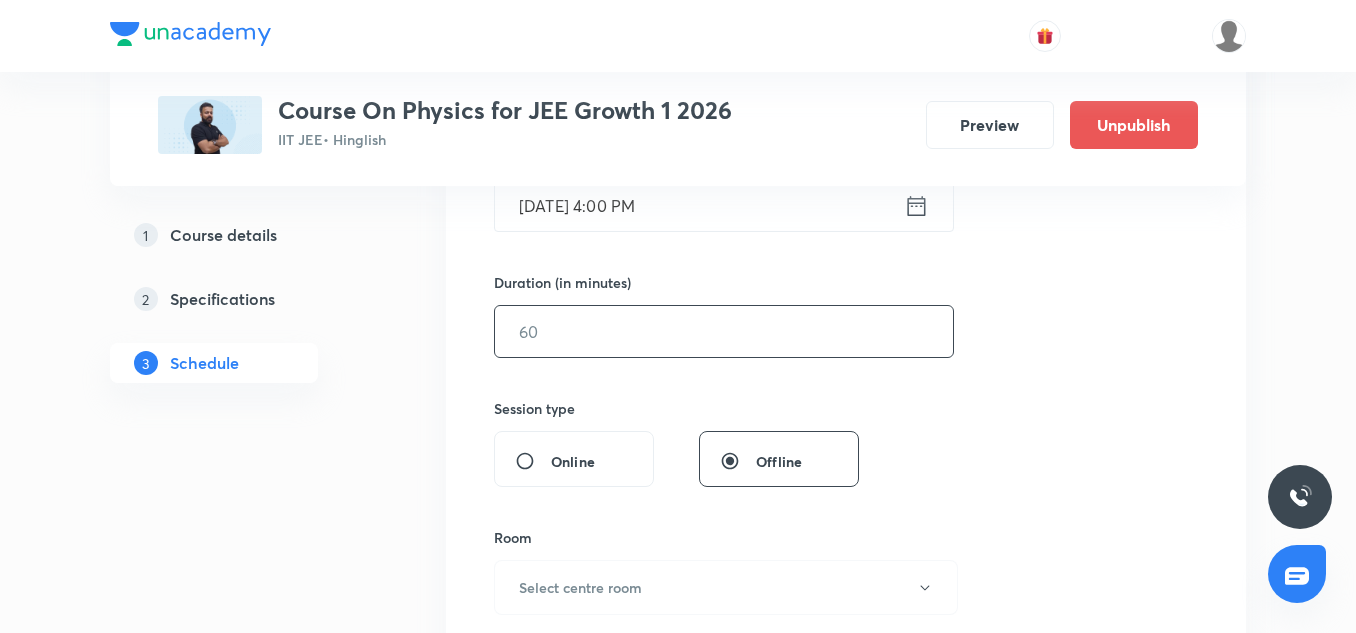 click at bounding box center [724, 331] 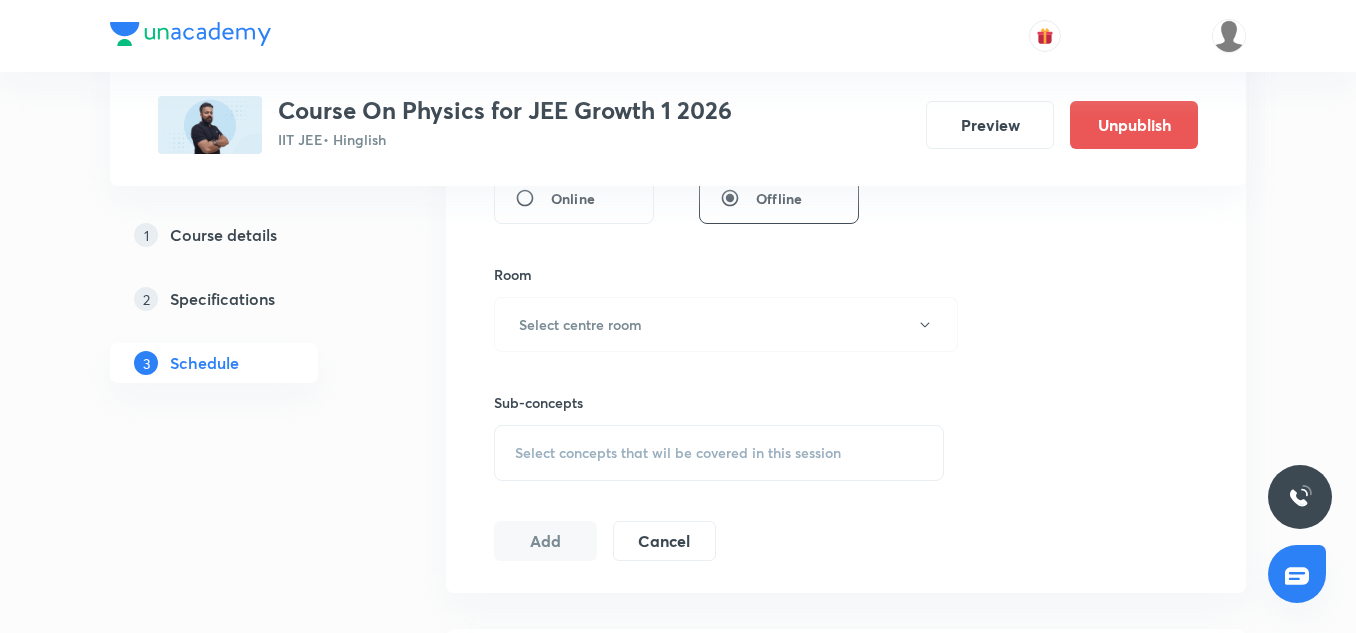 scroll, scrollTop: 813, scrollLeft: 0, axis: vertical 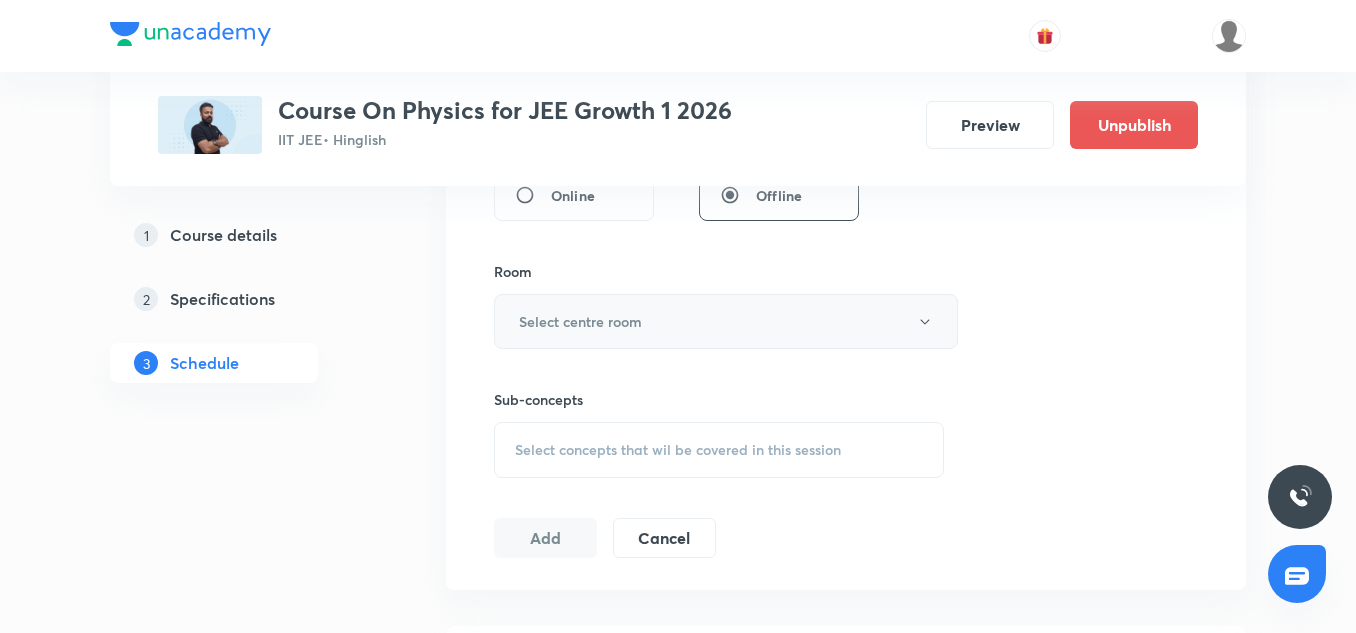 type on "85" 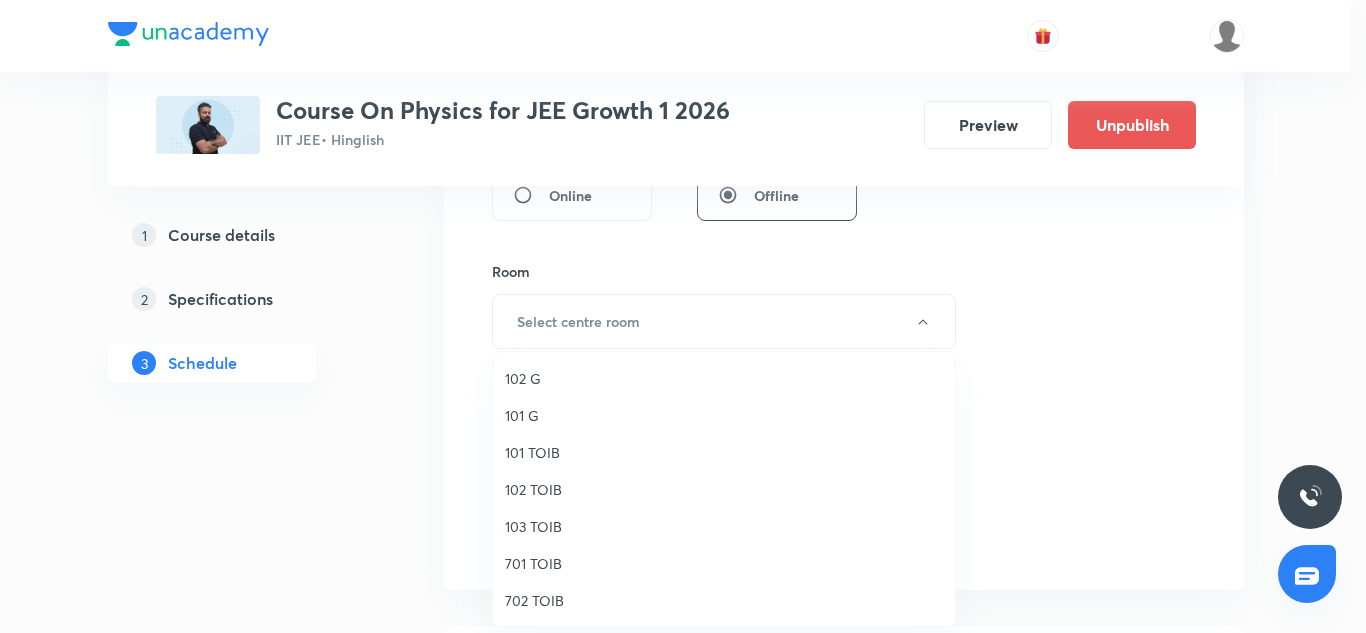 click on "102 TOIB" at bounding box center (724, 489) 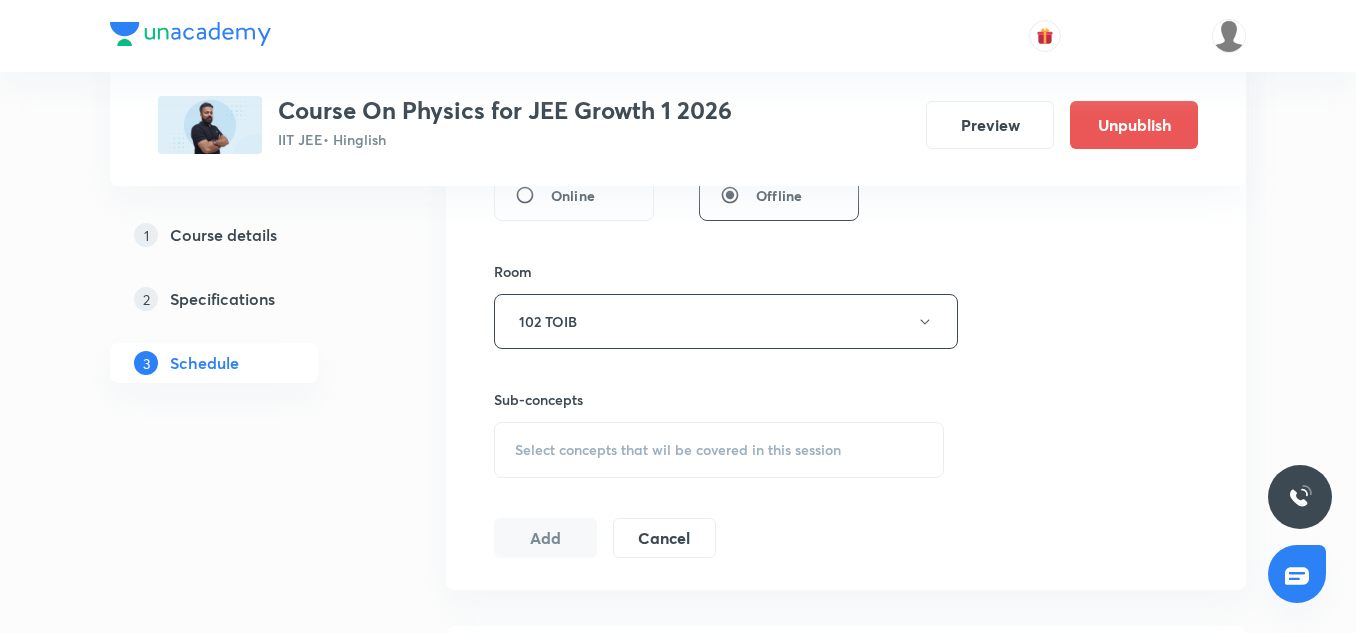 scroll, scrollTop: 921, scrollLeft: 0, axis: vertical 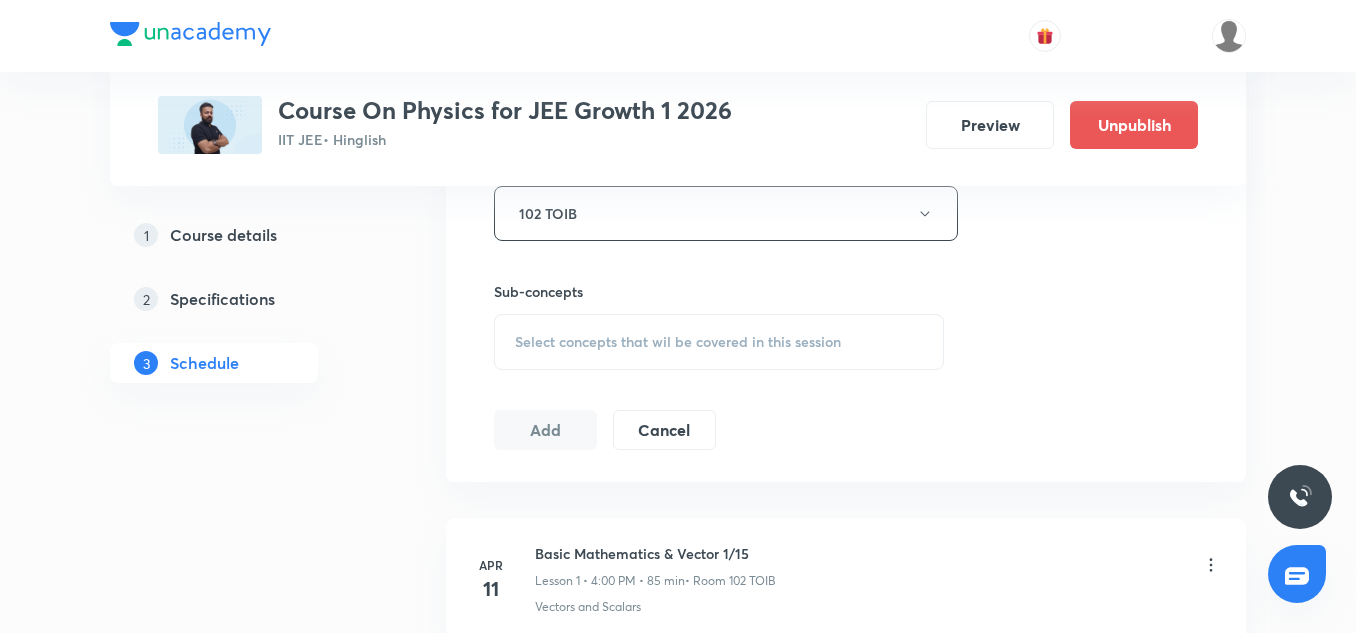 click on "Select concepts that wil be covered in this session" at bounding box center [719, 342] 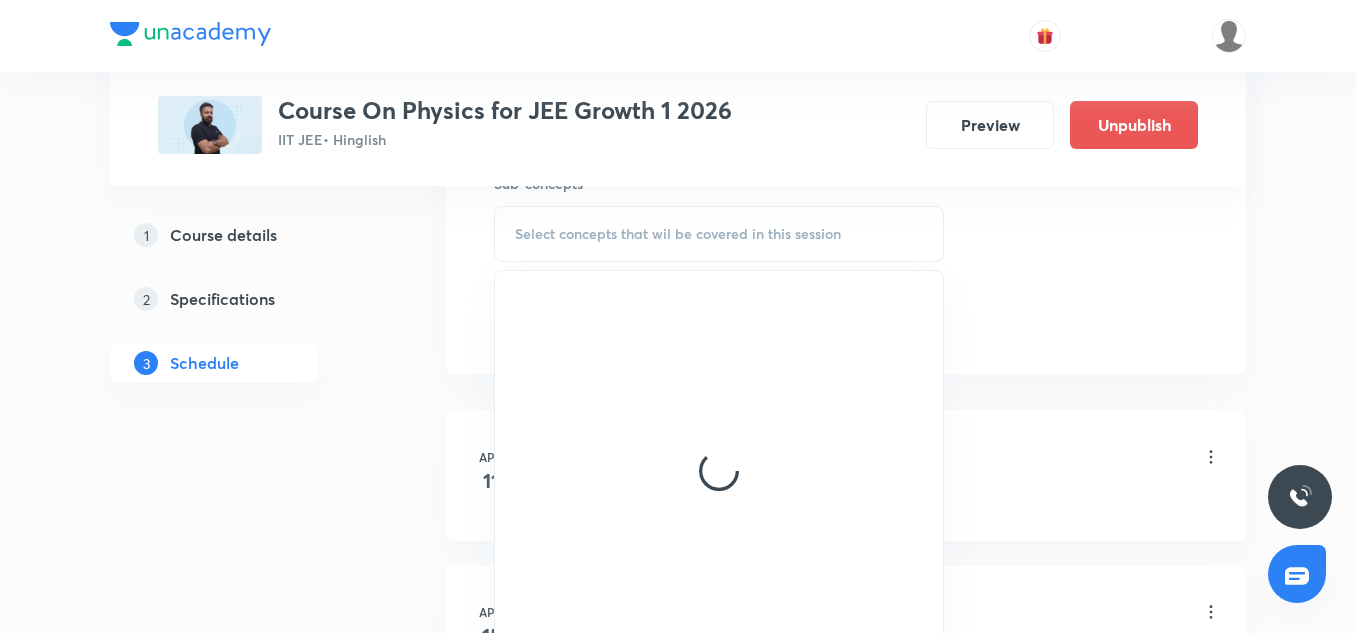 scroll, scrollTop: 1030, scrollLeft: 0, axis: vertical 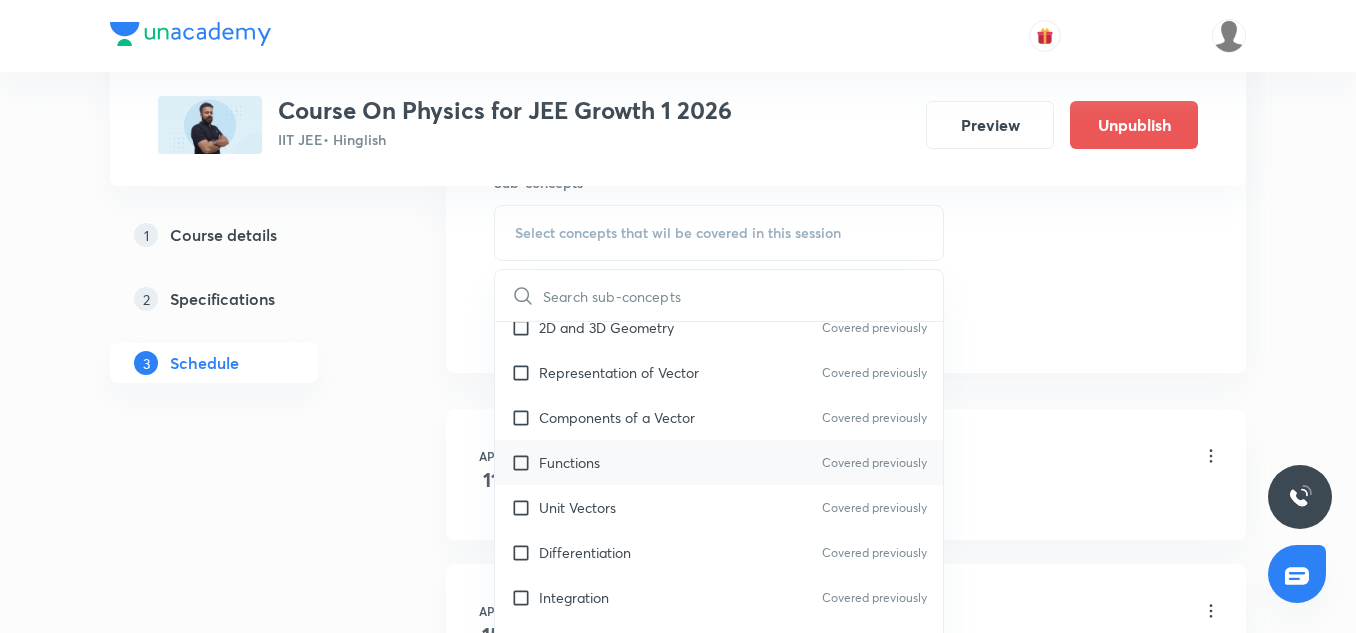 click on "Functions Covered previously" at bounding box center (719, 462) 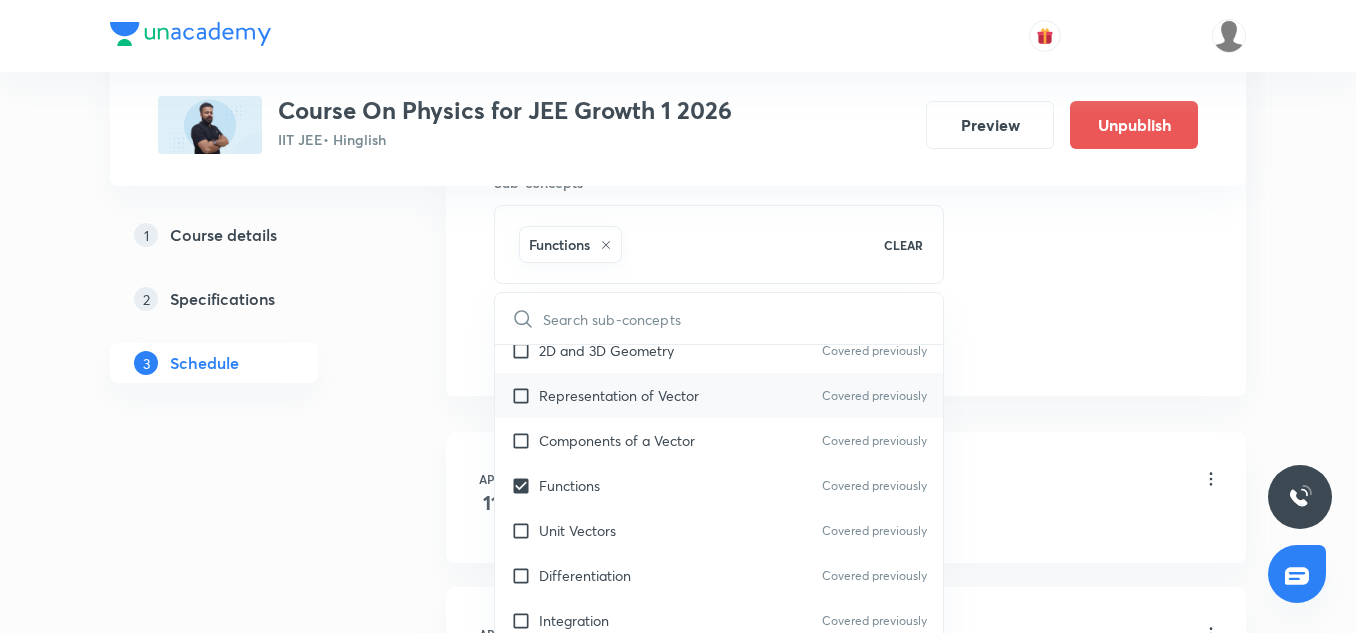 click on "Representation of Vector  Covered previously" at bounding box center (719, 395) 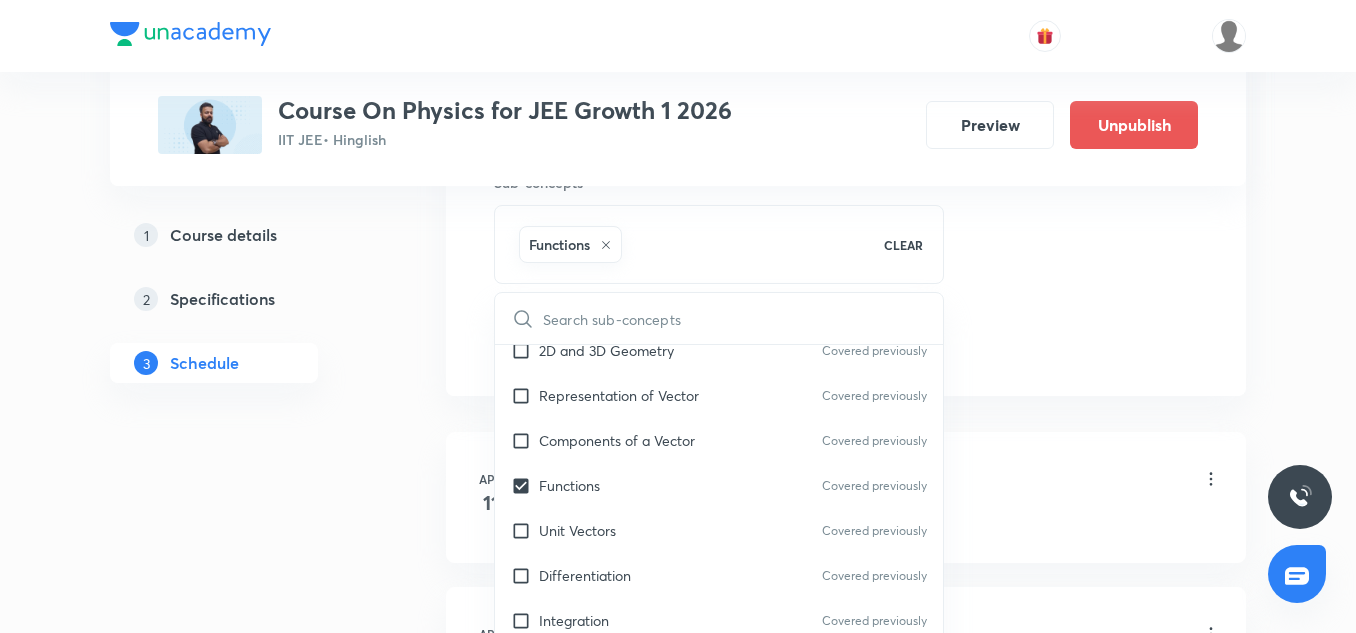 checkbox on "true" 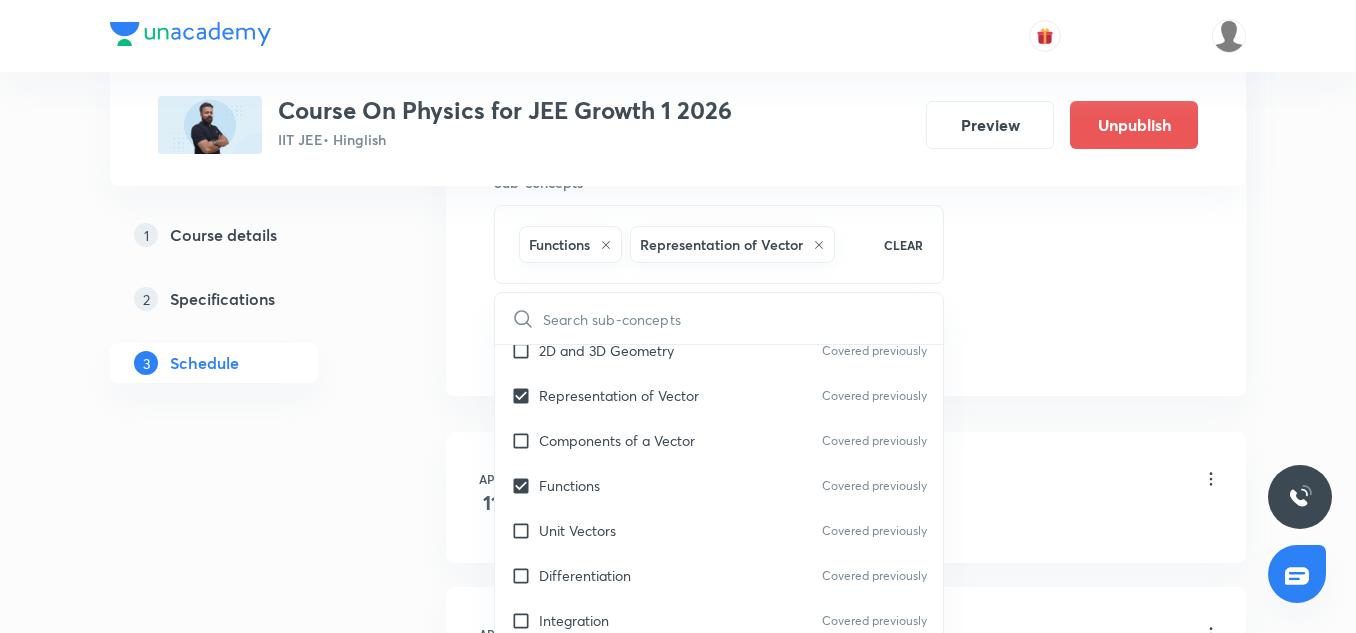 click on "Session  58 Live class Session title 20/99 Kinematics I - 19/12 ​ Schedule for Jul 14, 2025, 4:00 PM ​ Duration (in minutes) 85 ​   Session type Online Offline Room 102 TOIB Sub-concepts Functions Representation of Vector  CLEAR ​ Mathematical Tools Vectors and Scalars  Covered previously Elementary Algebra Covered previously Basic Trigonometry Covered previously Addition of Vectors Covered previously 2D and 3D Geometry Covered previously Representation of Vector  Covered previously Components of a Vector Covered previously Functions Covered previously Unit Vectors Covered previously Differentiation Covered previously Integration Covered previously Rectangular Components of a Vector in Three Dimensions Covered previously Position Vector Covered previously Use of Differentiation & Integration in One Dimensional Motion Covered previously Displacement Vector Covered previously Derivatives of Equations of Motion by Calculus Covered previously Vectors Covered previously Product of Two Vectors Chain Rule" at bounding box center [846, -117] 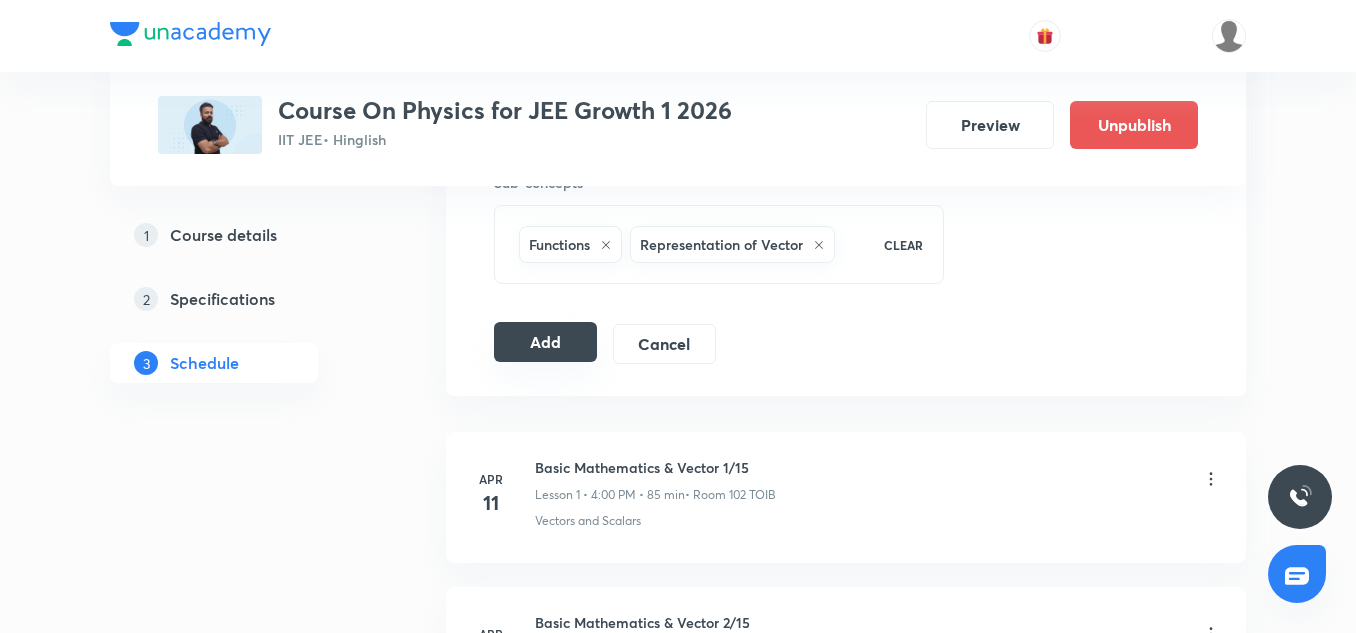 click on "Add" at bounding box center [545, 342] 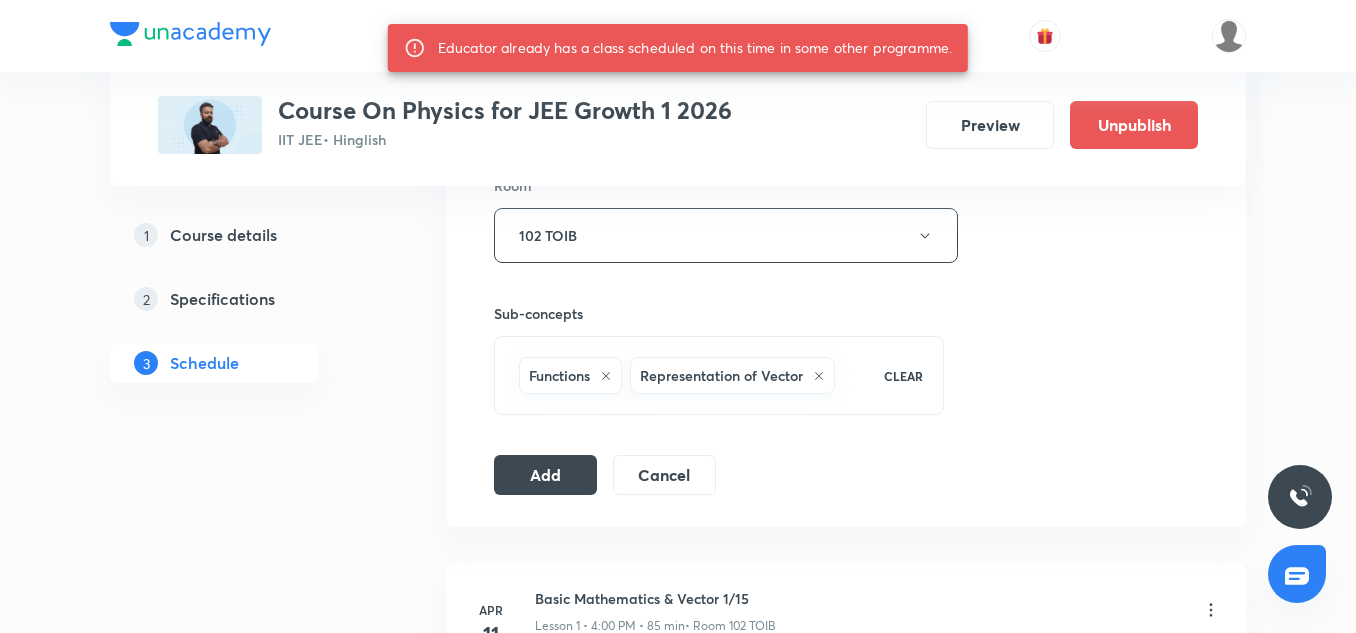 scroll, scrollTop: 893, scrollLeft: 0, axis: vertical 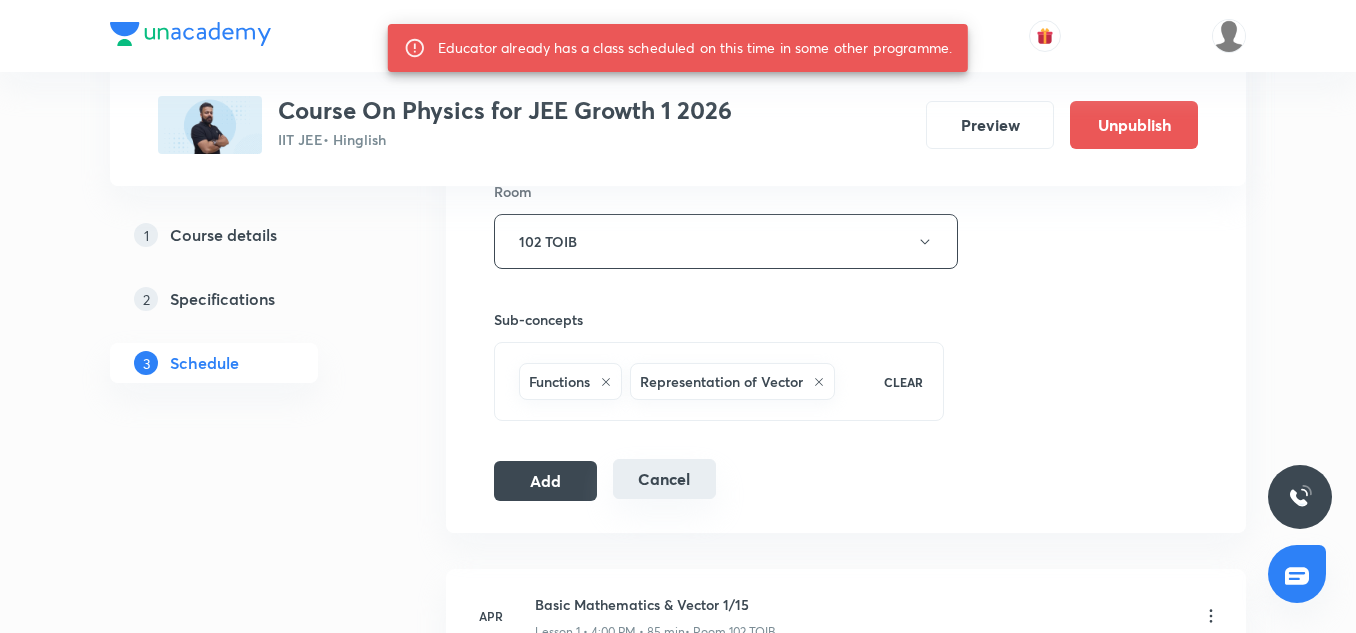 click on "Cancel" at bounding box center [664, 479] 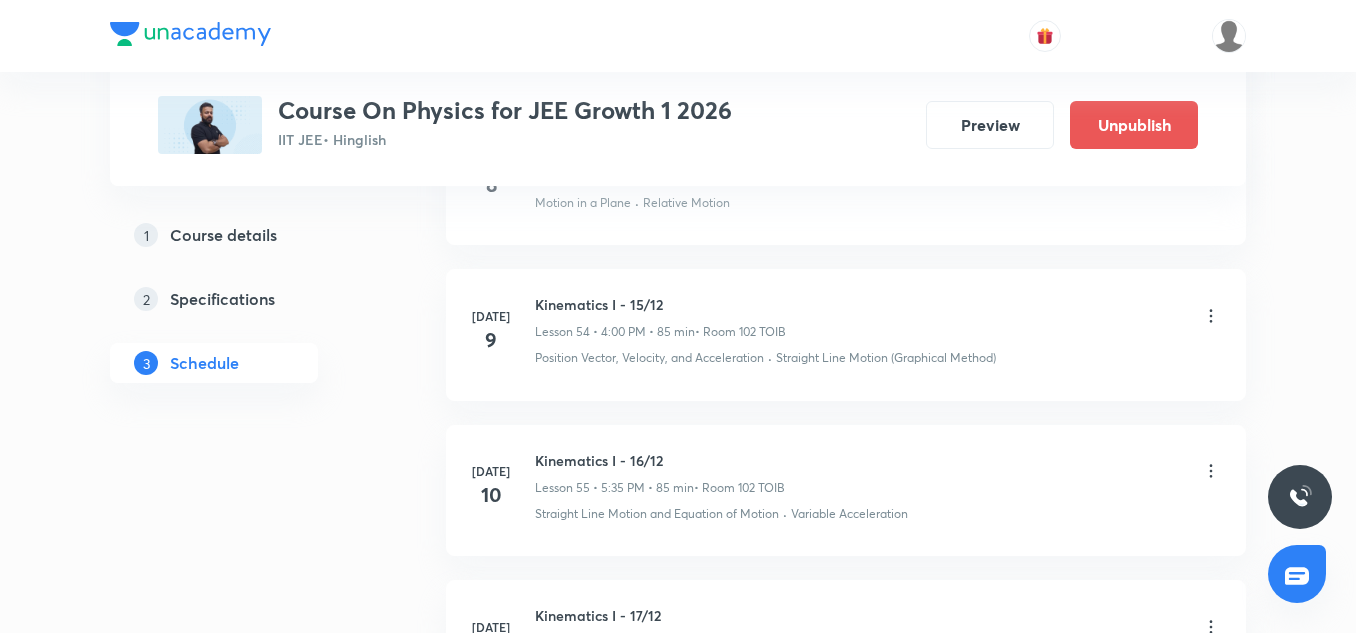 scroll, scrollTop: 8896, scrollLeft: 0, axis: vertical 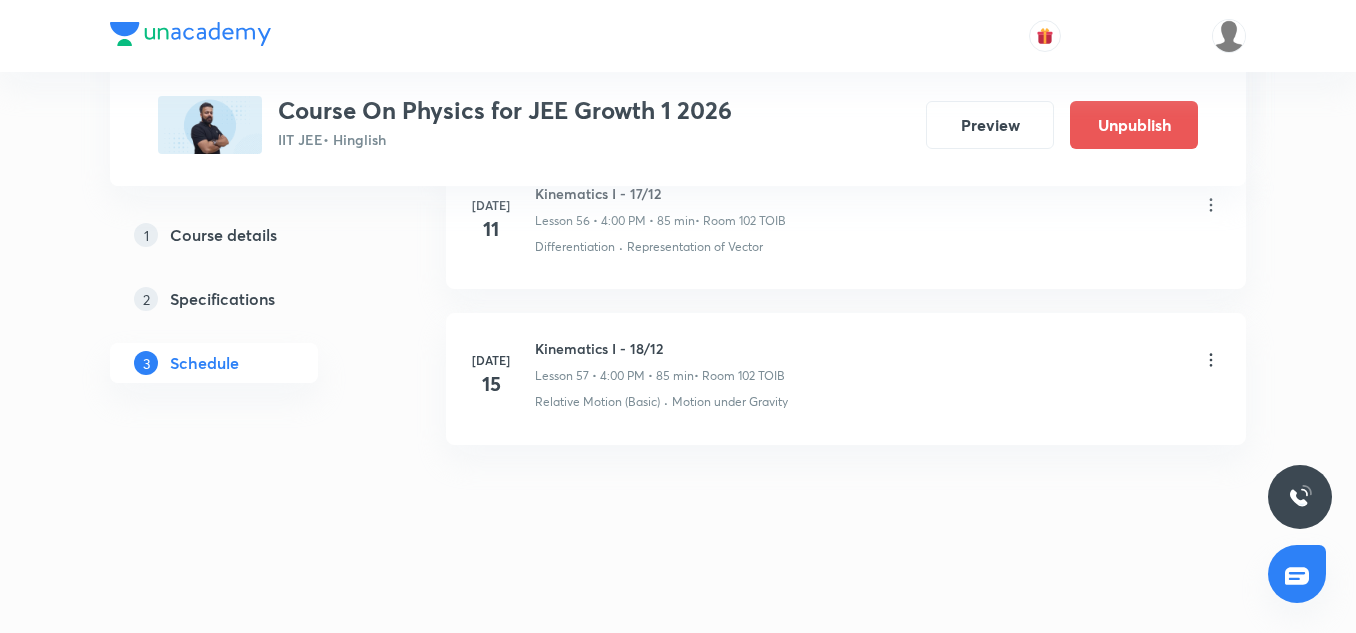 click 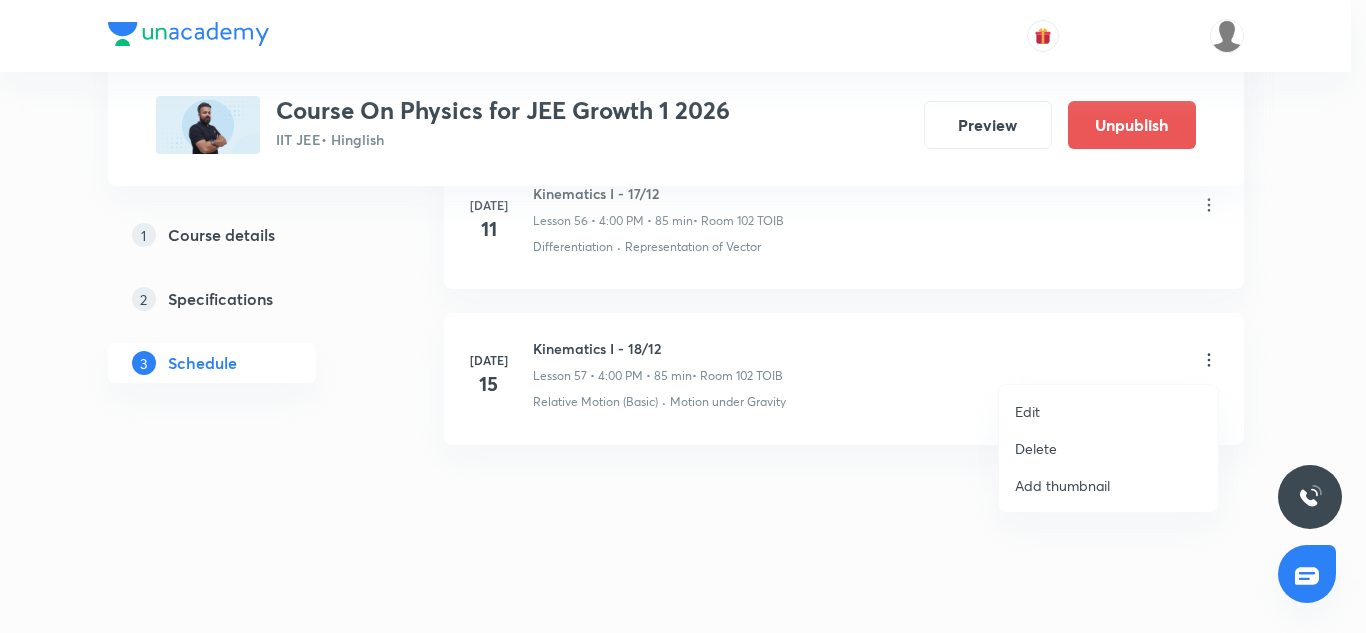 click on "Edit" at bounding box center (1108, 411) 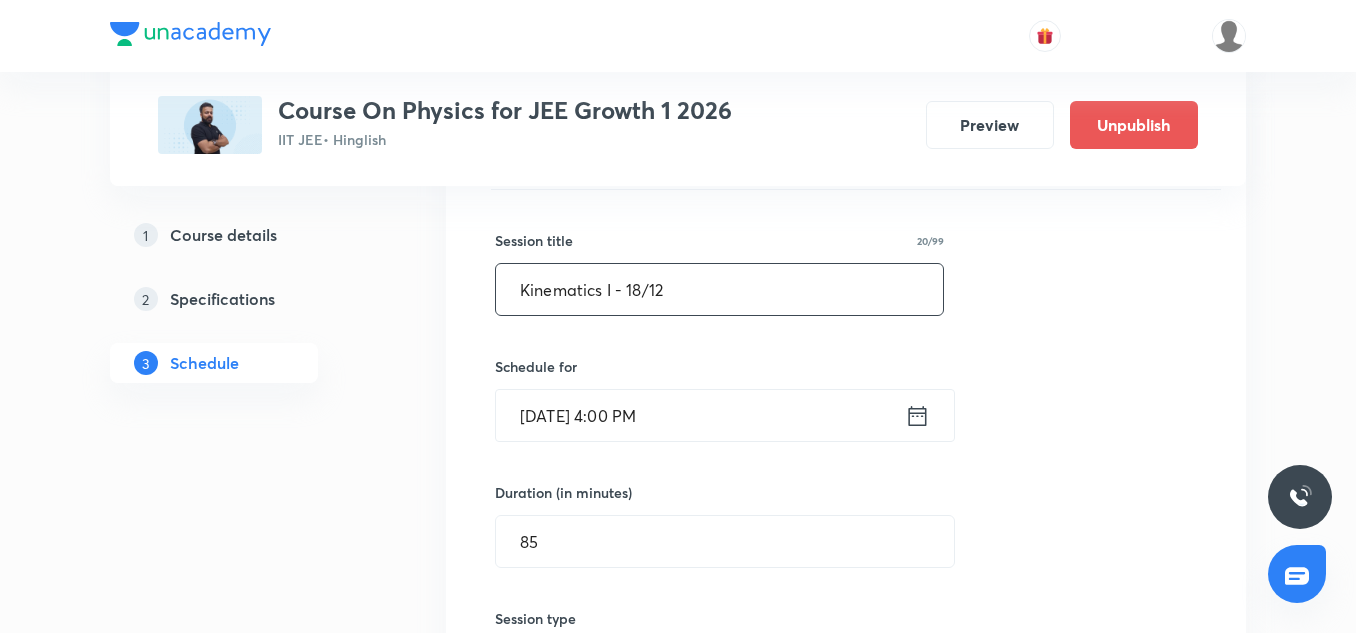 scroll, scrollTop: 9026, scrollLeft: 0, axis: vertical 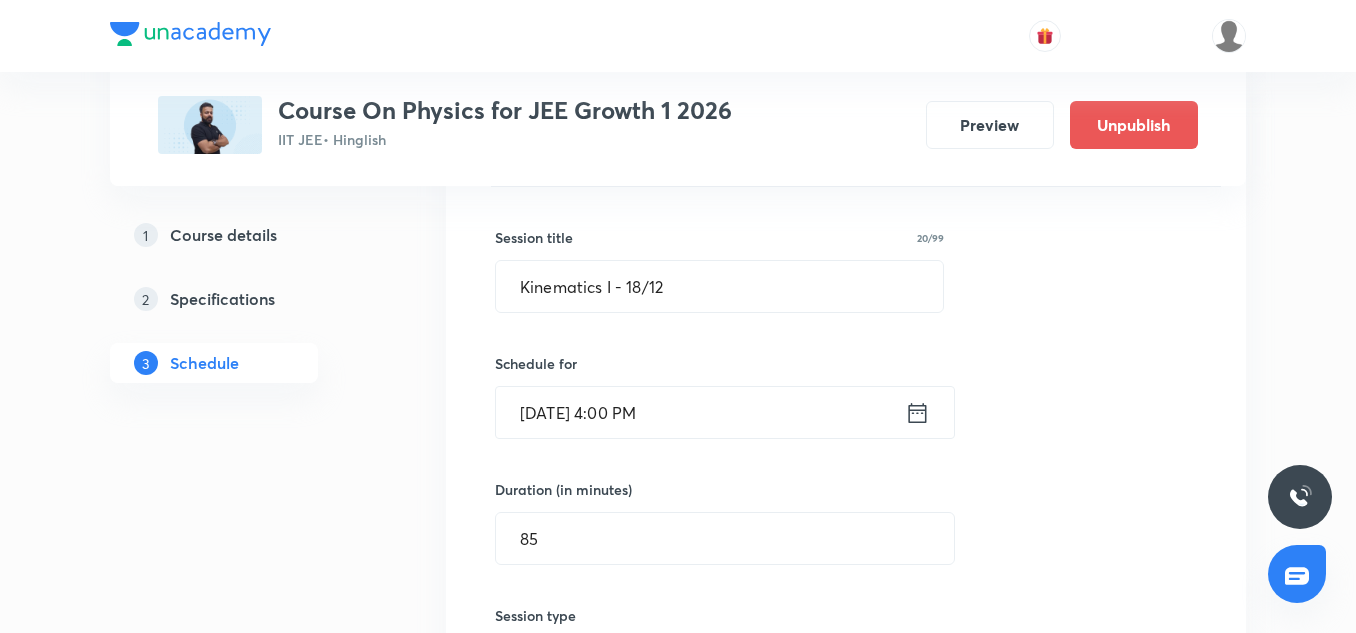 click on "Jul 15, 2025, 4:00 PM" at bounding box center [700, 412] 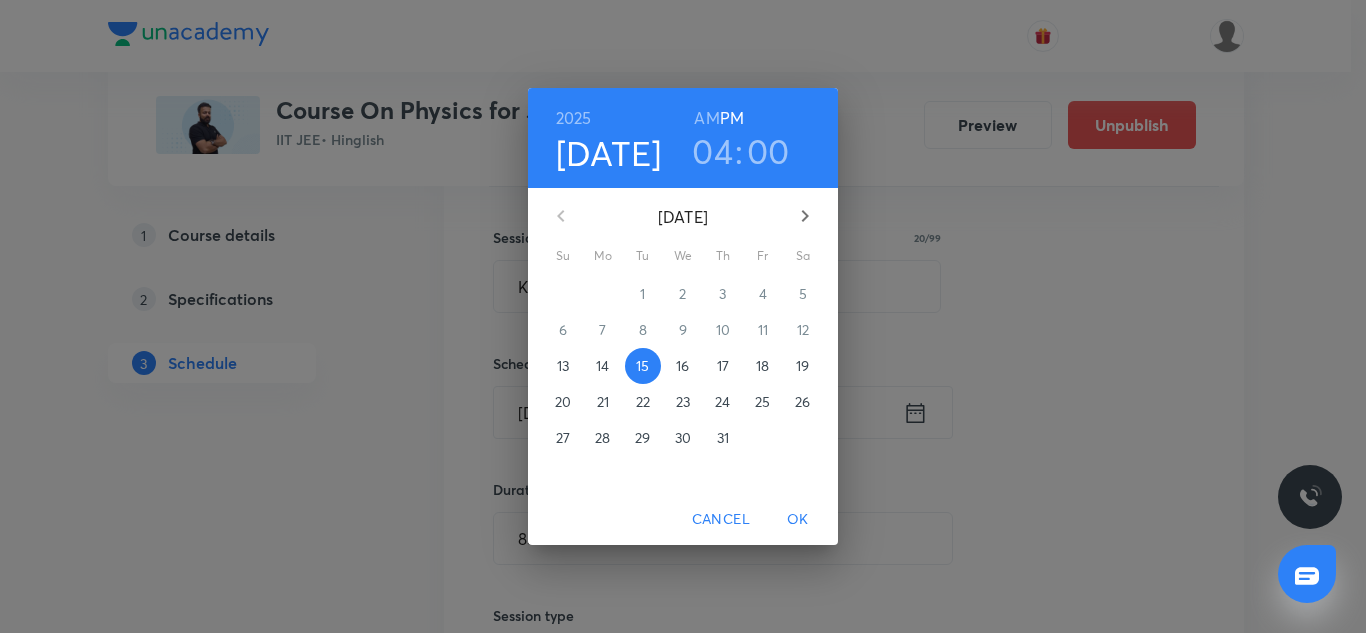 click on "14" at bounding box center [602, 366] 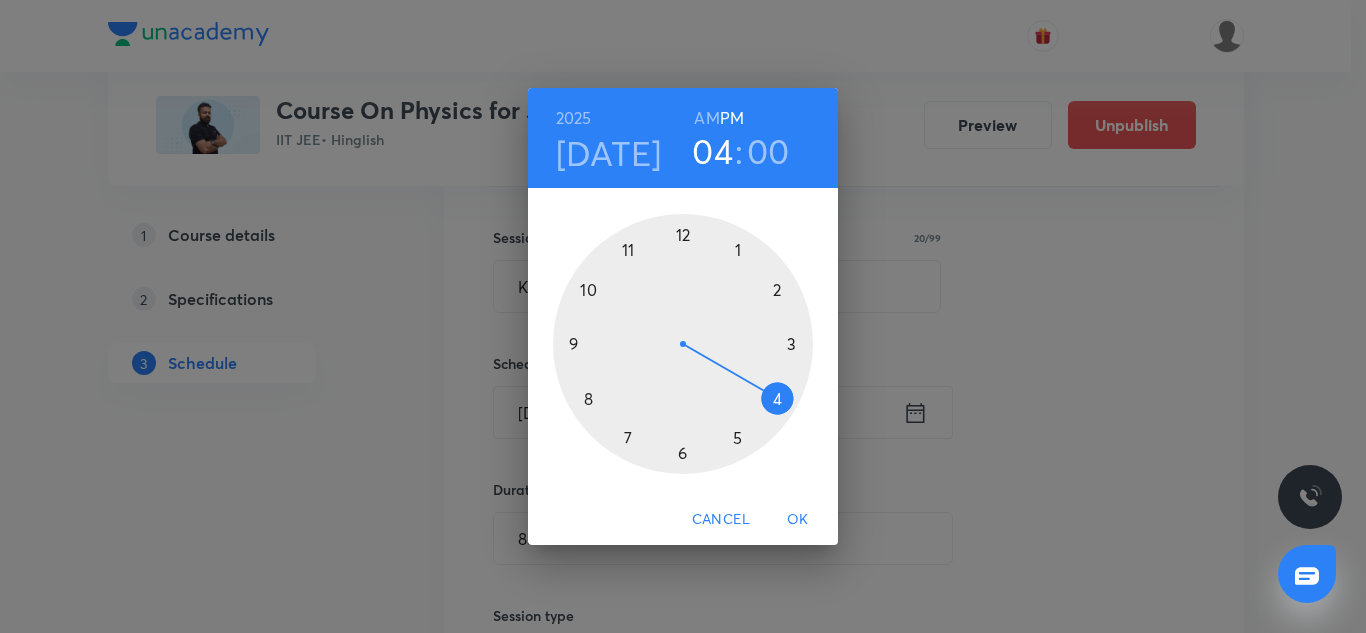 click on "OK" at bounding box center (798, 519) 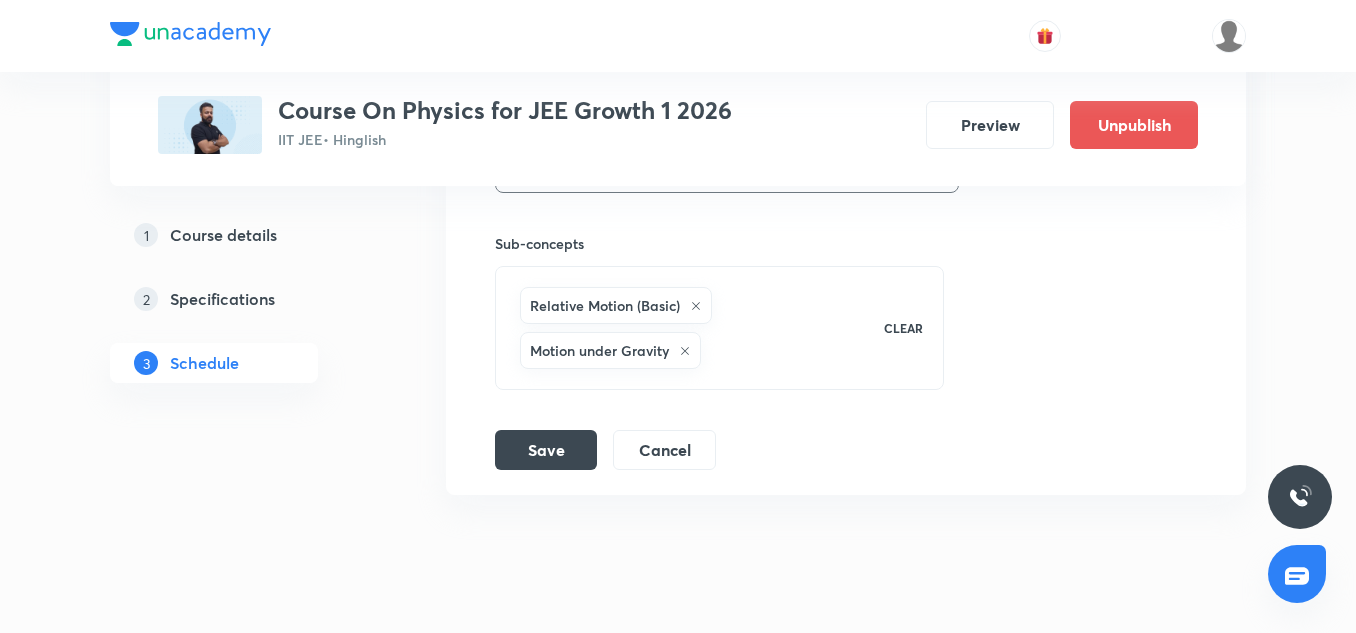 scroll, scrollTop: 9666, scrollLeft: 0, axis: vertical 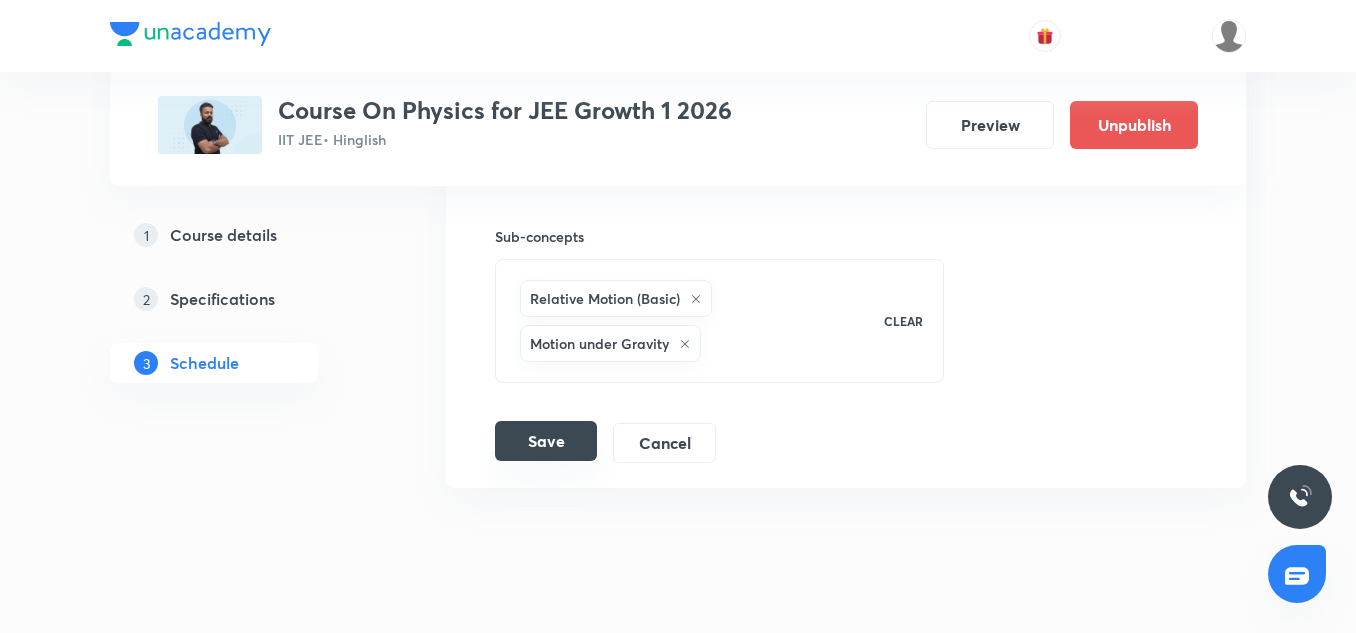 click on "Save" at bounding box center [546, 441] 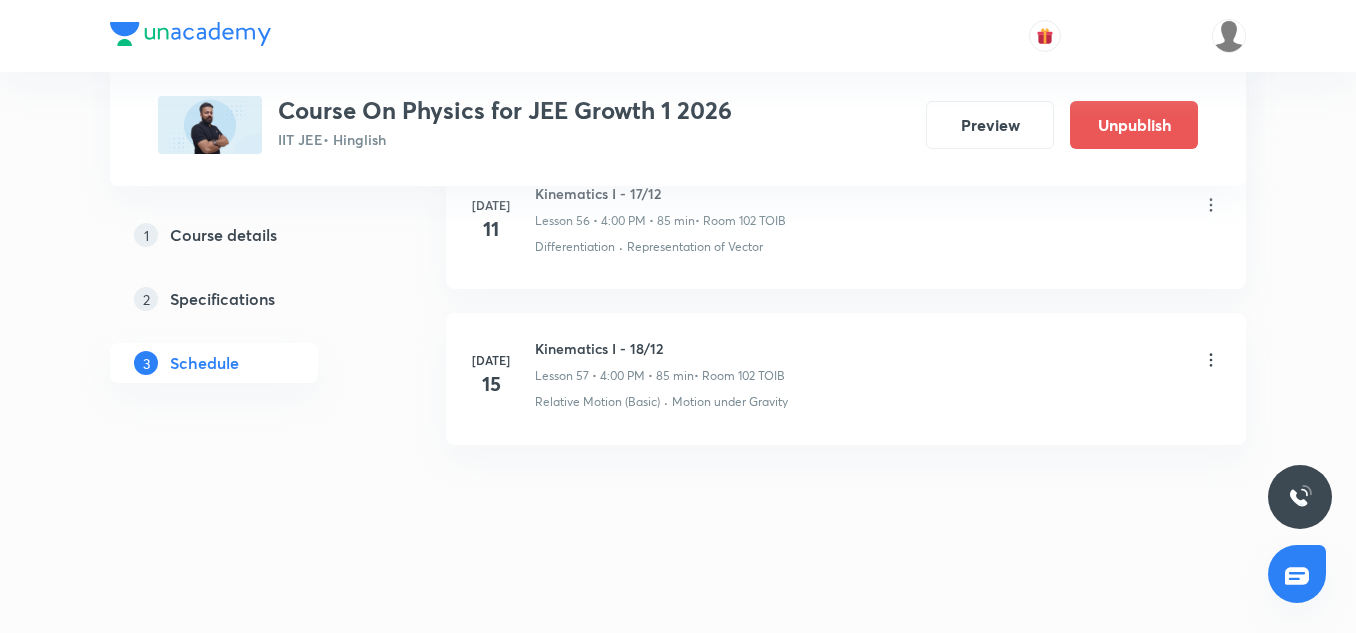 scroll, scrollTop: 8896, scrollLeft: 0, axis: vertical 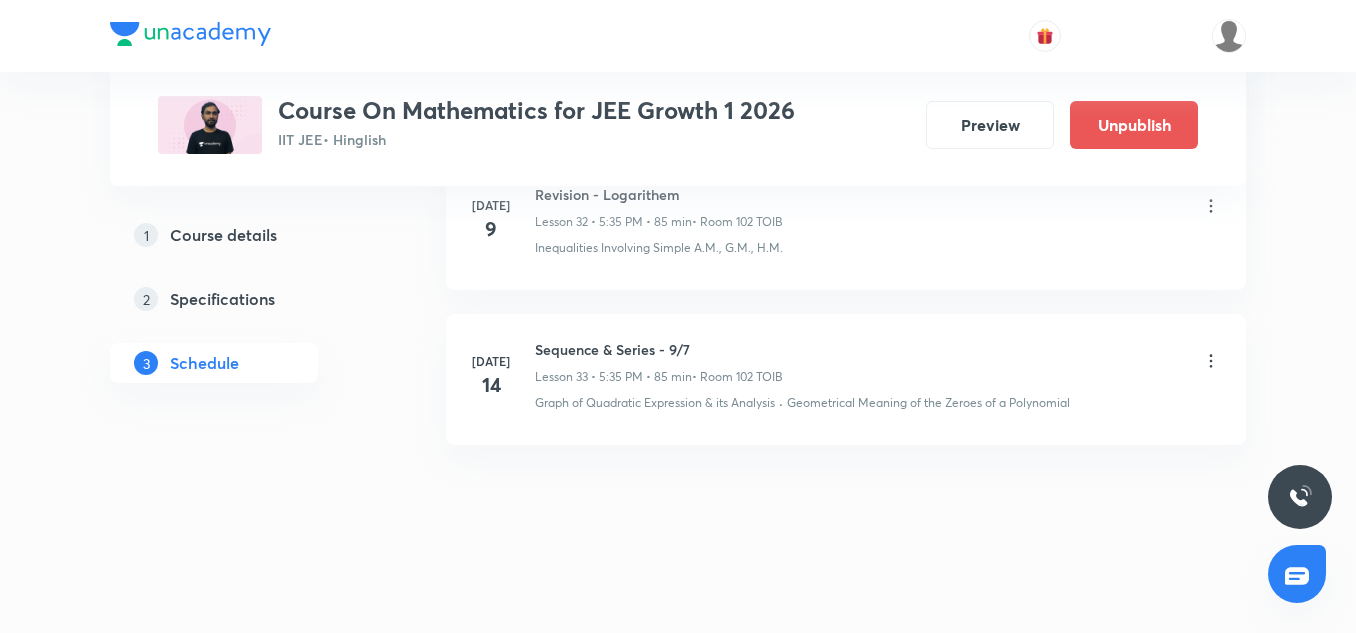 click 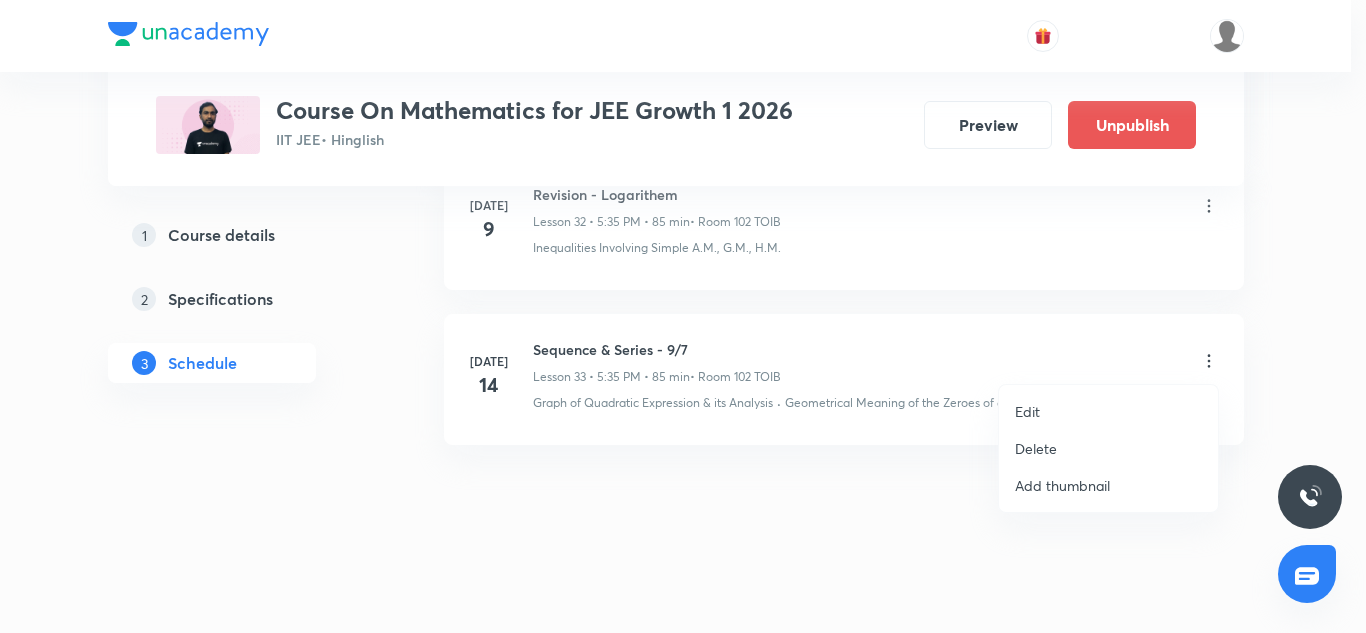 click on "Edit" at bounding box center [1108, 411] 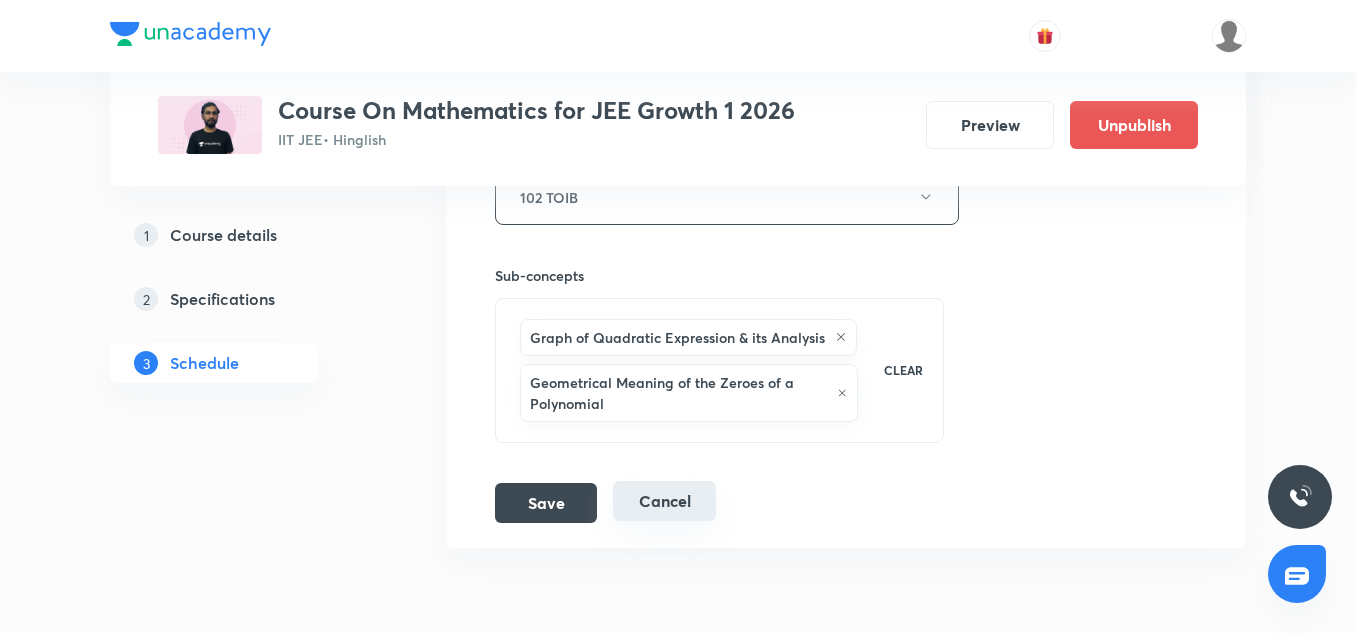 click on "Cancel" at bounding box center [664, 501] 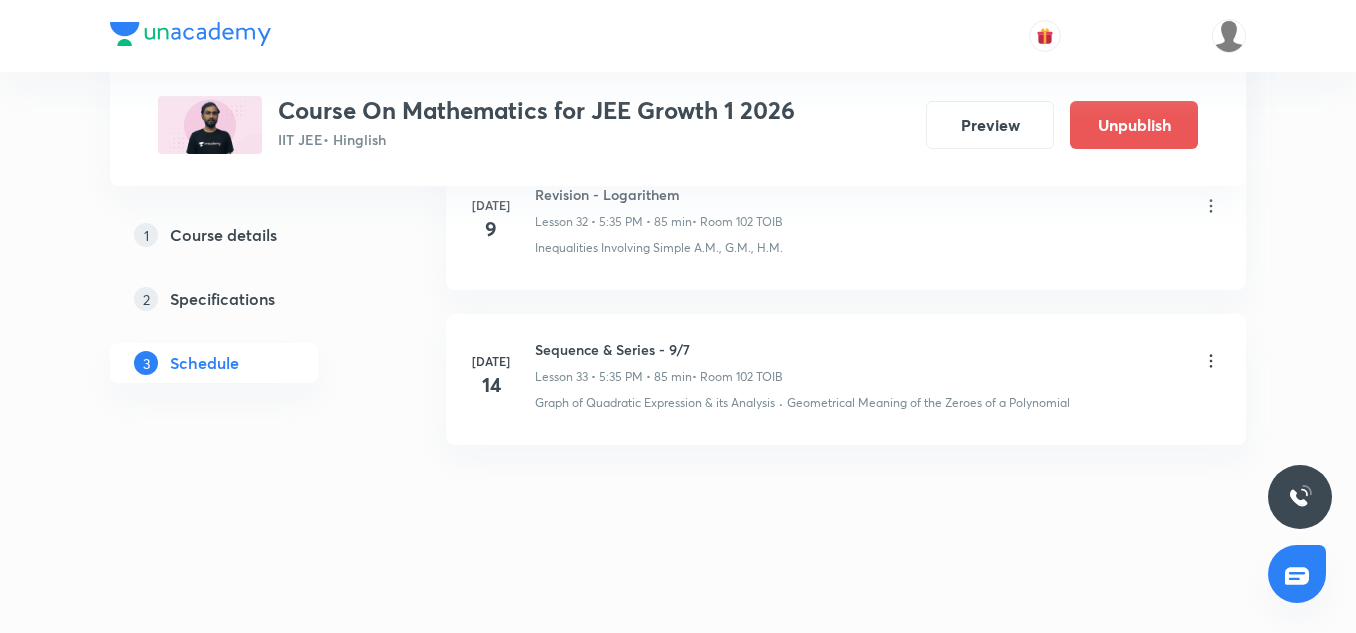 scroll, scrollTop: 5170, scrollLeft: 0, axis: vertical 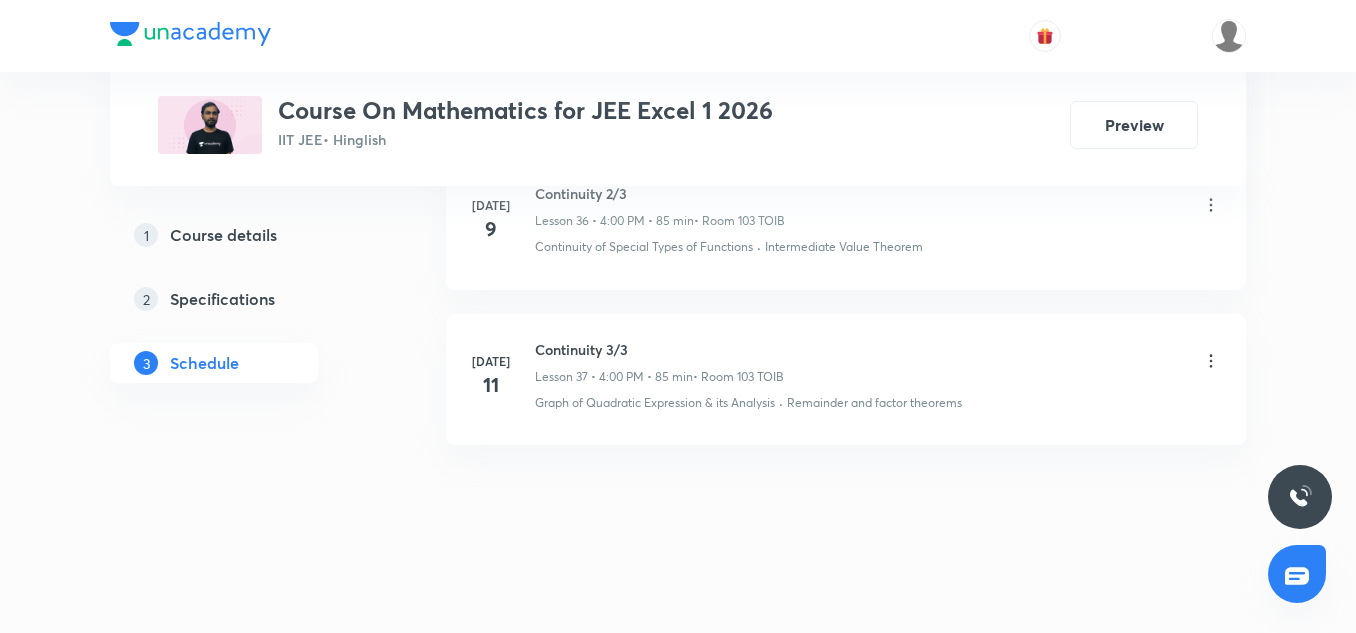 click on "Continuity 3/3" at bounding box center (659, 349) 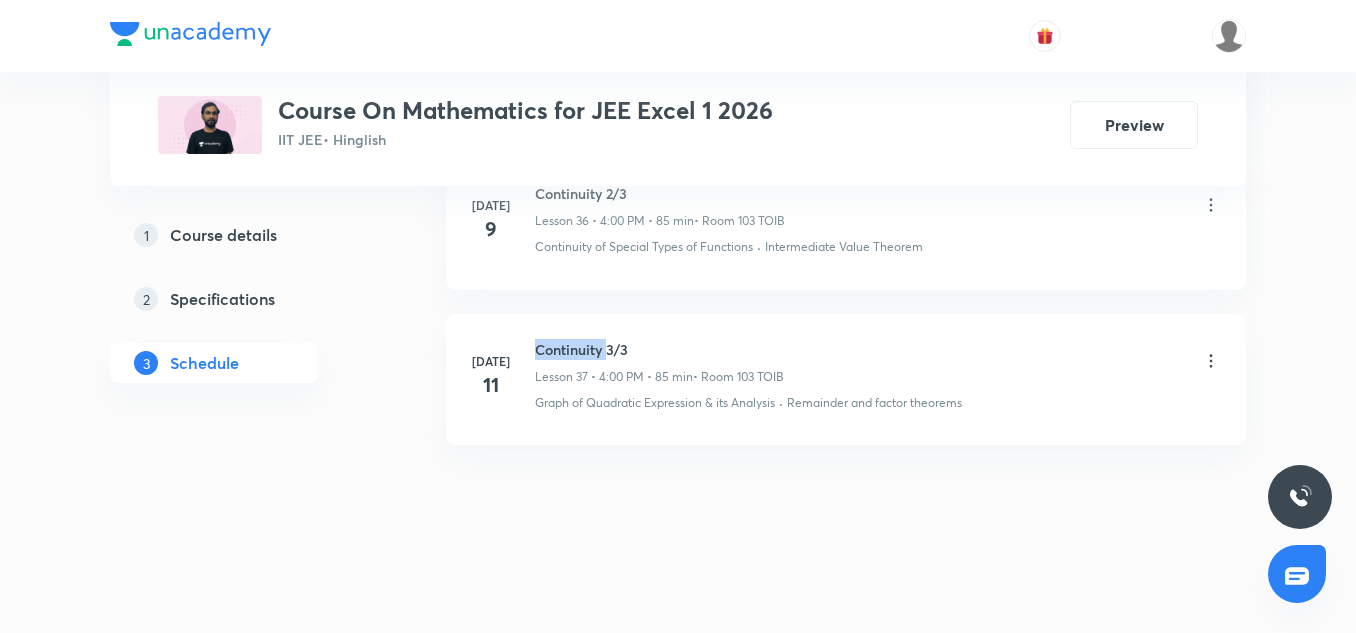 click on "Continuity 3/3" at bounding box center [659, 349] 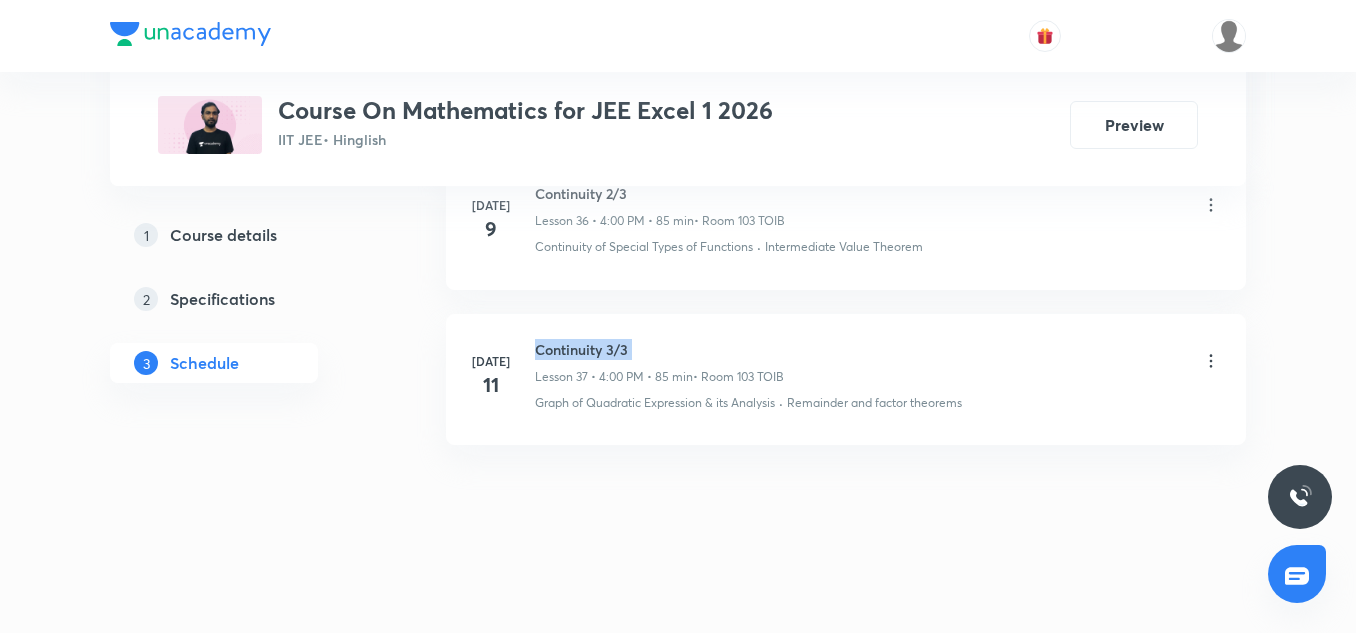 click on "Continuity 3/3" at bounding box center (659, 349) 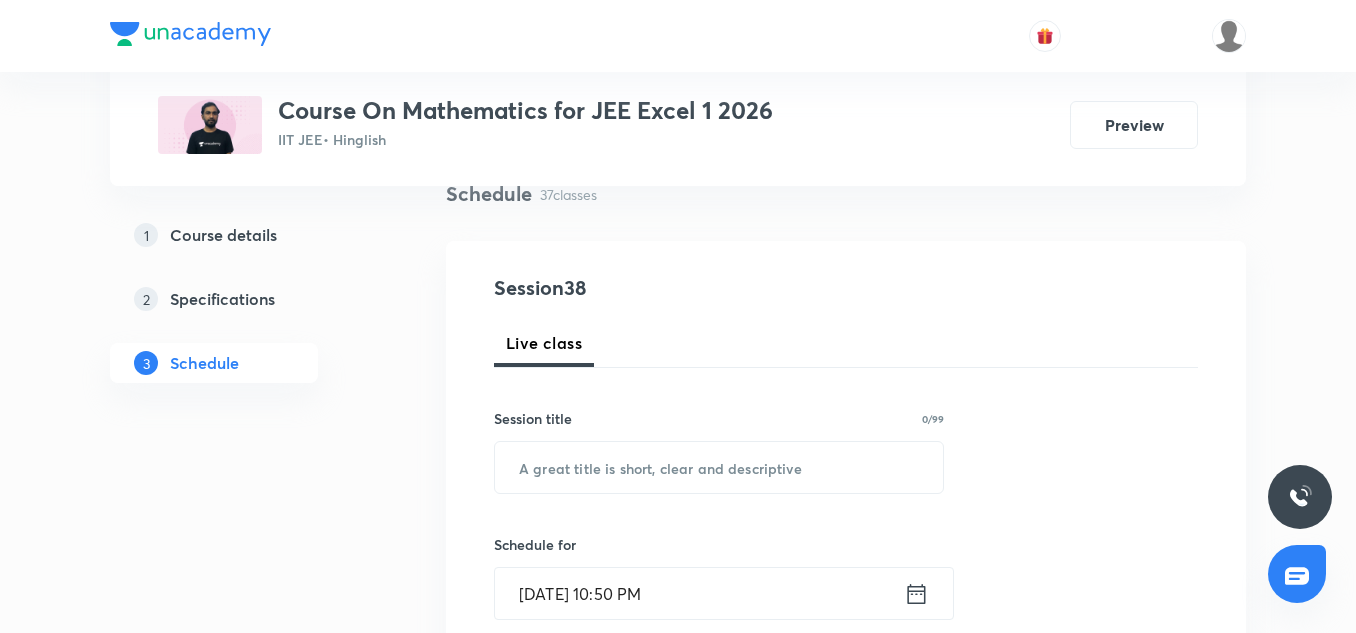 scroll, scrollTop: 188, scrollLeft: 0, axis: vertical 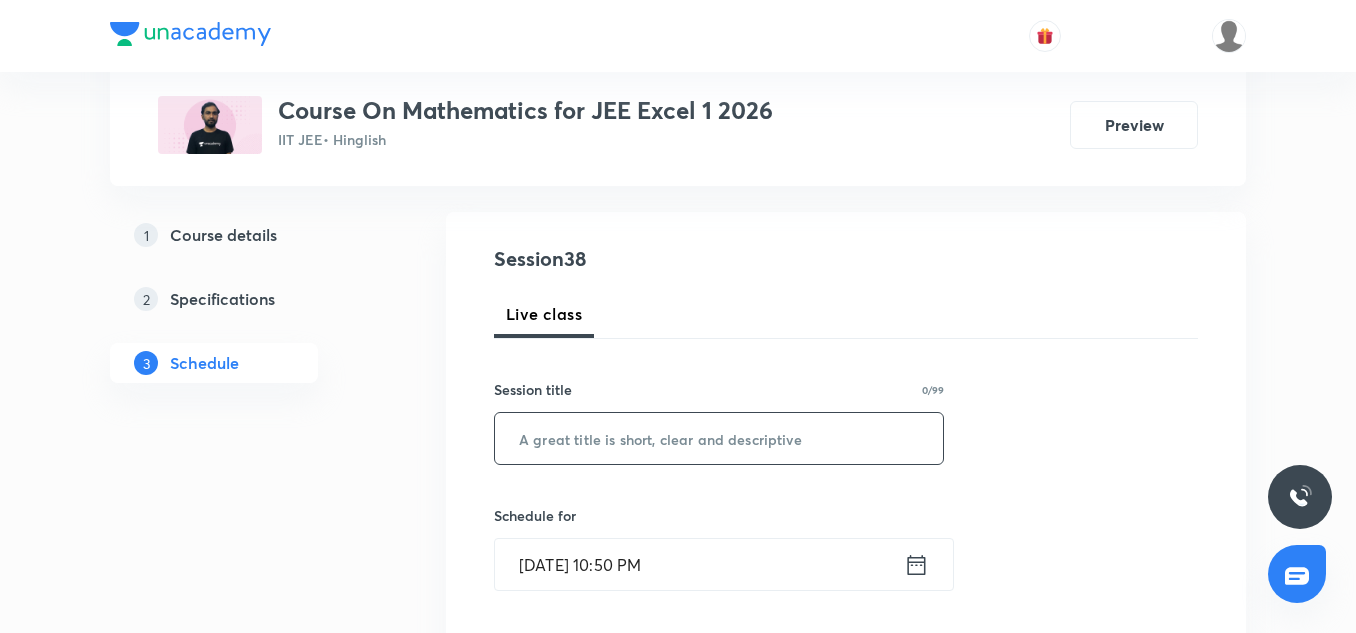 click at bounding box center (719, 438) 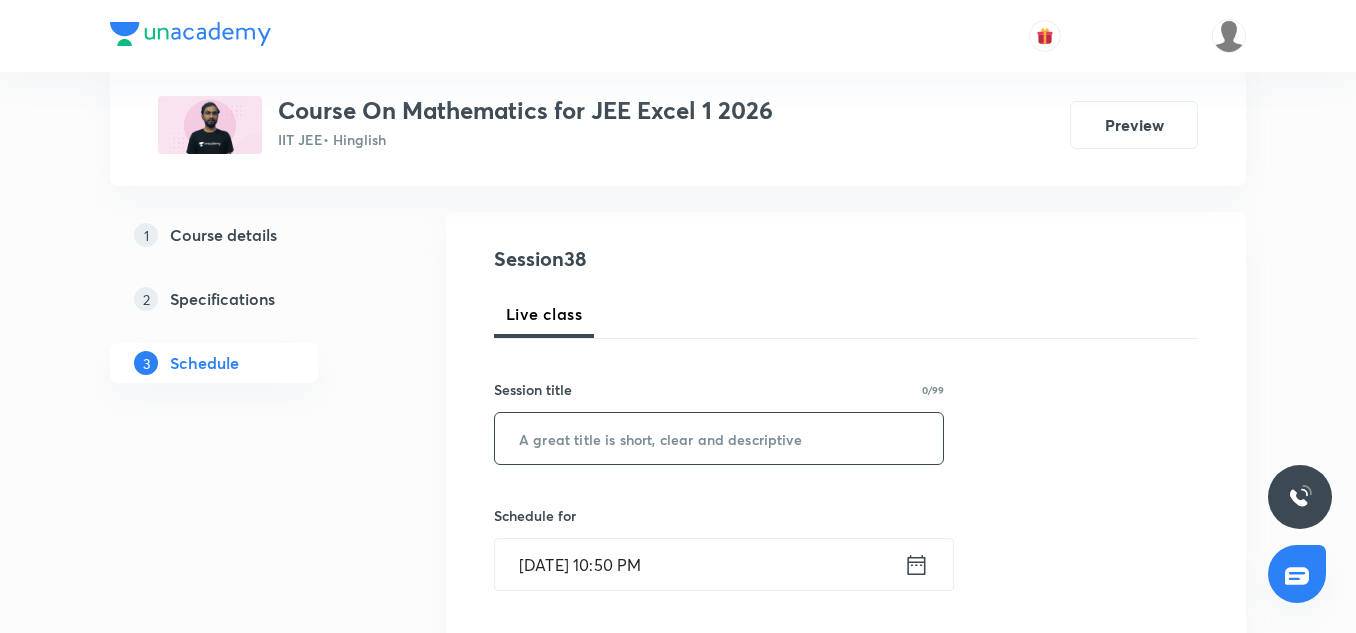 paste on "Continuity 3/3" 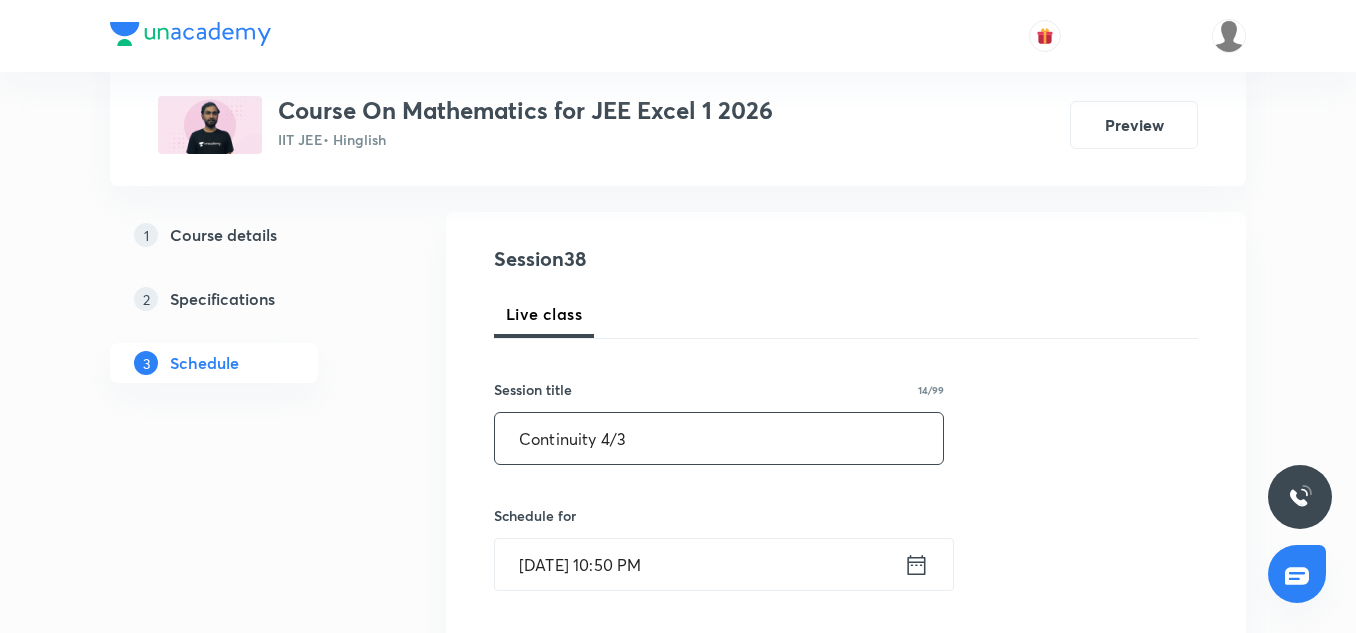 scroll, scrollTop: 263, scrollLeft: 0, axis: vertical 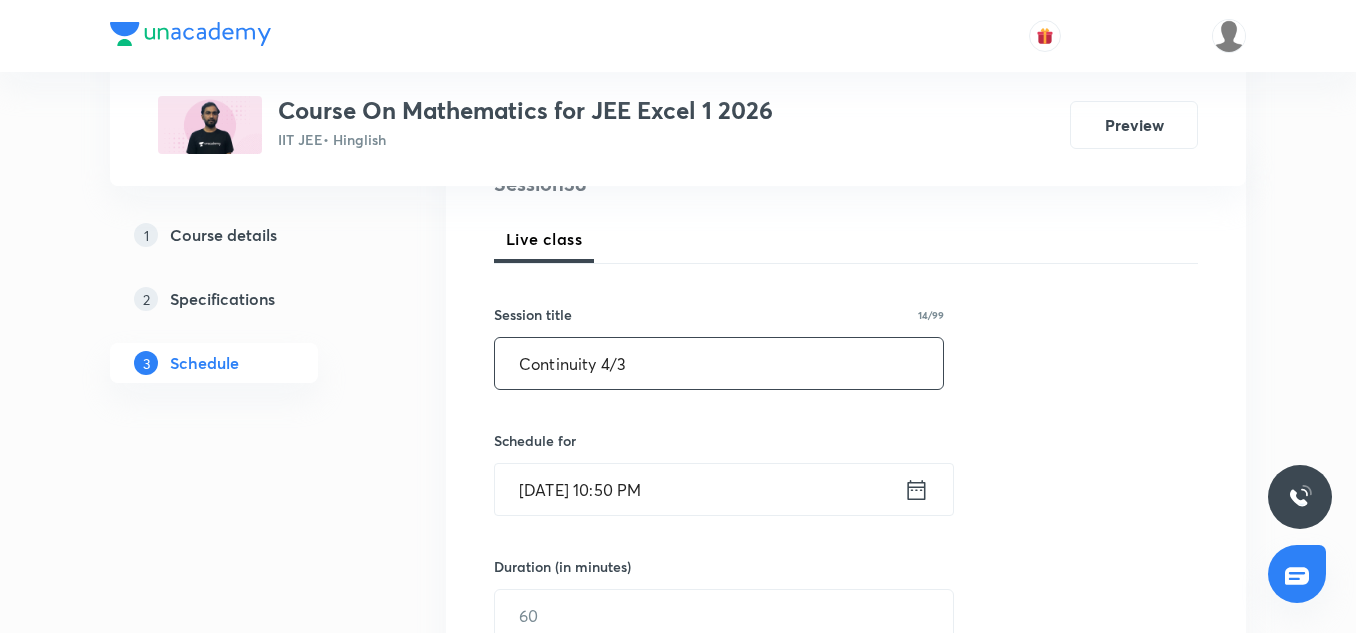 type on "Continuity 4/3" 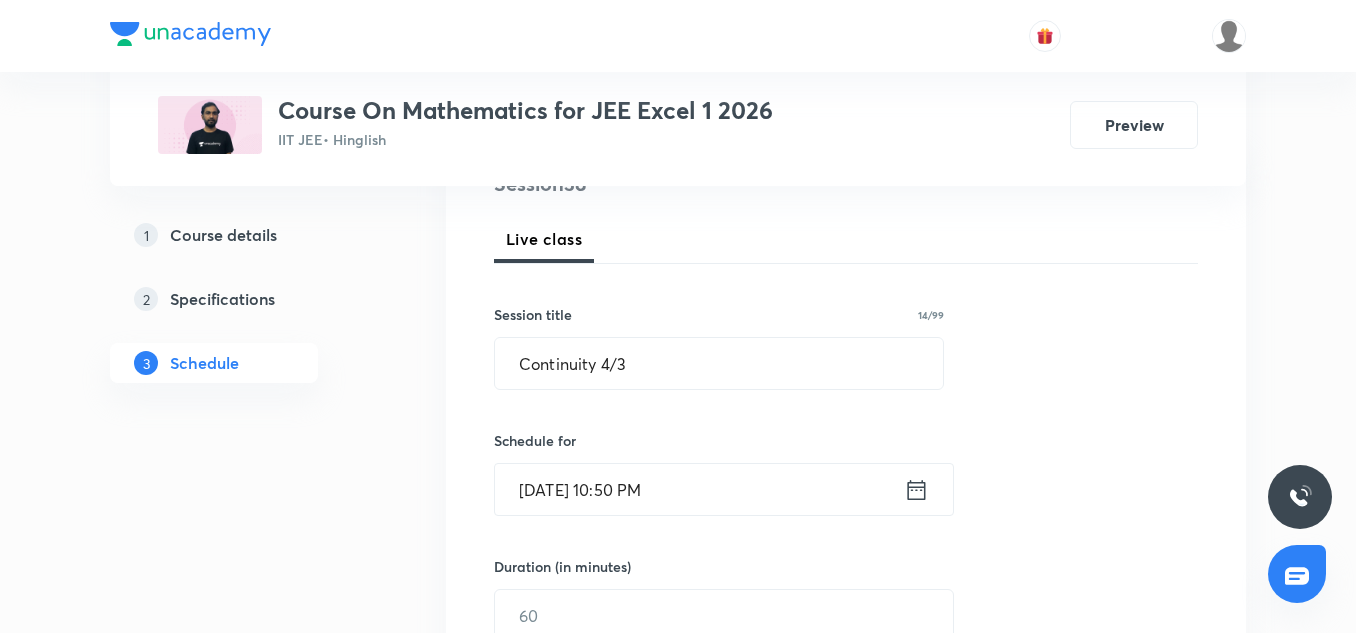 click on "[DATE] 10:50 PM" at bounding box center [699, 489] 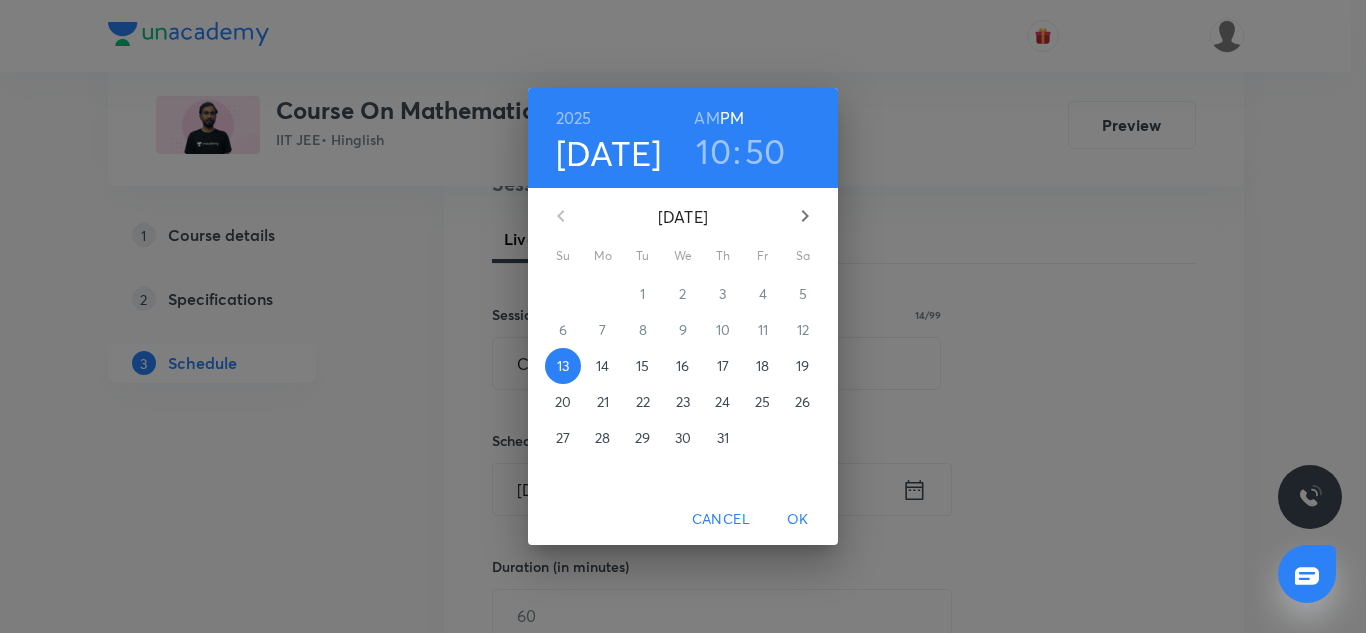 click on "14" at bounding box center (602, 366) 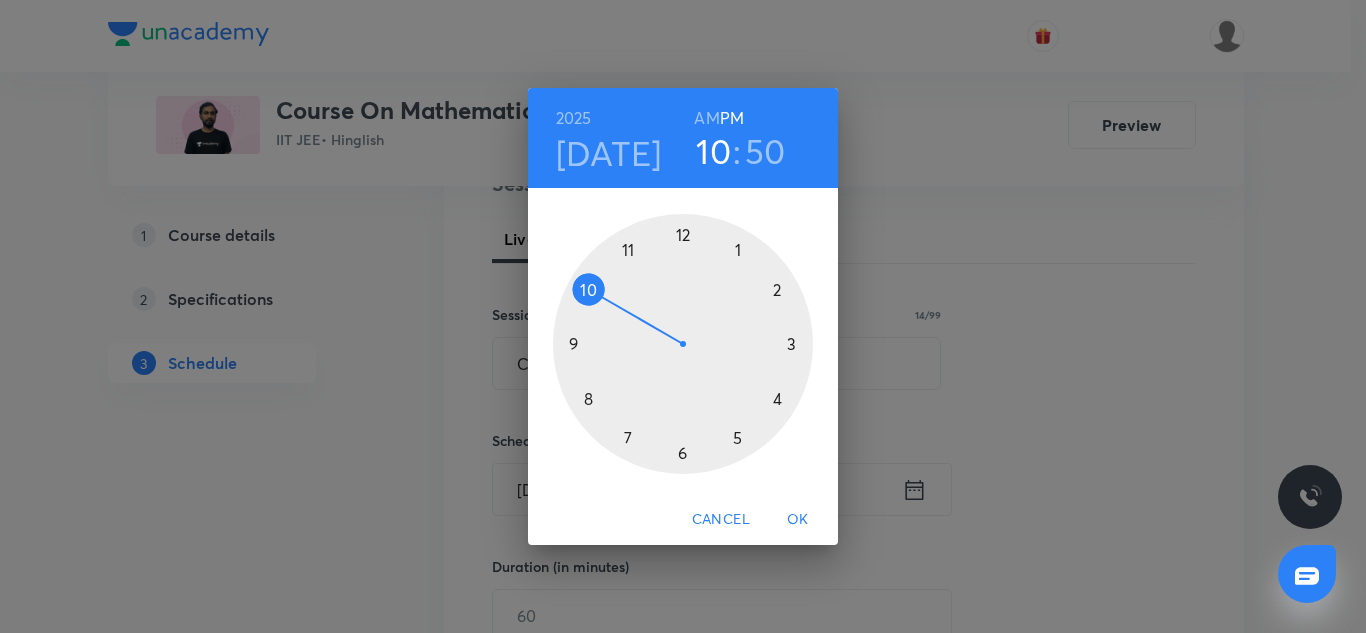 click at bounding box center [683, 344] 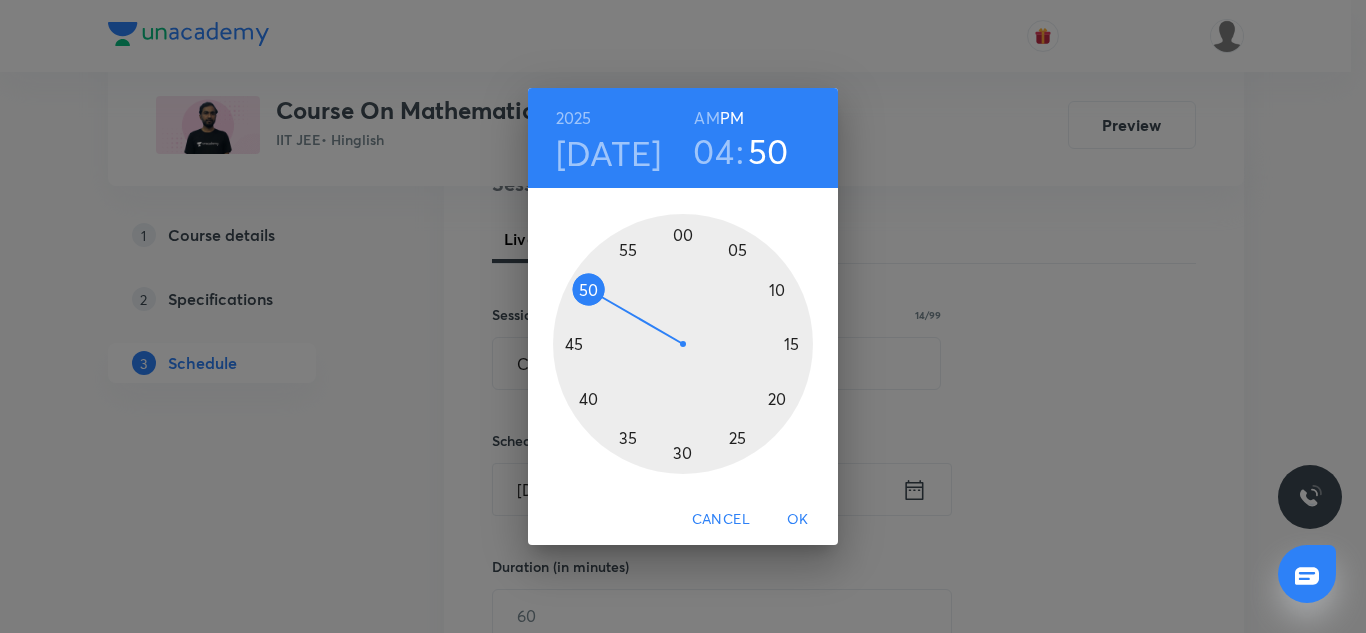 click at bounding box center [683, 344] 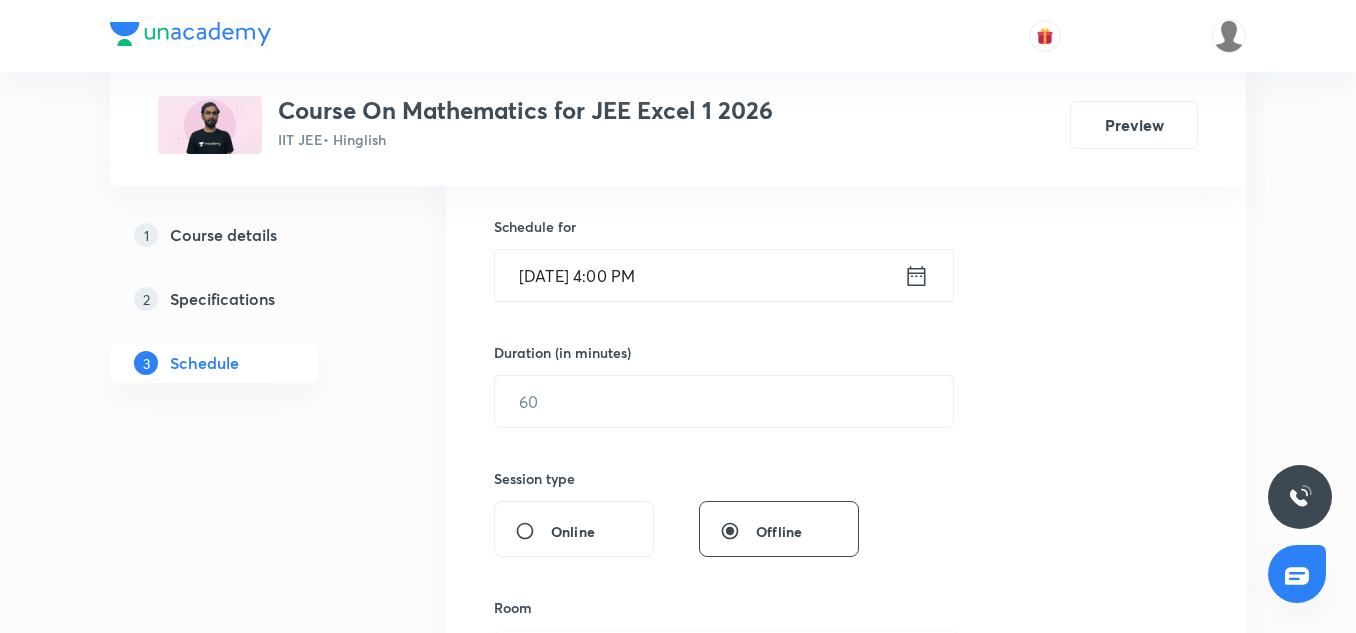 scroll, scrollTop: 474, scrollLeft: 0, axis: vertical 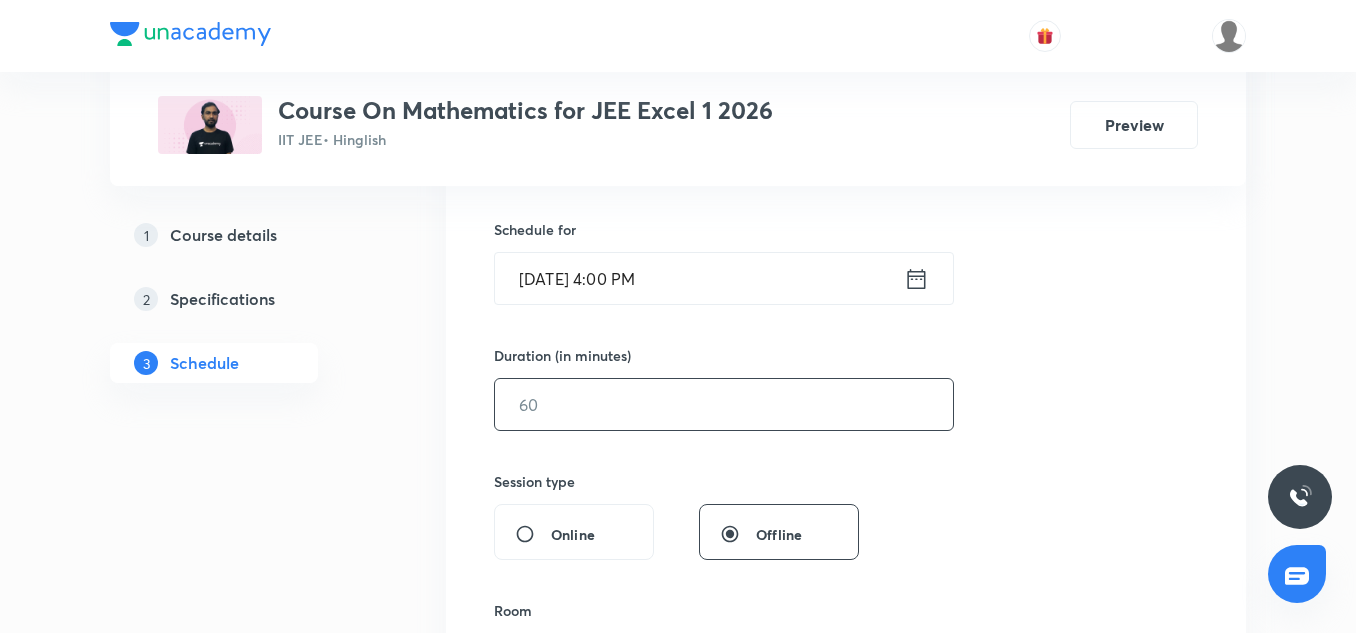 click at bounding box center (724, 404) 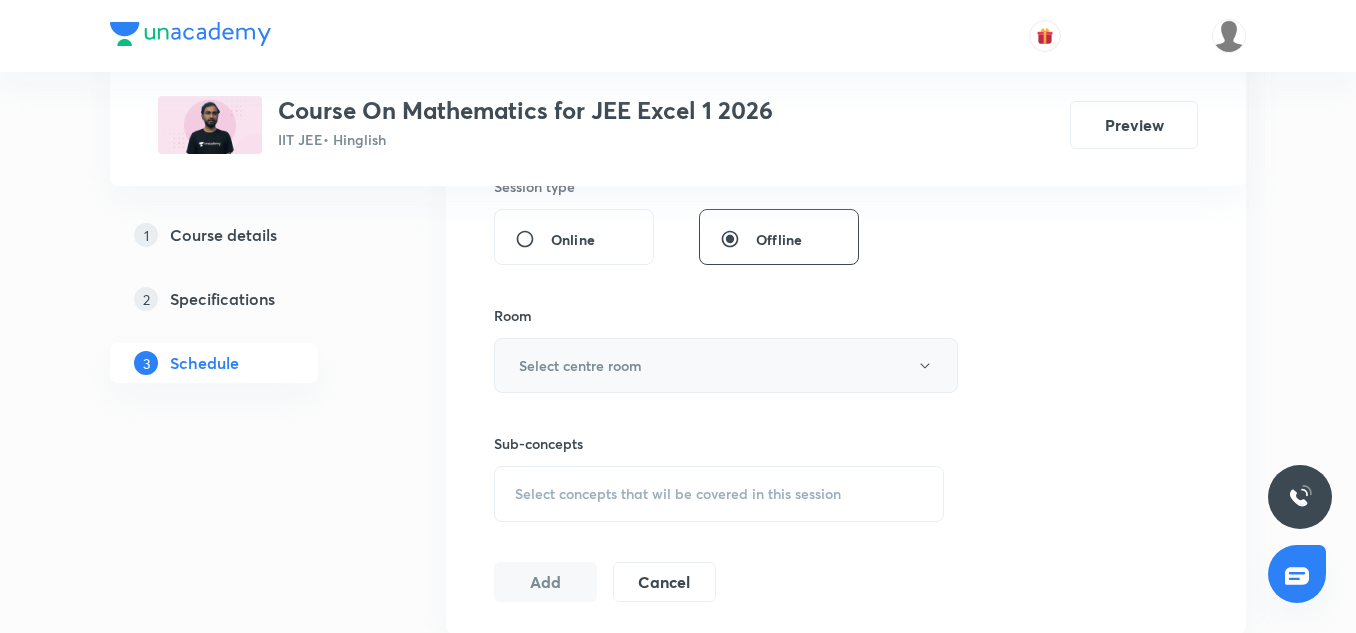 scroll, scrollTop: 770, scrollLeft: 0, axis: vertical 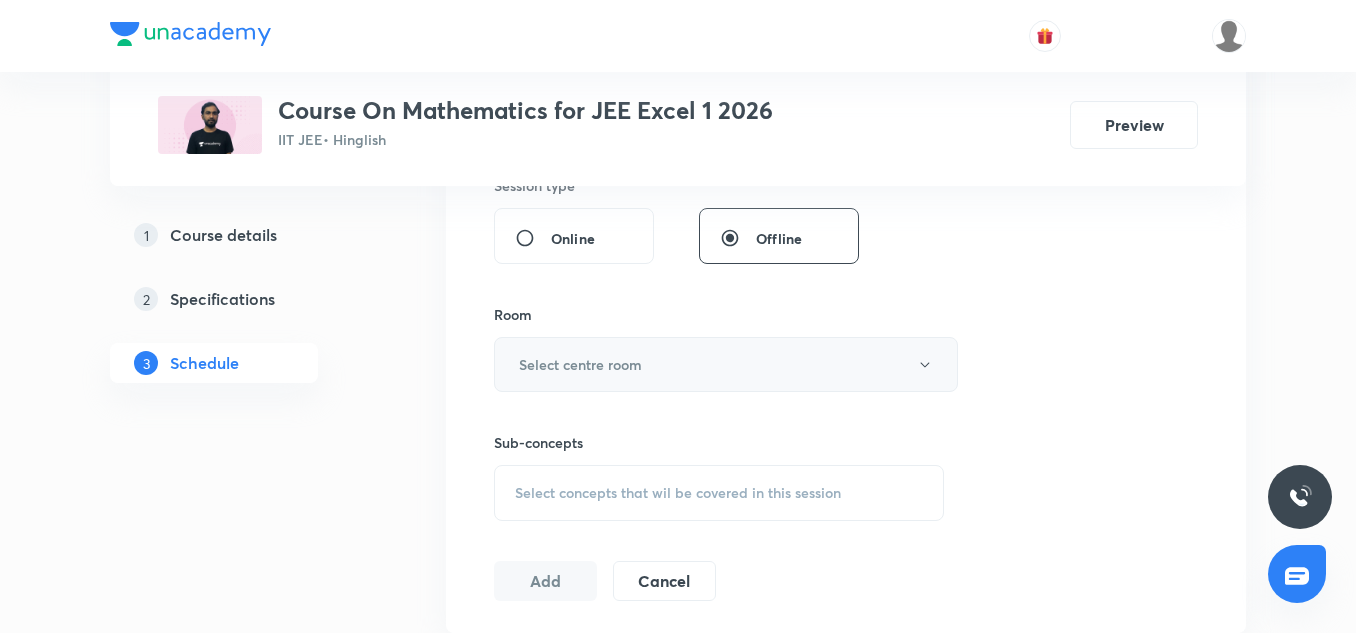 type on "85" 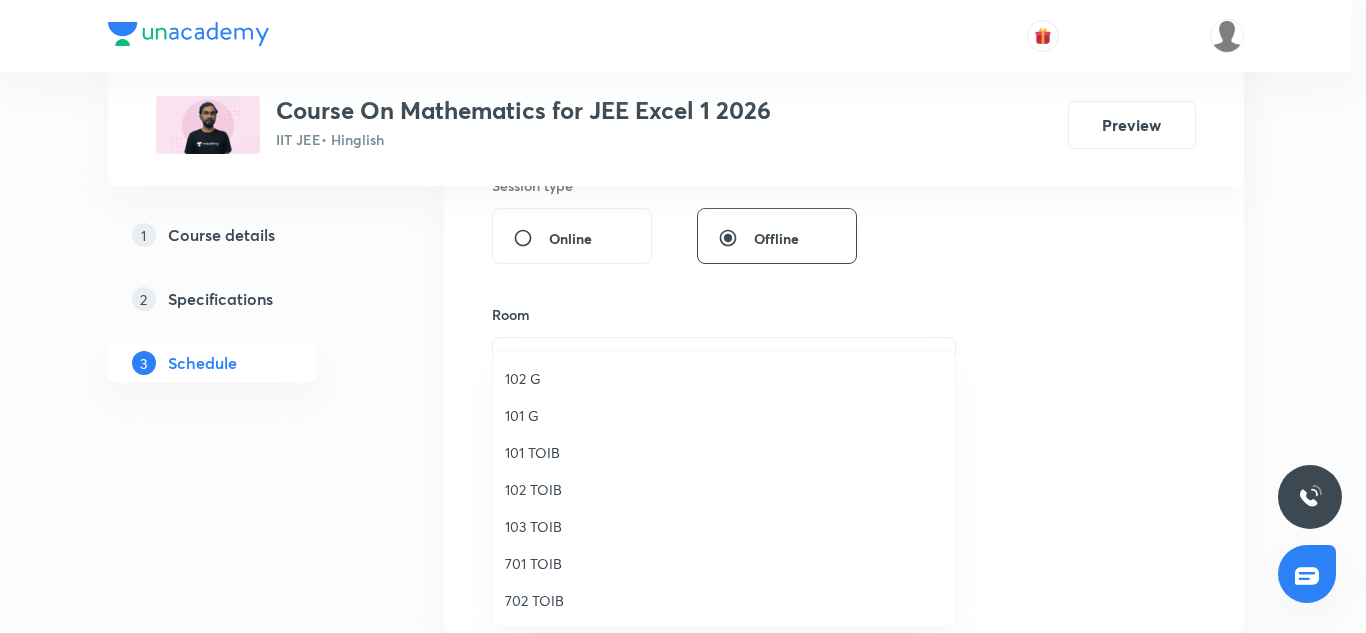 click on "103 TOIB" at bounding box center [724, 526] 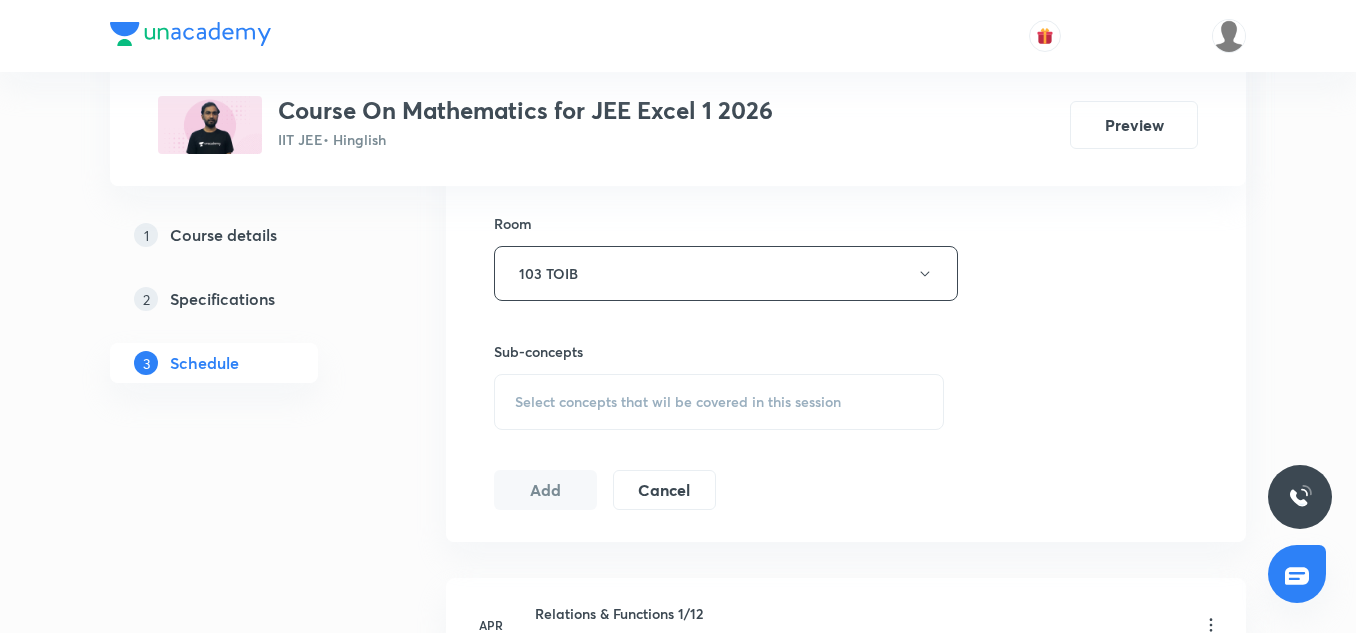 click on "Select concepts that wil be covered in this session" at bounding box center (719, 402) 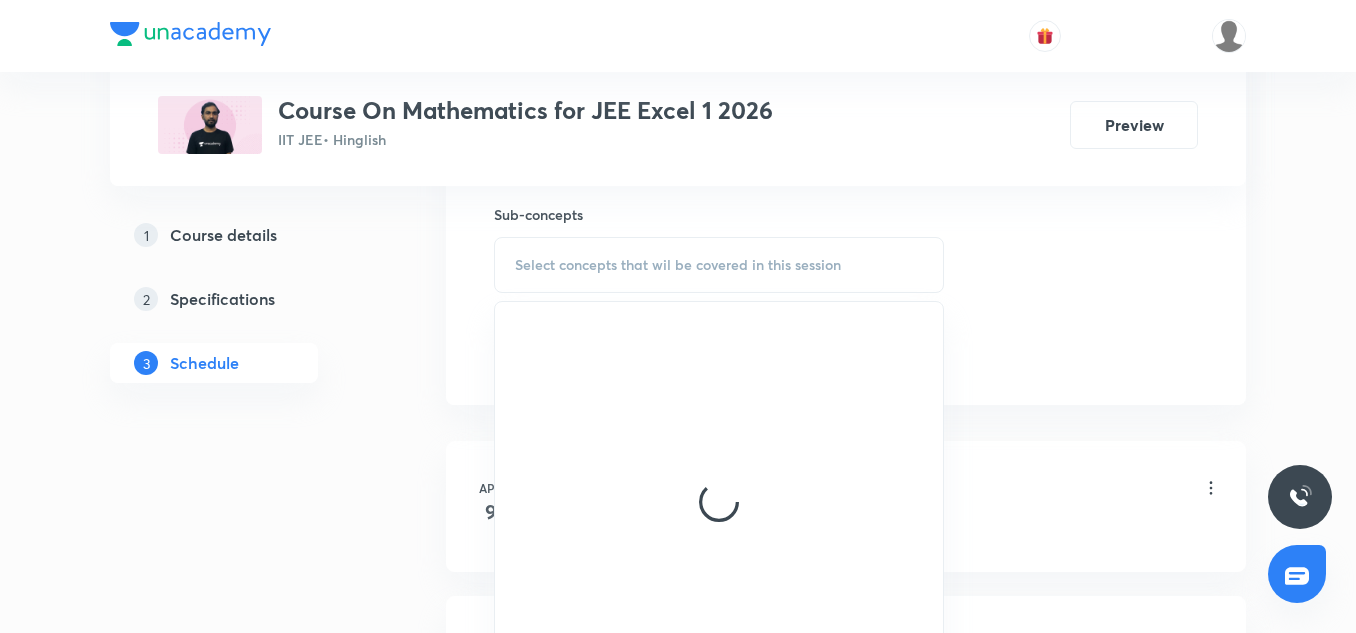 scroll, scrollTop: 1009, scrollLeft: 0, axis: vertical 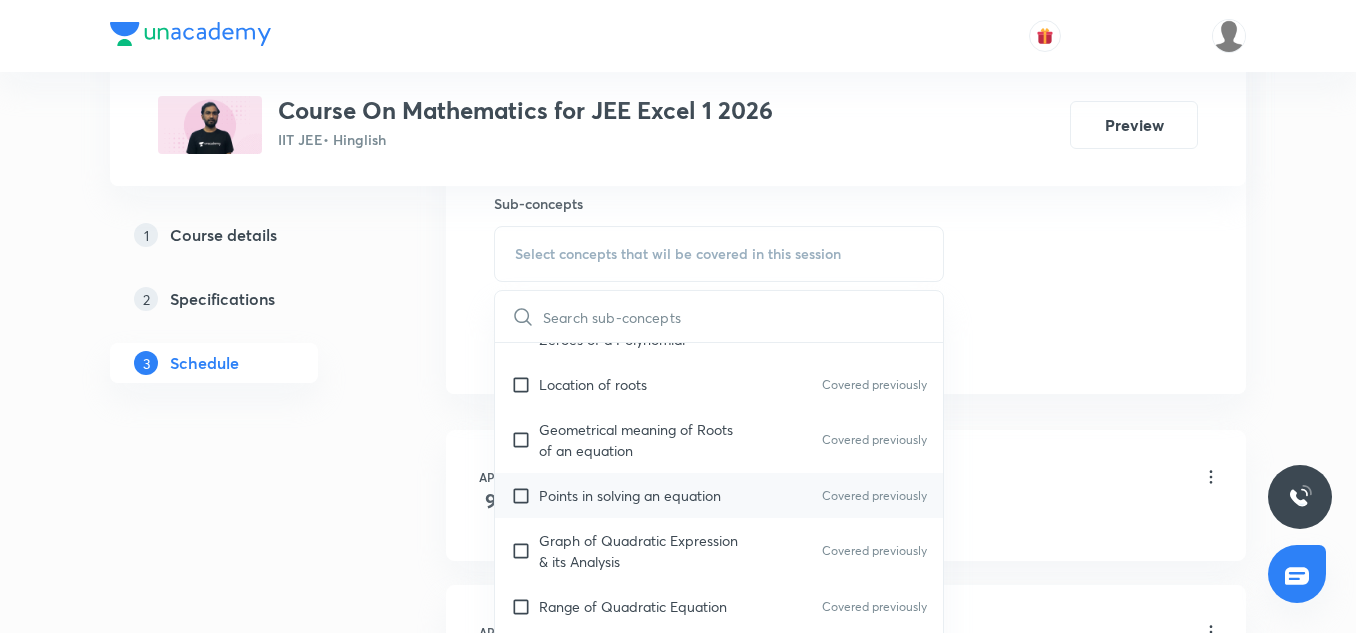 click on "Points in solving an equation Covered previously" at bounding box center (719, 495) 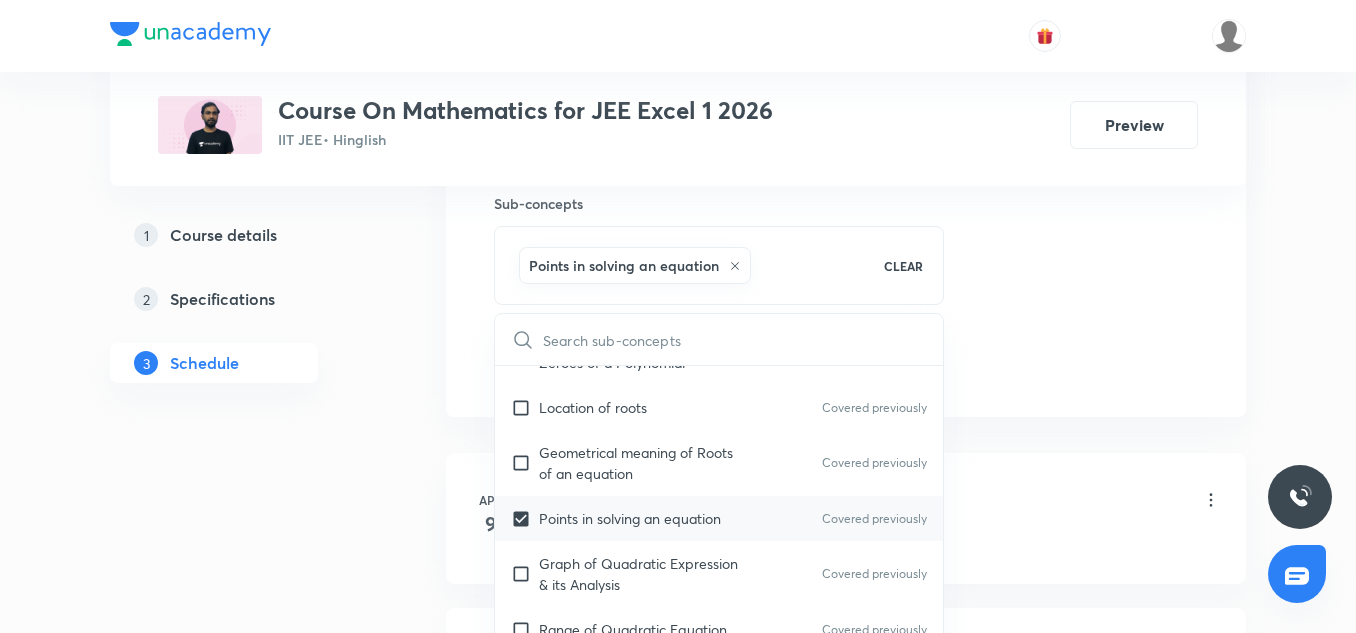 scroll, scrollTop: 412, scrollLeft: 0, axis: vertical 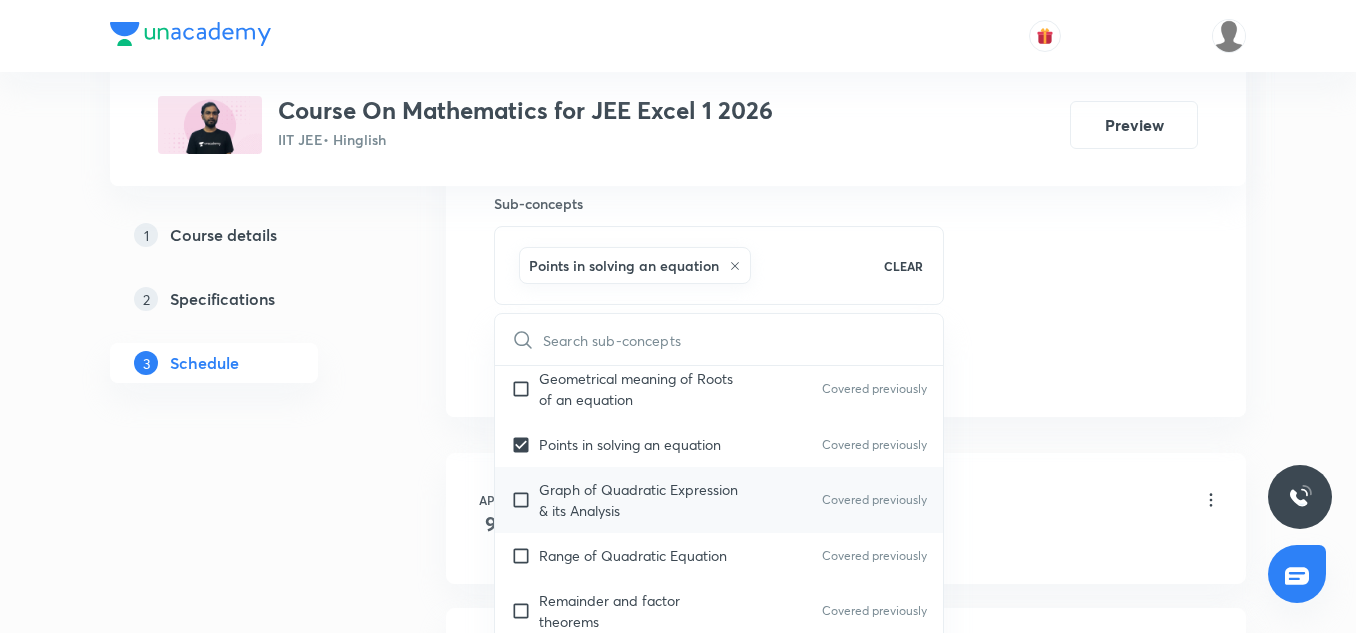 click on "Graph of Quadratic Expression & its Analysis Covered previously" at bounding box center [719, 500] 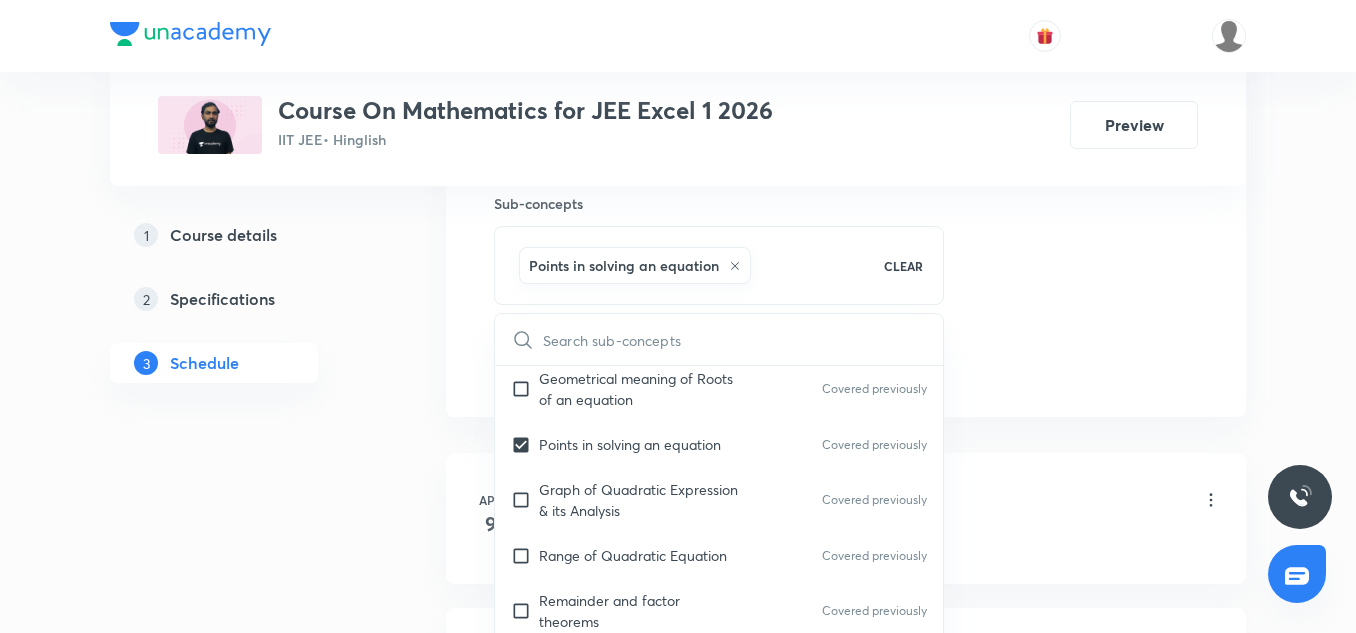 checkbox on "true" 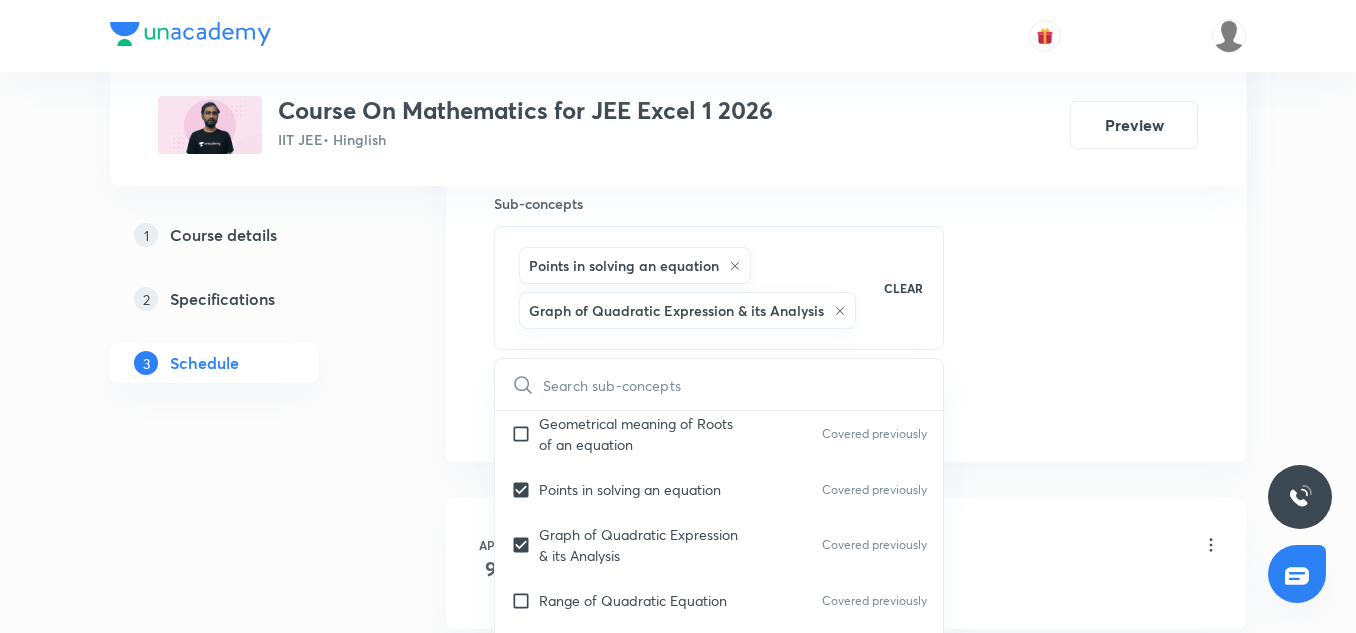click on "Session  38 Live class Session title 14/99 Continuity 4/3 ​ Schedule for Jul 14, 2025, 4:00 PM ​ Duration (in minutes) 85 ​   Session type Online Offline Room 103 TOIB Sub-concepts Points in solving an equation Graph of Quadratic Expression & its Analysis CLEAR ​ Maths Mock Questions Maths Mock Questions Covered previously Maths Previous Year Questions Maths Previous Year Questions Theory of equations Degree, Value Based & Equation Covered previously Geometrical Meaning of the Zeroes of a Polynomial Covered previously Location of roots Covered previously Geometrical meaning of Roots of an equation Covered previously Points in solving an equation Covered previously Graph of Quadratic Expression & its Analysis Covered previously Range of Quadratic Equation Covered previously Remainder and factor theorems Covered previously Identity Covered previously Quadratic equations Covered previously Common Roots Location of Roots Covered previously General Equation of Second Degree in Variable x and y Introduction" at bounding box center [846, -74] 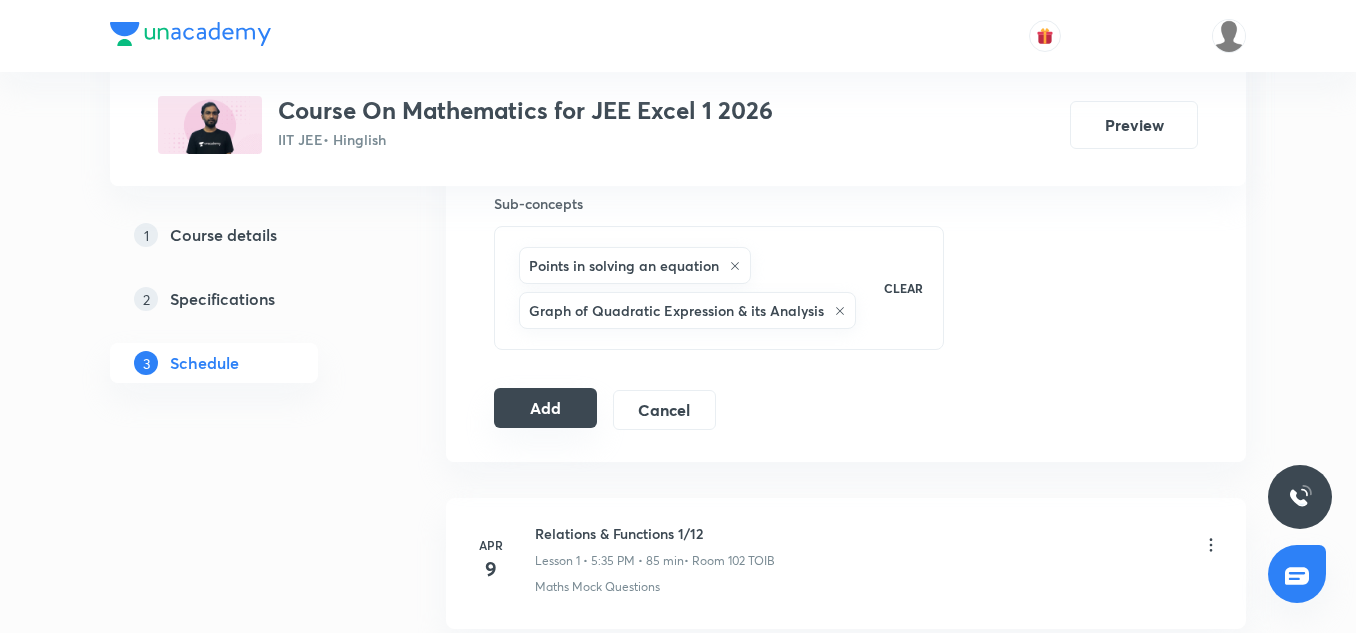 click on "Add" at bounding box center [545, 408] 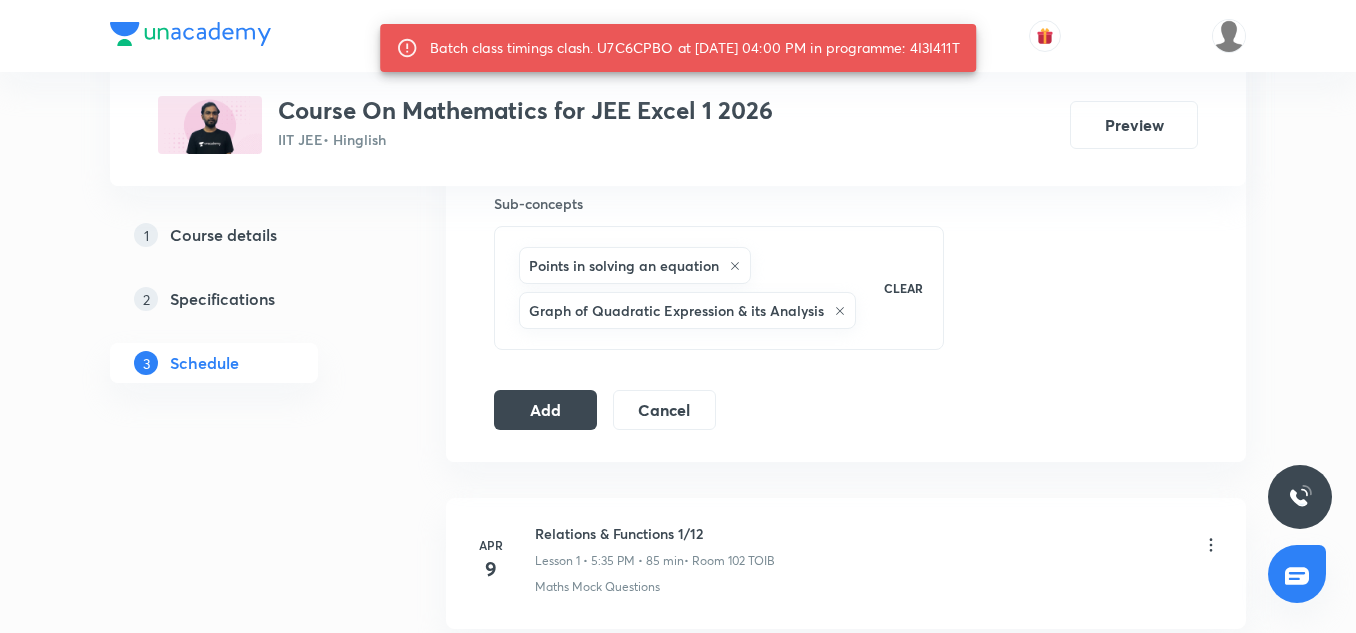 click on "Batch class timings clash. U7C6CPBO at 14 Jul 2025 04:00 PM in programme: 4I3I411T" at bounding box center (695, 48) 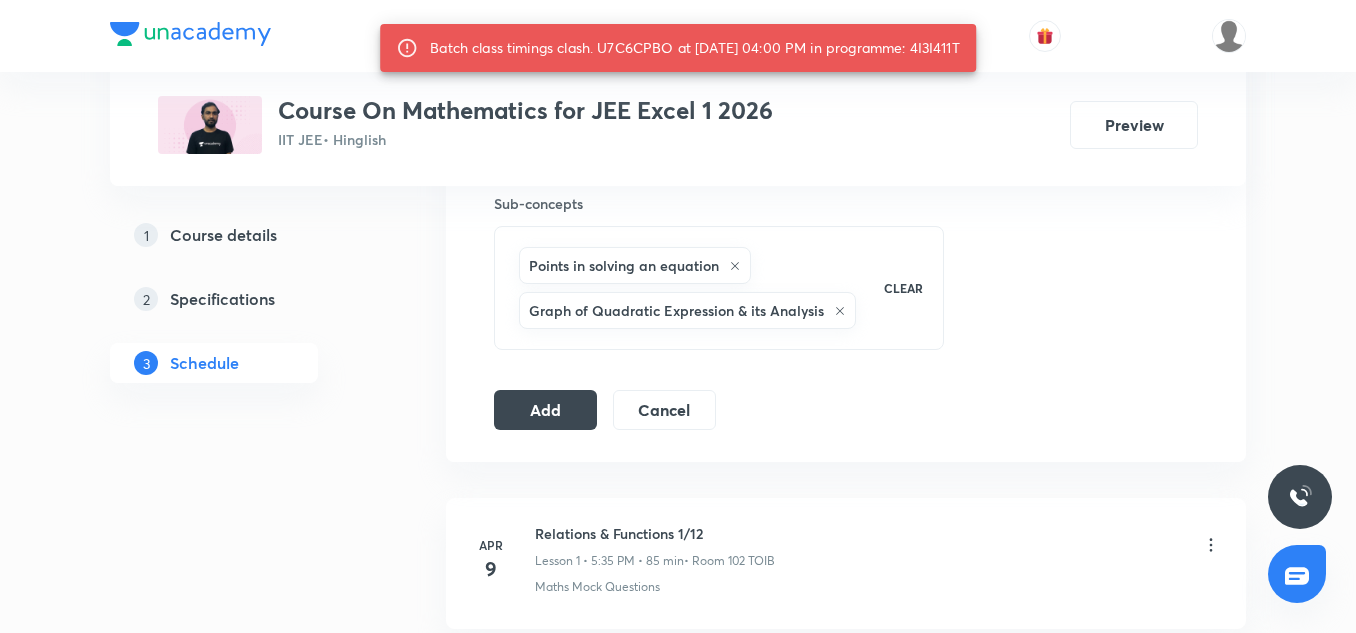 copy on "4I3I411T" 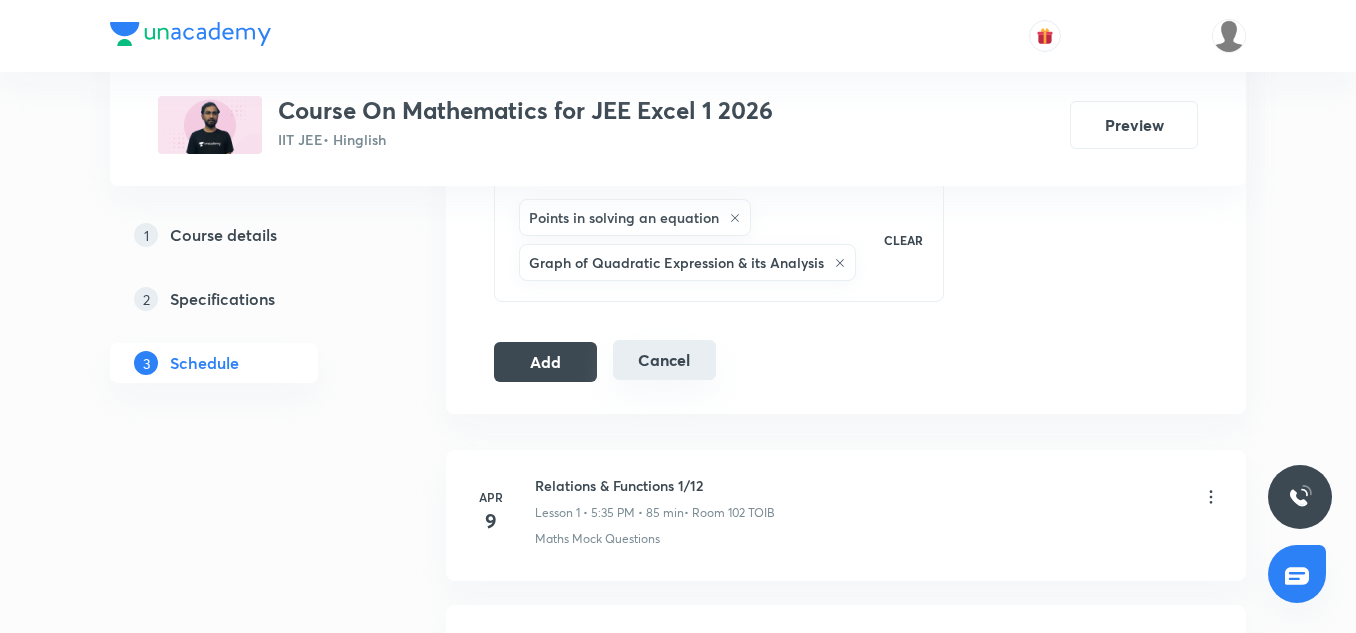 scroll, scrollTop: 1063, scrollLeft: 0, axis: vertical 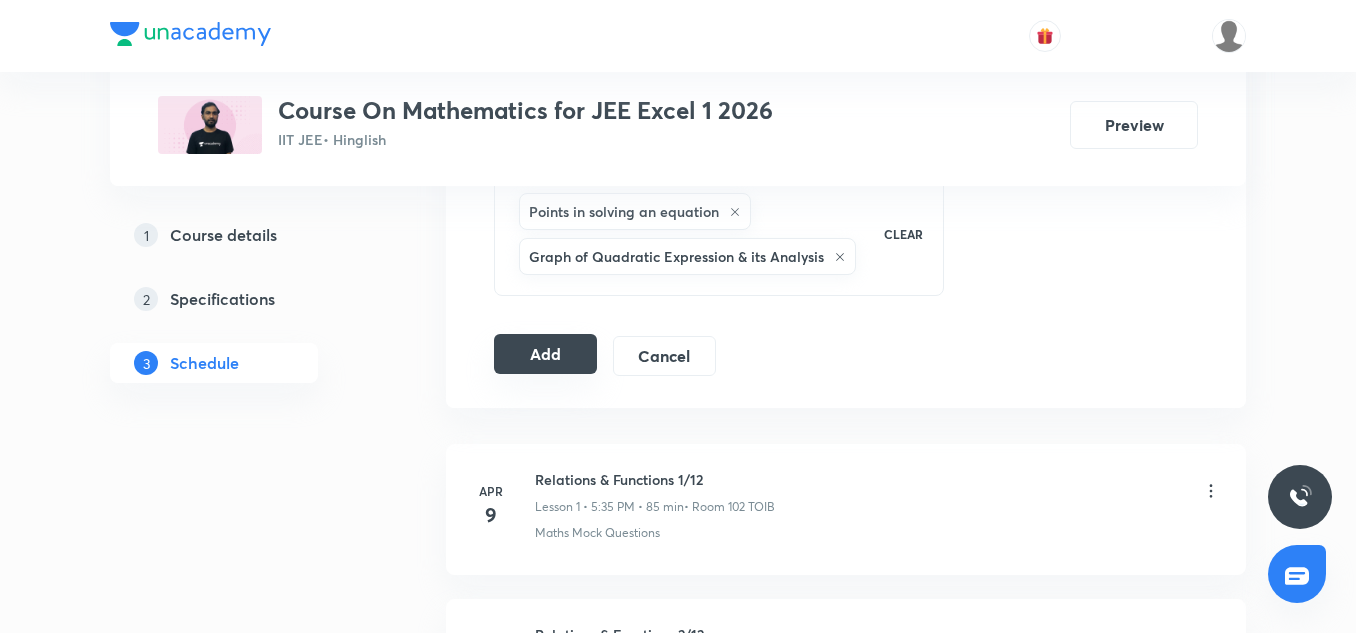 click on "Add" at bounding box center (545, 354) 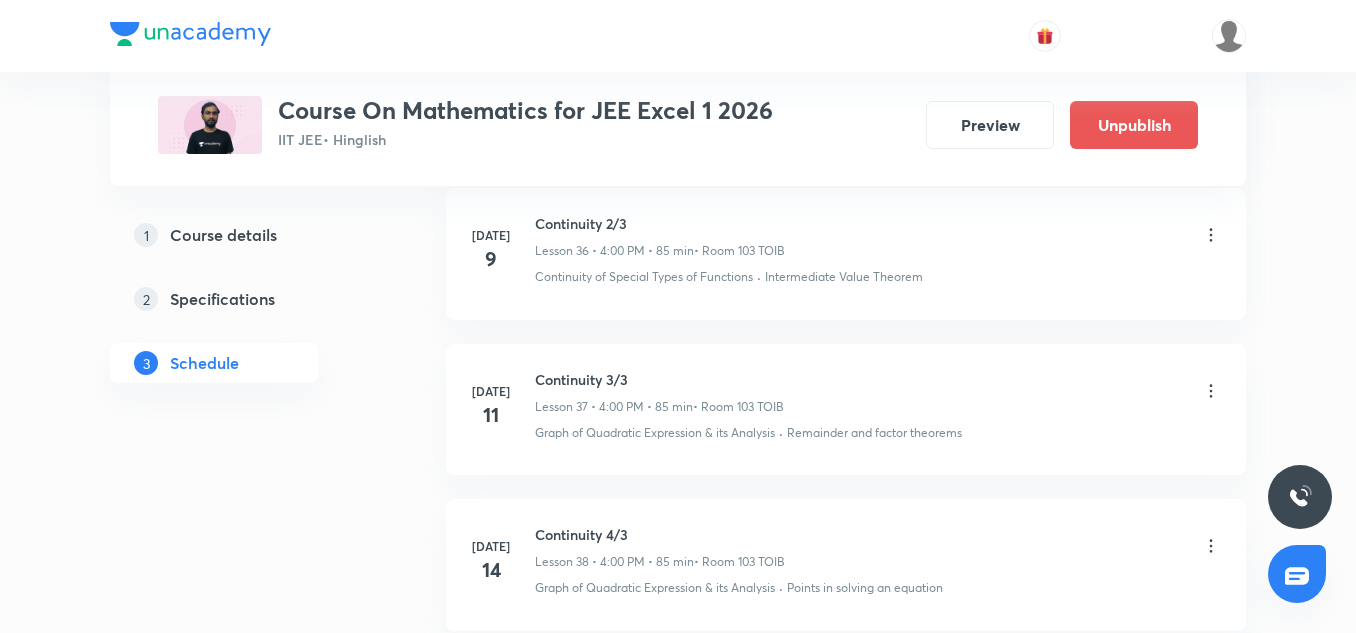 scroll, scrollTop: 5966, scrollLeft: 0, axis: vertical 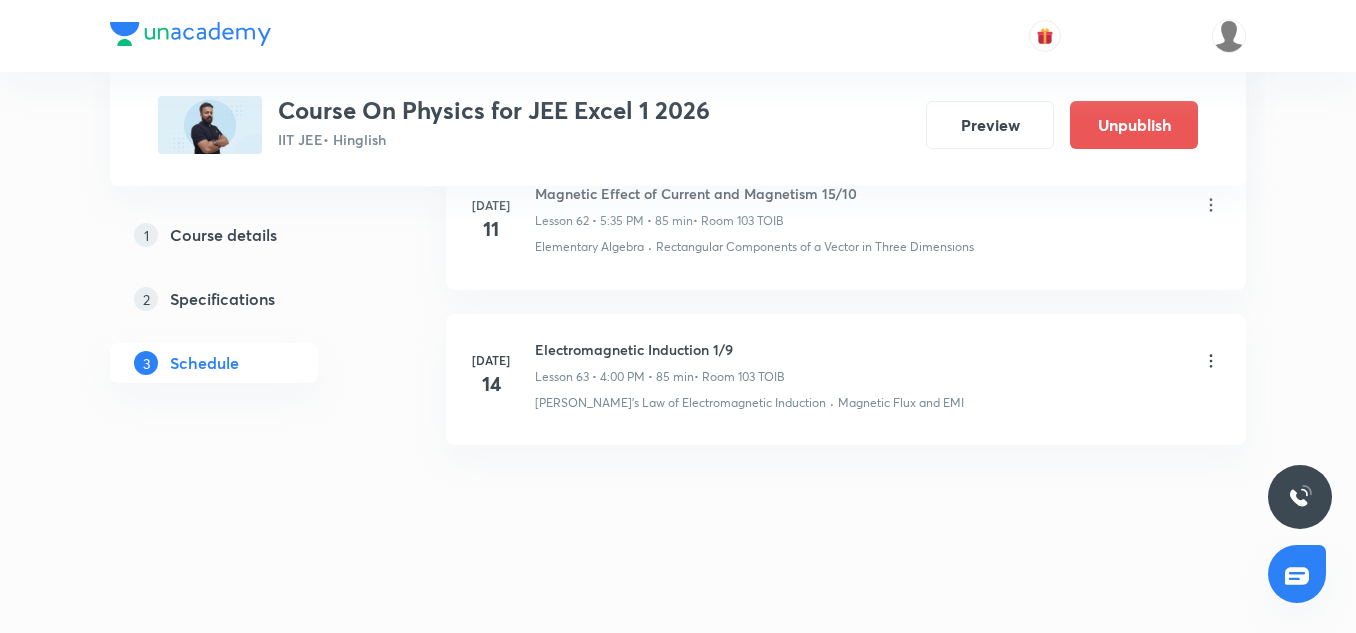 click 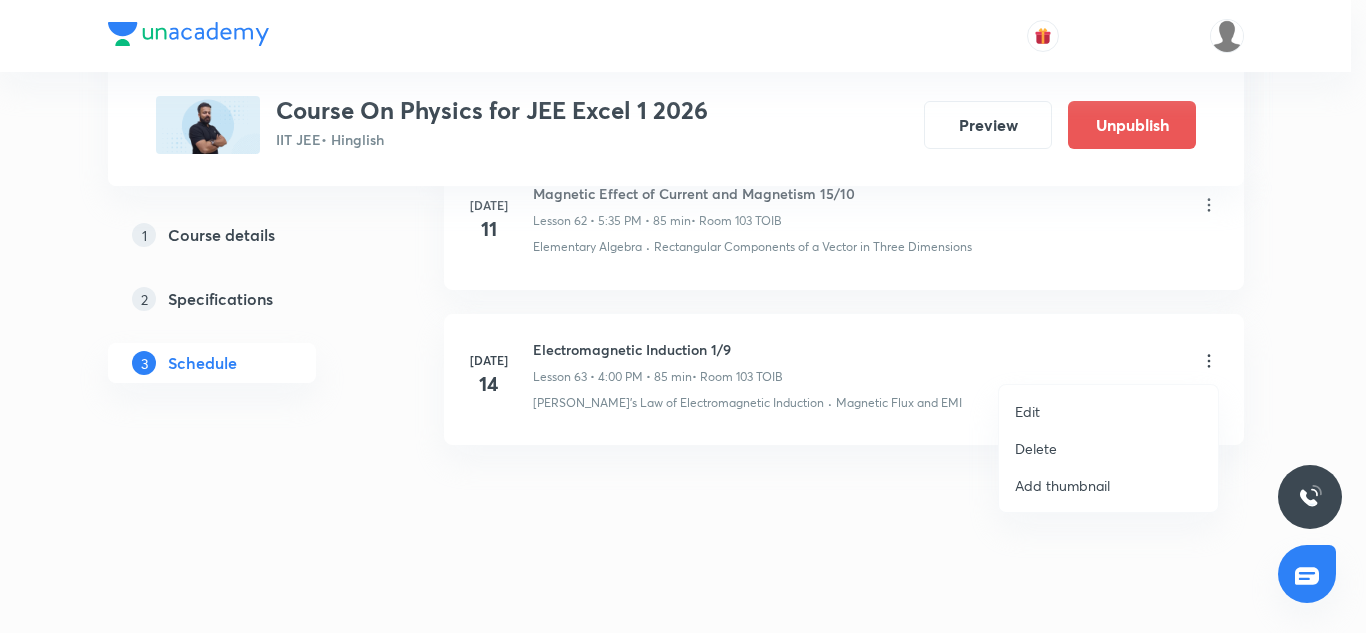 click on "Edit" at bounding box center [1027, 411] 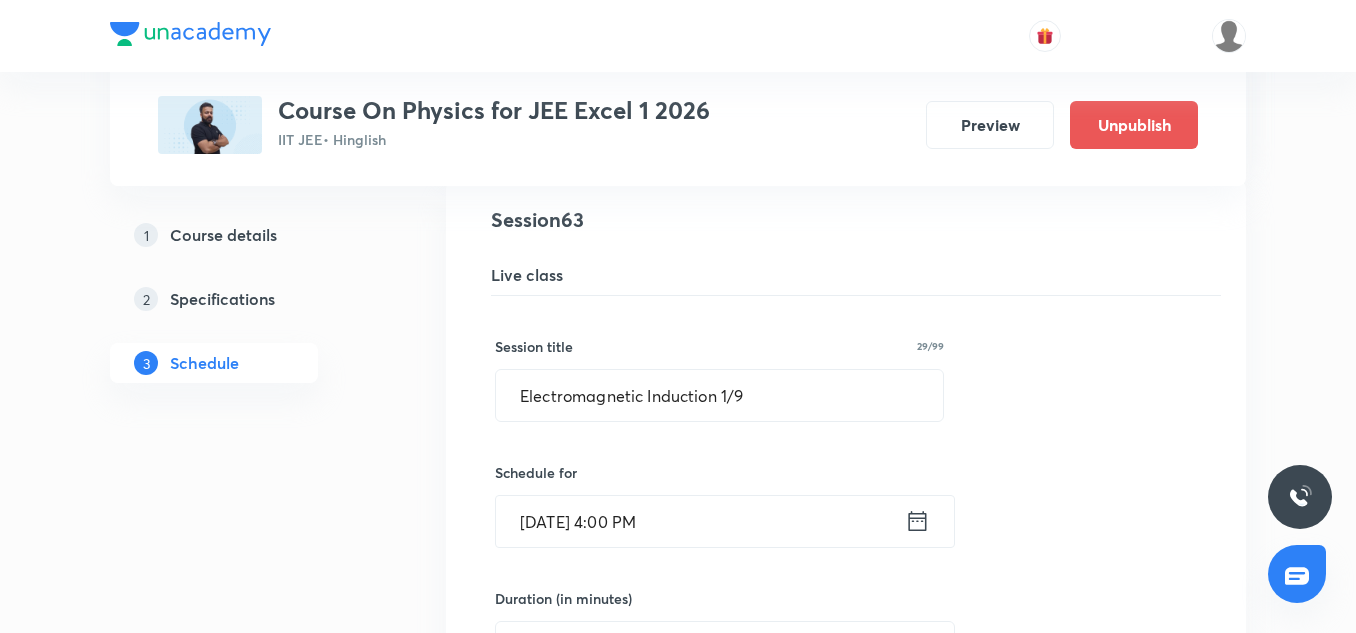 scroll, scrollTop: 9847, scrollLeft: 0, axis: vertical 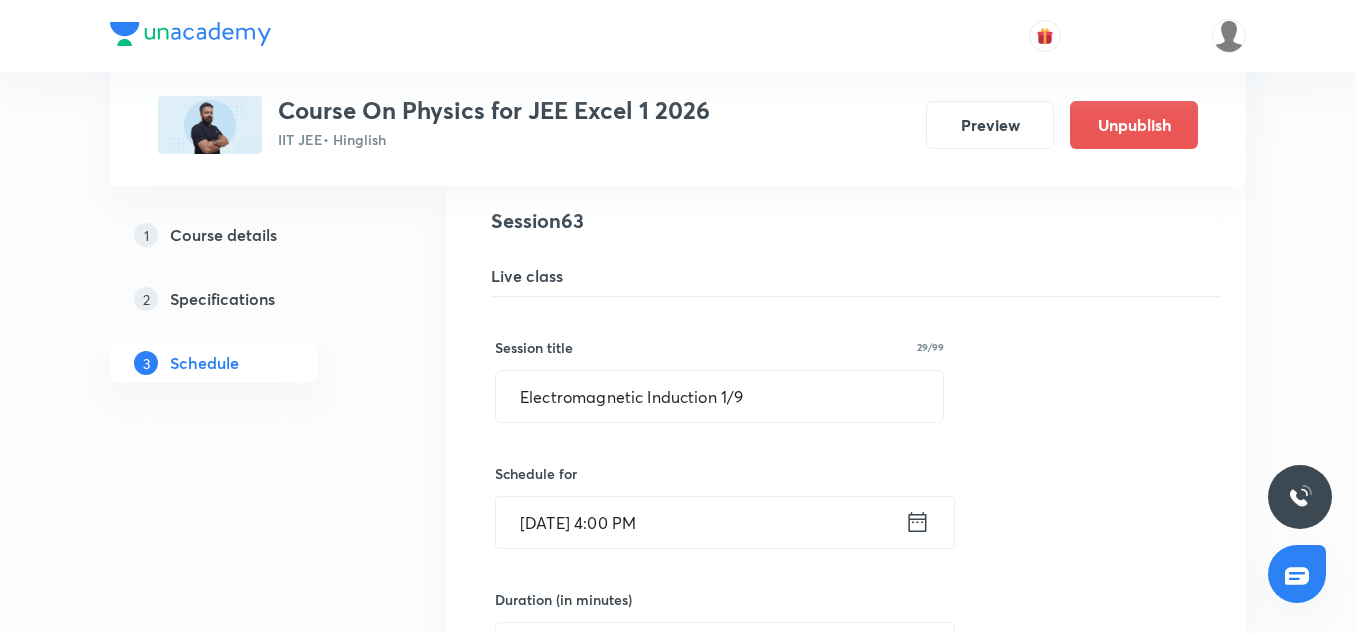 click on "[DATE] 4:00 PM" at bounding box center (700, 522) 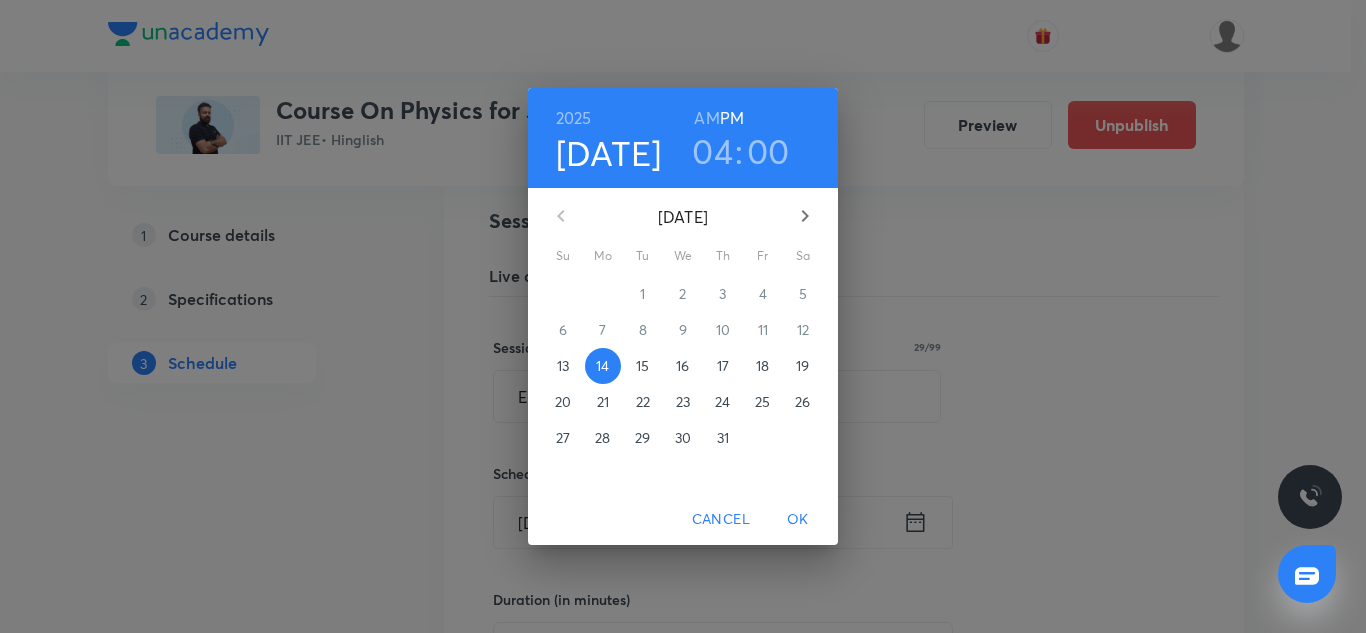 click on "15" at bounding box center (642, 366) 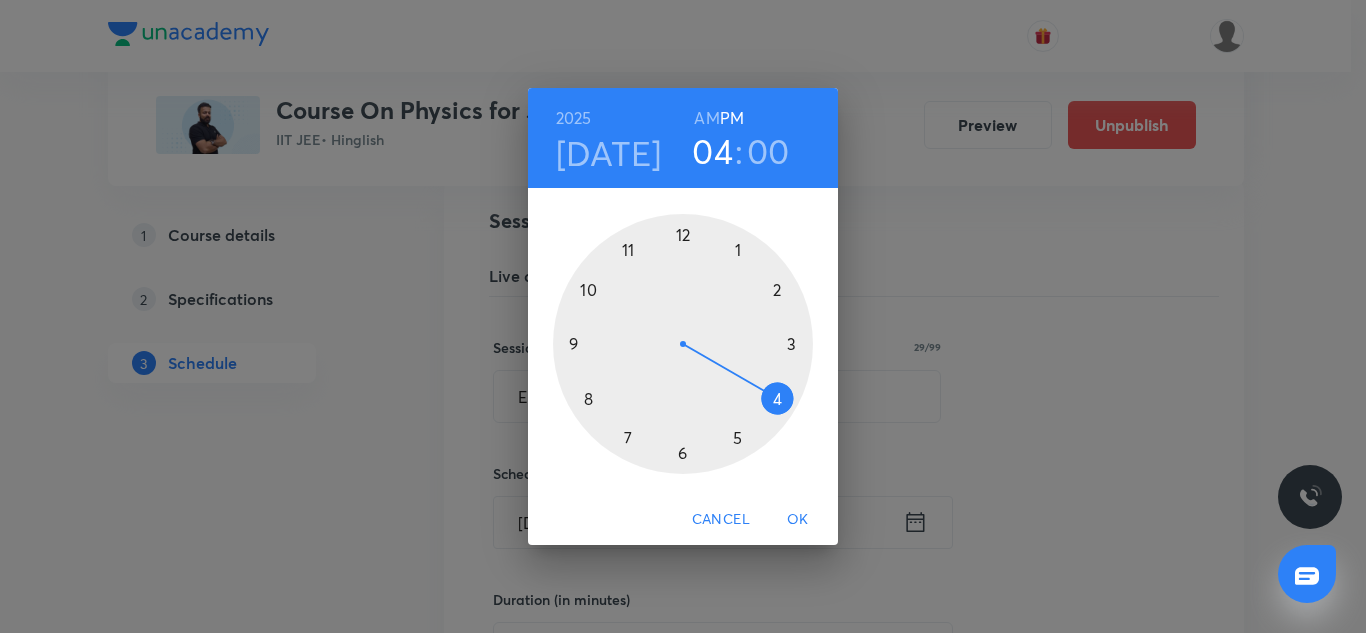 click on "Jul 15" at bounding box center (609, 153) 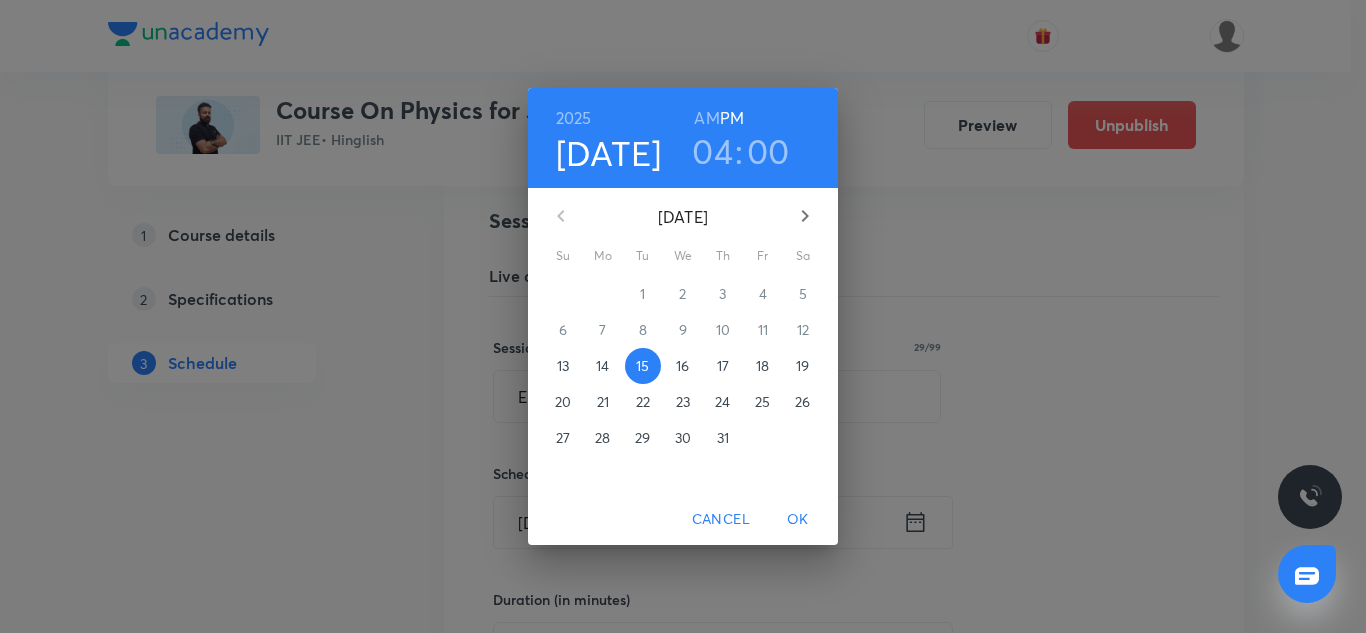 click on "14" at bounding box center (602, 366) 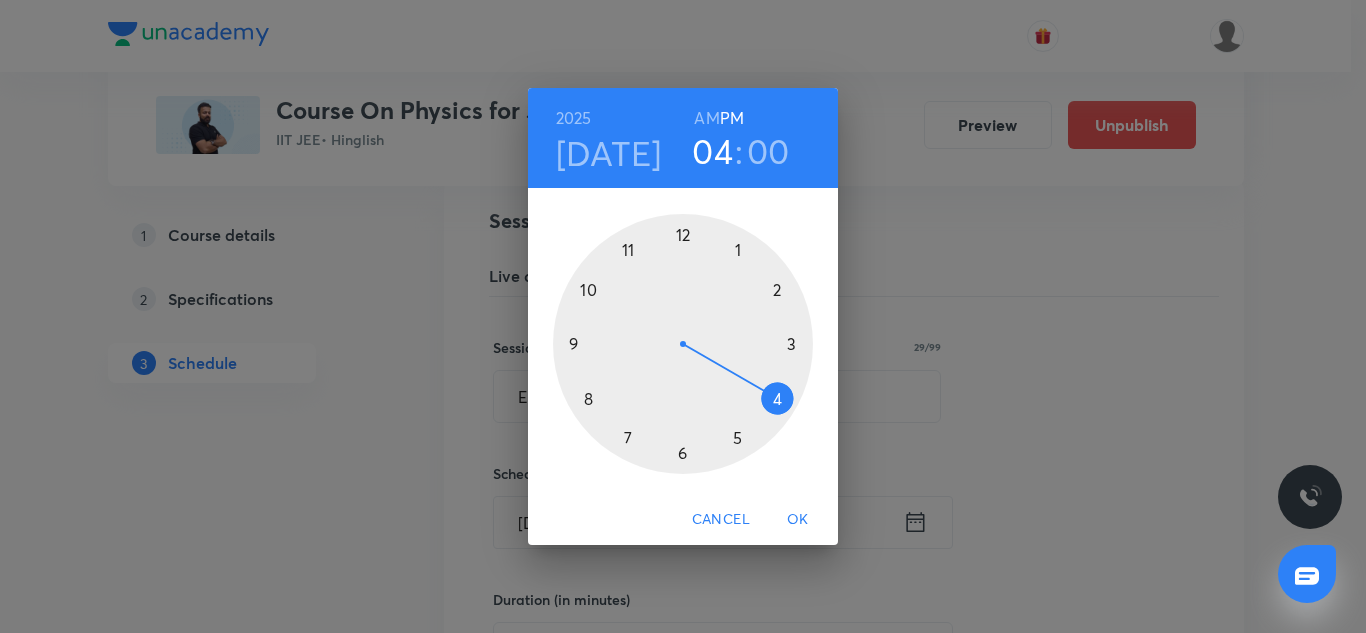 click on "04" at bounding box center (712, 151) 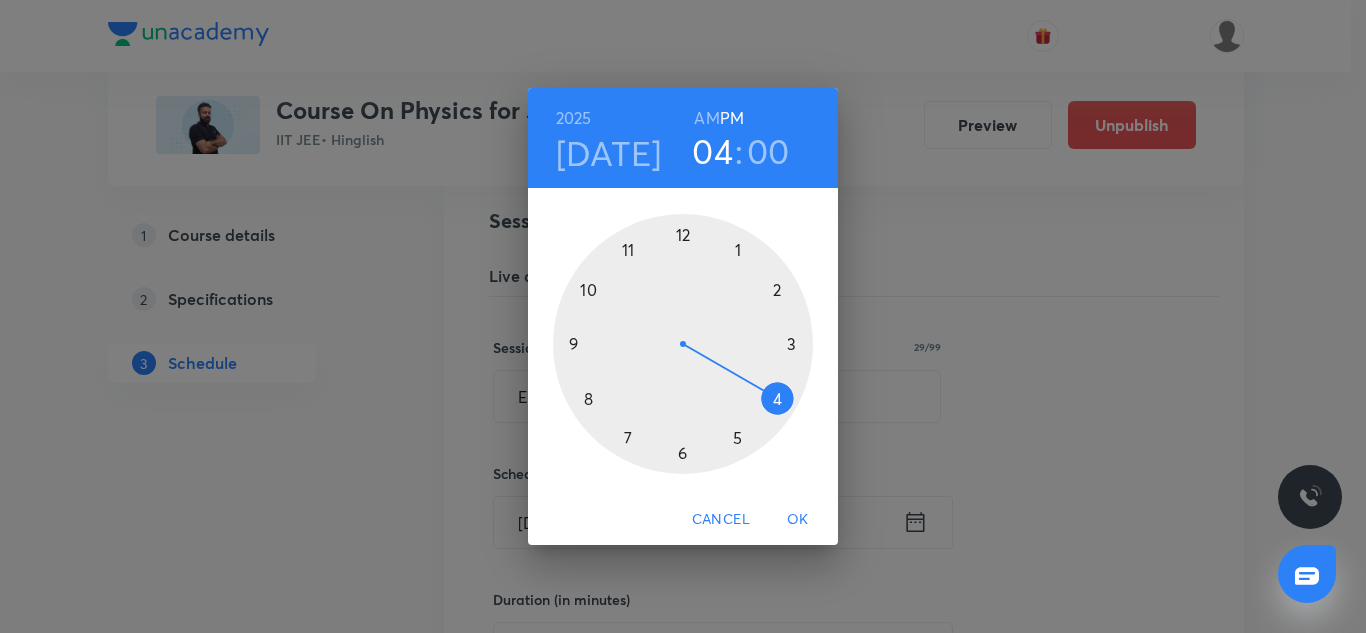 click at bounding box center (683, 344) 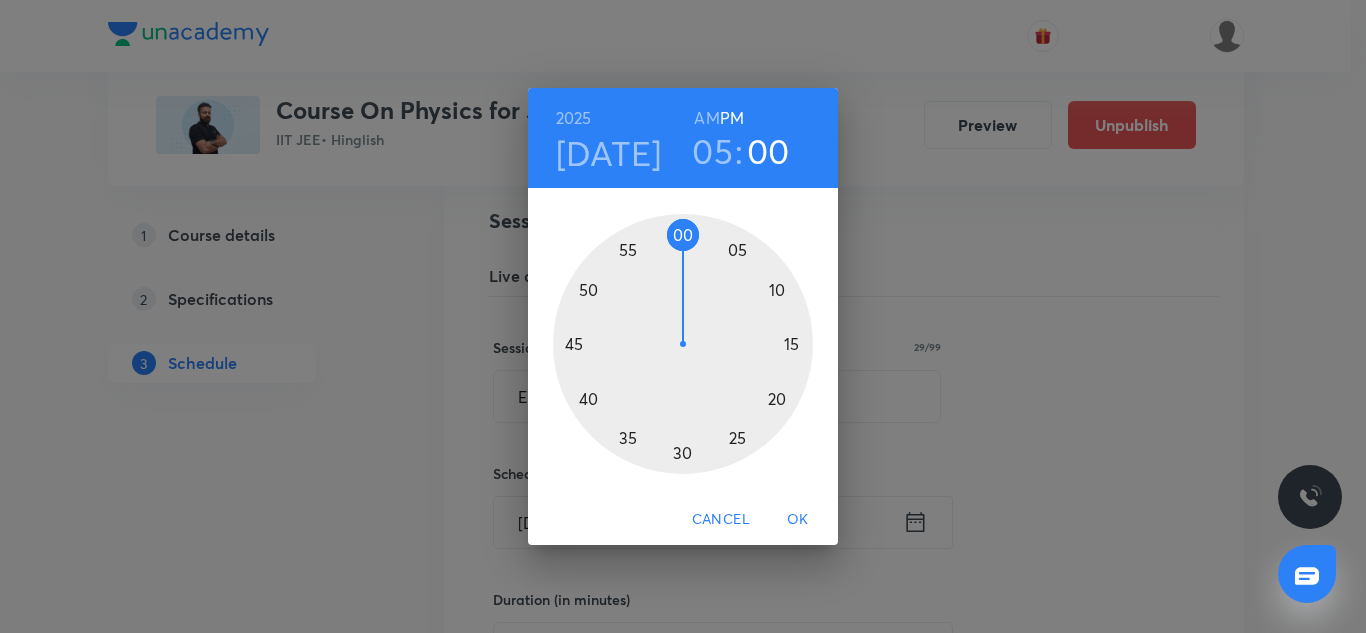 click at bounding box center [683, 344] 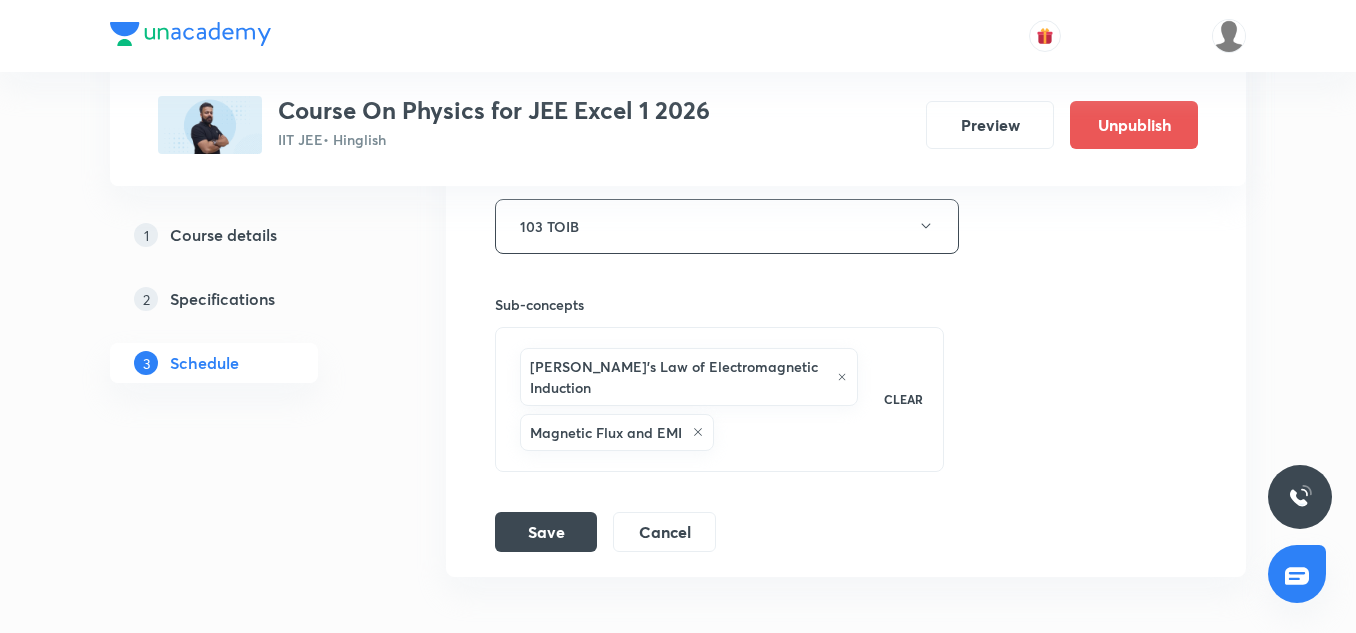 scroll, scrollTop: 10640, scrollLeft: 0, axis: vertical 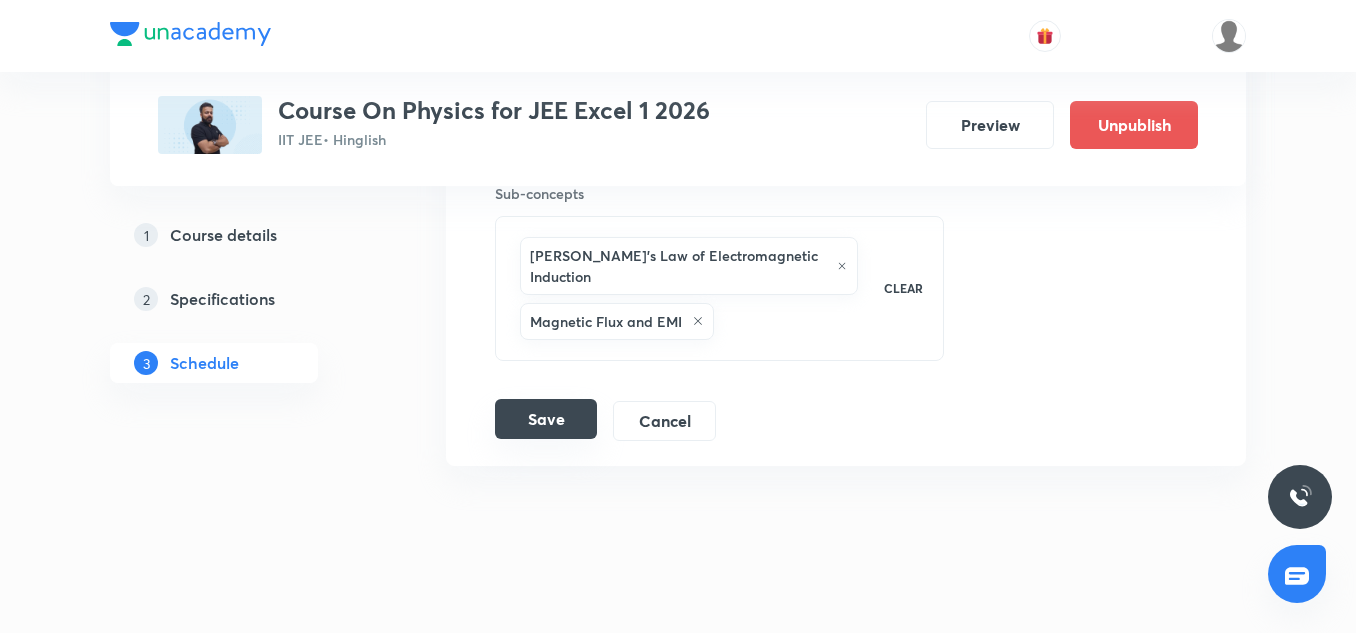 click on "Save" at bounding box center [546, 419] 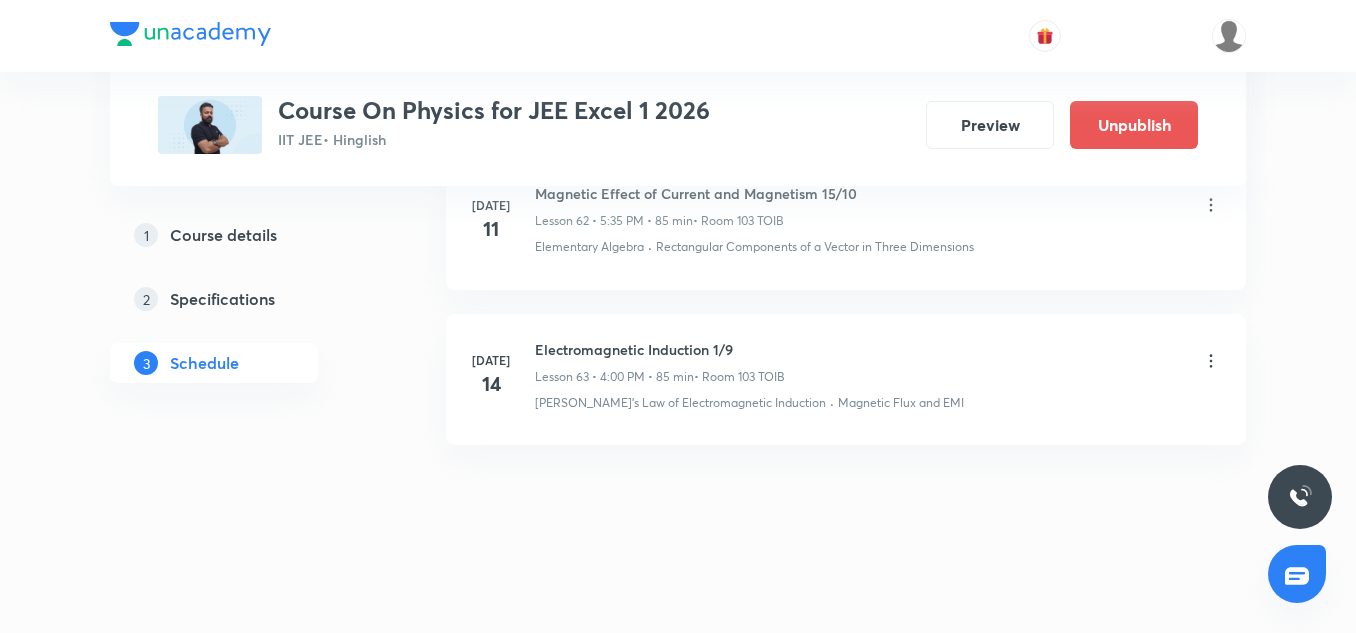 scroll, scrollTop: 9826, scrollLeft: 0, axis: vertical 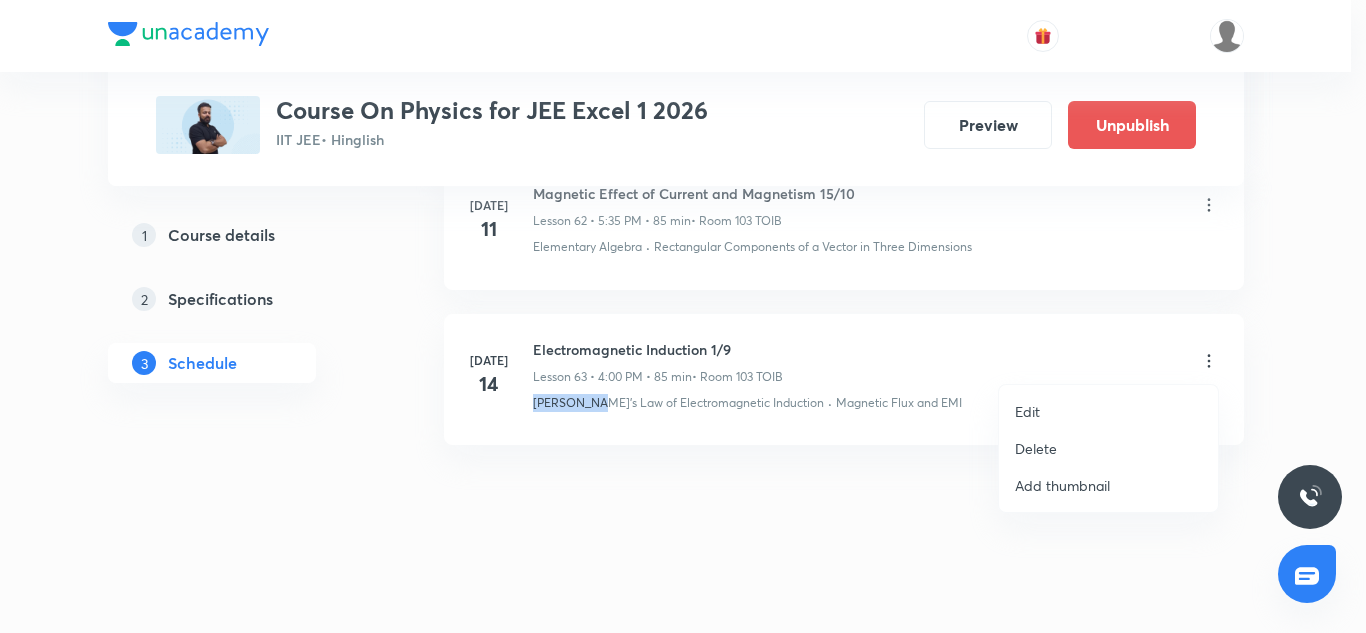 click on "Plus Courses Course On Physics for JEE Excel 1 2026 IIT JEE  • Hinglish Preview Unpublish 1 Course details 2 Specifications 3 Schedule Schedule 63  classes Session  64 Live class Session title 0/99 ​ Schedule for [DATE] 10:51 PM ​ Duration (in minutes) ​   Session type Online Offline Room Select centre room Sub-concepts Select concepts that wil be covered in this session Add Cancel [DATE] Electrostatics 1/15 Lesson 1 • 4:00 PM • 90 min  • Room 103 TOIB Physics Mock Questions [DATE] Electrostatics 2/15 Lesson 2 • 5:35 PM • 85 min  • Room 103 TOIB Electric Charge [DATE] Electrostatics 3/15 Lesson 3 • 4:00 PM • 85 min  • Room 103 TOIB Conductors and Insulators [DATE] Electrostatics 4/15 Lesson 4 • 5:35 PM • 85 min  • Room 103 TOIB Electroscope [DATE] Electrostatics 5/15 Lesson 5 • 5:35 PM • 85 min  • Room 103 TOIB Charging of a Body [DATE] Electrostatics 6/15 Lesson 6 • 5:35 PM • 85 min  • Room 103 TOIB [GEOGRAPHIC_DATA]  · Superposition Principle [DATE] · 2" at bounding box center [683, -5056] 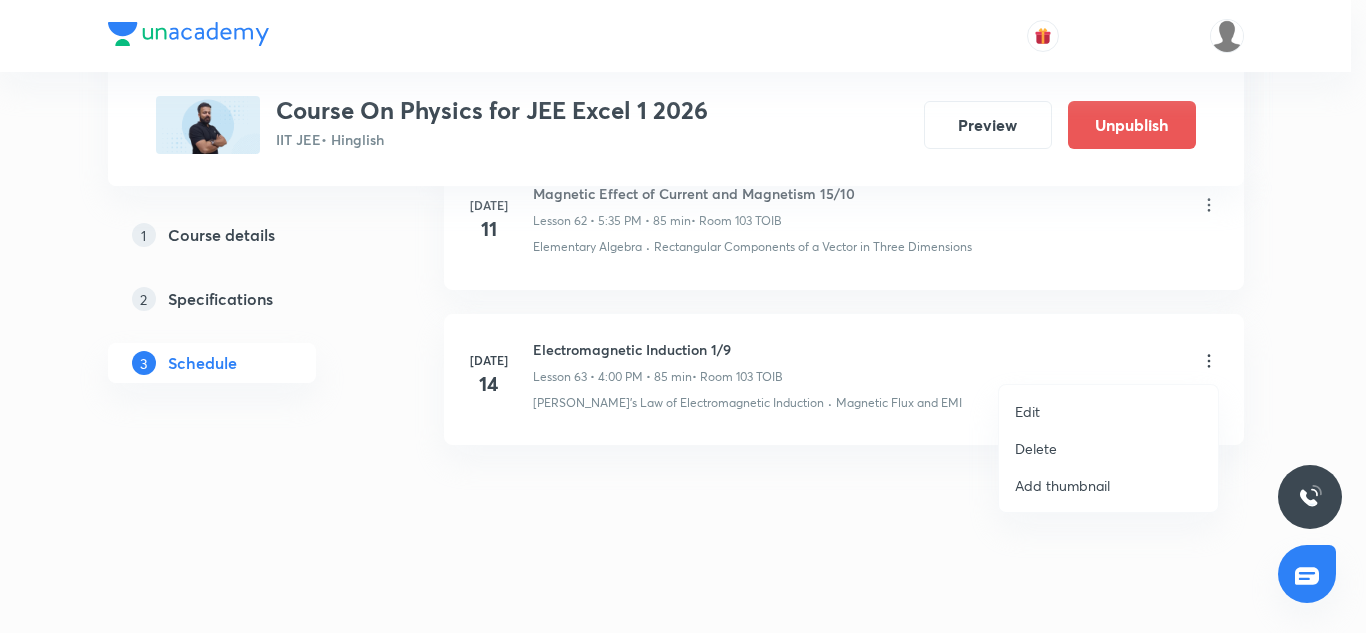 click on "Edit" at bounding box center (1027, 411) 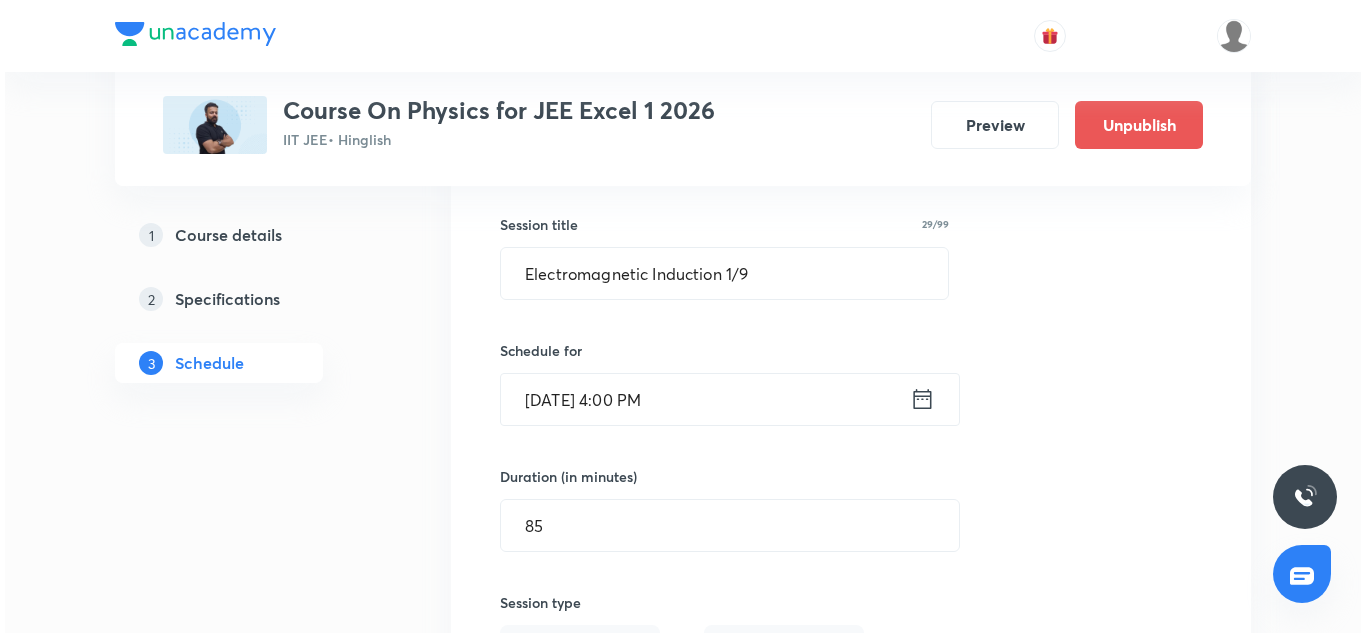 scroll, scrollTop: 9969, scrollLeft: 0, axis: vertical 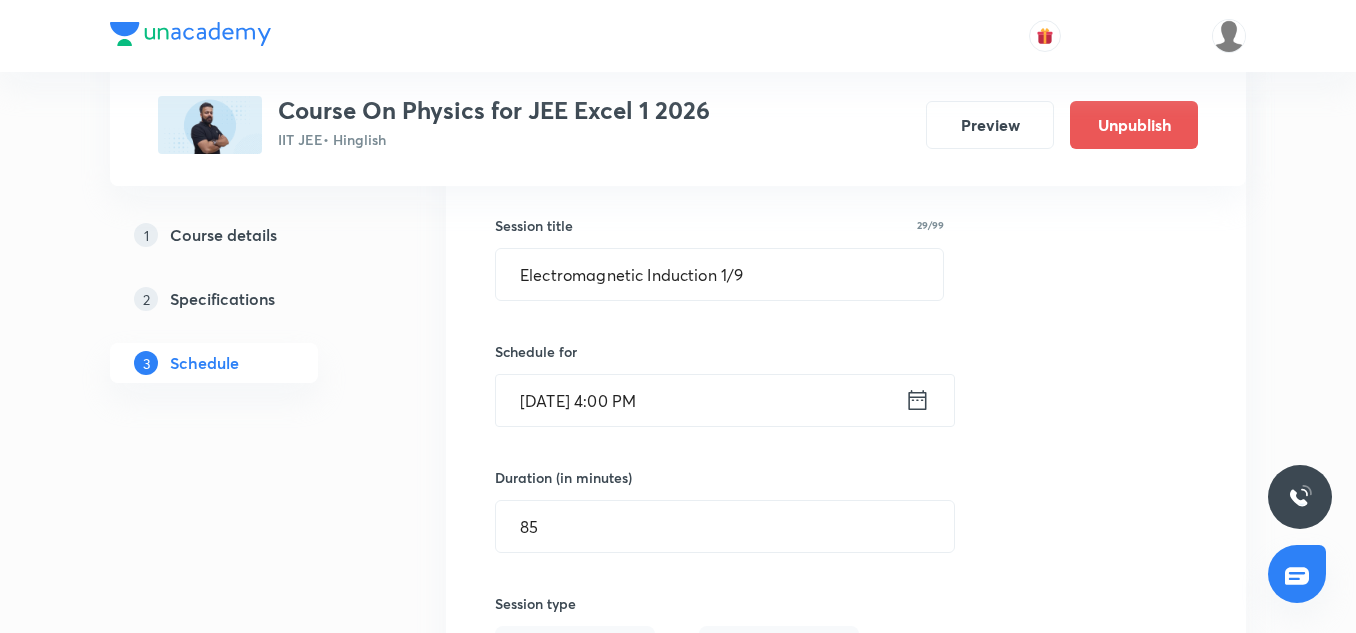 click on "[DATE] 4:00 PM" at bounding box center (700, 400) 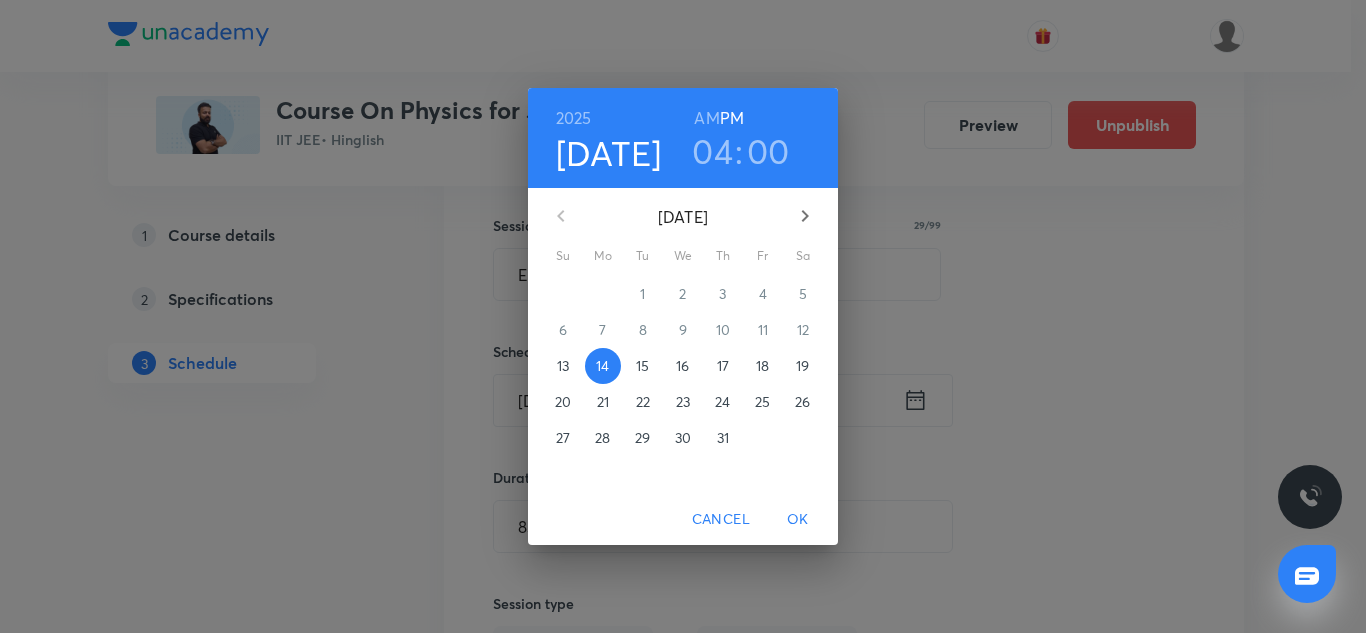 click on "2025" at bounding box center (574, 118) 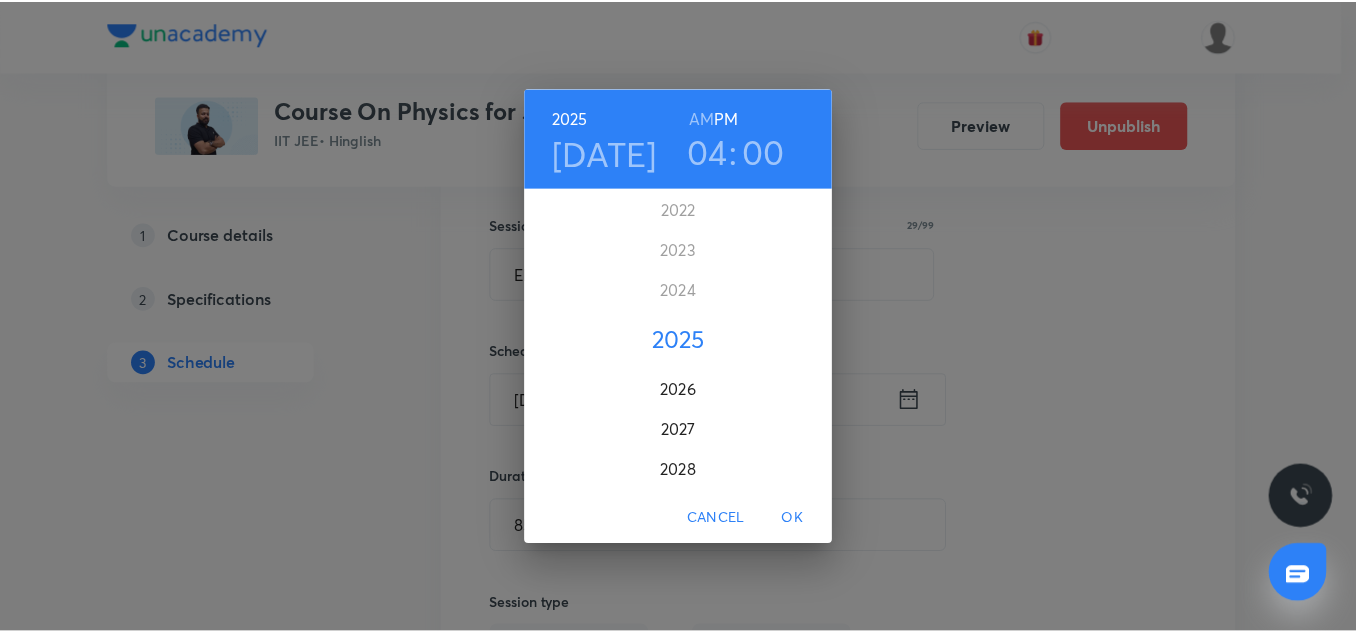 scroll, scrollTop: 4980, scrollLeft: 0, axis: vertical 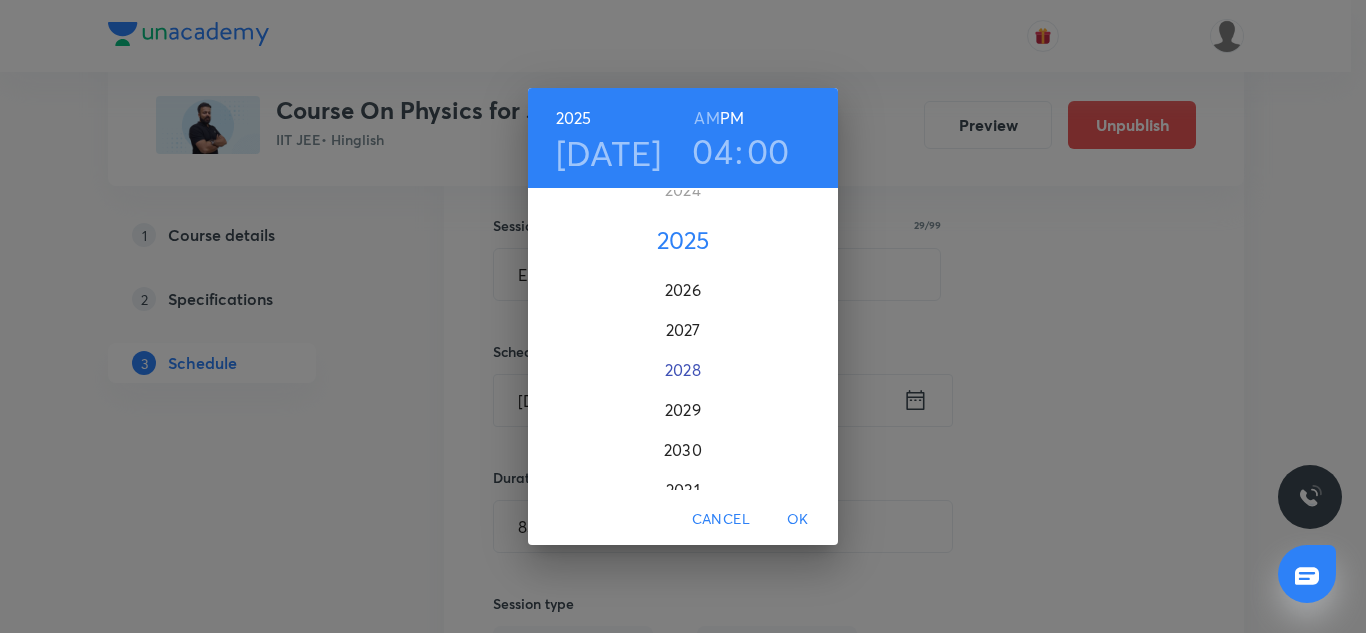 click on "2028" at bounding box center [683, 370] 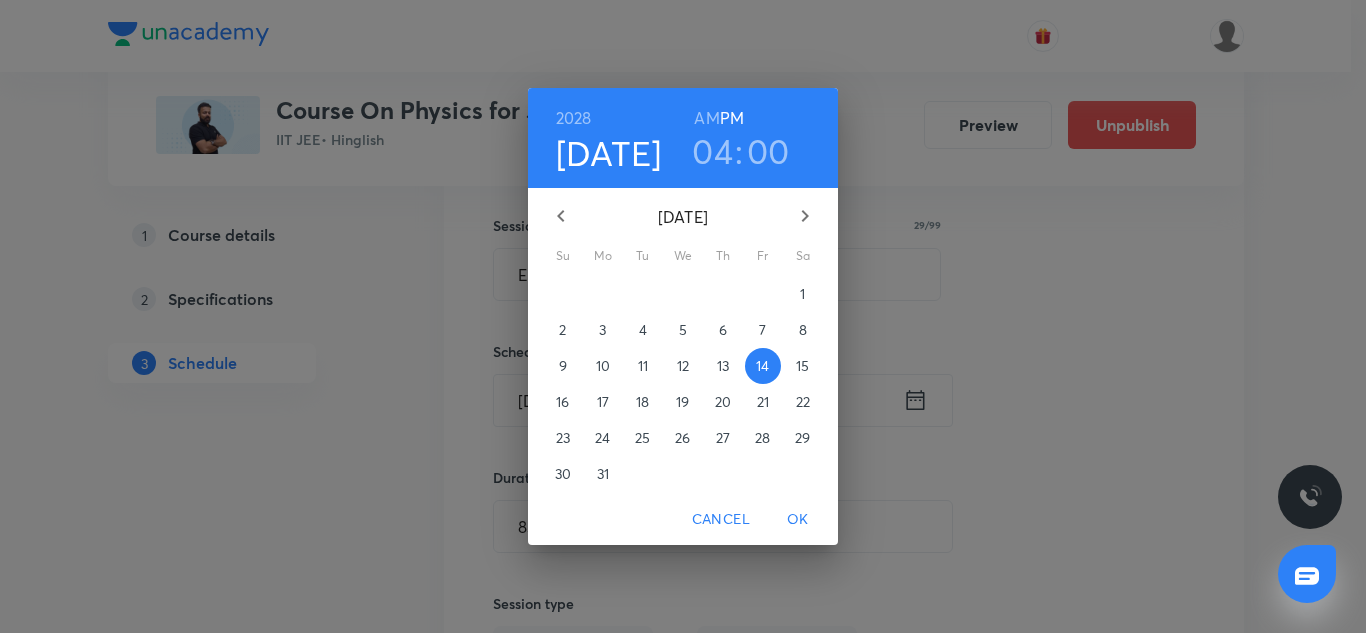 click on "OK" at bounding box center (798, 519) 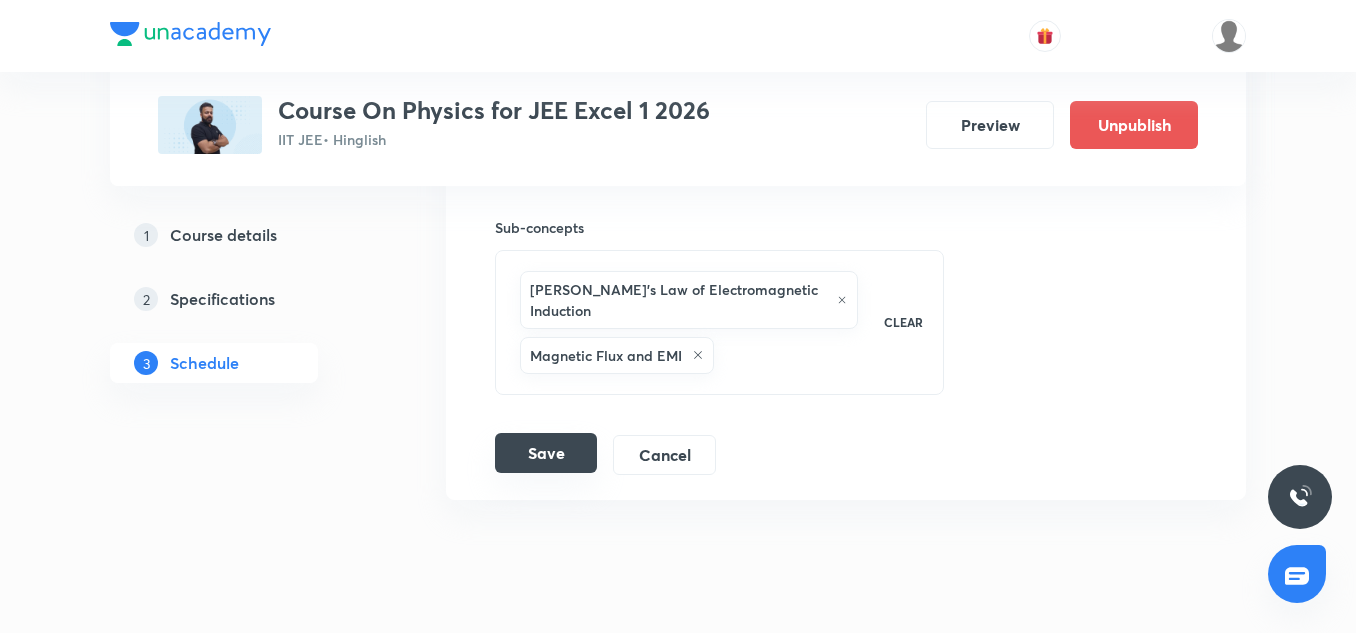 scroll, scrollTop: 10607, scrollLeft: 0, axis: vertical 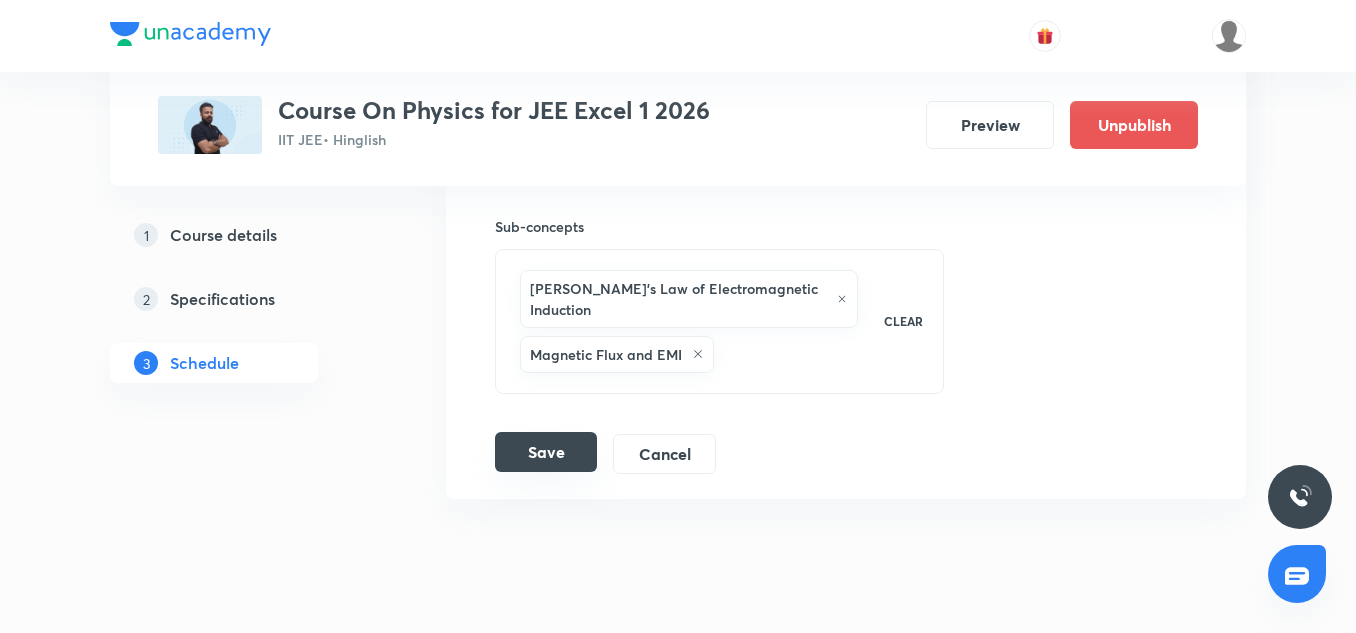 click on "Save" at bounding box center [546, 452] 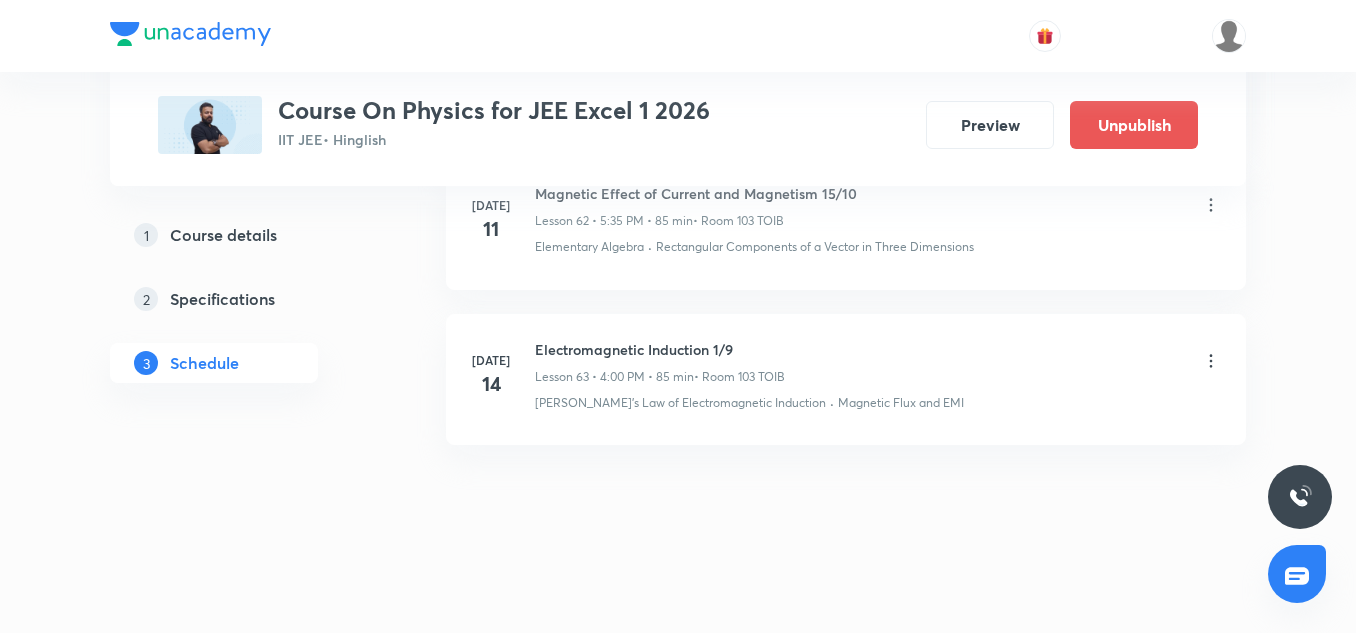 scroll, scrollTop: 9826, scrollLeft: 0, axis: vertical 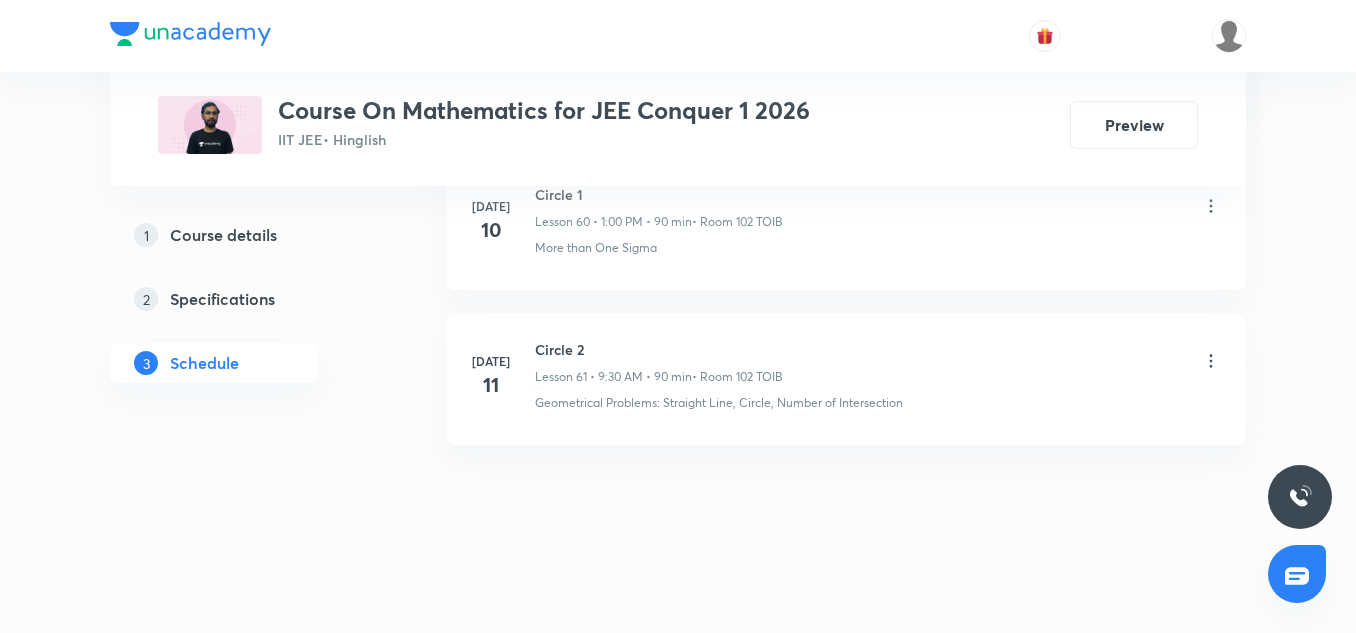 click on "Circle 2" at bounding box center [659, 349] 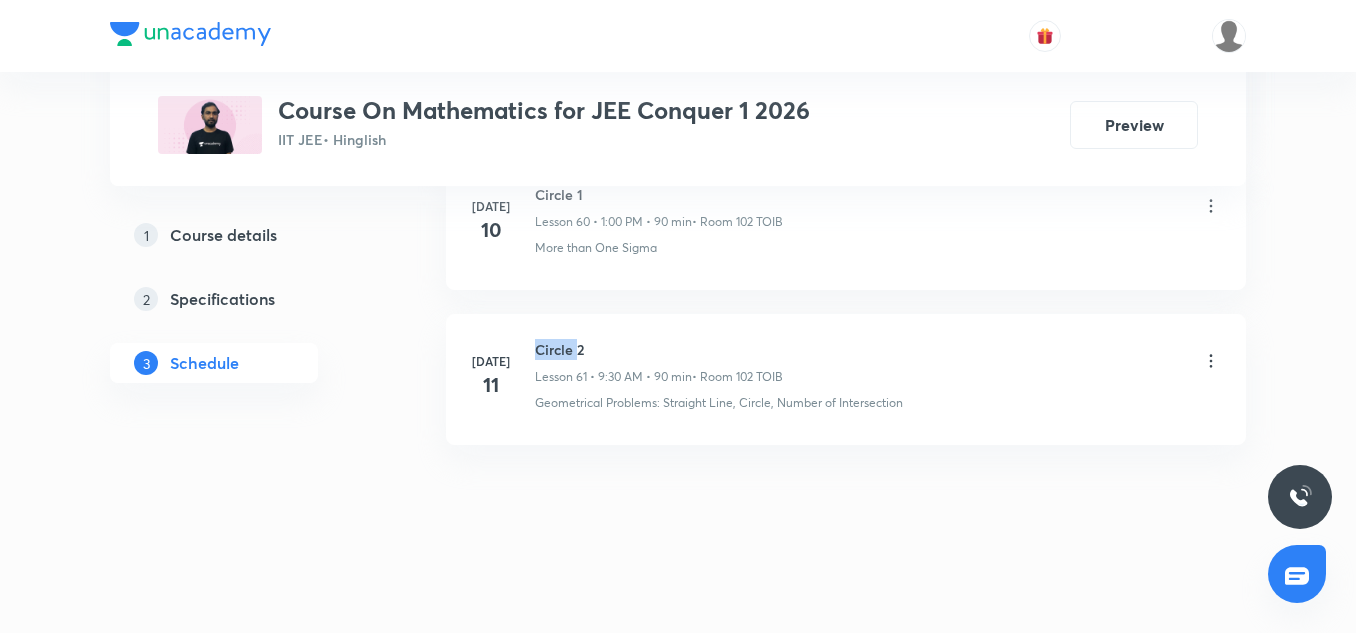 click on "Circle 2" at bounding box center (659, 349) 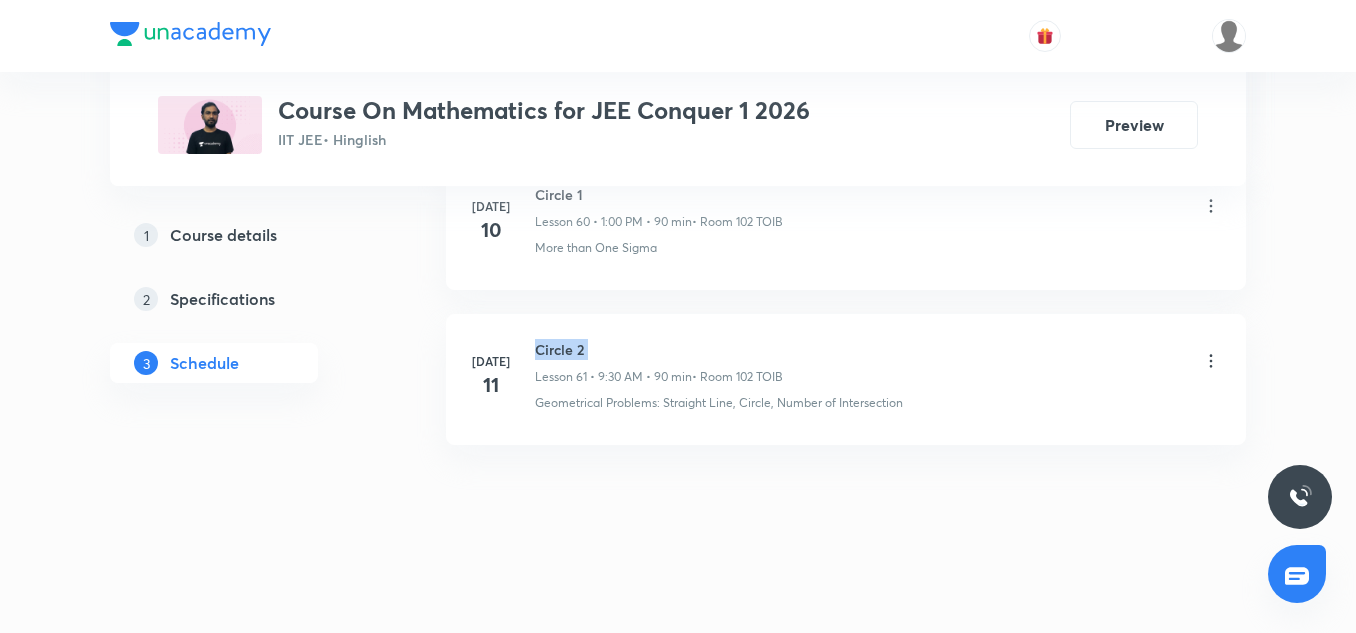 click on "Circle 2" at bounding box center [659, 349] 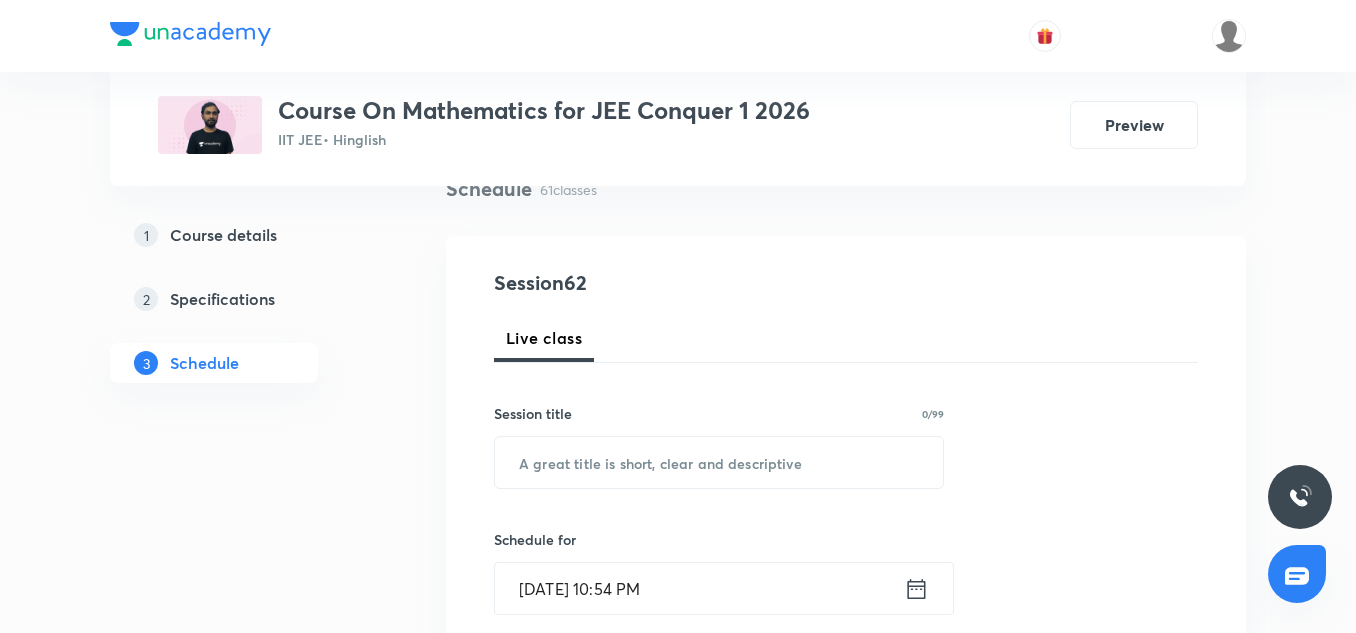 scroll, scrollTop: 200, scrollLeft: 0, axis: vertical 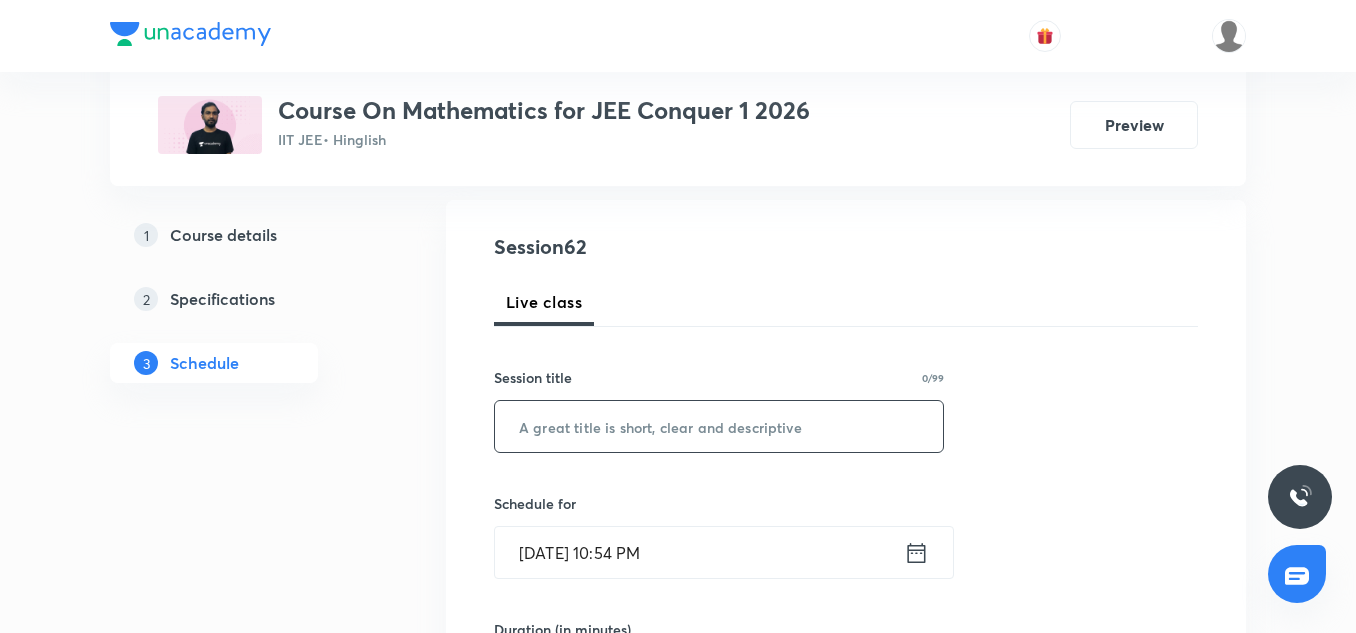 click at bounding box center (719, 426) 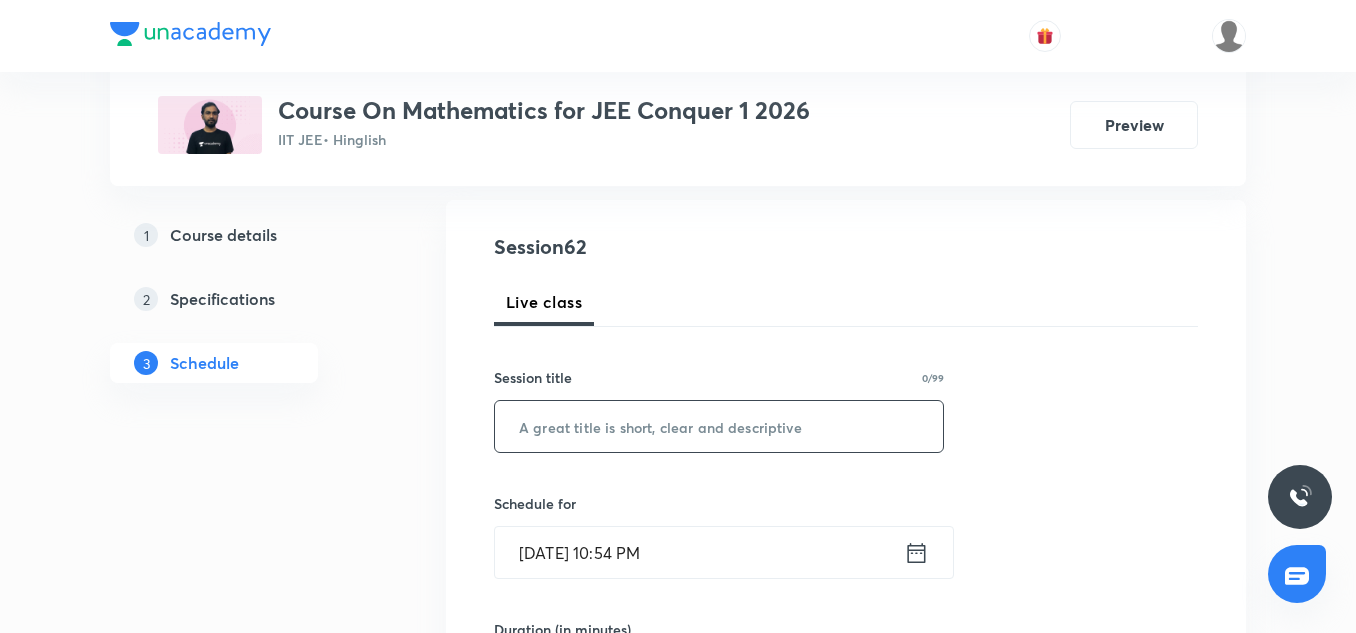 paste on "Circle 2" 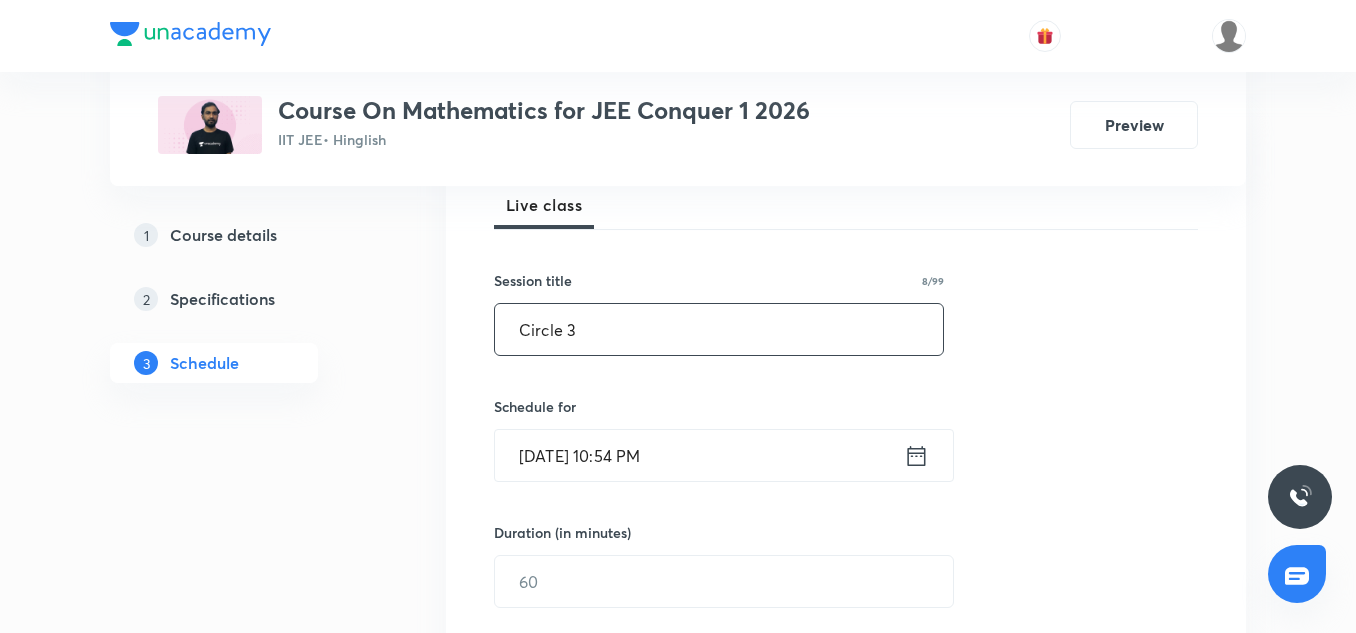 scroll, scrollTop: 306, scrollLeft: 0, axis: vertical 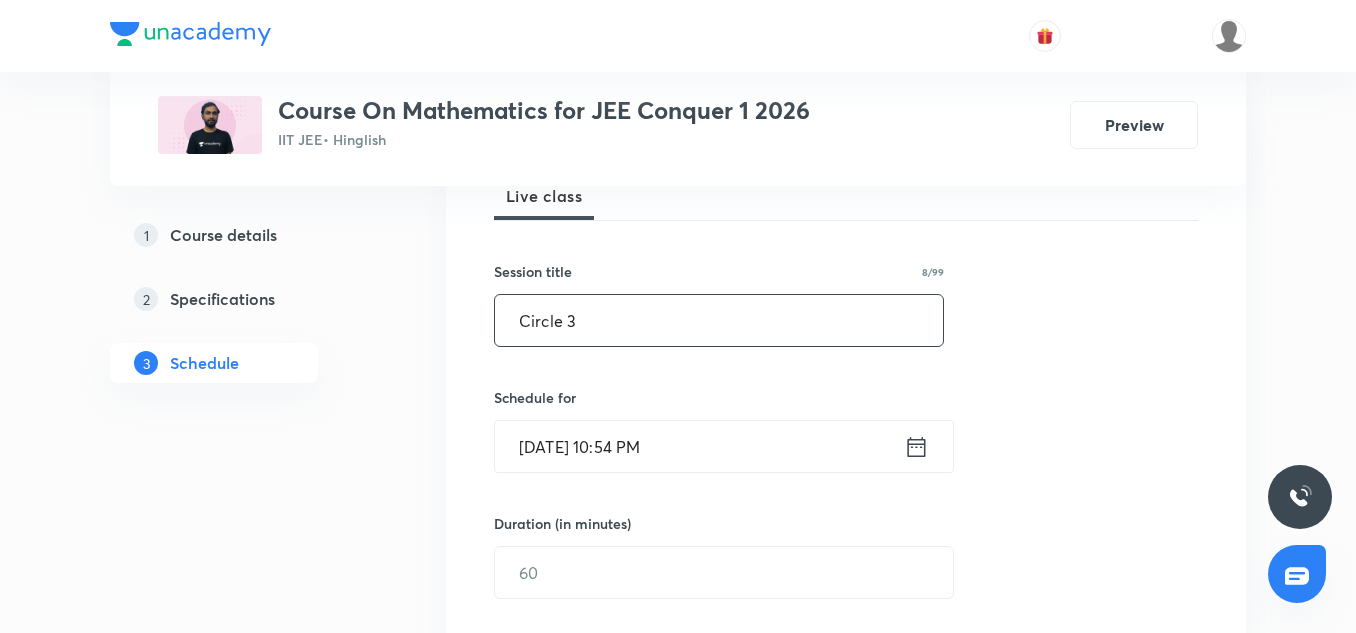 type on "Circle 3" 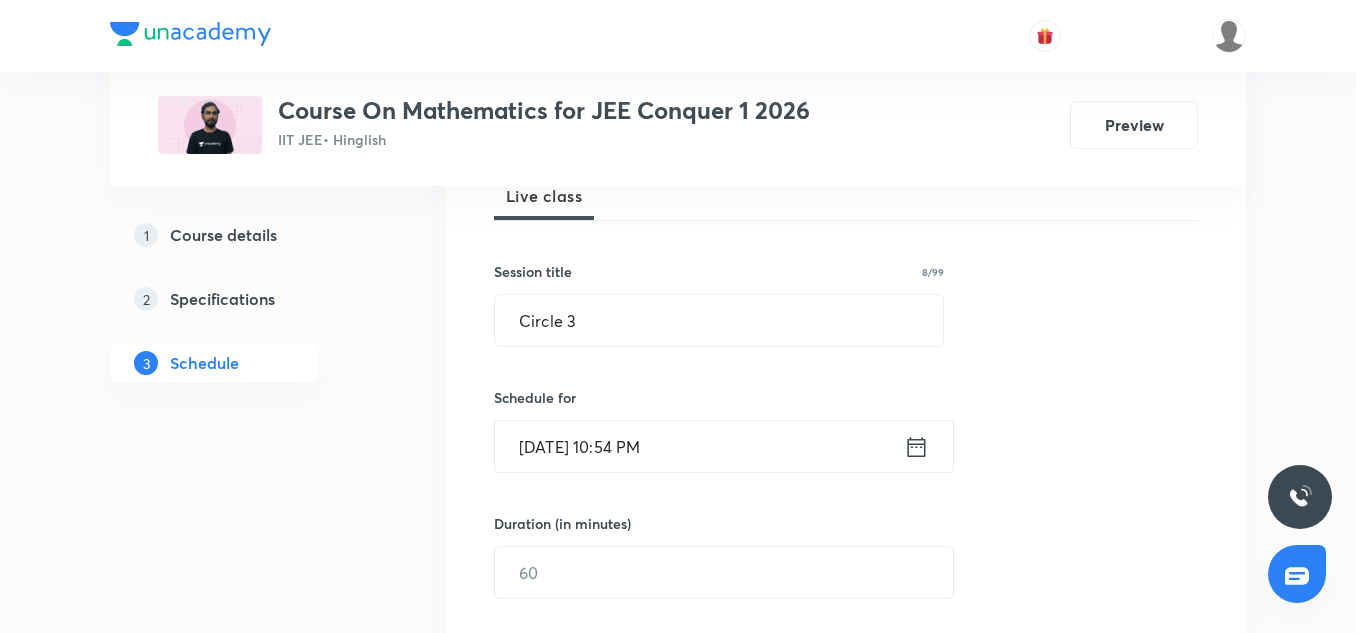 click on "[DATE] 10:54 PM" at bounding box center [699, 446] 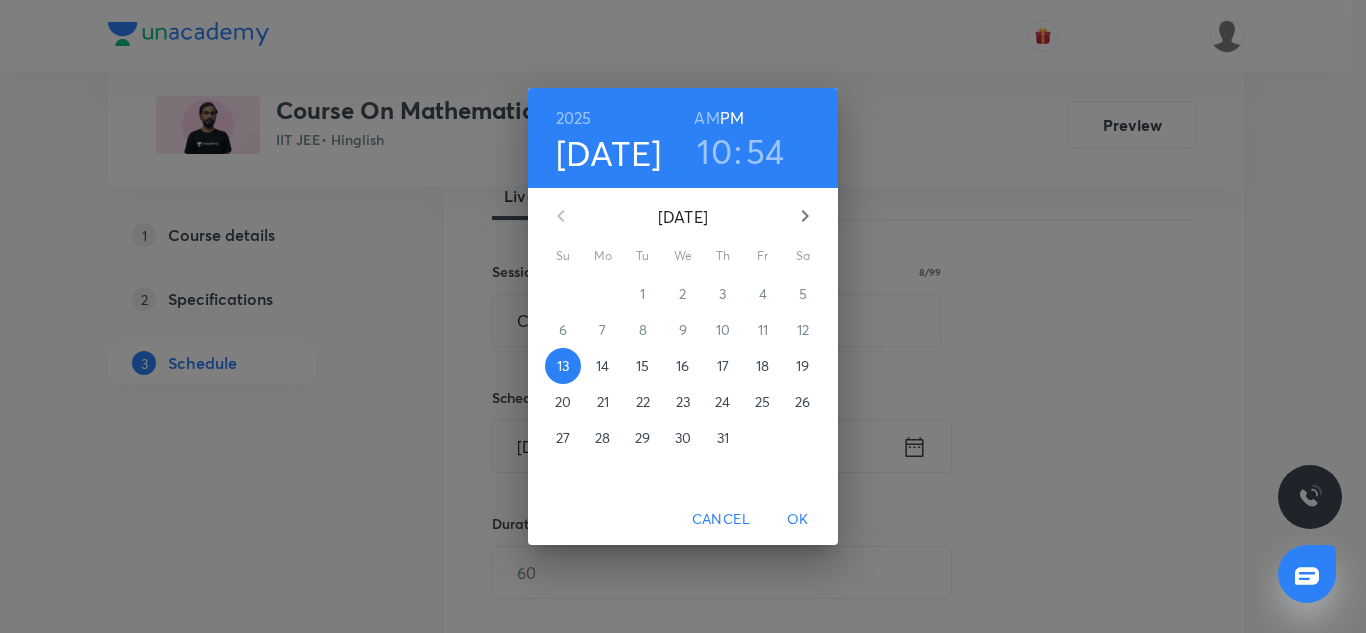 click on "14" at bounding box center [603, 366] 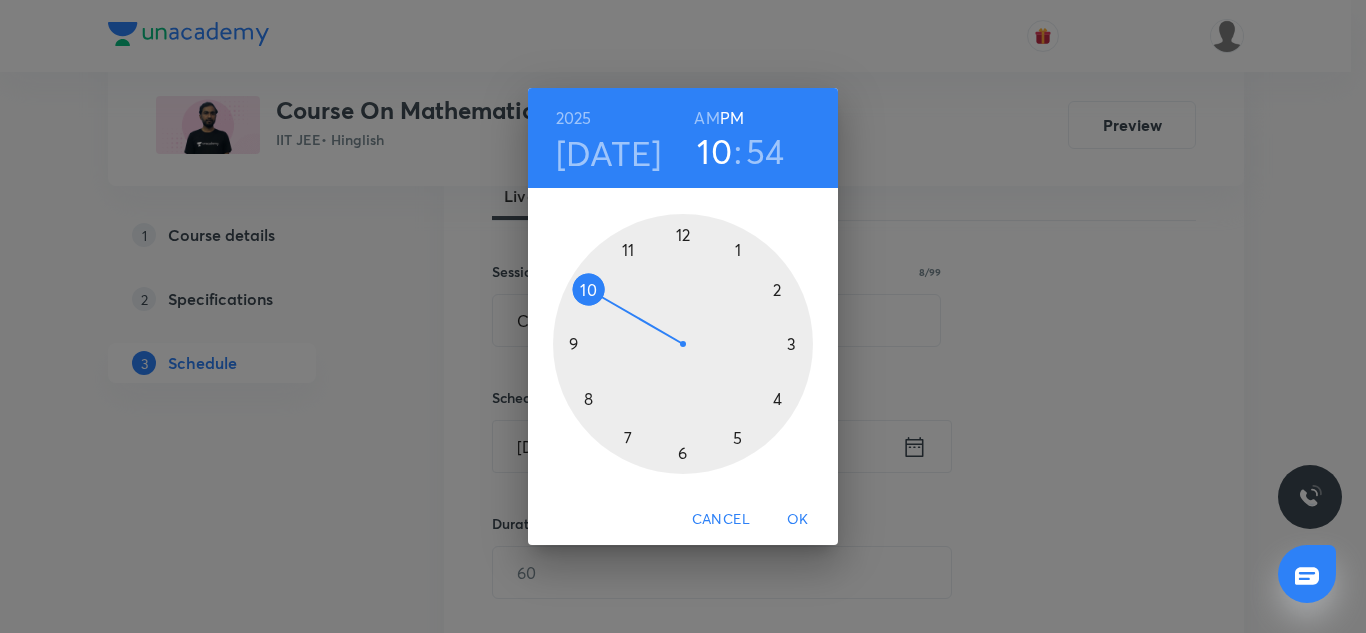 click at bounding box center [683, 344] 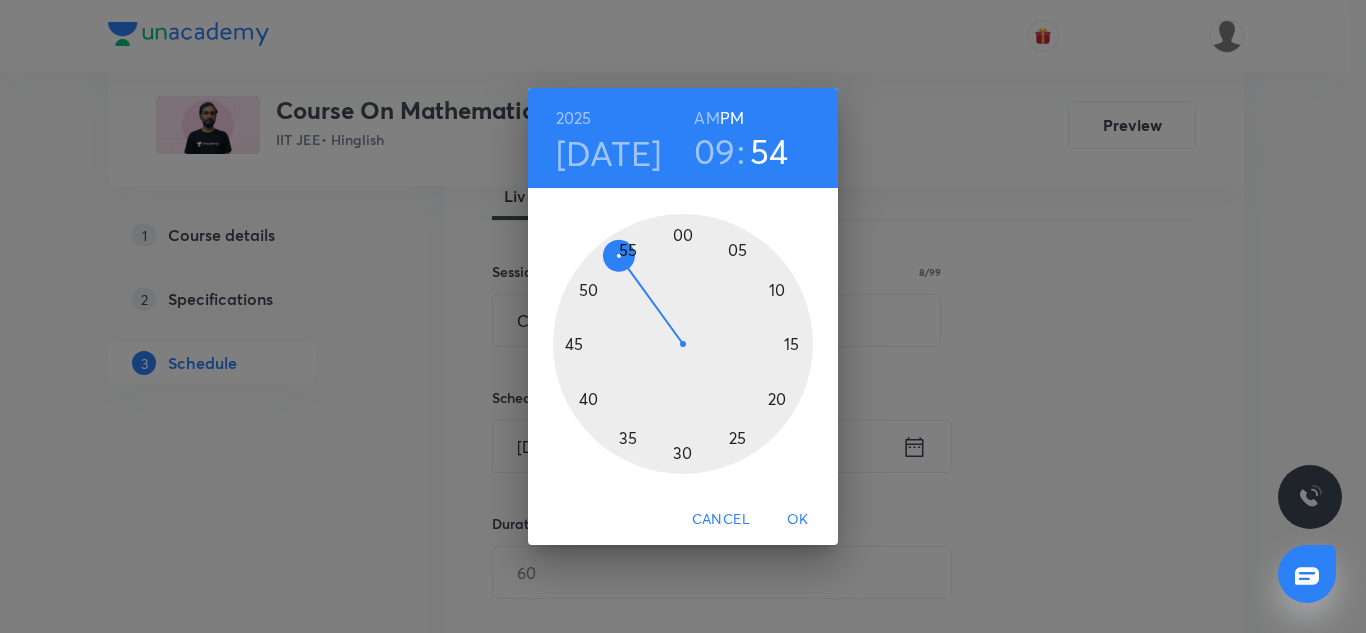 click at bounding box center (683, 344) 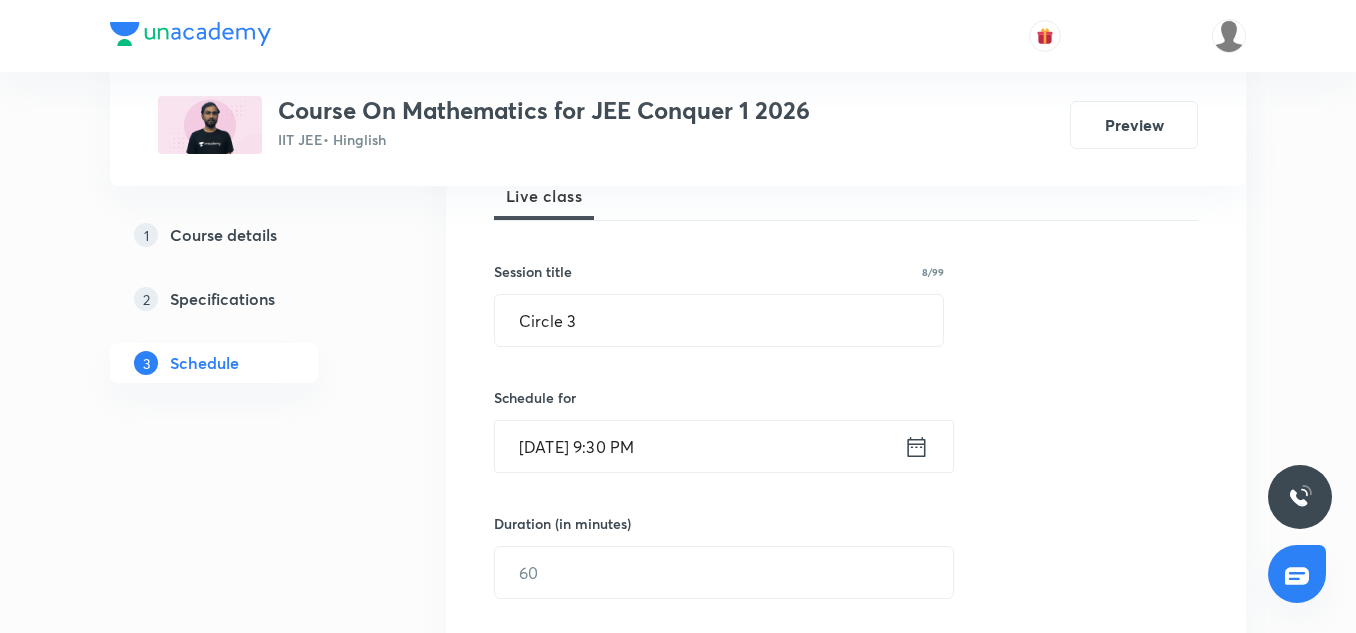 click on "Jul 14, 2025, 9:30 PM" at bounding box center (699, 446) 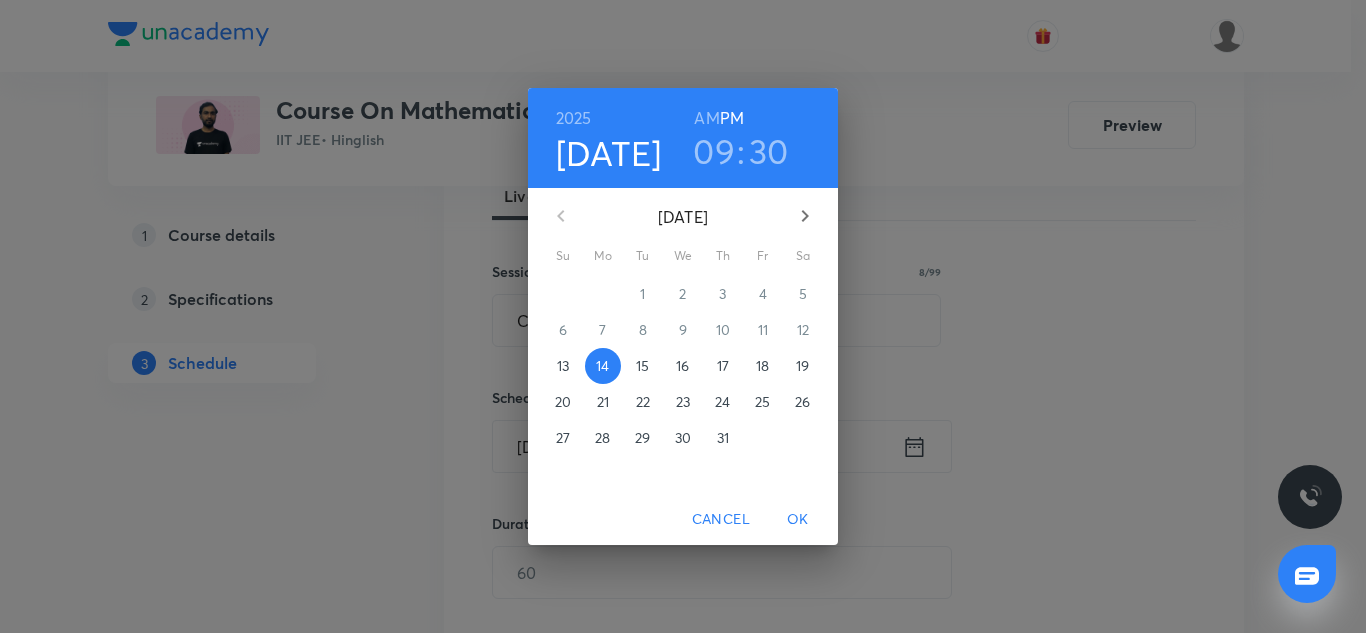 click on "AM" at bounding box center (706, 118) 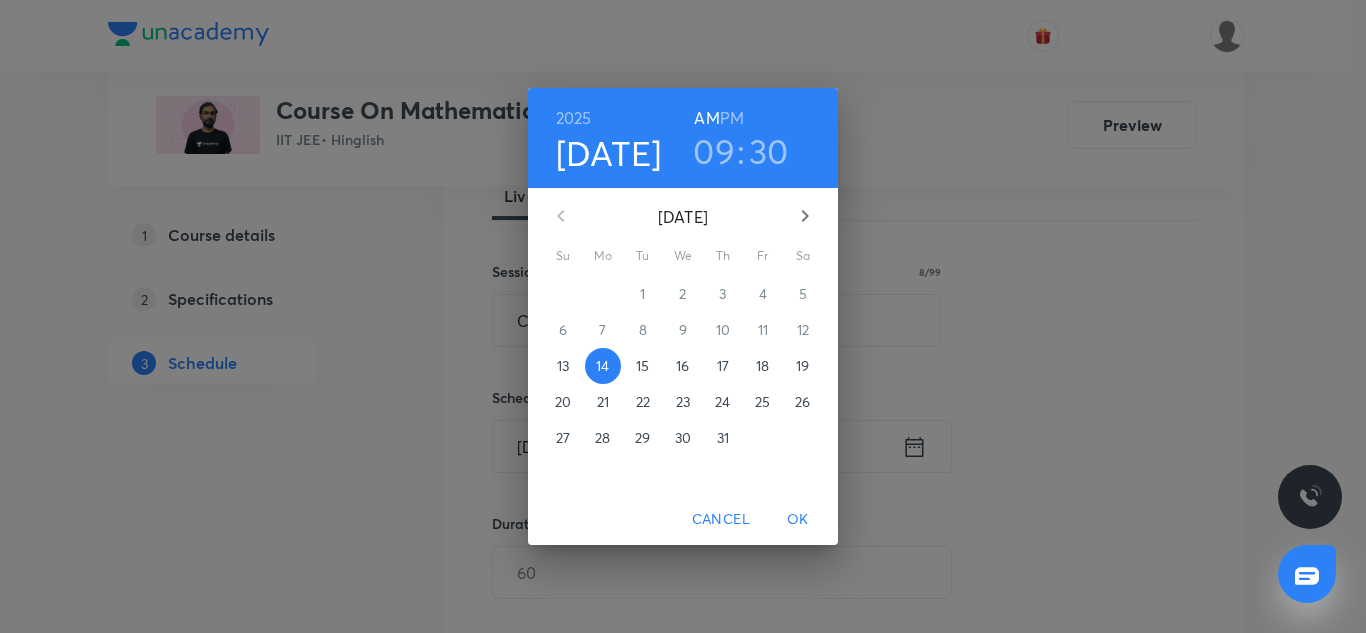 click on "OK" at bounding box center (798, 519) 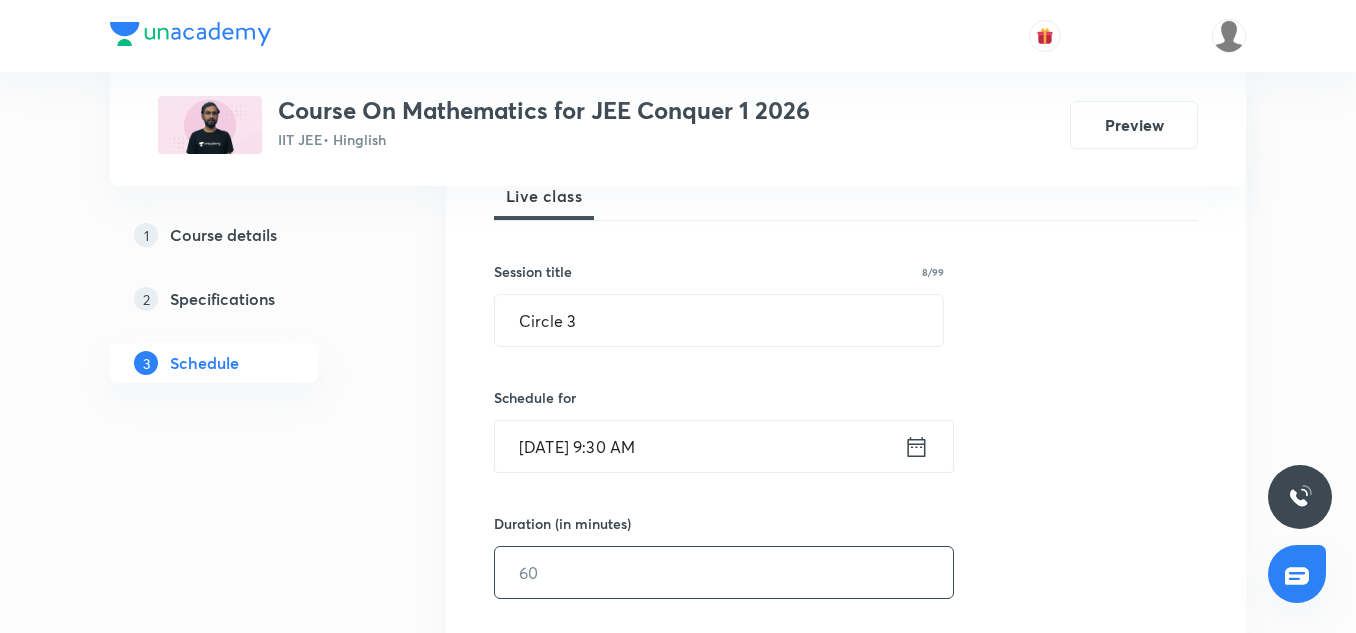 scroll, scrollTop: 401, scrollLeft: 0, axis: vertical 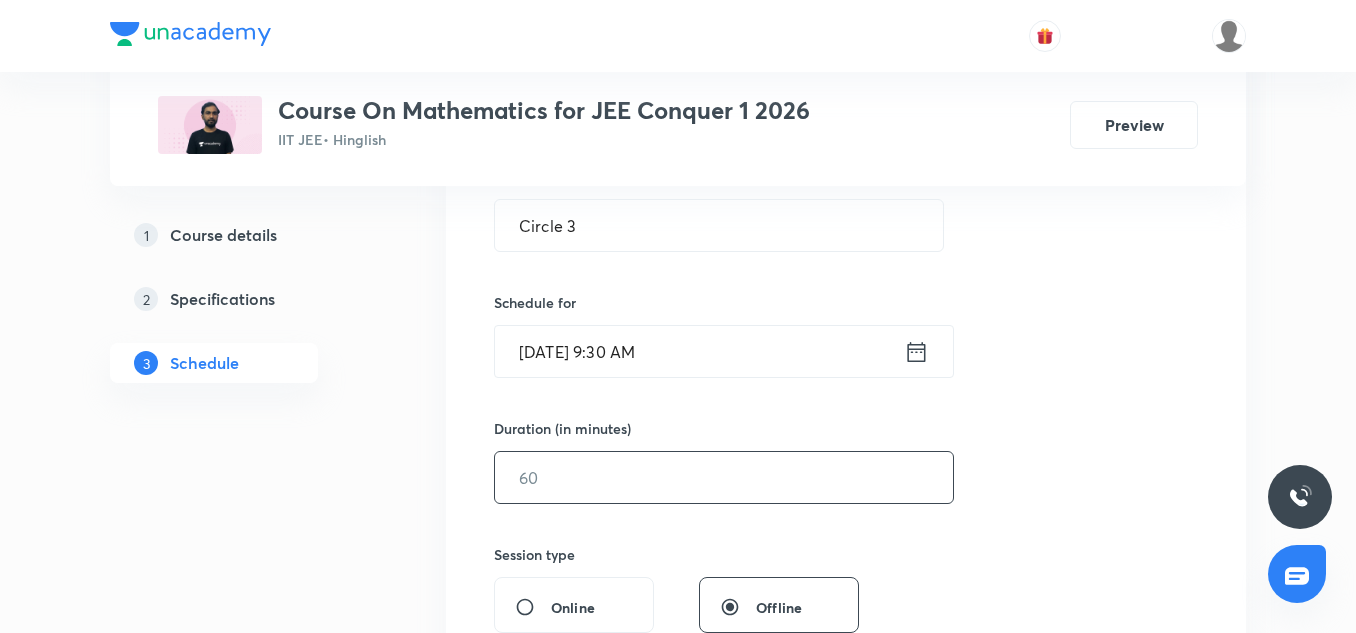 click at bounding box center [724, 477] 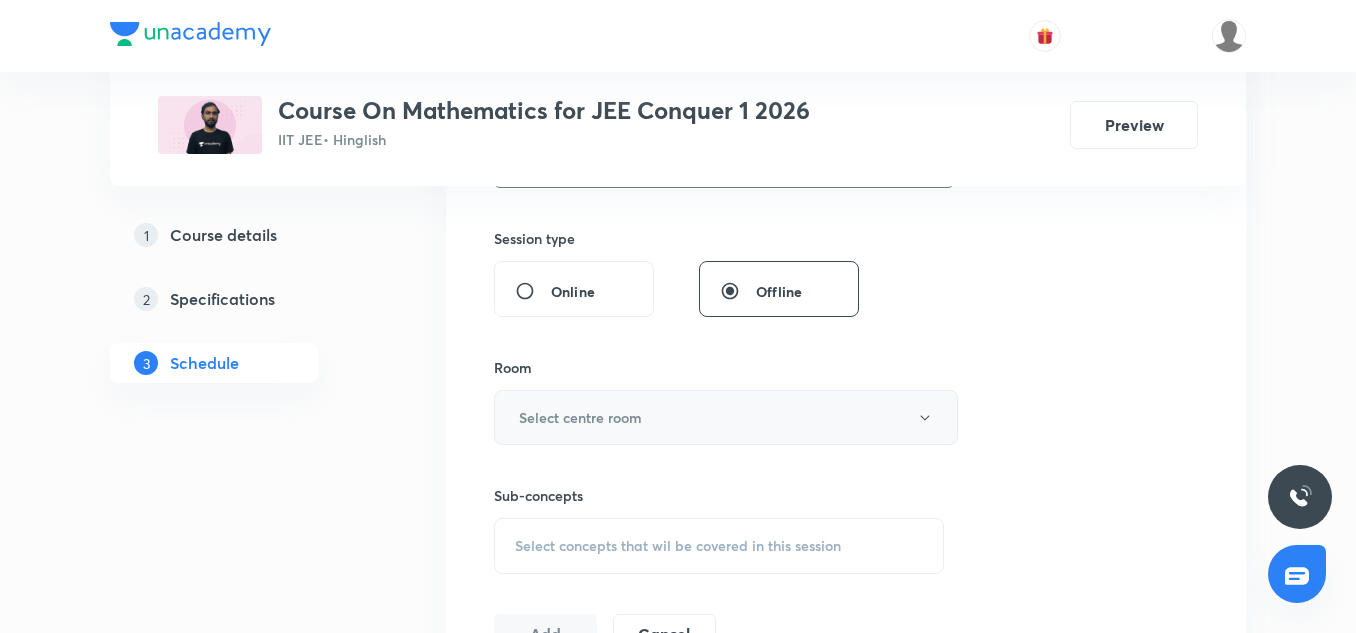 scroll, scrollTop: 718, scrollLeft: 0, axis: vertical 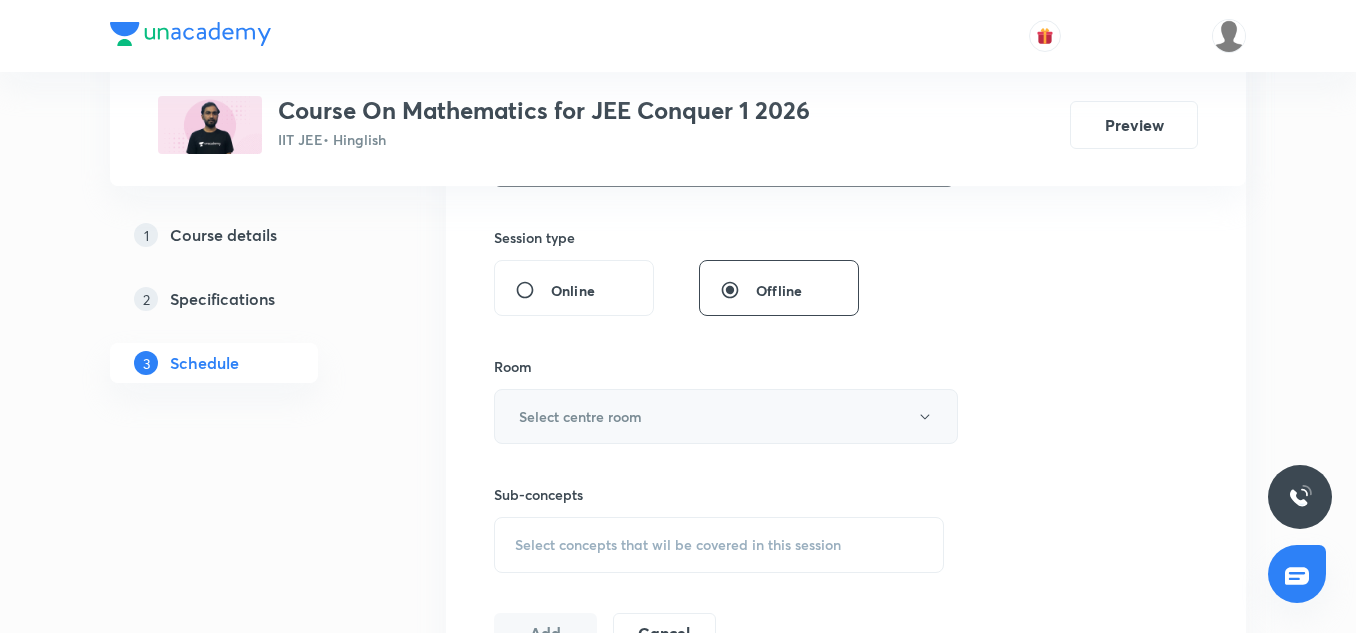 type on "90" 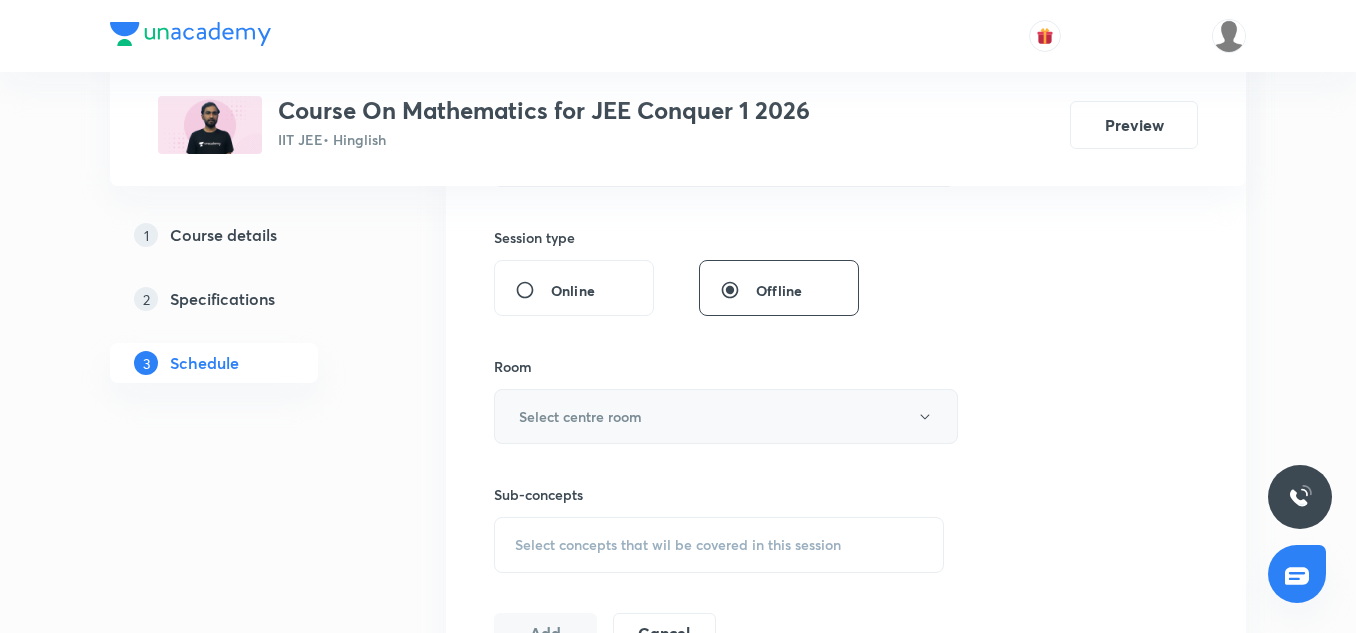 click on "Select centre room" at bounding box center (580, 416) 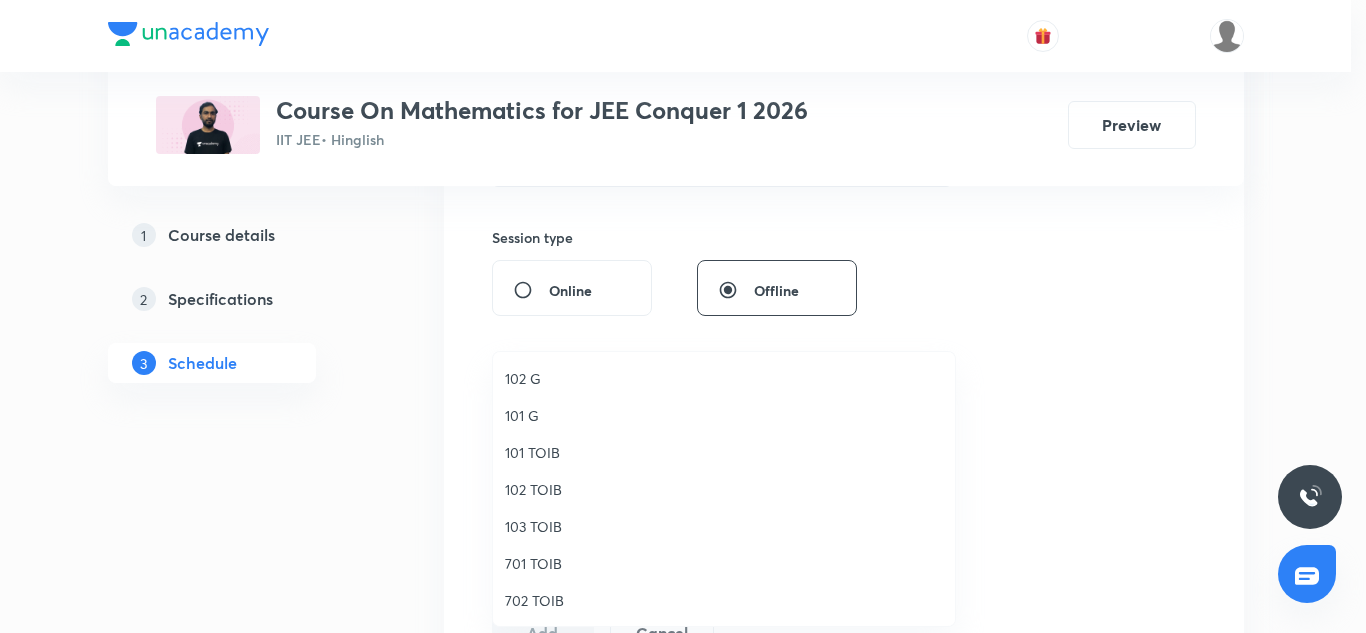 click on "103 TOIB" at bounding box center (724, 526) 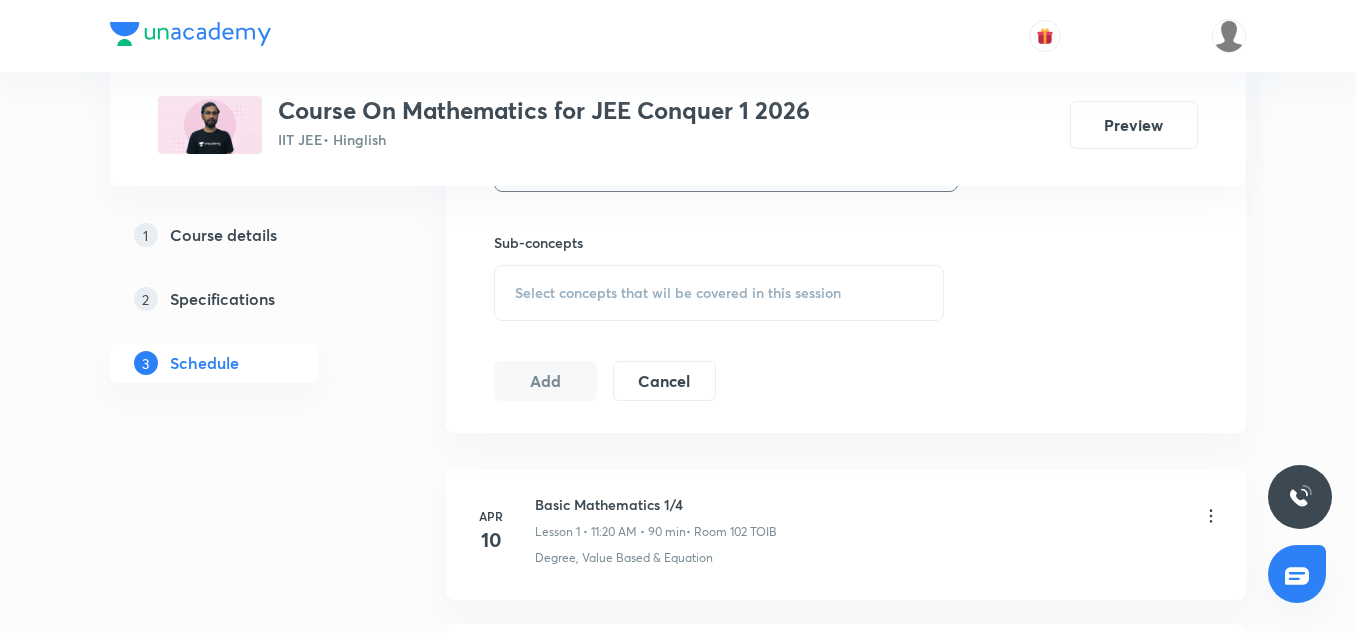 scroll, scrollTop: 976, scrollLeft: 0, axis: vertical 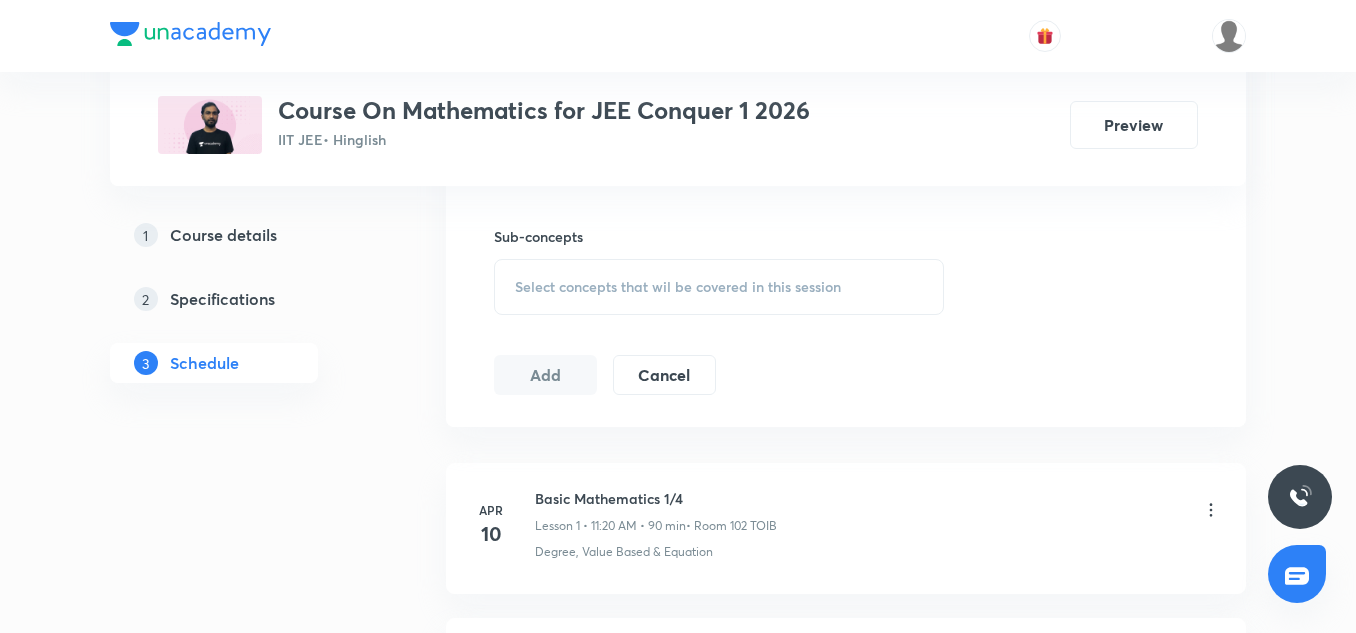 click on "Select concepts that wil be covered in this session" at bounding box center (678, 287) 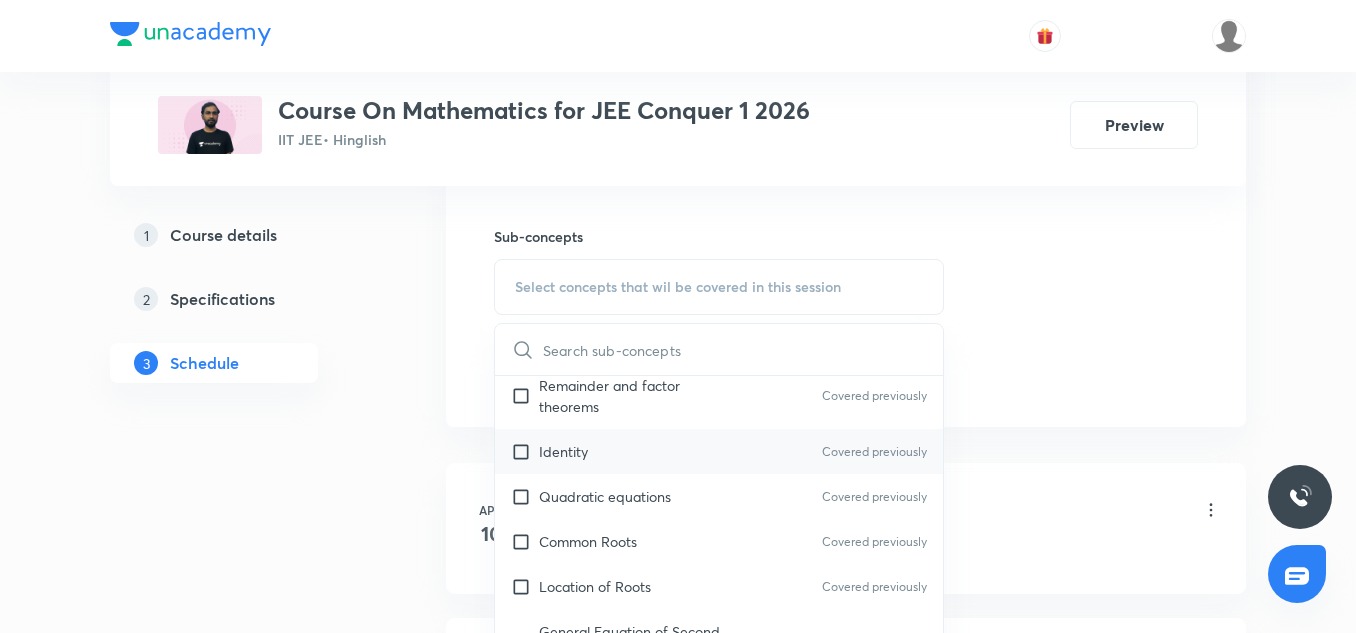 scroll, scrollTop: 486, scrollLeft: 0, axis: vertical 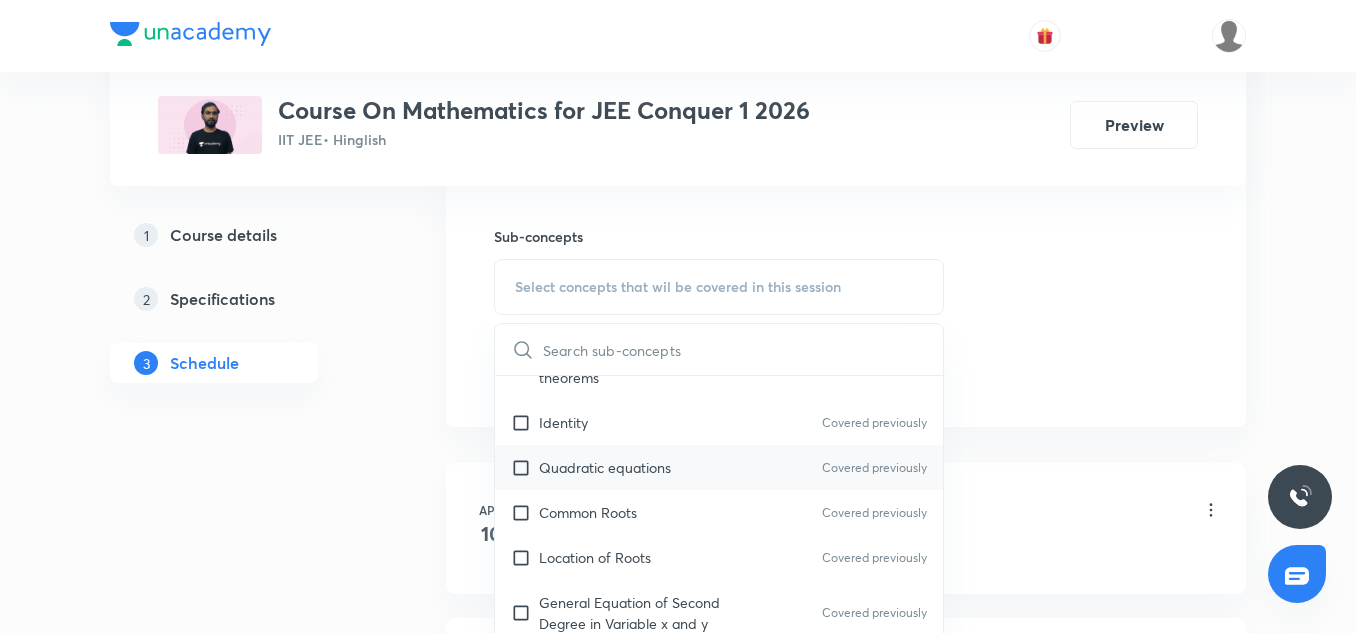 click on "Quadratic equations Covered previously" at bounding box center [719, 467] 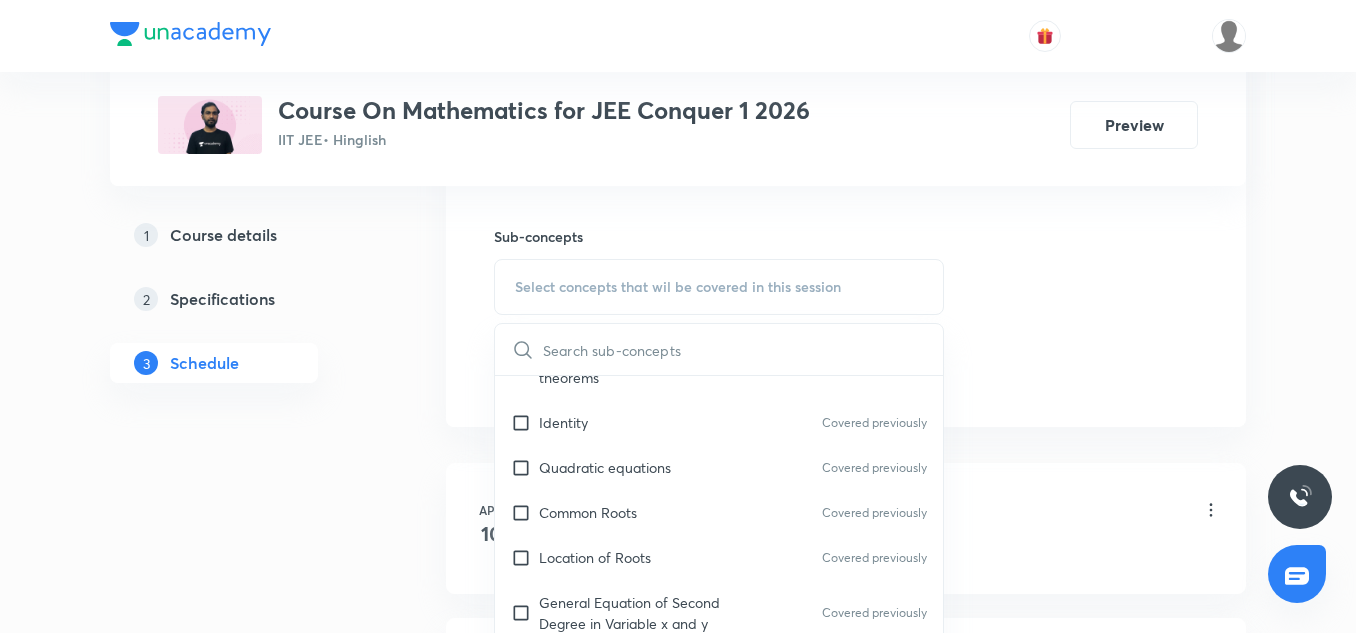 checkbox on "true" 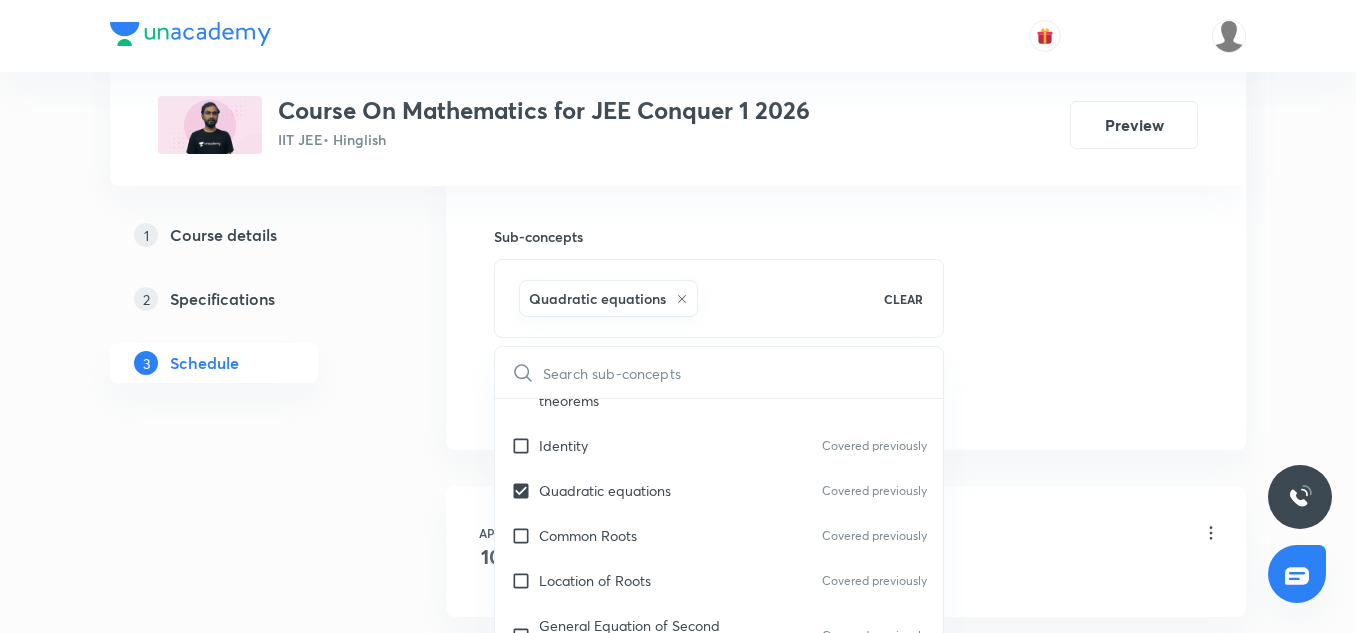 click at bounding box center (743, 372) 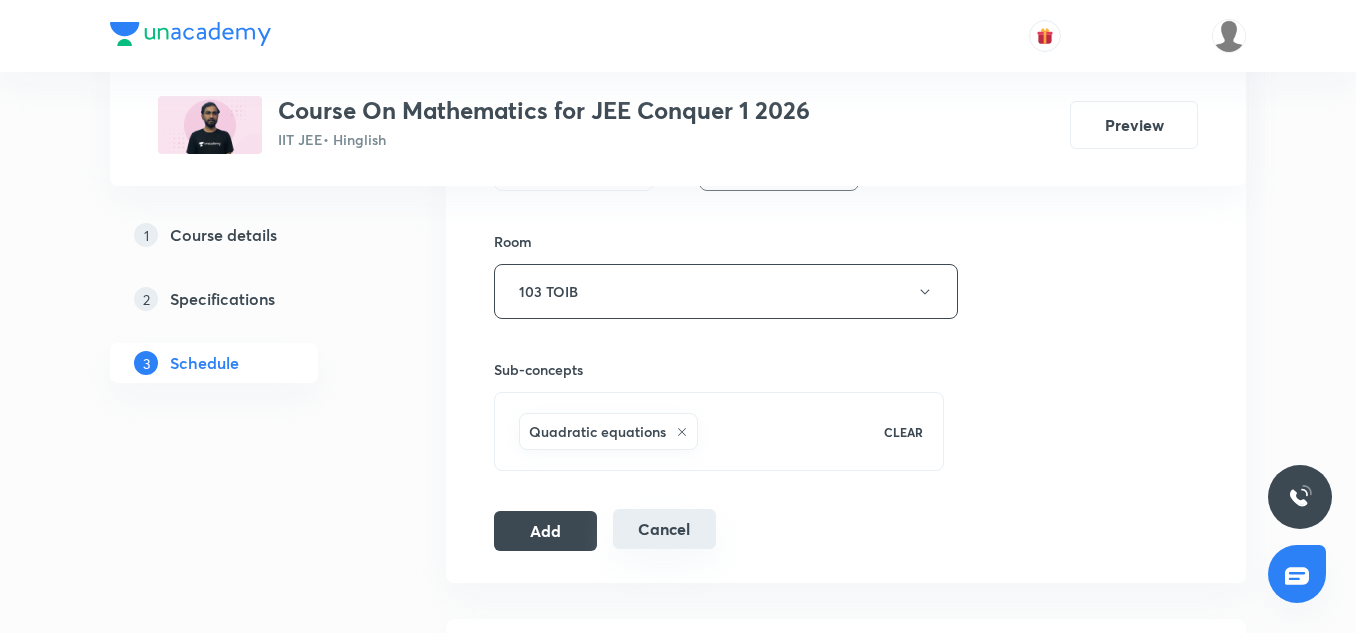 scroll, scrollTop: 845, scrollLeft: 0, axis: vertical 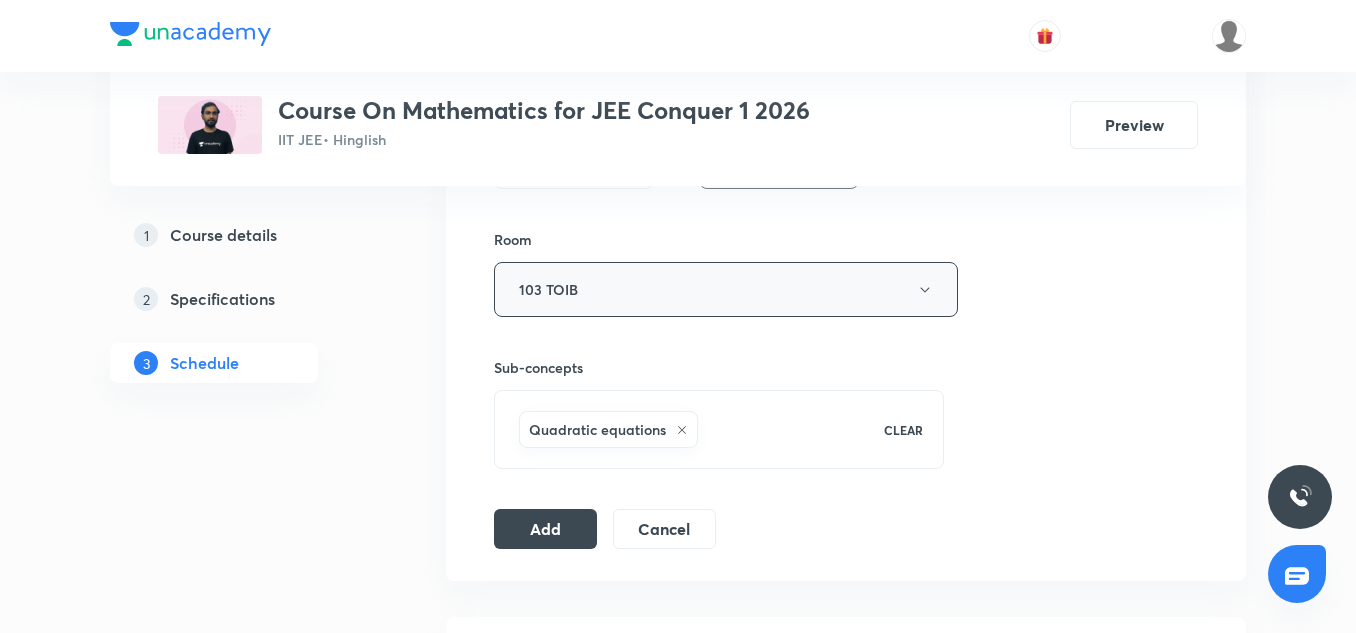 click on "103 TOIB" at bounding box center (726, 289) 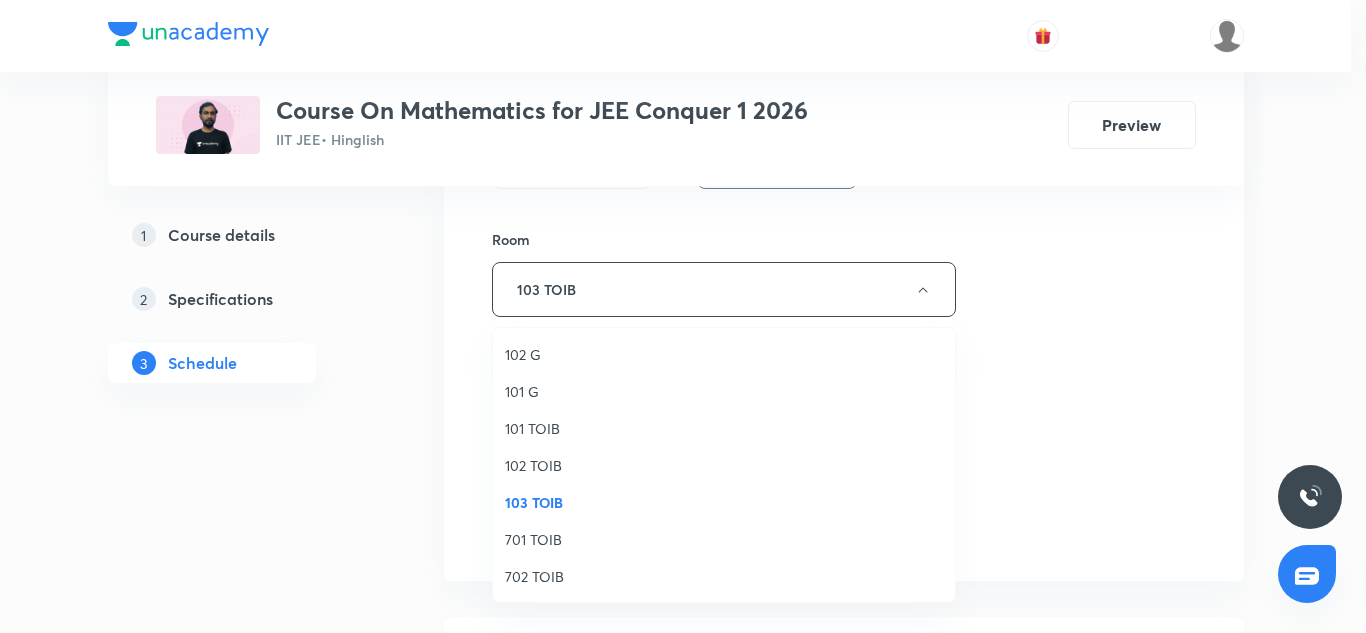 click on "102 TOIB" at bounding box center (724, 465) 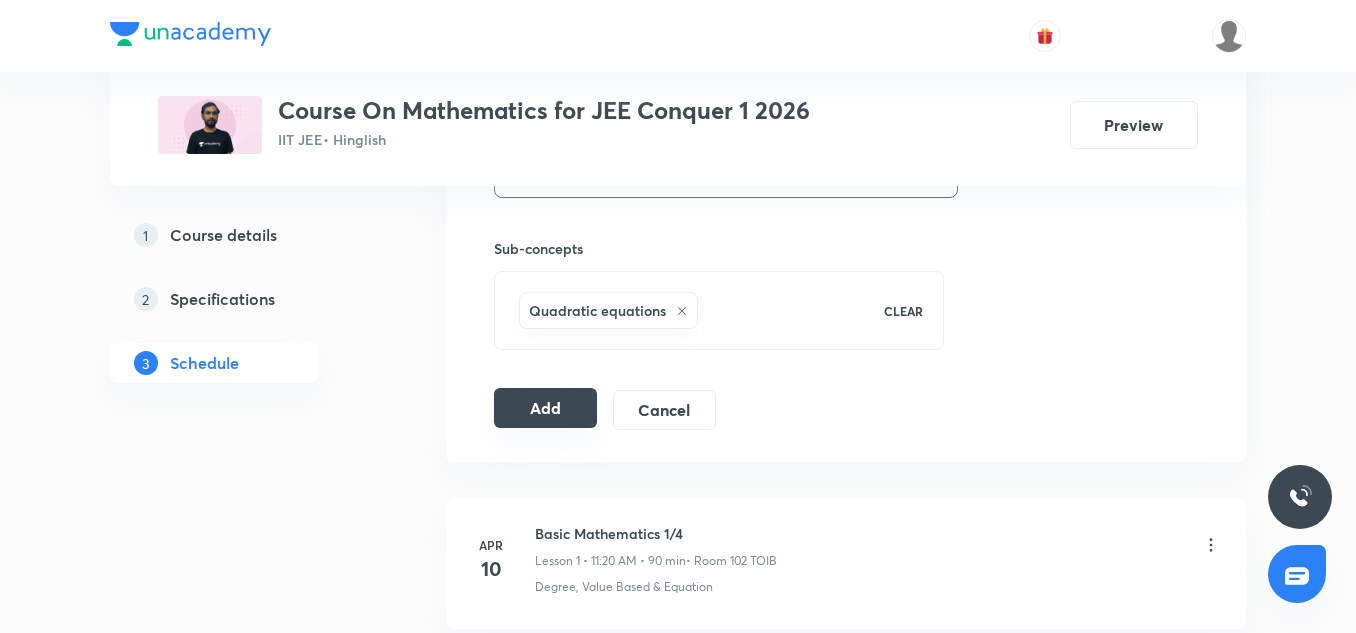 scroll, scrollTop: 965, scrollLeft: 0, axis: vertical 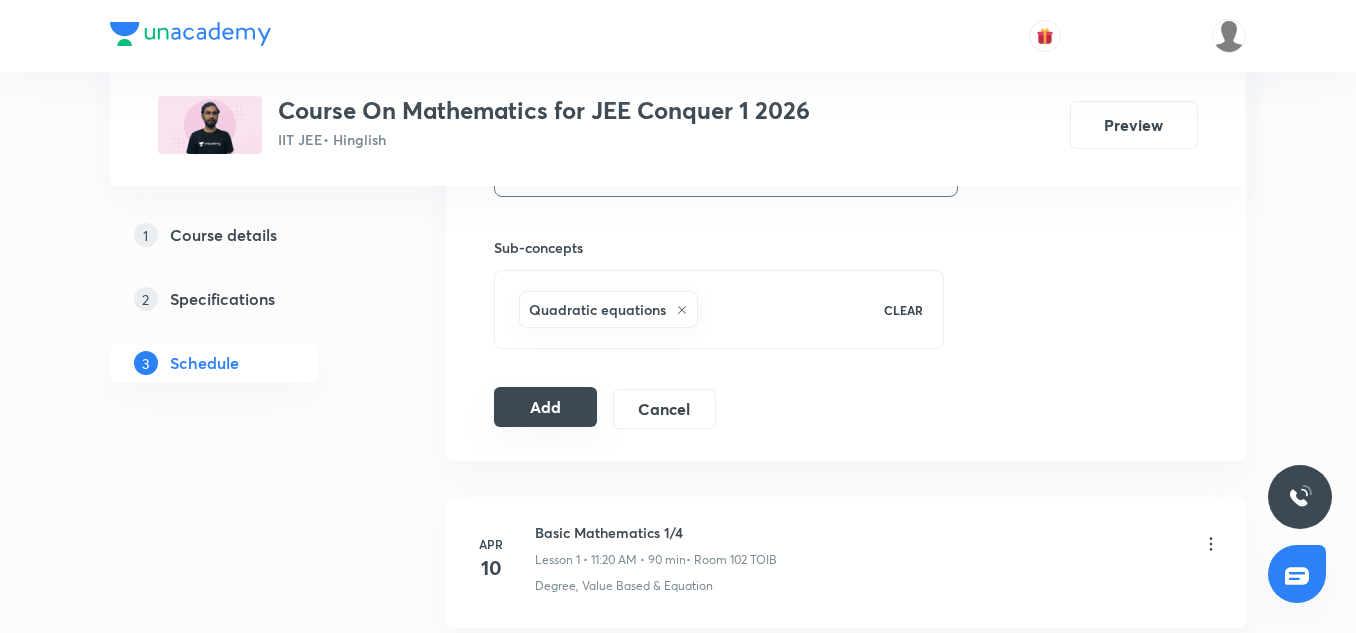 click on "Add" at bounding box center [545, 407] 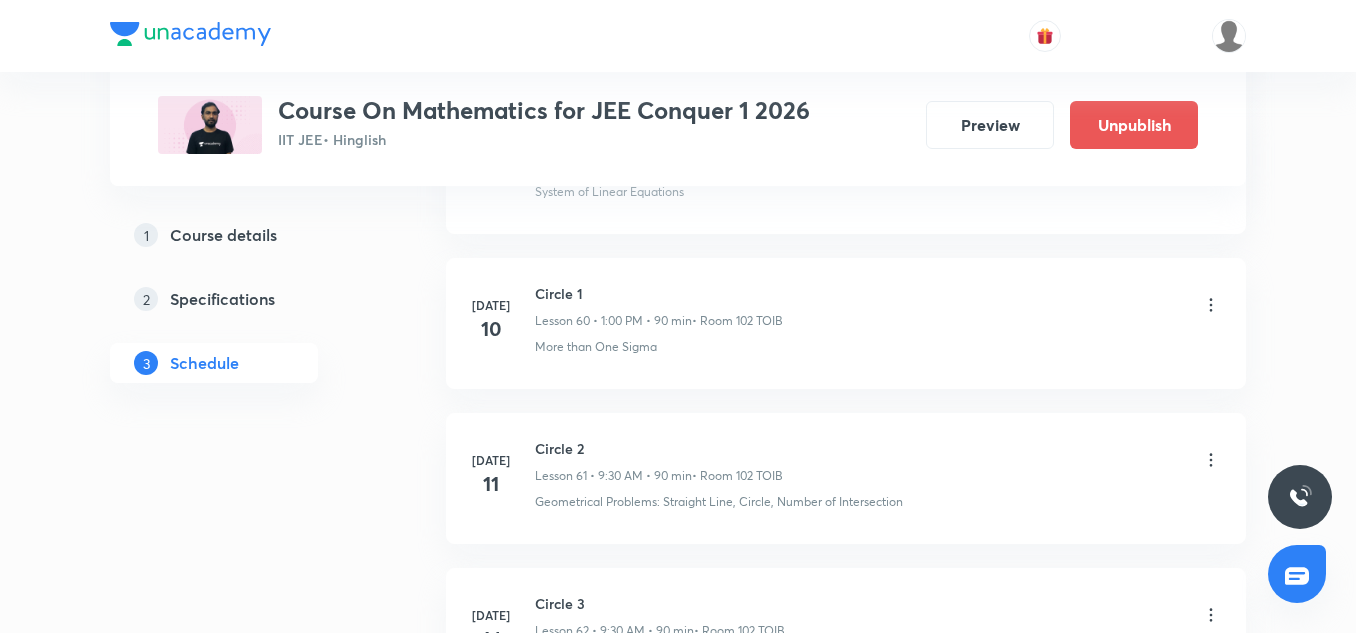 scroll, scrollTop: 9701, scrollLeft: 0, axis: vertical 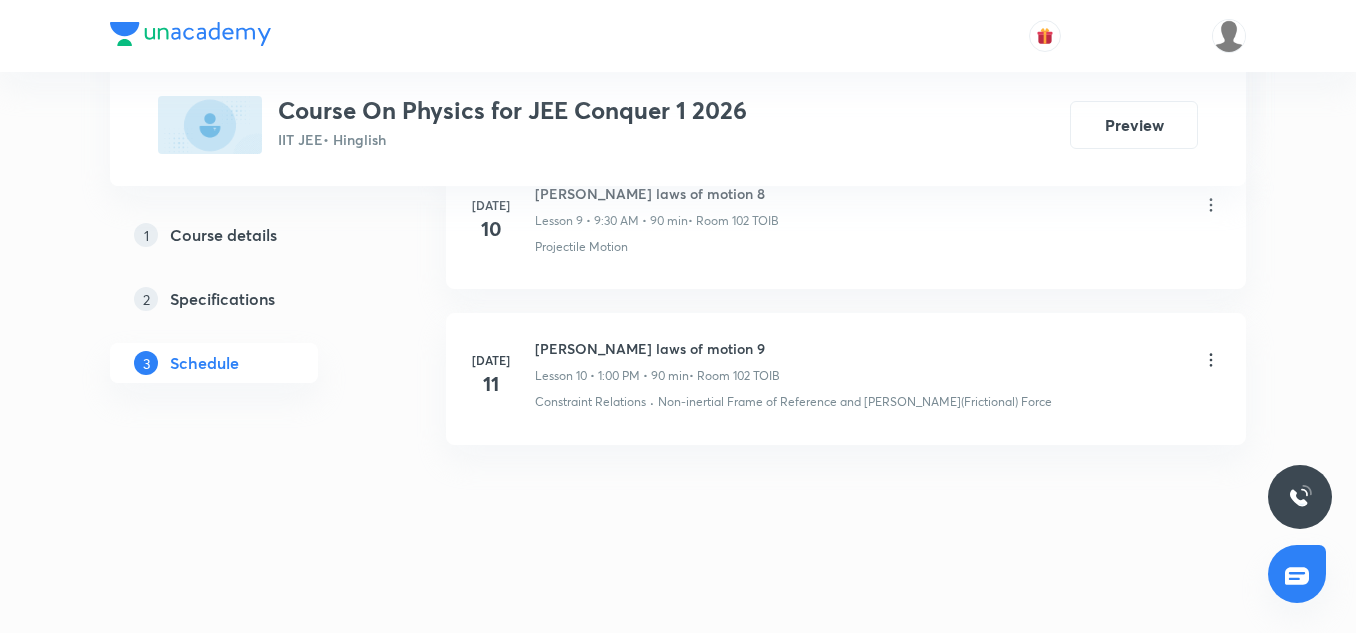 click on "[PERSON_NAME] laws of motion 9" at bounding box center (657, 348) 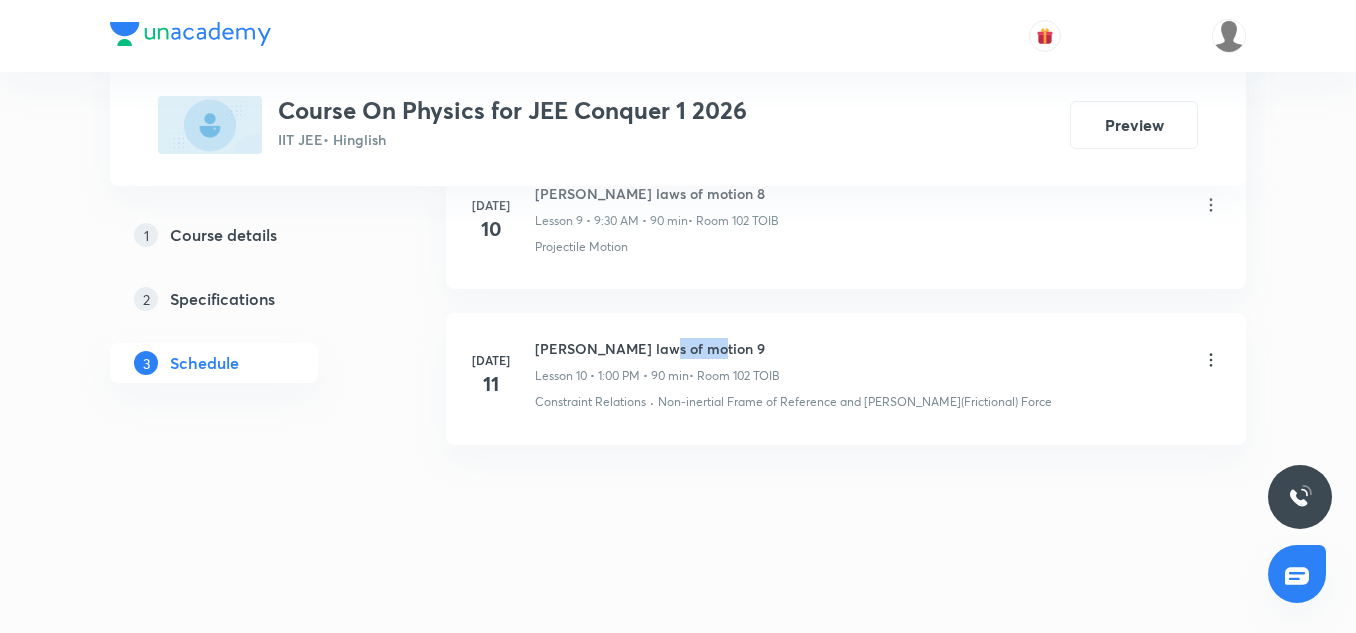 click on "[PERSON_NAME] laws of motion 9" at bounding box center (657, 348) 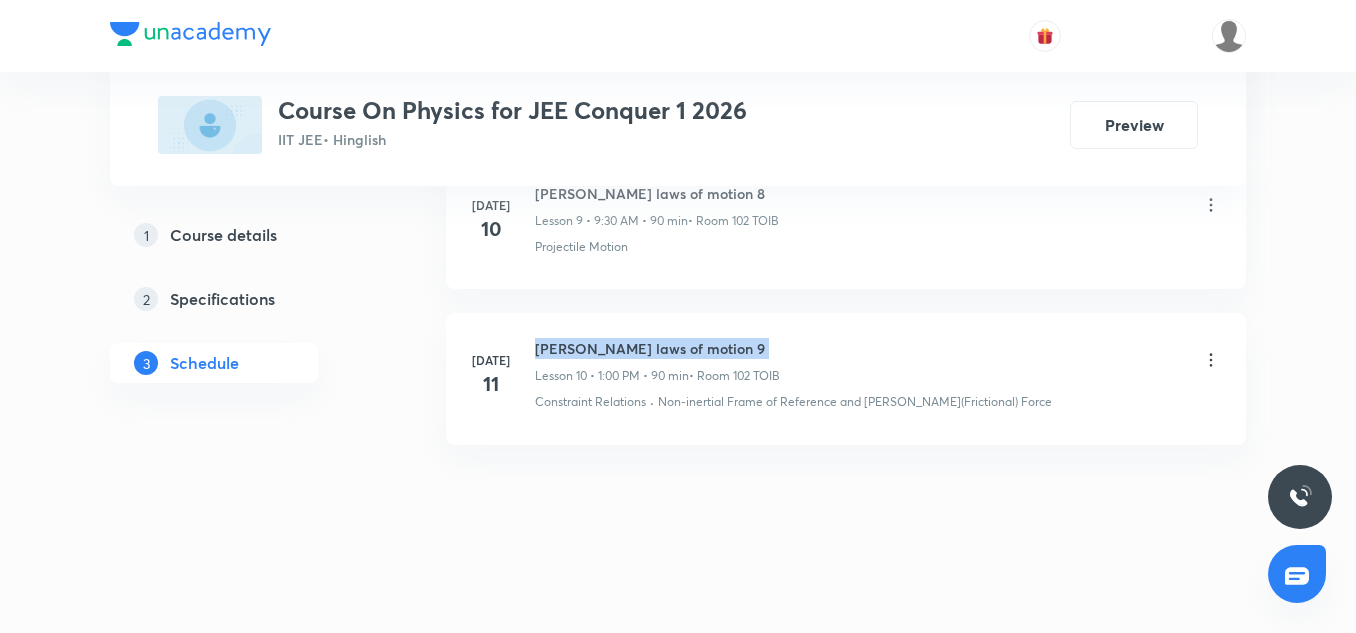 click on "Newton's laws of motion 9" at bounding box center (657, 348) 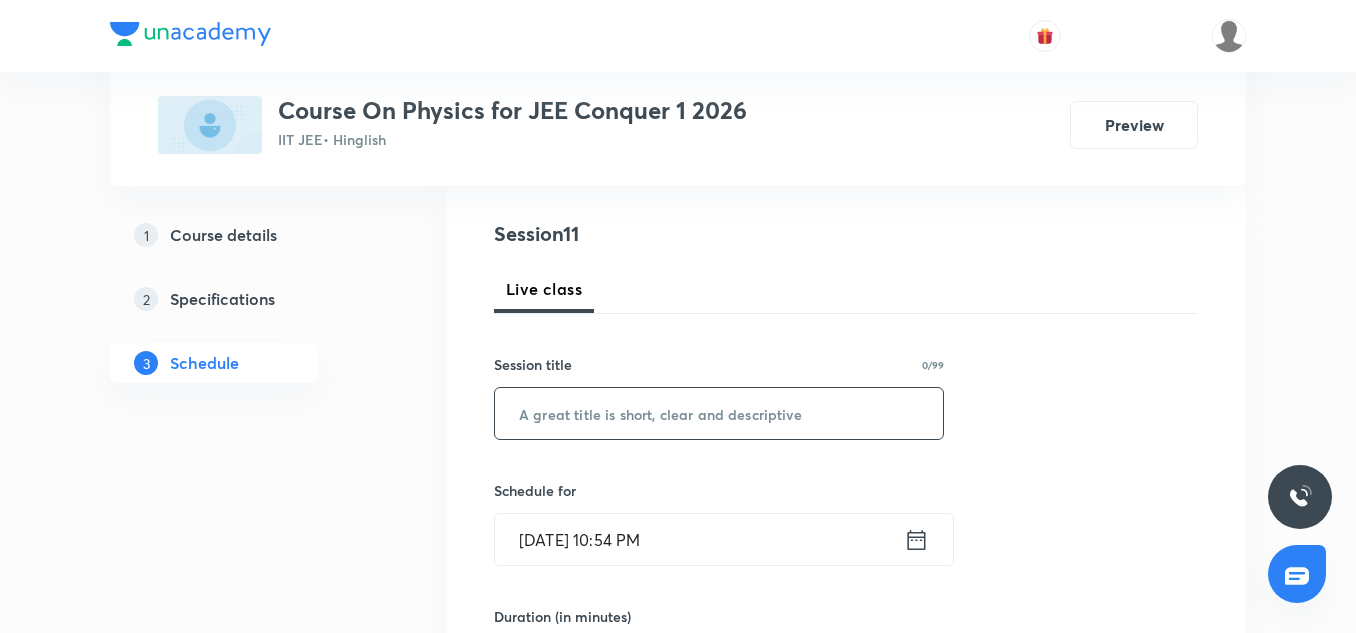 scroll, scrollTop: 247, scrollLeft: 0, axis: vertical 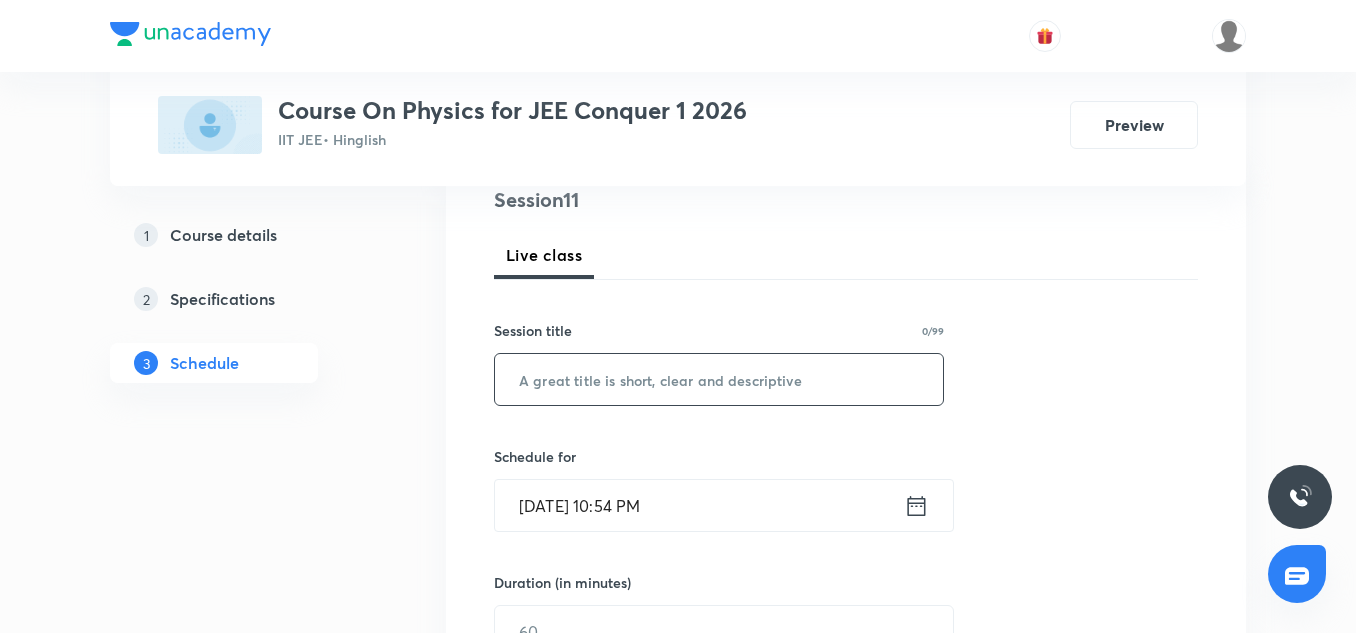 click at bounding box center (719, 379) 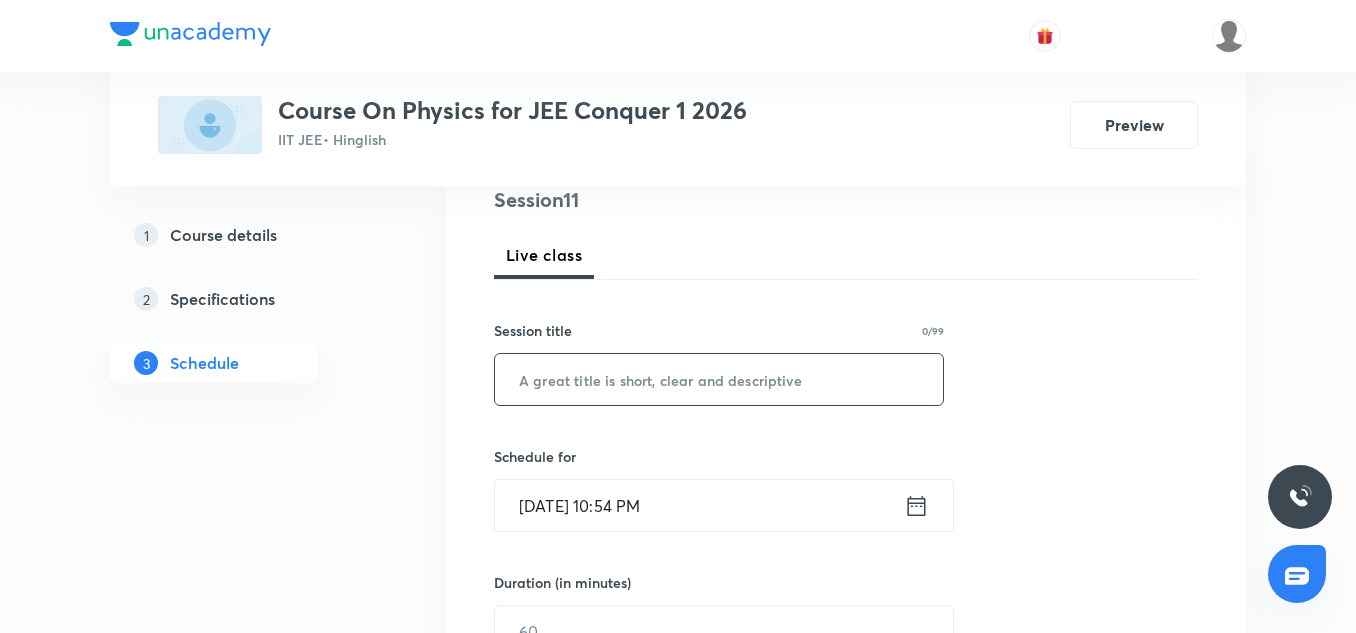 paste on "Newton's laws of motion 9" 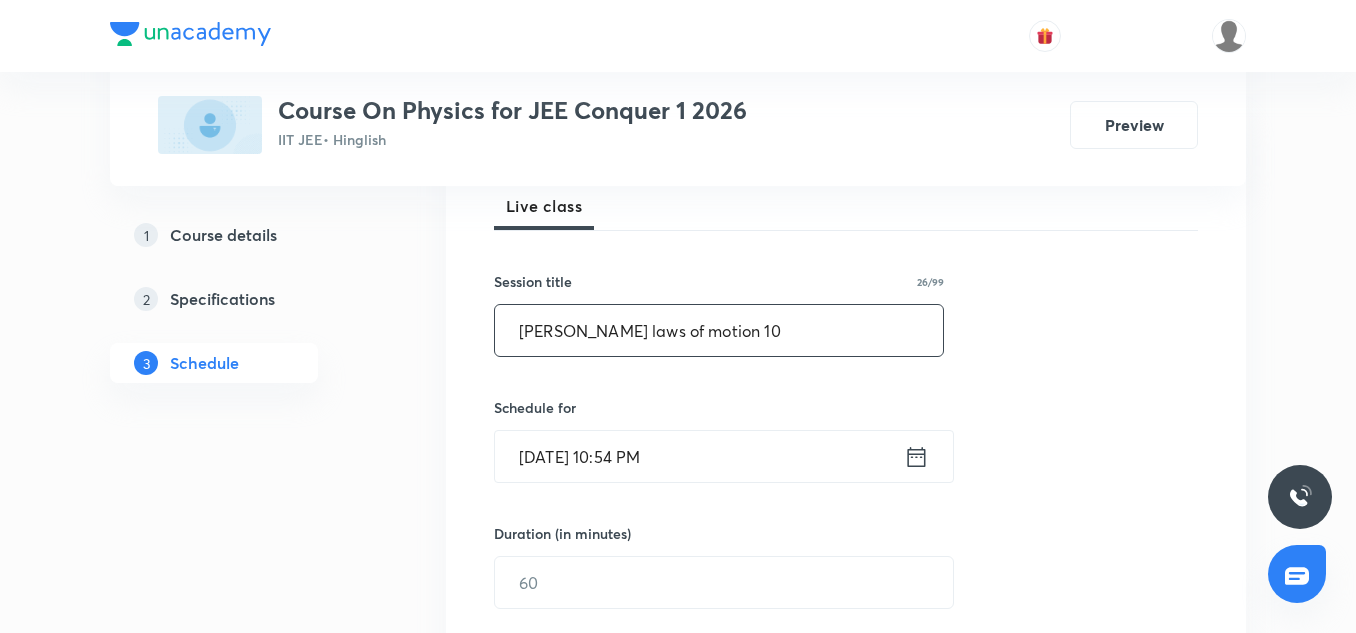 scroll, scrollTop: 308, scrollLeft: 0, axis: vertical 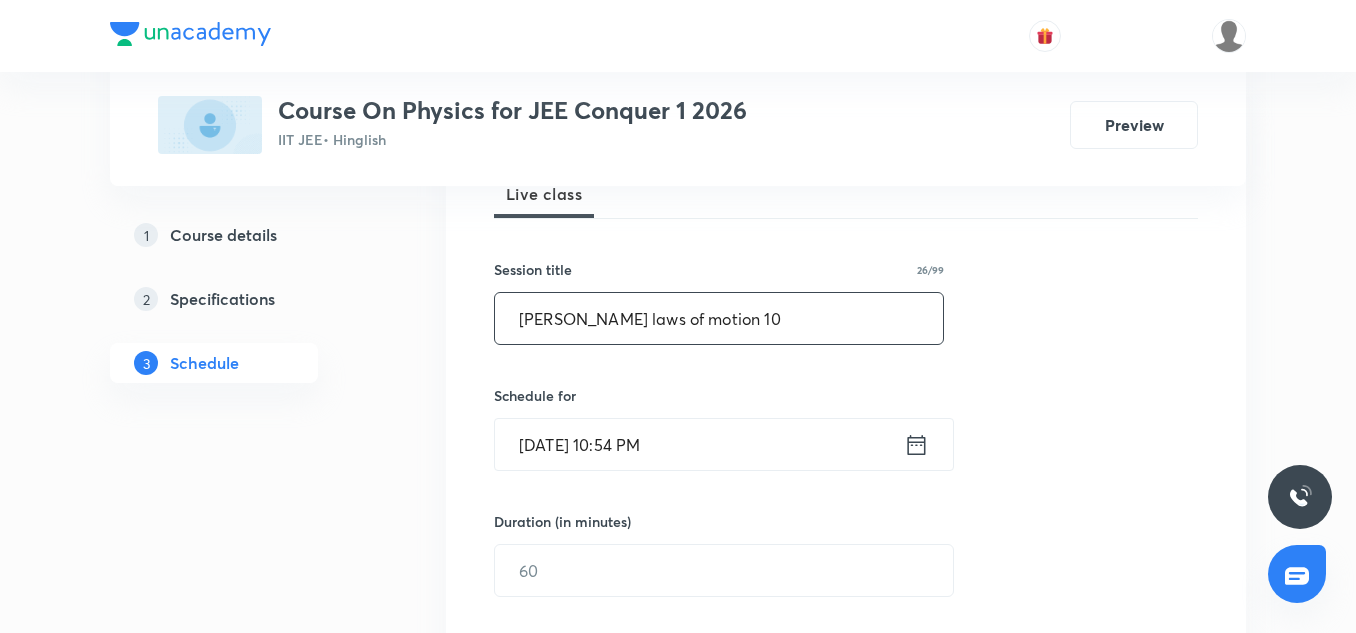 type on "Newton's laws of motion 10" 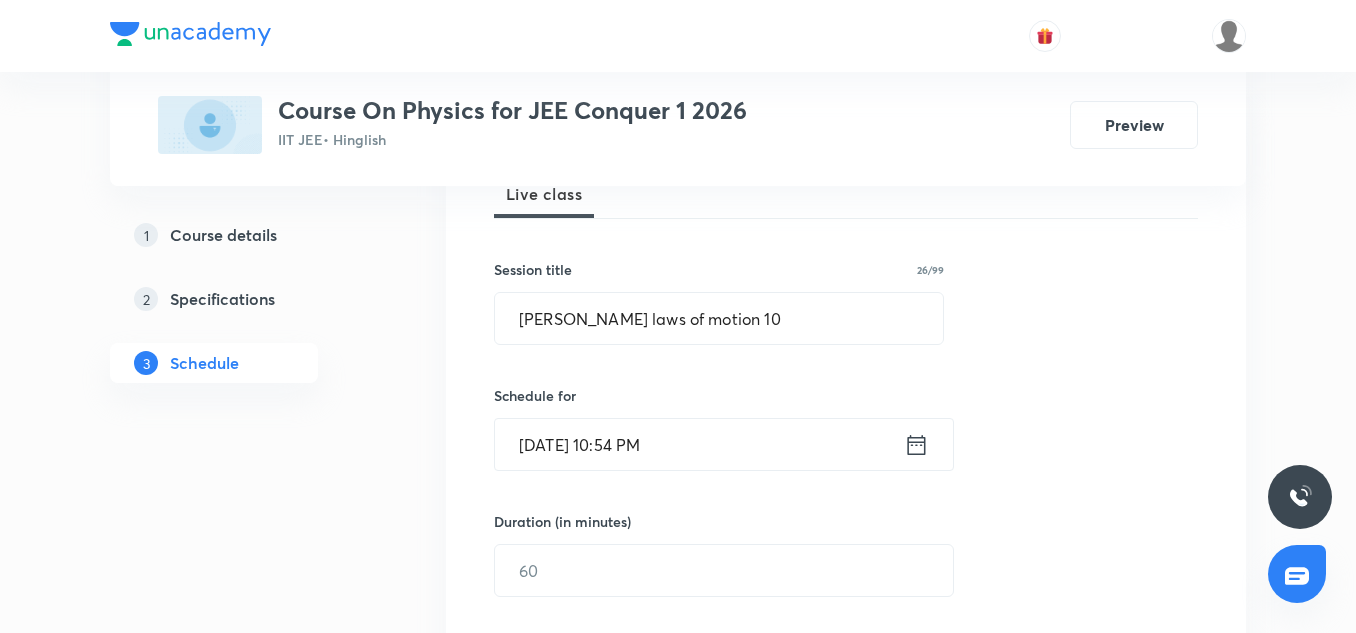 click on "[DATE] 10:54 PM" at bounding box center (699, 444) 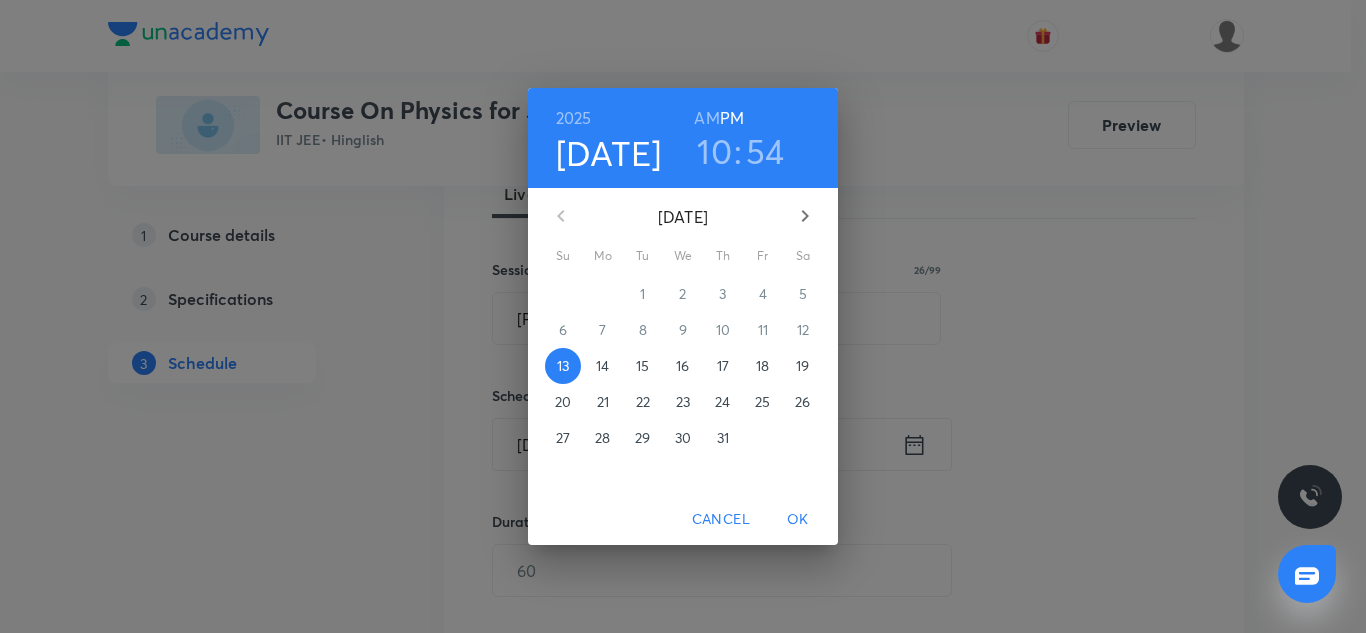 click on "14" at bounding box center [602, 366] 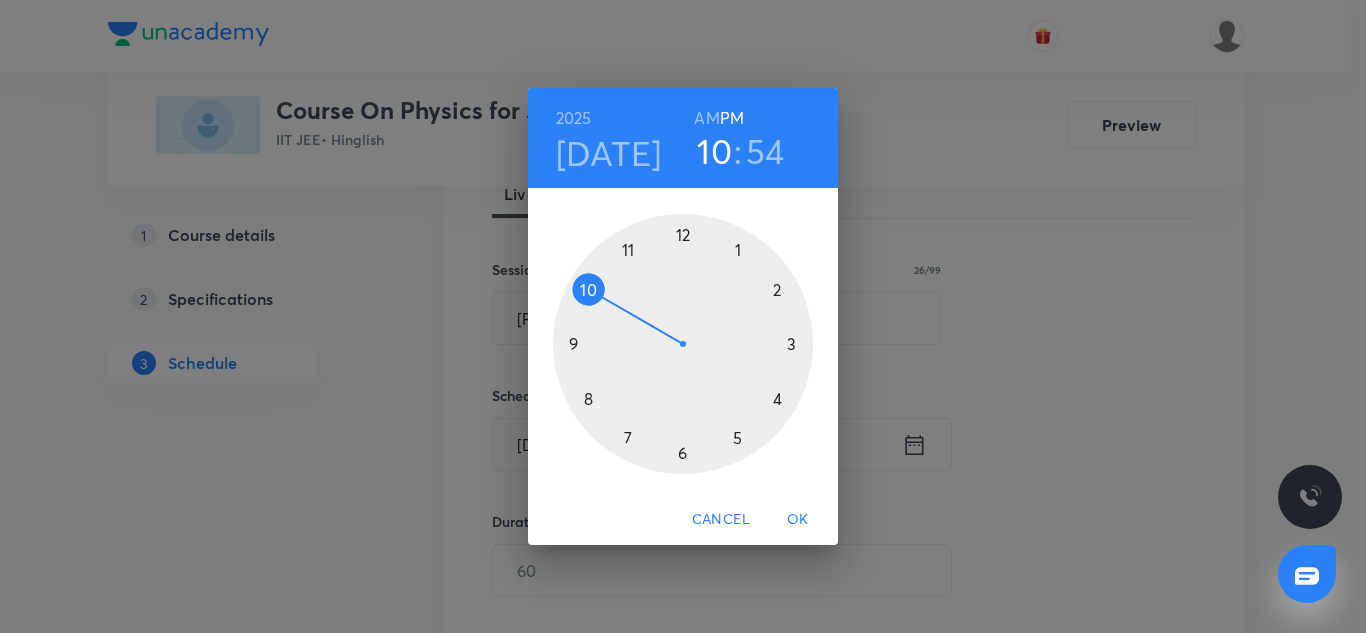 click at bounding box center [683, 344] 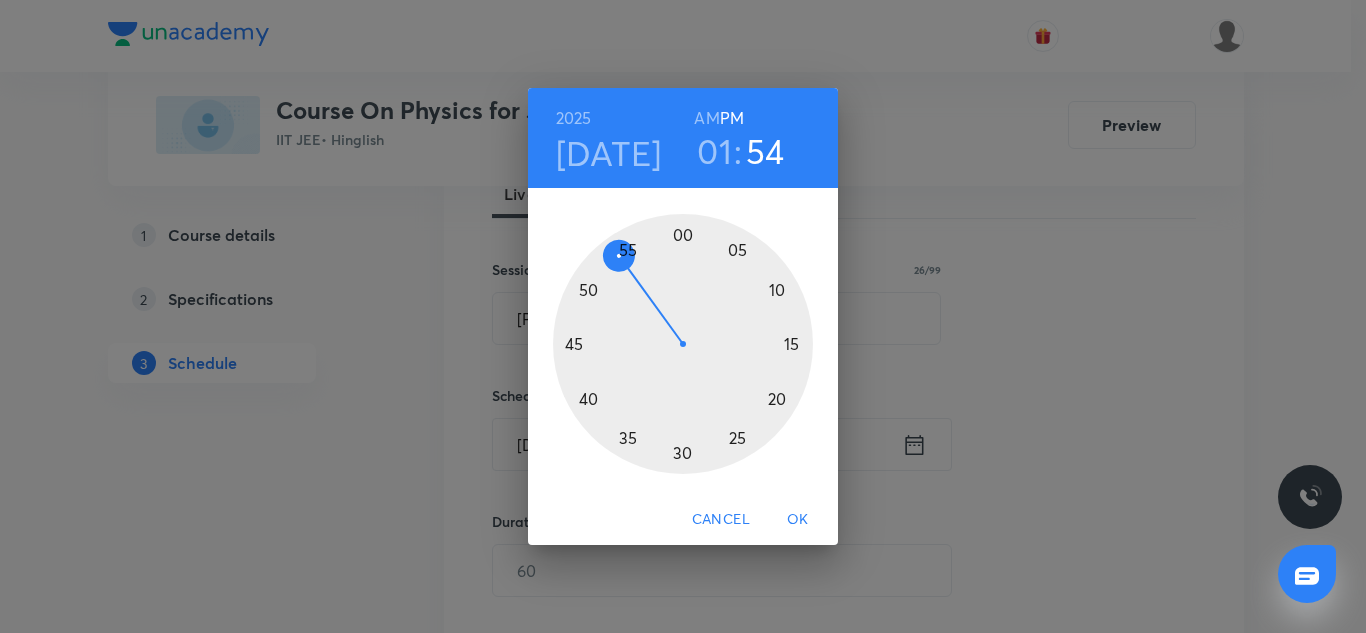 click at bounding box center (683, 344) 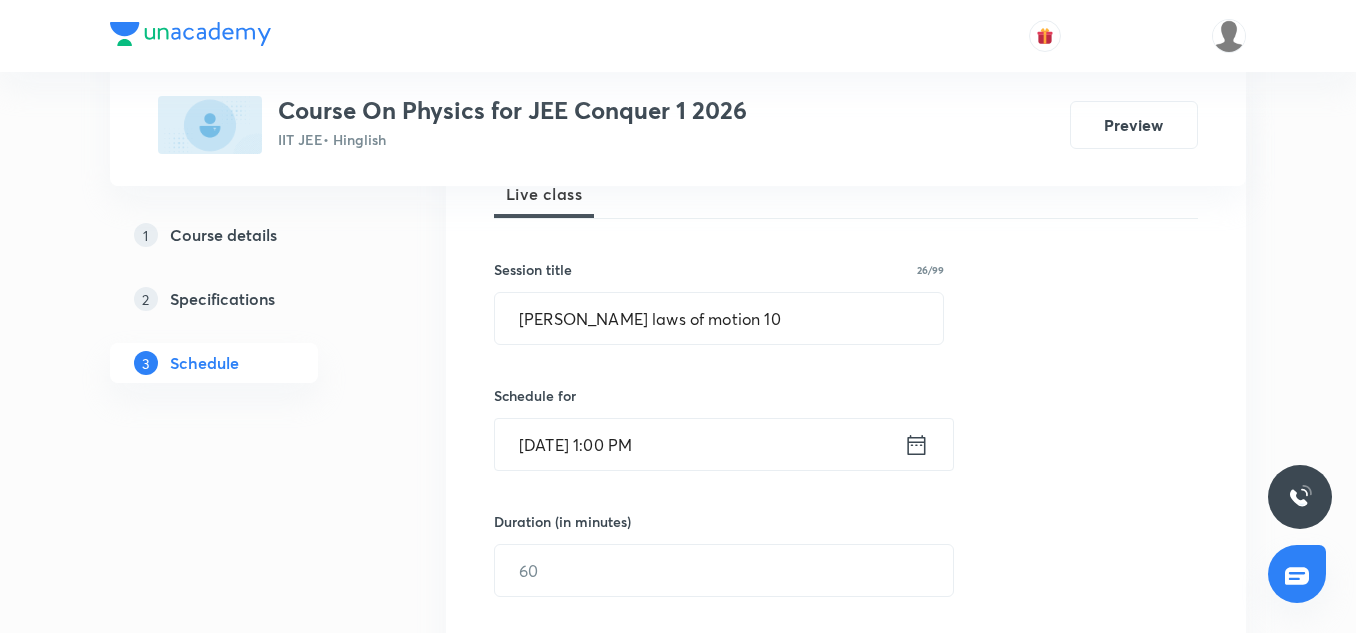 scroll, scrollTop: 396, scrollLeft: 0, axis: vertical 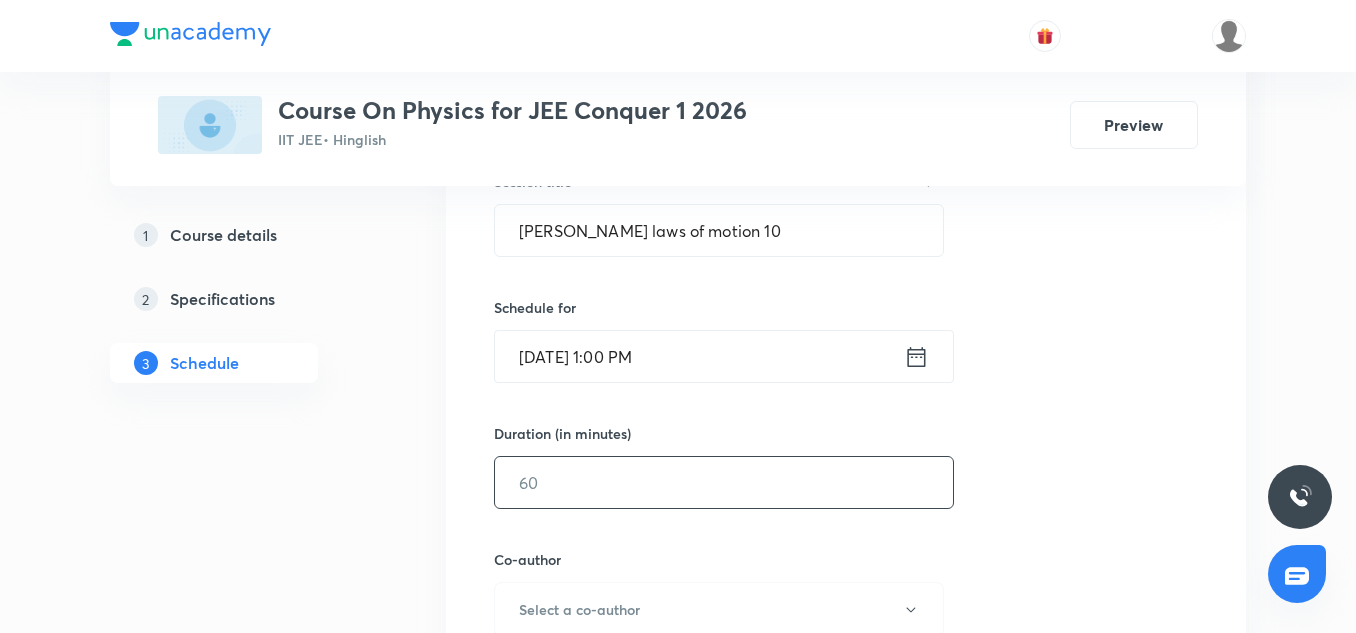 click at bounding box center (724, 482) 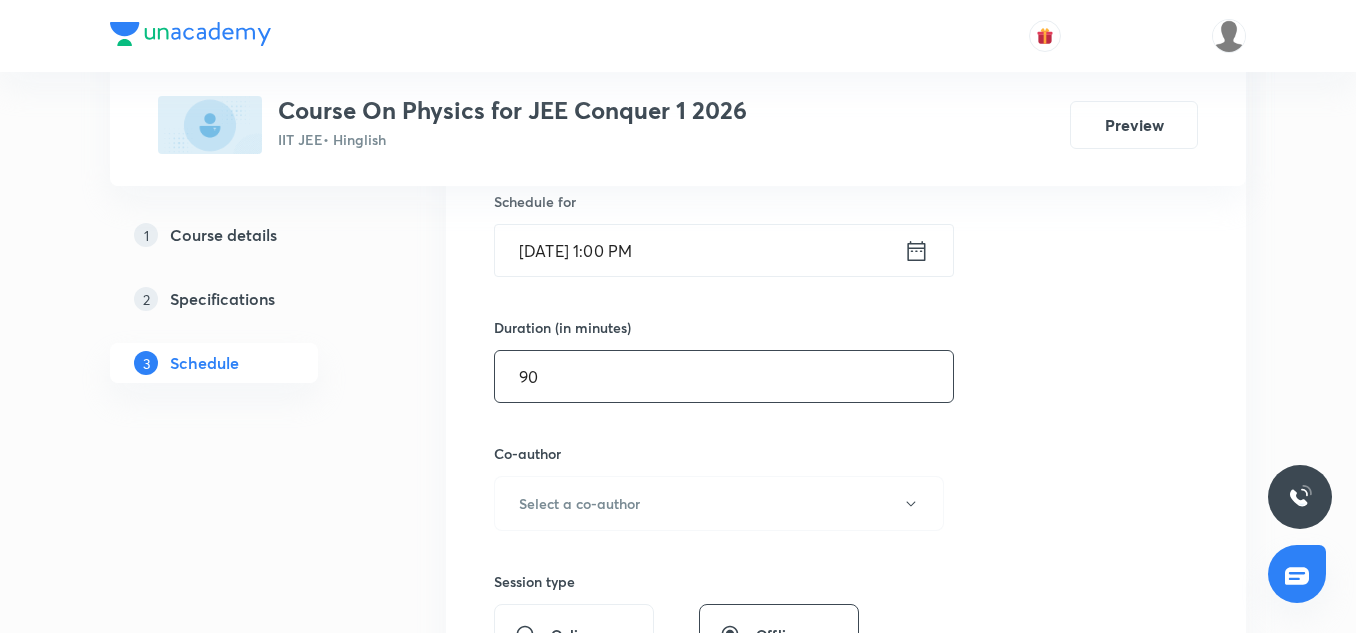 scroll, scrollTop: 559, scrollLeft: 0, axis: vertical 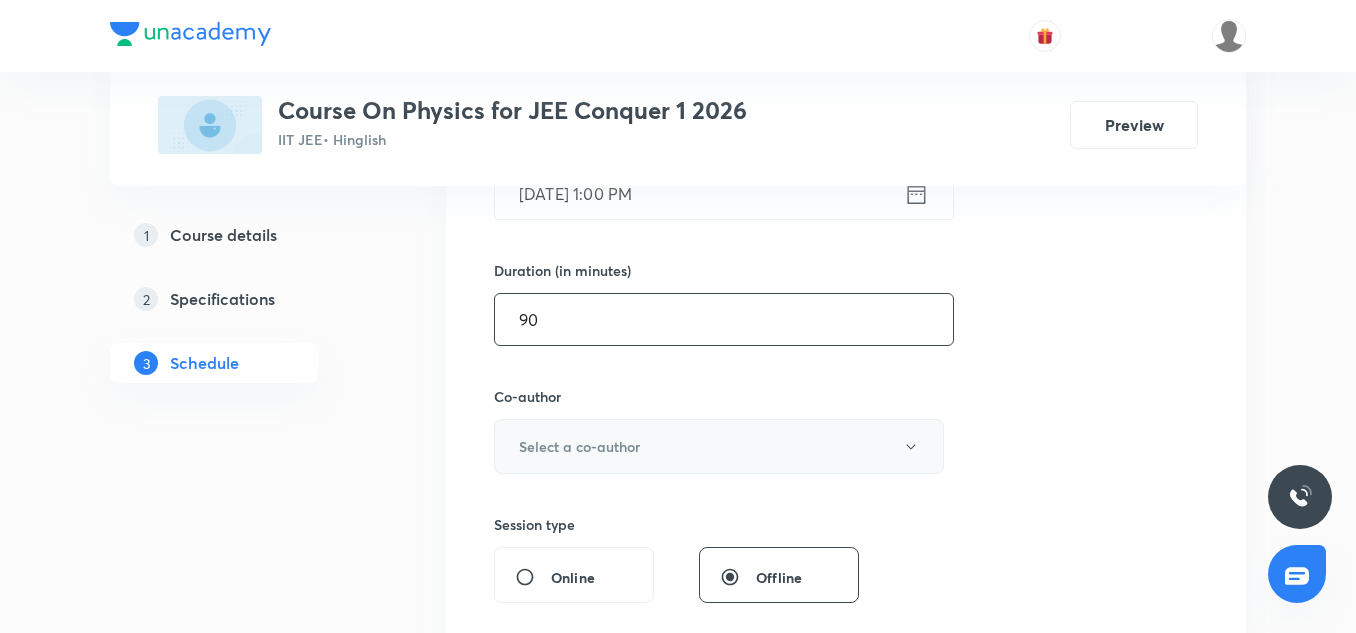 type on "90" 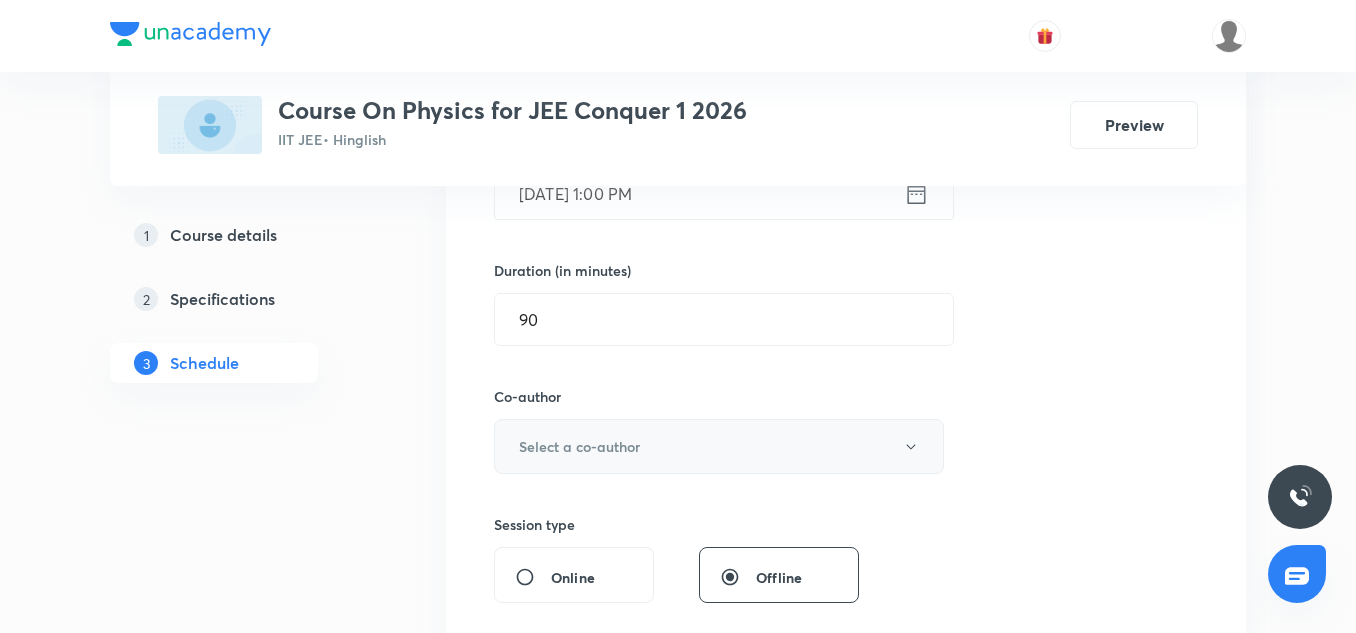 click on "Select a co-author" at bounding box center [719, 446] 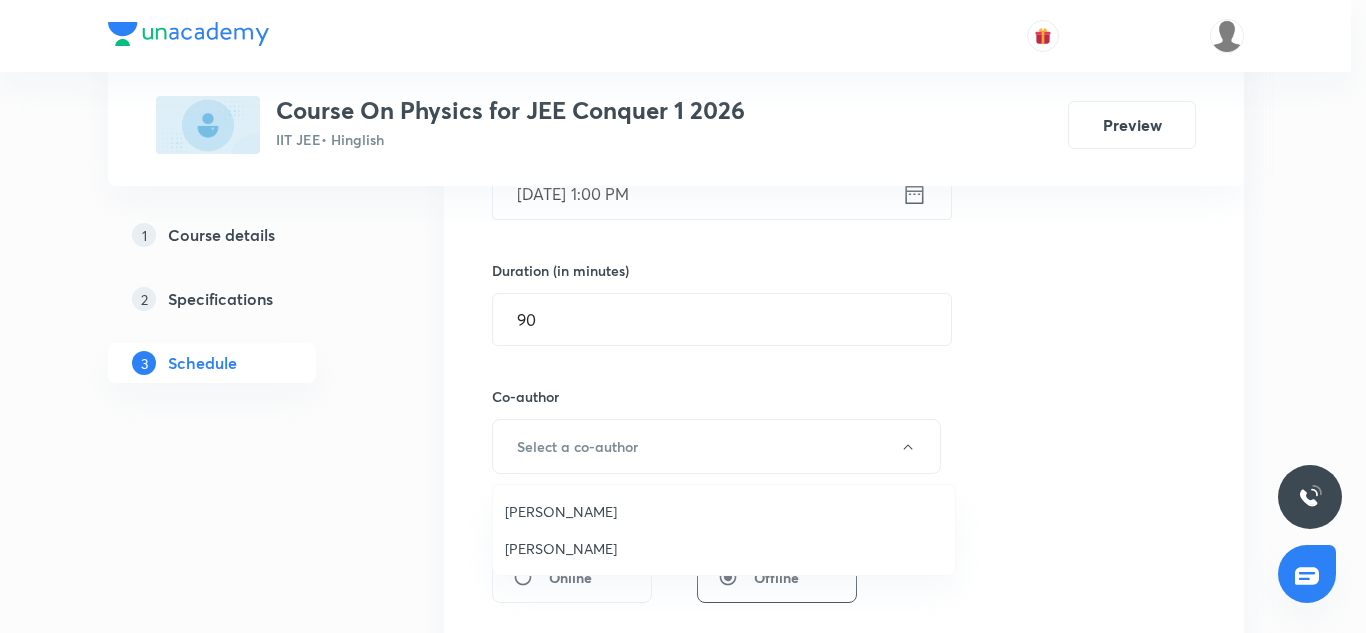 click on "Vinod Kumar Dixit" at bounding box center [724, 511] 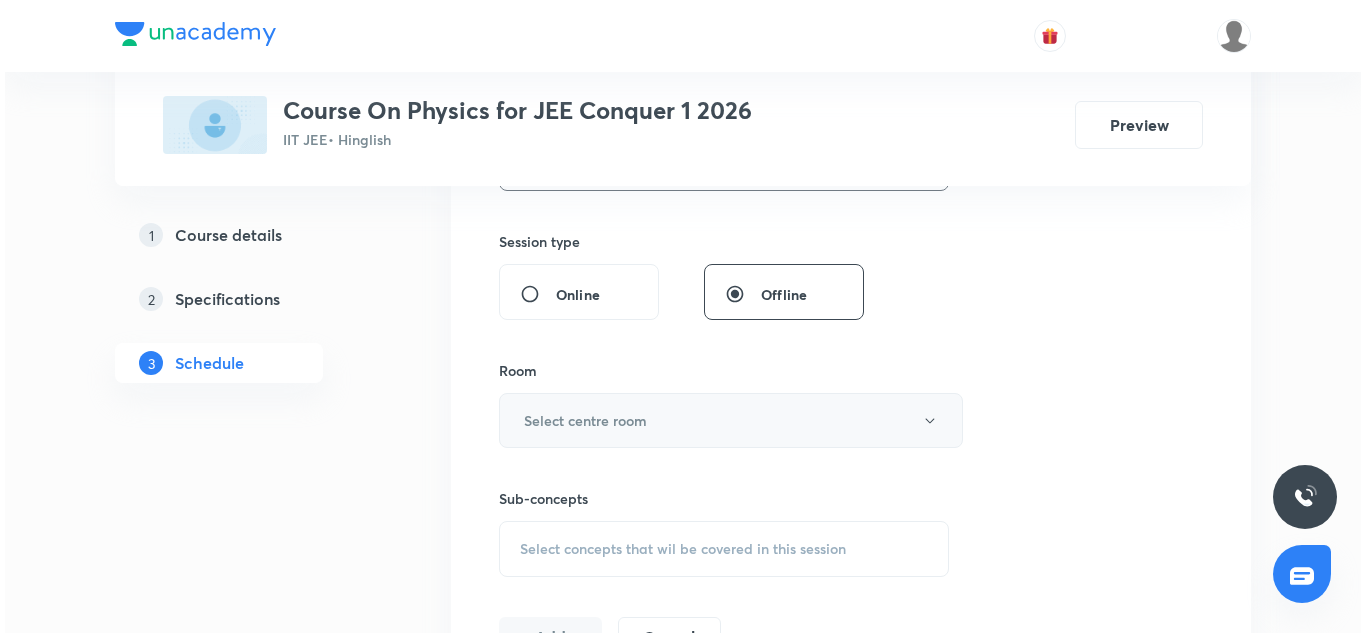 scroll, scrollTop: 846, scrollLeft: 0, axis: vertical 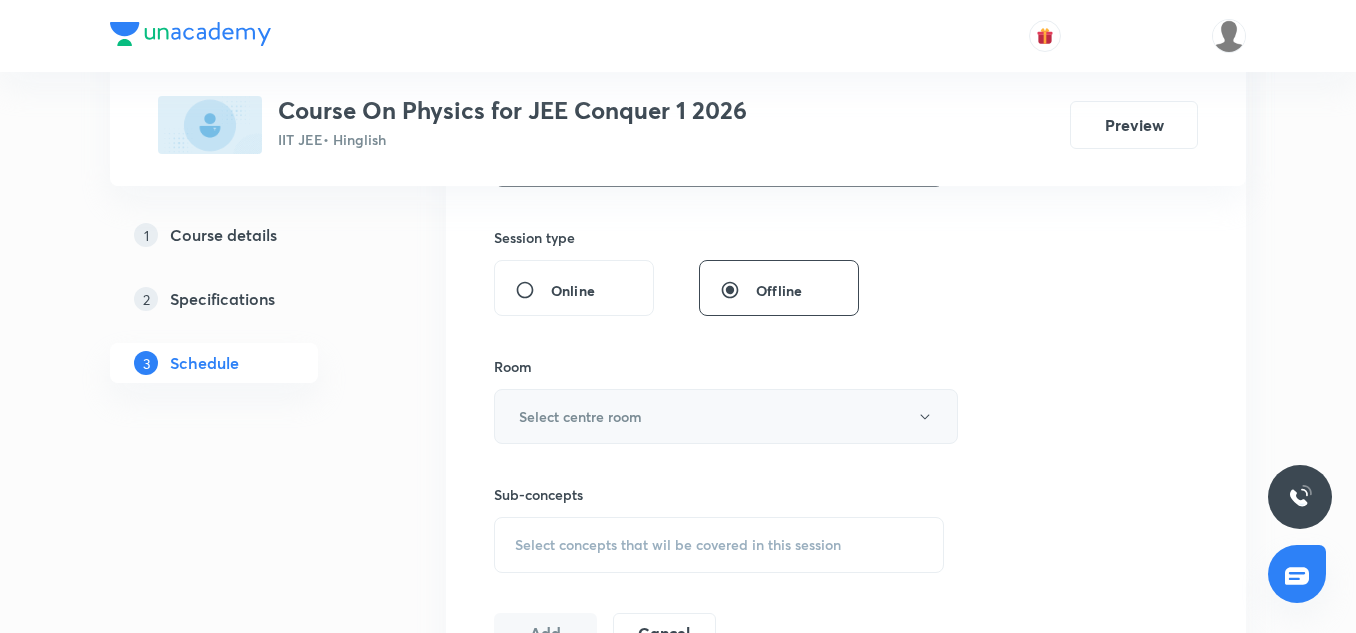 click on "Select centre room" at bounding box center [580, 416] 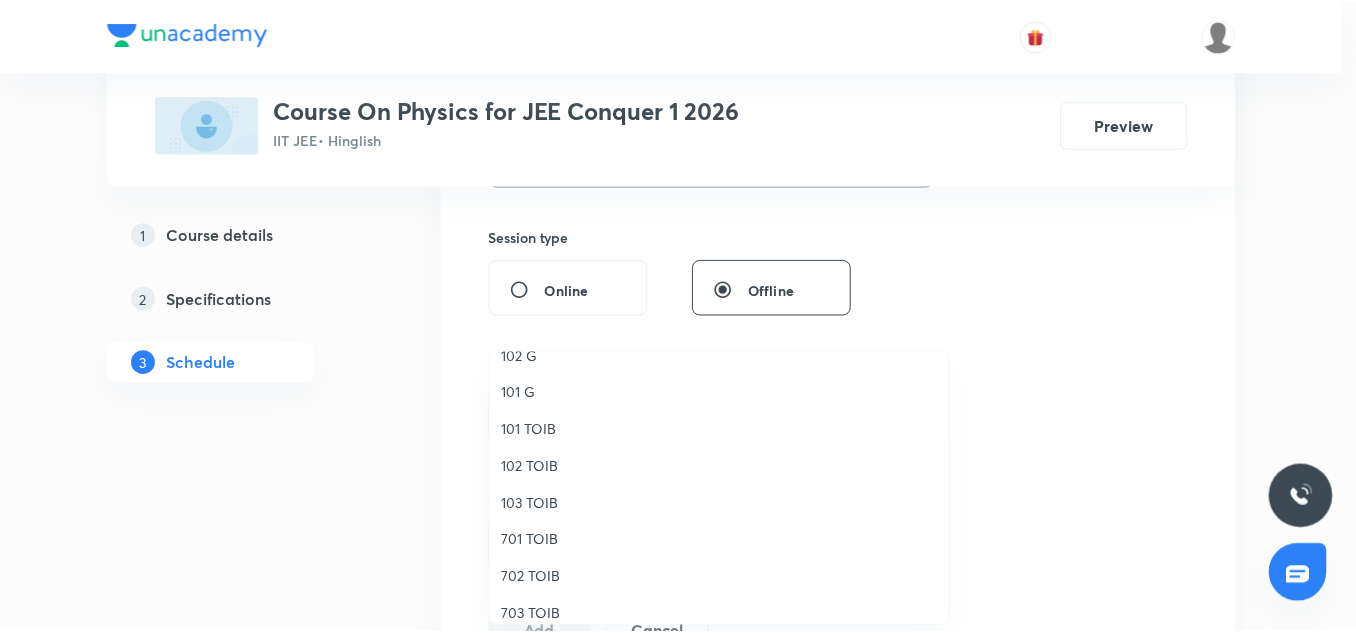 scroll, scrollTop: 26, scrollLeft: 0, axis: vertical 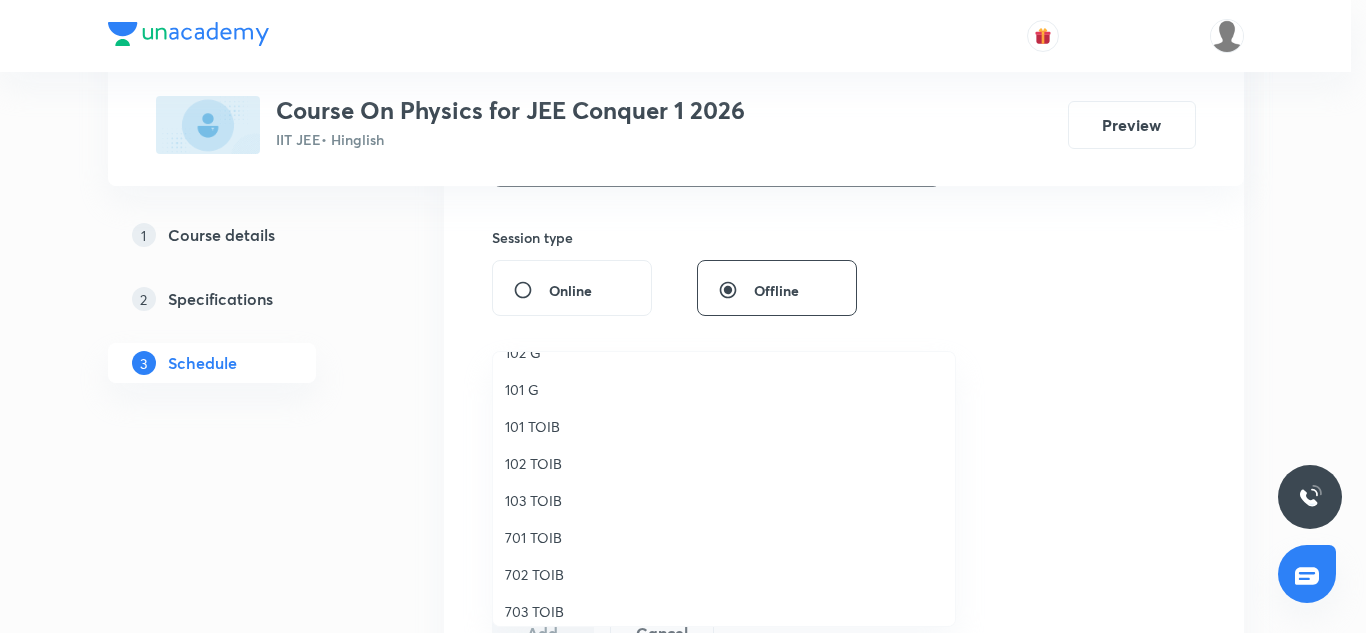 click on "102 TOIB" at bounding box center (724, 463) 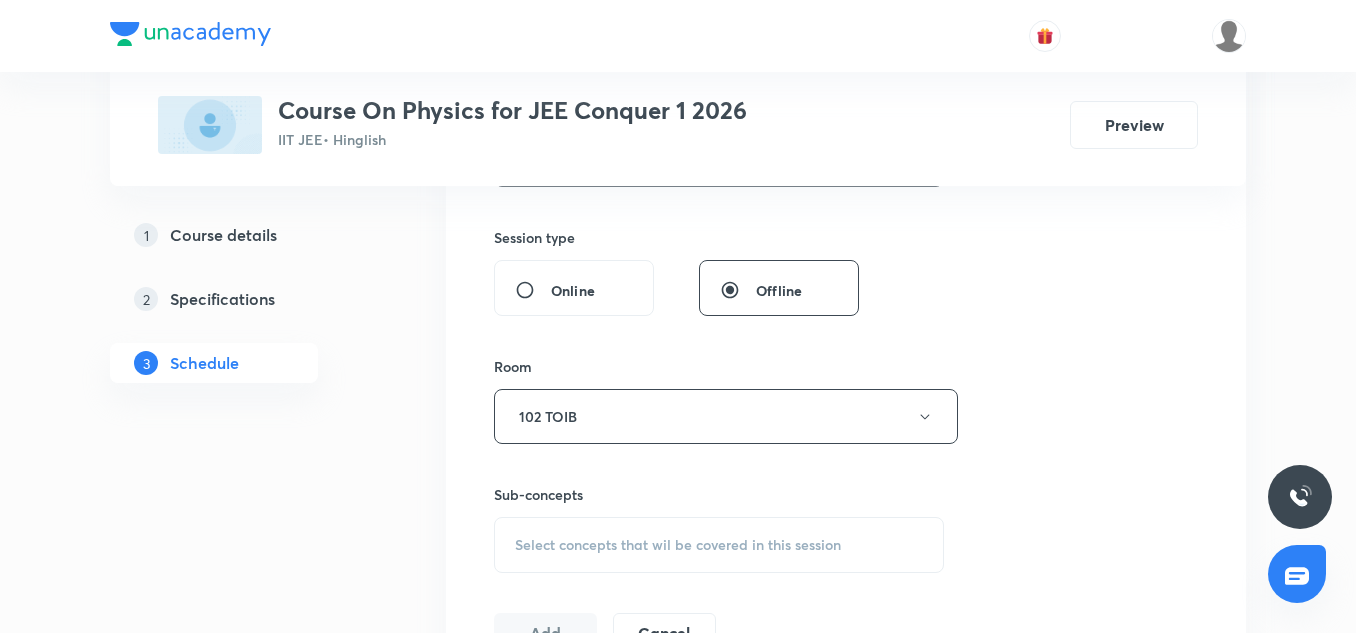 click on "Select concepts that wil be covered in this session" at bounding box center (719, 545) 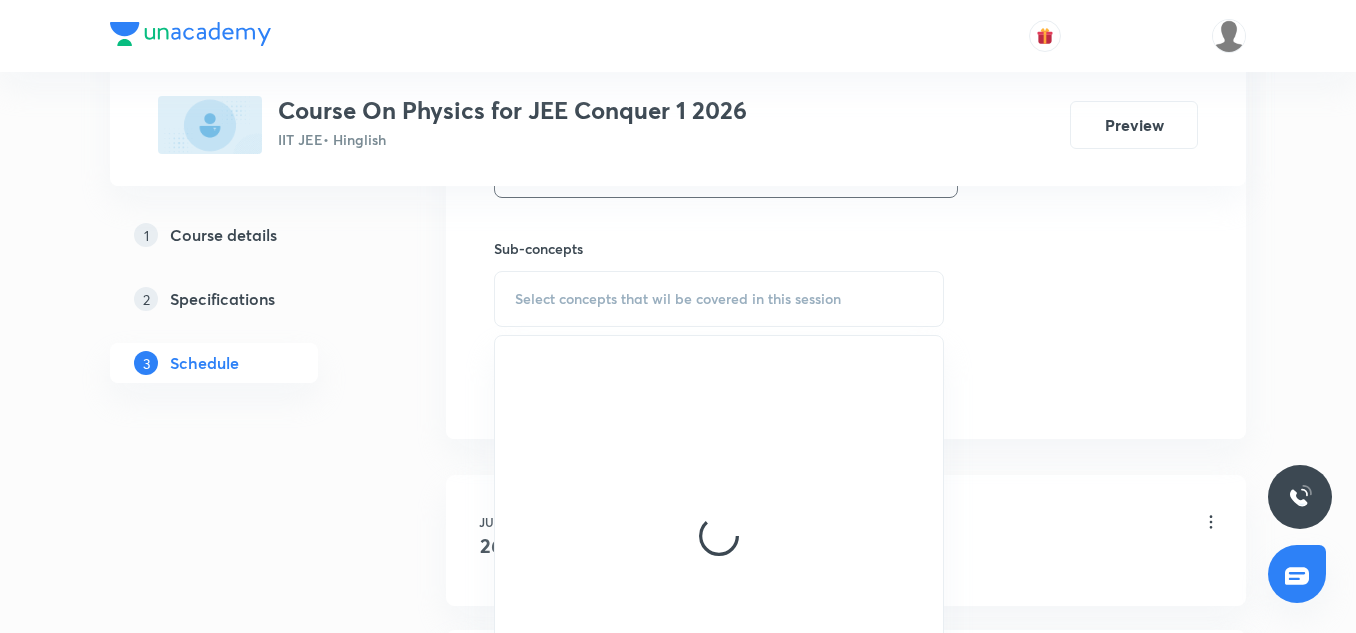 scroll, scrollTop: 1093, scrollLeft: 0, axis: vertical 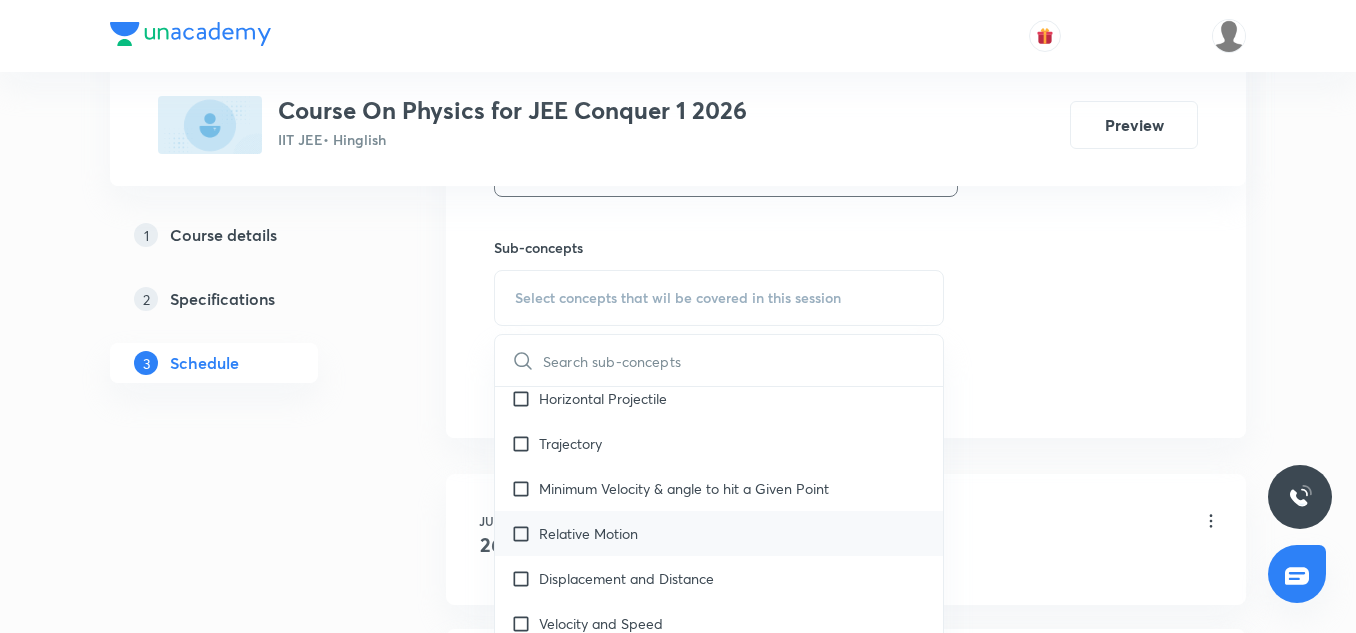 click on "Relative Motion" at bounding box center [588, 533] 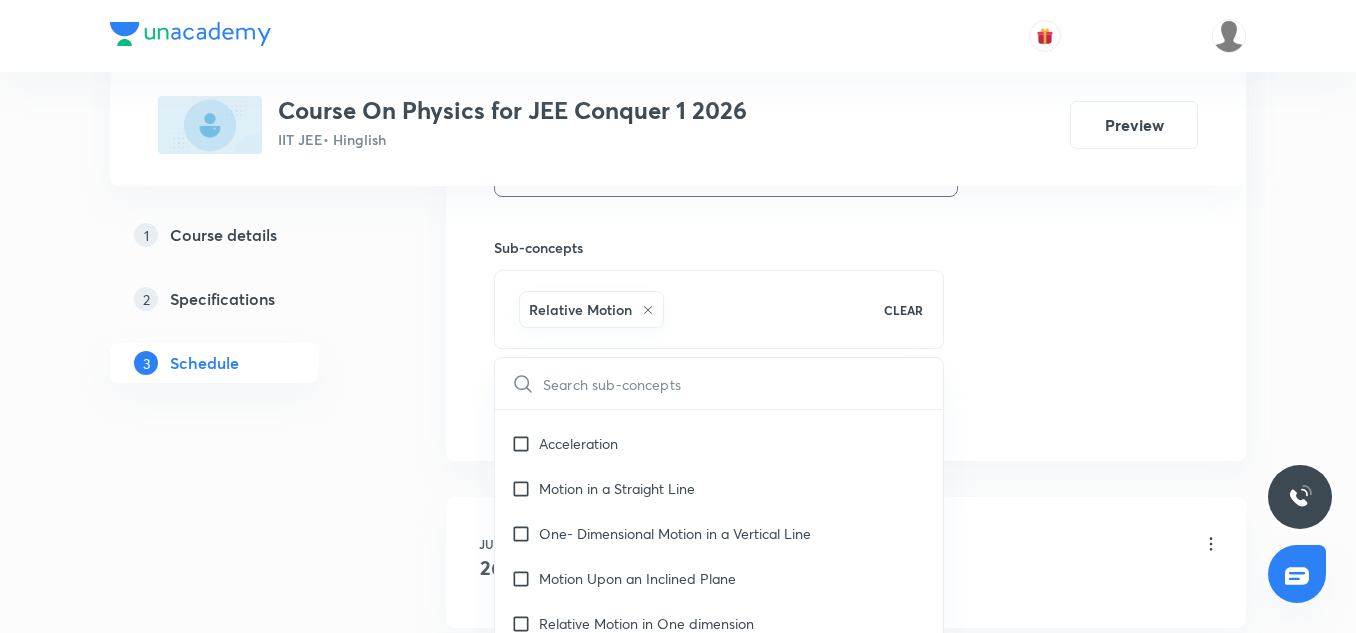scroll, scrollTop: 530, scrollLeft: 0, axis: vertical 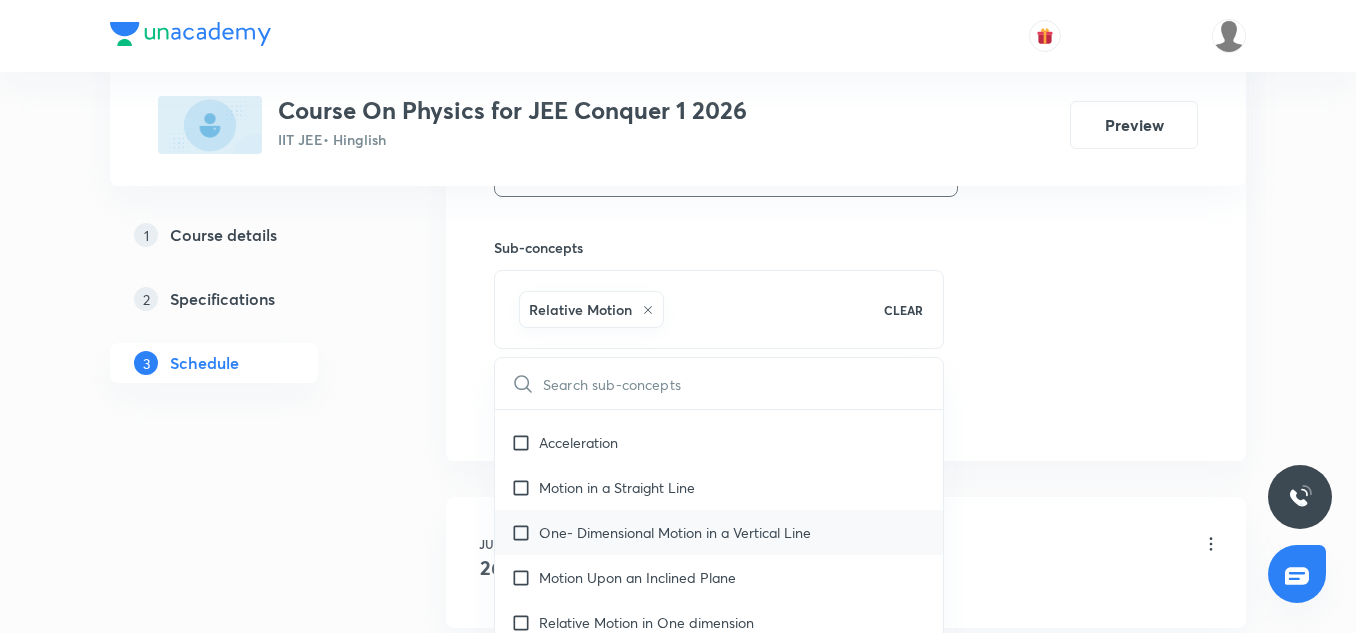 click on "One- Dimensional Motion in a Vertical Line" at bounding box center [719, 532] 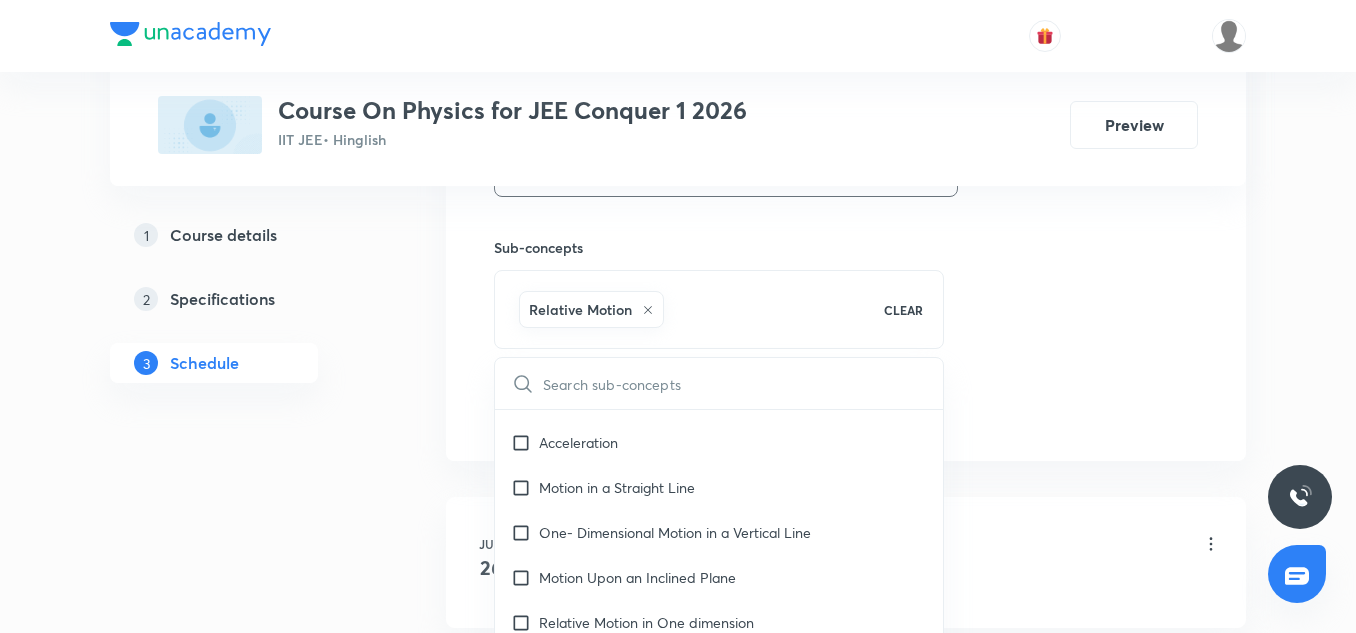 checkbox on "true" 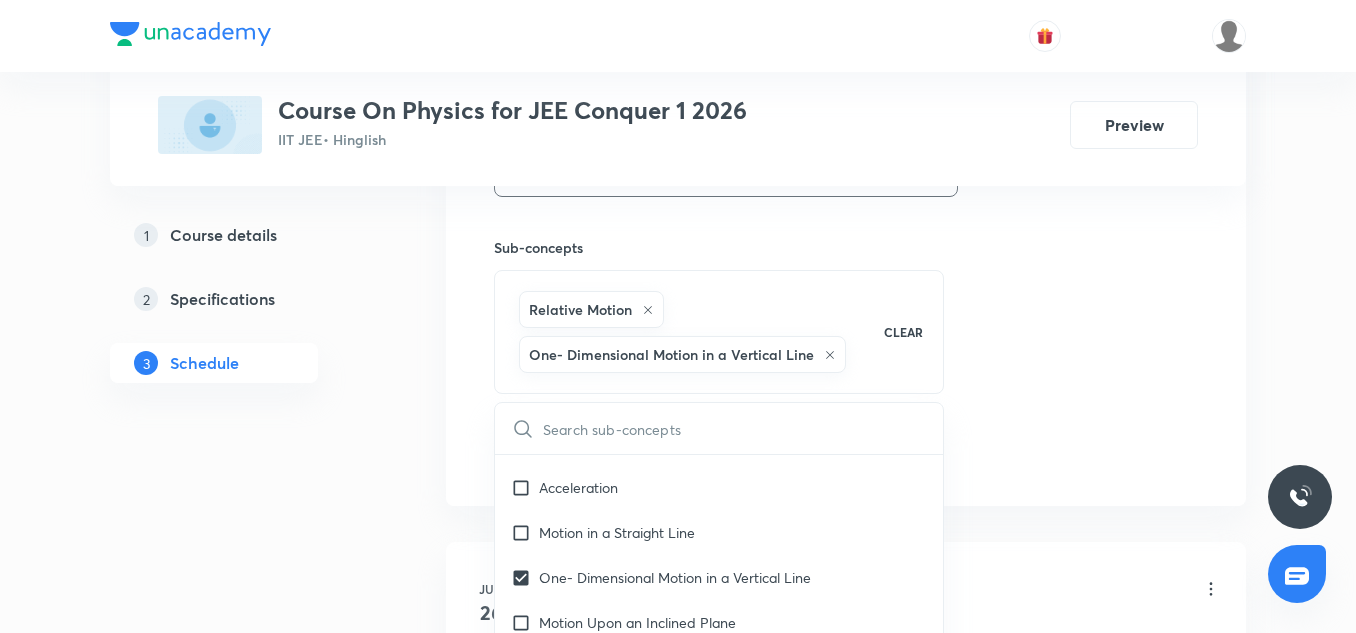 click on "Session  11 Live class Session title 26/99 Newton's laws of motion 10 ​ Schedule for Jul 14, 2025, 1:00 PM ​ Duration (in minutes) 90 ​ Co-author Vinod Kumar Dixit   Session type Online Offline Room 102 TOIB Sub-concepts Relative Motion One- Dimensional Motion in a Vertical Line  CLEAR ​ Kinematics Kinematics Covered previously Projectile Motion Covered previously Motion in a Straight Line Covered previously Projectile Motion Covered previously Frame of Reference   Horizontal Projectile Trajectory  Minimum Velocity & angle to hit a Given Point   Relative Motion Displacement and Distance  Velocity and Speed  Acceleration  Motion in a Straight Line  One- Dimensional Motion in a Vertical Line  Motion Upon an Inclined Plane  Relative Motion in One dimension Graphs in Motion in One Dimension Relative Motion Motion in a Plane Position Vector, Velocity, and Acceleration Straight Line Motion and Equation of Motion Straight Line Motion (Graphical Method) Variable Acceleration Motion under Gravity Impulse Work" at bounding box center [846, -94] 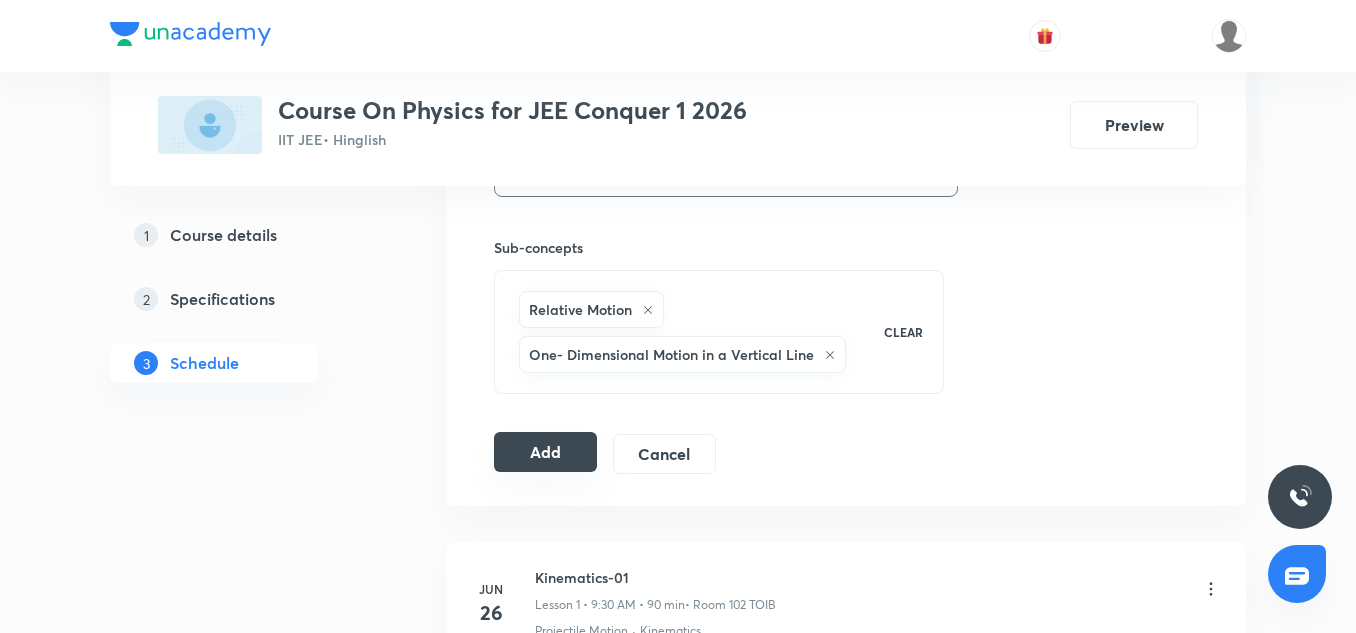click on "Add" at bounding box center [545, 452] 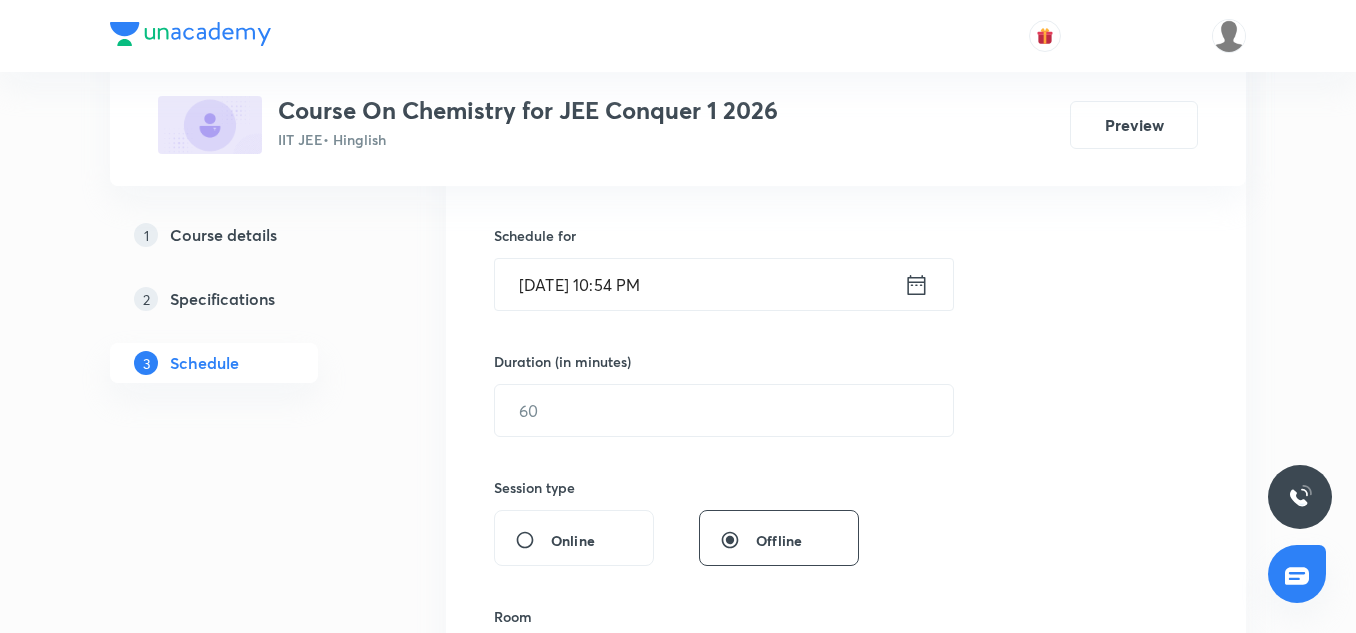 scroll, scrollTop: 957, scrollLeft: 0, axis: vertical 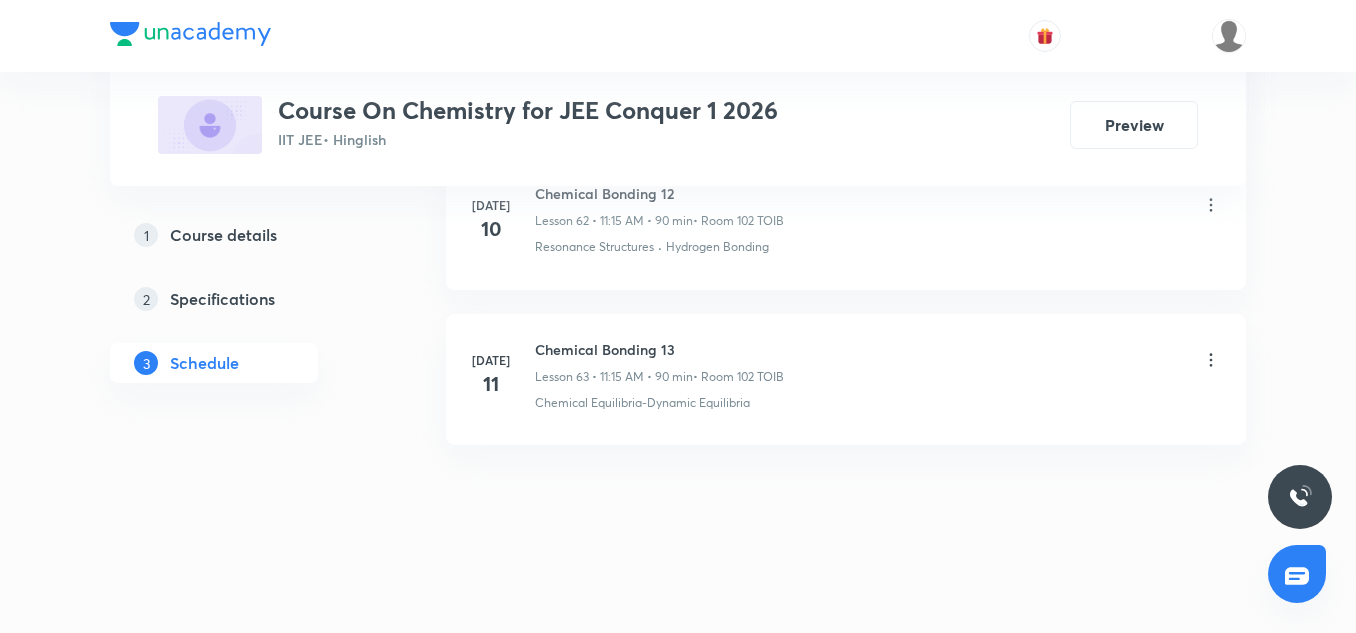 click on "[DATE] Chemical Bonding 13 Lesson 63 • 11:15 AM • 90 min  • Room 102 TOIB Chemical Equilibria-Dynamic Equilibria" at bounding box center [846, 379] 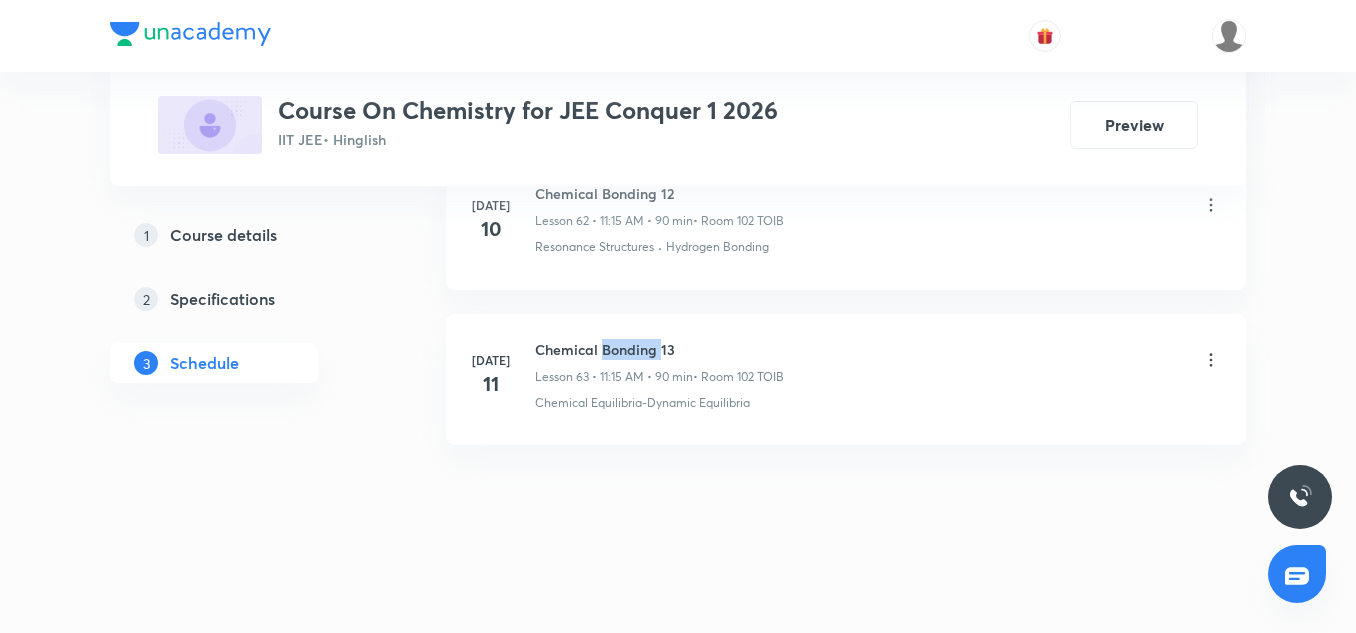 click on "[DATE] Chemical Bonding 13 Lesson 63 • 11:15 AM • 90 min  • Room 102 TOIB Chemical Equilibria-Dynamic Equilibria" at bounding box center [846, 379] 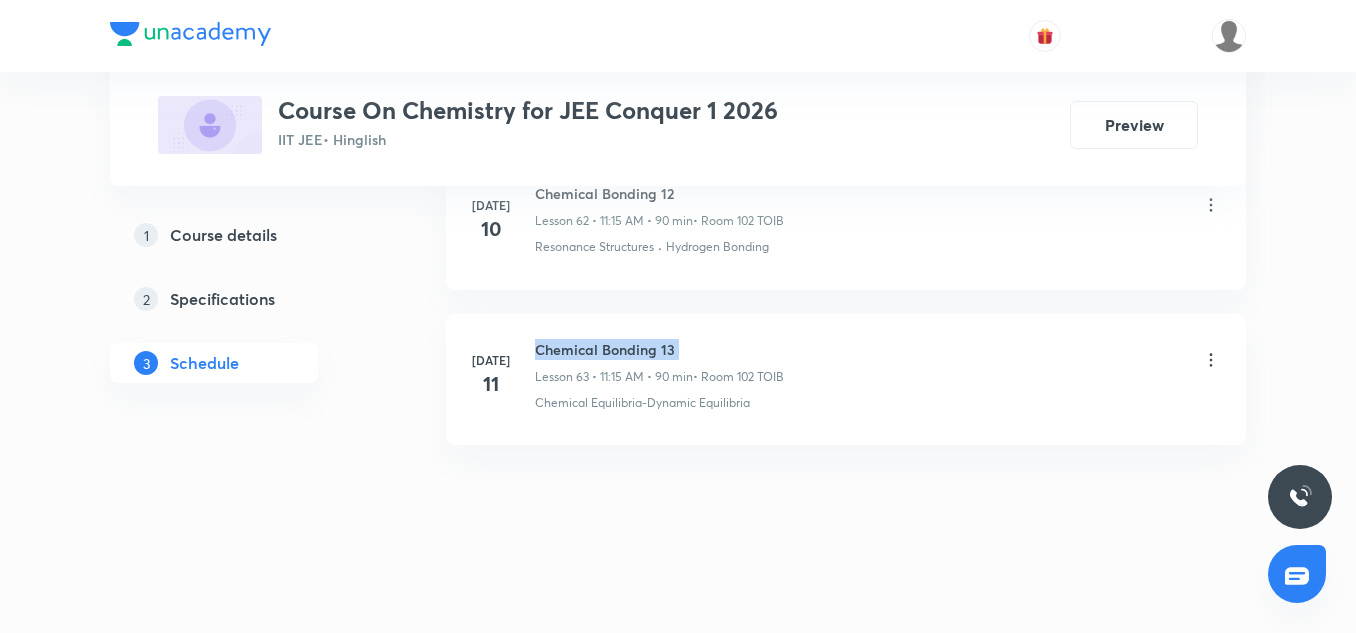 click on "[DATE] Chemical Bonding 13 Lesson 63 • 11:15 AM • 90 min  • Room 102 TOIB Chemical Equilibria-Dynamic Equilibria" at bounding box center [846, 379] 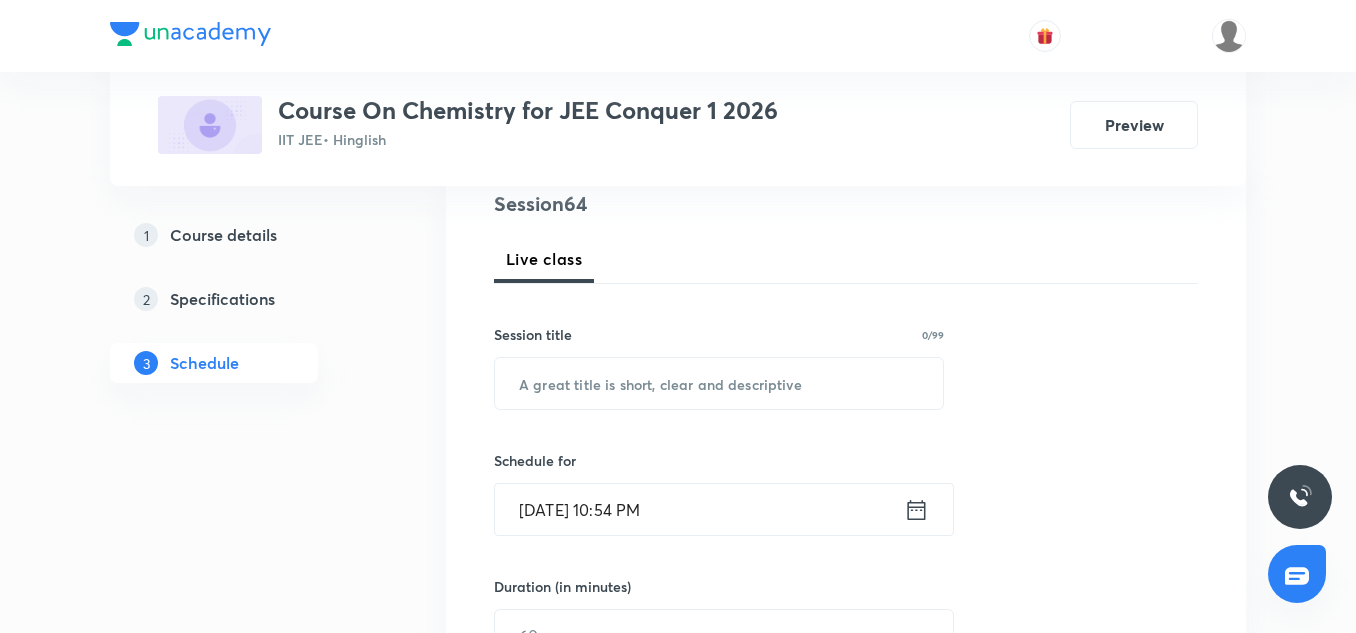 scroll, scrollTop: 248, scrollLeft: 0, axis: vertical 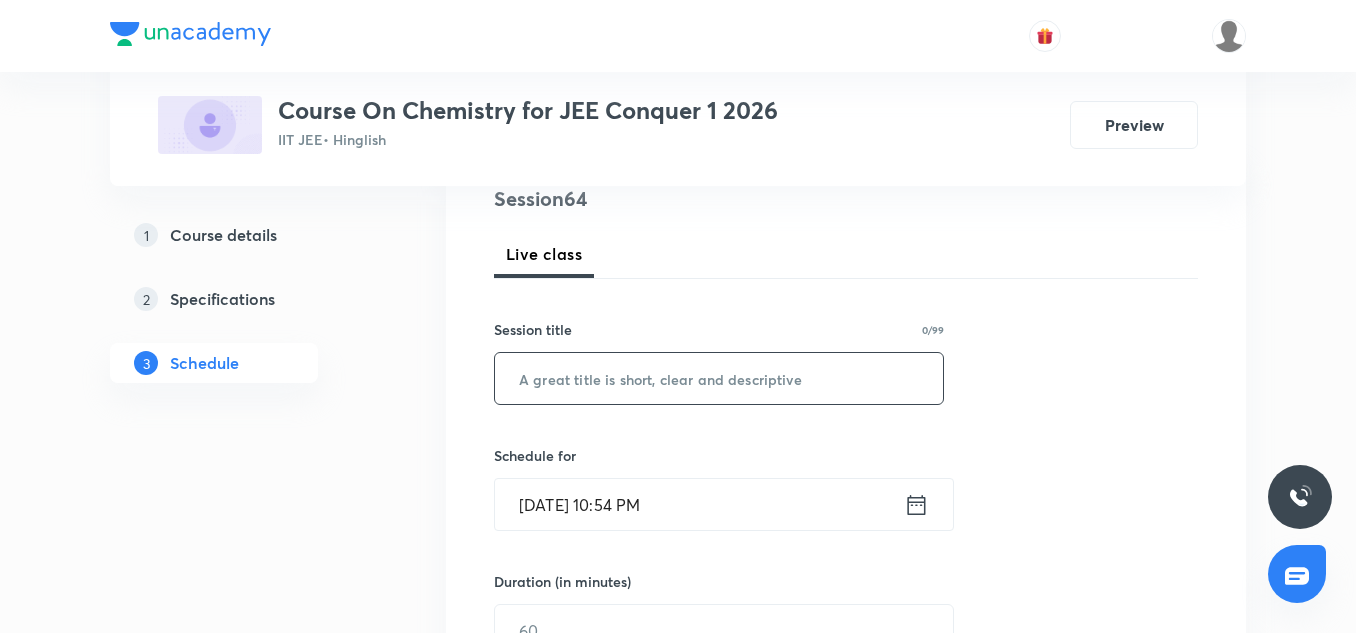 click at bounding box center [719, 378] 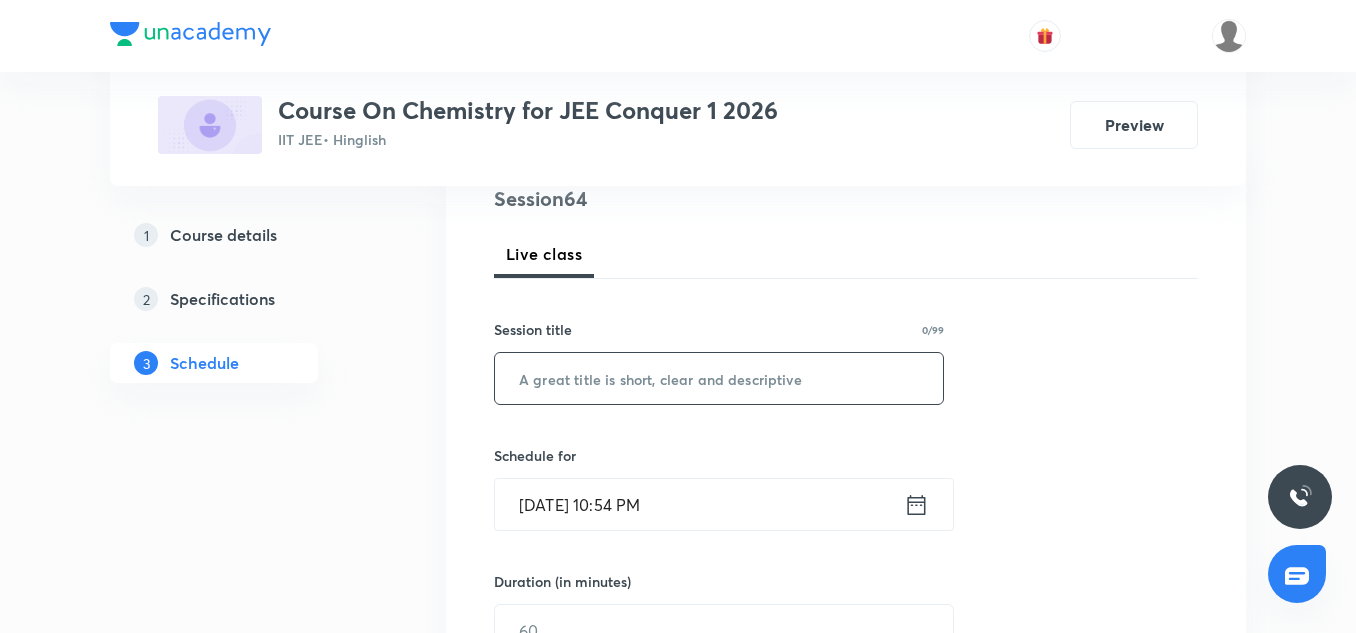 paste on "Chemical Bonding 13" 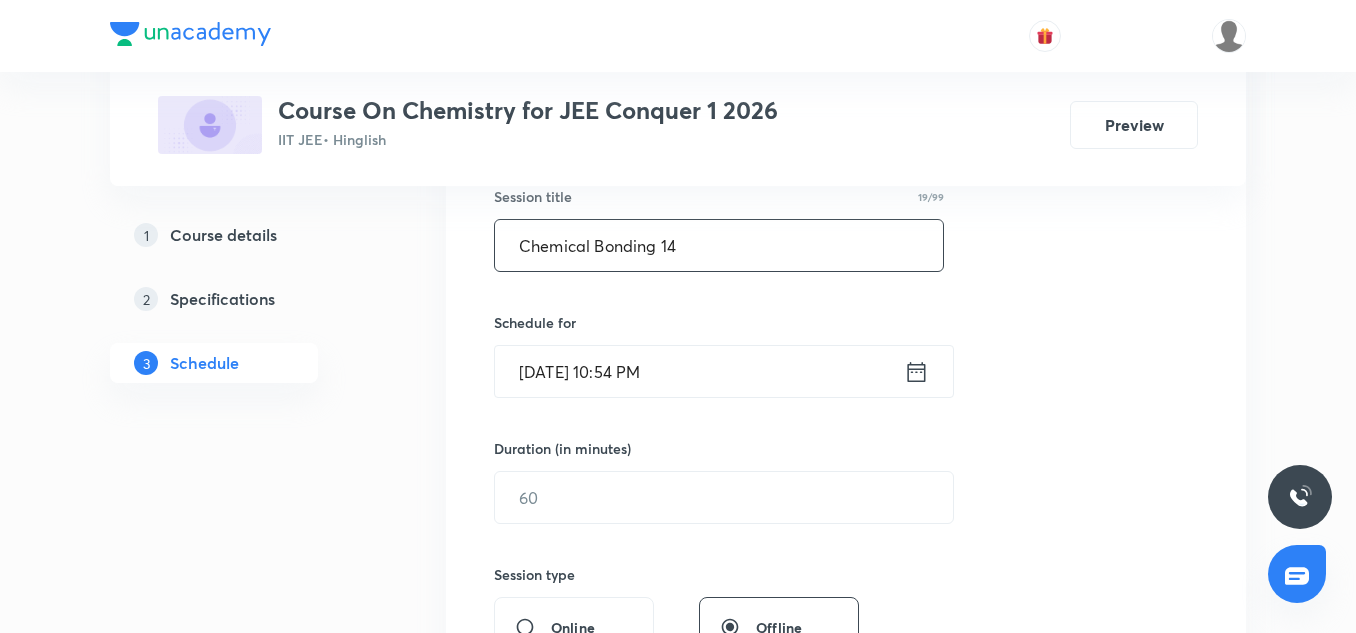 scroll, scrollTop: 383, scrollLeft: 0, axis: vertical 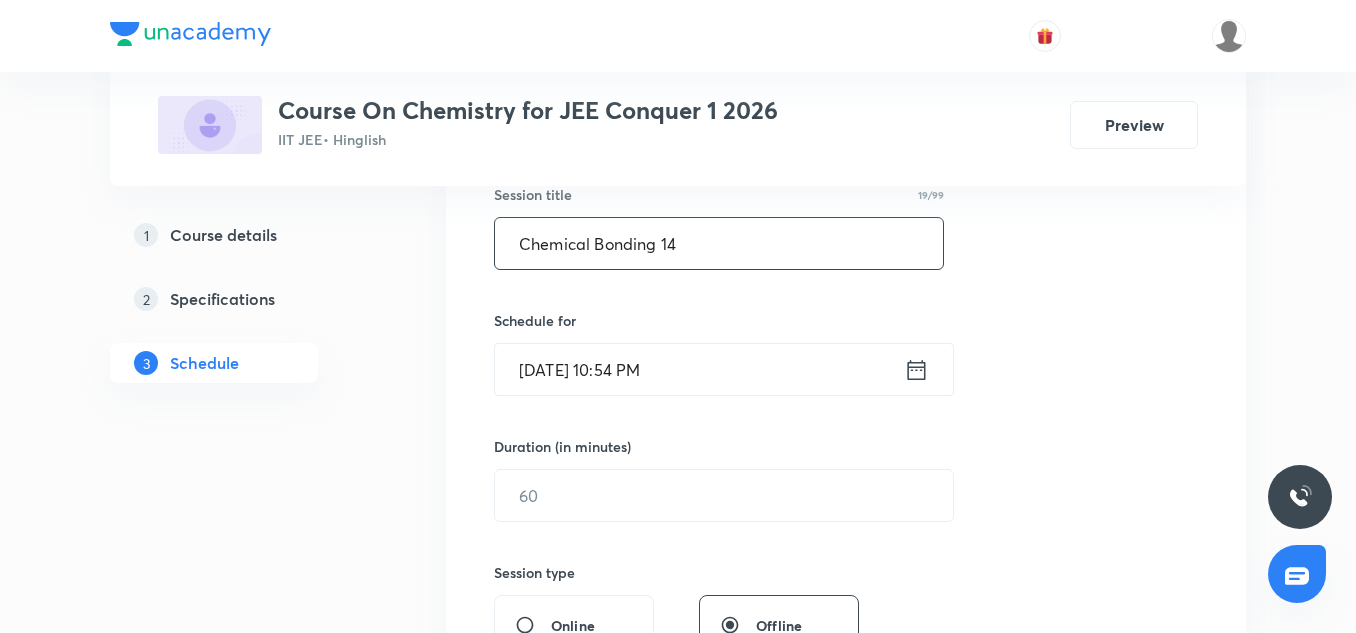 type on "Chemical Bonding 14" 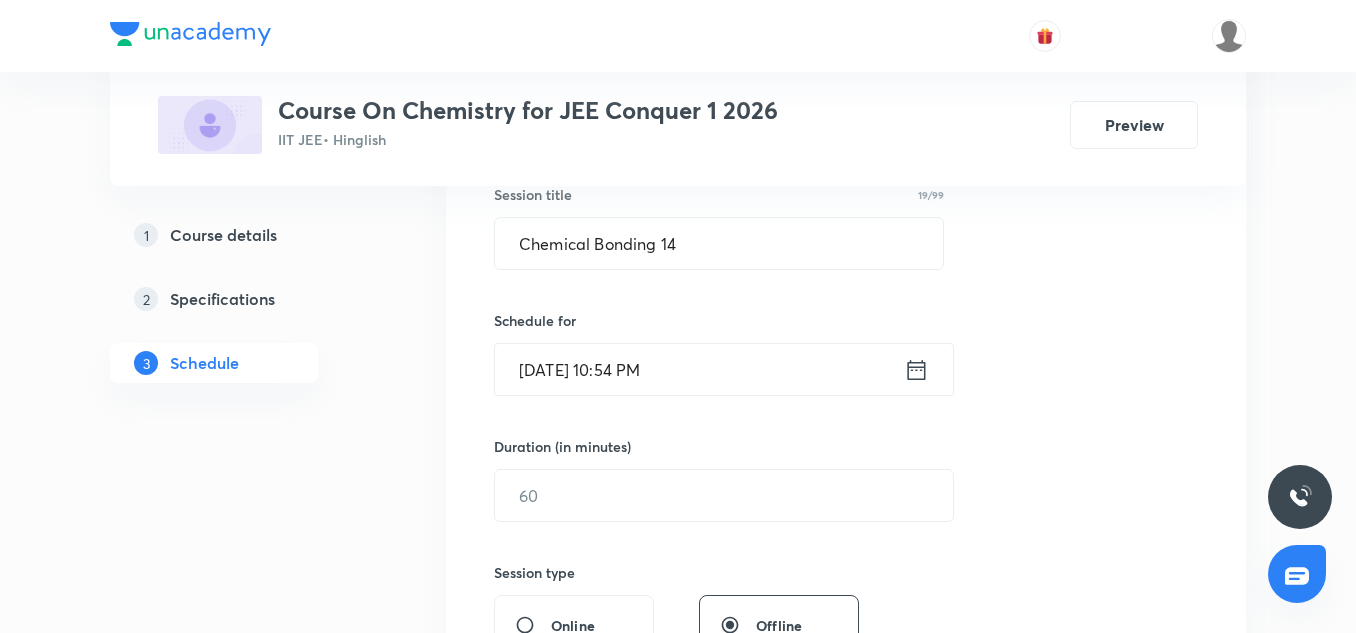 click on "Jul 13, 2025, 10:54 PM" at bounding box center [699, 369] 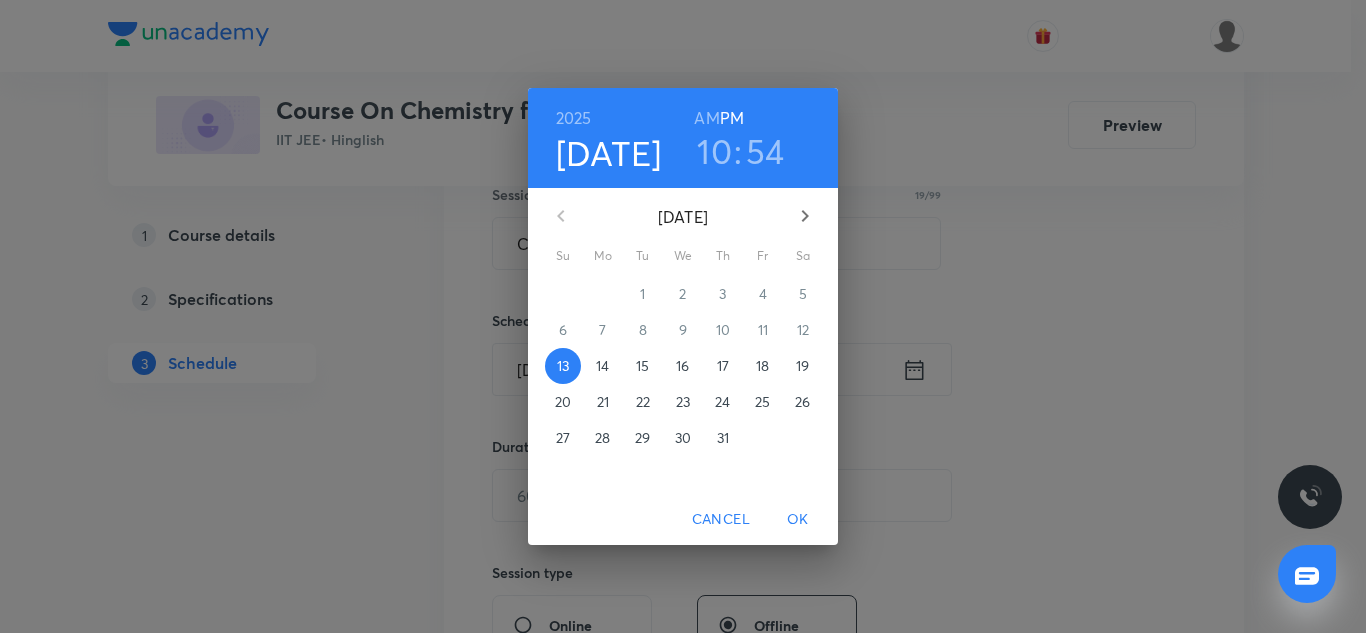 click on "14" at bounding box center (602, 366) 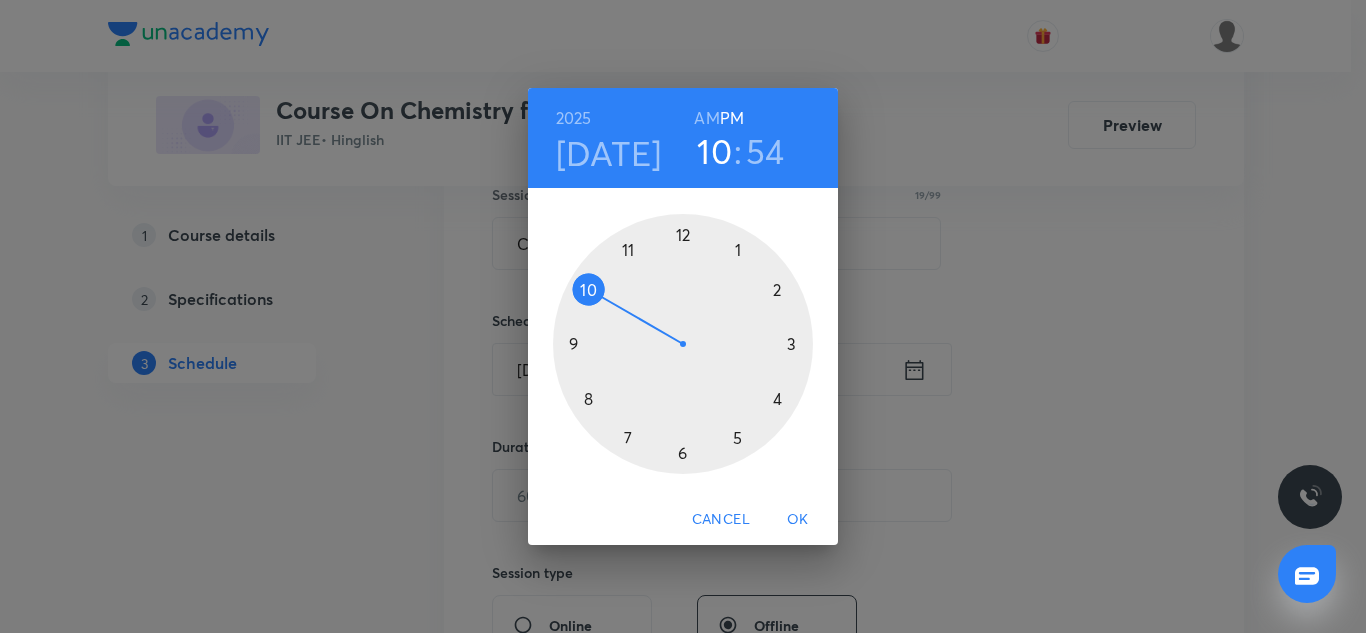 click at bounding box center (683, 344) 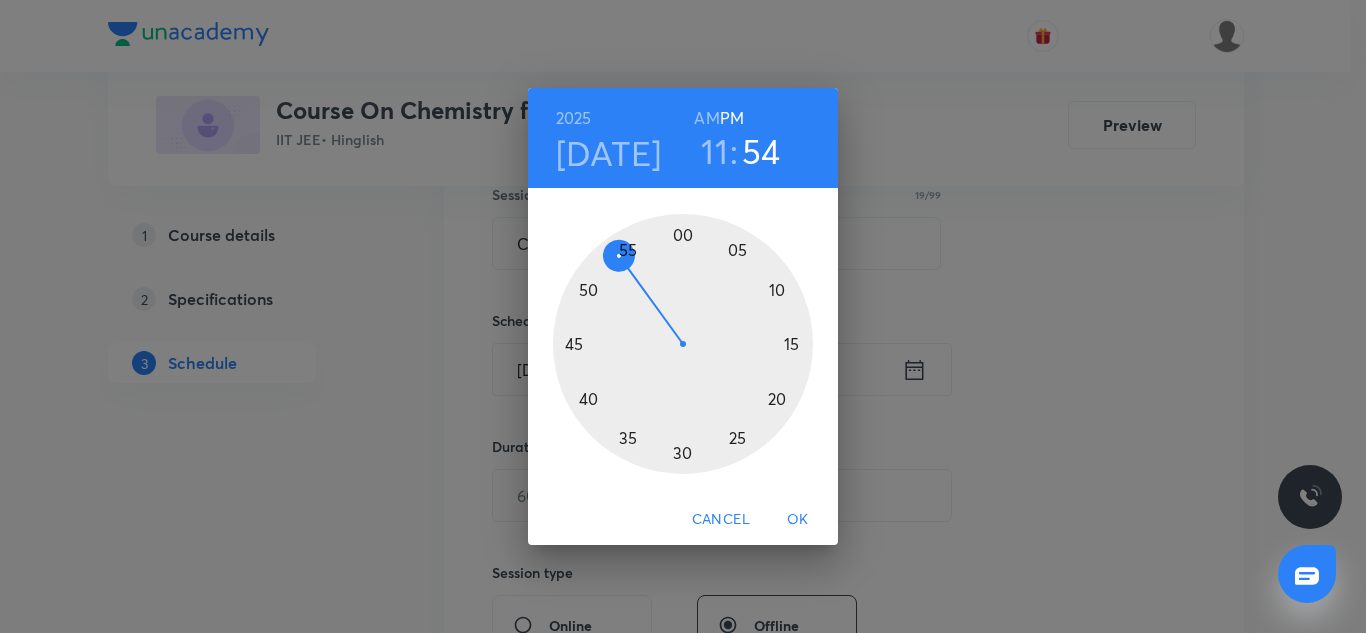 click at bounding box center [683, 344] 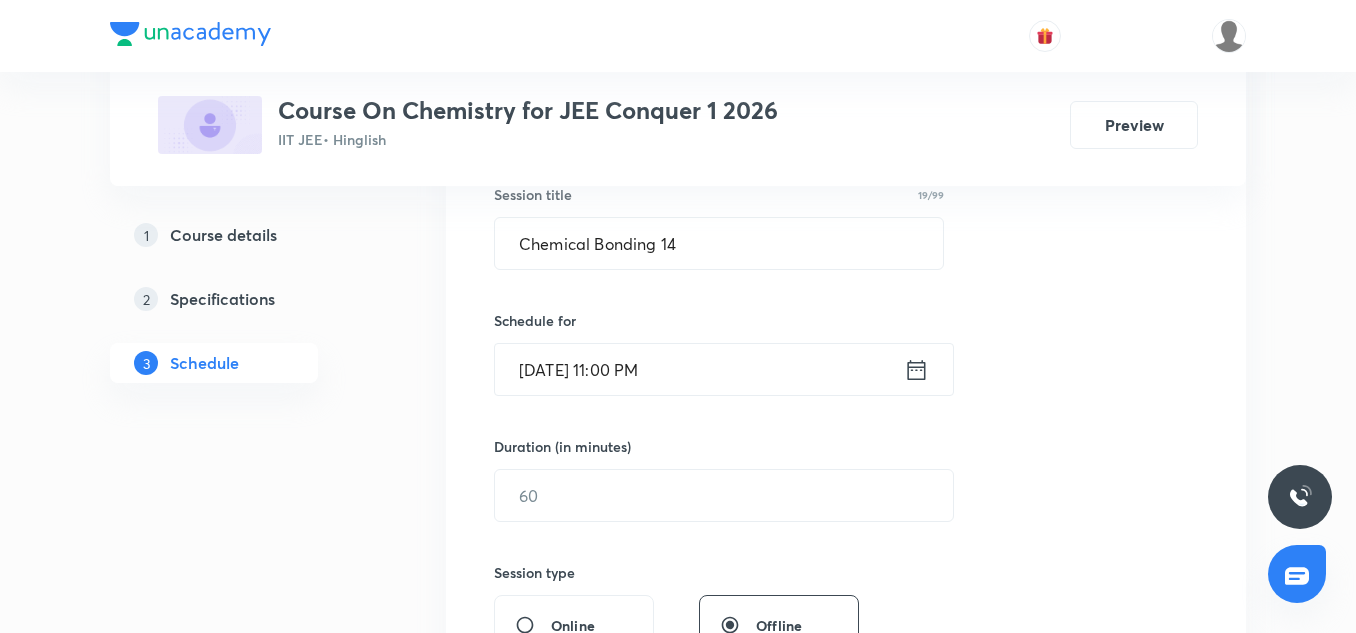 click on "Jul 14, 2025, 11:00 PM" at bounding box center (699, 369) 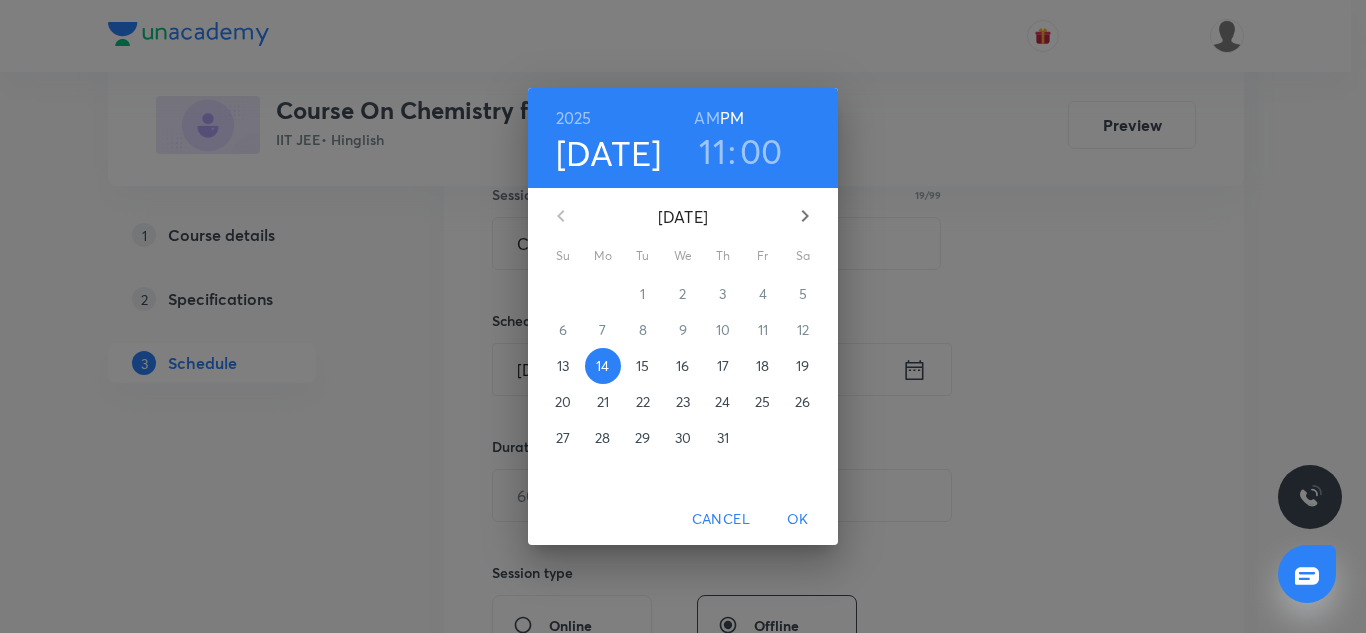 click on "AM" at bounding box center [706, 118] 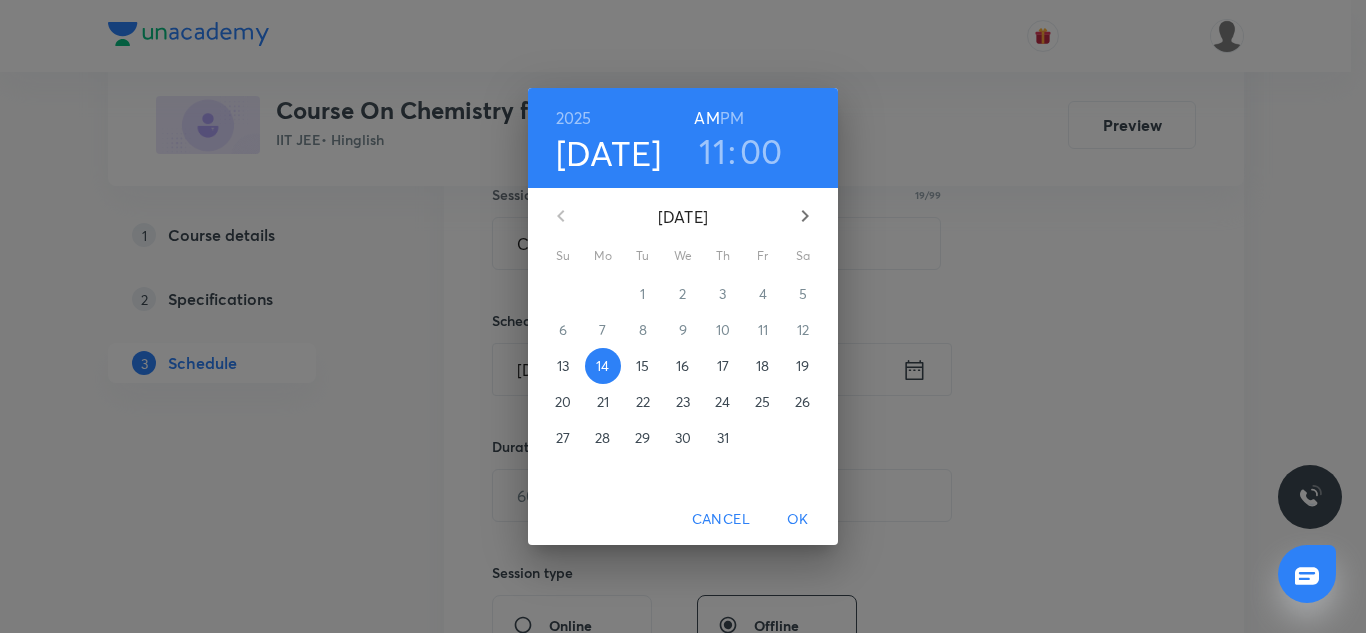 click on "OK" at bounding box center [798, 519] 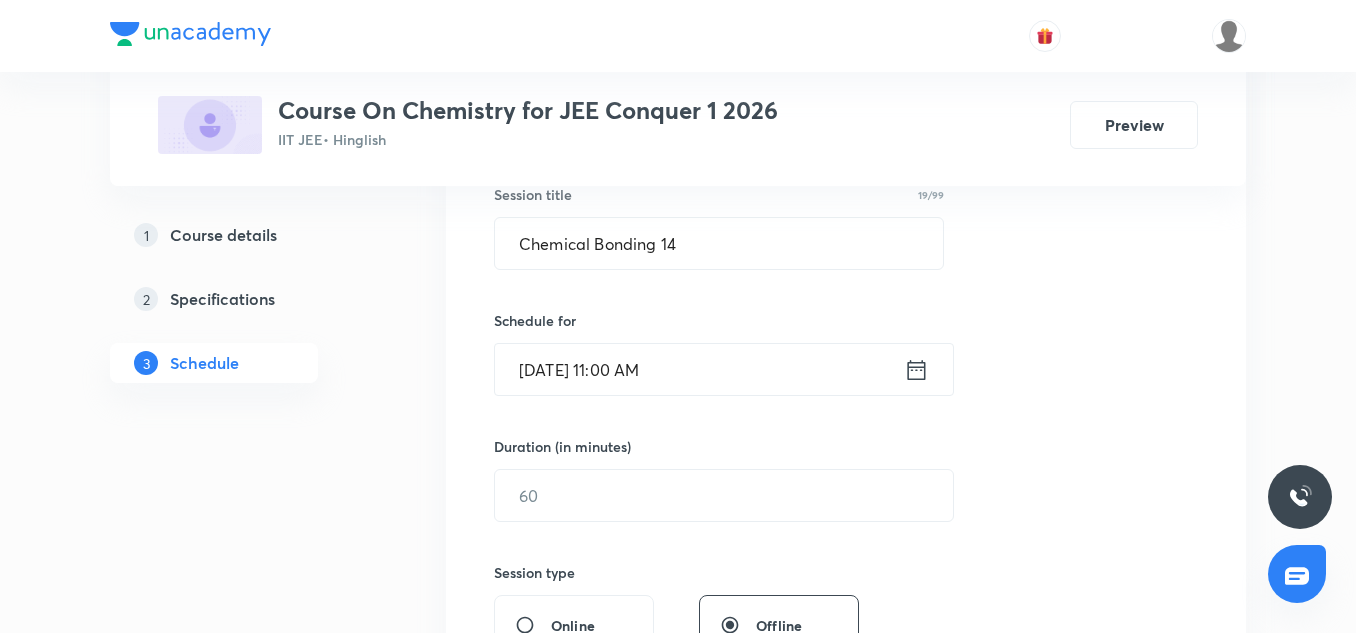 scroll, scrollTop: 479, scrollLeft: 0, axis: vertical 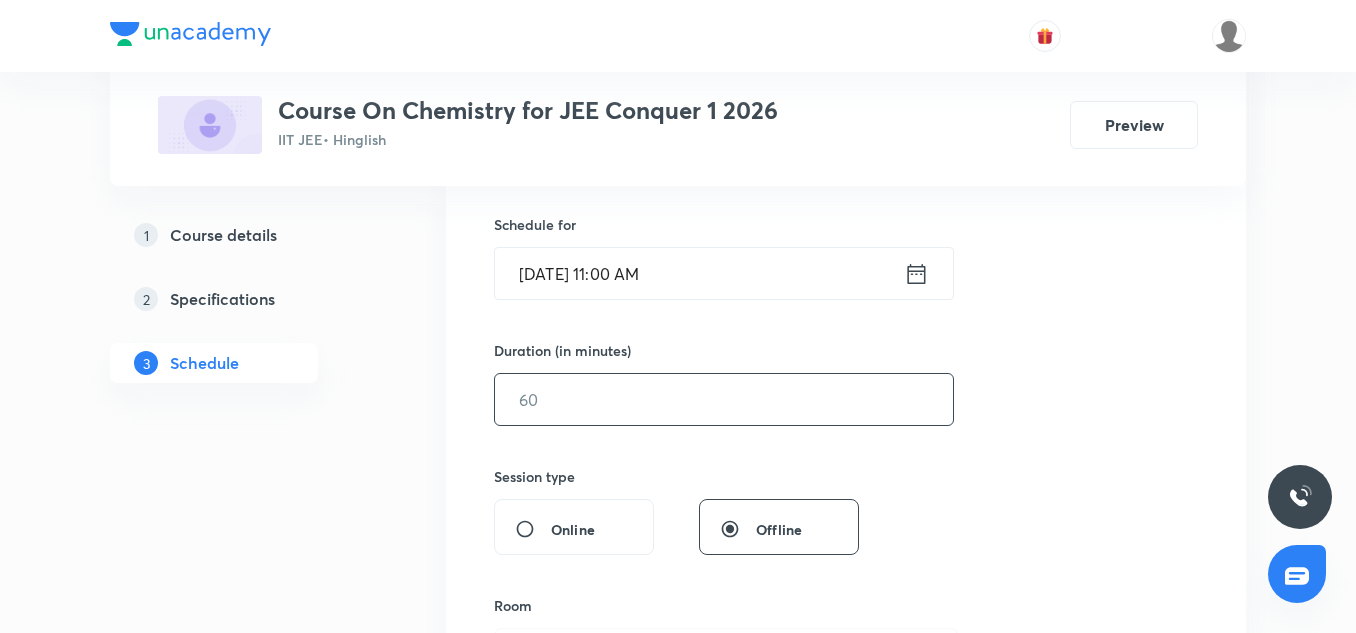 click at bounding box center [724, 399] 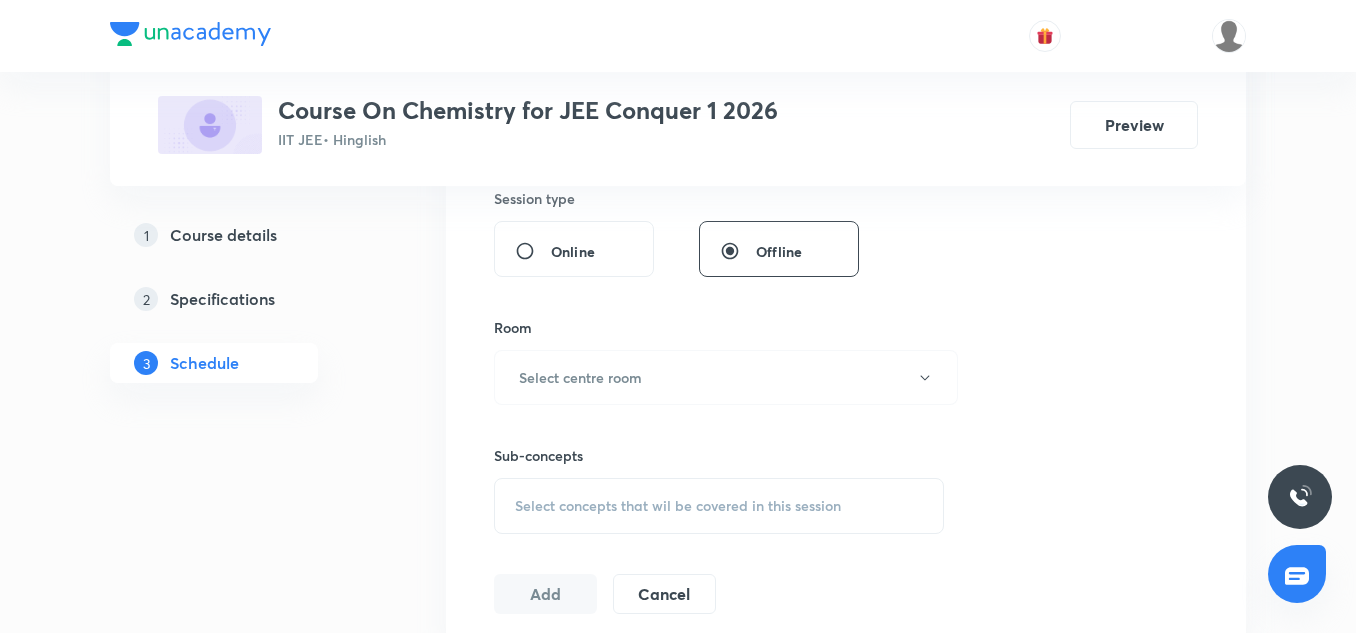 scroll, scrollTop: 758, scrollLeft: 0, axis: vertical 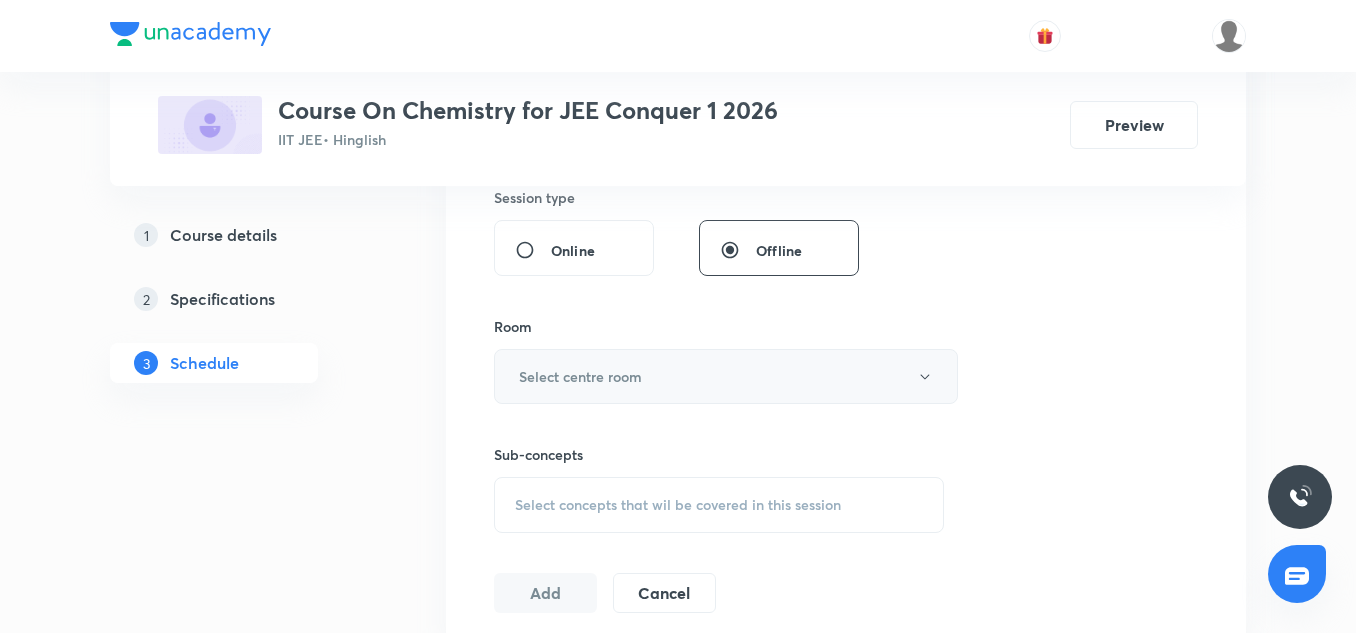 type on "90" 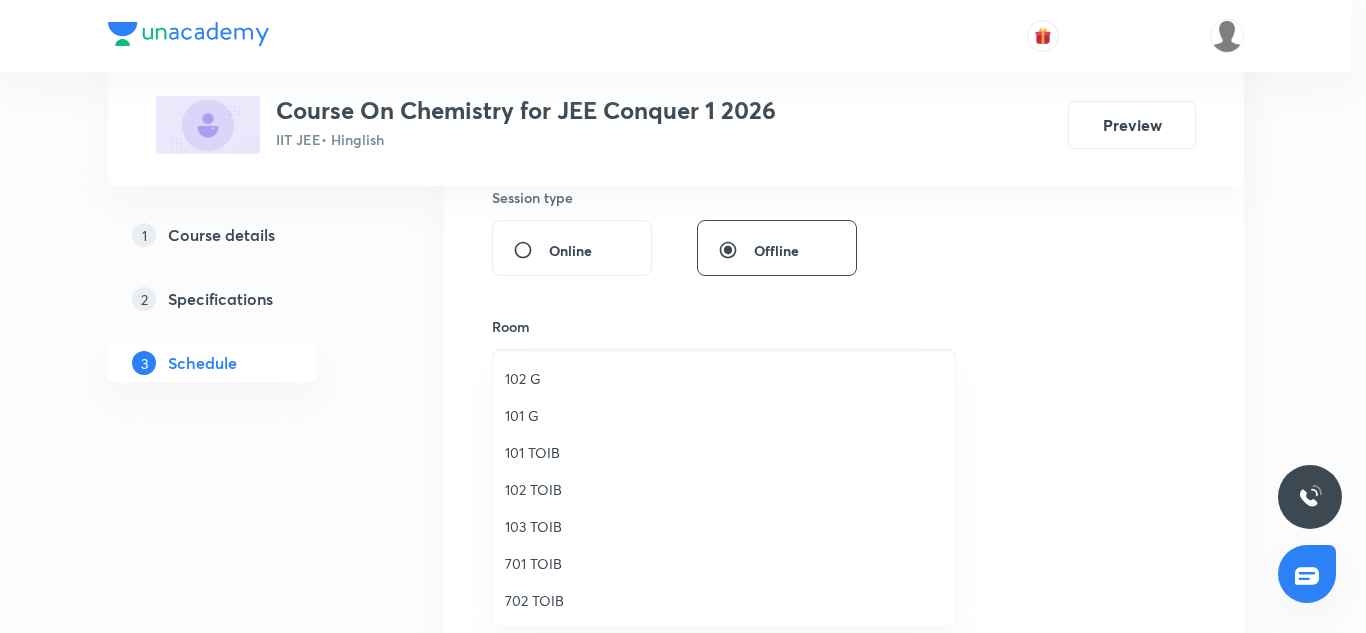 click on "102 TOIB" at bounding box center [724, 489] 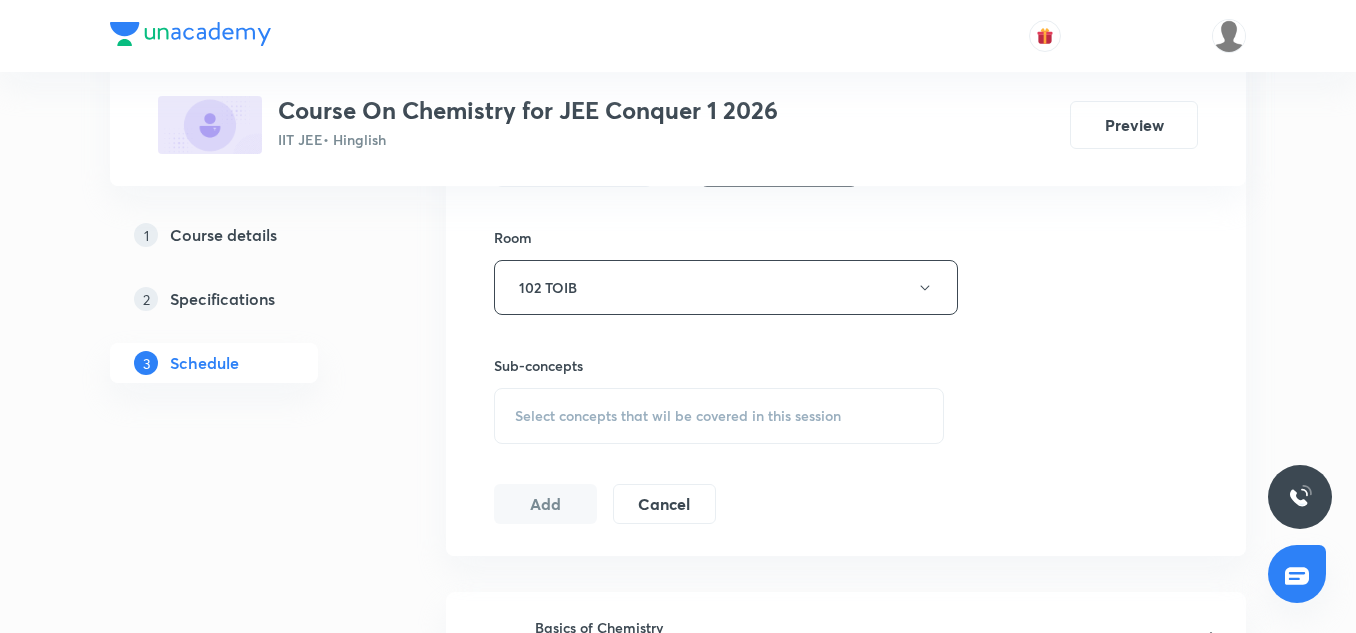 scroll, scrollTop: 849, scrollLeft: 0, axis: vertical 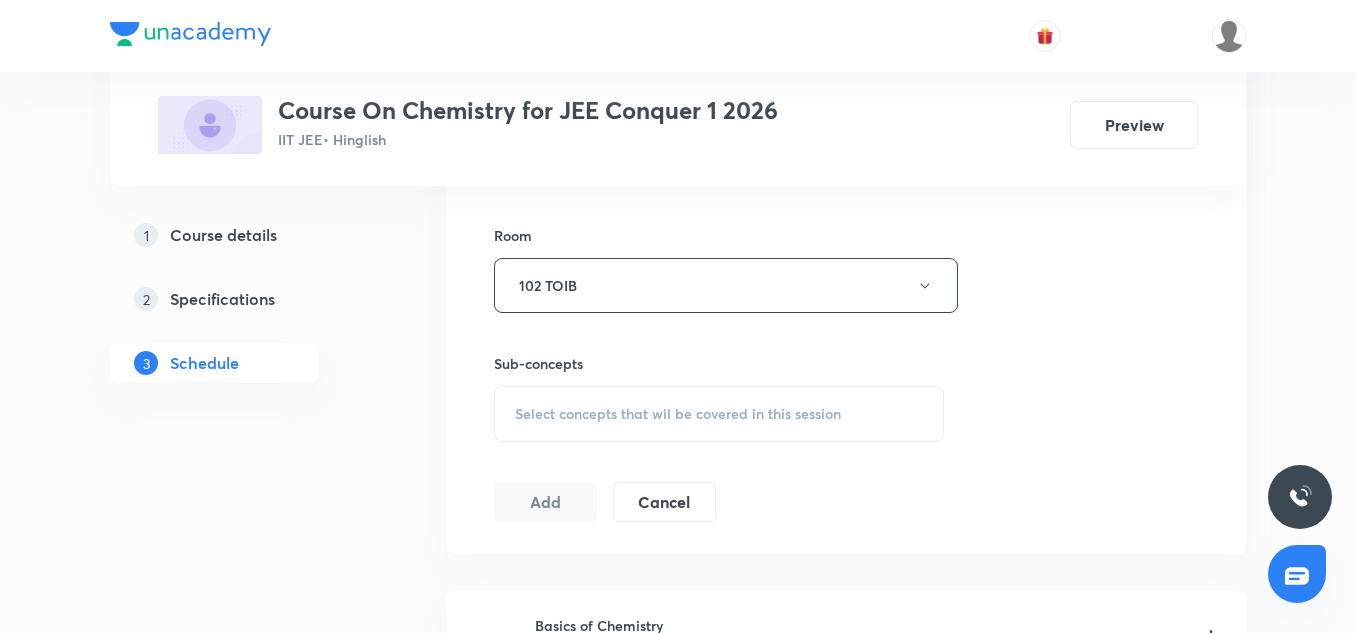 click on "Select concepts that wil be covered in this session" at bounding box center [678, 414] 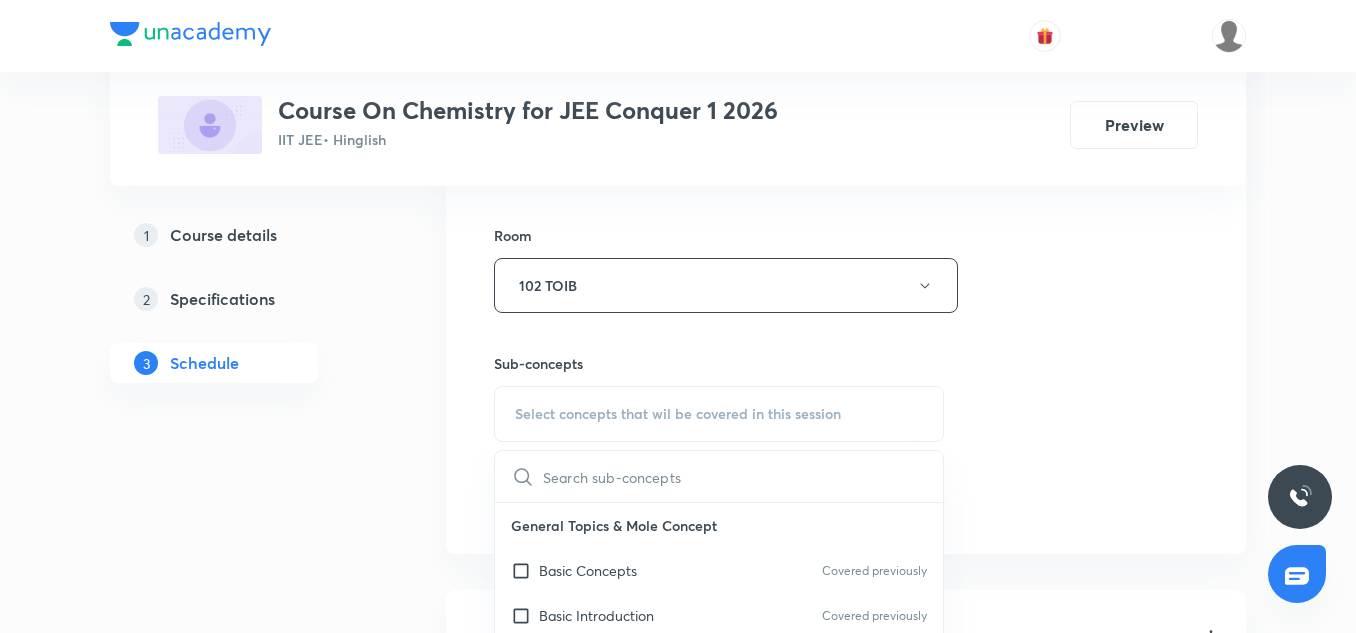 scroll, scrollTop: 1163, scrollLeft: 0, axis: vertical 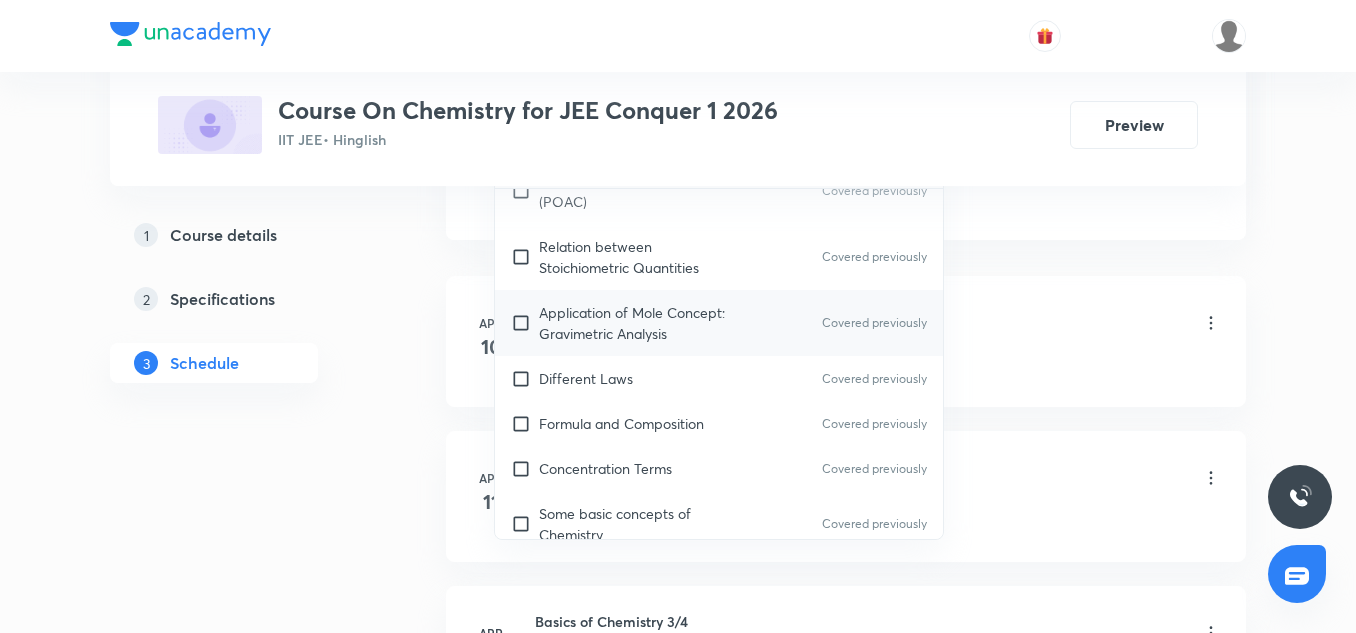 click on "Application of Mole Concept: Gravimetric Analysis Covered previously" at bounding box center [719, 323] 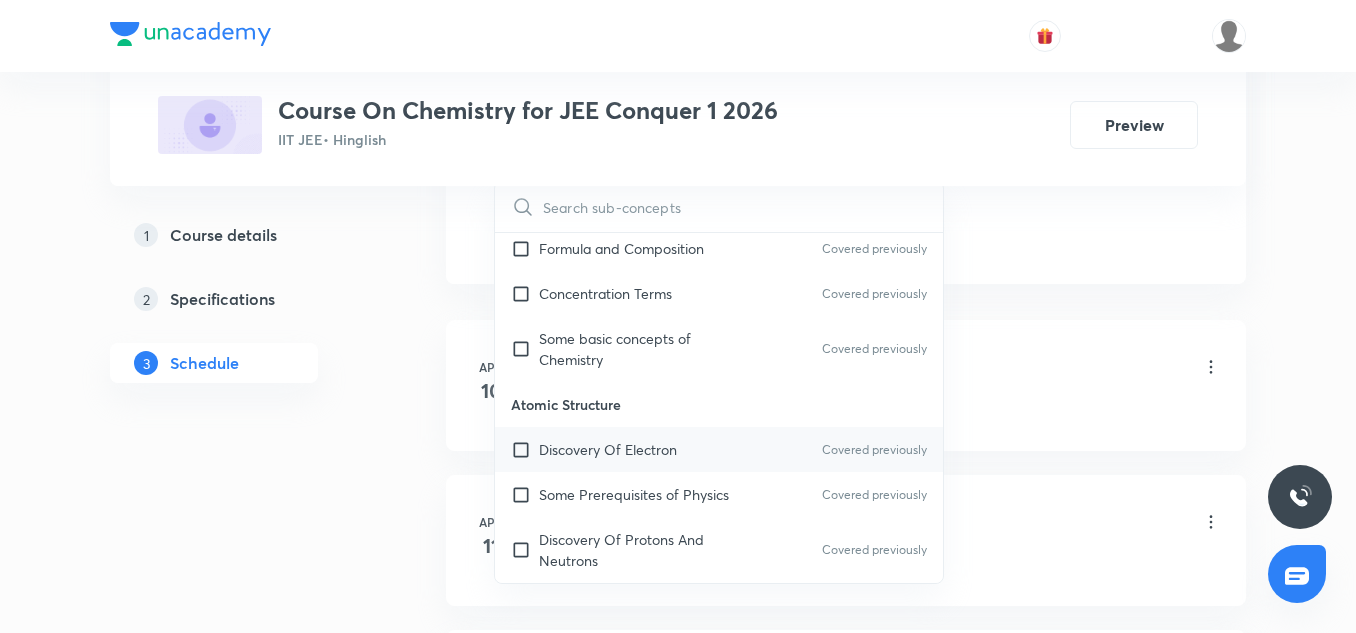 scroll, scrollTop: 476, scrollLeft: 0, axis: vertical 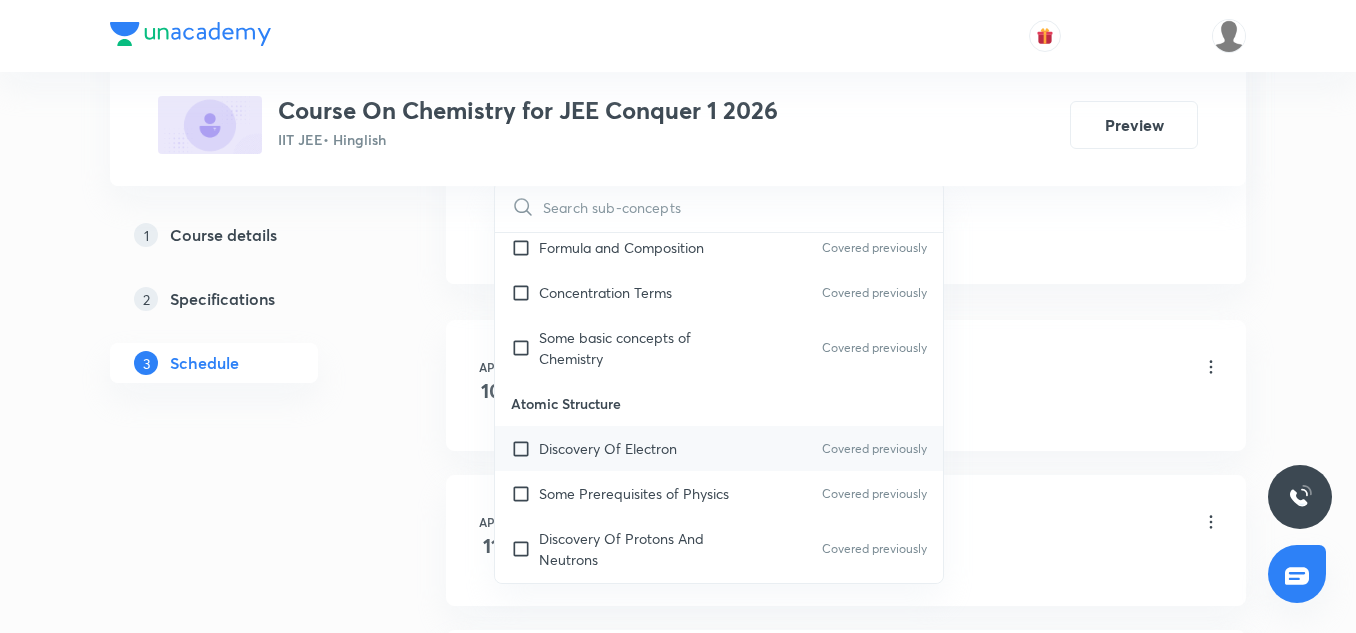 click on "Discovery Of Electron Covered previously" at bounding box center [719, 448] 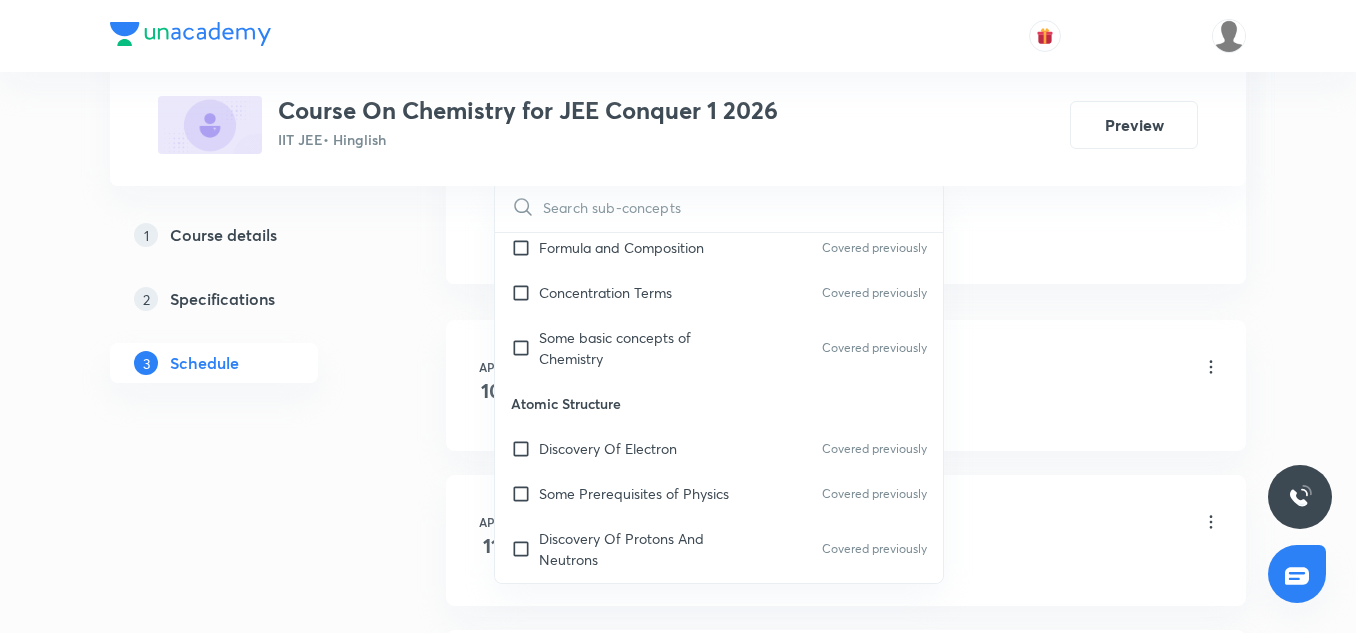checkbox on "true" 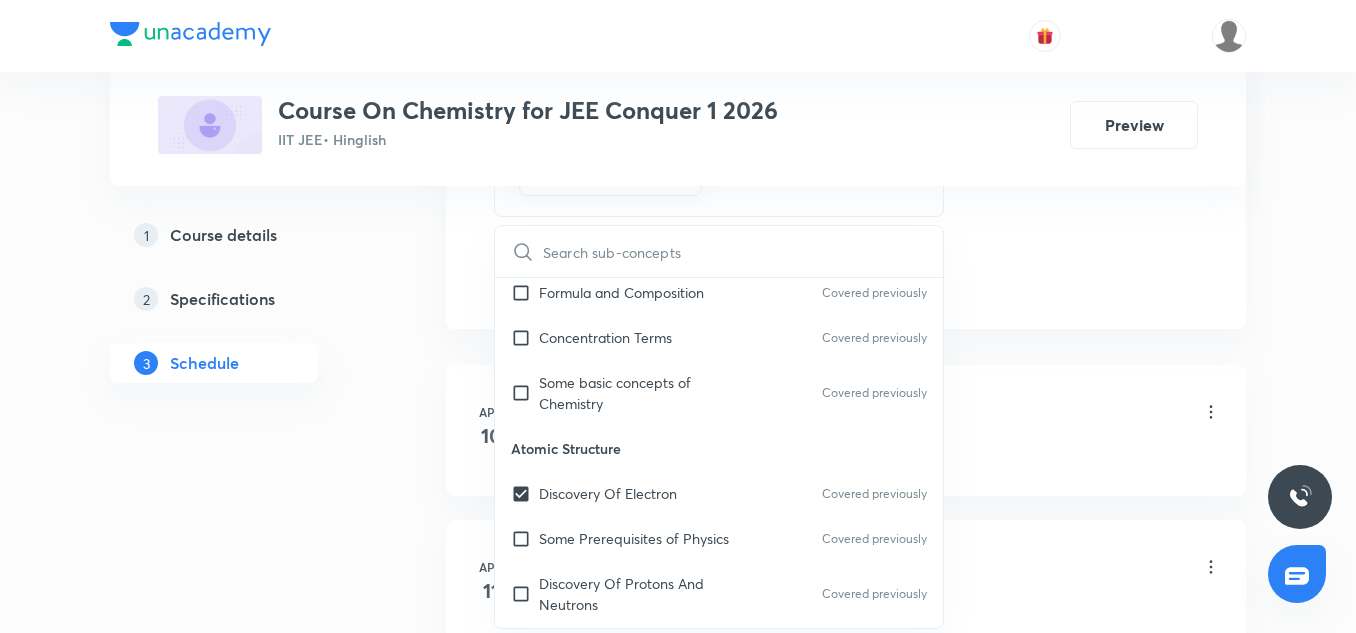 click on "Session  64 Live class Session title 19/99 Chemical Bonding 14 ​ Schedule for Jul 14, 2025, 11:00 AM ​ Duration (in minutes) 90 ​   Session type Online Offline Room 102 TOIB Sub-concepts Application of Mole Concept: Gravimetric Analysis Discovery Of Electron CLEAR ​ General Topics & Mole Concept Basic Concepts Covered previously Basic Introduction Covered previously Percentage Composition Covered previously Stoichiometry Covered previously Principle of Atom Conservation (POAC) Covered previously Relation between Stoichiometric Quantities Covered previously Application of Mole Concept: Gravimetric Analysis Covered previously Different Laws Covered previously Formula and Composition Covered previously Concentration Terms Covered previously Some basic concepts of Chemistry Covered previously Atomic Structure Discovery Of Electron Covered previously Some Prerequisites of Physics Covered previously Discovery Of Protons And Neutrons Covered previously Atomic Models and Theories  Covered previously Gas Laws" at bounding box center [846, -217] 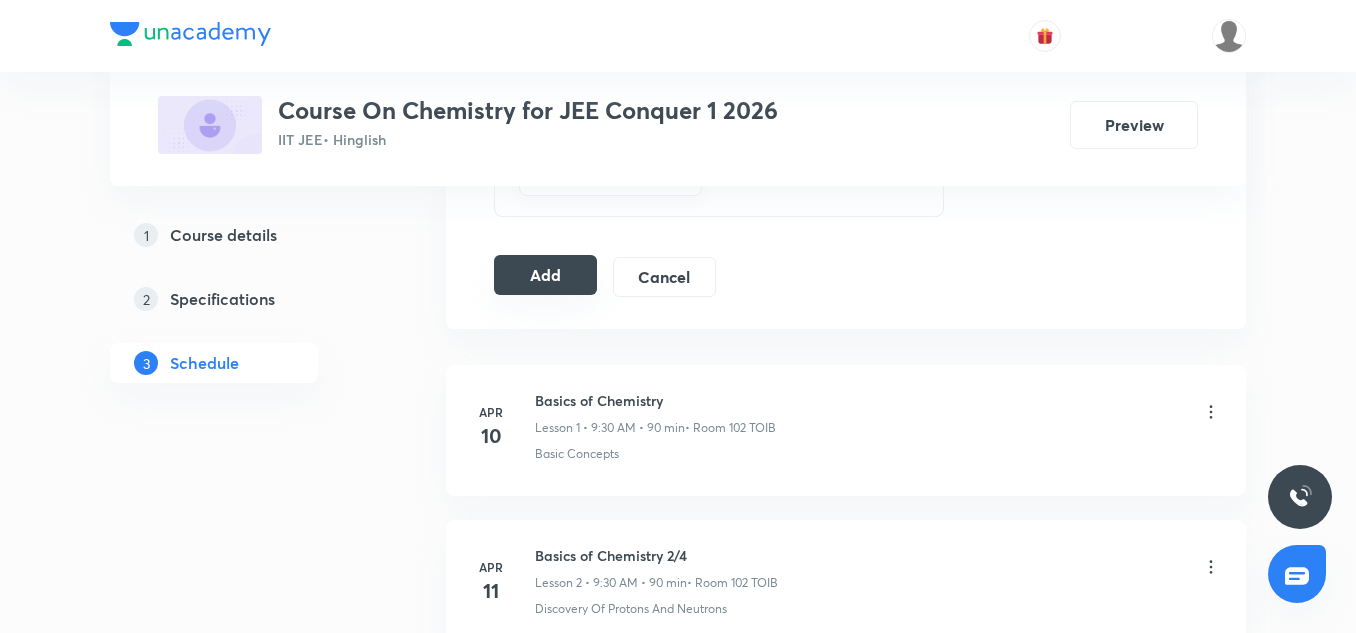 click on "Add" at bounding box center [545, 275] 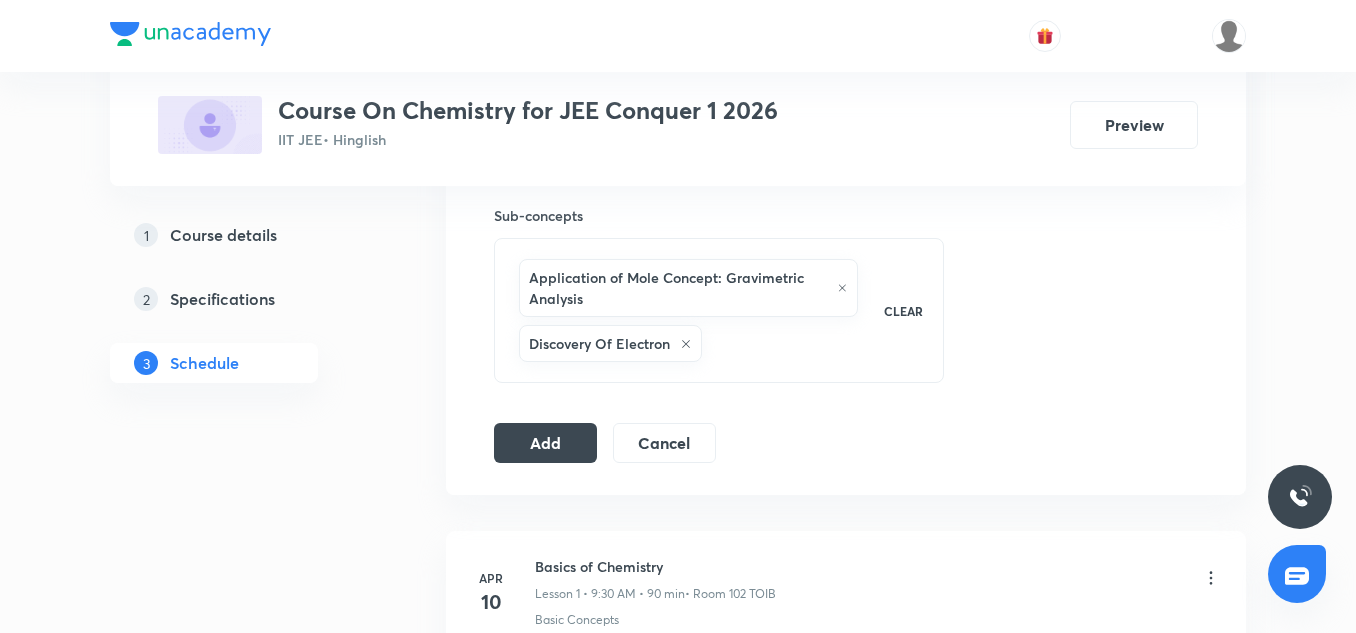 scroll, scrollTop: 1022, scrollLeft: 0, axis: vertical 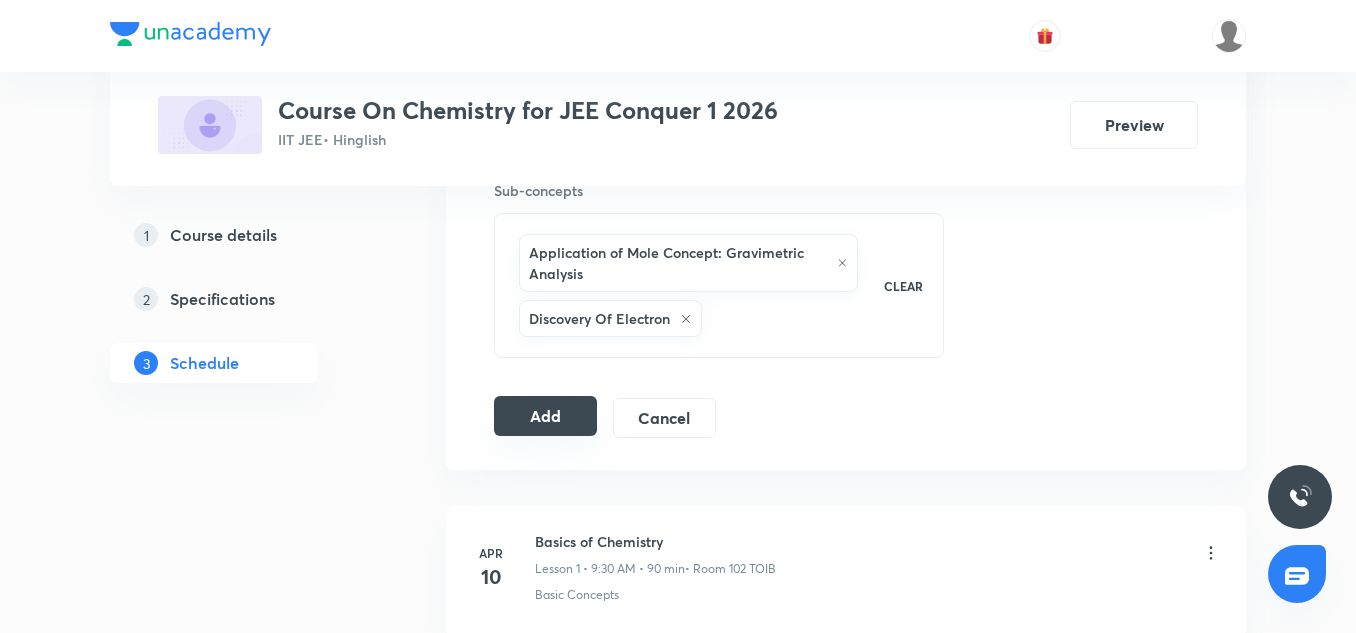 click on "Add" at bounding box center (545, 416) 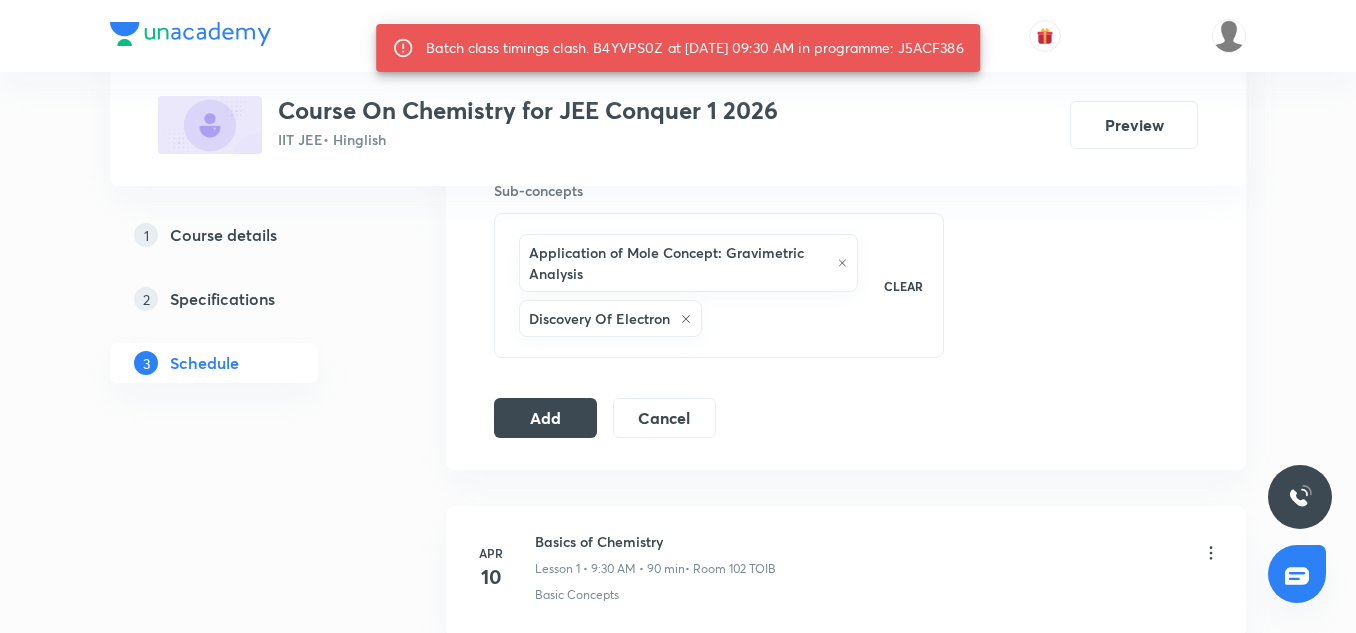 click on "Batch class timings clash. B4YVPS0Z at 14 Jul 2025 09:30 AM in programme: J5ACF386" at bounding box center [695, 48] 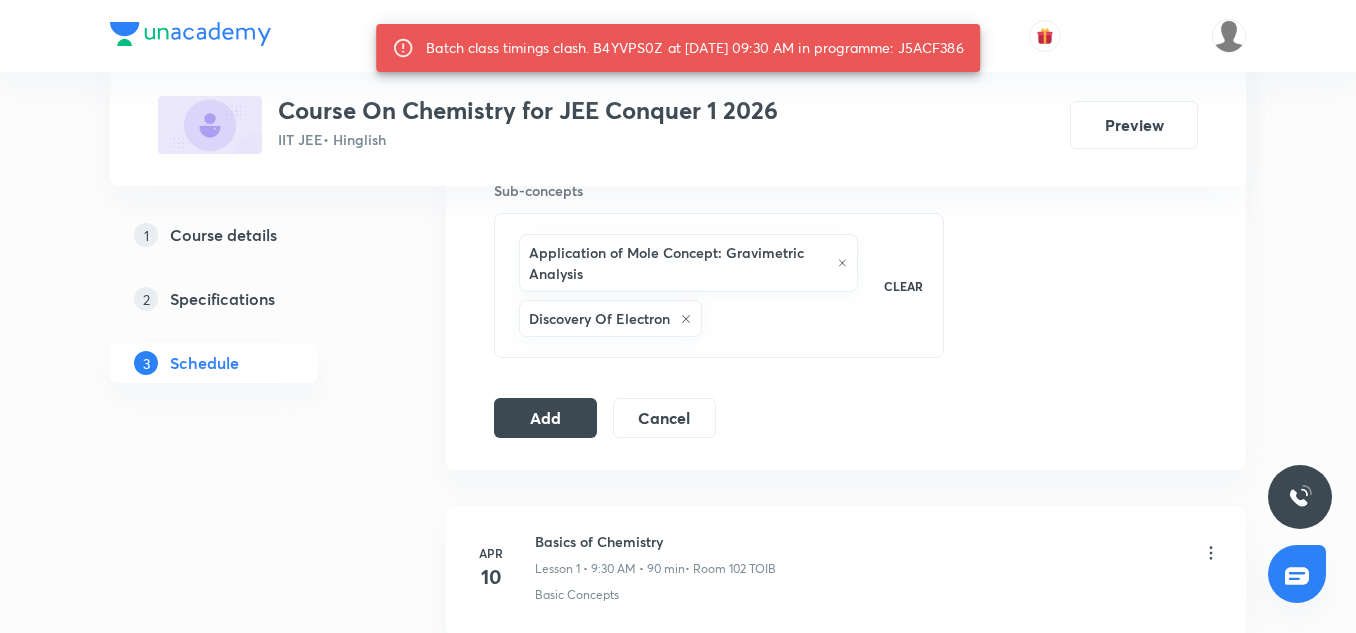 copy on "J5ACF386" 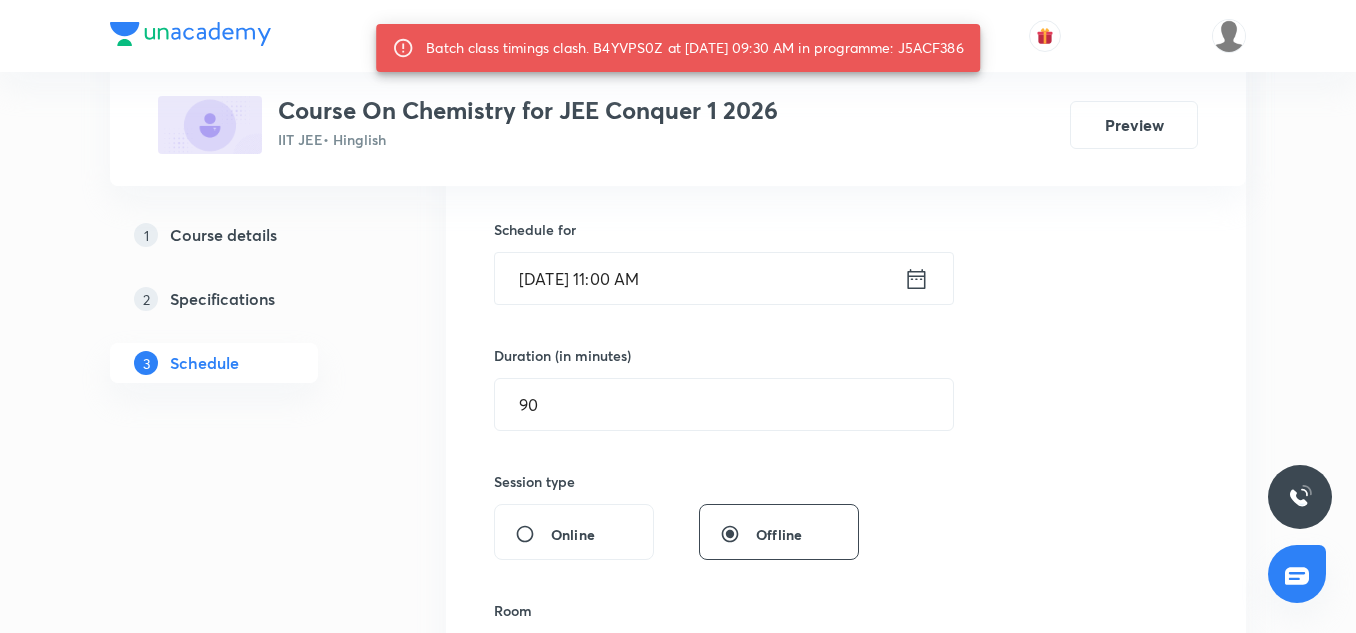 click on "Jul 14, 2025, 11:00 AM" at bounding box center [699, 278] 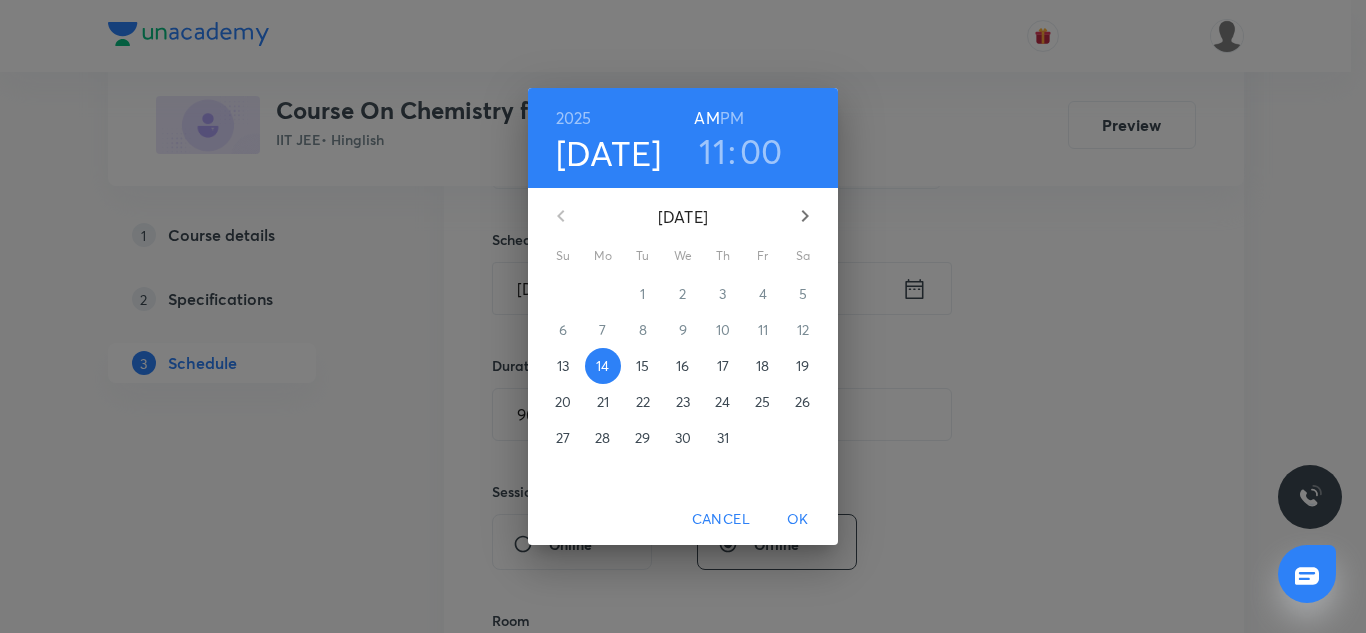 click on "00" at bounding box center (761, 151) 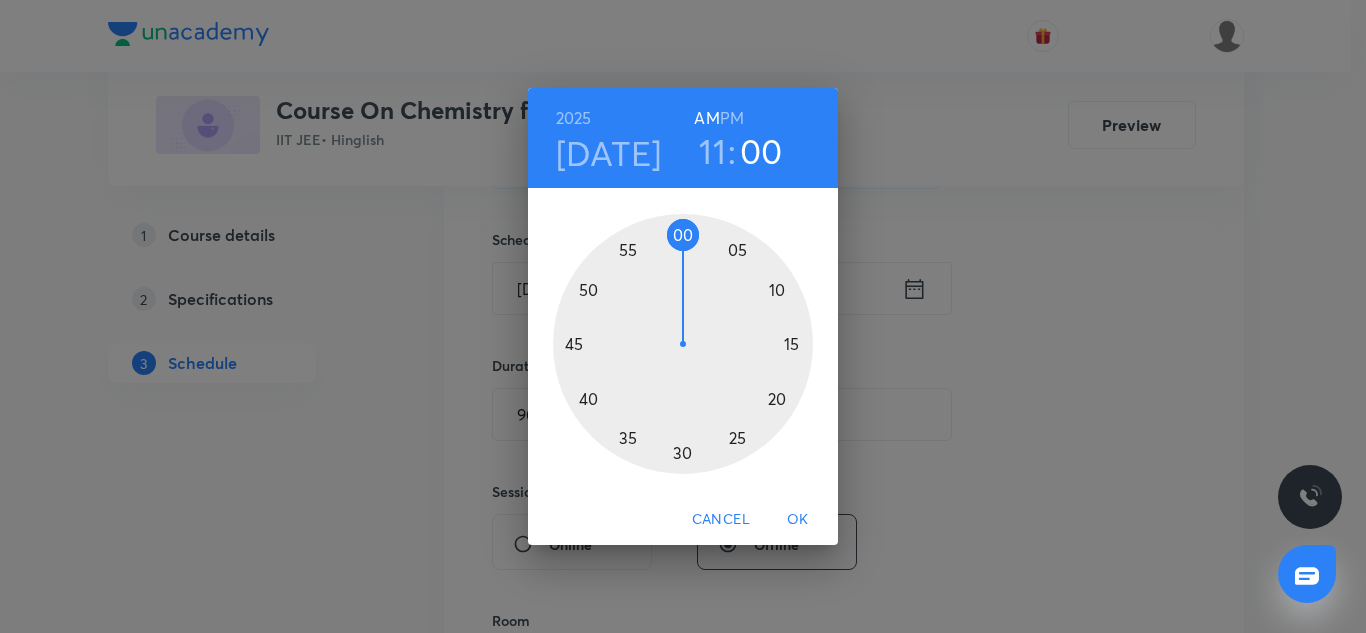 click at bounding box center [683, 344] 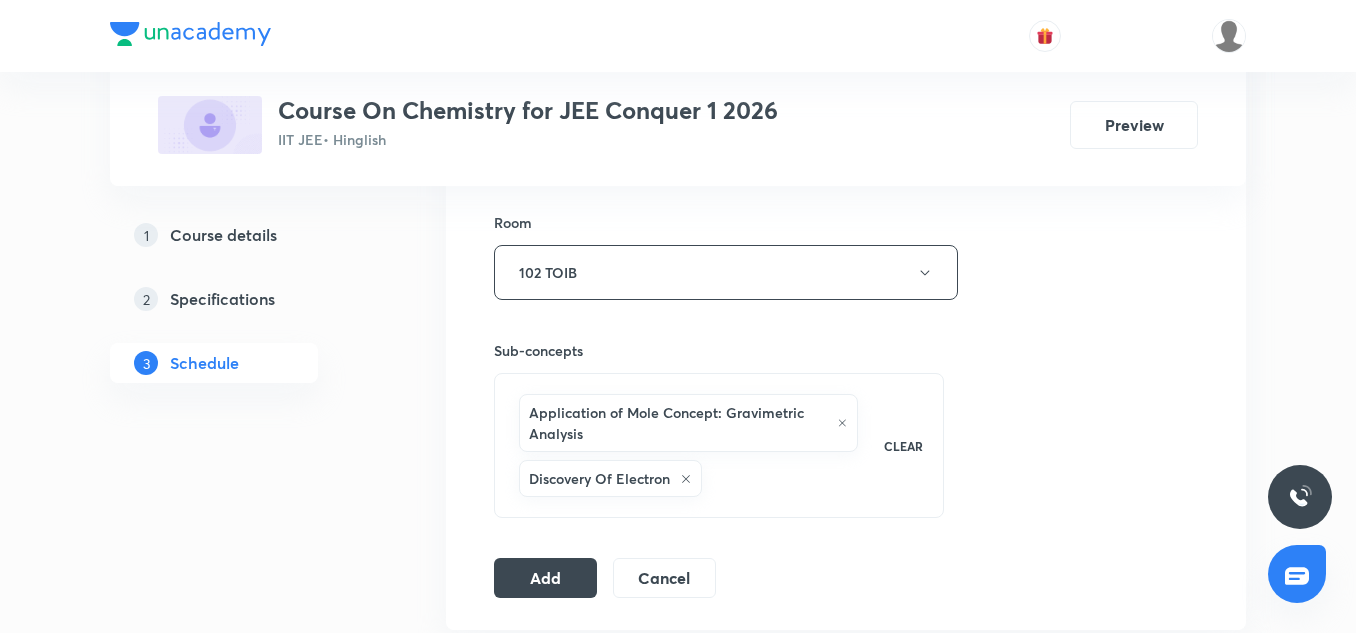 scroll, scrollTop: 874, scrollLeft: 0, axis: vertical 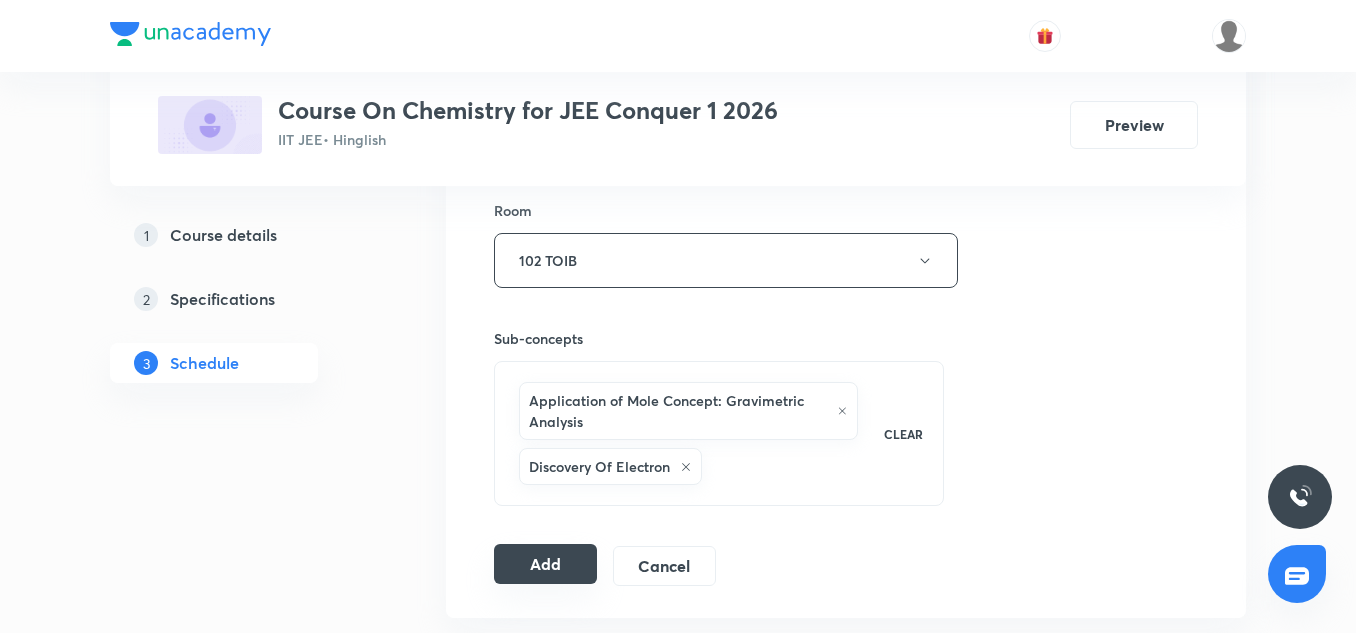 click on "Add" at bounding box center (545, 564) 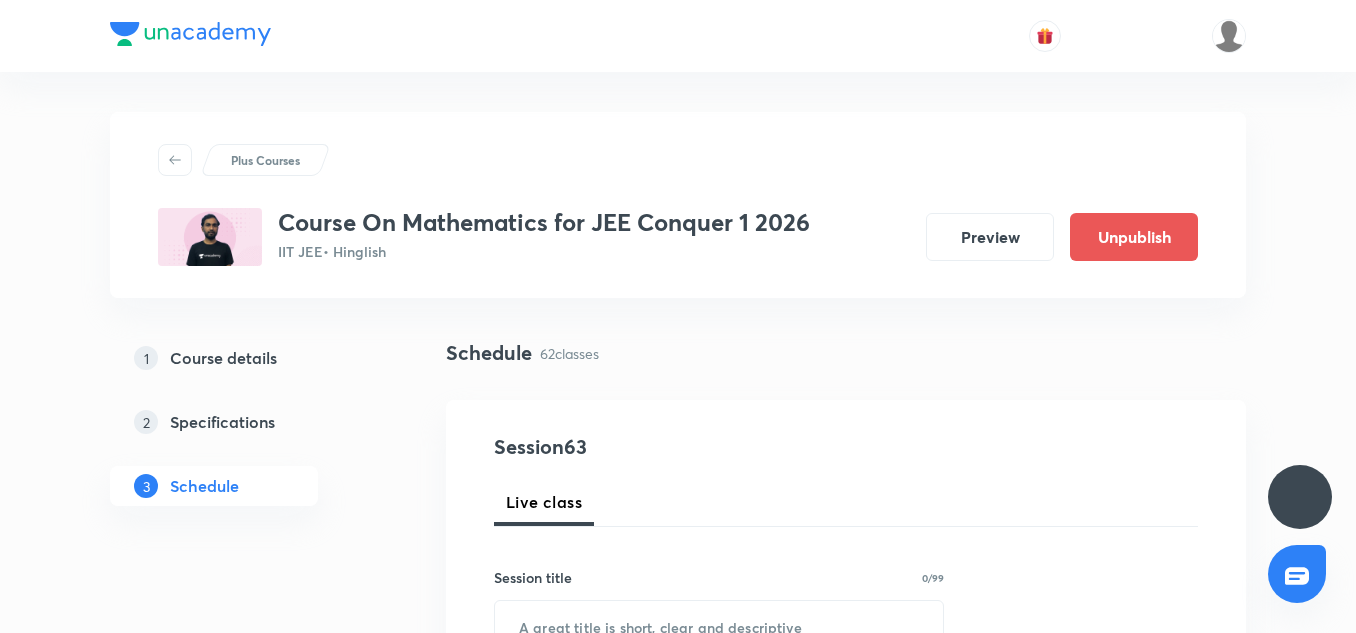 scroll, scrollTop: 0, scrollLeft: 0, axis: both 